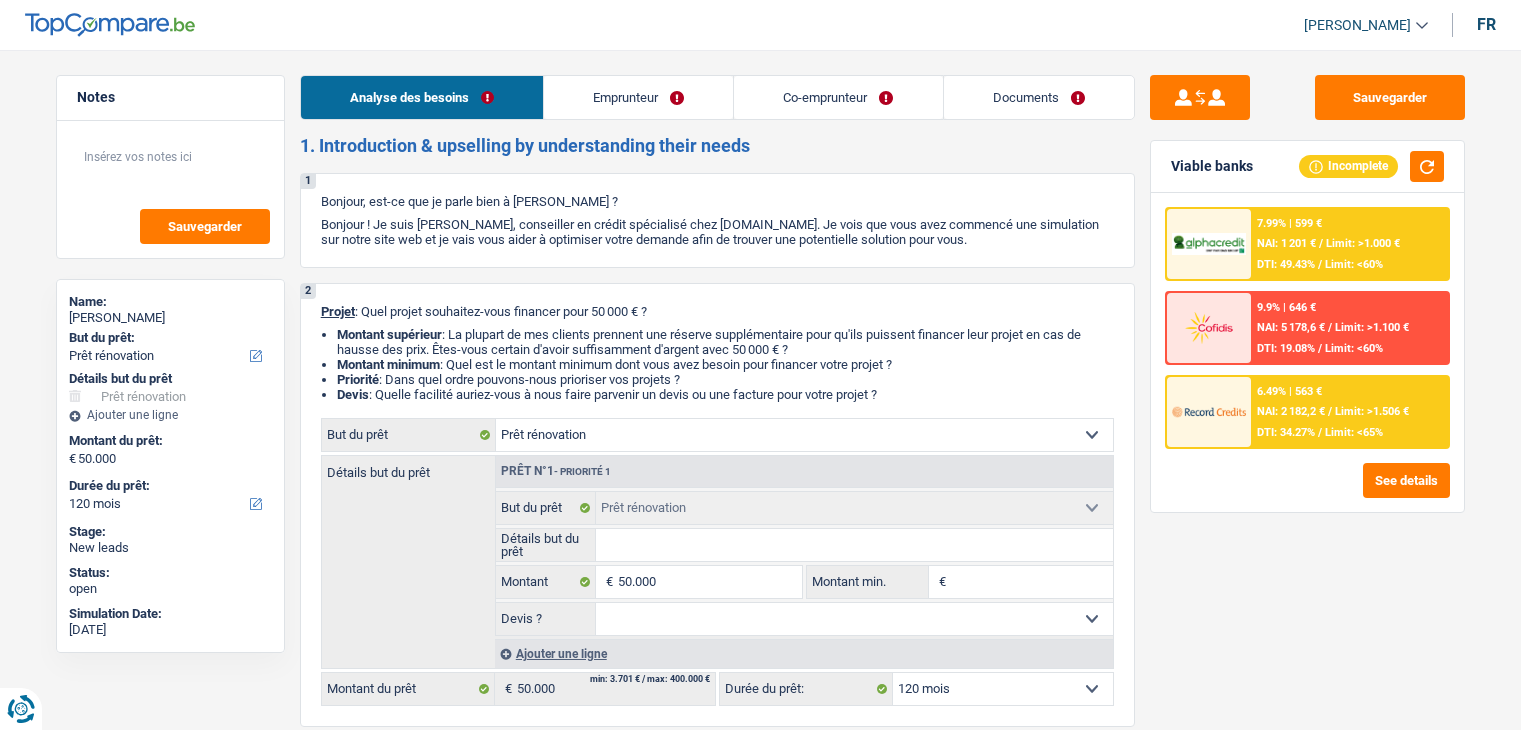 select on "renovation" 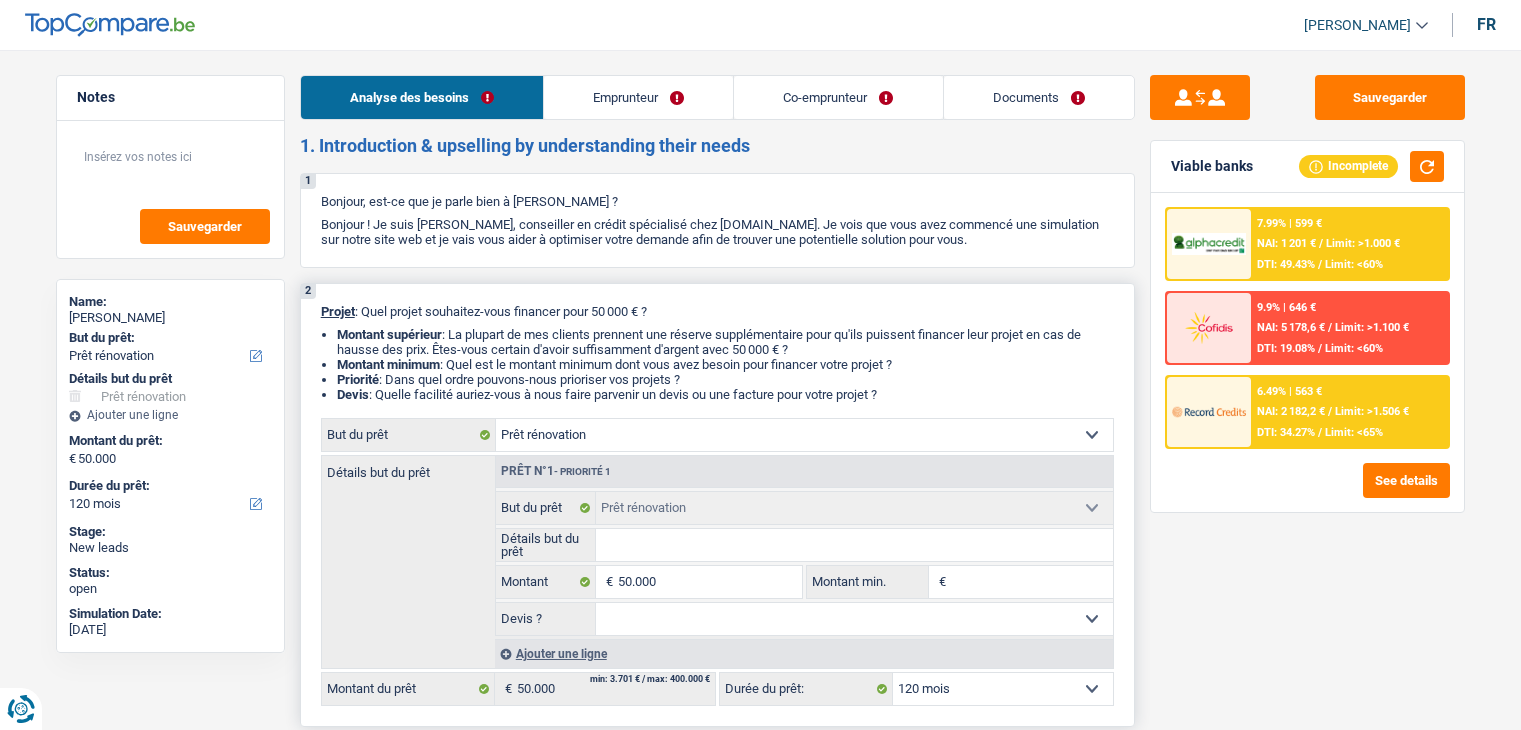 scroll, scrollTop: 0, scrollLeft: 0, axis: both 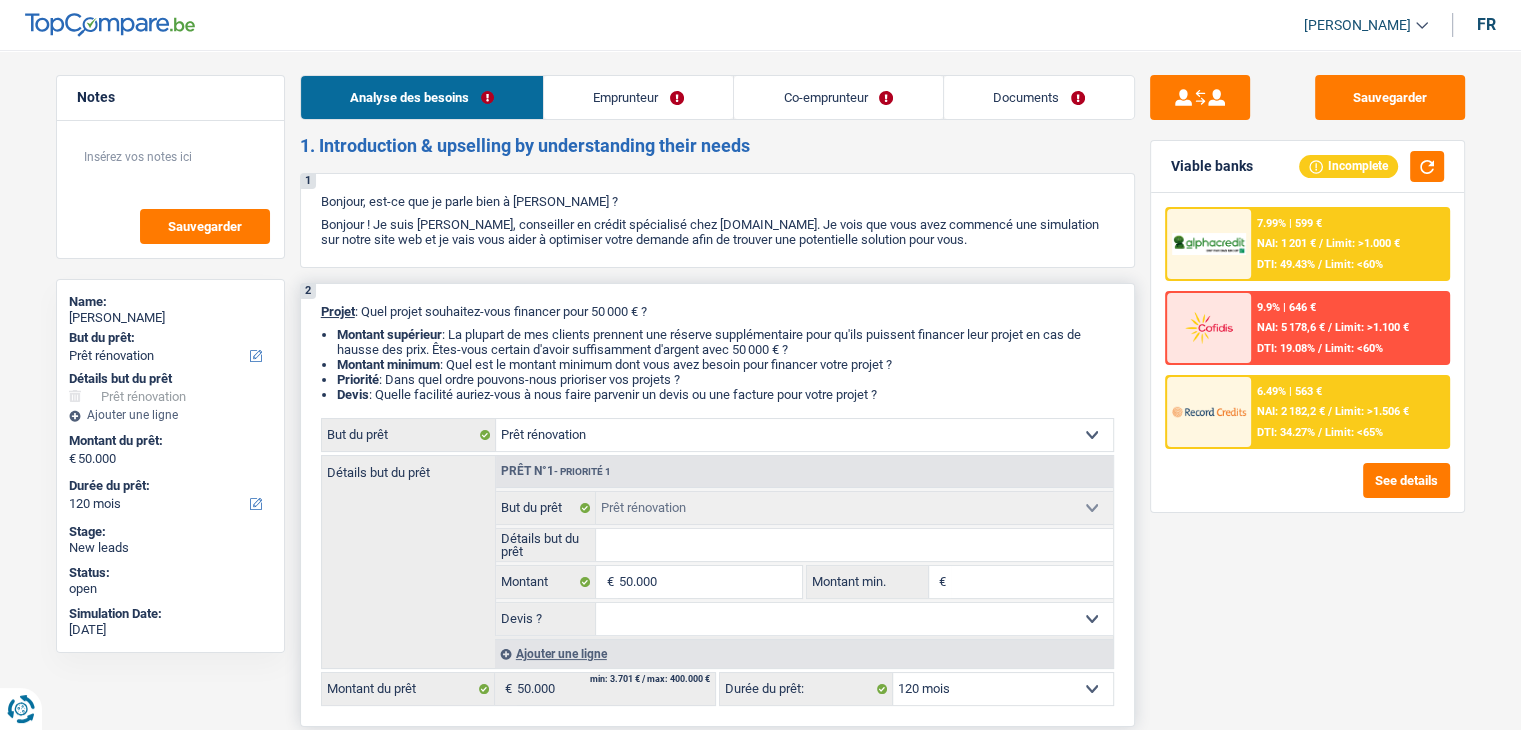 drag, startPoint x: 894, startPoint y: 393, endPoint x: 323, endPoint y: 305, distance: 577.7413 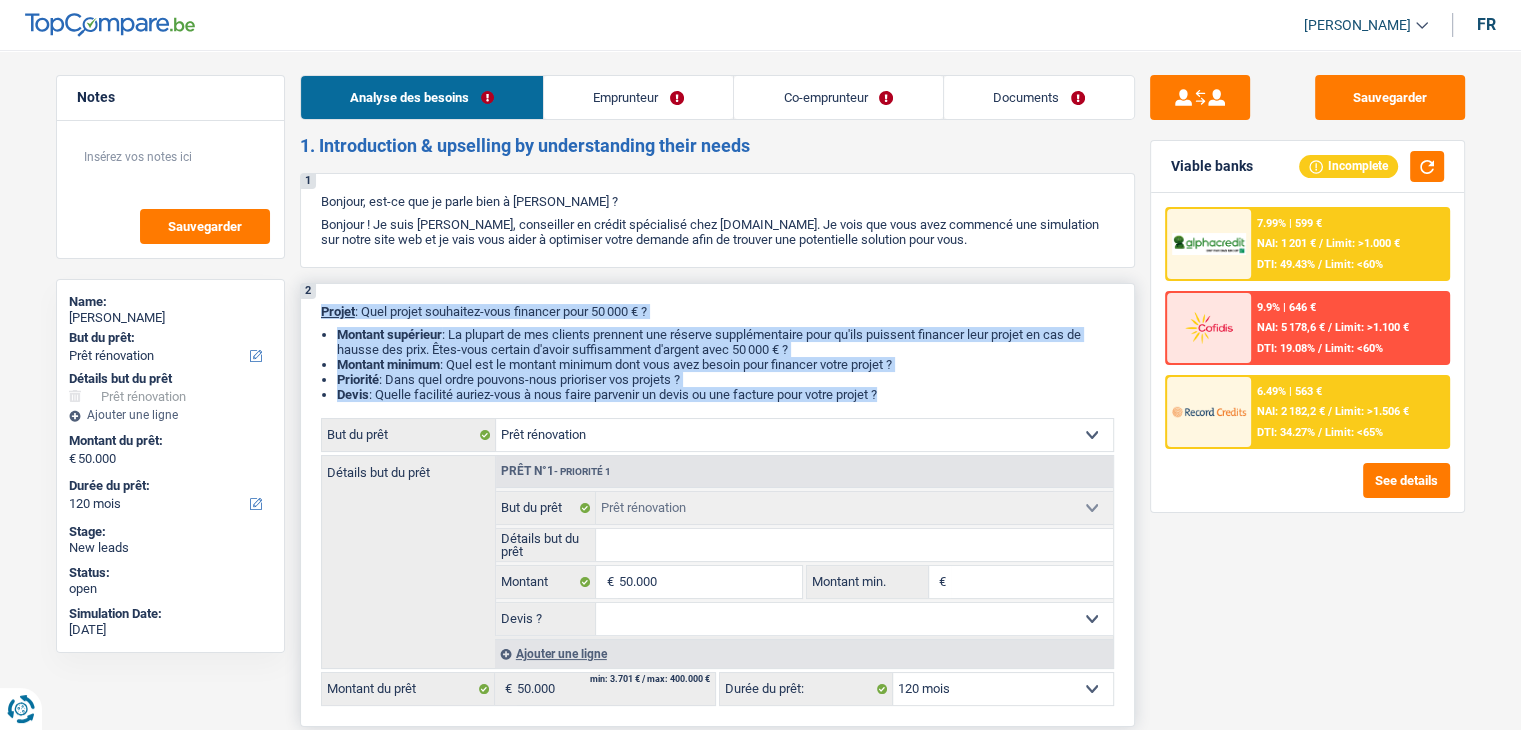 drag, startPoint x: 321, startPoint y: 313, endPoint x: 857, endPoint y: 402, distance: 543.33875 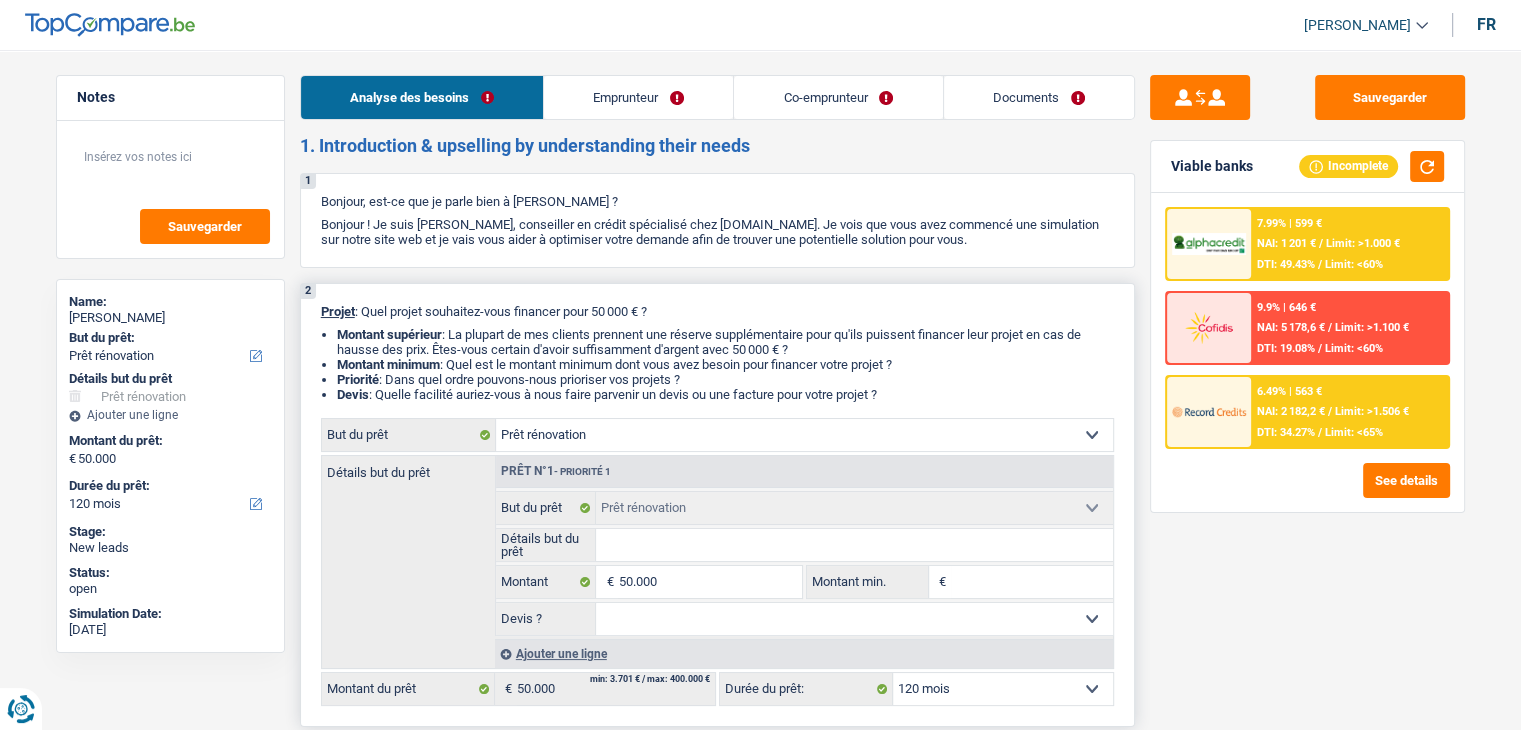 click on "Détails but du prêt" at bounding box center [854, 545] 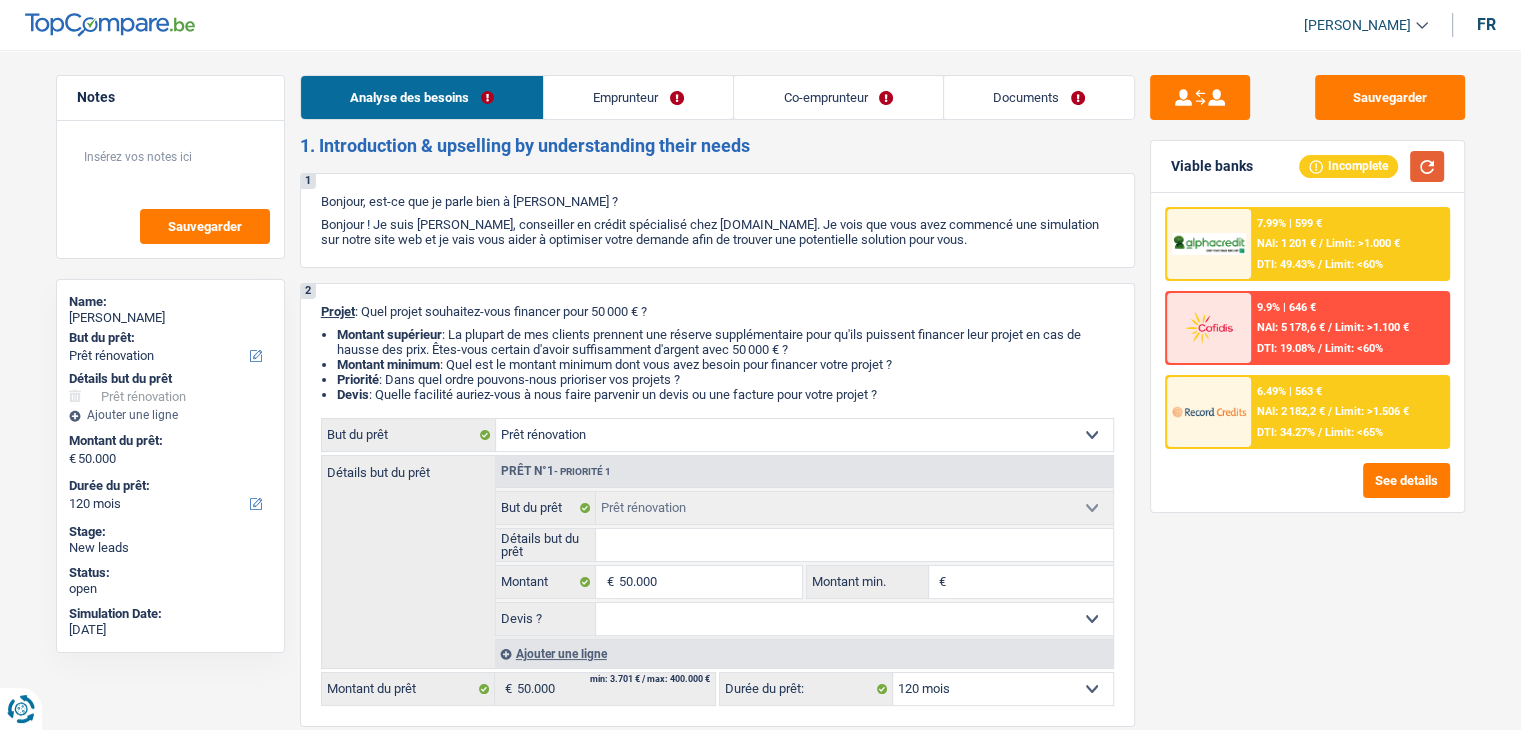 click at bounding box center (1427, 166) 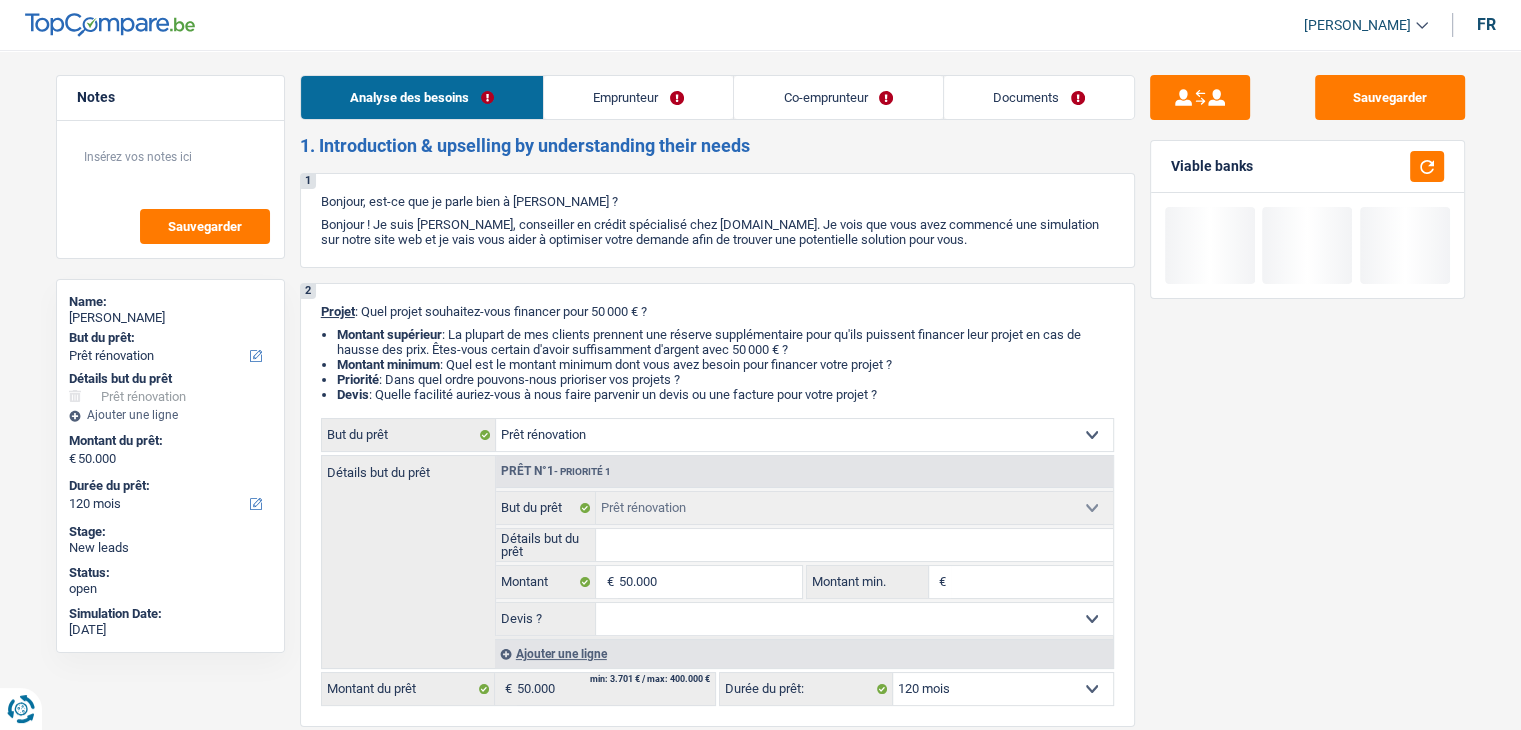 click on "Emprunteur" at bounding box center [638, 97] 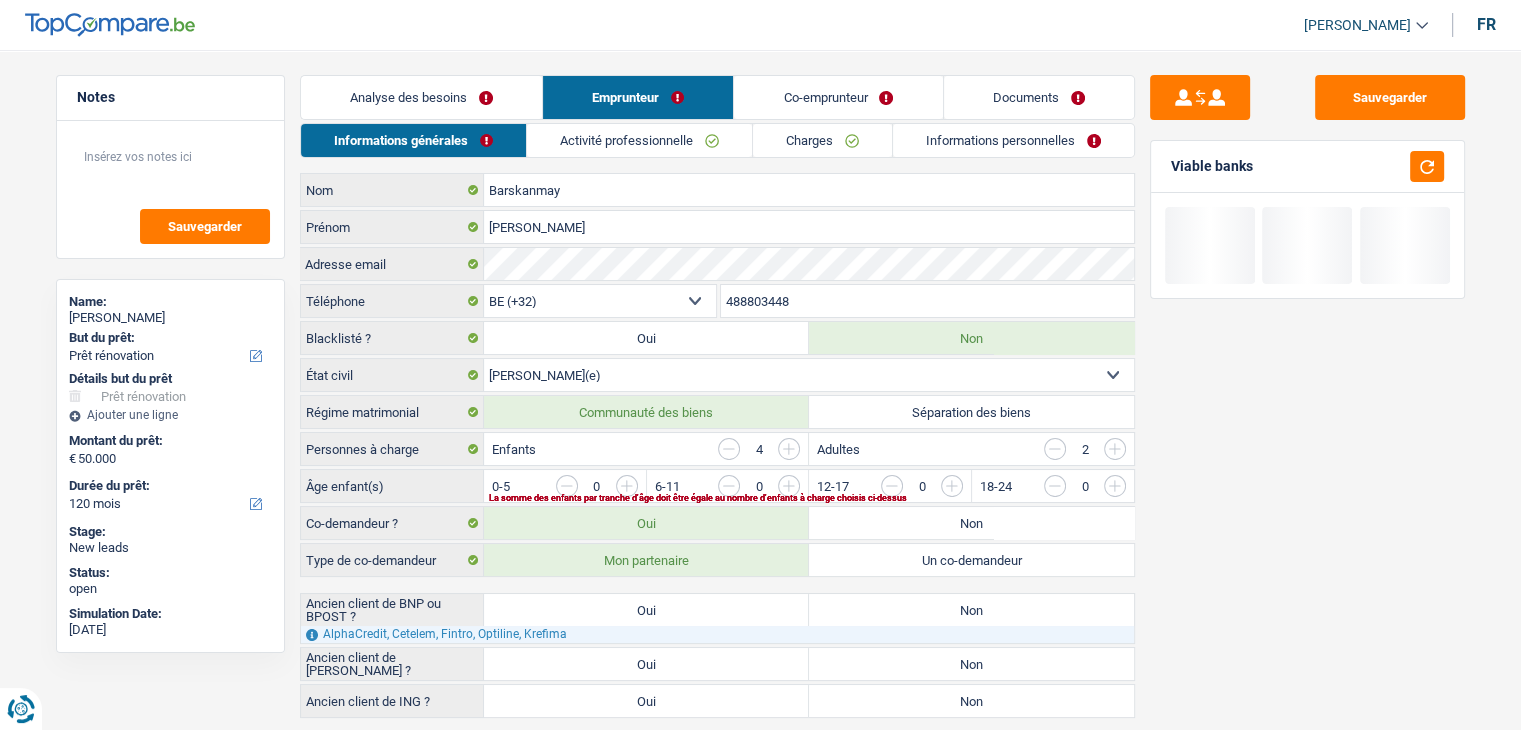 click on "Charges" at bounding box center (822, 140) 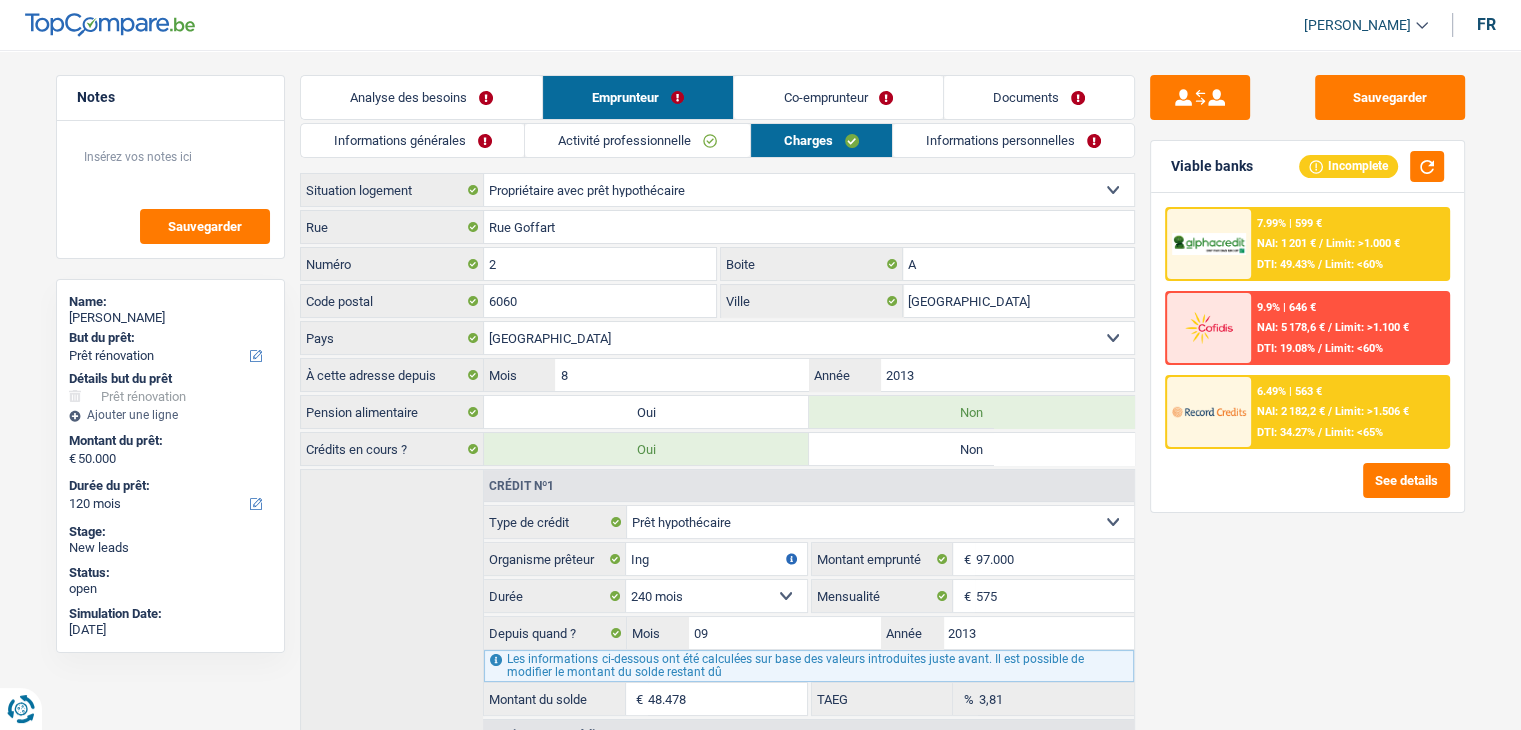 click on "Co-emprunteur" at bounding box center (838, 97) 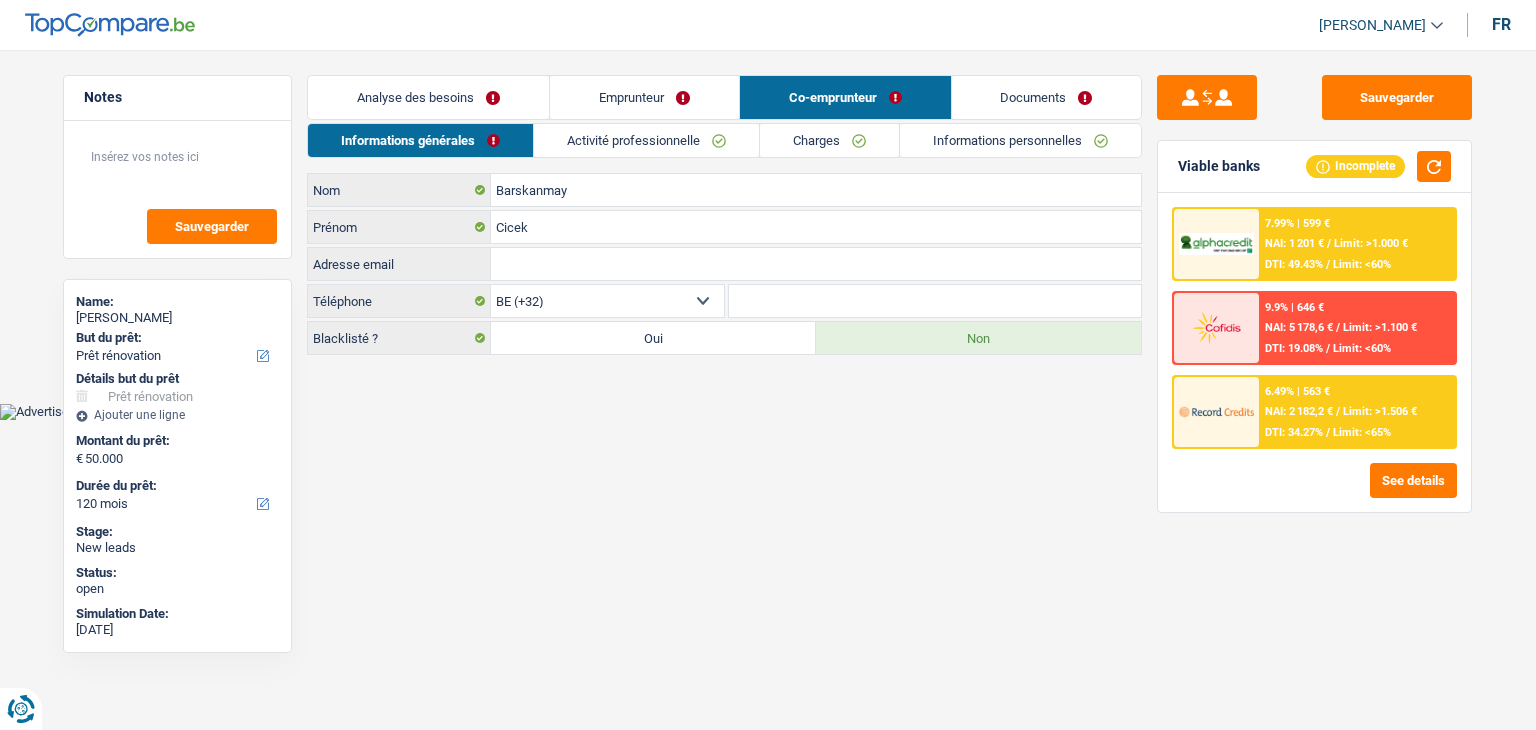 click on "Charges" at bounding box center [829, 140] 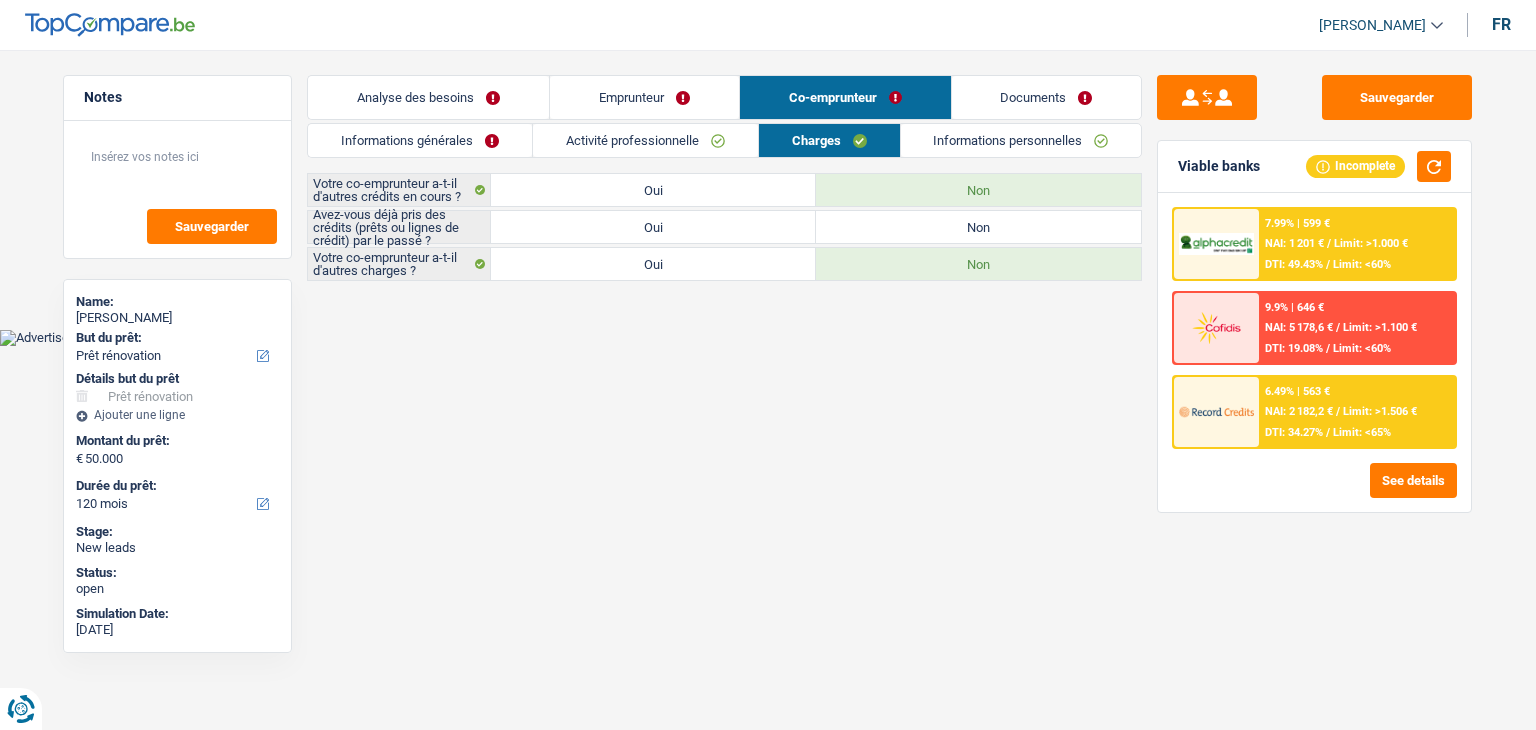 click on "Charges" at bounding box center [829, 140] 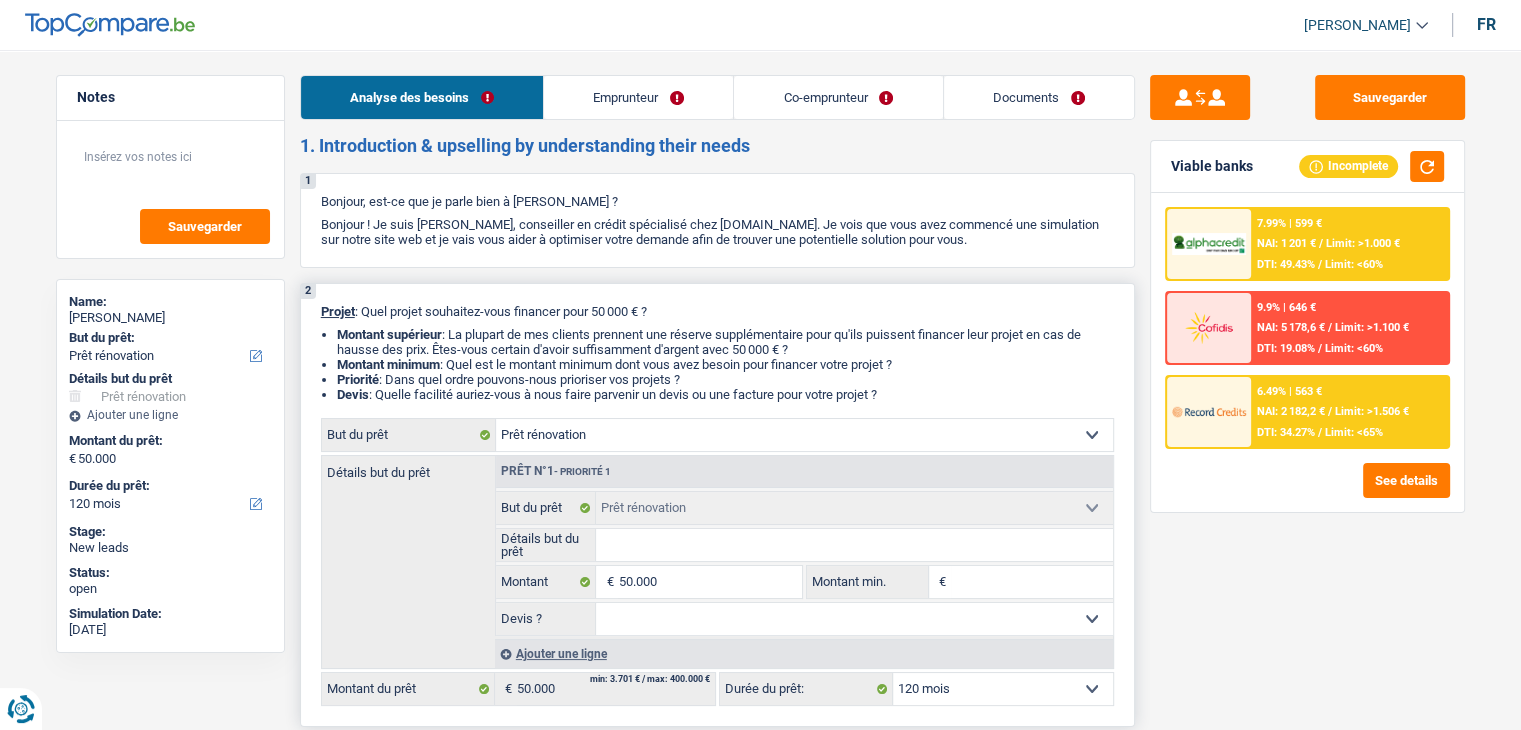 click on "Détails but du prêt" at bounding box center (854, 545) 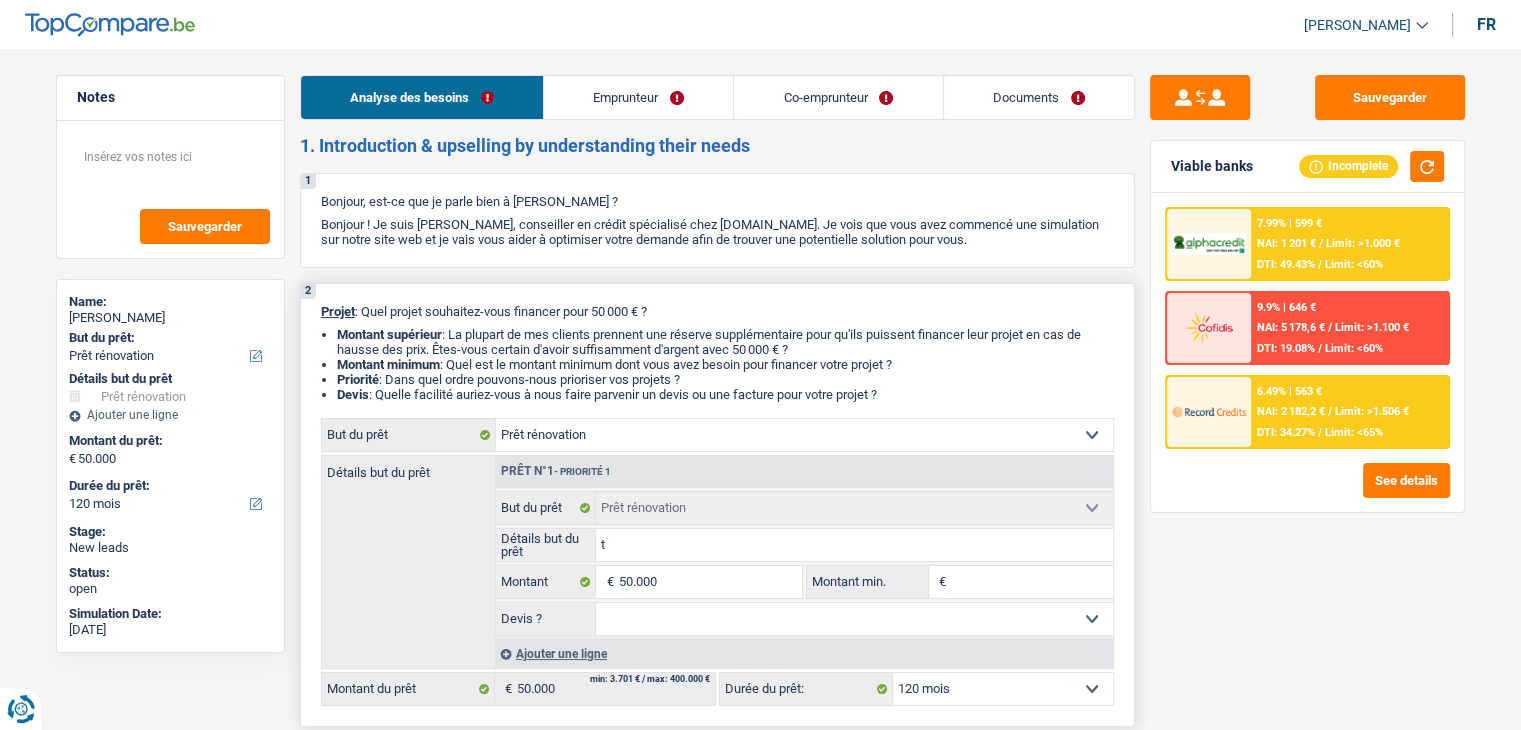 type on "to" 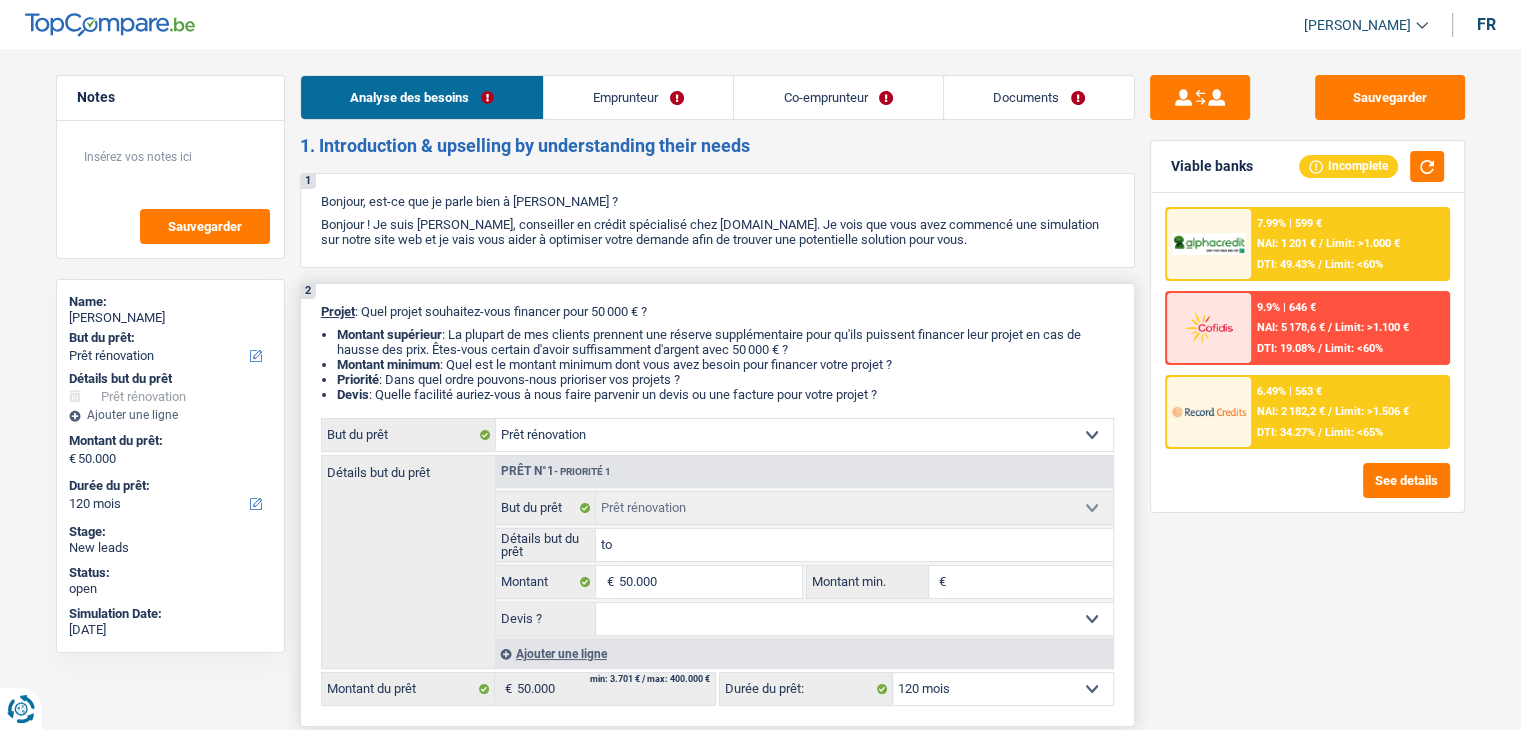 type on "to" 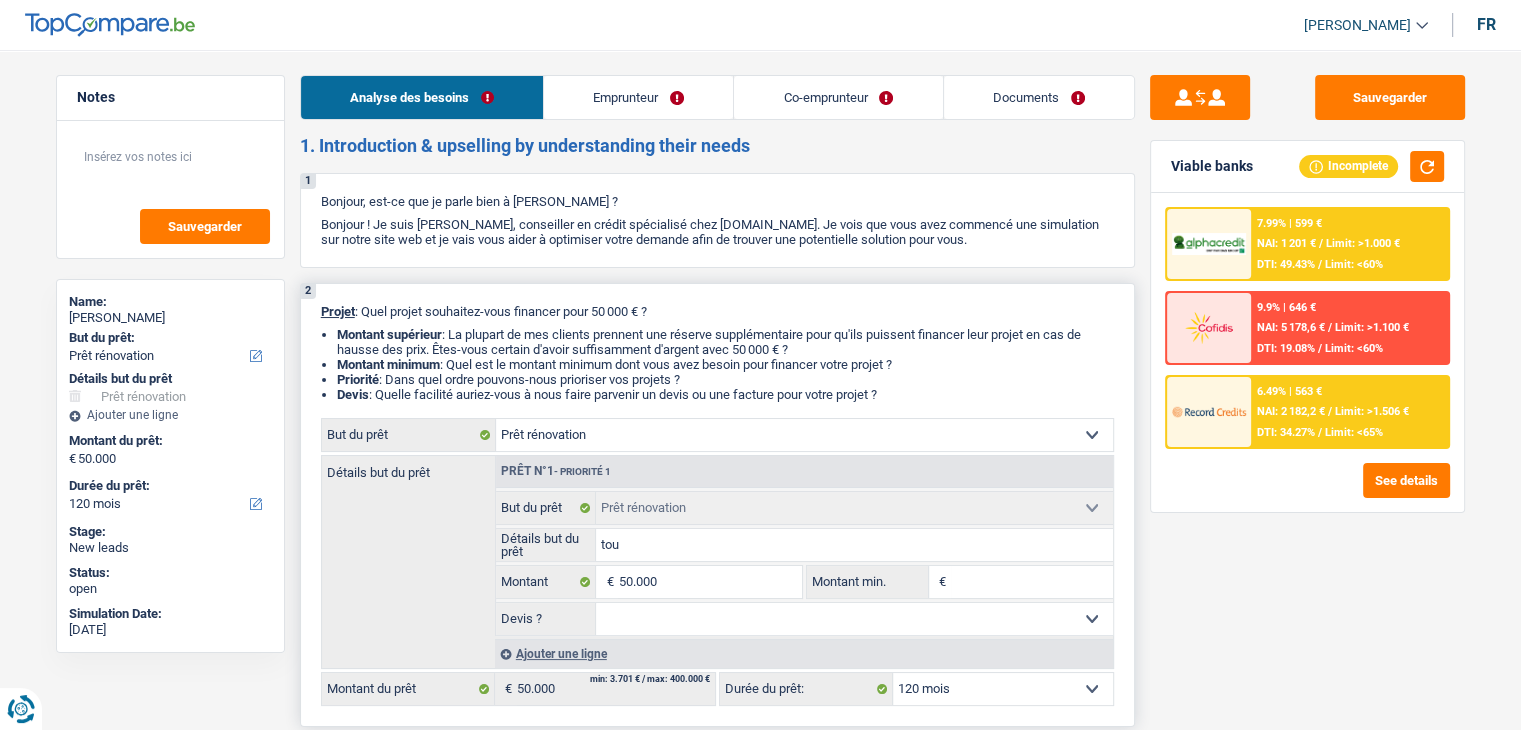 type on "tou" 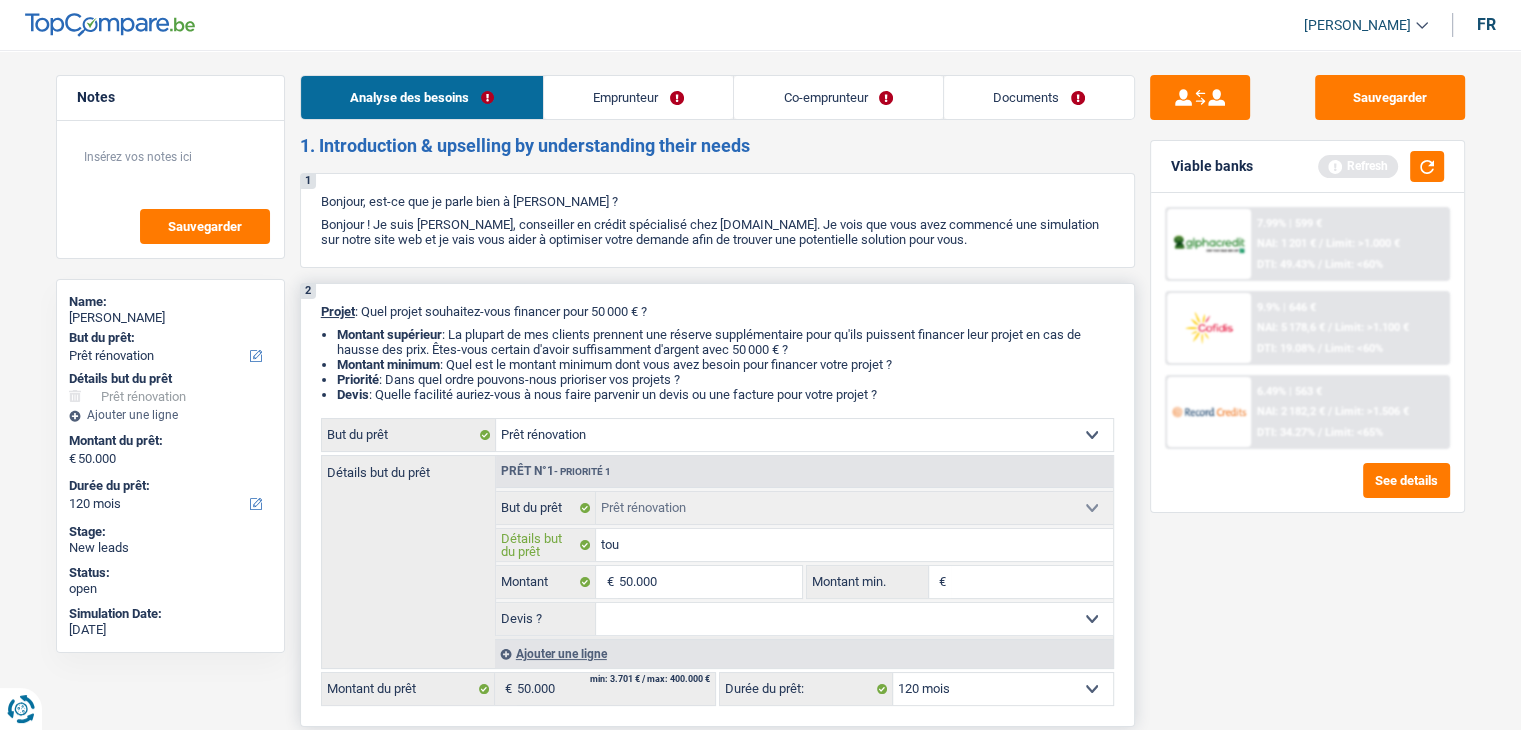 type on "tout" 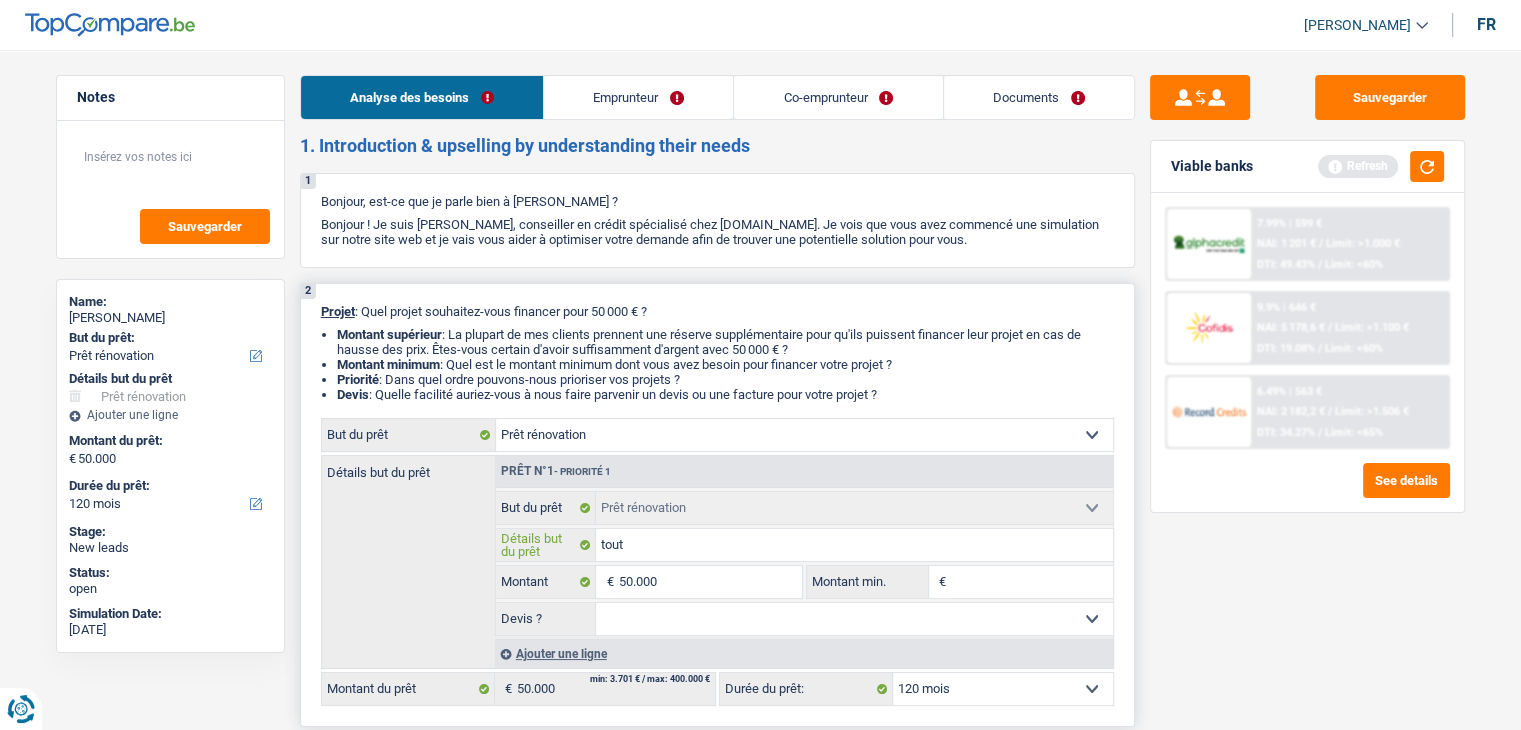type on "tout" 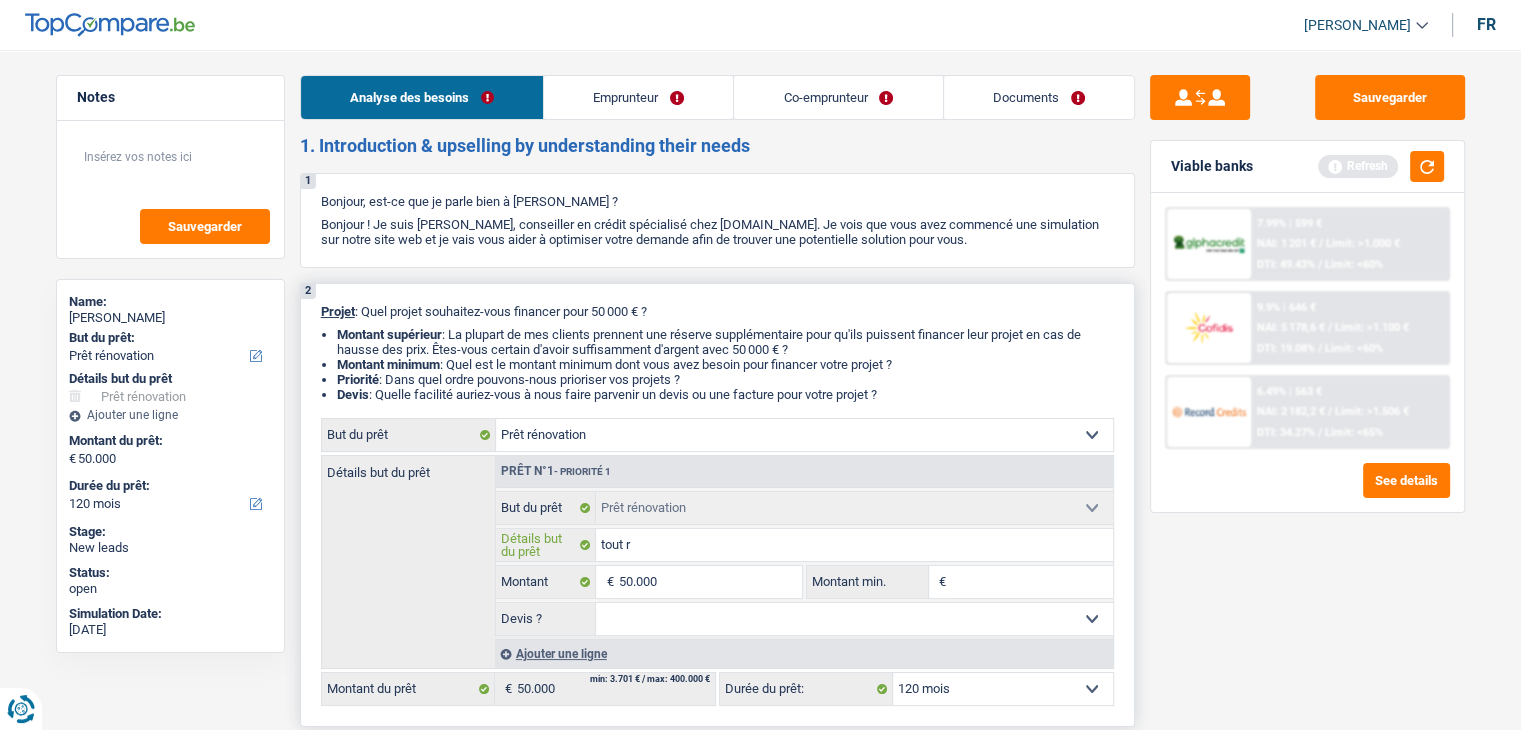 type on "tout ré" 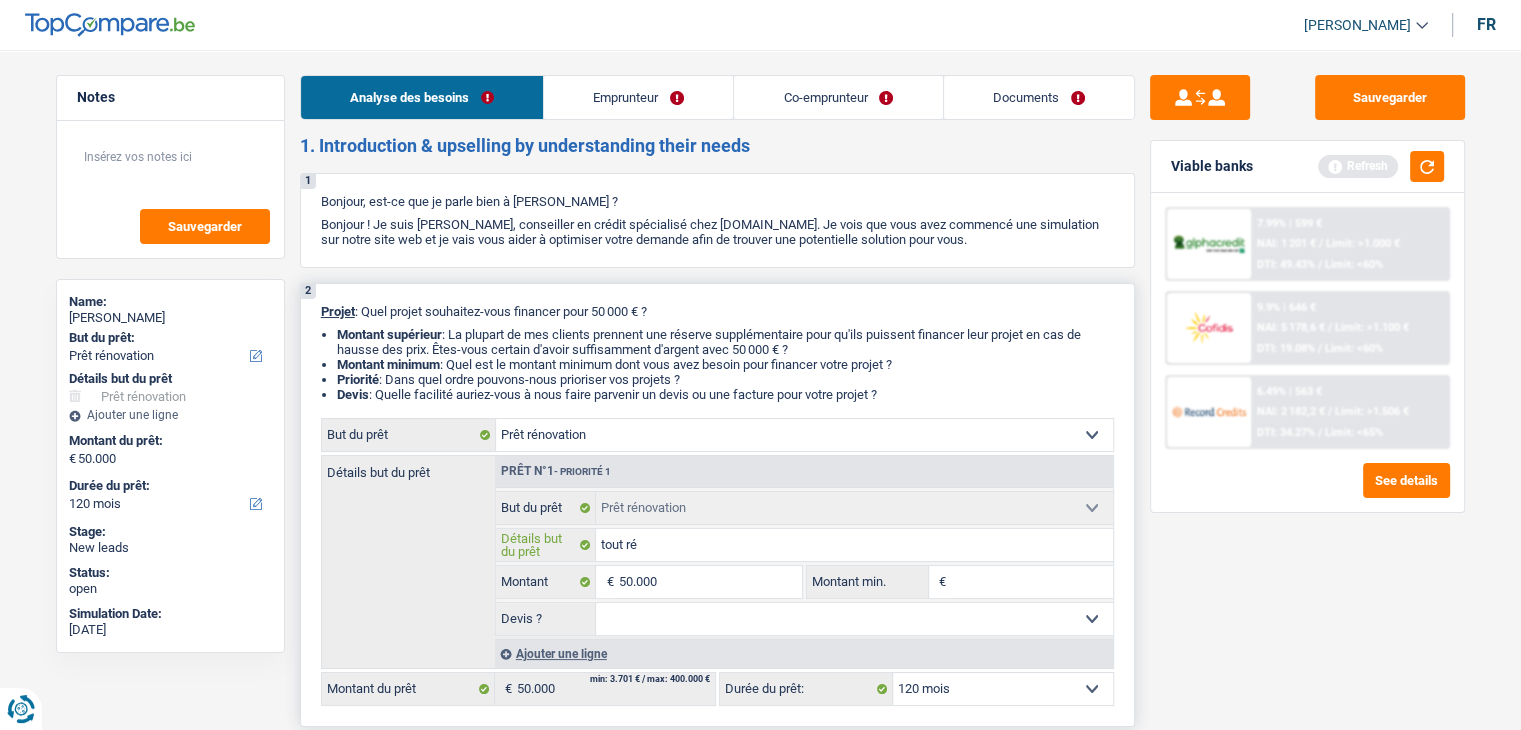 type on "tout rén" 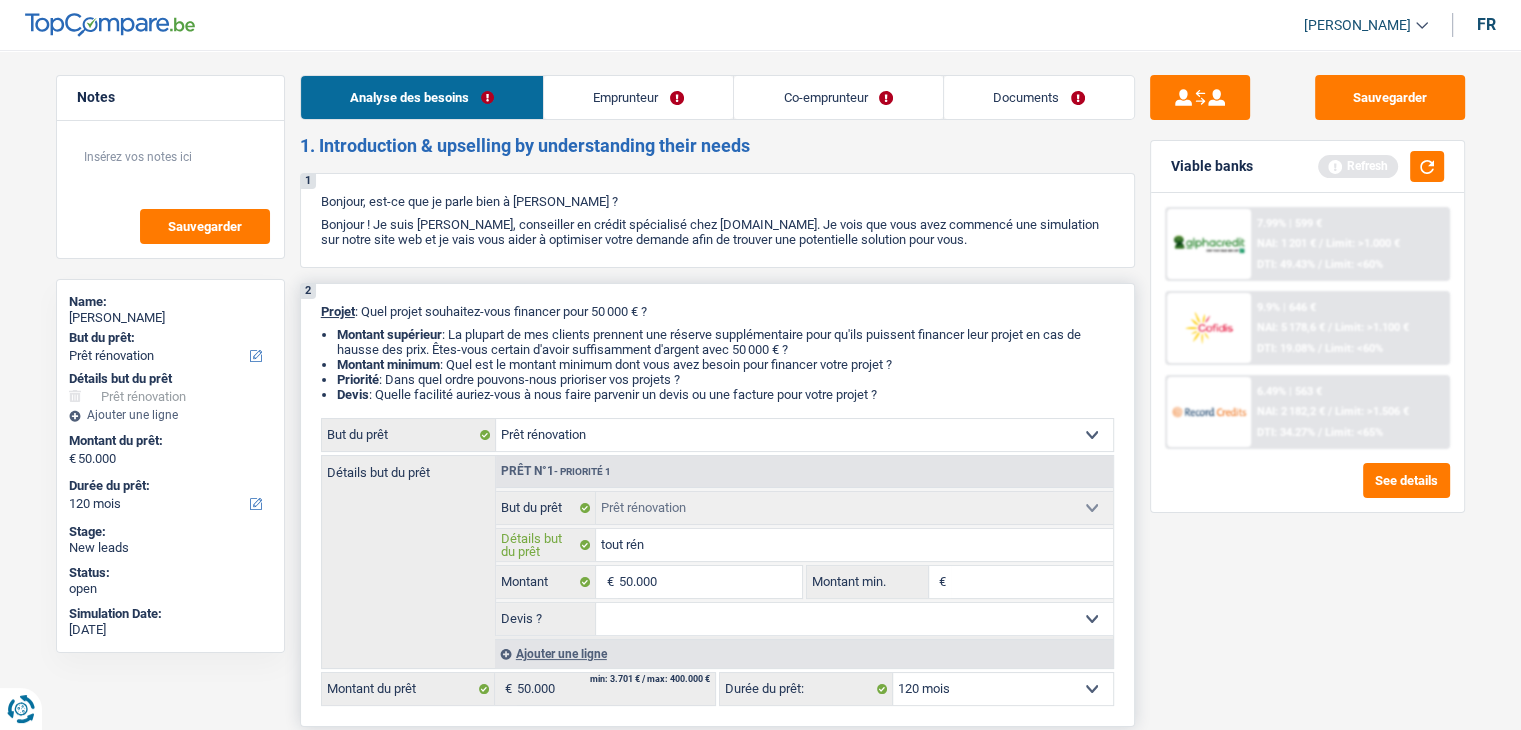 type on "tout réno" 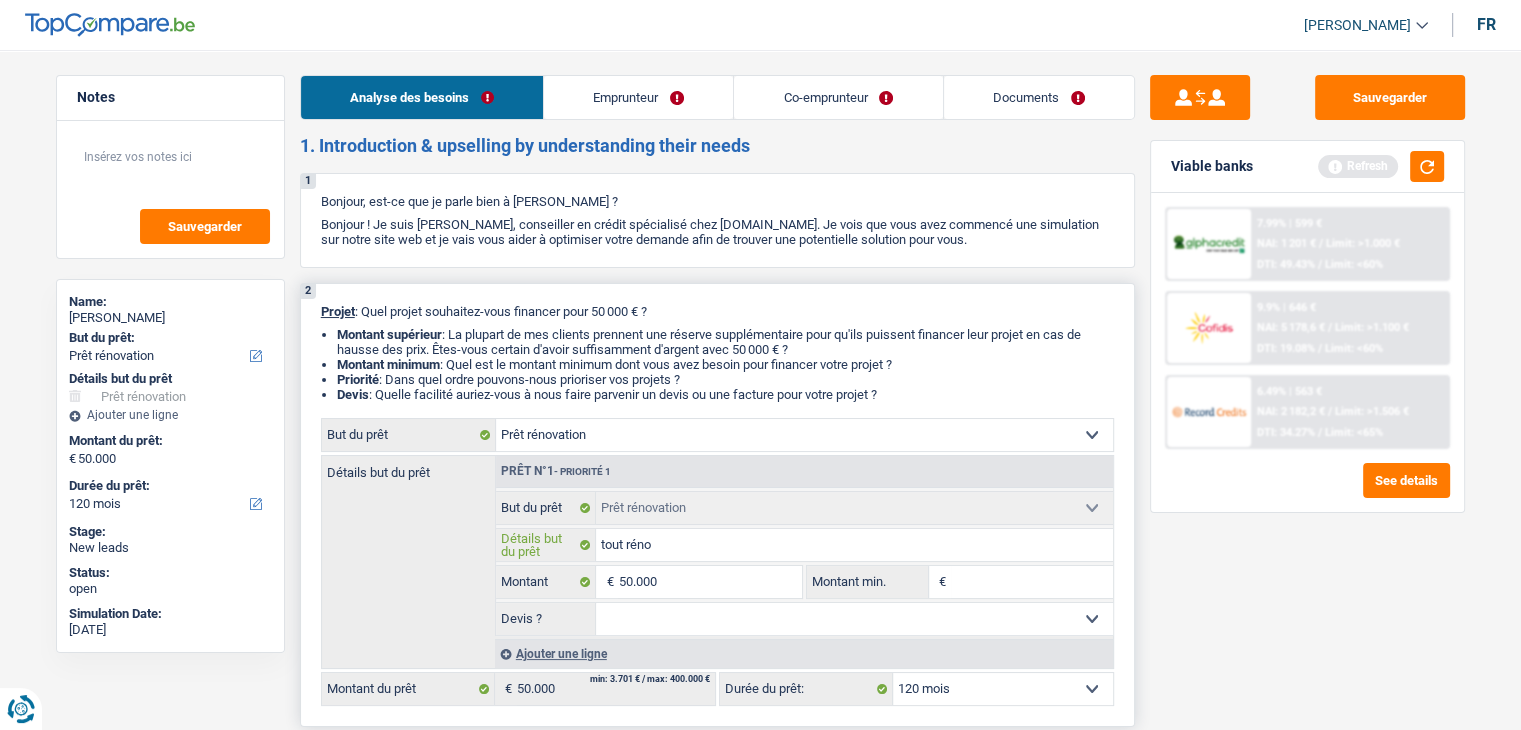 type on "tout rénov" 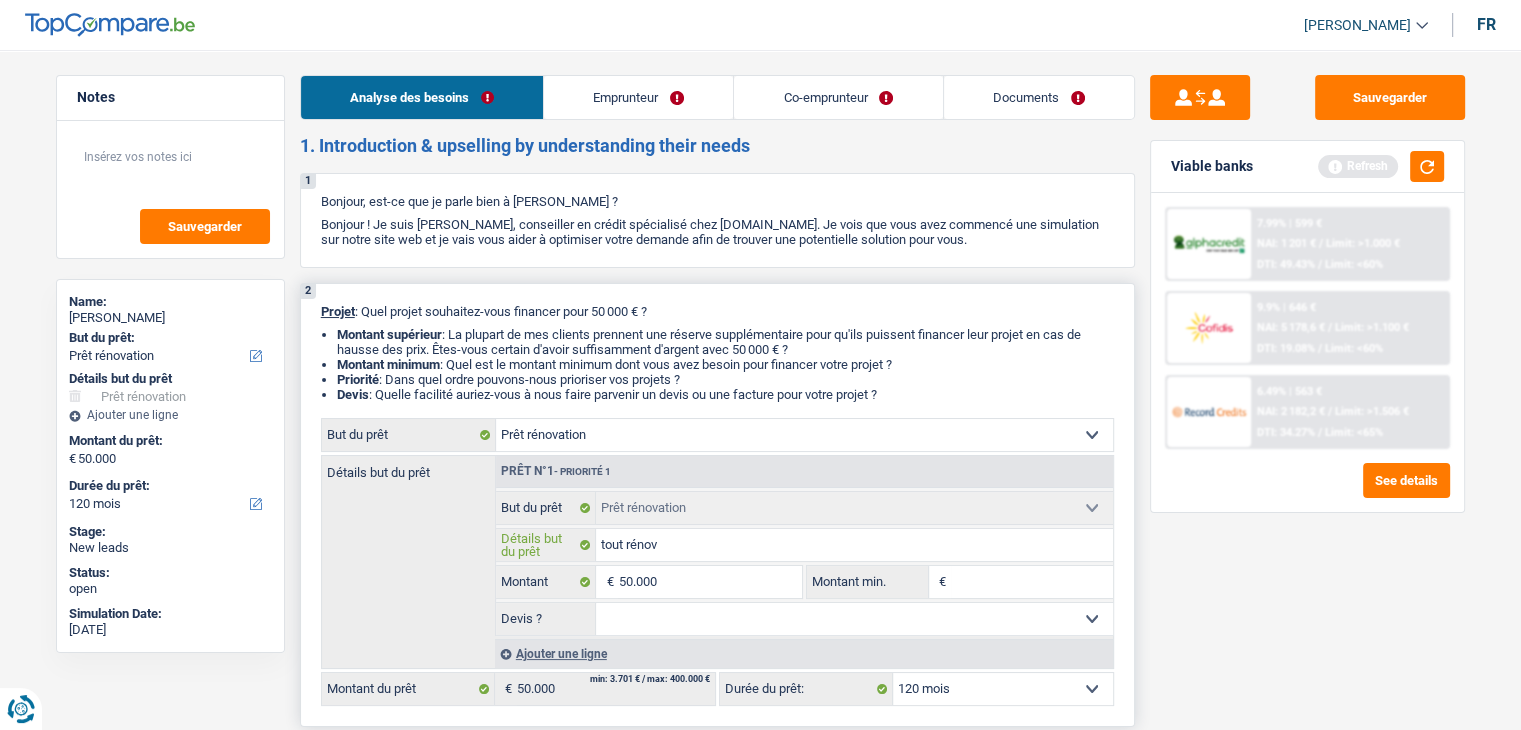 type on "tout rénove" 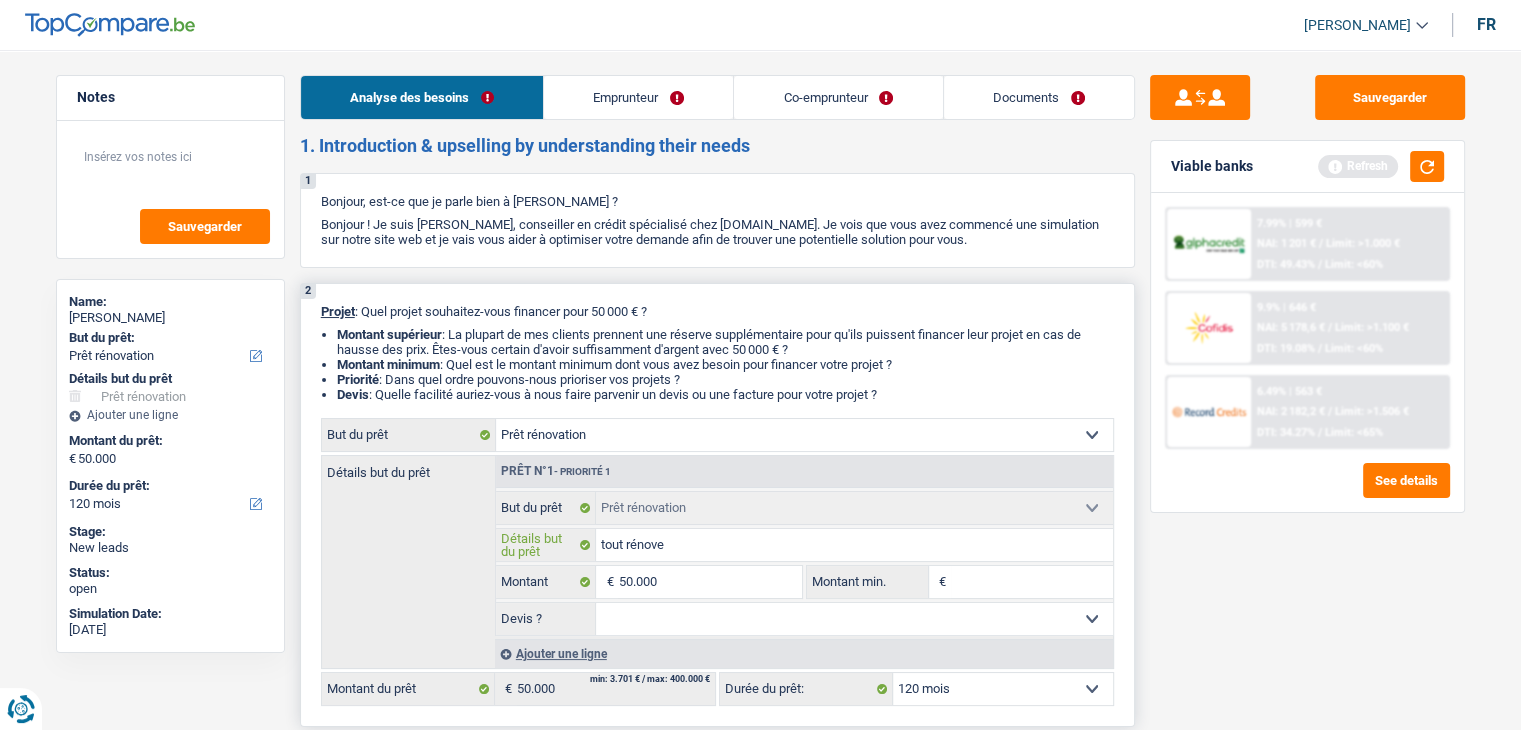 type on "tout rénover" 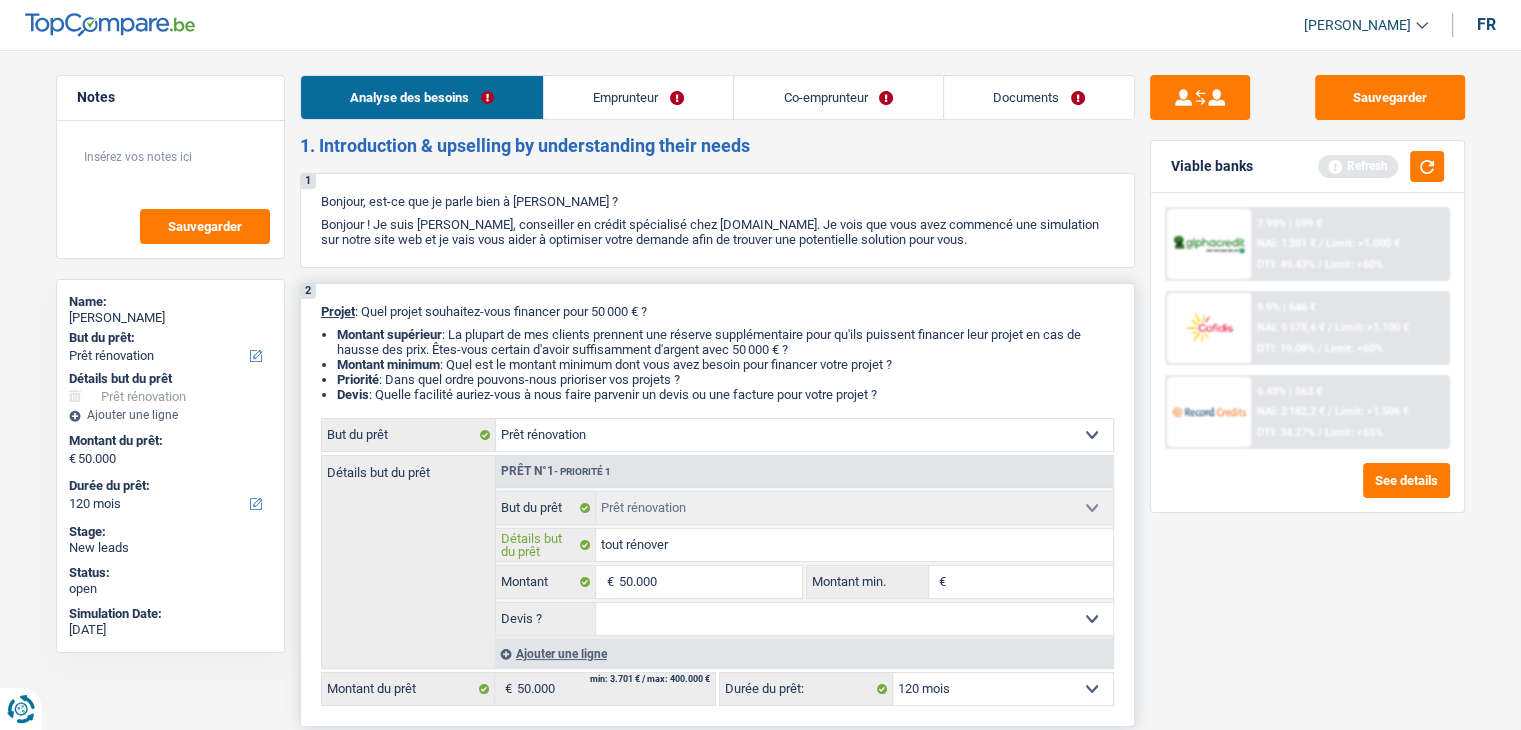 type on "tout rénover" 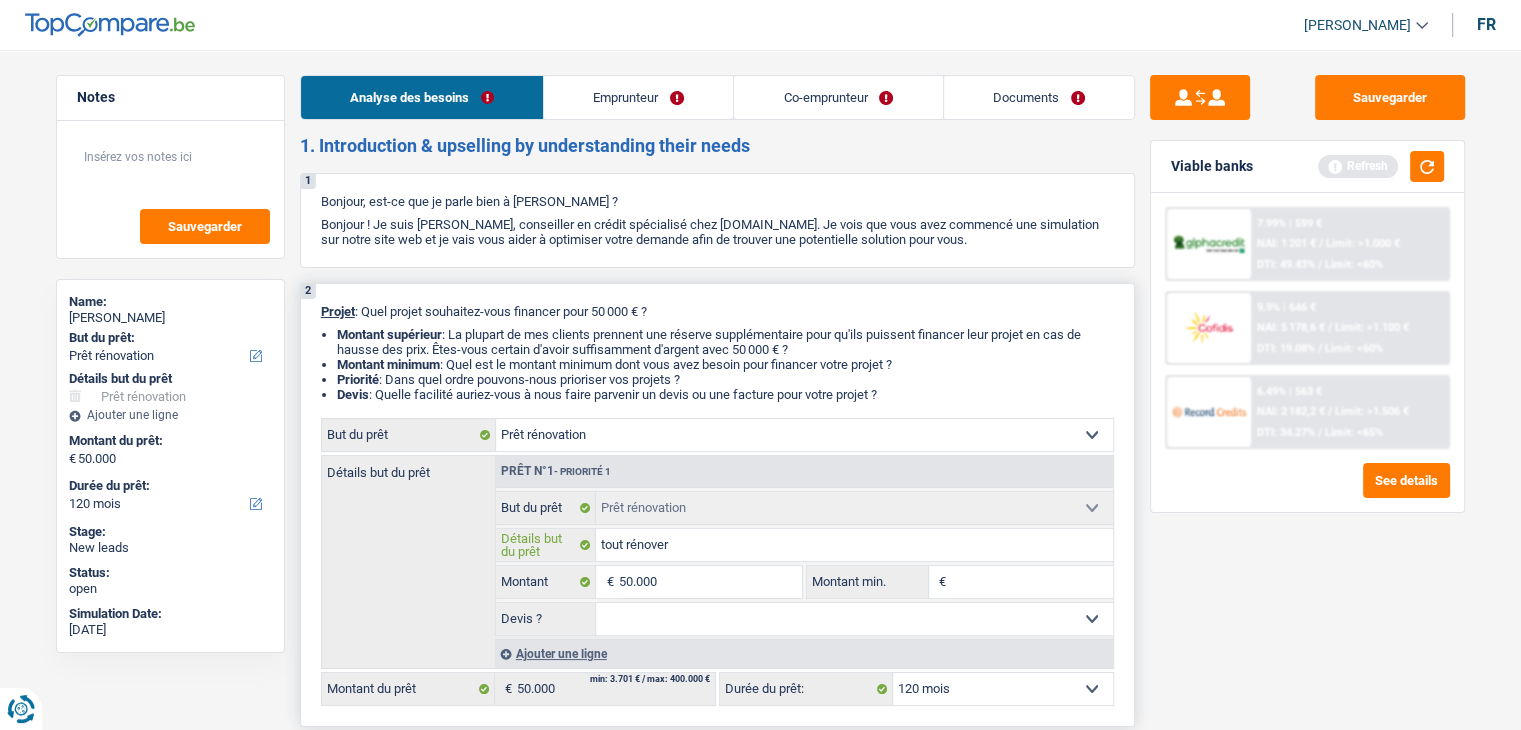 type on "tout rénover" 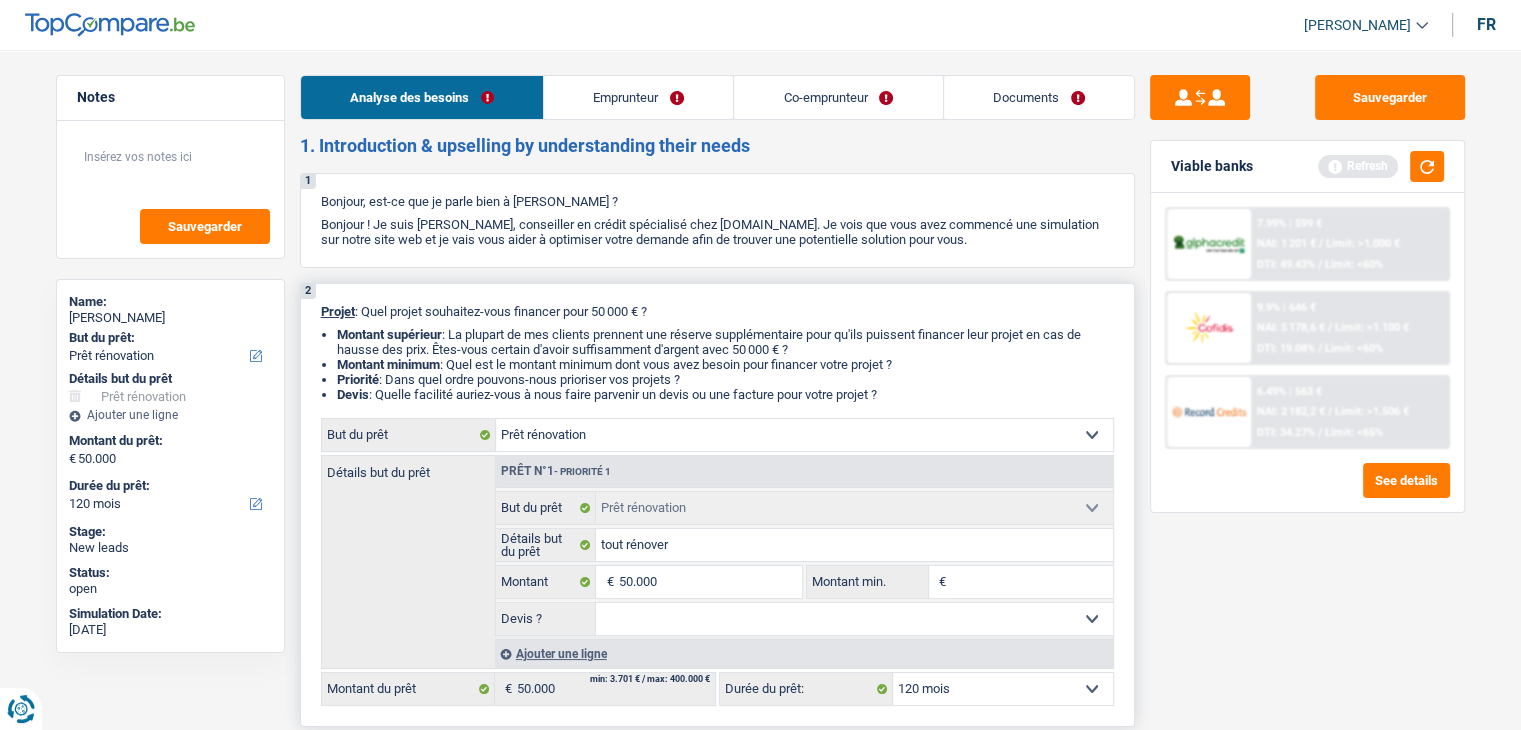 click on "Montant min." at bounding box center (1032, 582) 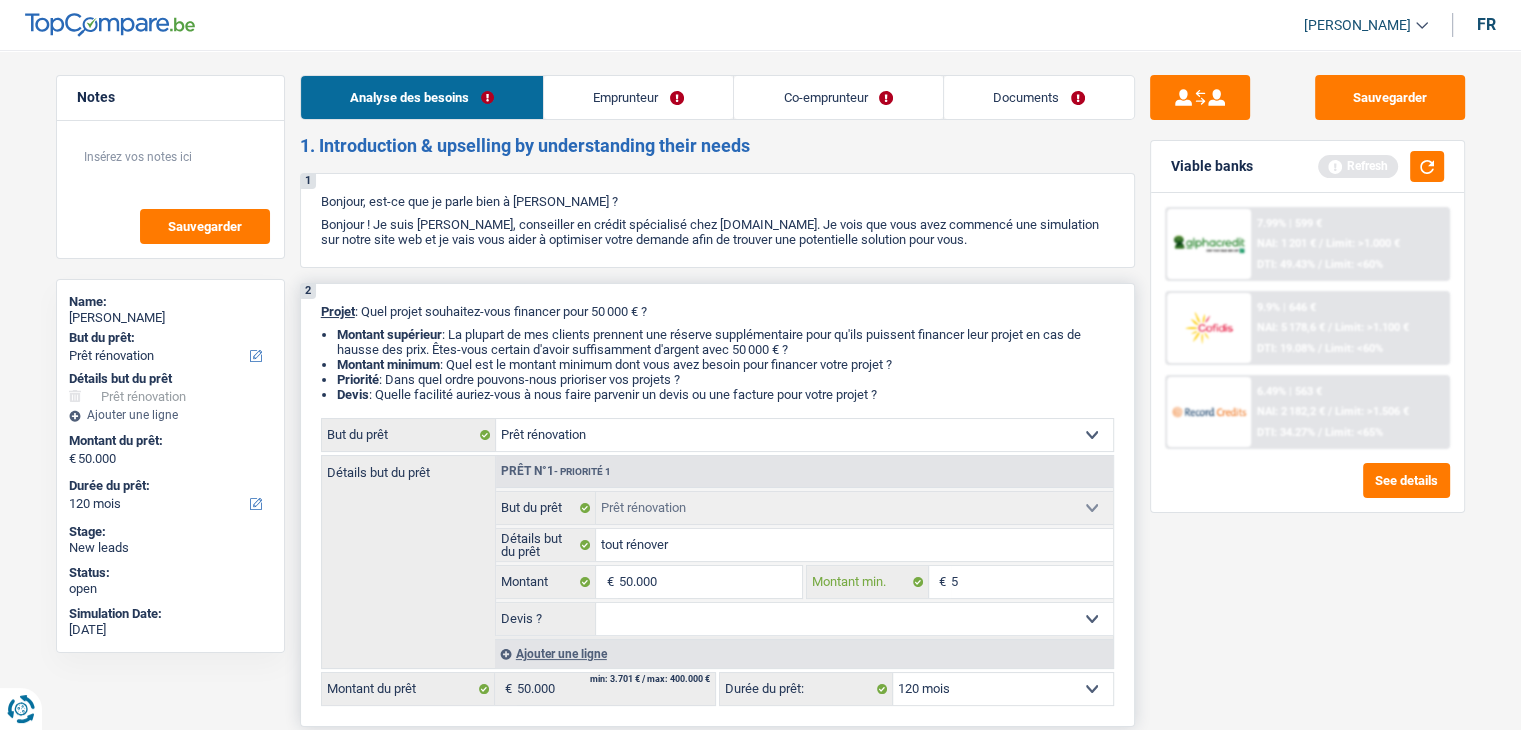 type on "50" 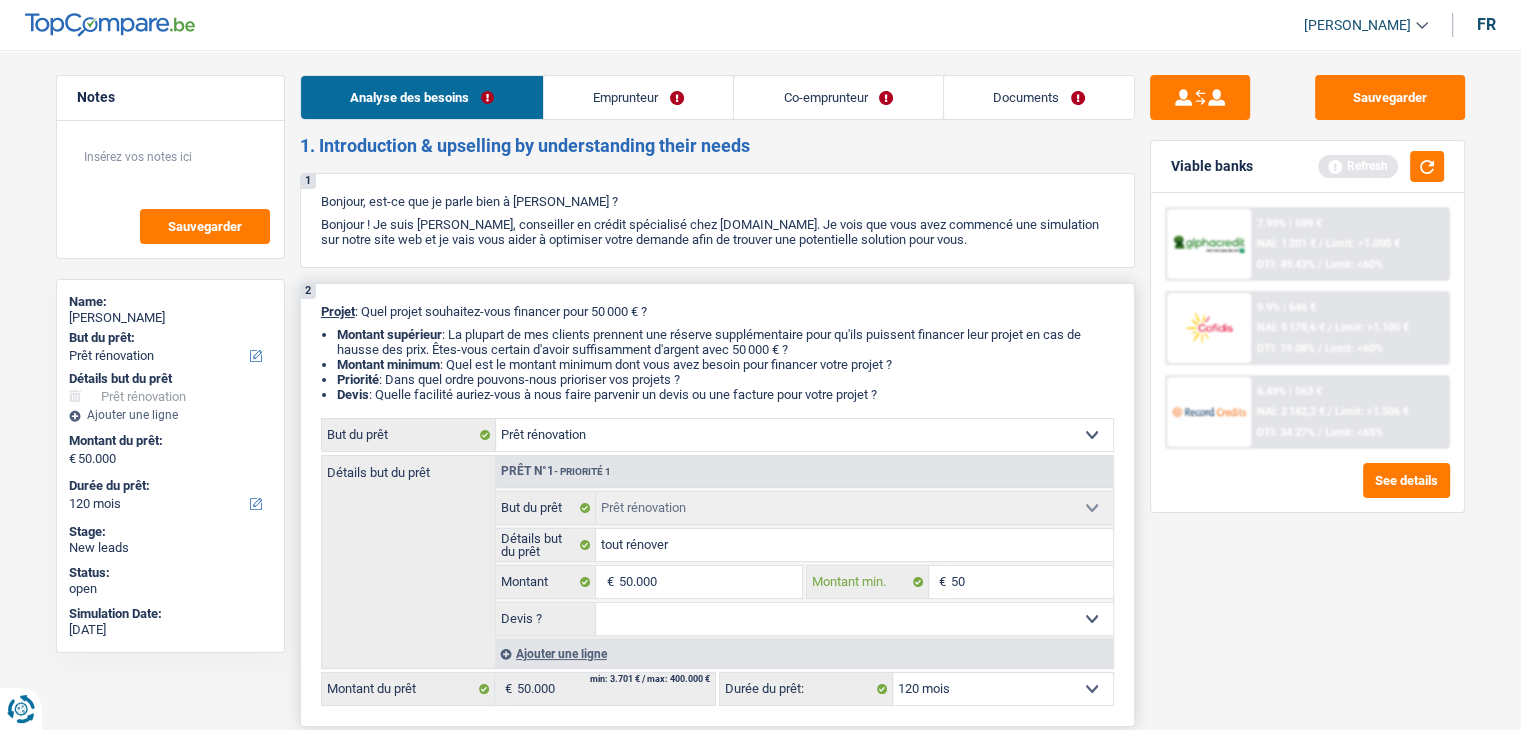 type on "500" 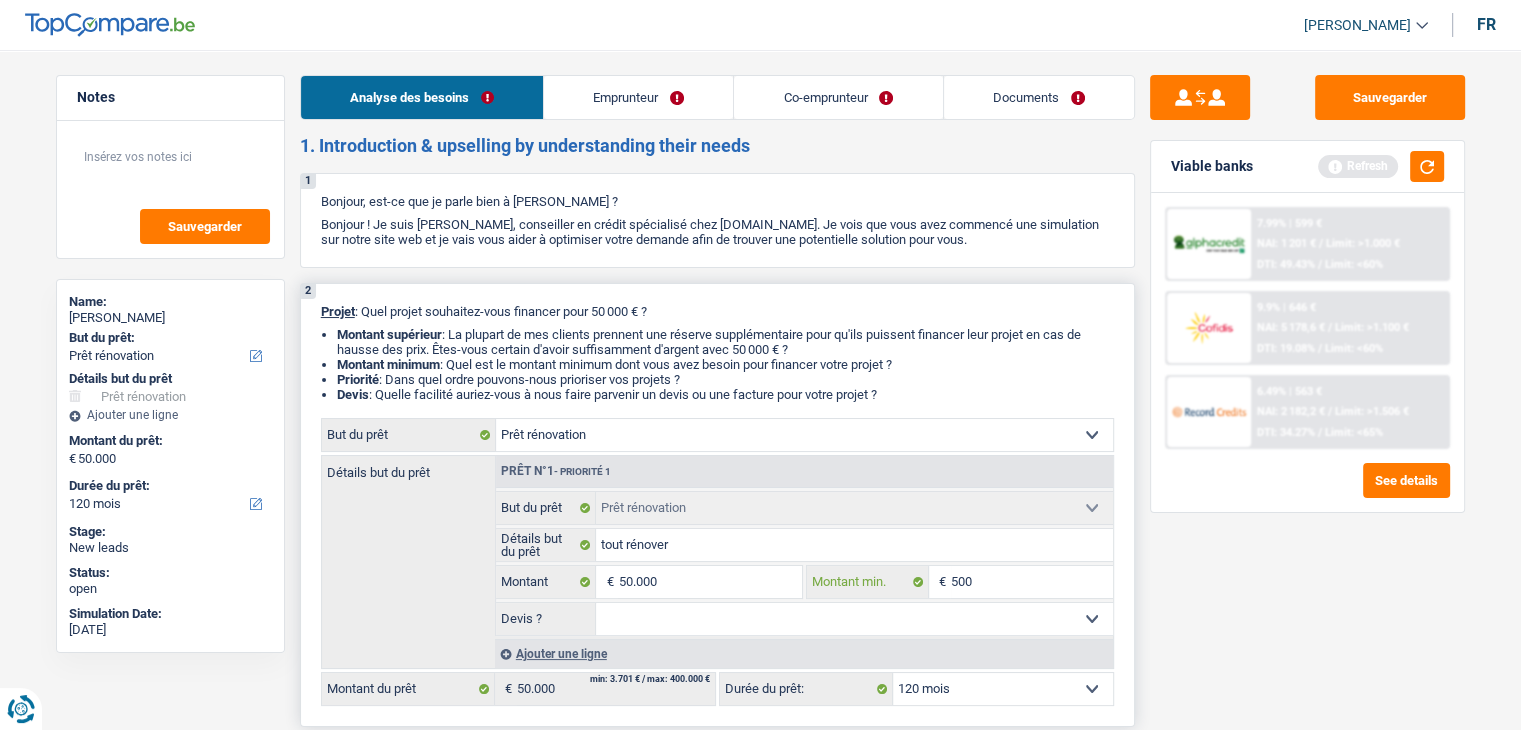 type on "5.000" 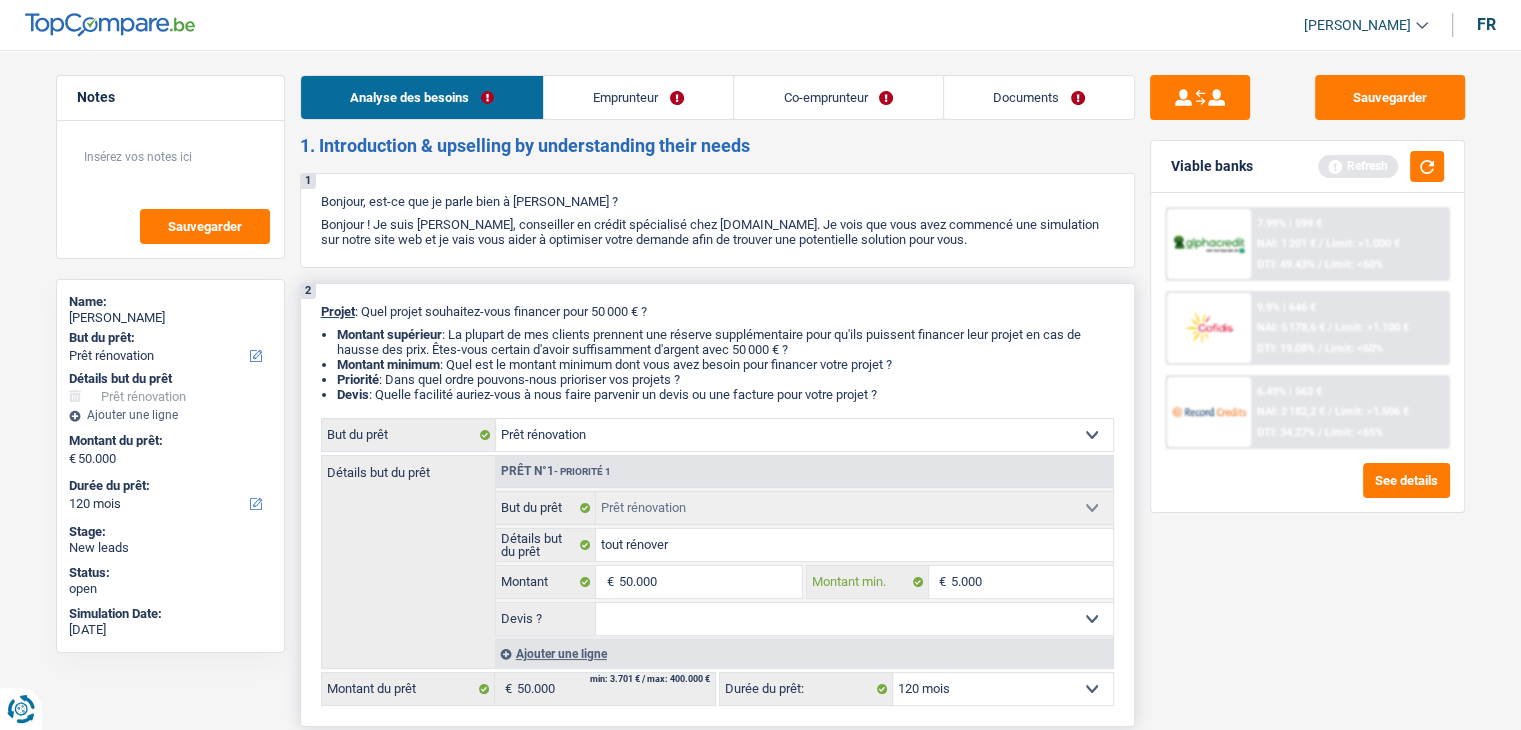 type on "50.000" 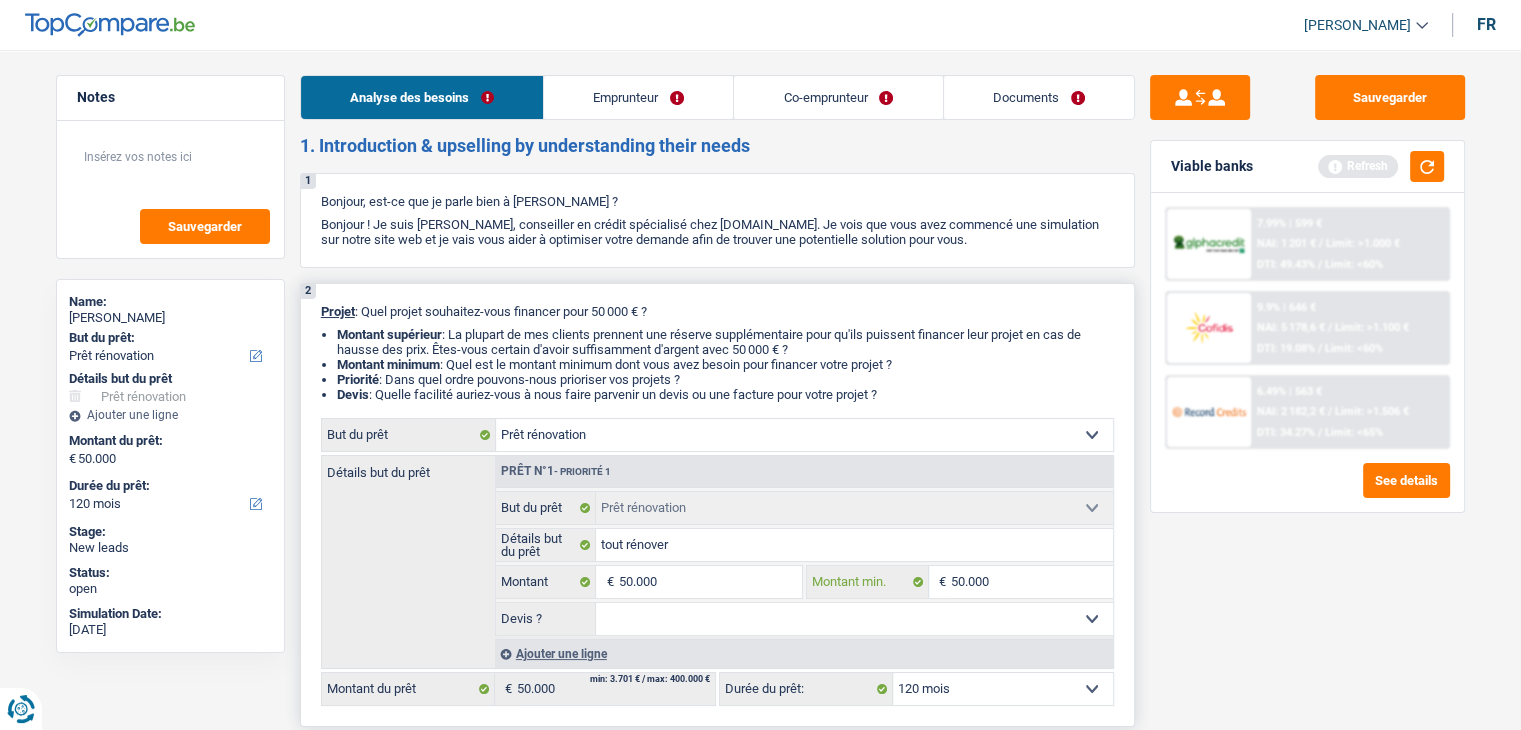 type on "50.000" 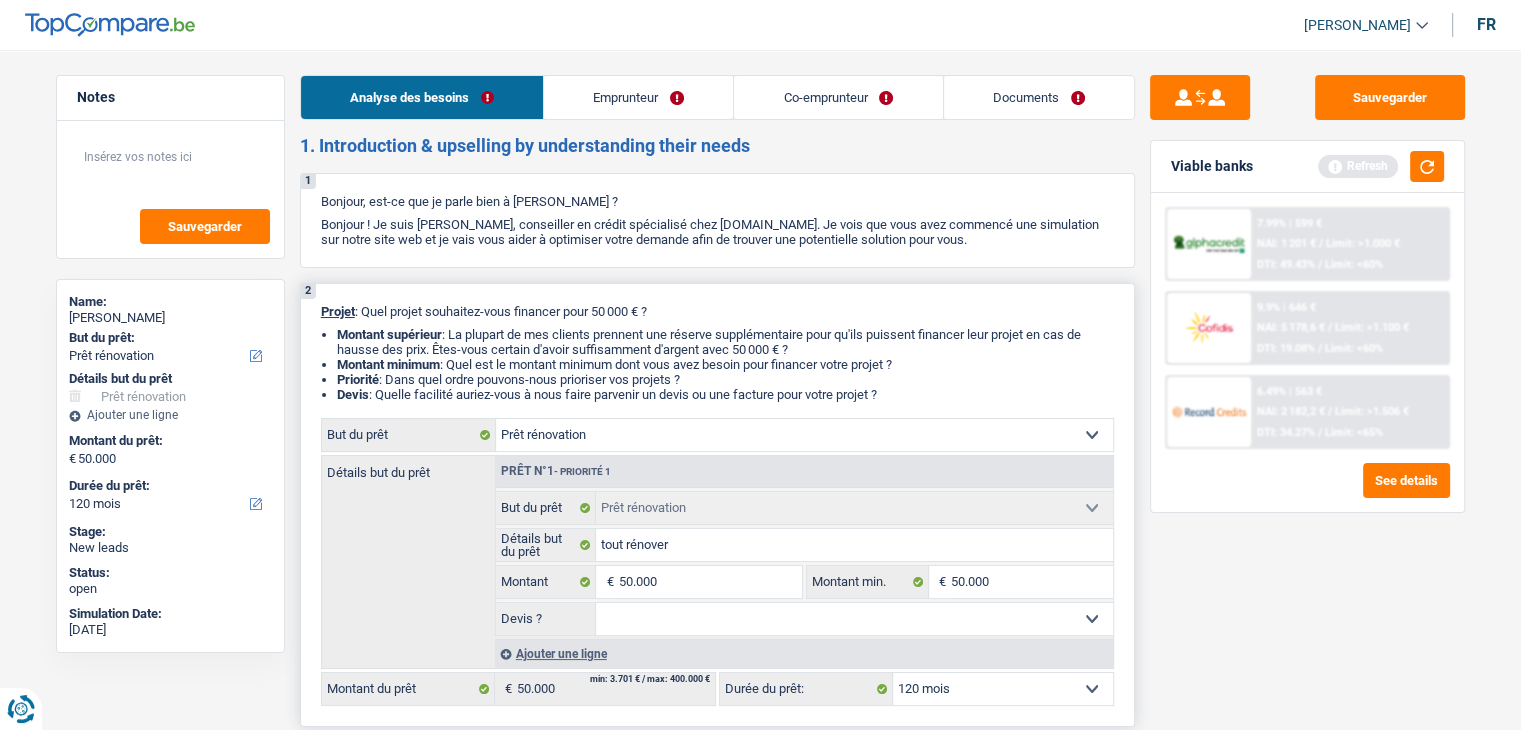 click on "Oui Non Non répondu
Sélectionner une option" at bounding box center (854, 619) 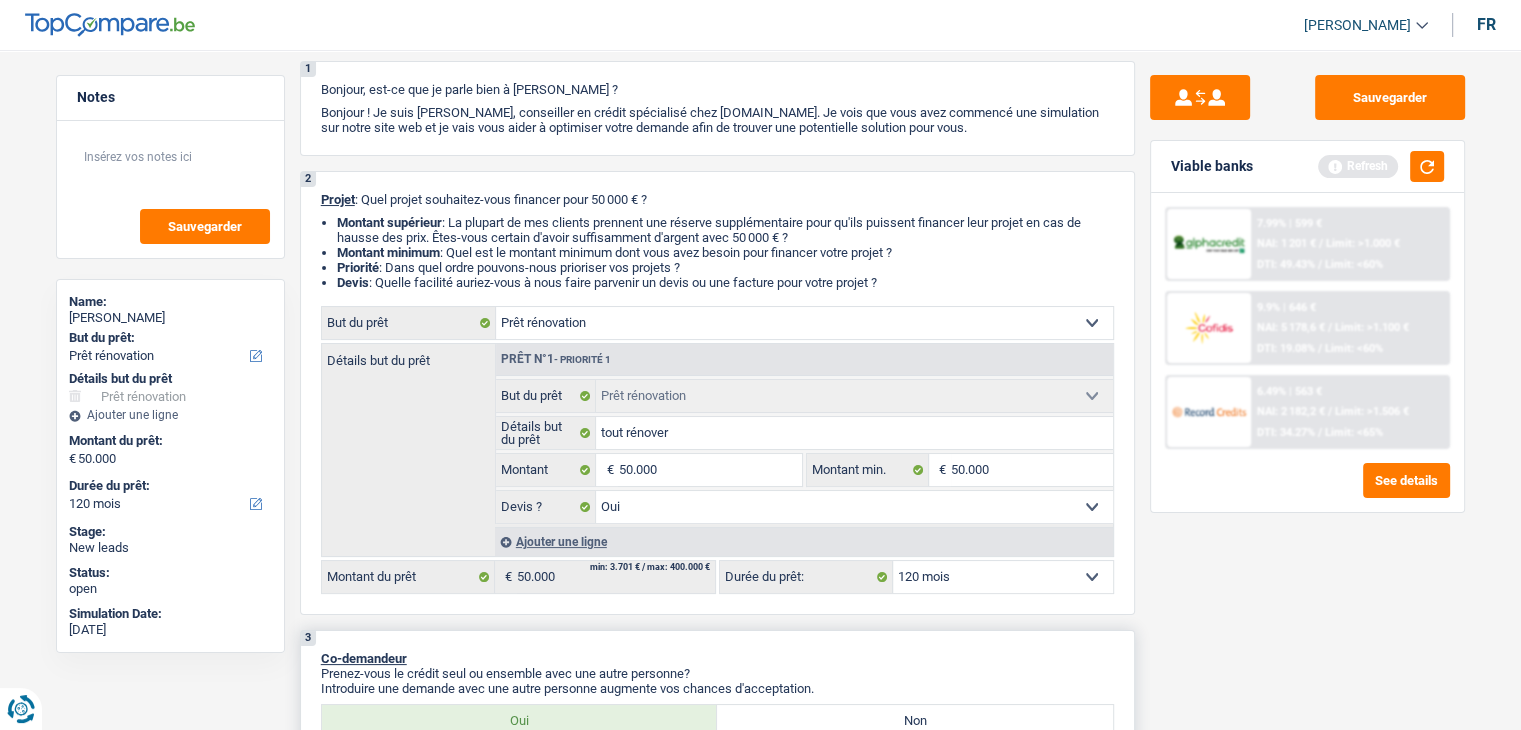 scroll, scrollTop: 0, scrollLeft: 0, axis: both 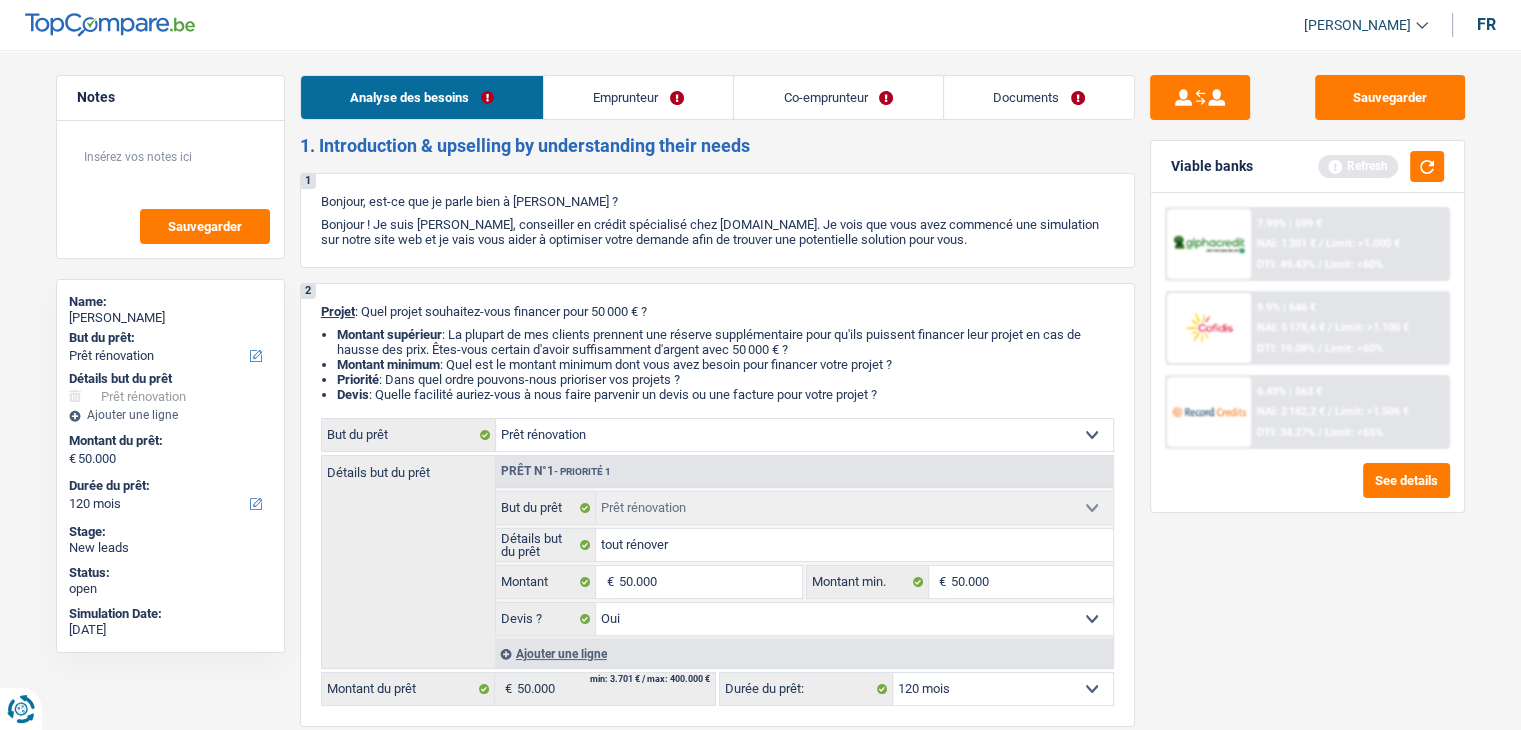 click on "Co-emprunteur" at bounding box center (838, 97) 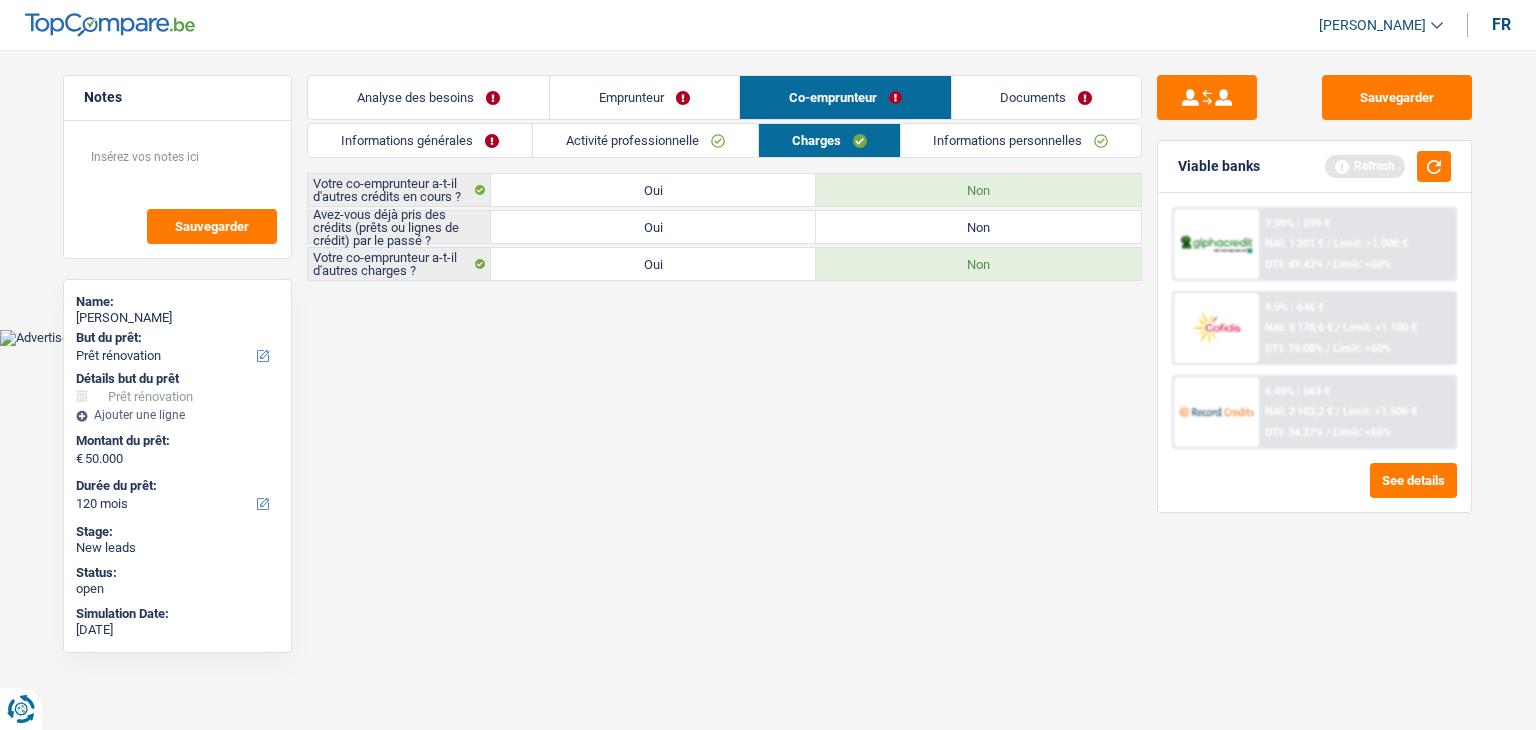 click on "Activité professionnelle" at bounding box center (645, 140) 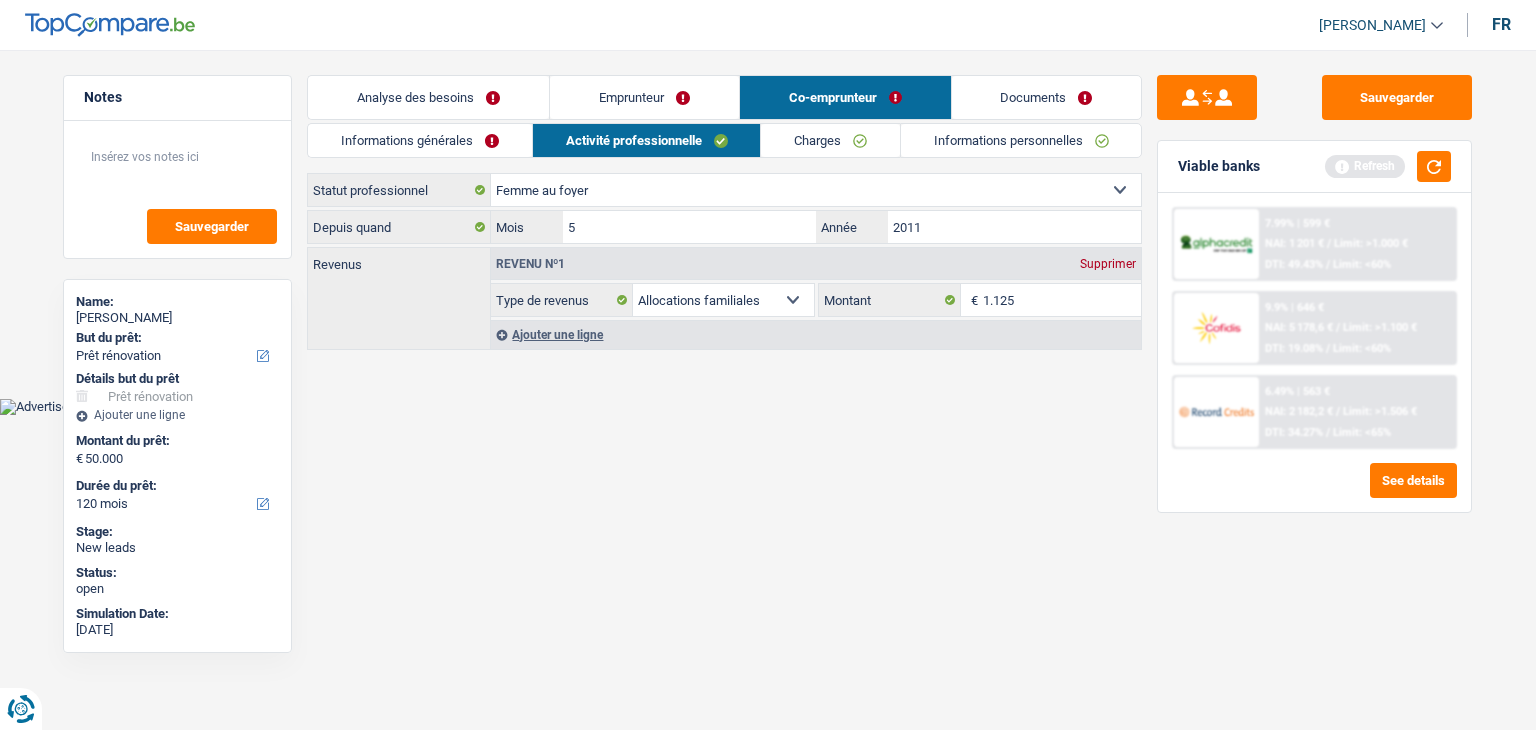 click on "Informations générales" at bounding box center (420, 140) 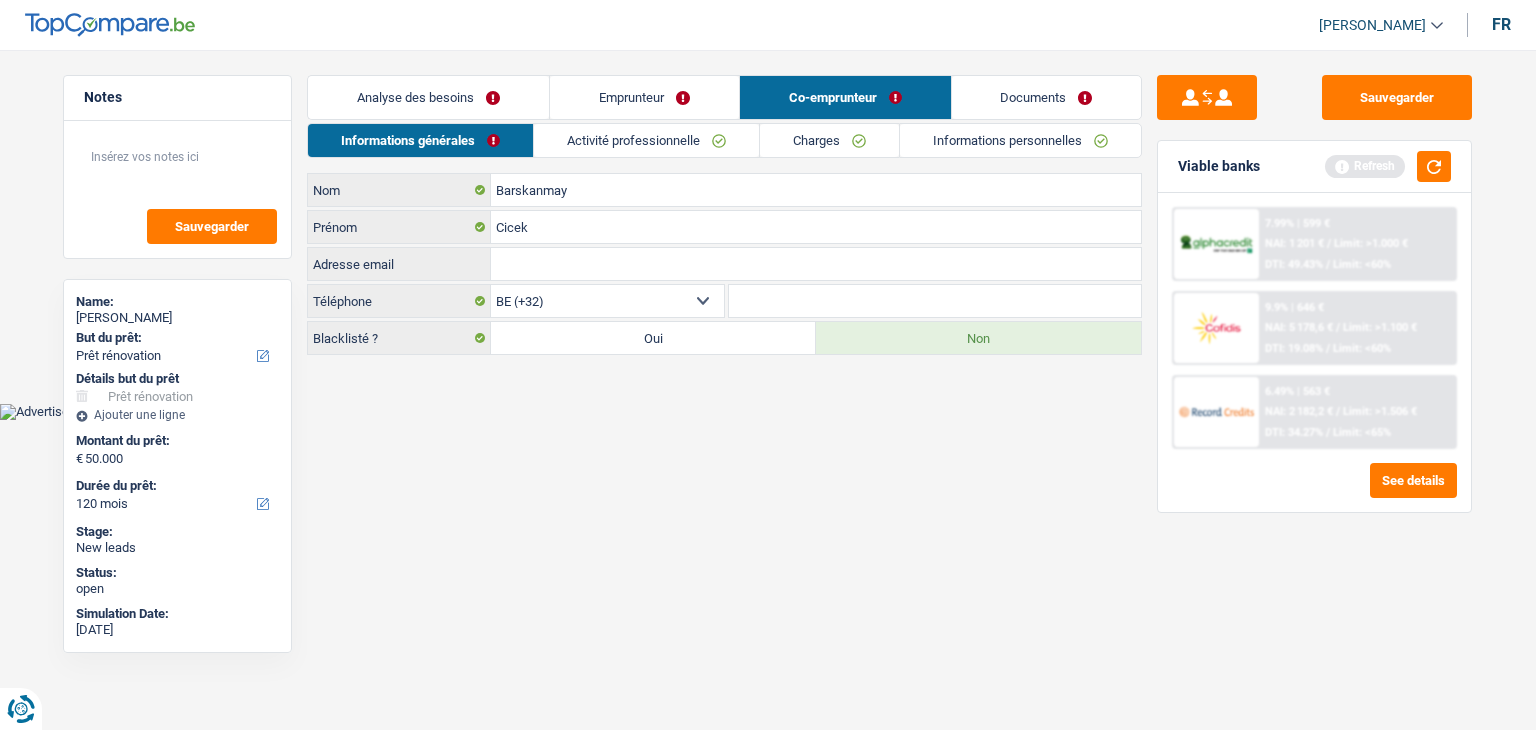 click on "Emprunteur" at bounding box center (644, 97) 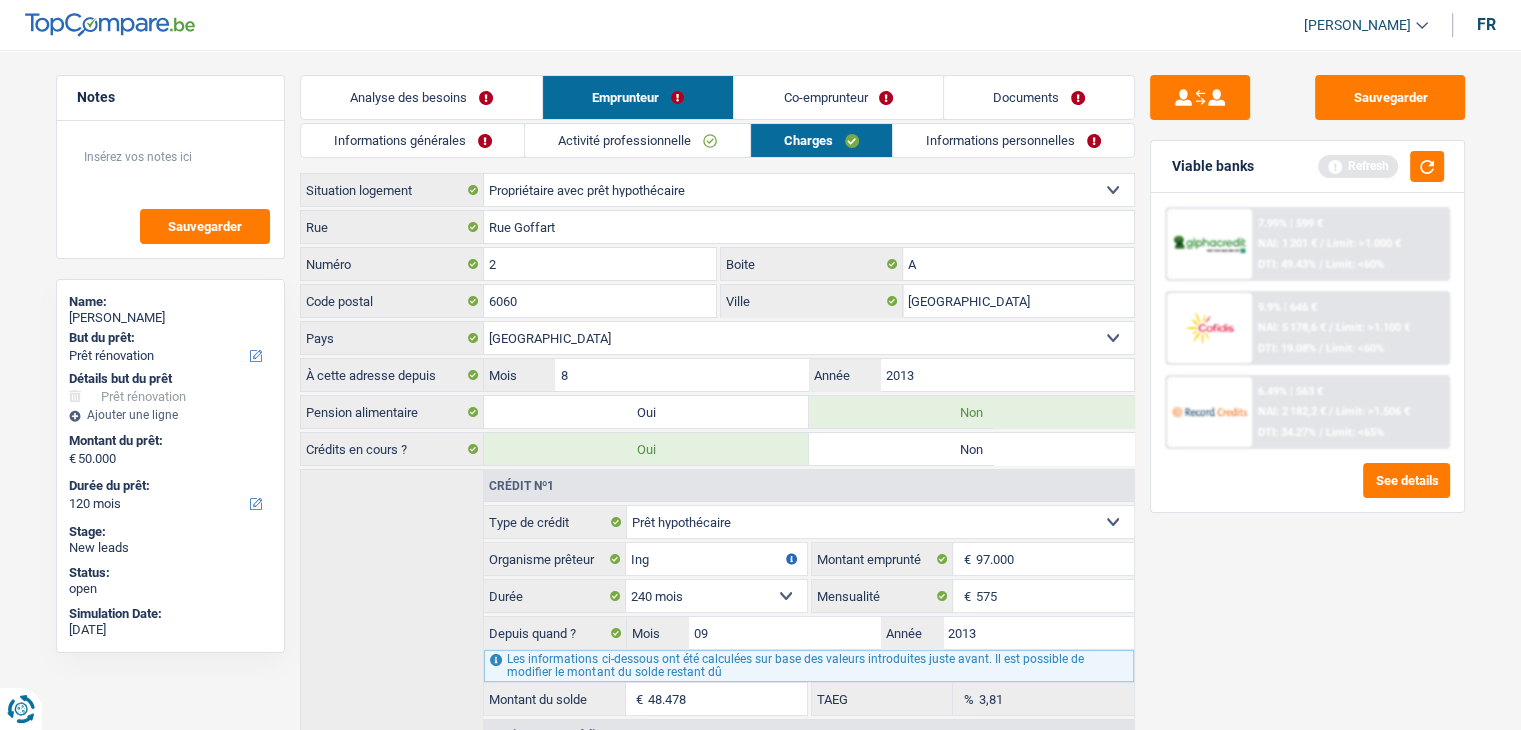 click on "Analyse des besoins" at bounding box center [421, 97] 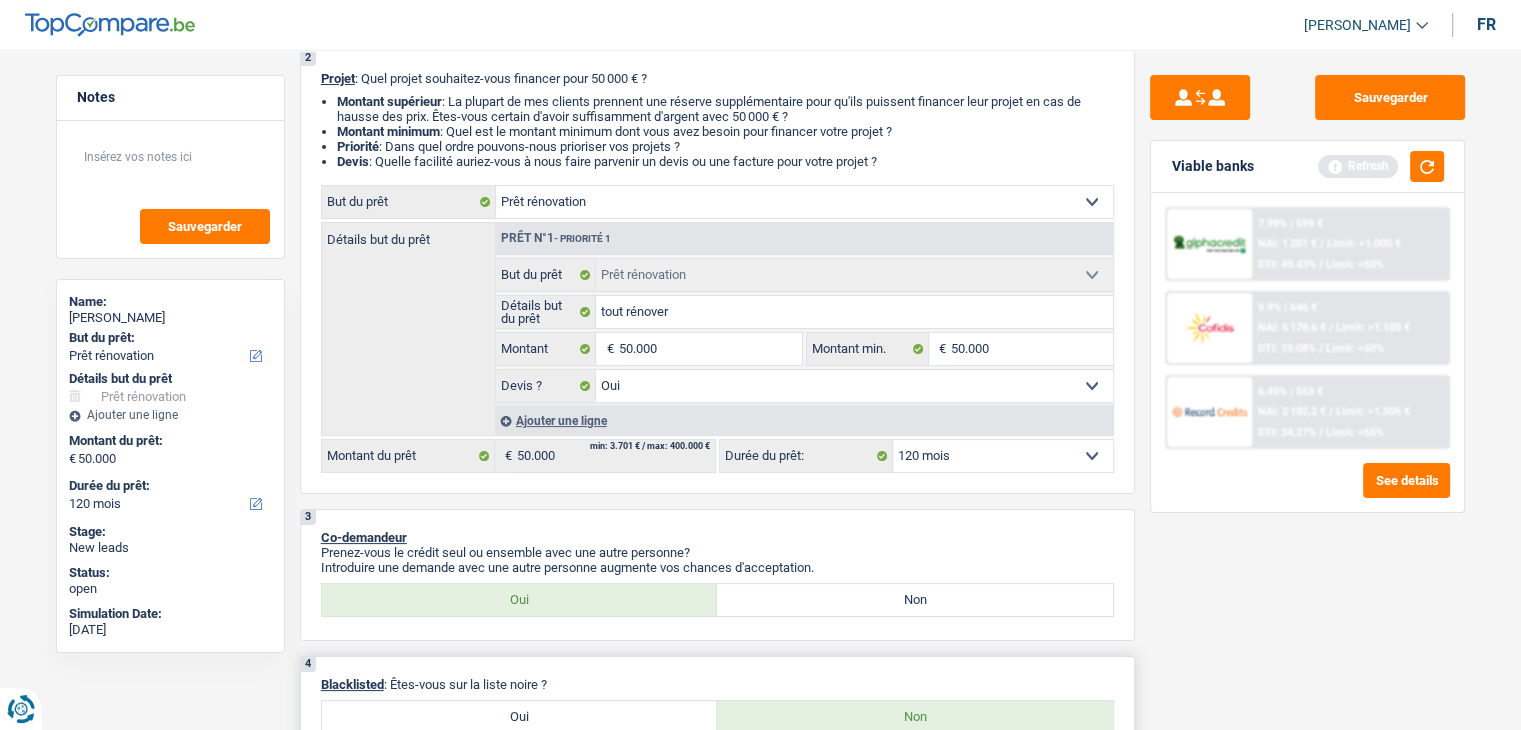 scroll, scrollTop: 600, scrollLeft: 0, axis: vertical 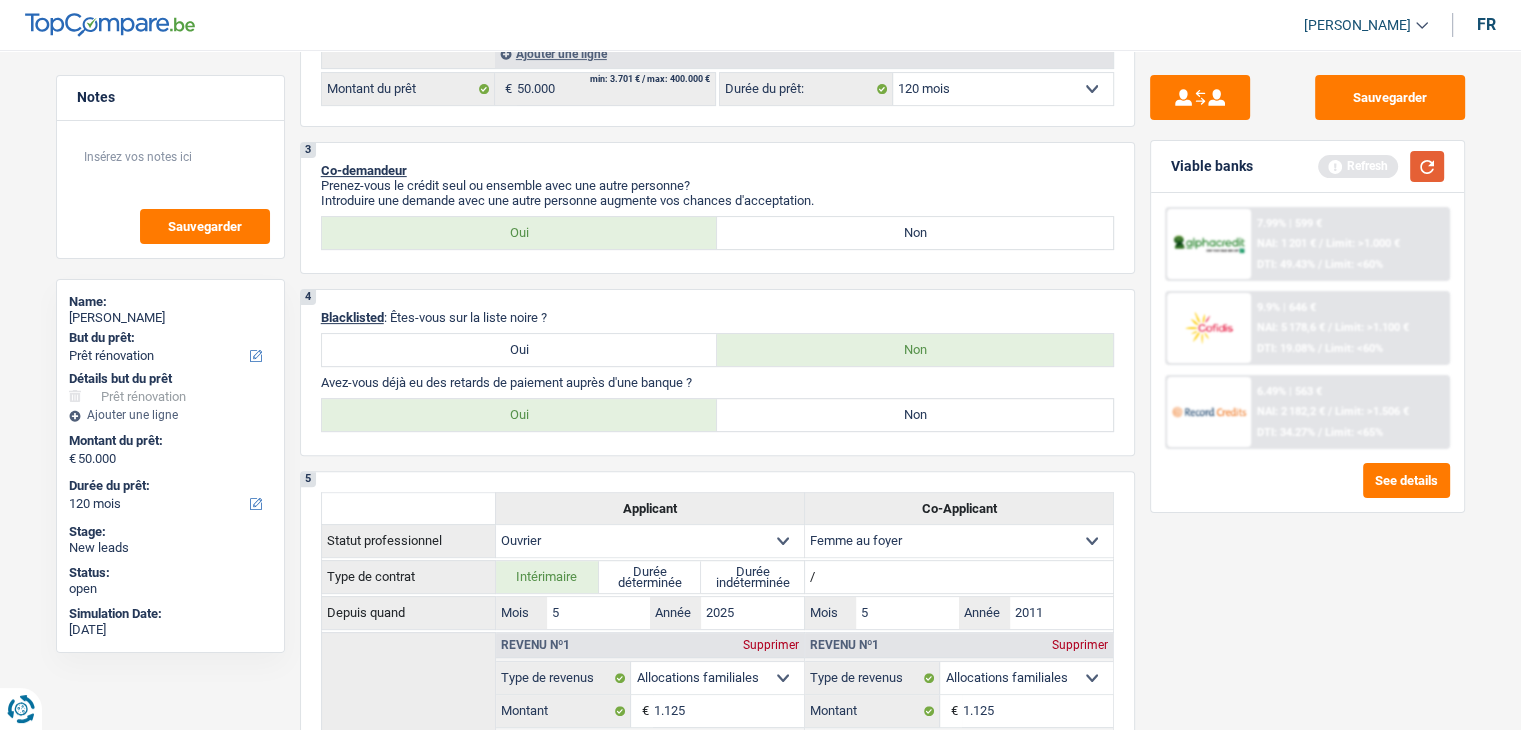 click at bounding box center [1427, 166] 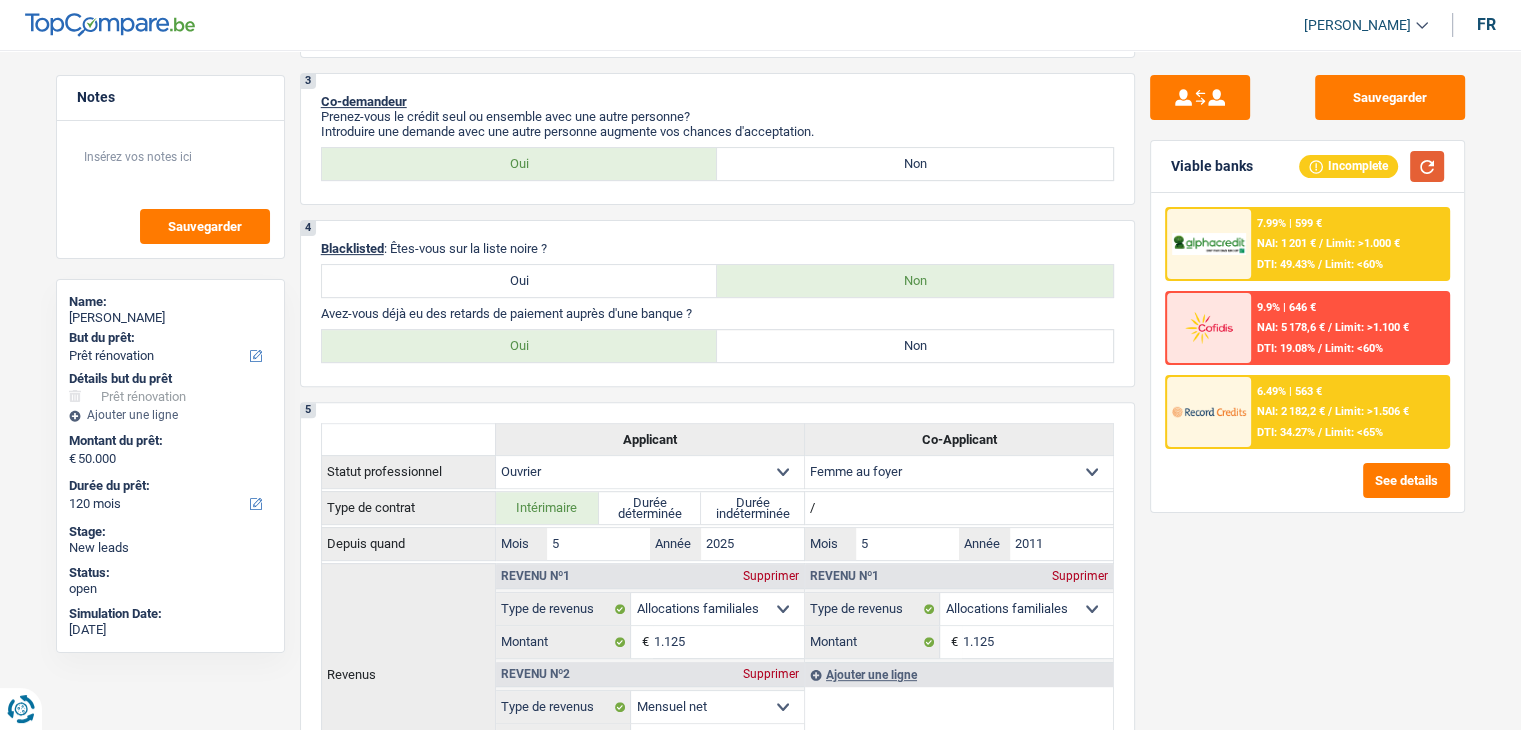 scroll, scrollTop: 800, scrollLeft: 0, axis: vertical 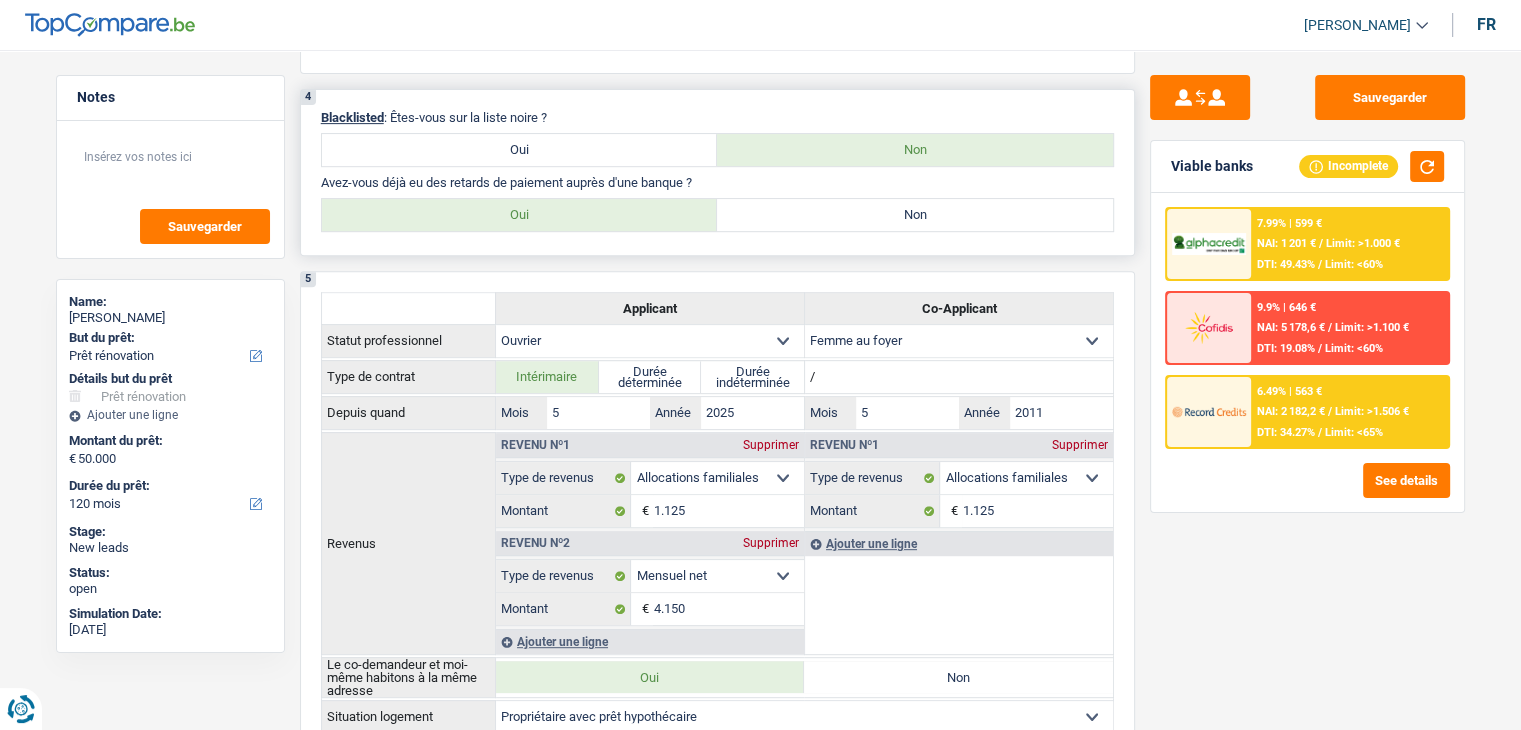 click on "Non" at bounding box center (915, 215) 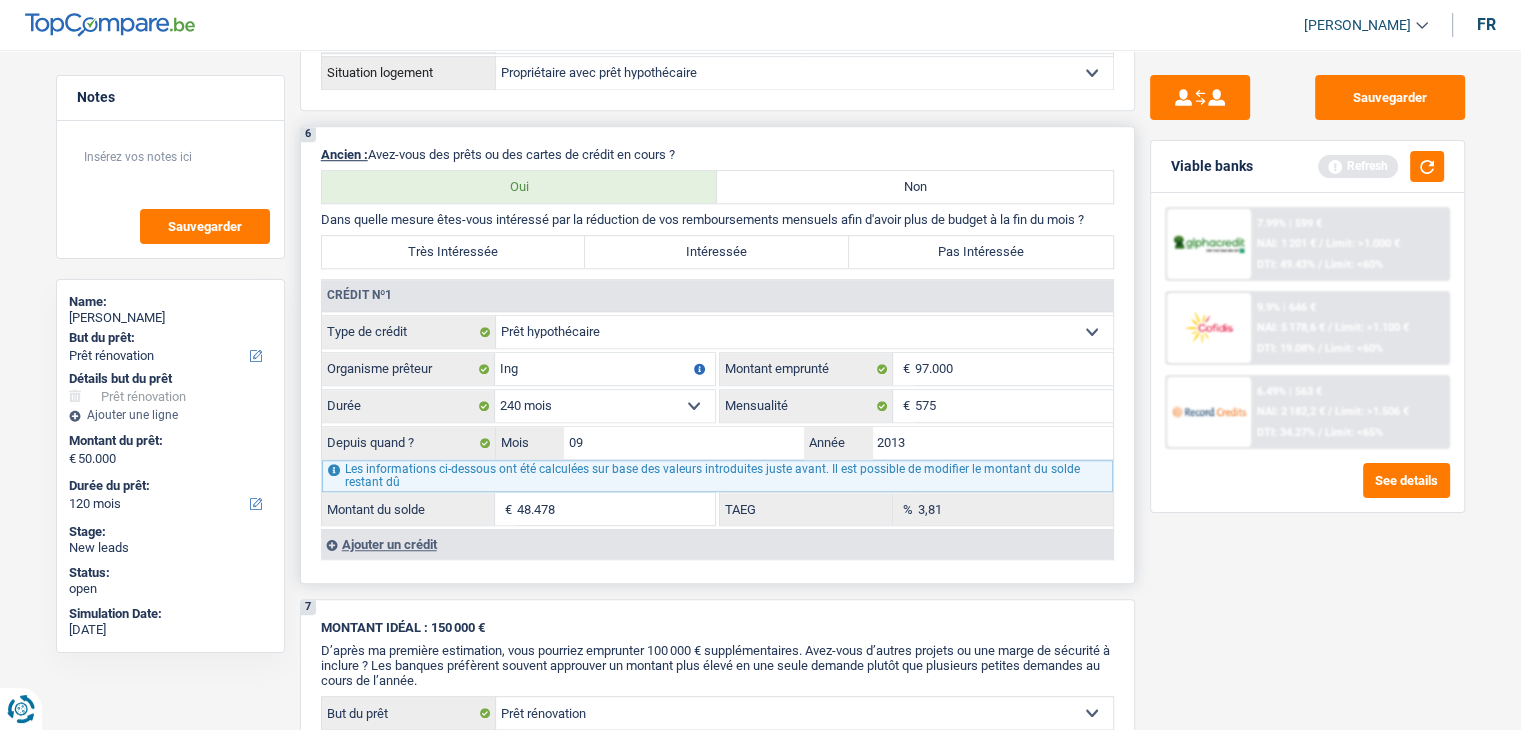 scroll, scrollTop: 1600, scrollLeft: 0, axis: vertical 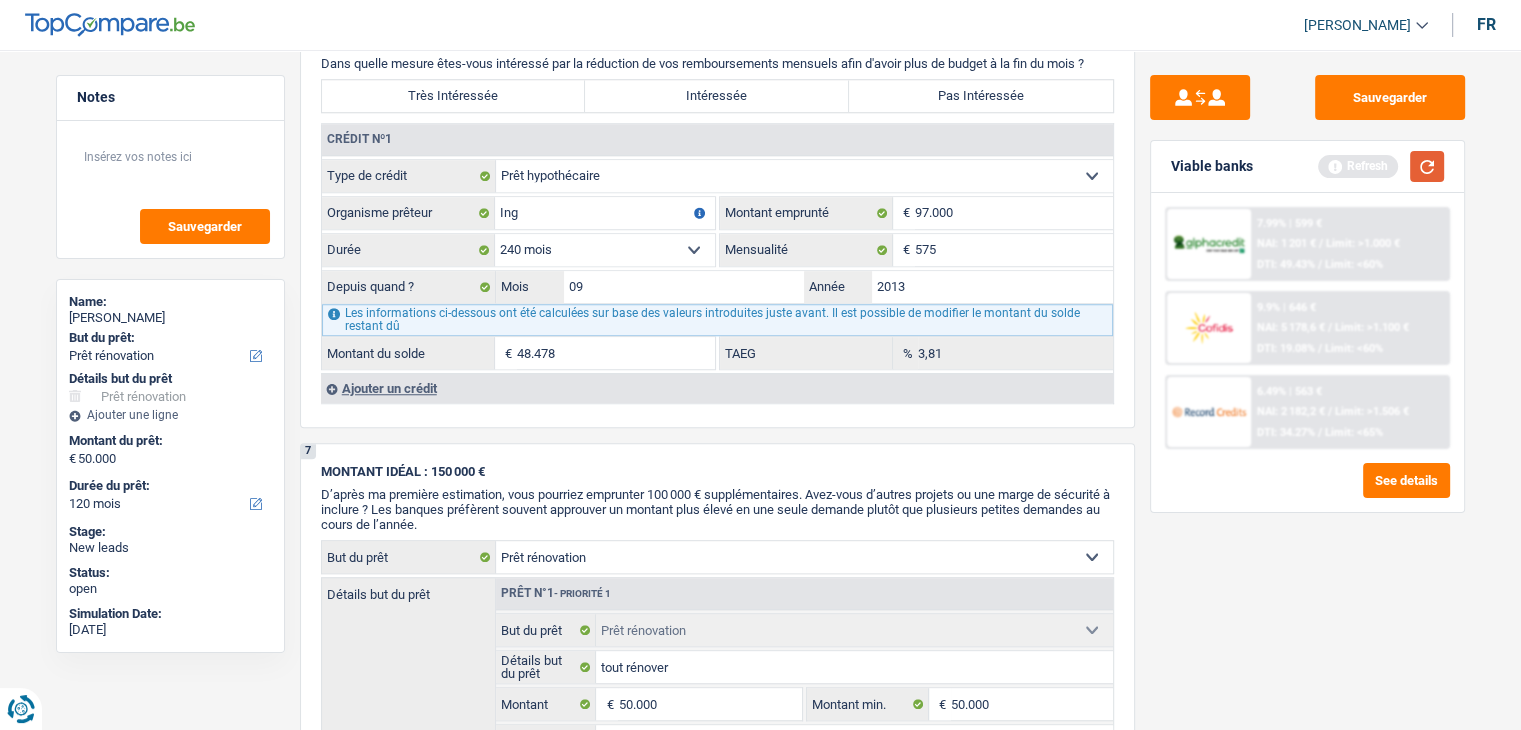 click at bounding box center (1427, 166) 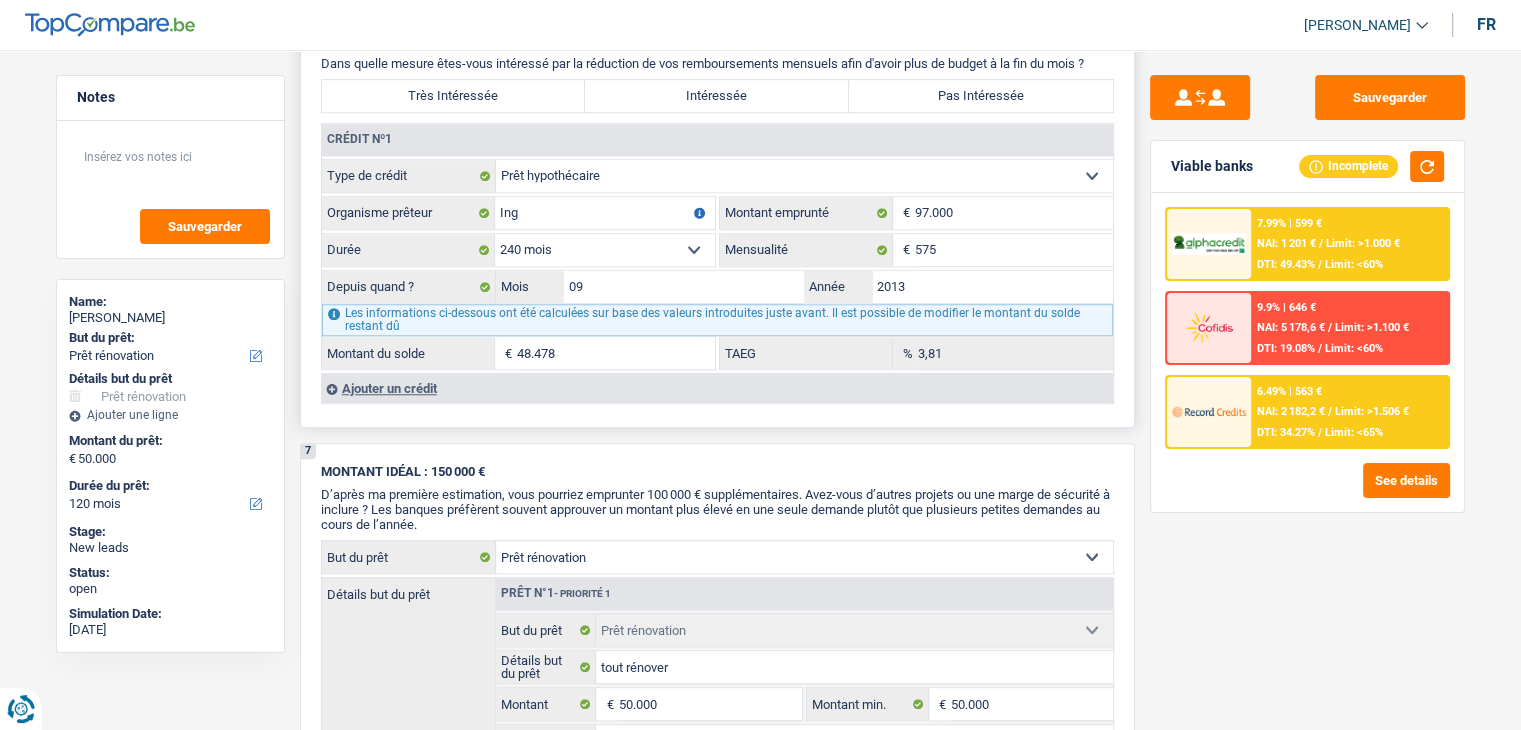 click on "Ajouter un crédit" at bounding box center [717, 388] 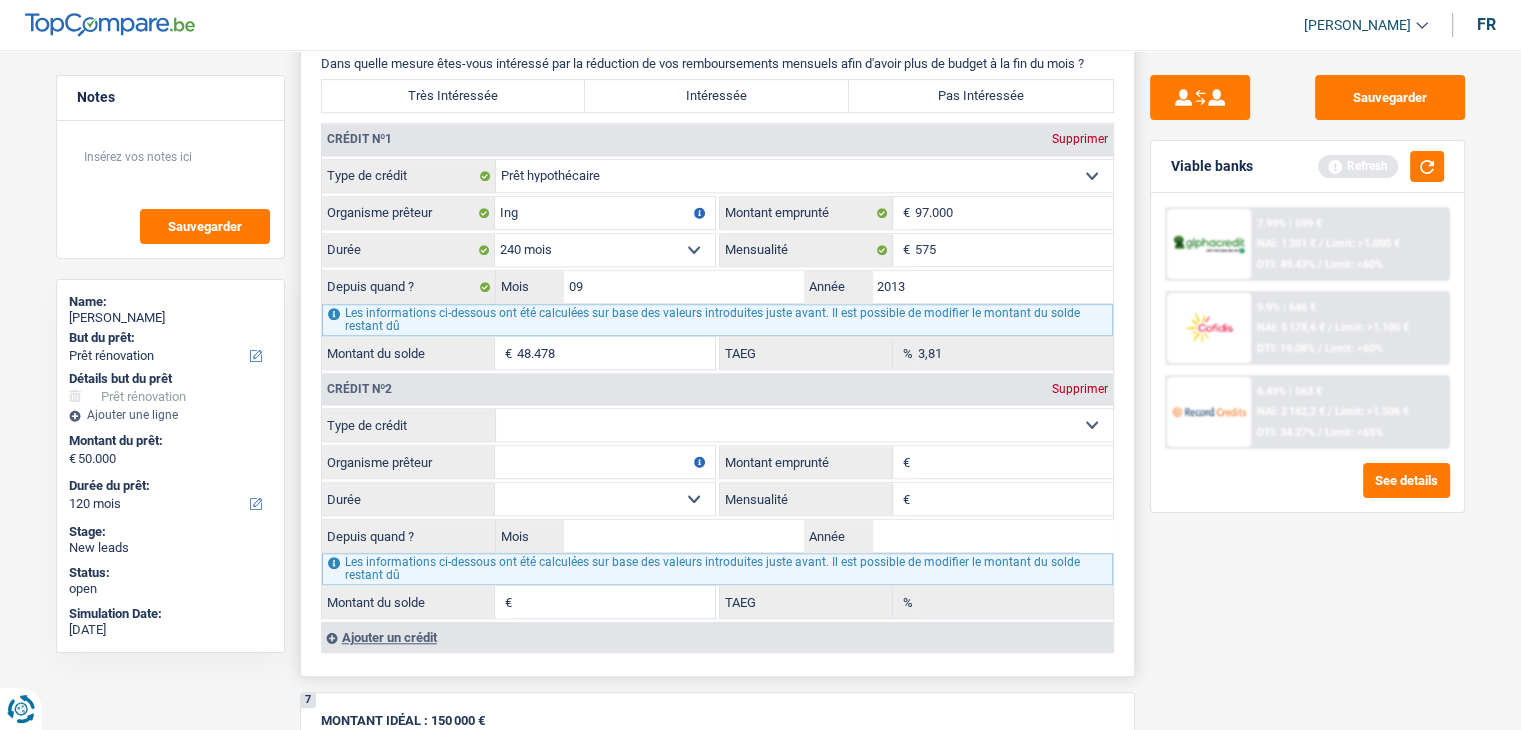 click on "Carte ou ouverture de crédit Prêt hypothécaire Vente à tempérament Prêt à tempérament Prêt rénovation Prêt voiture Regroupement d'un ou plusieurs crédits
Sélectionner une option" at bounding box center [804, 425] 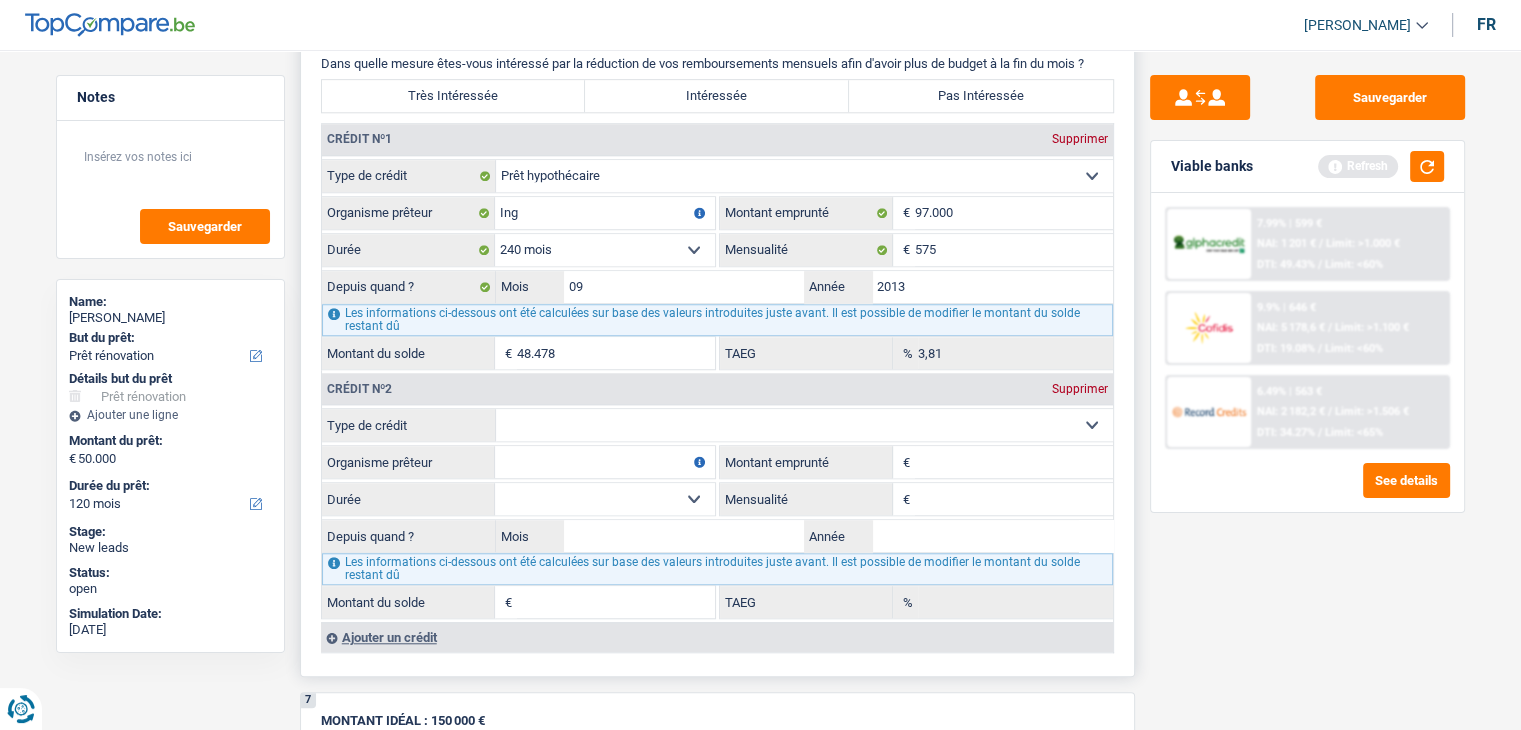 select on "carLoan" 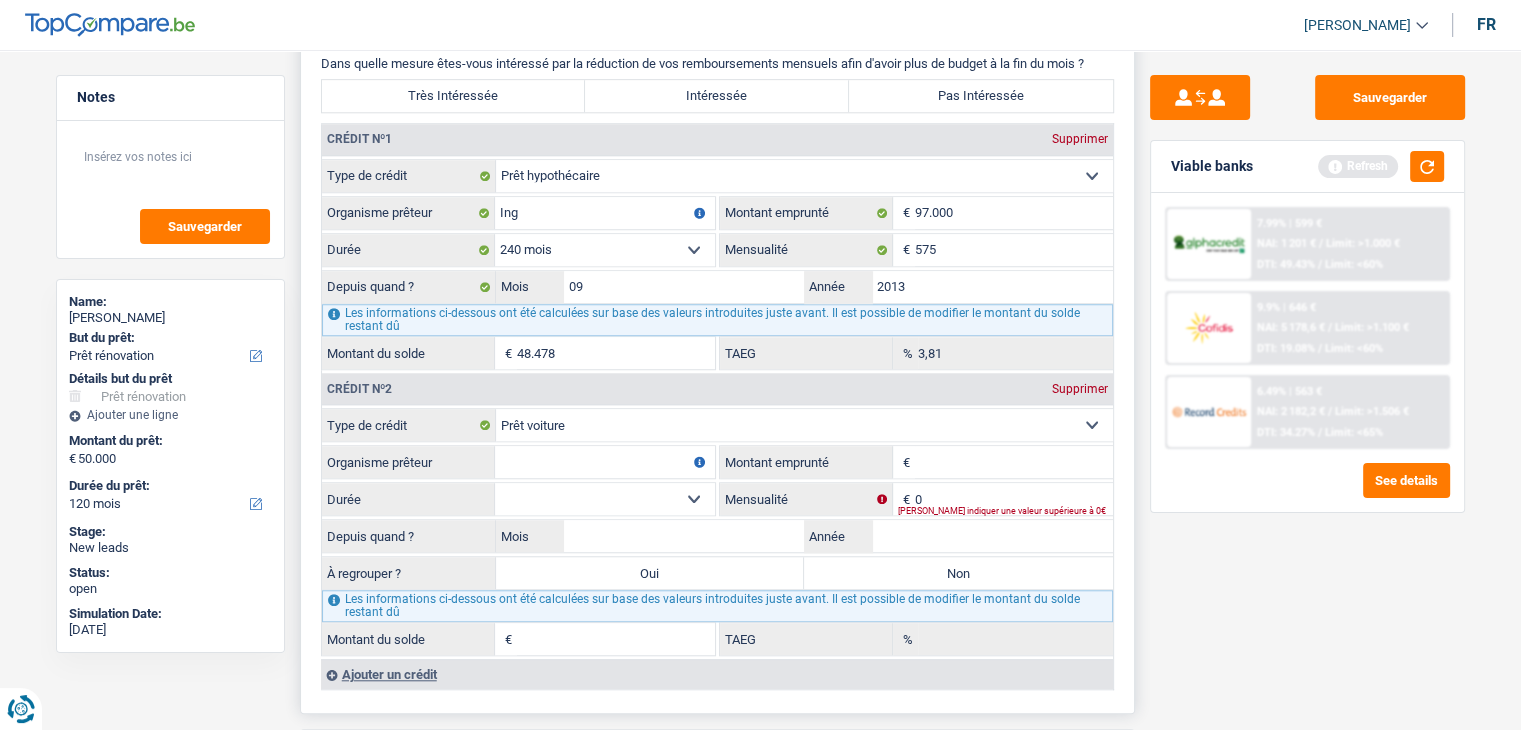 click on "Organisme prêteur" at bounding box center [605, 462] 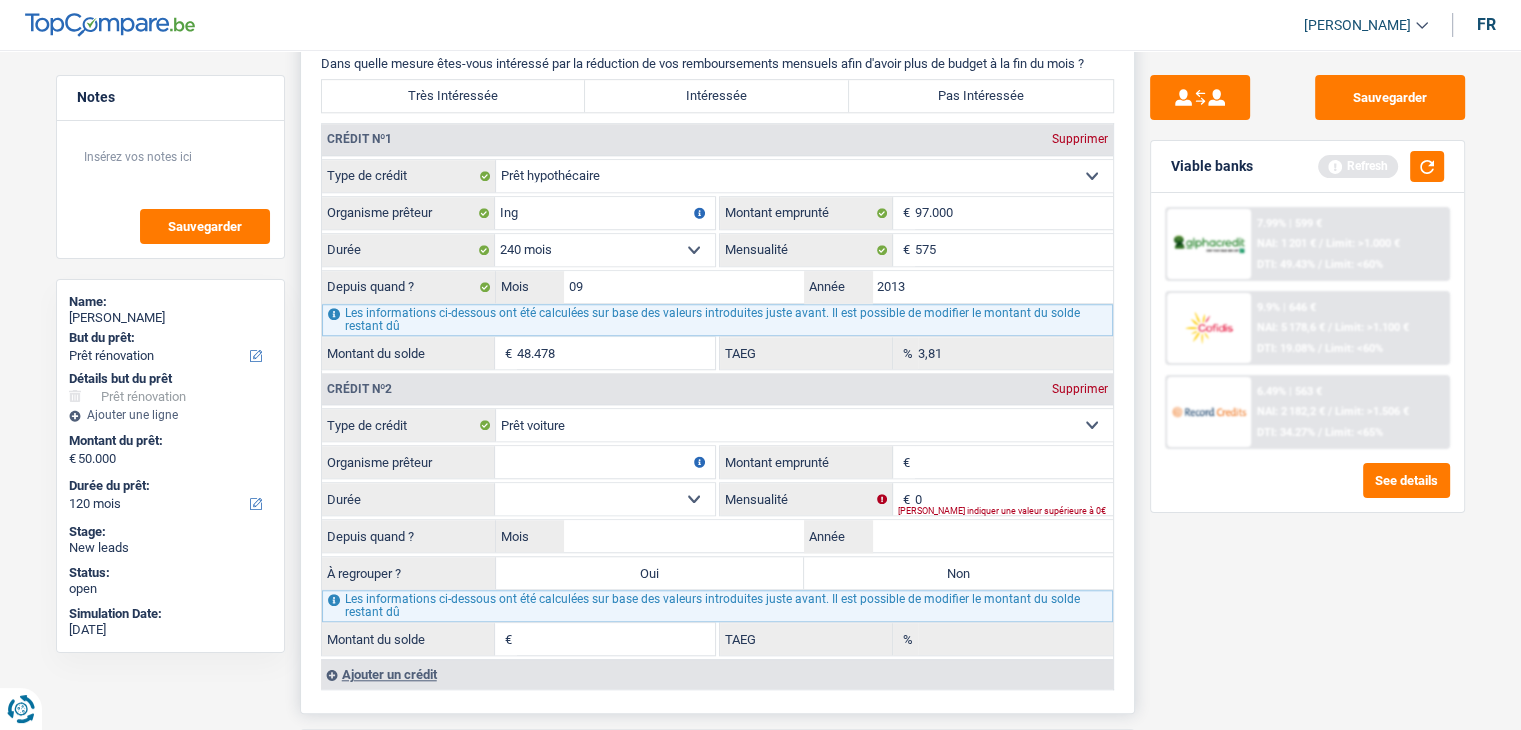 click on "Supprimer" at bounding box center [1080, 389] 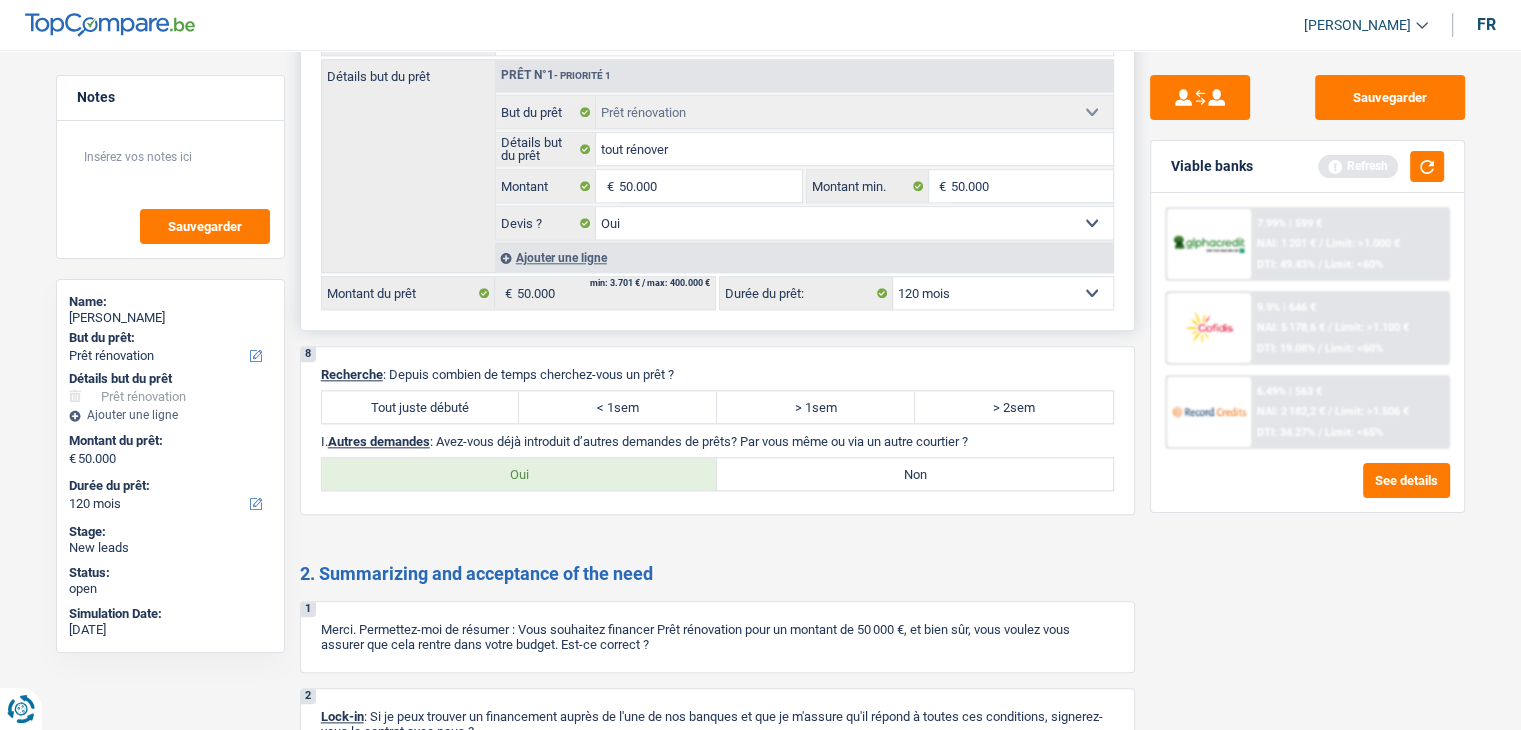 scroll, scrollTop: 1964, scrollLeft: 0, axis: vertical 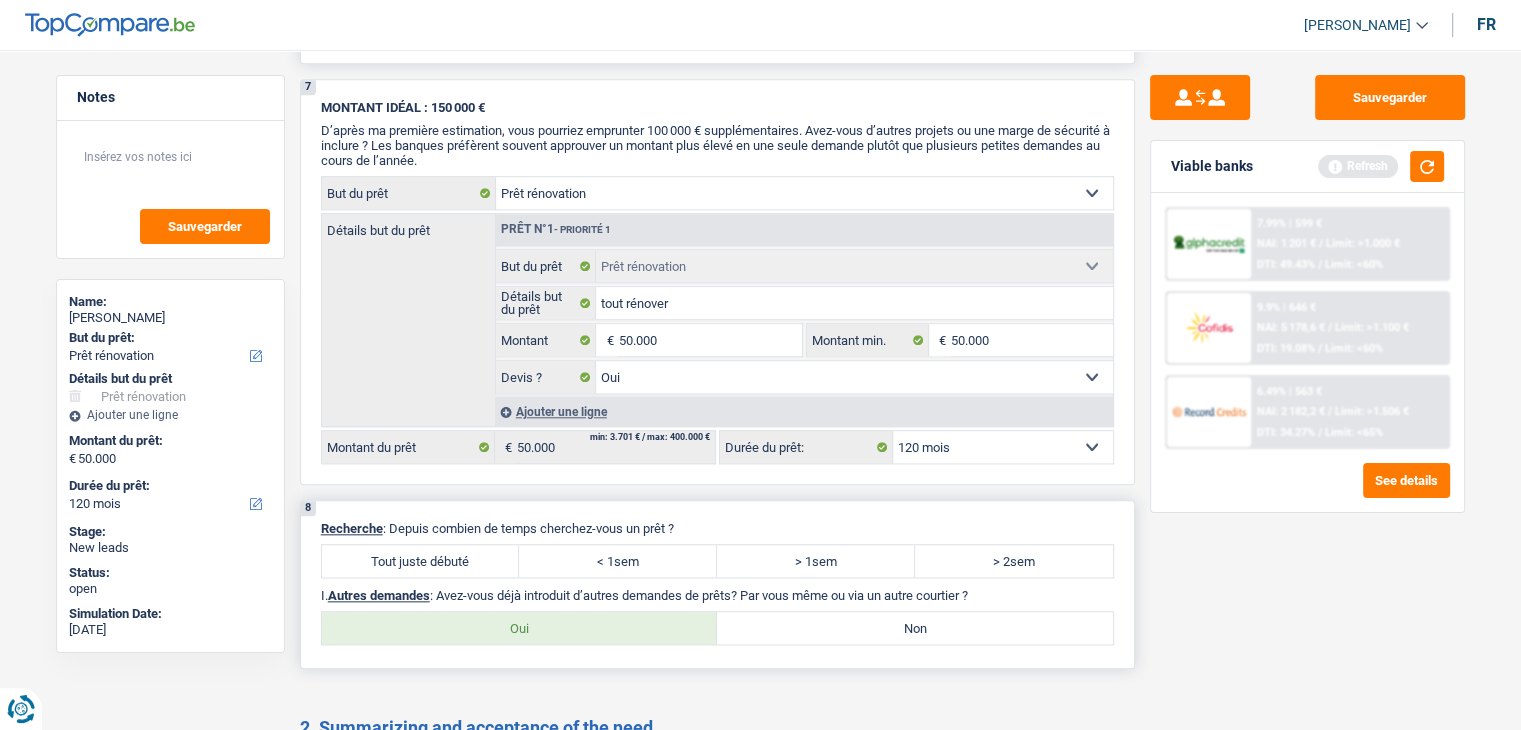 click on "Tout juste débuté" at bounding box center (421, 561) 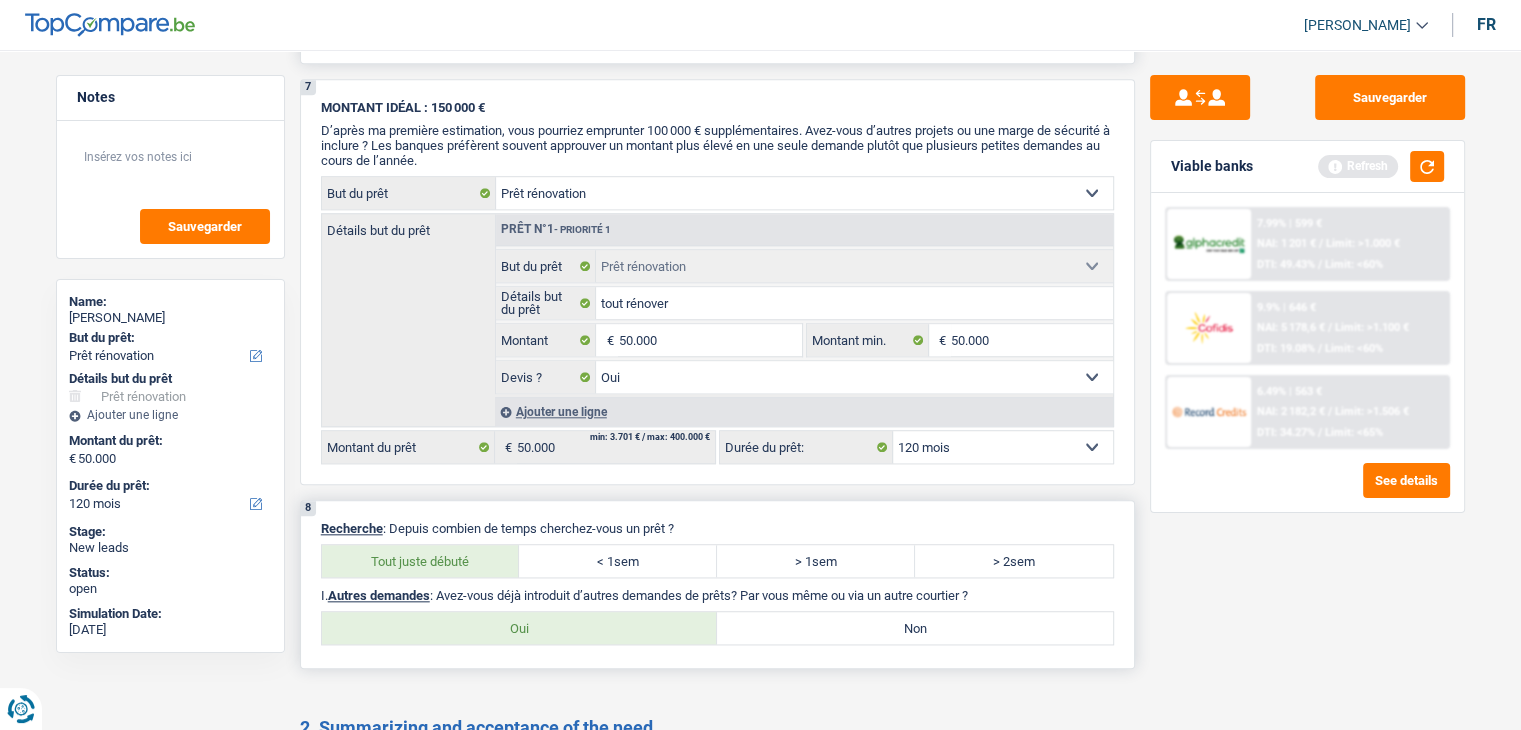 click on "Non" at bounding box center [915, 628] 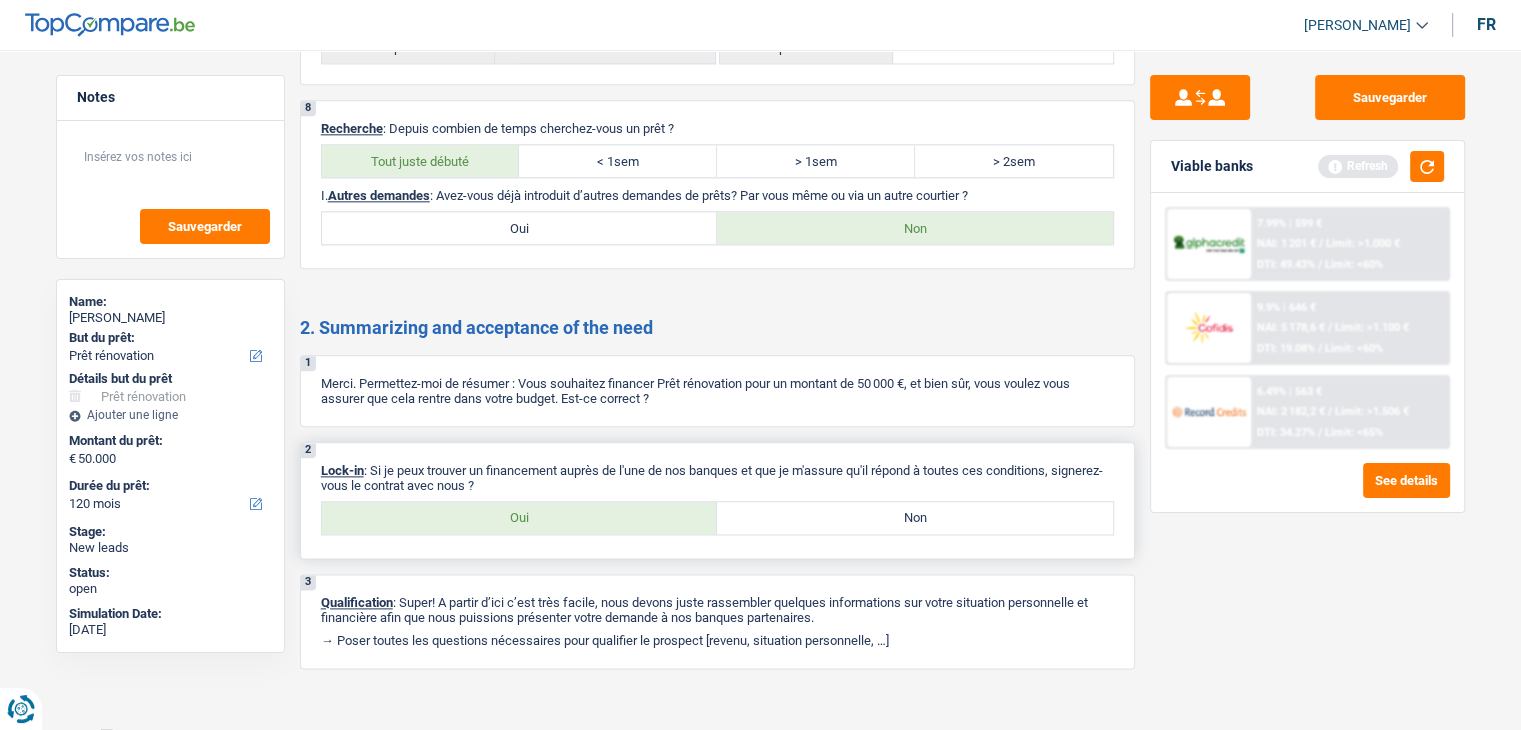 click on "Oui" at bounding box center (520, 518) 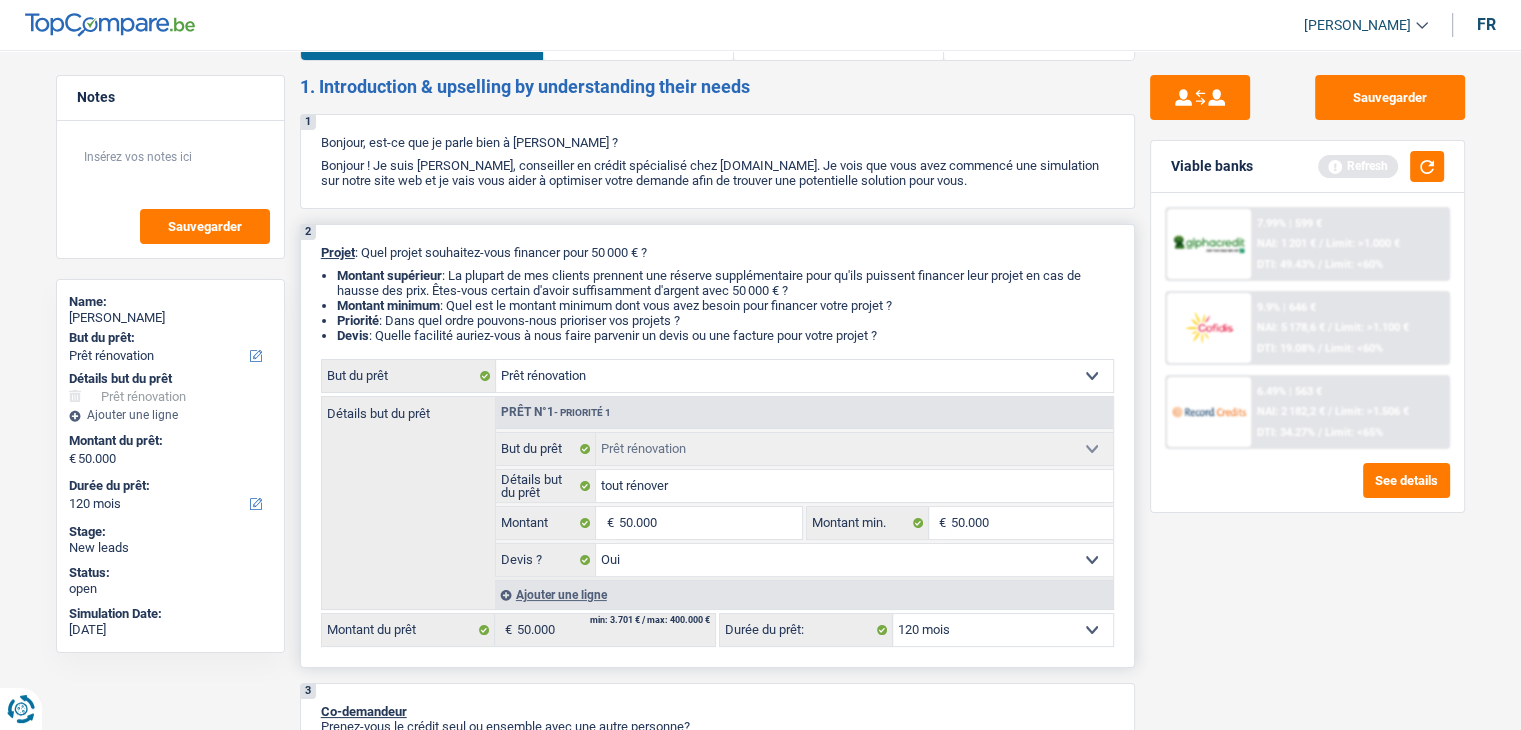 scroll, scrollTop: 0, scrollLeft: 0, axis: both 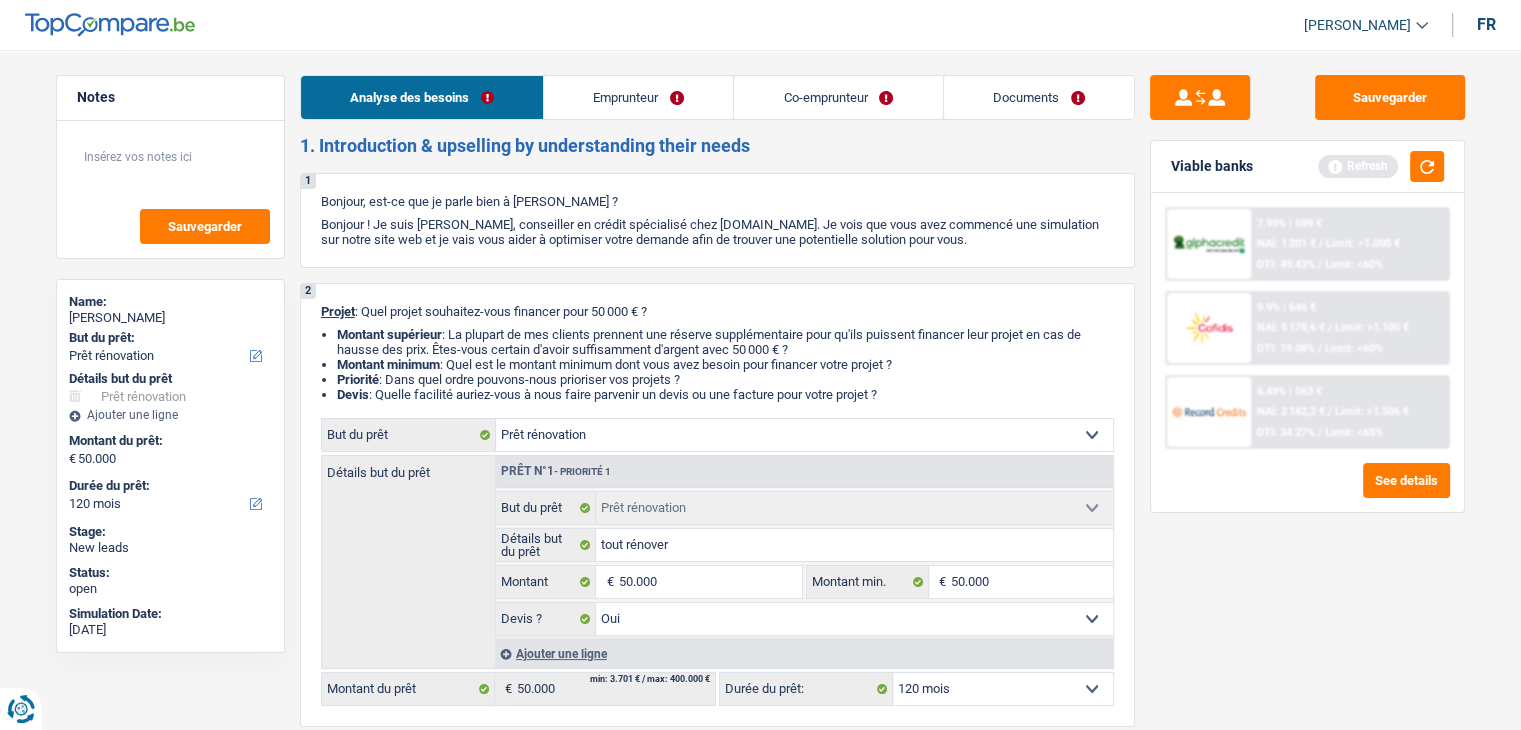 click on "Emprunteur" at bounding box center (638, 97) 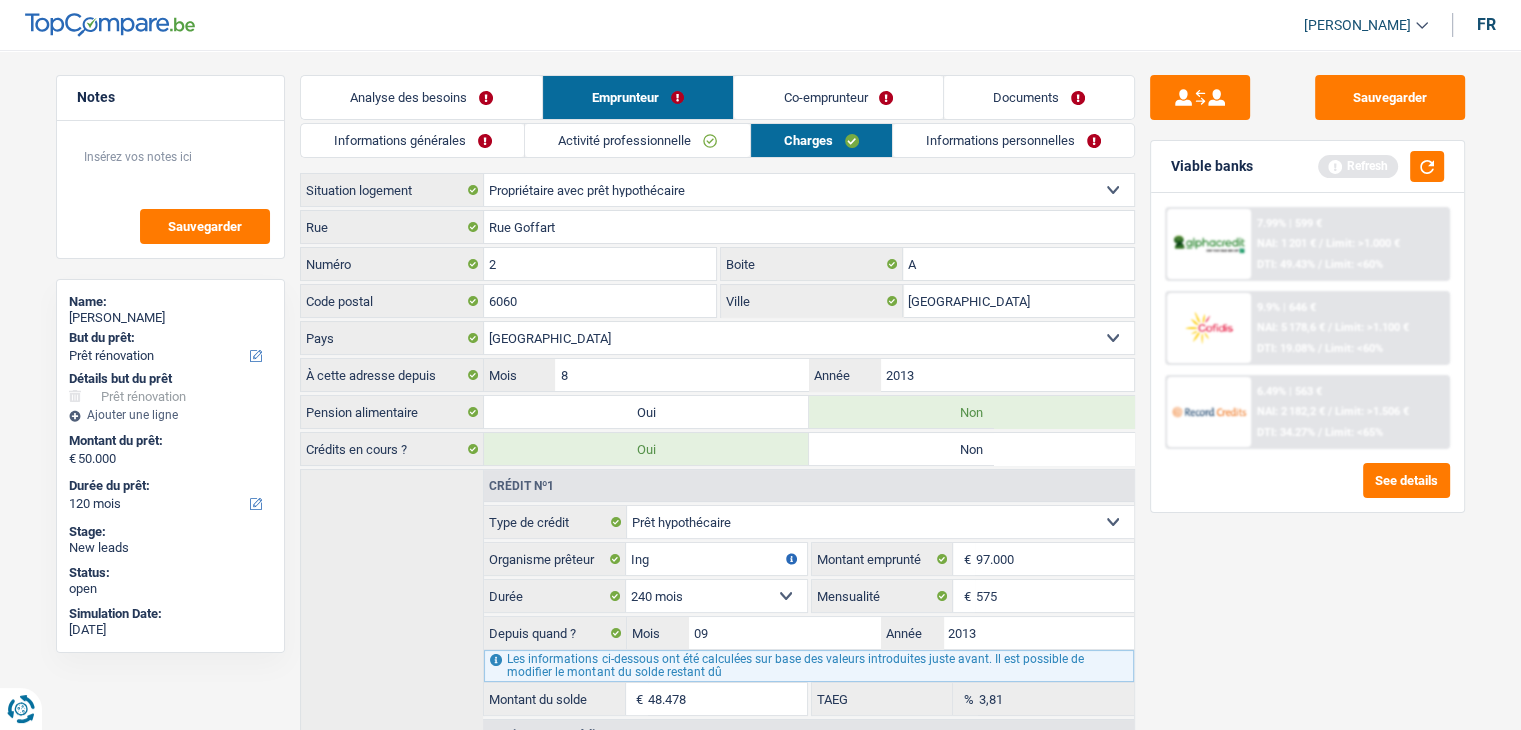 click on "Informations générales" at bounding box center (413, 140) 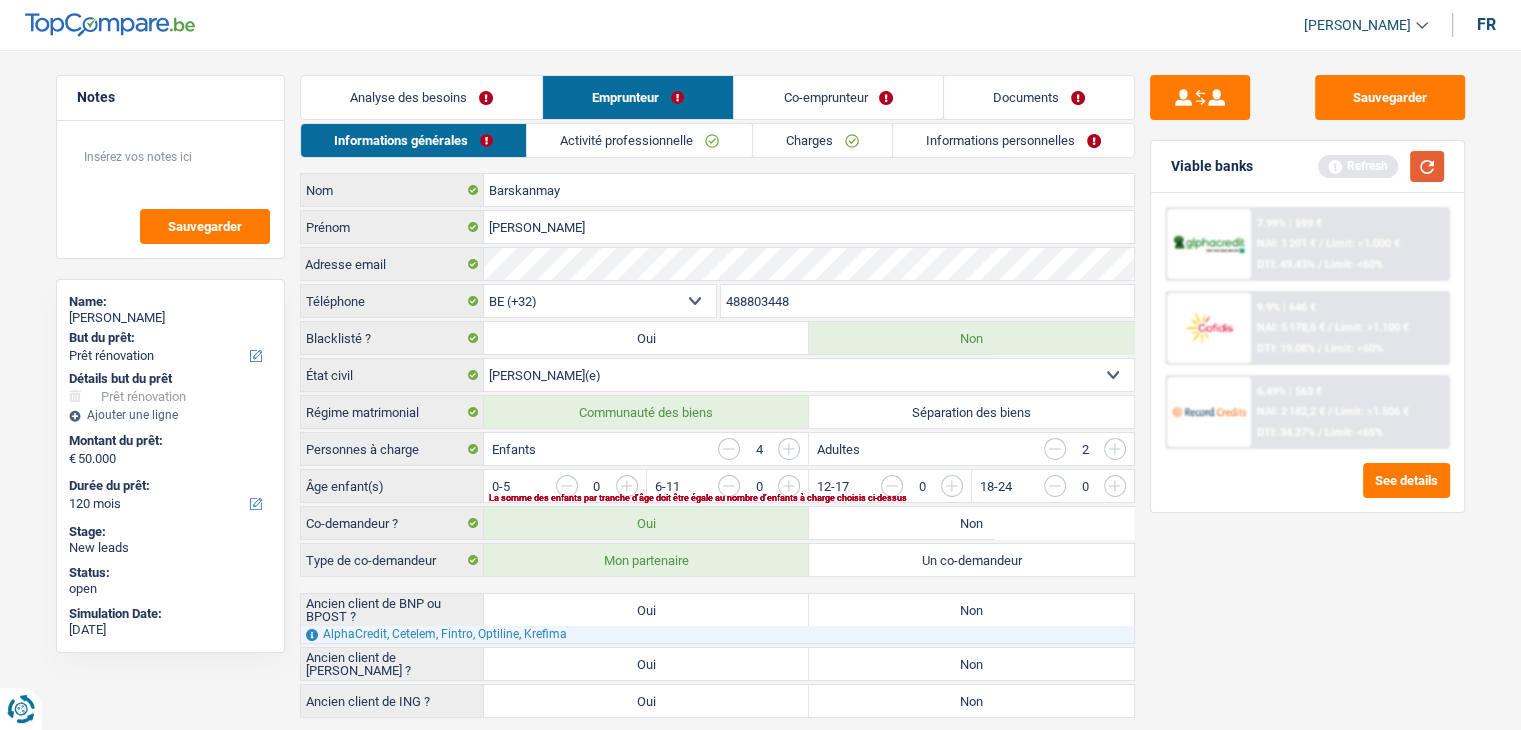 click at bounding box center (1427, 166) 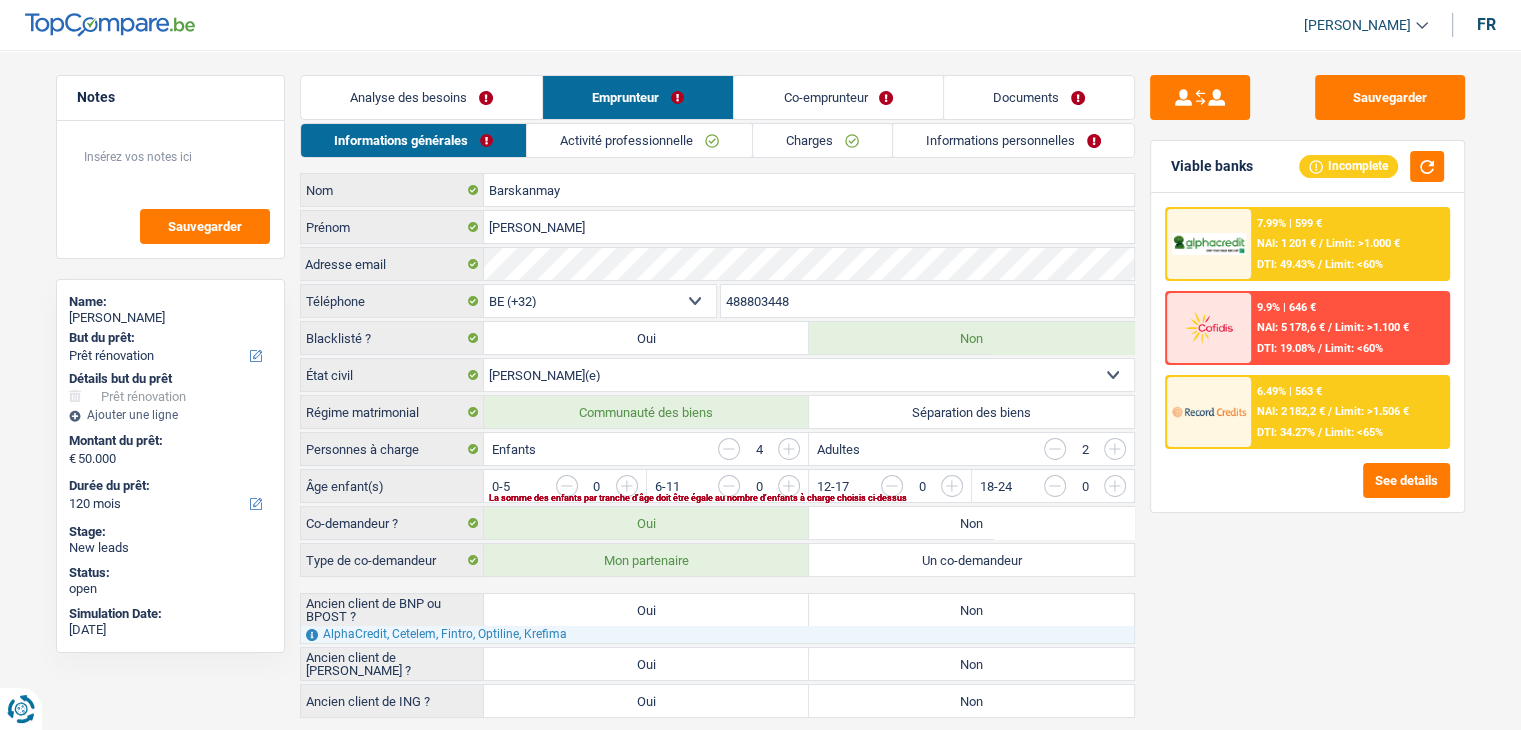 click on "Sauvegarder
Viable banks
Incomplete
7.99% | 599 €
NAI: 1 201 €
/
Limit: >1.000 €
DTI: 49.43%
/
Limit: <60%
9.9% | 646 €
NAI: 5 178,6 €
/
Limit: >1.100 €
DTI: 19.08%
/
Limit: <60%
/       /" at bounding box center [1307, 384] 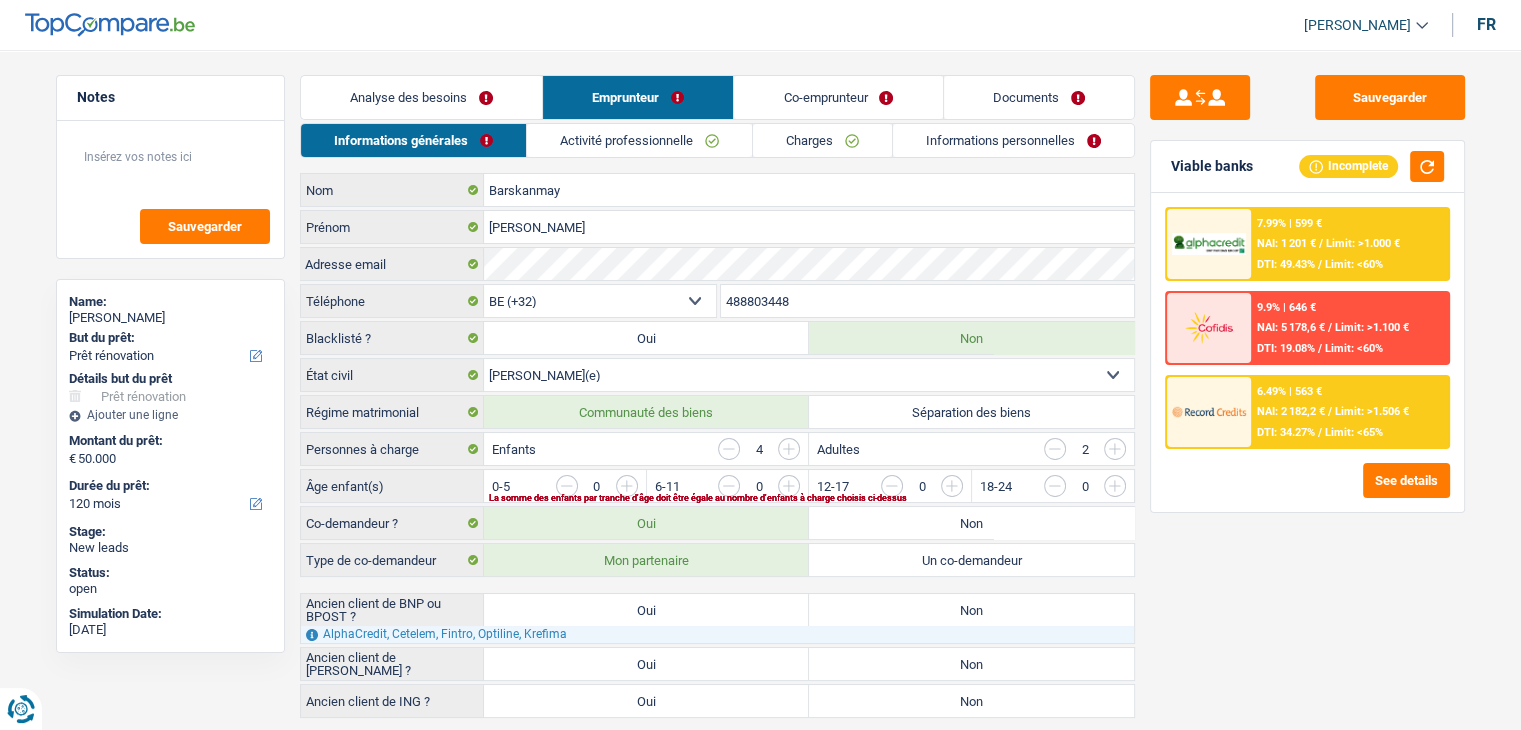 click on "Enfants
4" at bounding box center (646, 449) 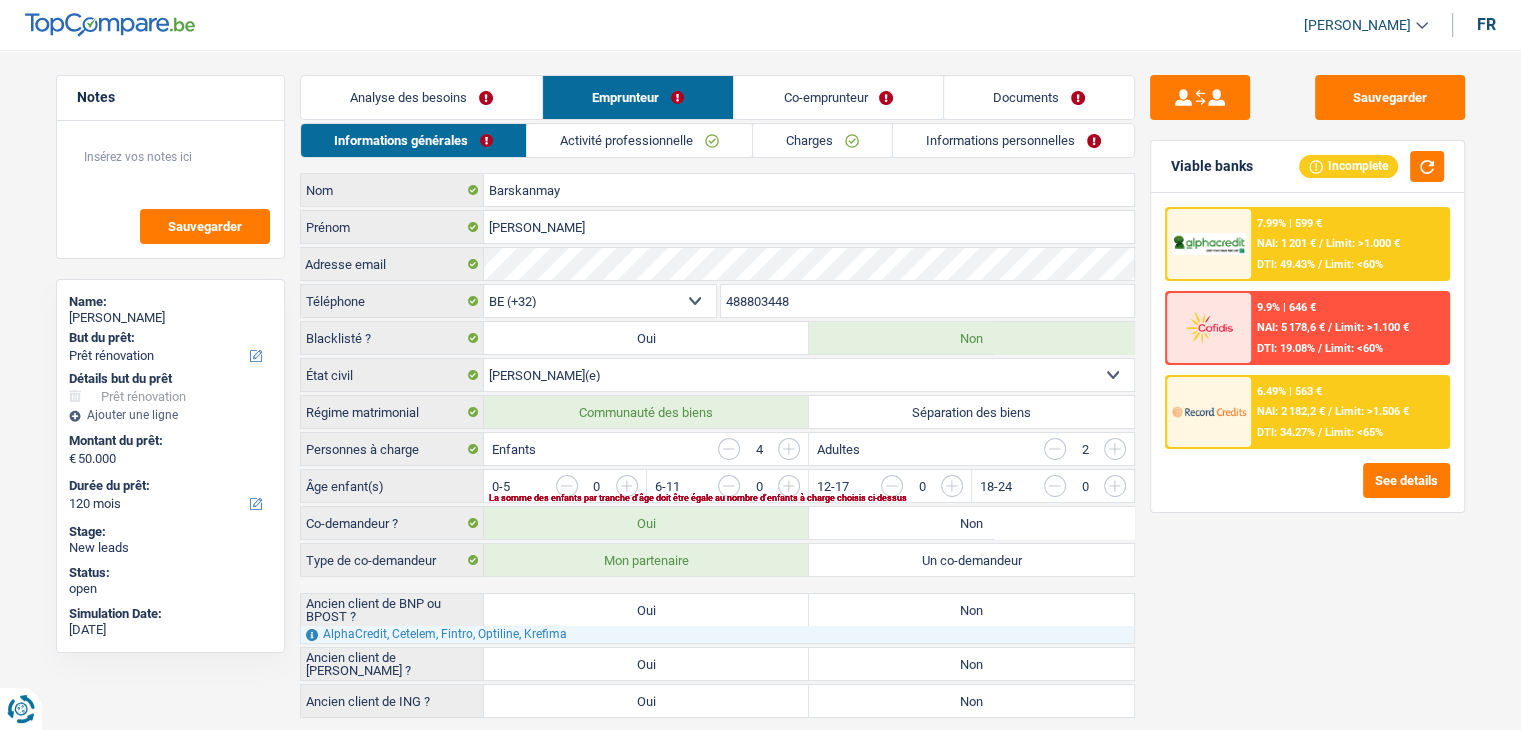 click at bounding box center [1357, 491] 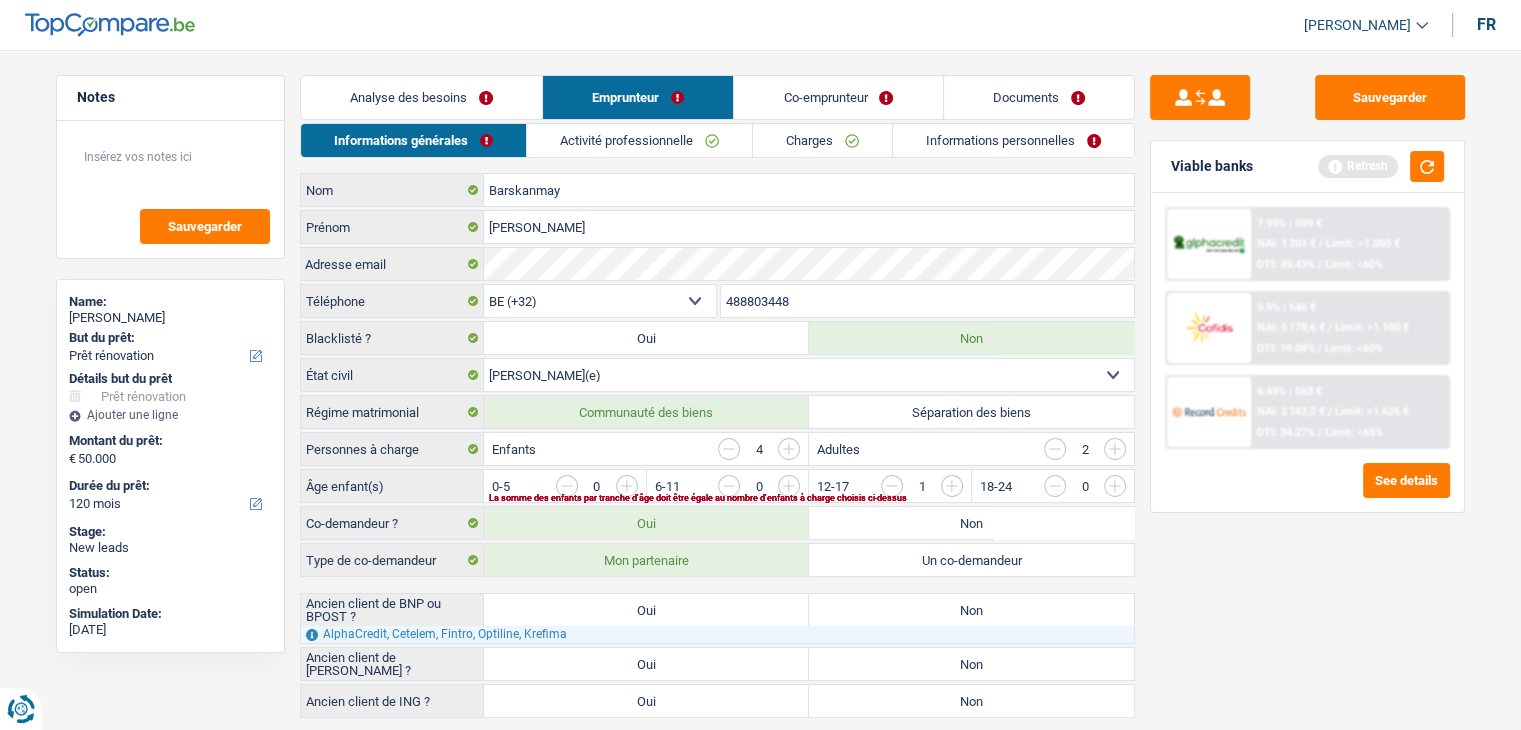 click at bounding box center [1194, 491] 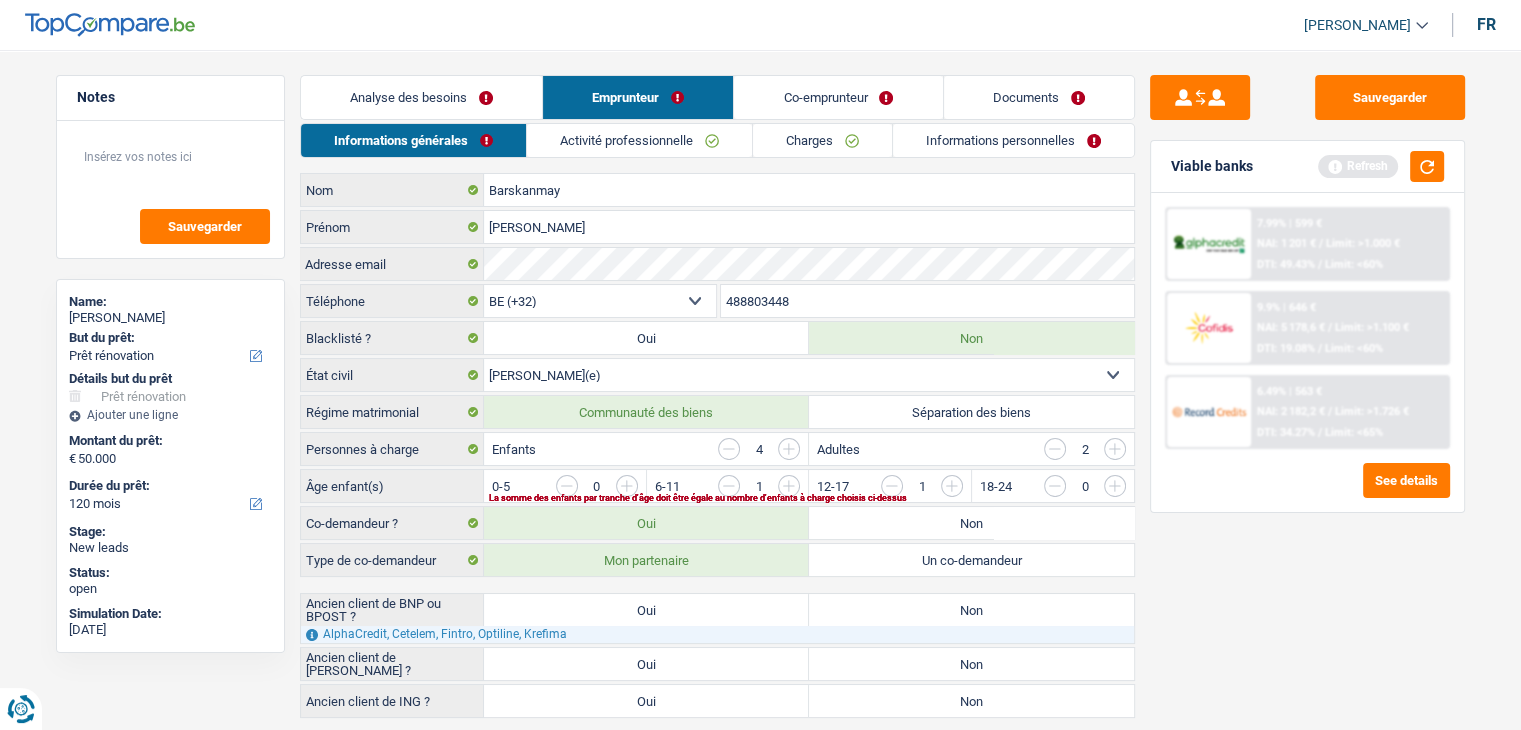 click at bounding box center [1032, 491] 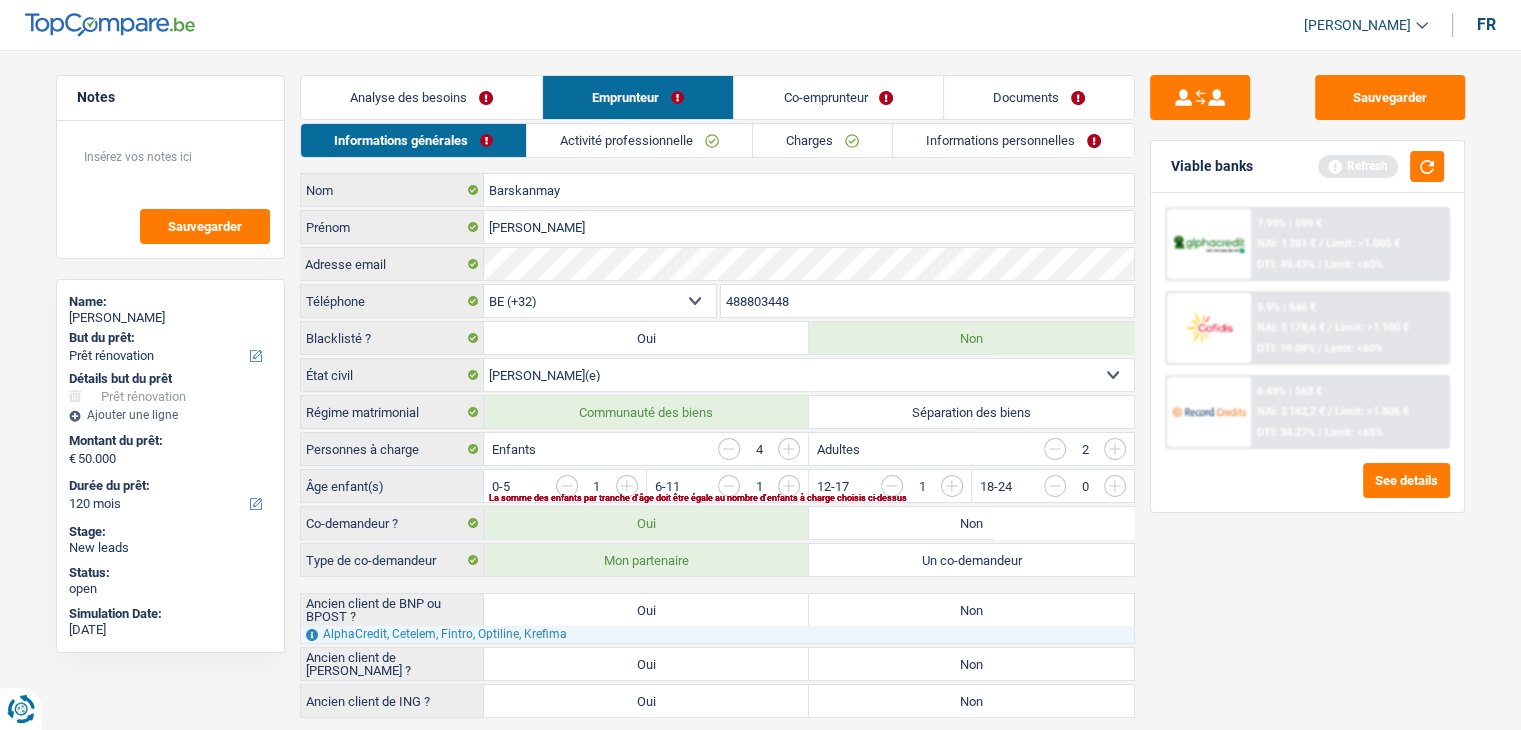 click at bounding box center (1032, 491) 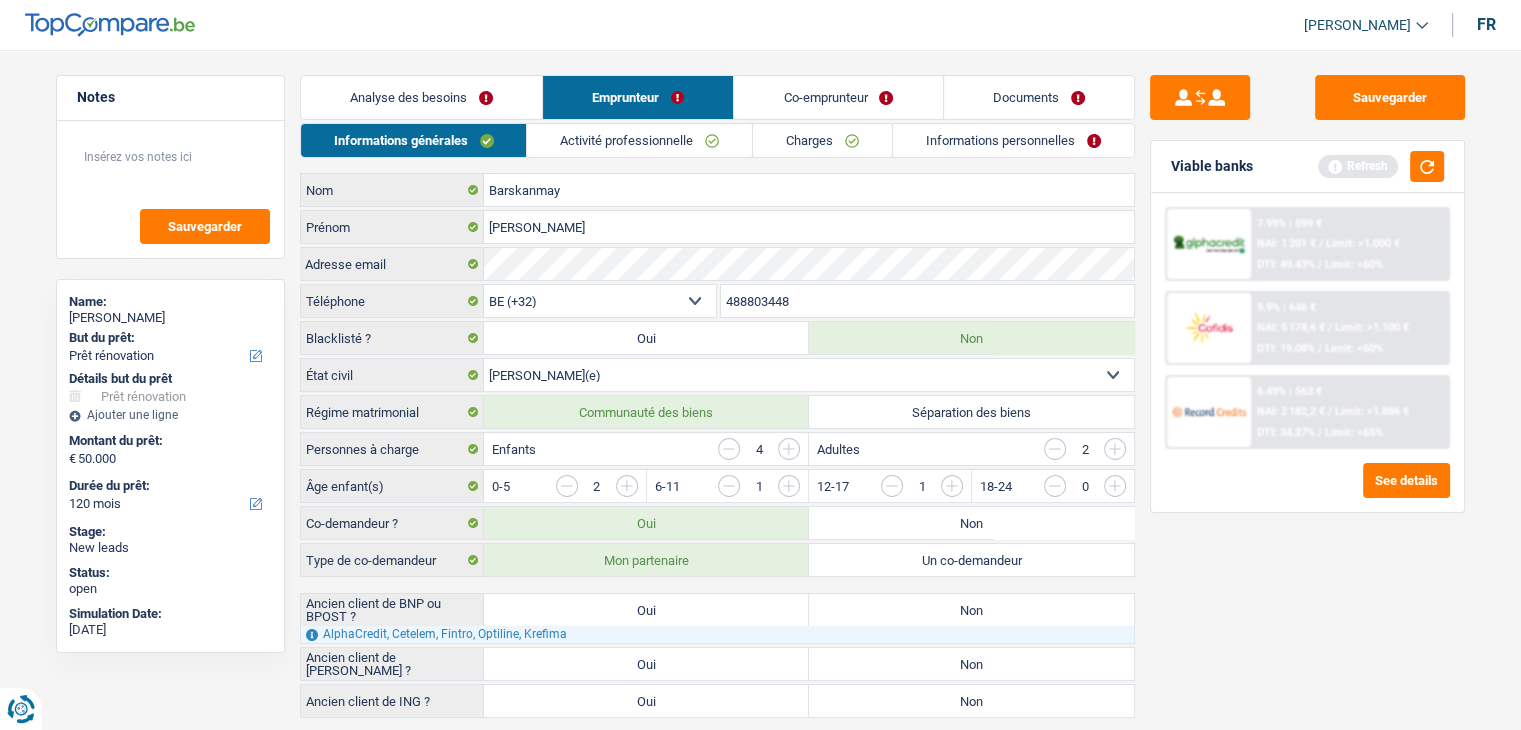 click at bounding box center (1032, 491) 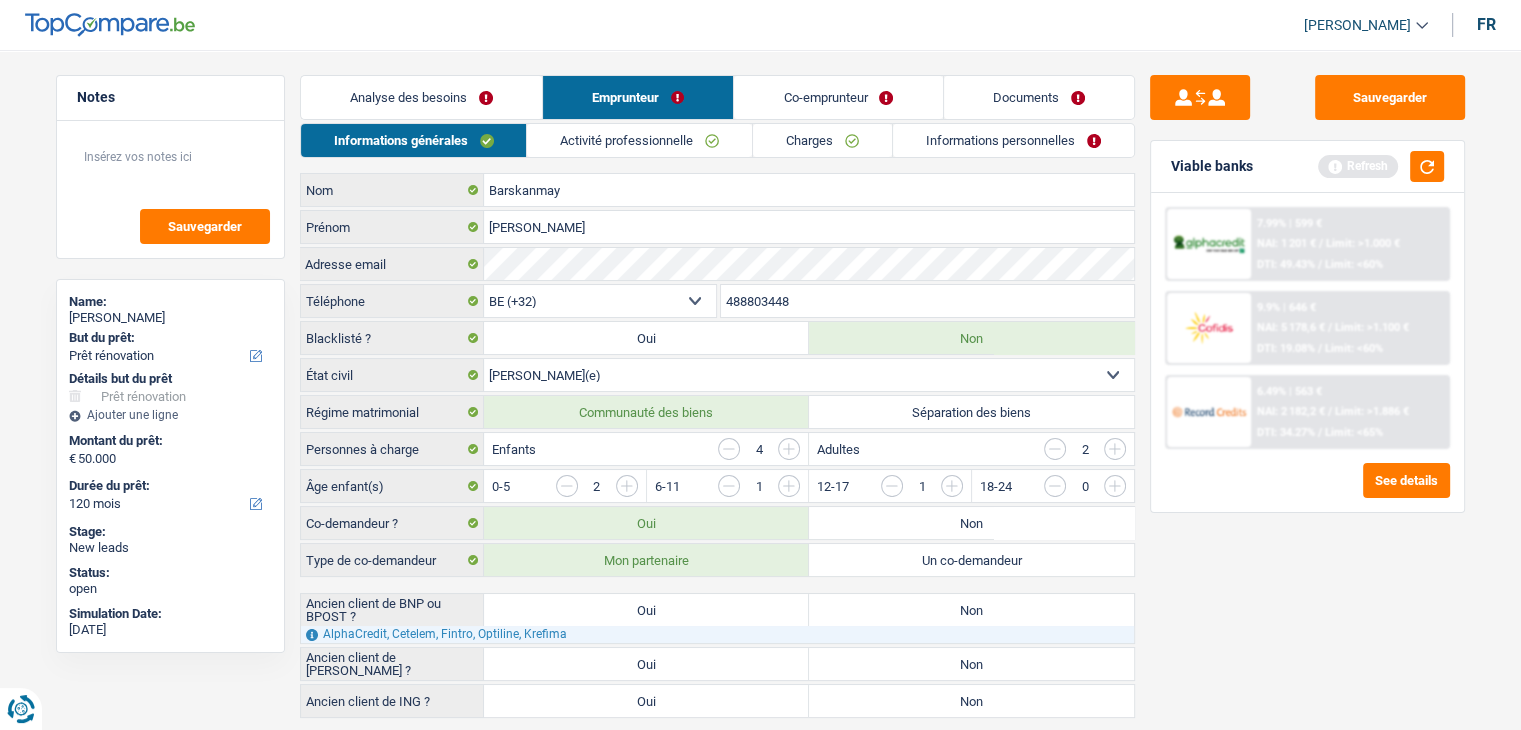 click on "Sauvegarder
Viable banks
Refresh
7.99% | 599 €
NAI: 1 201 €
/
Limit: >1.000 €
DTI: 49.43%
/
Limit: <60%
9.9% | 646 €
NAI: 5 178,6 €
/
Limit: >1.100 €
DTI: 19.08%
/
Limit: <60%
/       /" at bounding box center [1307, 384] 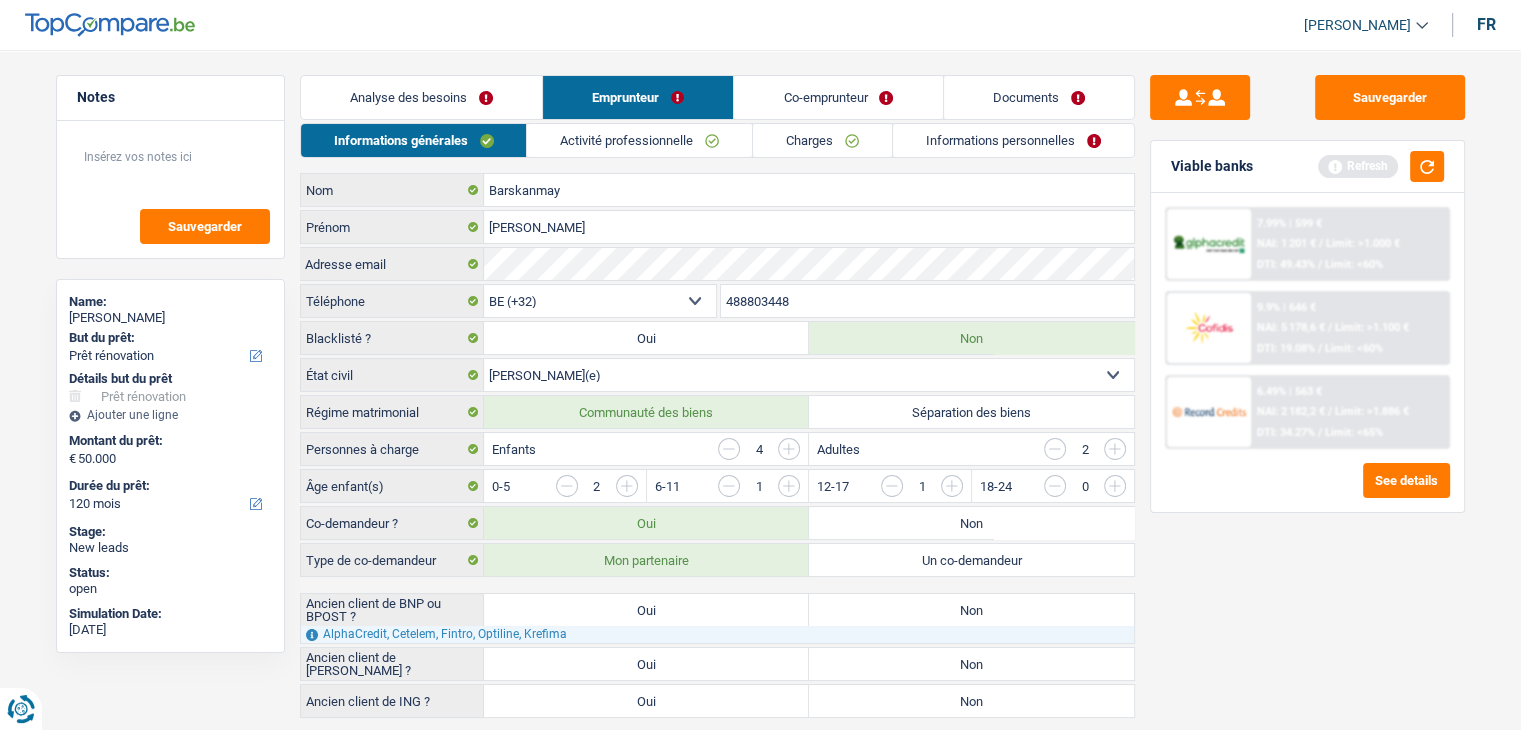 click on "Adultes
2" at bounding box center (971, 449) 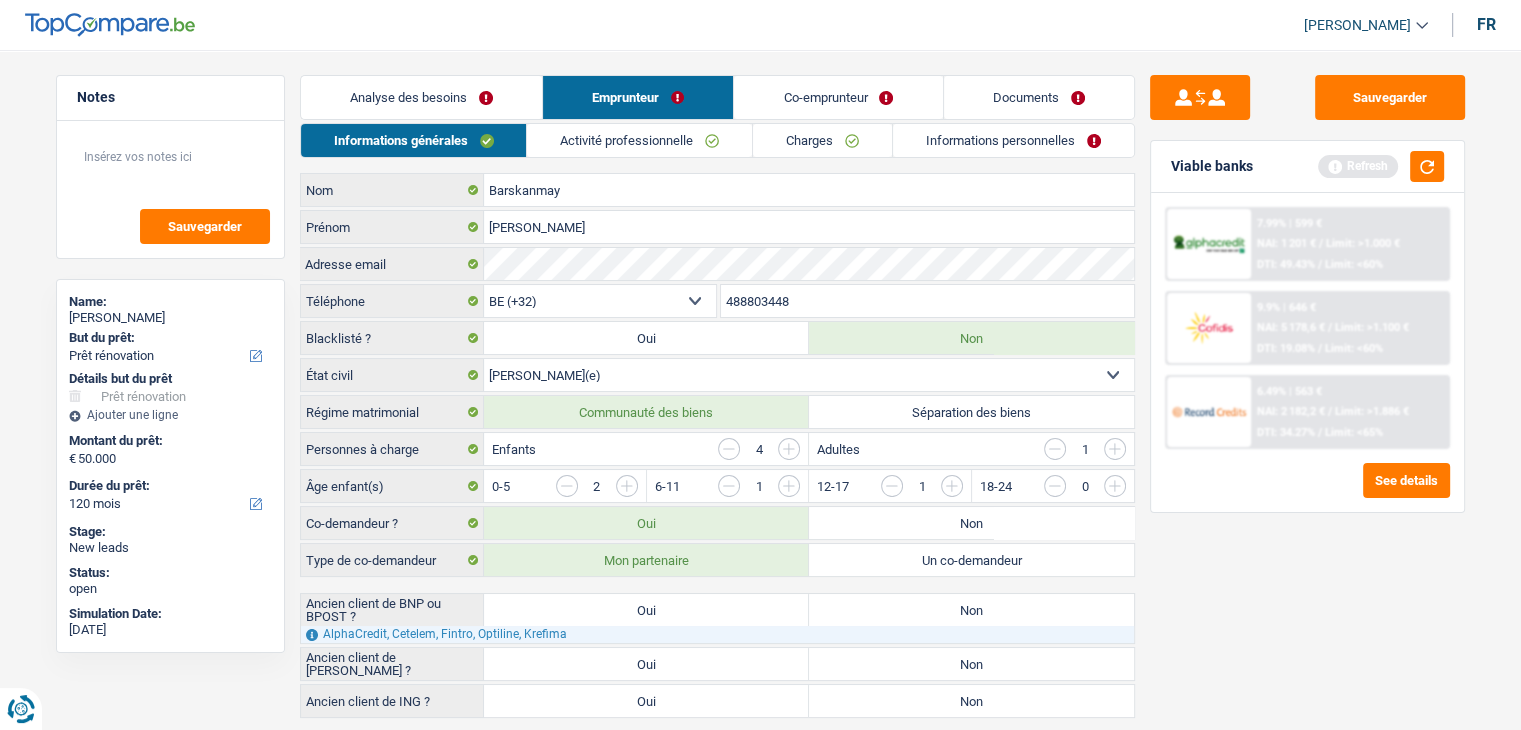 click at bounding box center (1055, 449) 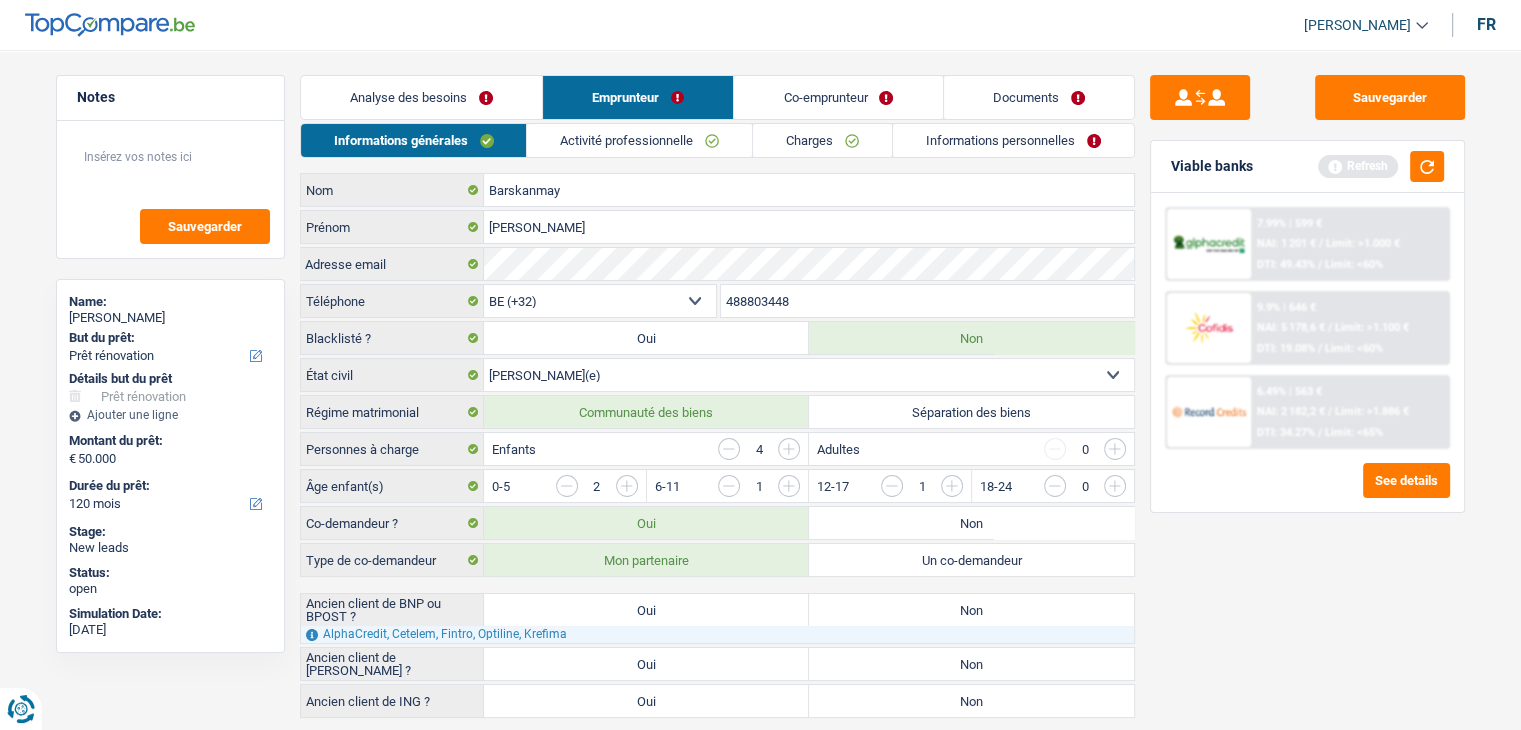 scroll, scrollTop: 46, scrollLeft: 0, axis: vertical 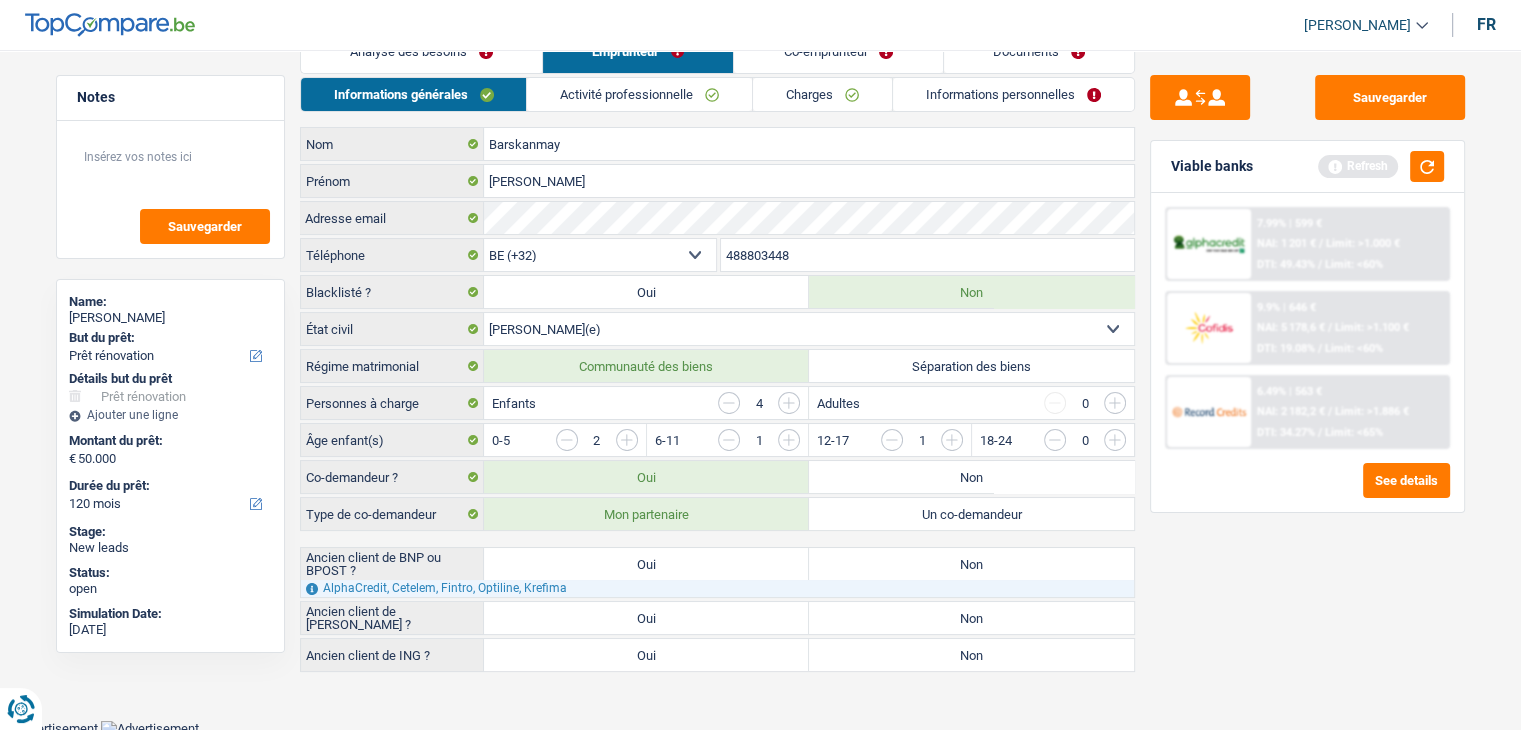 click on "Analyse des besoins" at bounding box center (421, 51) 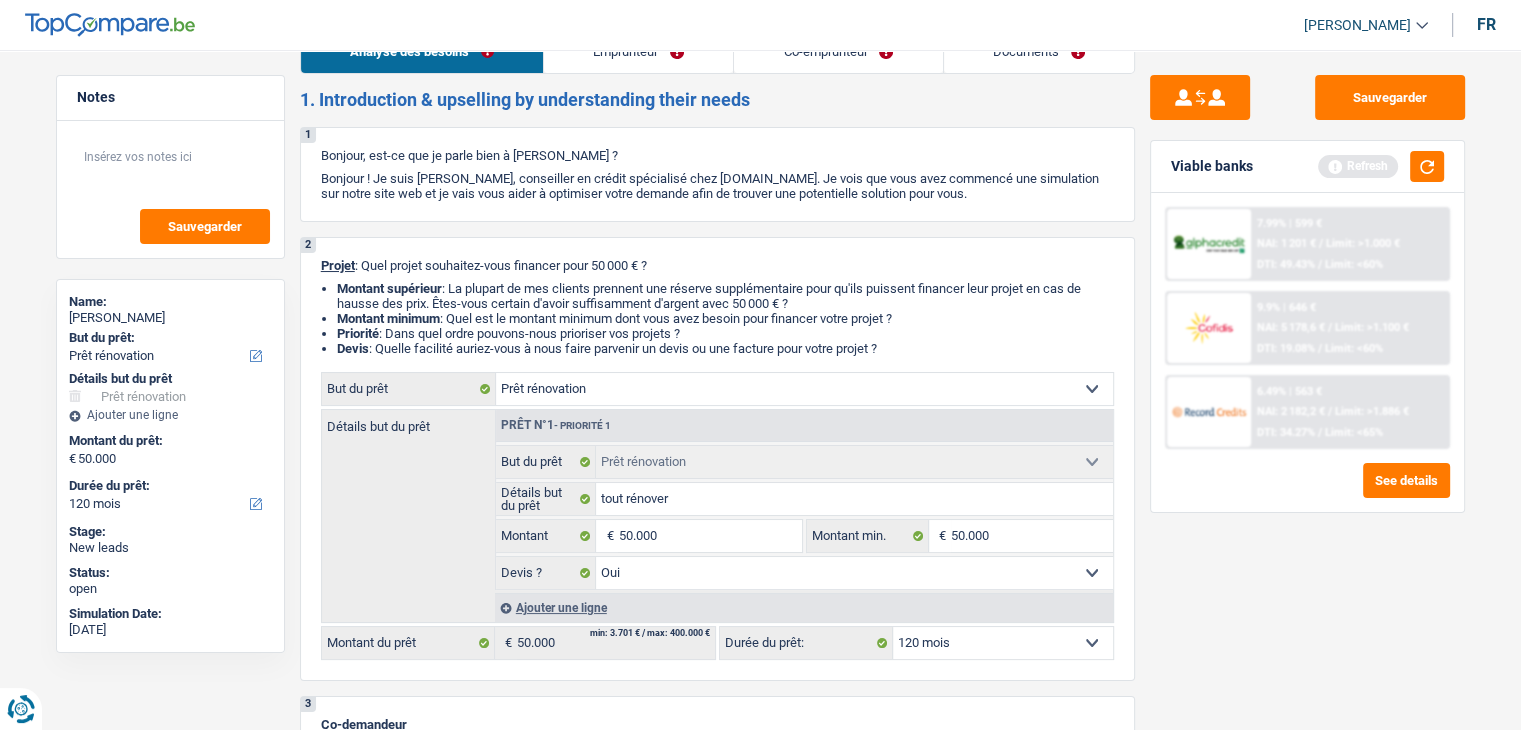 click on "Emprunteur" at bounding box center (638, 51) 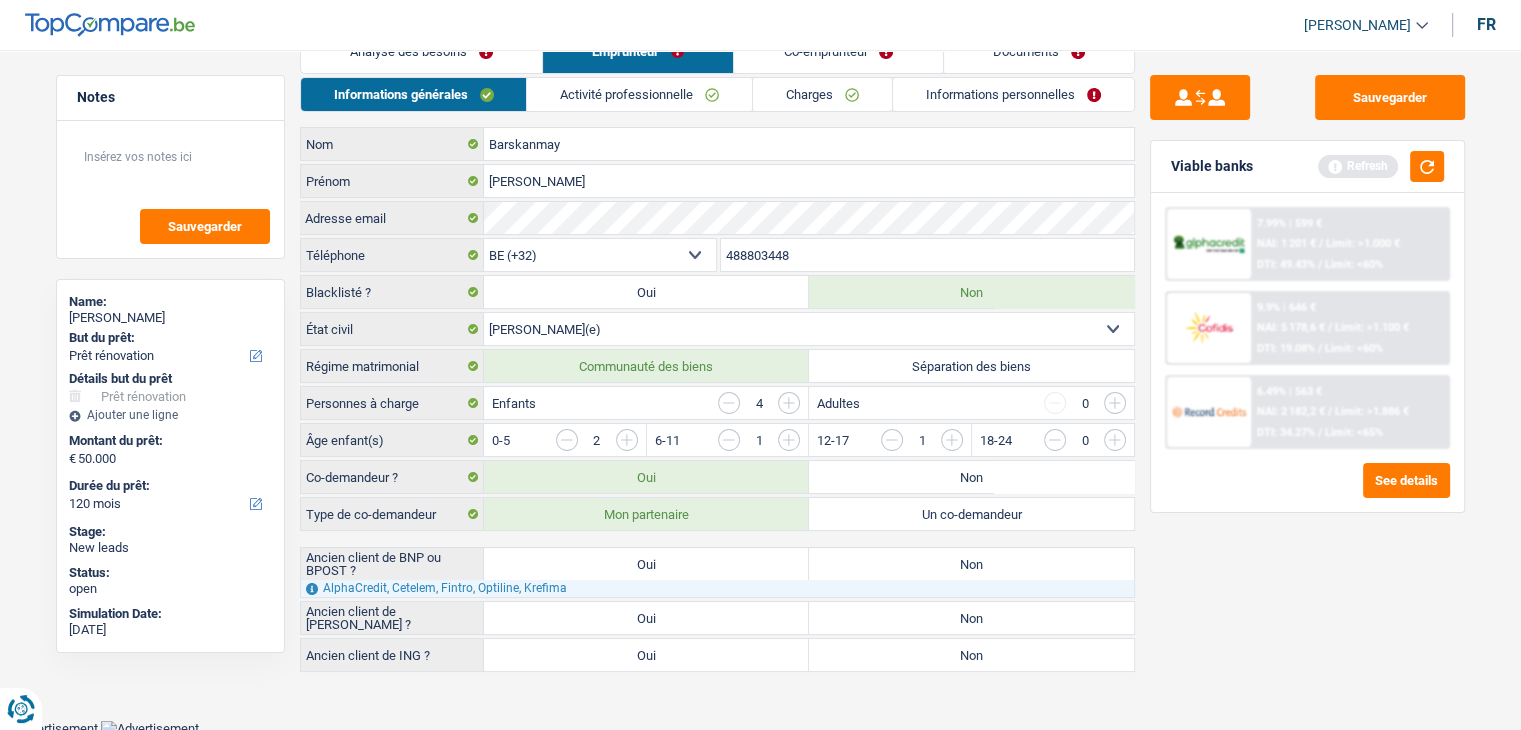 click on "Oui" at bounding box center (646, 564) 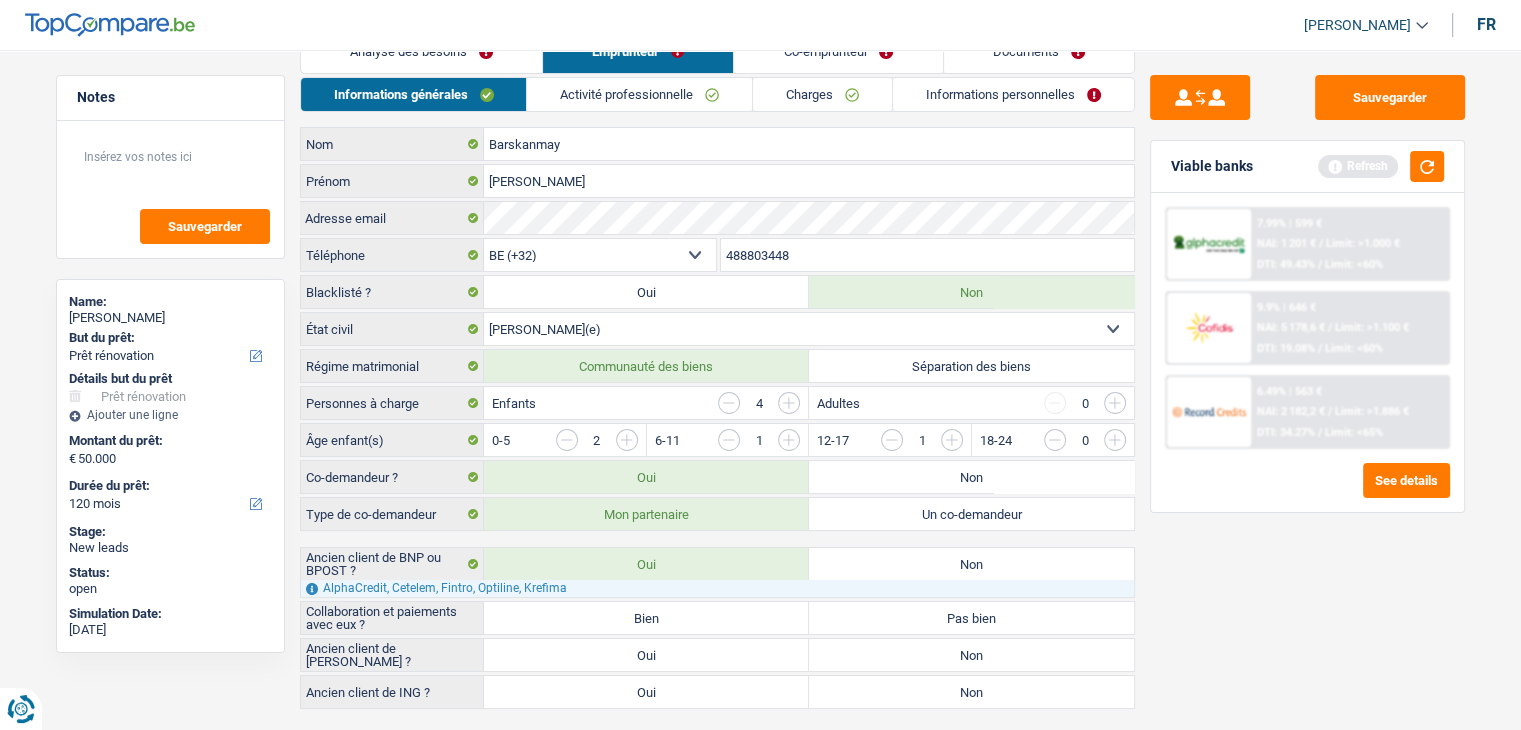 click on "Non" at bounding box center [971, 564] 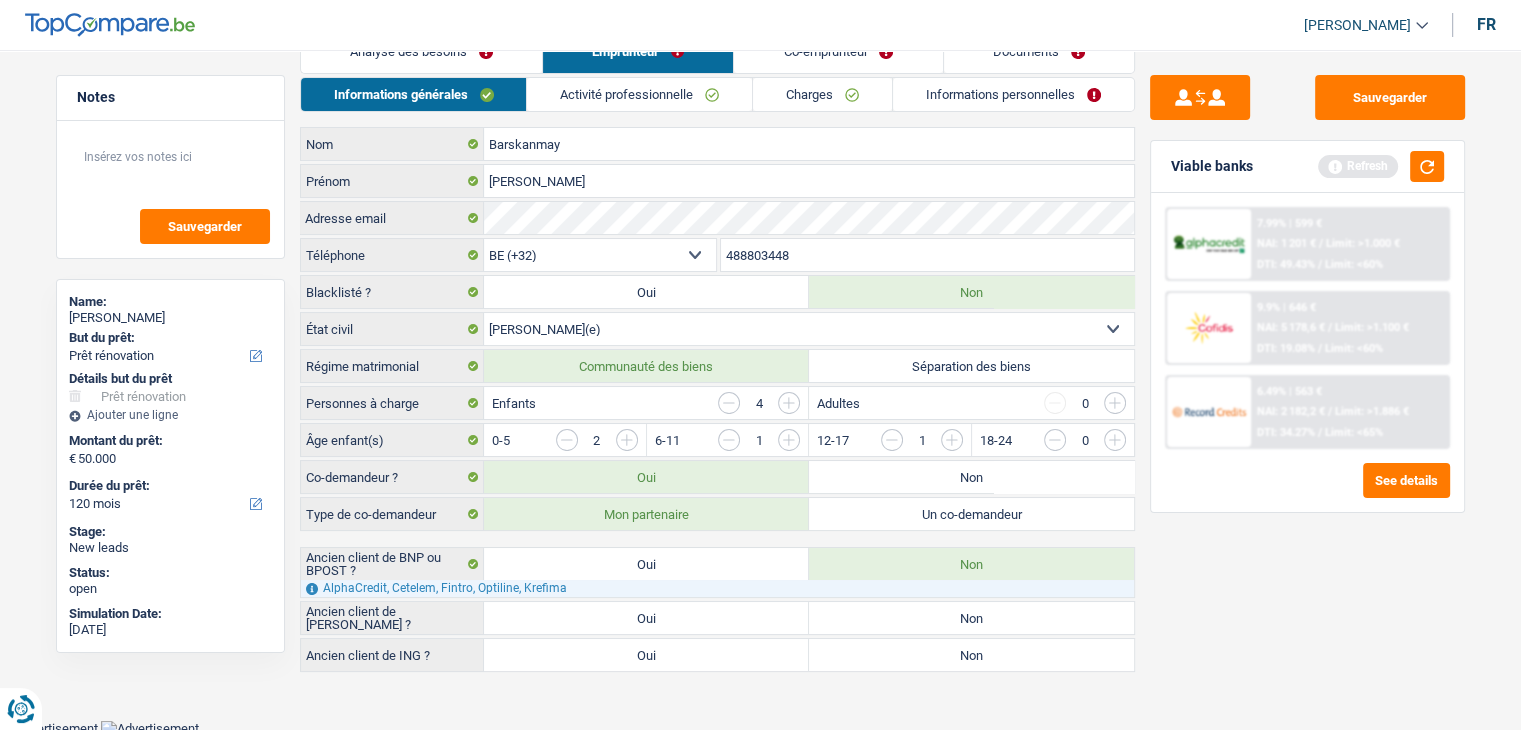 click on "Oui" at bounding box center (646, 655) 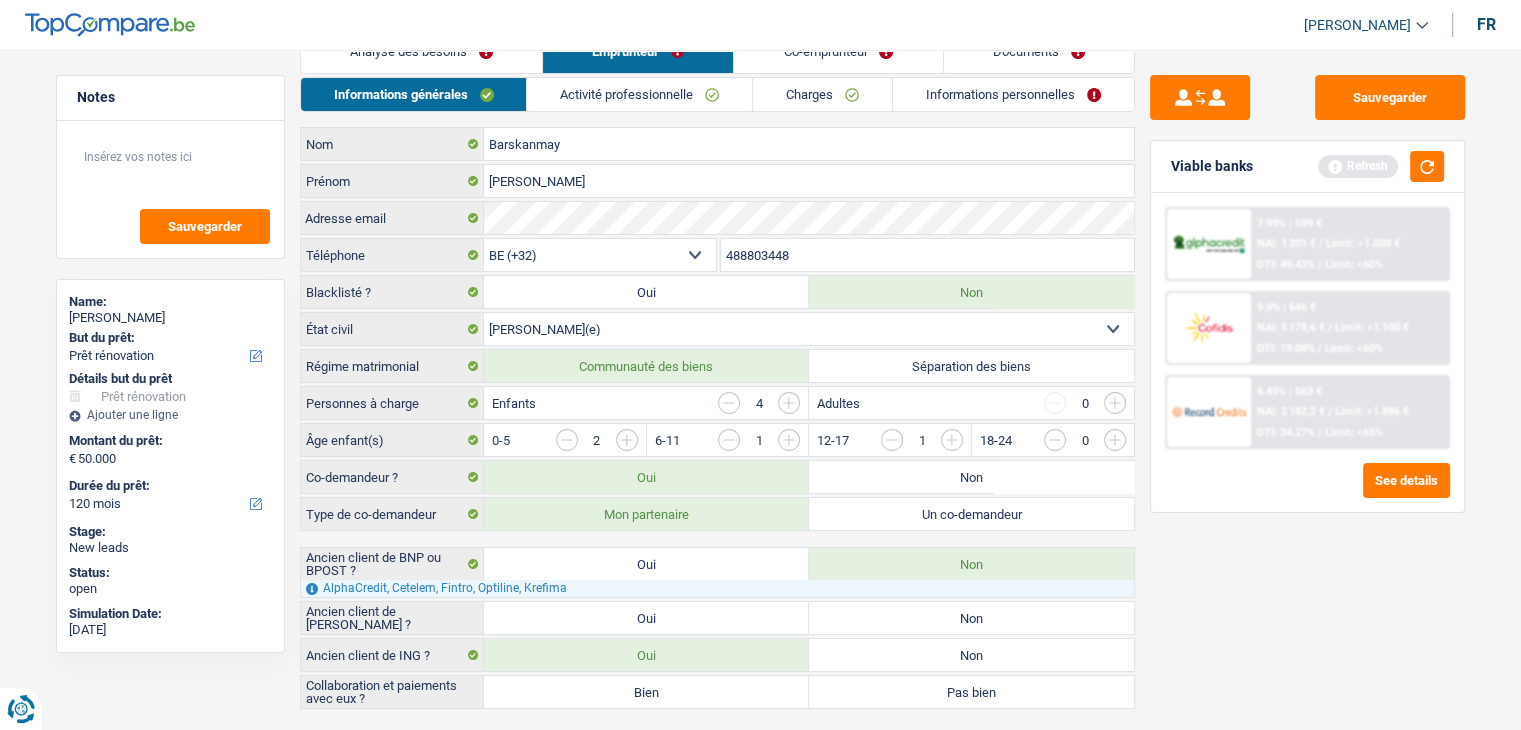 click on "Bien" at bounding box center (646, 692) 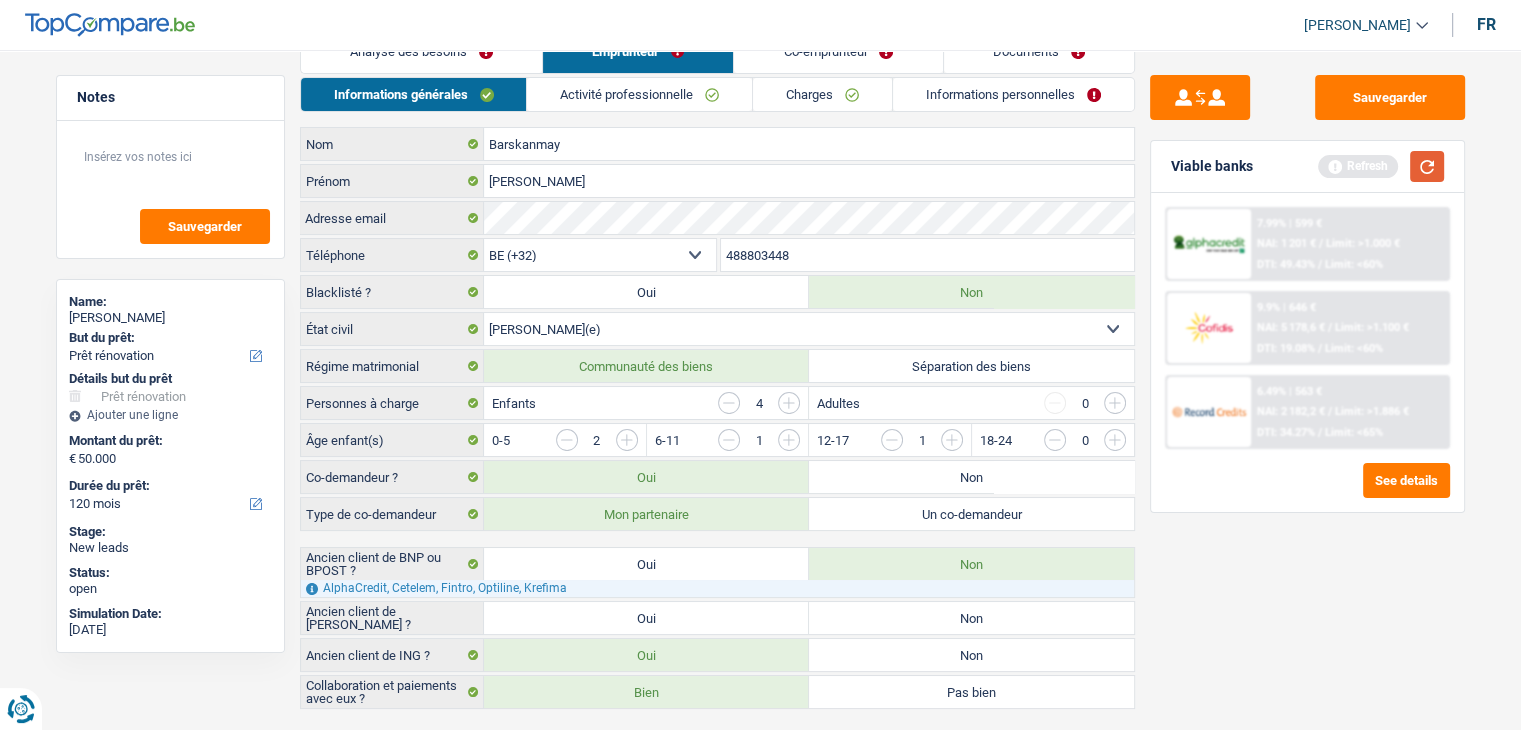 click at bounding box center (1427, 166) 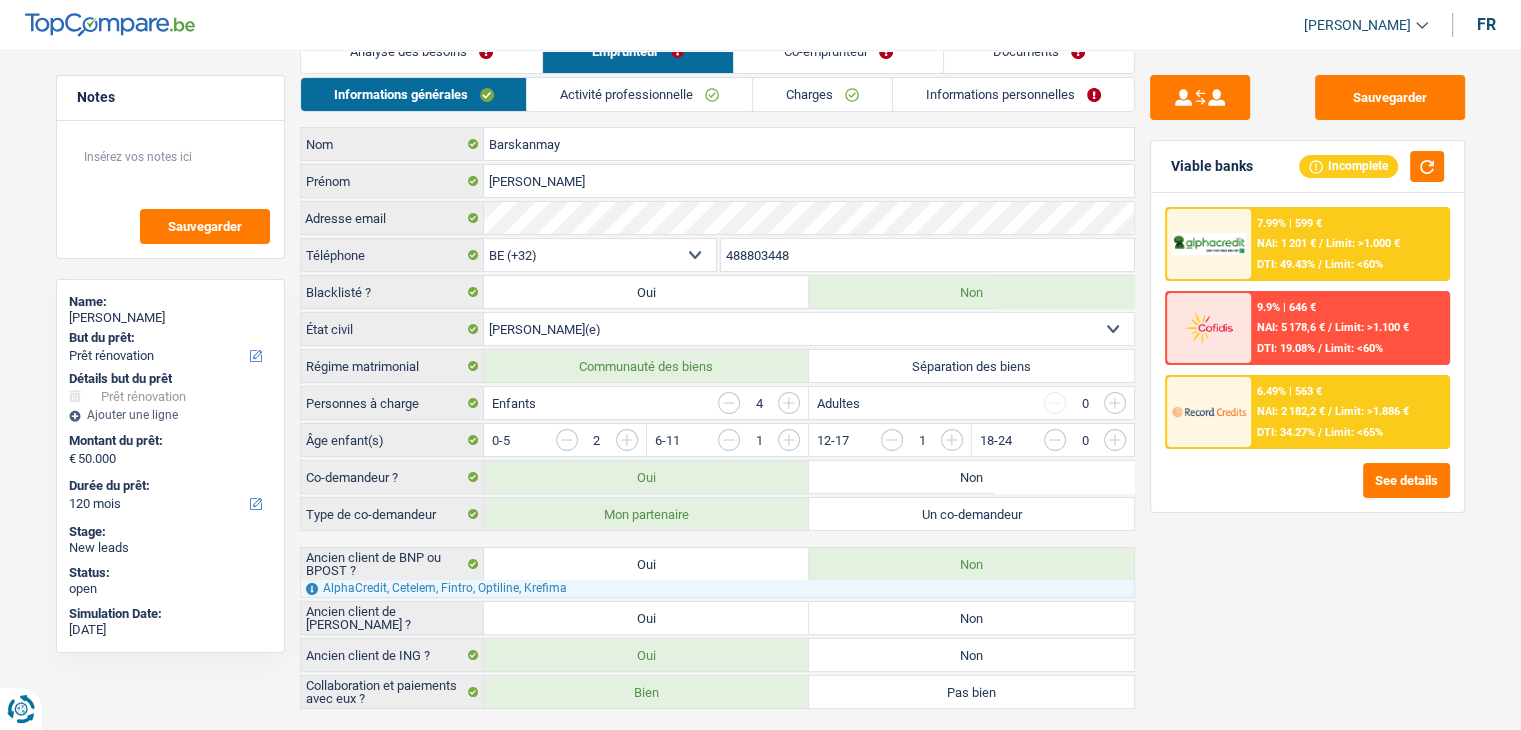 click on "Non" at bounding box center (971, 618) 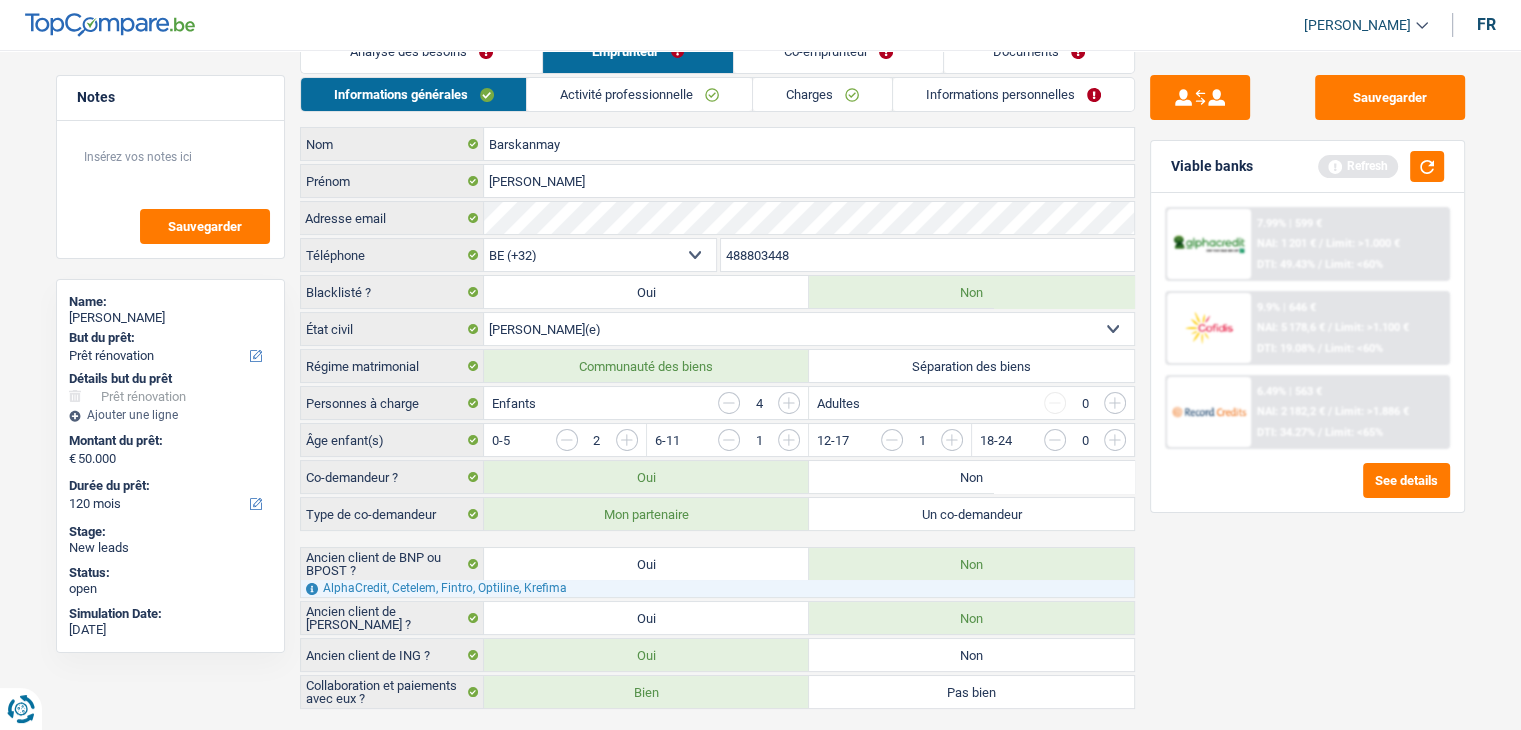 click on "Activité professionnelle" at bounding box center [639, 94] 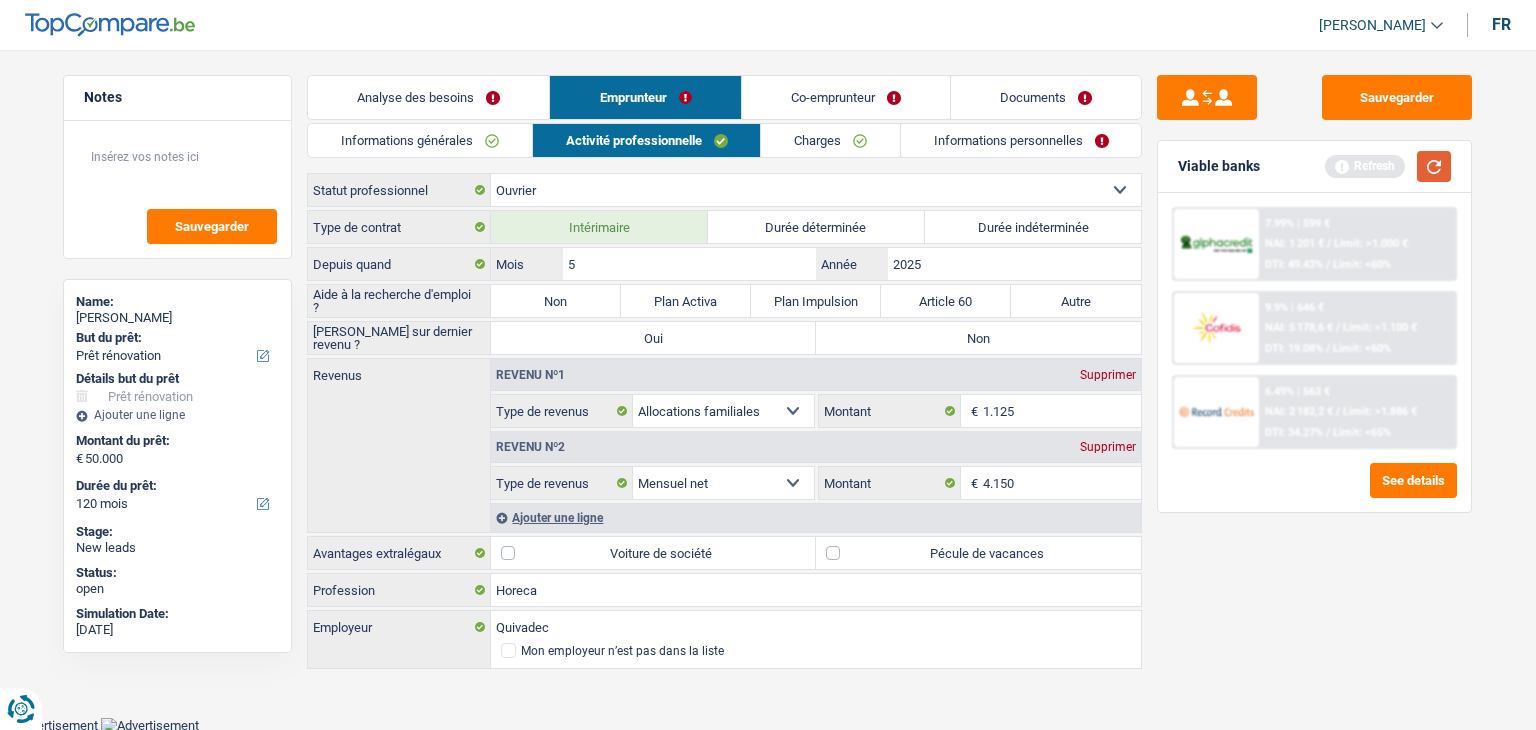 click at bounding box center (1434, 166) 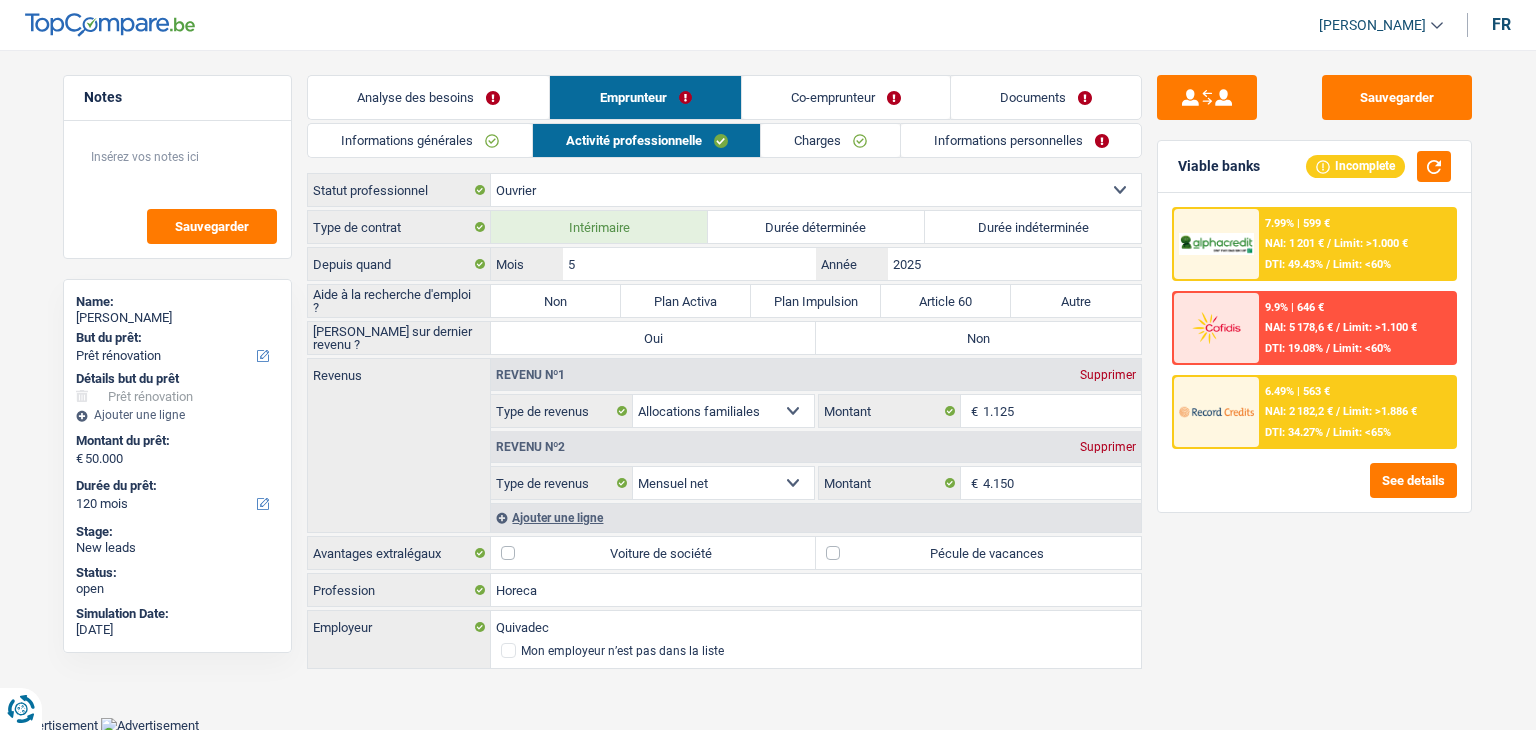 click on "Sauvegarder
Viable banks
Incomplete
7.99% | 599 €
NAI: 1 201 €
/
Limit: >1.000 €
DTI: 49.43%
/
Limit: <60%
9.9% | 646 €
NAI: 5 178,6 €
/
Limit: >1.100 €
DTI: 19.08%
/
Limit: <60%
/       /" at bounding box center [1314, 384] 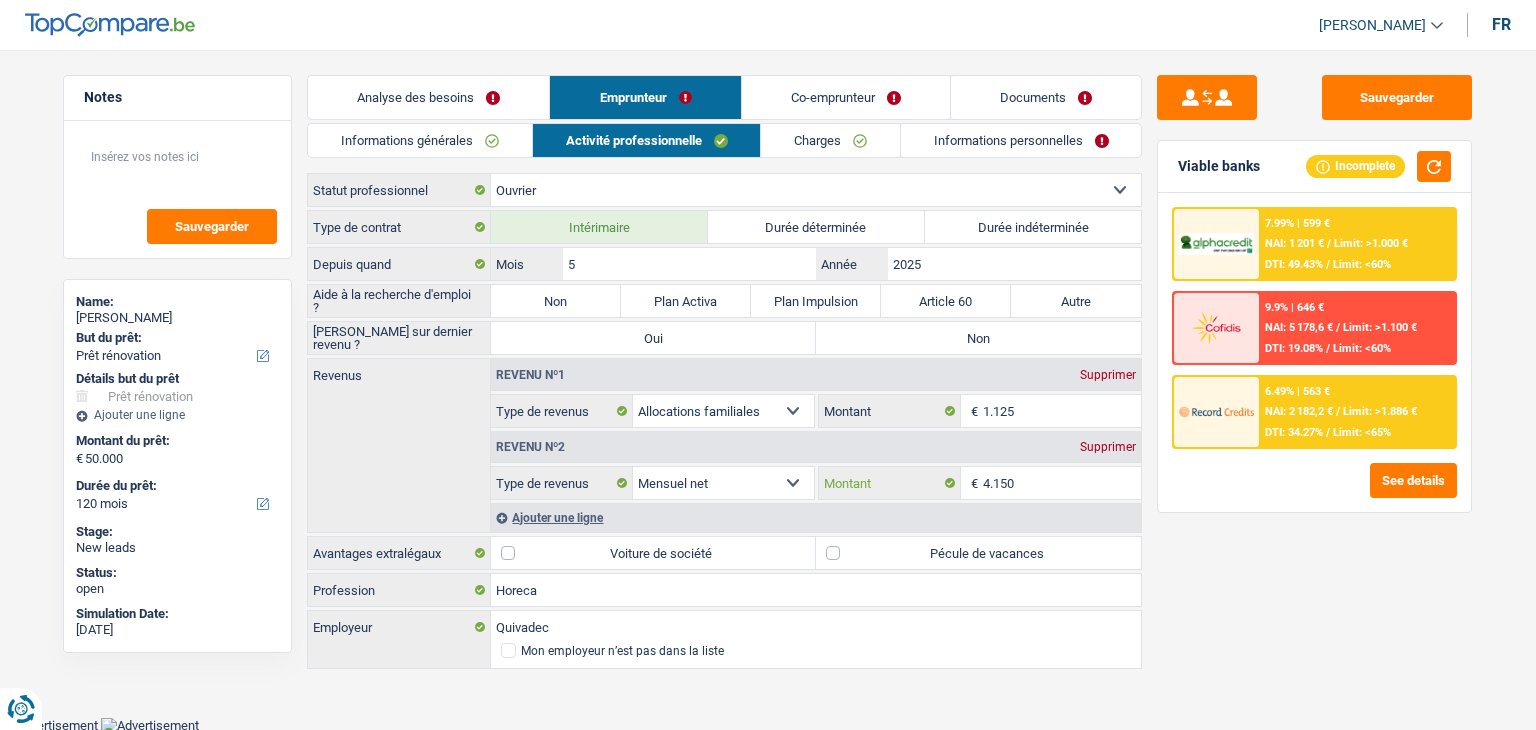 click on "4.150" at bounding box center [1062, 483] 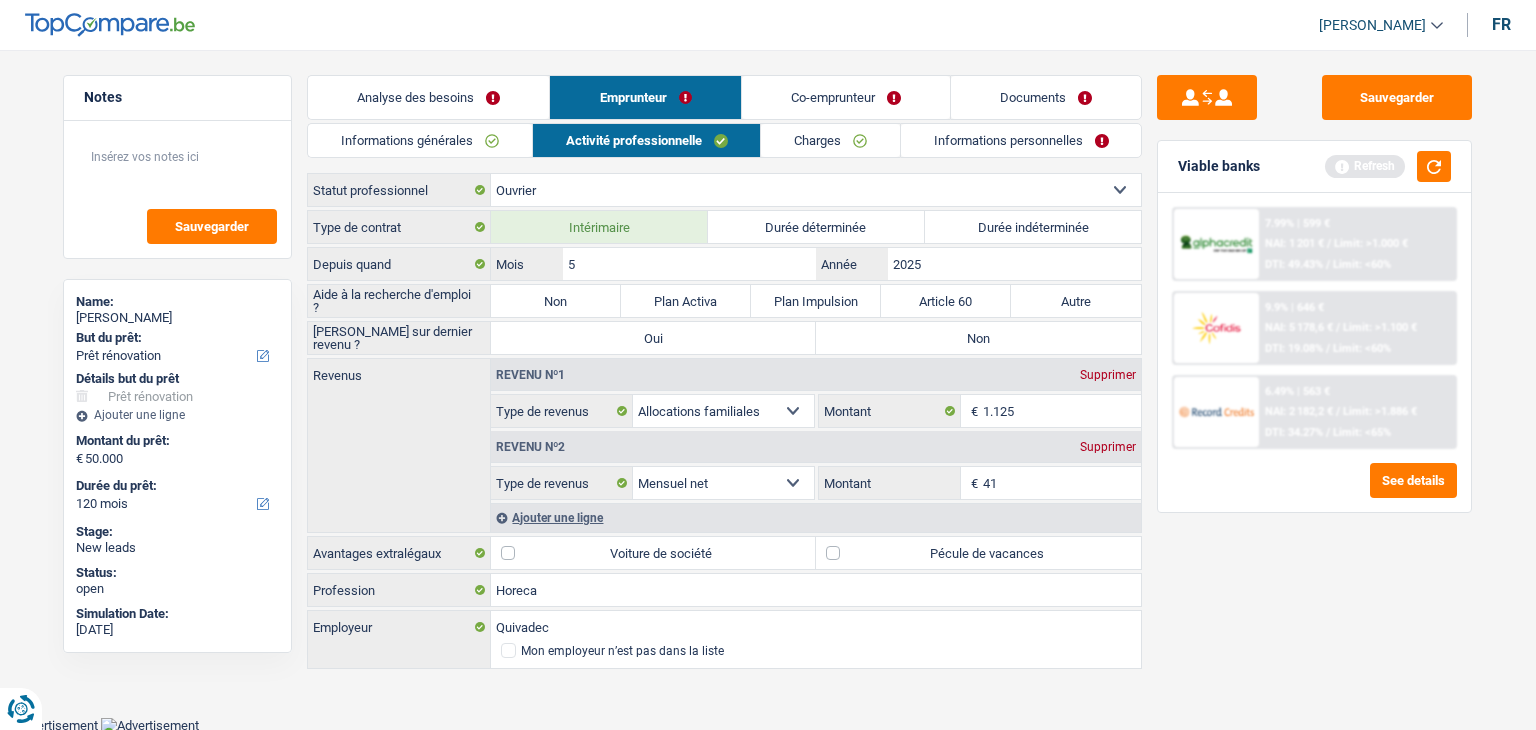 type on "4" 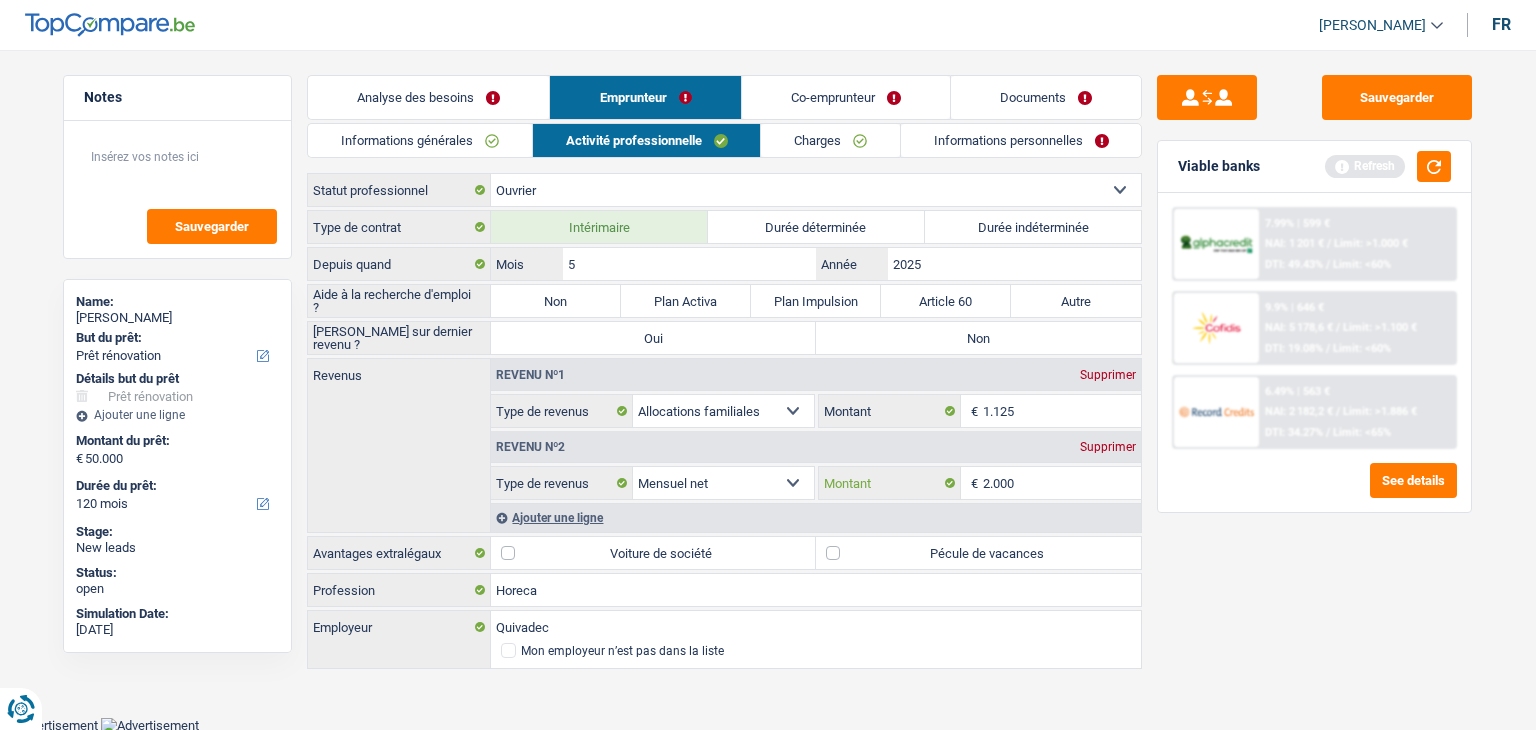 type on "2.000" 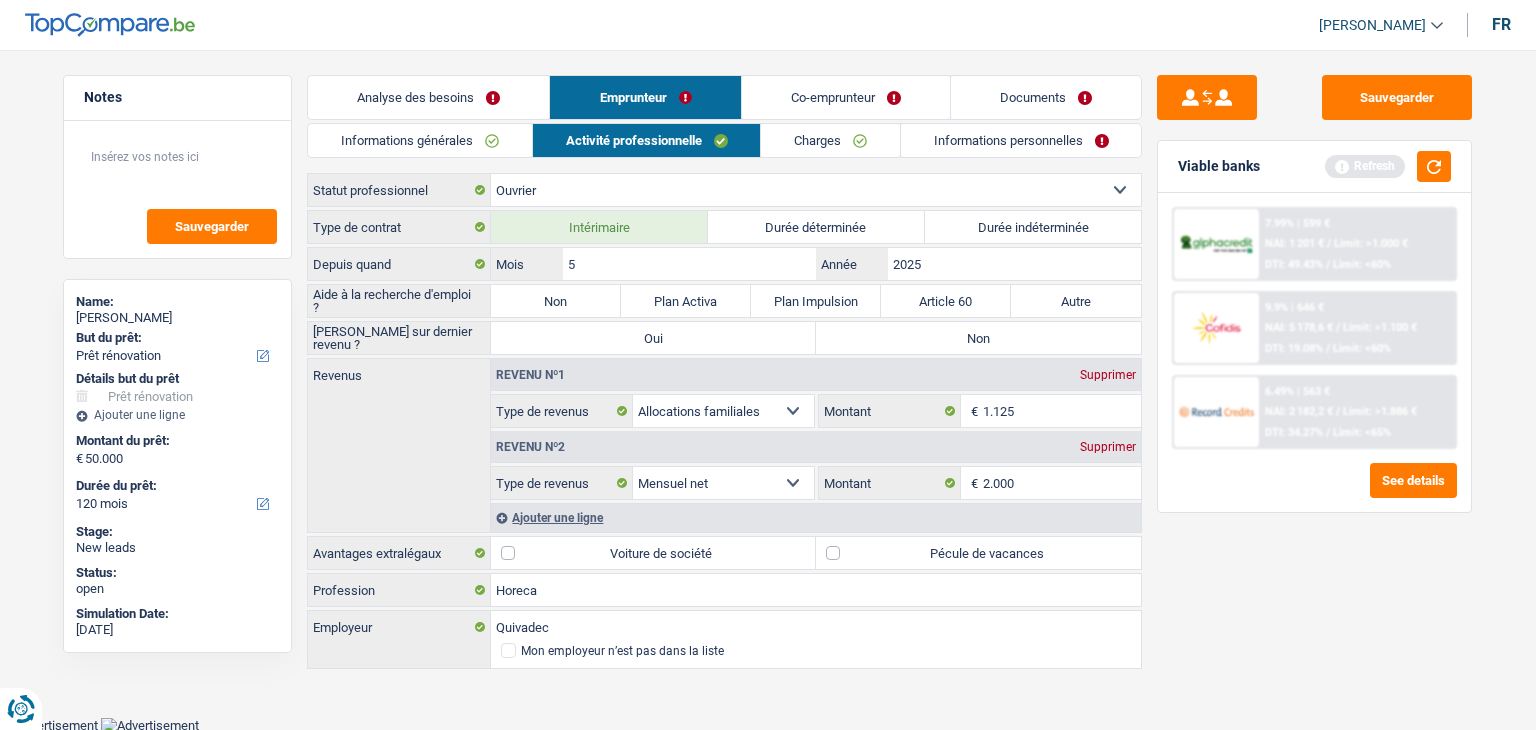 click on "Ajouter une ligne" at bounding box center [816, 517] 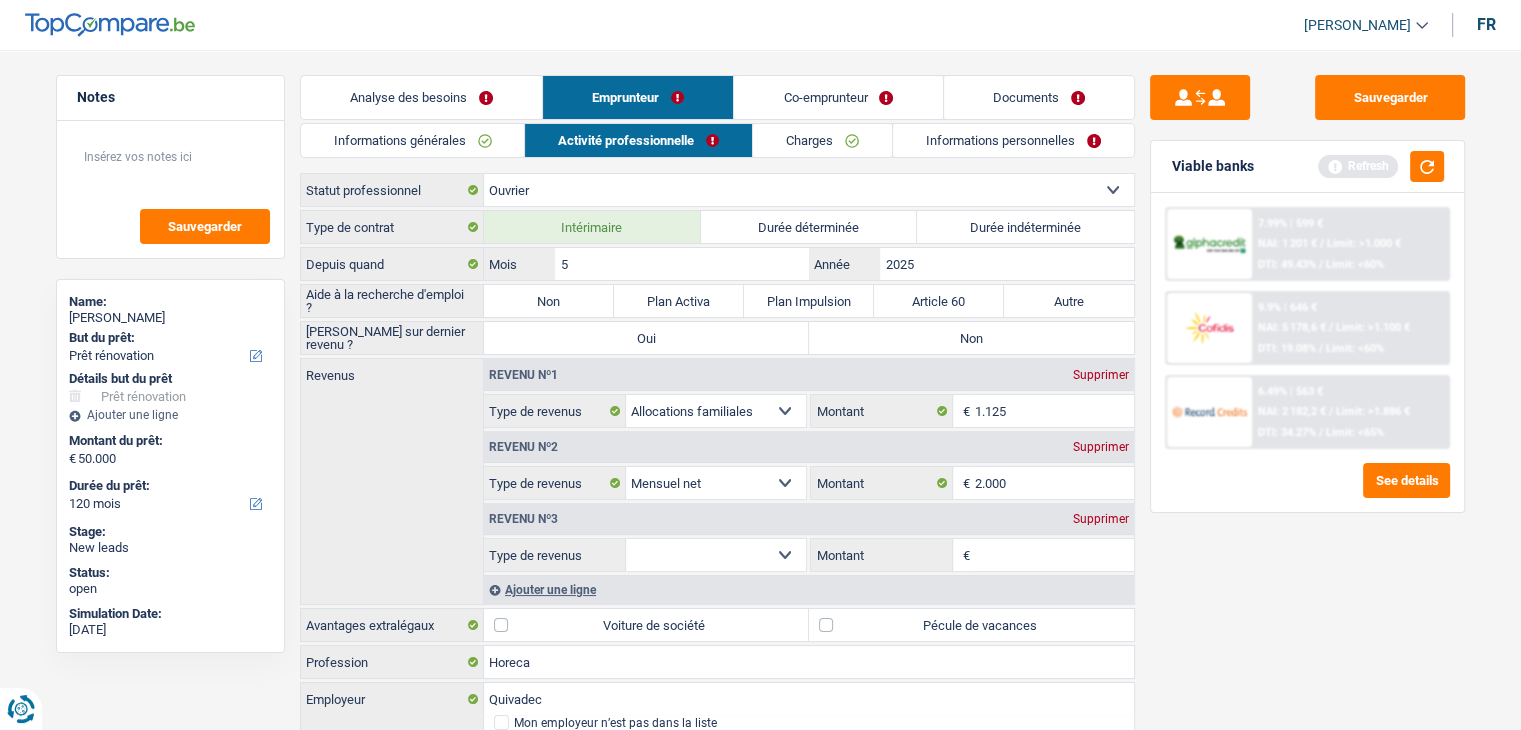 click on "Allocation d'handicap Allocations chômage Allocations familiales Chèques repas Complément d'entreprise Indemnité mutuelle Indépendant complémentaire Mensuel net Pension Pension alimentaire Pension d'invalidité Revenu d'intégration sociale Revenus locatifs Autres revenus
Sélectionner une option" at bounding box center [716, 555] 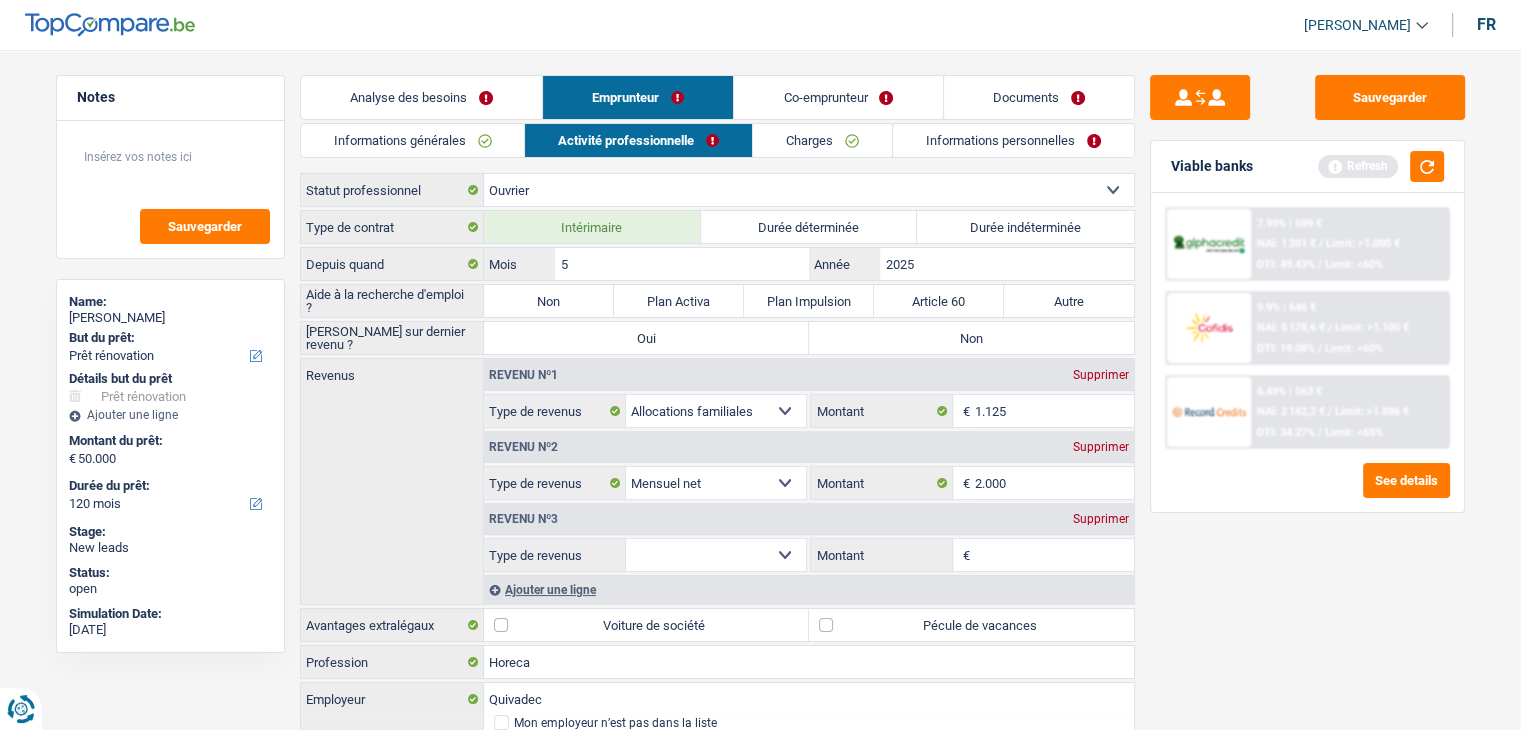 select on "parttimeSelfemployed" 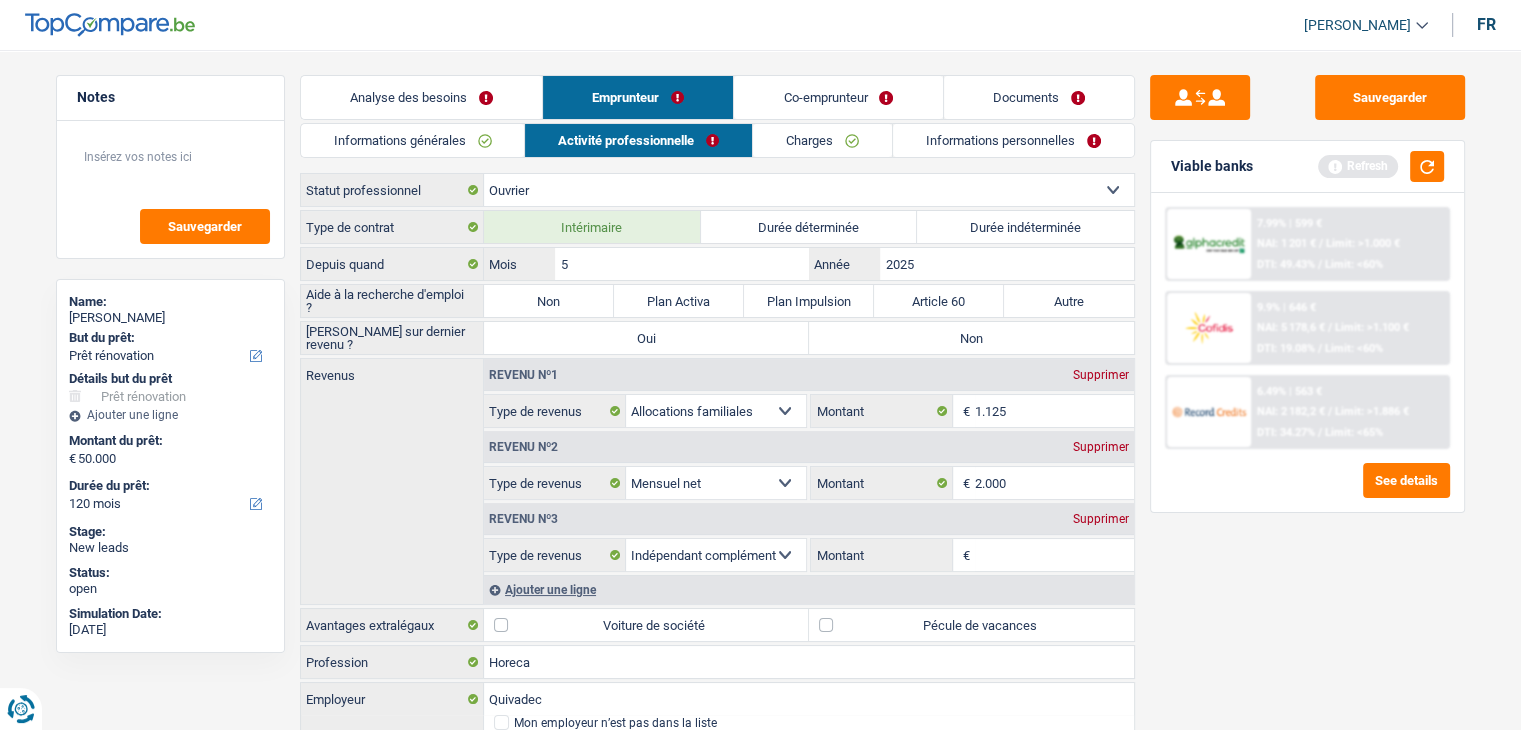 click on "Montant" at bounding box center [1054, 555] 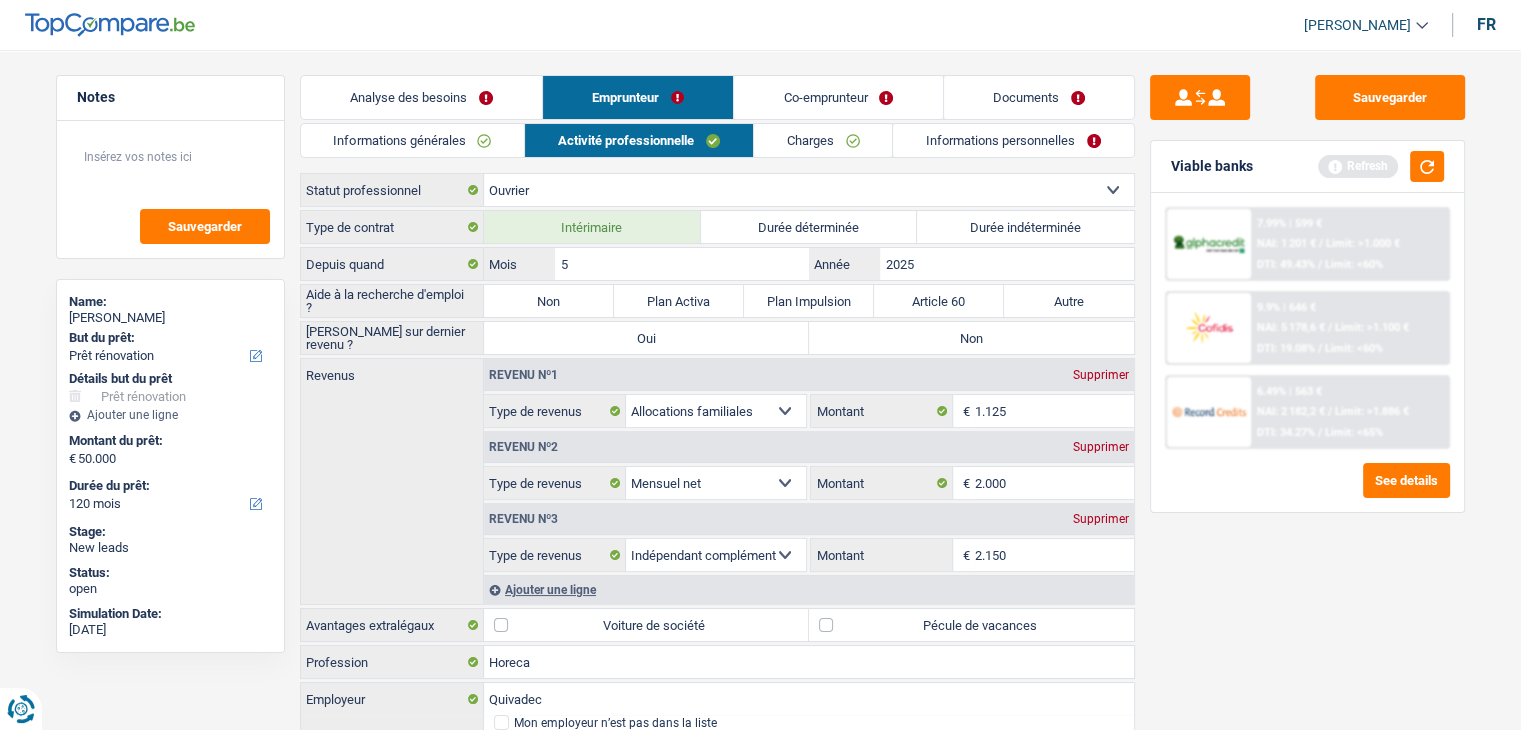 type on "2.150" 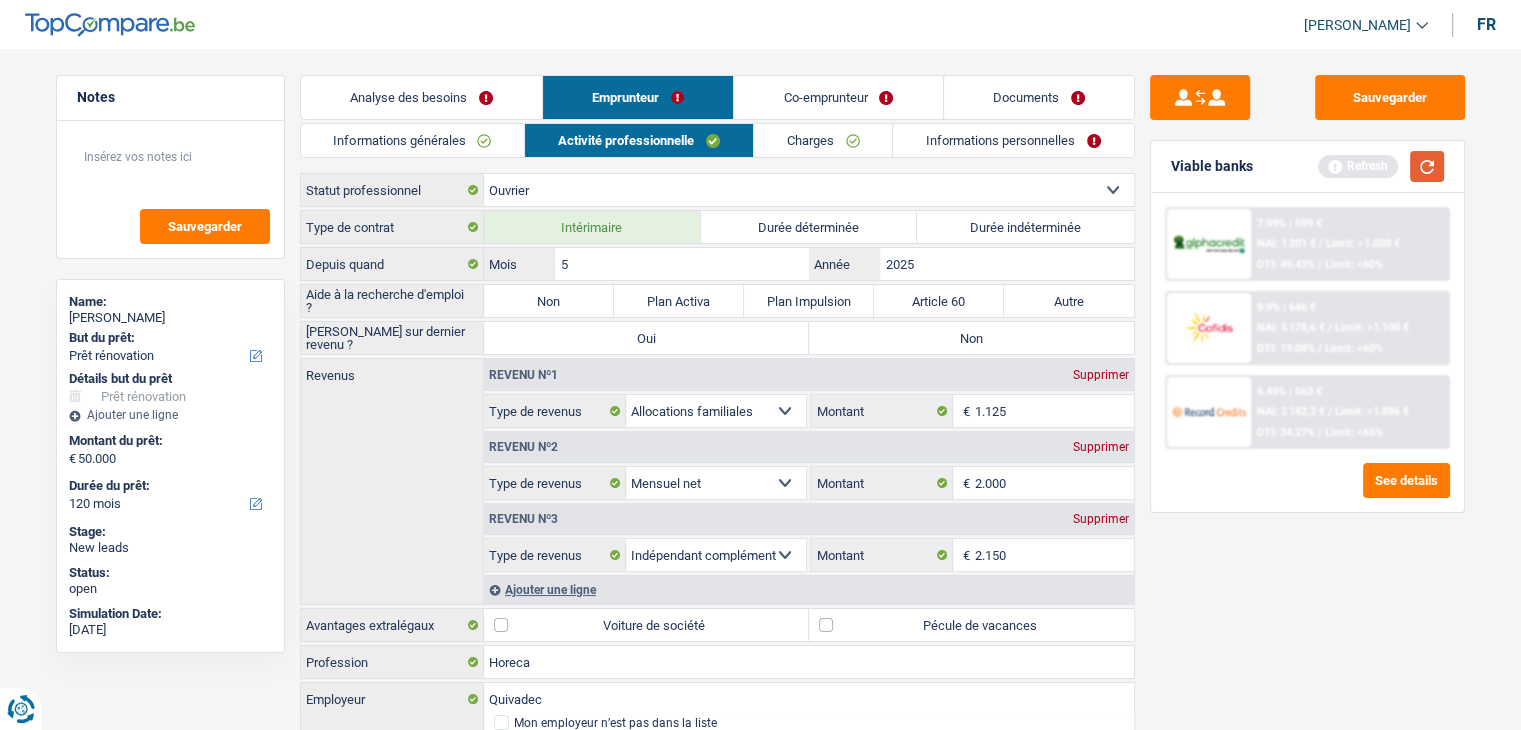 click at bounding box center (1427, 166) 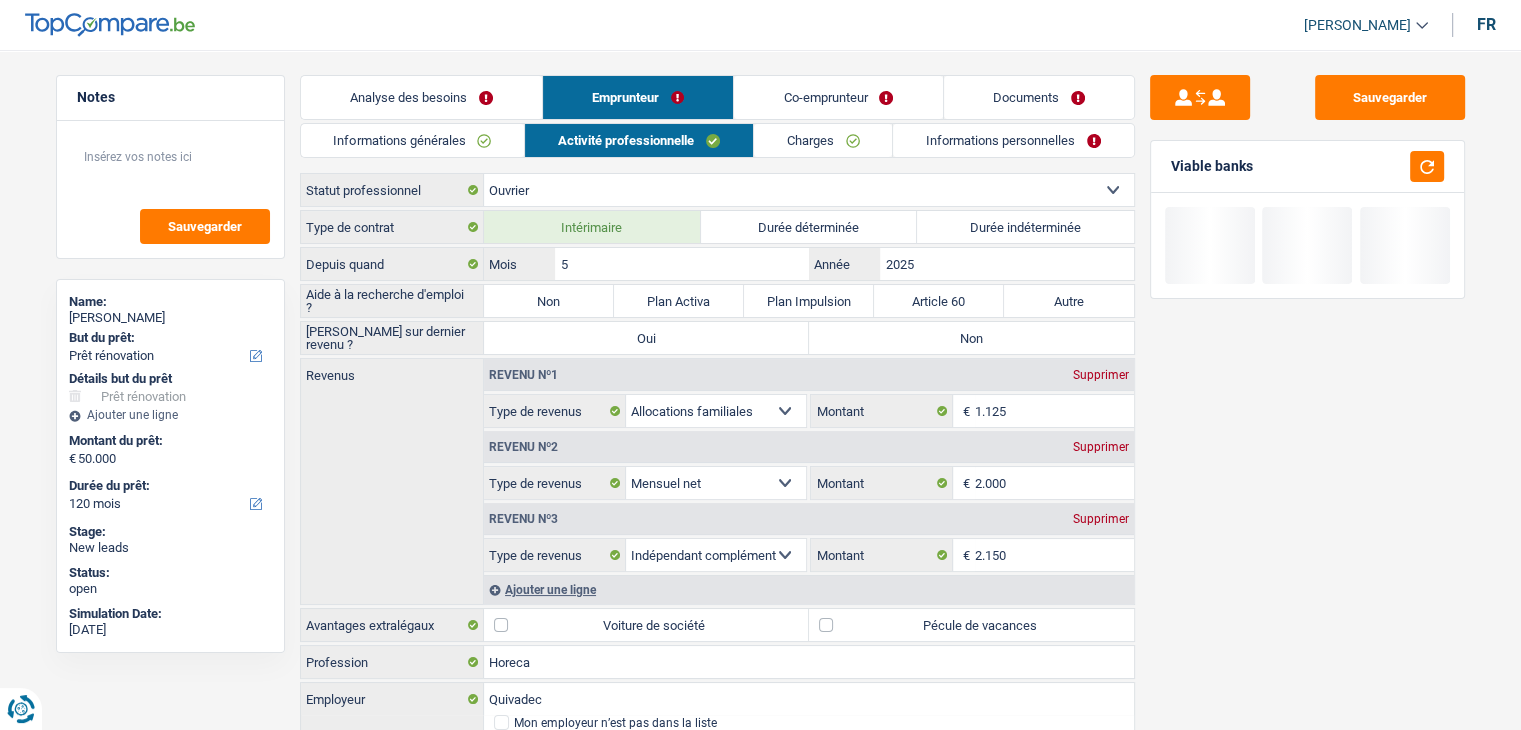click on "Sauvegarder
Viable banks" at bounding box center (1307, 384) 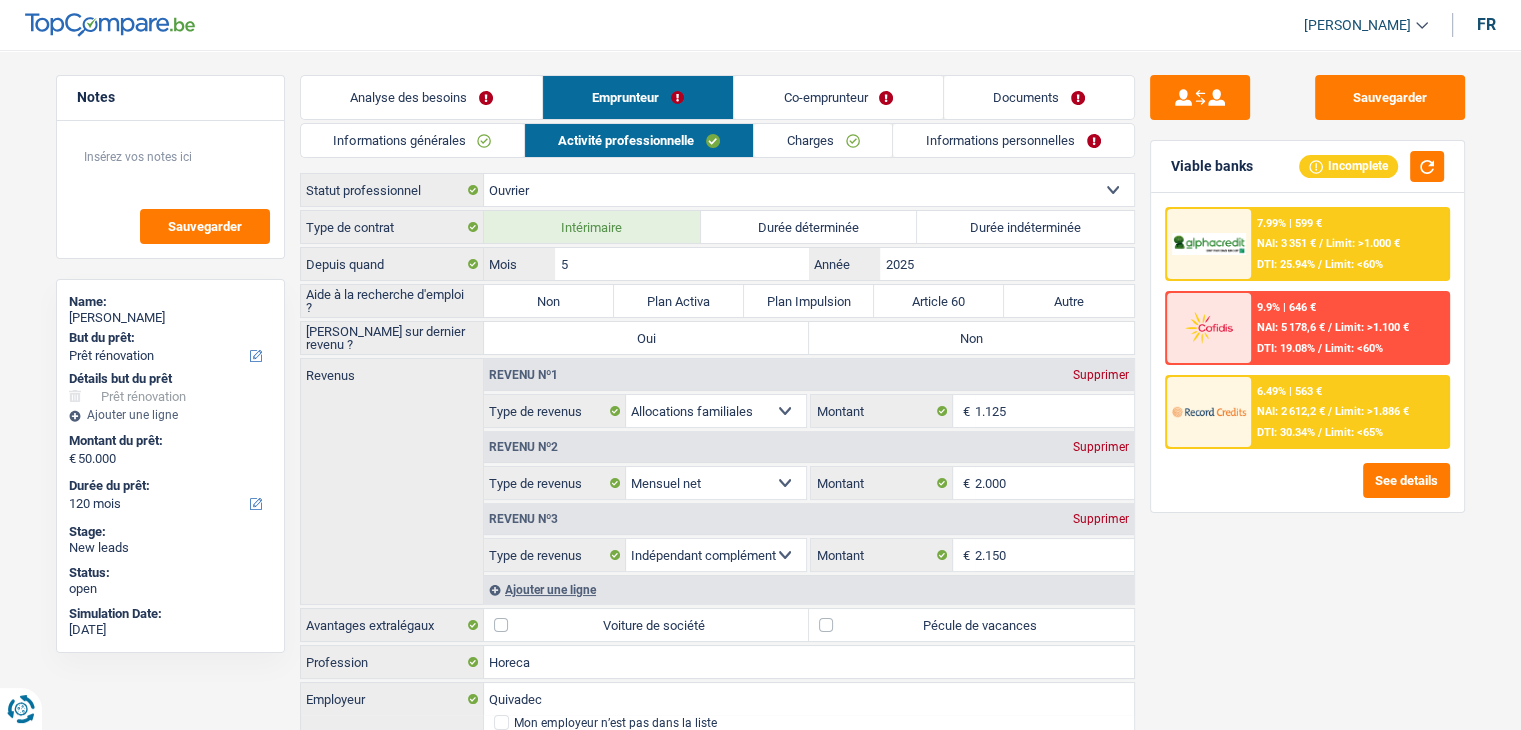 click on "Sauvegarder
Viable banks
Incomplete
7.99% | 599 €
NAI: 3 351 €
/
Limit: >1.000 €
DTI: 25.94%
/
Limit: <60%
9.9% | 646 €
NAI: 5 178,6 €
/
Limit: >1.100 €
DTI: 19.08%
/
Limit: <60%
/       /" at bounding box center [1307, 384] 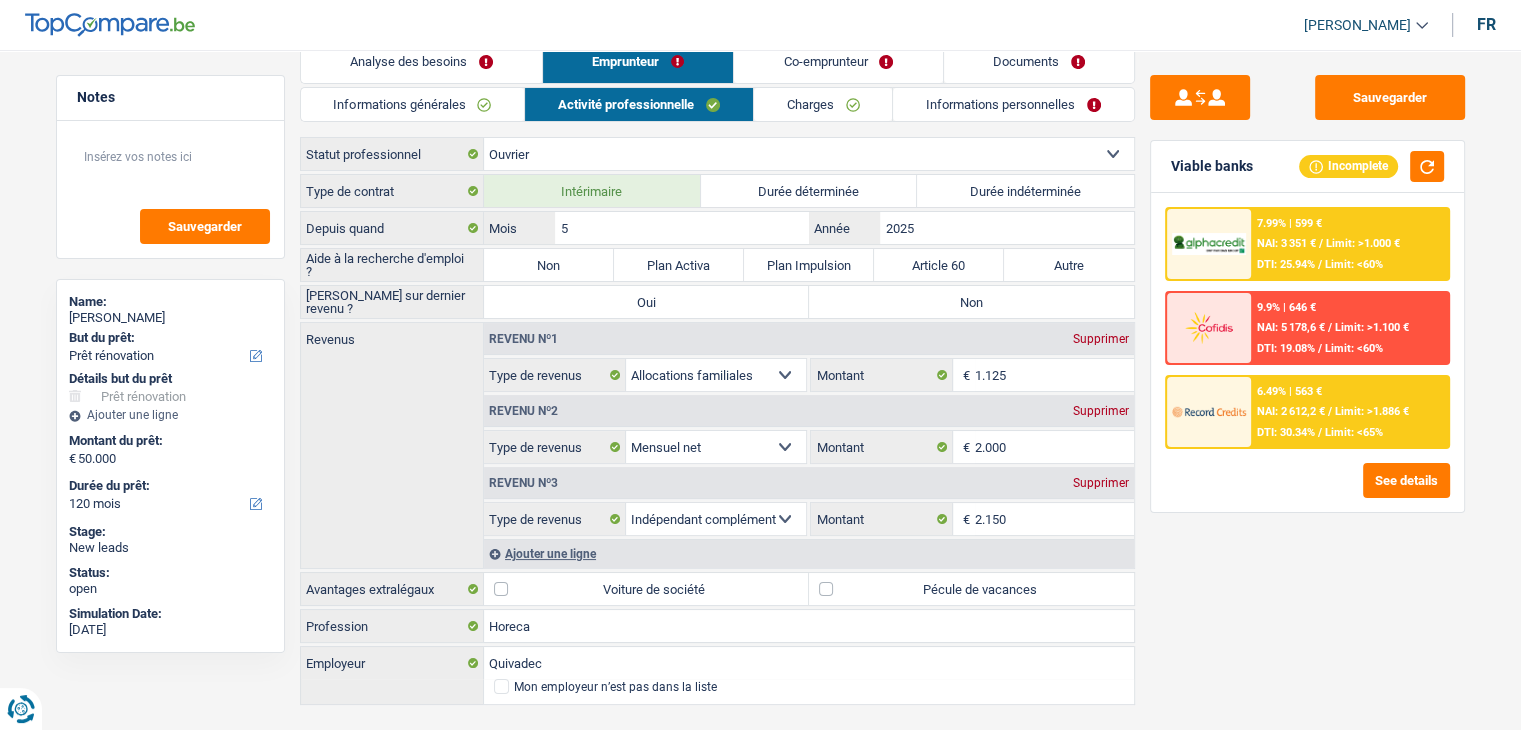 scroll, scrollTop: 69, scrollLeft: 0, axis: vertical 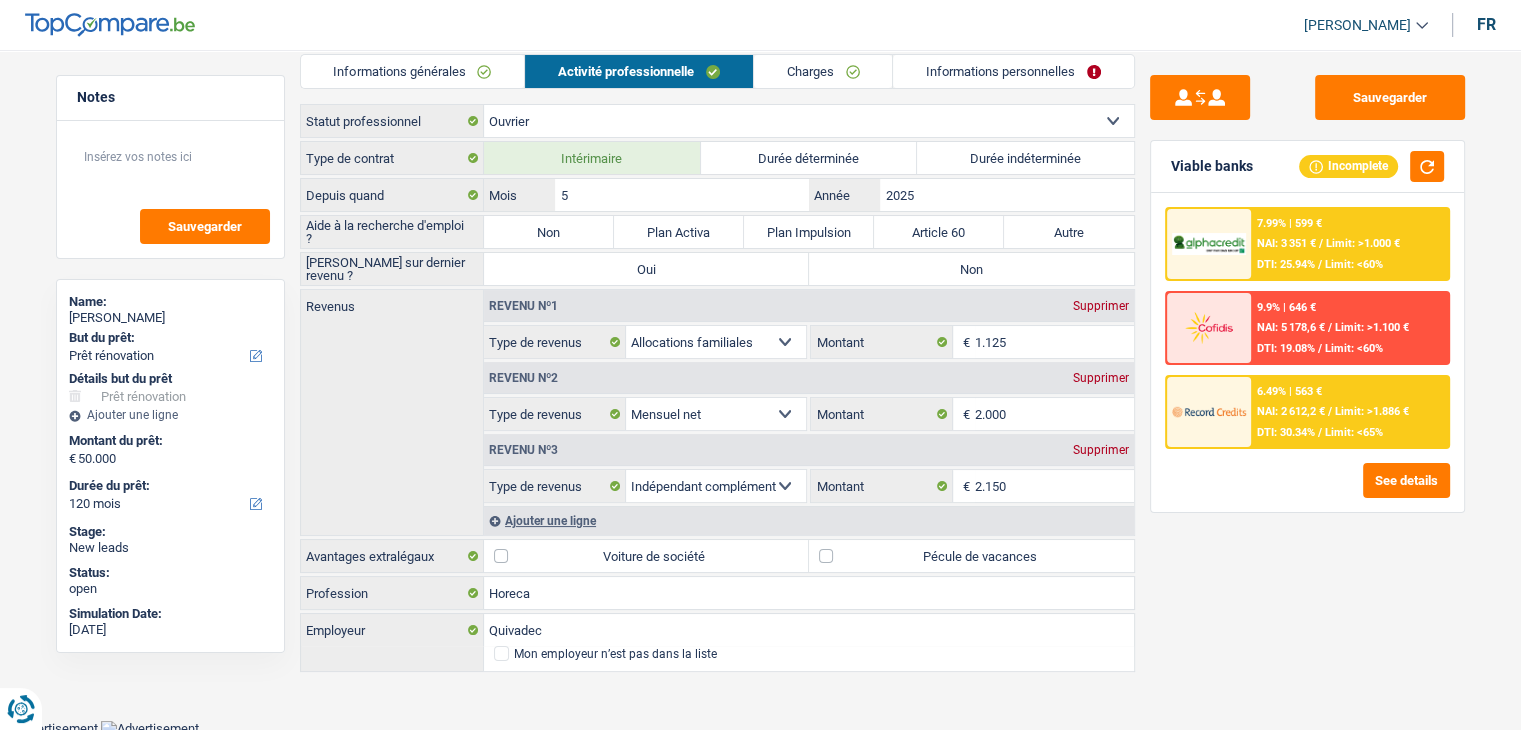 click on "Charges" at bounding box center (823, 71) 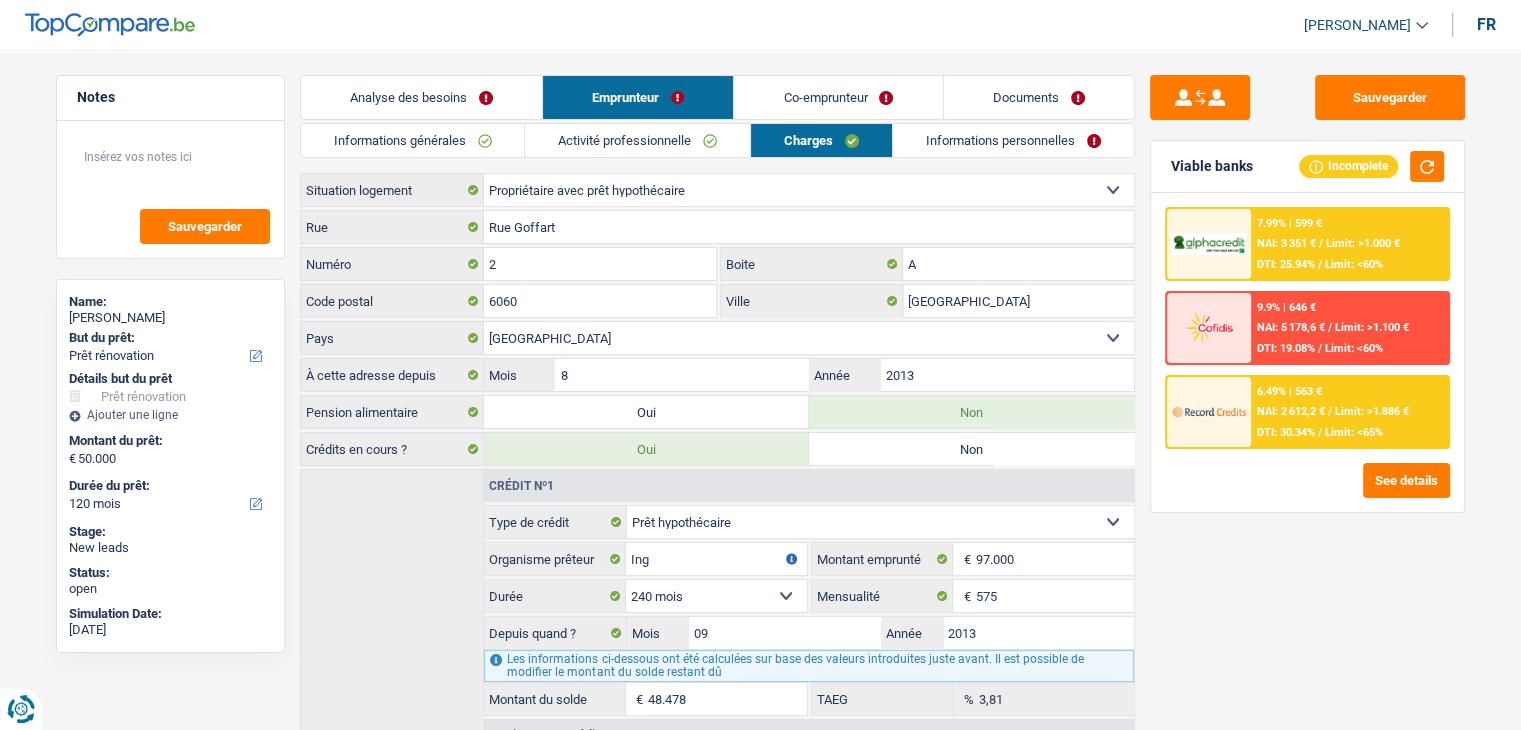 scroll, scrollTop: 0, scrollLeft: 0, axis: both 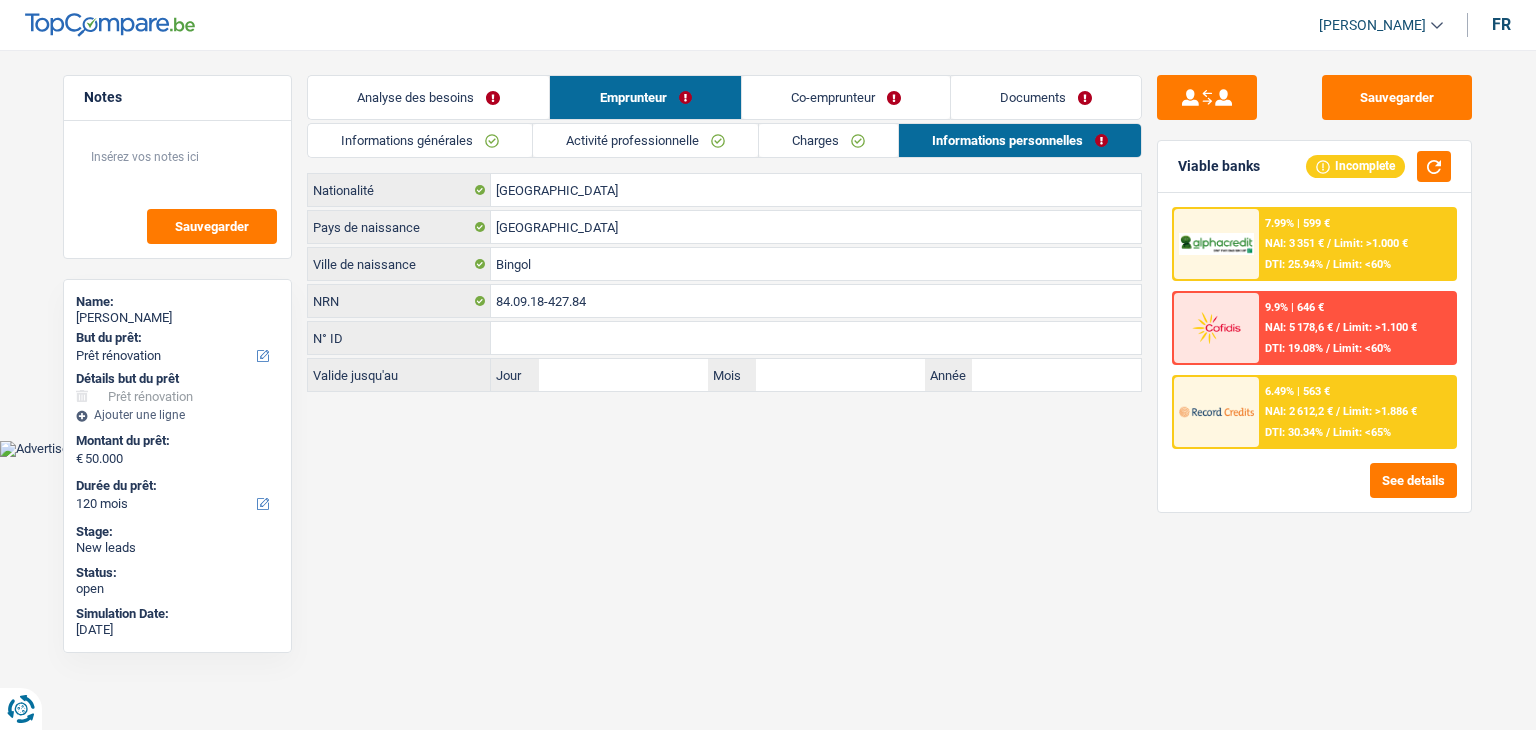 click on "Co-emprunteur" at bounding box center (846, 97) 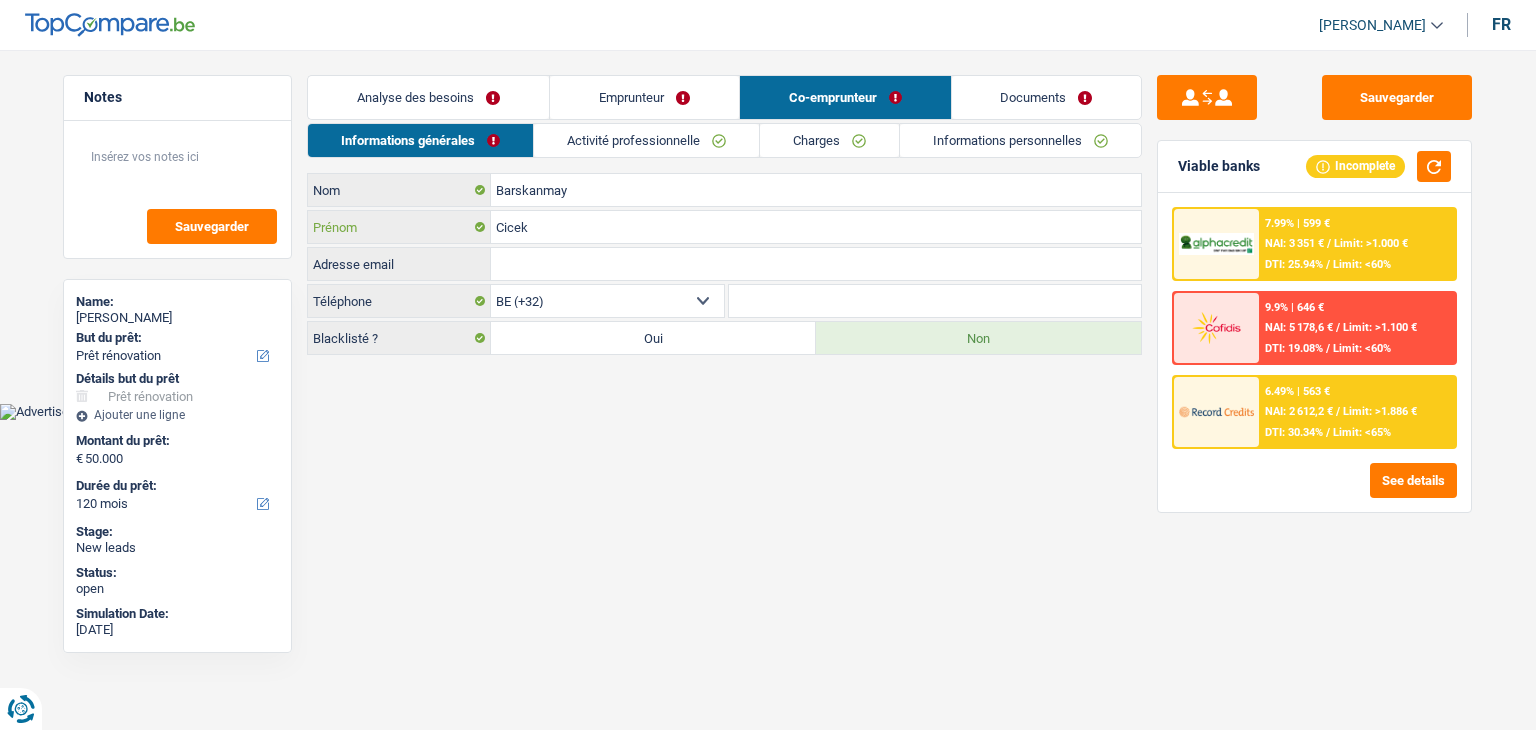 click on "Cicek" at bounding box center [816, 227] 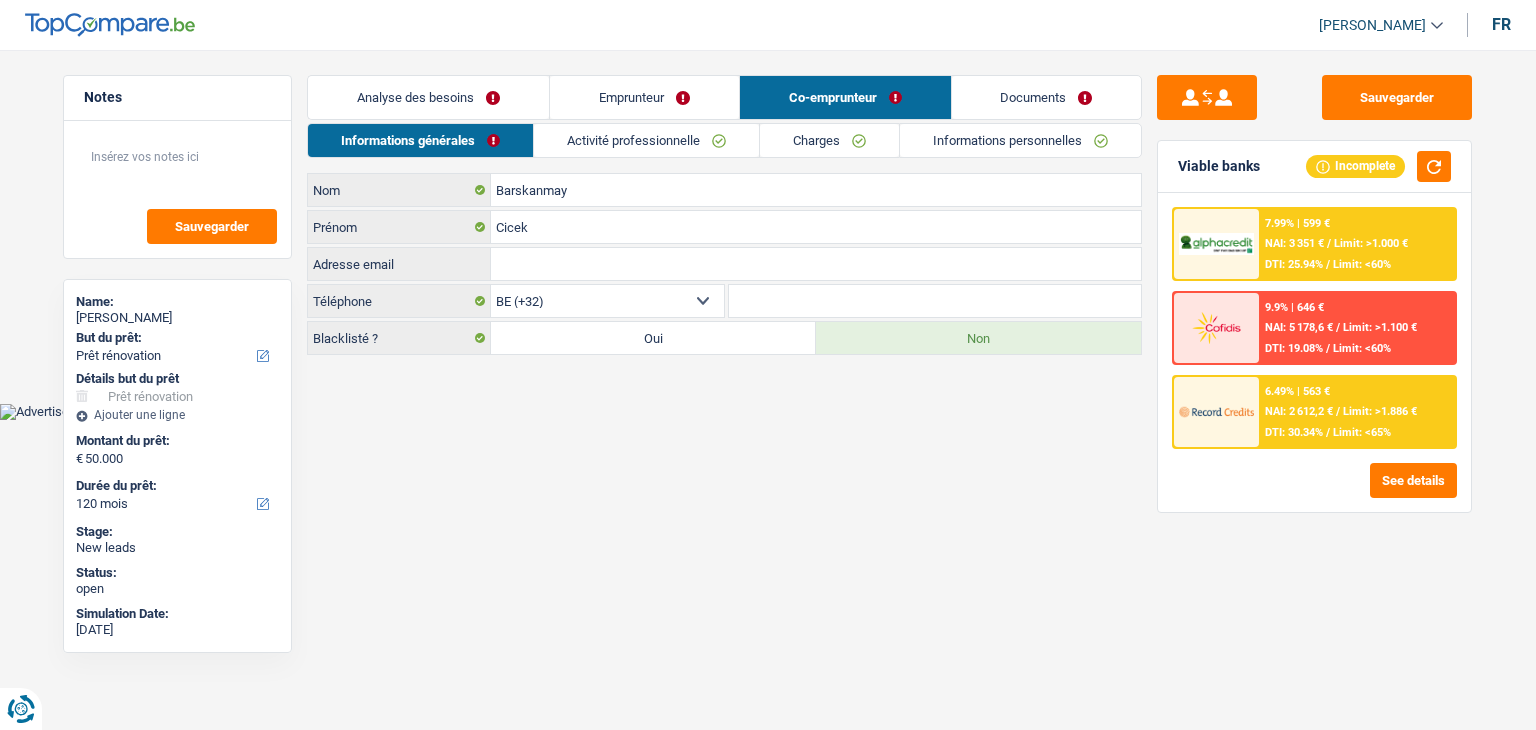 click on "Vous avez le contrôle de vos données
Nous utilisons des cookies, tout comme nos partenaires commerciaux, afin de collecter des informations sur vous à des fins diverses, notamment :
En cliquant sur « Accepter », vous donnez votre consentement à toutes les fins énoncées. Vous pouvez également choisir de spécifier les finalités auxquelles vous souhaitez donner votre consentement. Pour ce faire, il vous suffit de cocher la case située à côté de la finalité et d’appuyer sur « Enregistrer les paramètres ».
Vous pouvez à tout moment révoquer votre consentement en cliquant sur la petite icône située dans le coin inférieur gauche du site Internet. En savoir plus sur les cookies
Politique de confidentialité de Google
Service:" at bounding box center (768, 225) 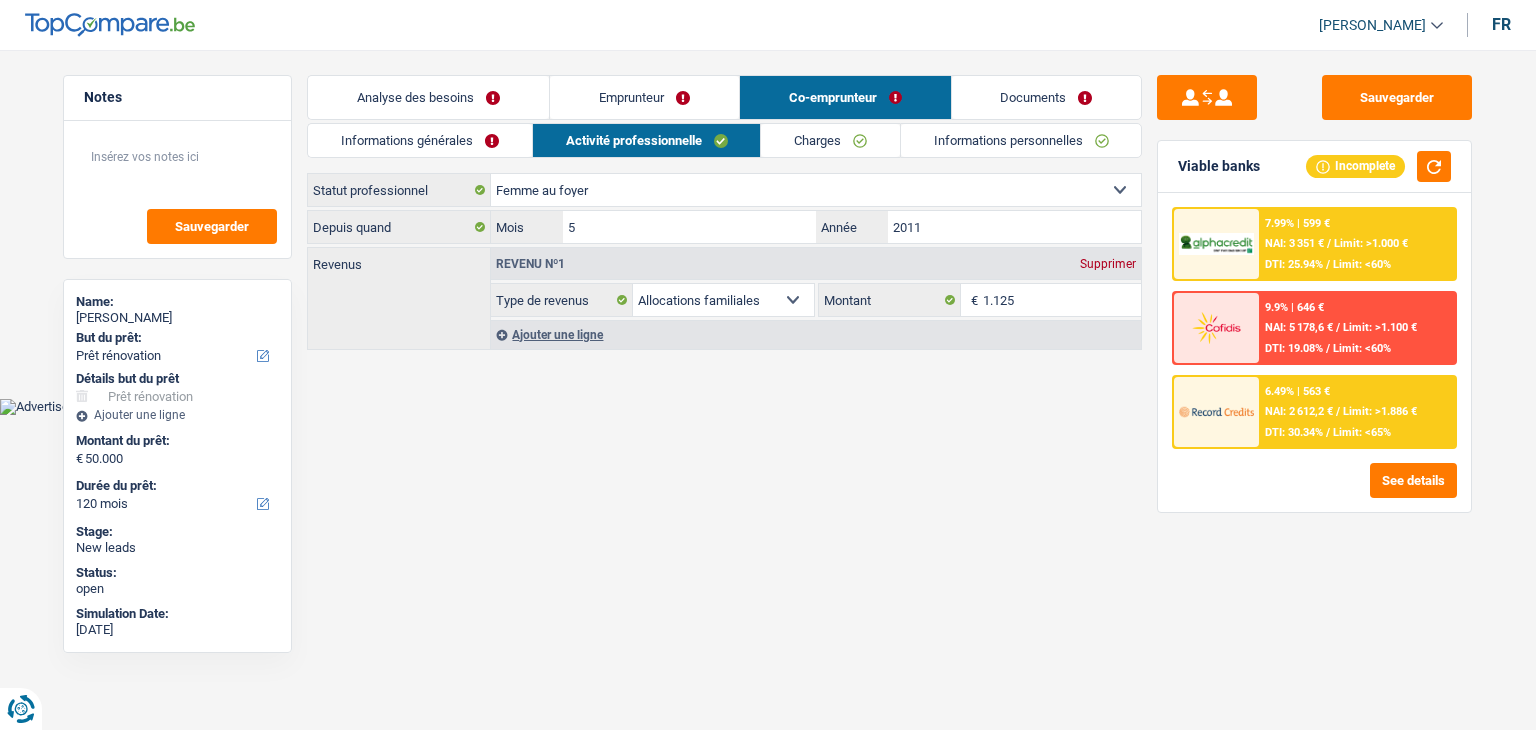 click on "Emprunteur" at bounding box center (644, 97) 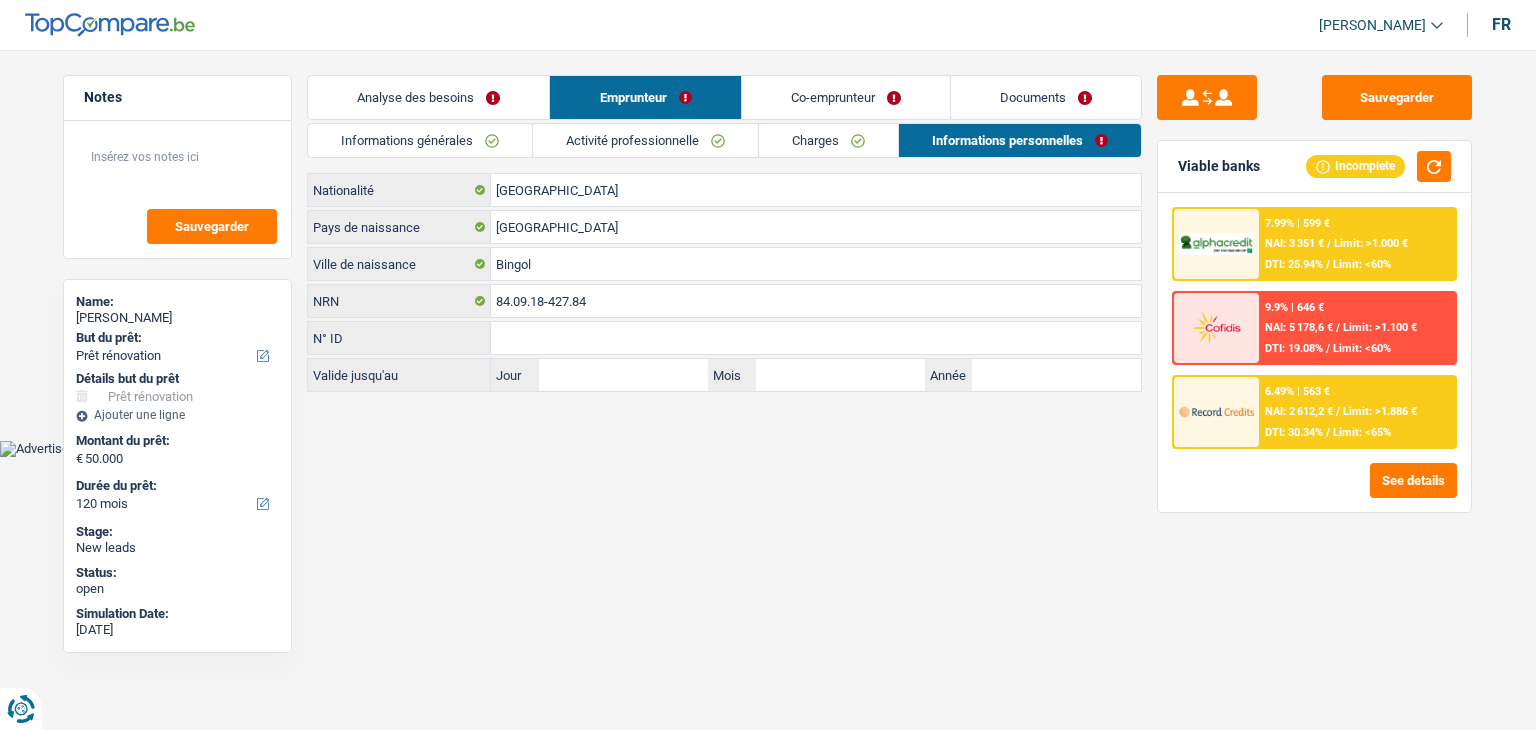 click on "Analyse des besoins" at bounding box center [428, 97] 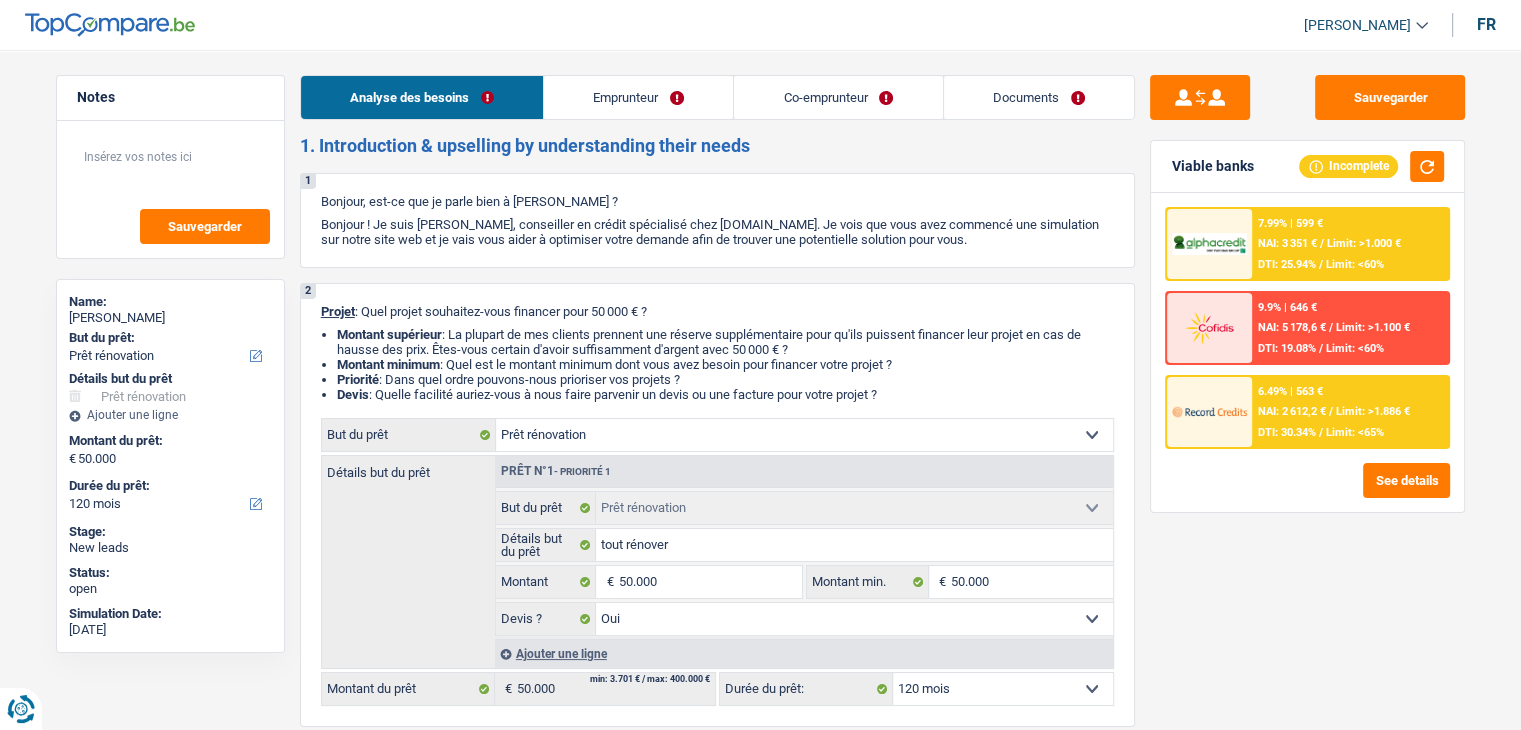 click on "Emprunteur" at bounding box center (638, 97) 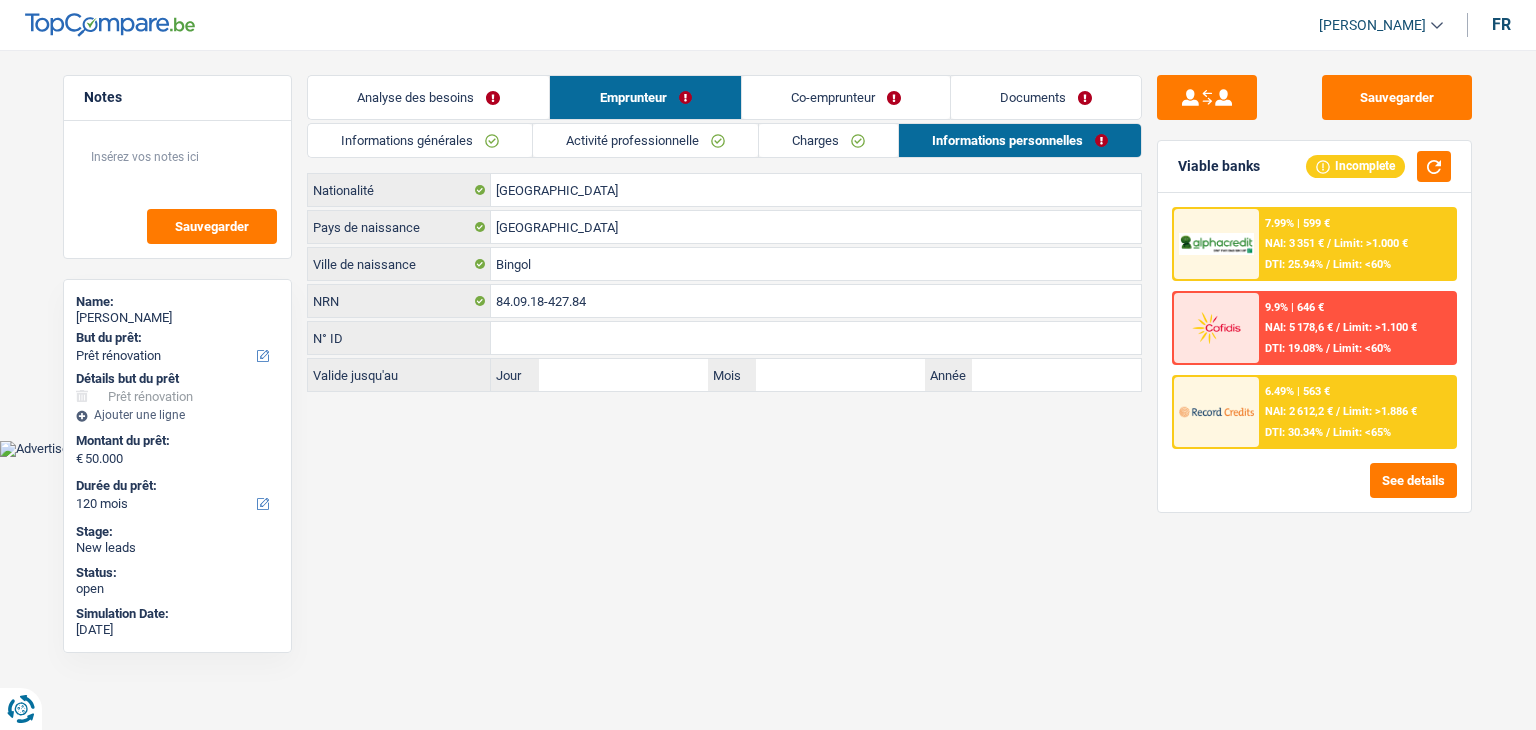 click on "Activité professionnelle" at bounding box center (645, 140) 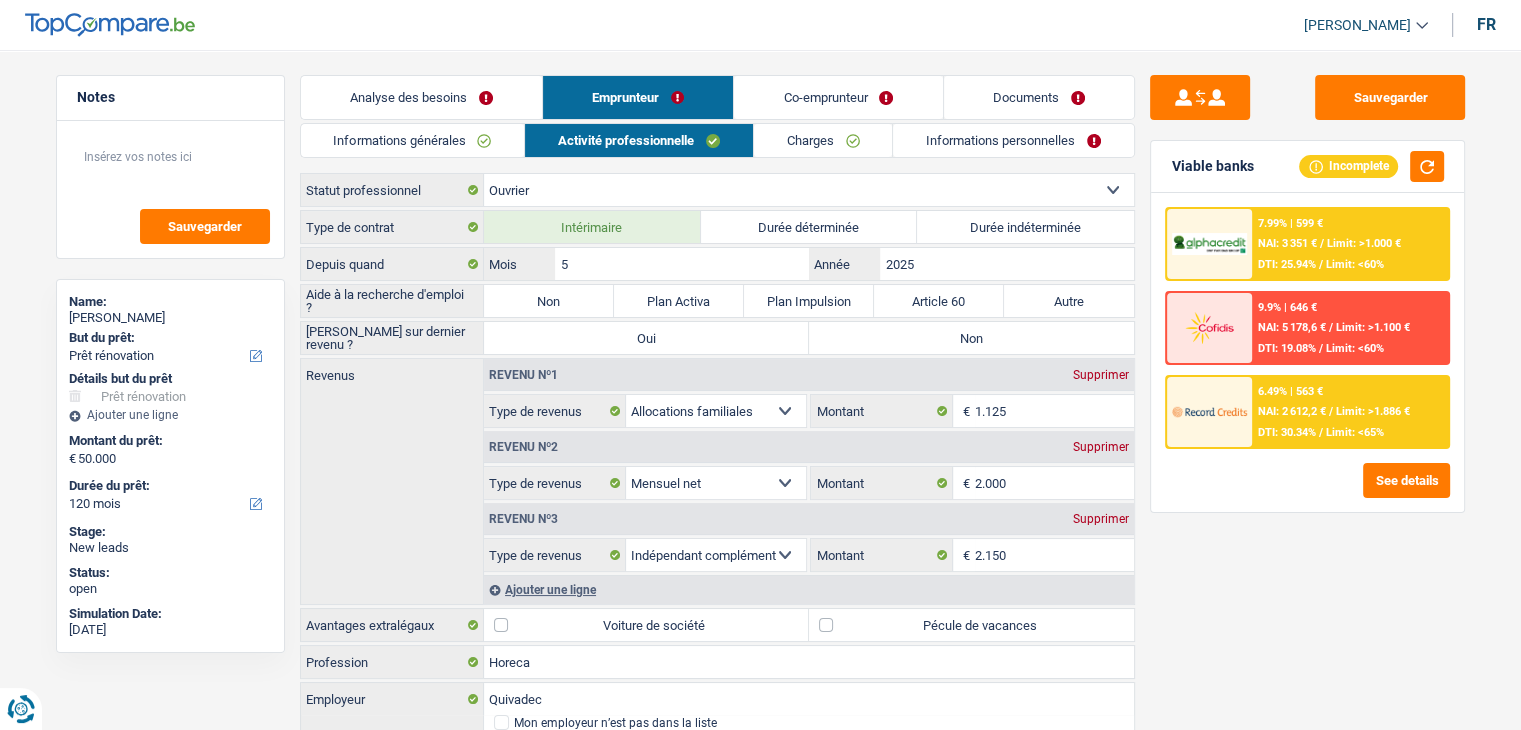 click on "Informations générales" at bounding box center [413, 140] 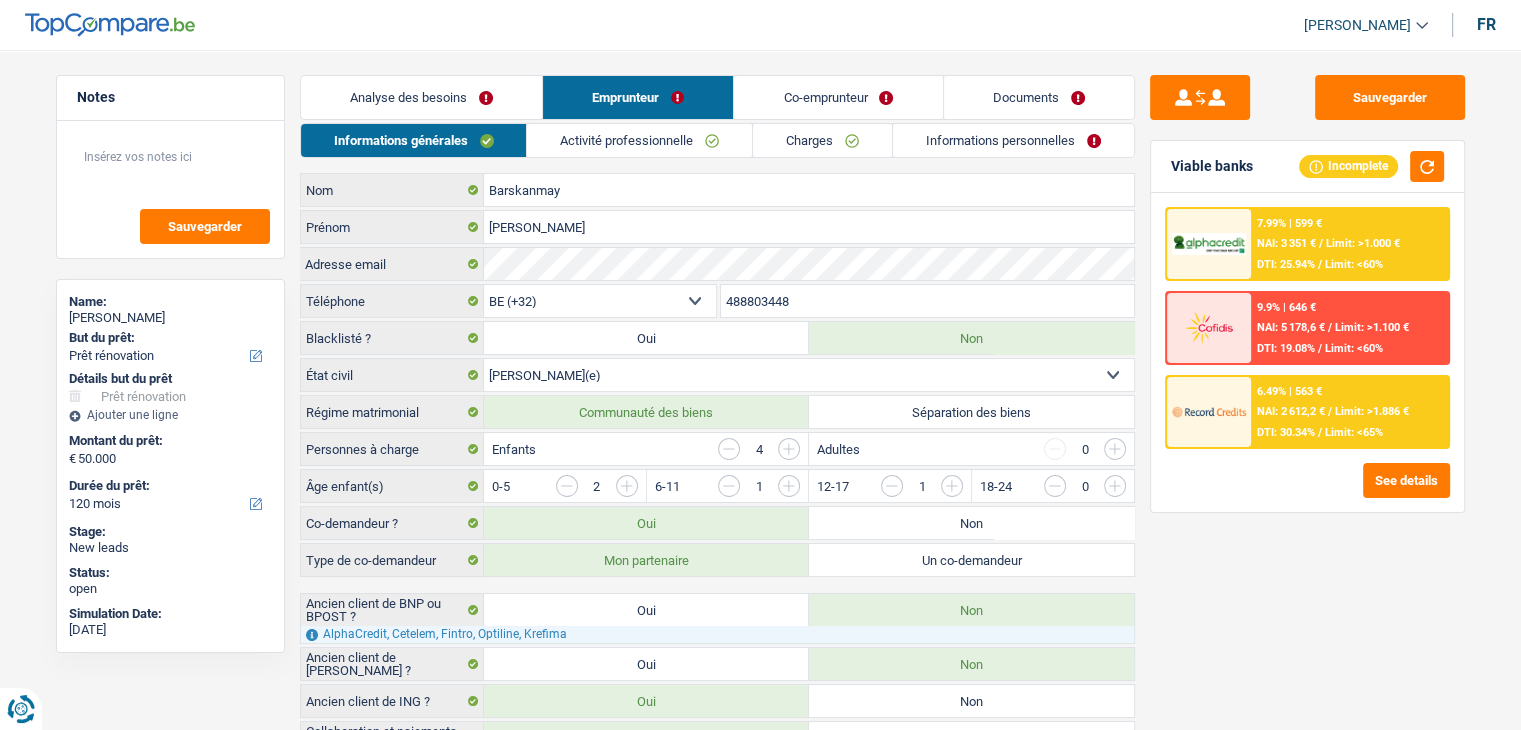click on "Activité professionnelle" at bounding box center [639, 140] 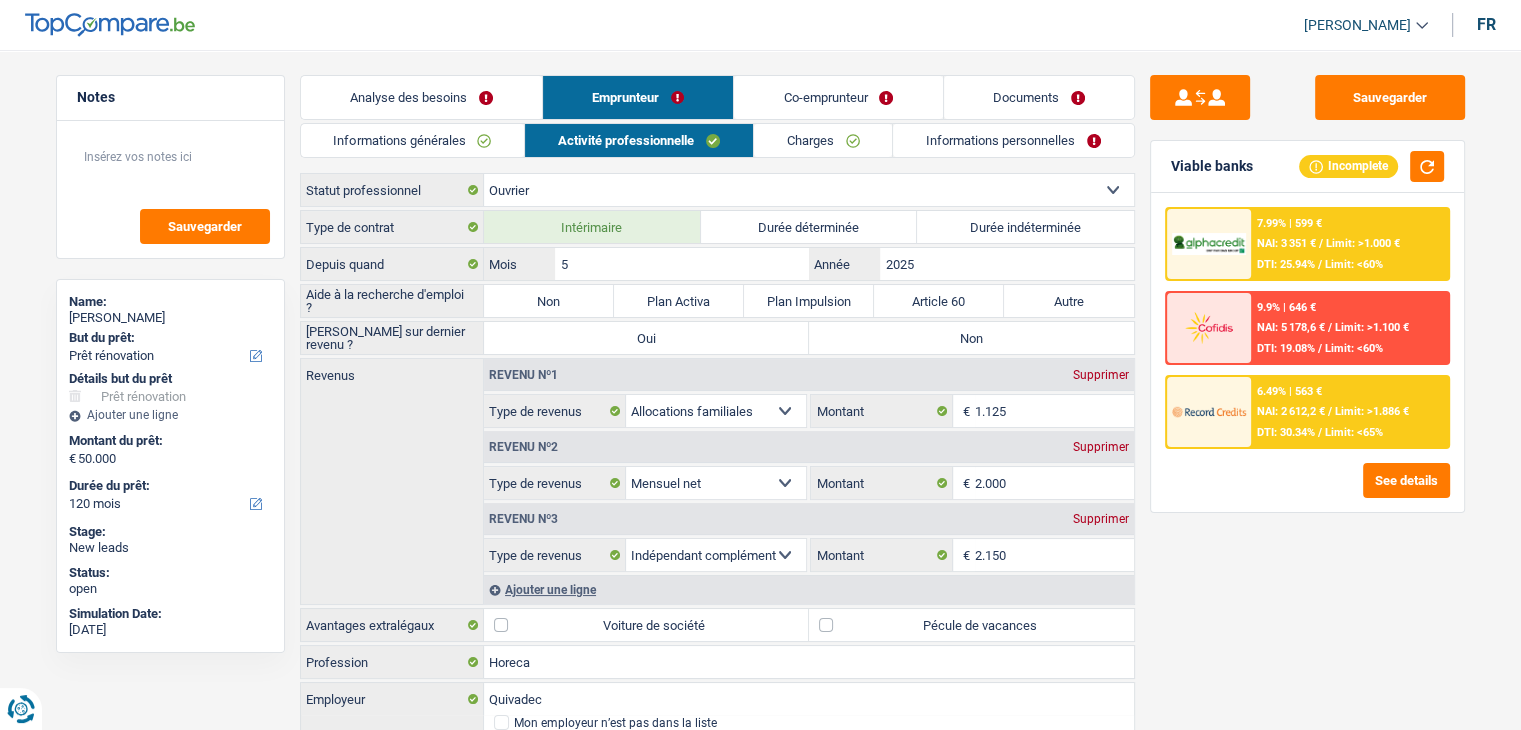 click on "Supprimer" at bounding box center (1101, 375) 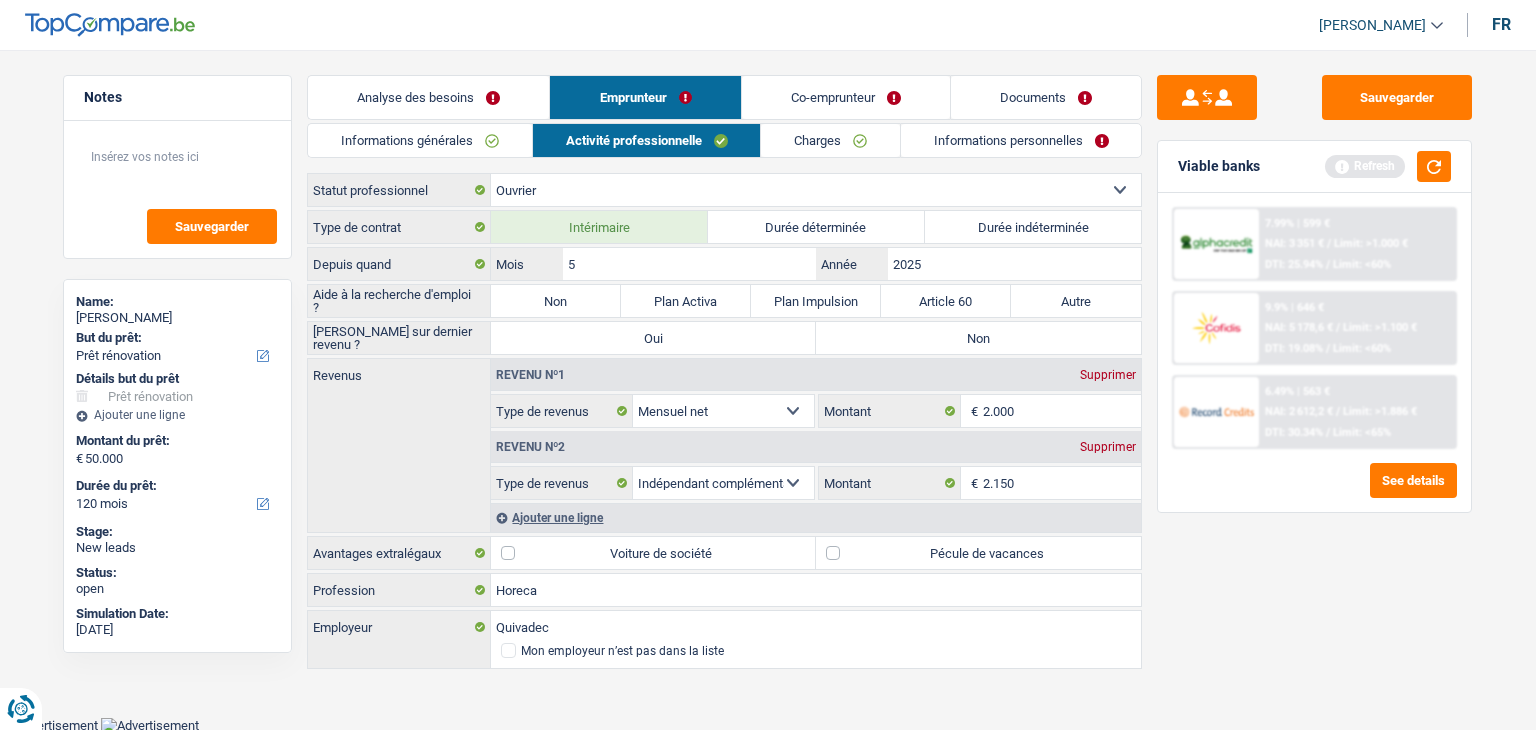 click on "Charges" at bounding box center [830, 140] 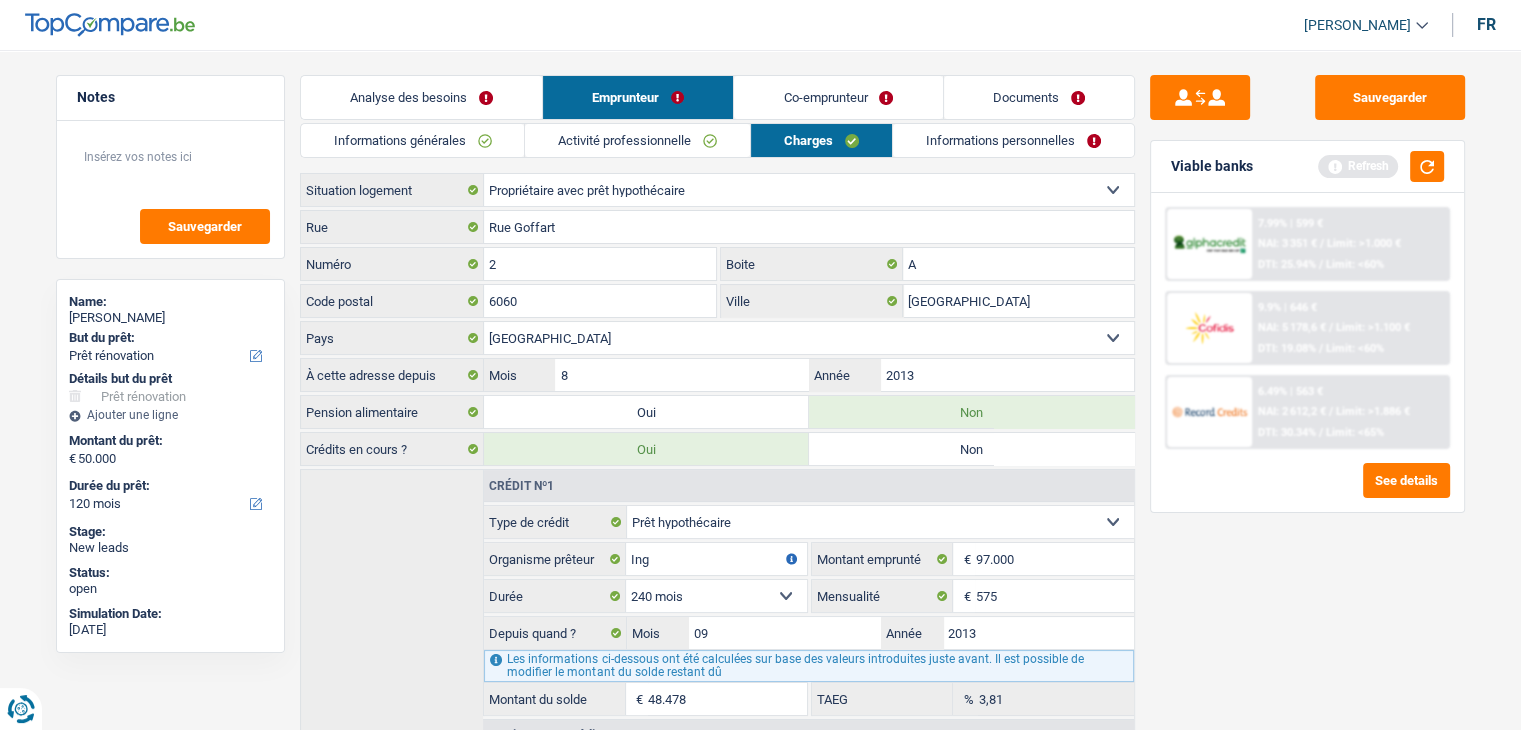 click on "Co-emprunteur" at bounding box center (838, 97) 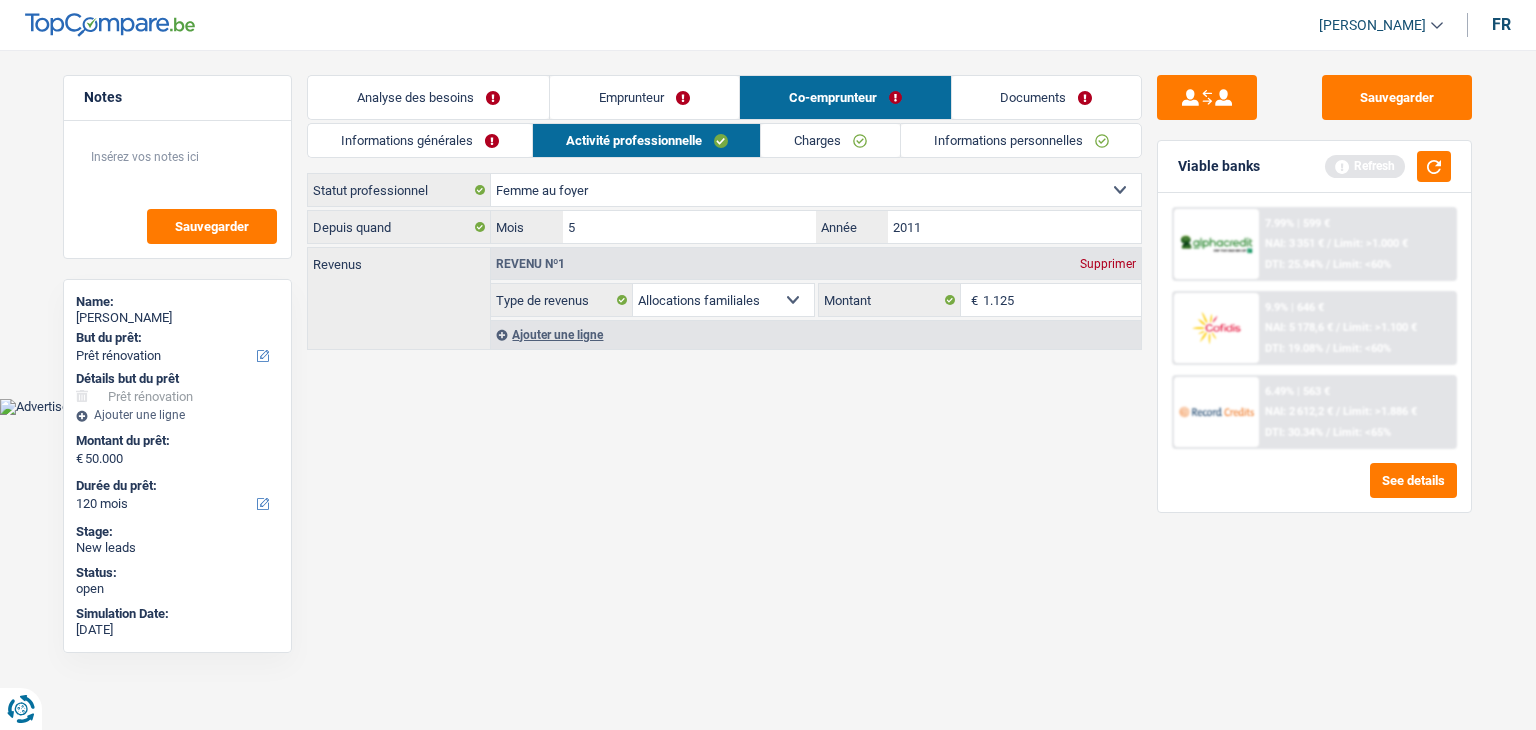 click on "Vous avez le contrôle de vos données
Nous utilisons des cookies, tout comme nos partenaires commerciaux, afin de collecter des informations sur vous à des fins diverses, notamment :
En cliquant sur « Accepter », vous donnez votre consentement à toutes les fins énoncées. Vous pouvez également choisir de spécifier les finalités auxquelles vous souhaitez donner votre consentement. Pour ce faire, il vous suffit de cocher la case située à côté de la finalité et d’appuyer sur « Enregistrer les paramètres ».
Vous pouvez à tout moment révoquer votre consentement en cliquant sur la petite icône située dans le coin inférieur gauche du site Internet. En savoir plus sur les cookies
Politique de confidentialité de Google
un an c" at bounding box center [768, 207] 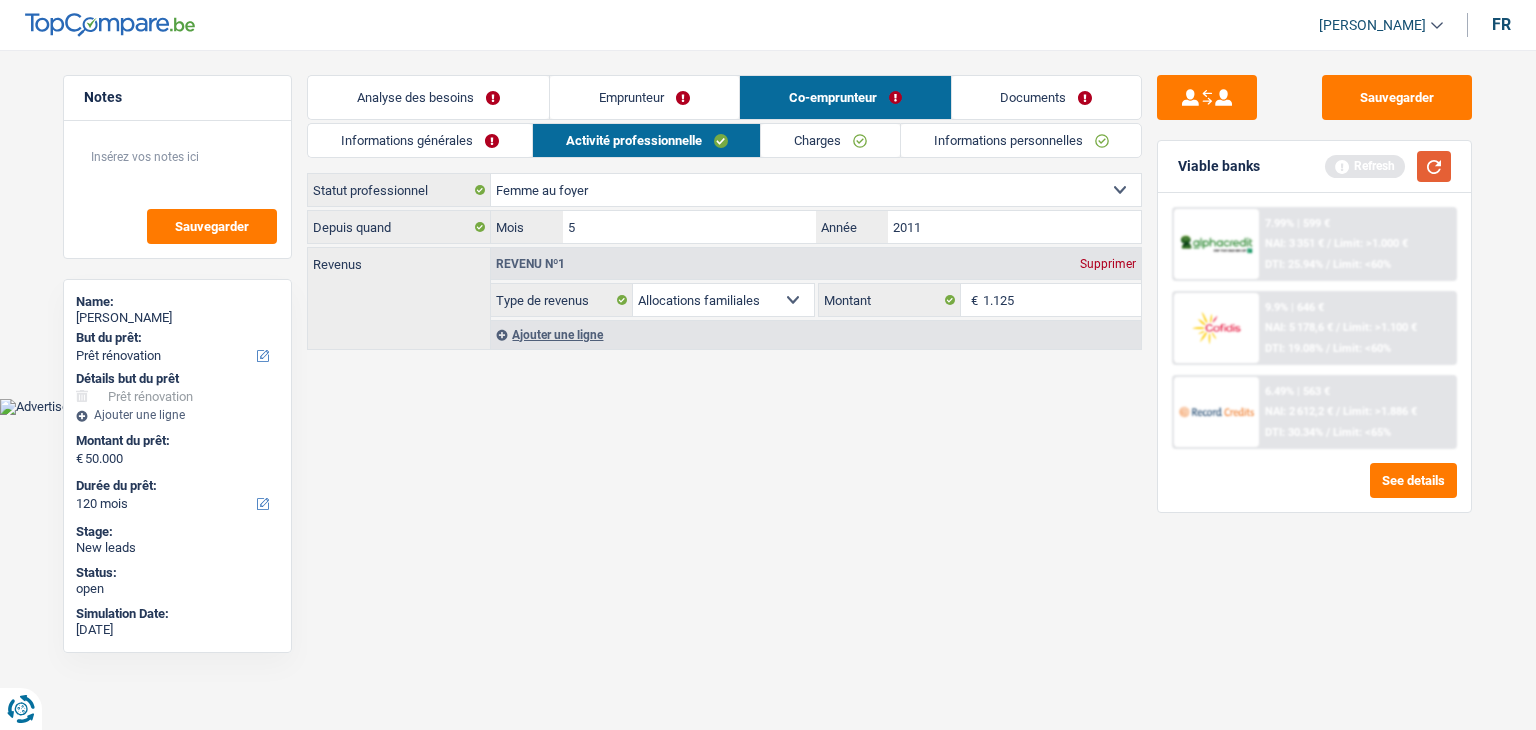 click at bounding box center (1434, 166) 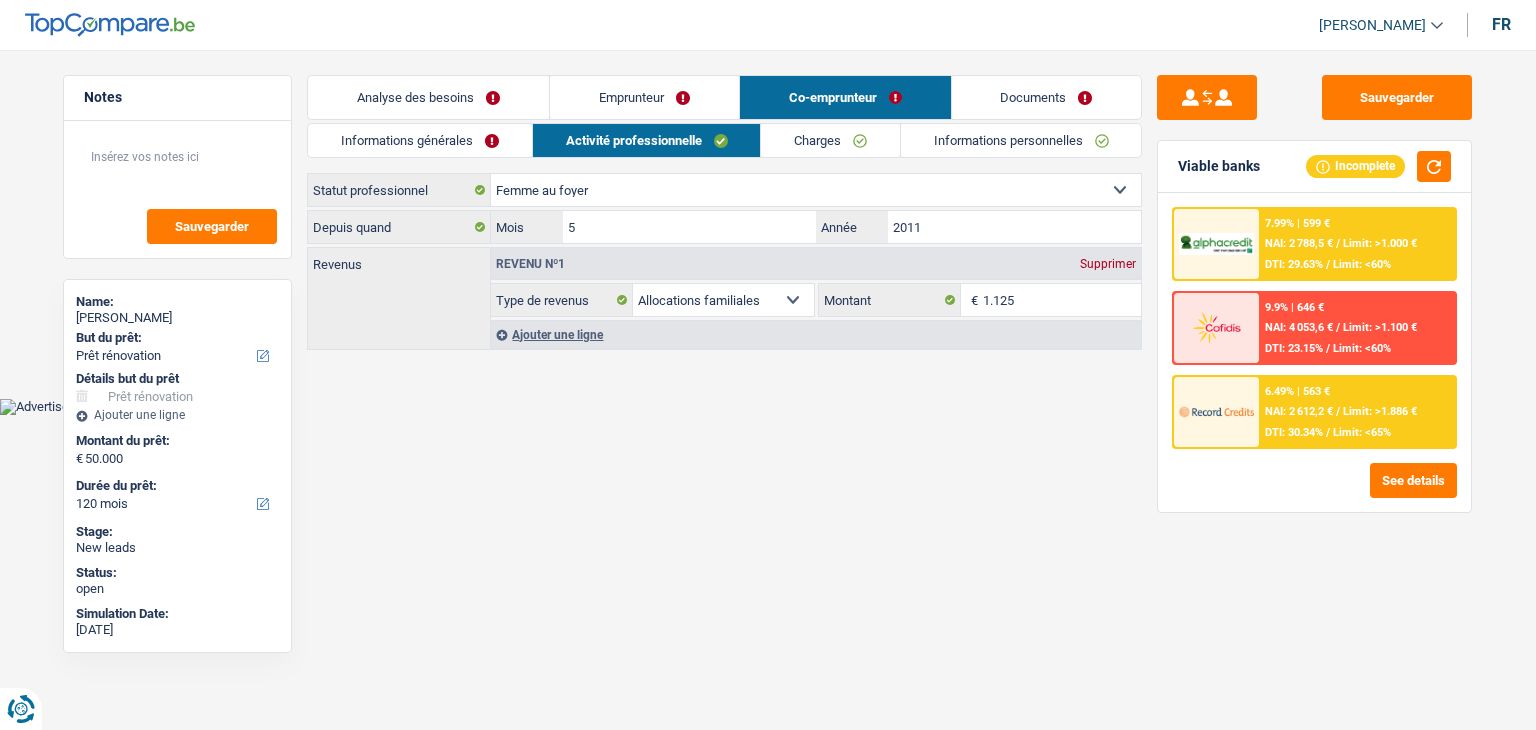 click on "Charges" at bounding box center [830, 140] 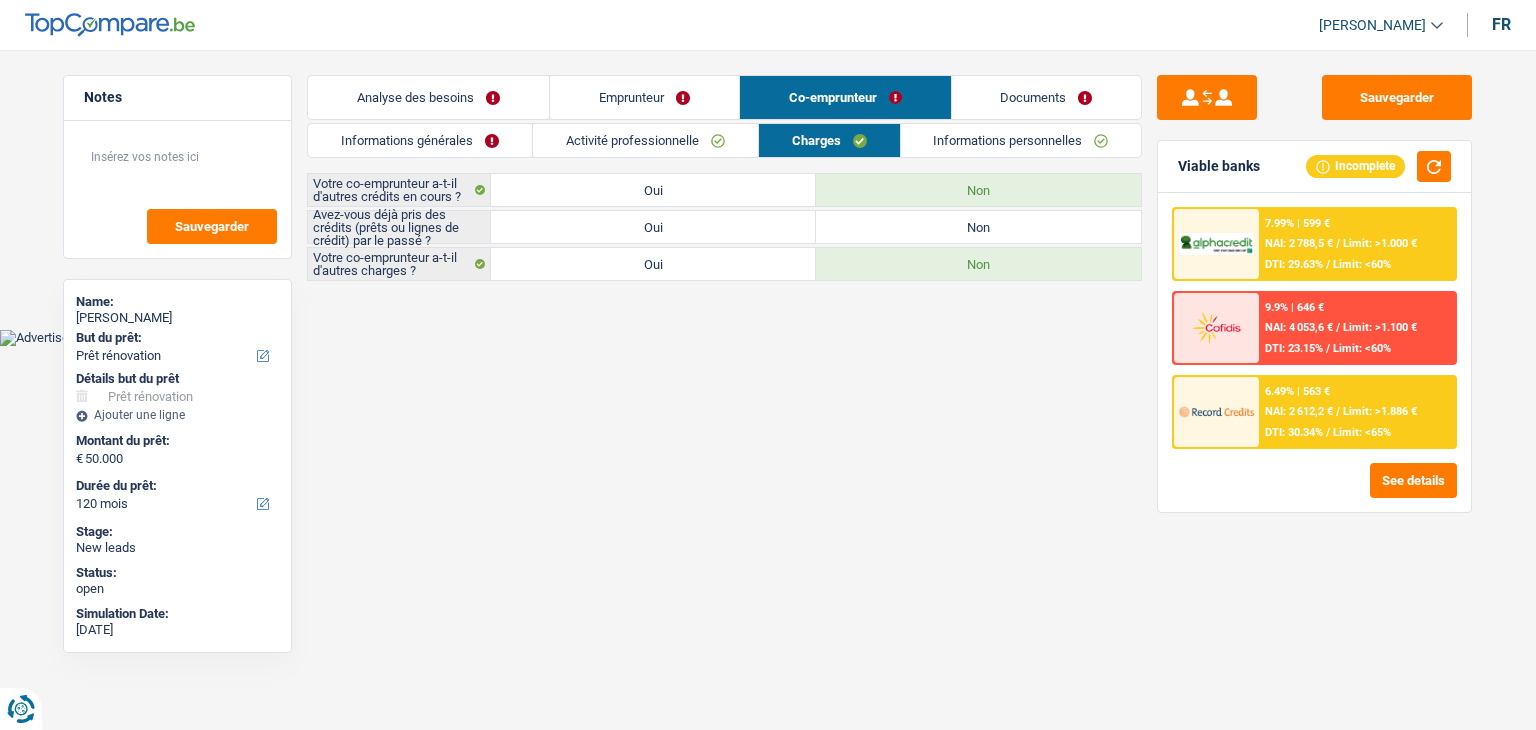 click on "Non" at bounding box center (978, 227) 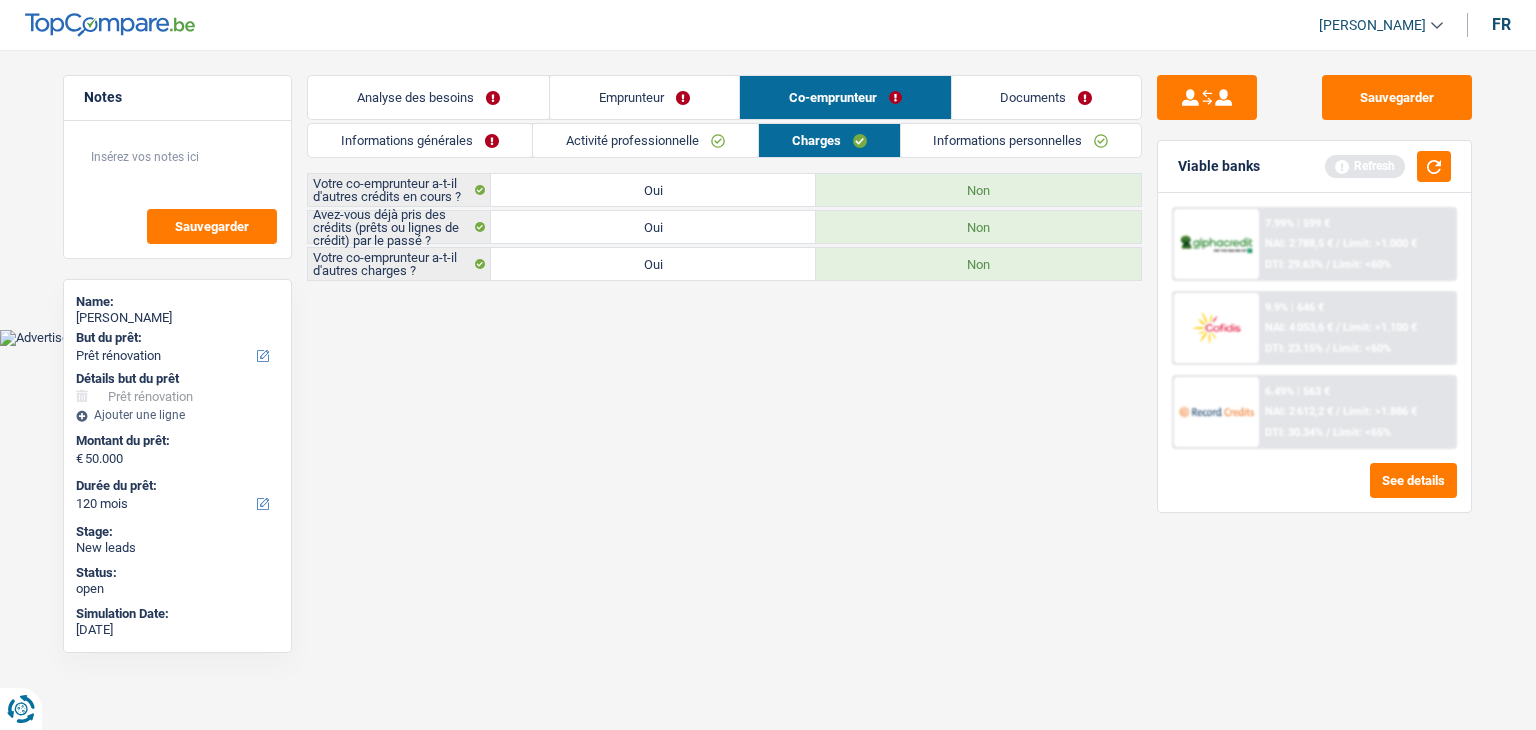 click on "Viable banks
Refresh" at bounding box center [1314, 167] 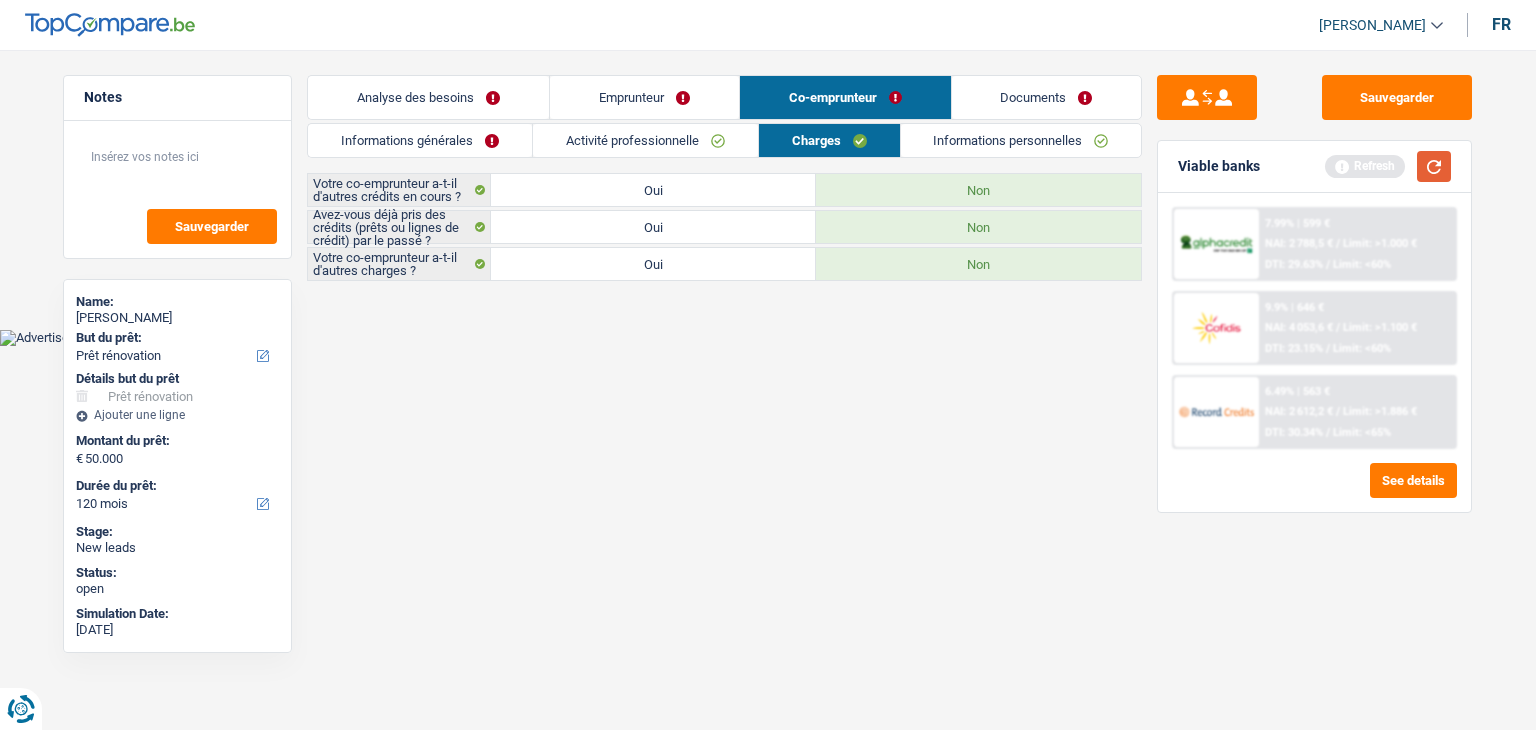 click at bounding box center (1434, 166) 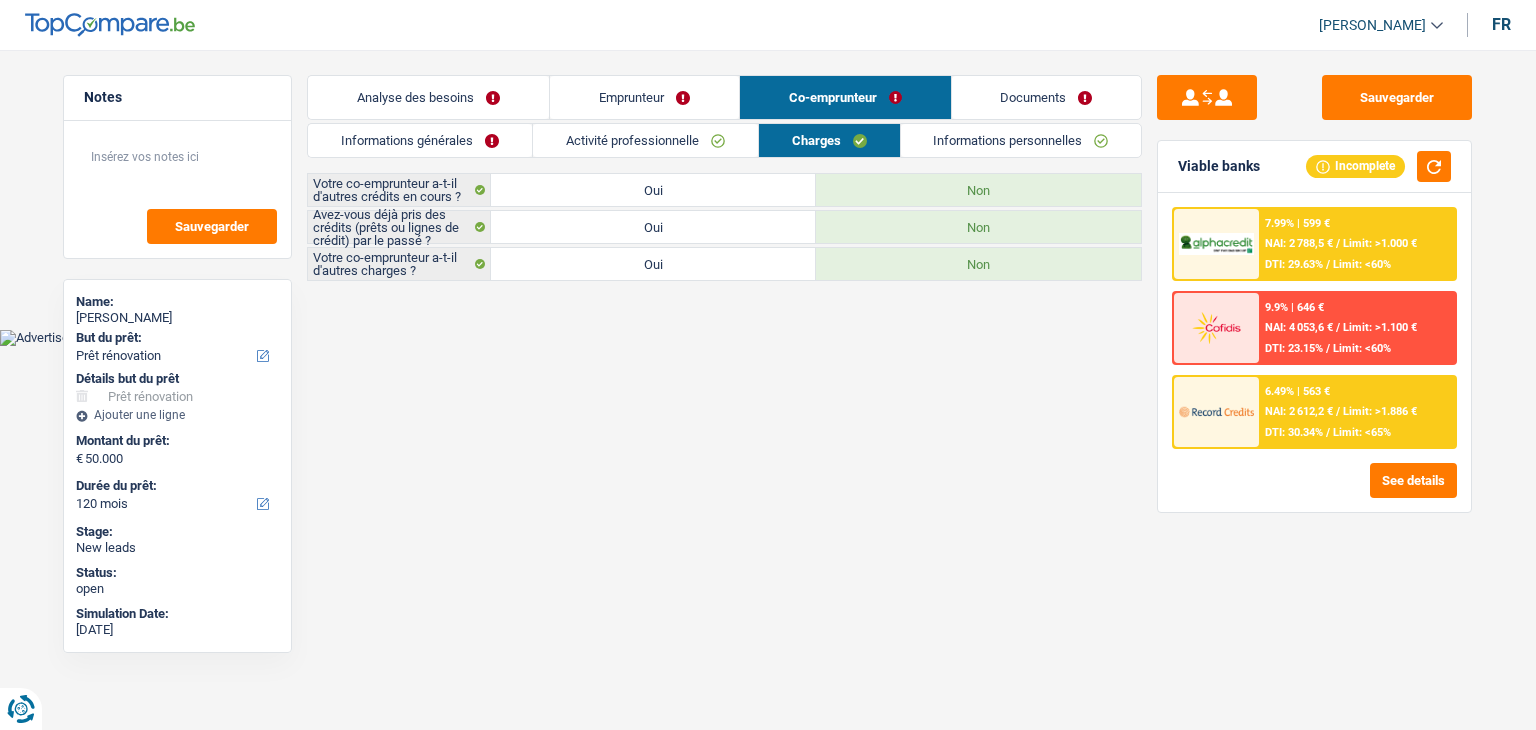 click on "Informations personnelles" at bounding box center (1021, 140) 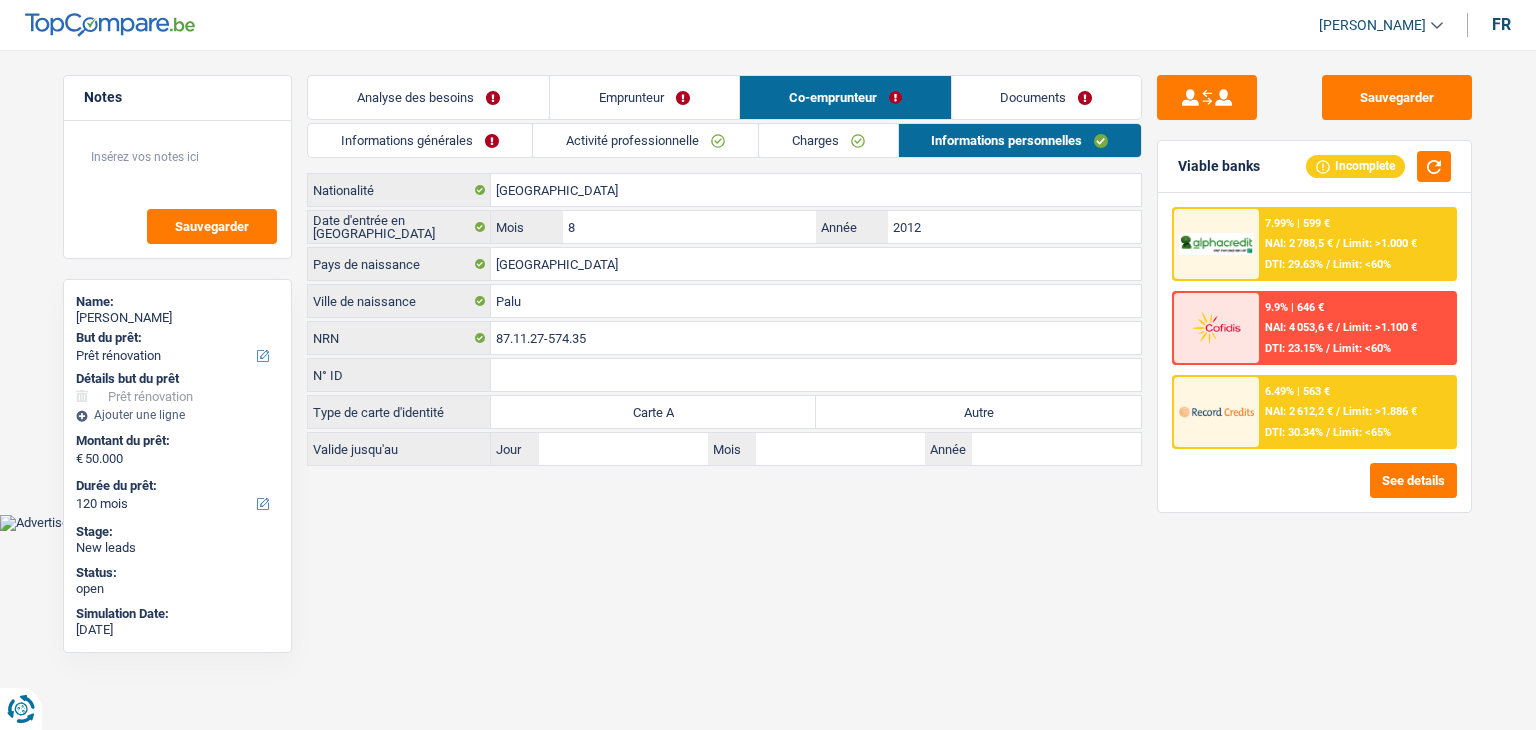 click on "Informations générales Activité professionnelle Charges Informations personnelles Barskanmay
Nom
Cicek
Prénom
Adresse email
Tous les champs sont obligatoires. Veuillez fournir une réponse plus longue     BE (+32) LU (+352)
Sélectionner une option
Téléphone
Téléphone
Tous les champs sont obligatoires. Veuillez fournir une réponse plus longue     Blacklisté ?
Oui
Non
Ouvrier Employé privé Employé public Invalide Indépendant Pensionné Chômeur Mutuelle Femme au foyer Sans profession Allocataire sécurité/Intégration social (SPF Sécurité Sociale, CPAS) Etudiant Profession libérale Commerçant Rentier Pré-pensionné             Depuis quand     5" at bounding box center [724, 294] 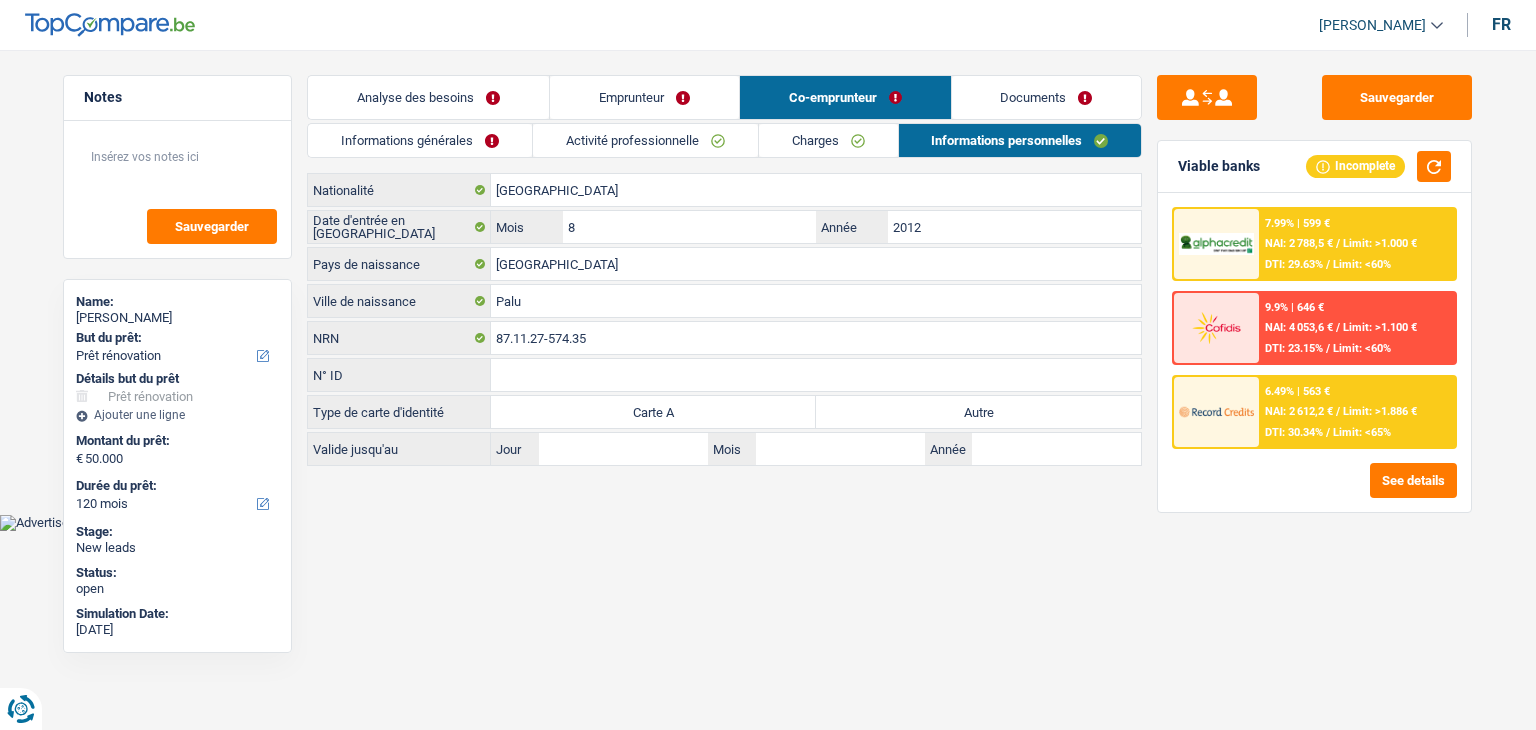click on "Documents" at bounding box center (1047, 97) 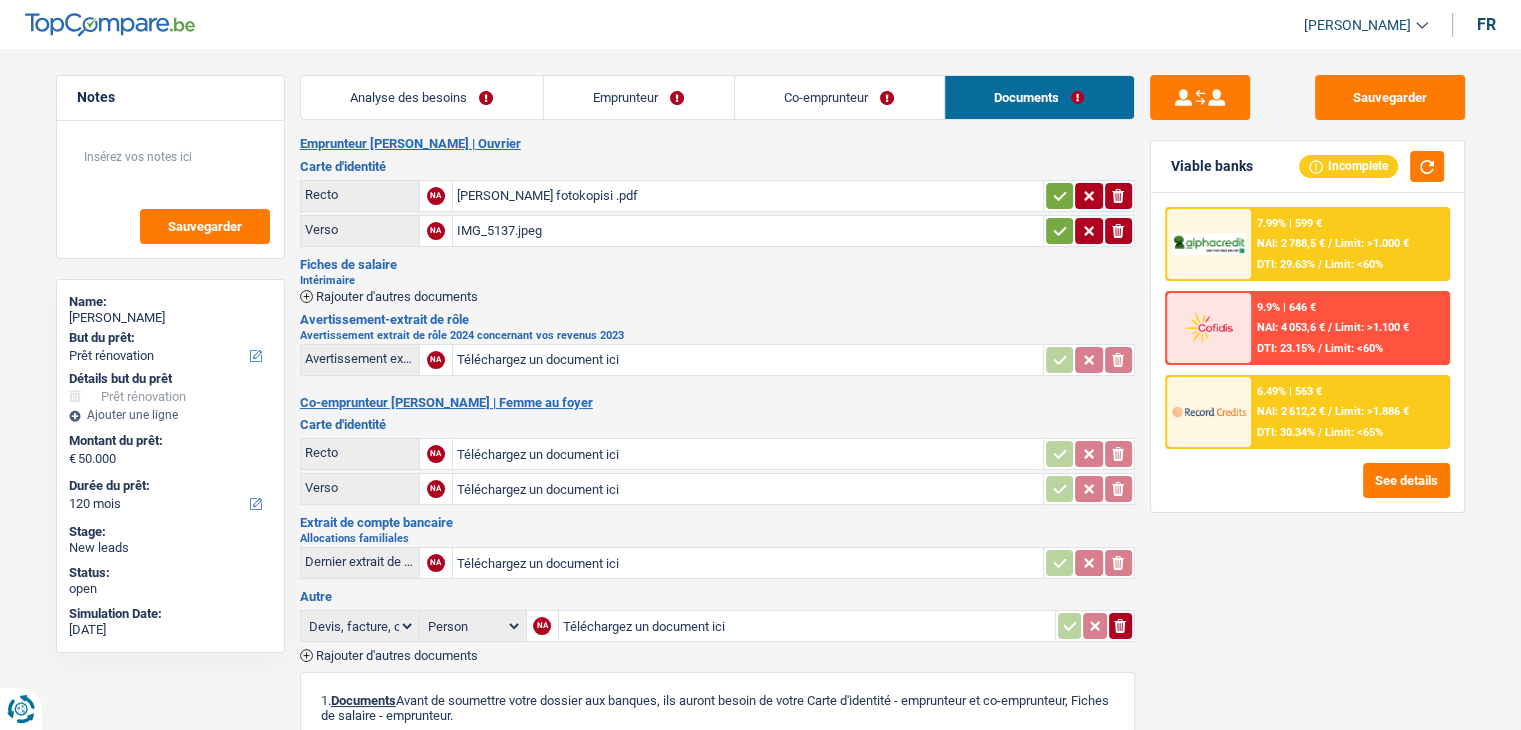 click on "Kimlik fotokopisi .pdf" at bounding box center [748, 196] 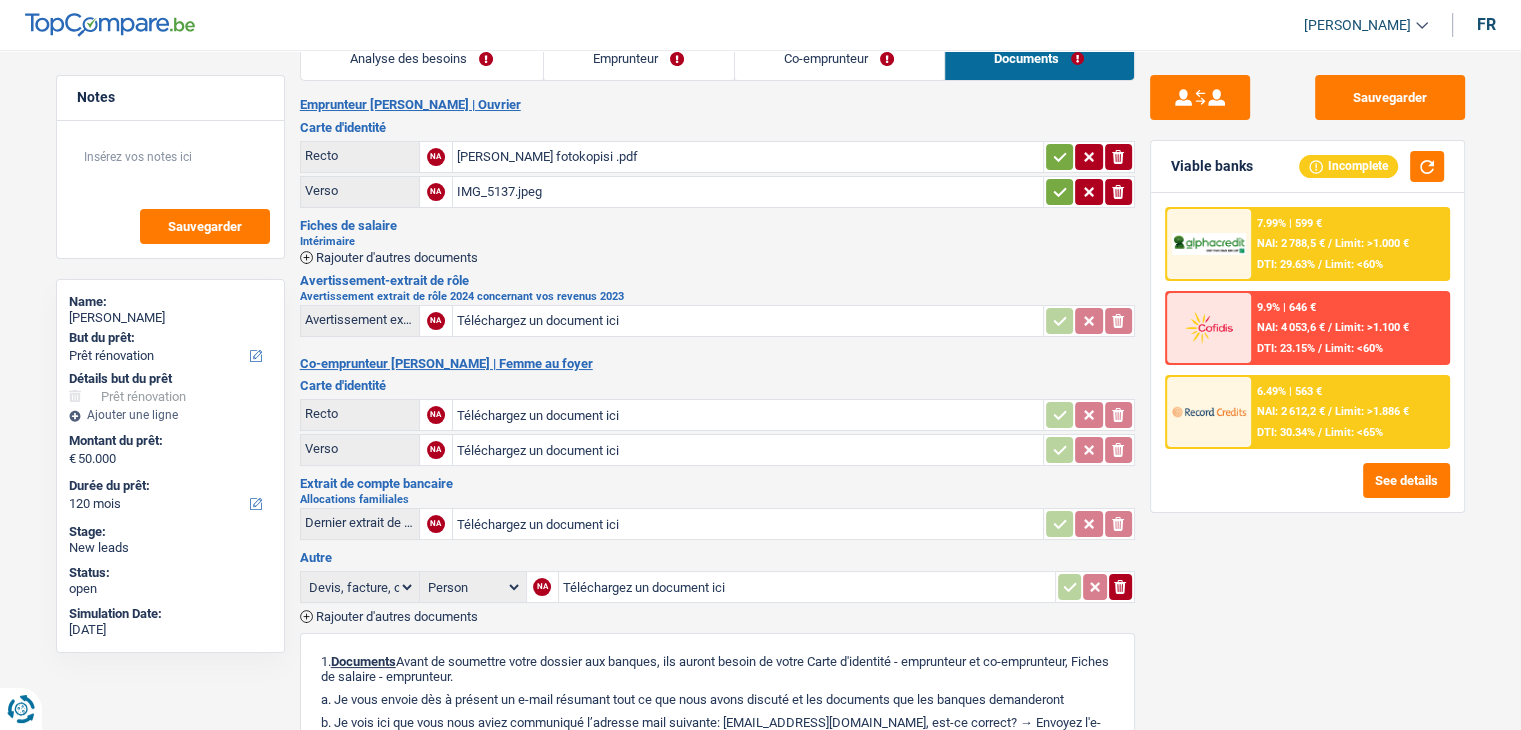 scroll, scrollTop: 374, scrollLeft: 0, axis: vertical 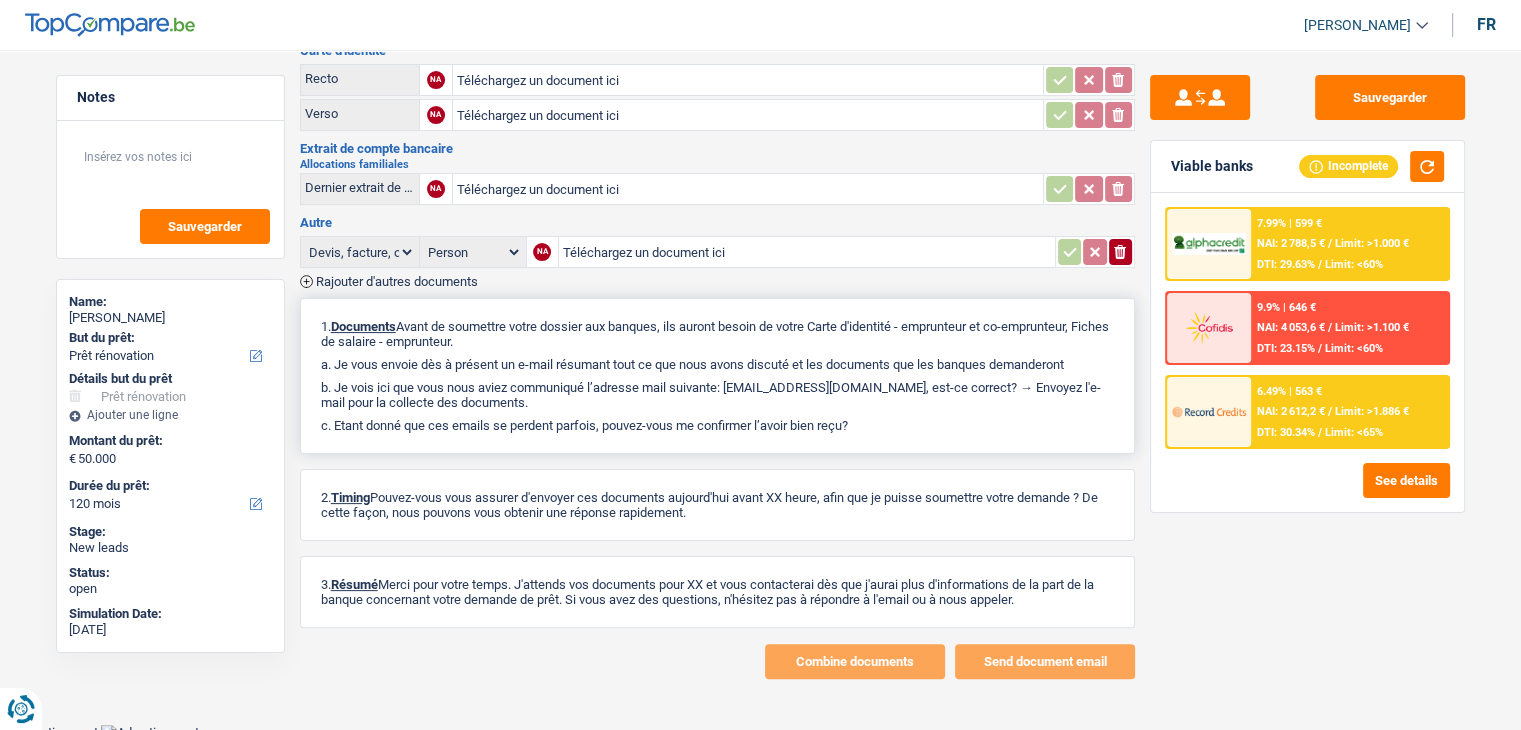 drag, startPoint x: 858, startPoint y: 413, endPoint x: 348, endPoint y: 332, distance: 516.3923 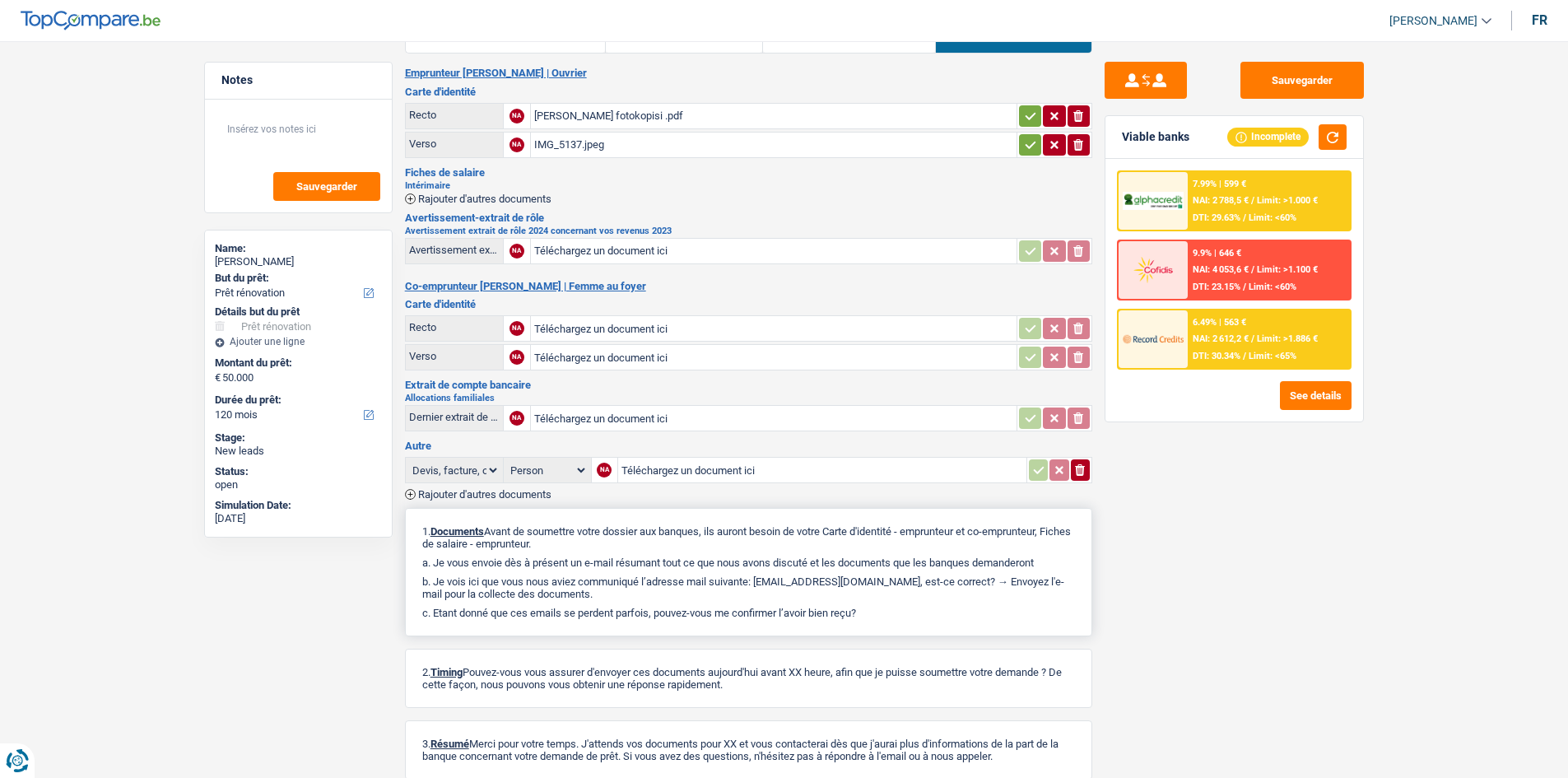 scroll, scrollTop: 82, scrollLeft: 0, axis: vertical 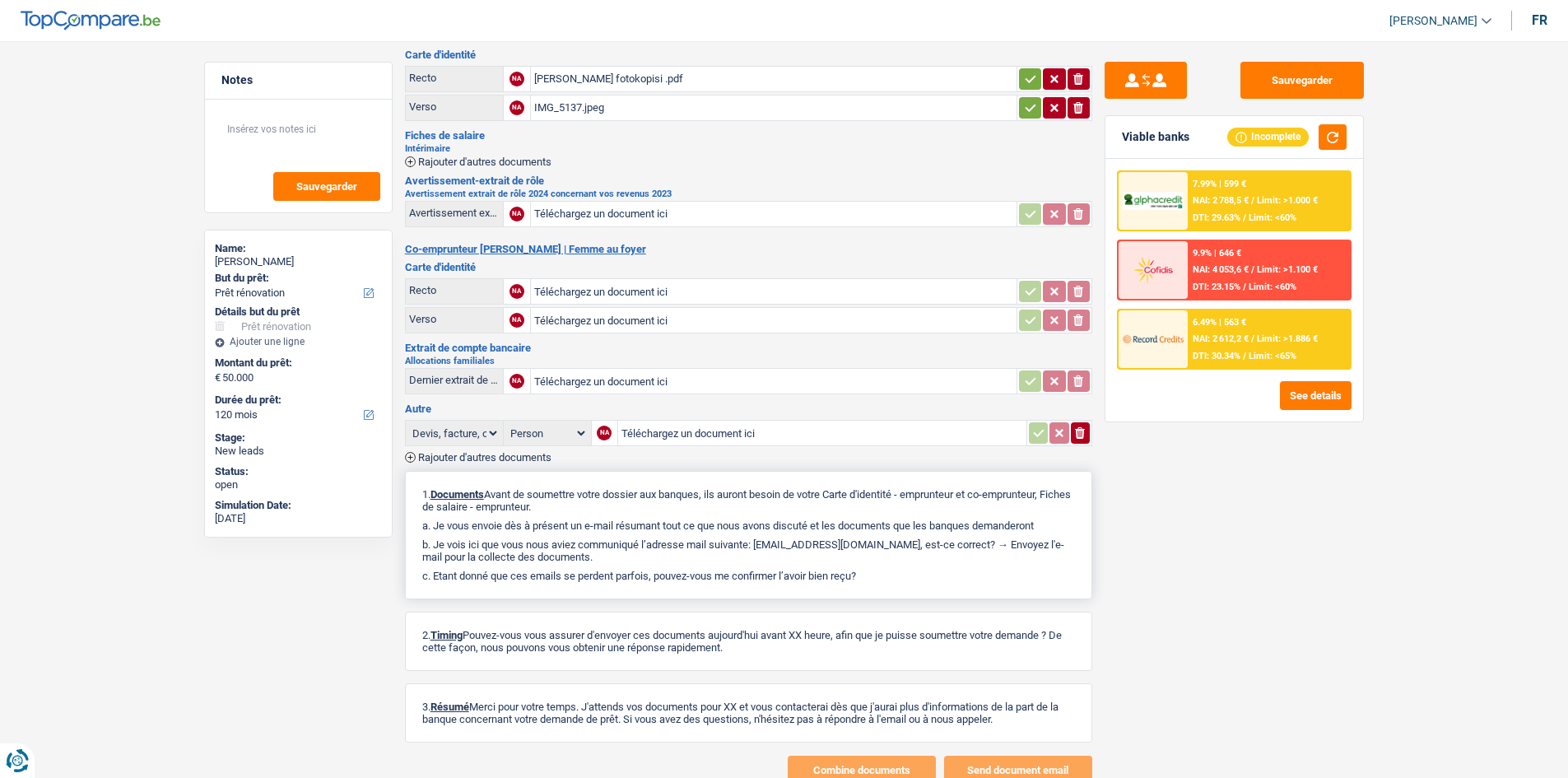 drag, startPoint x: 874, startPoint y: 571, endPoint x: 463, endPoint y: 488, distance: 419.29703 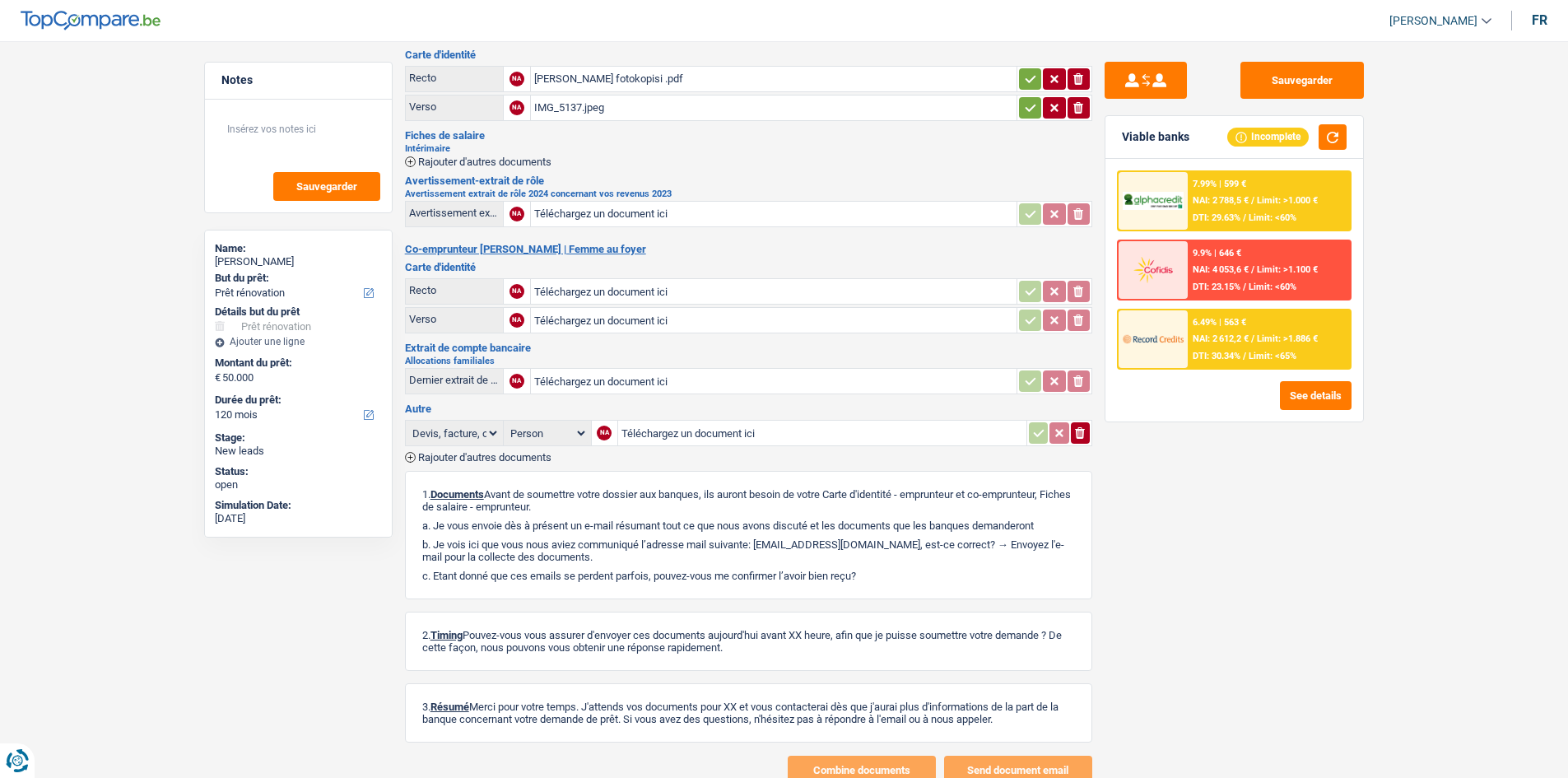 click on "Sauvegarder
Viable banks
Incomplete
7.99% | 599 €
NAI: 2 788,5 €
/
Limit: >1.000 €
DTI: 29.63%
/
Limit: <60%
9.9% | 646 €
NAI: 4 053,6 €
/
Limit: >1.100 €
DTI: 23.15%
/
Limit: <60%
/       /" at bounding box center (1234, 404) 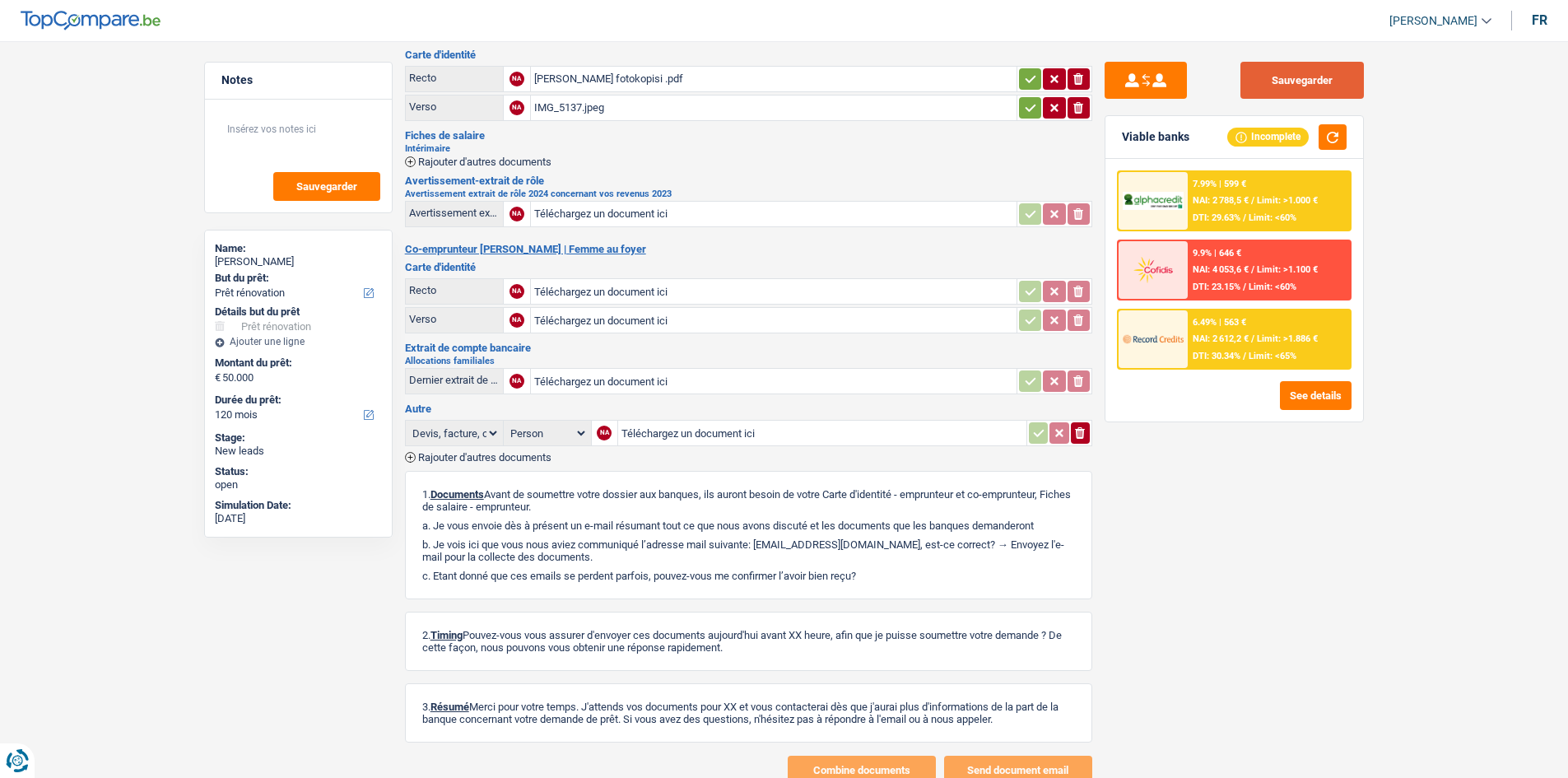 click on "Sauvegarder" at bounding box center (1302, 80) 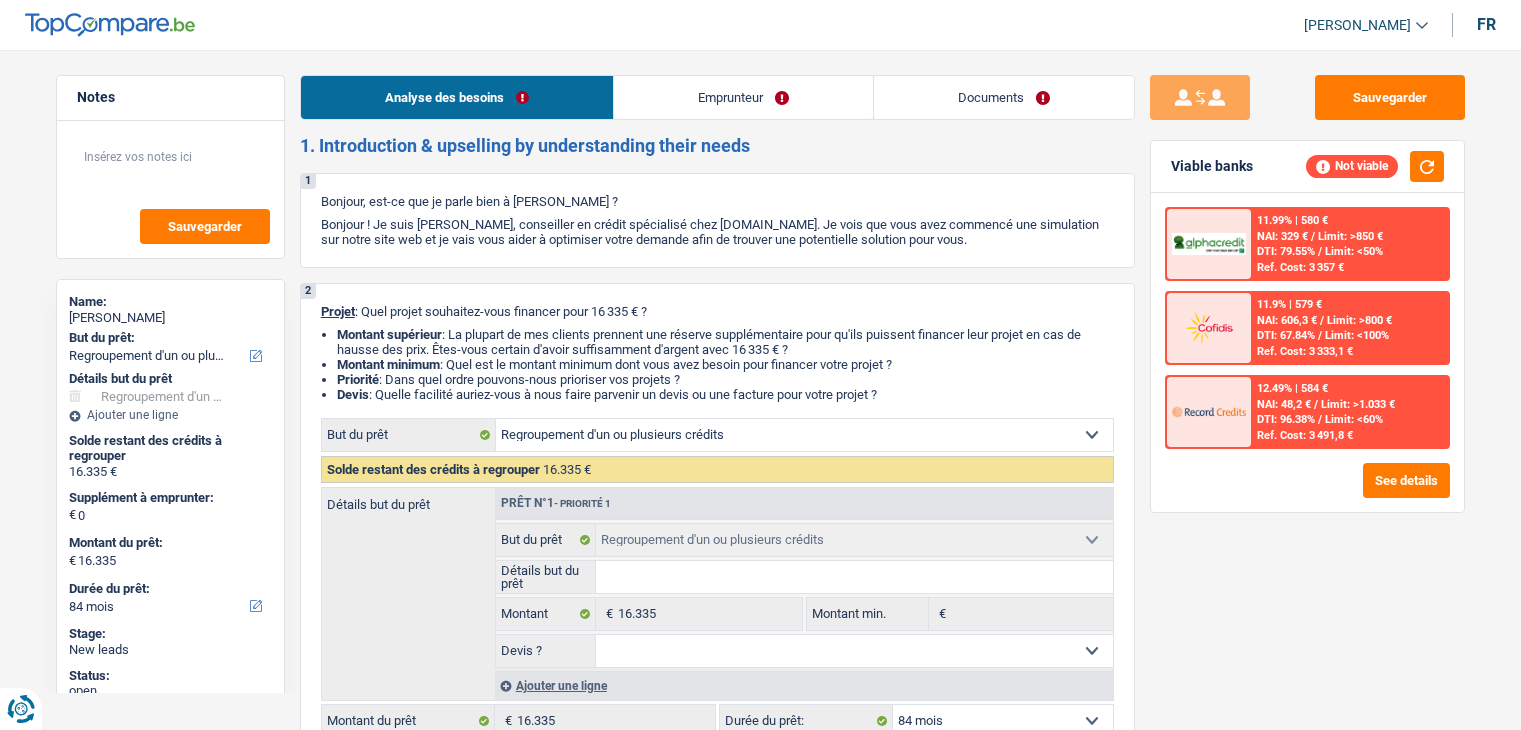 select on "refinancing" 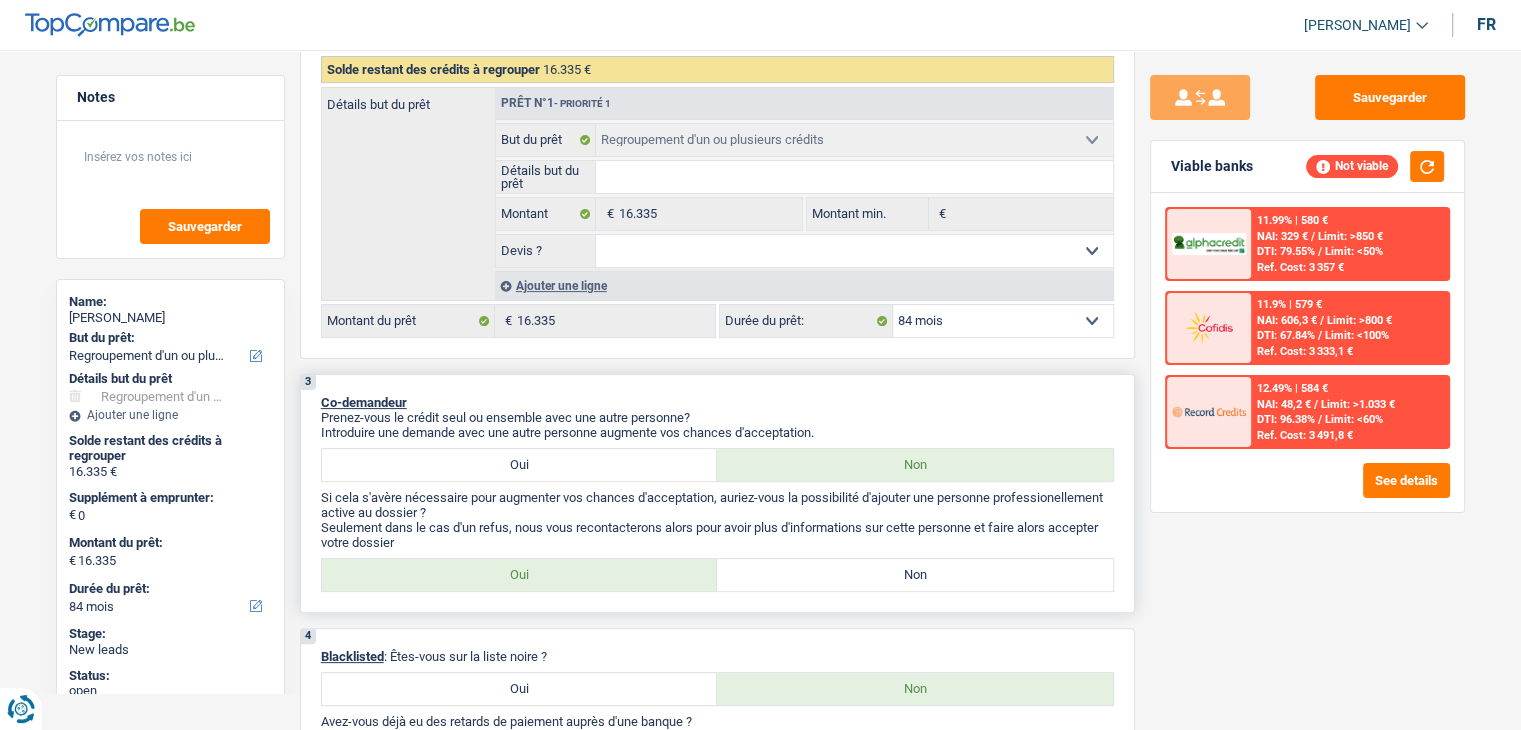 scroll, scrollTop: 0, scrollLeft: 0, axis: both 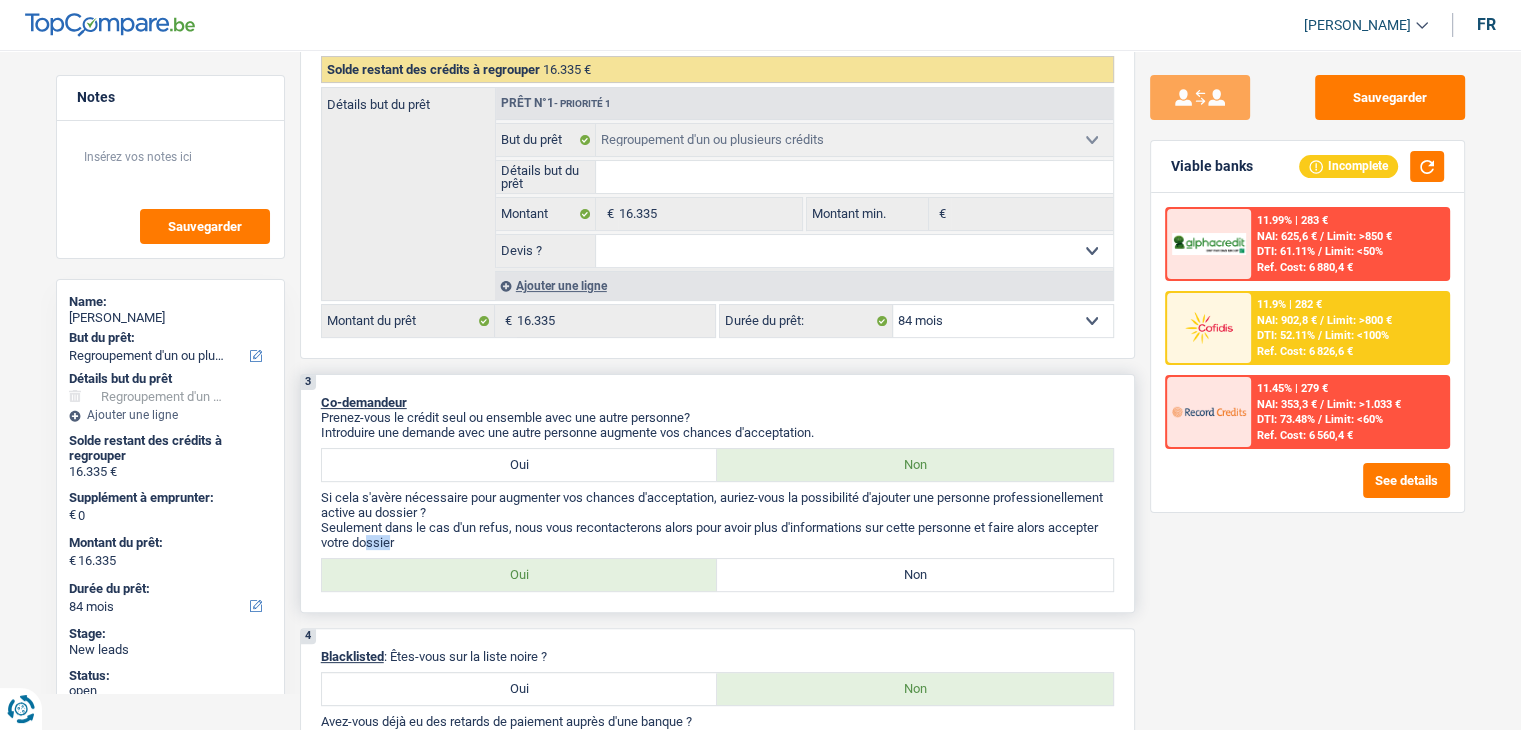drag, startPoint x: 392, startPoint y: 542, endPoint x: 365, endPoint y: 542, distance: 27 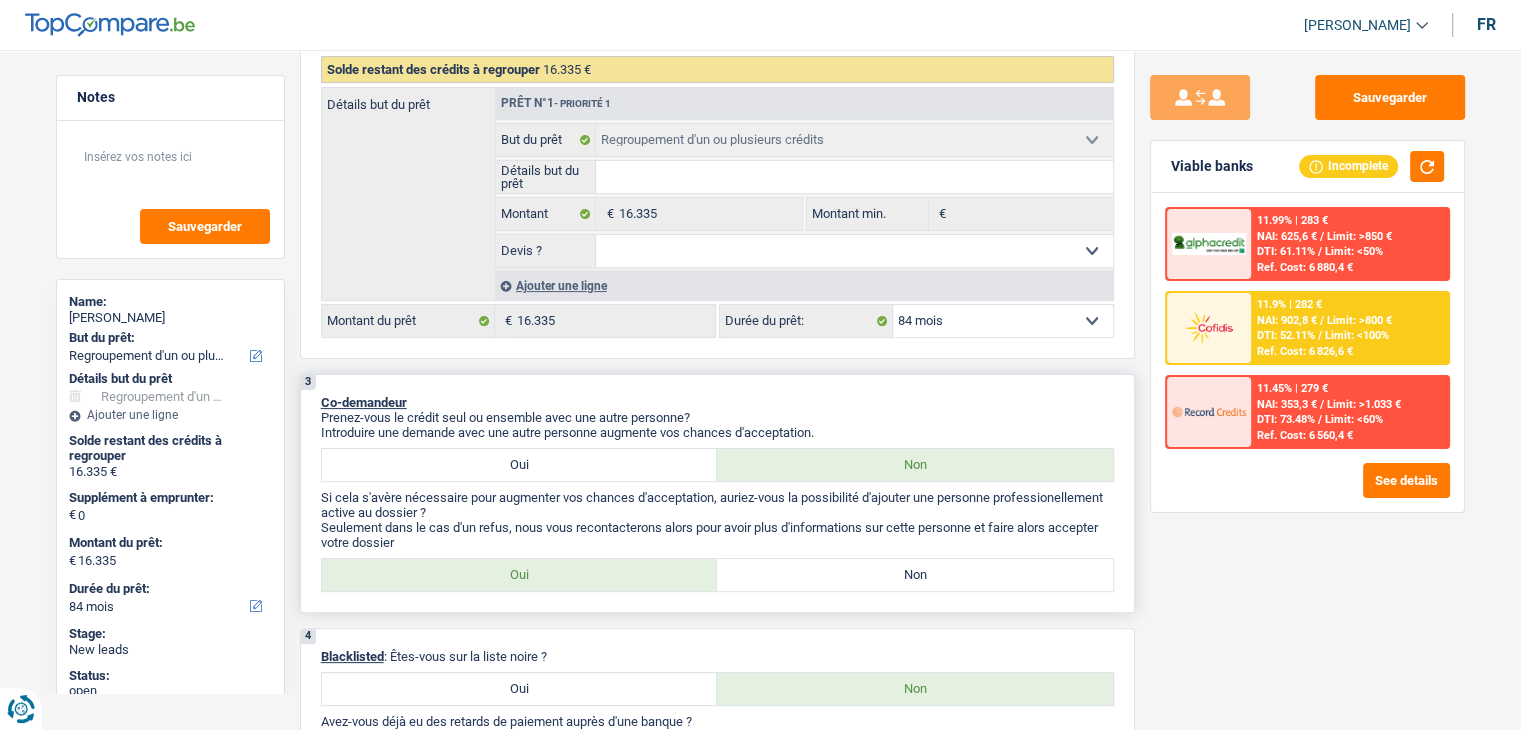 click on "Si cela s'avère nécessaire pour augmenter vos chances d'acceptation, auriez-vous la possibilité d'ajouter une personne professionellement active au dossier ?" at bounding box center (717, 505) 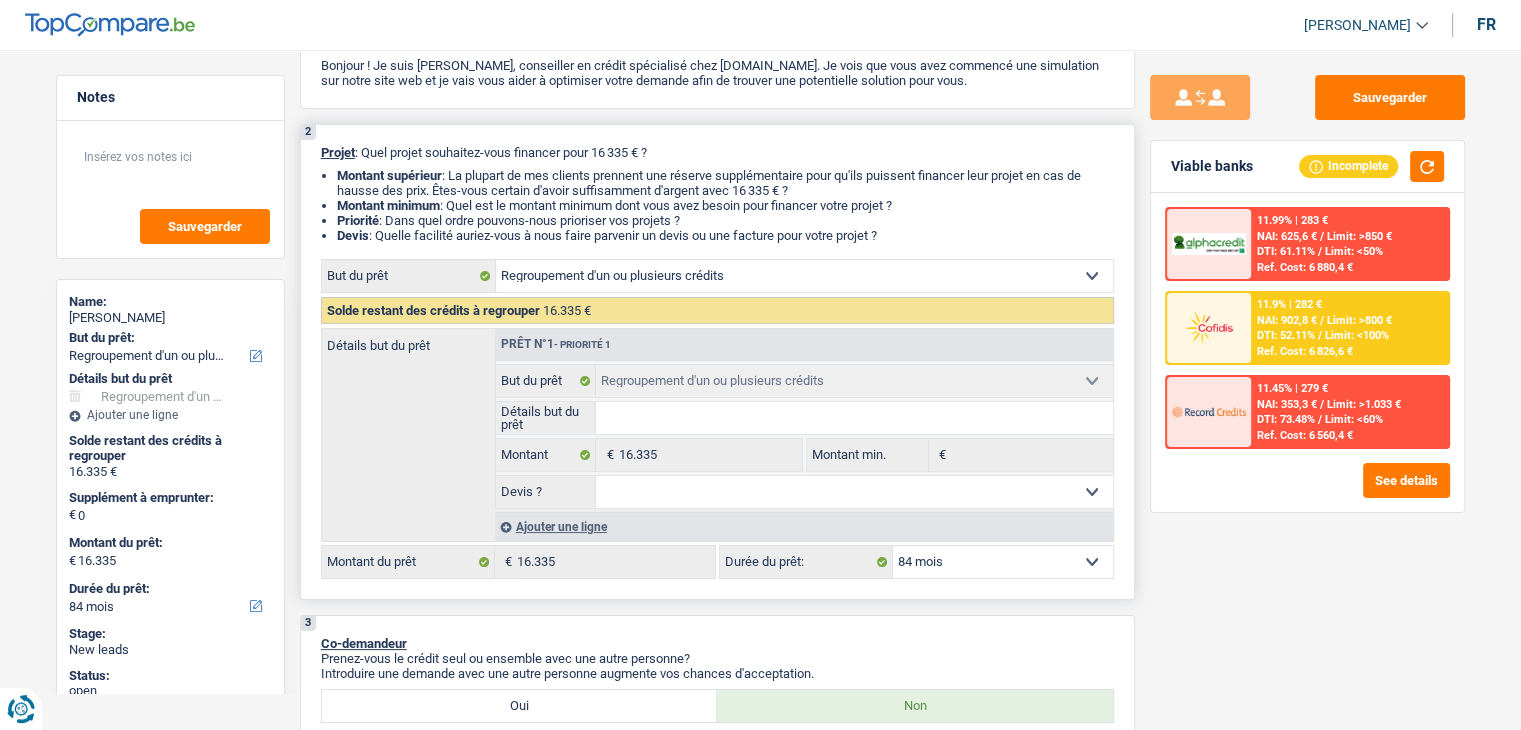 scroll, scrollTop: 0, scrollLeft: 0, axis: both 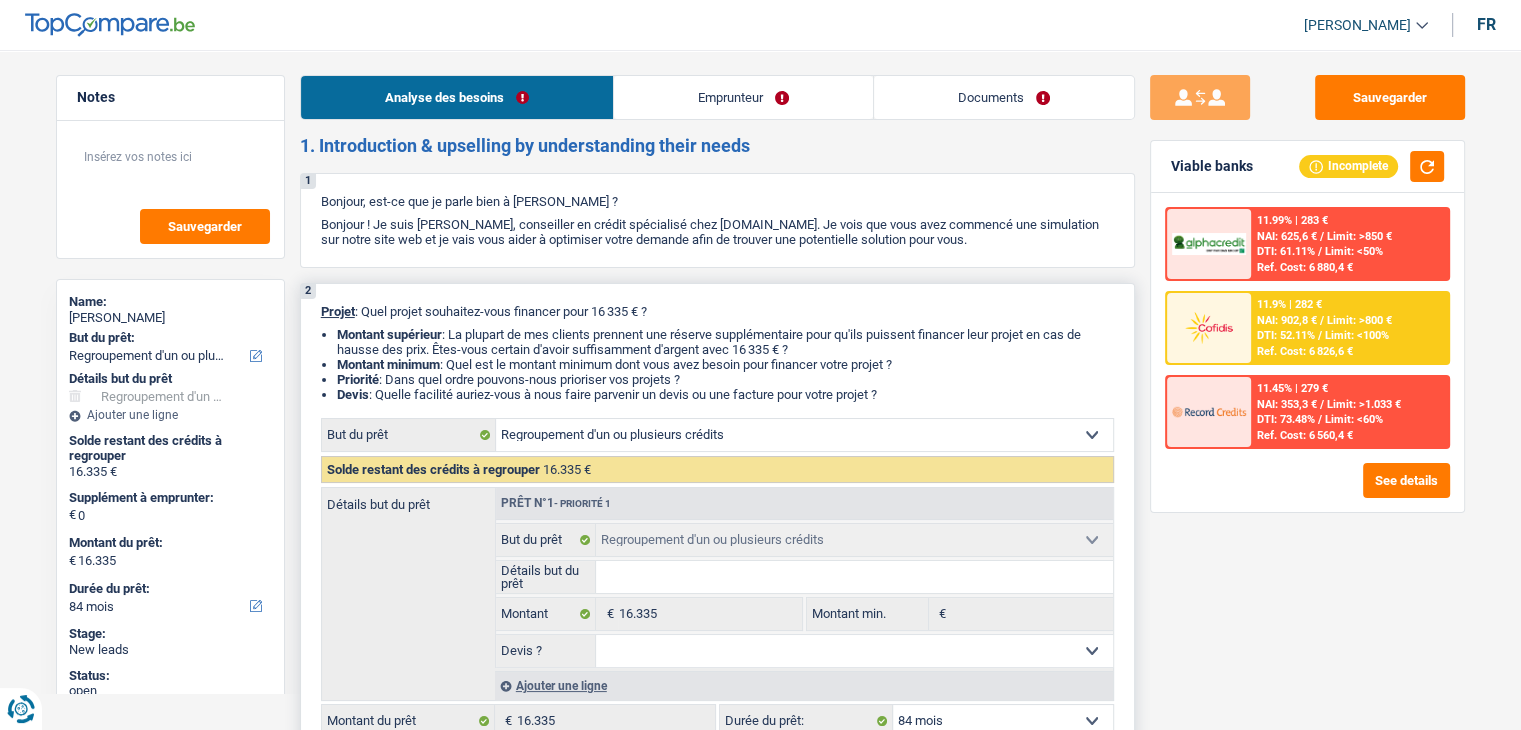drag, startPoint x: 892, startPoint y: 393, endPoint x: 437, endPoint y: 317, distance: 461.3036 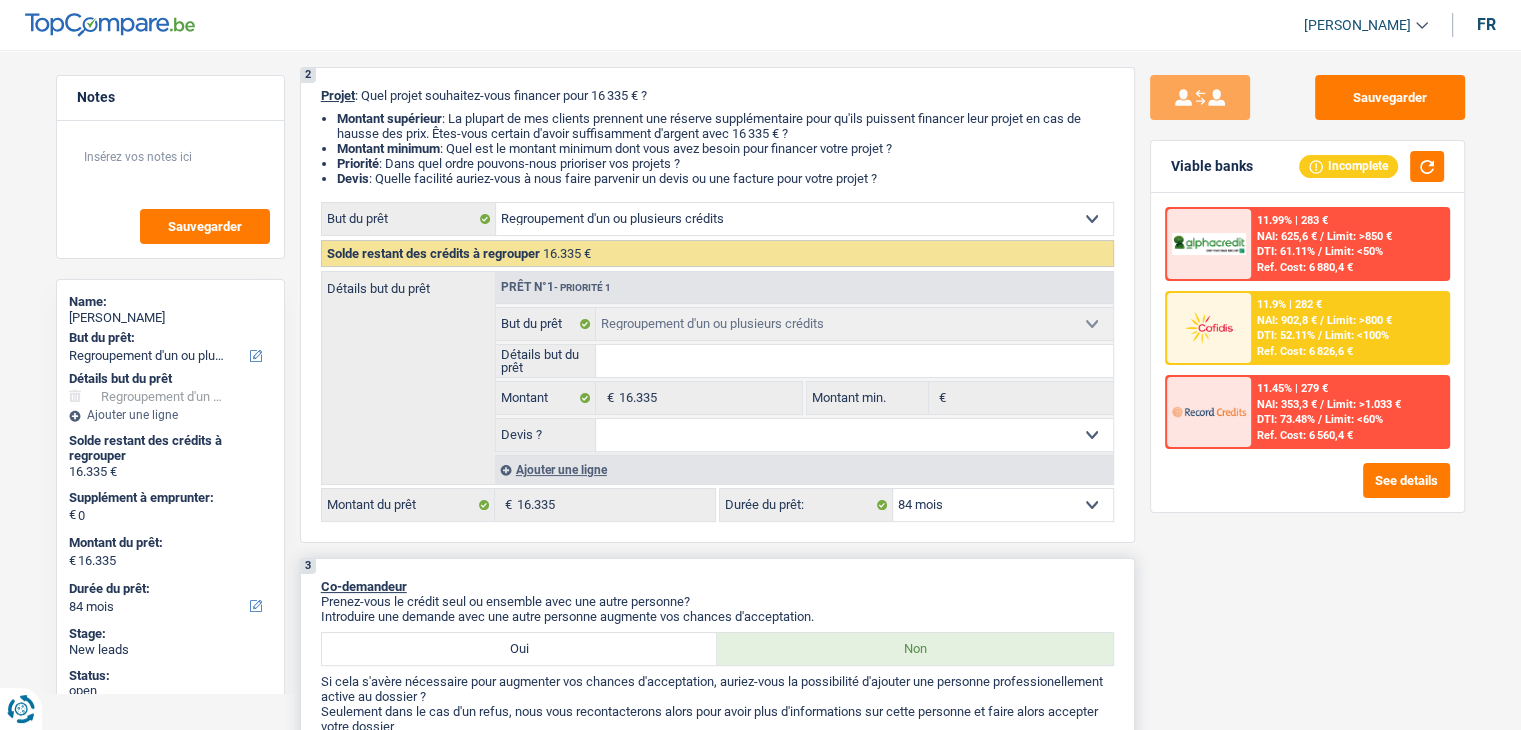 scroll, scrollTop: 600, scrollLeft: 0, axis: vertical 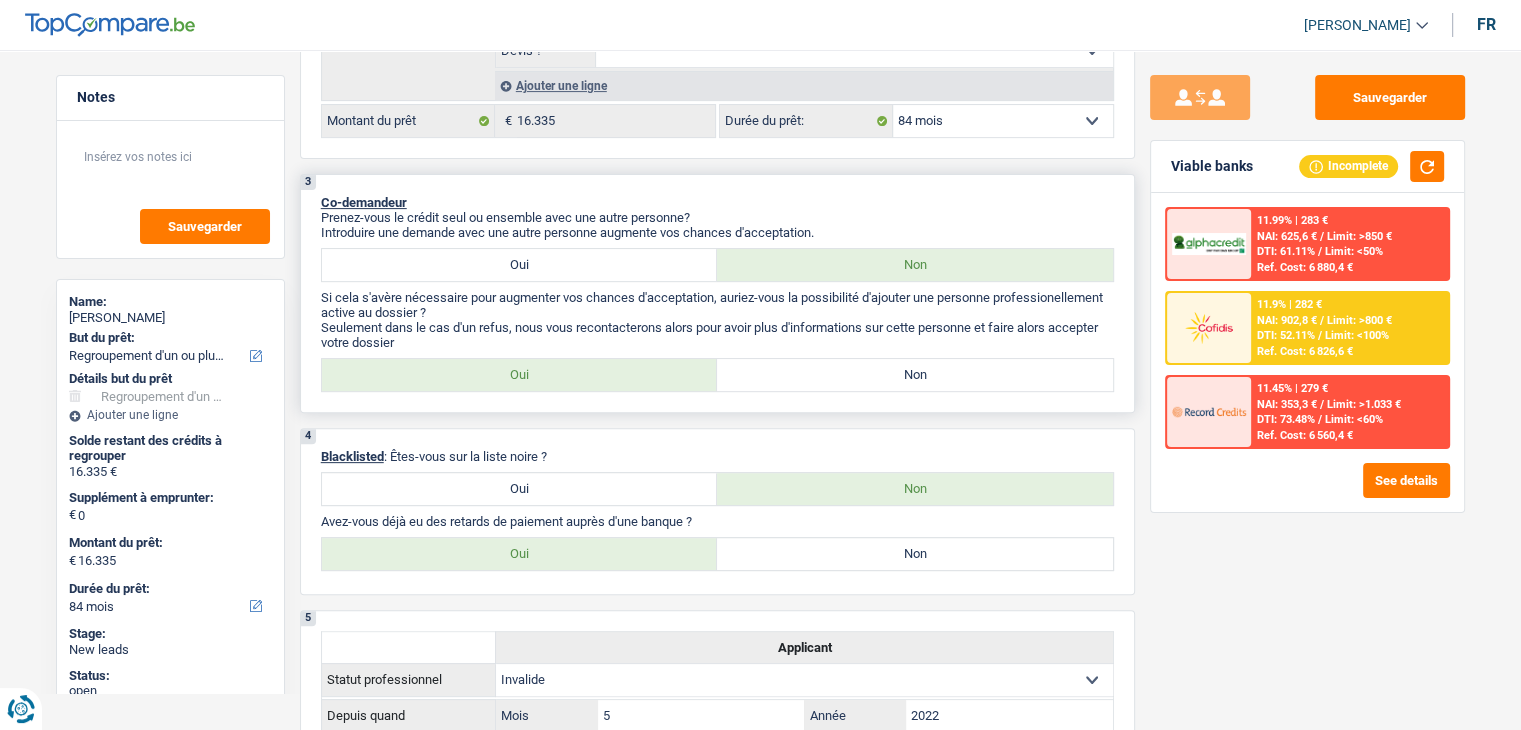 click on "3   Co-demandeur   Prenez-vous le crédit seul ou ensemble avec une autre personne?  Introduire une demande avec une autre personne augmente vos chances d'acceptation.
Oui
Non
Si cela s'avère nécessaire pour augmenter vos chances d'acceptation, auriez-vous la possibilité d'ajouter une personne professionellement active au dossier ? Seulement dans le cas d'un refus, nous vous recontacterons alors pour avoir plus d'informations sur cette personne et faire alors accepter votre dossier
Oui
Non
Tous les champs sont obligatoires. Veuillez sélectionner une option" at bounding box center [717, 293] 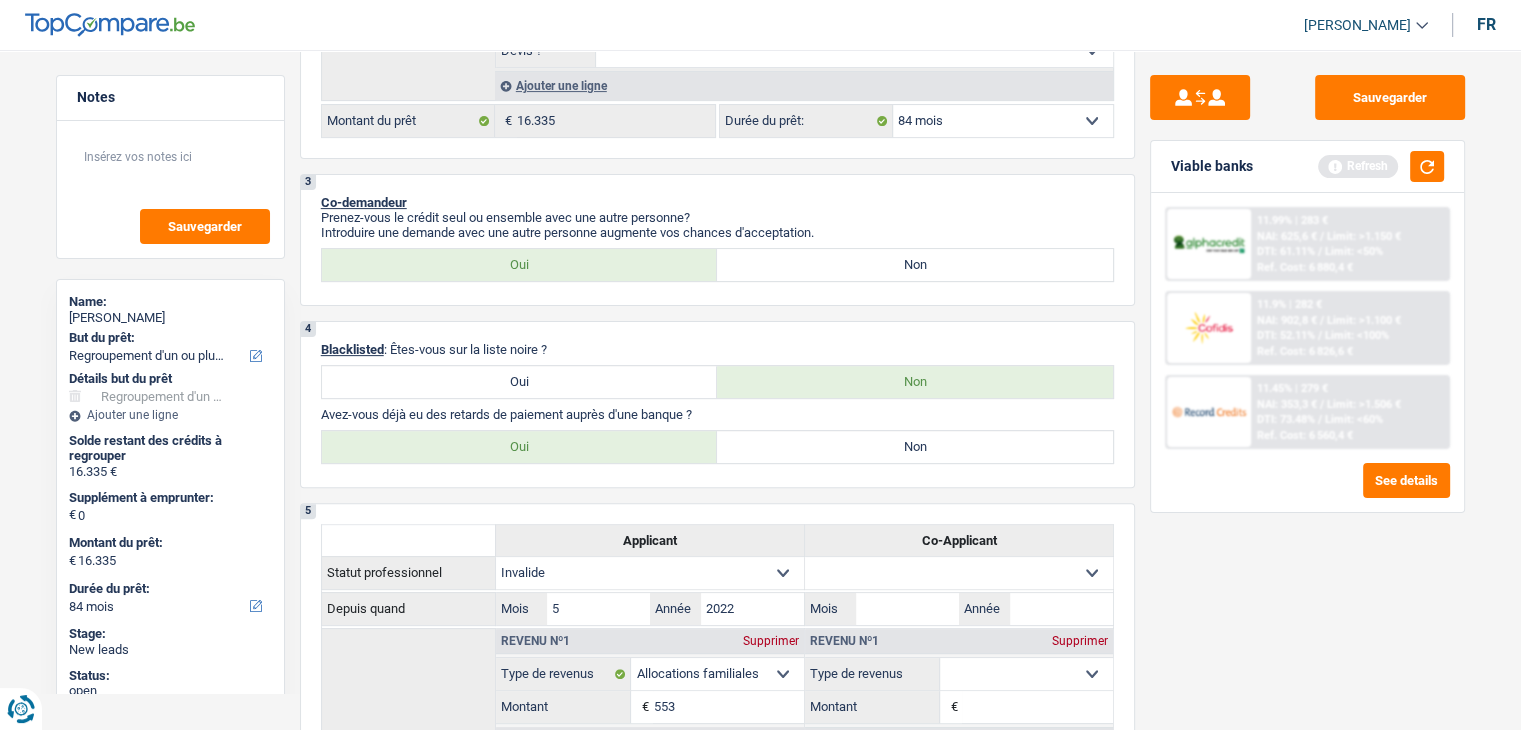 click on "1. Introduction & upselling by understanding their needs
1
Bonjour, est-ce que je parle bien à [PERSON_NAME] ?
Bonjour ! Je suis [PERSON_NAME], conseiller en crédit spécialisé chez [DOMAIN_NAME]. Je vois que vous avez commencé une simulation sur notre site web et je vais vous aider à optimiser votre demande afin de trouver une potentielle solution pour vous.
2   Projet  : Quel projet souhaitez-vous financer pour 16 335 € ?
Montant supérieur : La plupart de mes clients prennent une réserve supplémentaire pour qu'ils puissent financer leur projet en cas de hausse des prix. Êtes-vous certain d'avoir suffisamment d'argent avec 16 335 € ?   Montant minimum : Quel est le montant minimum dont vous avez besoin pour financer votre projet ?   Priorité : Dans quel ordre pouvons-nous prioriser vos projets ?   Devis     Confort maison: meubles, textile, peinture, électroménager, outillage non-professionnel Frais médicaux" at bounding box center (717, 995) 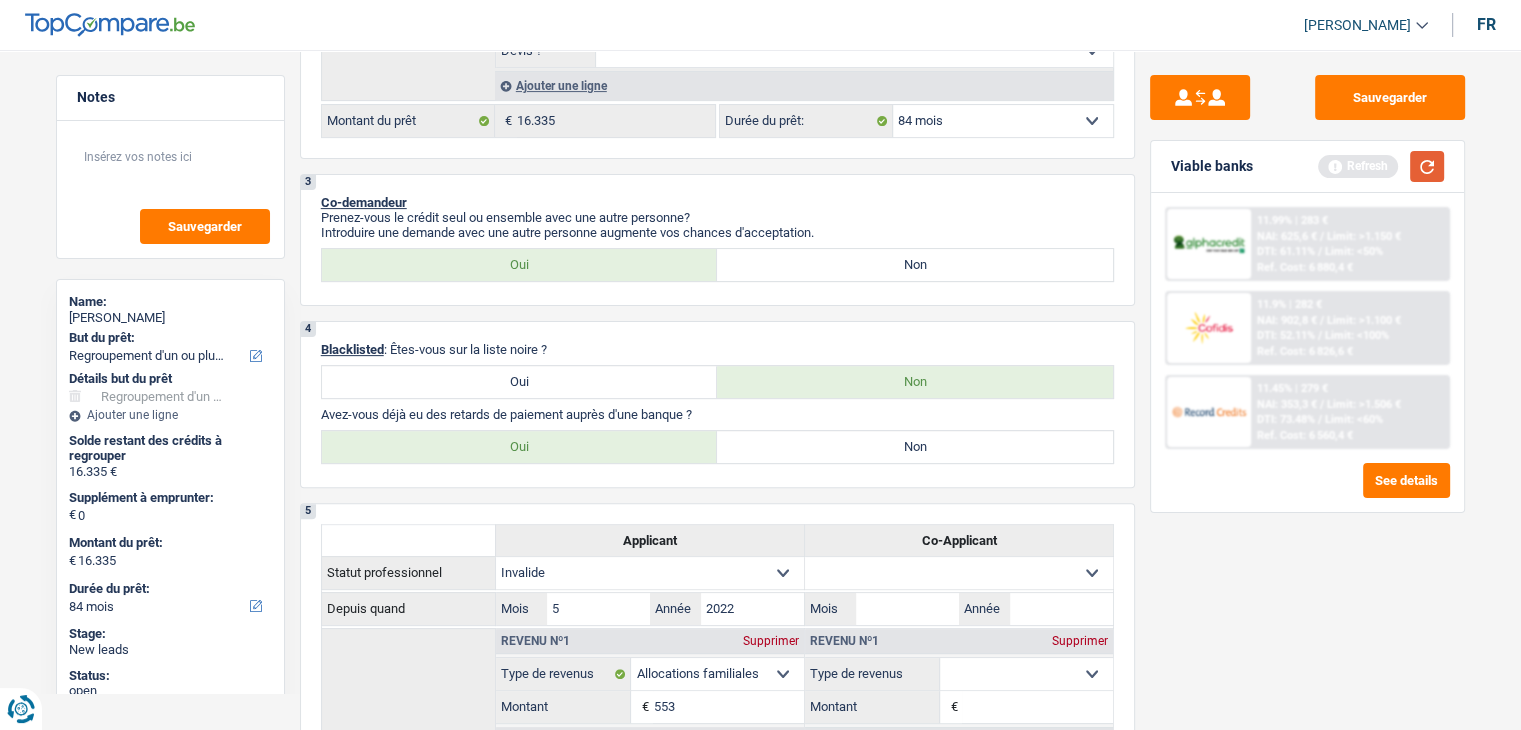 click at bounding box center [1427, 166] 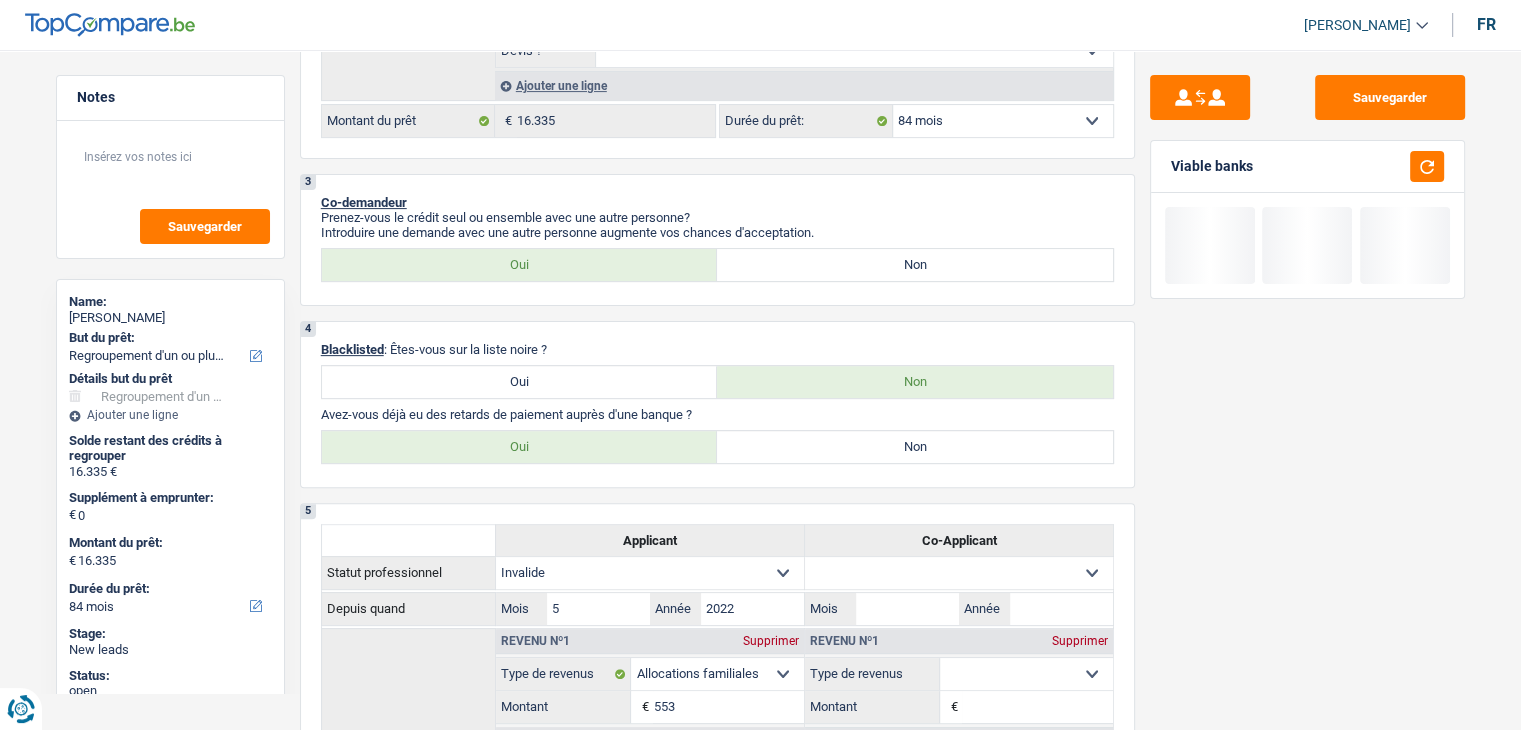 click on "1. Introduction & upselling by understanding their needs
1
Bonjour, est-ce que je parle bien à [PERSON_NAME] ?
Bonjour ! Je suis [PERSON_NAME], conseiller en crédit spécialisé chez [DOMAIN_NAME]. Je vois que vous avez commencé une simulation sur notre site web et je vais vous aider à optimiser votre demande afin de trouver une potentielle solution pour vous.
2   Projet  : Quel projet souhaitez-vous financer pour 16 335 € ?
Montant supérieur : La plupart de mes clients prennent une réserve supplémentaire pour qu'ils puissent financer leur projet en cas de hausse des prix. Êtes-vous certain d'avoir suffisamment d'argent avec 16 335 € ?   Montant minimum : Quel est le montant minimum dont vous avez besoin pour financer votre projet ?   Priorité : Dans quel ordre pouvons-nous prioriser vos projets ?   Devis     Confort maison: meubles, textile, peinture, électroménager, outillage non-professionnel Frais médicaux" at bounding box center (717, 995) 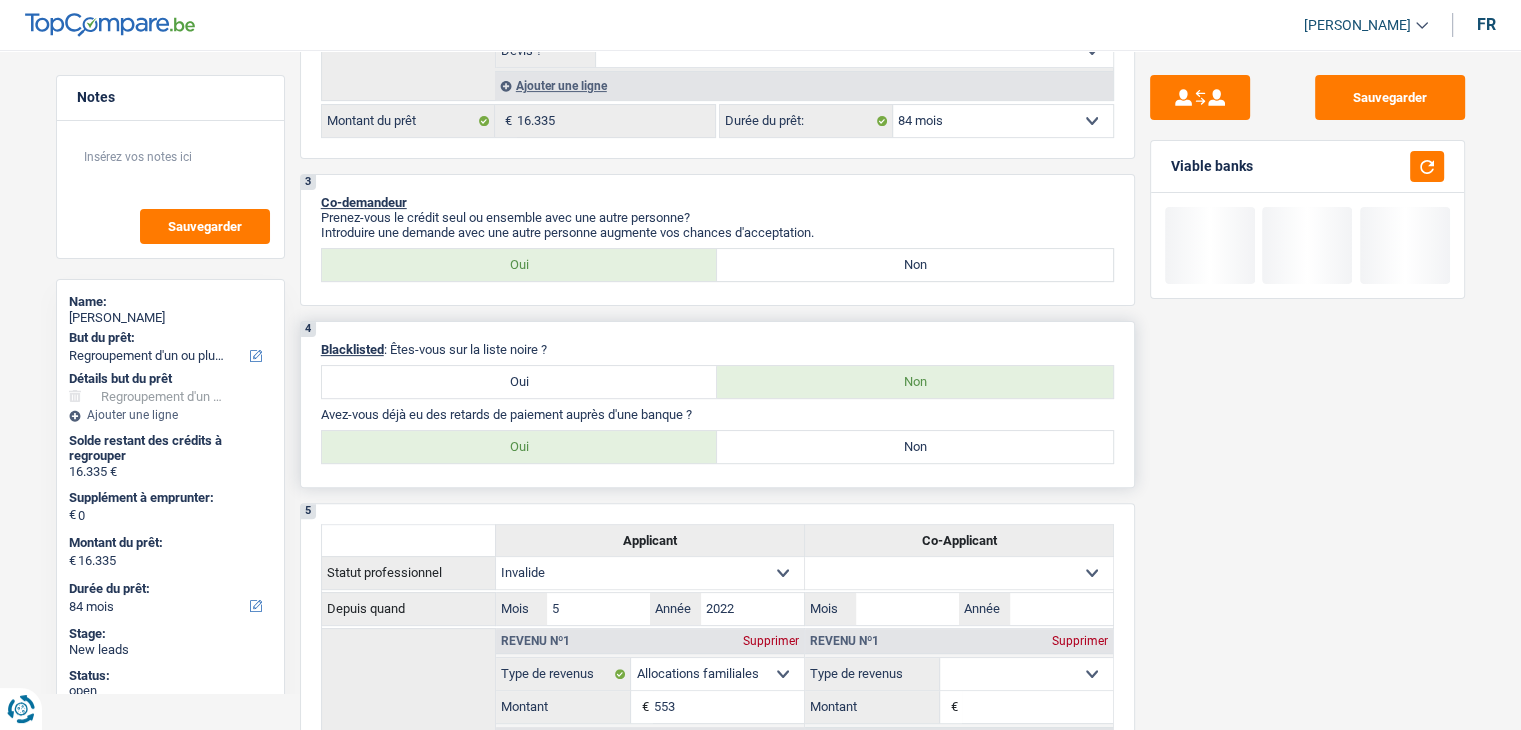 click on "Non" at bounding box center (915, 447) 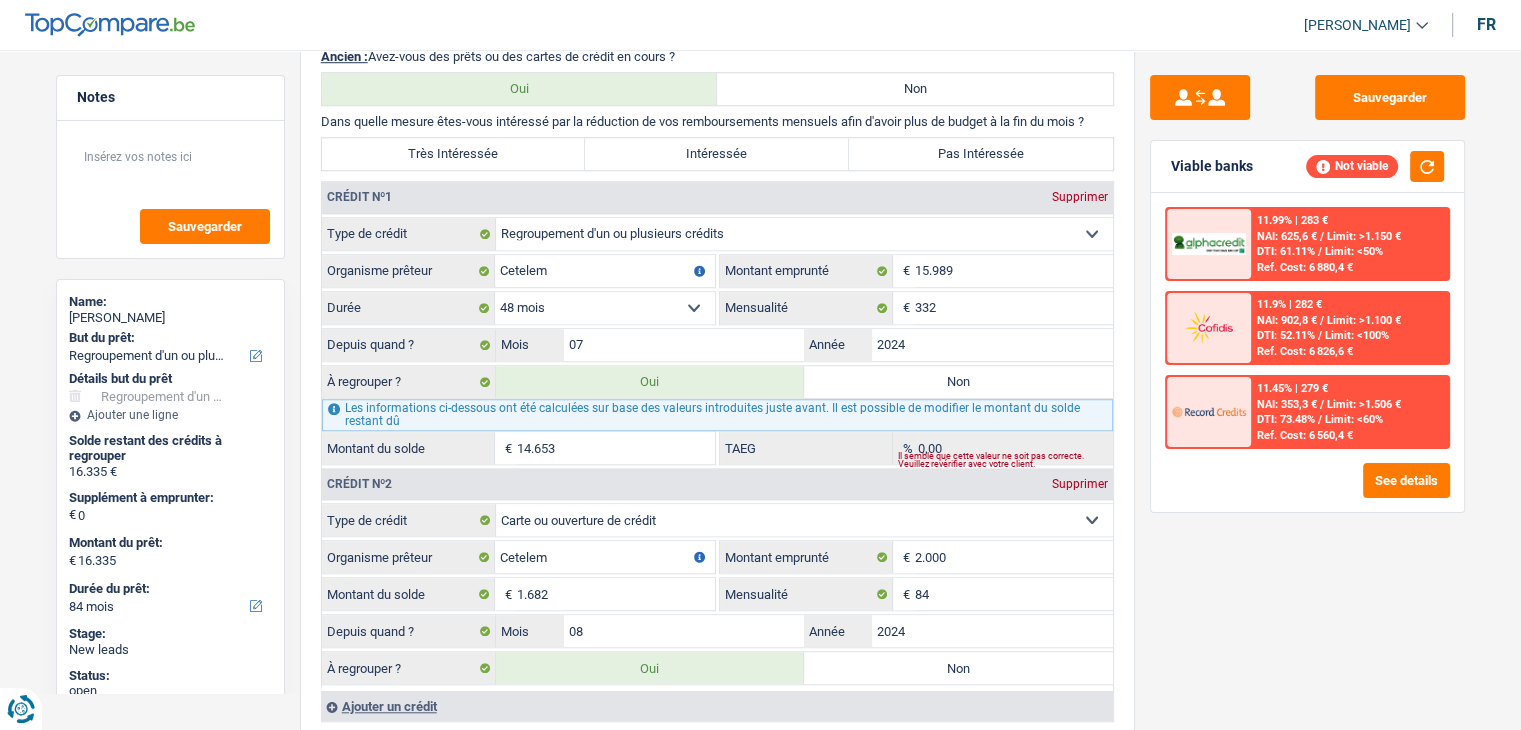 scroll, scrollTop: 1400, scrollLeft: 0, axis: vertical 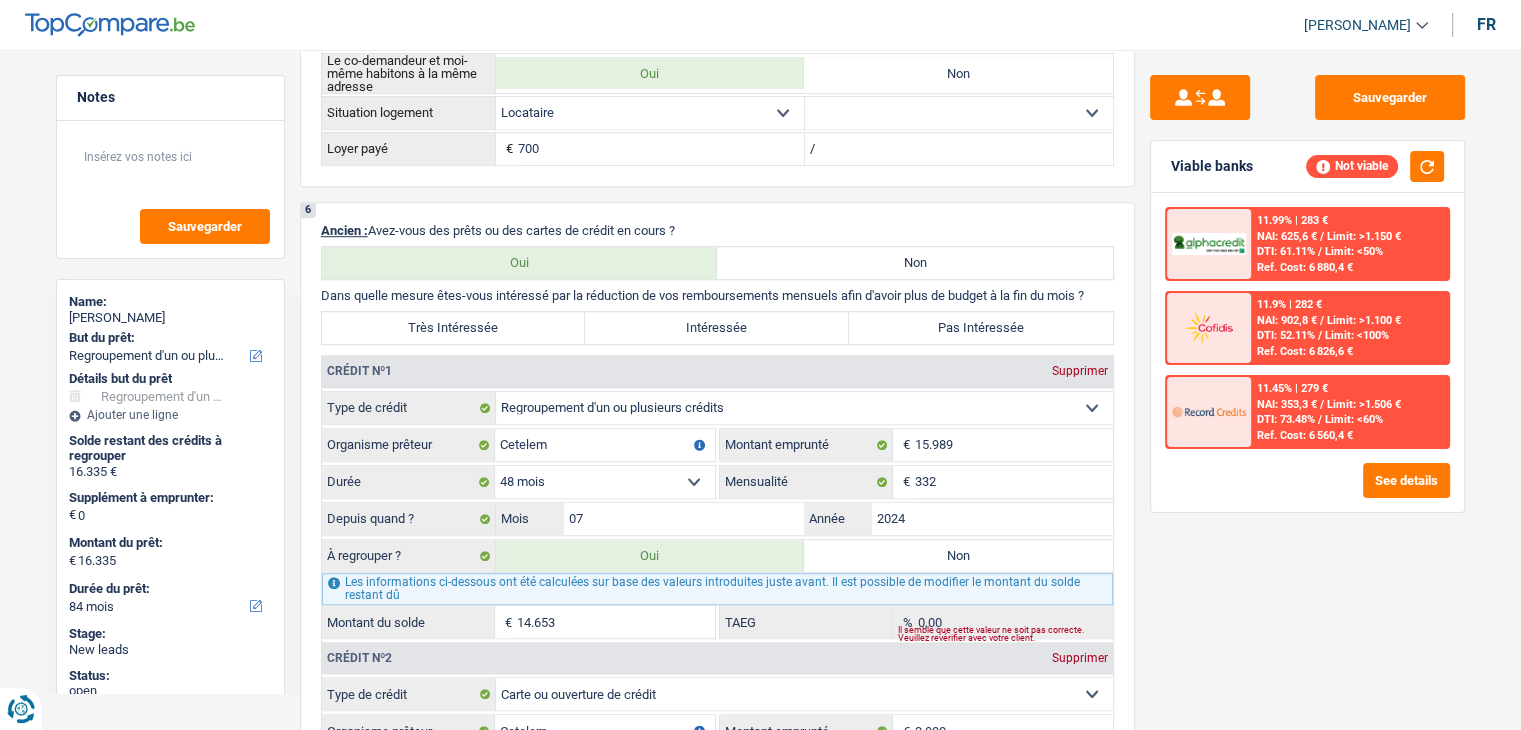 click on "Sauvegarder
Viable banks
Not viable
11.99% | 283 €
NAI: 625,6 €
/
Limit: >1.150 €
DTI: 61.11%
/
Limit: <50%
Ref. Cost: 6 880,4 €
11.9% | 282 €
NAI: 902,8 €
/
Limit: >1.100 €
DTI: 52.11%
/               /       /" at bounding box center (1307, 384) 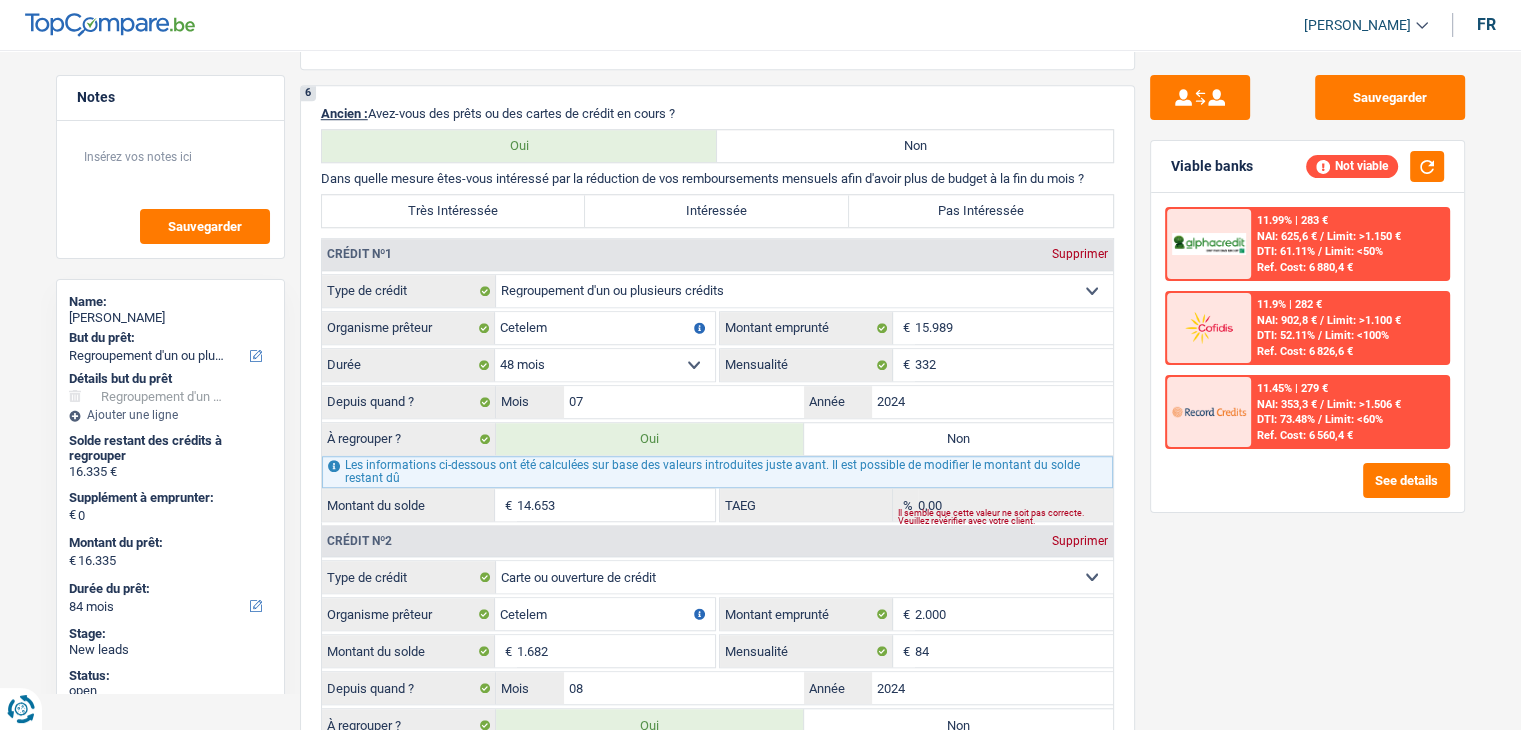 scroll, scrollTop: 1700, scrollLeft: 0, axis: vertical 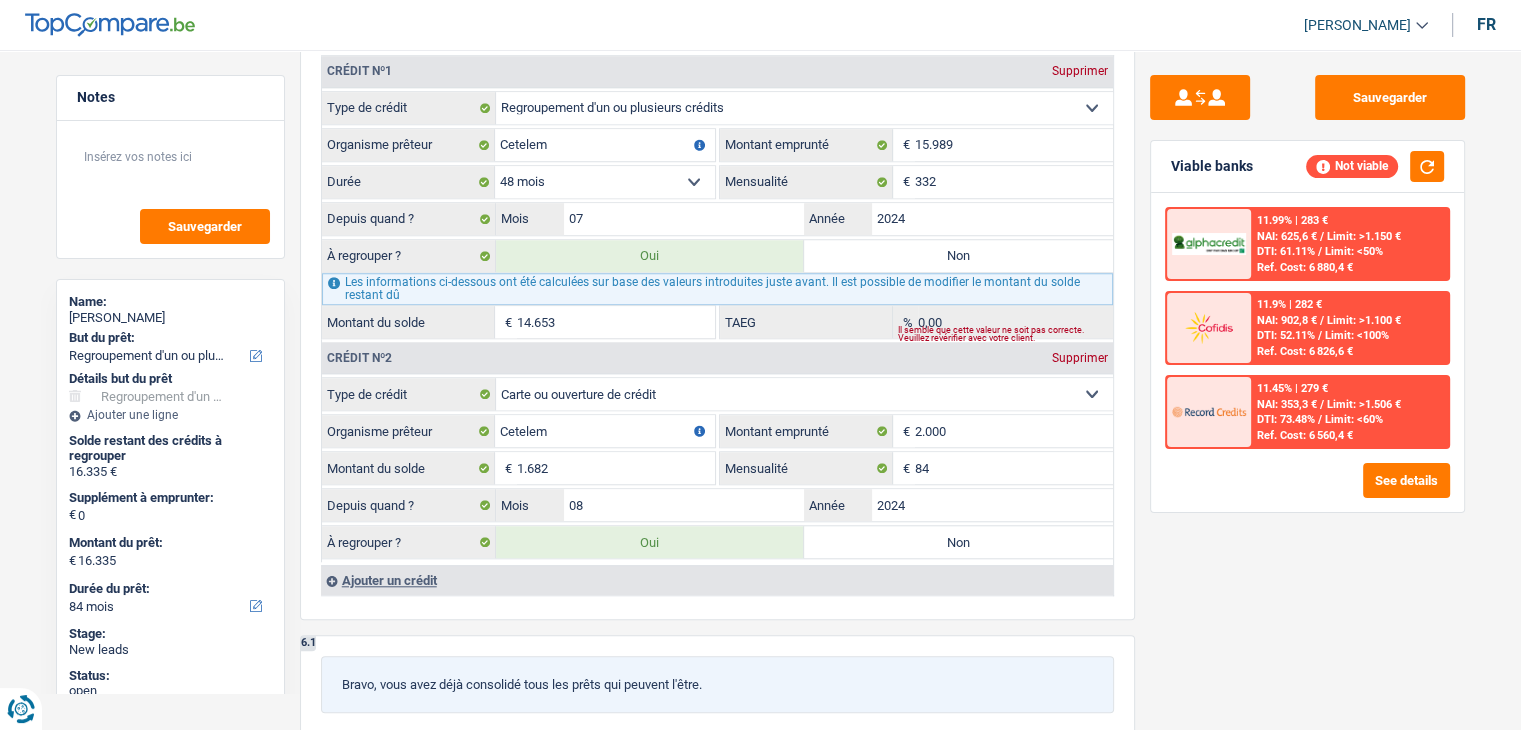 click on "Sauvegarder
Viable banks
Not viable
11.99% | 283 €
NAI: 625,6 €
/
Limit: >1.150 €
DTI: 61.11%
/
Limit: <50%
Ref. Cost: 6 880,4 €
11.9% | 282 €
NAI: 902,8 €
/
Limit: >1.100 €
DTI: 52.11%
/               /       /" at bounding box center (1307, 384) 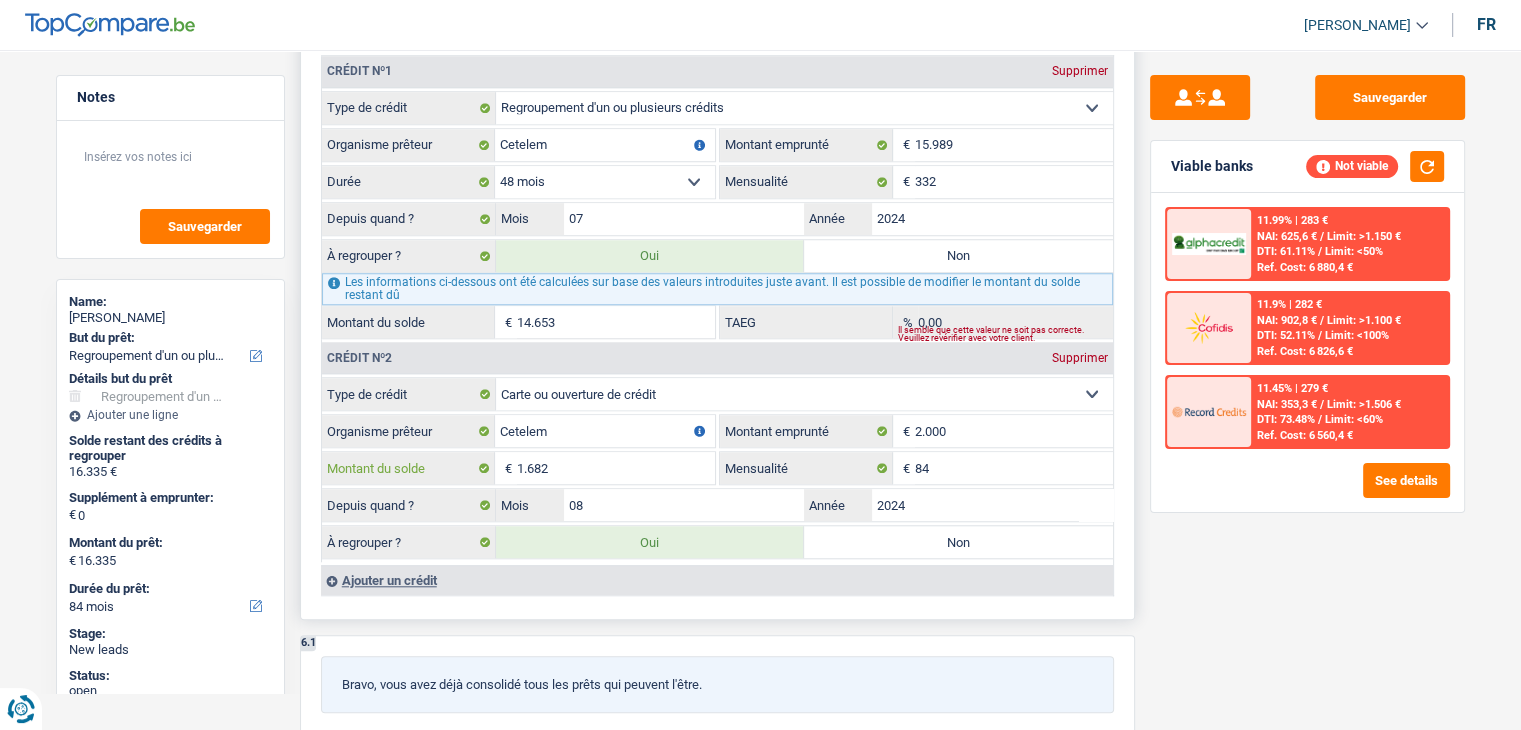 click on "1.682" at bounding box center [616, 468] 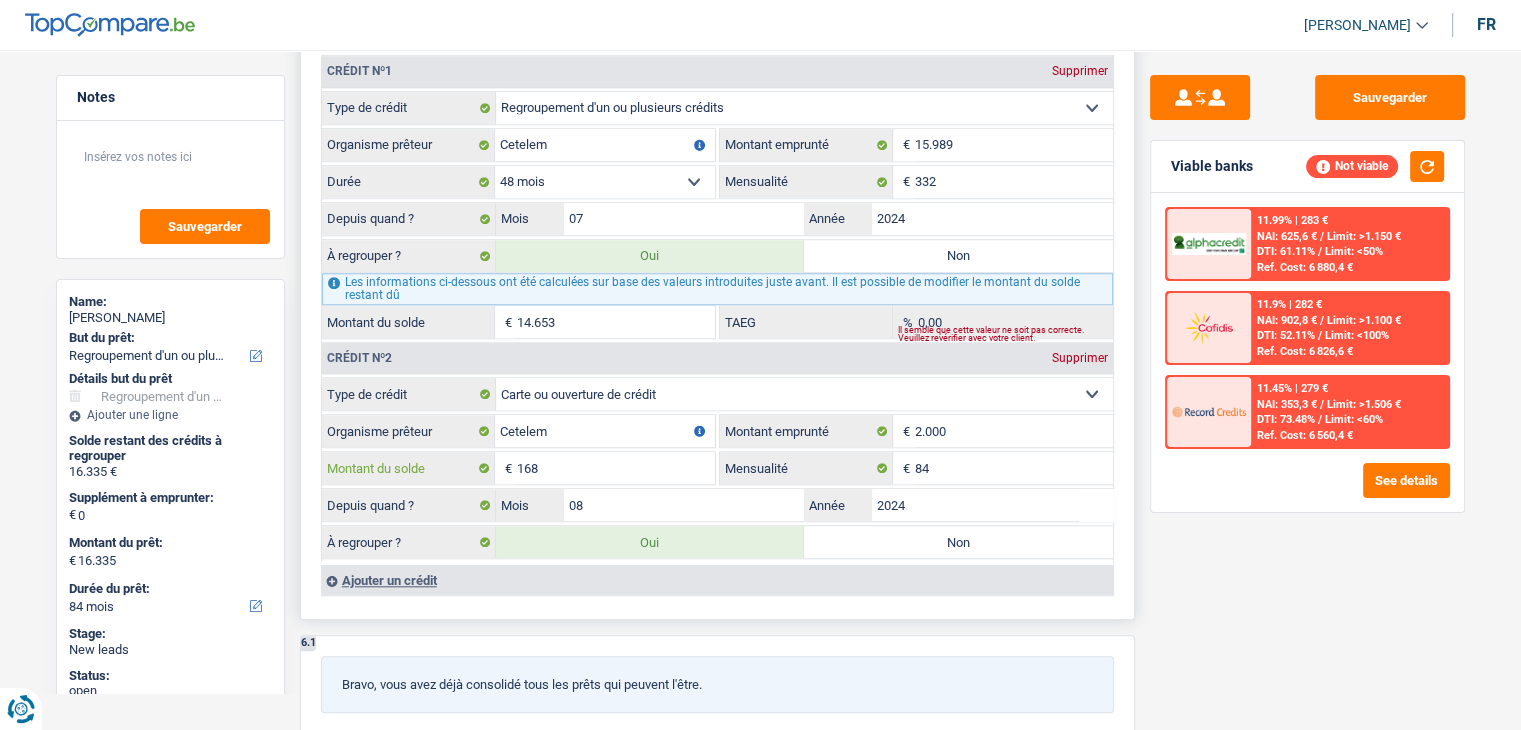 type on "14.821" 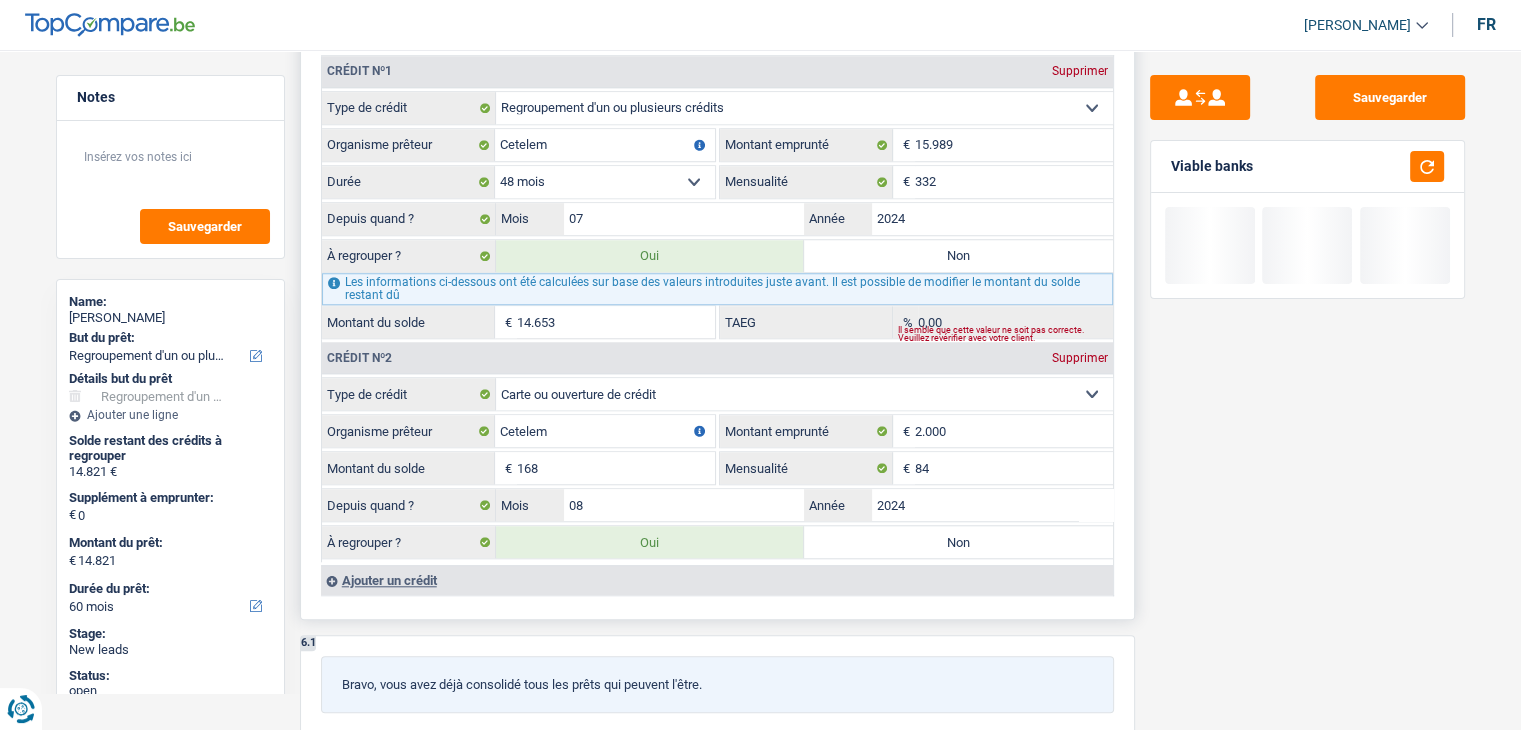 type on "16" 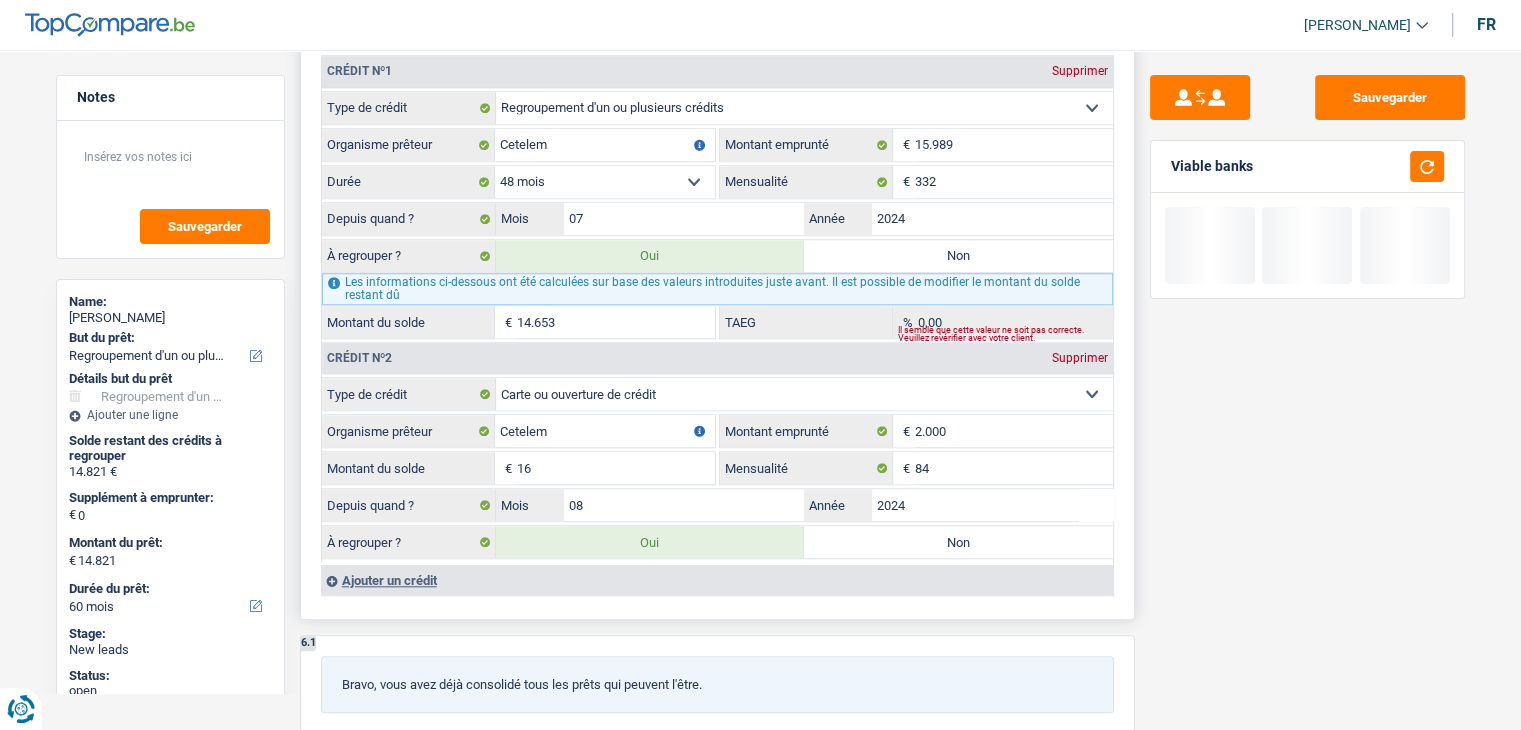 type on "14.669" 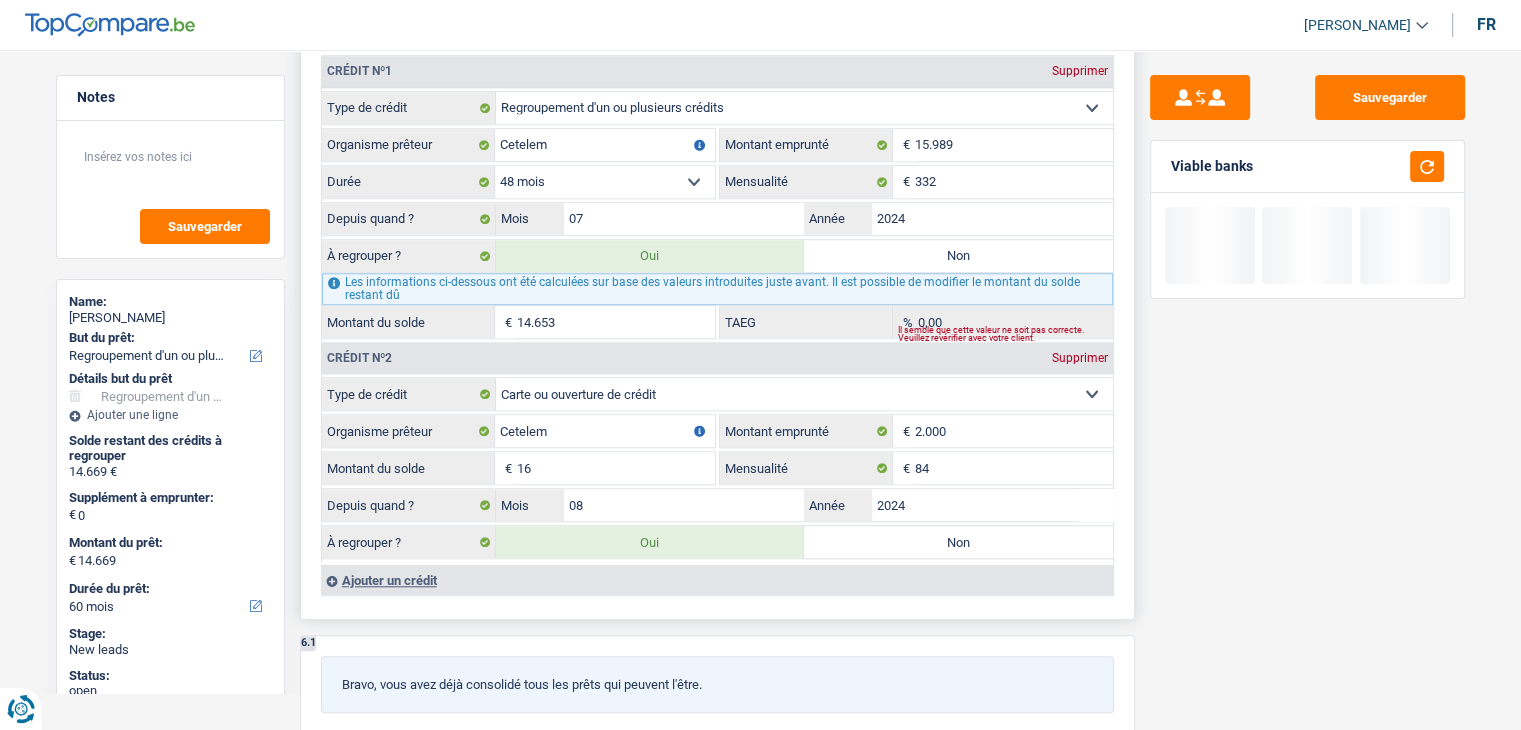 type on "1" 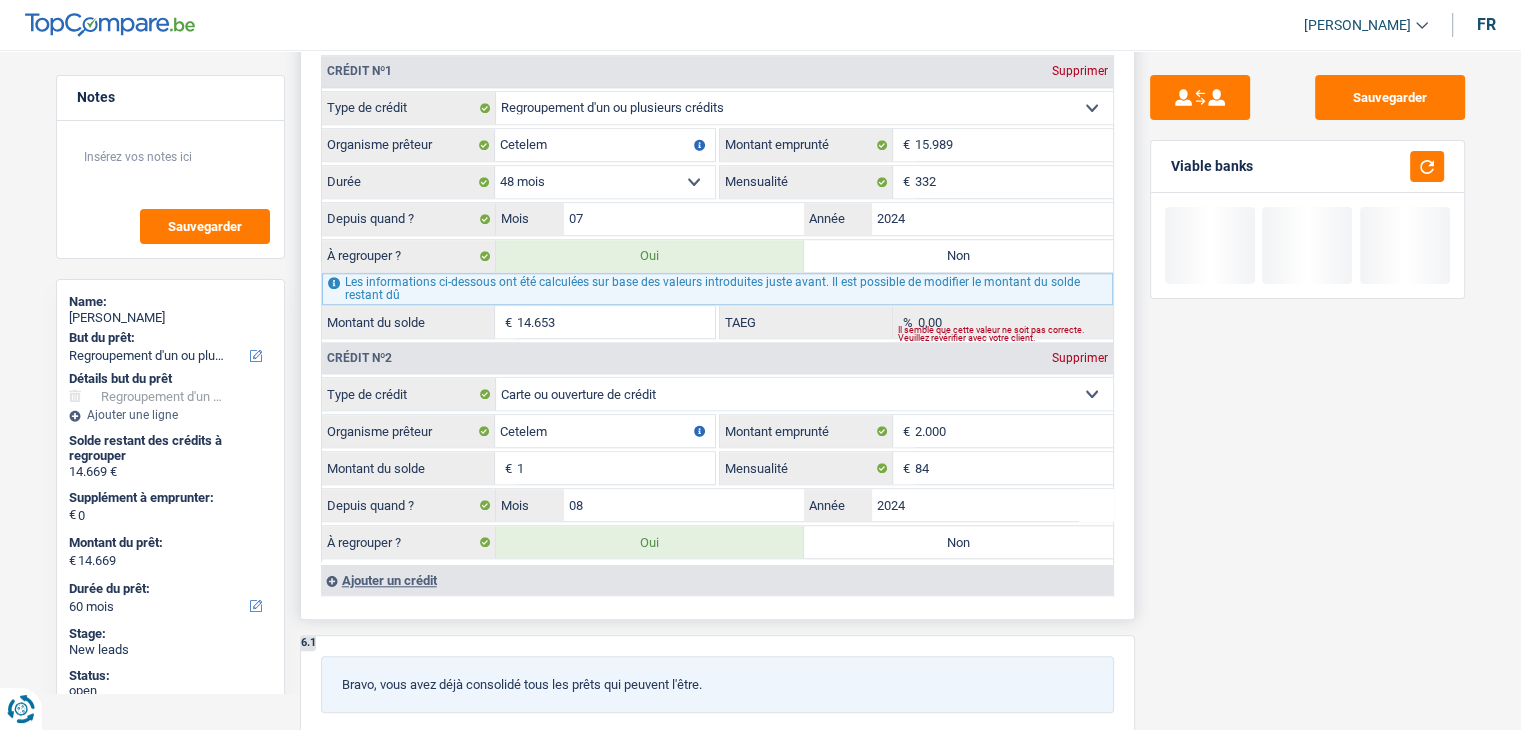 type on "14.654" 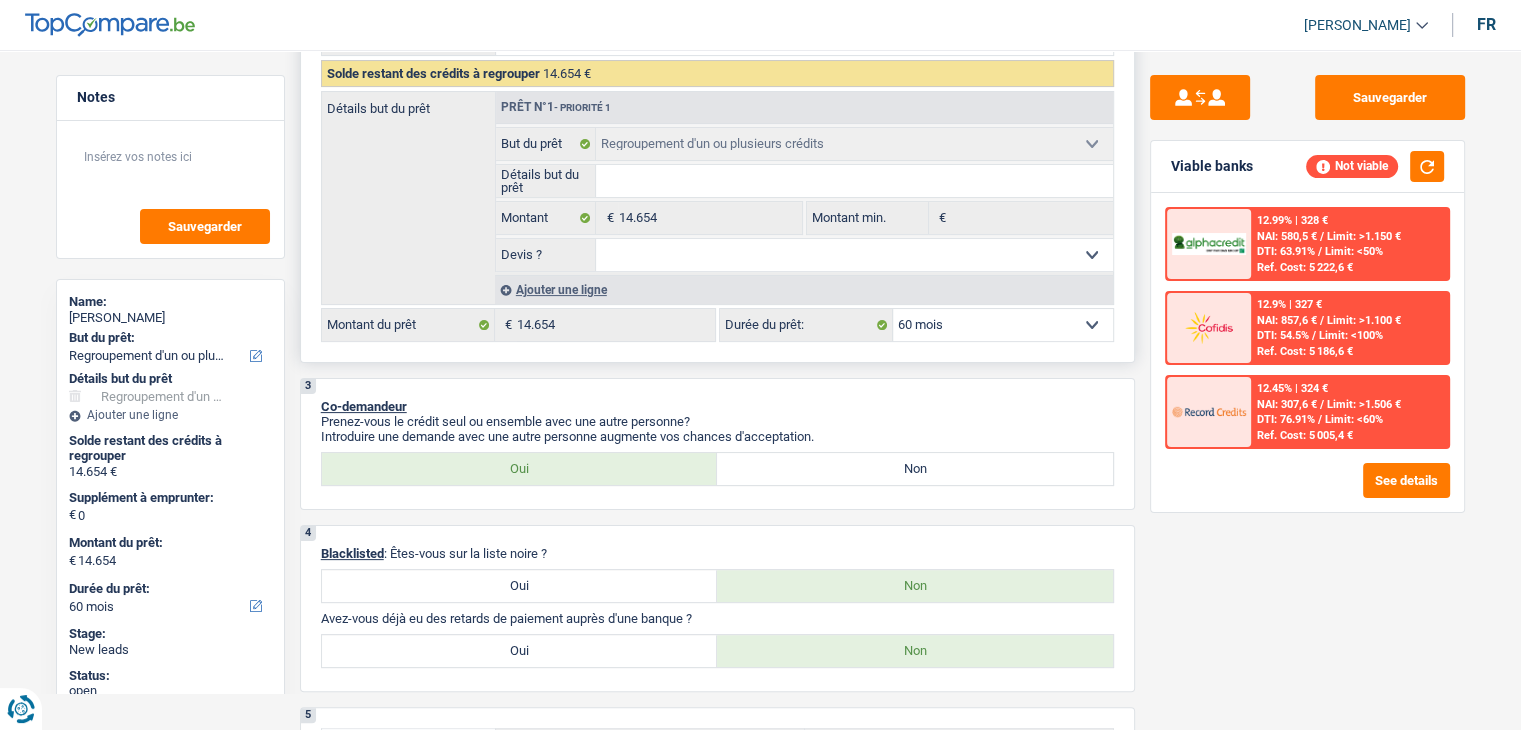scroll, scrollTop: 400, scrollLeft: 0, axis: vertical 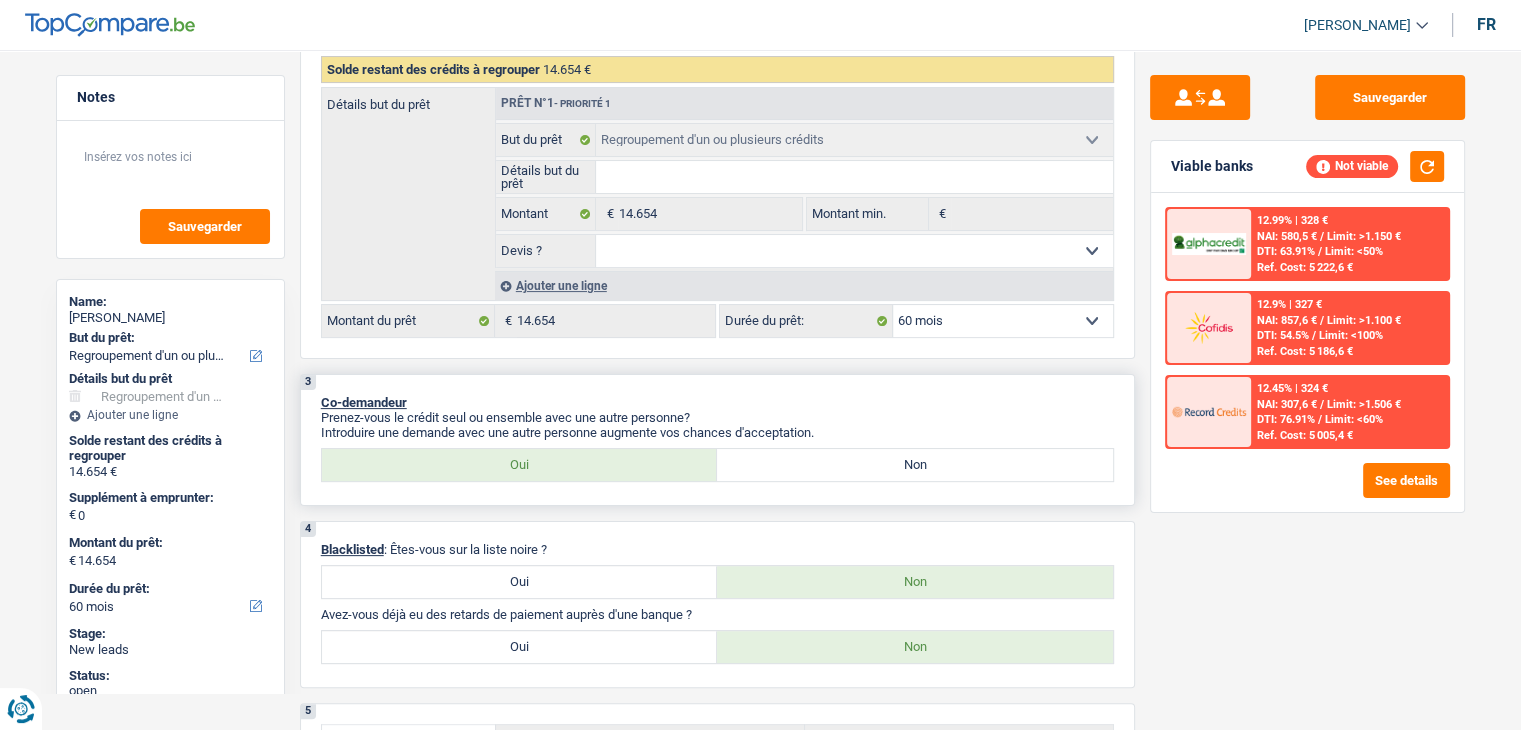 type on "1" 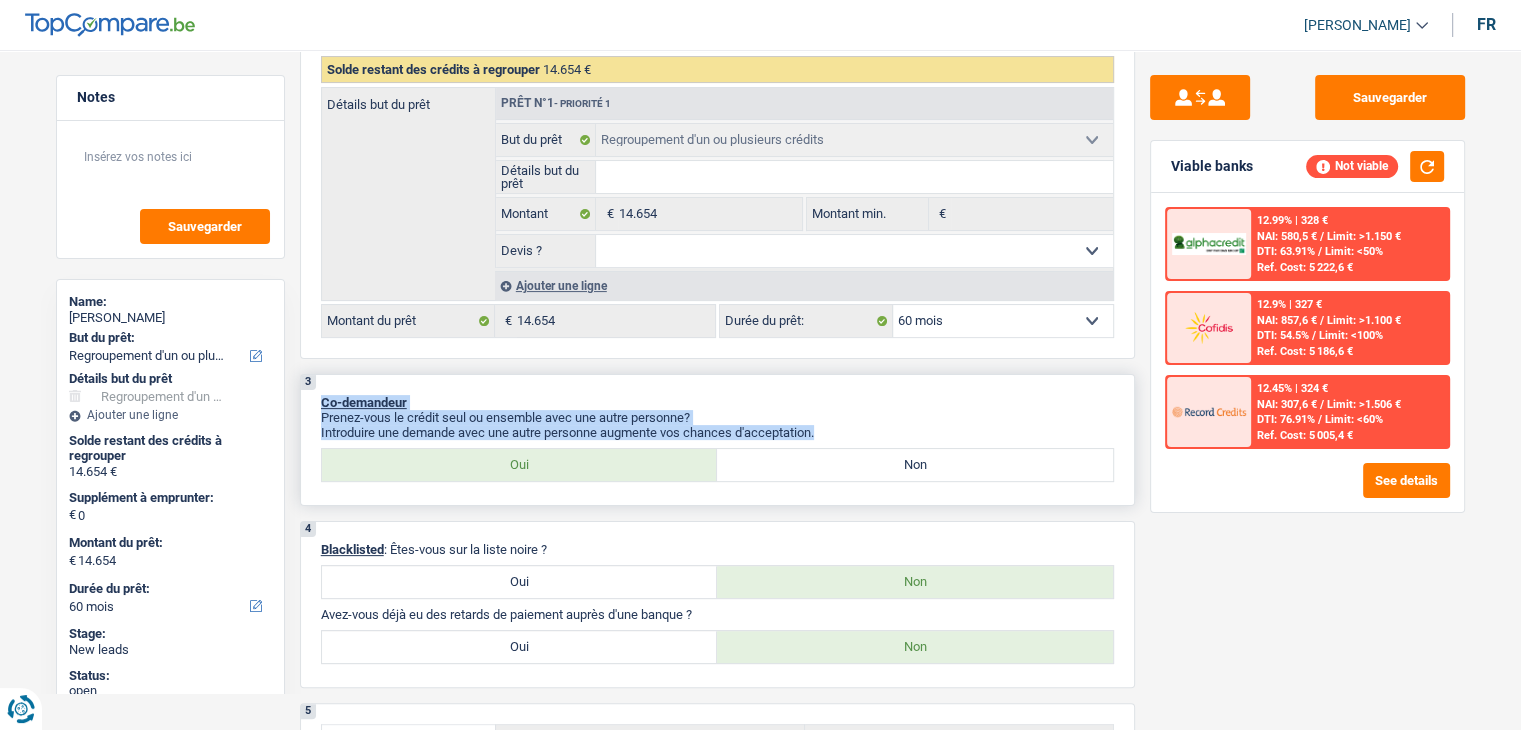 drag, startPoint x: 825, startPoint y: 424, endPoint x: 313, endPoint y: 398, distance: 512.6597 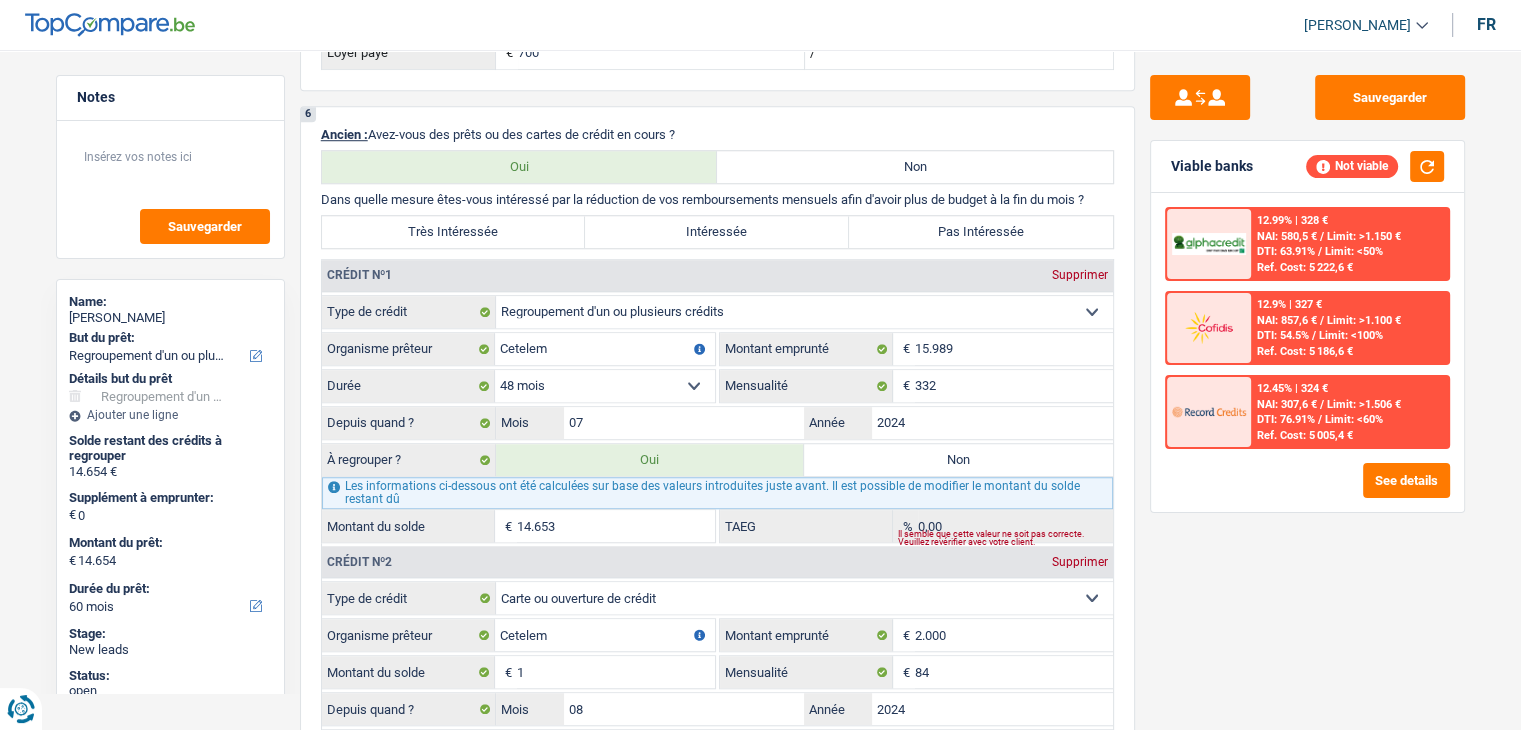 scroll, scrollTop: 1900, scrollLeft: 0, axis: vertical 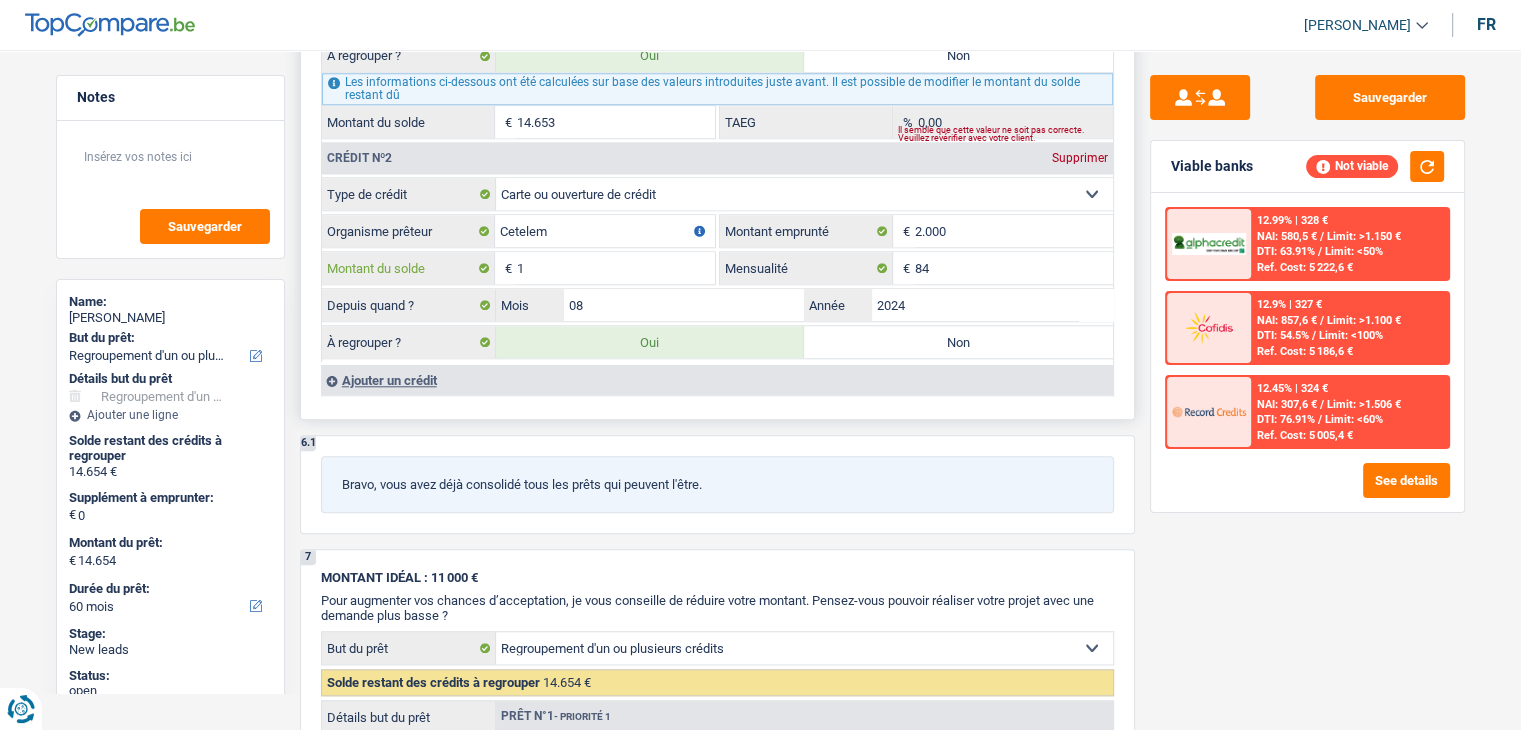 click on "1" at bounding box center (616, 268) 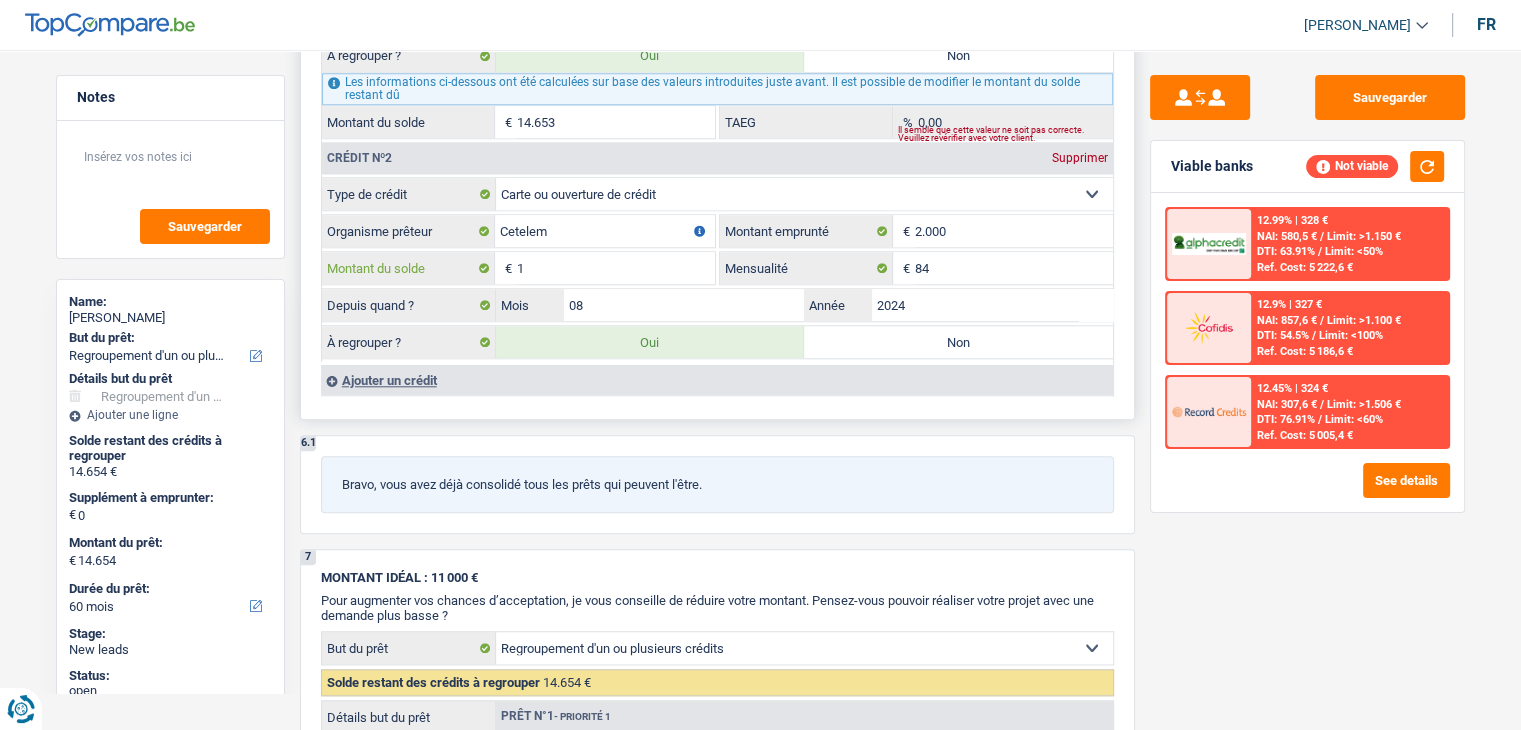 scroll, scrollTop: 1600, scrollLeft: 0, axis: vertical 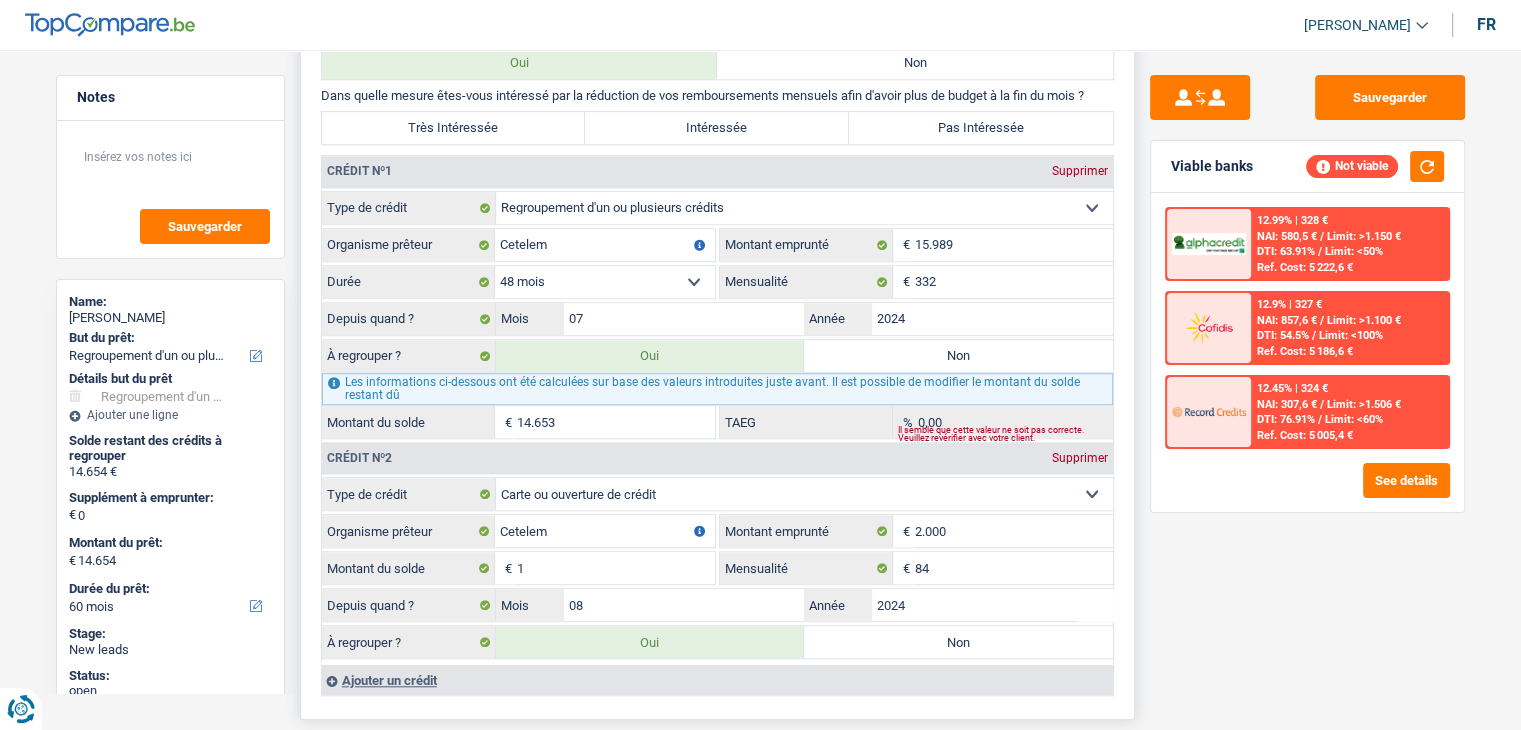 click on "14.653" at bounding box center [616, 422] 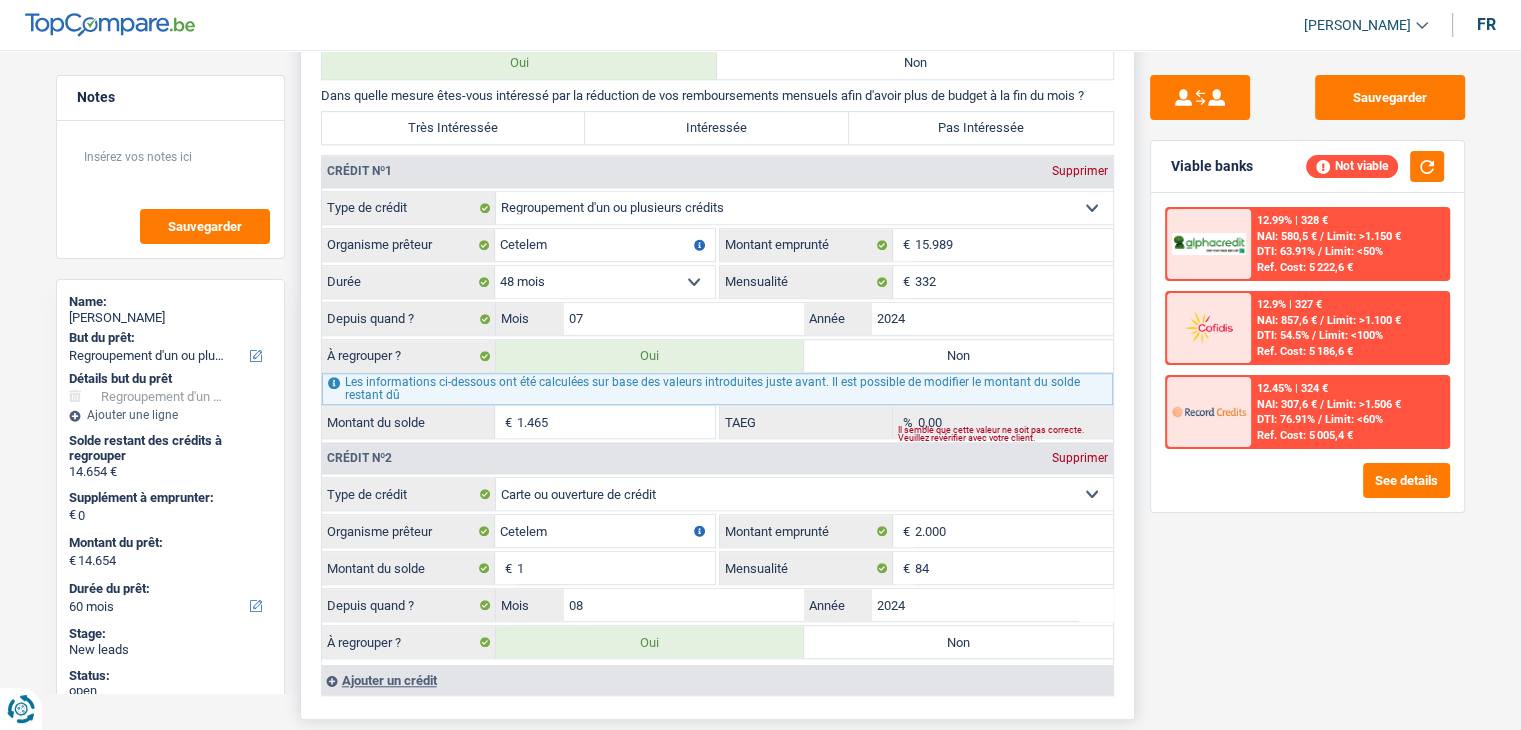 type on "1.466" 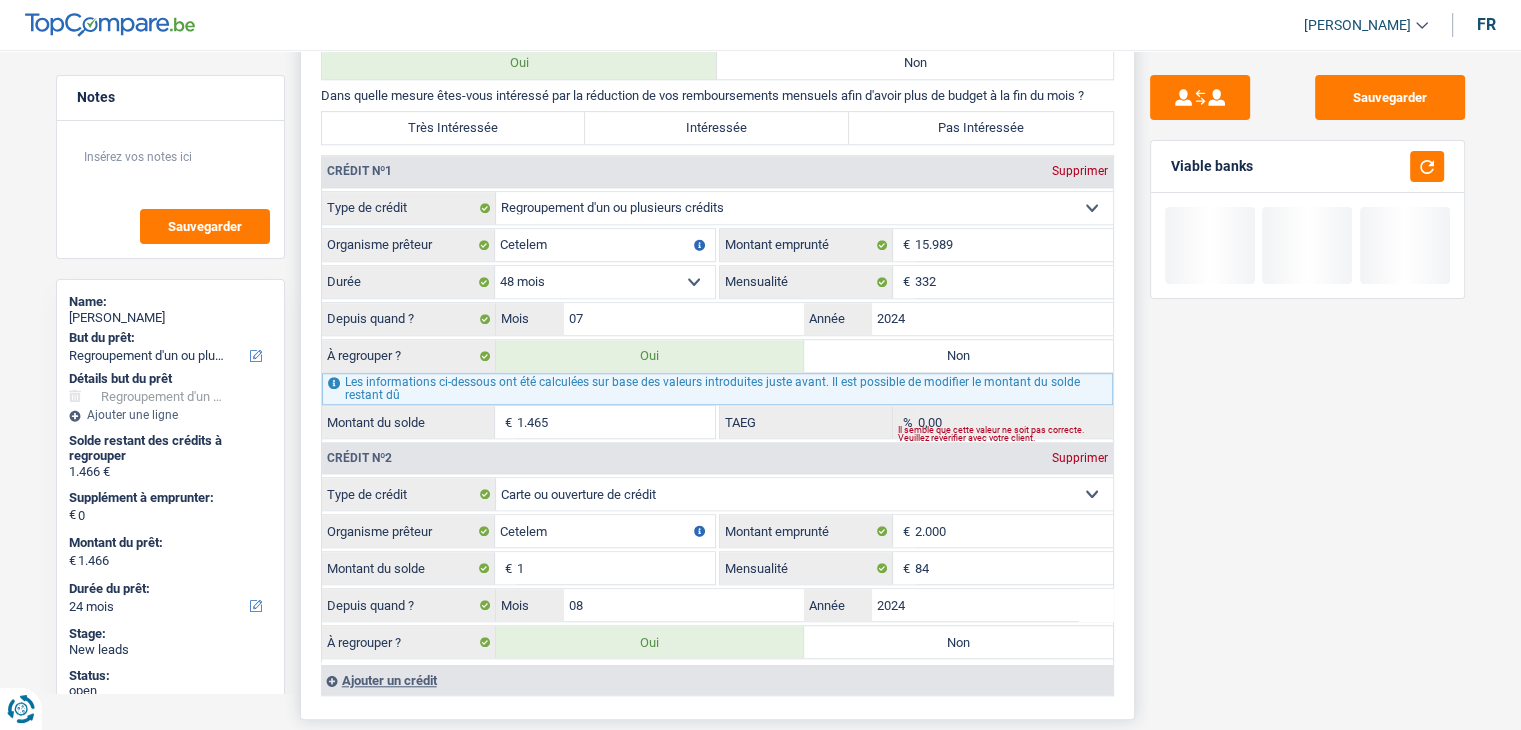 type on "146" 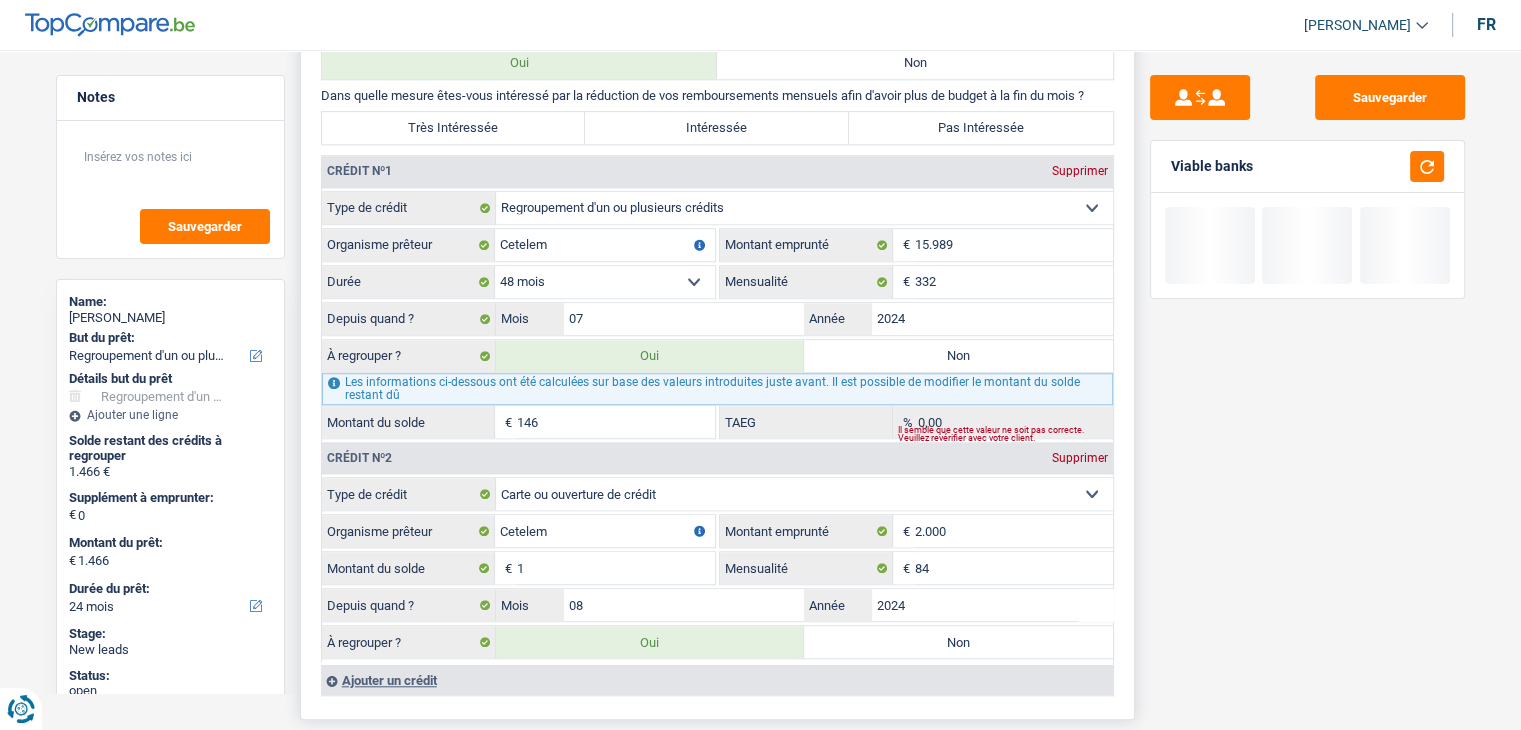 type on "147" 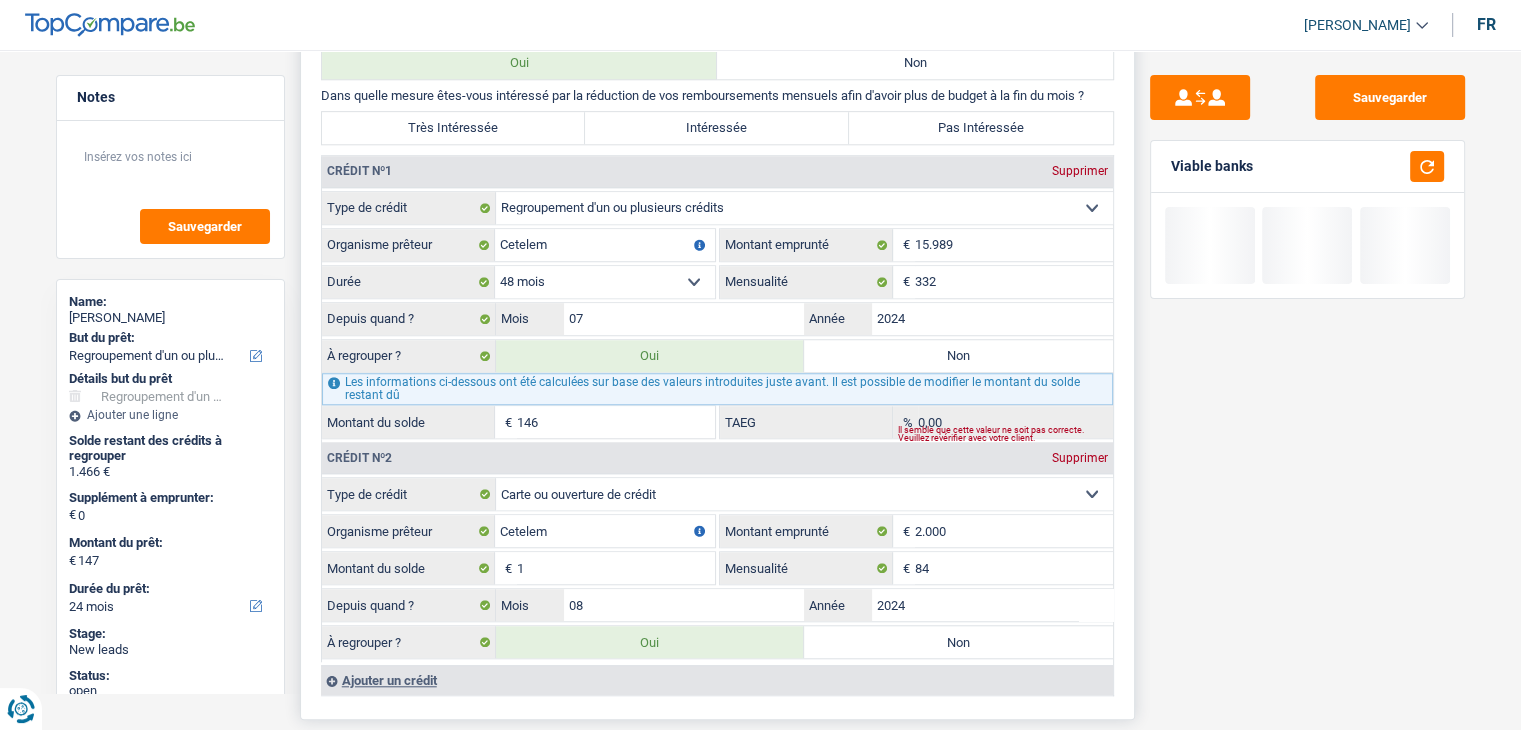 type on "14" 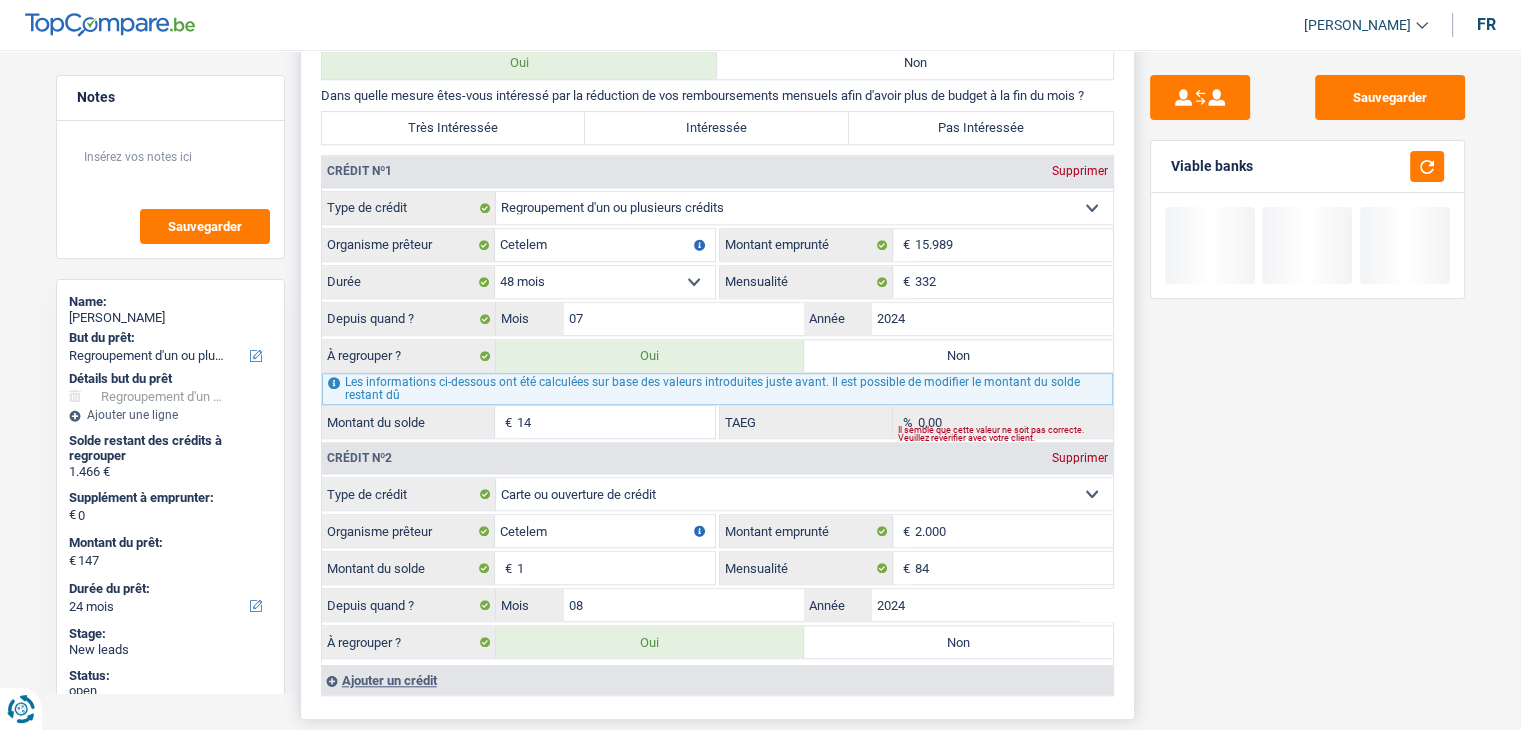 type on "15" 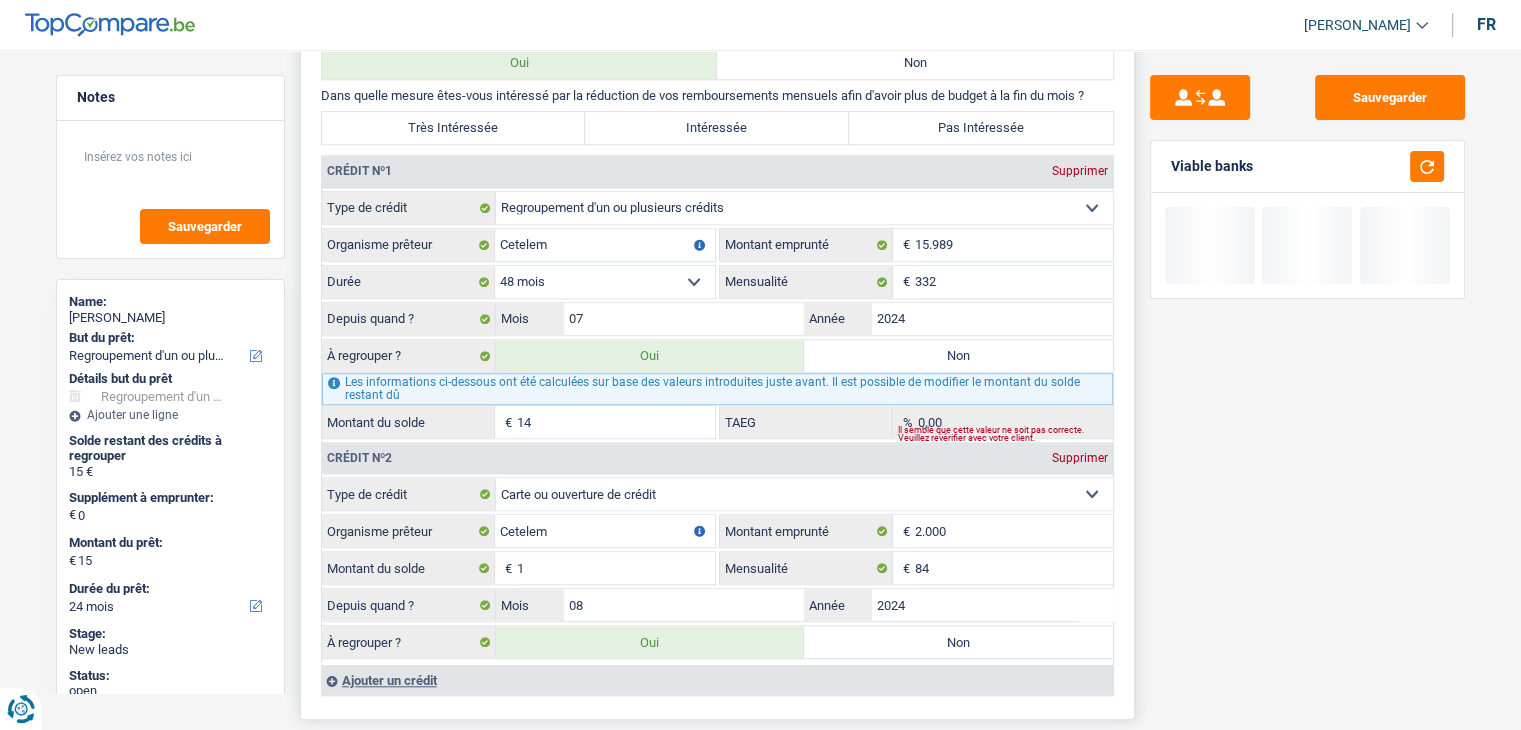 type on "1" 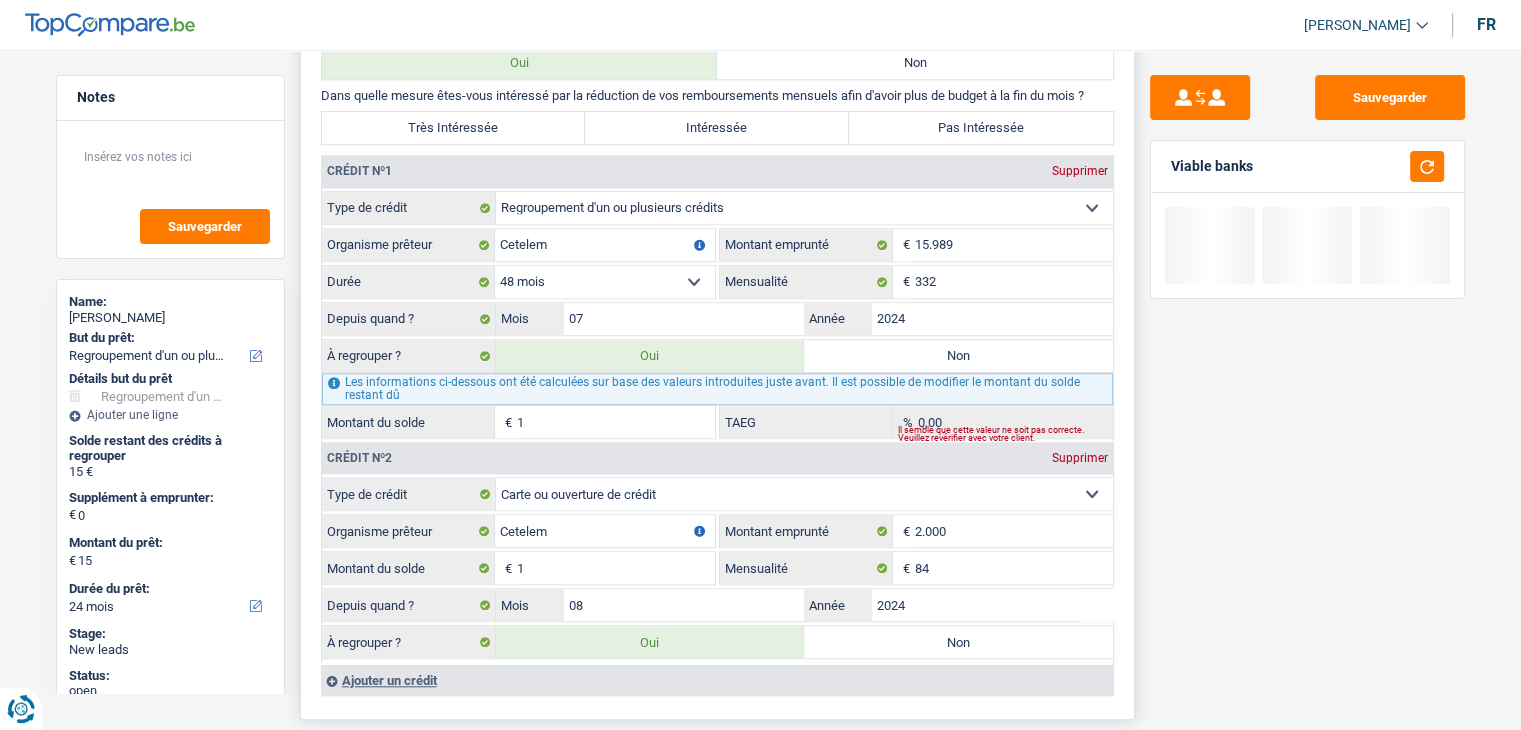 type on "2" 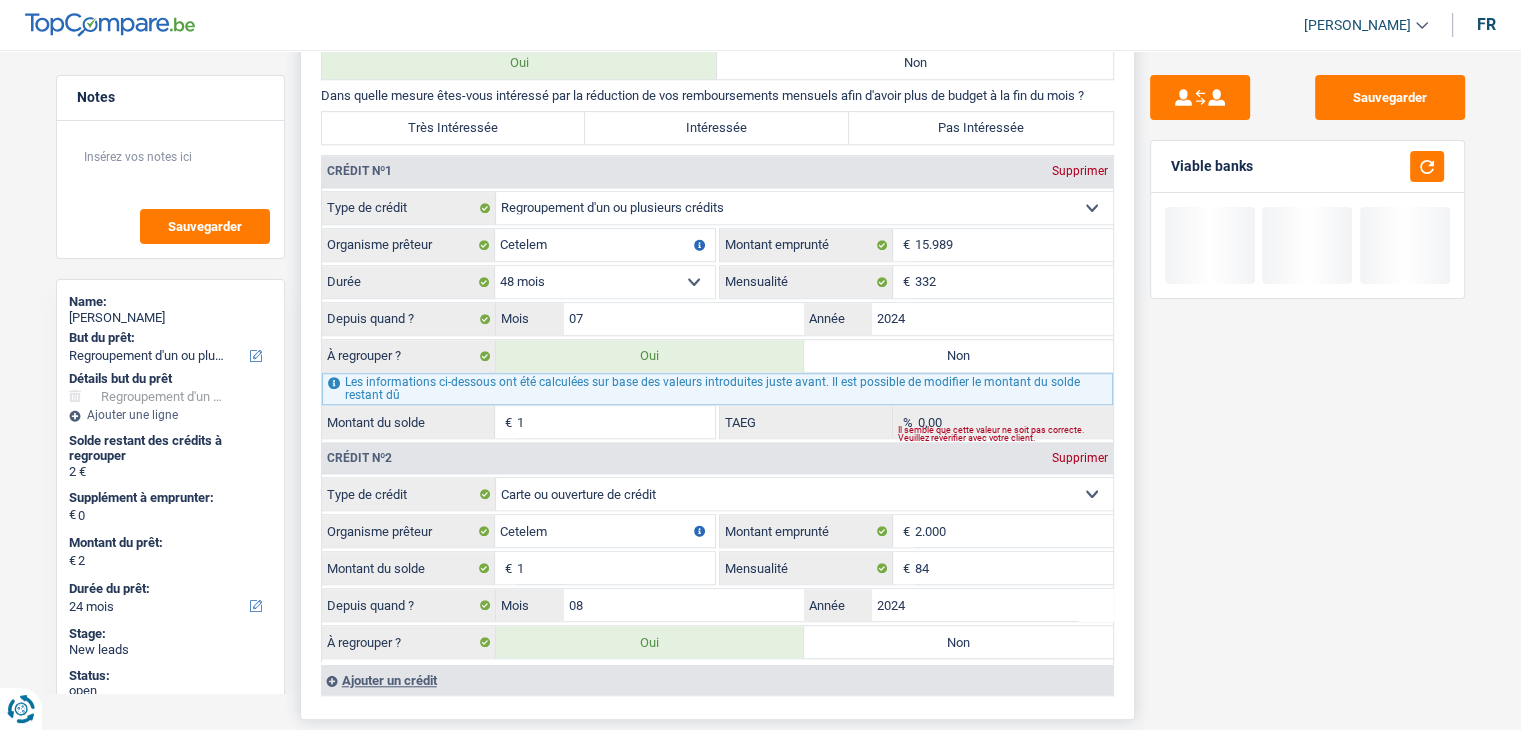type on "11" 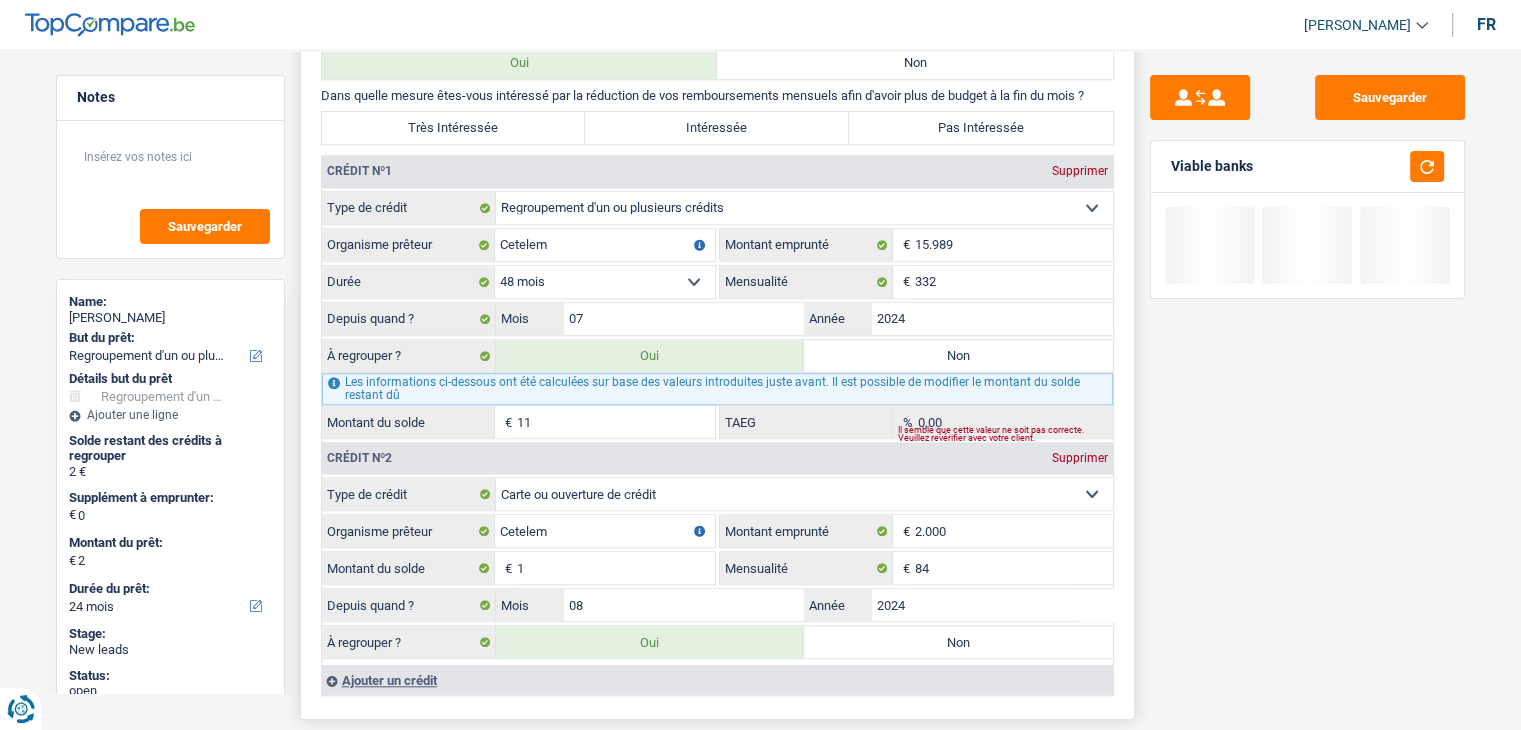 type on "12" 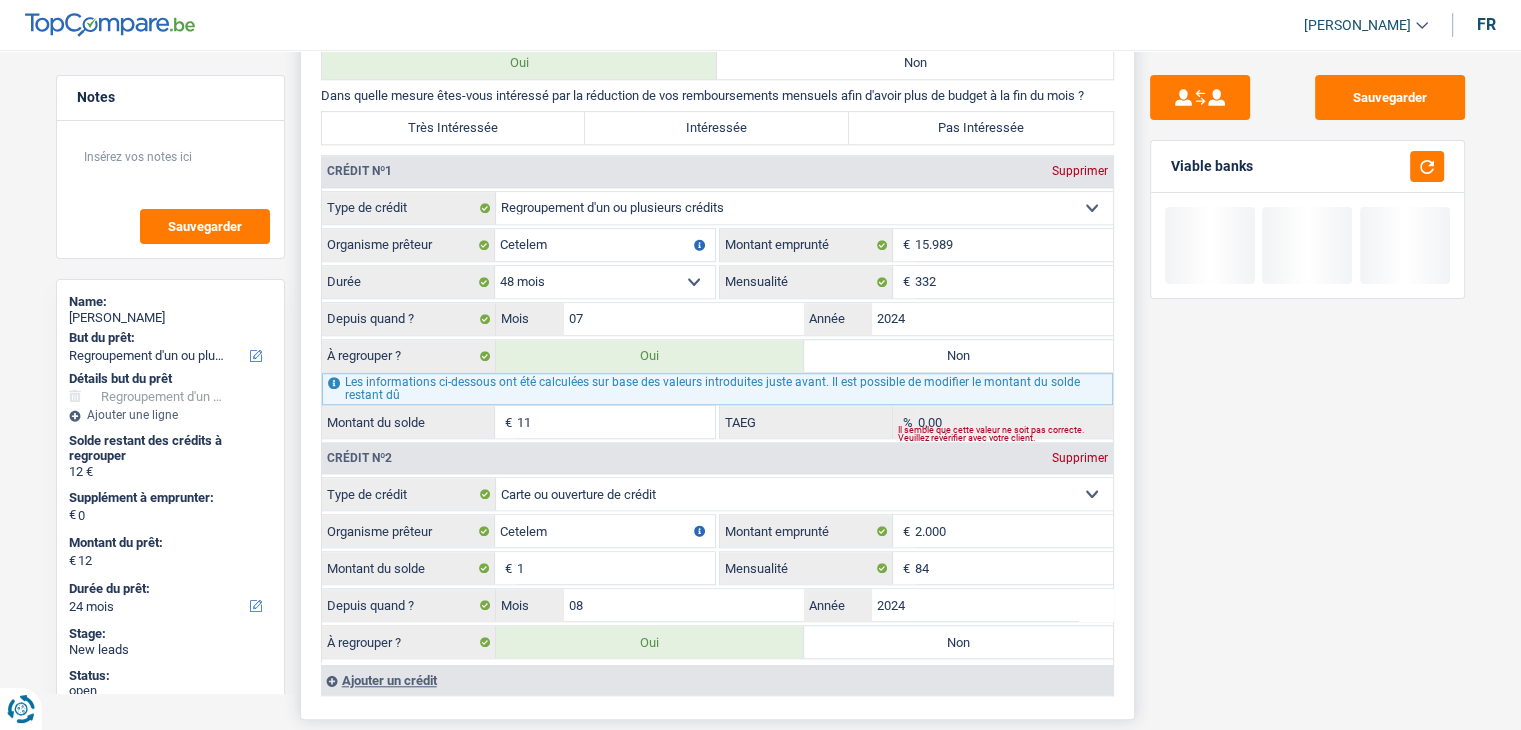 type on "110" 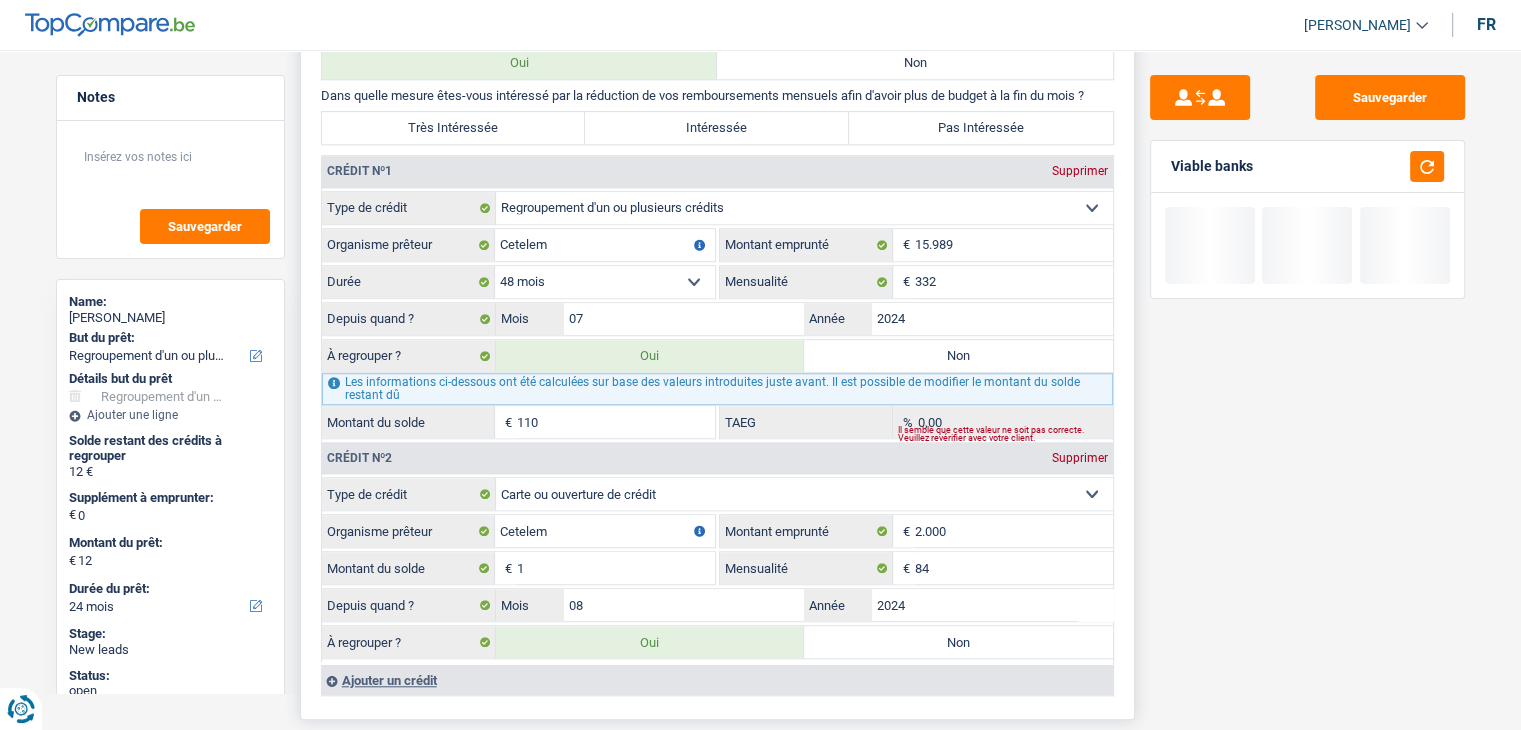 type on "111" 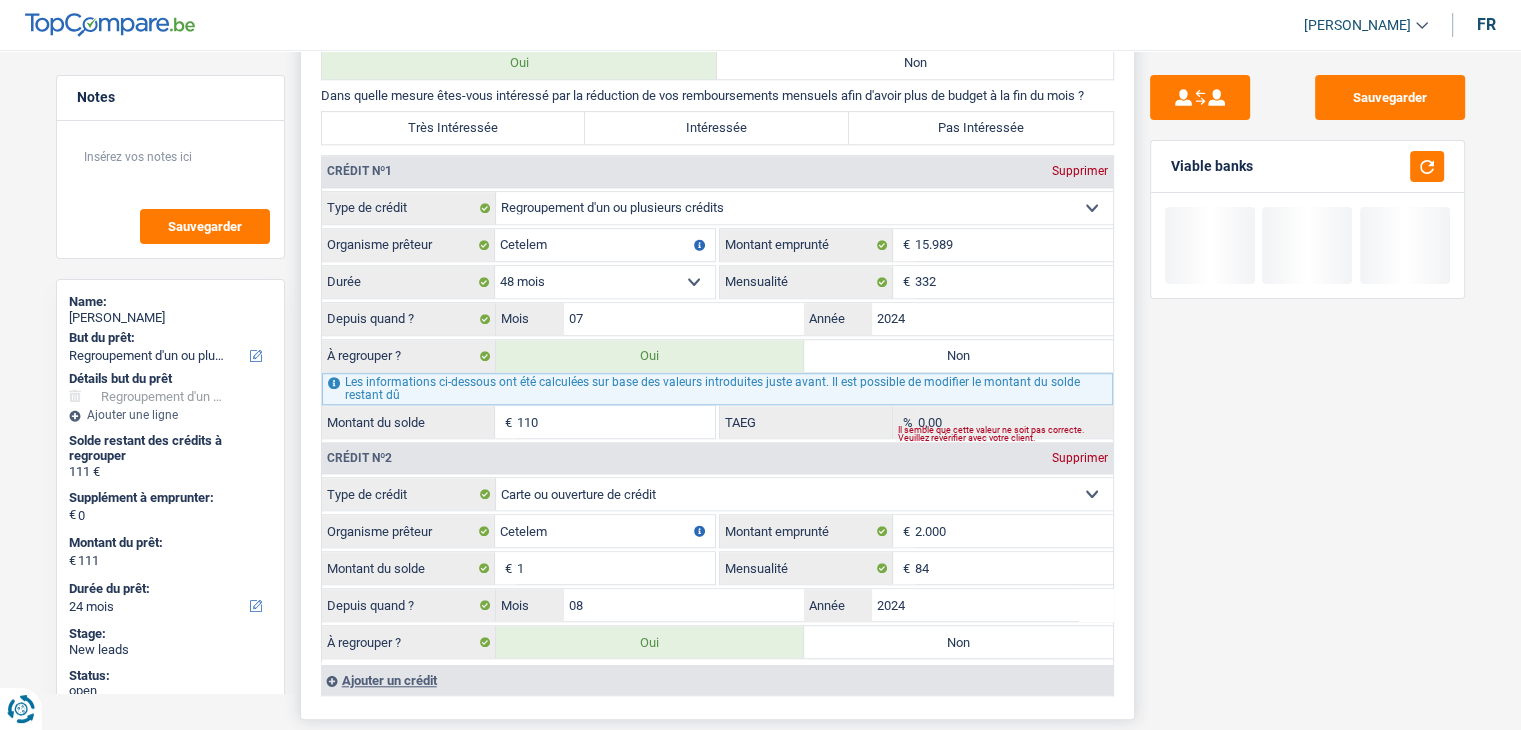 type on "1.100" 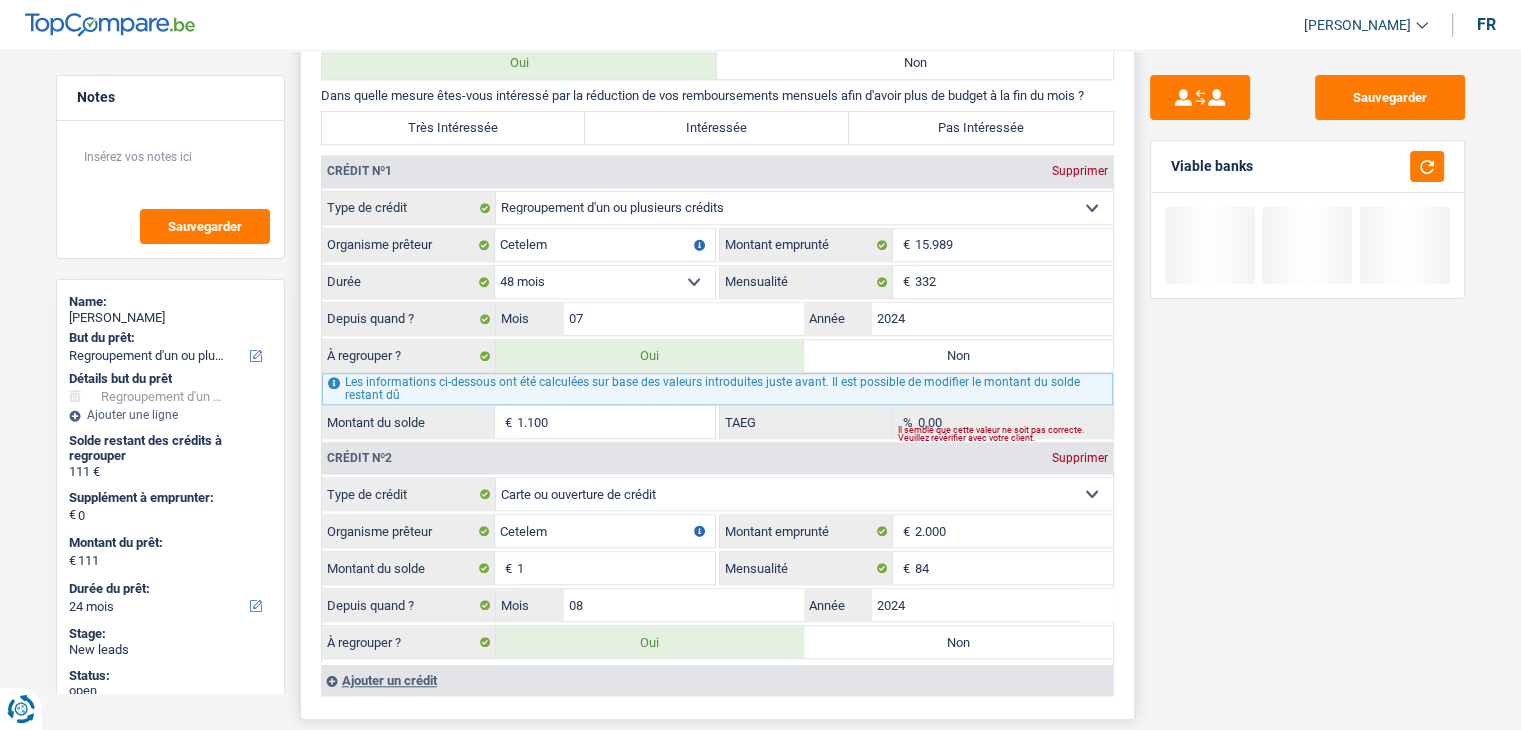 type on "1.101" 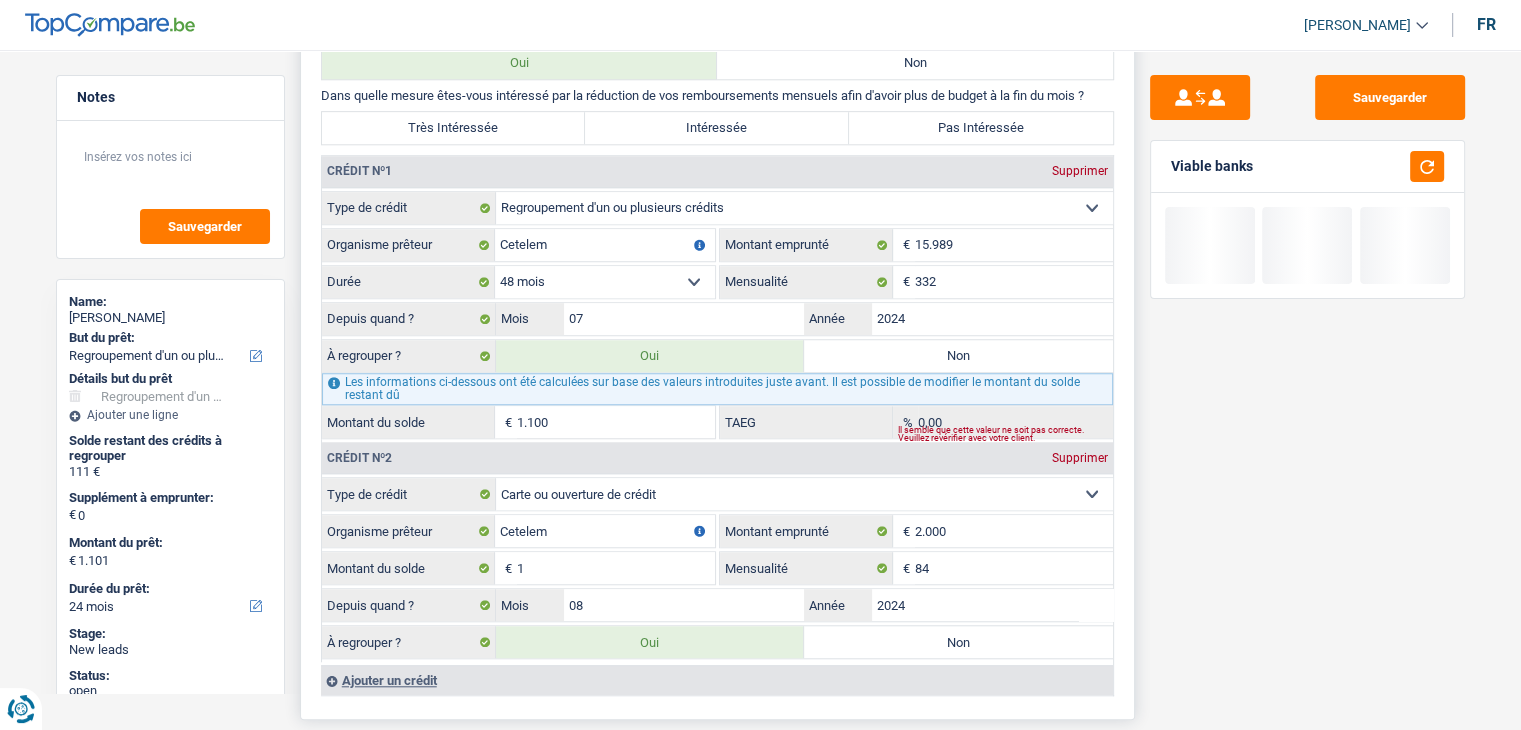 type on "11.001" 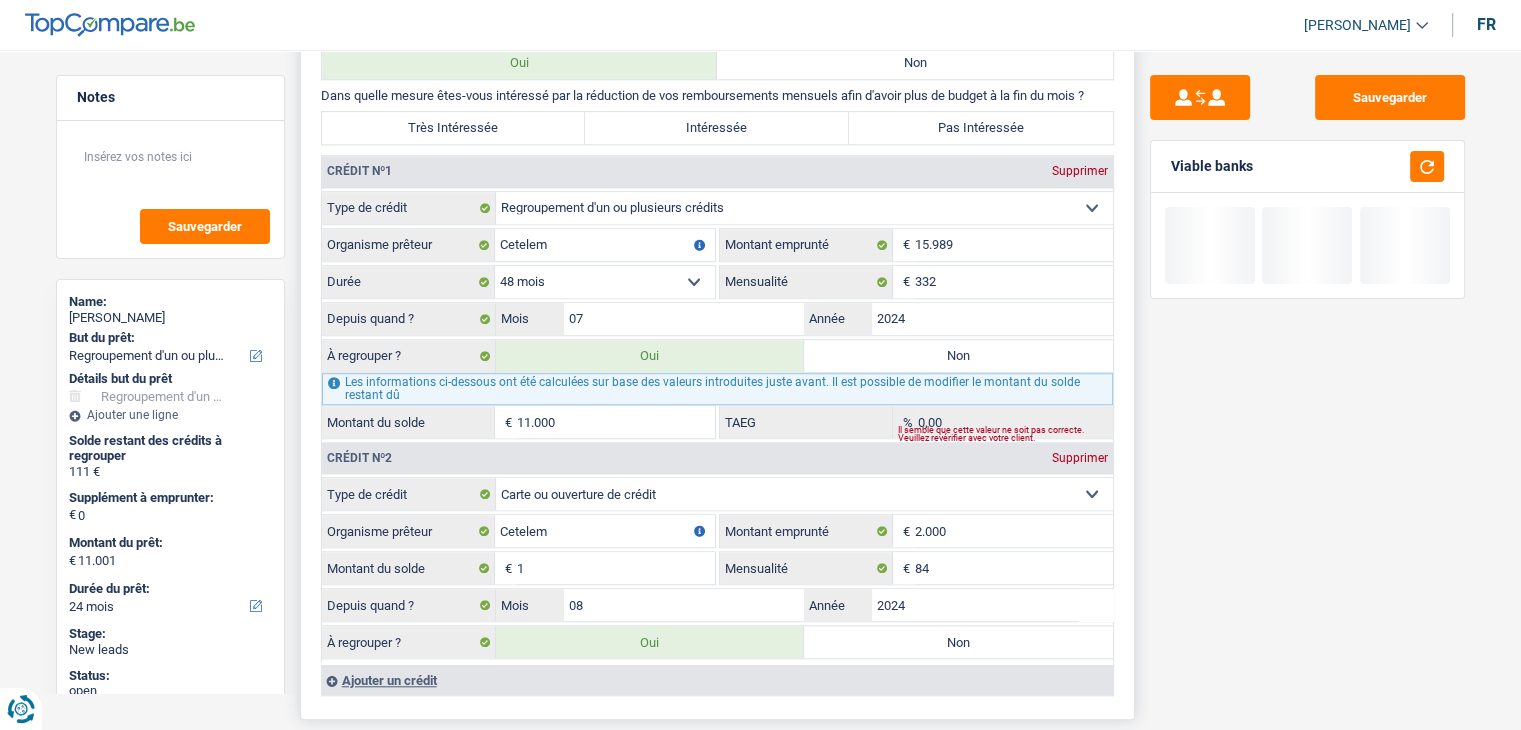 select on "60" 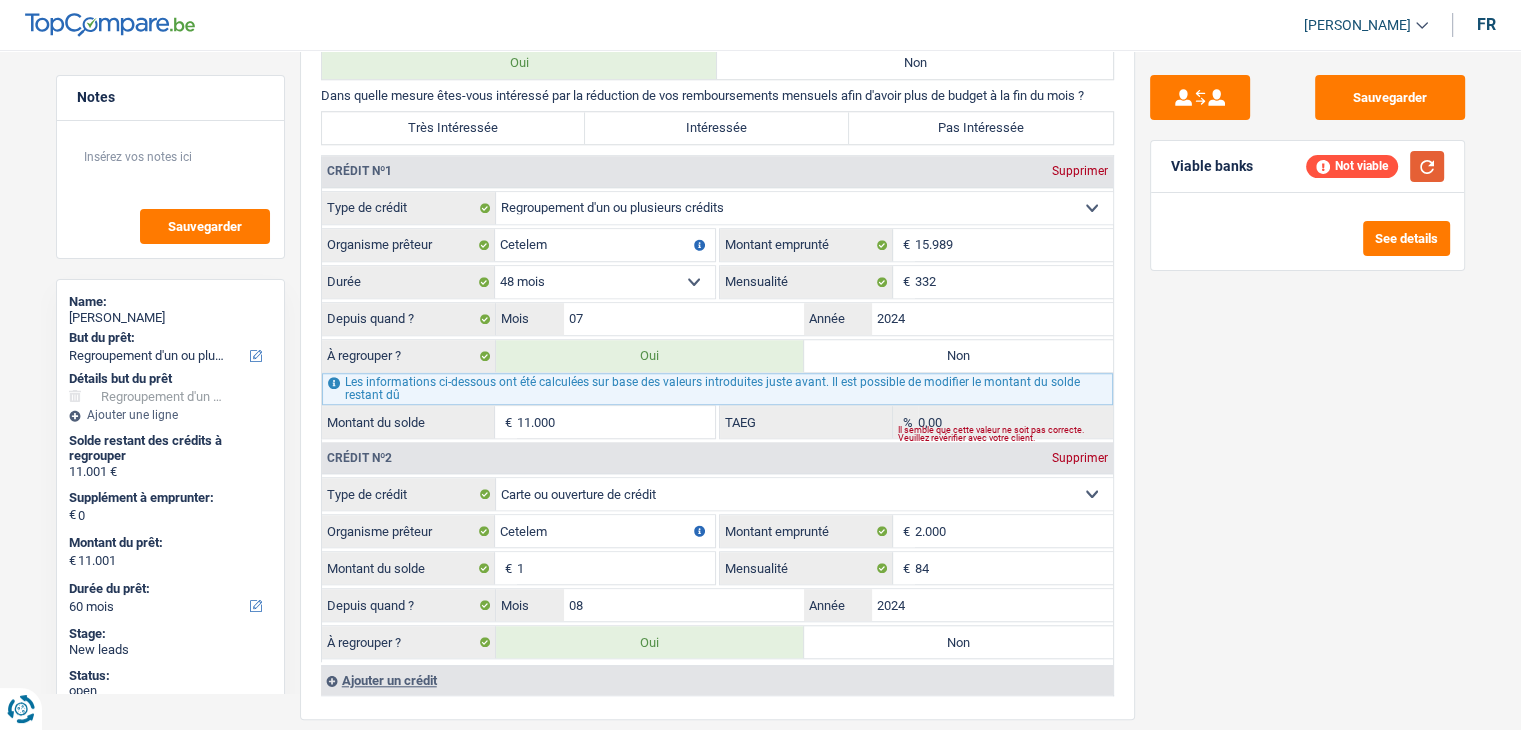 type on "11.000" 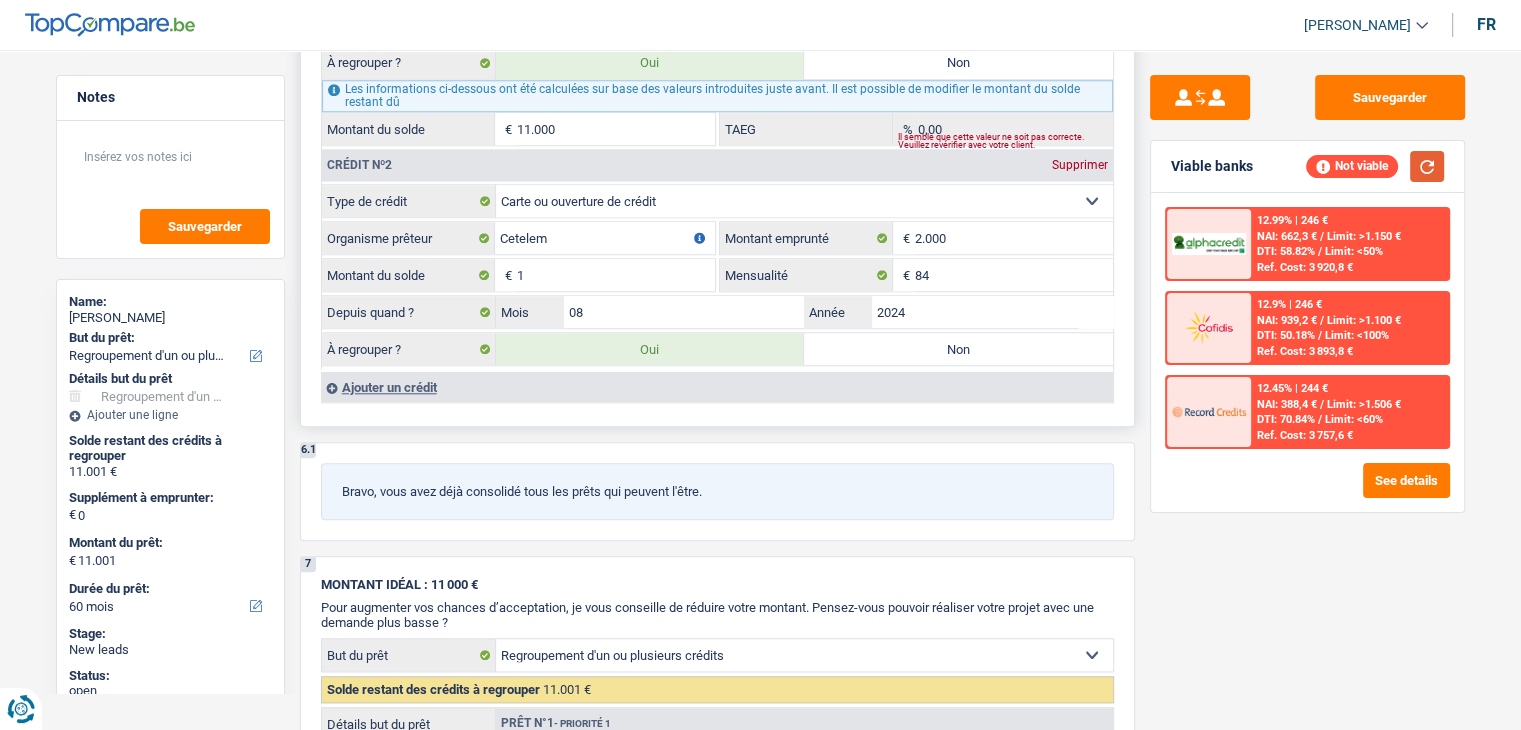 scroll, scrollTop: 1900, scrollLeft: 0, axis: vertical 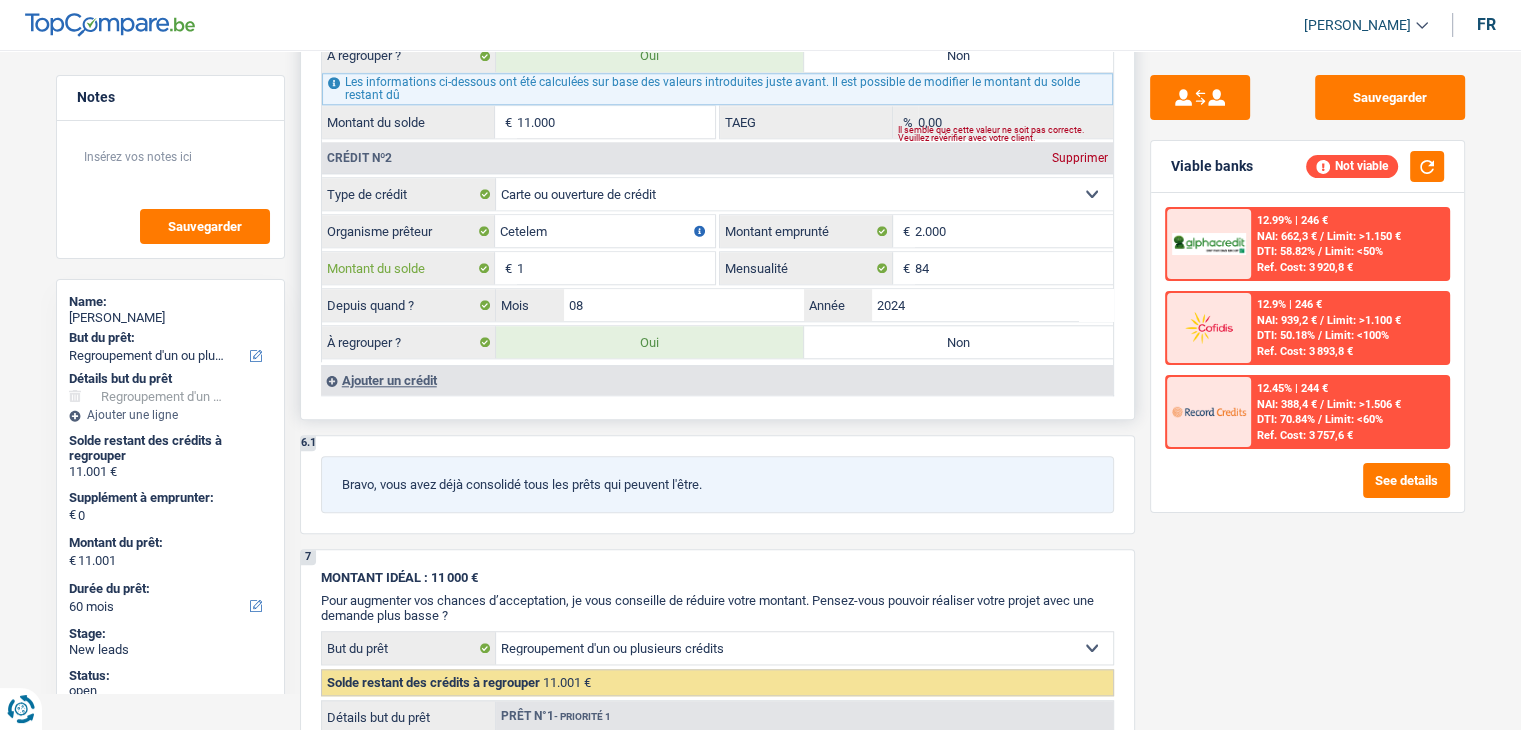 click on "1" at bounding box center [616, 268] 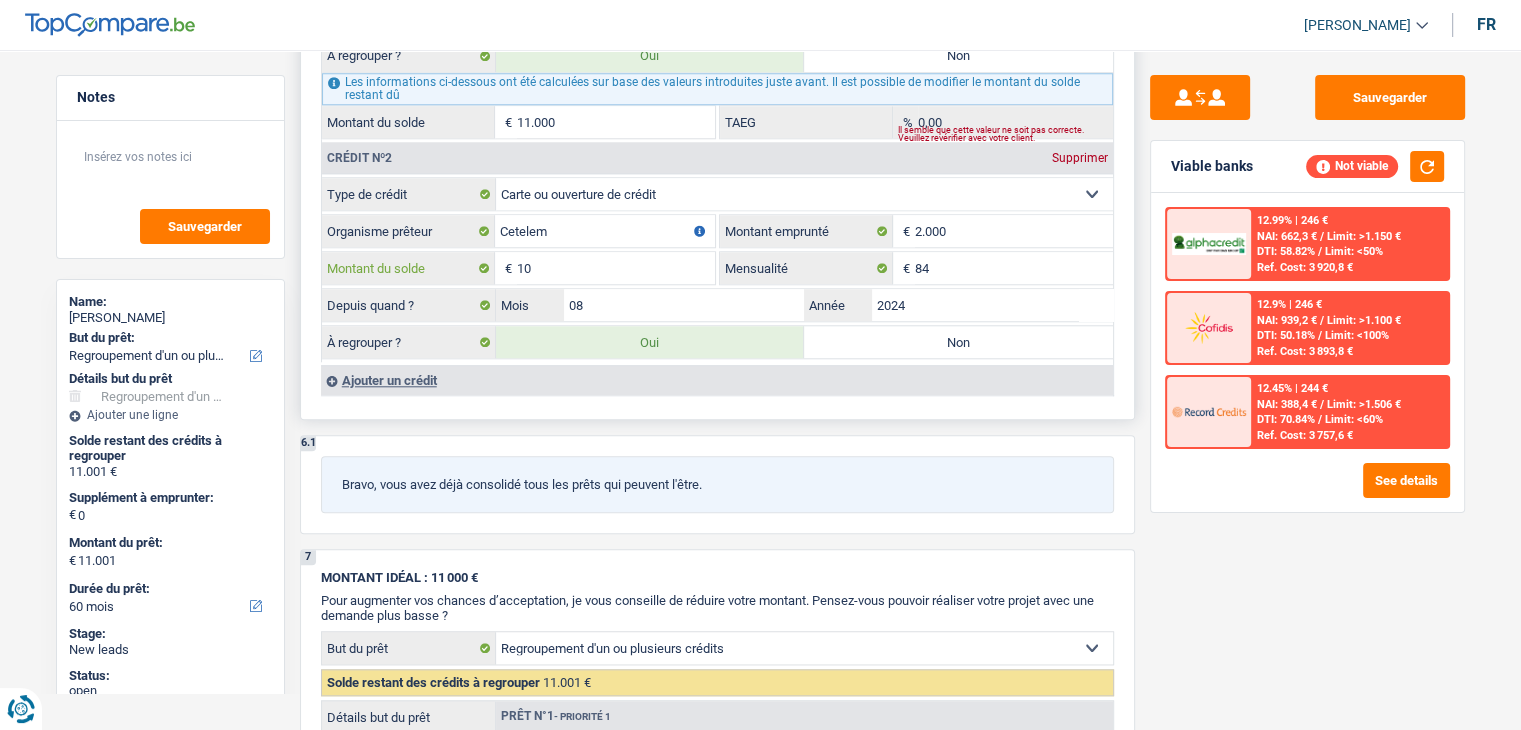 type on "11.010" 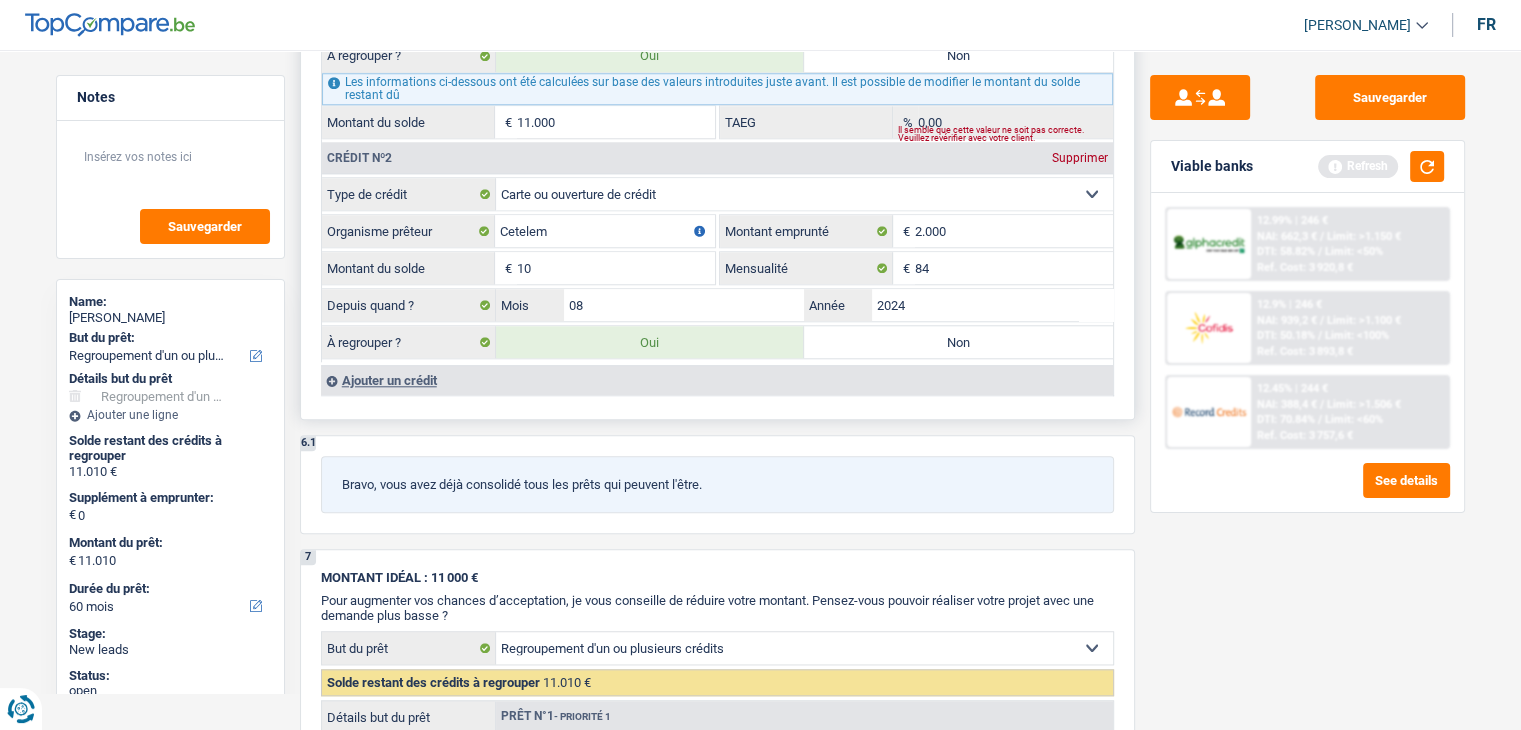 type on "100" 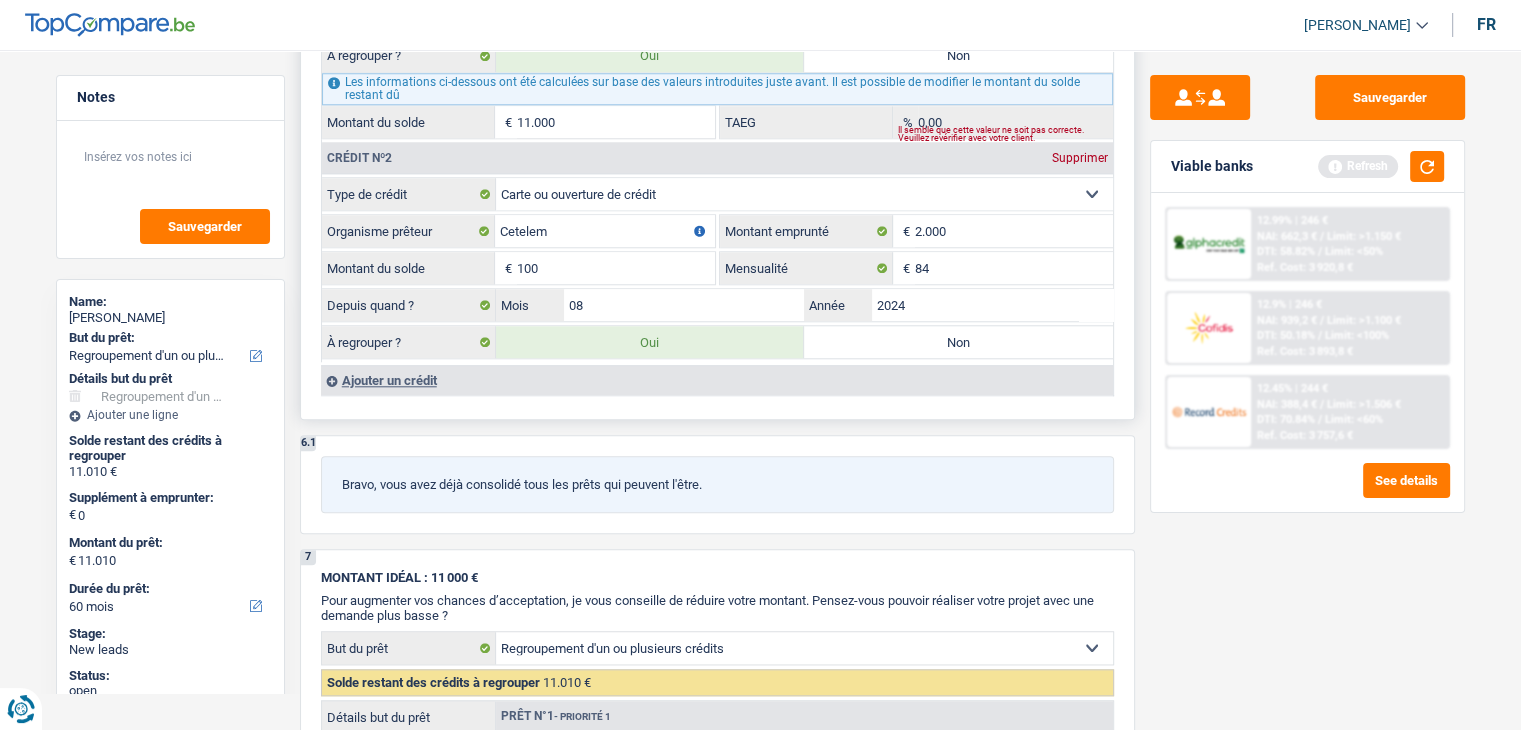 type on "11.100" 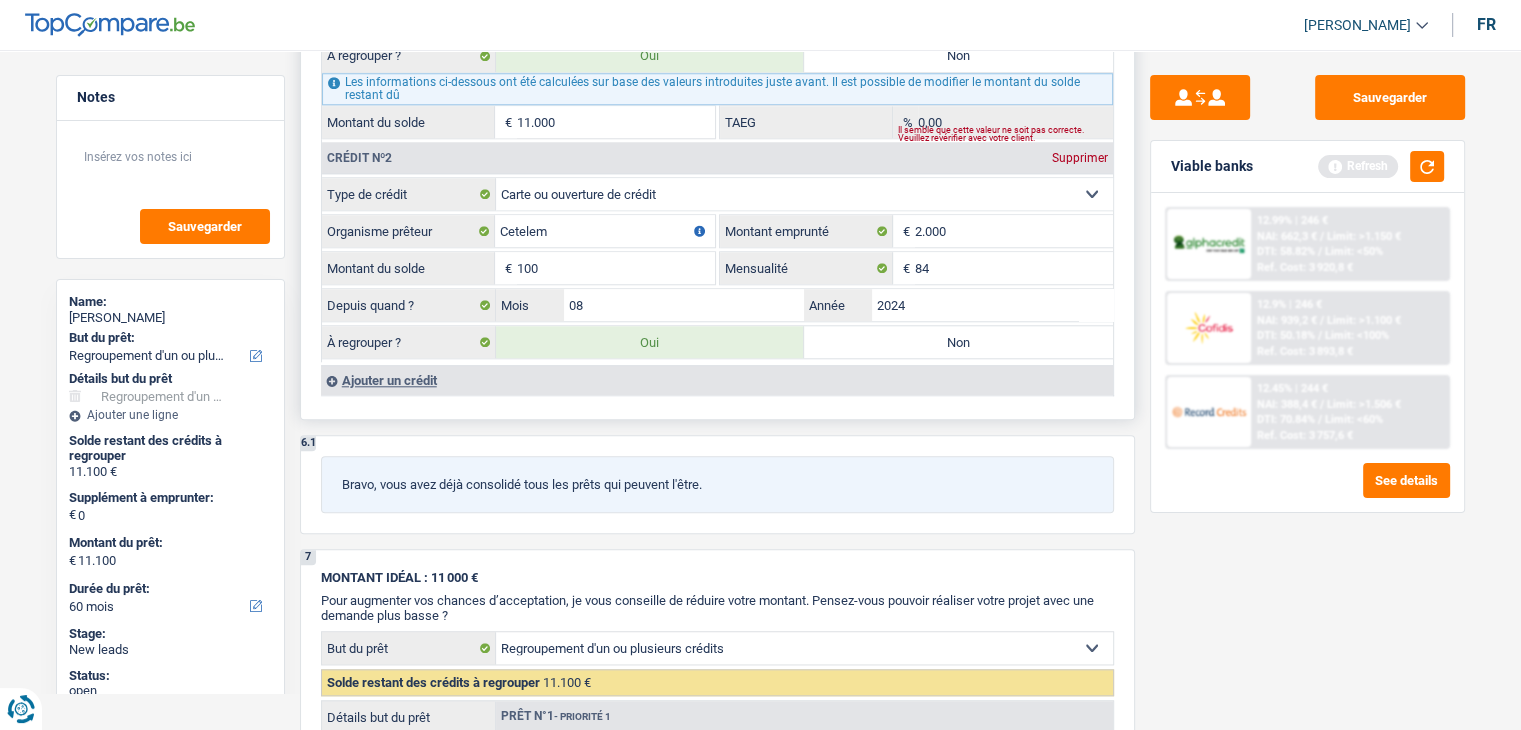 type on "12.000" 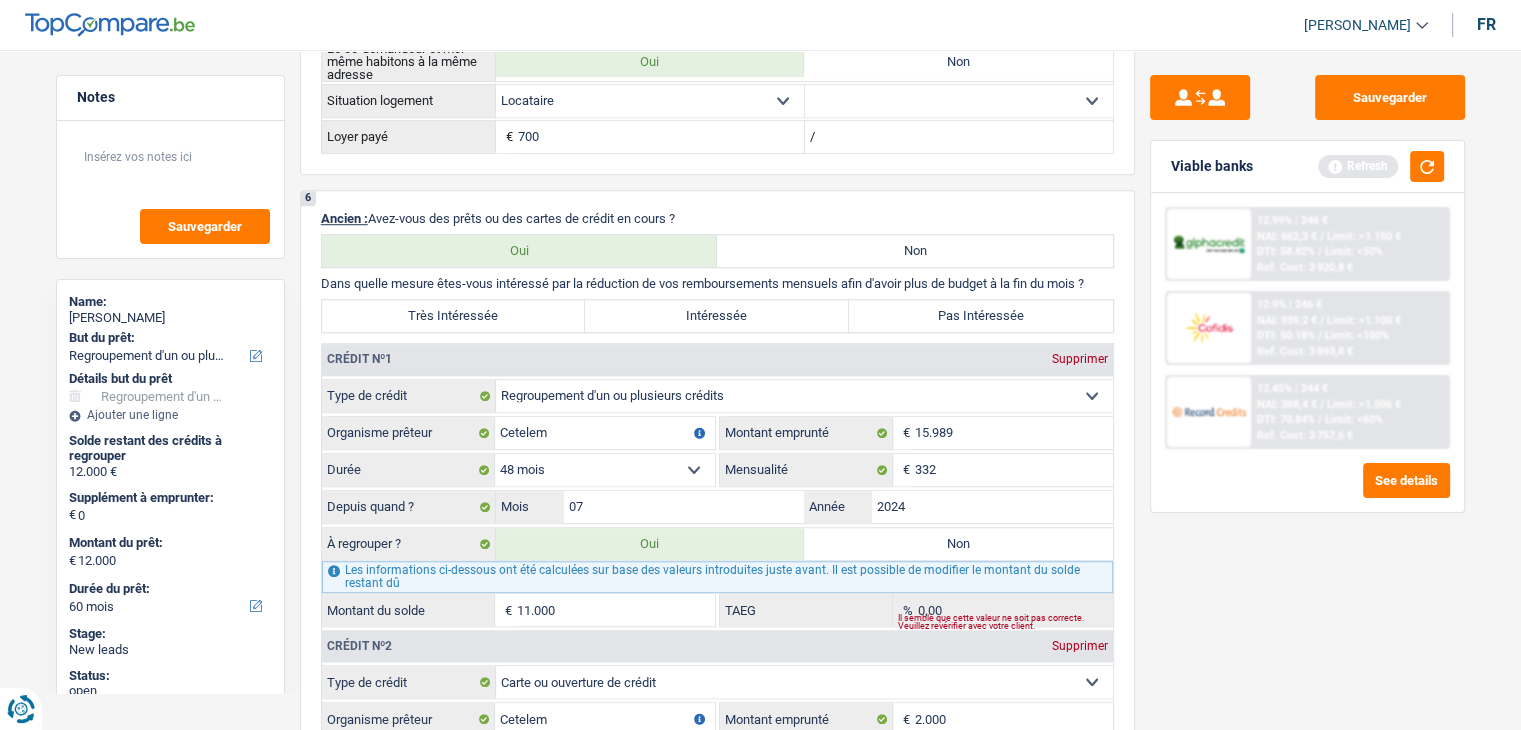 scroll, scrollTop: 1400, scrollLeft: 0, axis: vertical 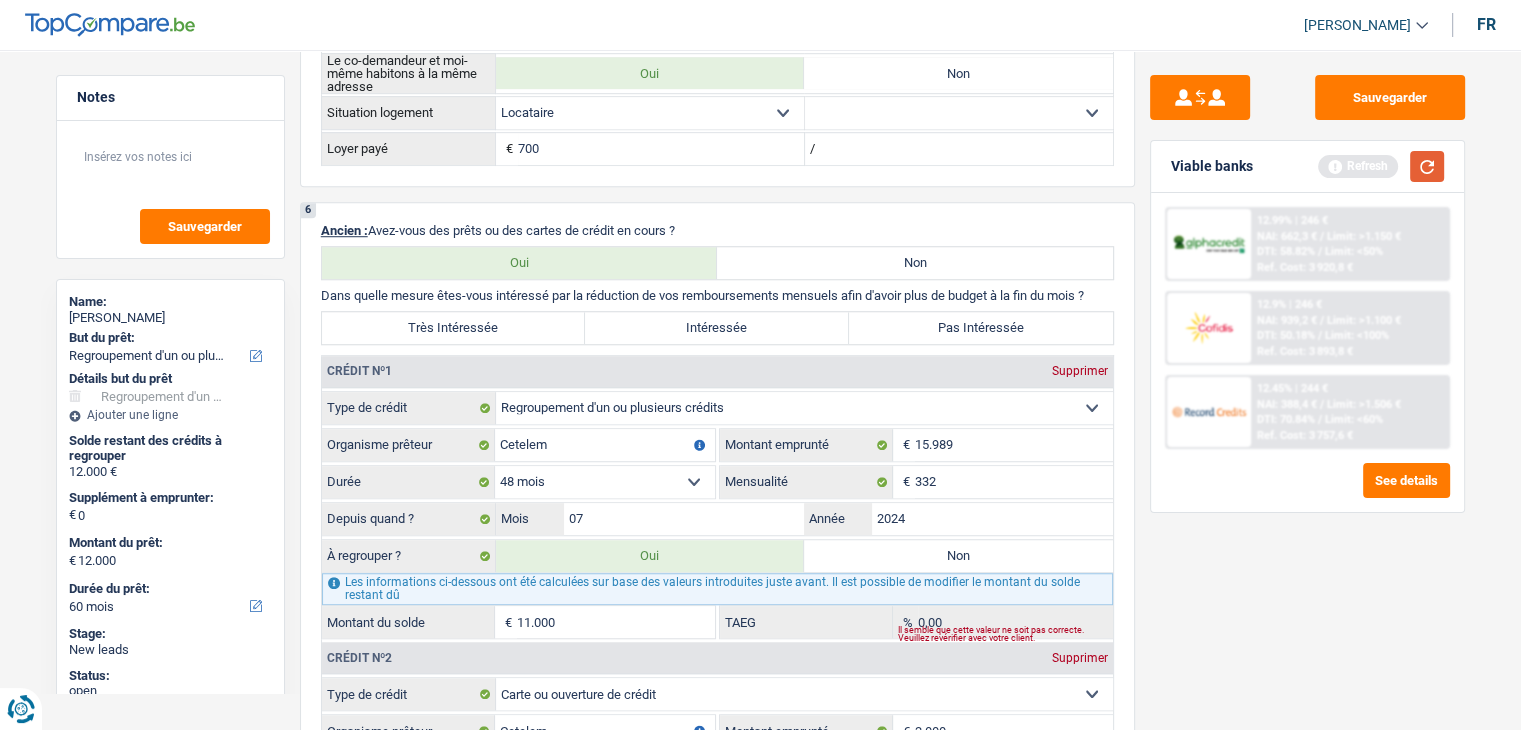 type on "1.000" 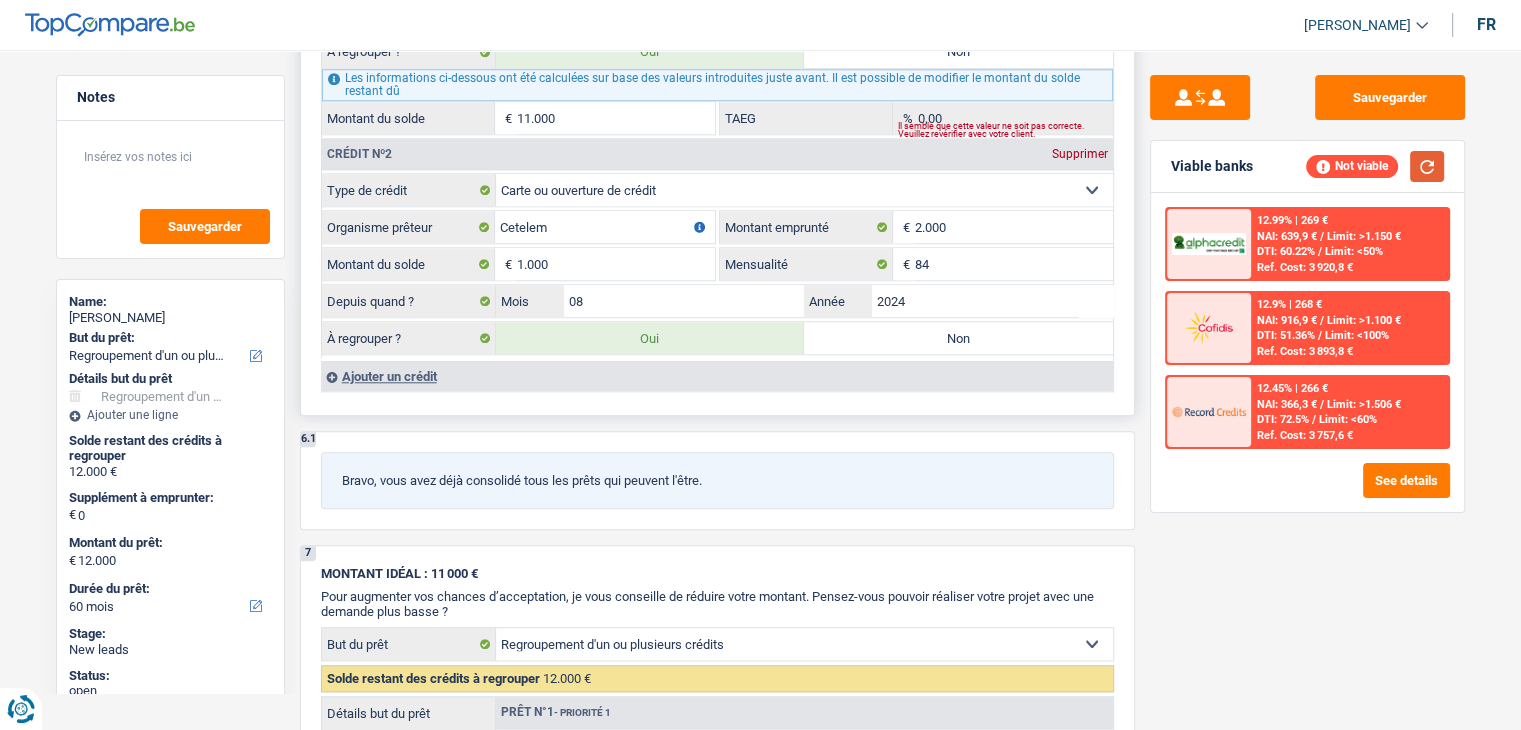 scroll, scrollTop: 1900, scrollLeft: 0, axis: vertical 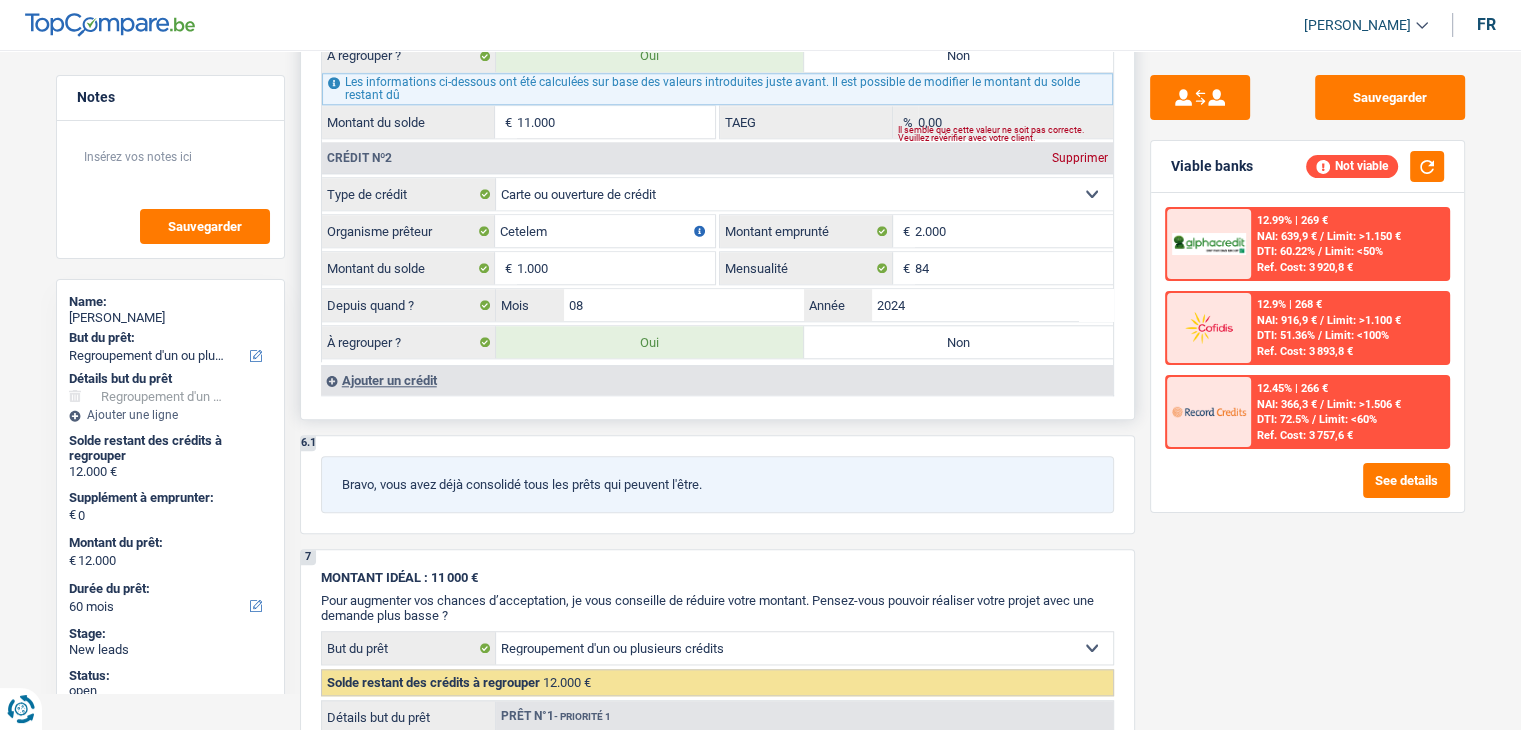 click on "Ajouter un crédit" at bounding box center (717, 380) 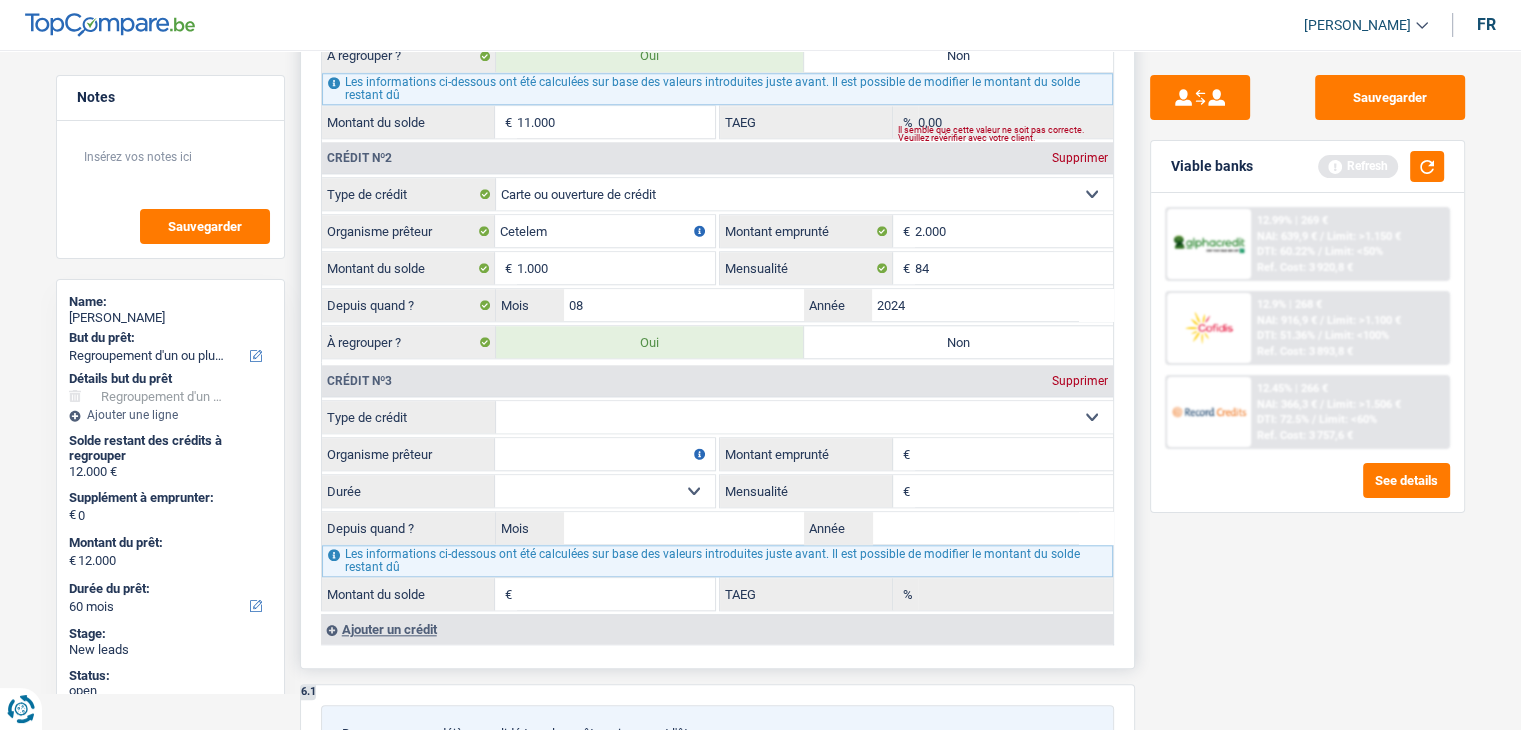 click on "Carte ou ouverture de crédit Prêt hypothécaire Vente à tempérament Prêt à tempérament Prêt rénovation Prêt voiture Regroupement d'un ou plusieurs crédits
Sélectionner une option" at bounding box center (804, 417) 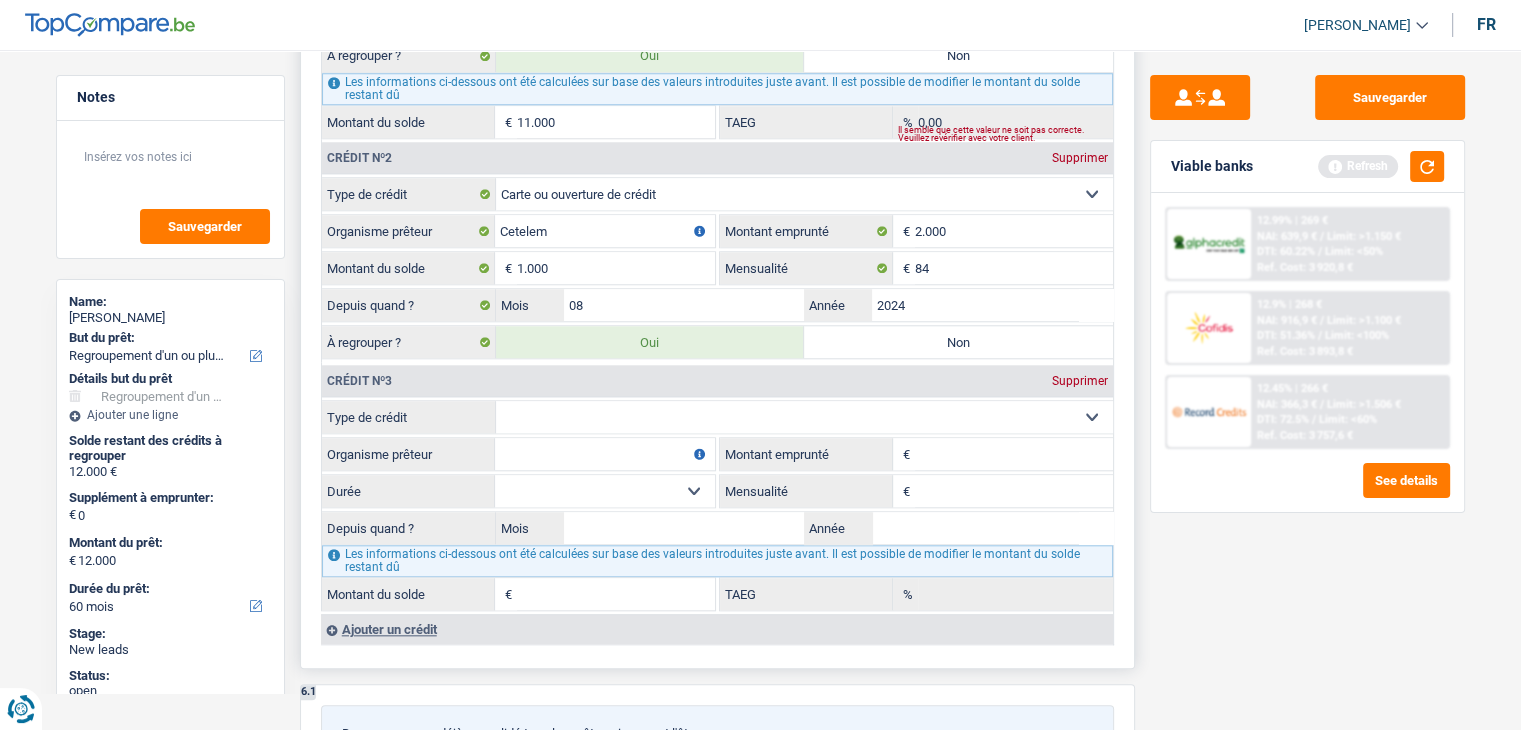 select on "cardOrCredit" 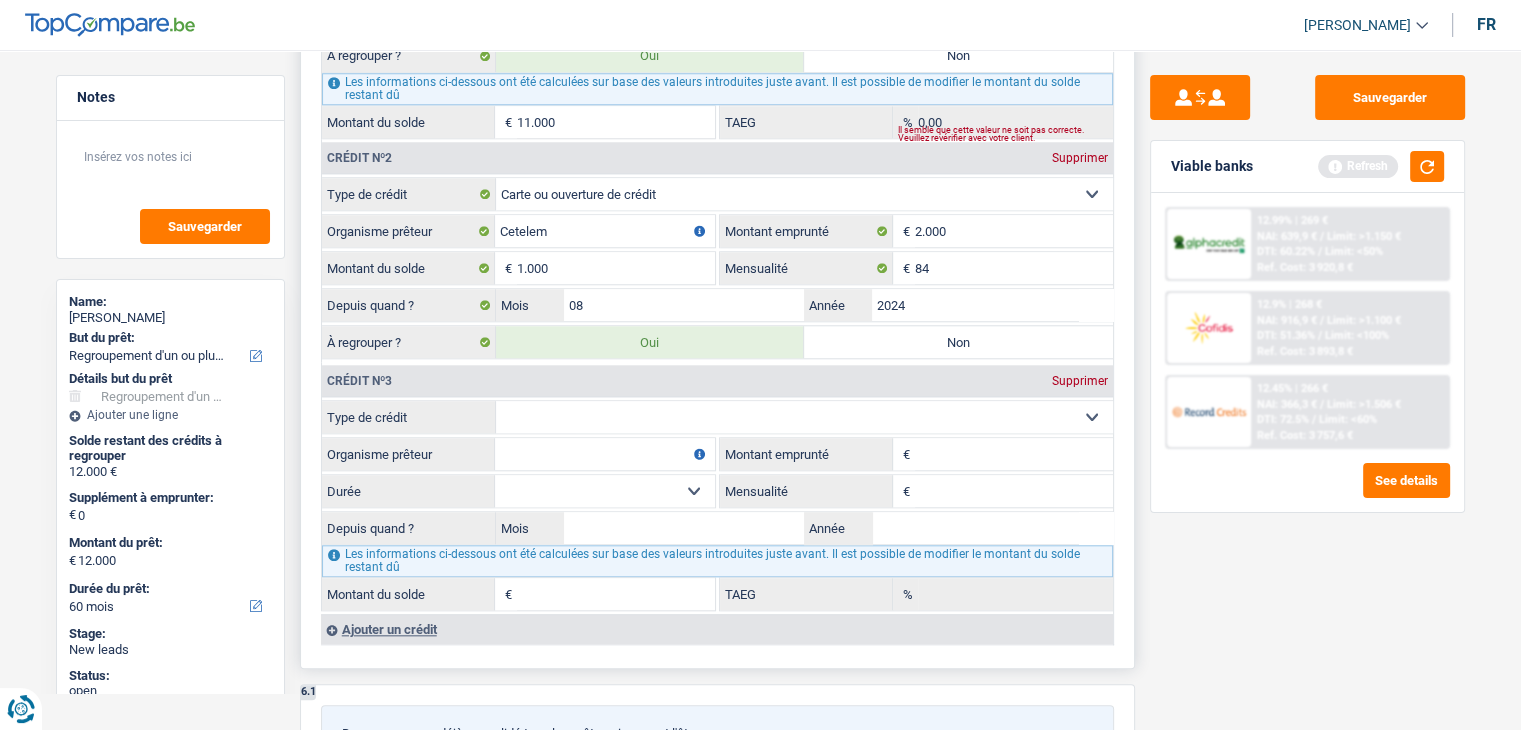 type on "0" 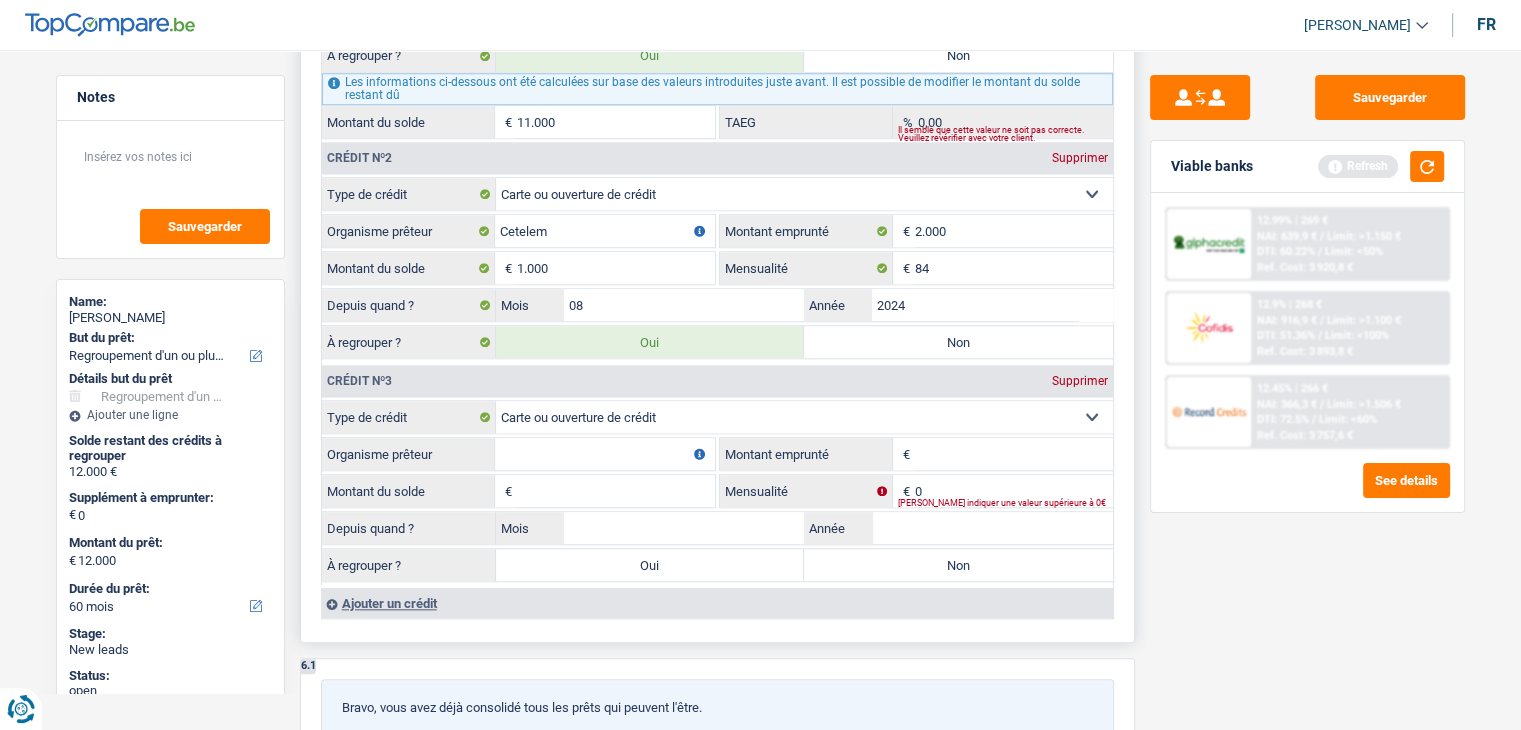 click on "Organisme prêteur" at bounding box center [605, 454] 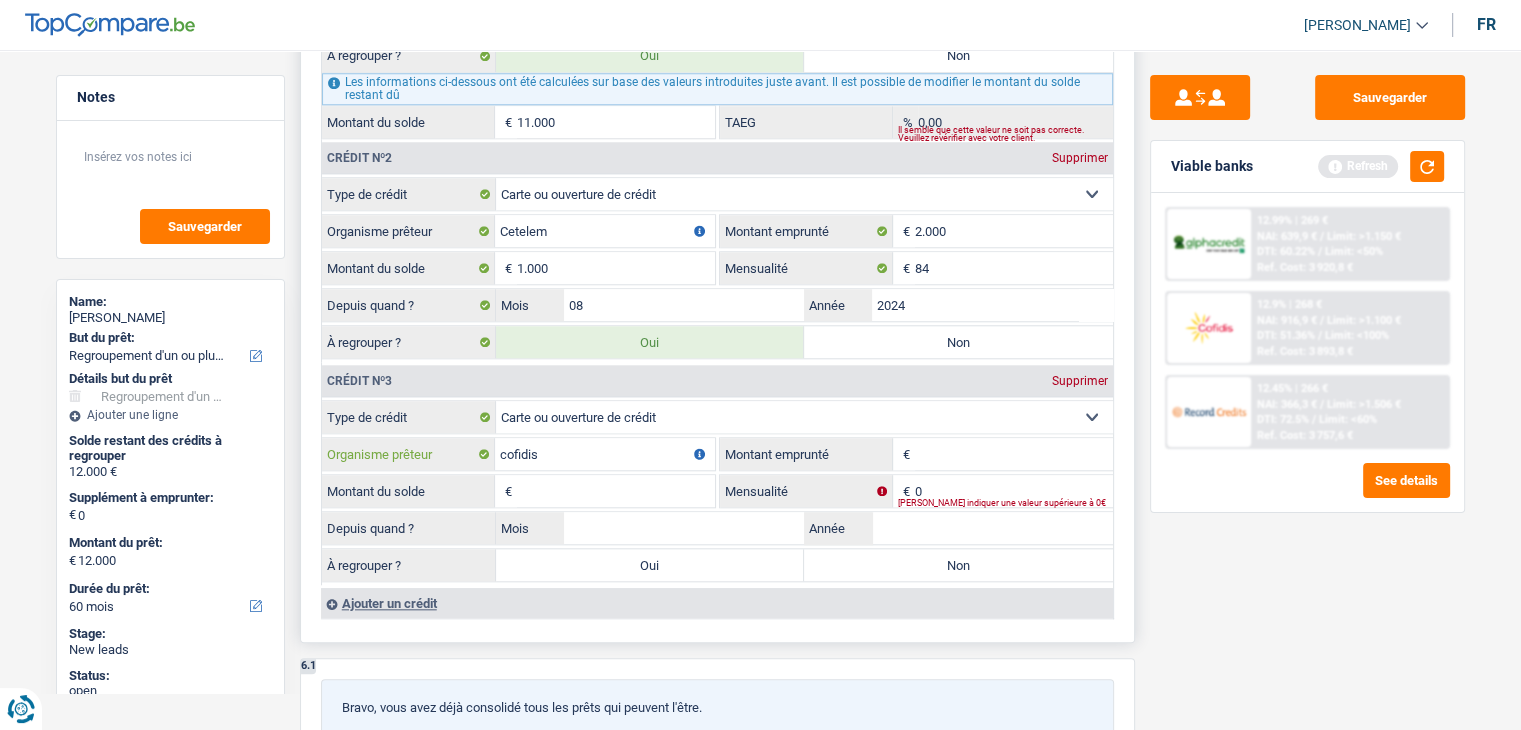 type on "cofidis" 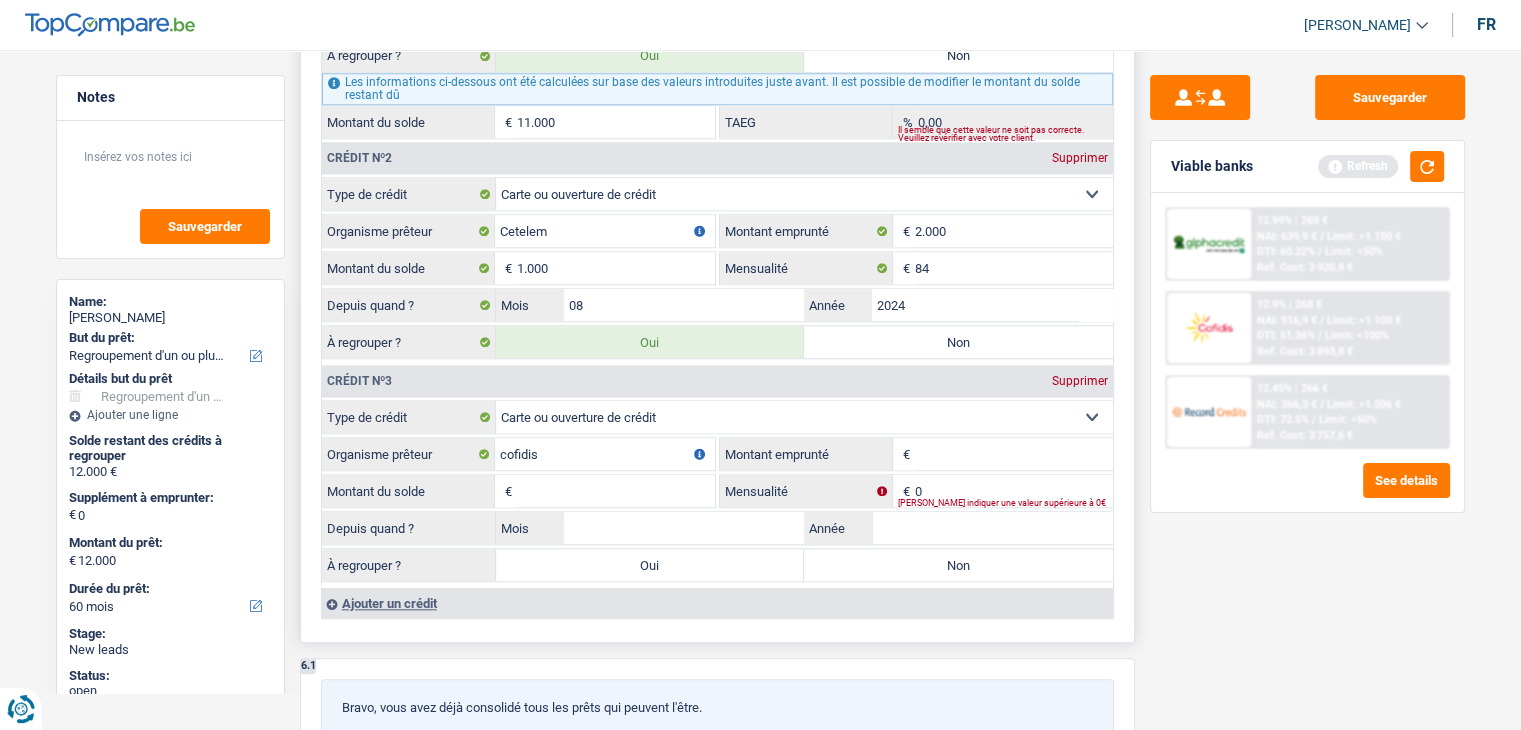 click on "Montant emprunté" at bounding box center (1014, 454) 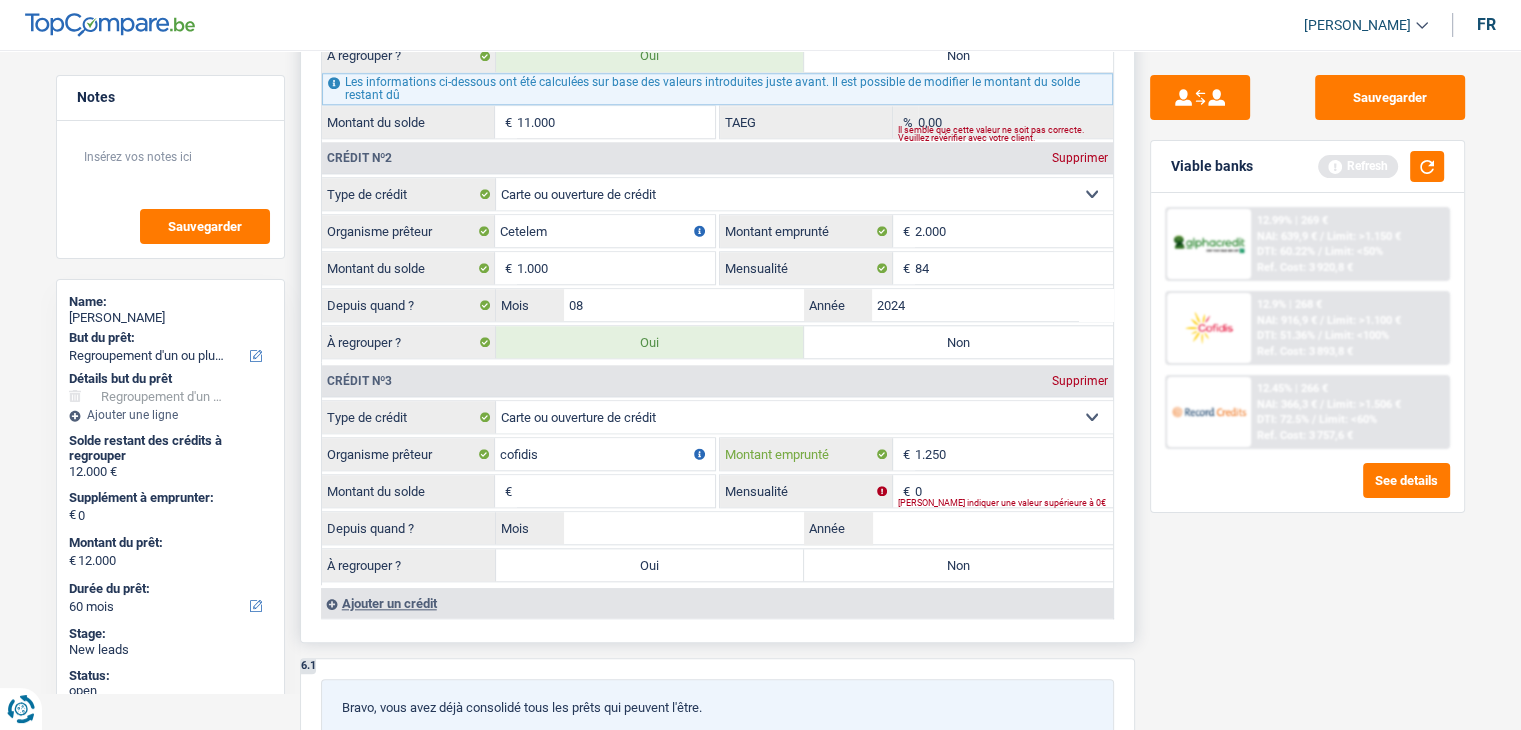 type on "1.250" 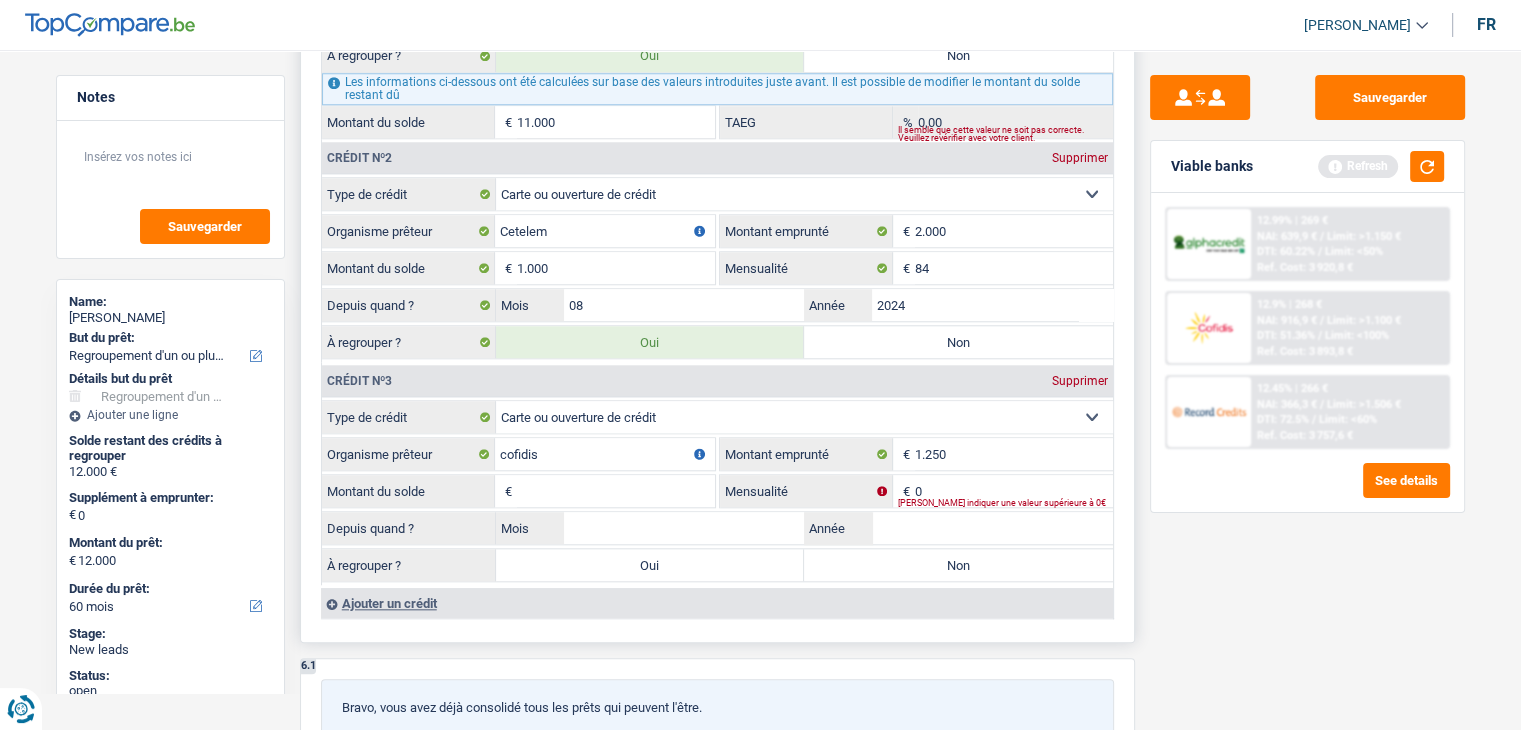 click on "Montant du solde" at bounding box center (616, 491) 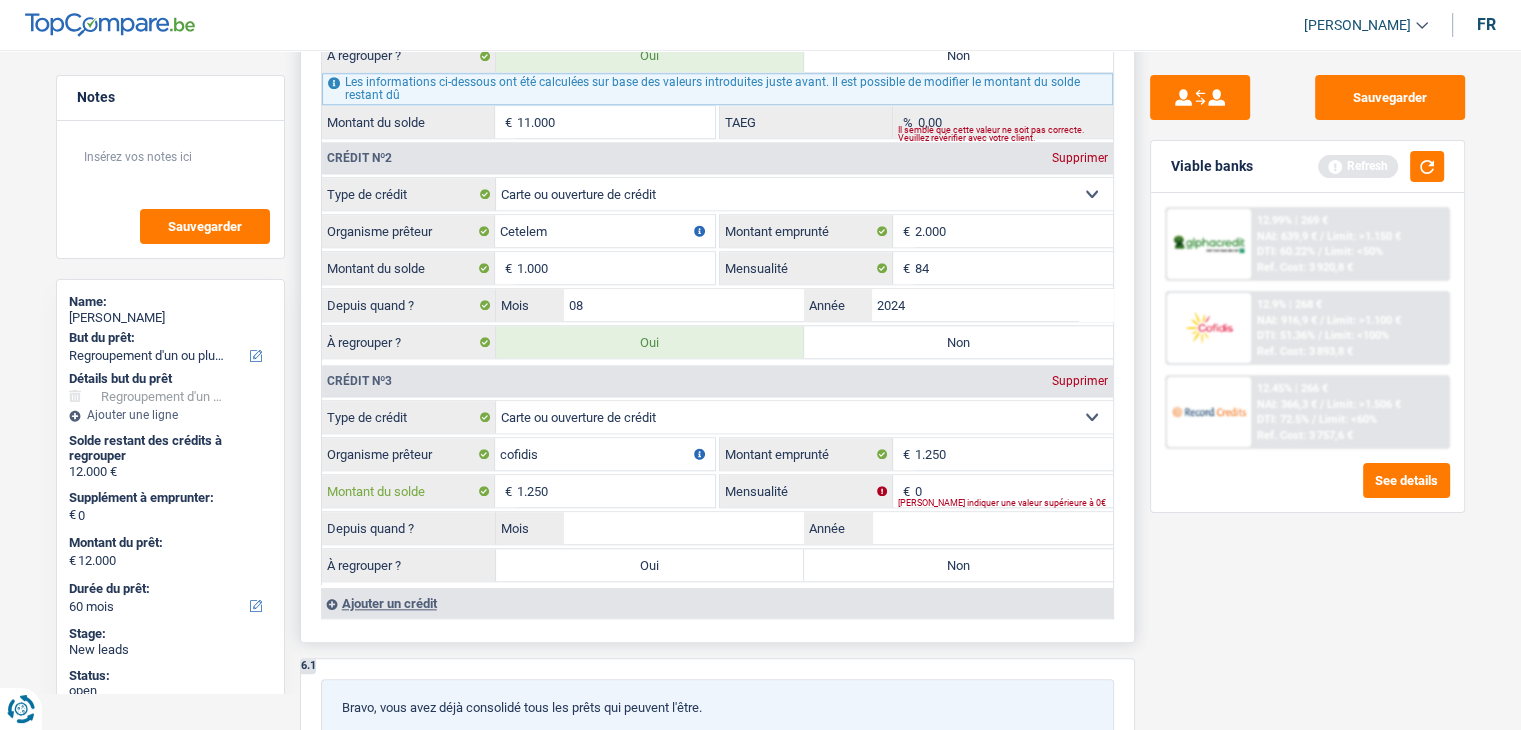 type on "1.250" 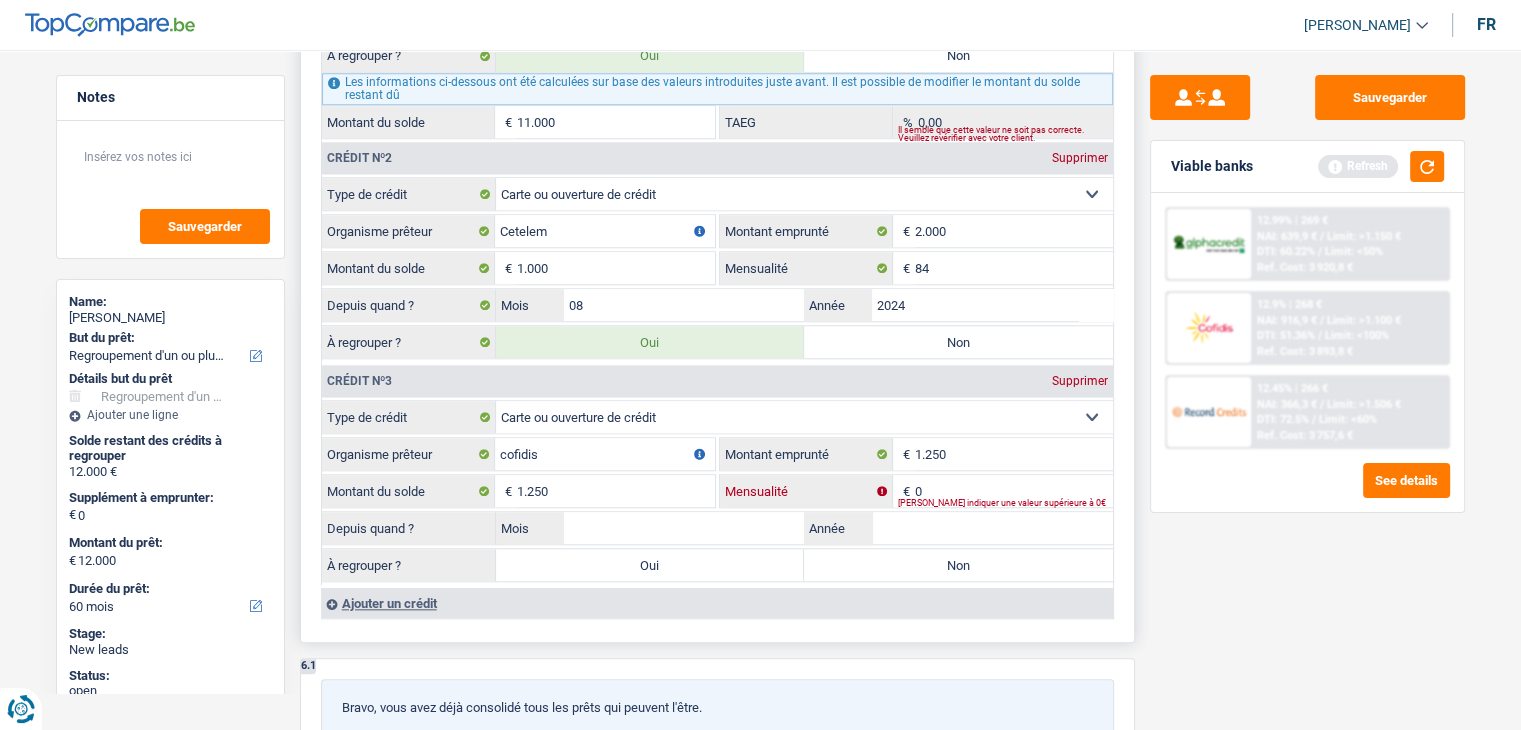 click on "0" at bounding box center [1014, 491] 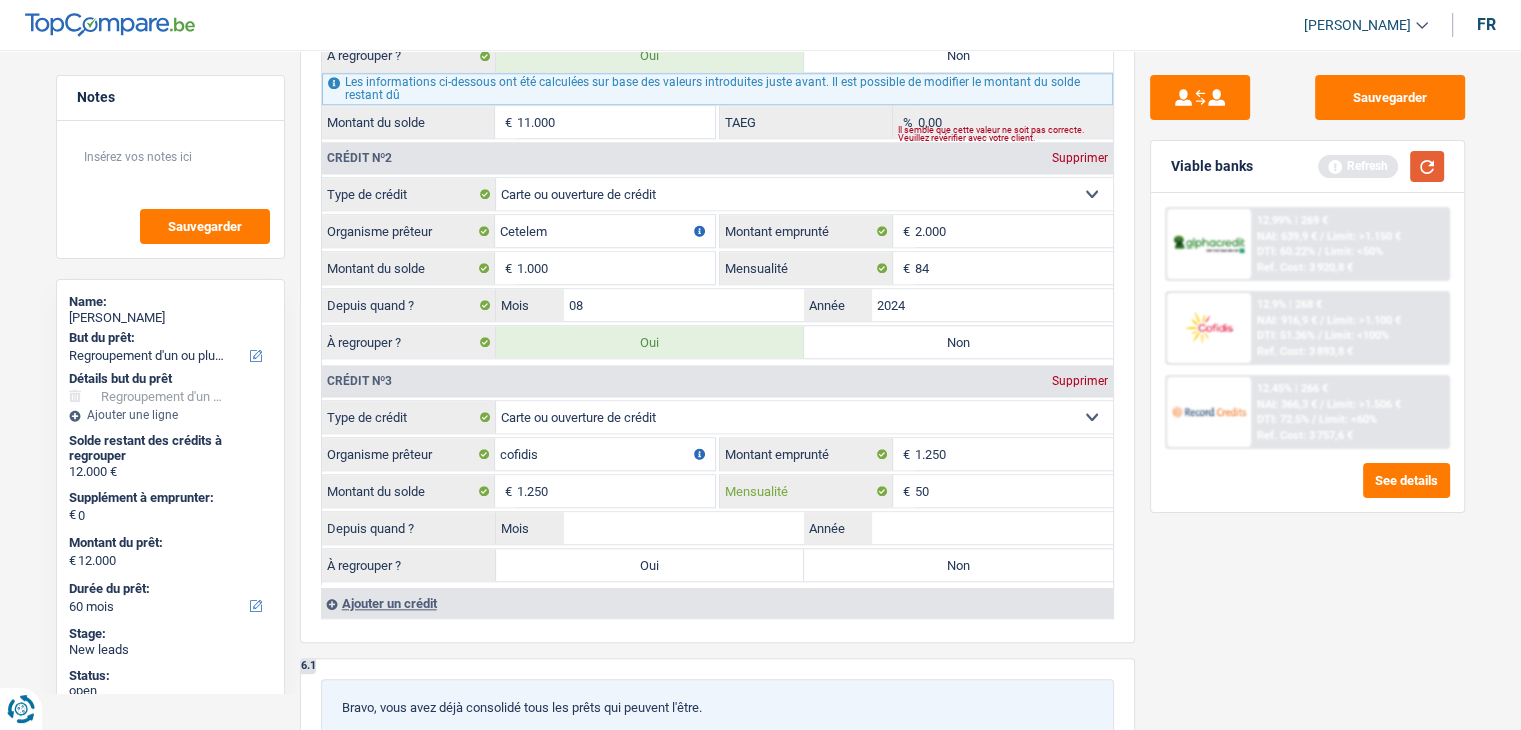 type on "50" 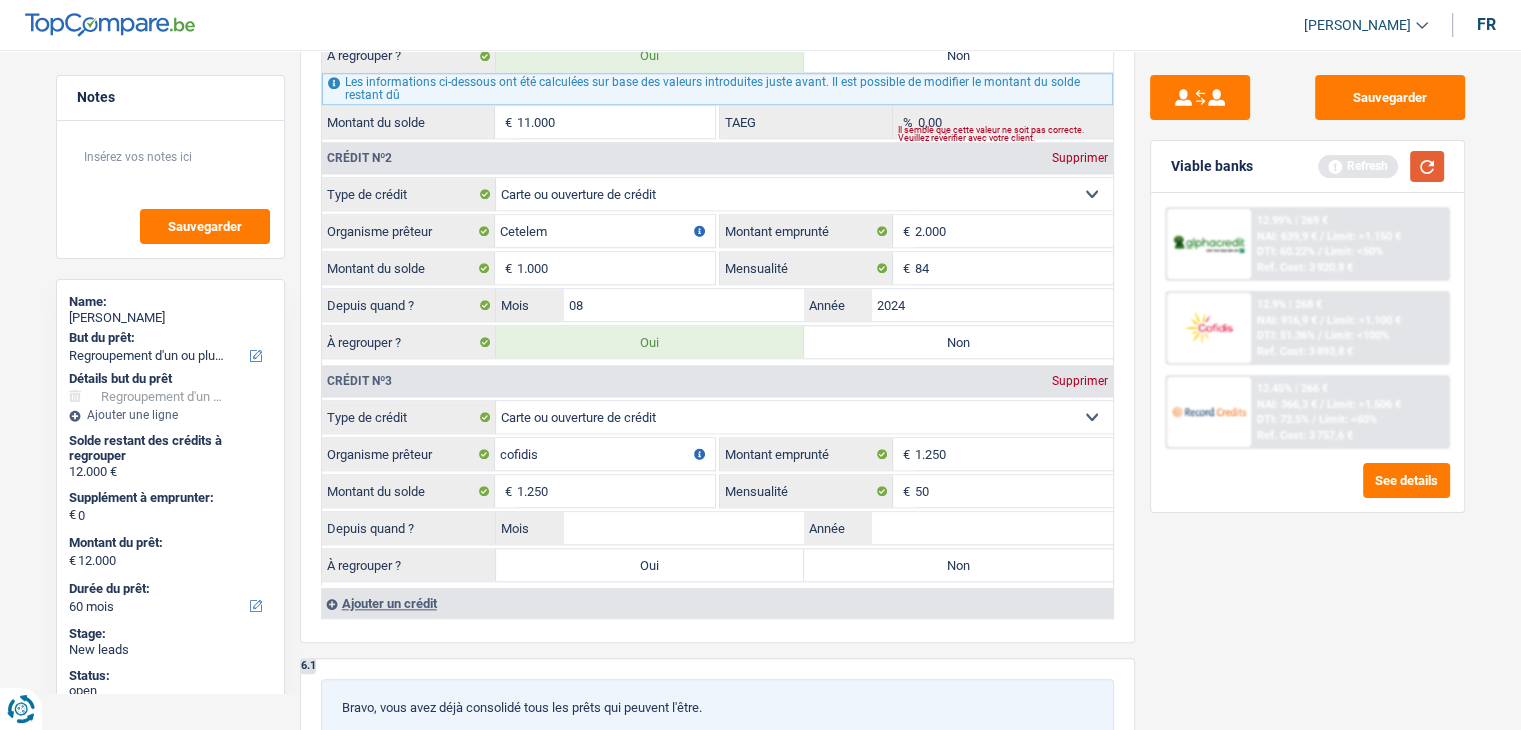 click at bounding box center (1427, 166) 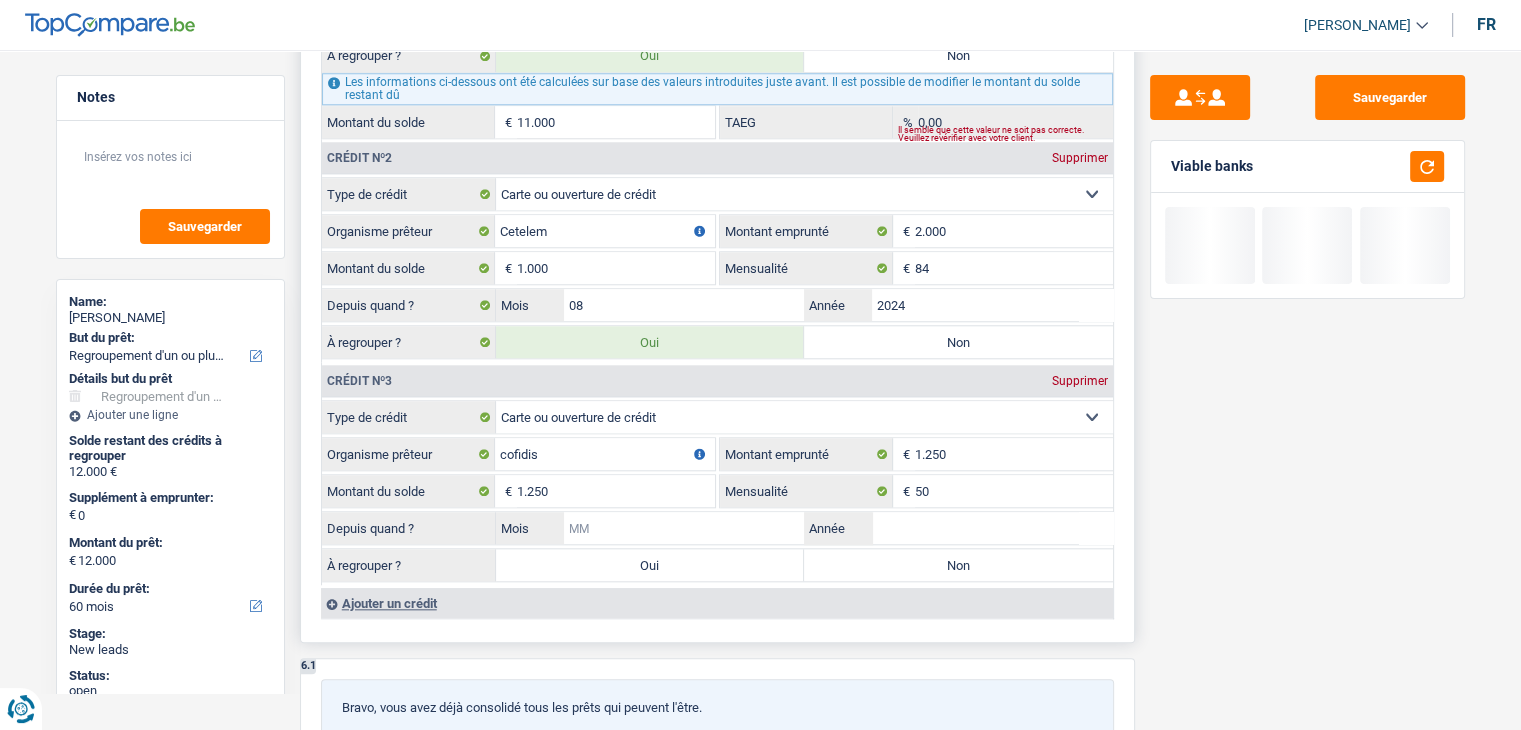 click on "Mois" at bounding box center [684, 528] 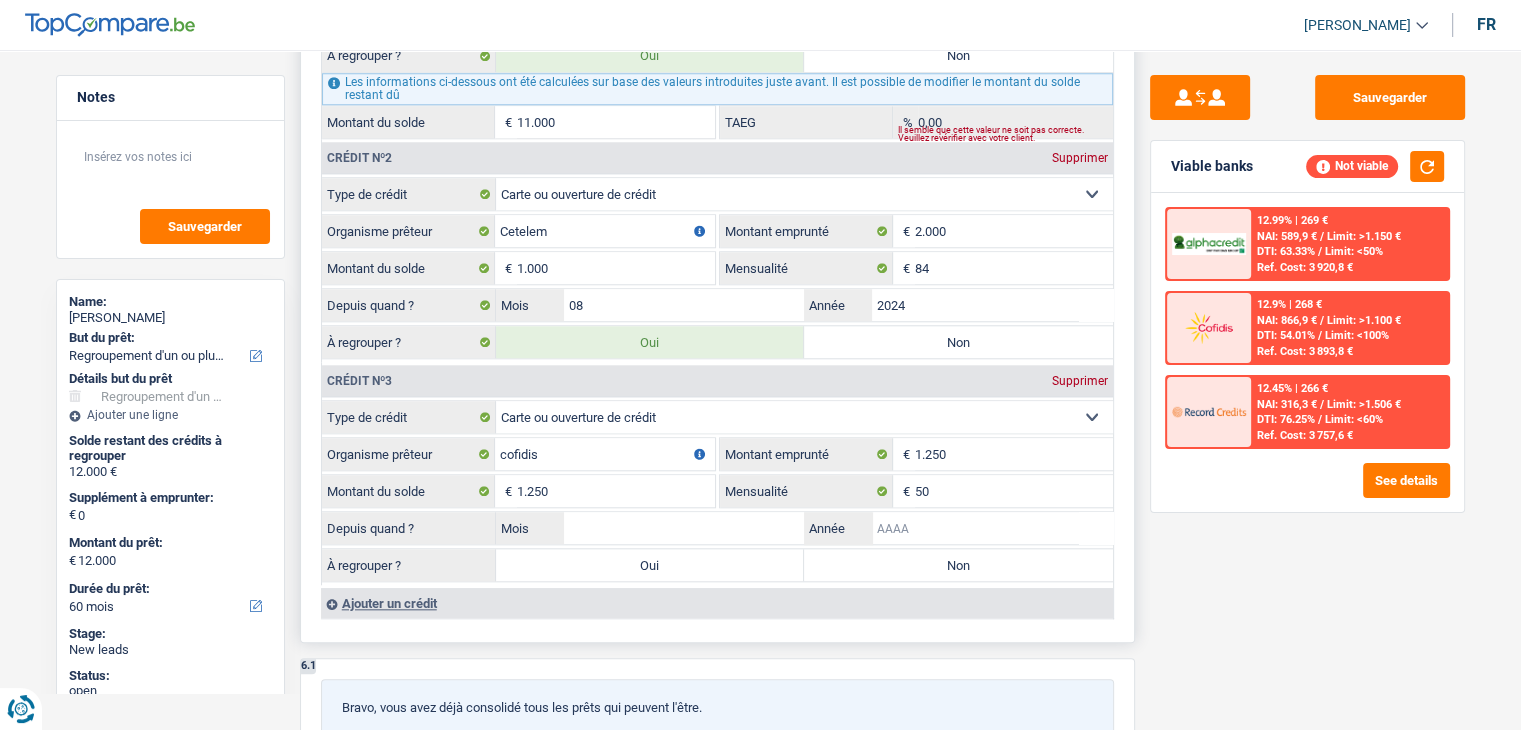 click on "Année" at bounding box center (992, 528) 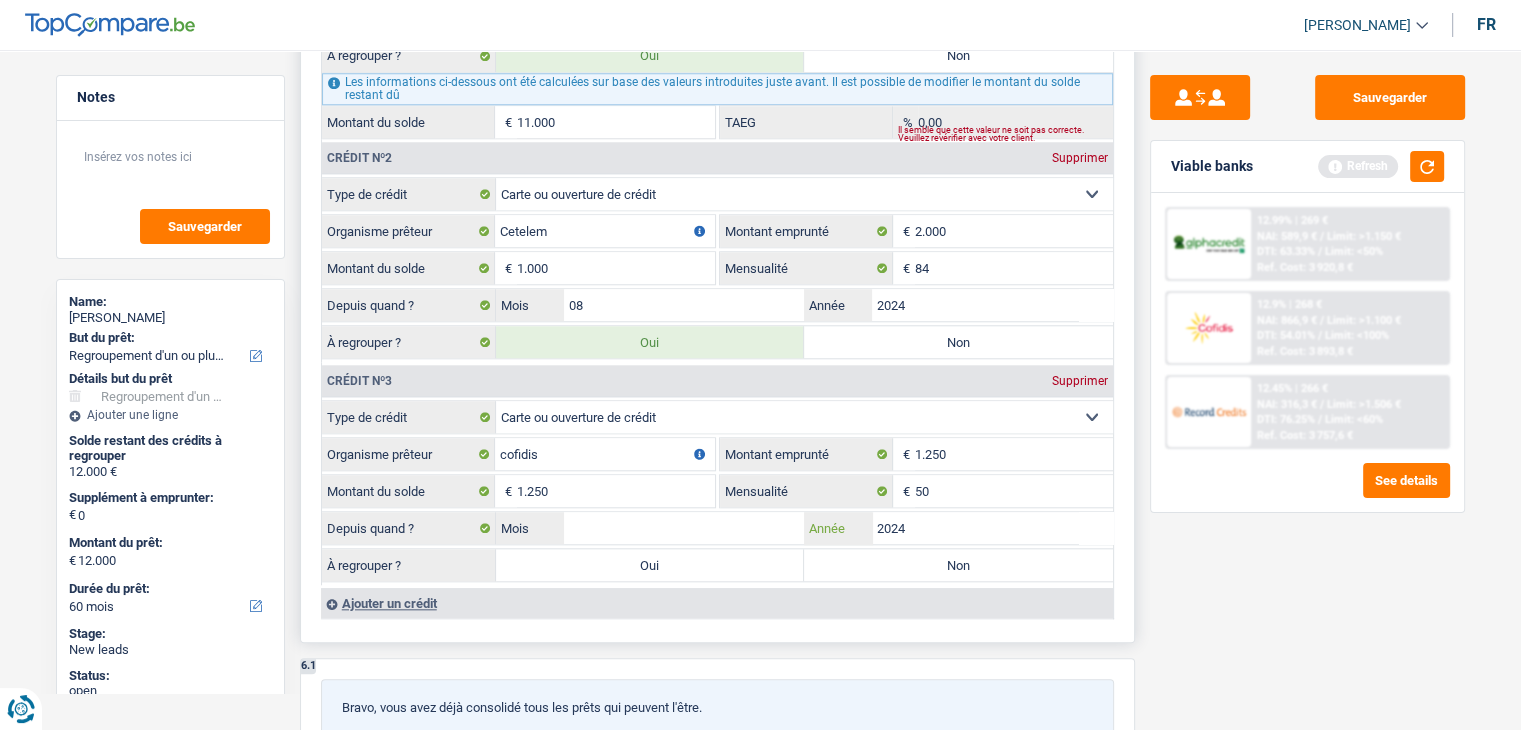 type on "2024" 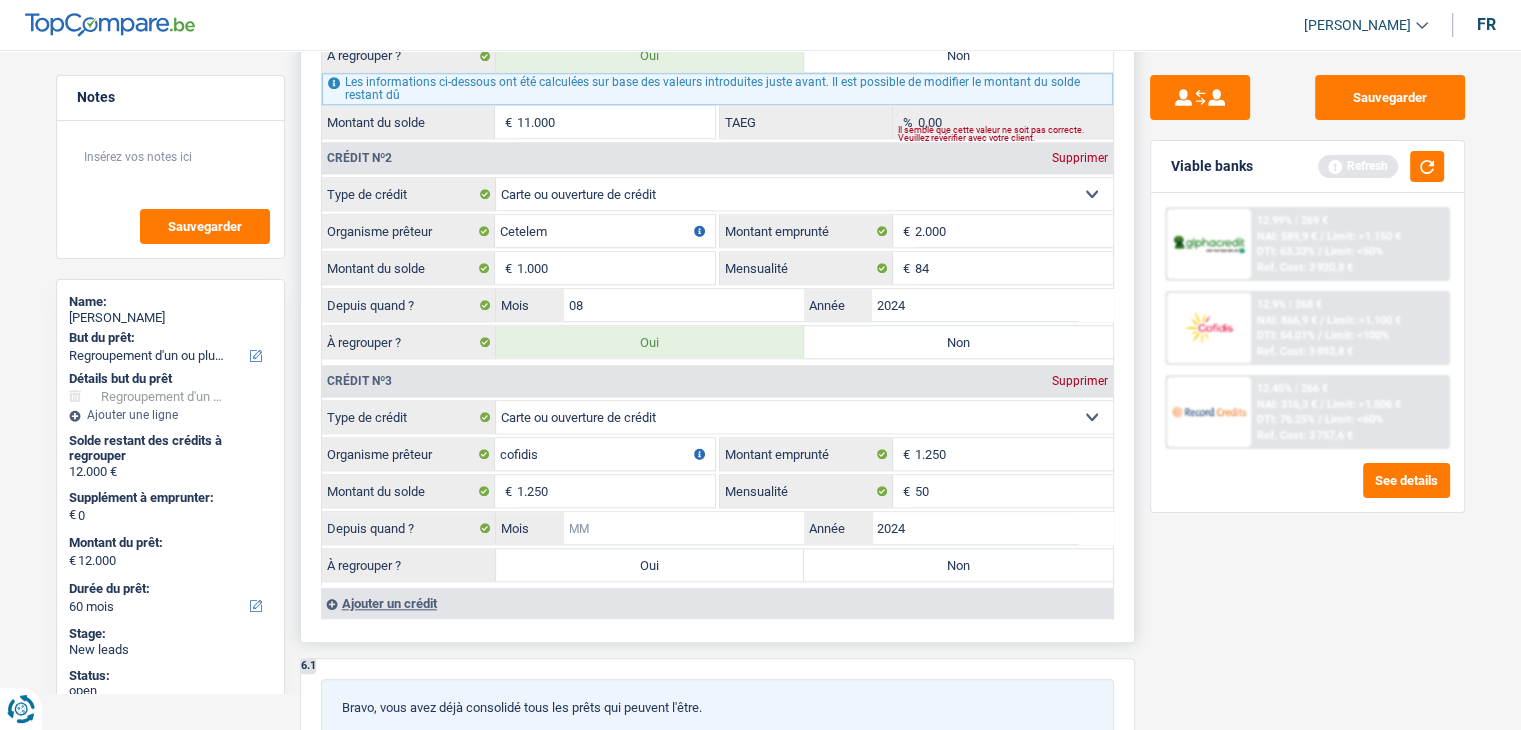 click on "Mois" at bounding box center [684, 528] 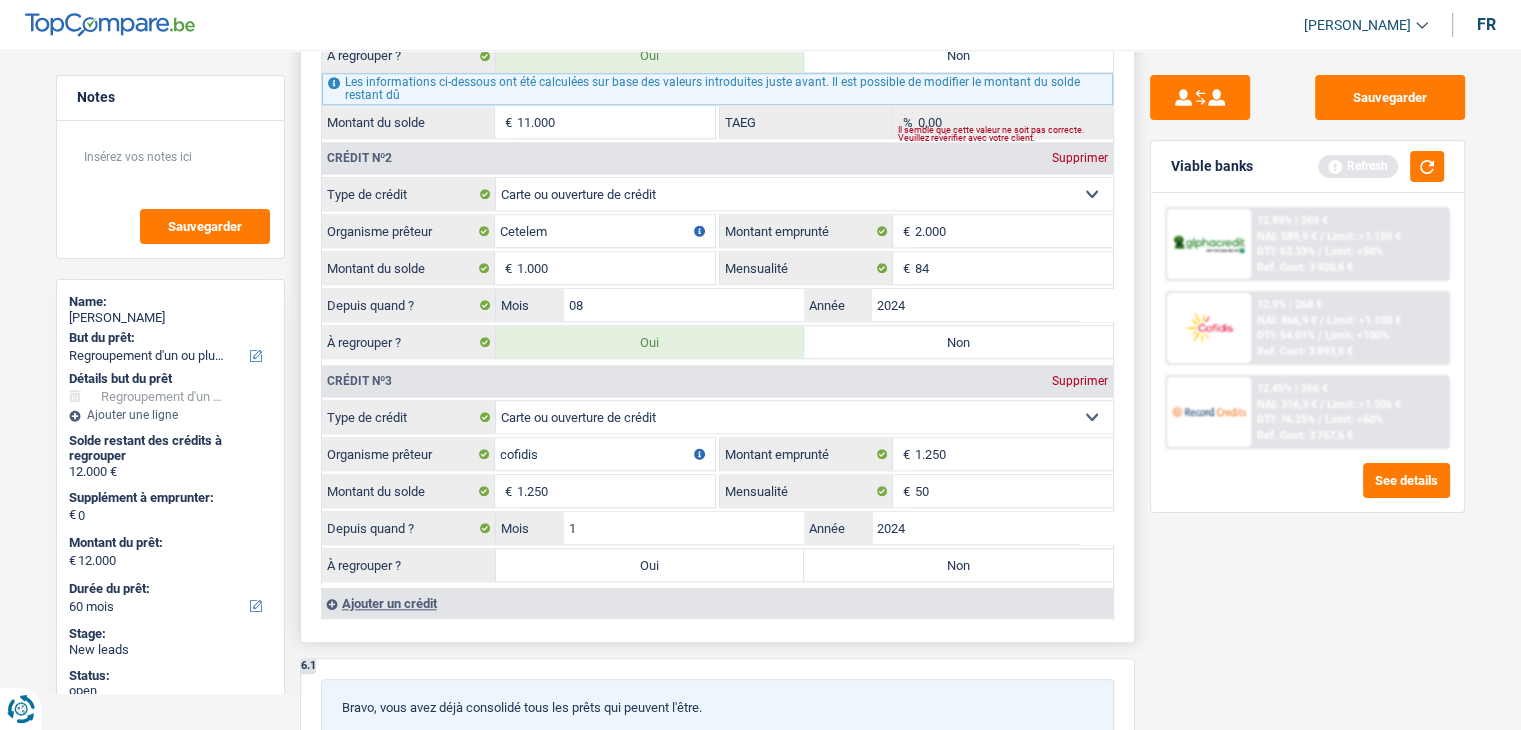 type on "12" 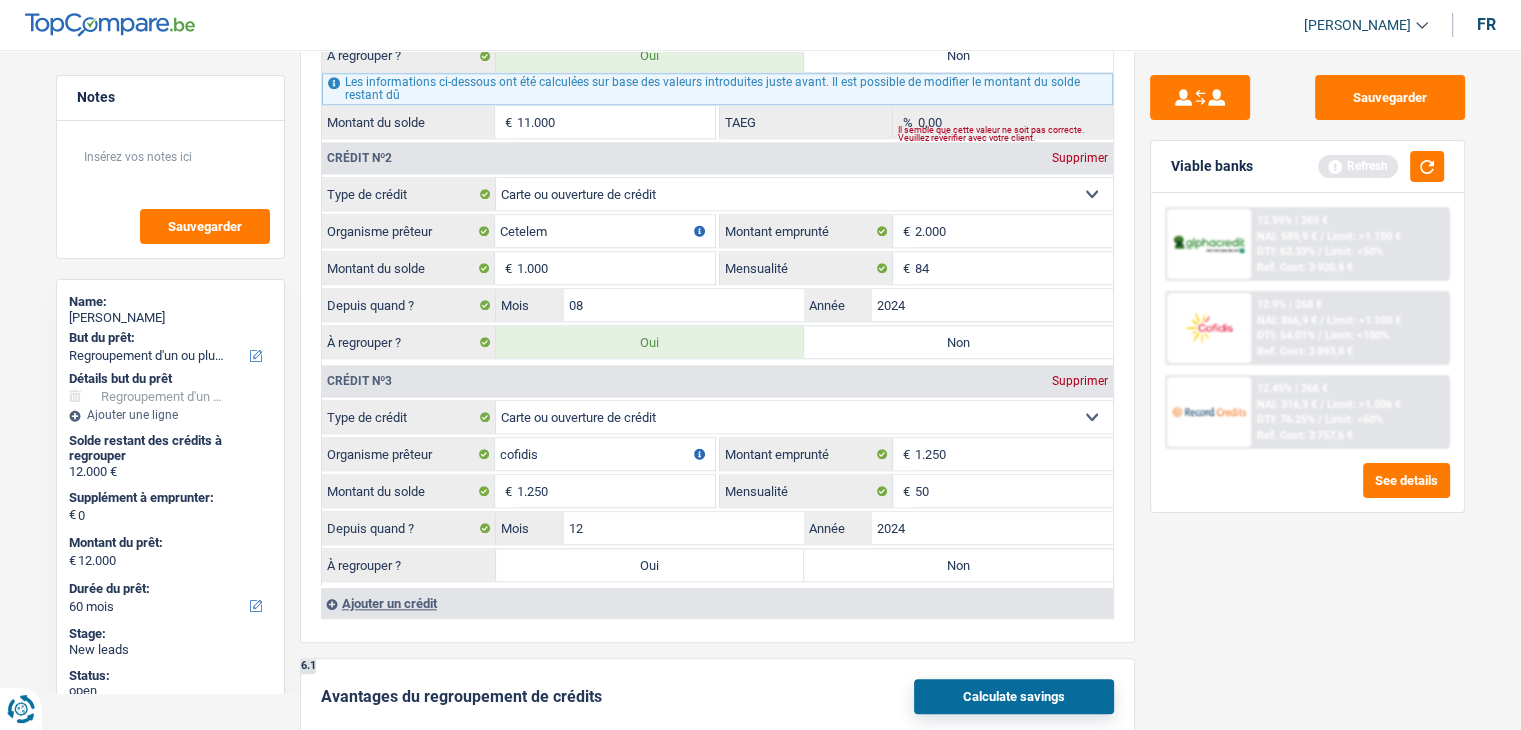 click on "Sauvegarder
Viable banks
Refresh
12.99% | 269 €
NAI: 589,9 €
/
Limit: >1.150 €
DTI: 63.33%
/
Limit: <50%
Ref. Cost: 3 920,8 €
12.9% | 268 €
NAI: 866,9 €
/
Limit: >1.100 €
DTI: 54.01%
/               /       /" at bounding box center [1307, 384] 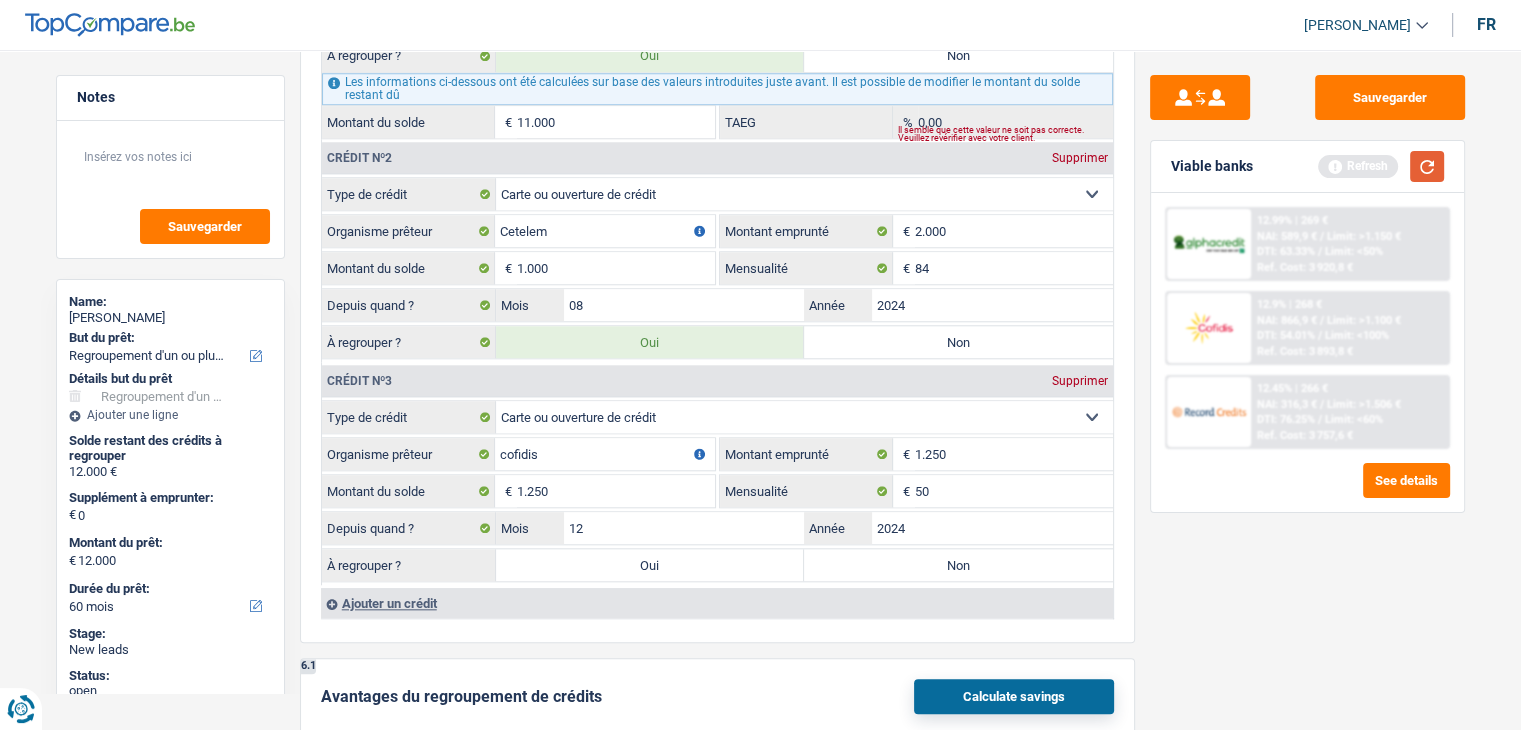 click at bounding box center [1427, 166] 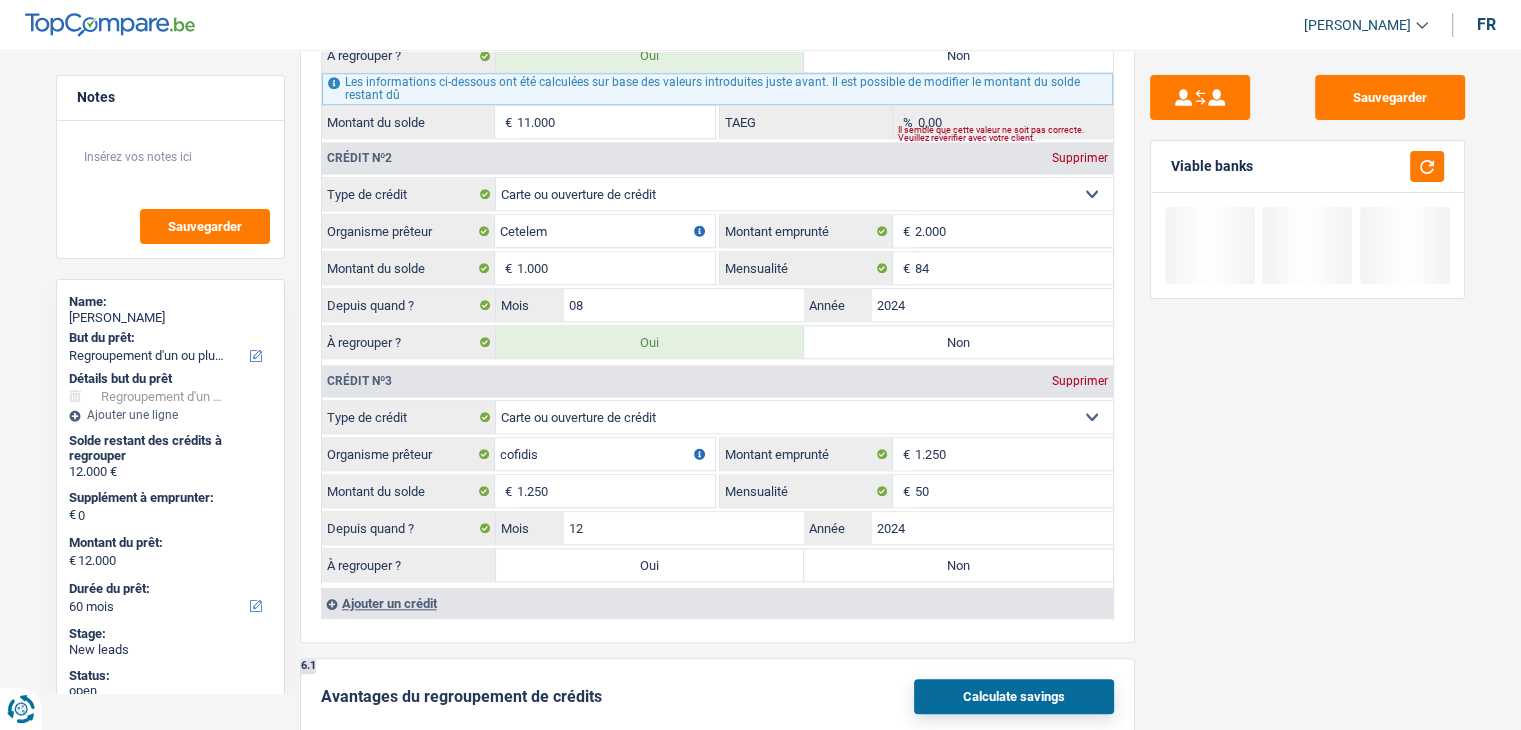 drag, startPoint x: 1251, startPoint y: 173, endPoint x: 1158, endPoint y: 166, distance: 93.26307 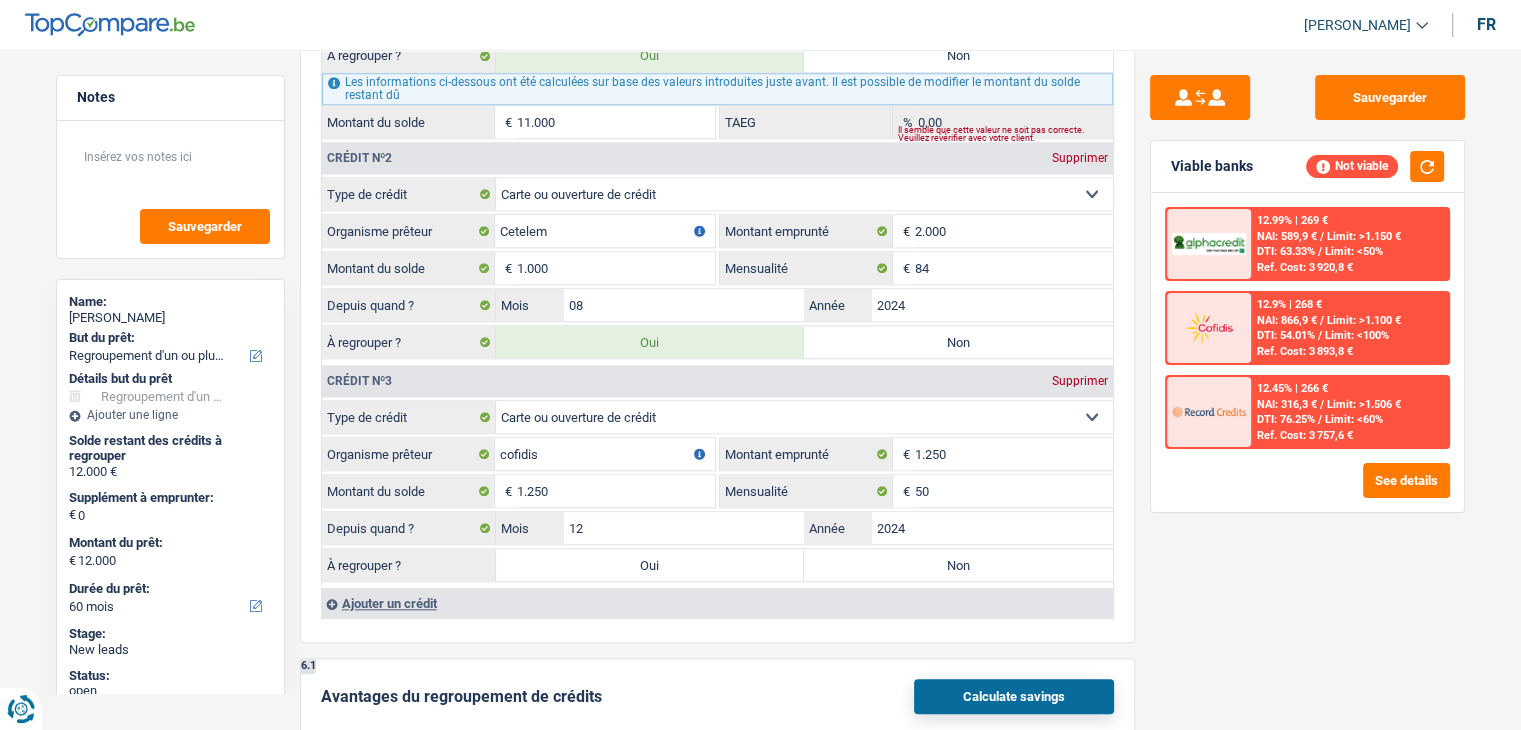 drag, startPoint x: 1163, startPoint y: 166, endPoint x: 1248, endPoint y: 161, distance: 85.146935 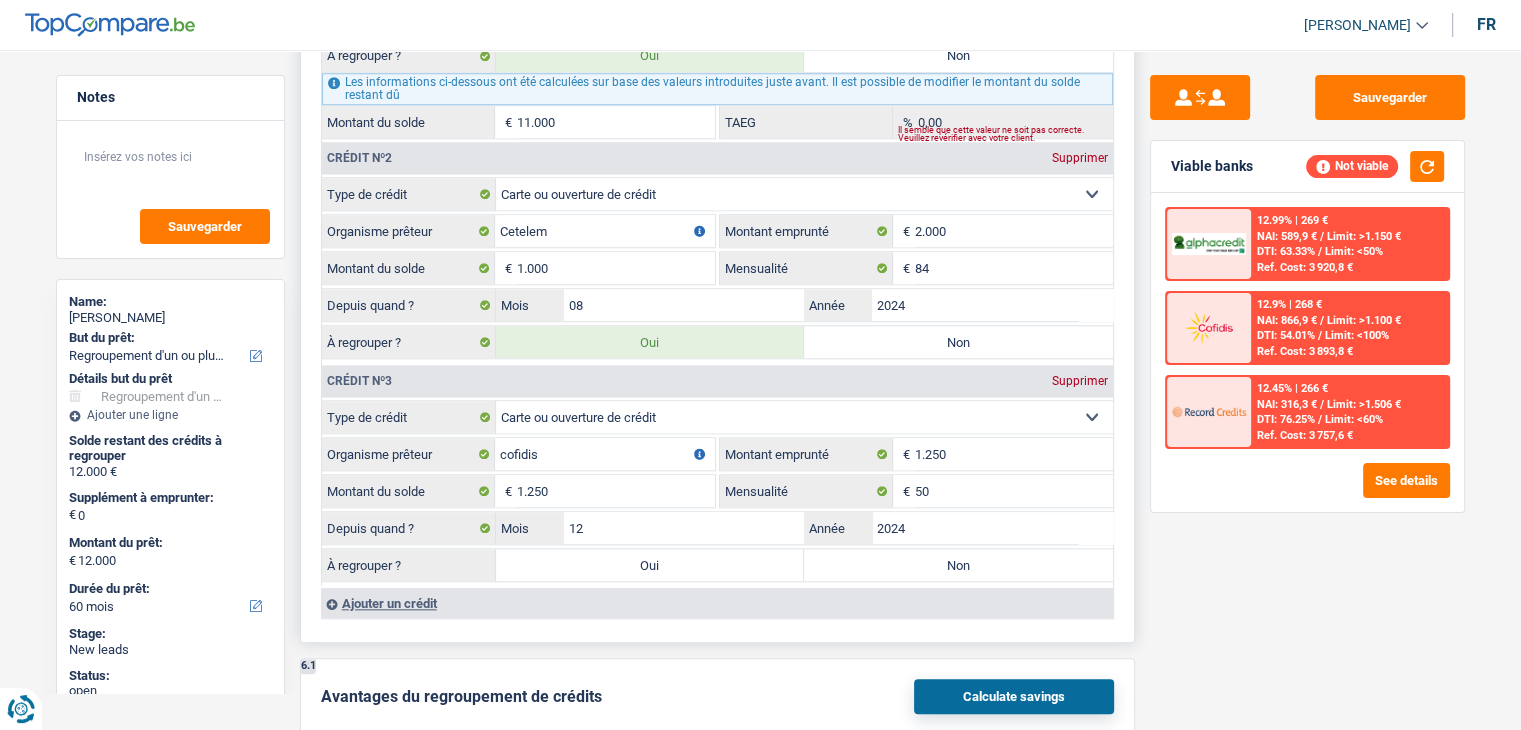 click on "Oui" at bounding box center (650, 565) 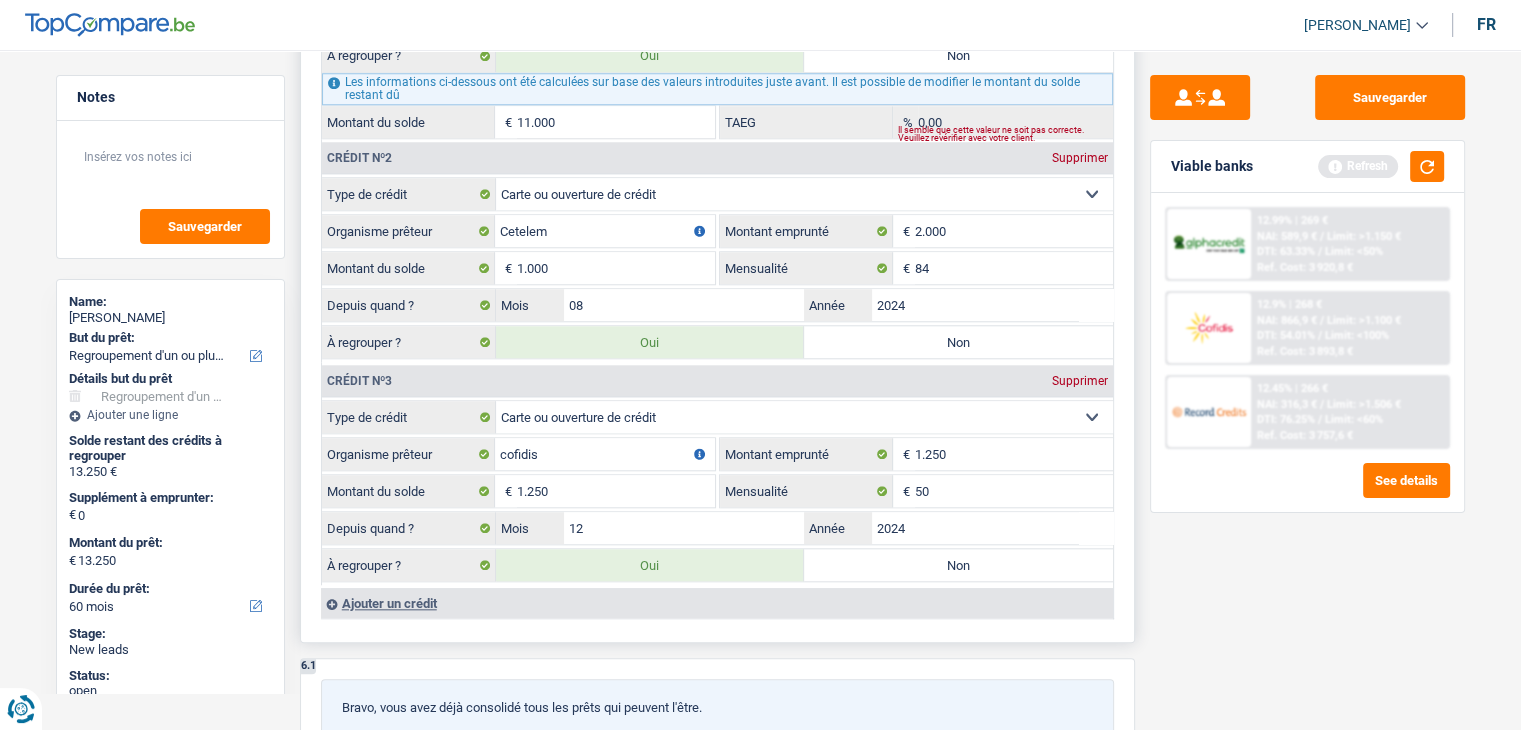 click on "Ajouter un crédit" at bounding box center (717, 603) 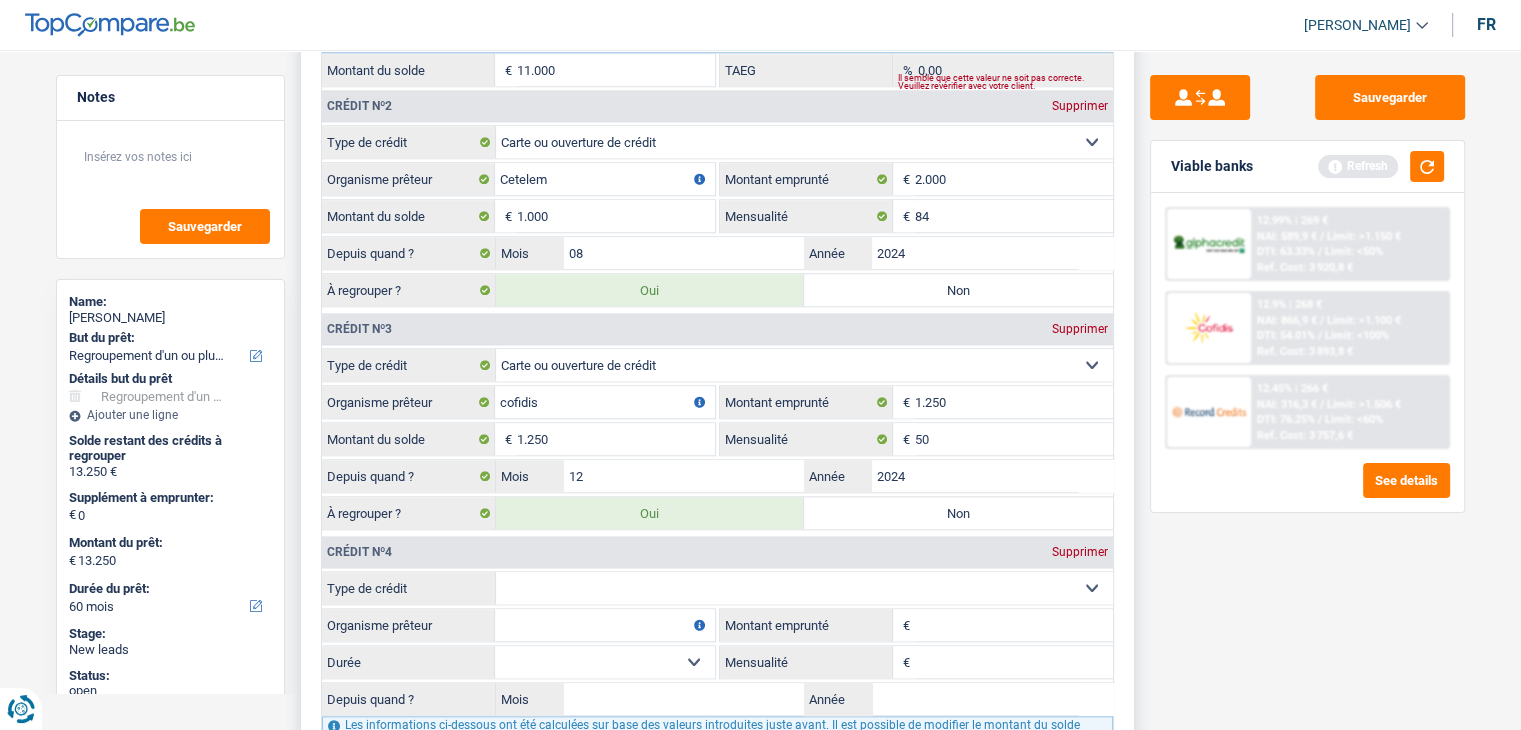 scroll, scrollTop: 2000, scrollLeft: 0, axis: vertical 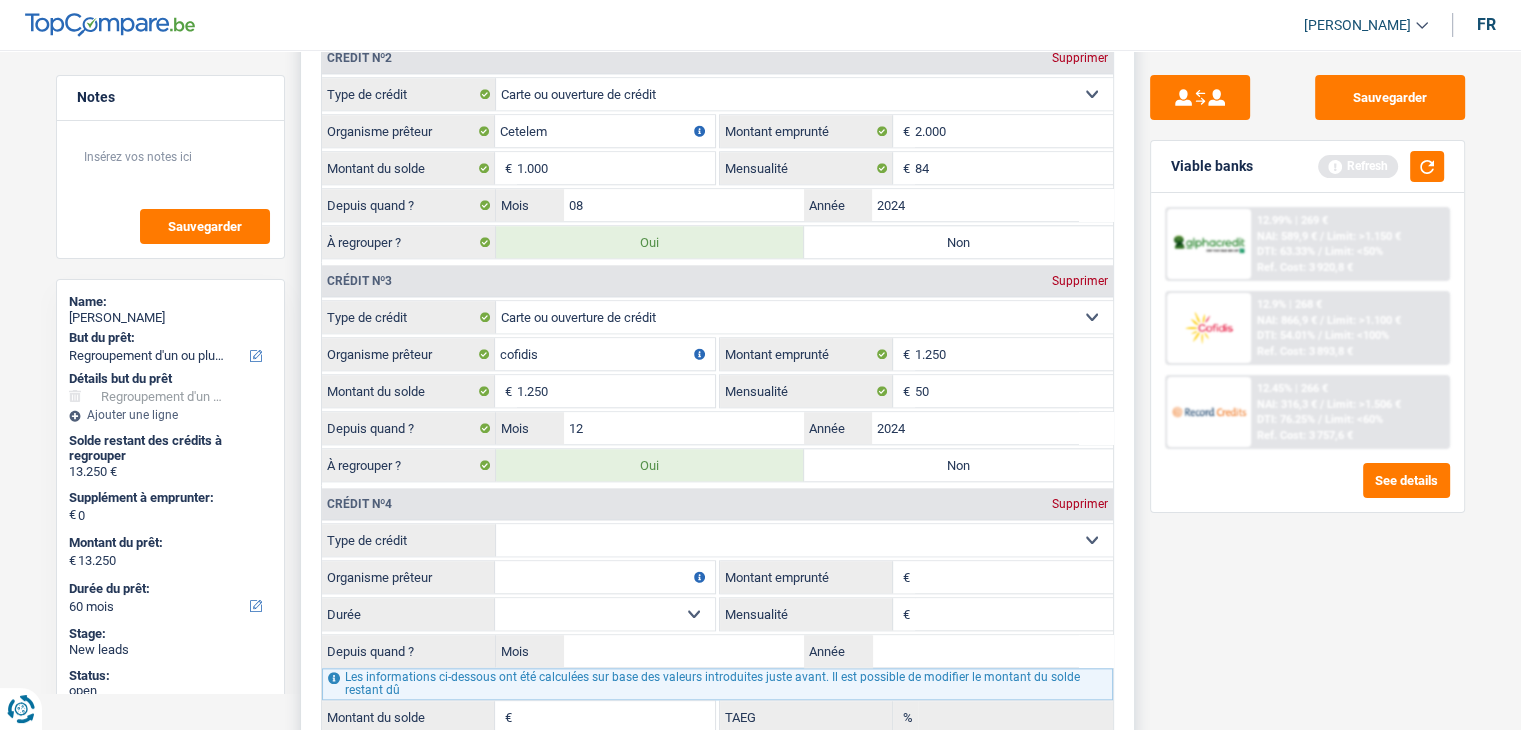 click on "Carte ou ouverture de crédit Prêt hypothécaire Vente à tempérament Prêt à tempérament Prêt rénovation Prêt voiture Regroupement d'un ou plusieurs crédits
Sélectionner une option" at bounding box center [804, 540] 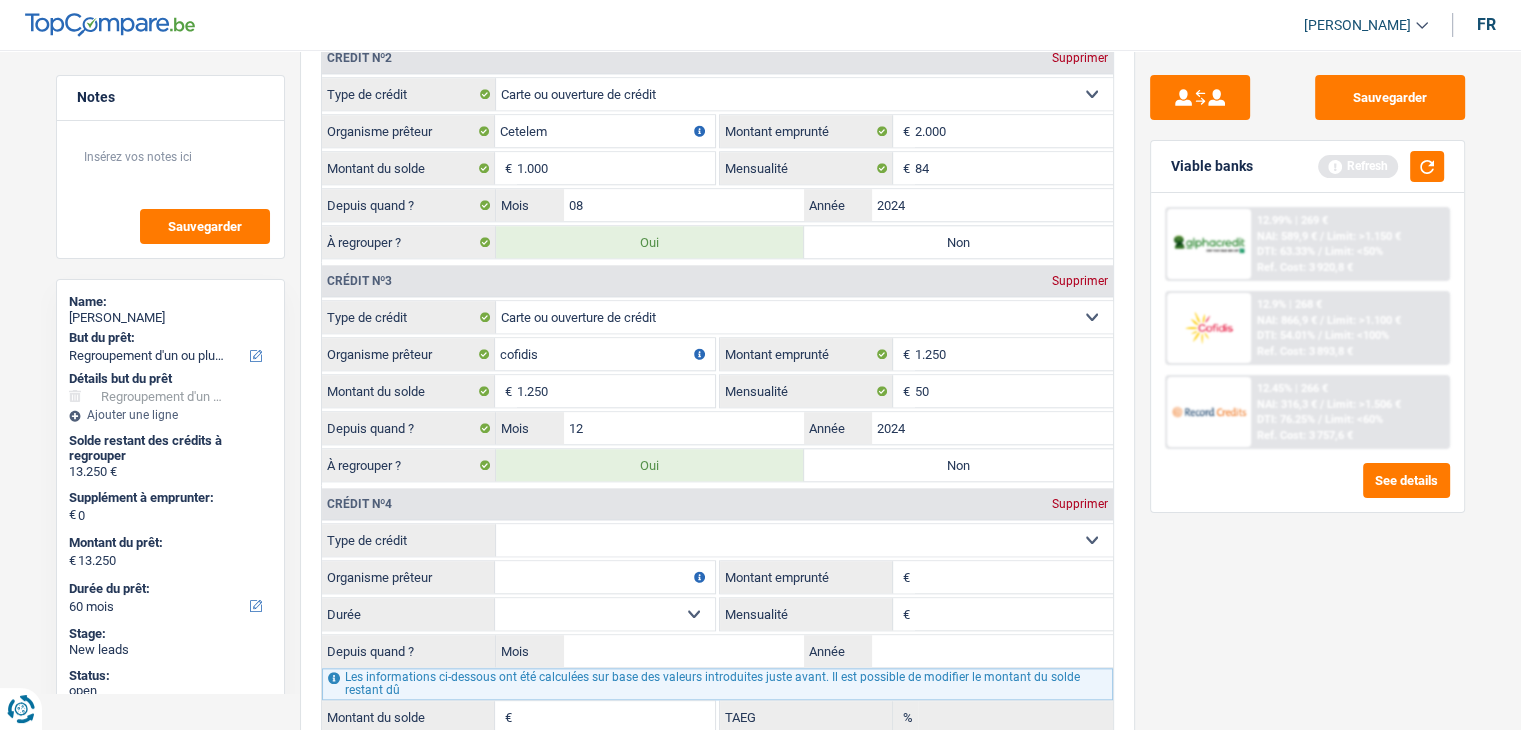 click on "Sauvegarder
Viable banks
Refresh
12.99% | 269 €
NAI: 589,9 €
/
Limit: >1.150 €
DTI: 63.33%
/
Limit: <50%
Ref. Cost: 3 920,8 €
12.9% | 268 €
NAI: 866,9 €
/
Limit: >1.100 €
DTI: 54.01%
/               /       /" at bounding box center (1307, 384) 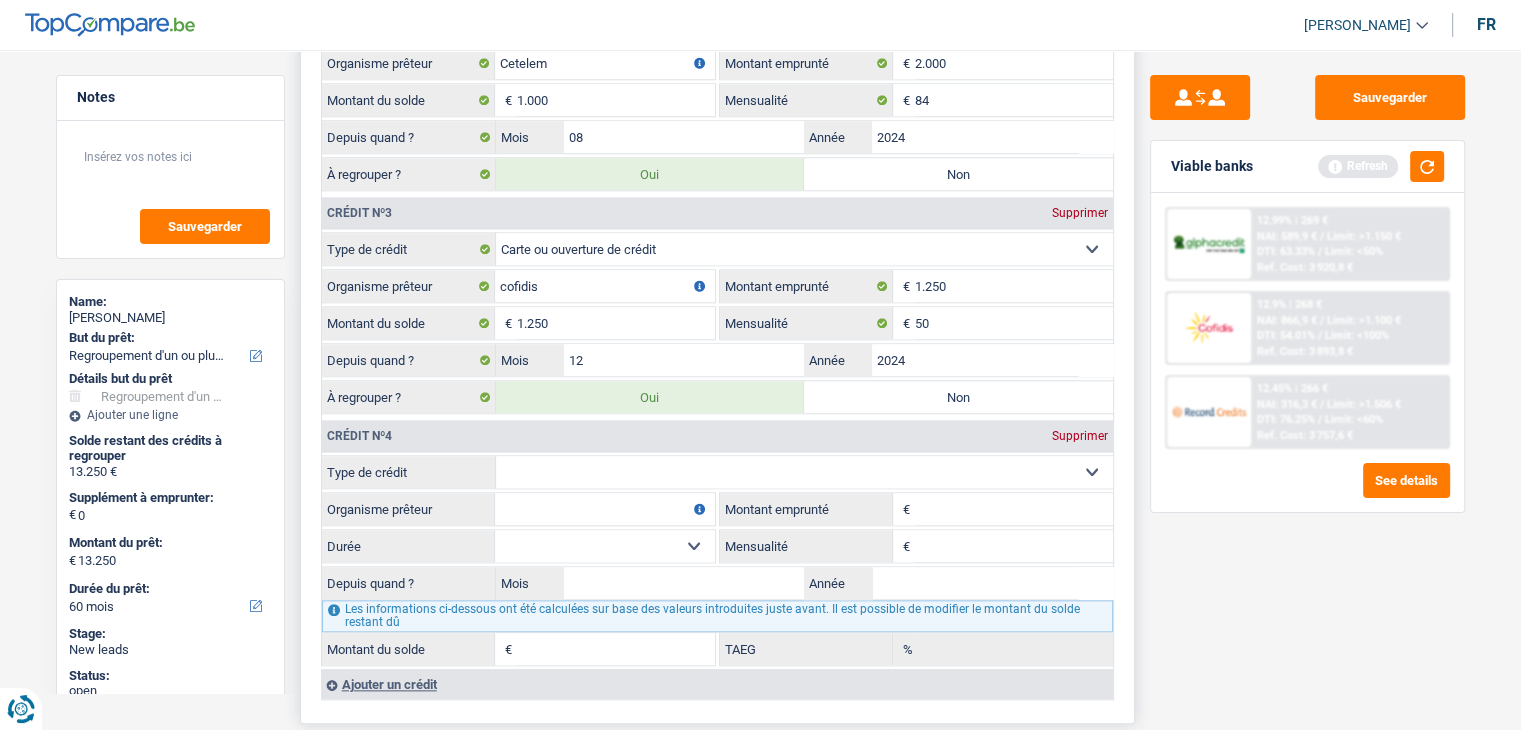 scroll, scrollTop: 2100, scrollLeft: 0, axis: vertical 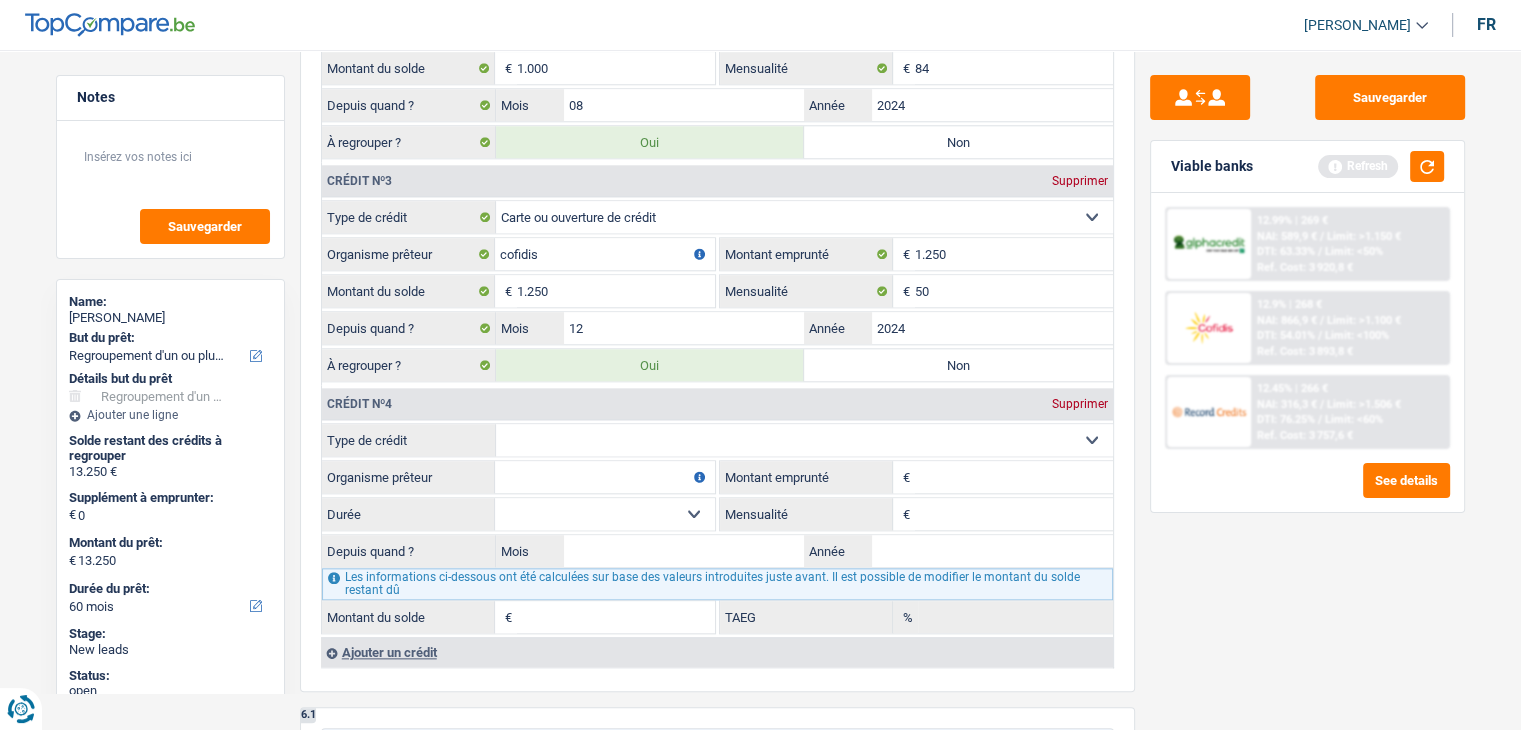 click on "Sauvegarder
Viable banks
Refresh
12.99% | 269 €
NAI: 589,9 €
/
Limit: >1.150 €
DTI: 63.33%
/
Limit: <50%
Ref. Cost: 3 920,8 €
12.9% | 268 €
NAI: 866,9 €
/
Limit: >1.100 €
DTI: 54.01%
/               /       /" at bounding box center [1307, 384] 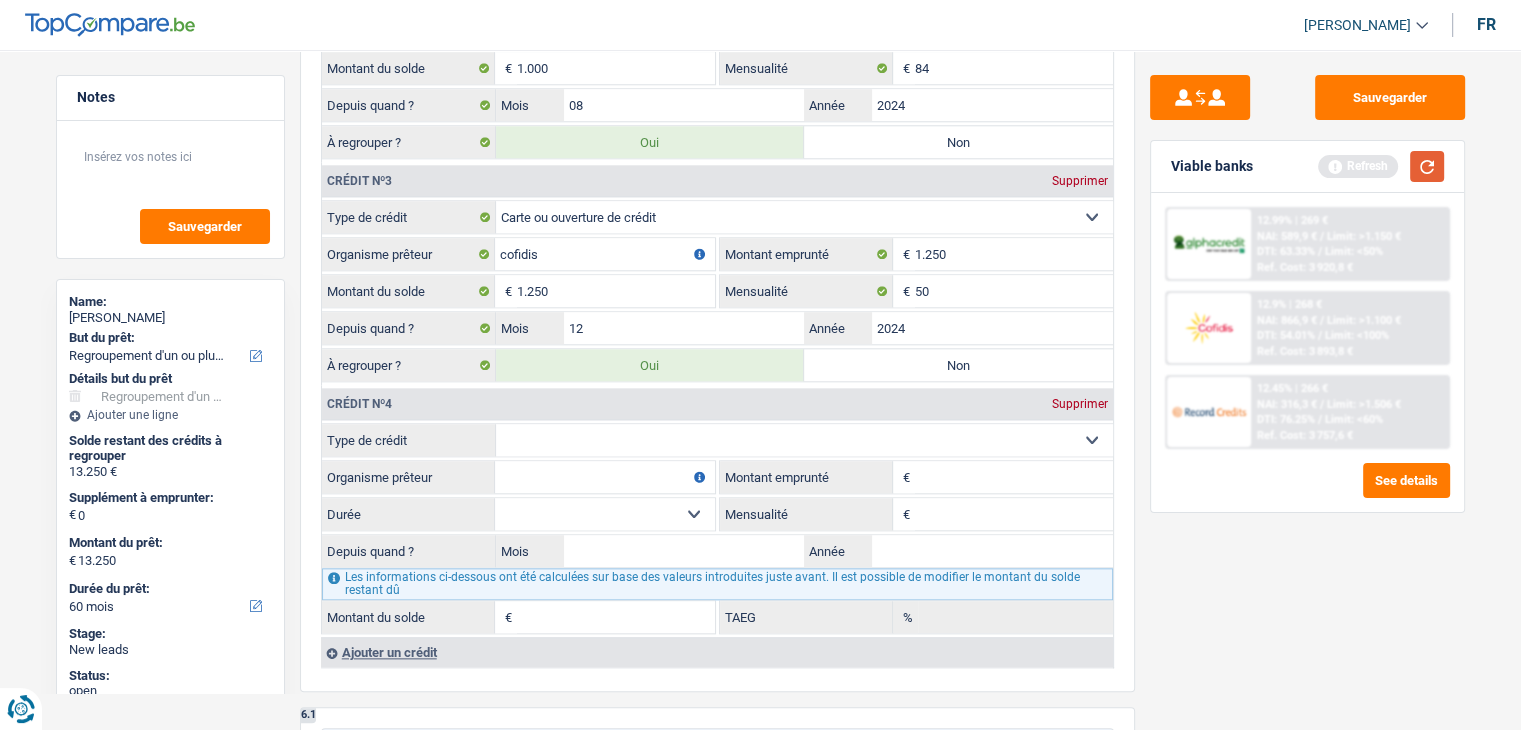 click on "Viable banks
Refresh" at bounding box center [1307, 167] 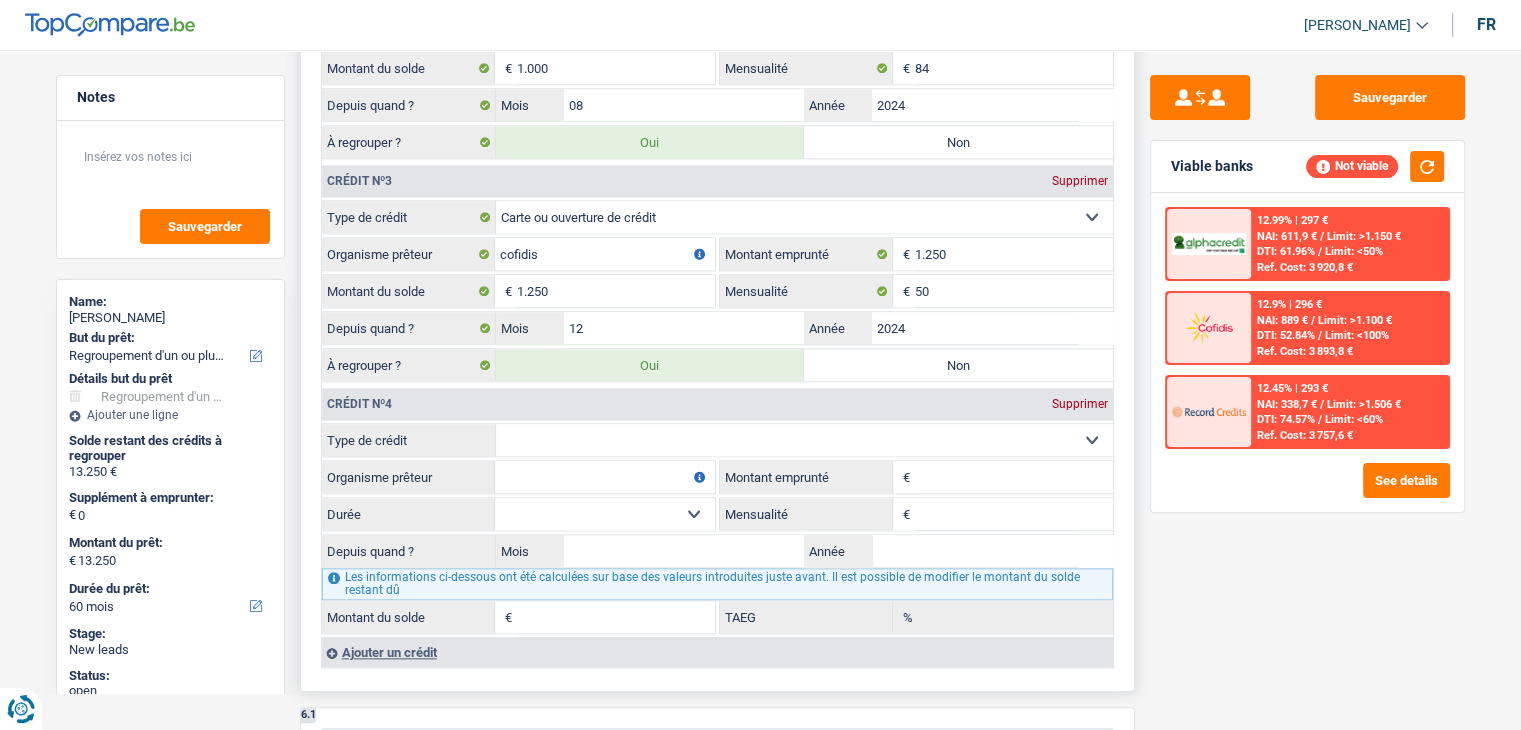 click on "Carte ou ouverture de crédit Prêt hypothécaire Vente à tempérament Prêt à tempérament Prêt rénovation Prêt voiture Regroupement d'un ou plusieurs crédits
Sélectionner une option" at bounding box center [804, 440] 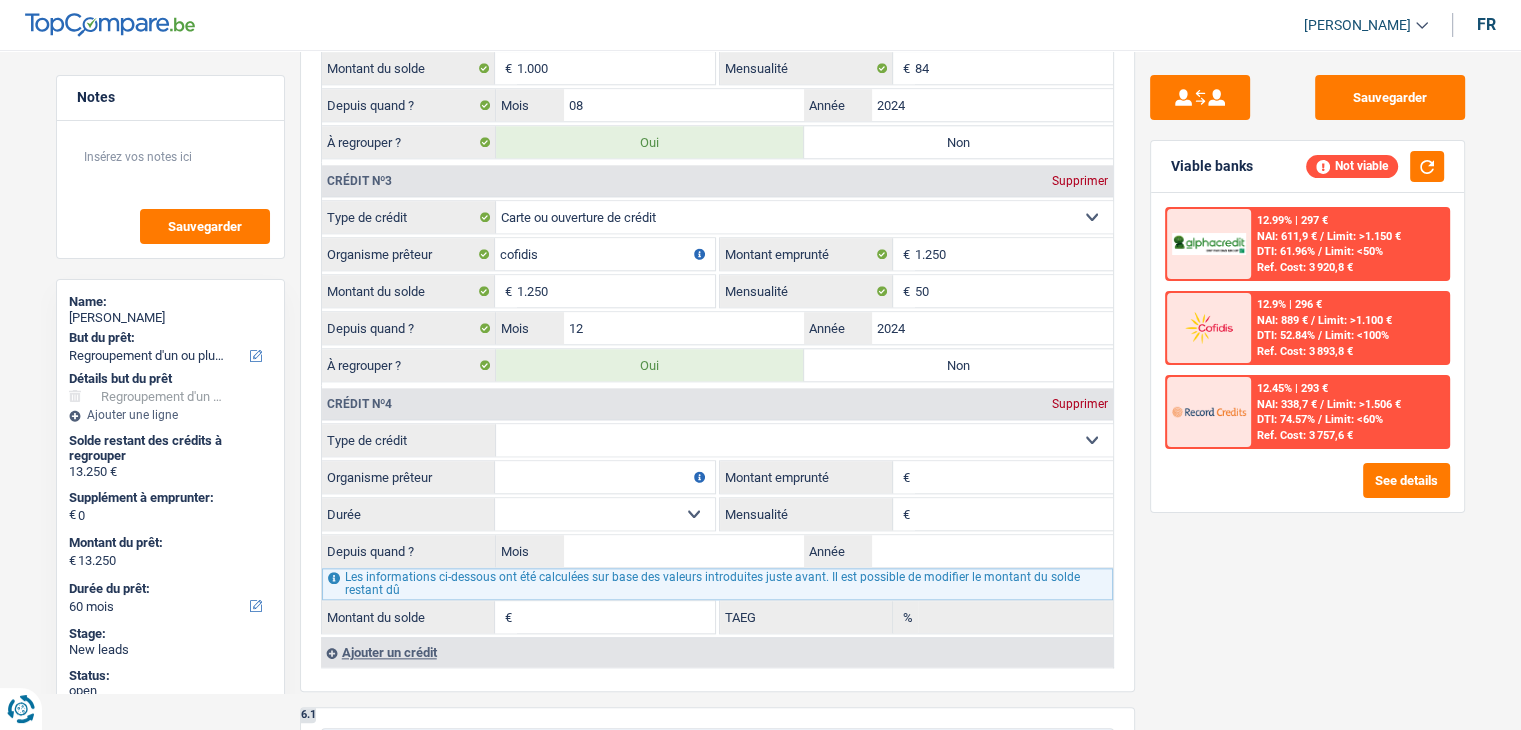 click on "Sauvegarder
Viable banks
Not viable
12.99% | 297 €
NAI: 611,9 €
/
Limit: >1.150 €
DTI: 61.96%
/
Limit: <50%
Ref. Cost: 3 920,8 €
12.9% | 296 €
NAI: 889 €
/
Limit: >1.100 €
DTI: 52.84%
/               /       /" at bounding box center (1307, 384) 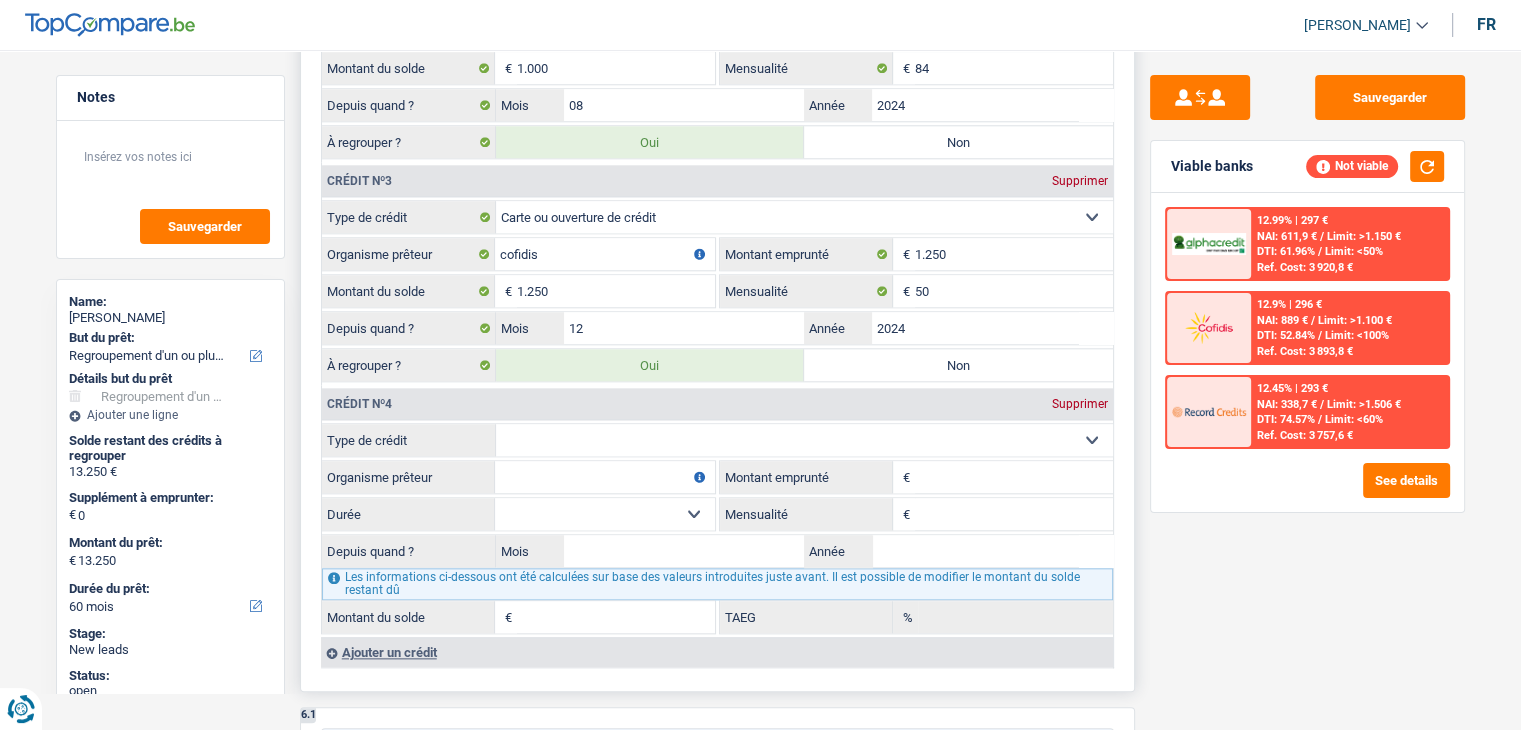 click on "Supprimer" at bounding box center [1080, 404] 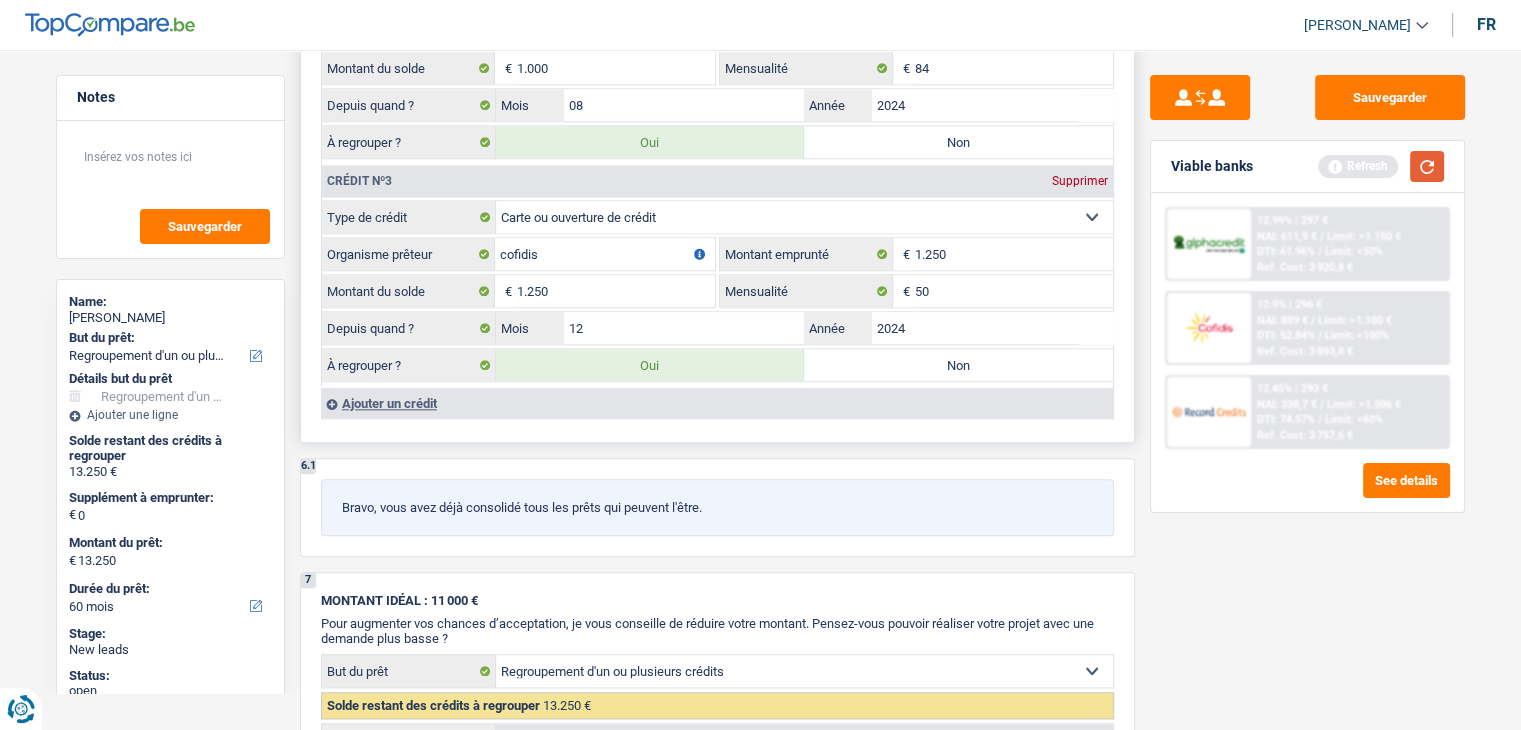click at bounding box center (1427, 166) 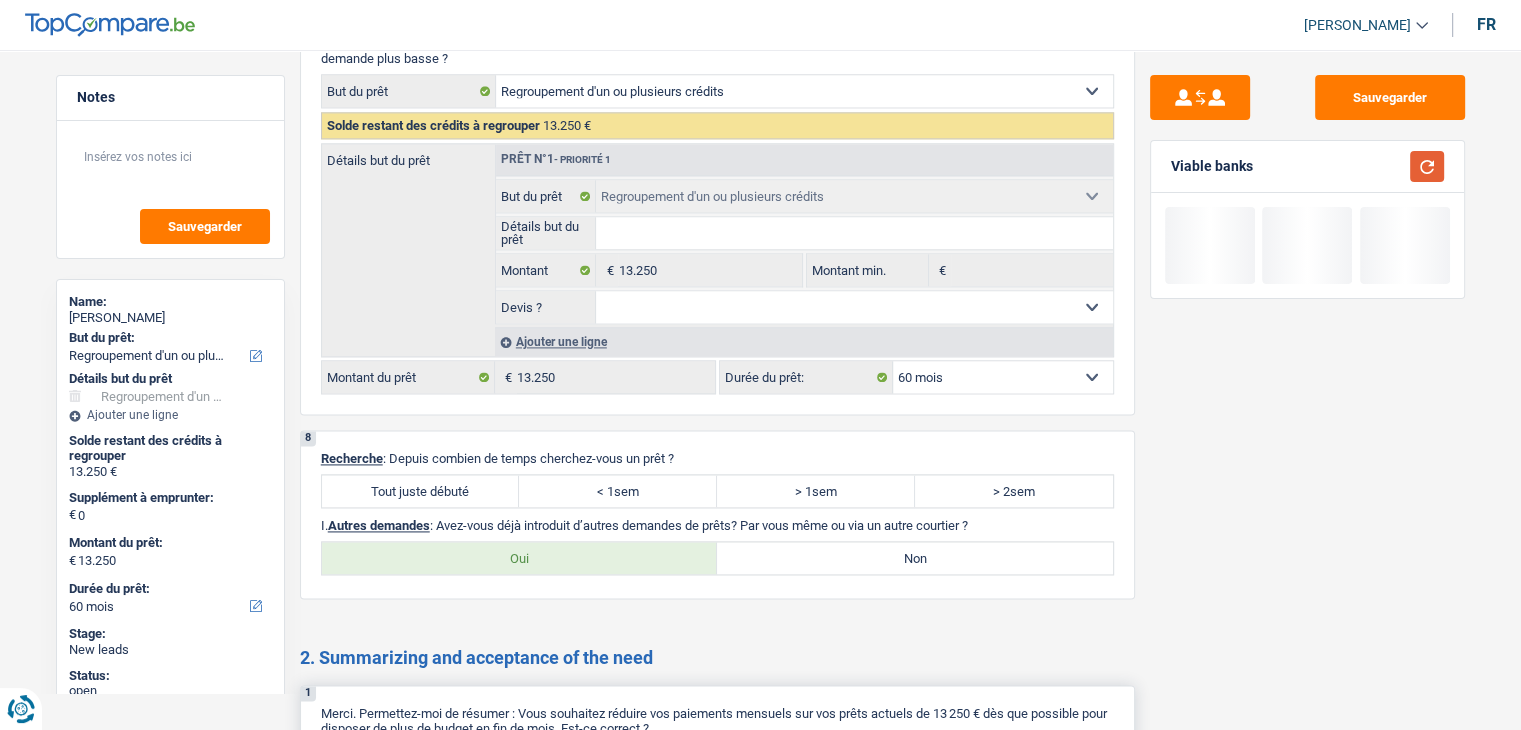 scroll, scrollTop: 2900, scrollLeft: 0, axis: vertical 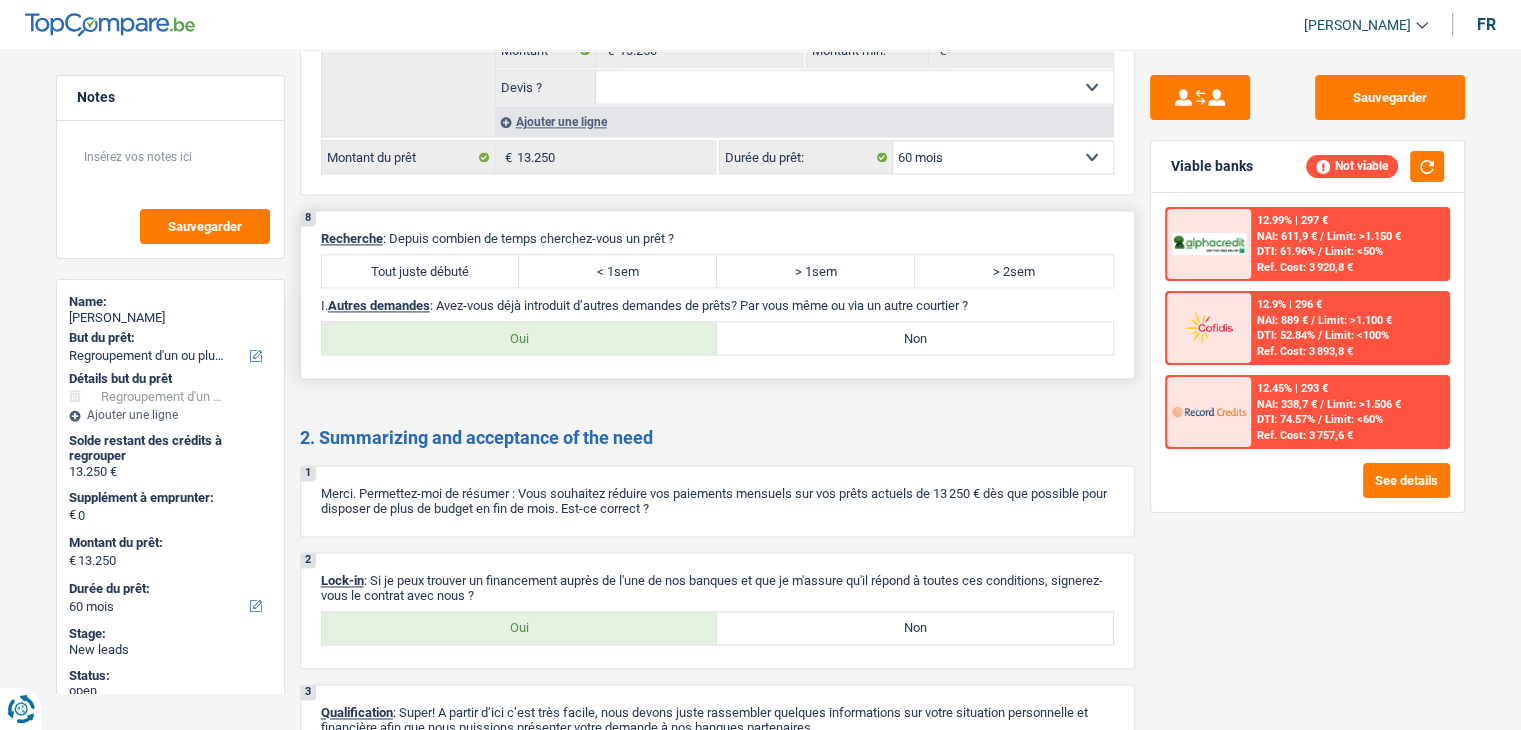 click on "Tout juste débuté" at bounding box center [421, 271] 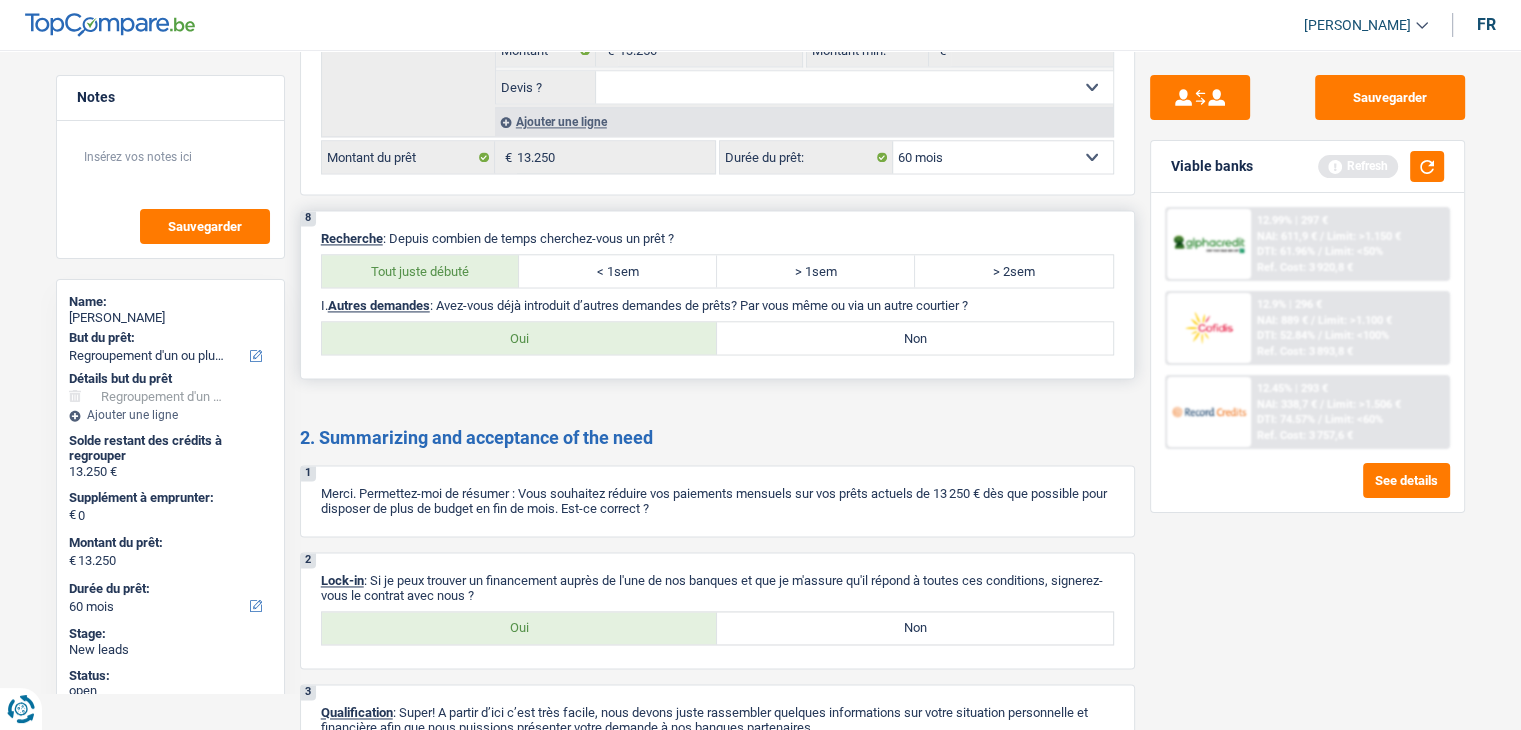drag, startPoint x: 820, startPoint y: 351, endPoint x: 809, endPoint y: 333, distance: 21.095022 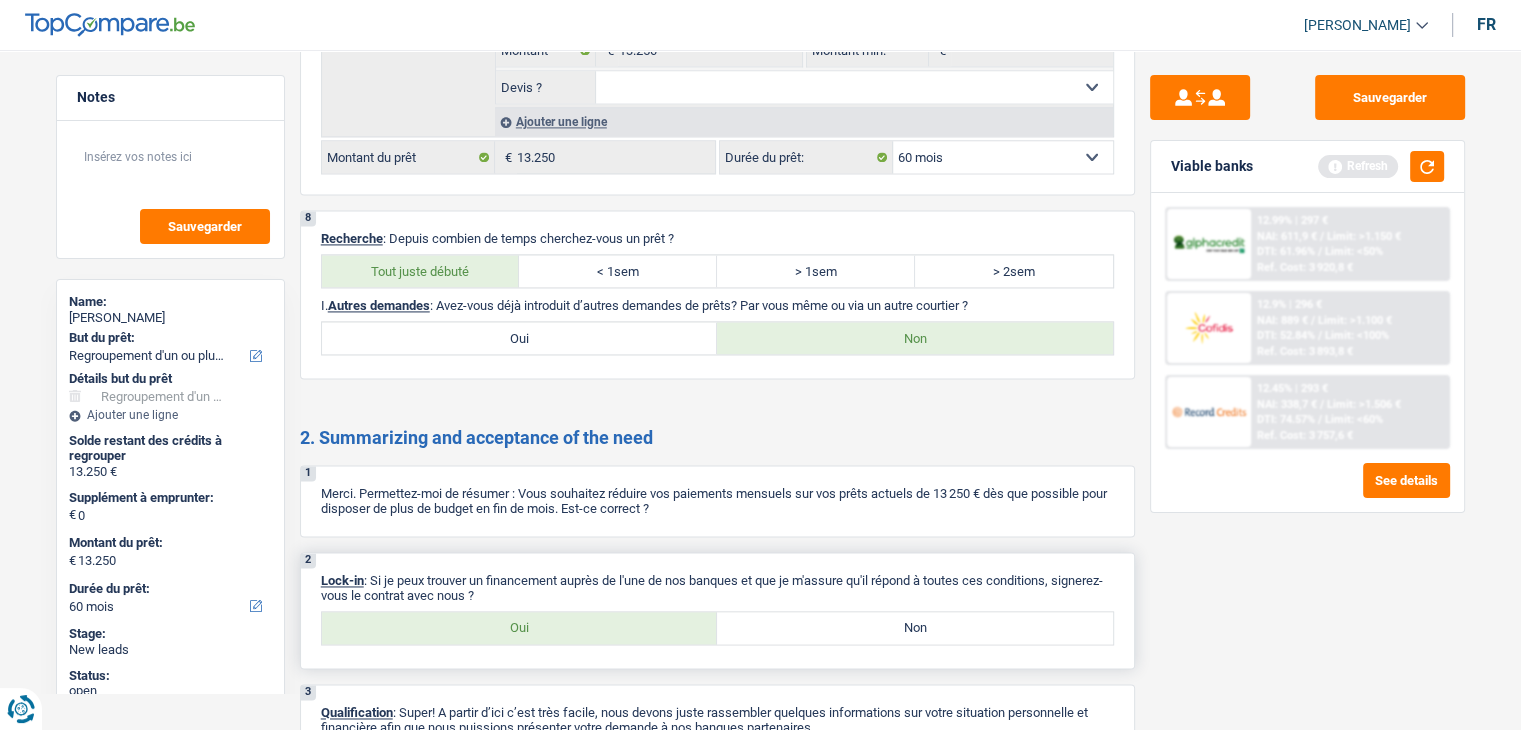 click on "Oui" at bounding box center [520, 628] 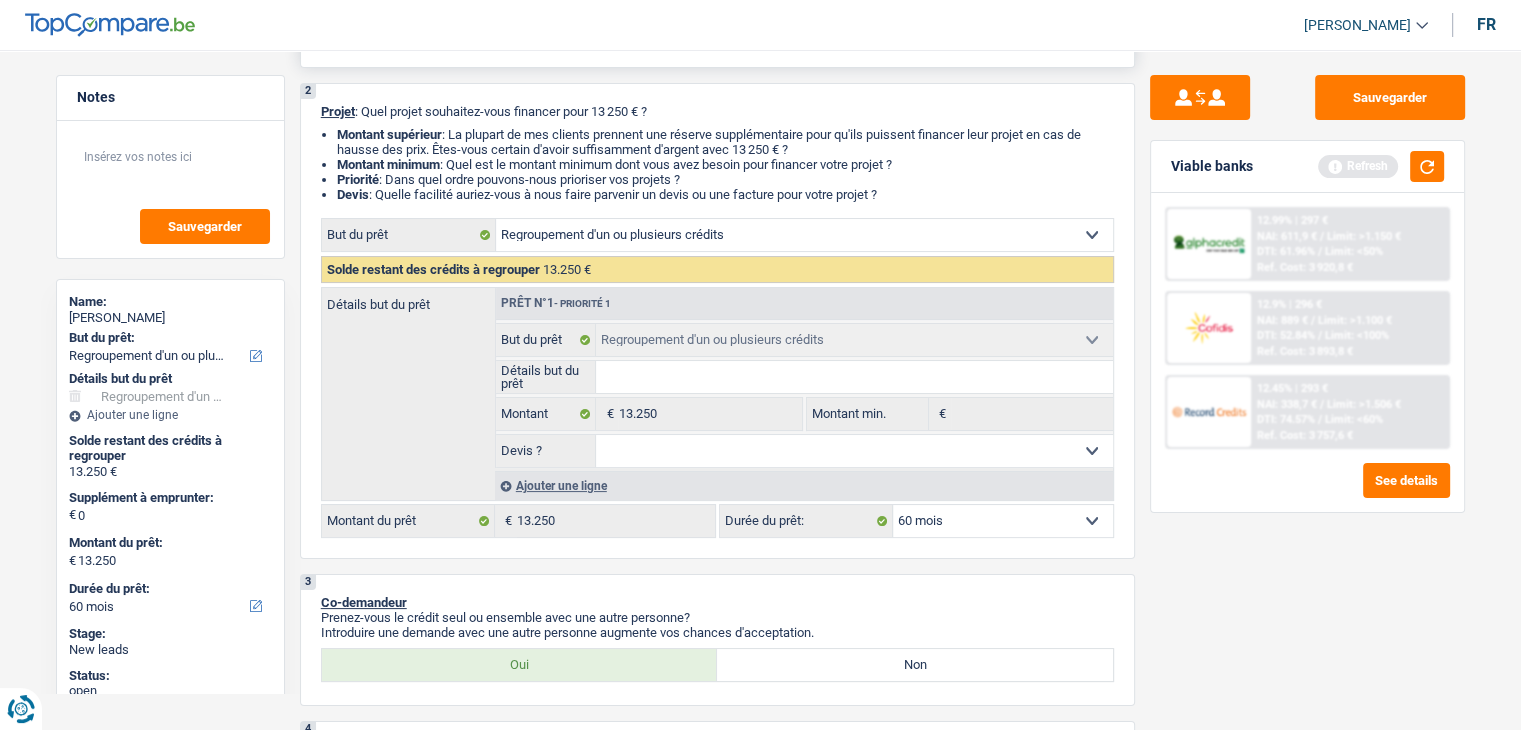 scroll, scrollTop: 0, scrollLeft: 0, axis: both 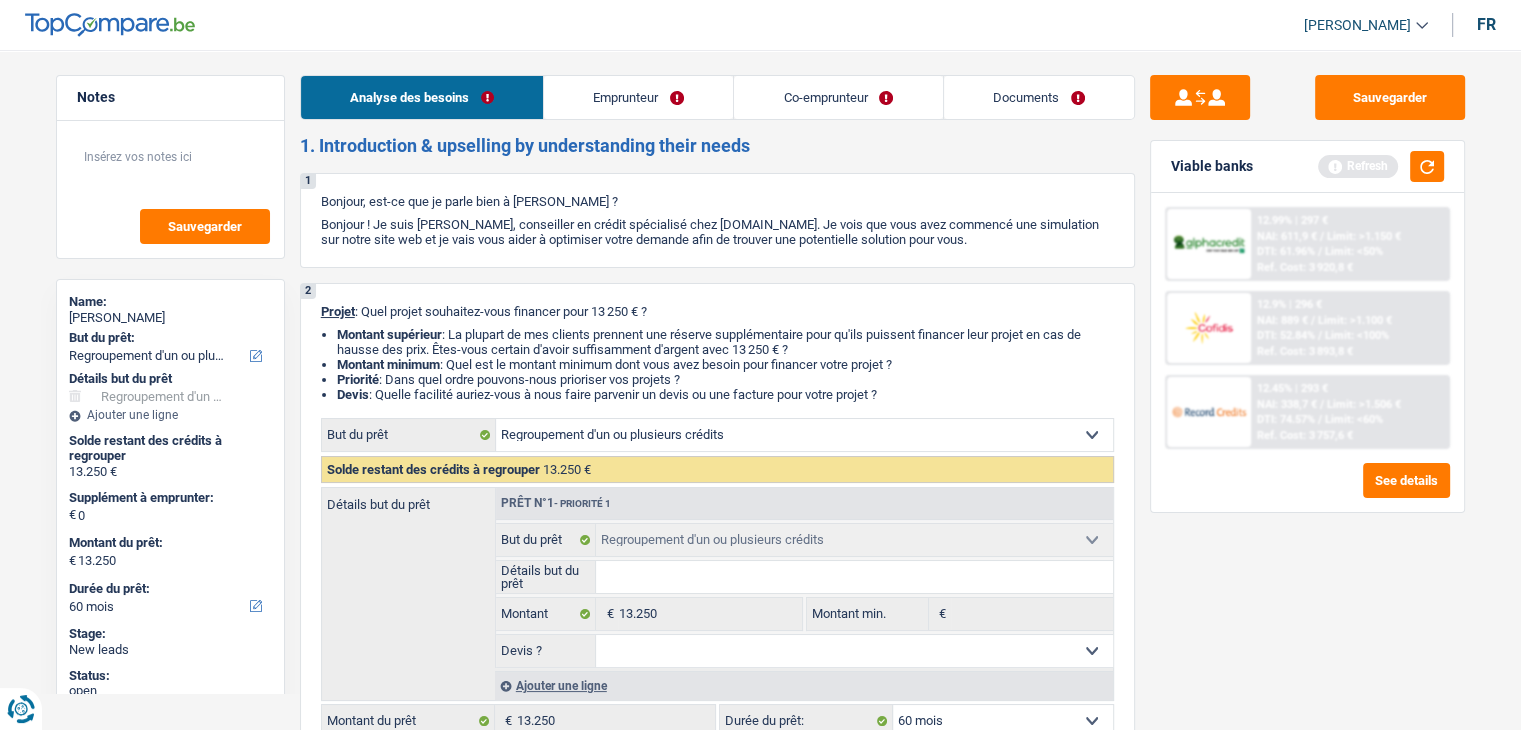 click on "Emprunteur" at bounding box center [638, 97] 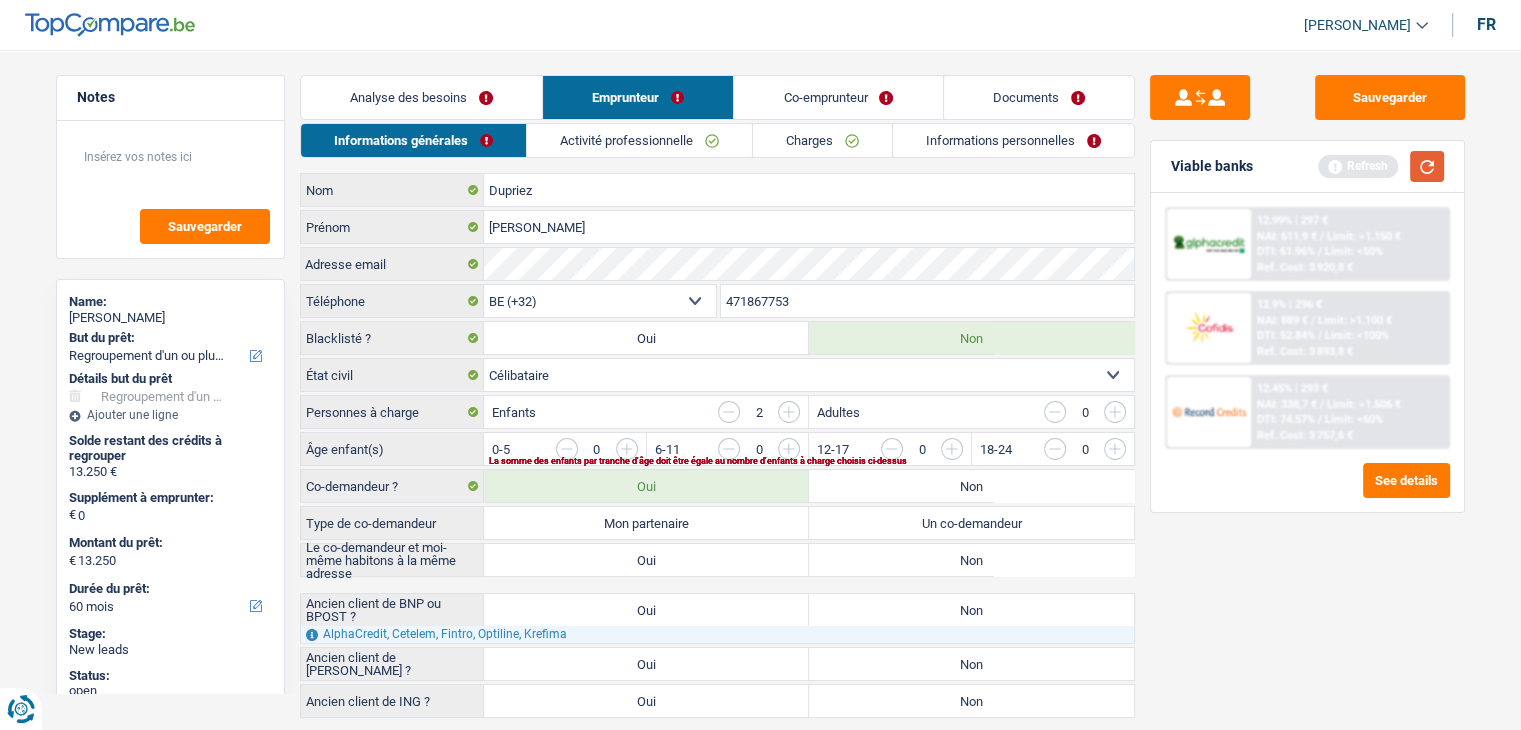 click at bounding box center (1427, 166) 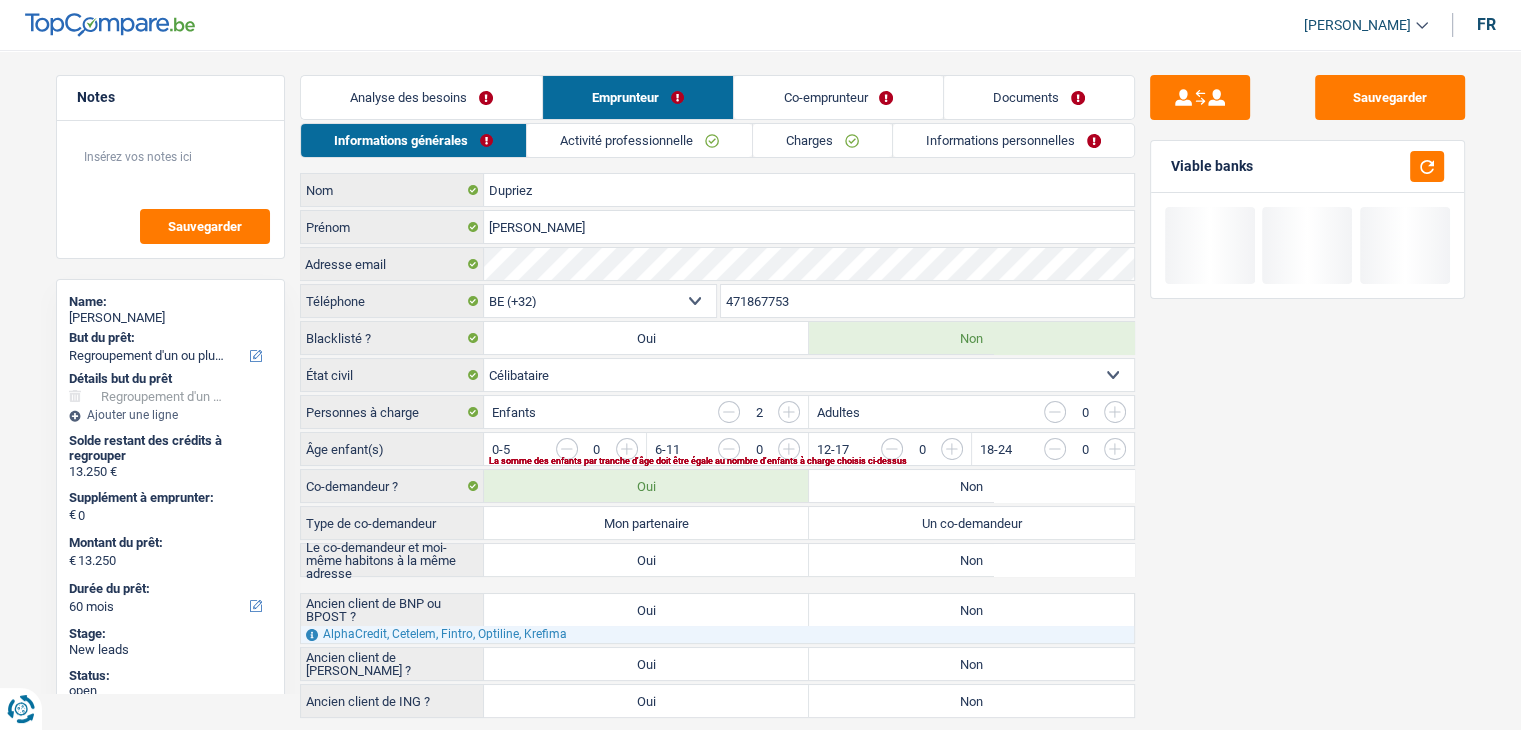 drag, startPoint x: 357, startPoint y: 372, endPoint x: 308, endPoint y: 370, distance: 49.0408 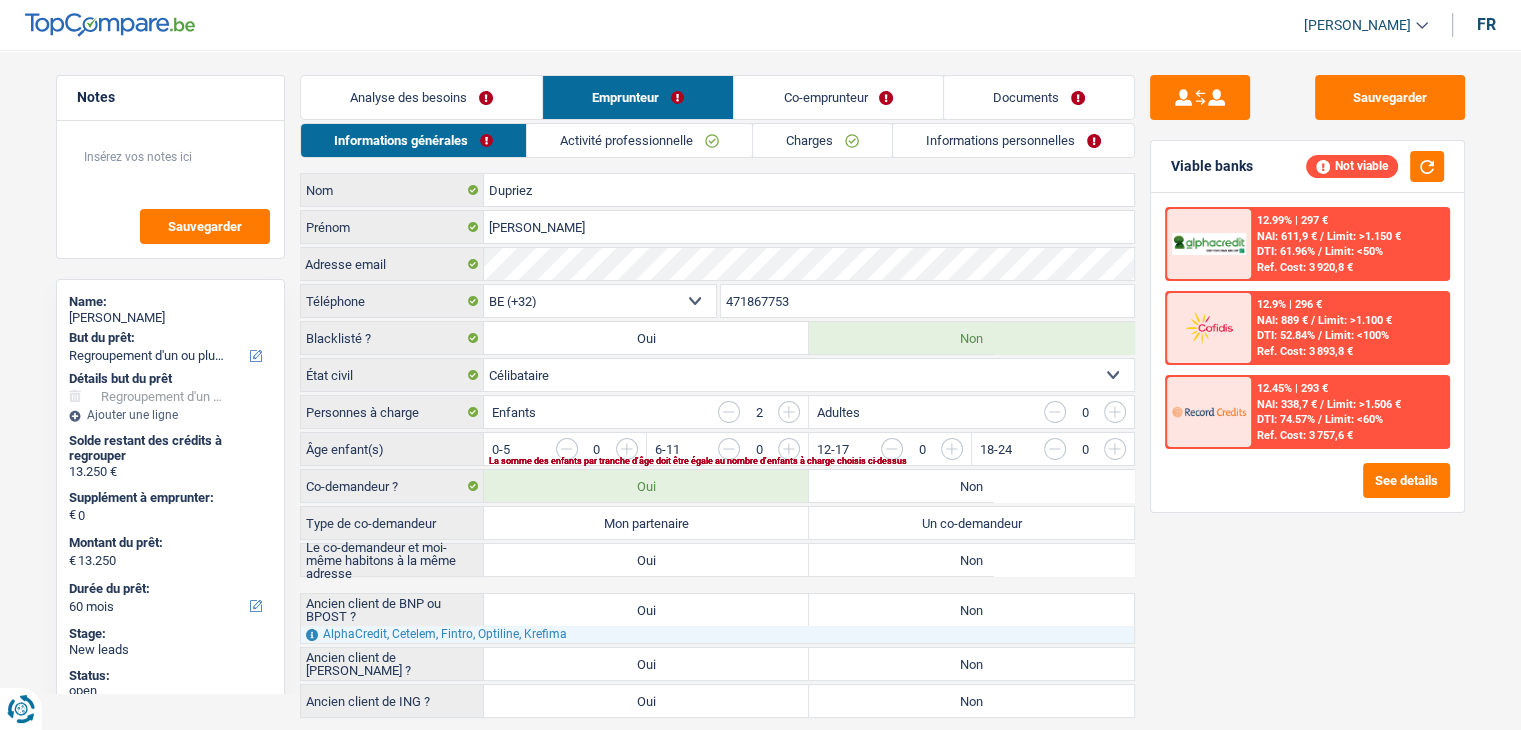 click on "État civil" at bounding box center [392, 375] 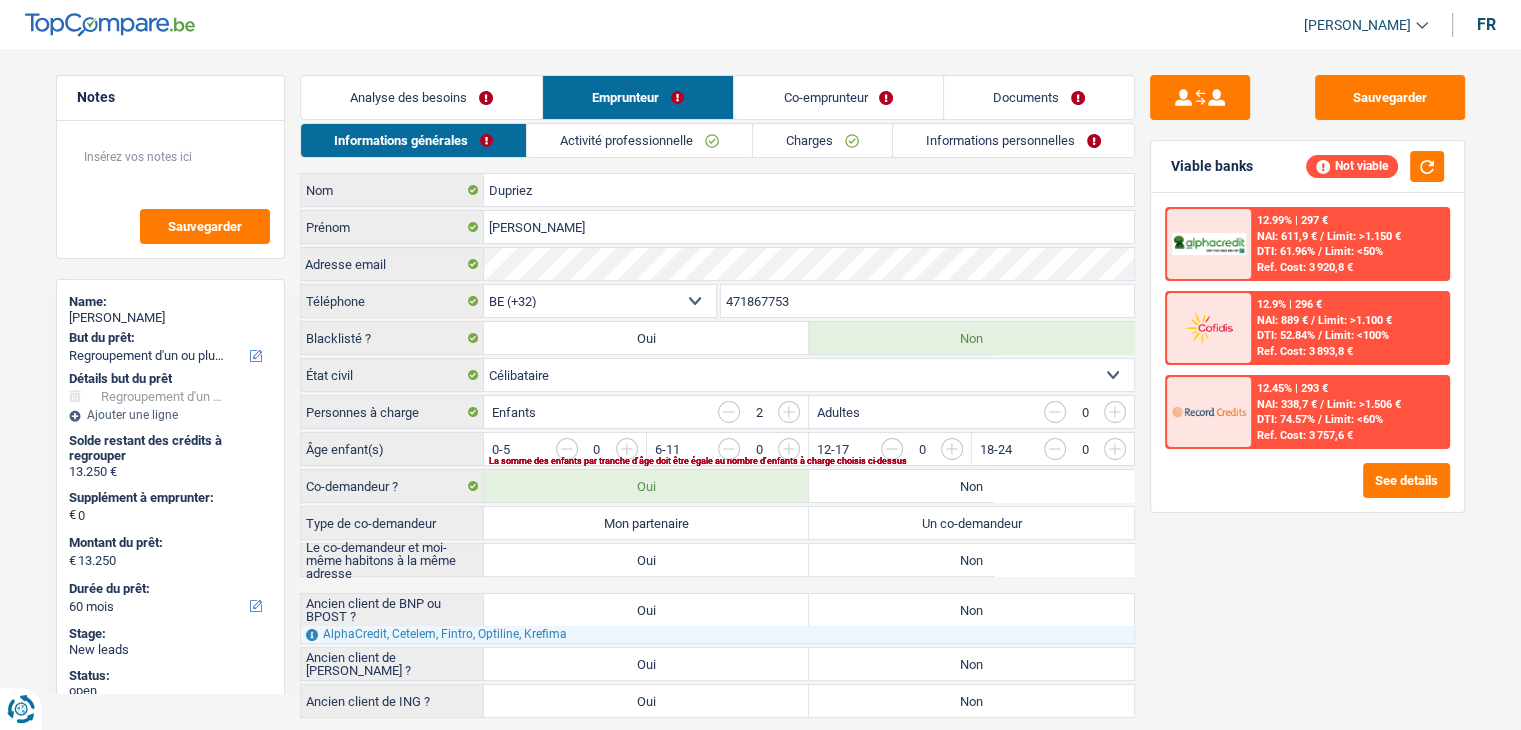 drag, startPoint x: 308, startPoint y: 413, endPoint x: 420, endPoint y: 413, distance: 112 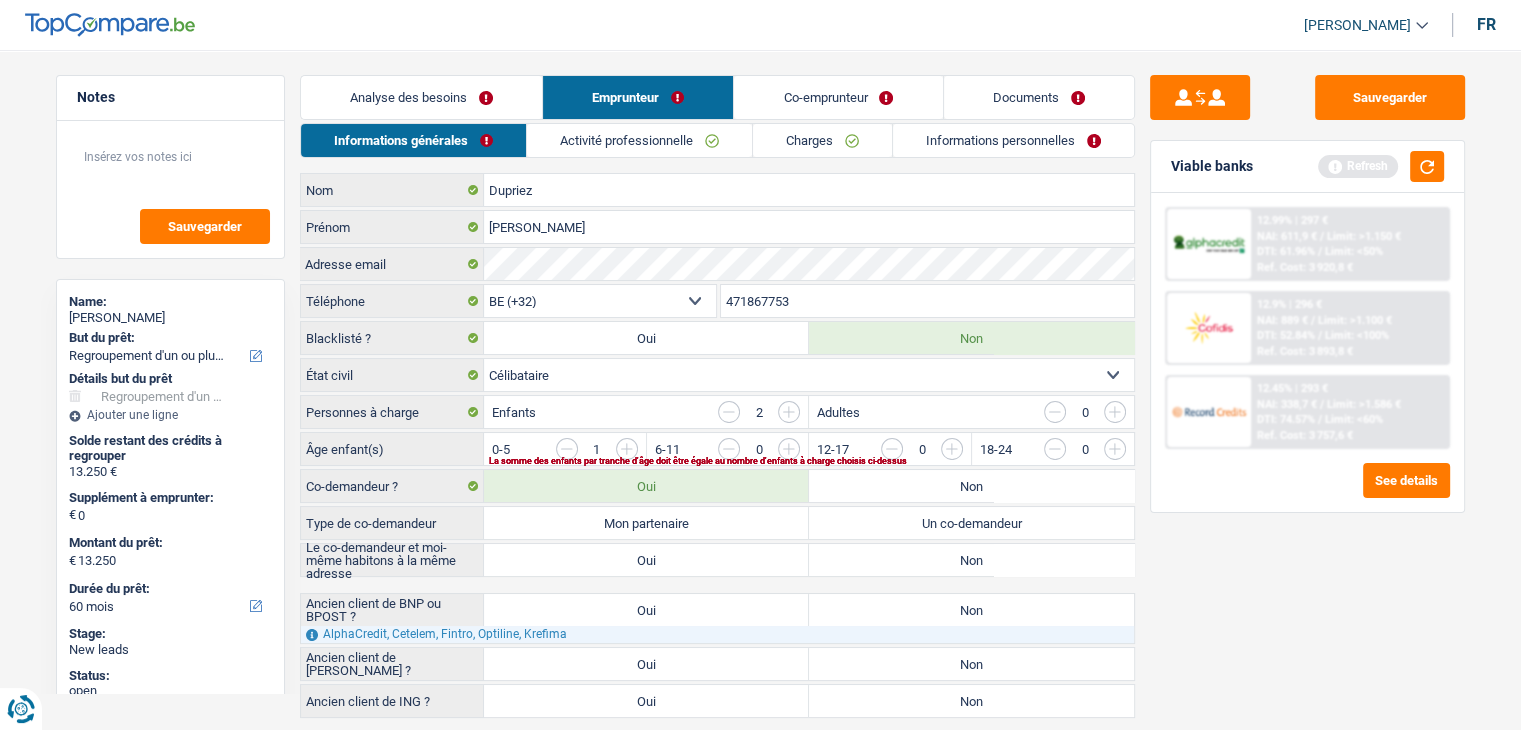 click on "La somme des enfants par tranche d'âge doit être égale au nombre d'enfants à charge choisis ci-dessus" at bounding box center [778, 461] 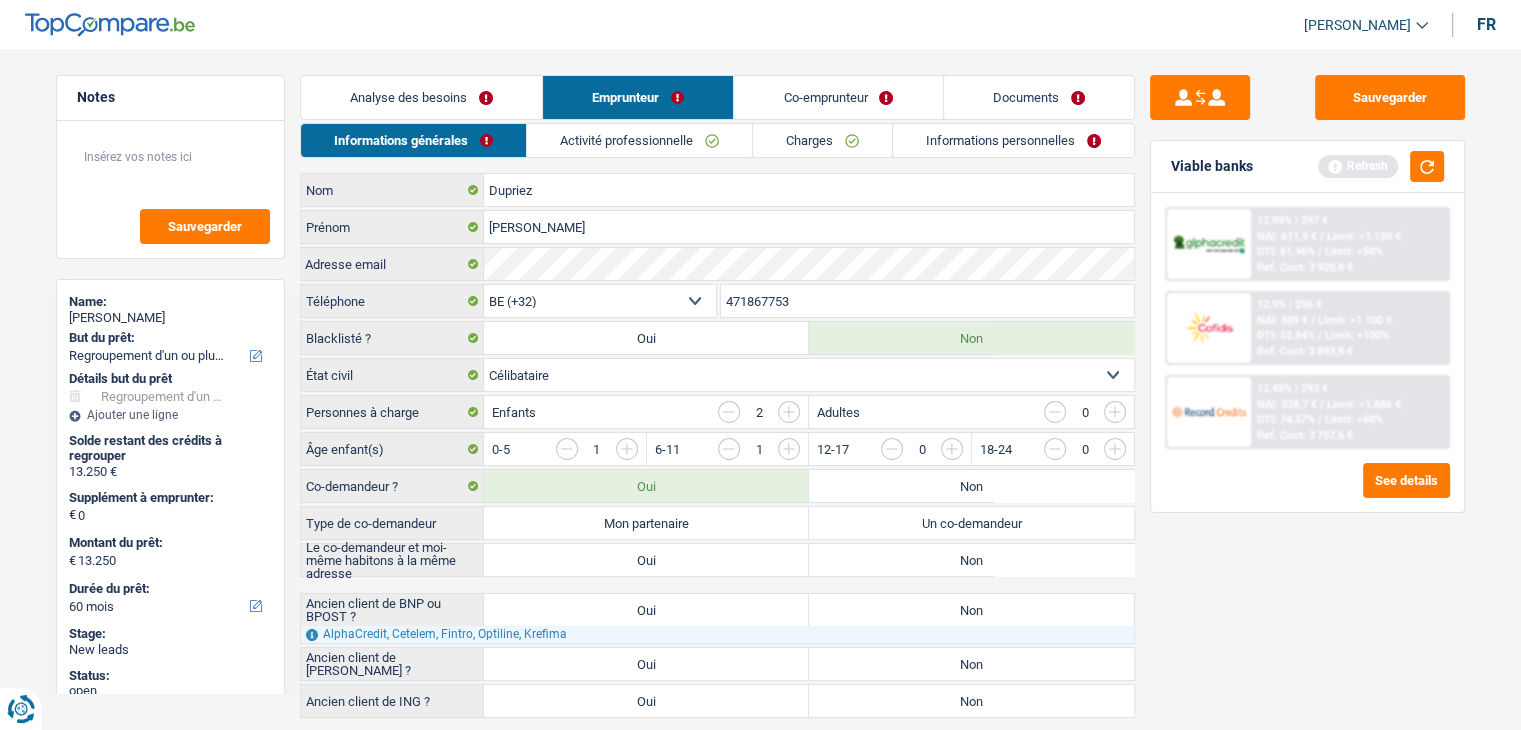 click on "Mon partenaire" at bounding box center (646, 523) 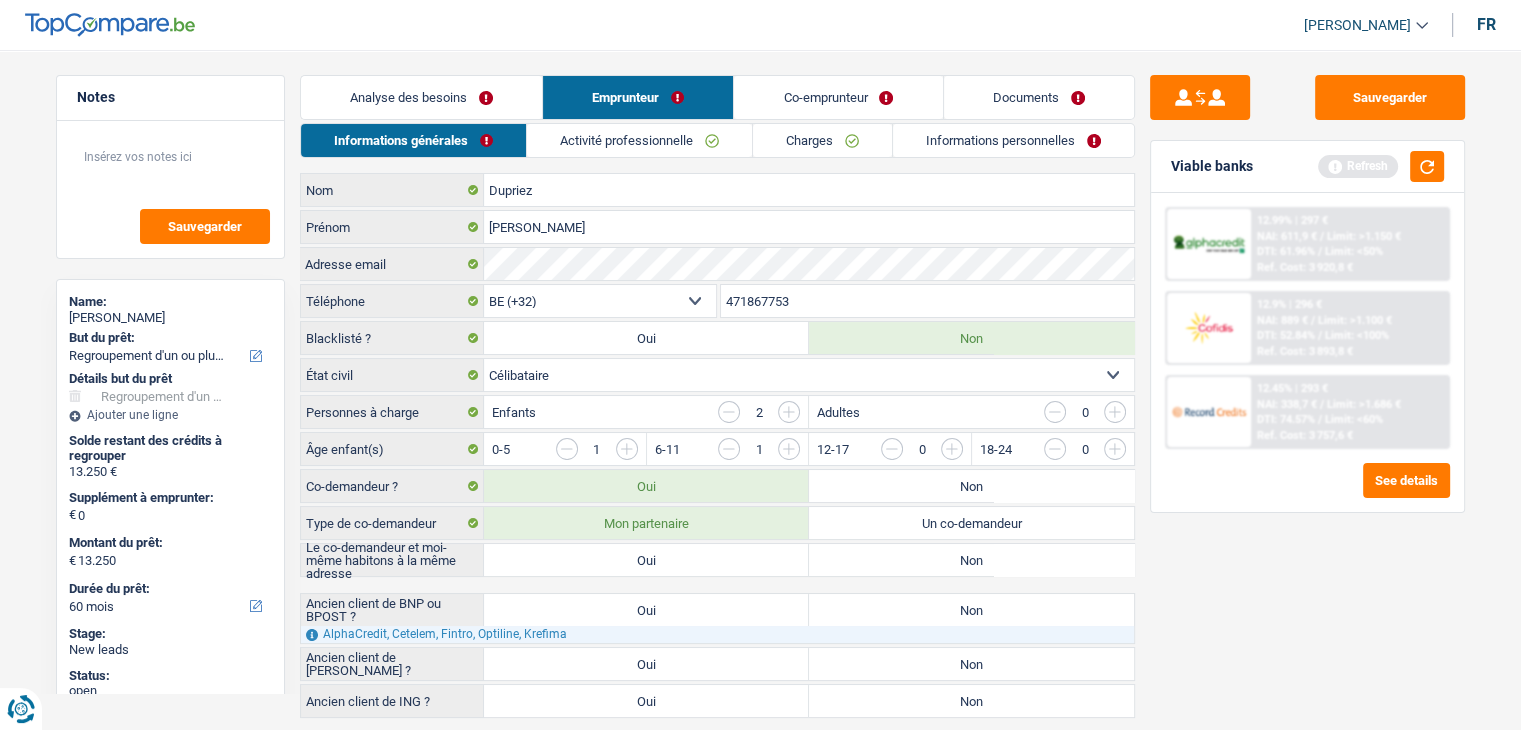 click on "Oui" at bounding box center (646, 560) 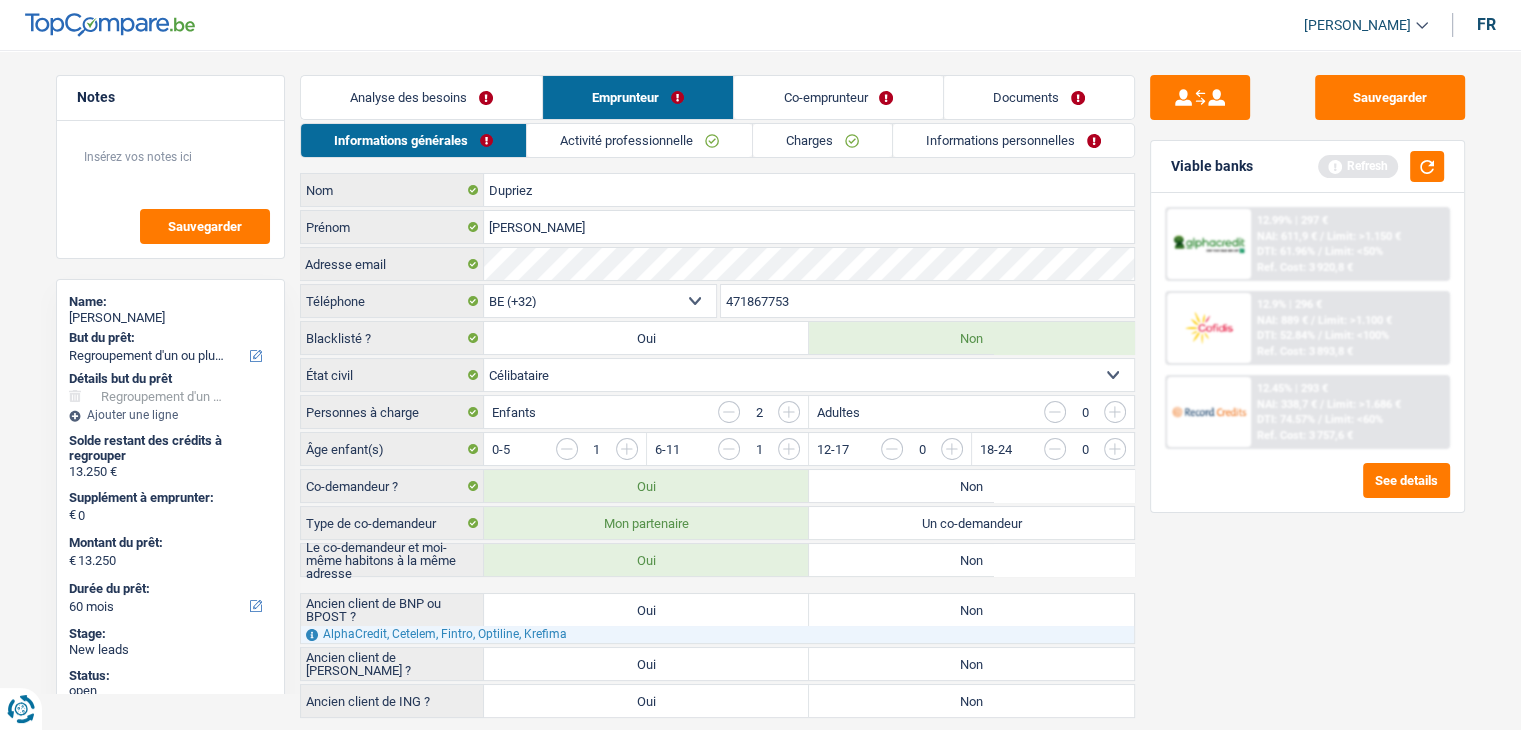 radio on "true" 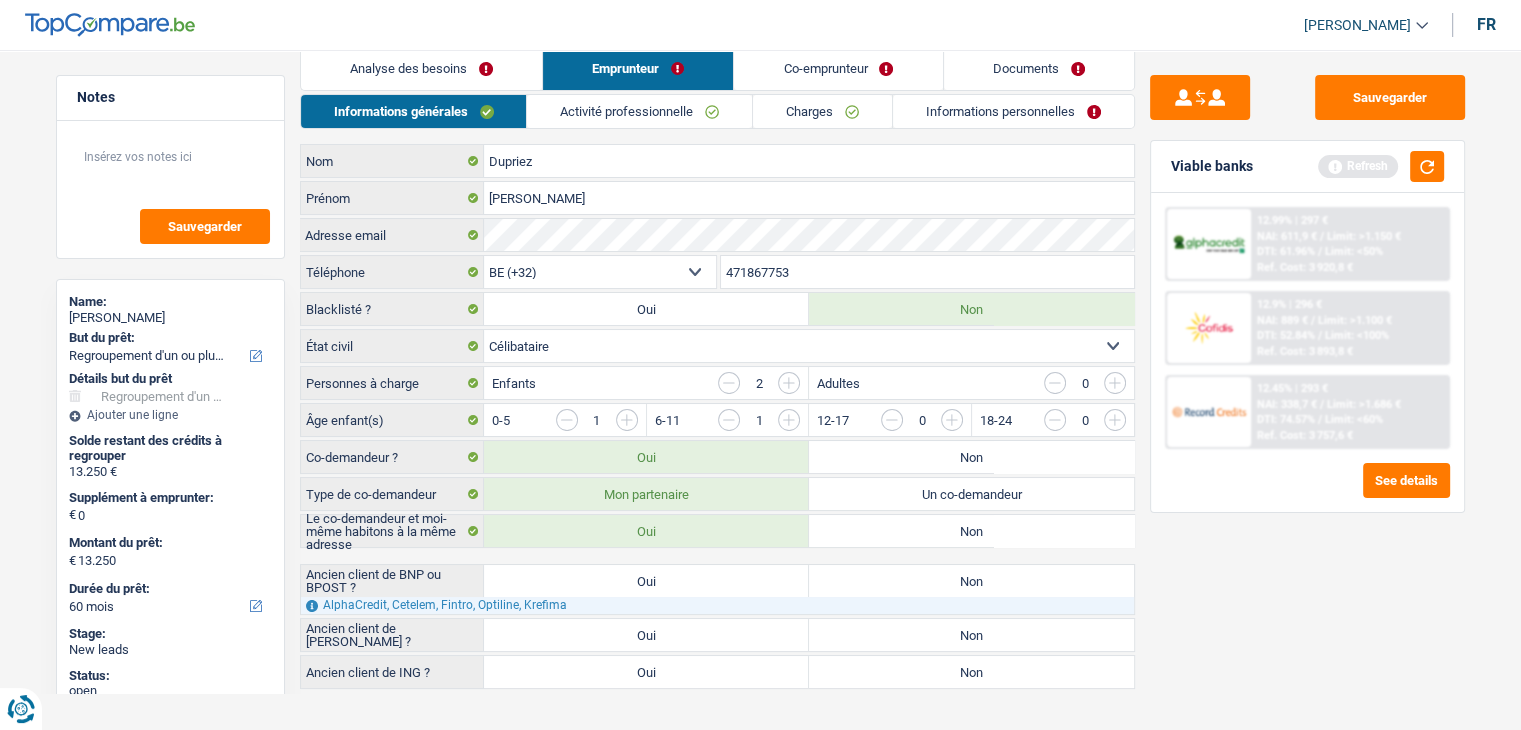 scroll, scrollTop: 46, scrollLeft: 0, axis: vertical 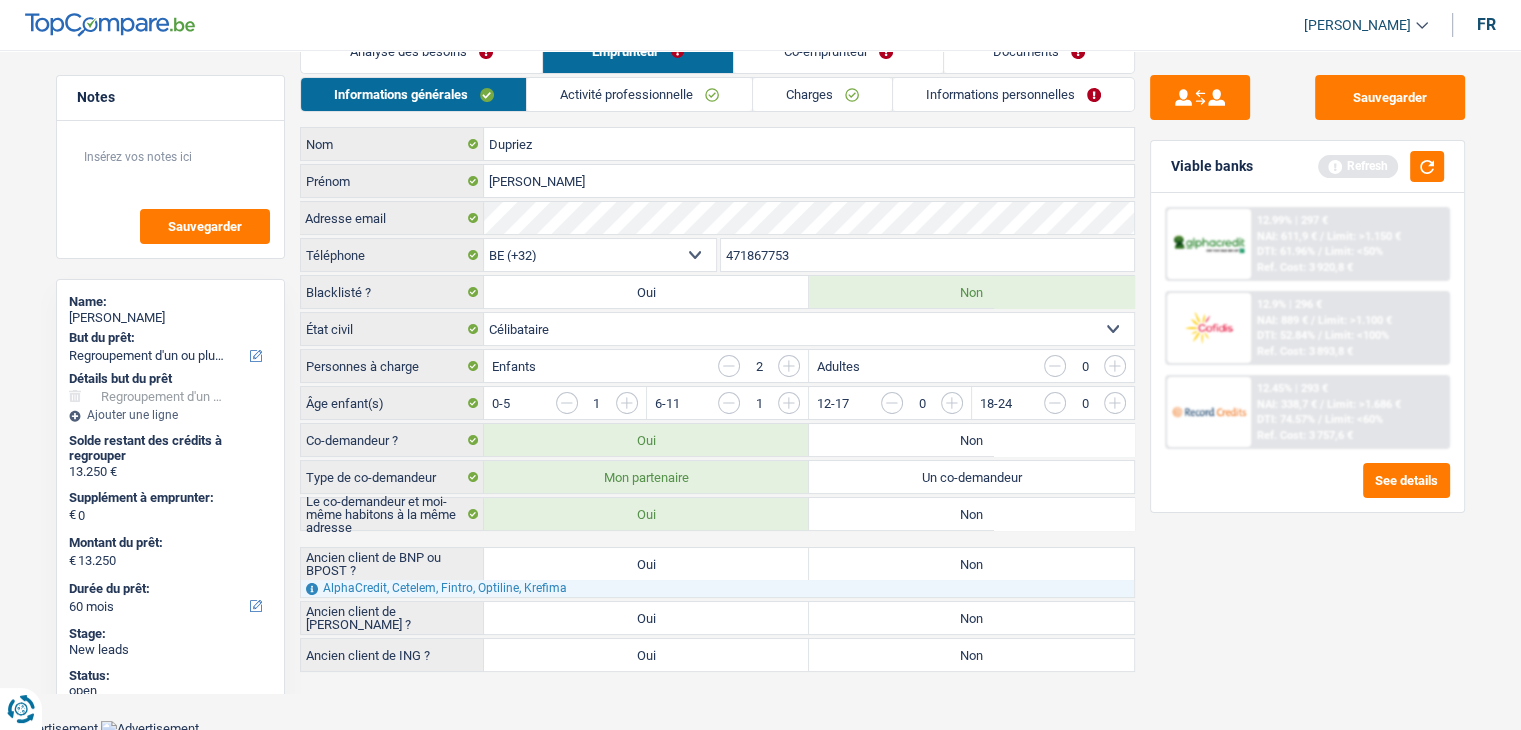 click on "Analyse des besoins" at bounding box center [421, 51] 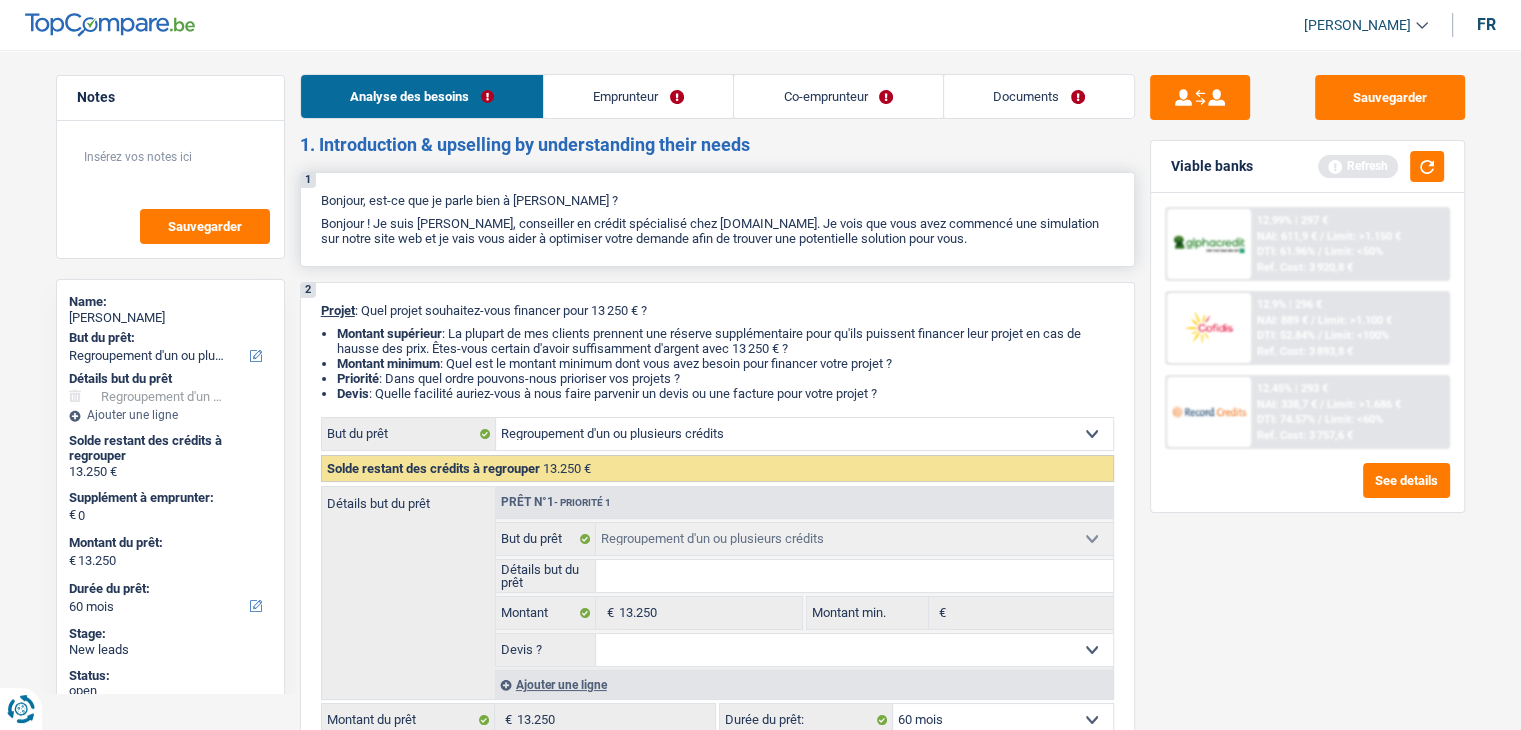 scroll, scrollTop: 0, scrollLeft: 0, axis: both 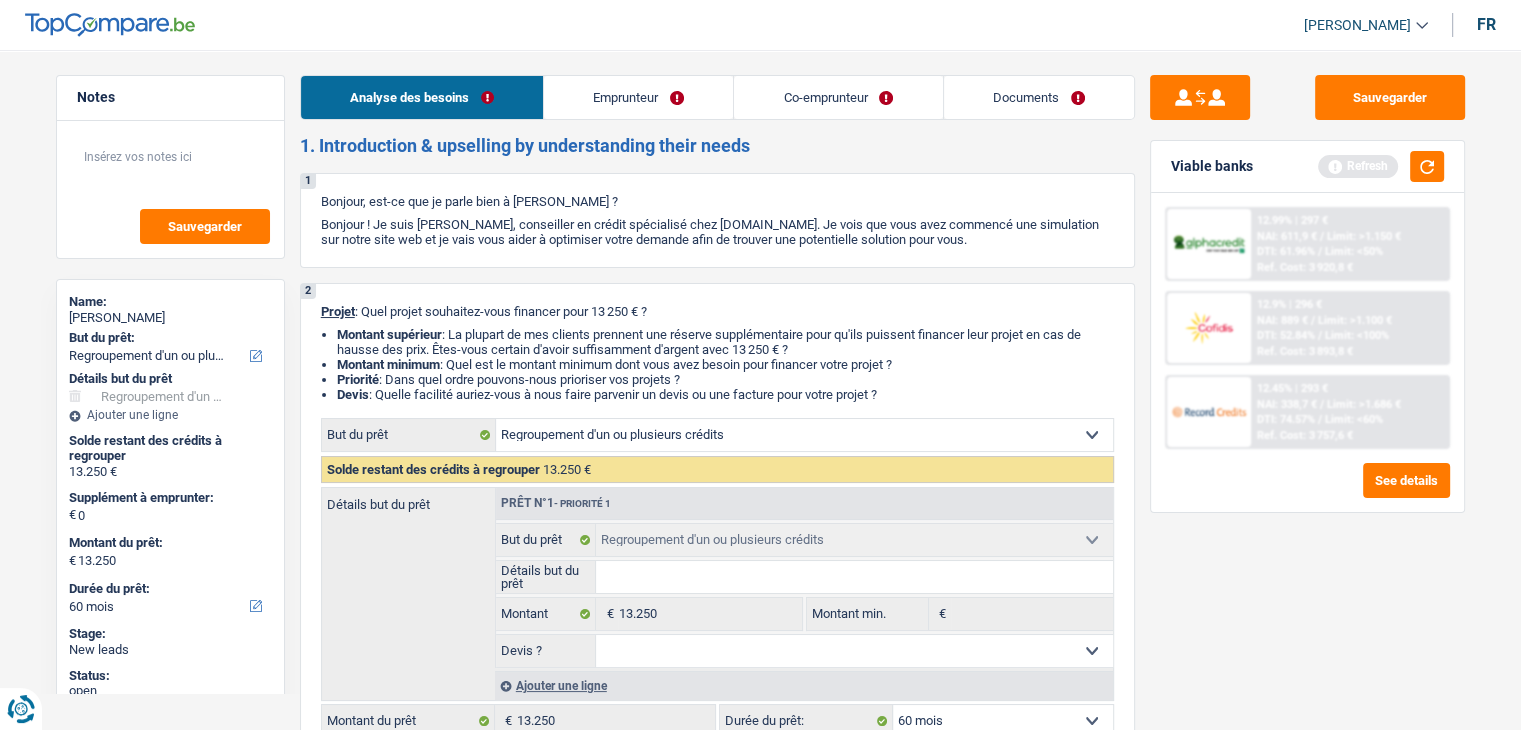 click on "Emprunteur" at bounding box center [638, 97] 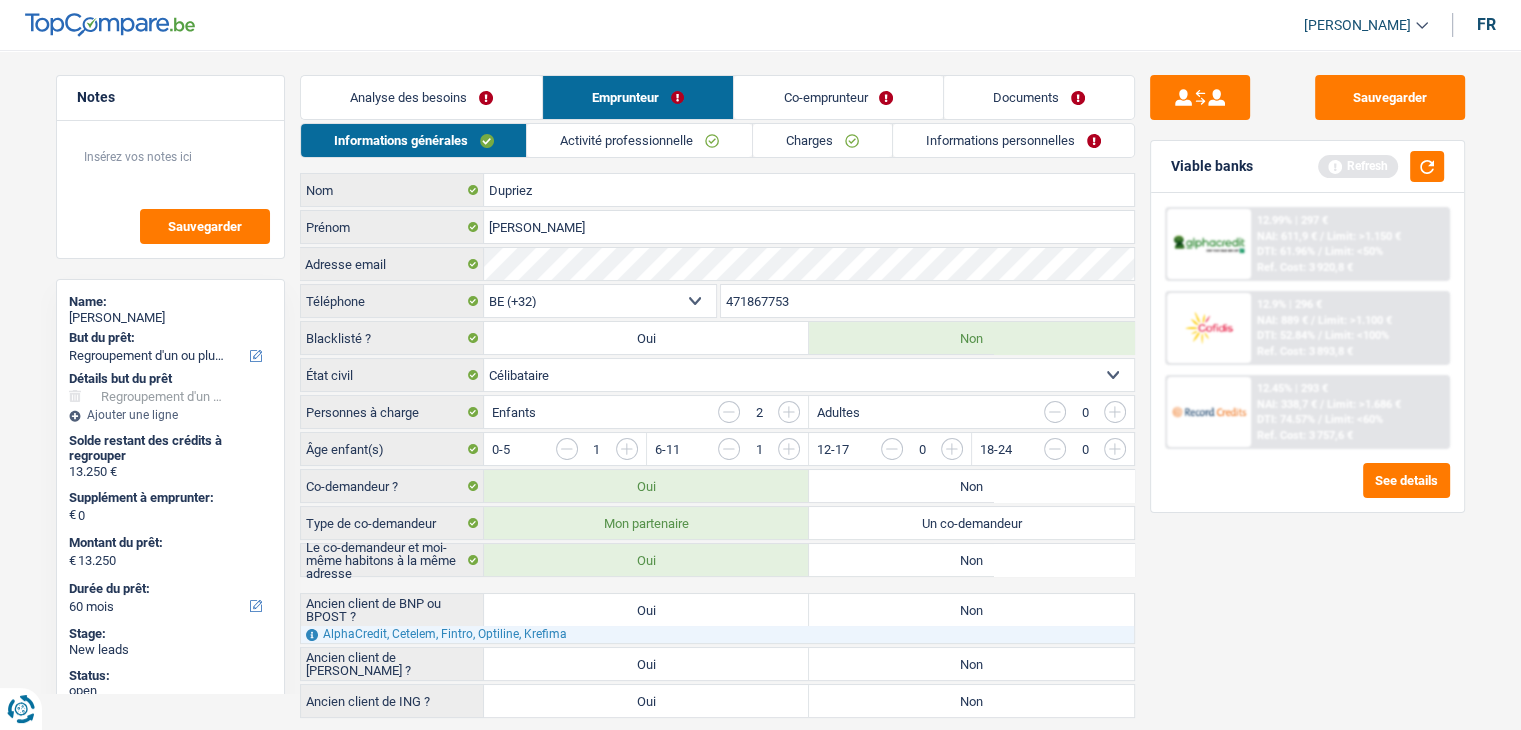 click on "Oui" at bounding box center [646, 610] 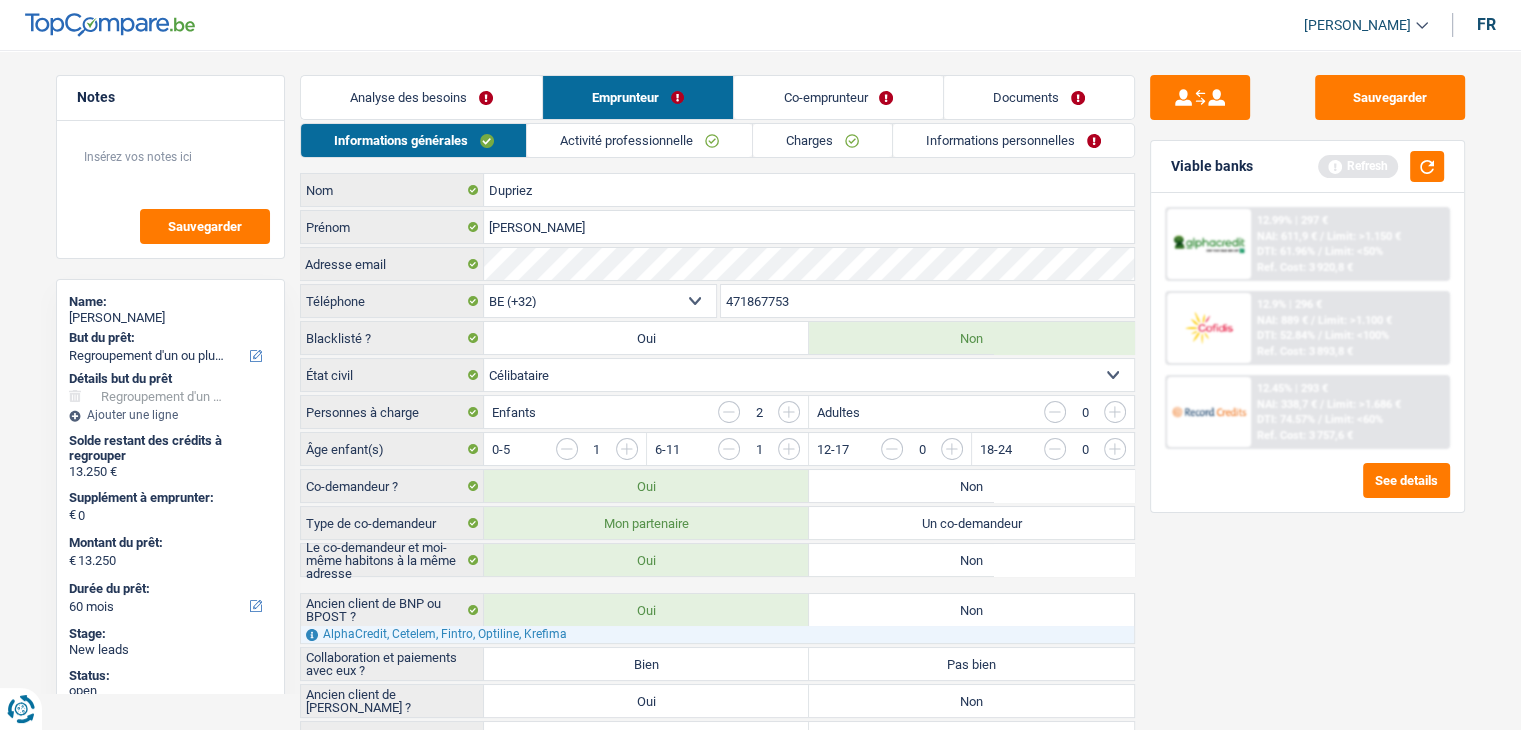 click on "Bien" at bounding box center [646, 664] 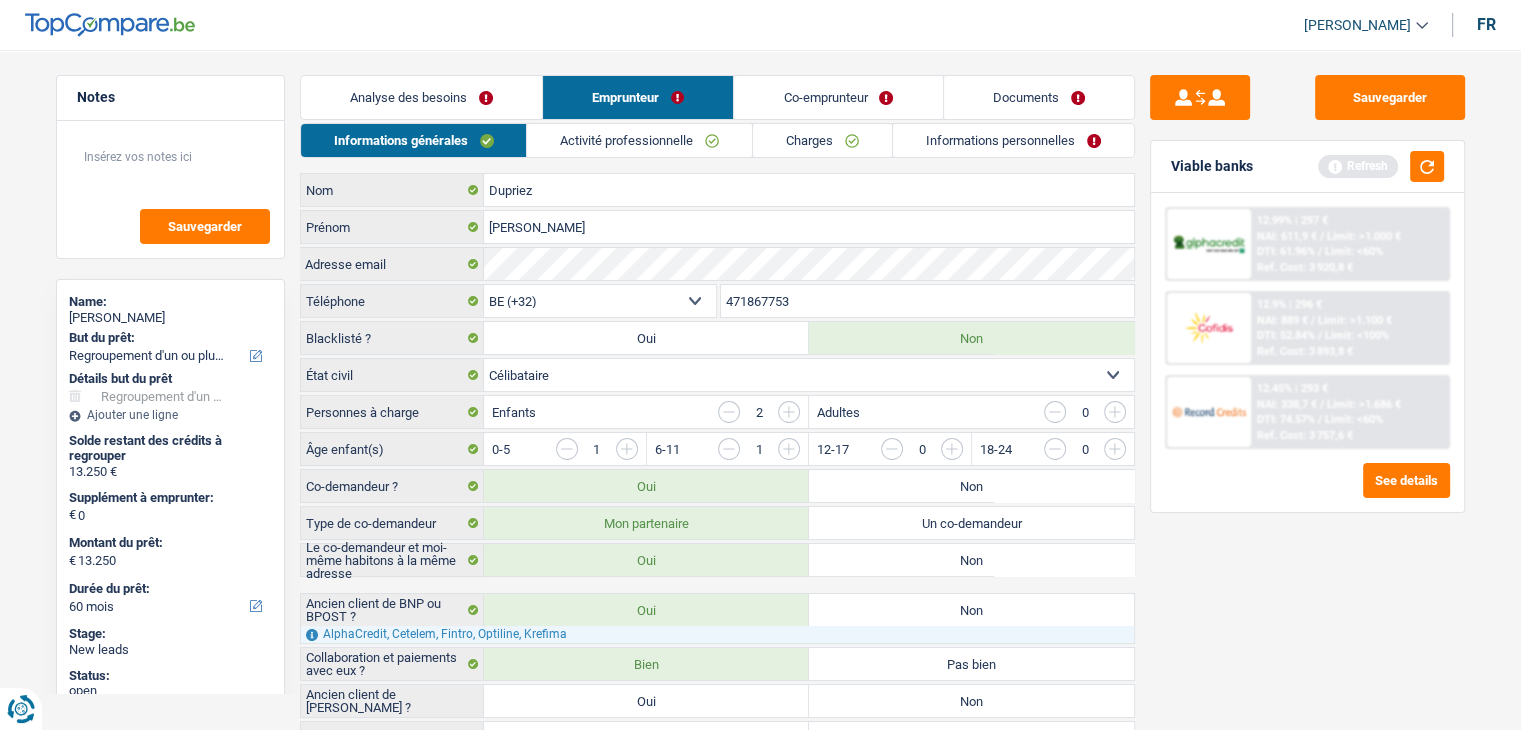 scroll, scrollTop: 0, scrollLeft: 0, axis: both 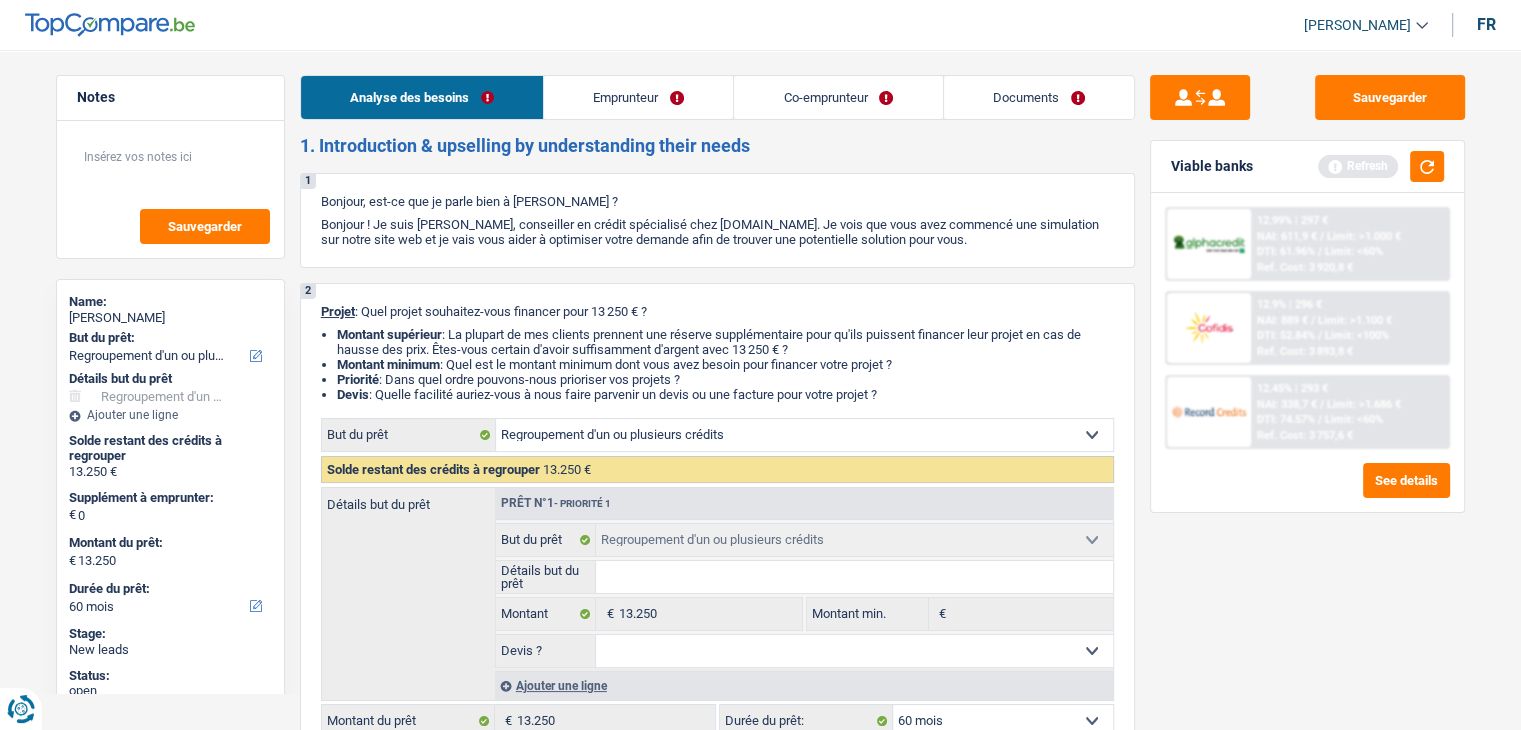 click on "Emprunteur" at bounding box center (638, 97) 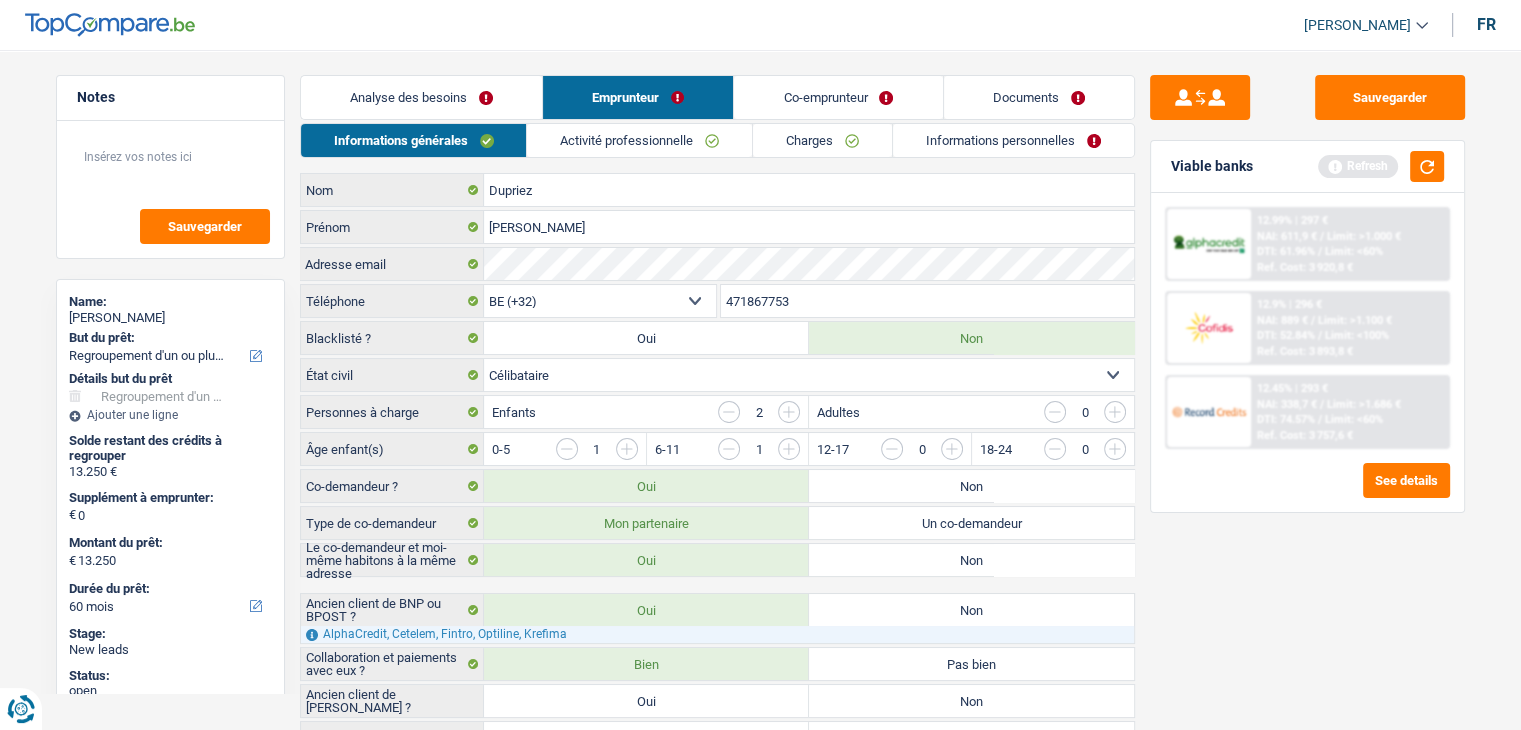 click on "Co-emprunteur" at bounding box center [838, 97] 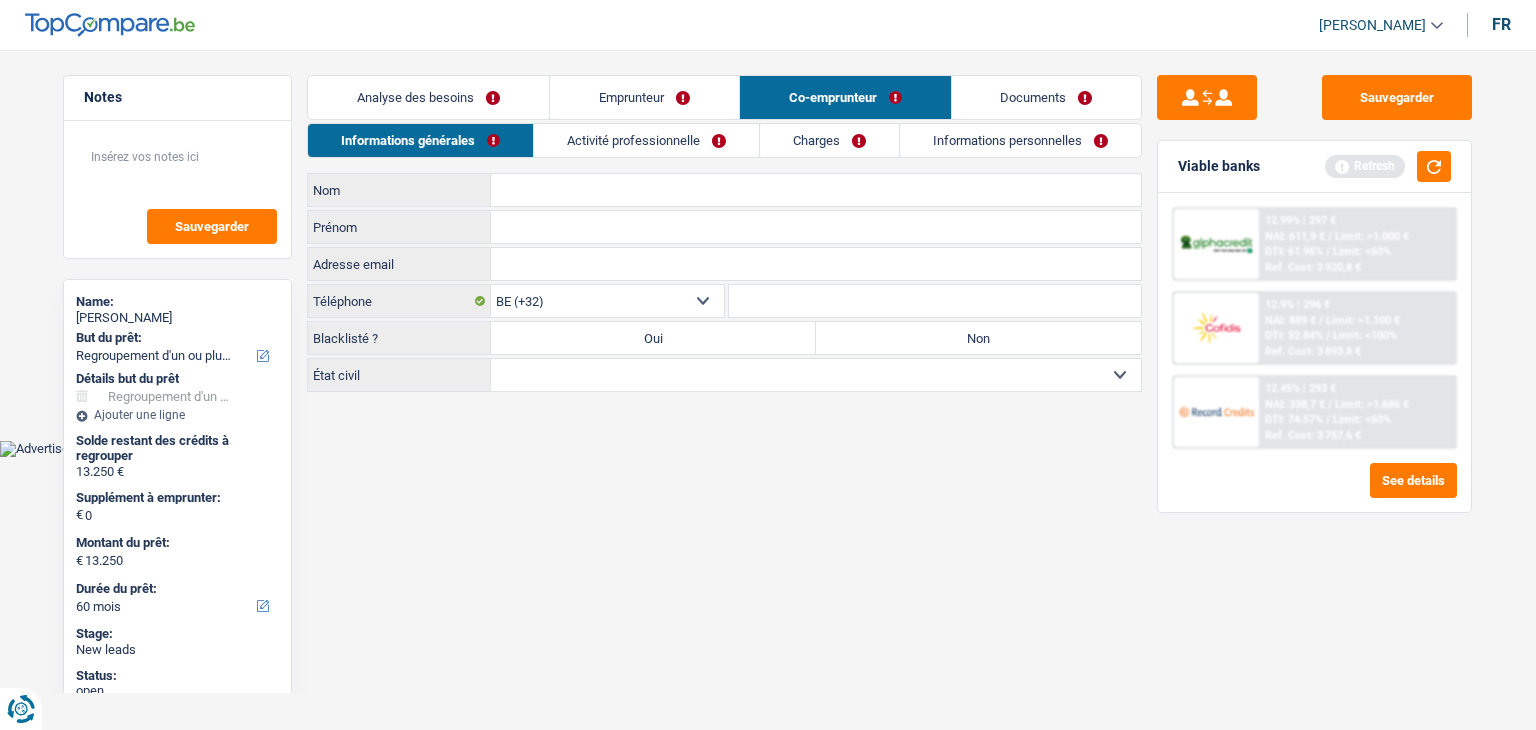 click on "Analyse des besoins" at bounding box center (428, 97) 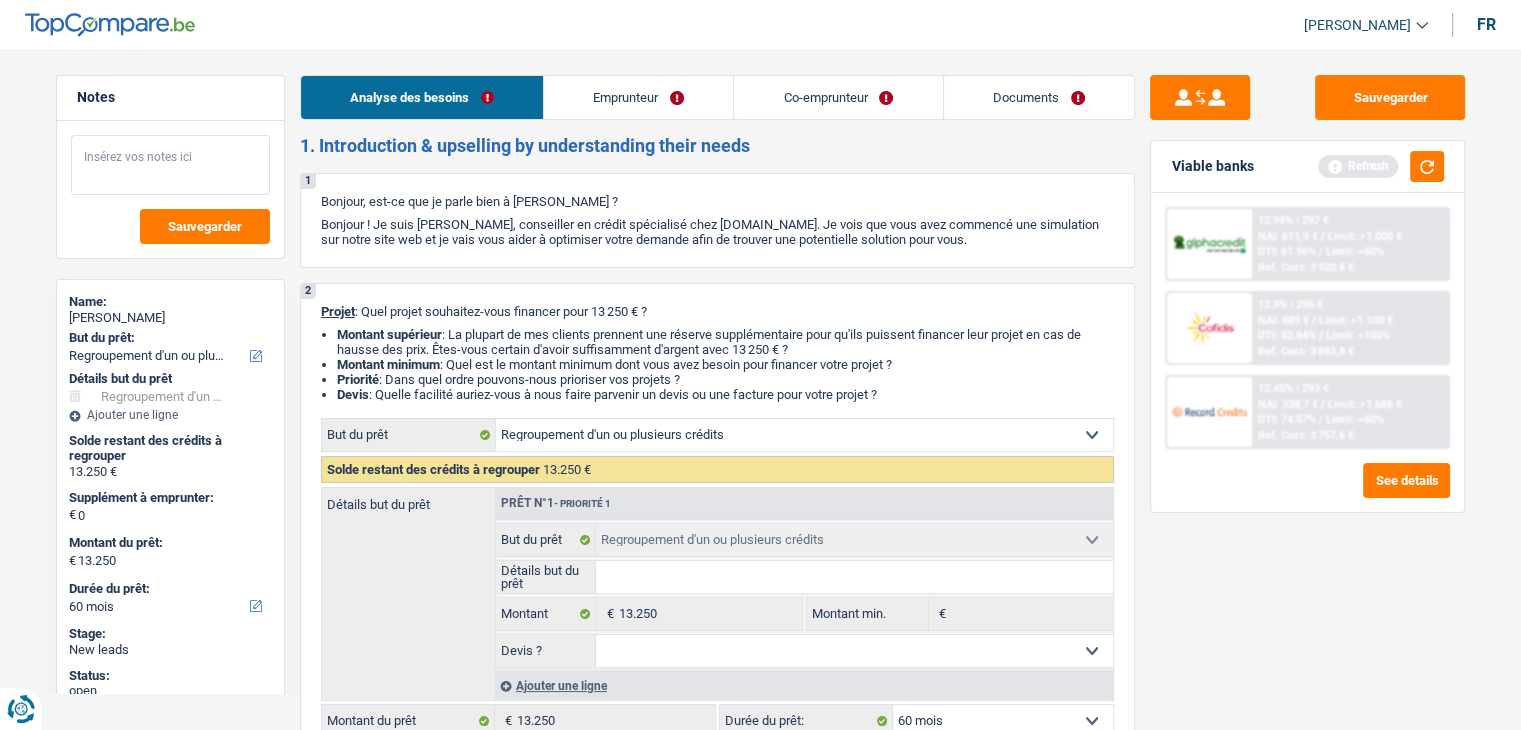 click at bounding box center (170, 165) 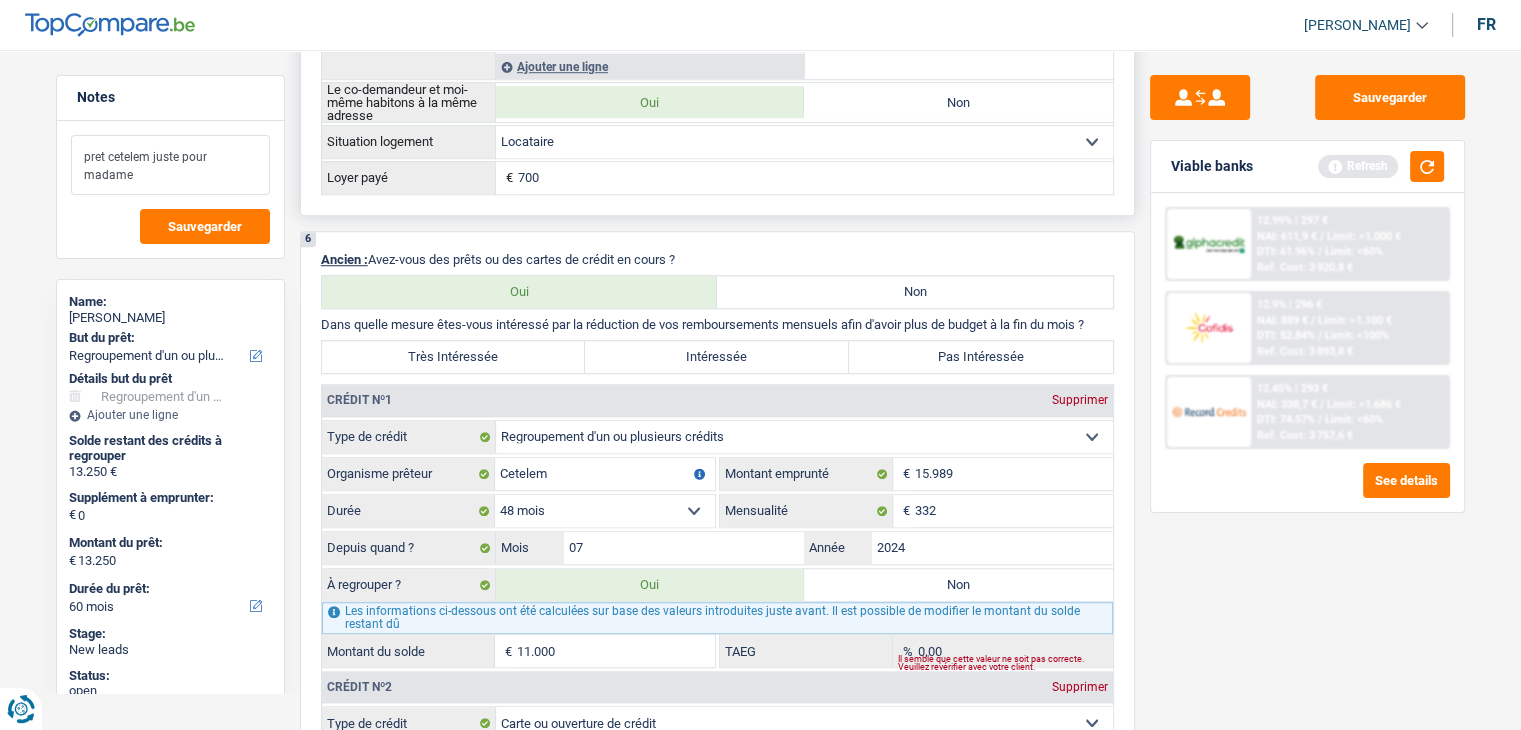 scroll, scrollTop: 1600, scrollLeft: 0, axis: vertical 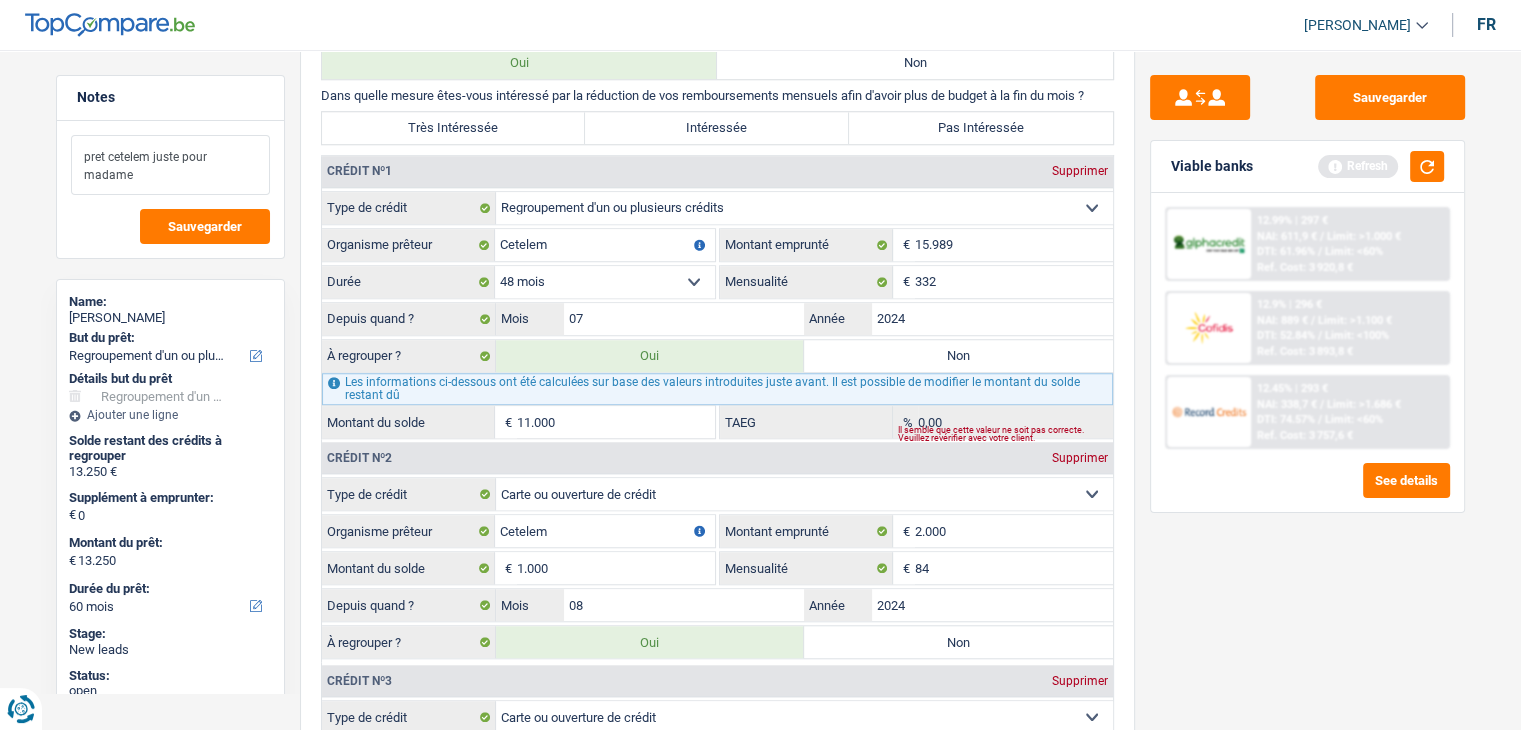 type on "pret cetelem juste pour madame" 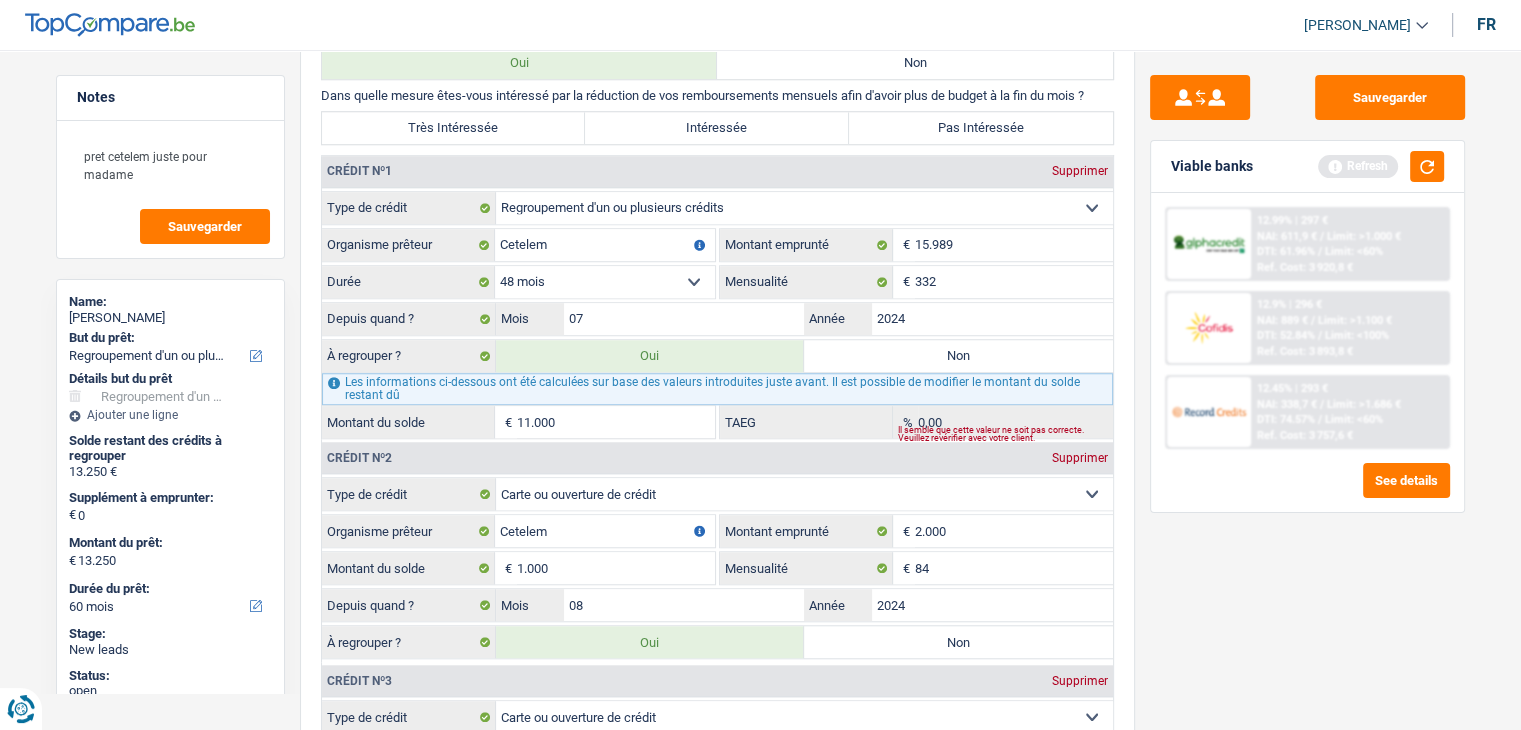 click on "Viable banks
Refresh" at bounding box center (1307, 167) 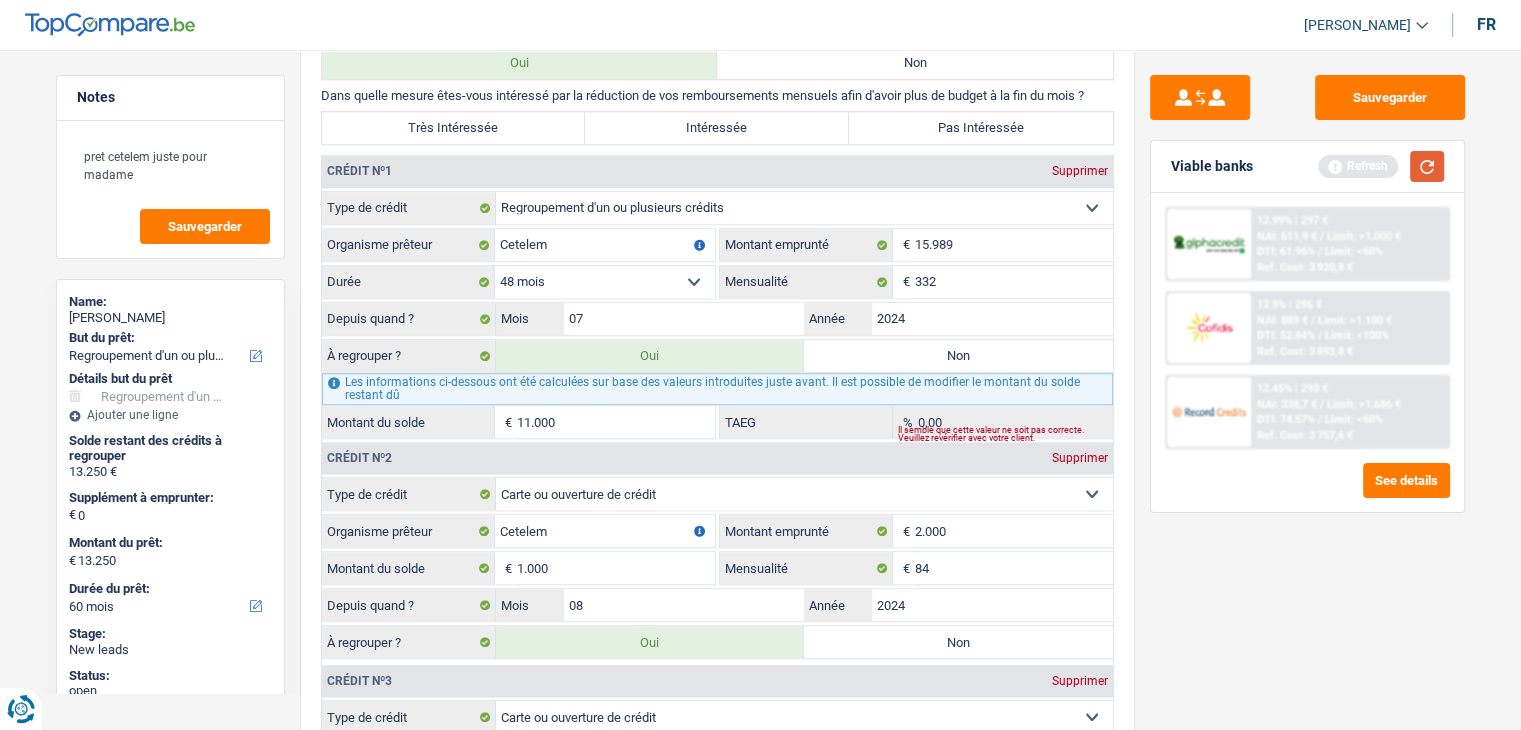 click at bounding box center (1427, 166) 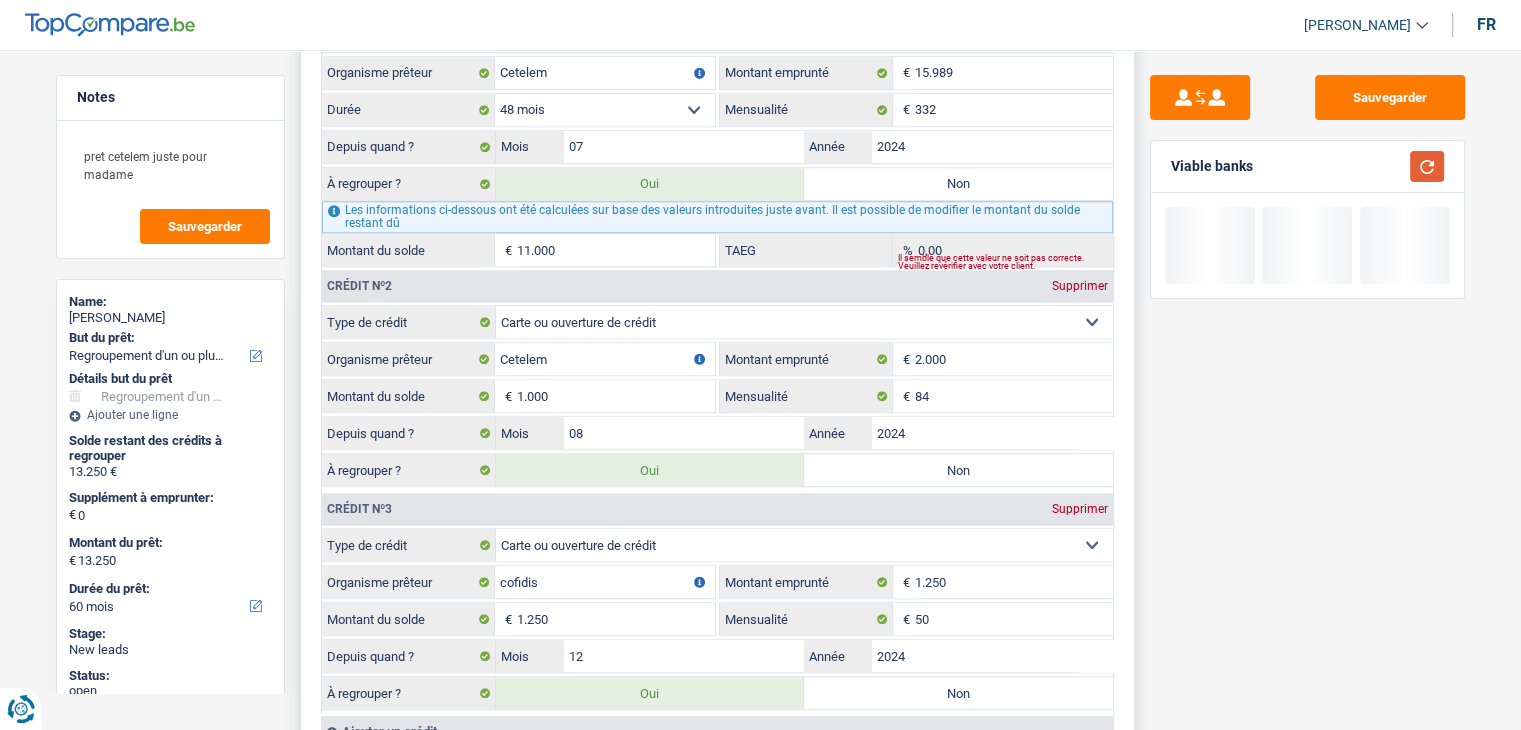 scroll, scrollTop: 2000, scrollLeft: 0, axis: vertical 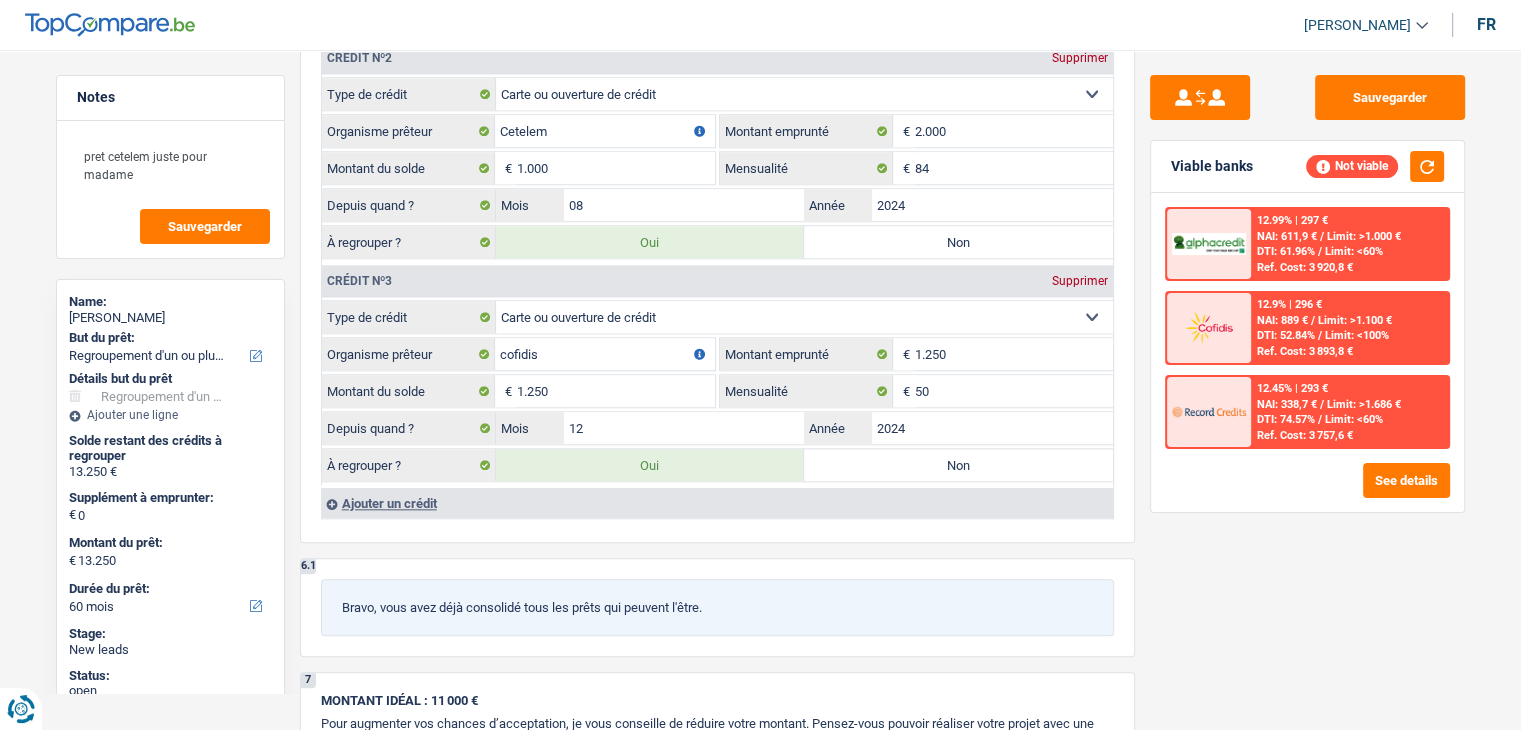 click on "12.99% | 297 €
NAI: 611,9 €
/
Limit: >1.000 €
DTI: 61.96%
/
Limit: <60%
Ref. Cost: 3 920,8 €
12.9% | 296 €
NAI: 889 €
/
Limit: >1.100 €
DTI: 52.84%
/
Limit: <100%
/       /" at bounding box center (1307, 352) 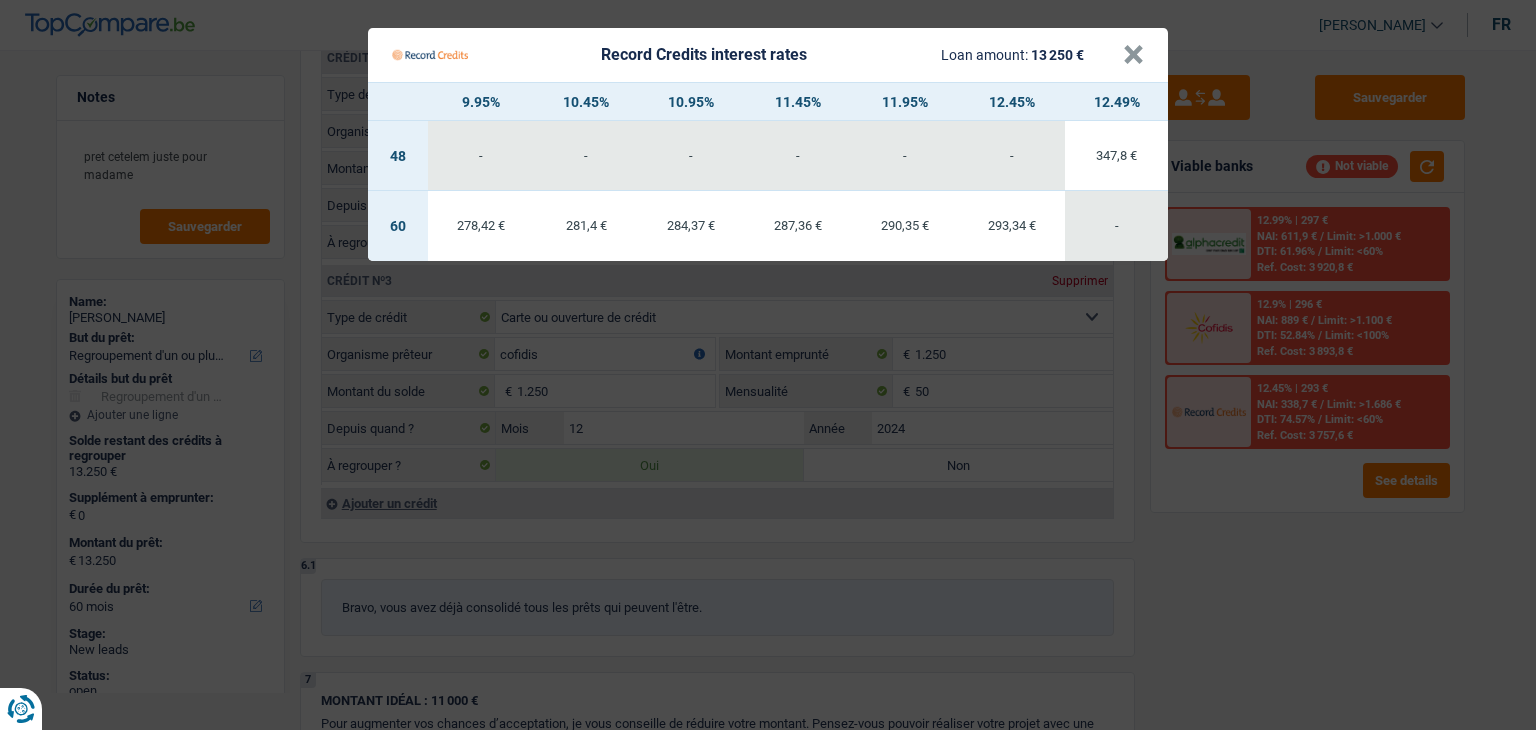 click on "Record Credits interest rates
Loan amount:
13 250 €
×
9.95%
10.45%
10.95%
11.45%
11.95%
12.45%
12.49%
48
-
-
-
-
-
-
347,8 €
60
278,42 €
281,4 €
-" at bounding box center [768, 365] 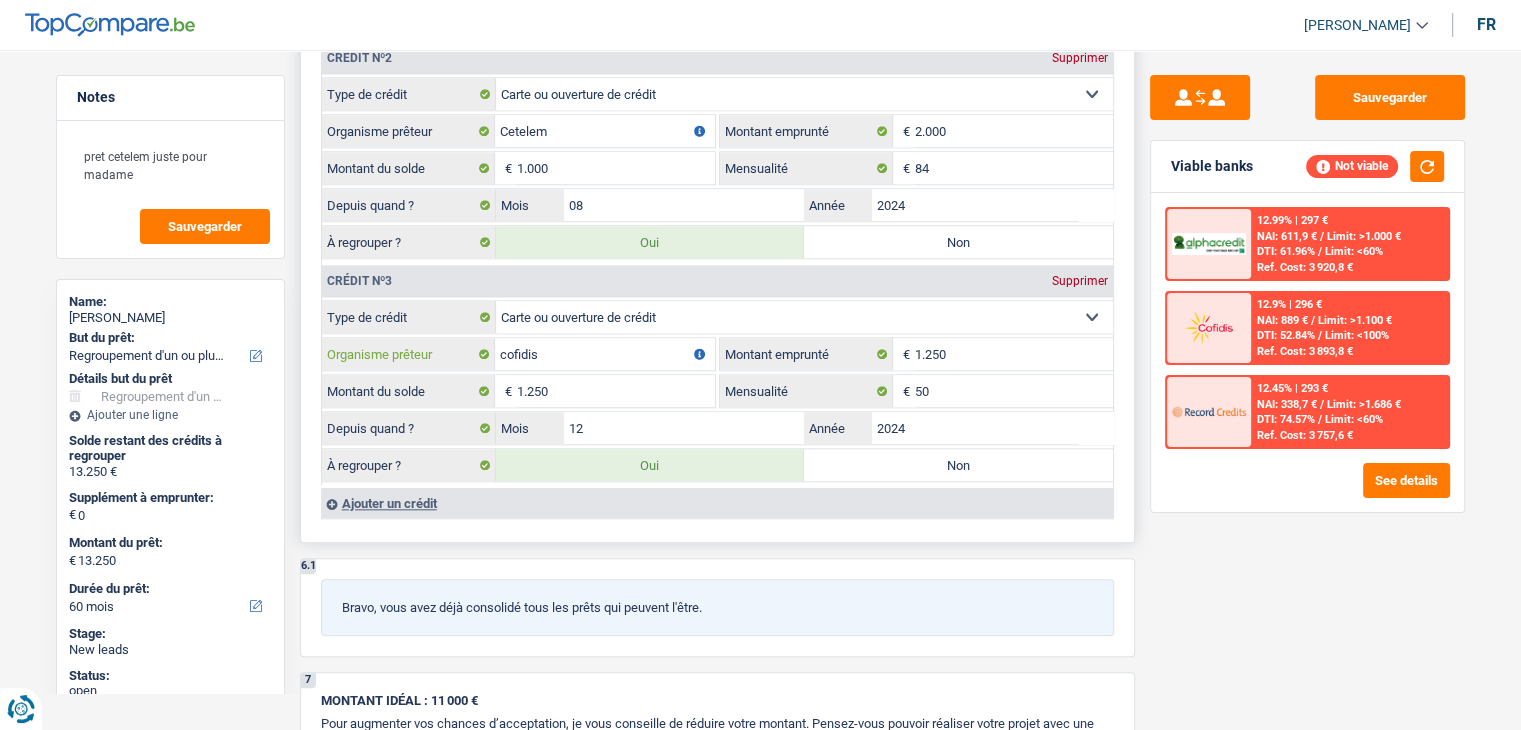 click on "cofidis" at bounding box center [605, 354] 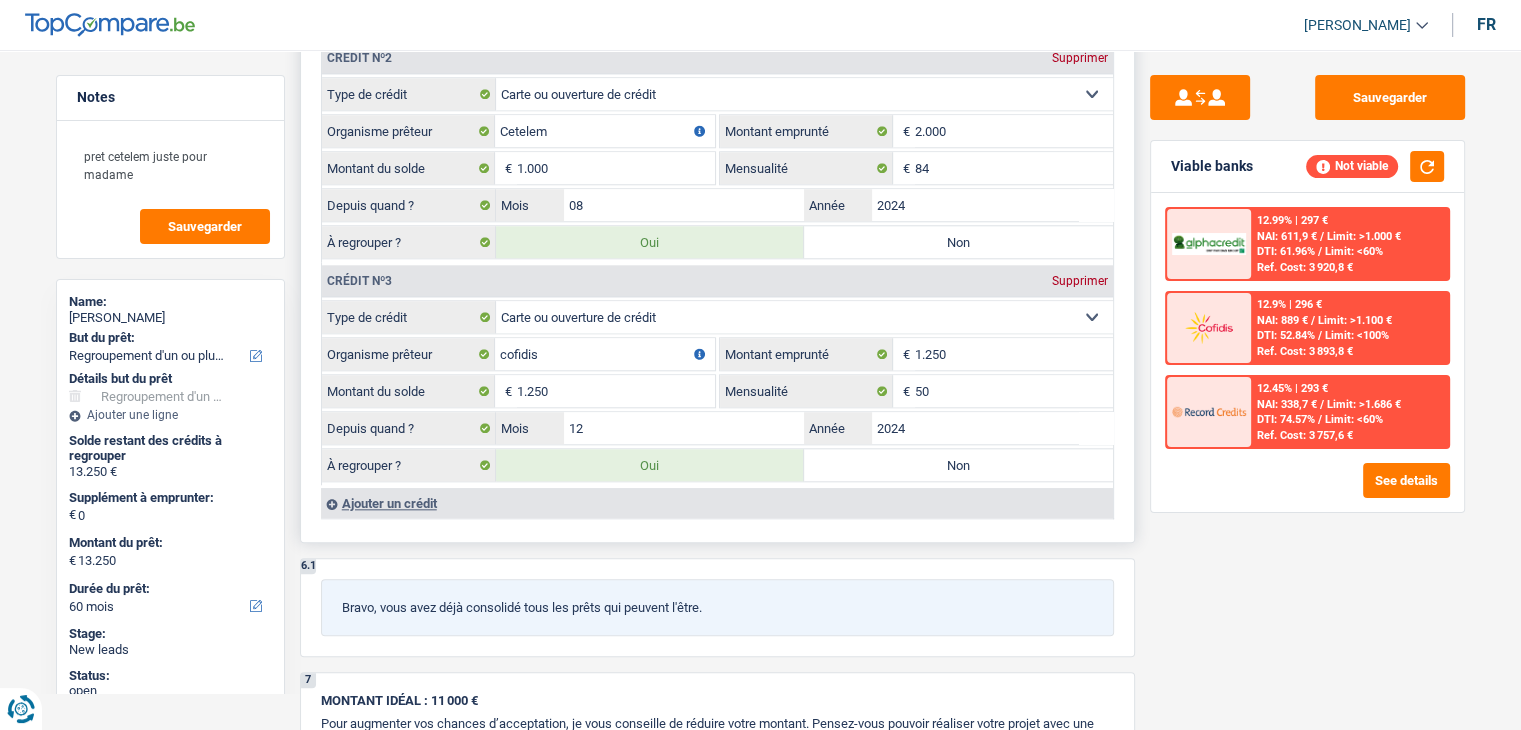 click on "6   Ancien :  Avez-vous des prêts ou des cartes de crédit en cours ?
Oui
Non
Dans quelle mesure êtes-vous intéressé par la réduction de vos remboursements mensuels afin d'avoir plus de budget à la fin du mois ?
Très Intéressée
Intéressée
Pas Intéressée
Crédit nº1
Supprimer
Carte ou ouverture de crédit Prêt hypothécaire Vente à tempérament Prêt à tempérament Prêt rénovation Prêt voiture Regroupement d'un ou plusieurs crédits
Sélectionner une option
Type de crédit
Cetelem           15.989" at bounding box center [717, 72] 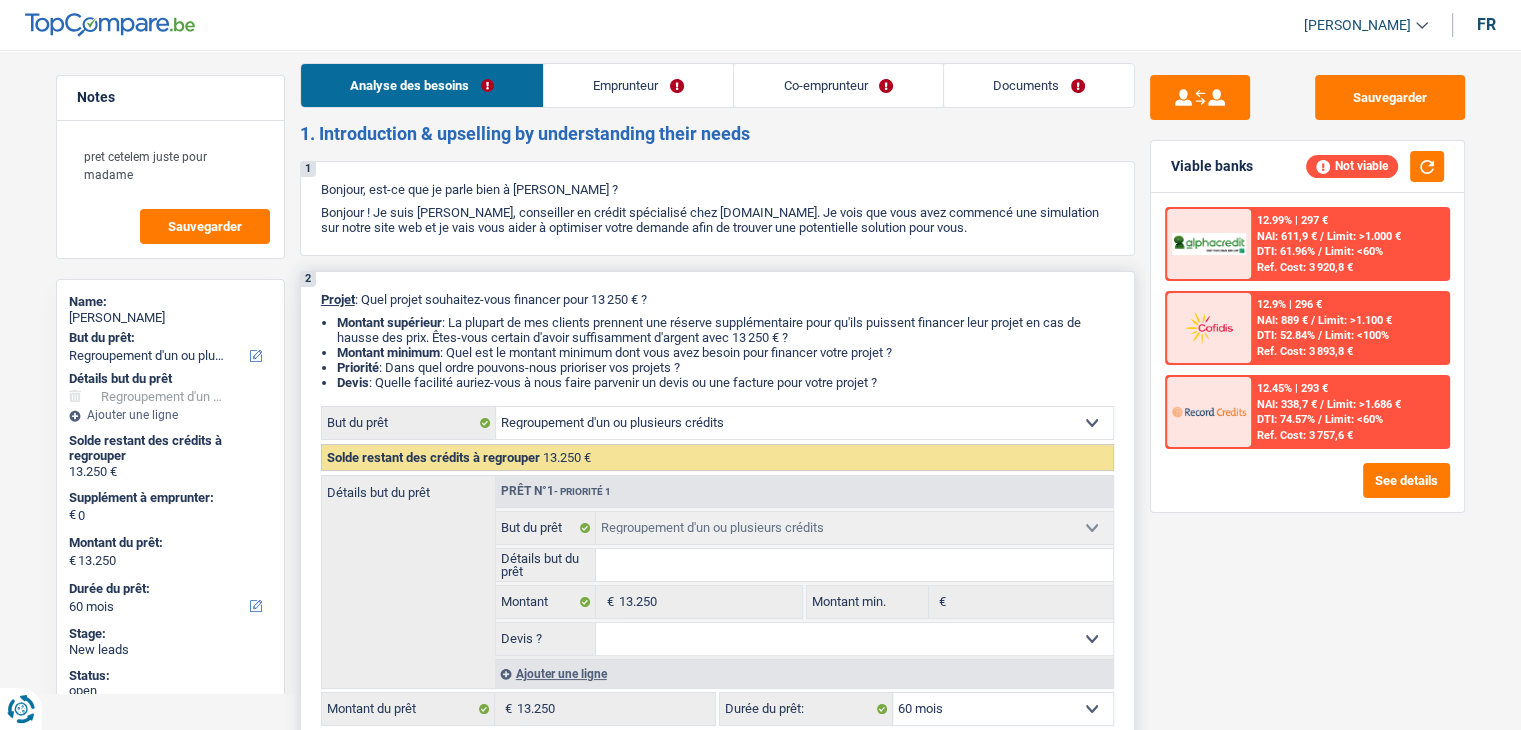 scroll, scrollTop: 0, scrollLeft: 0, axis: both 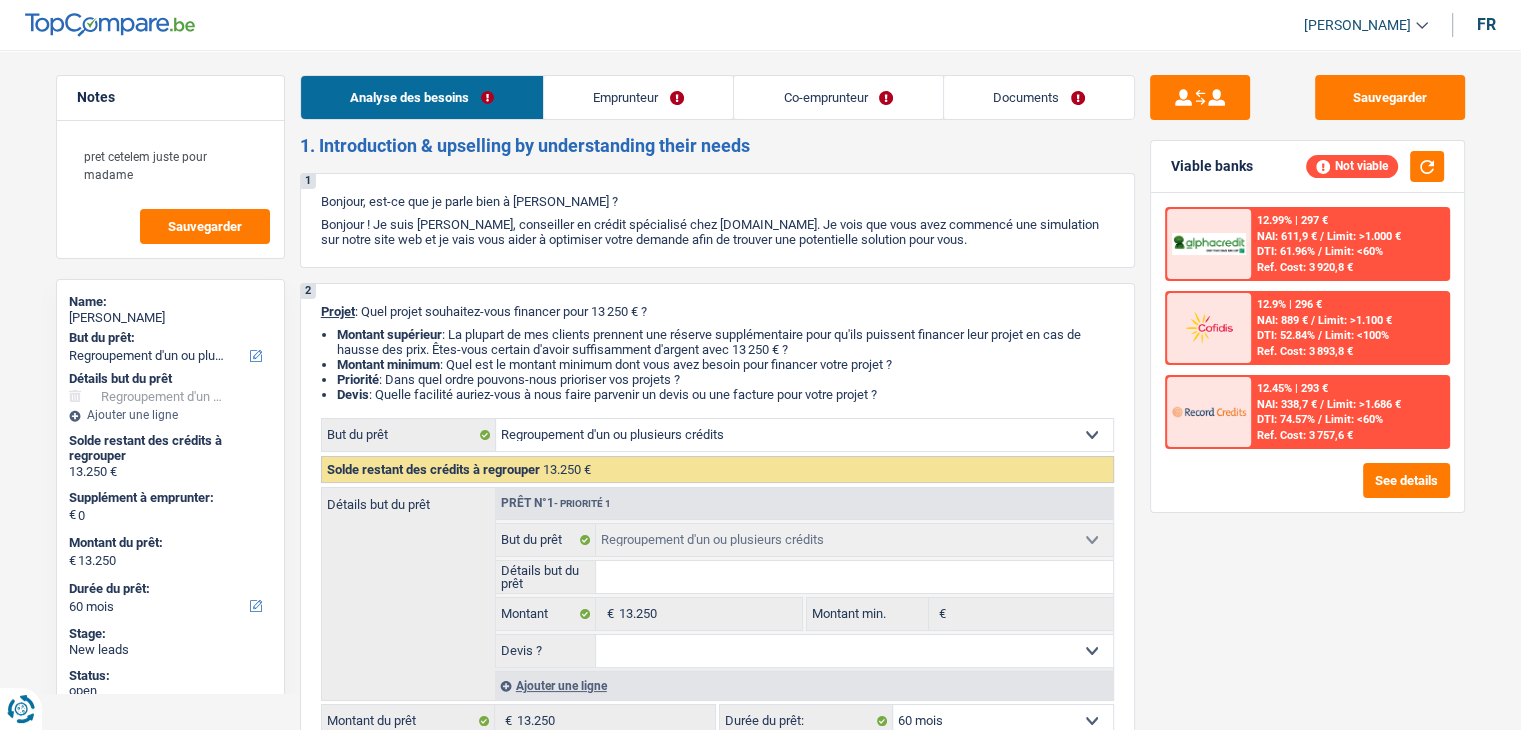 click on "Emprunteur" at bounding box center [638, 97] 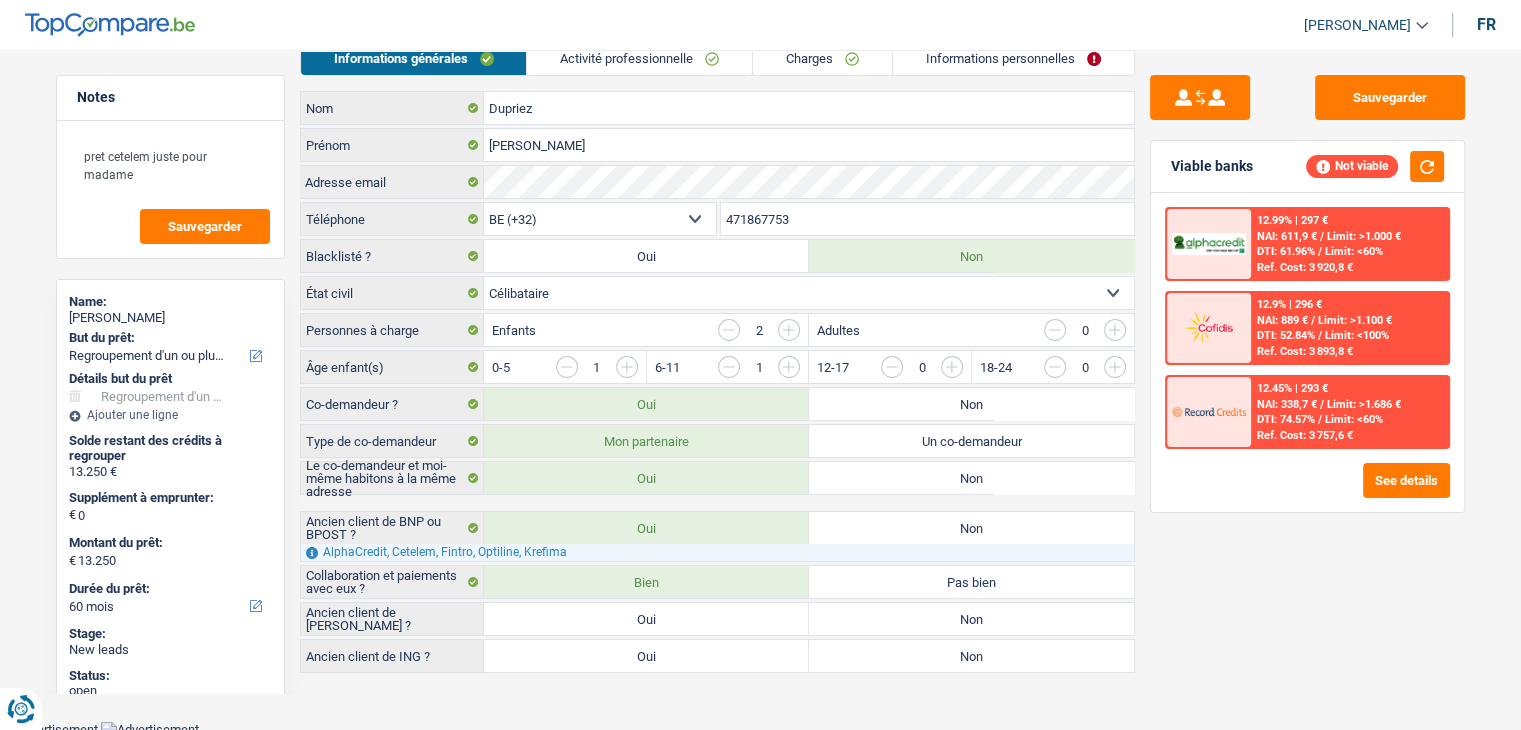 scroll, scrollTop: 83, scrollLeft: 0, axis: vertical 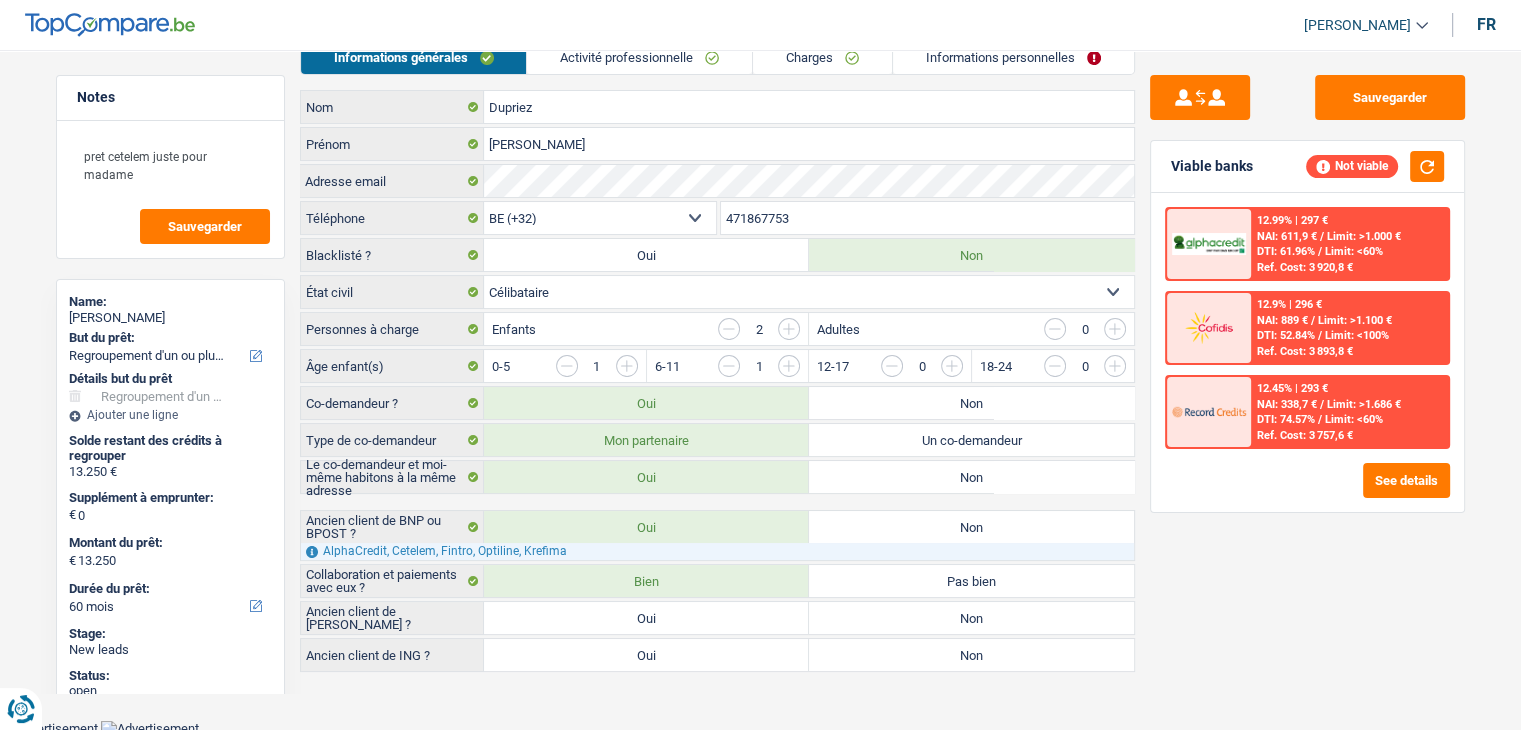 click on "Non" at bounding box center [971, 527] 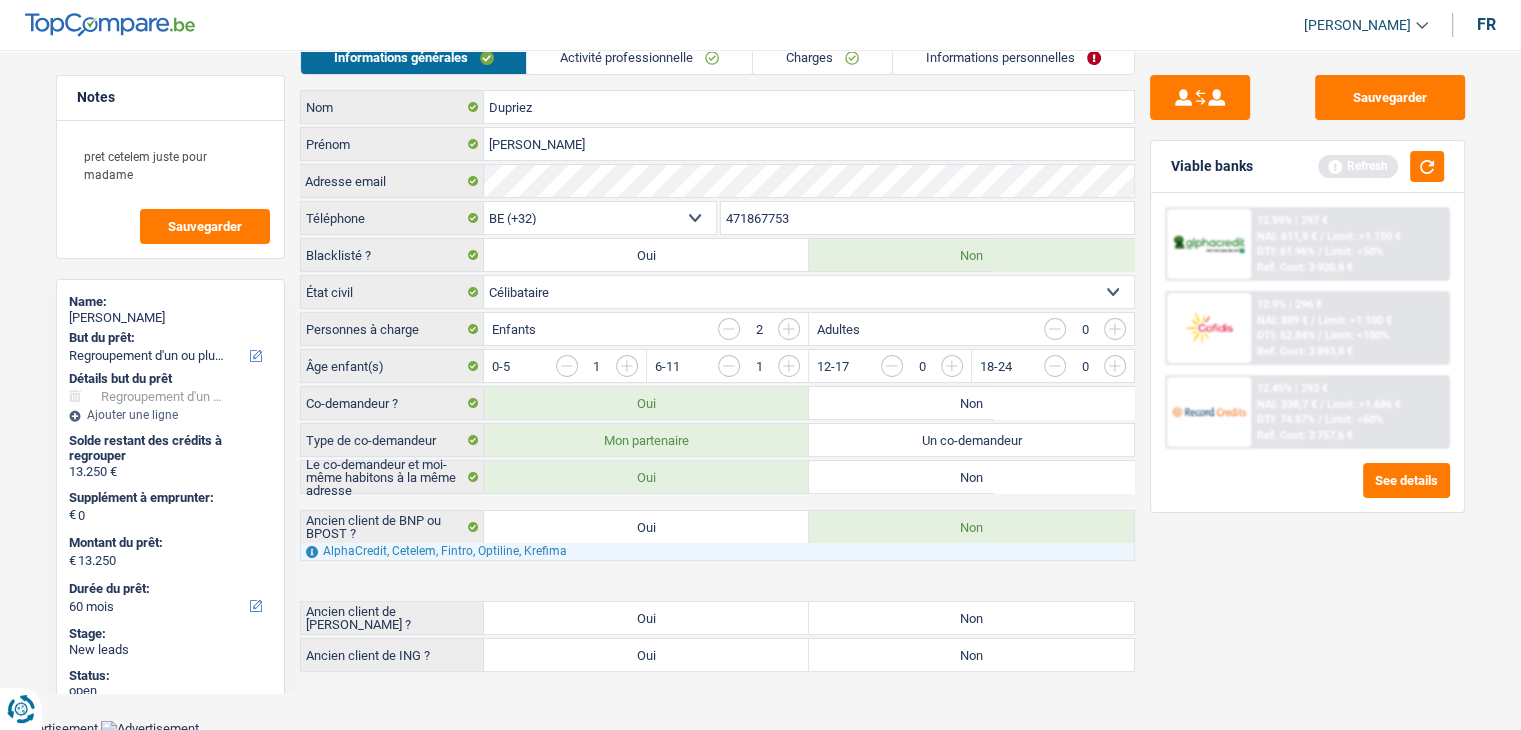 scroll, scrollTop: 46, scrollLeft: 0, axis: vertical 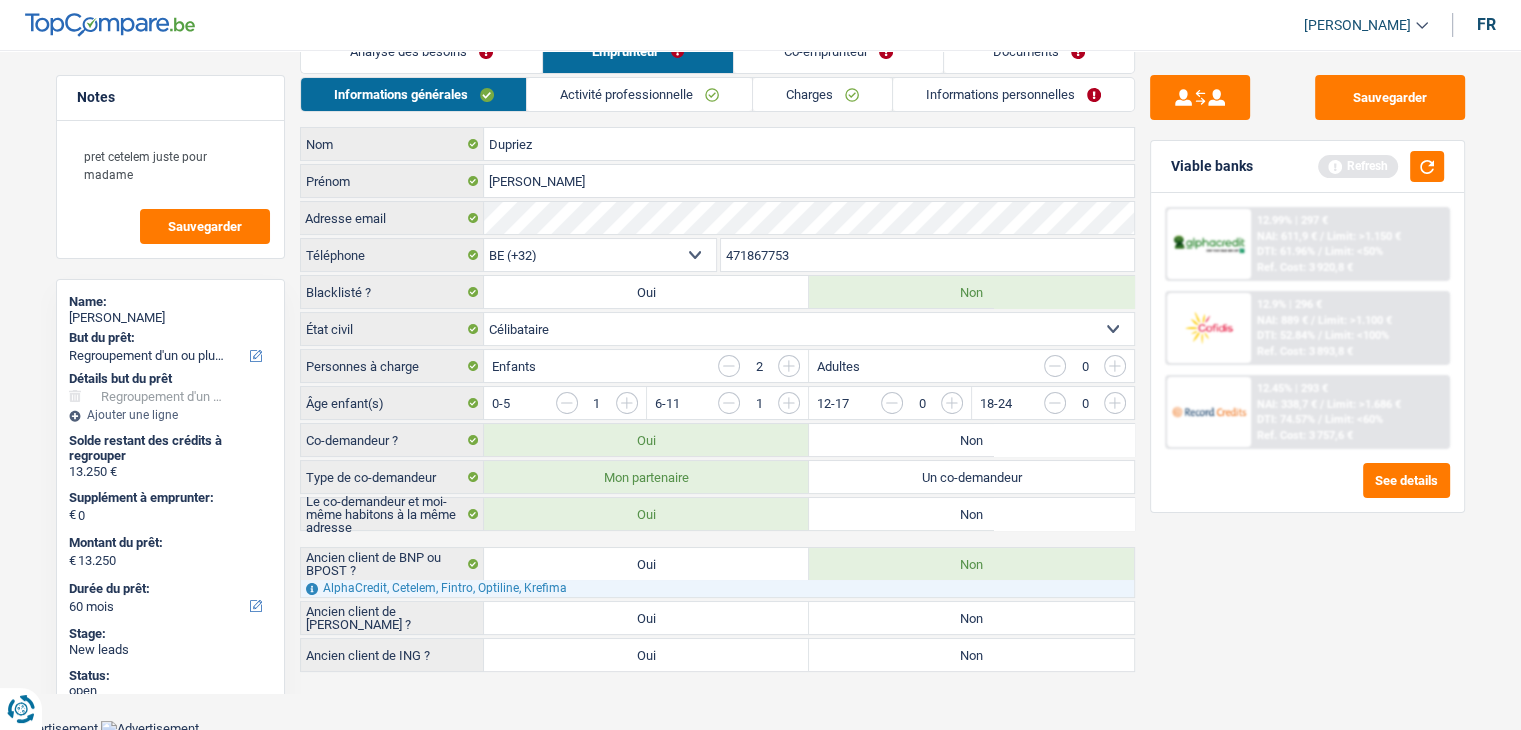 click on "Oui" at bounding box center (646, 618) 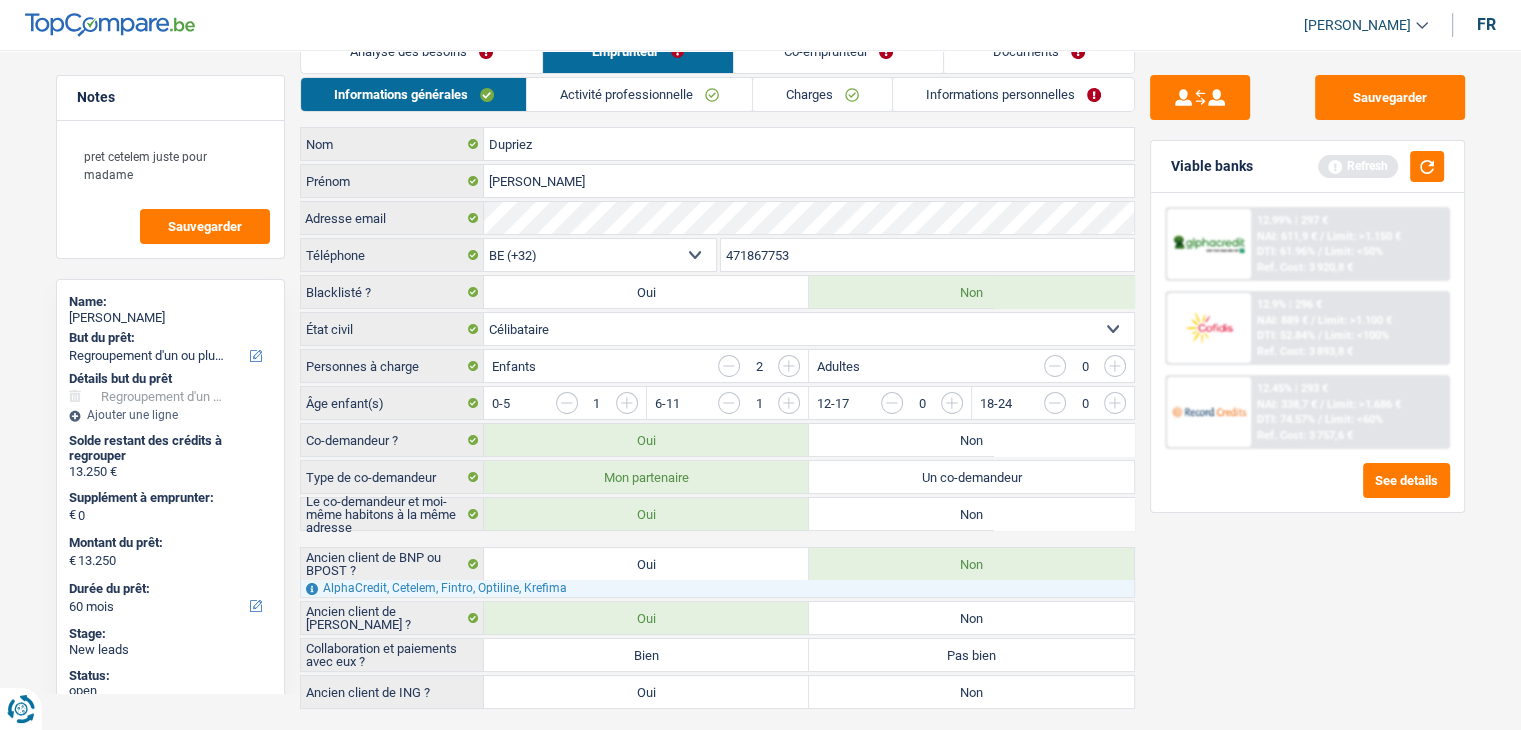click on "Bien" at bounding box center (646, 655) 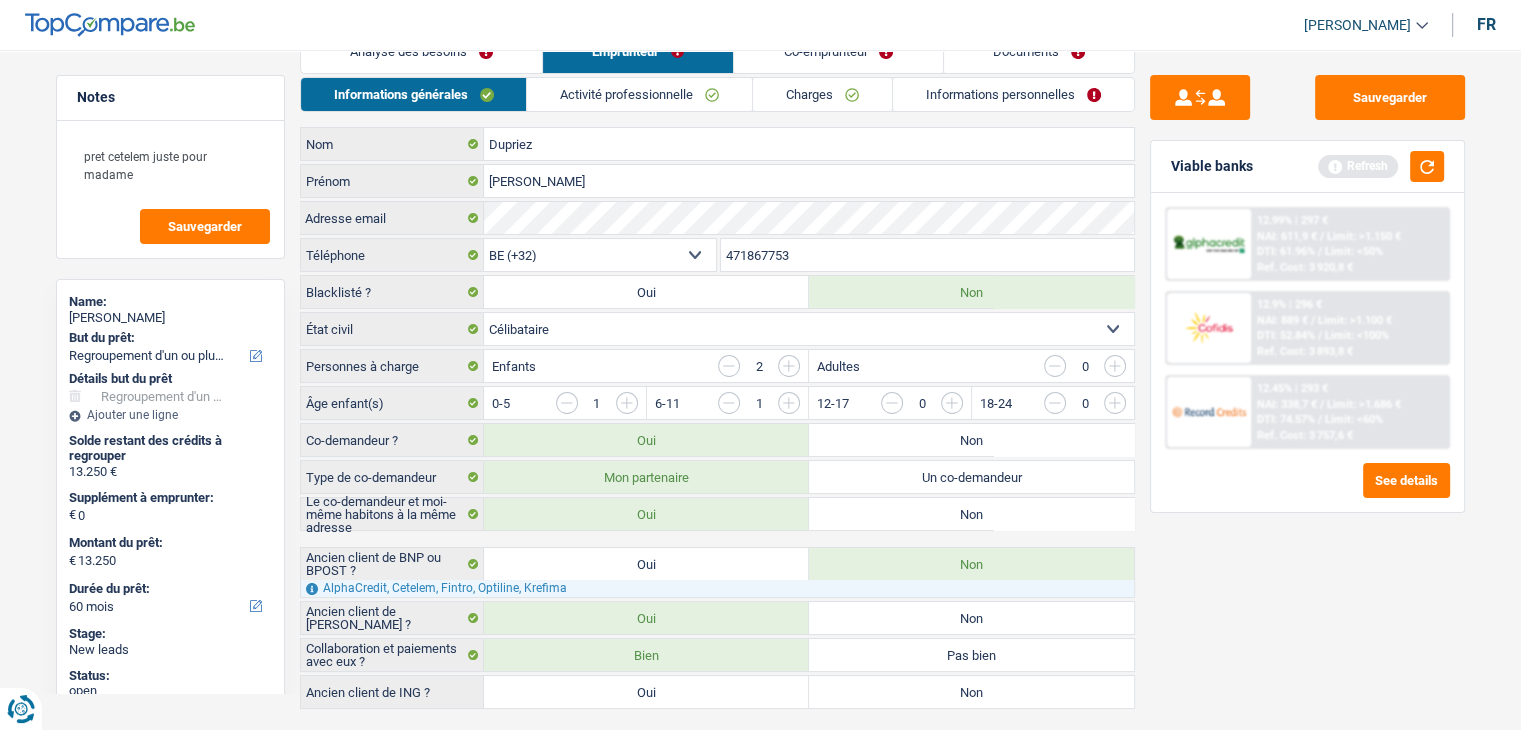 click on "Non" at bounding box center [971, 692] 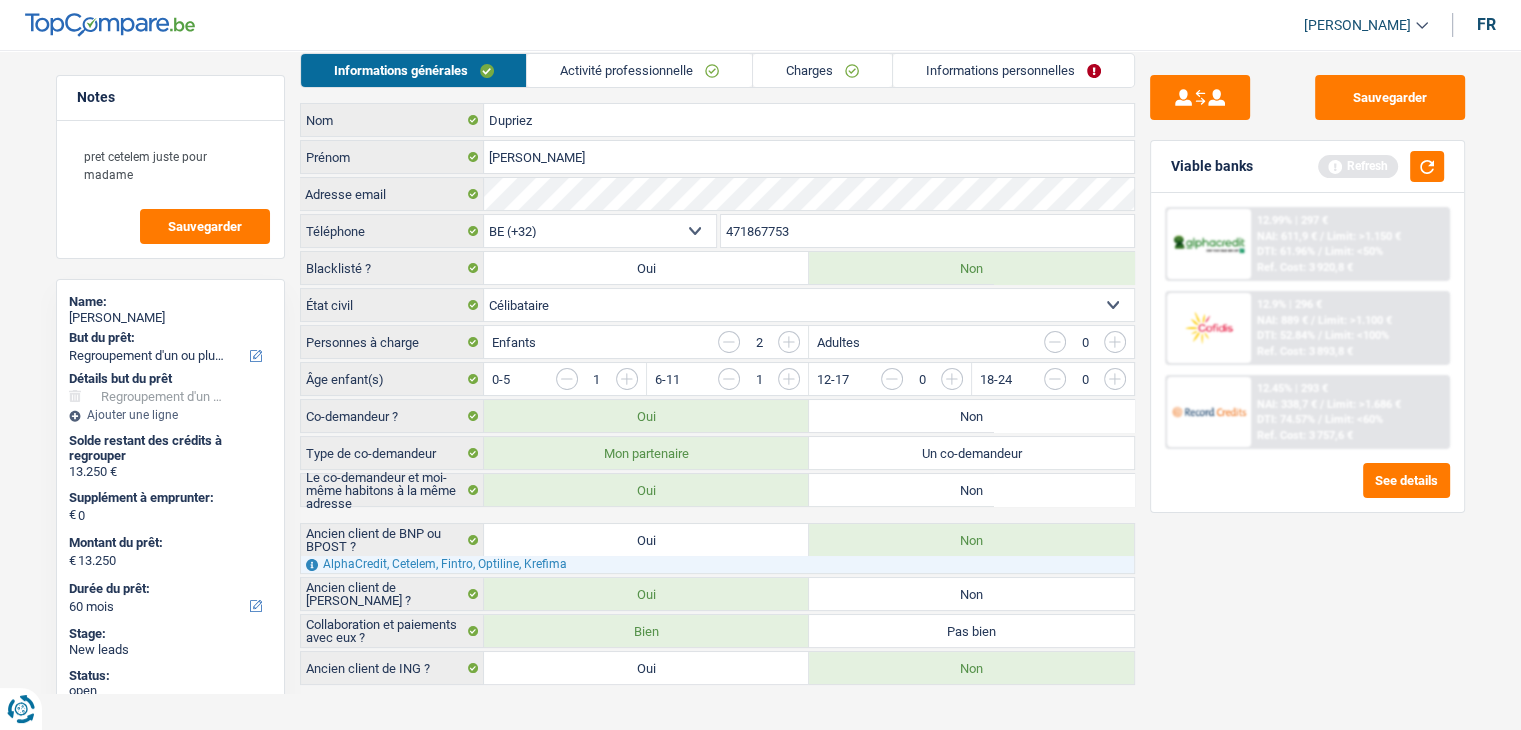 scroll, scrollTop: 83, scrollLeft: 0, axis: vertical 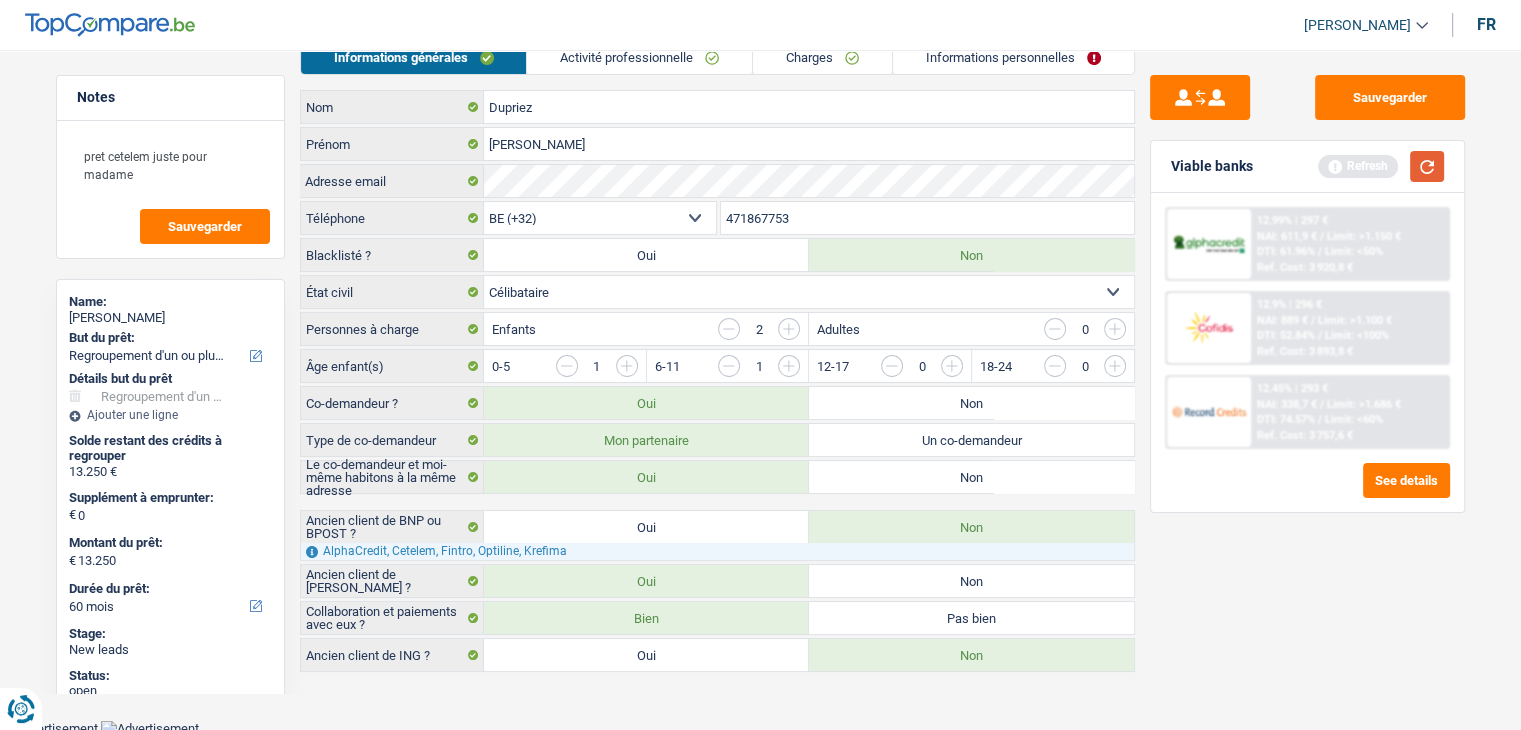 click on "Viable banks
Refresh" at bounding box center (1307, 167) 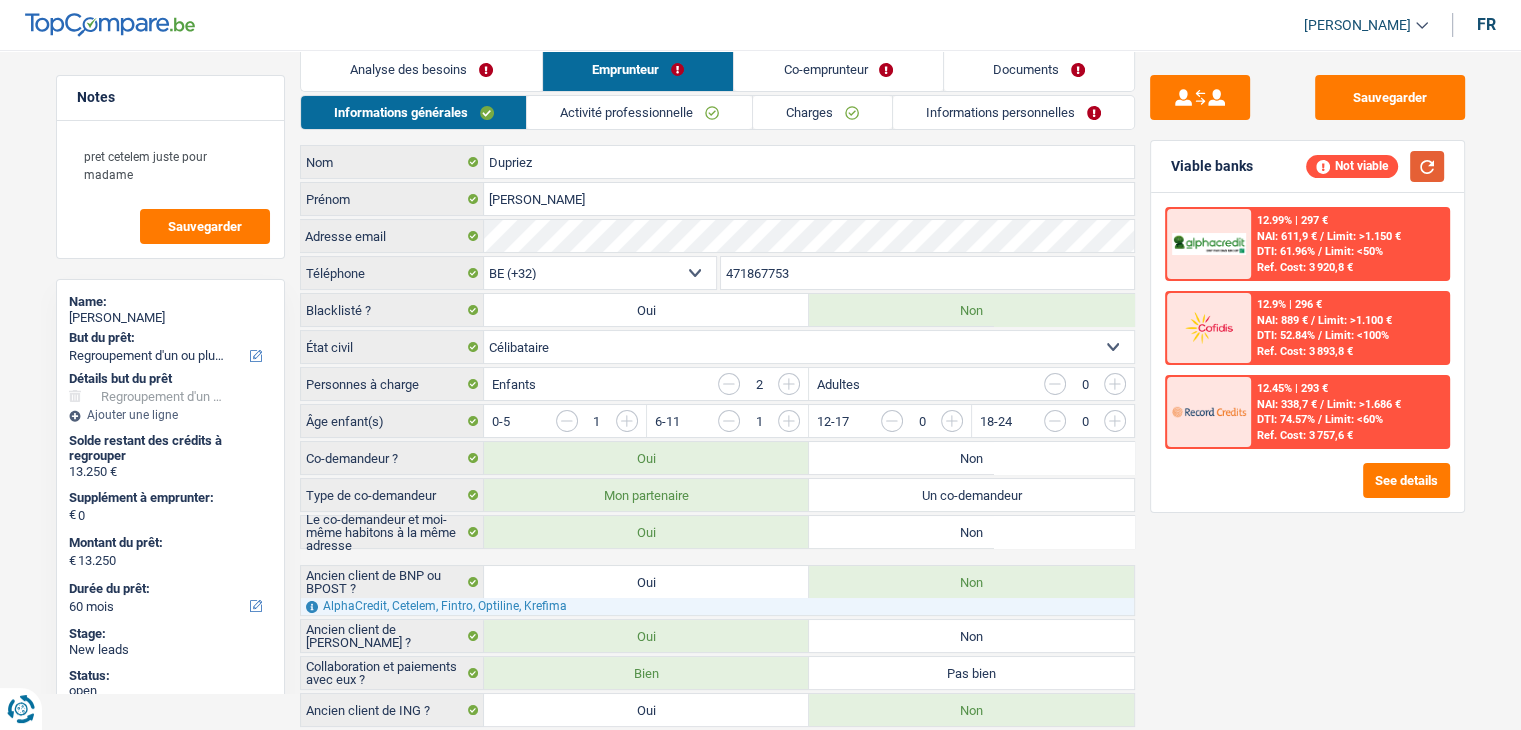 scroll, scrollTop: 0, scrollLeft: 0, axis: both 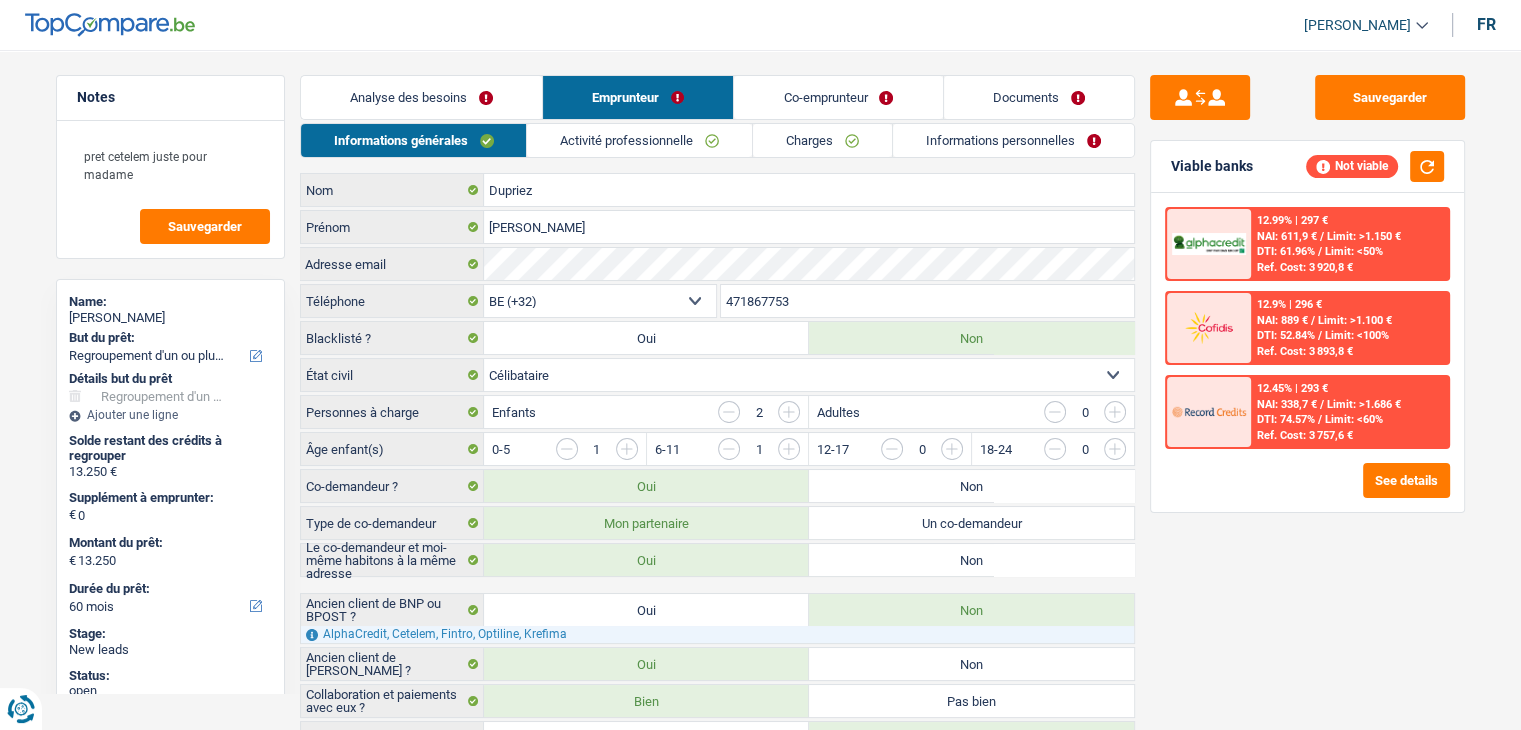click on "Analyse des besoins Emprunteur Co-emprunteur Documents
1. Introduction & upselling by understanding their needs
1
Bonjour, est-ce que je parle bien à [PERSON_NAME] ?
Bonjour ! Je suis [PERSON_NAME], conseiller en crédit spécialisé chez [DOMAIN_NAME]. Je vois que vous avez commencé une simulation sur notre site web et je vais vous aider à optimiser votre demande afin de trouver une potentielle solution pour vous.
2   Projet  : Quel projet souhaitez-vous financer pour 13 250 € ?
Montant supérieur : La plupart de mes clients prennent une réserve supplémentaire pour qu'ils puissent financer leur projet en cas de hausse des prix. Êtes-vous certain d'avoir suffisamment d'argent avec 13 250 € ?   Montant minimum : Quel est le montant minimum dont vous avez besoin pour financer votre projet ?   Priorité : Dans quel ordre pouvons-nous prioriser vos projets ?   Devis     Hifi, multimédia, gsm, ordinateur Frais médicaux" at bounding box center (717, 415) 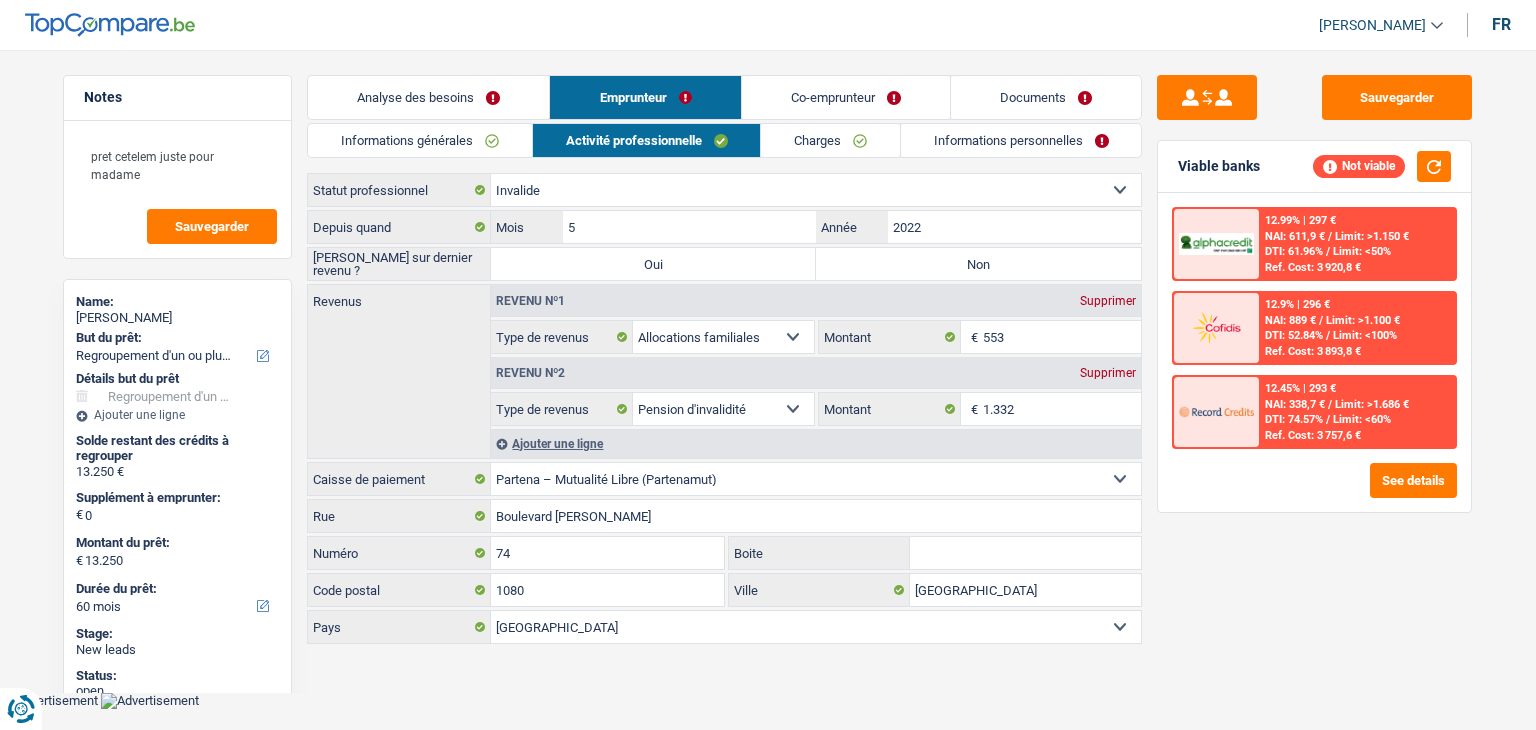click on "Sauvegarder
Viable banks
Not viable
12.99% | 297 €
NAI: 611,9 €
/
Limit: >1.150 €
DTI: 61.96%
/
Limit: <50%
Ref. Cost: 3 920,8 €
12.9% | 296 €
NAI: 889 €
/
Limit: >1.100 €
DTI: 52.84%
/               /       /" at bounding box center (1314, 384) 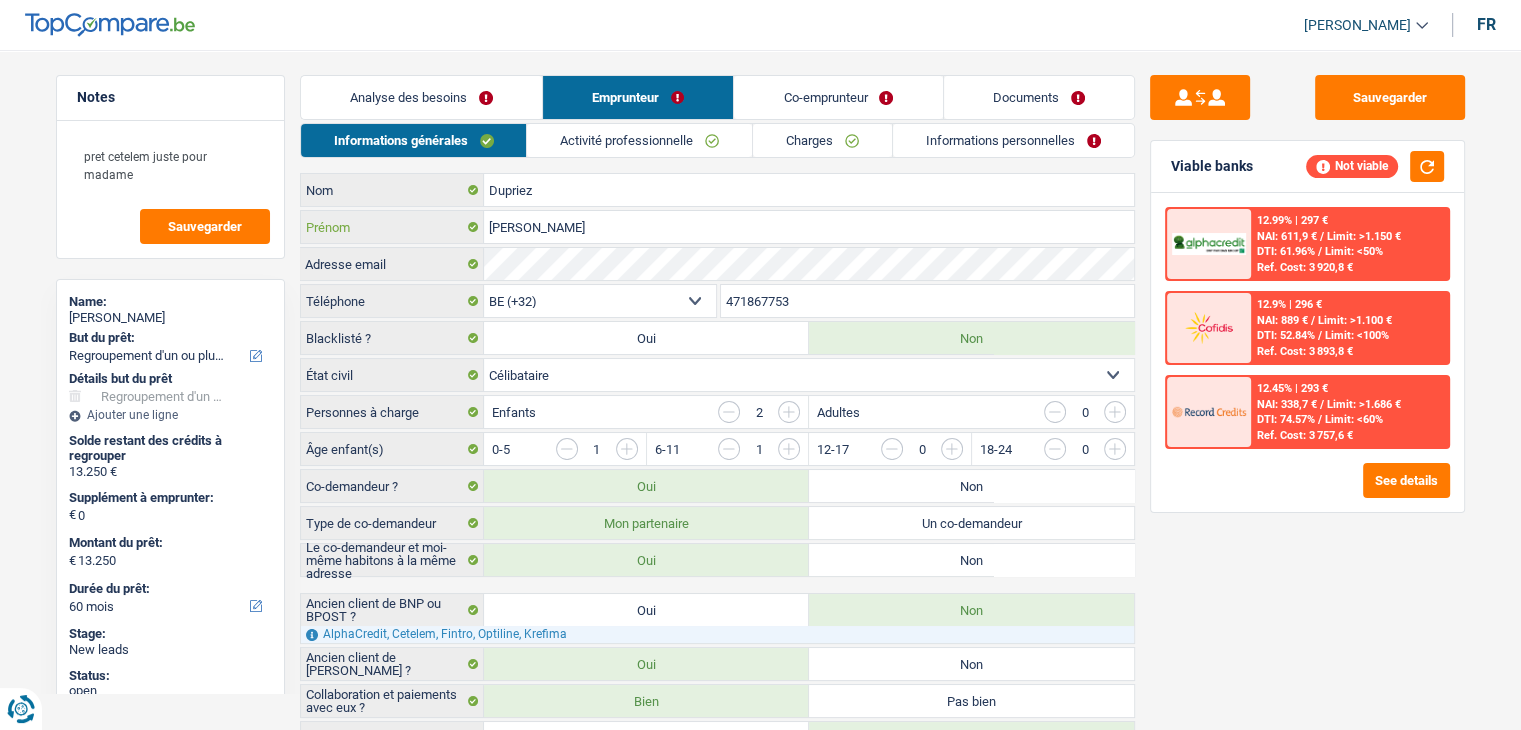 click on "[PERSON_NAME]" at bounding box center (809, 227) 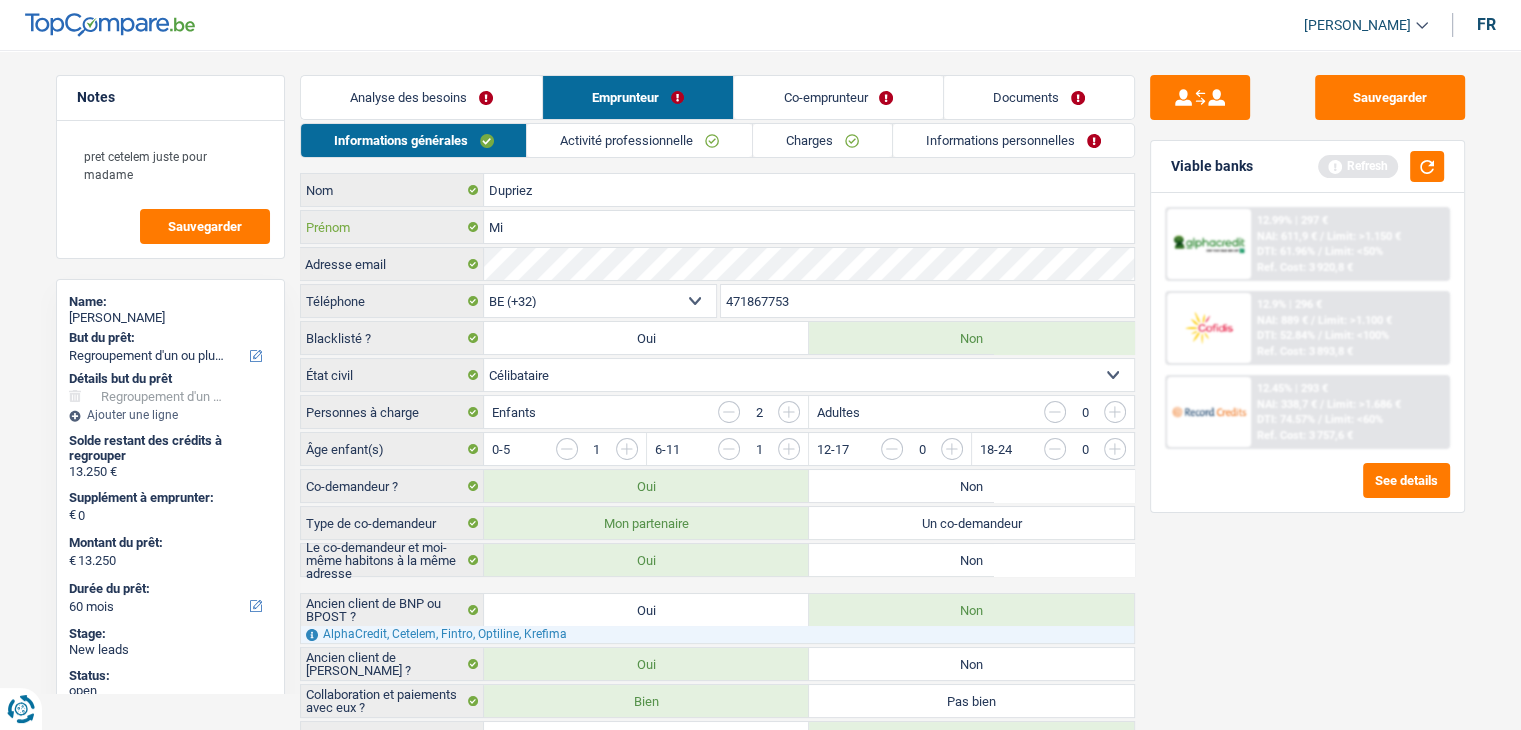 type on "M" 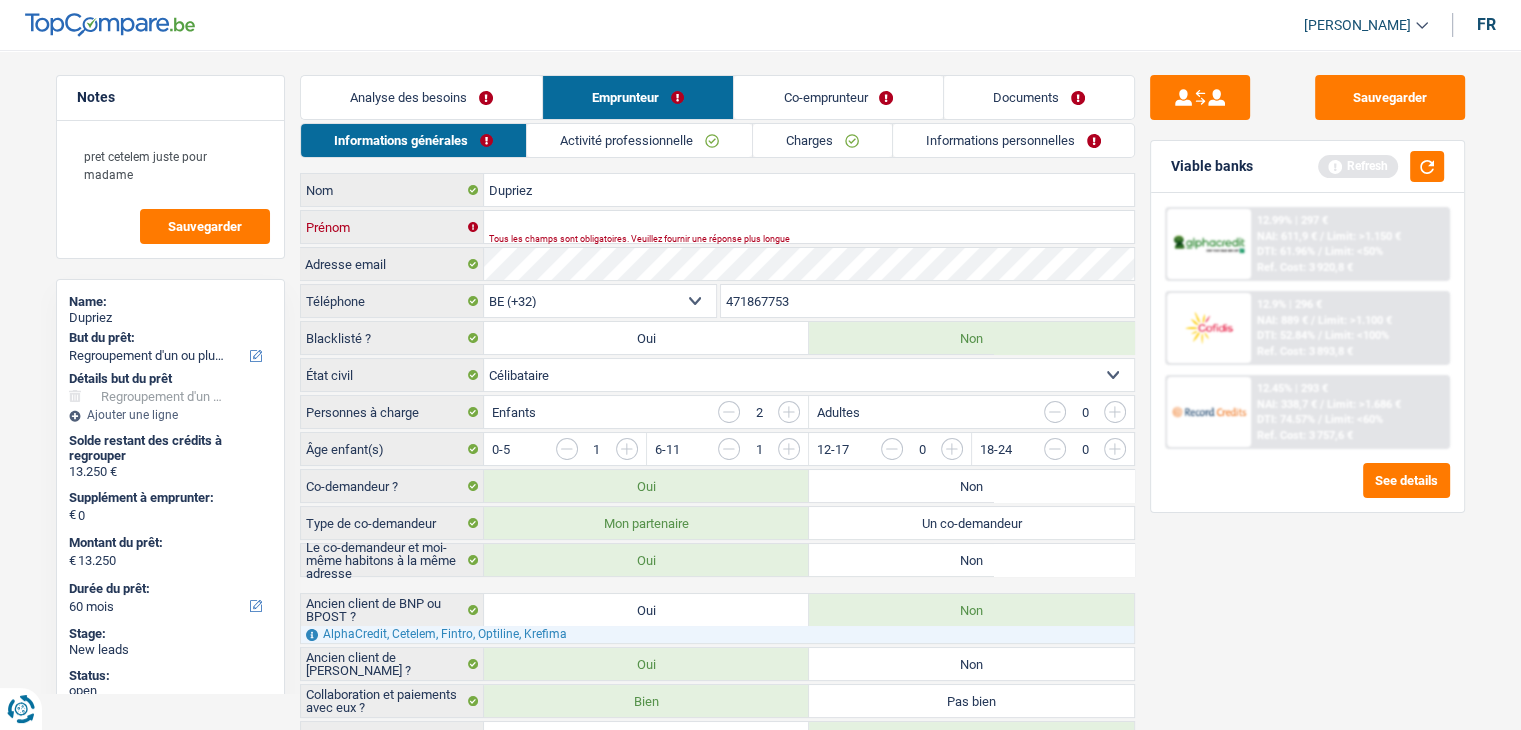 type 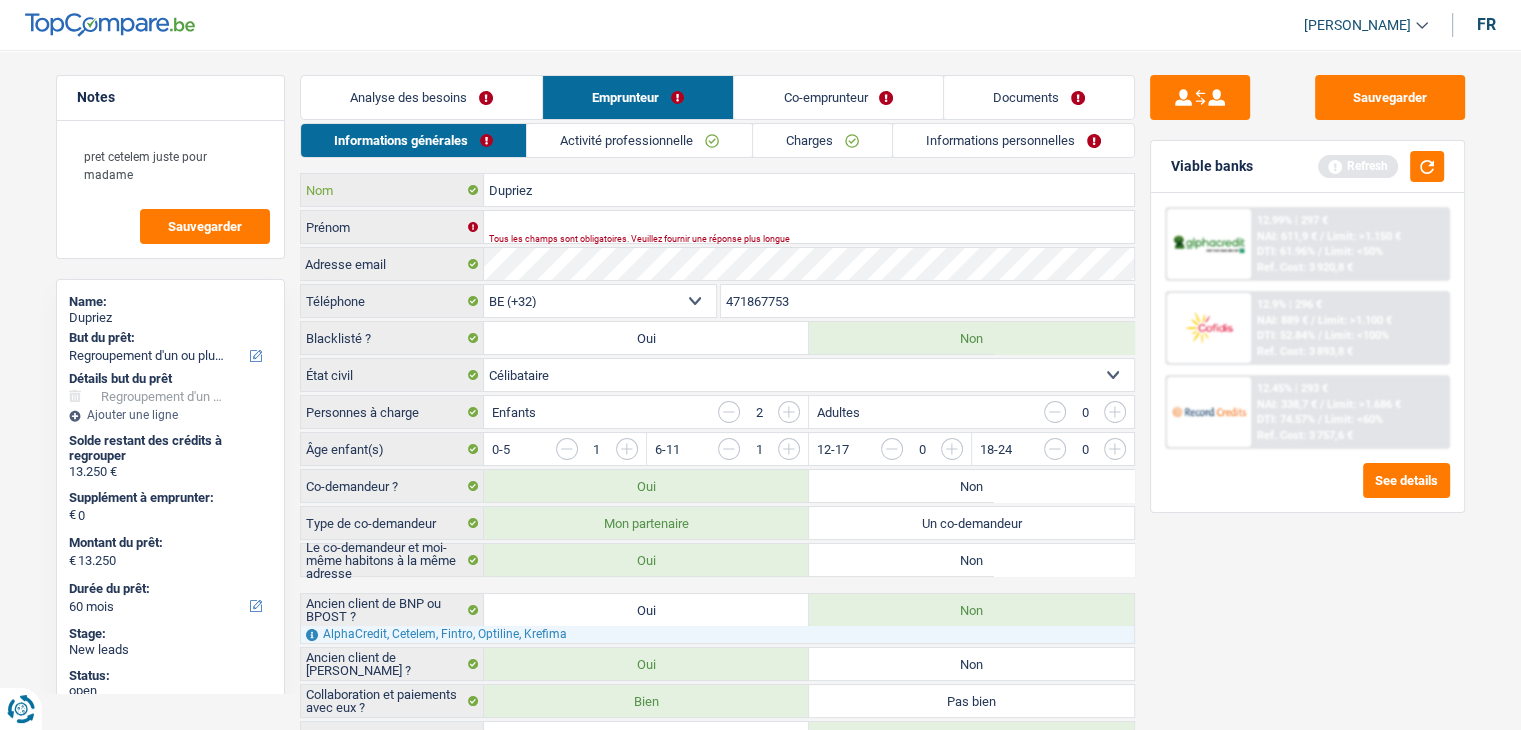 click on "Dupriez" at bounding box center (809, 190) 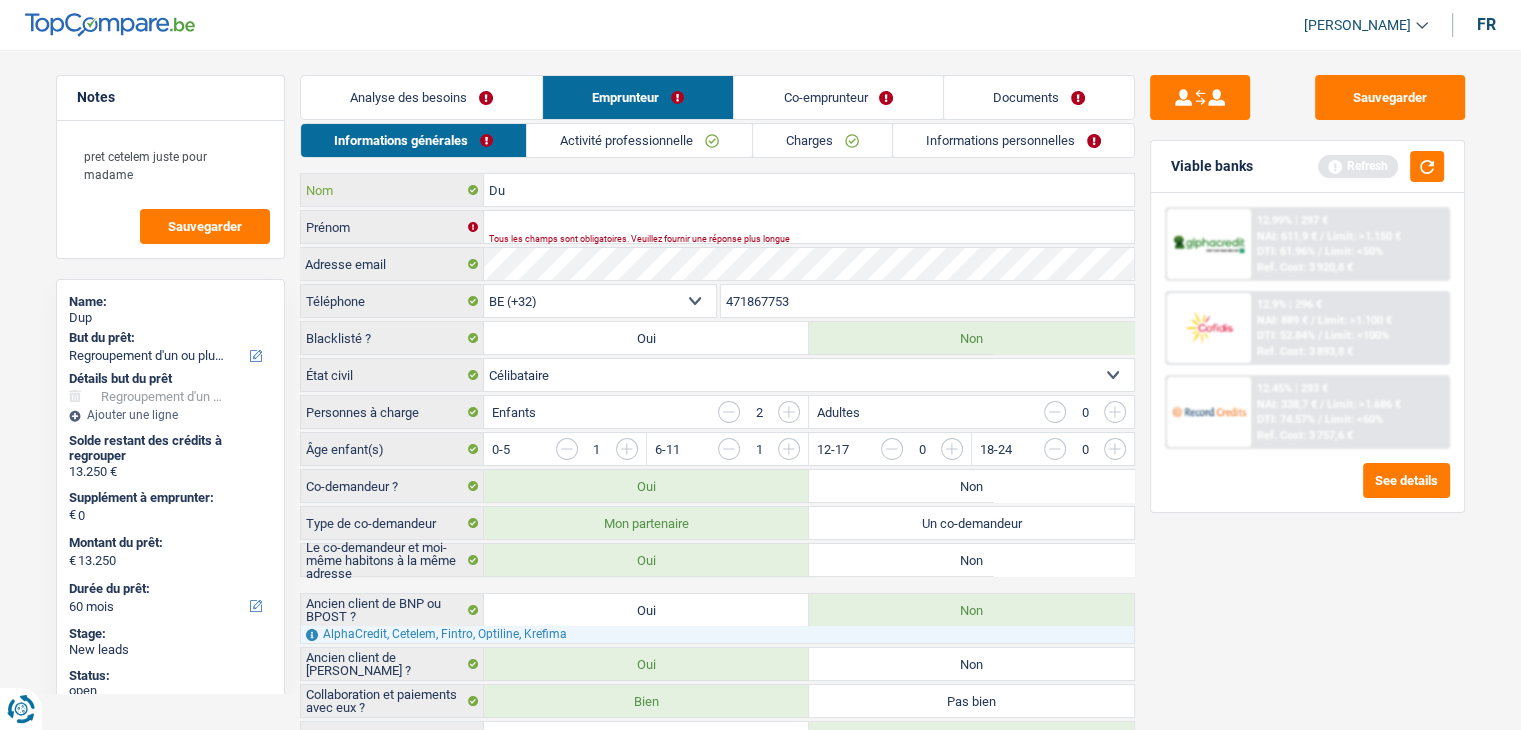 type on "D" 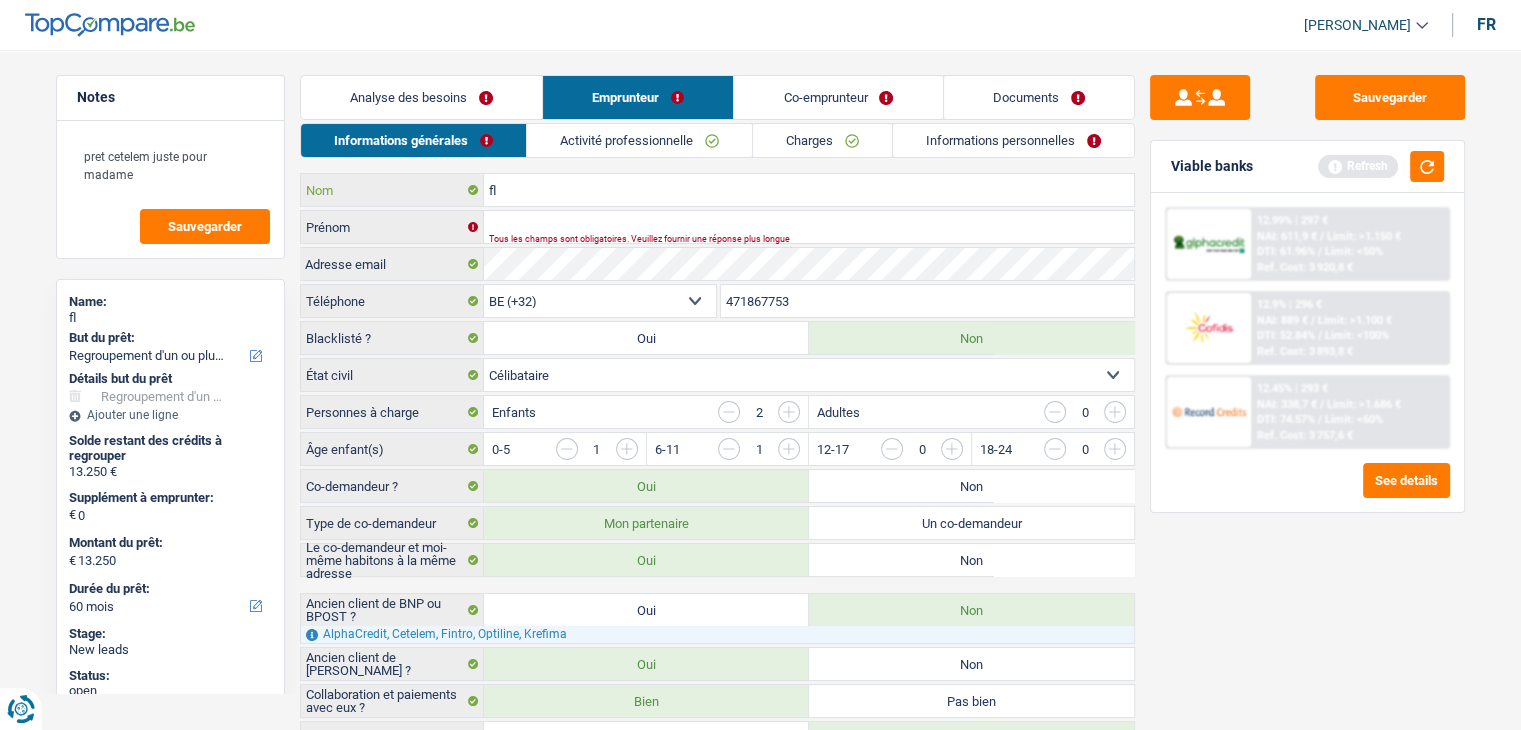 type on "f" 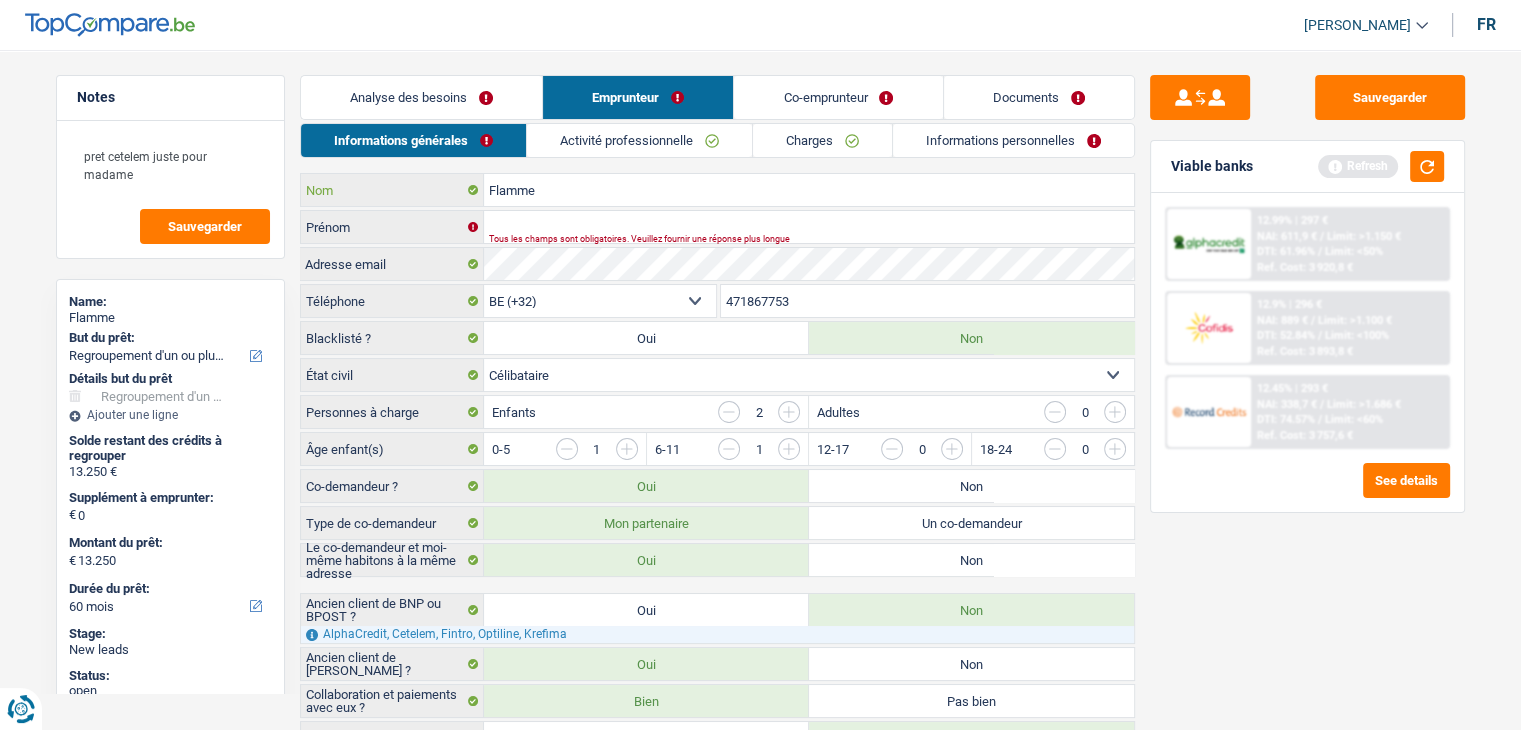 type on "Flamme" 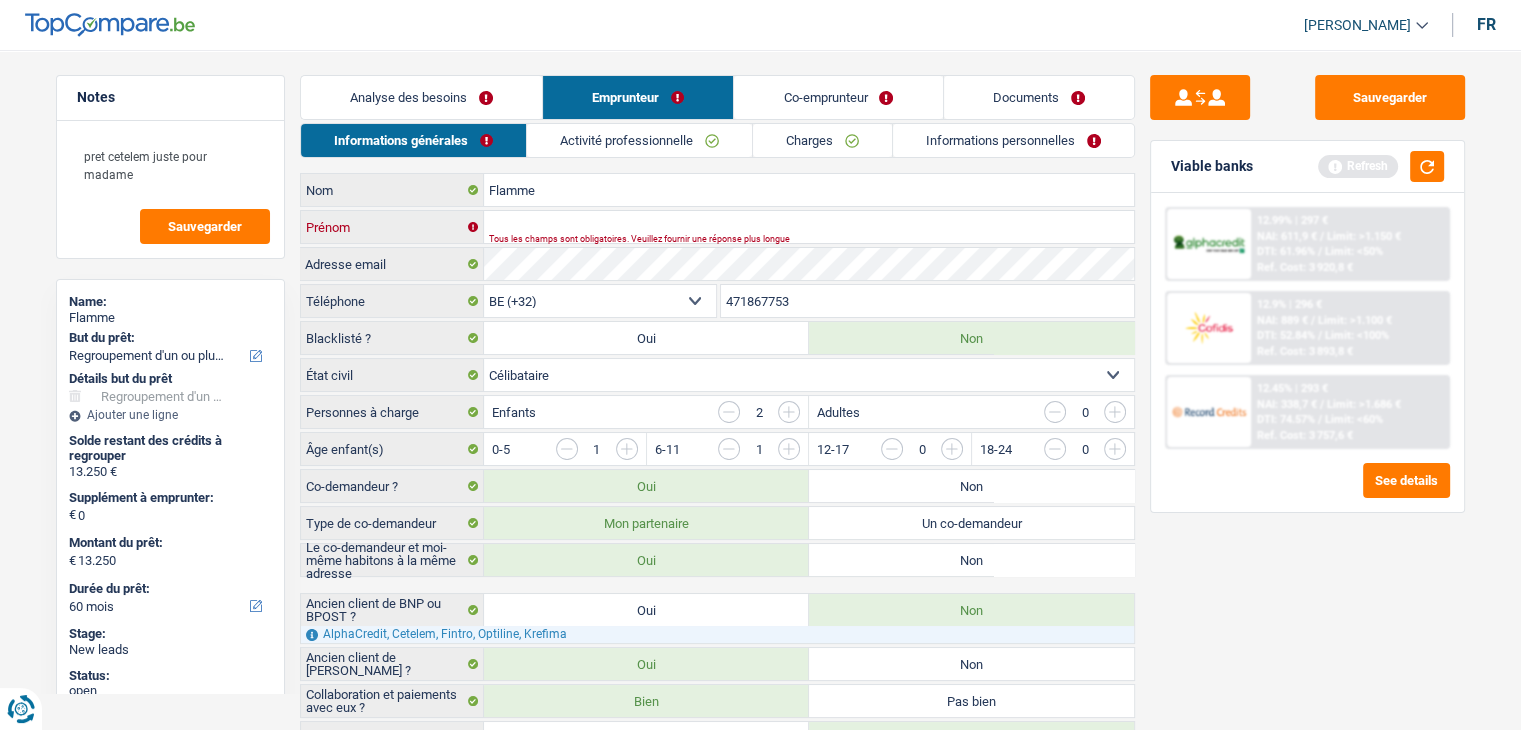 click on "Prénom" at bounding box center (809, 227) 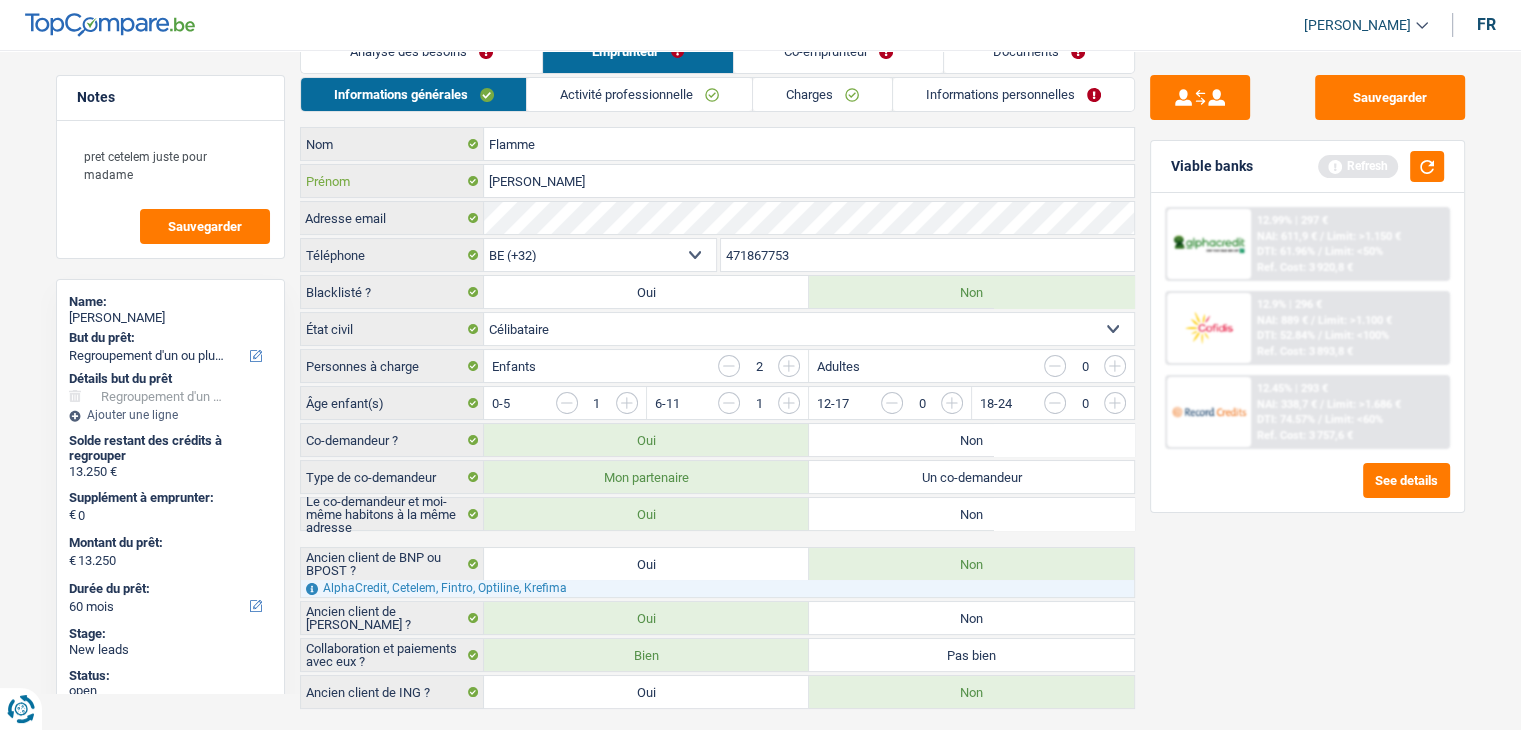 scroll, scrollTop: 83, scrollLeft: 0, axis: vertical 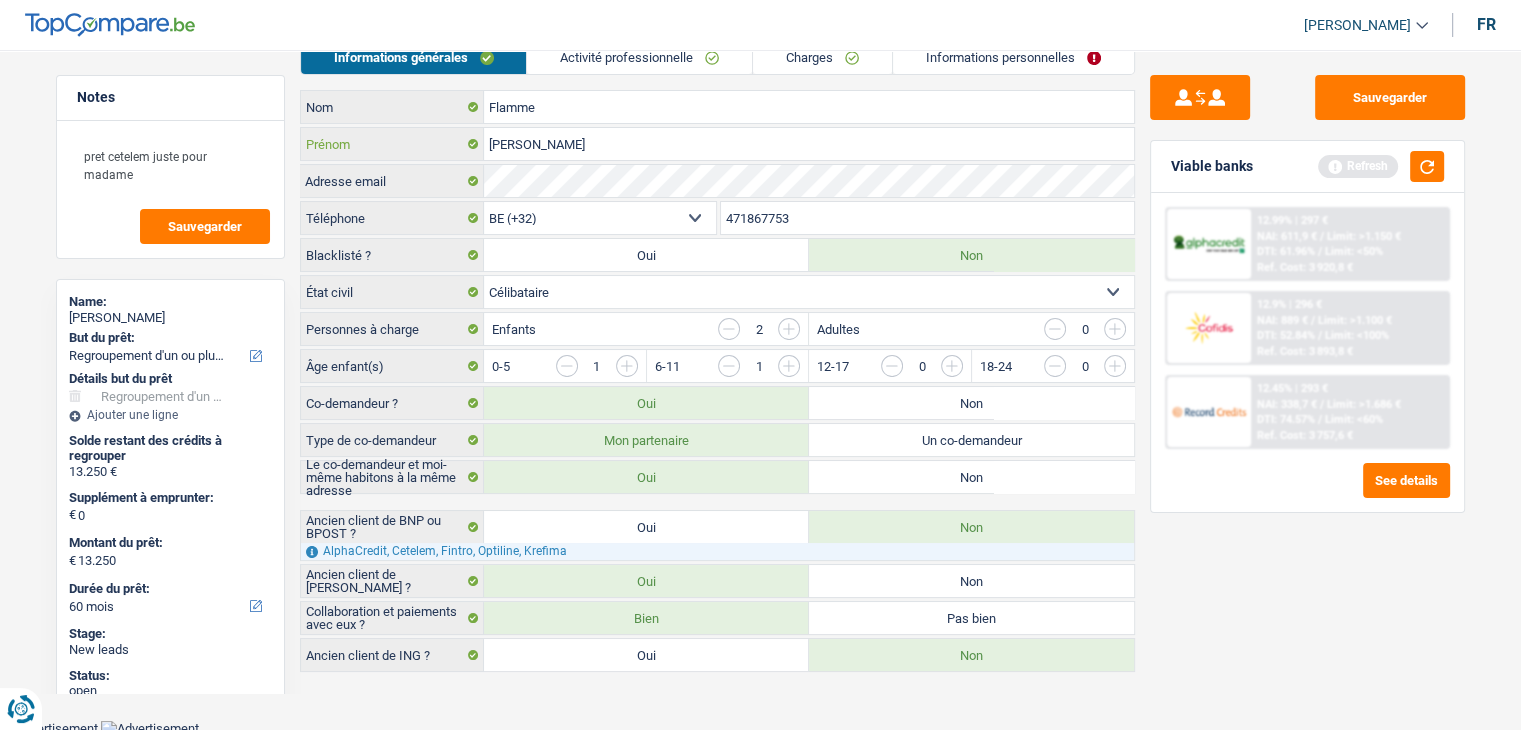 type on "[PERSON_NAME]" 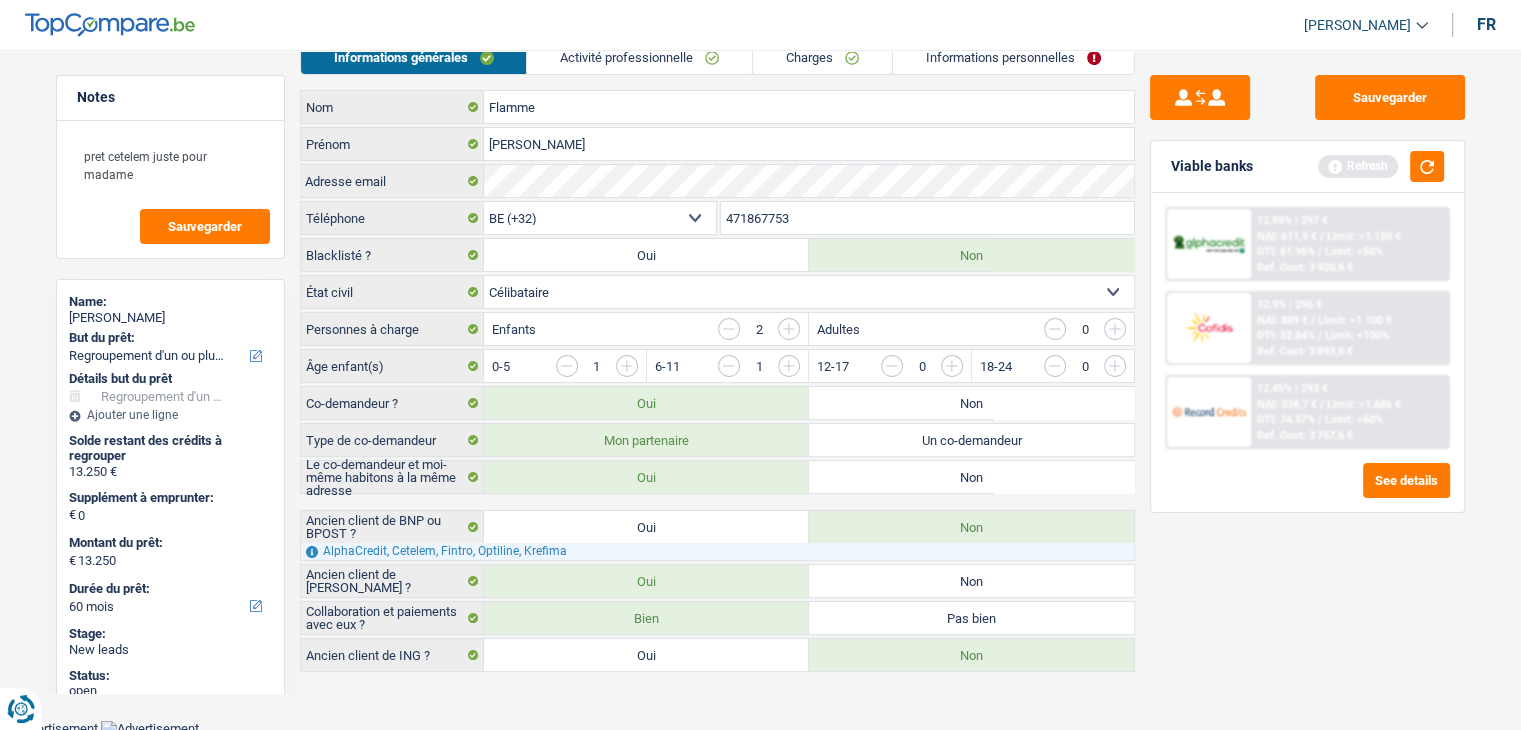 click on "Oui" at bounding box center [646, 527] 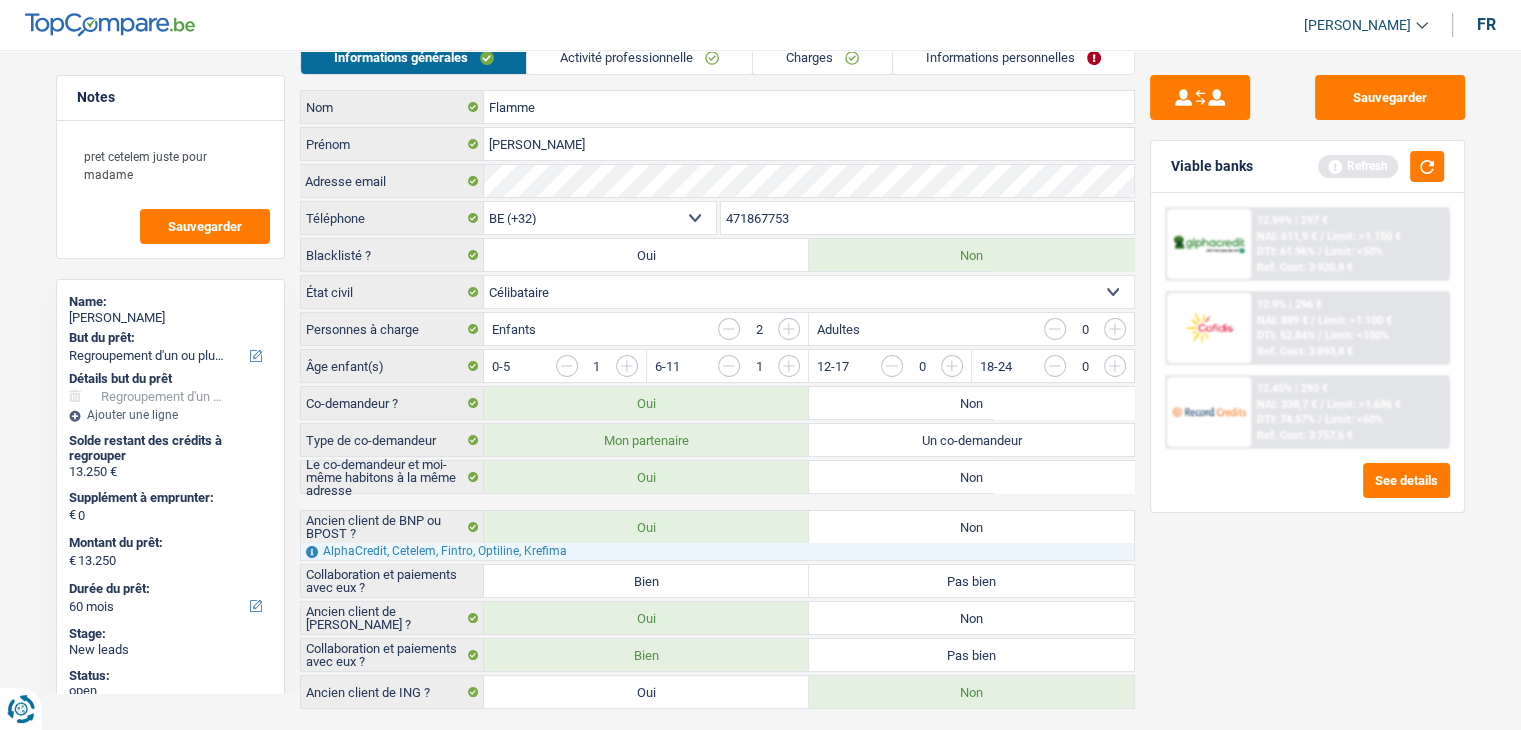 click on "Bien" at bounding box center (646, 581) 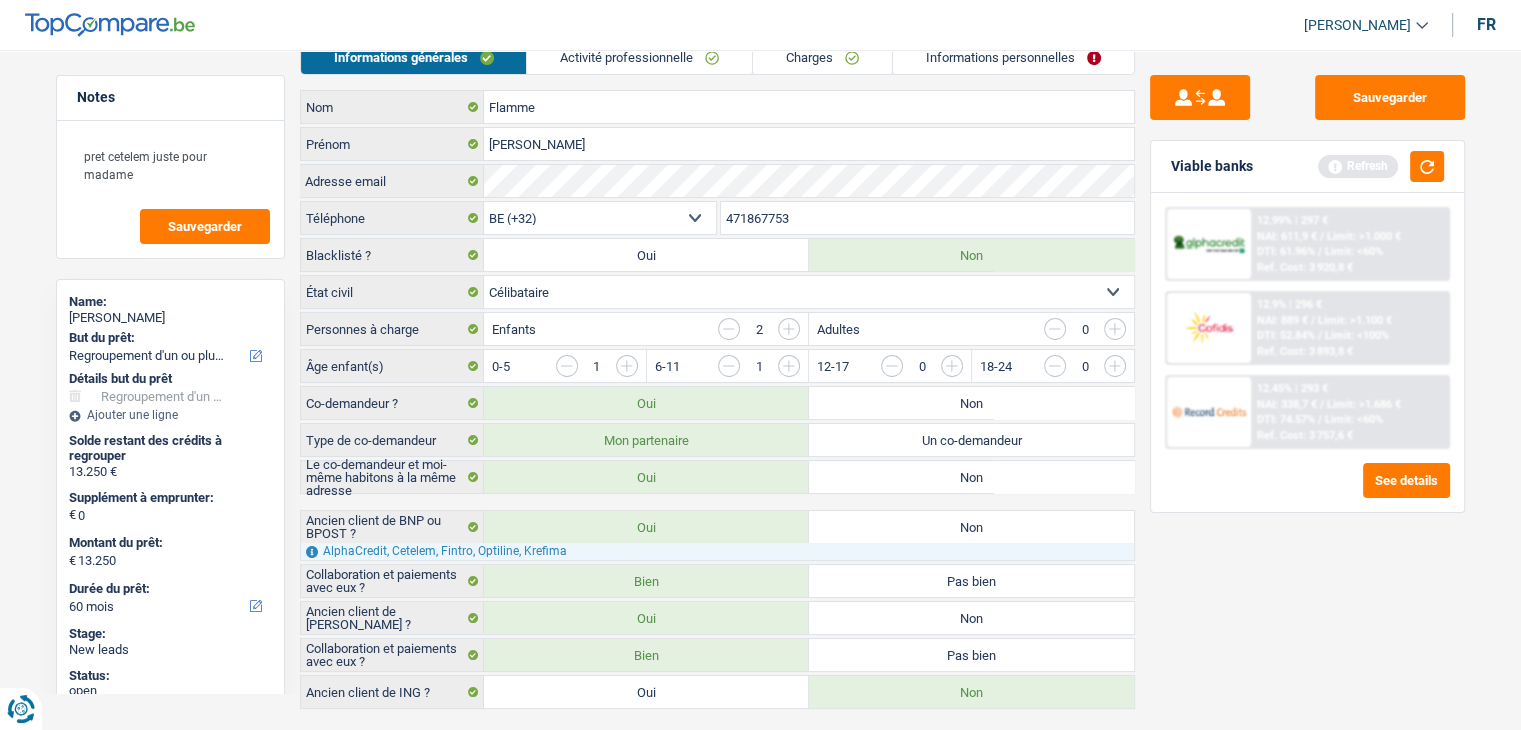click on "Non" at bounding box center [971, 618] 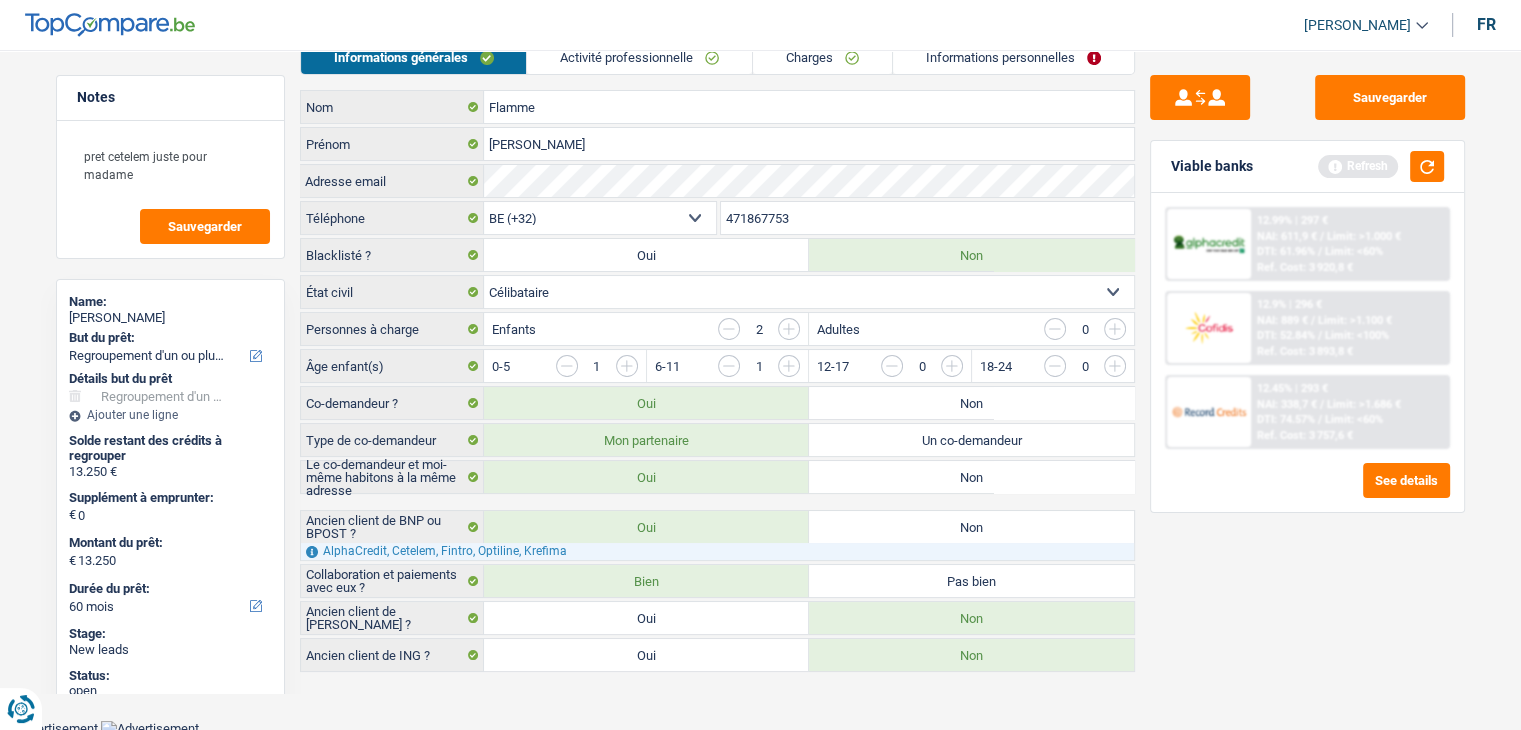 scroll, scrollTop: 0, scrollLeft: 0, axis: both 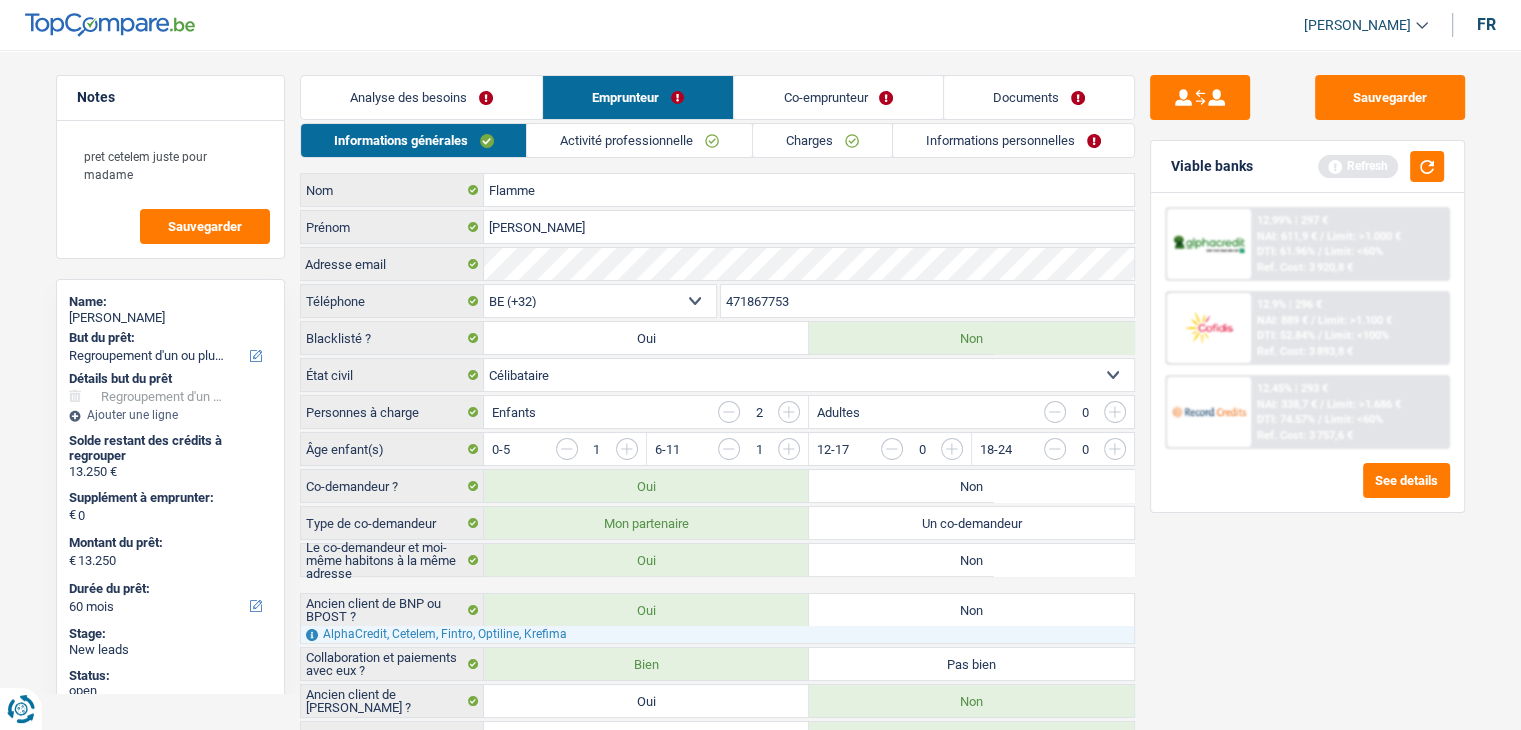 click on "Activité professionnelle" at bounding box center [639, 140] 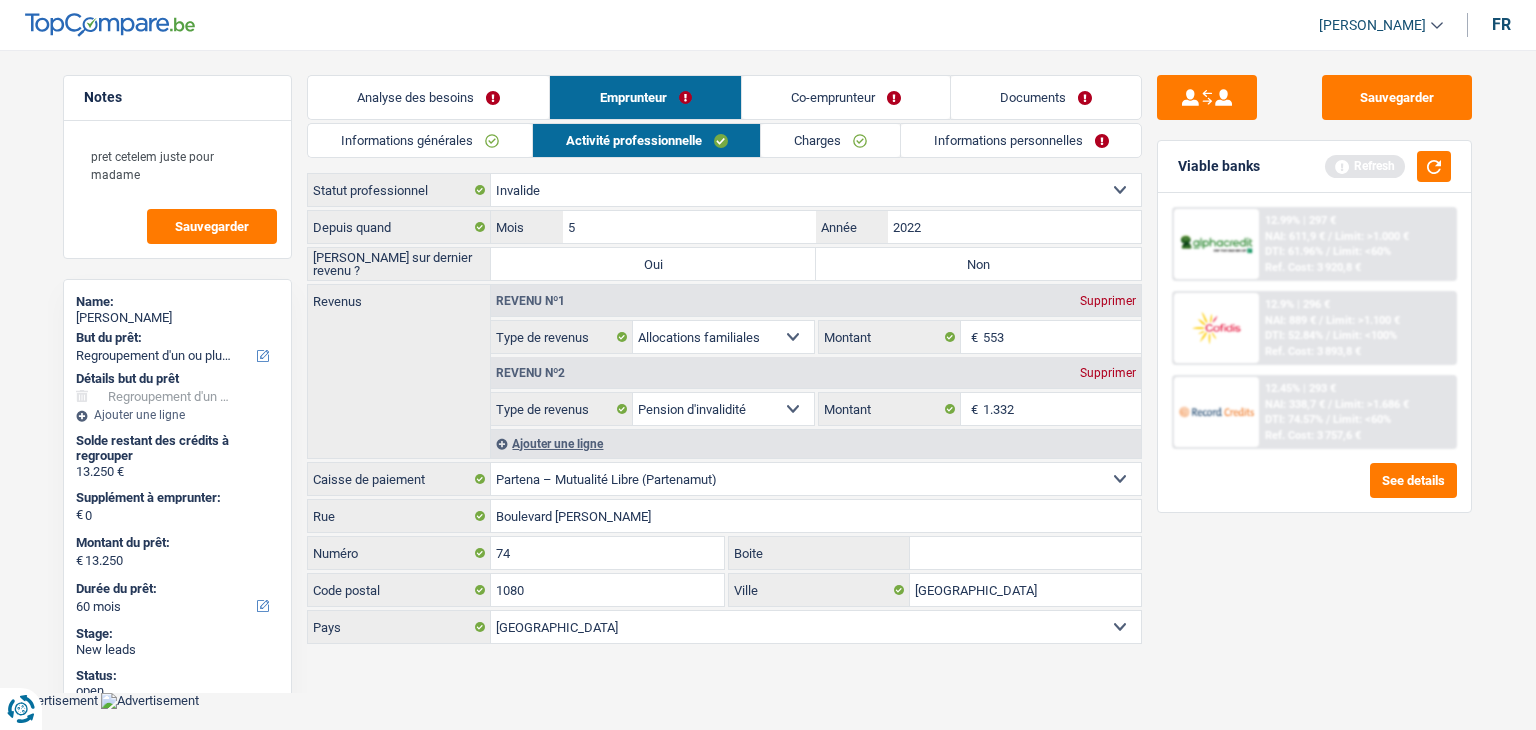 click on "Refresh" at bounding box center [1388, 166] 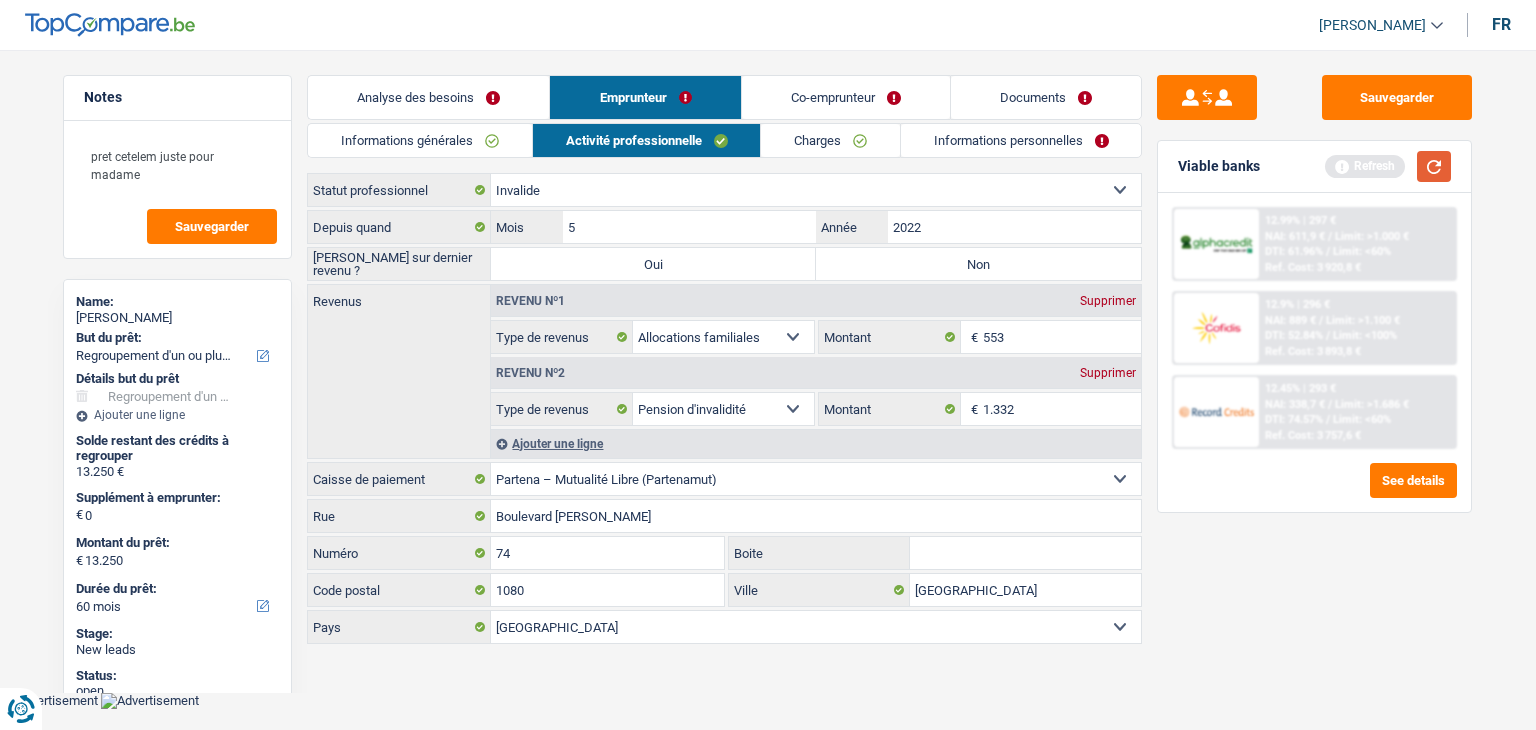 click at bounding box center [1434, 166] 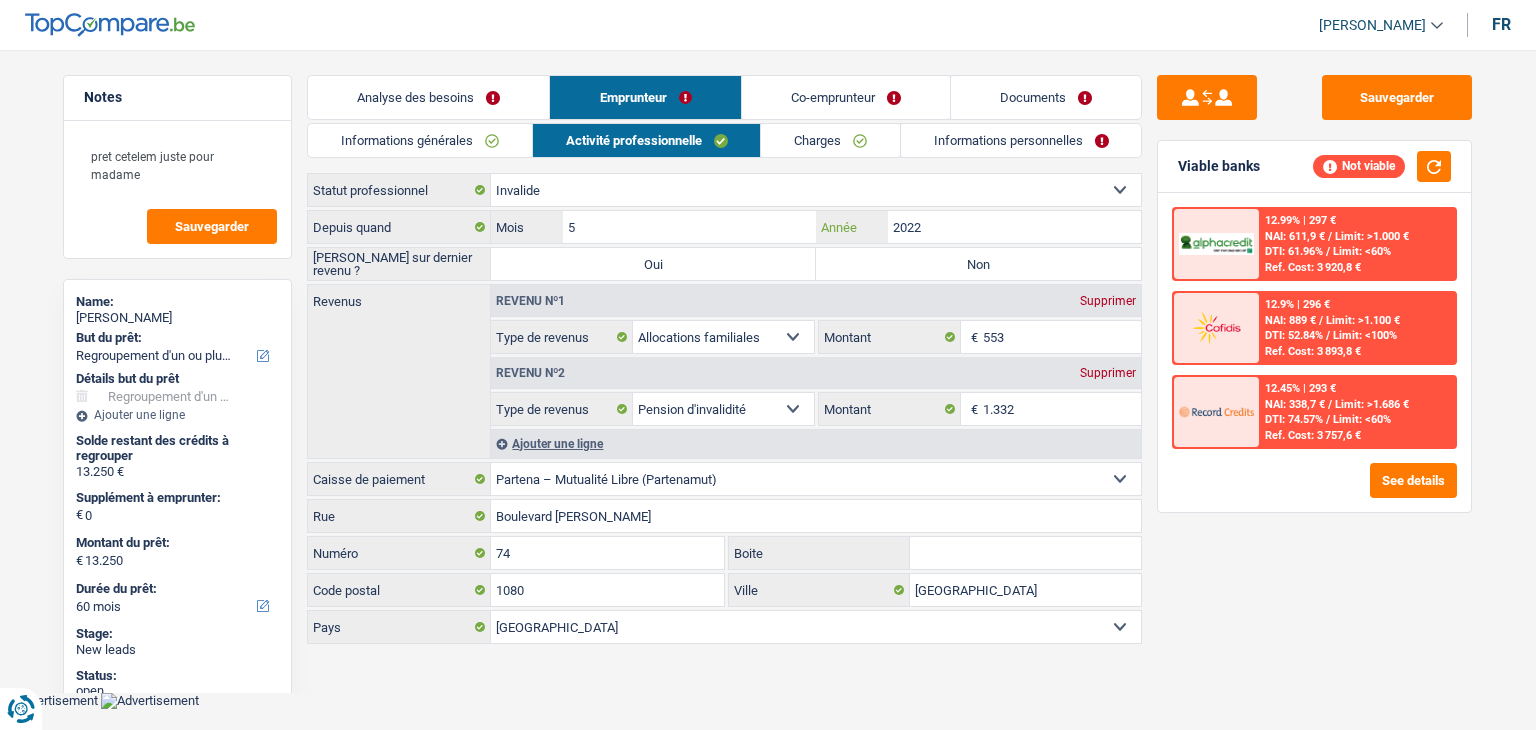 click on "2022" at bounding box center (1014, 227) 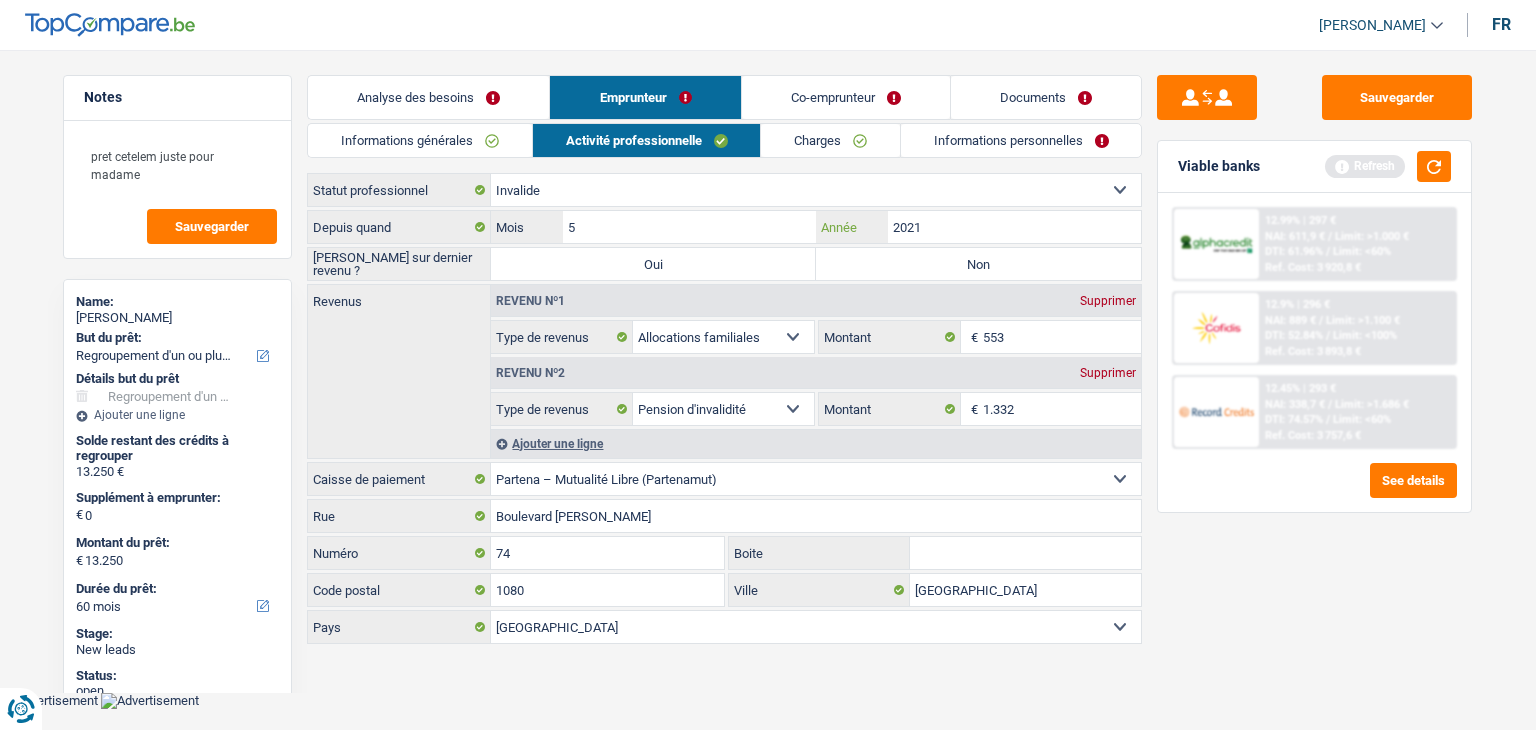 type on "2021" 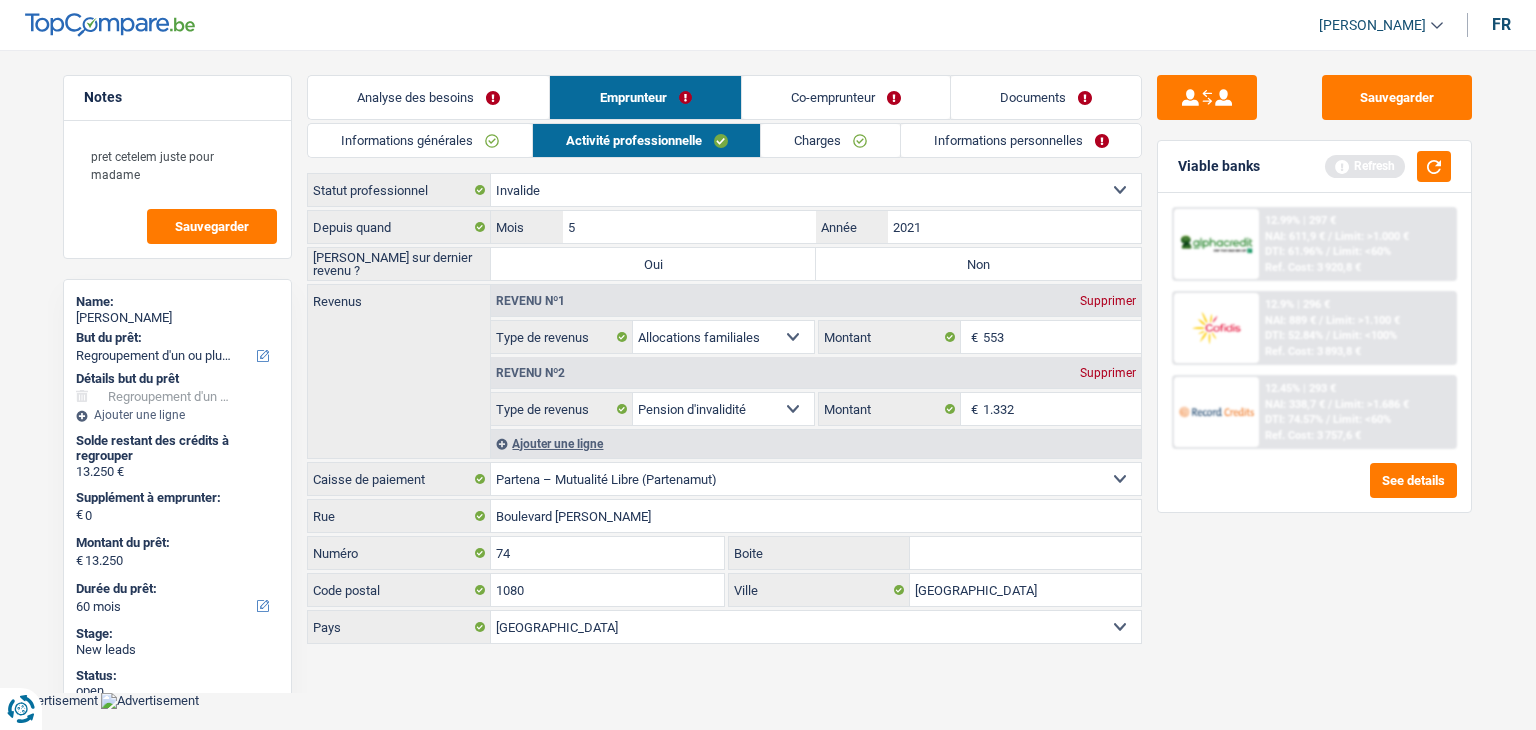 click on "Non" at bounding box center (978, 264) 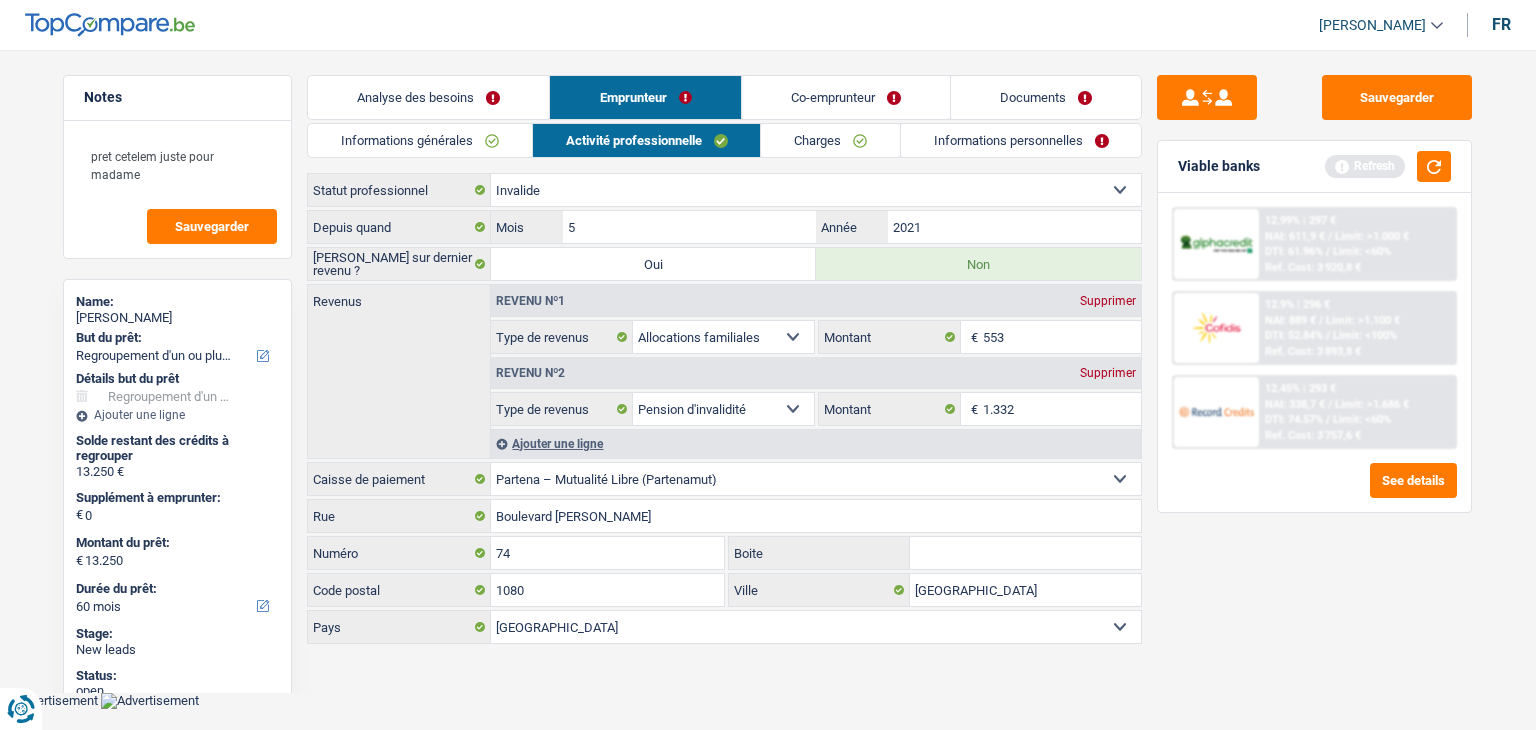 click on "Viable banks
Refresh" at bounding box center (1314, 167) 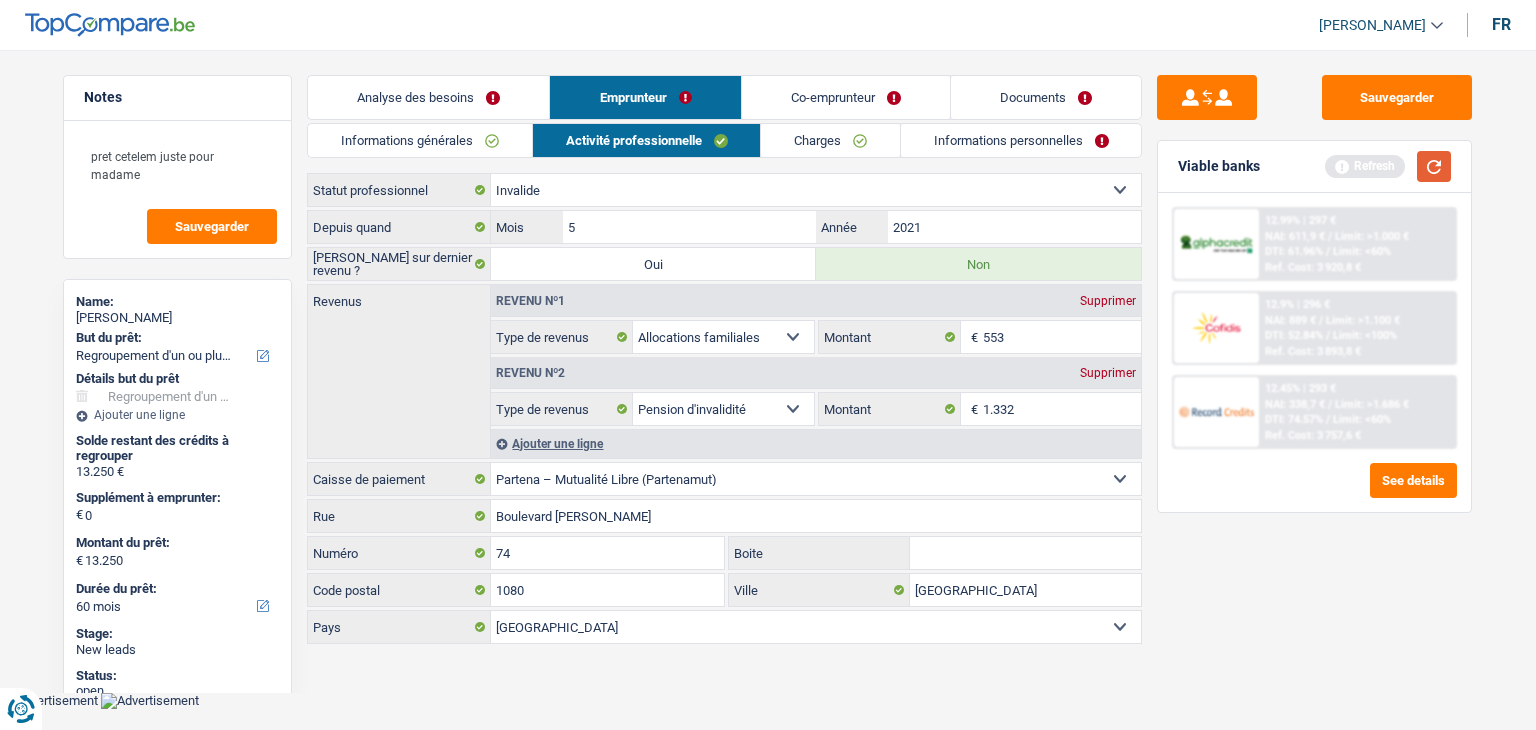 click at bounding box center [1434, 166] 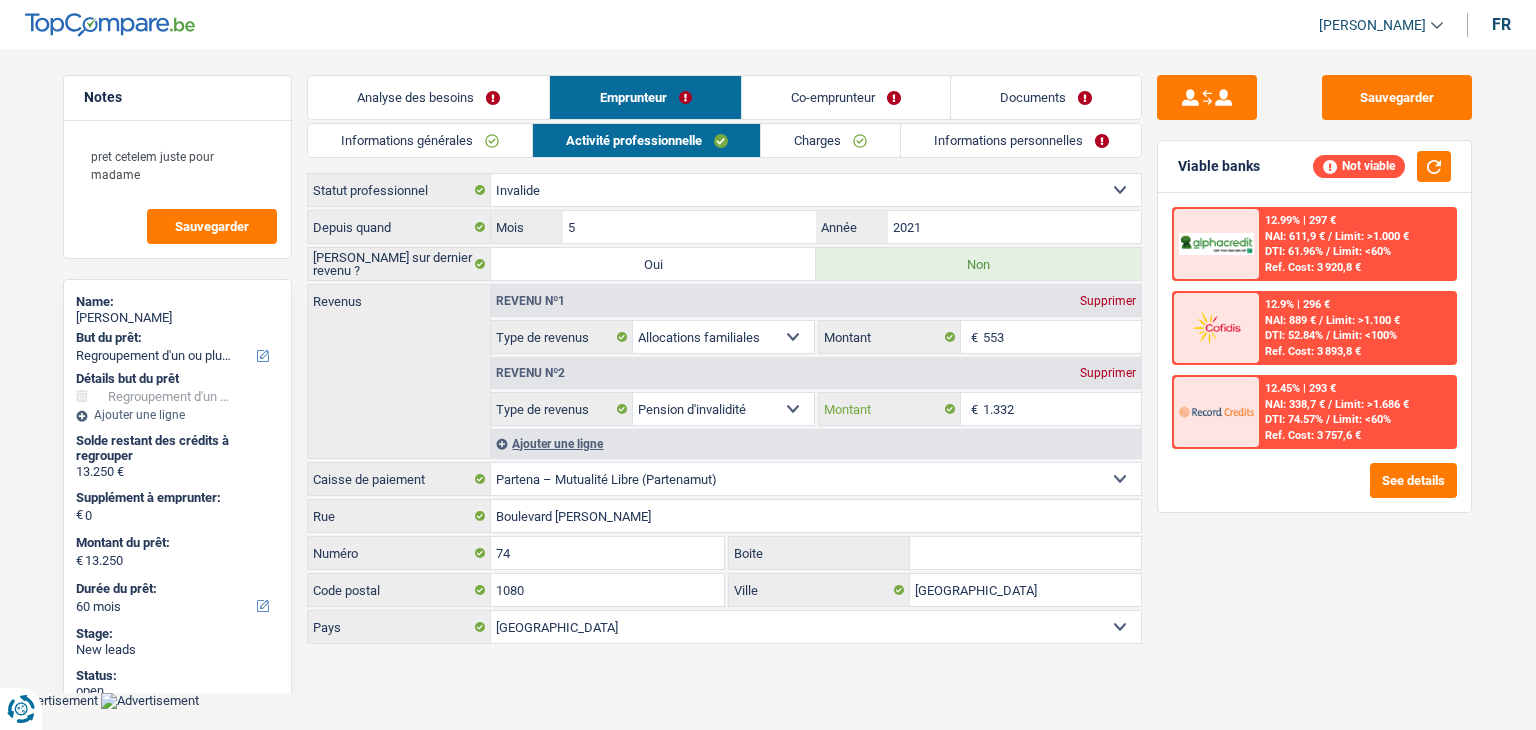 click on "1.332" at bounding box center (1062, 409) 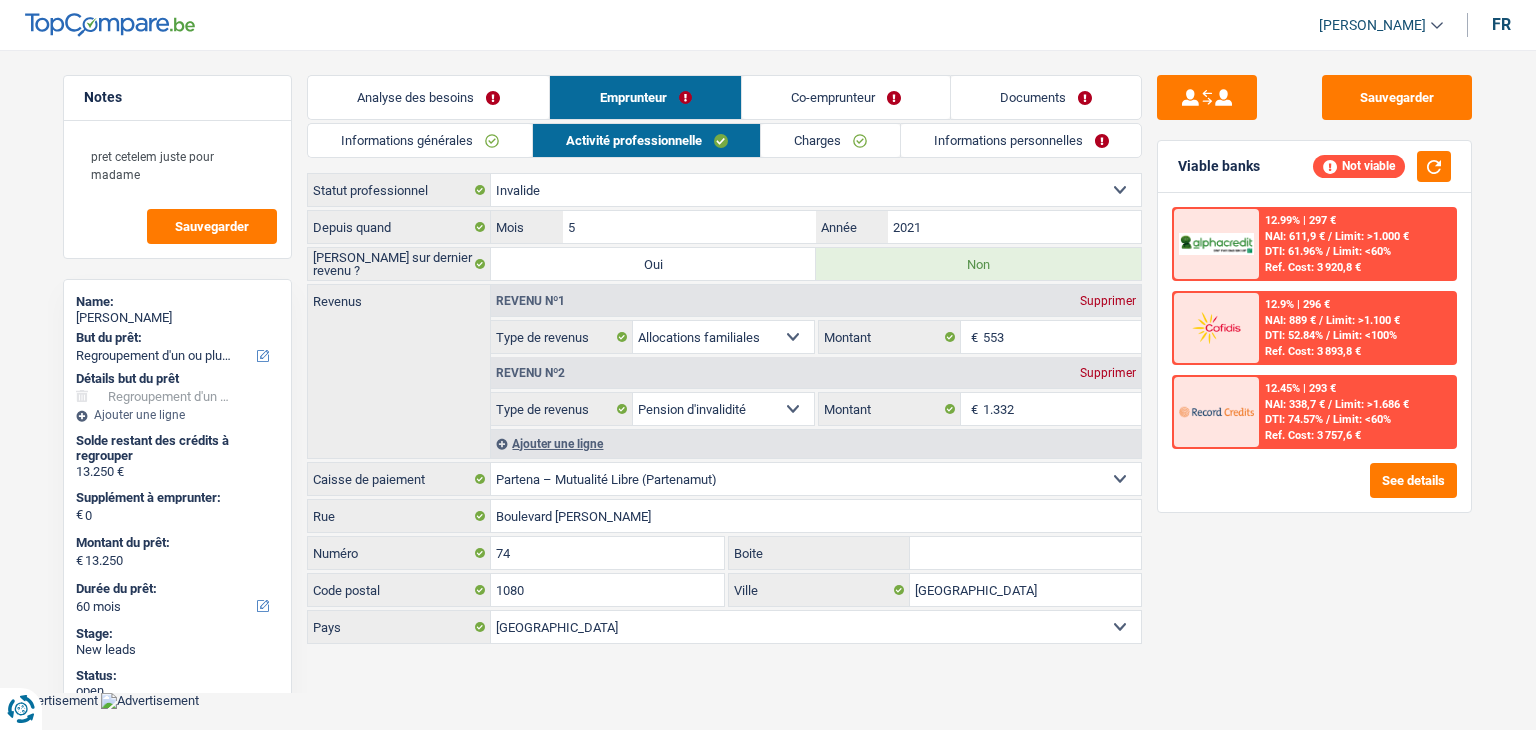 click on "Sauvegarder
Viable banks
Not viable
12.99% | 297 €
NAI: 611,9 €
/
Limit: >1.000 €
DTI: 61.96%
/
Limit: <60%
Ref. Cost: 3 920,8 €
12.9% | 296 €
NAI: 889 €
/
Limit: >1.100 €
DTI: 52.84%
/               /       /" at bounding box center (1314, 384) 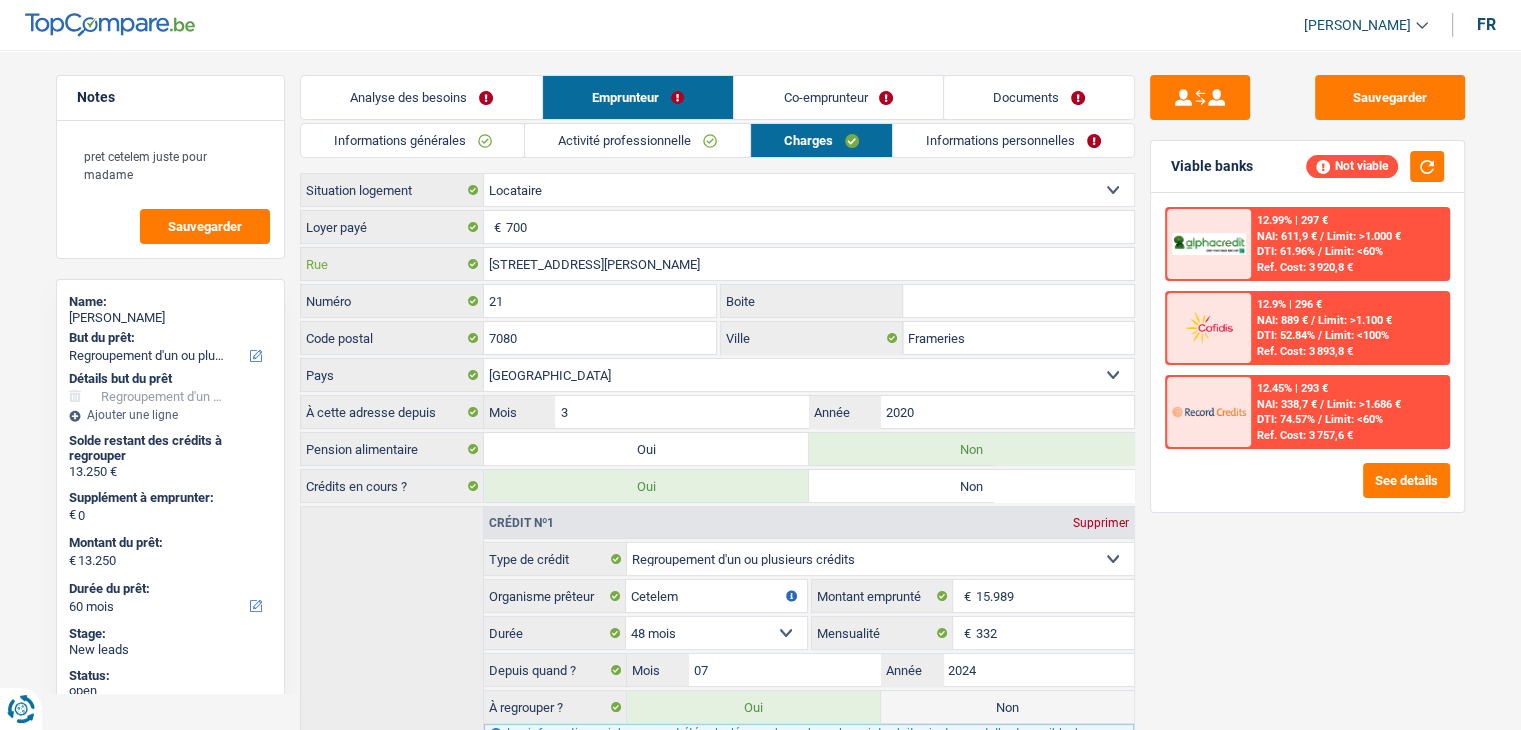 click on "[STREET_ADDRESS][PERSON_NAME]" at bounding box center [809, 264] 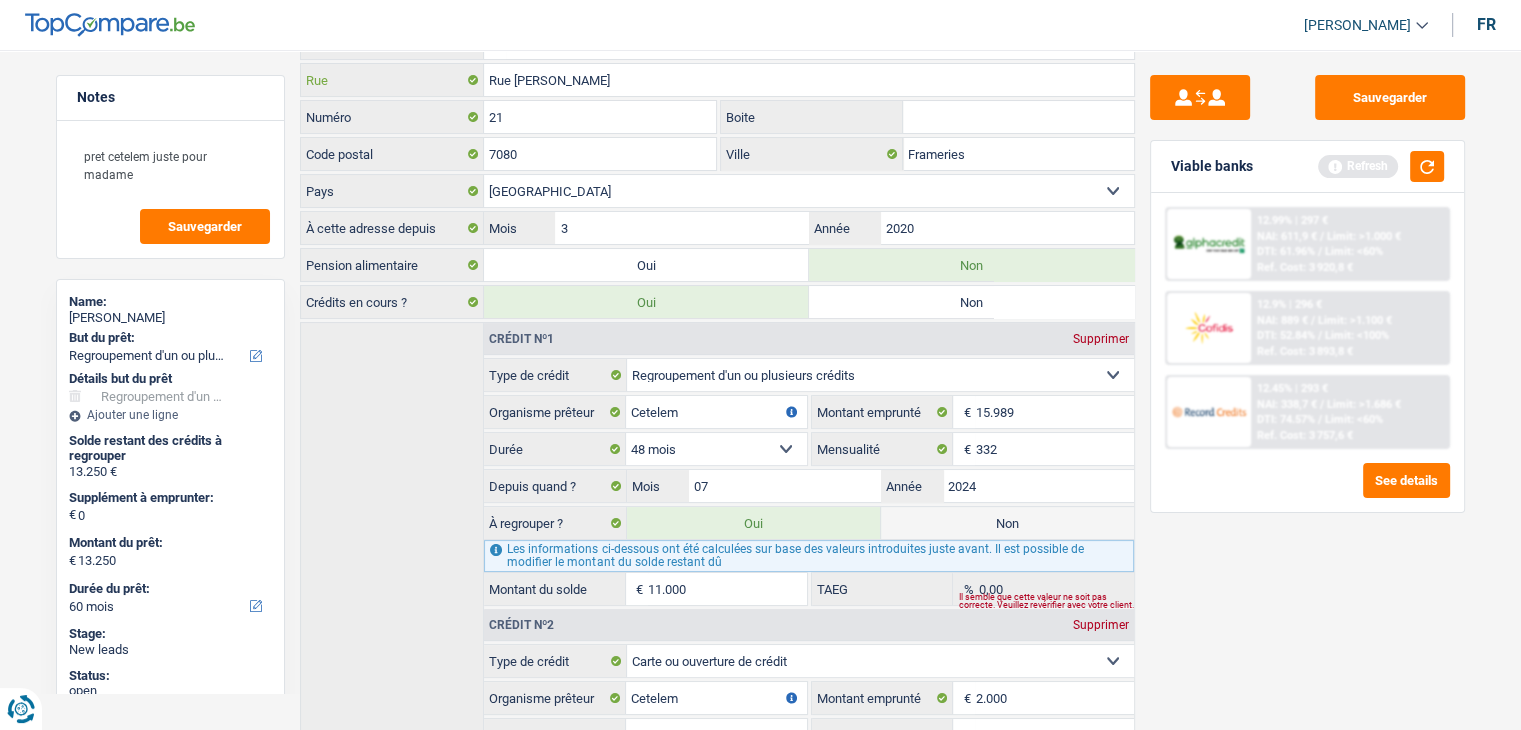 scroll, scrollTop: 0, scrollLeft: 0, axis: both 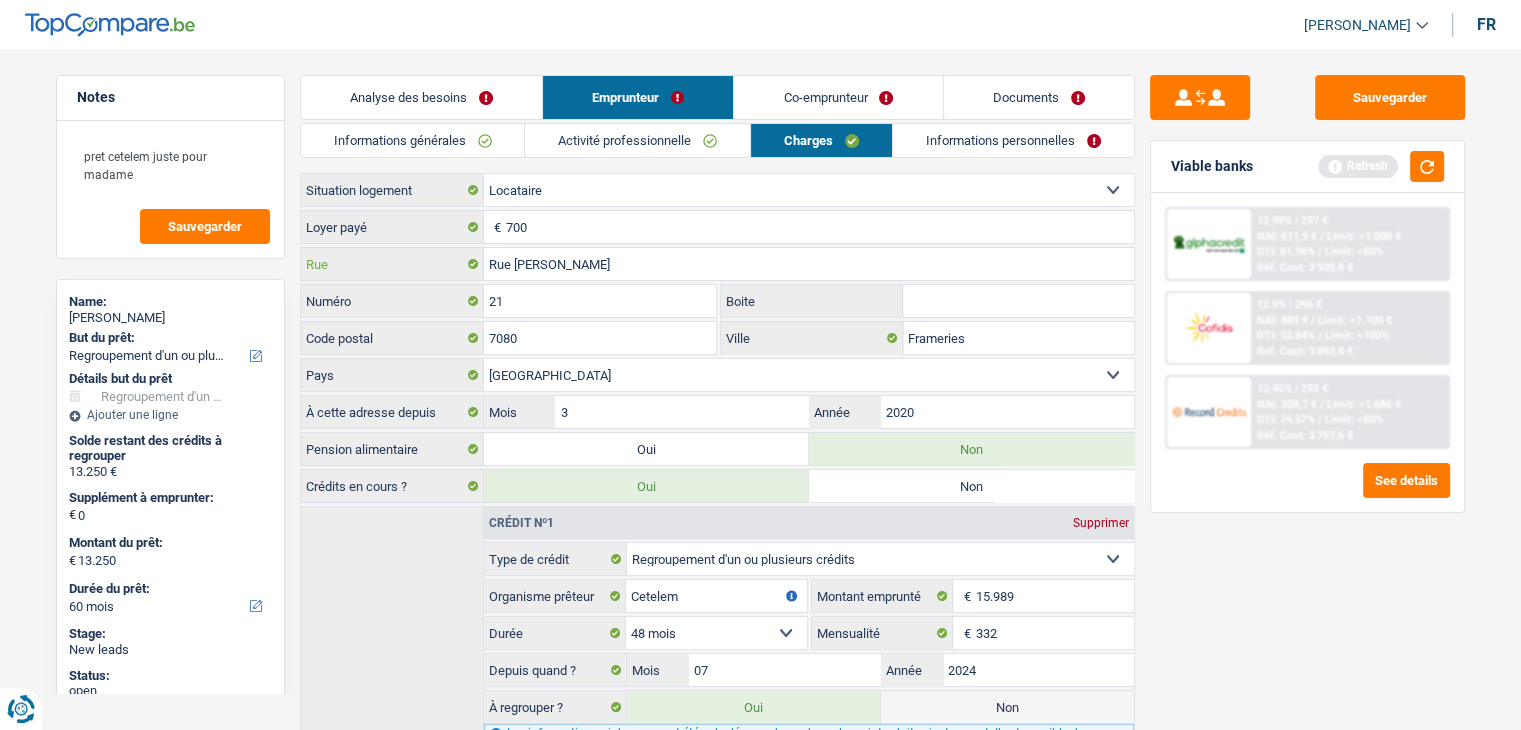 type on "Rue [PERSON_NAME]" 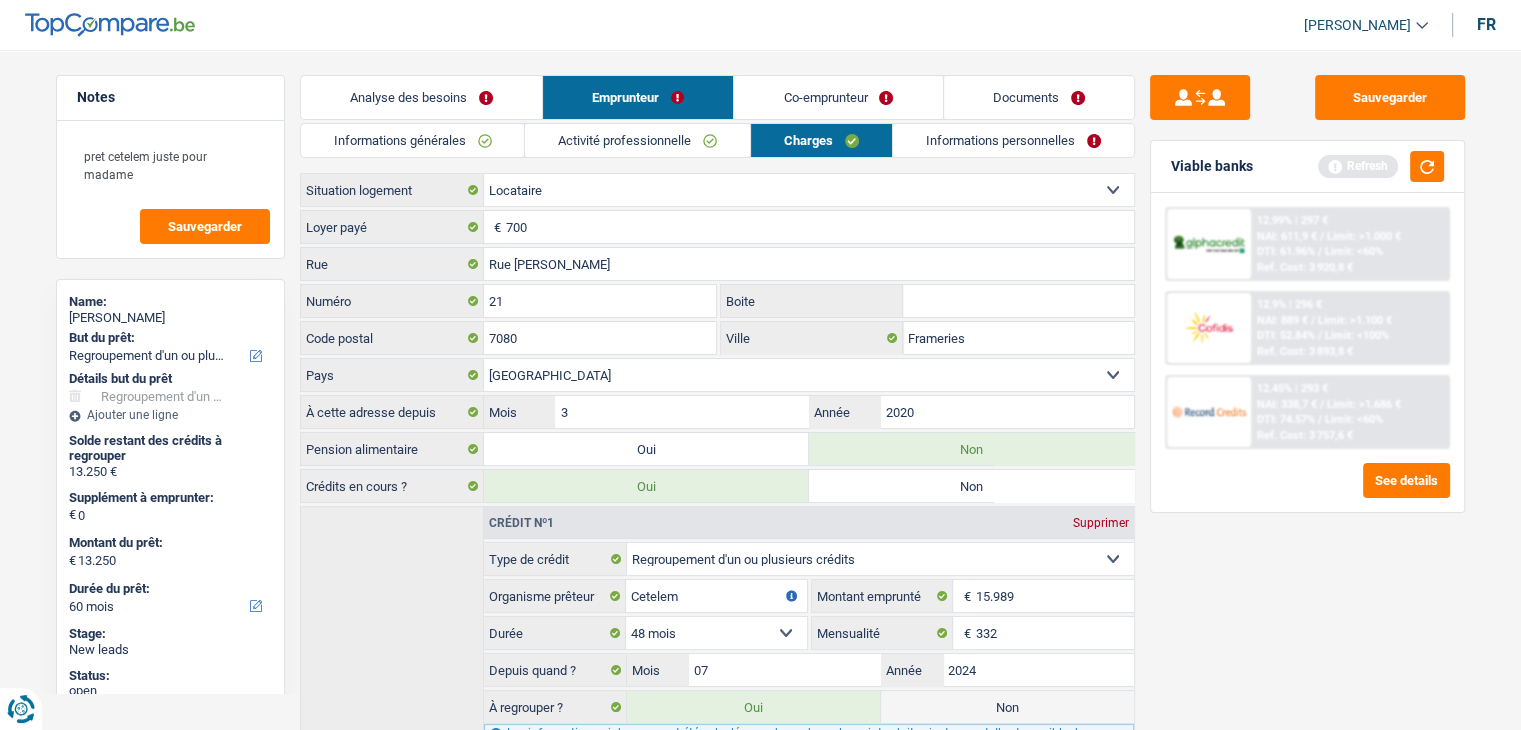 click on "Informations personnelles" at bounding box center (1013, 140) 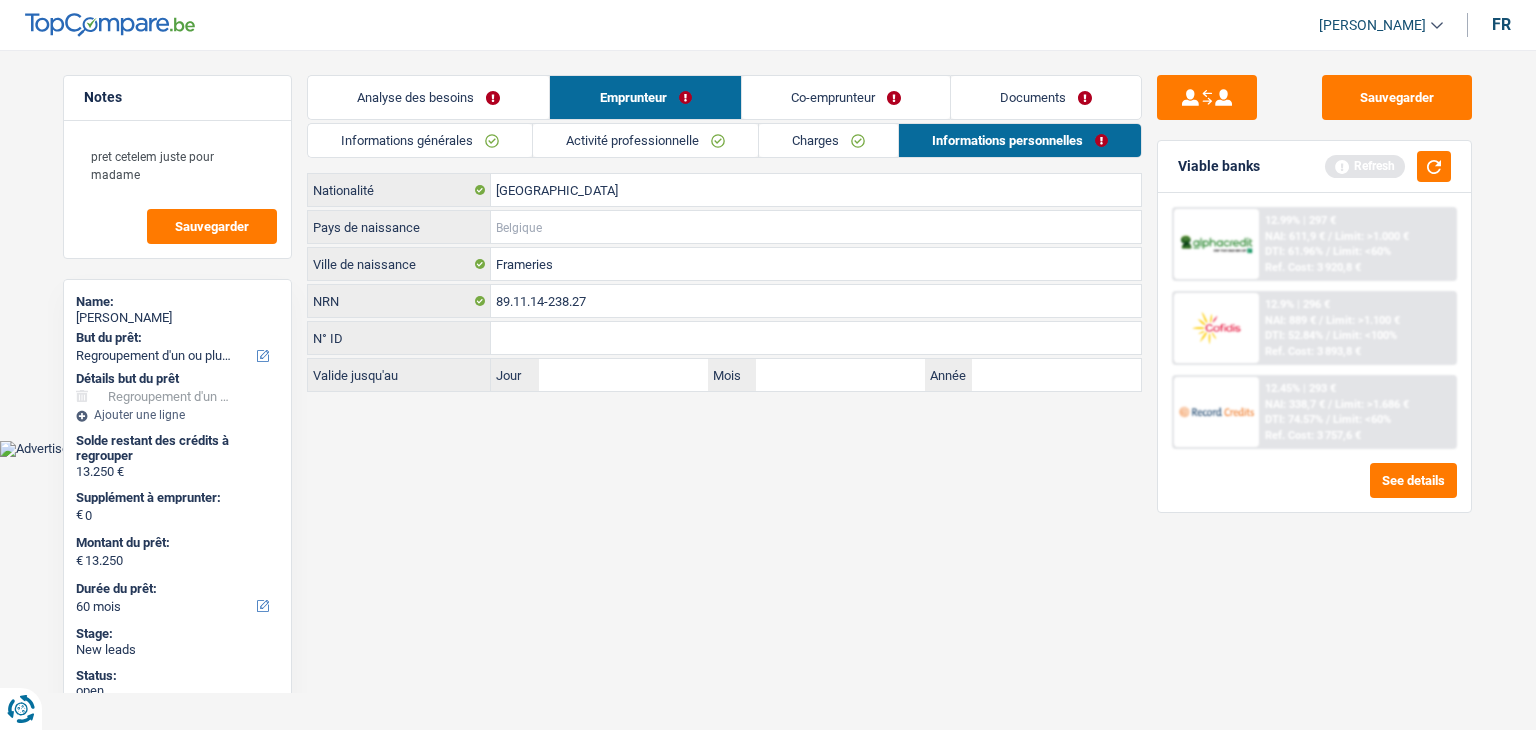 click on "Pays de naissance" at bounding box center [816, 227] 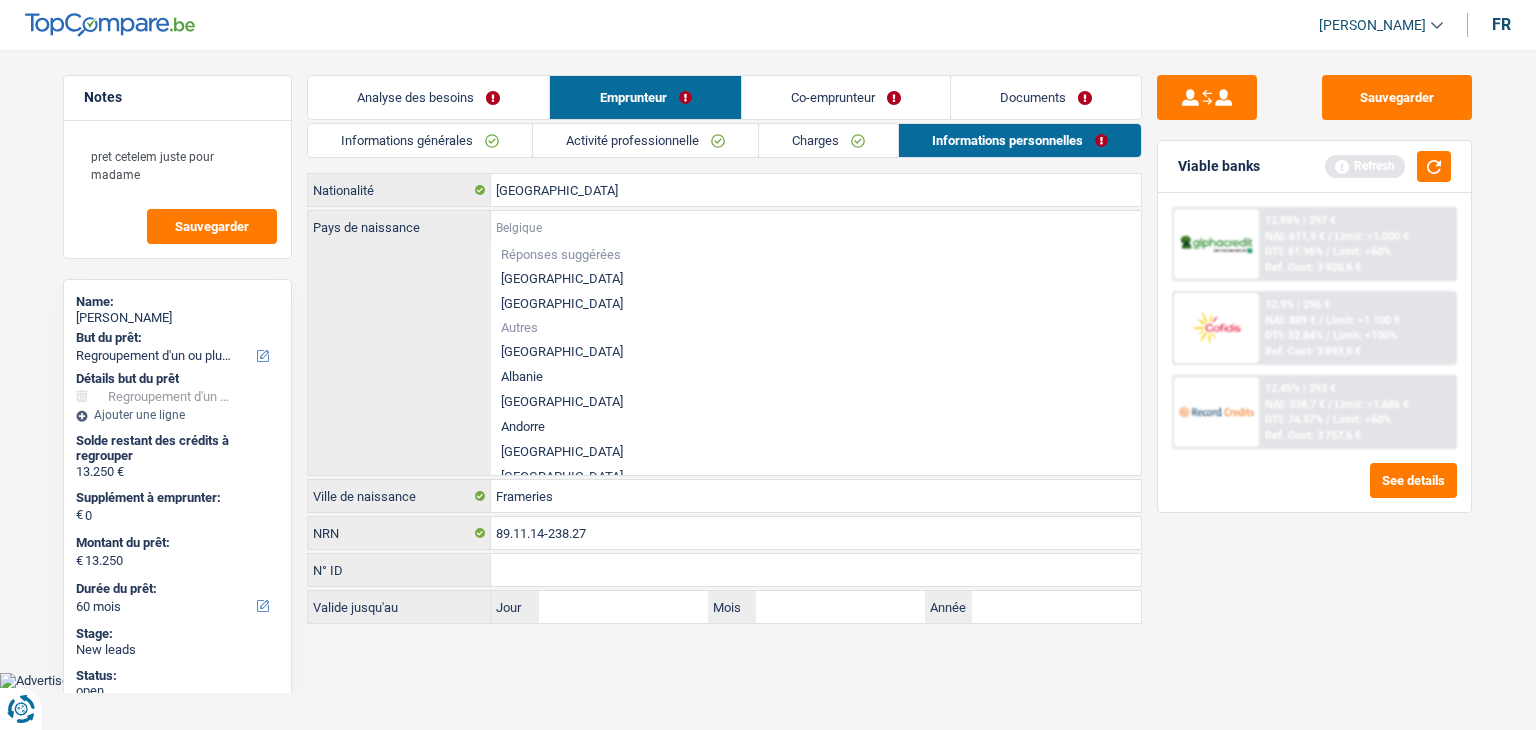 type on "B" 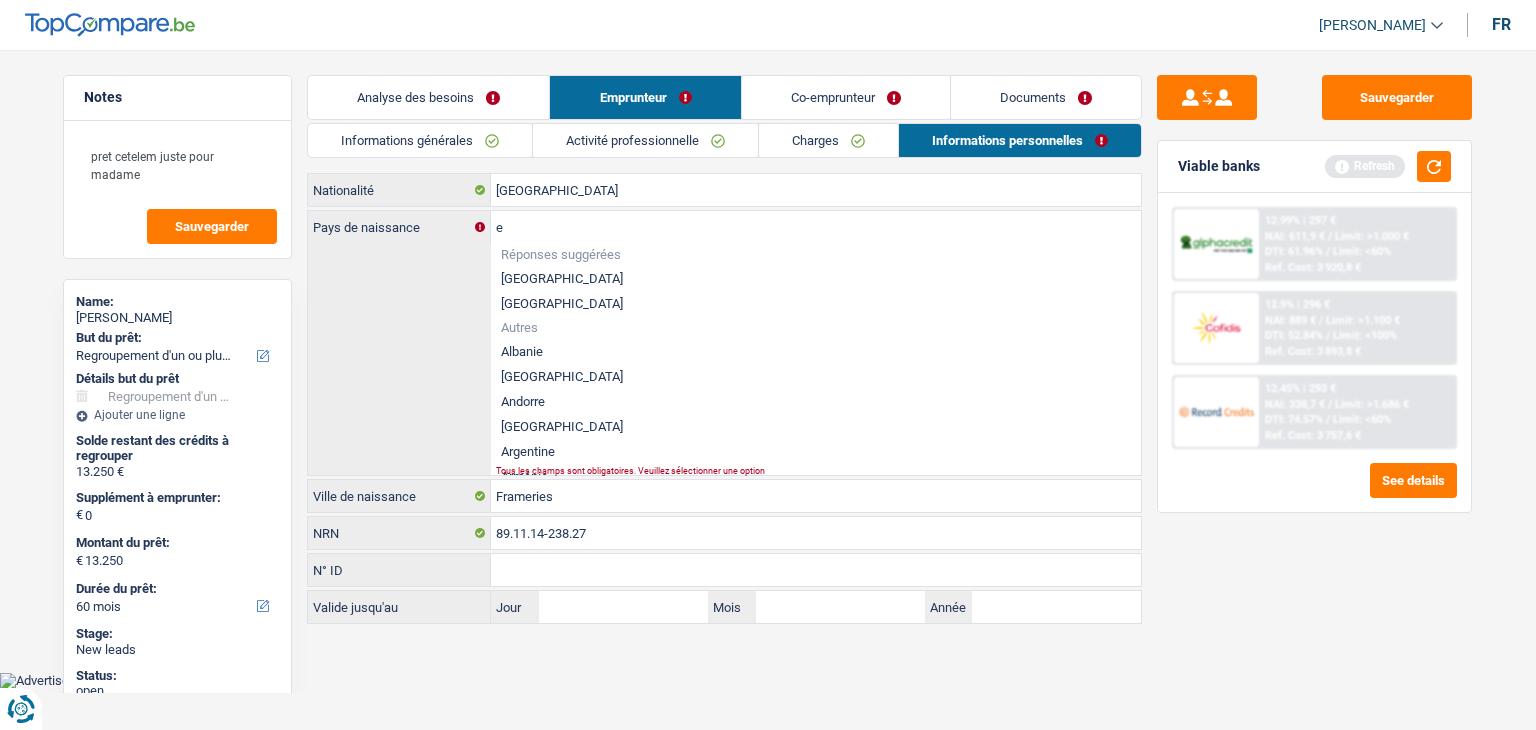 click on "[GEOGRAPHIC_DATA]" at bounding box center [816, 278] 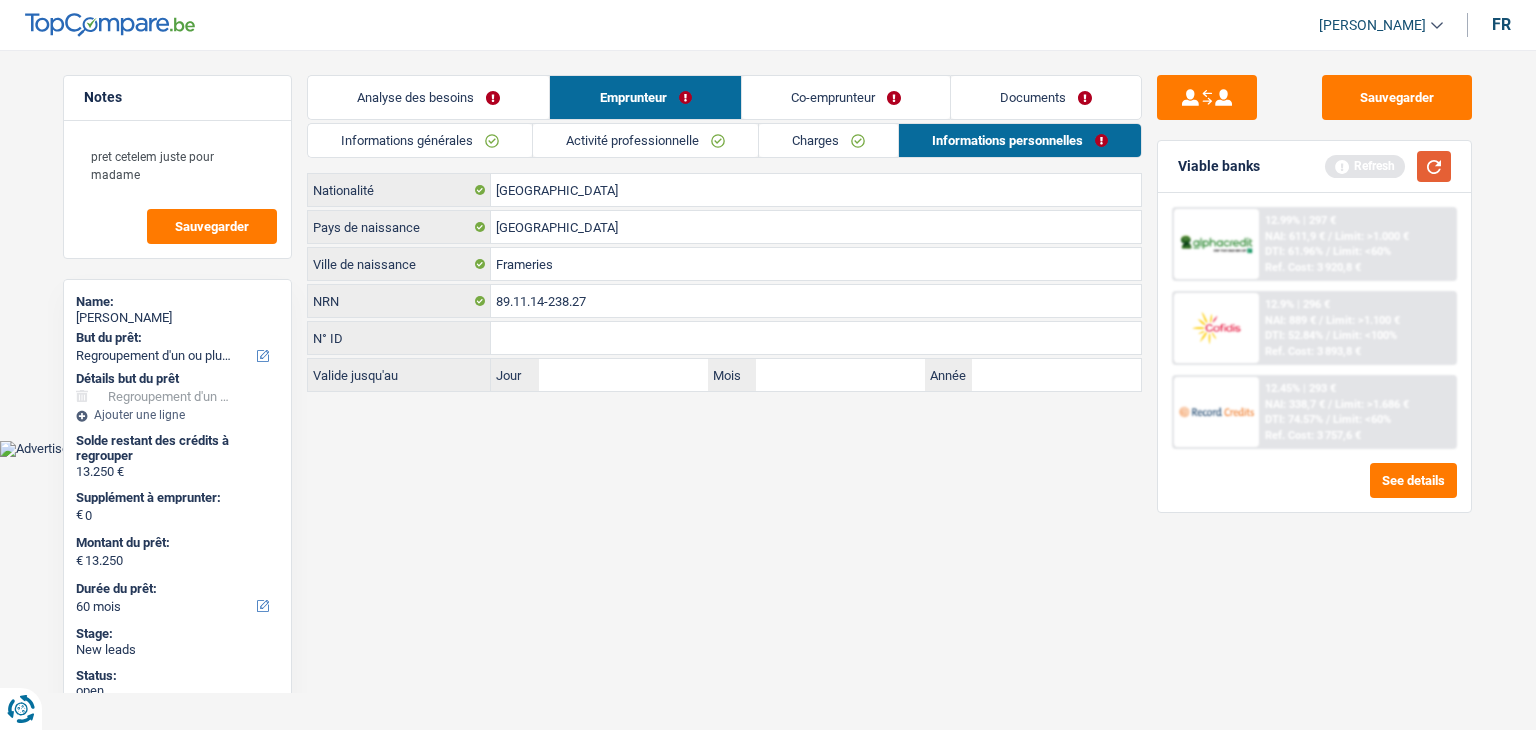 click at bounding box center (1434, 166) 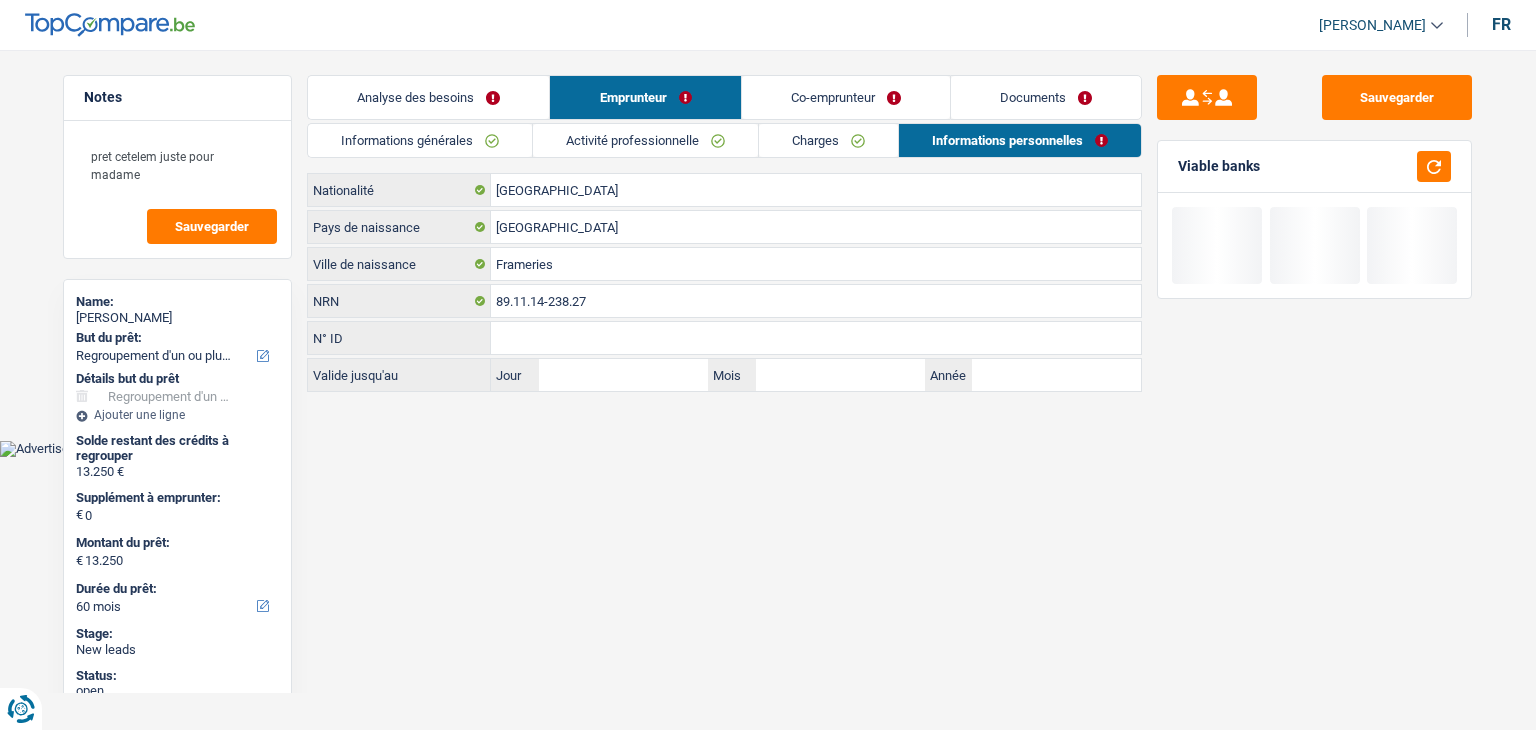 click on "Co-emprunteur" at bounding box center (846, 97) 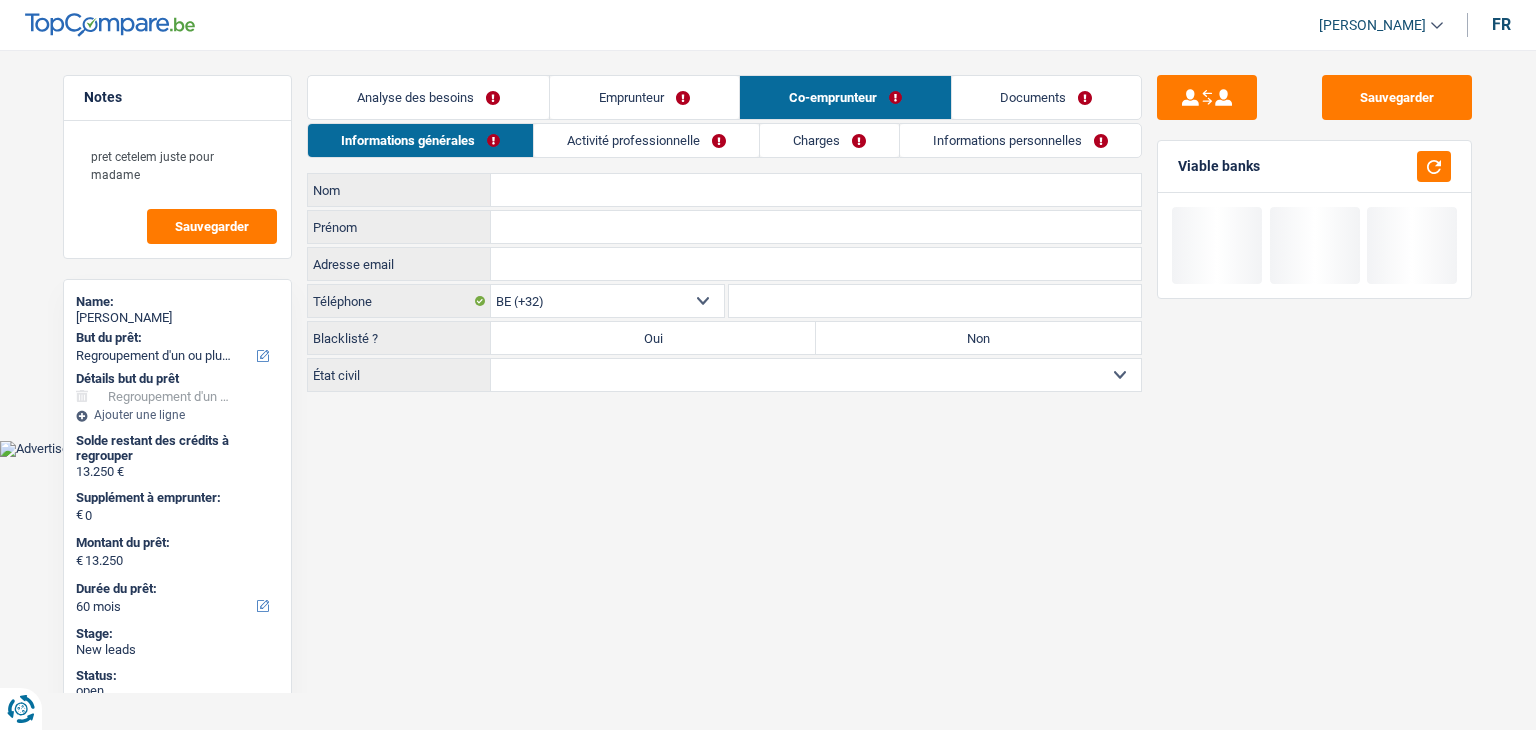 click on "Informations générales" at bounding box center [420, 140] 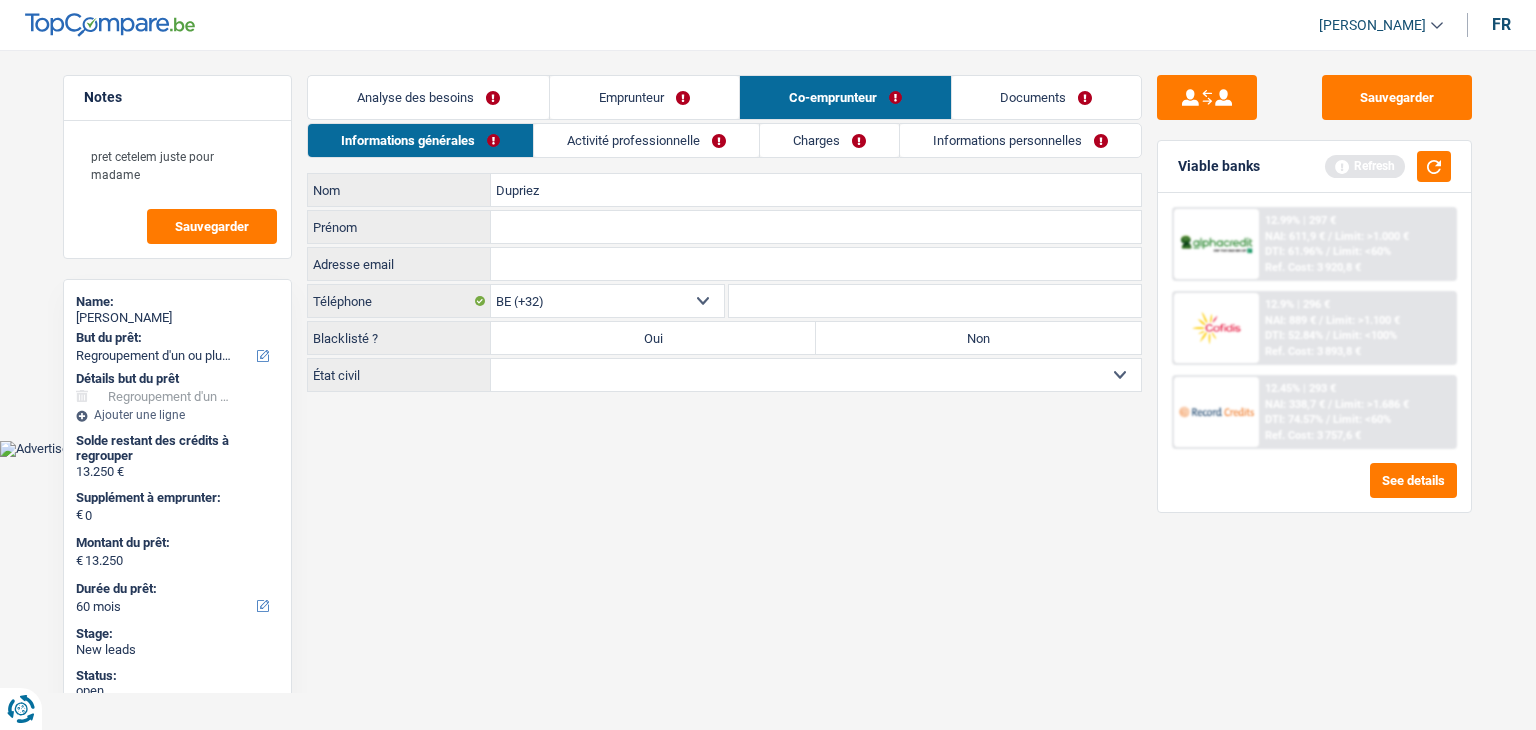 type on "Dupriez" 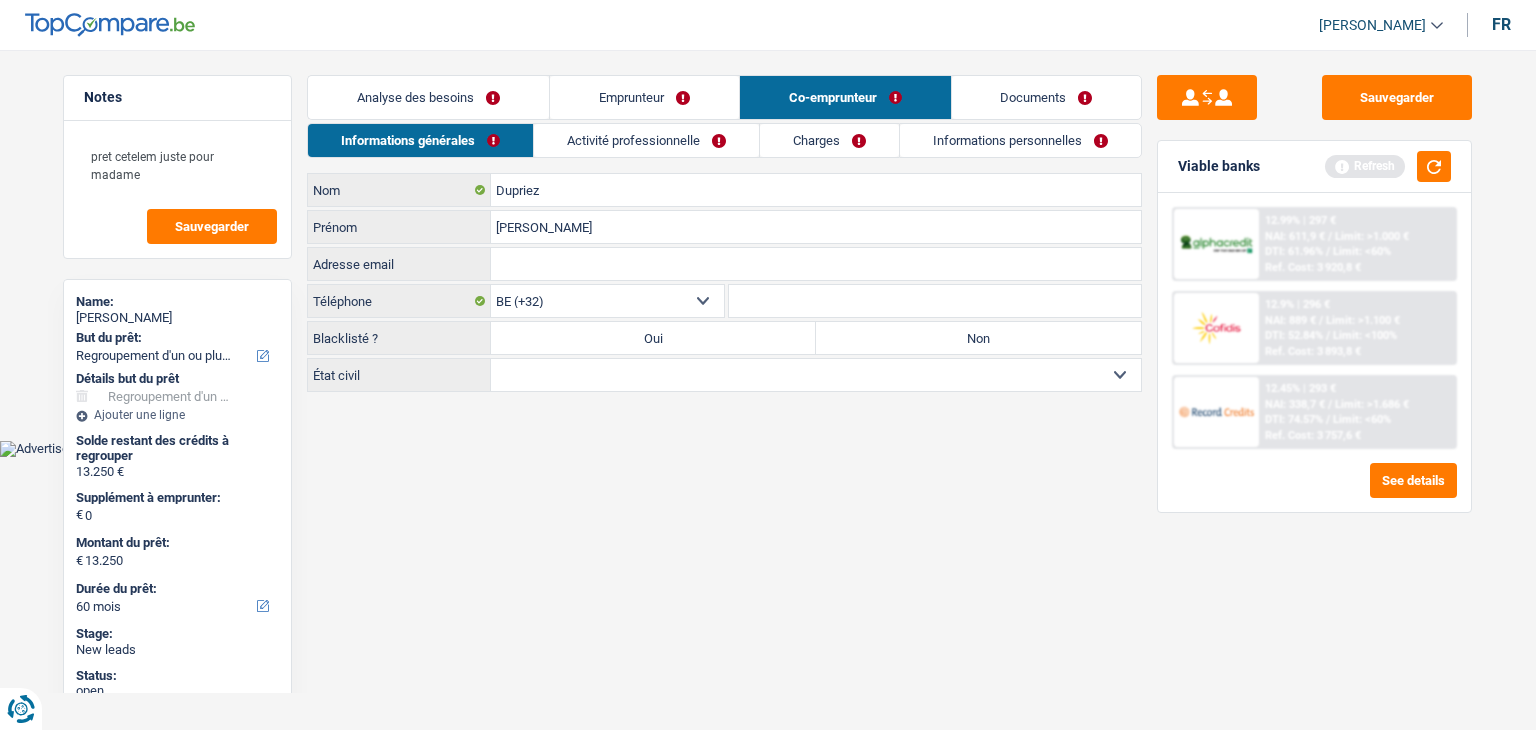 type on "[PERSON_NAME]" 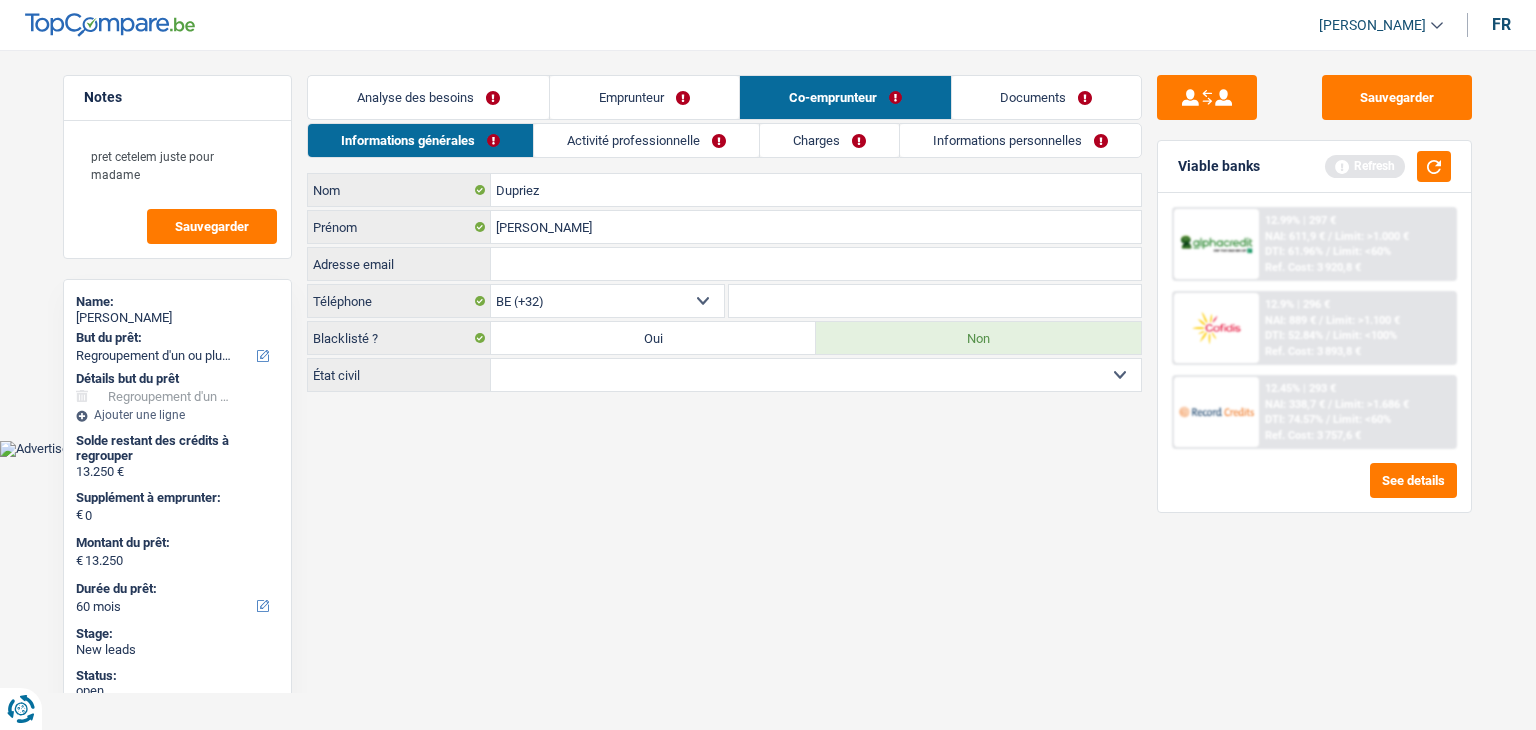 click on "Célibataire Marié(e) Cohabitant(e) légal(e) Divorcé(e) Veuf(ve) Séparé (de fait)
Sélectionner une option" at bounding box center [816, 375] 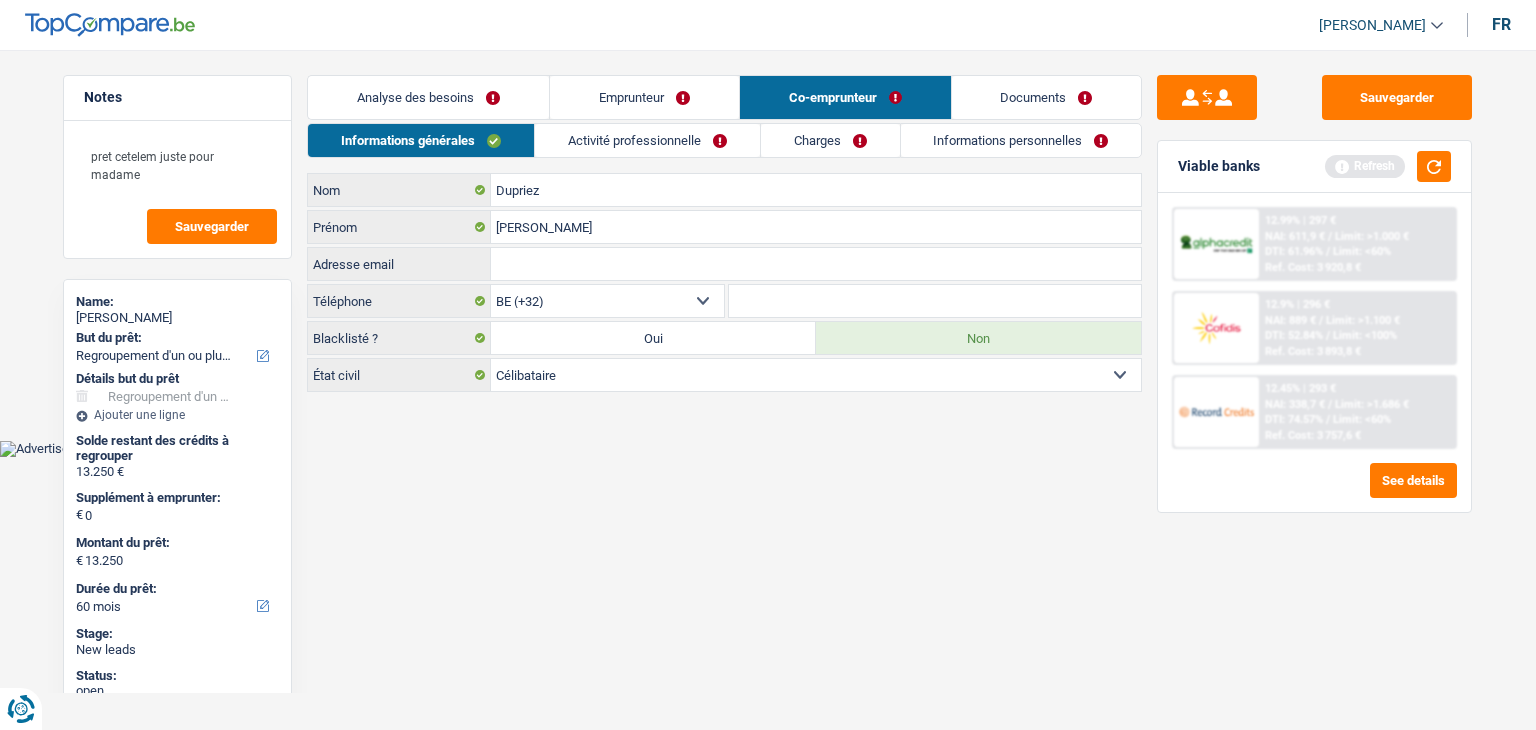 click on "Activité professionnelle" at bounding box center (647, 140) 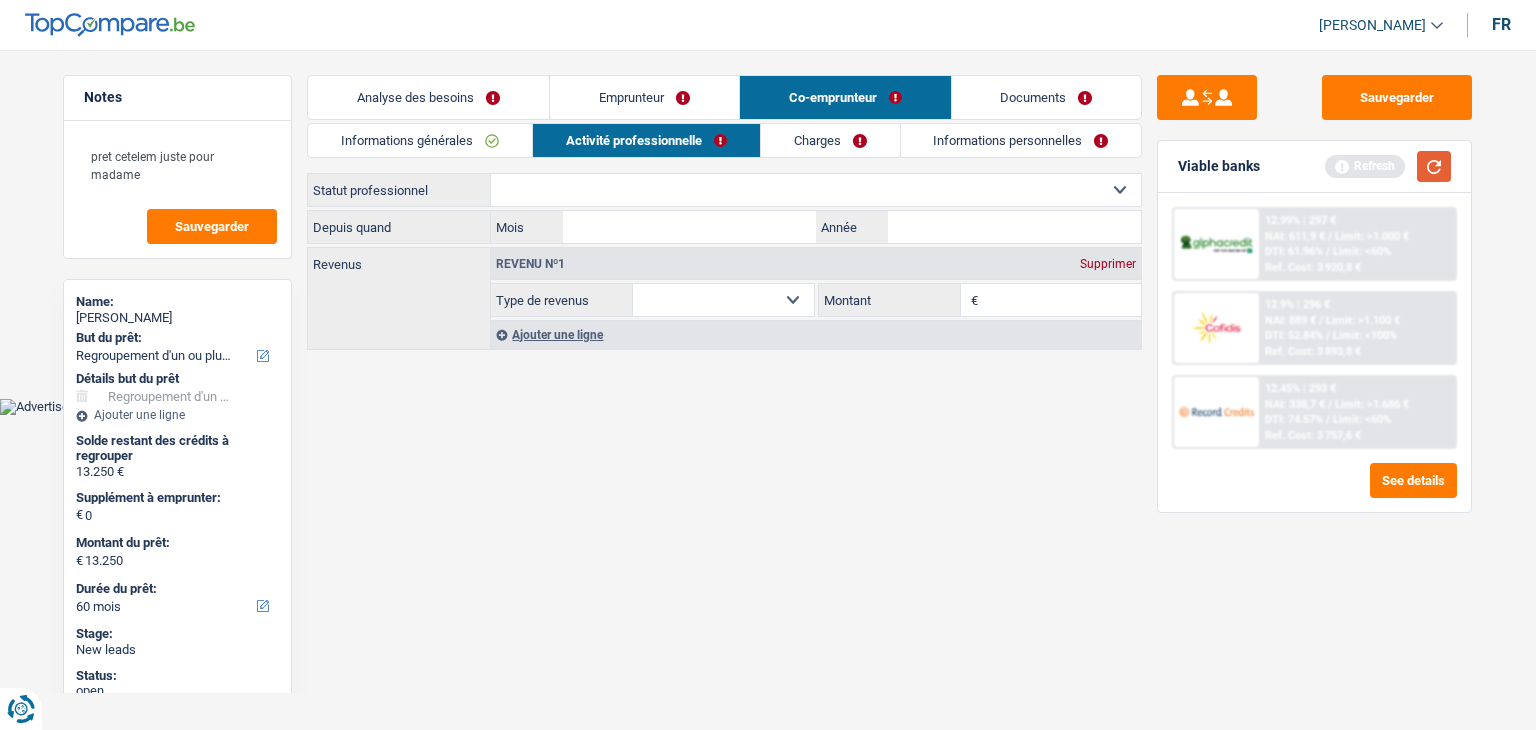 click at bounding box center [1434, 166] 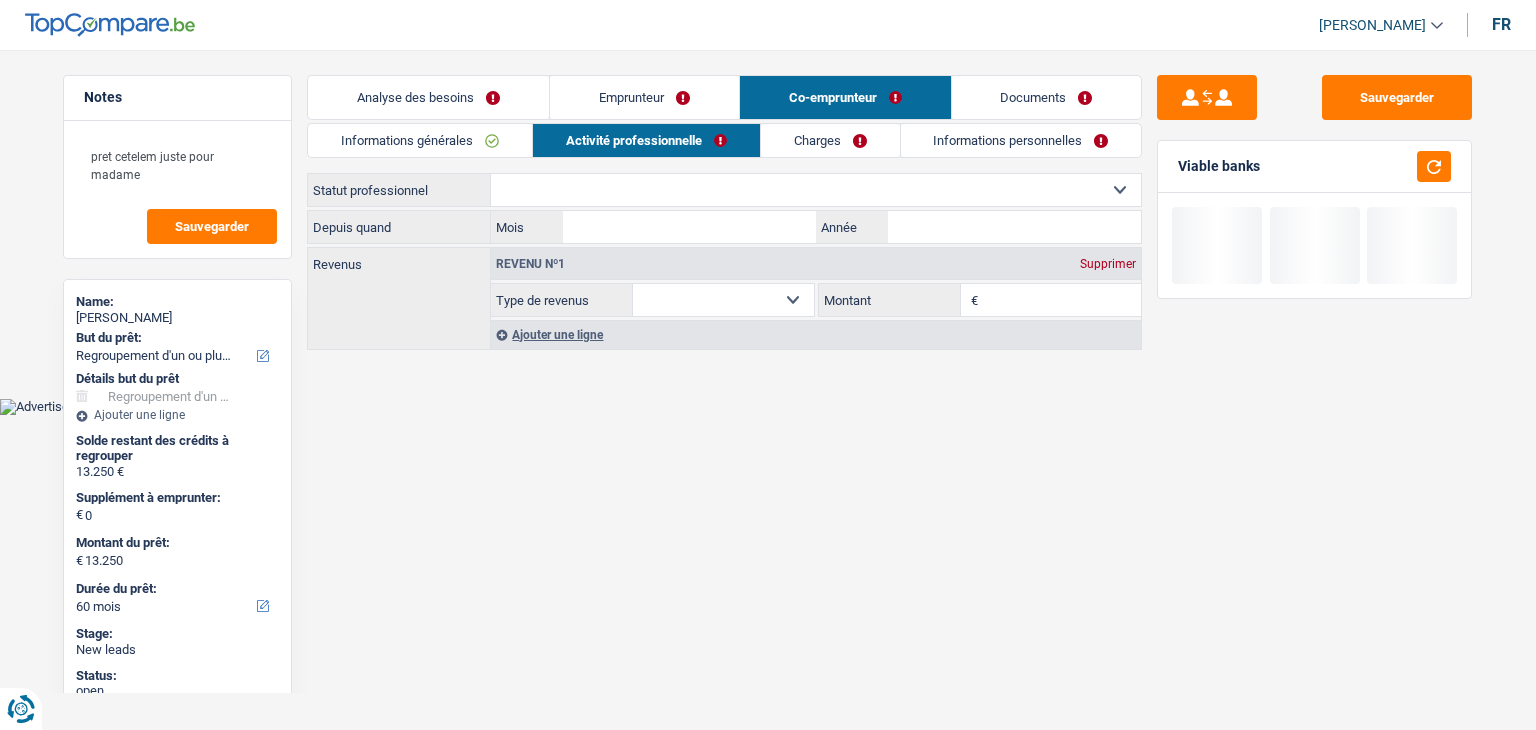 click on "Ouvrier Employé privé Employé public Invalide Indépendant Pensionné Chômeur Mutuelle Femme au foyer Sans profession Allocataire sécurité/Intégration social (SPF Sécurité Sociale, CPAS) Etudiant Profession libérale Commerçant [PERSON_NAME]-pensionné
Sélectionner une option" at bounding box center [816, 190] 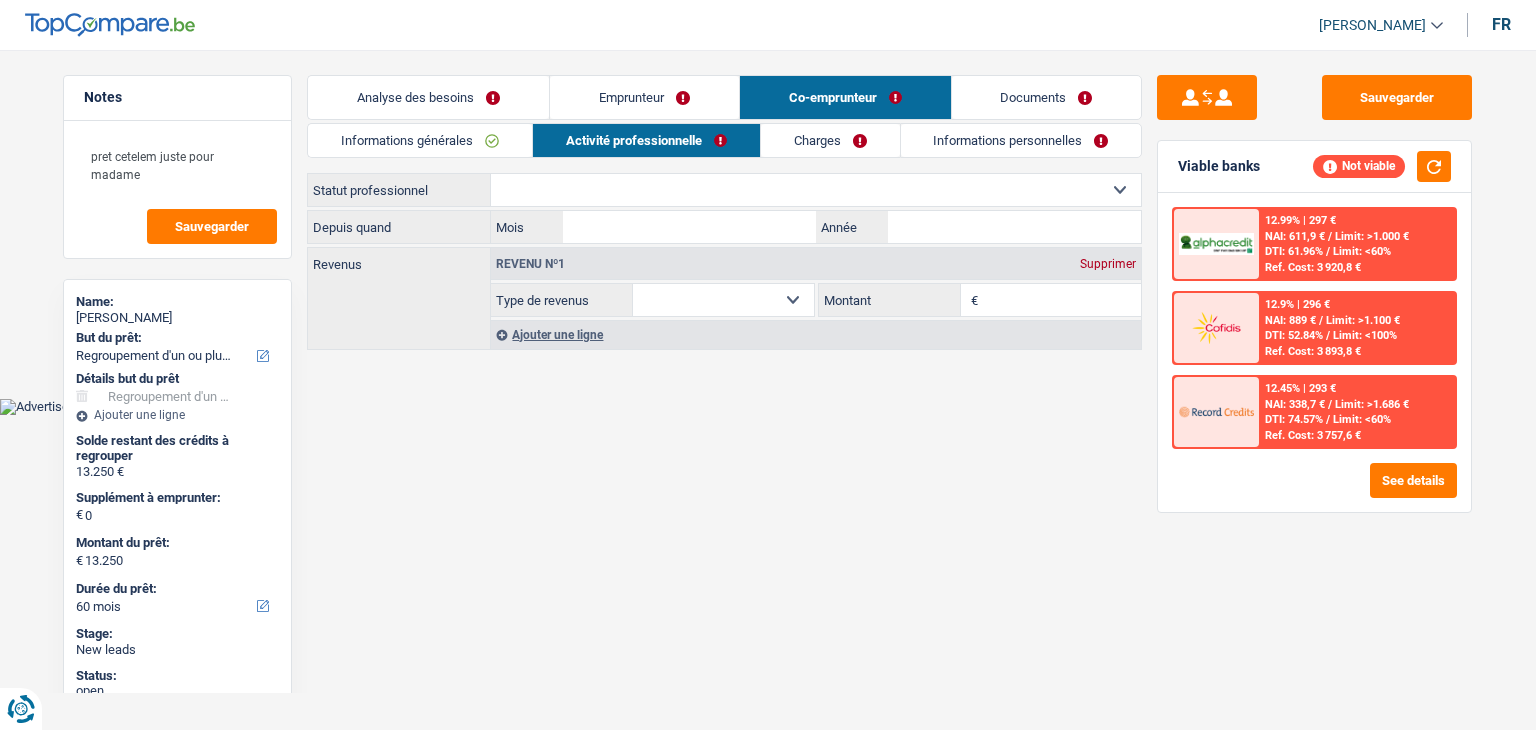 select on "privateEmployee" 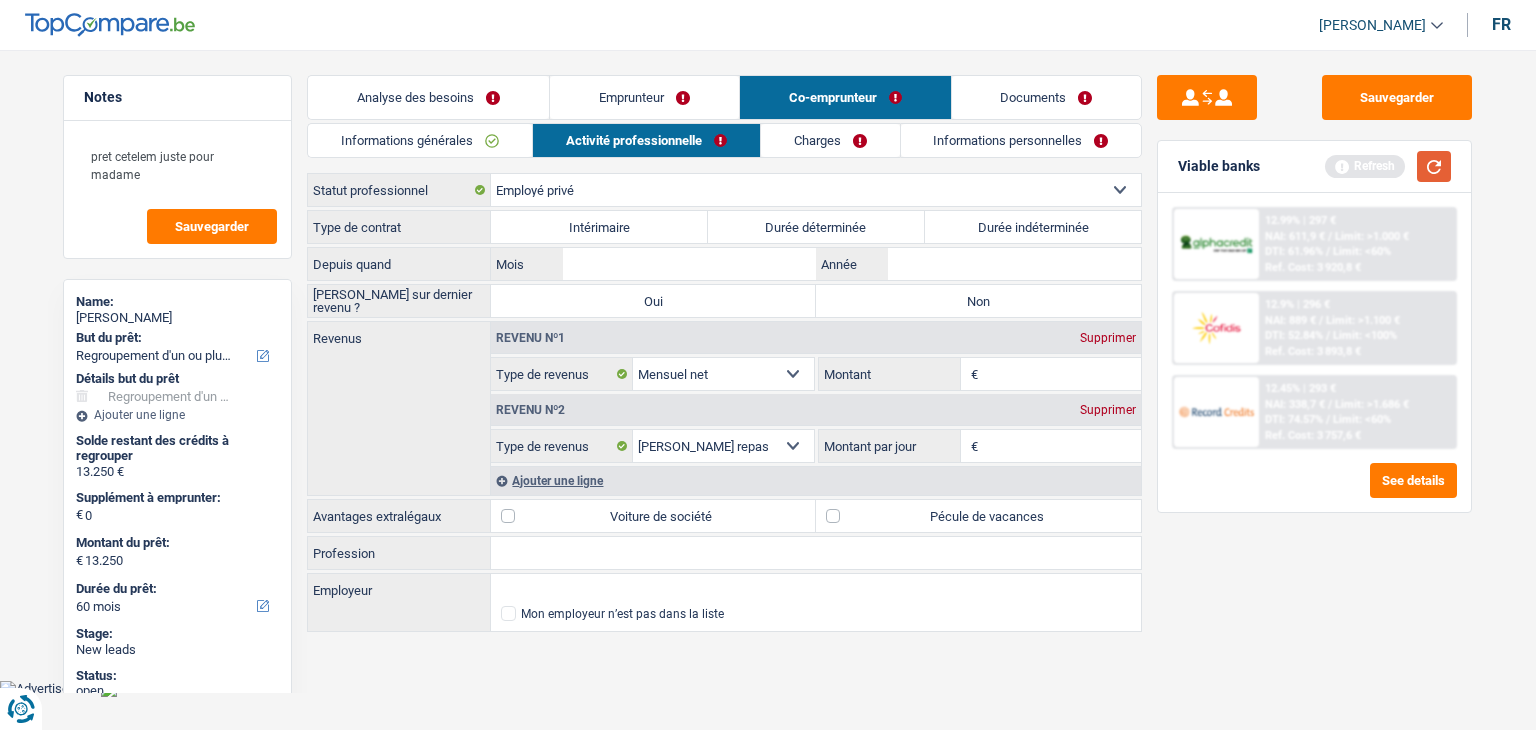 click at bounding box center [1434, 166] 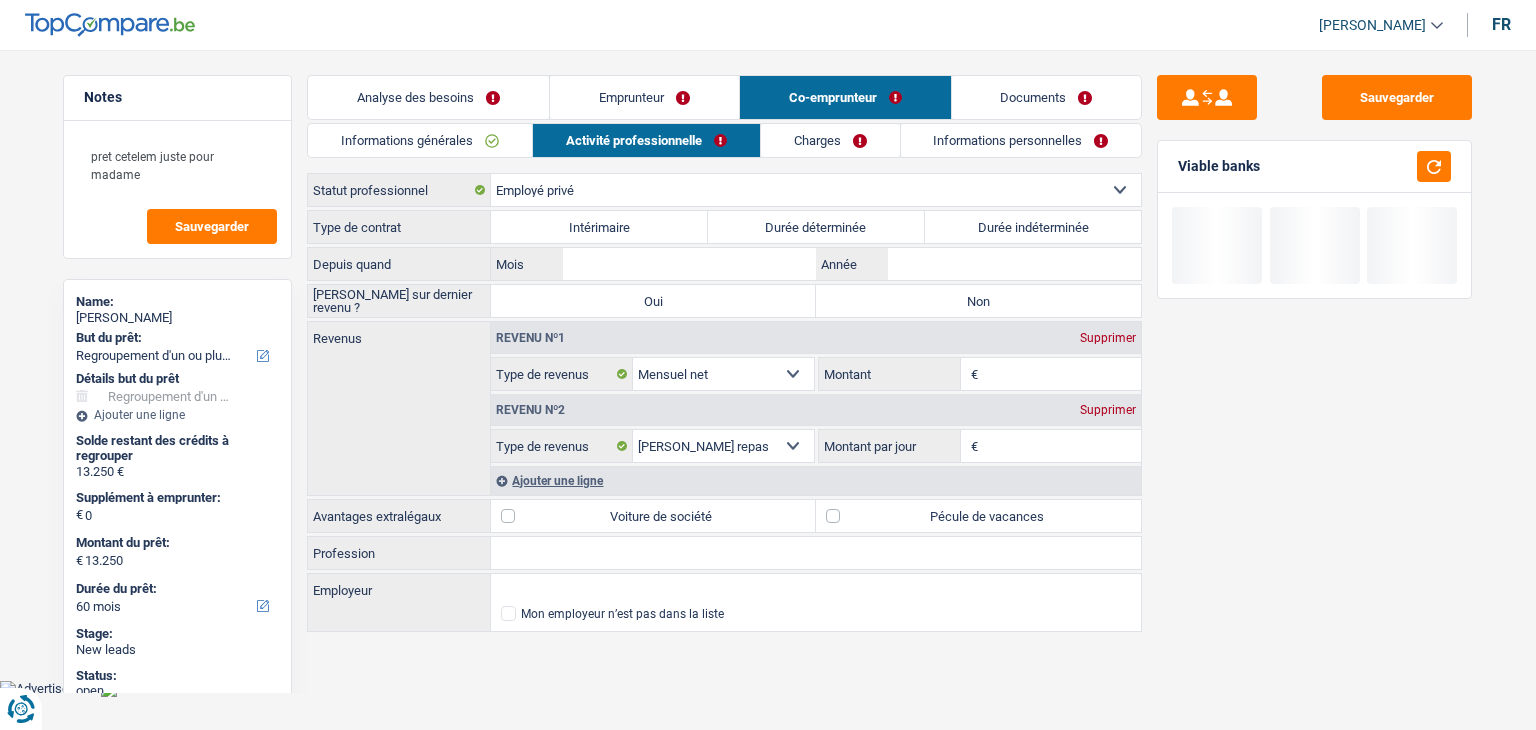 click on "Durée indéterminée" at bounding box center [1033, 227] 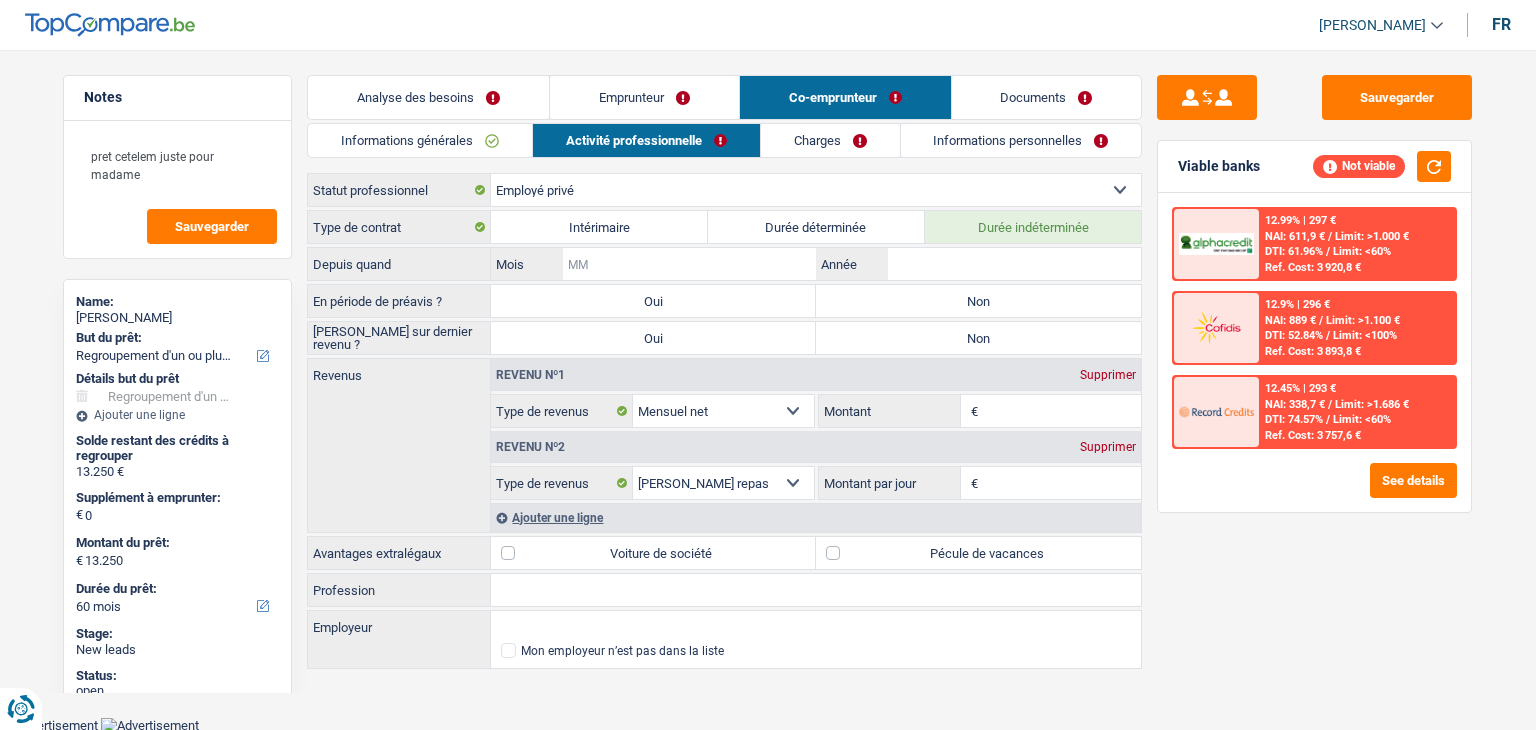 click on "Mois" at bounding box center (689, 264) 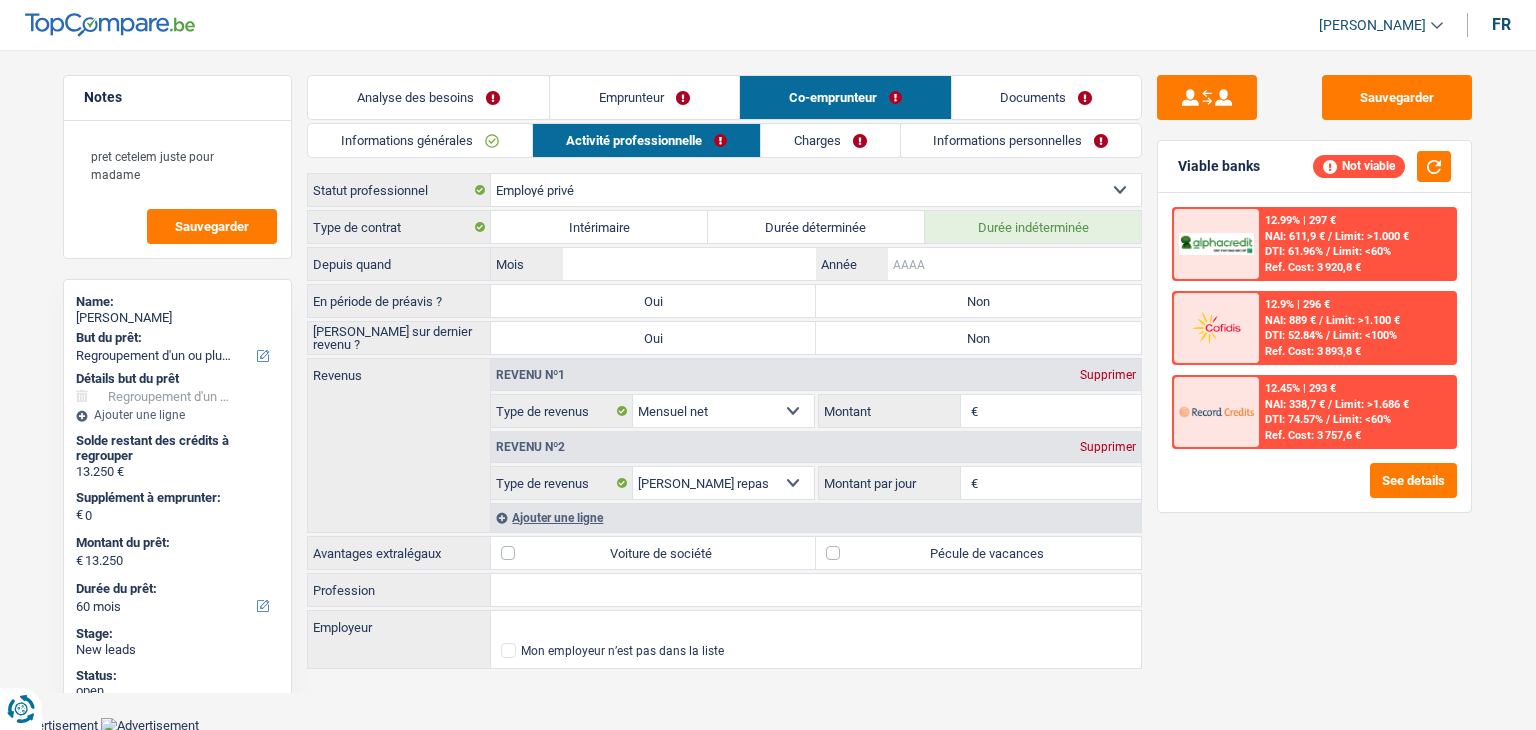 click on "Année" at bounding box center [1014, 264] 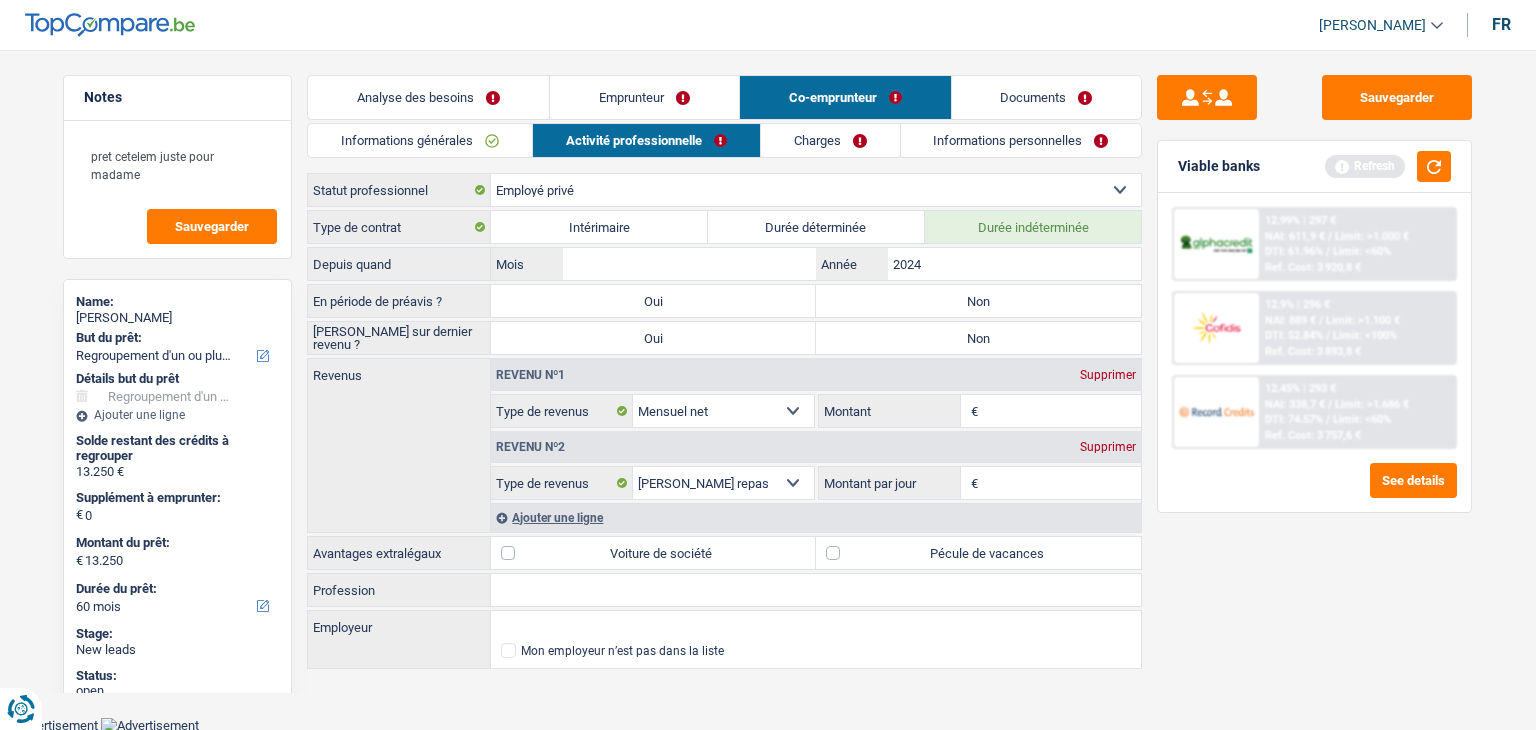 type on "2024" 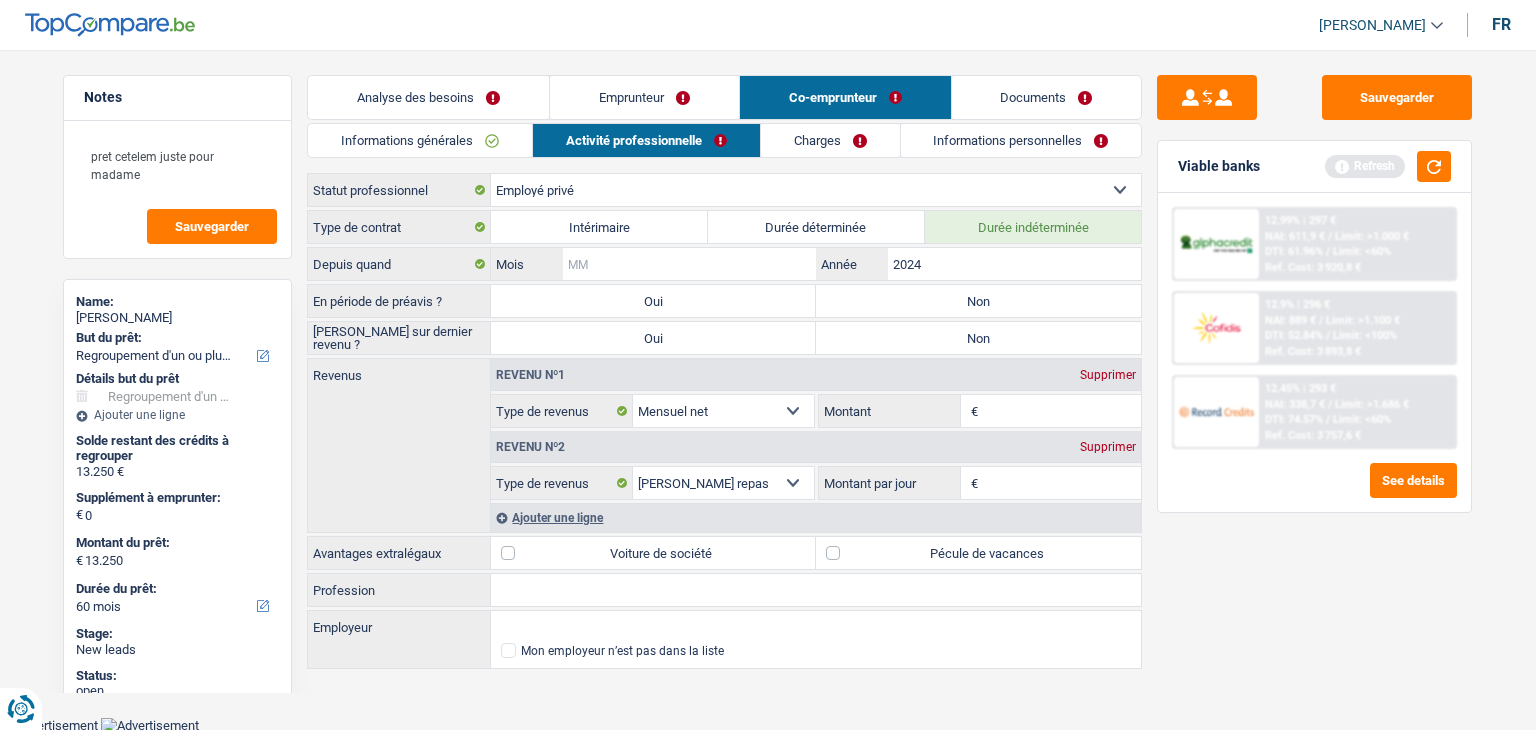 click on "Mois" at bounding box center (689, 264) 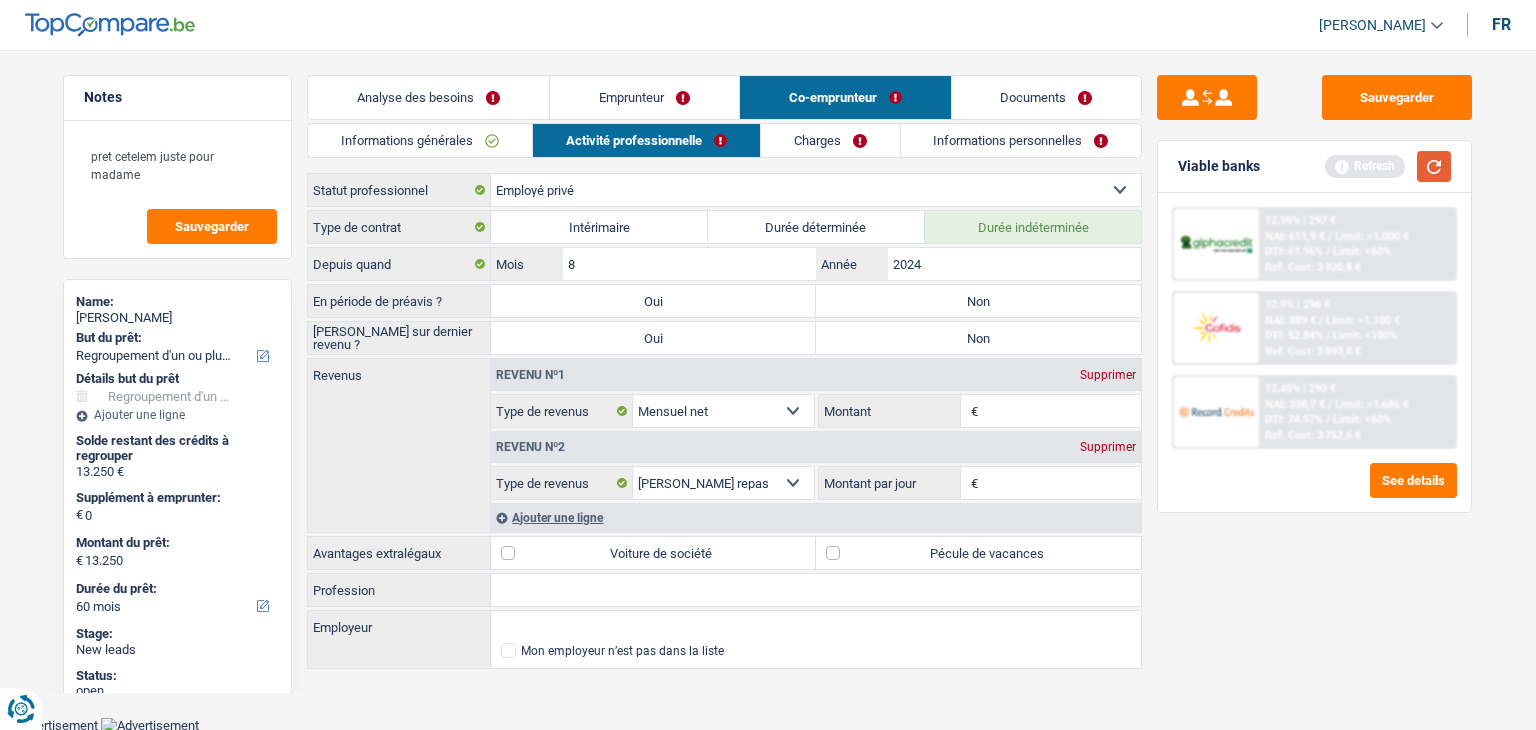type on "8" 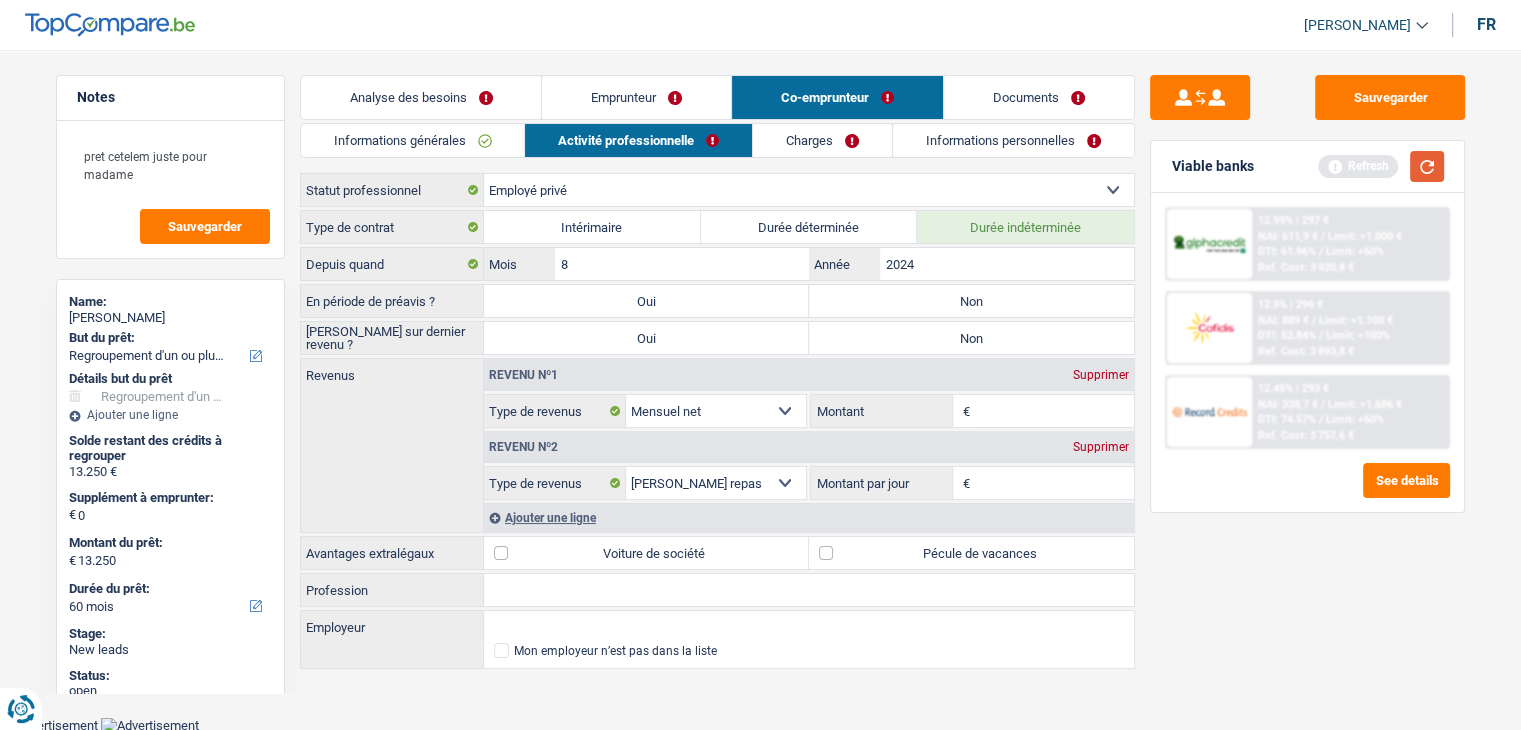click at bounding box center (1427, 166) 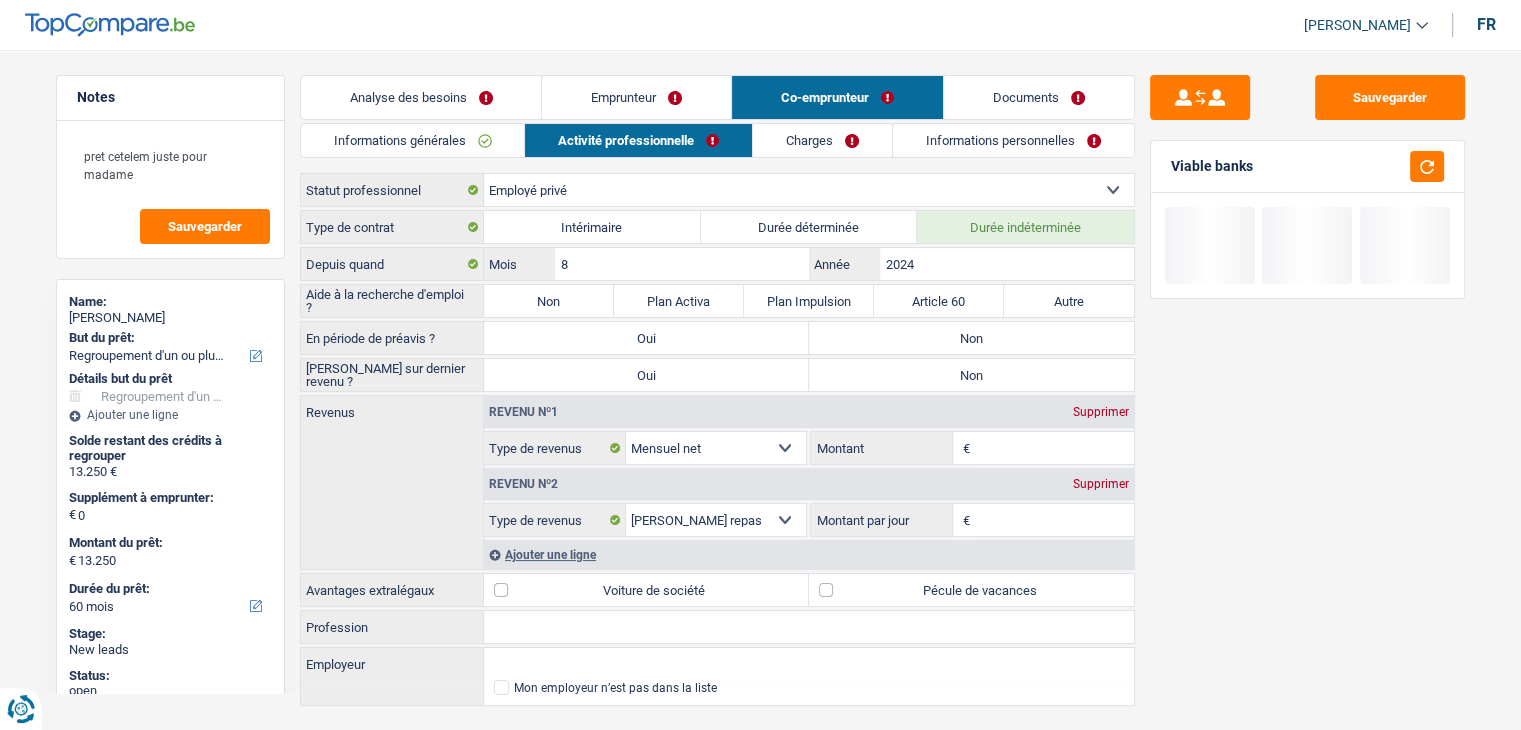 click on "Non" at bounding box center [549, 301] 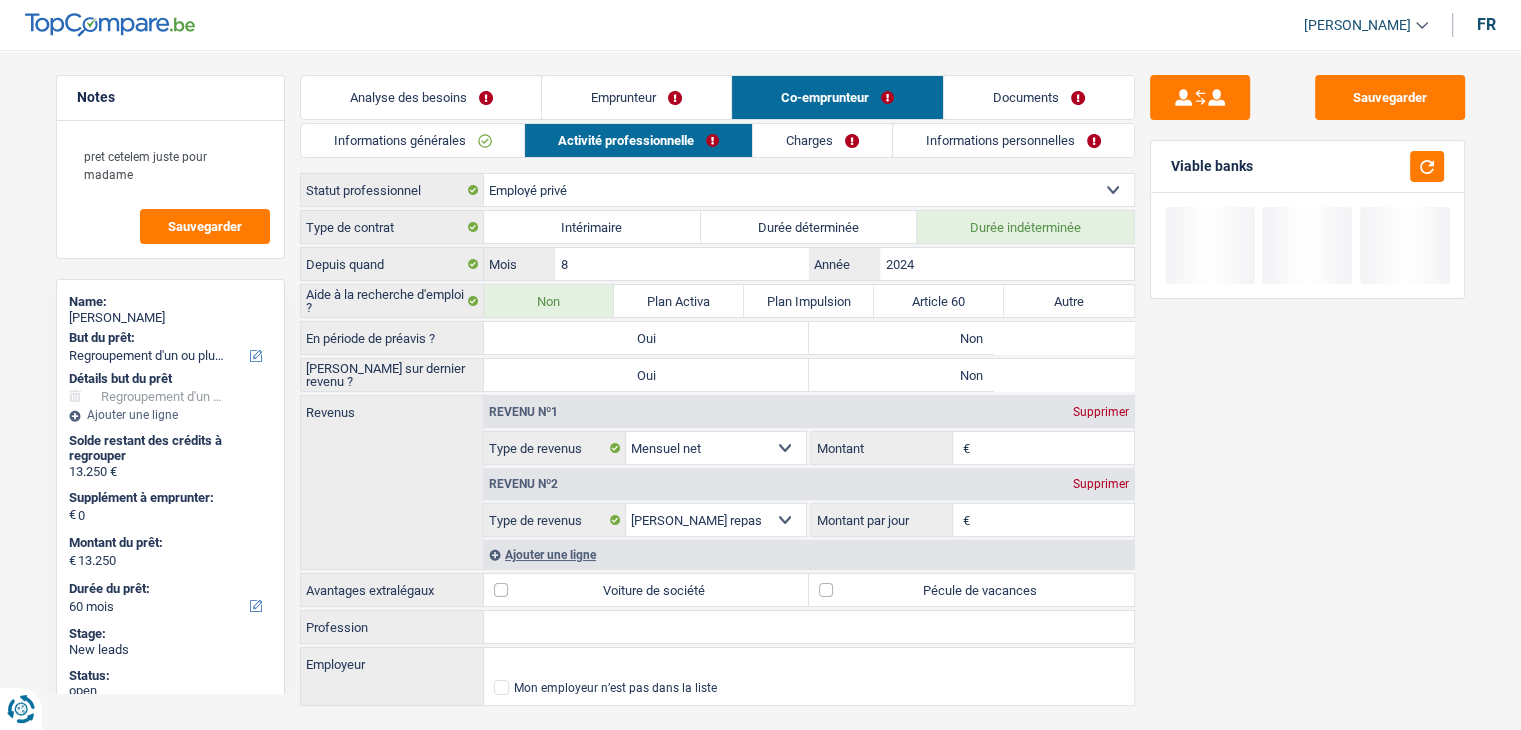 click on "Non" at bounding box center (971, 338) 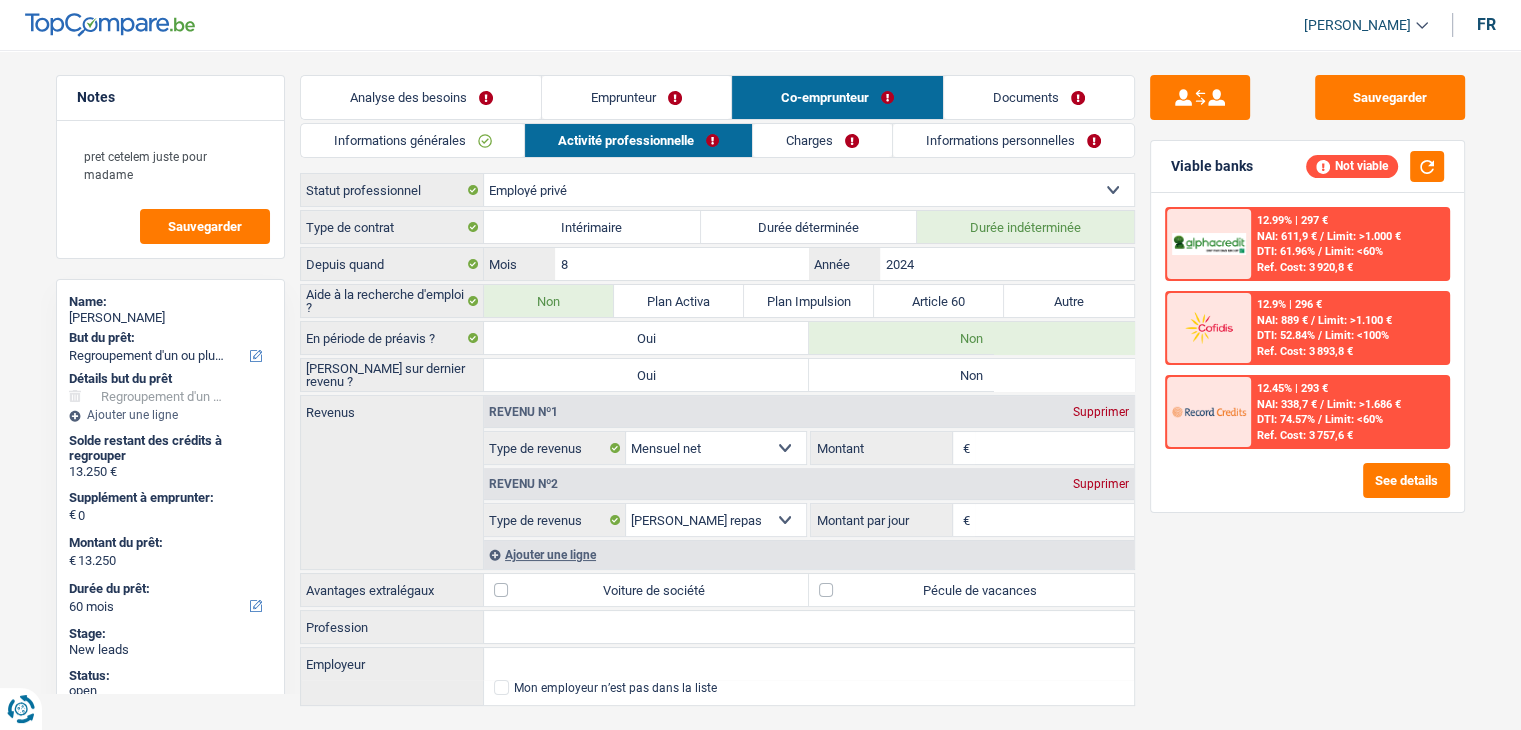 click on "Non" at bounding box center [971, 375] 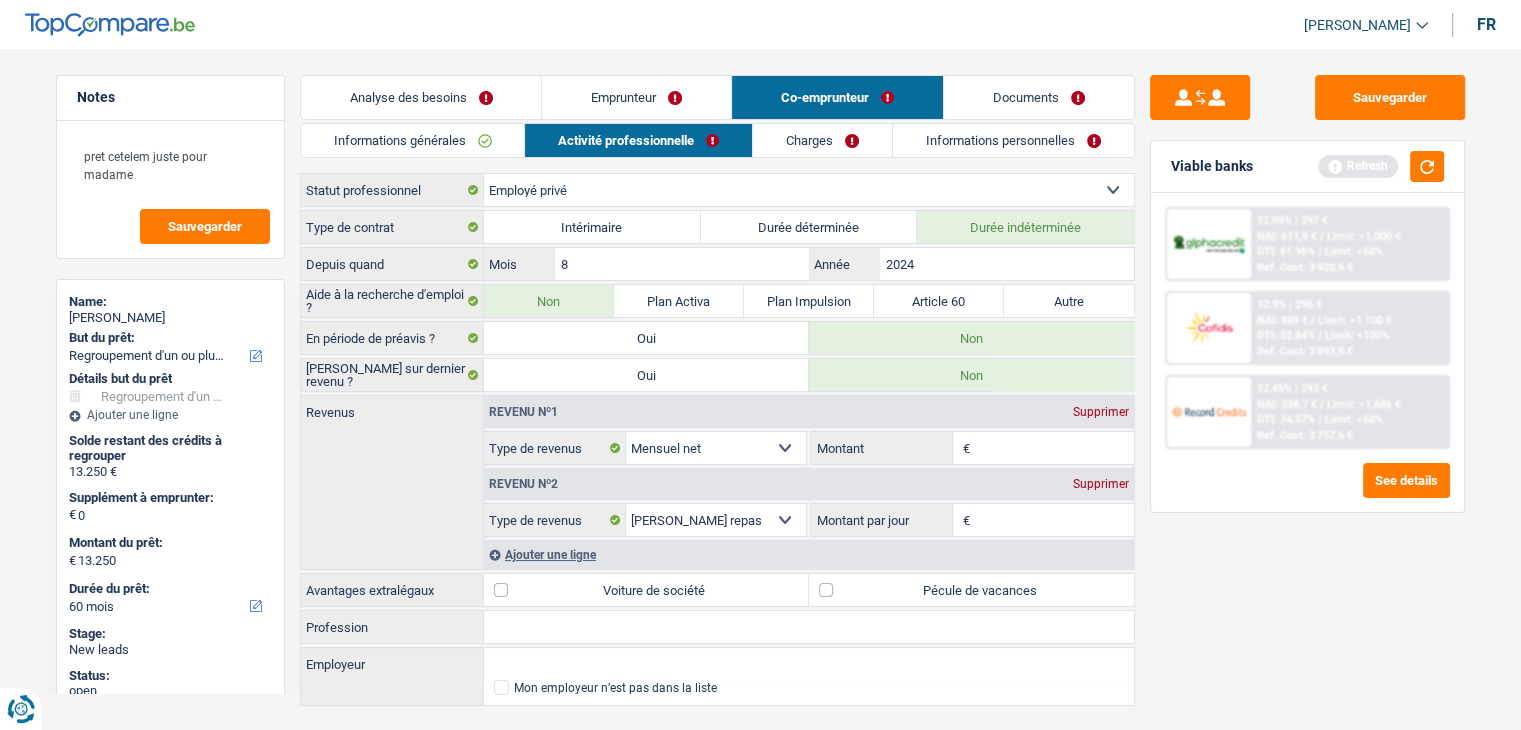click on "Montant" at bounding box center [1054, 448] 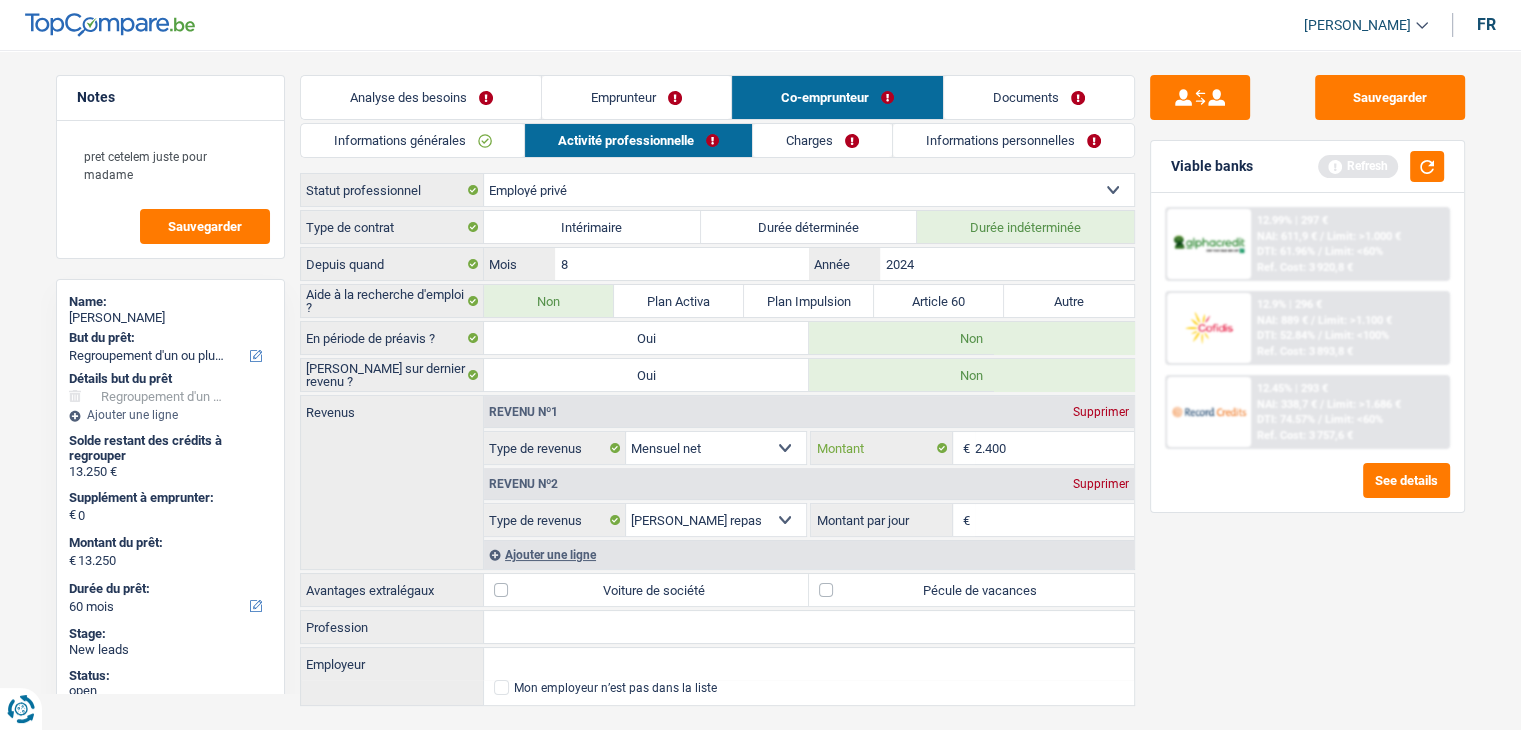 type on "2.400" 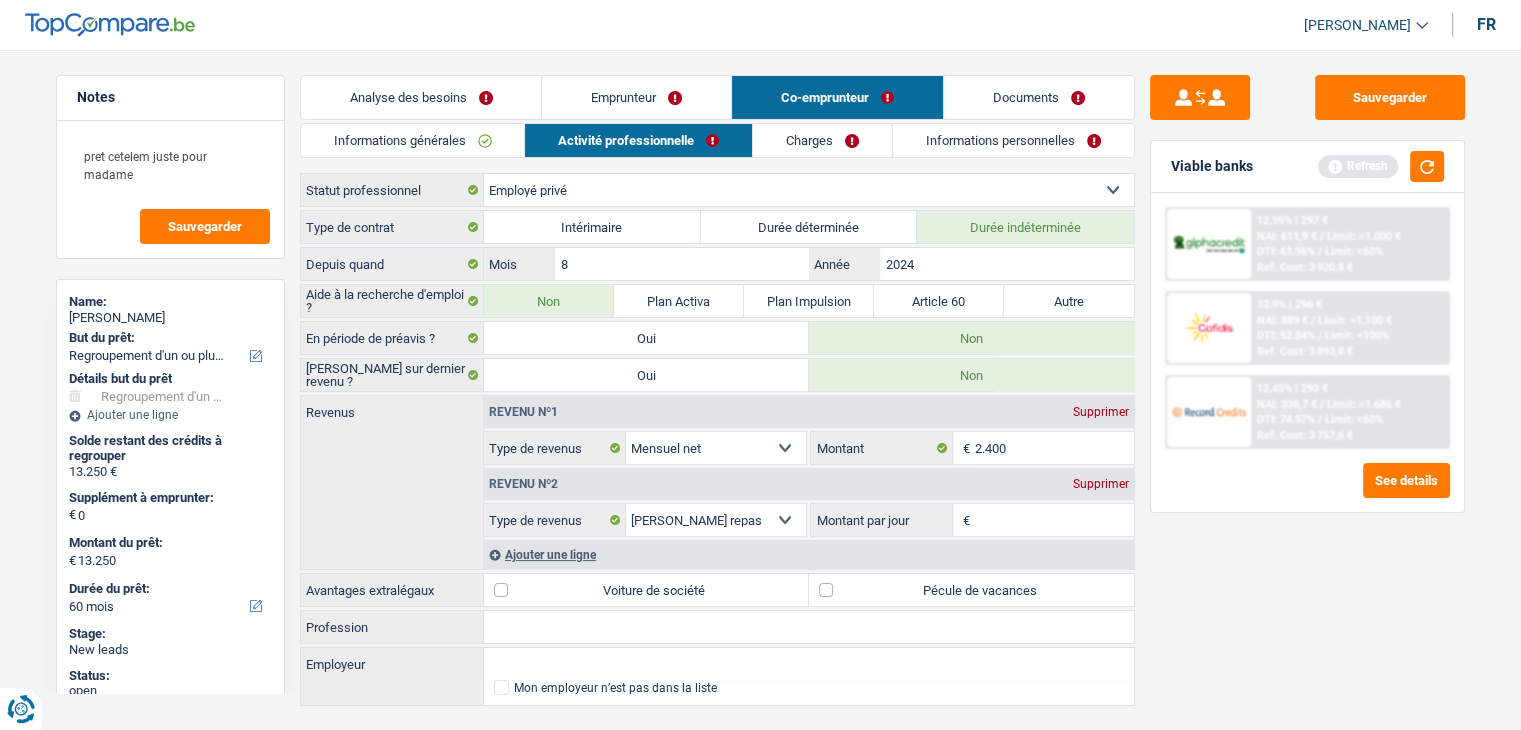 click on "Montant par jour" at bounding box center (1054, 520) 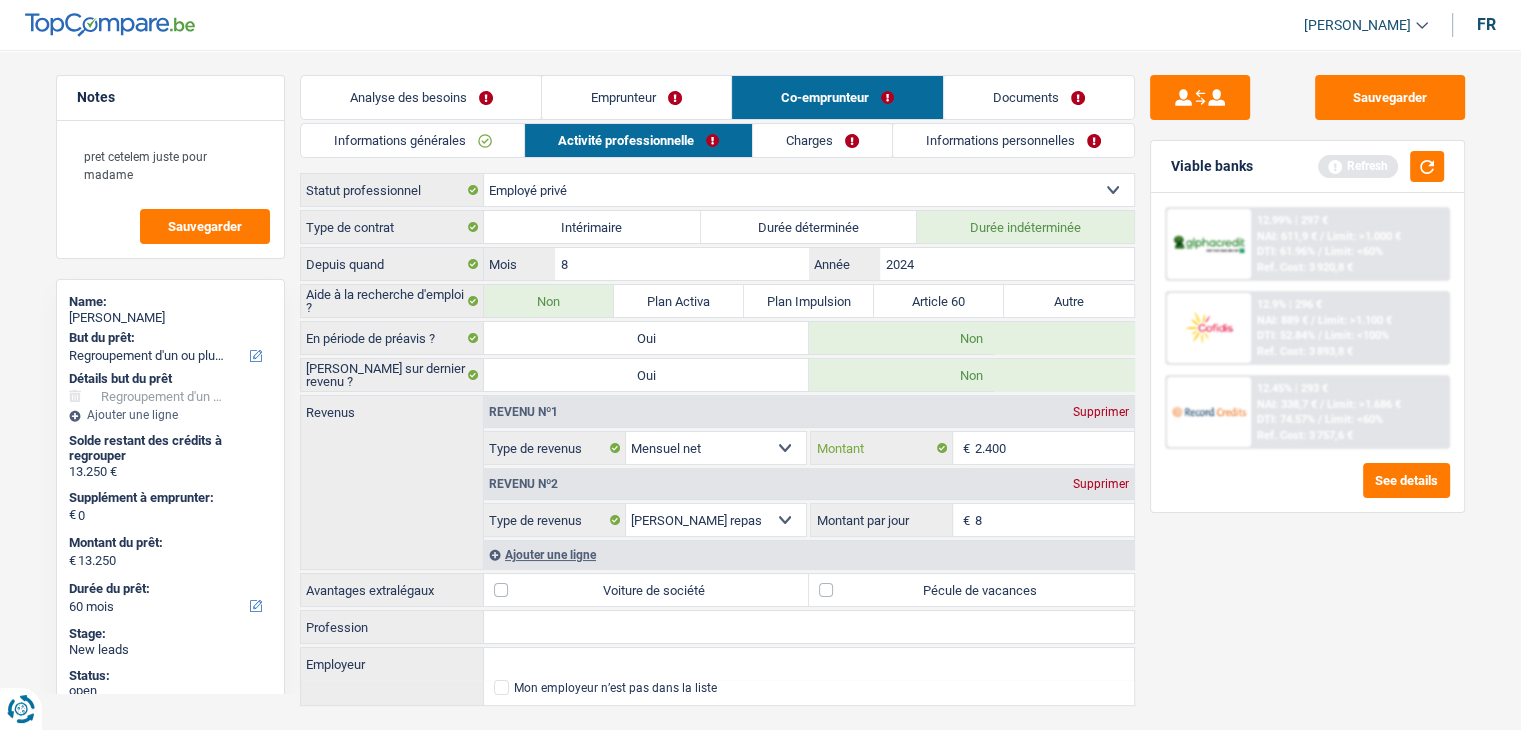 type on "8,0" 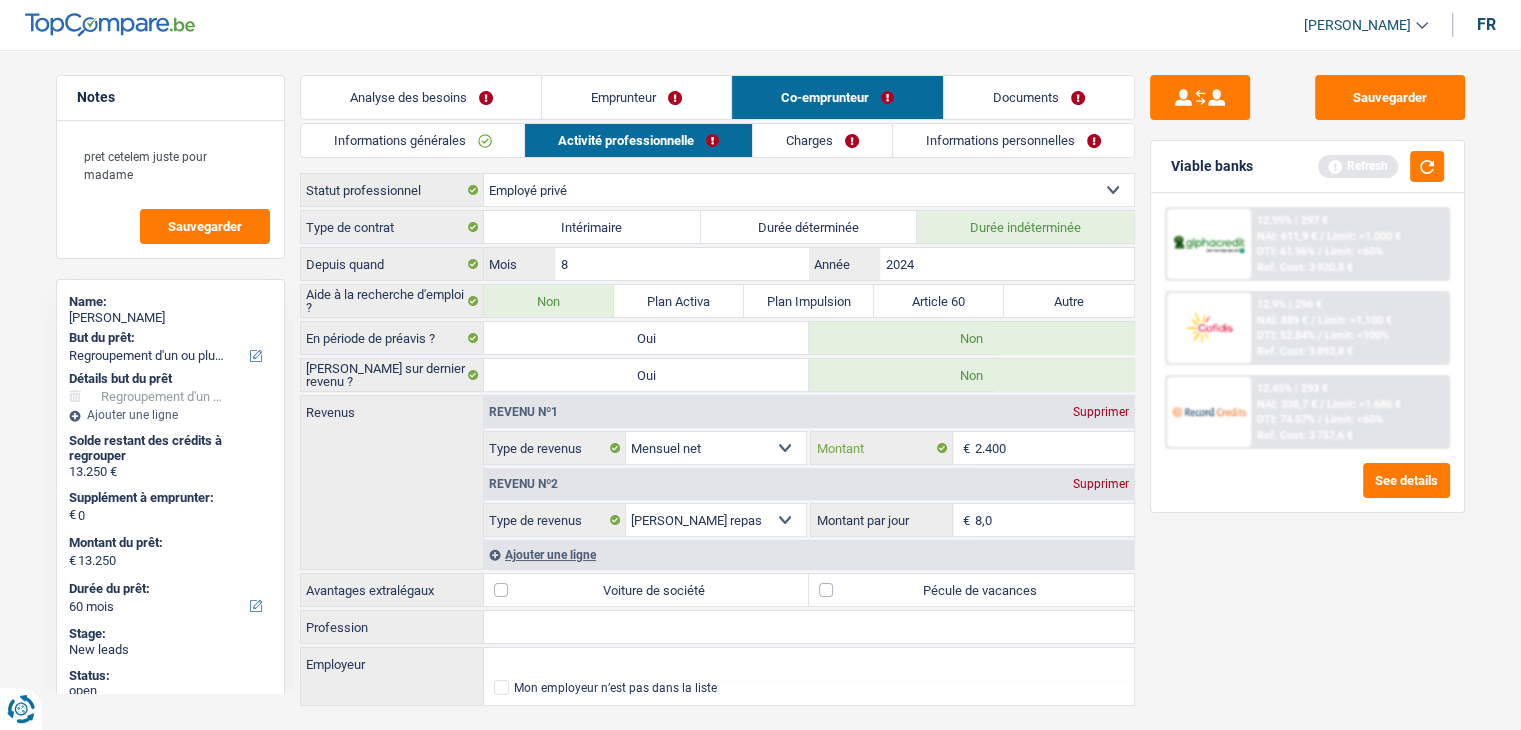 click on "2.400" at bounding box center [1054, 448] 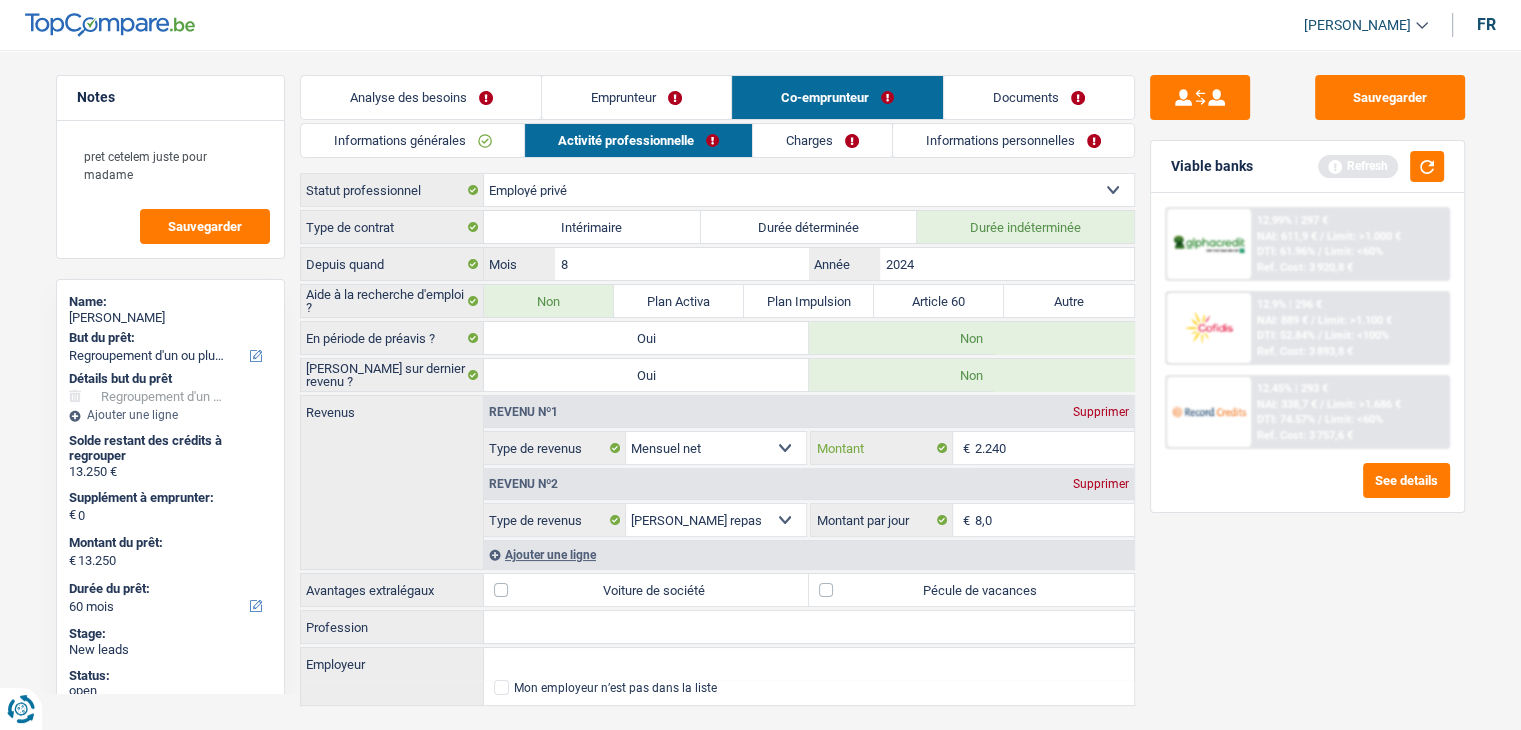 type on "2.240" 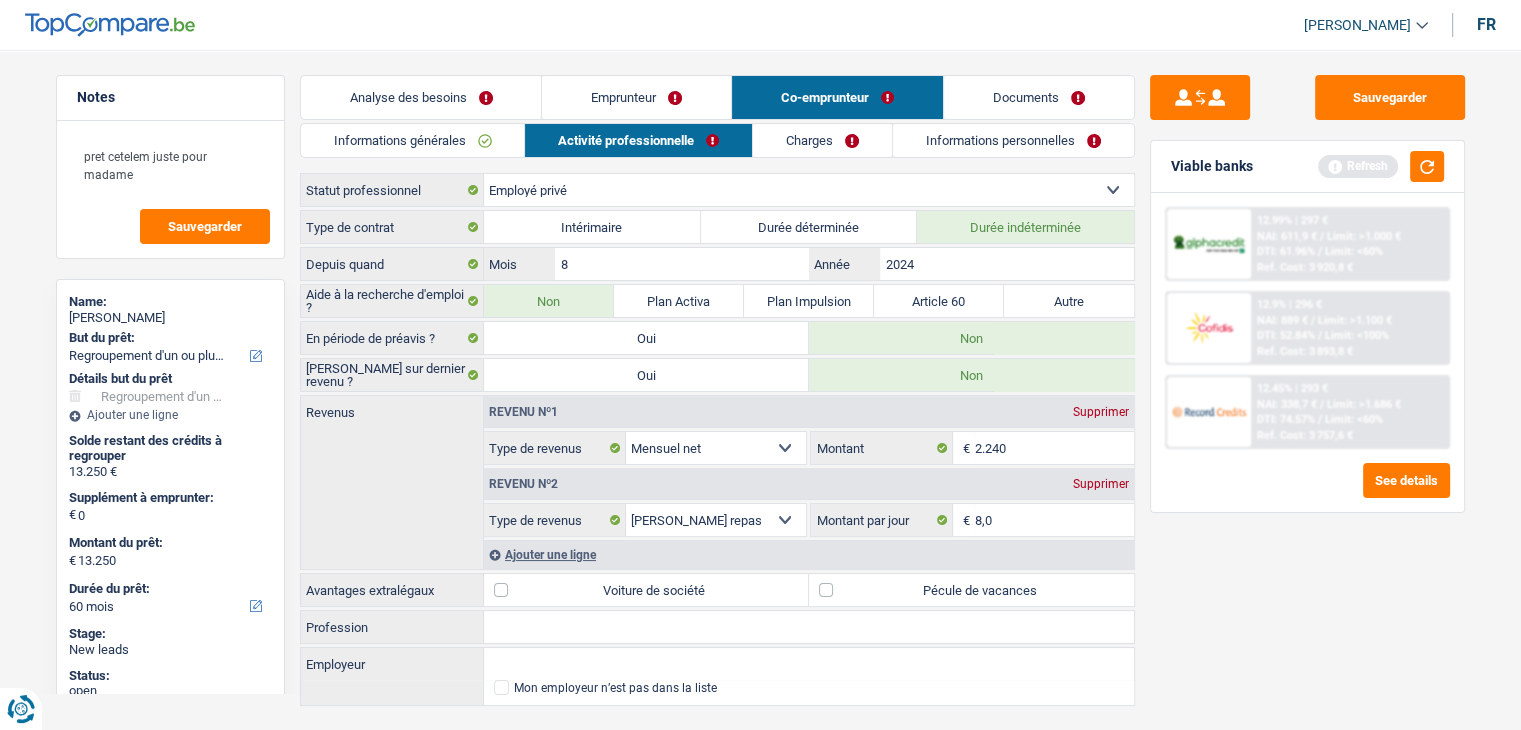click on "Sauvegarder
Viable banks
Refresh
12.99% | 297 €
NAI: 611,9 €
/
Limit: >1.000 €
DTI: 61.96%
/
Limit: <60%
Ref. Cost: 3 920,8 €
12.9% | 296 €
NAI: 889 €
/
Limit: >1.100 €
DTI: 52.84%
/               /       /" at bounding box center [1307, 384] 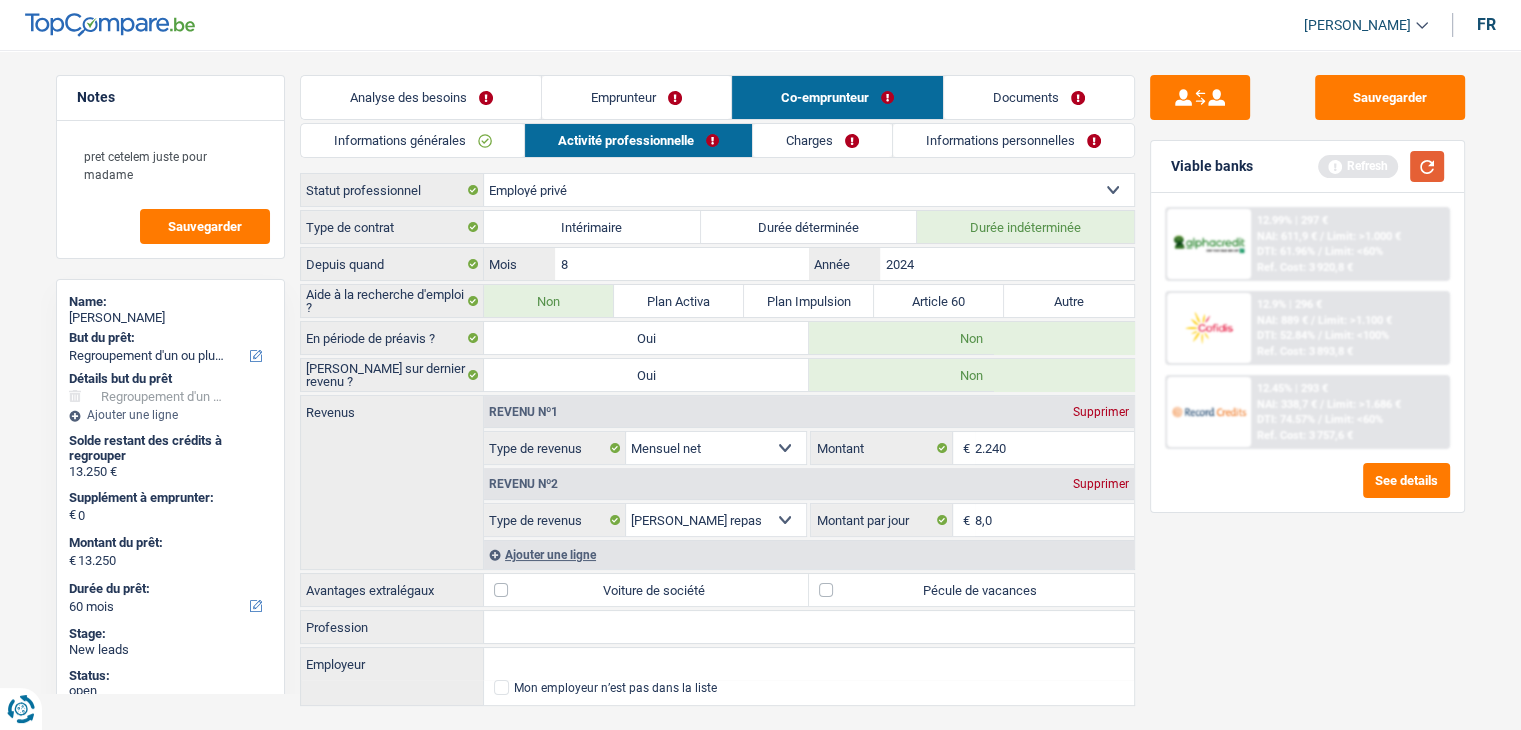 click at bounding box center (1427, 166) 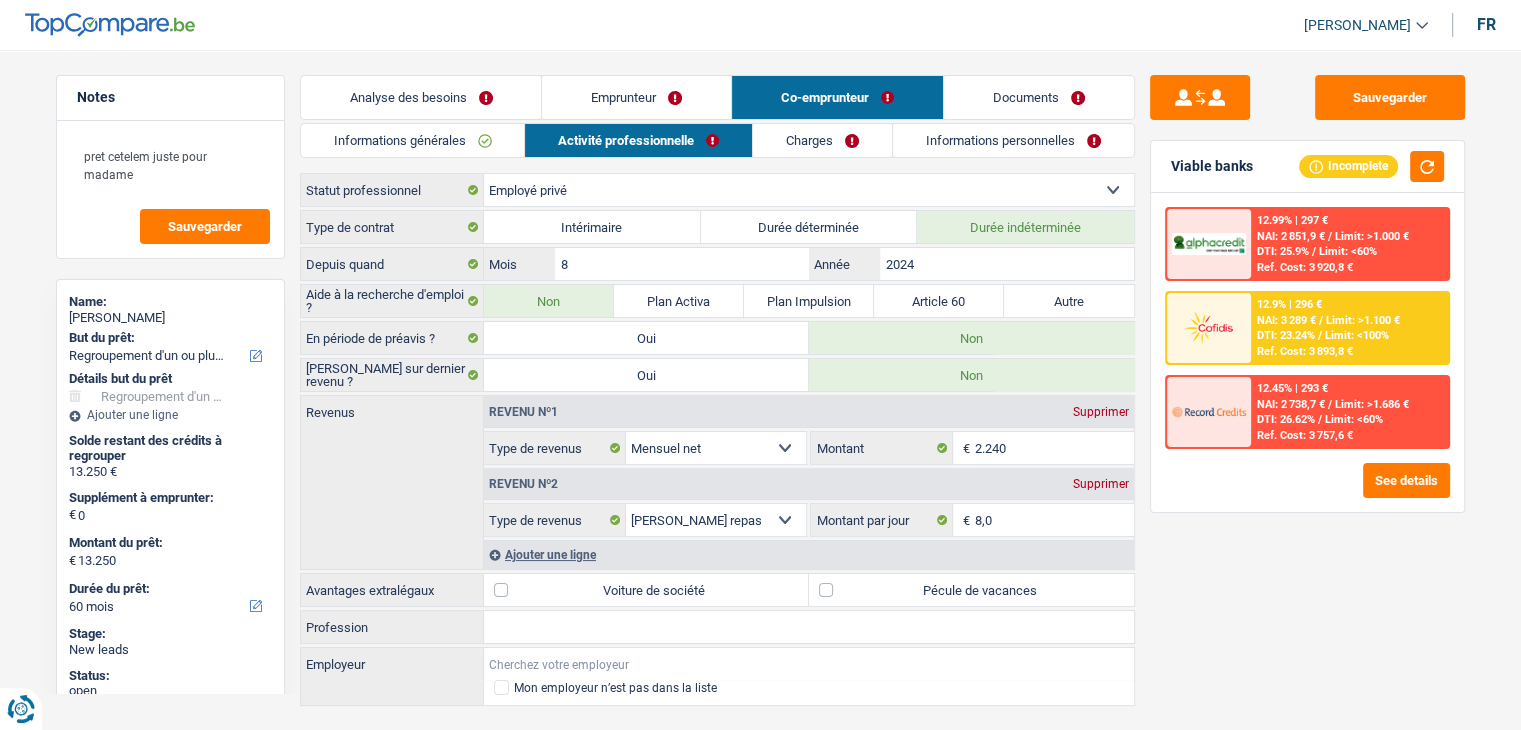 click on "Employeur" at bounding box center (809, 664) 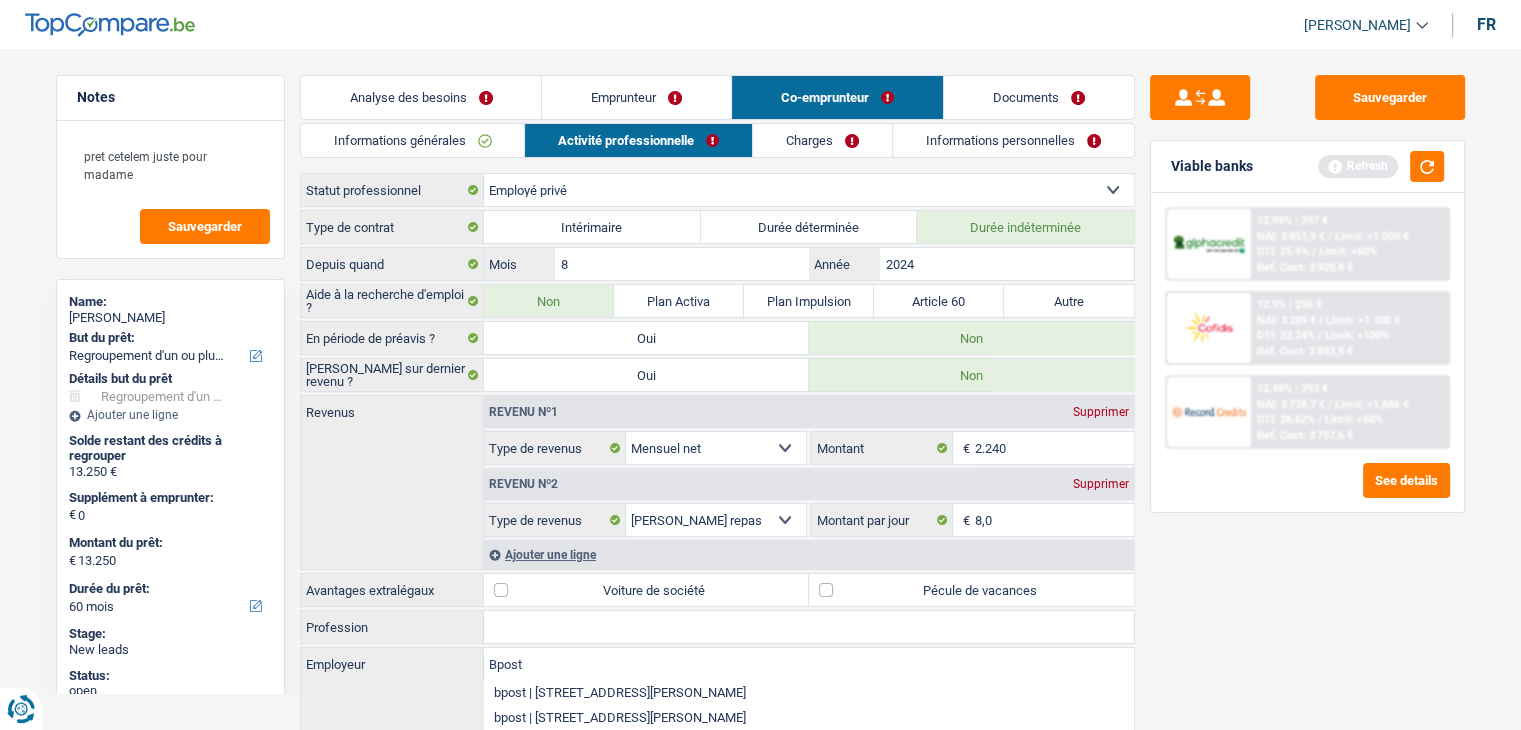 type on "Bpost" 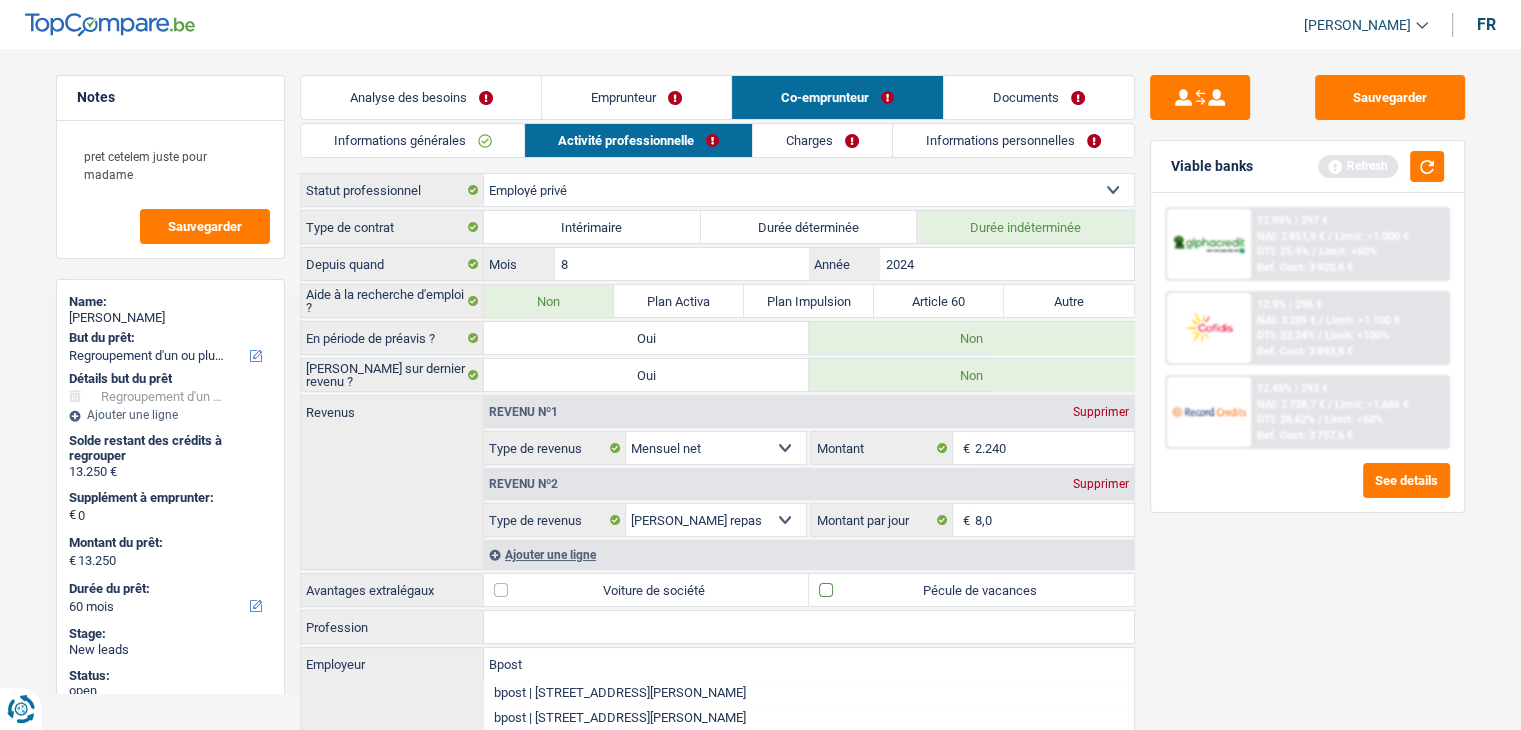 click on "Pécule de vacances" at bounding box center [971, 590] 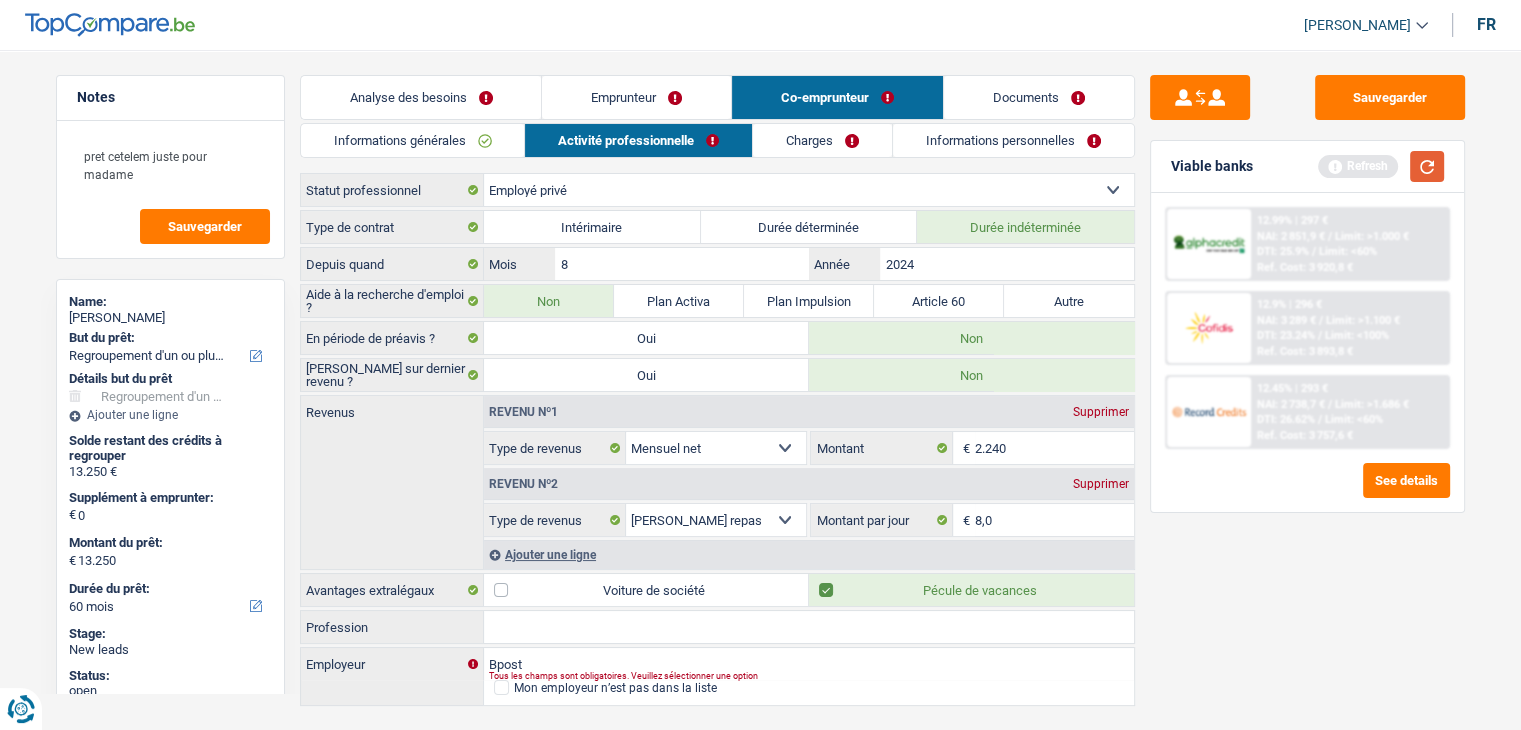 click at bounding box center (1427, 166) 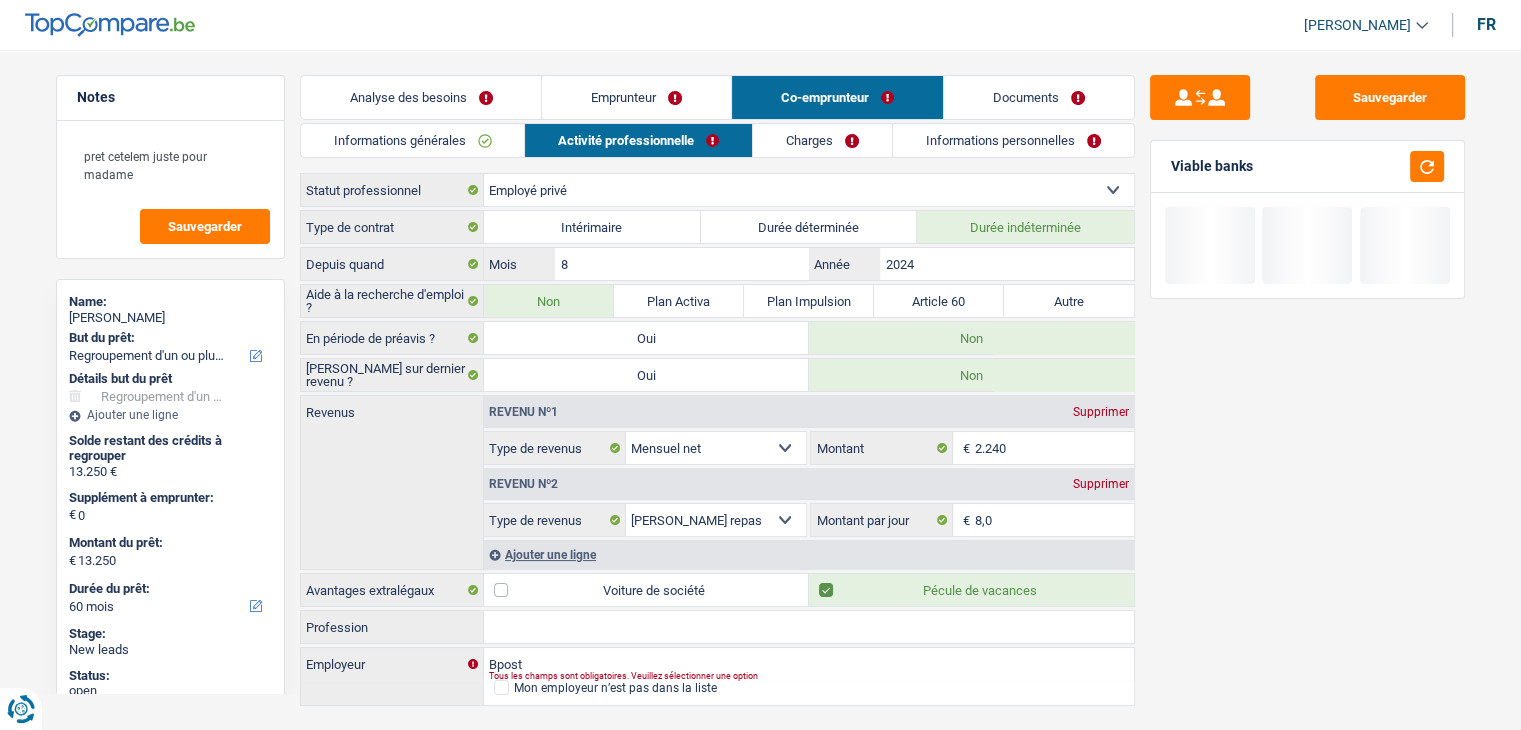 click on "Profession" at bounding box center [809, 627] 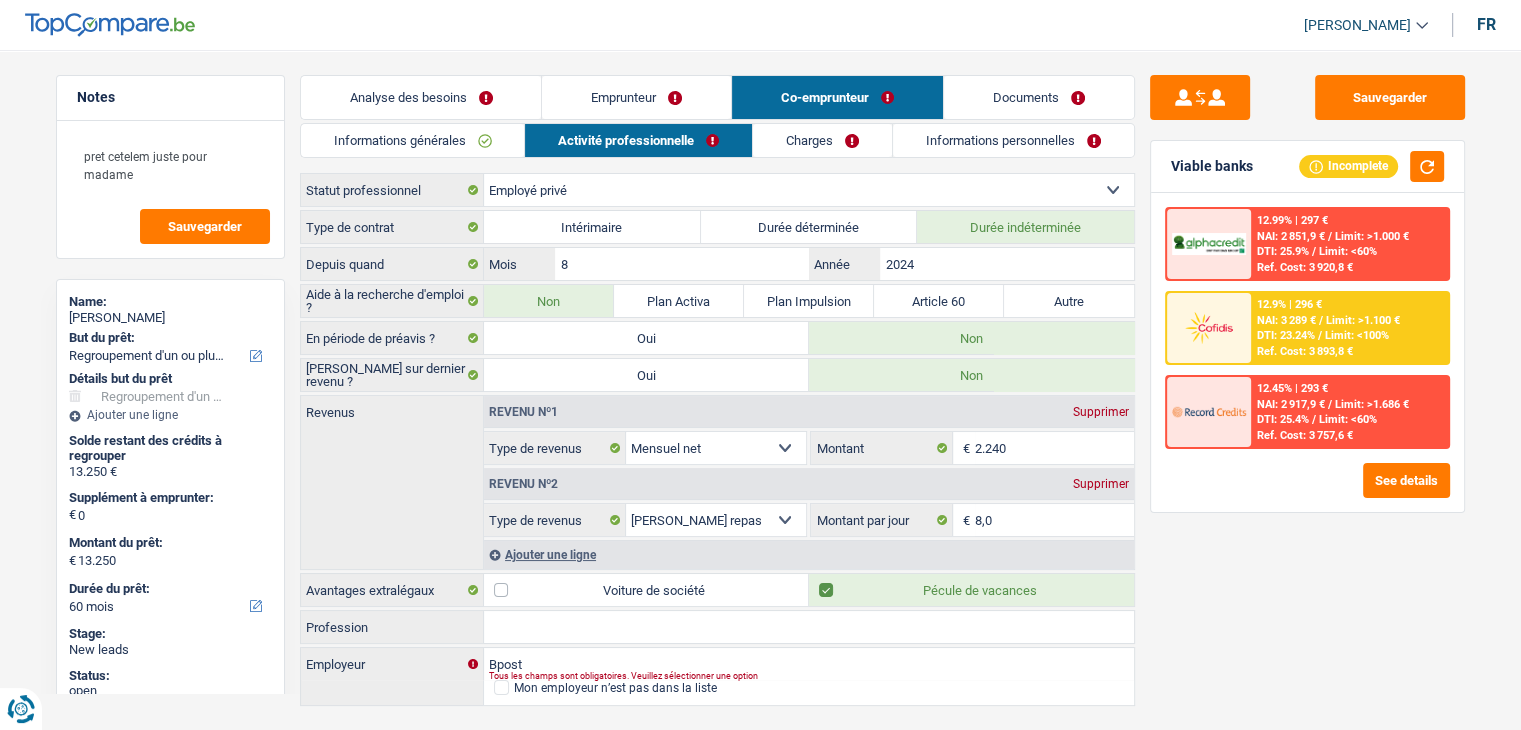 click on "Charges" at bounding box center [822, 140] 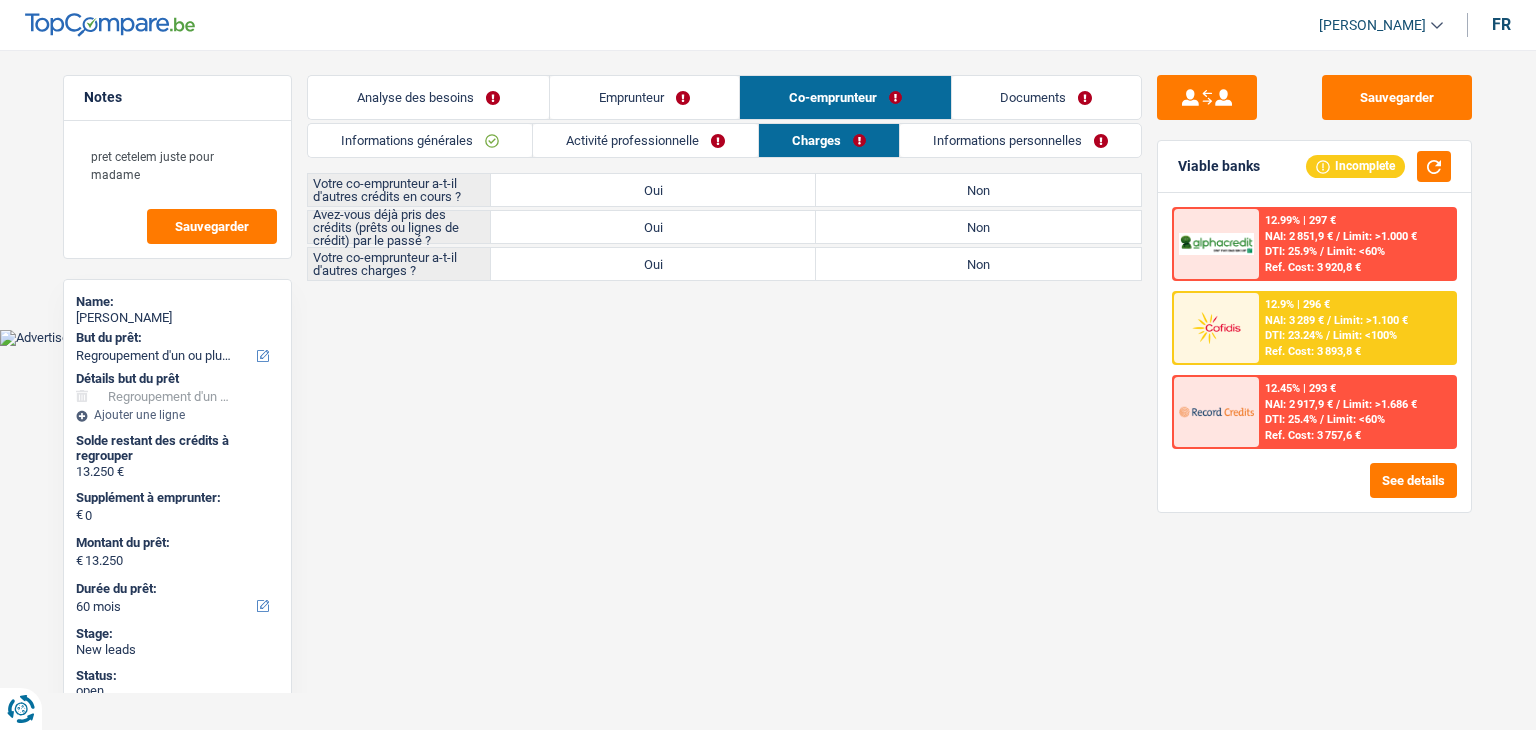 click on "Activité professionnelle" at bounding box center (645, 140) 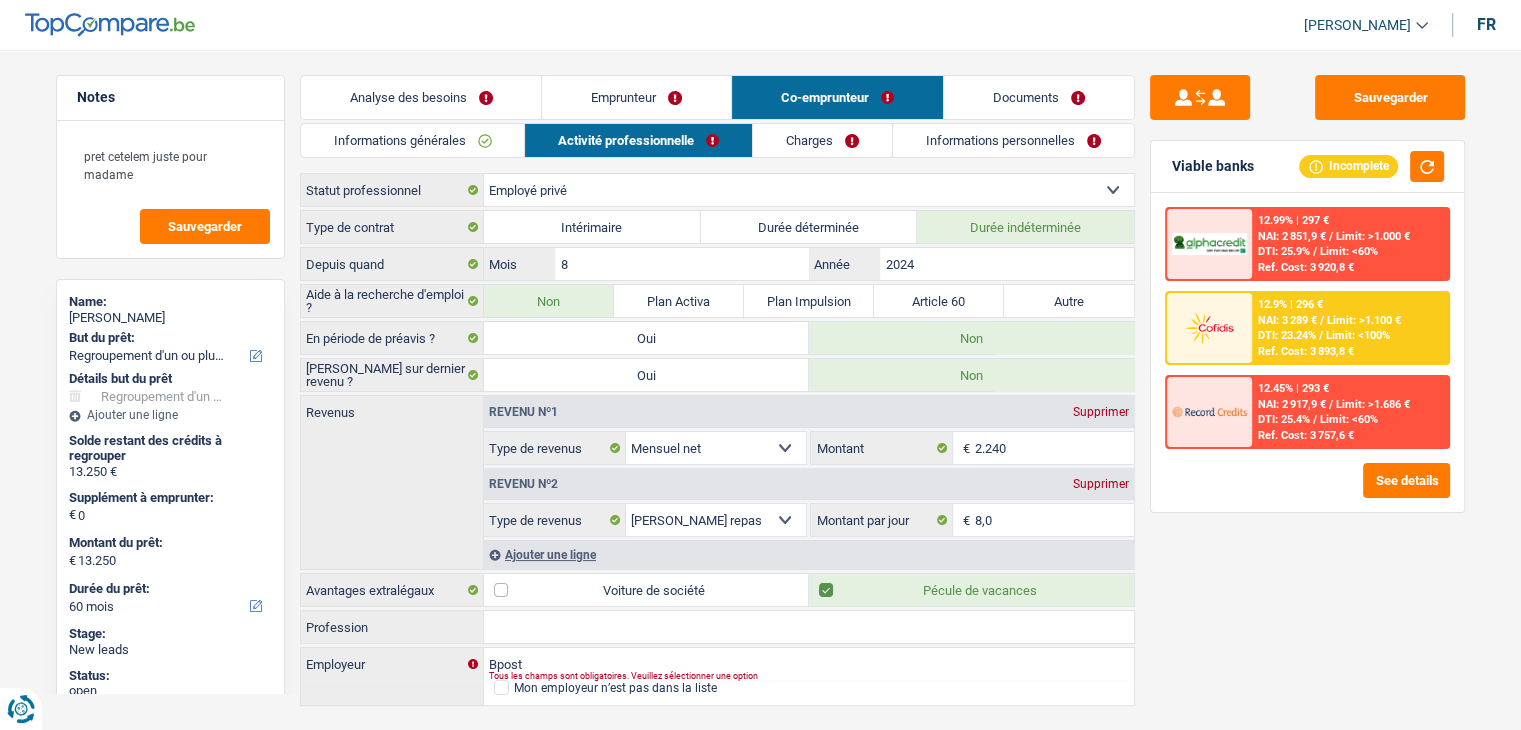 click on "Profession" at bounding box center (809, 627) 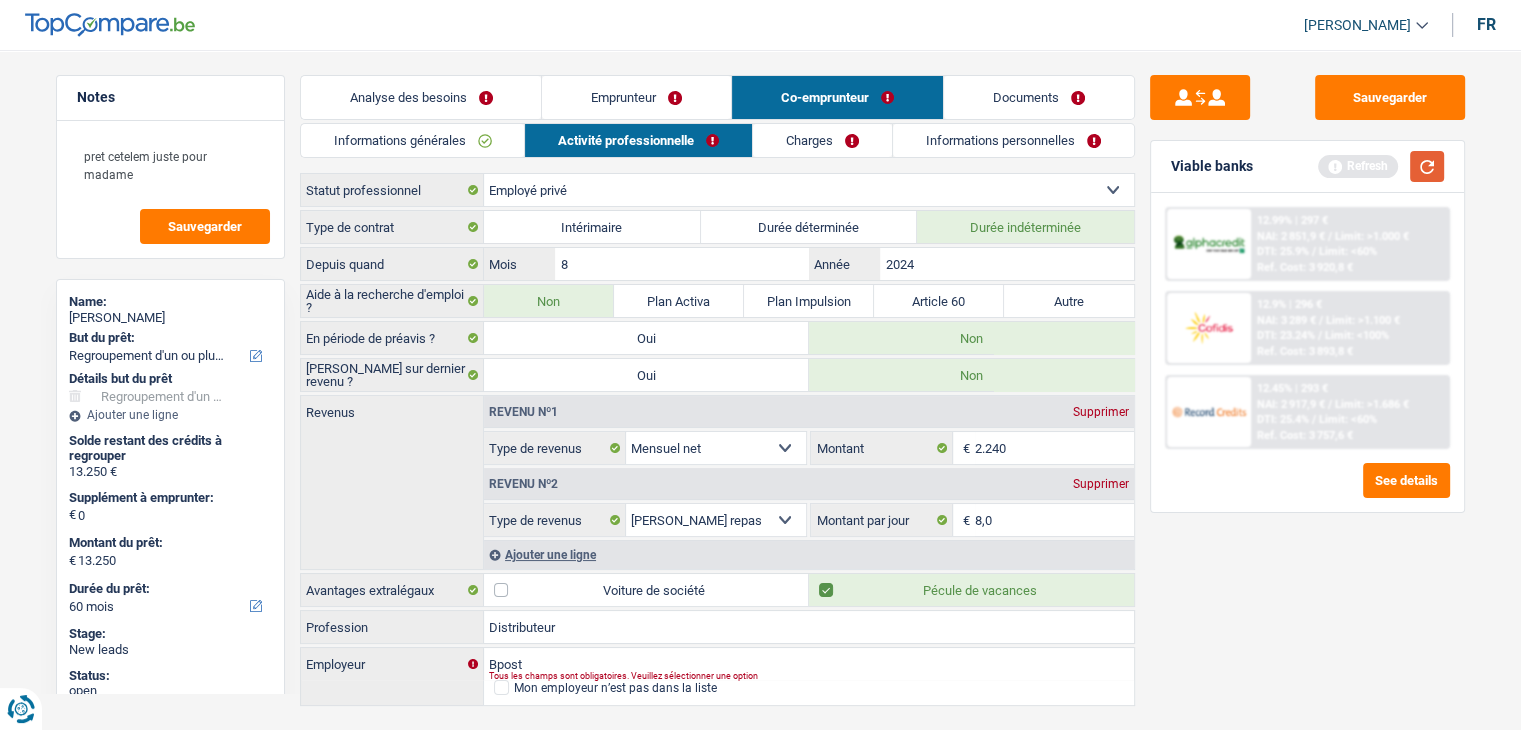 type on "Distributeur" 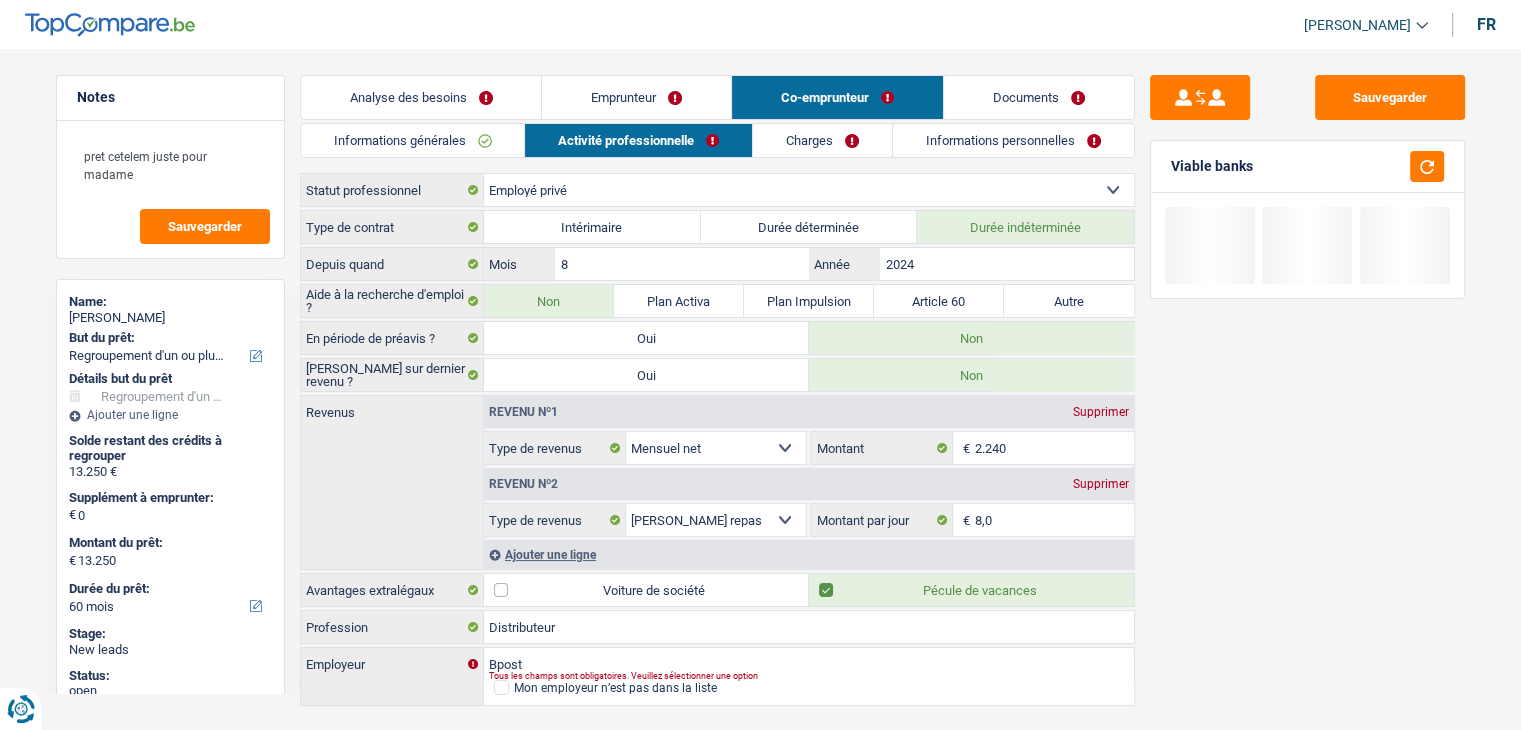 click on "Charges" at bounding box center [822, 140] 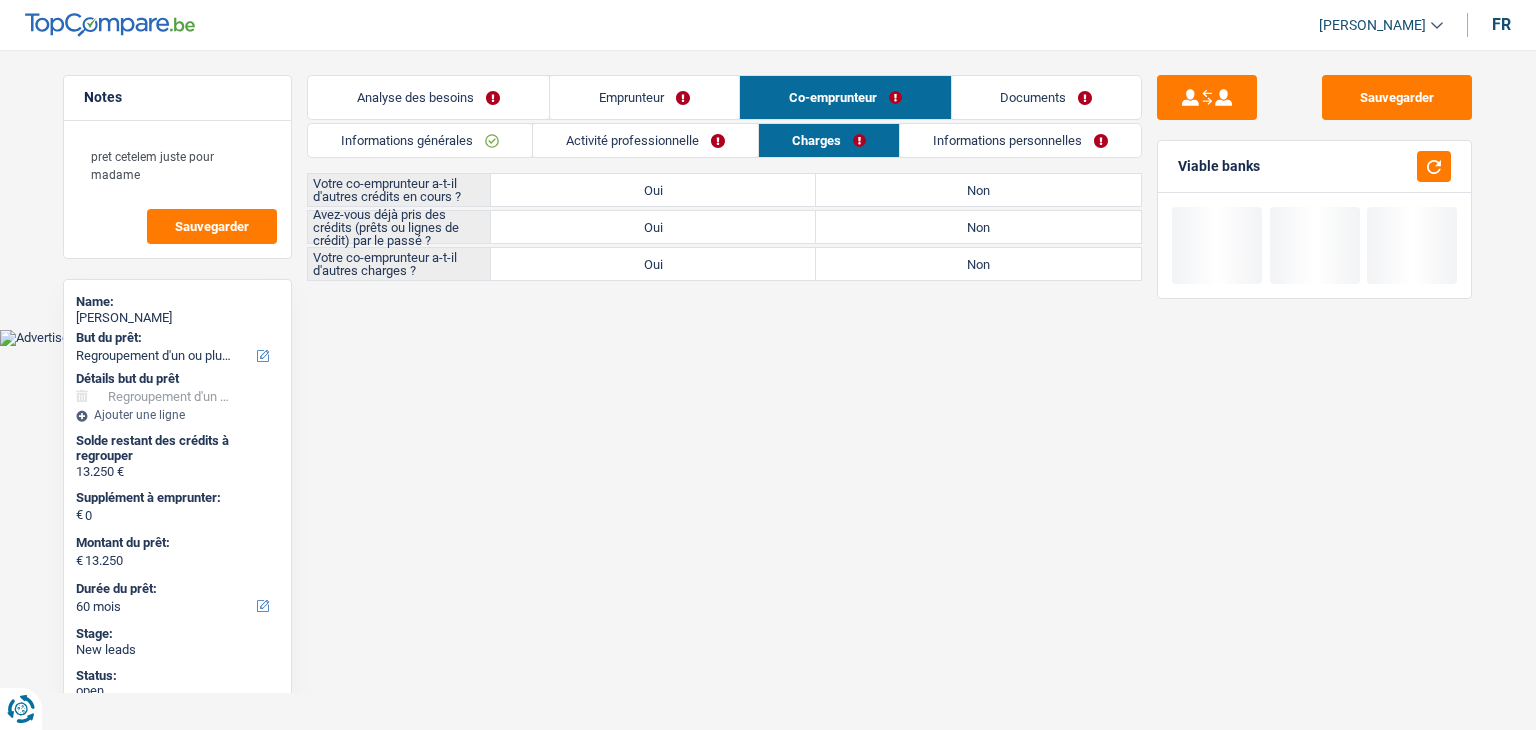 click on "Oui" at bounding box center [653, 190] 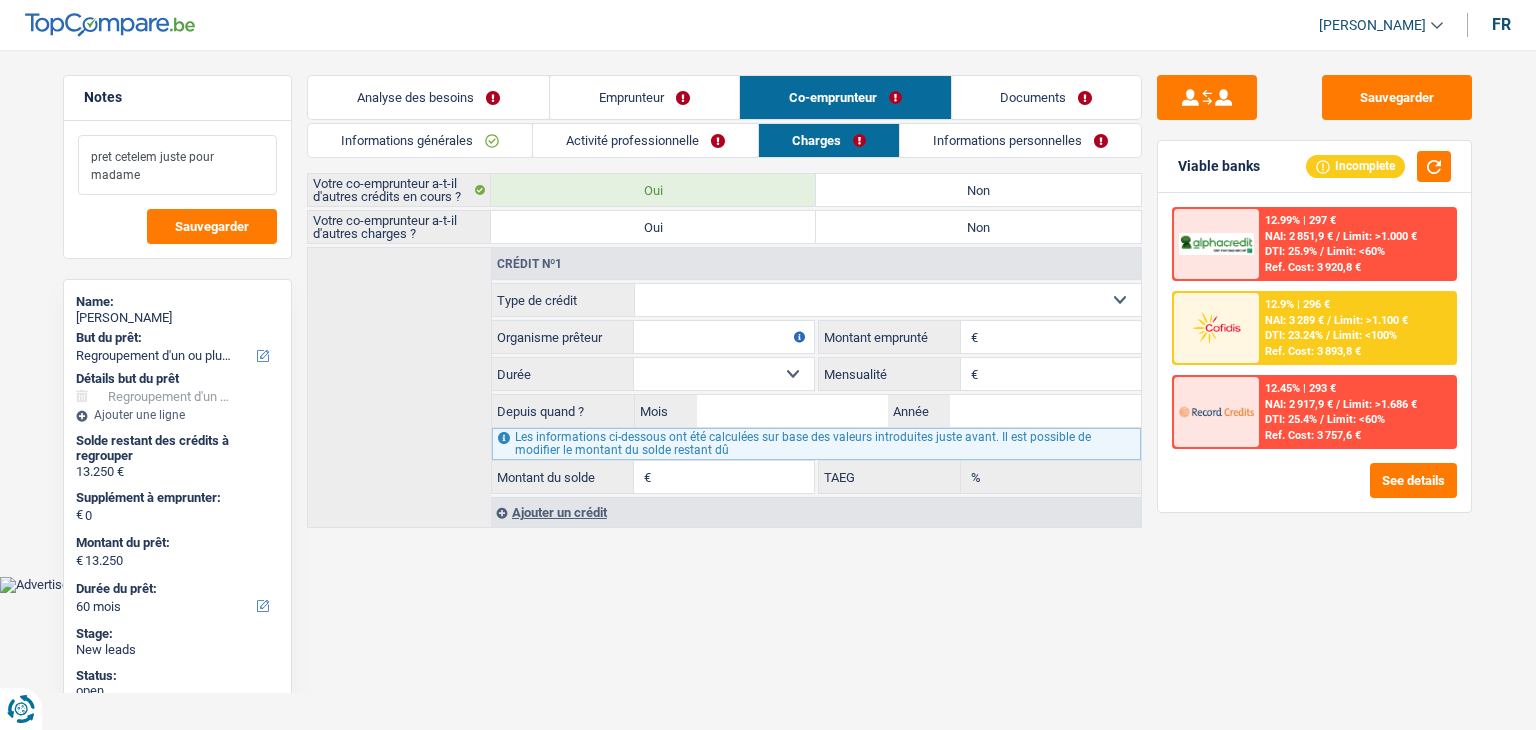 click on "pret cetelem juste pour madame" at bounding box center [177, 165] 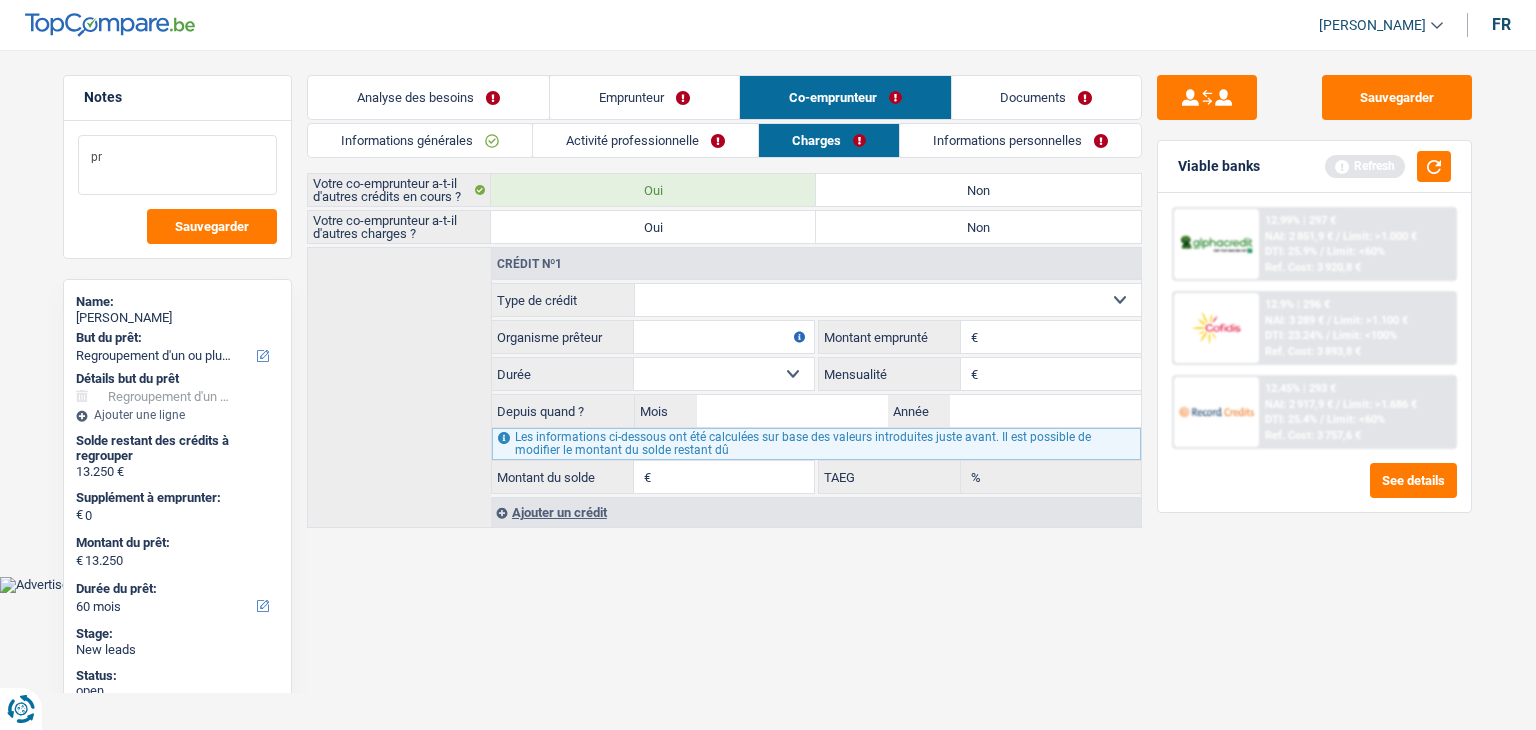 type on "p" 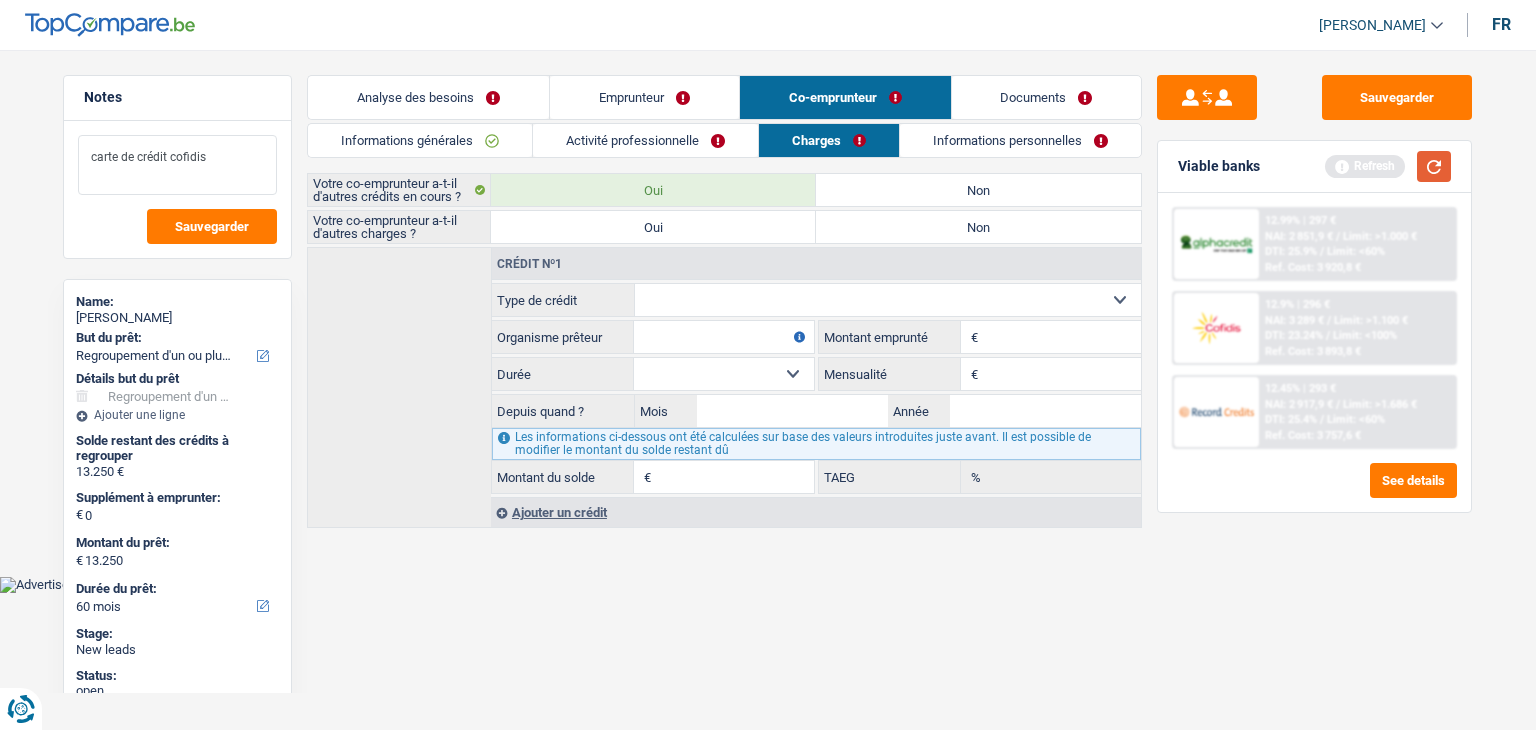 type on "carte de crédit cofidis" 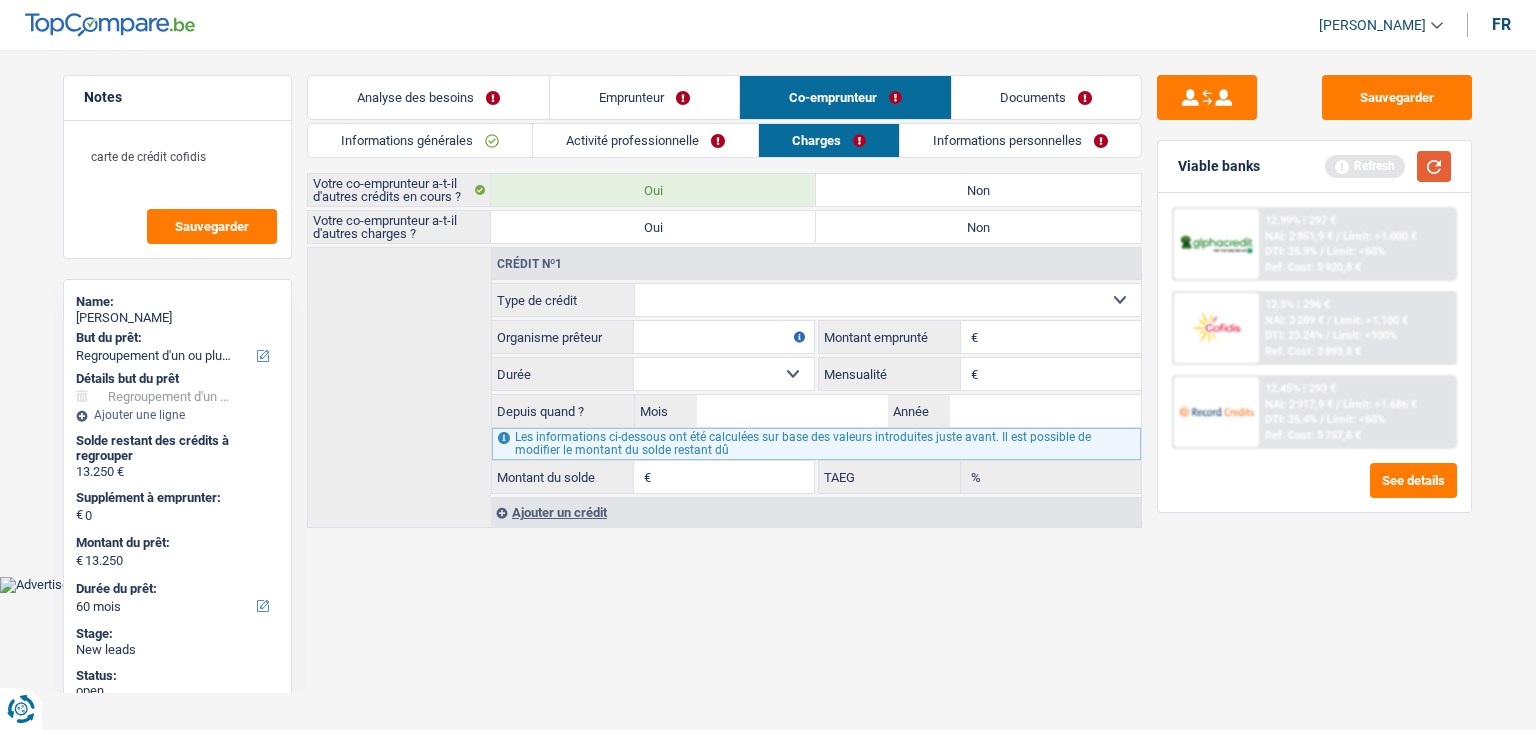 click at bounding box center [1434, 166] 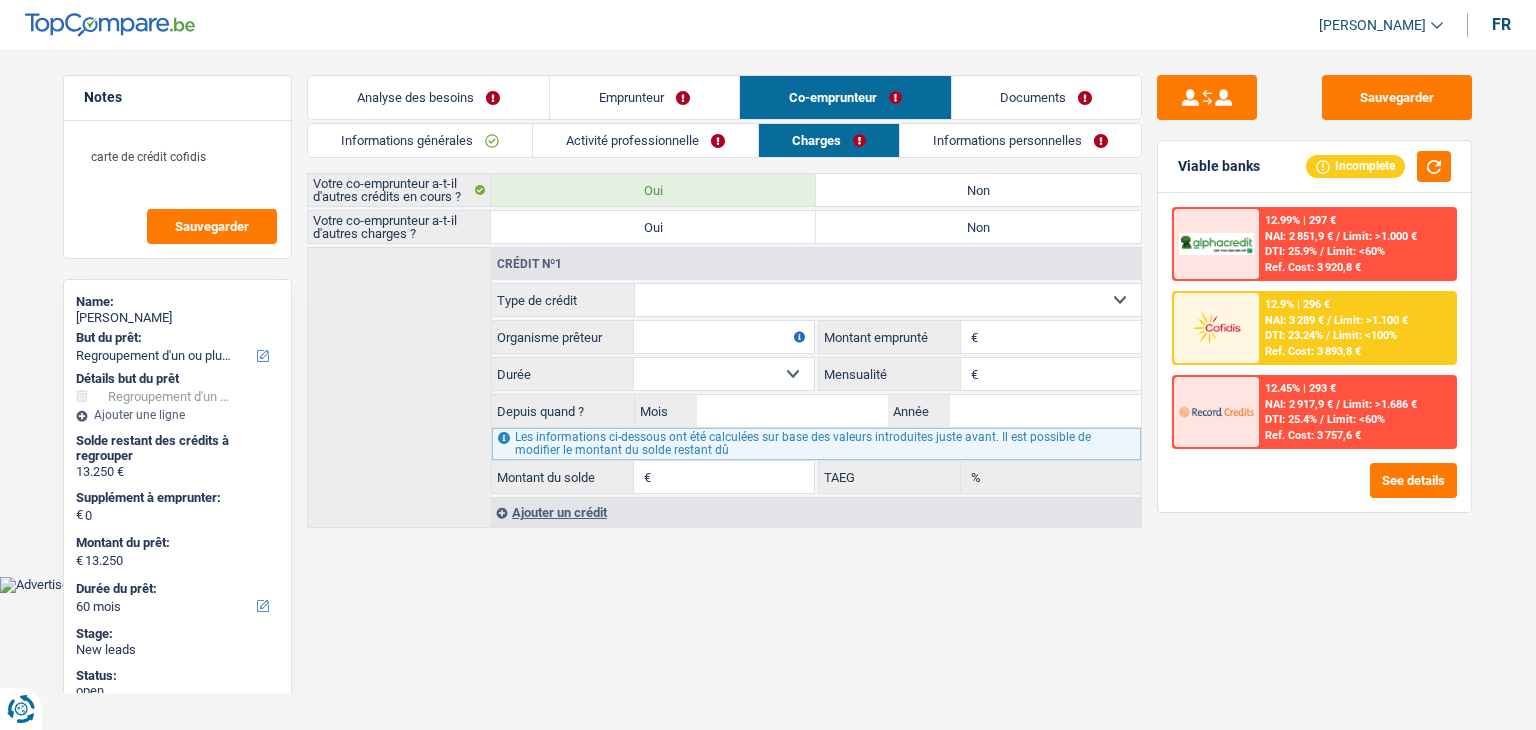 click on "Votre co-emprunteur a-t-il d'autres charges ?" at bounding box center [399, 227] 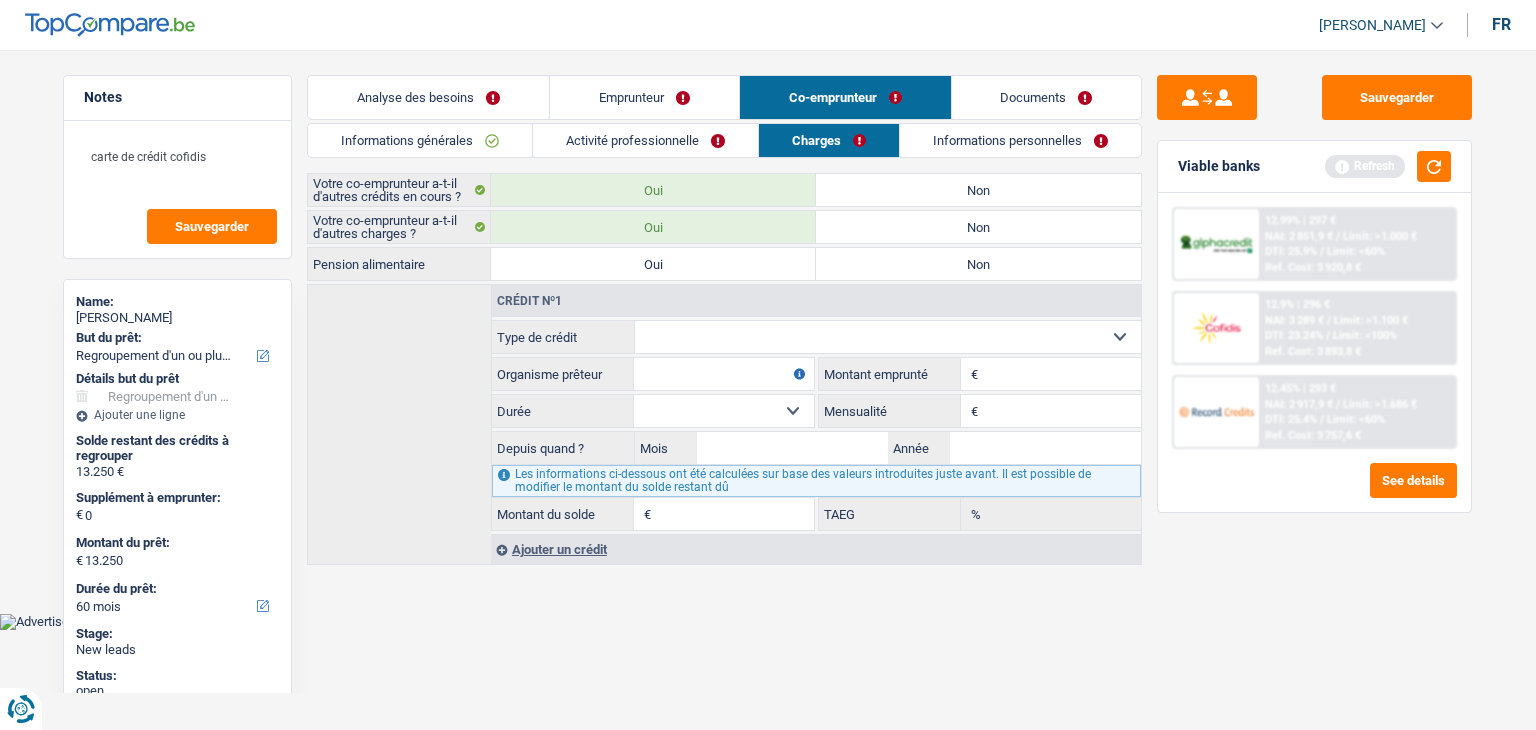 click on "Non" at bounding box center [978, 227] 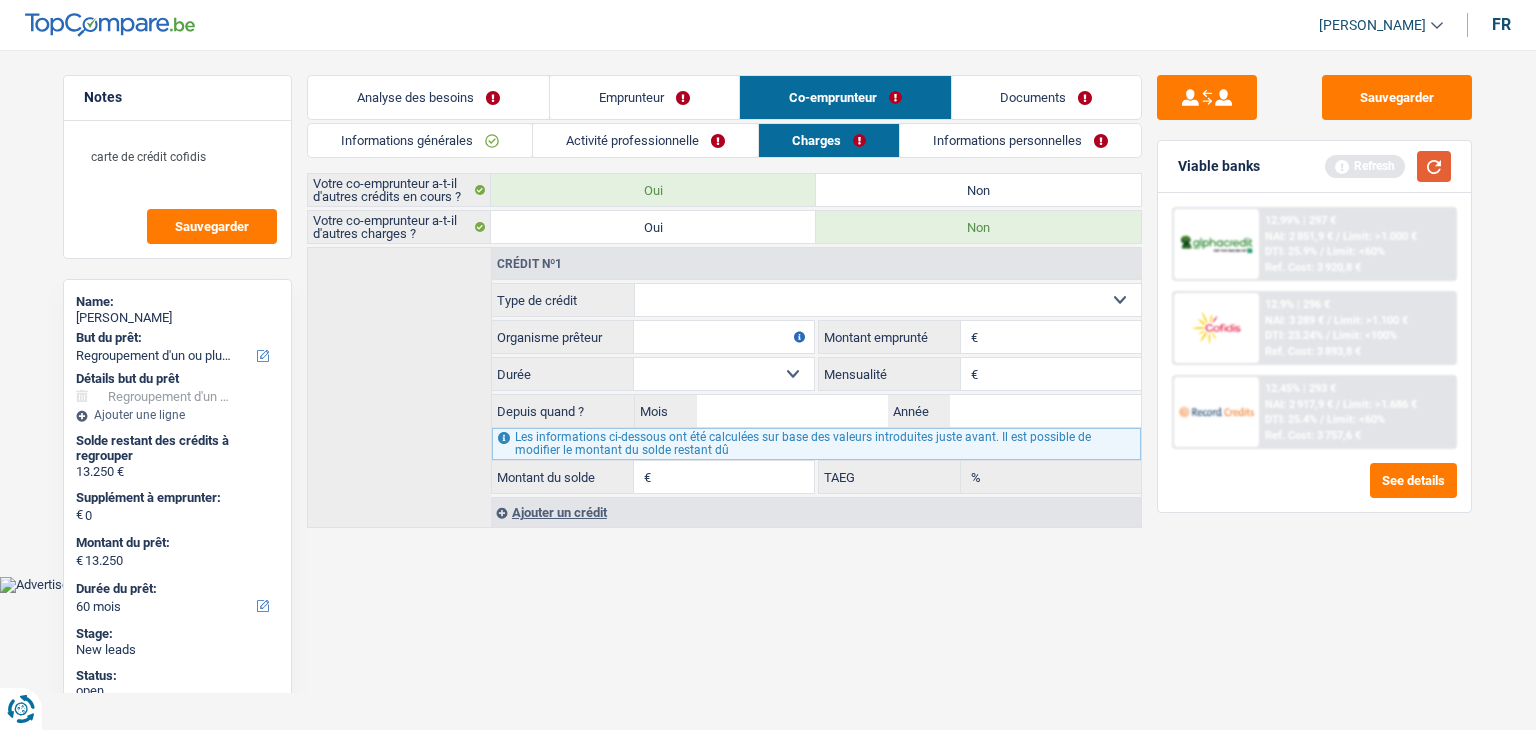 click at bounding box center (1434, 166) 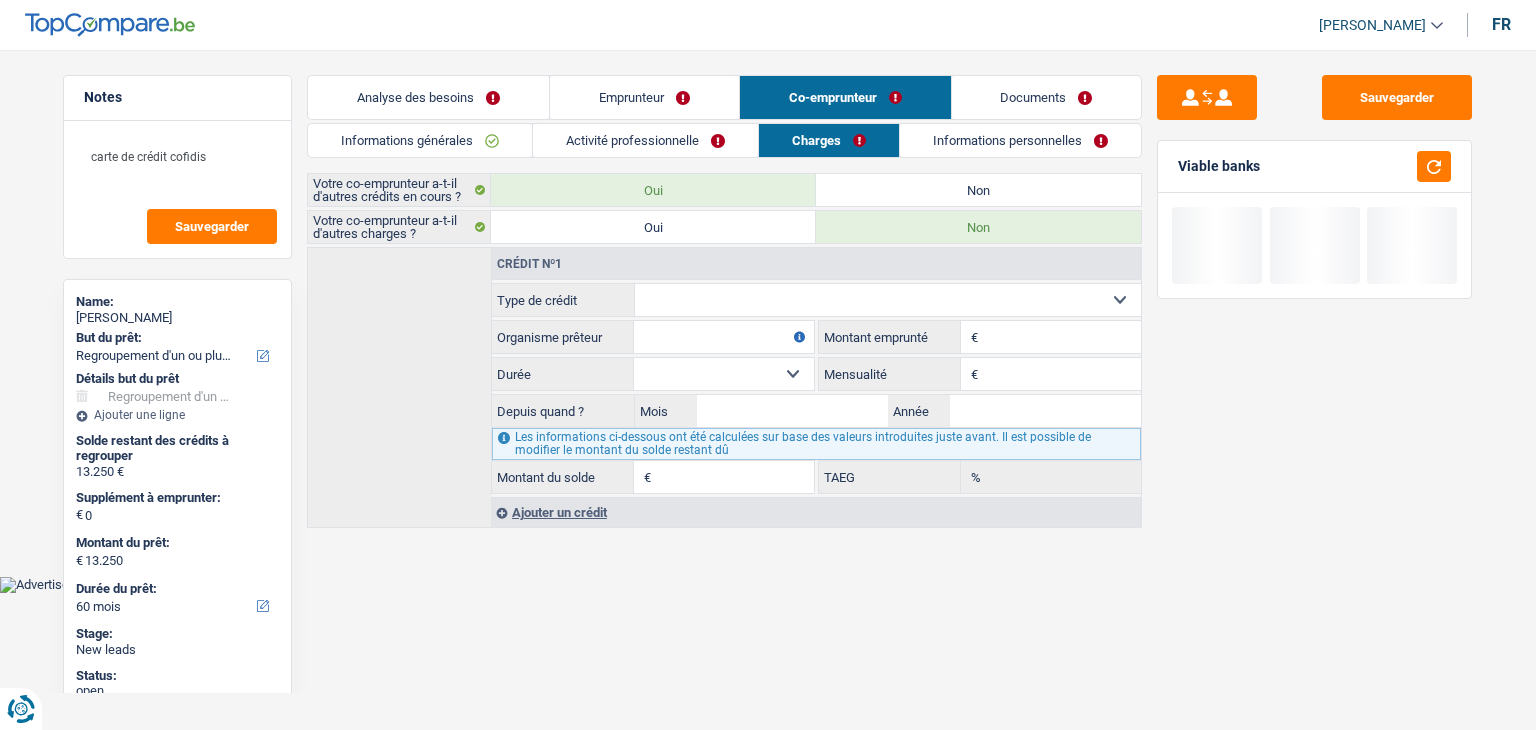 click on "Oui" at bounding box center [653, 227] 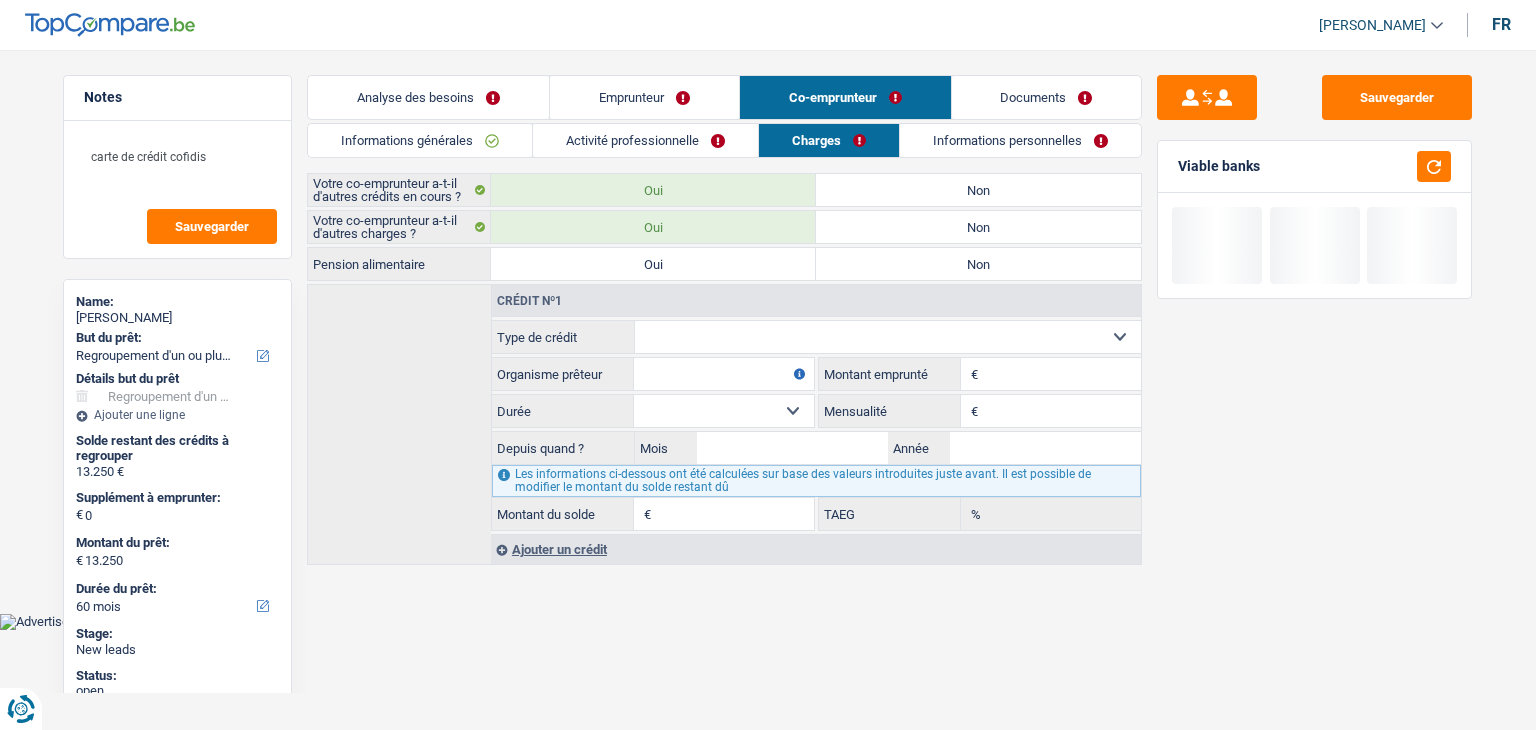 click on "Non" at bounding box center (978, 227) 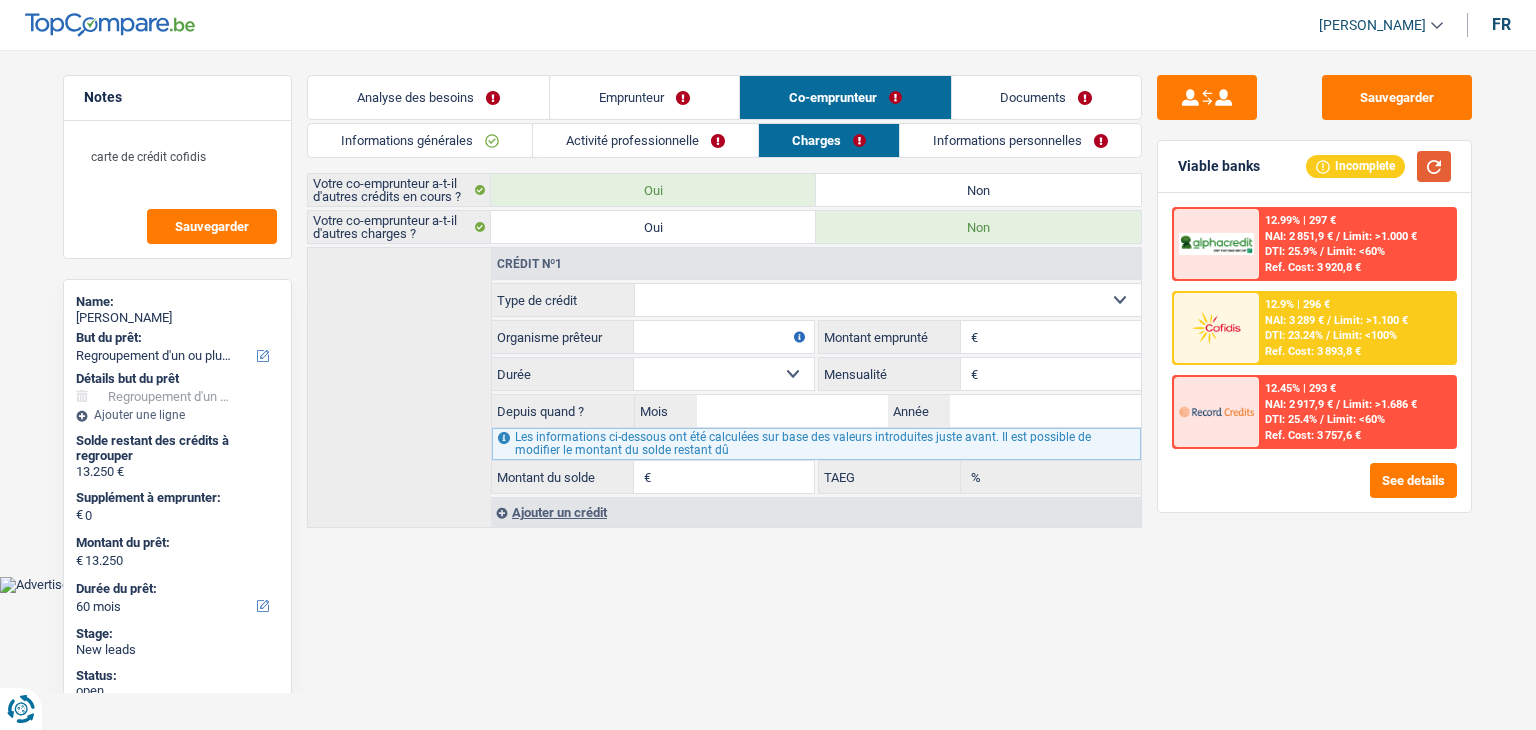 click at bounding box center (1434, 166) 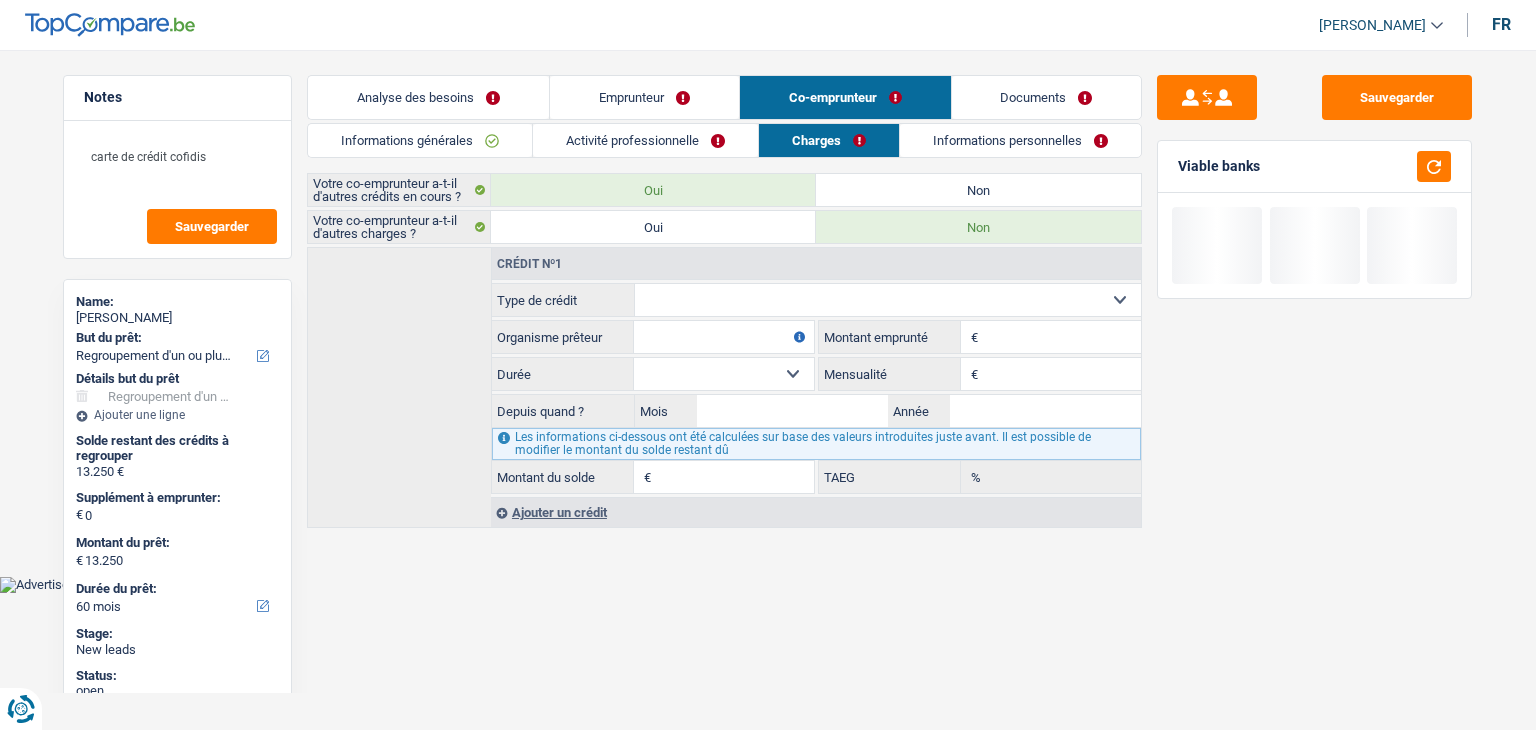 click on "Informations personnelles" at bounding box center (1020, 140) 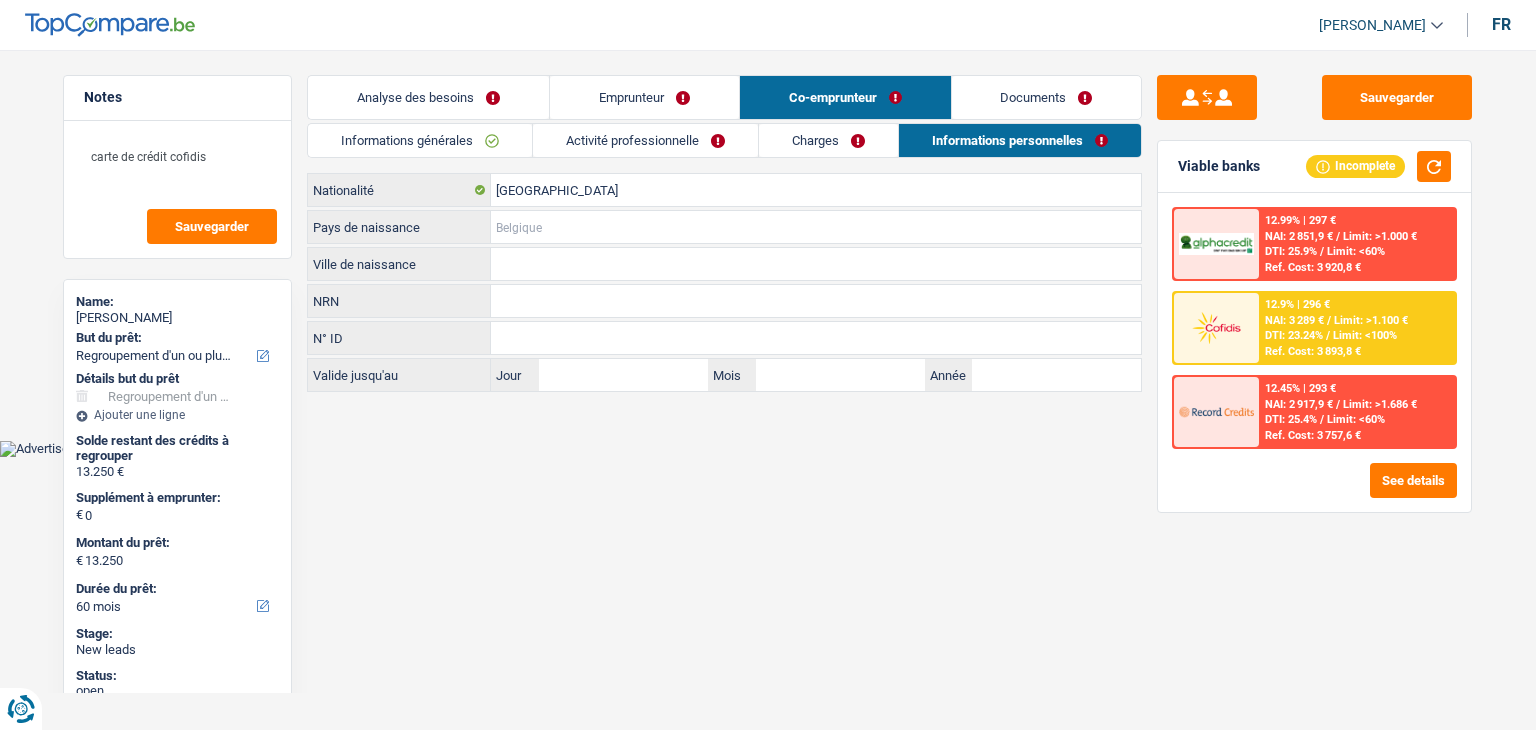 click on "Pays de naissance" at bounding box center [816, 227] 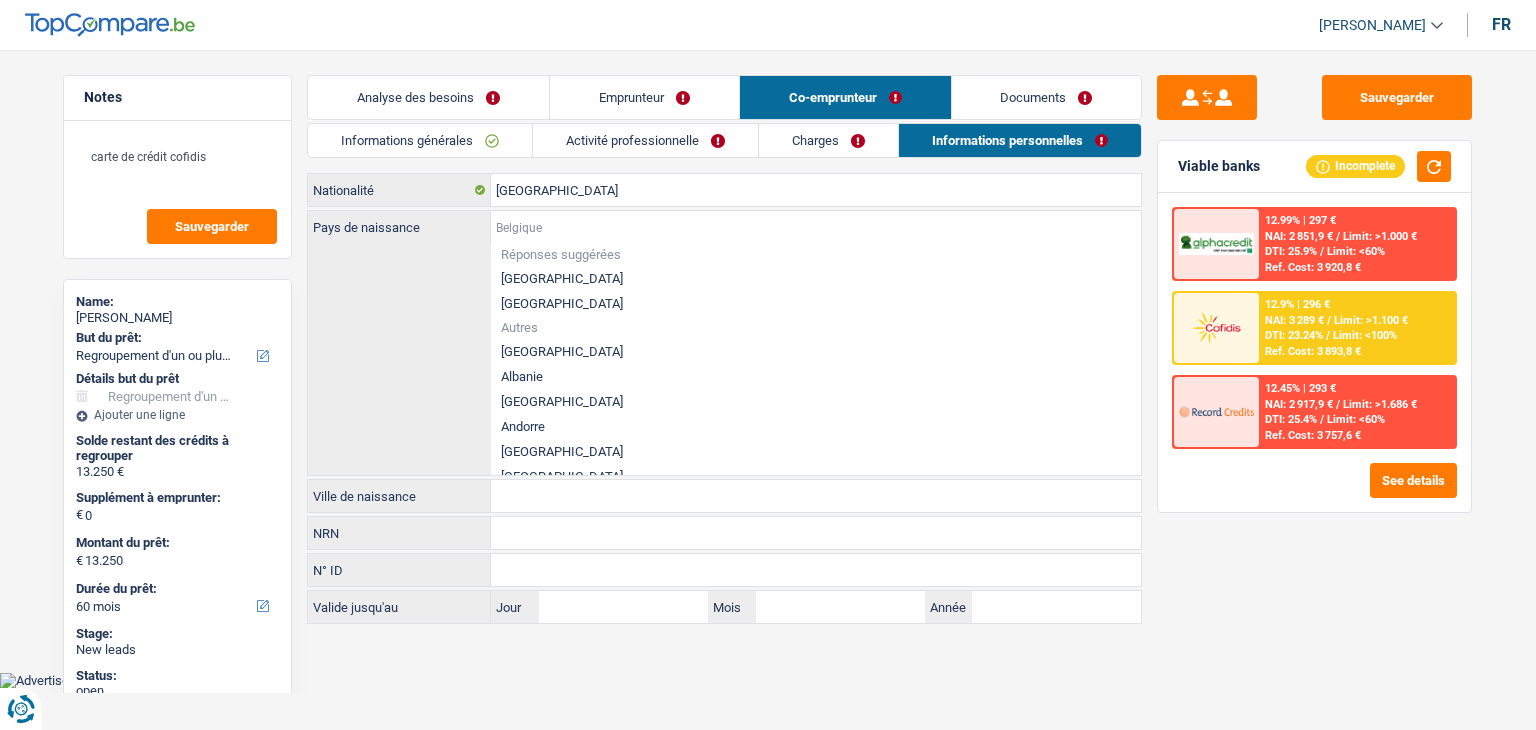 type on "B" 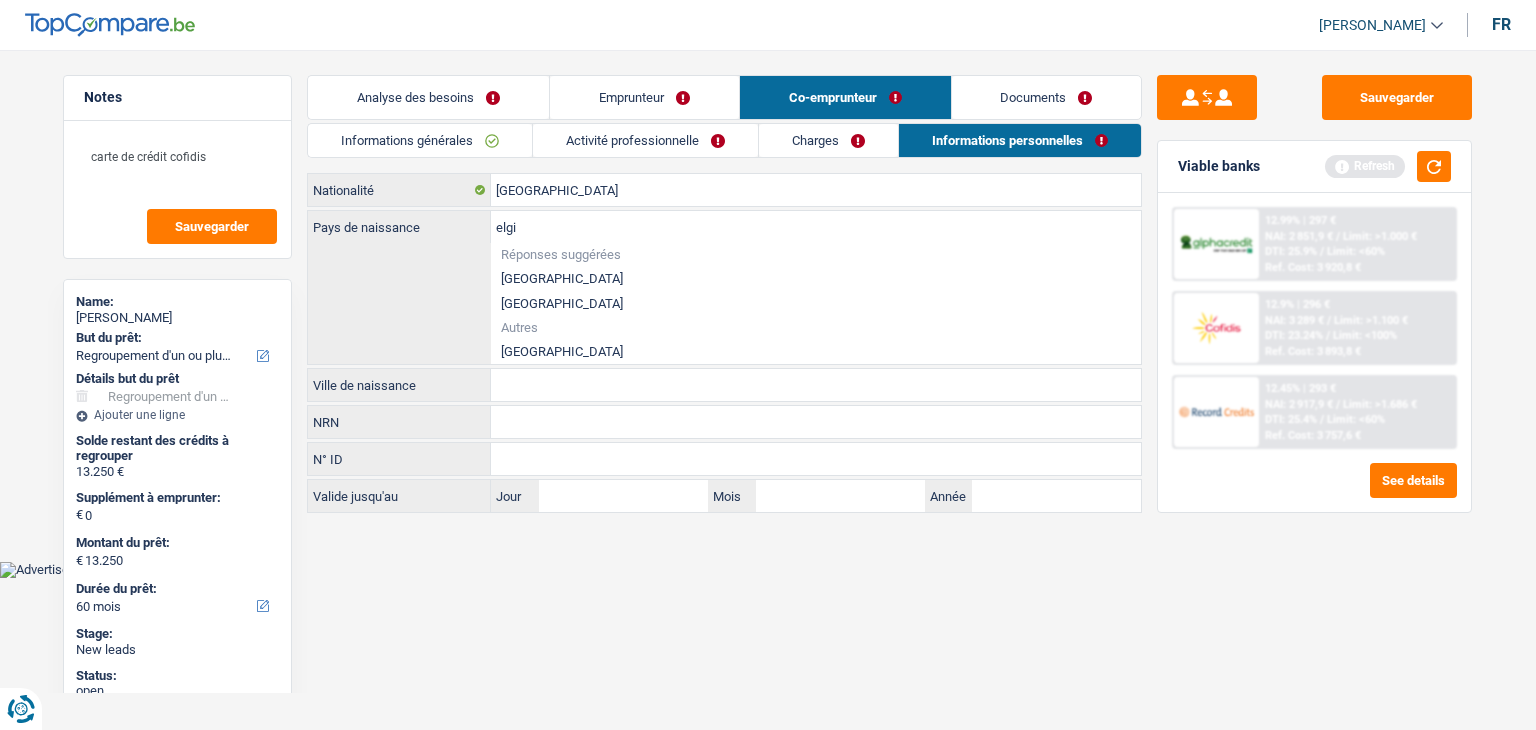 click on "[GEOGRAPHIC_DATA]" at bounding box center [816, 278] 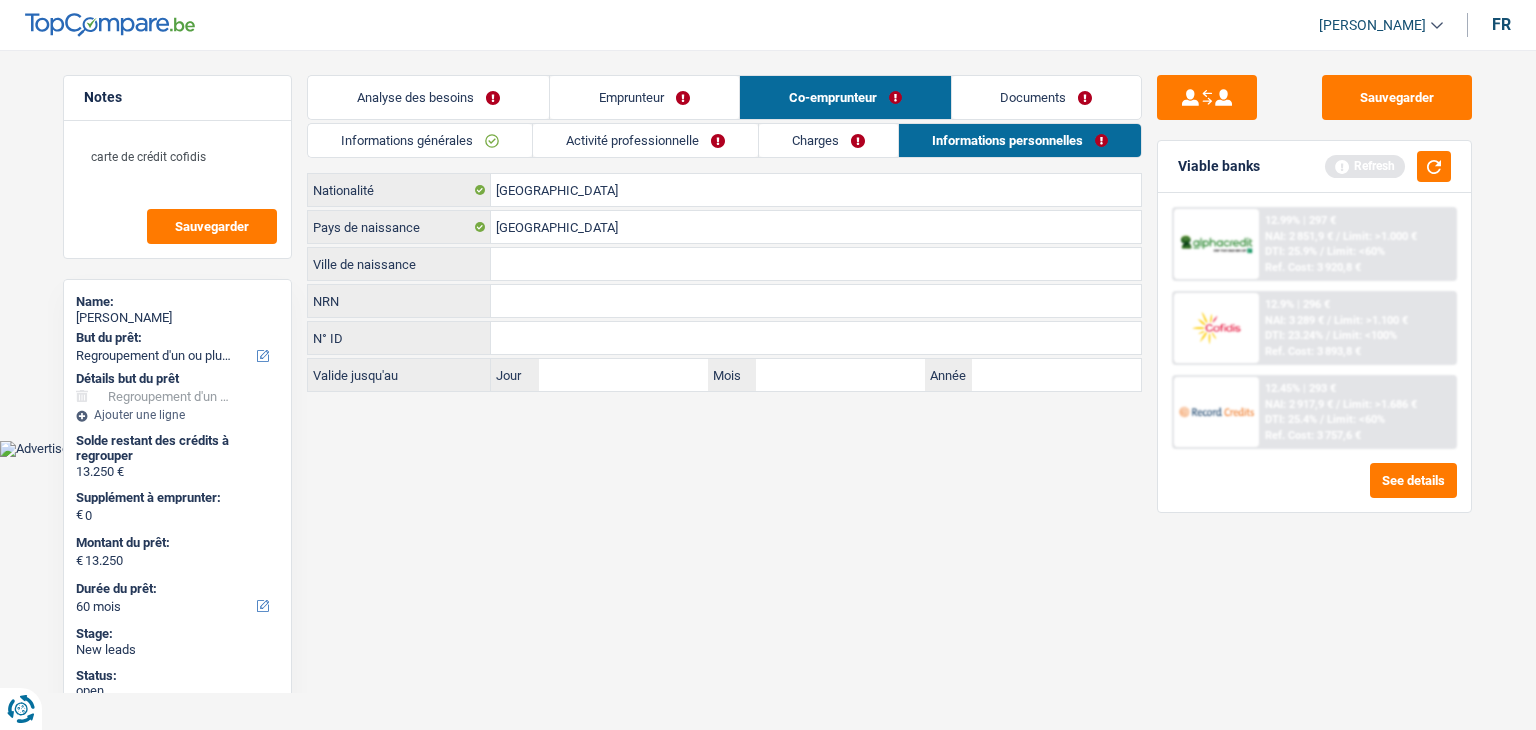 click on "Ville de naissance" at bounding box center [816, 264] 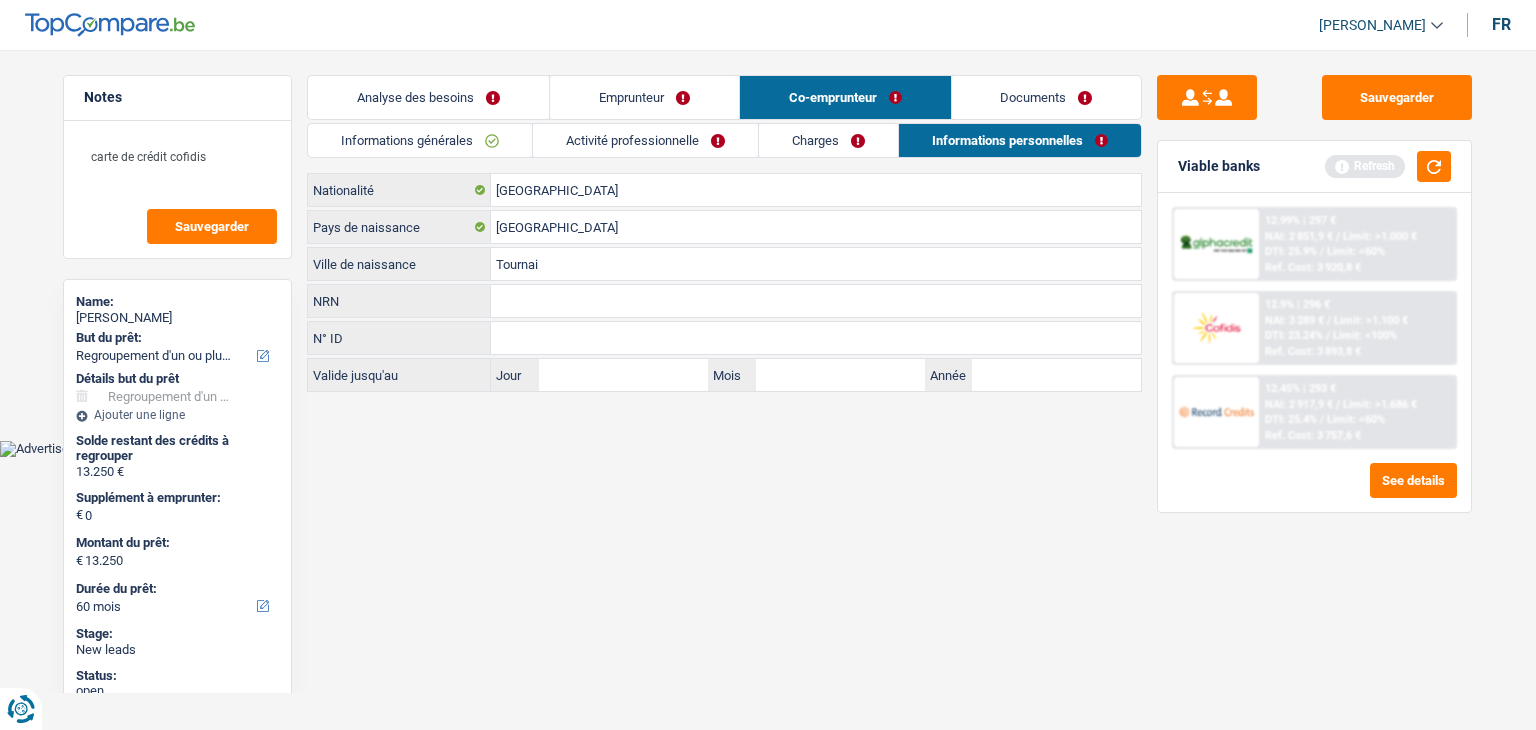 type on "Tournai" 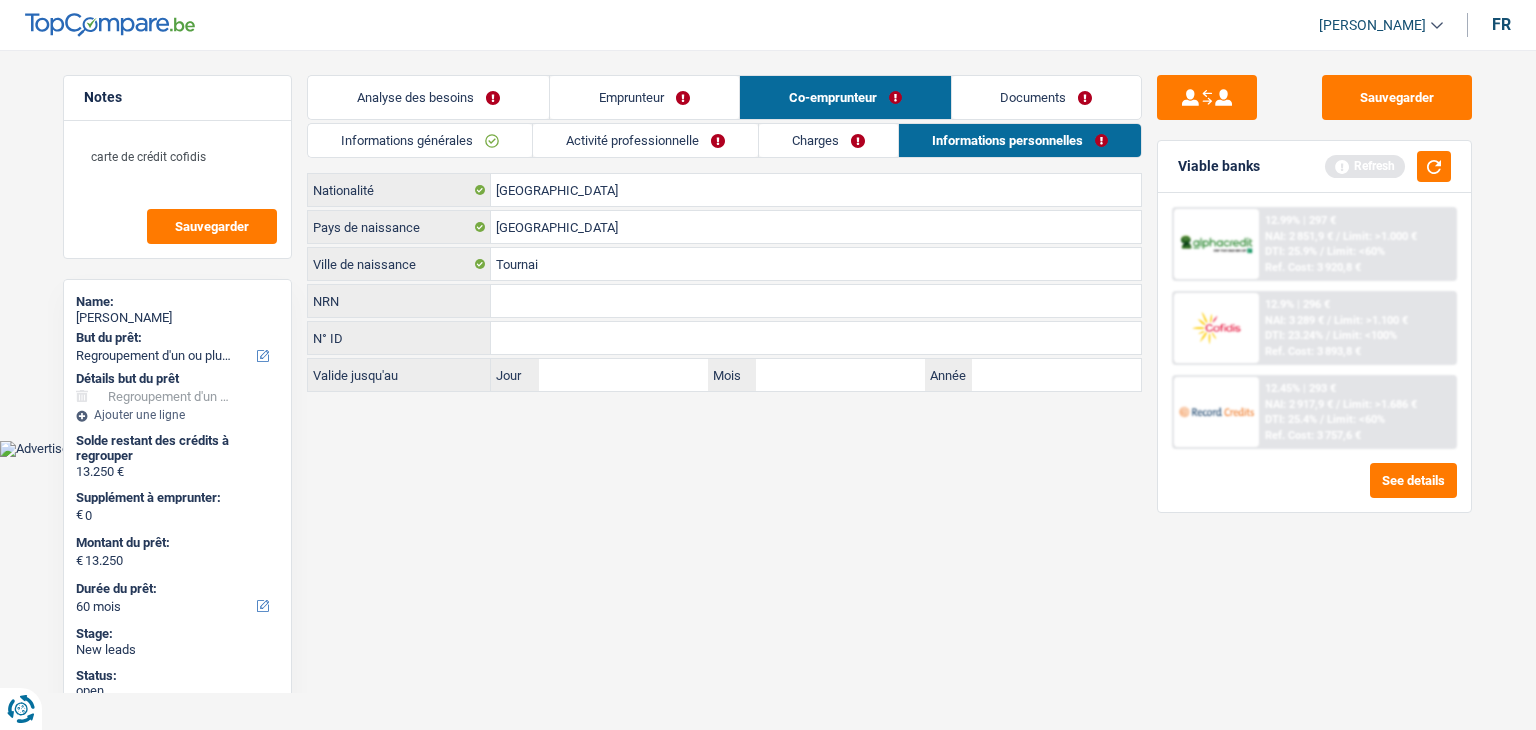 drag, startPoint x: 346, startPoint y: 299, endPoint x: 312, endPoint y: 307, distance: 34.928497 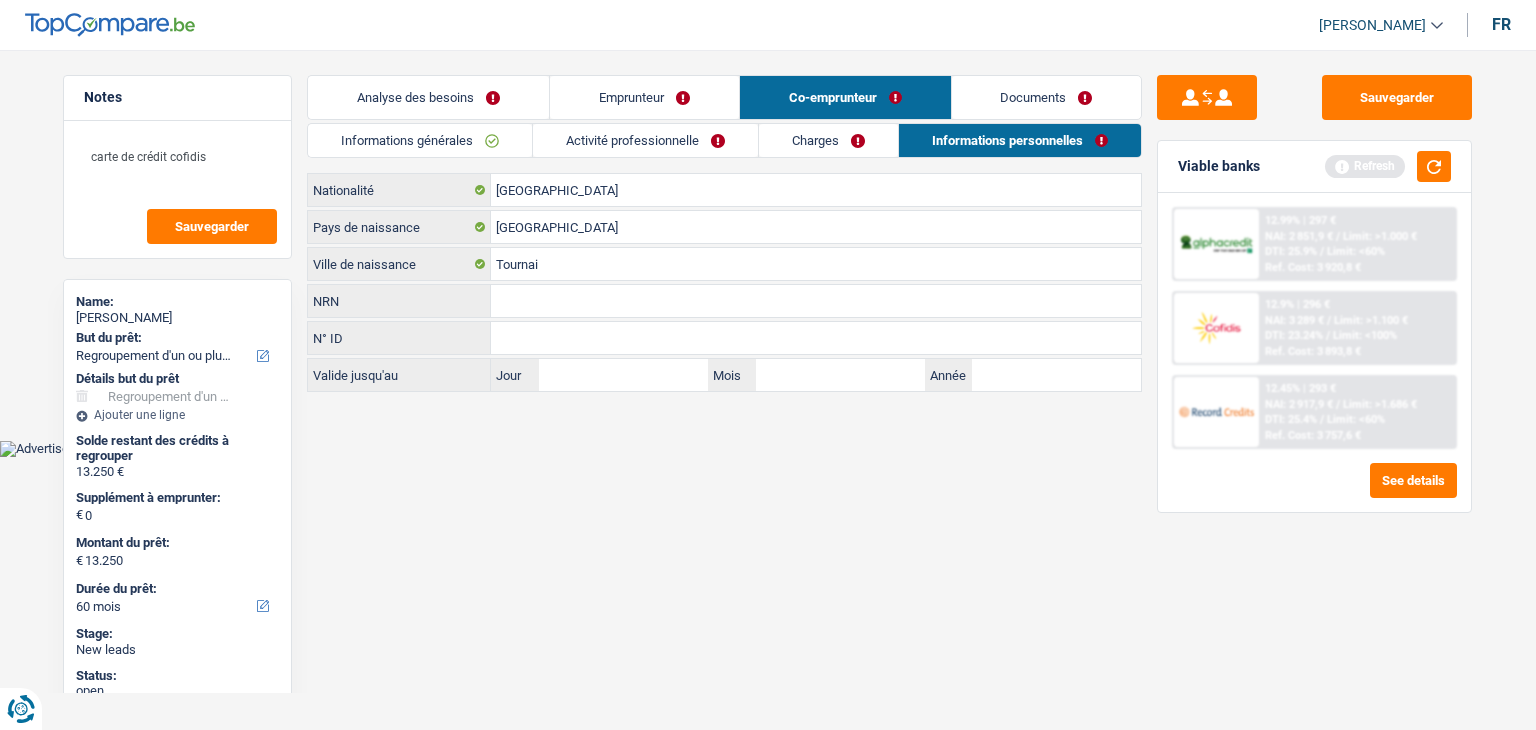 click on "NRN" at bounding box center [399, 301] 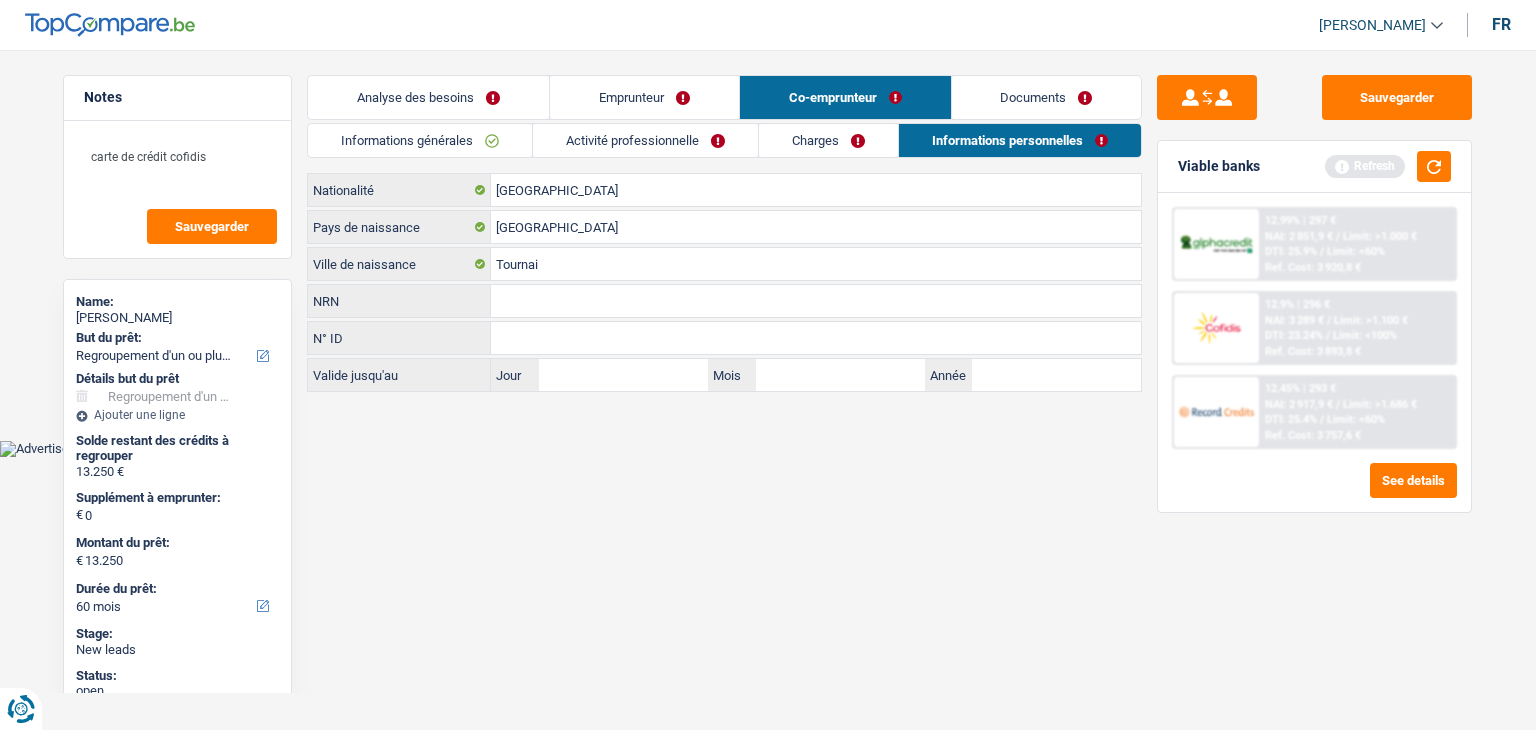 drag, startPoint x: 341, startPoint y: 332, endPoint x: 312, endPoint y: 342, distance: 30.675724 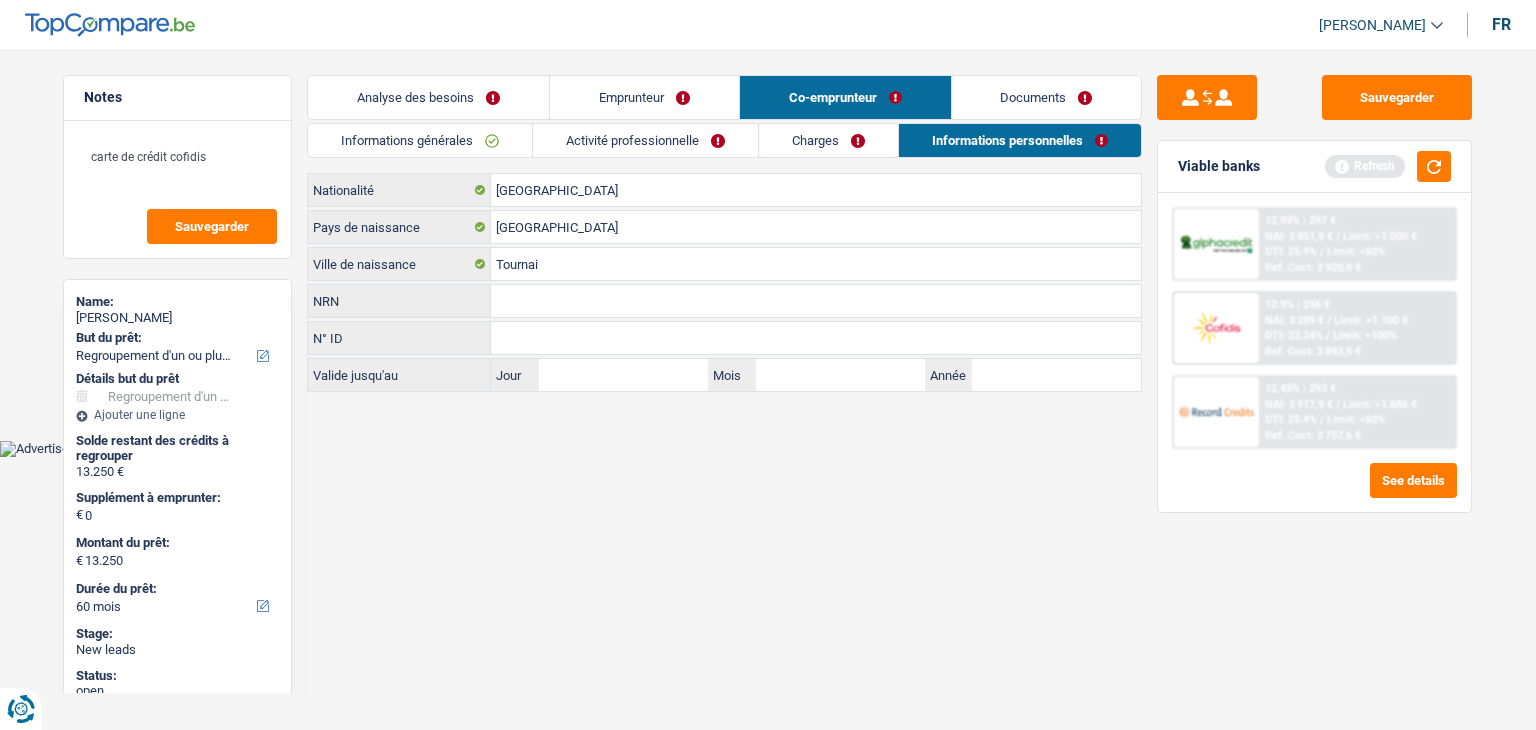 click on "N° ID" at bounding box center (399, 338) 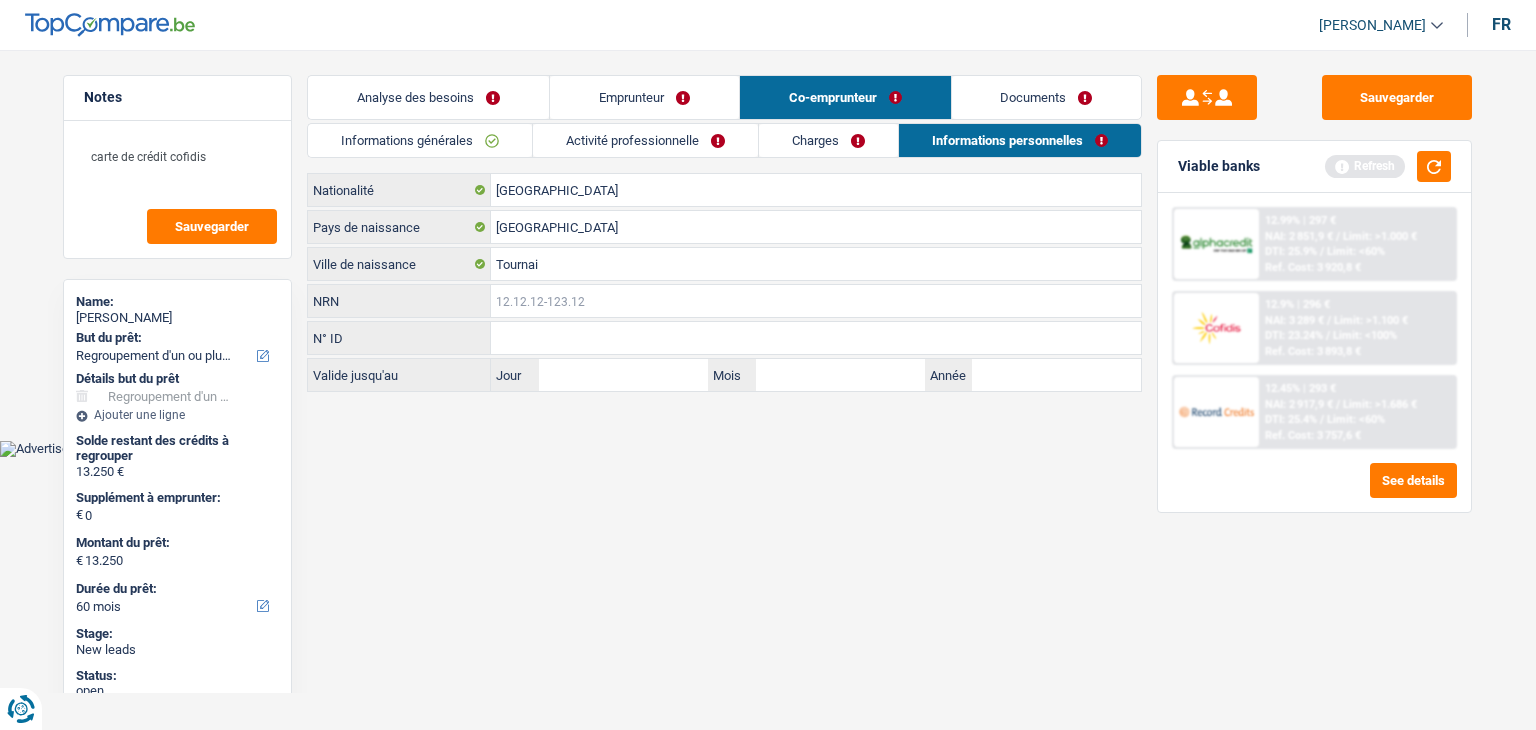 click on "NRN" at bounding box center (816, 301) 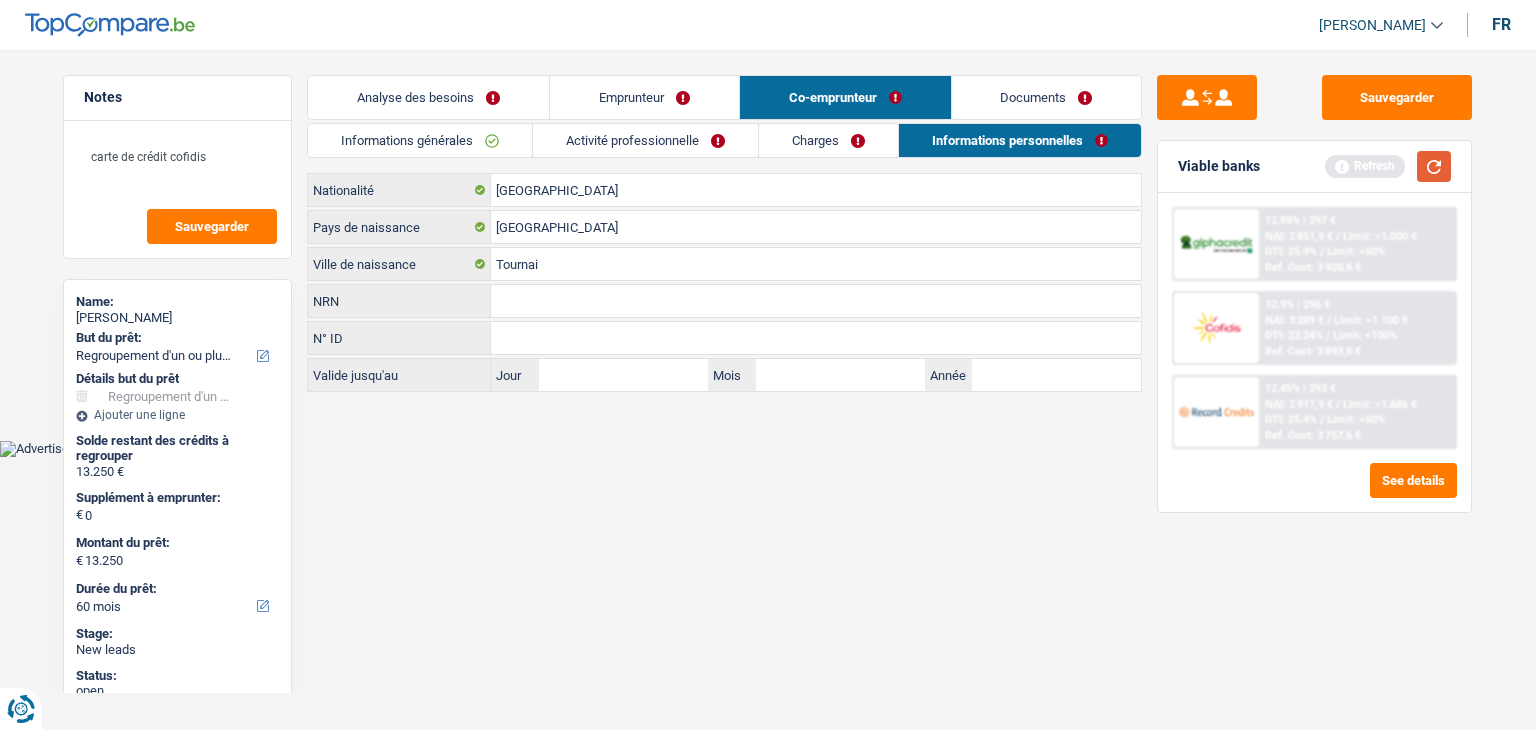 click at bounding box center (1434, 166) 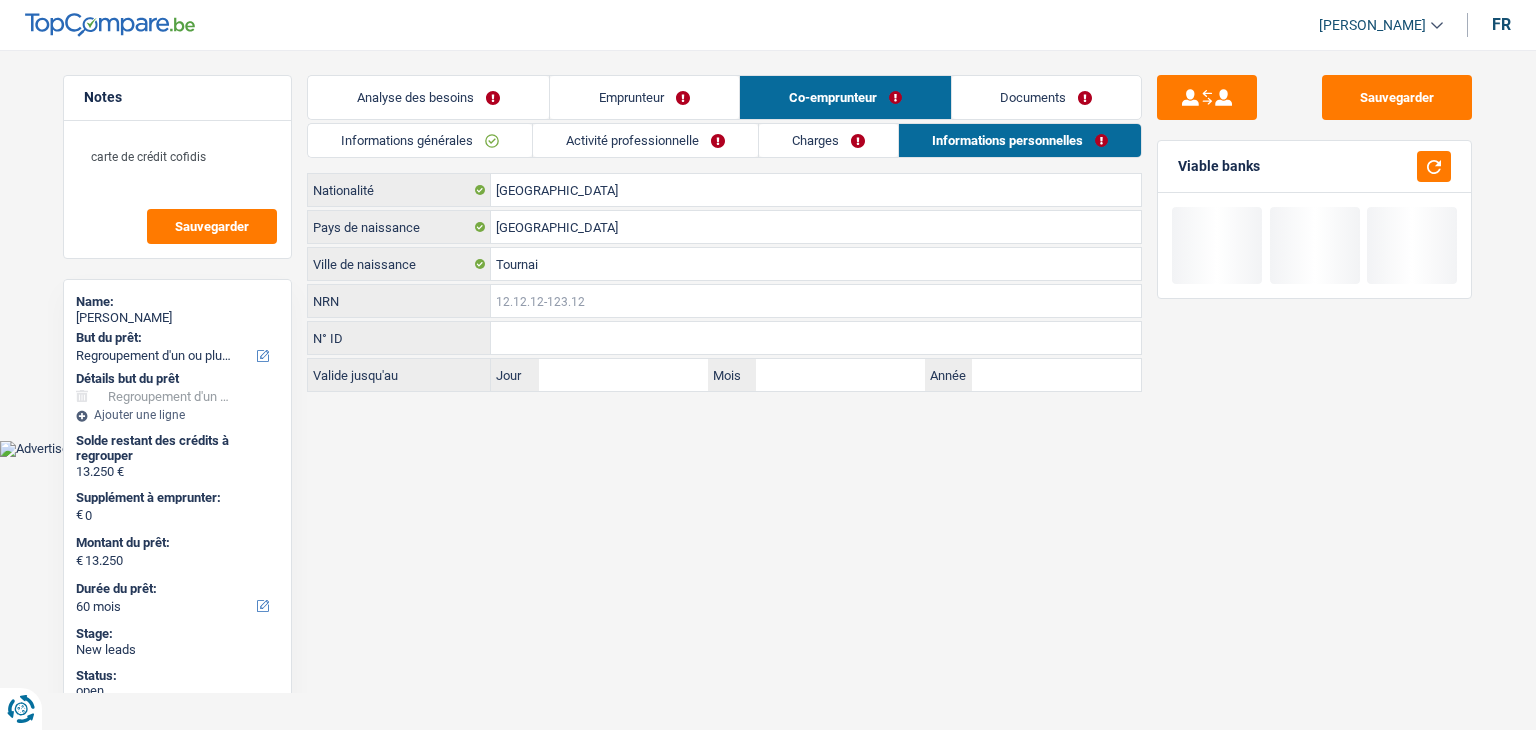 click on "NRN" at bounding box center (816, 301) 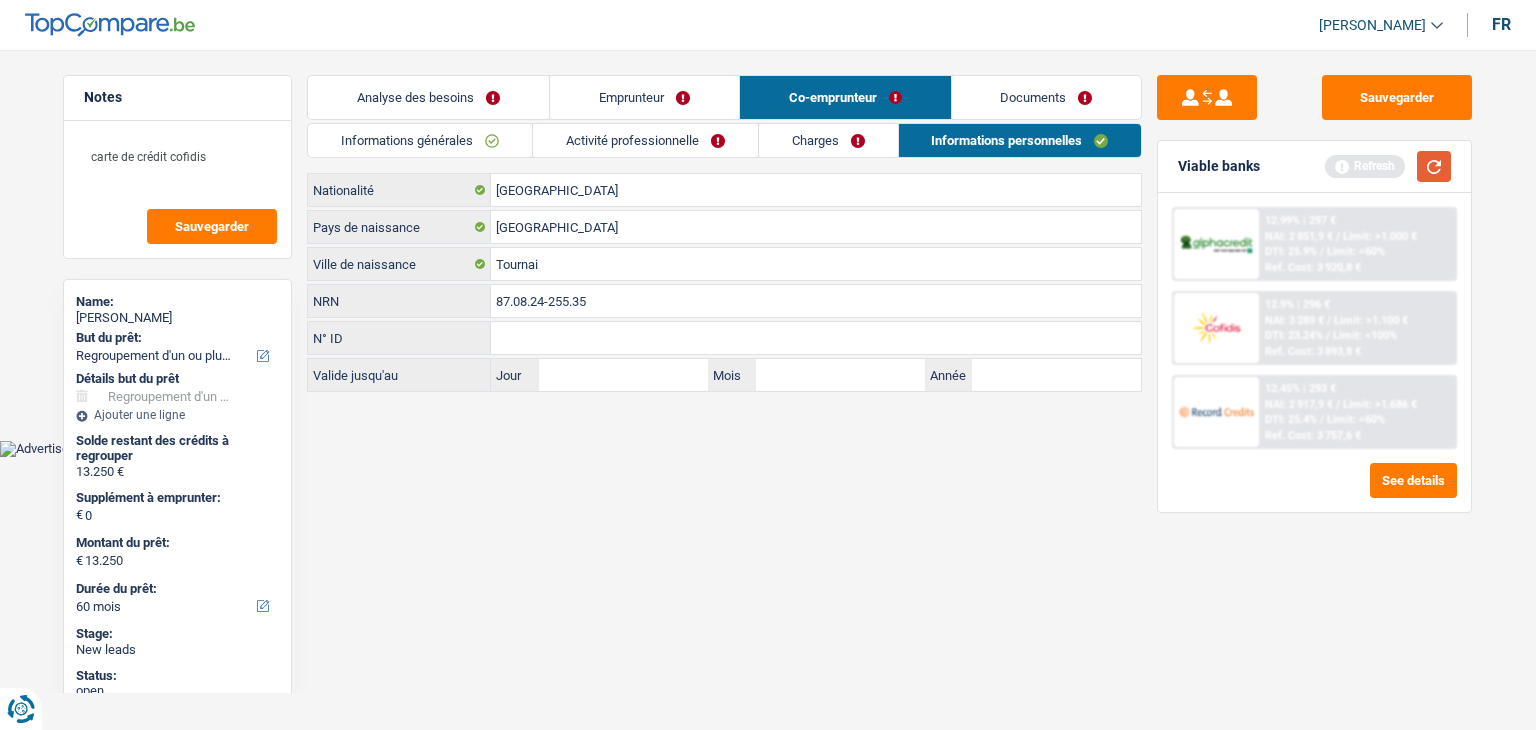 type on "87.08.24-255.35" 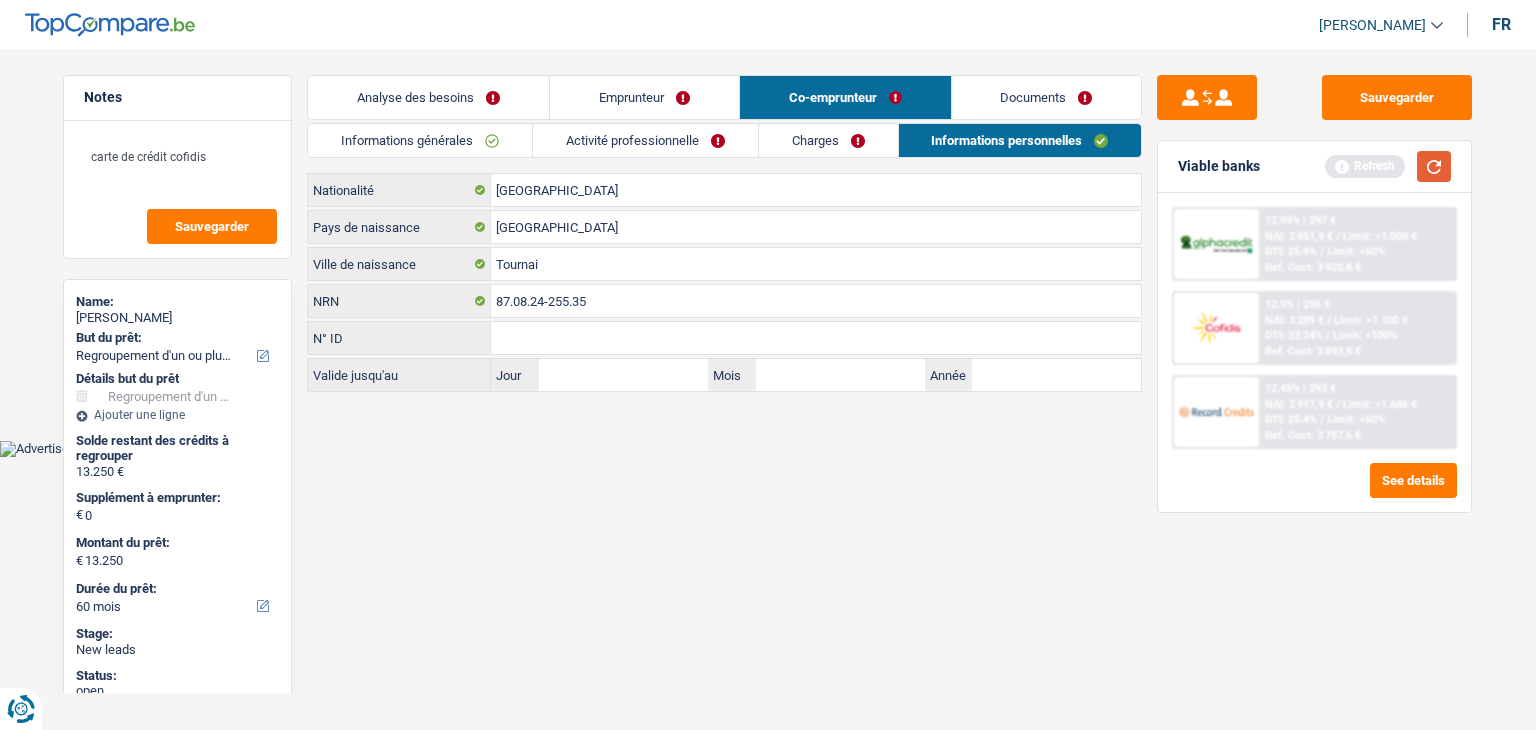 click at bounding box center [1434, 166] 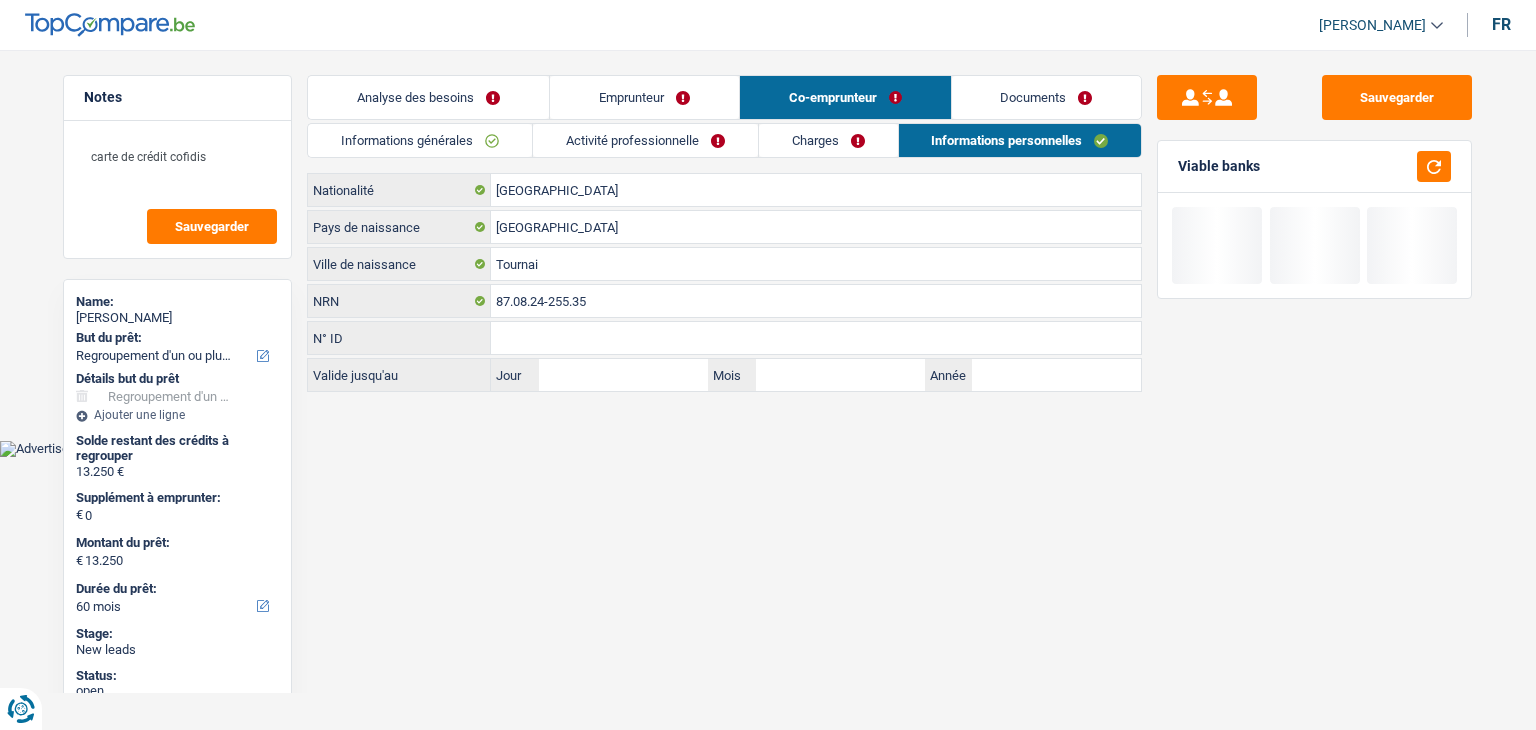 click on "Informations générales" at bounding box center (420, 140) 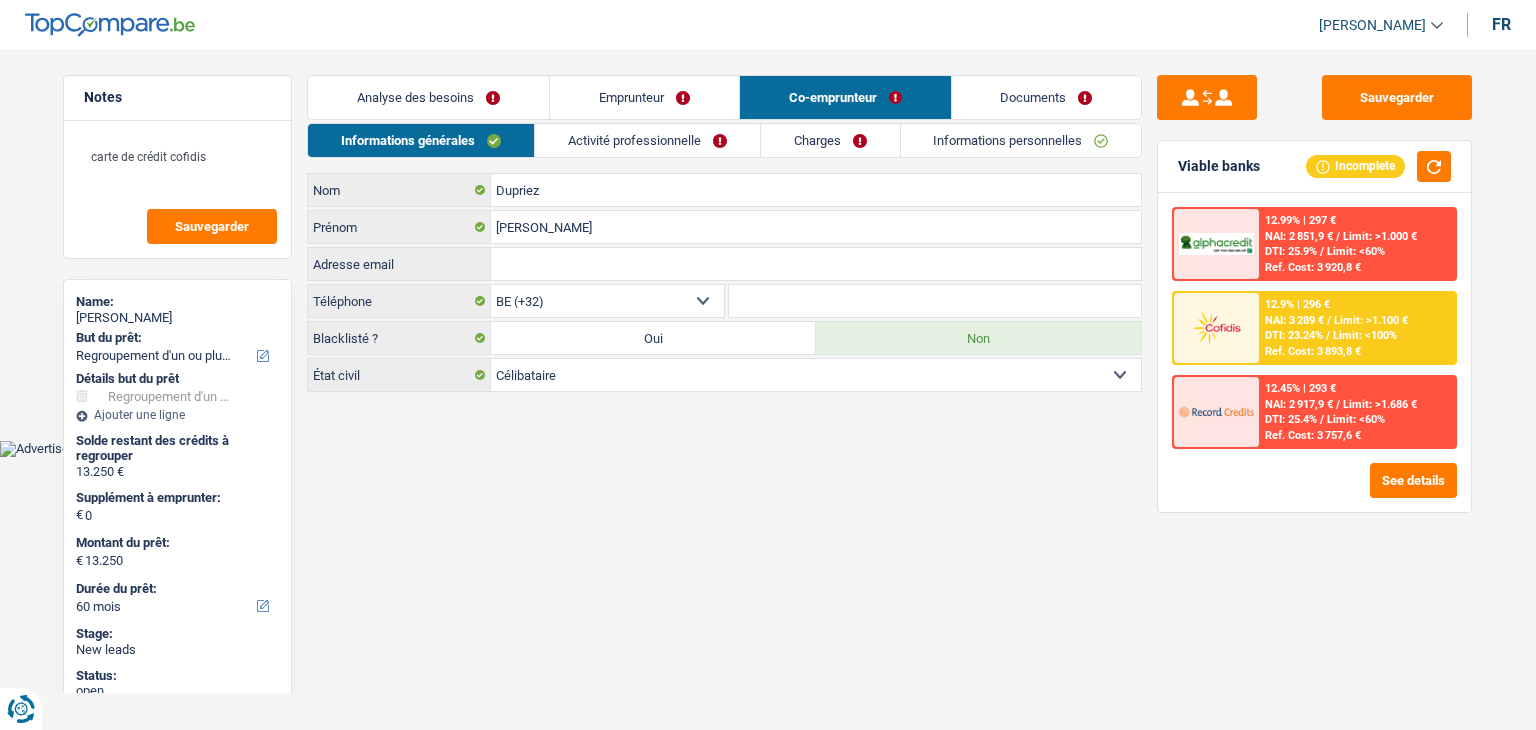 click on "Documents" at bounding box center [1047, 97] 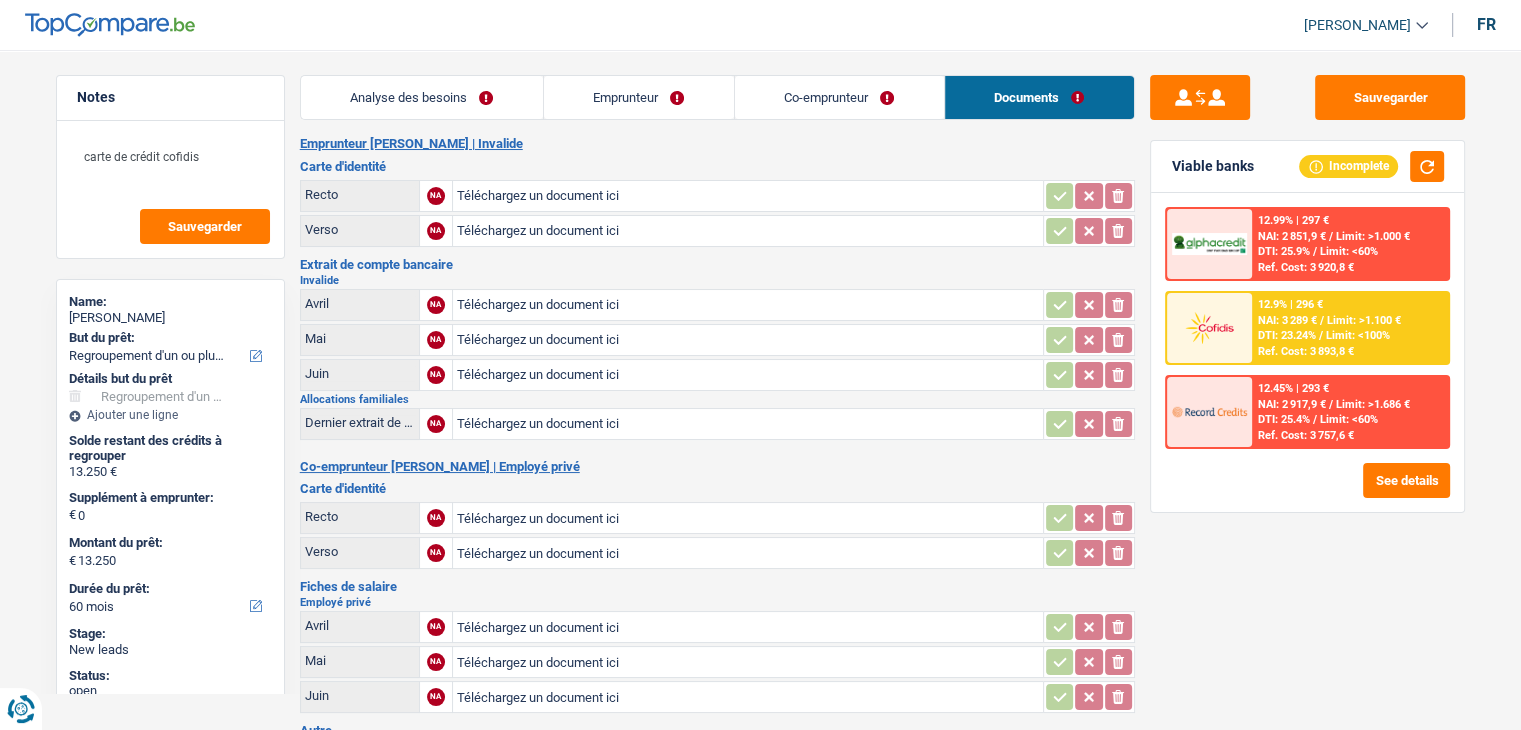 click on "Analyse des besoins Emprunteur Co-emprunteur Documents
1. Introduction & upselling by understanding their needs
1
Bonjour, est-ce que je parle bien à [PERSON_NAME] ?
Bonjour ! Je suis [PERSON_NAME], conseiller en crédit spécialisé chez [DOMAIN_NAME]. Je vois que vous avez commencé une simulation sur notre site web et je vais vous aider à optimiser votre demande afin de trouver une potentielle solution pour vous.
2   Projet  : Quel projet souhaitez-vous financer pour 13 250 € ?
Montant supérieur : La plupart de mes clients prennent une réserve supplémentaire pour qu'ils puissent financer leur projet en cas de hausse des prix. Êtes-vous certain d'avoir suffisamment d'argent avec 13 250 € ?   Montant minimum : Quel est le montant minimum dont vous avez besoin pour financer votre projet ?   Priorité : Dans quel ordre pouvons-nous prioriser vos projets ?   Devis     Hifi, multimédia, gsm, ordinateur Frais médicaux" at bounding box center (717, 631) 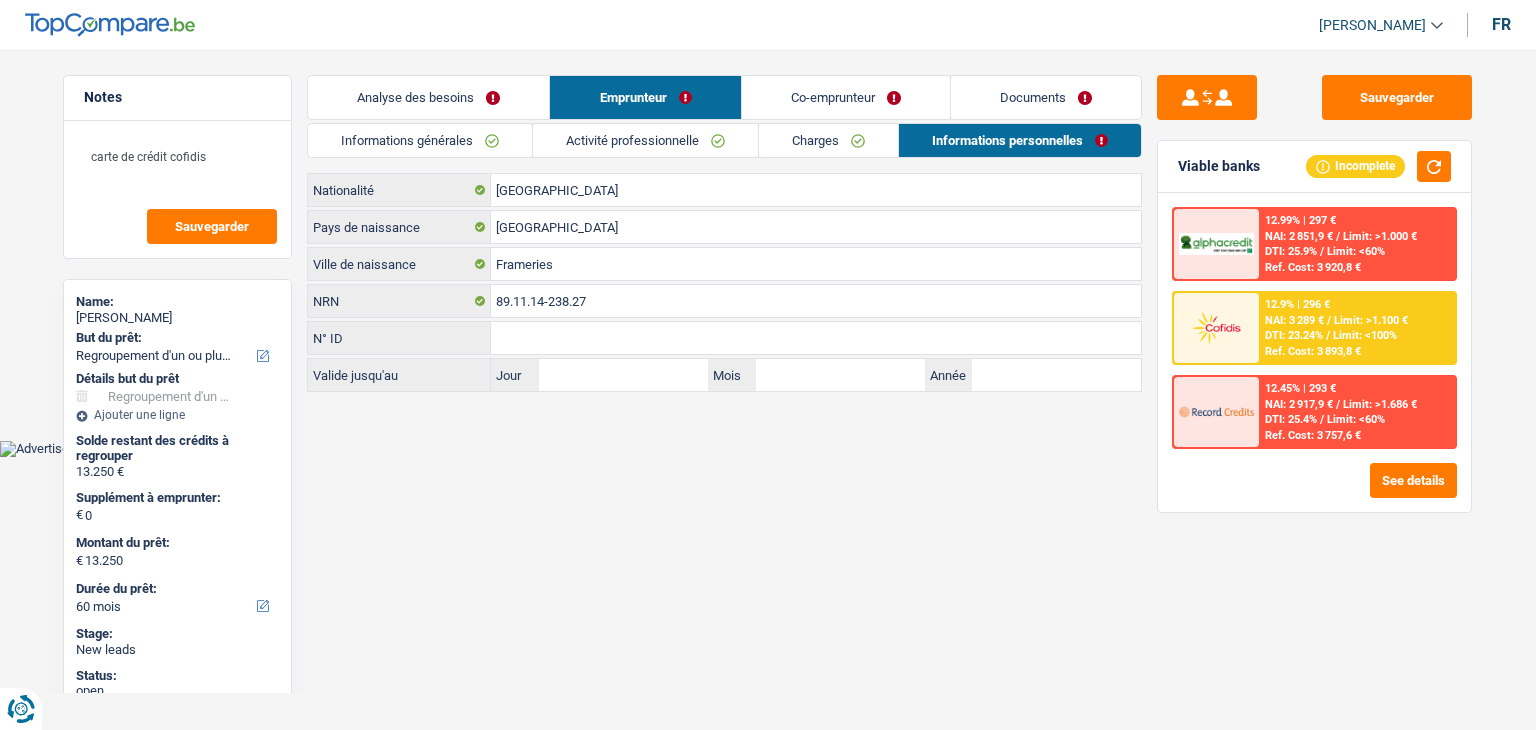 click on "DTI: 23.24%" at bounding box center [1294, 335] 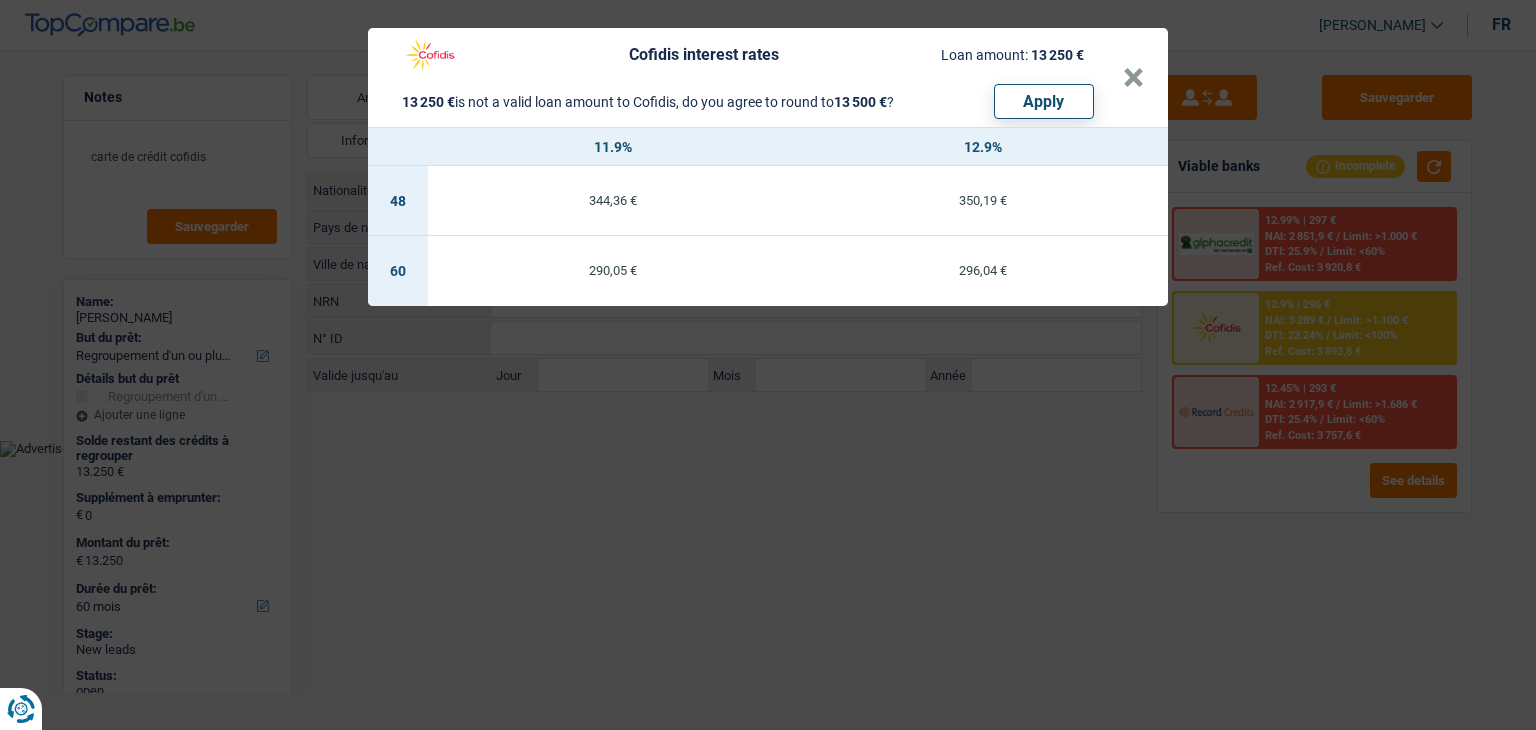 click on "Cofidis interest rates
Loan amount:
13 250 €
13 250 €  is not a valid loan amount to Cofidis, do you agree to round to  13 500 € ?
Apply
×
11.9%
12.9%
48
344,36 €
350,19 €
60
290,05 €
296,04 €" at bounding box center [768, 365] 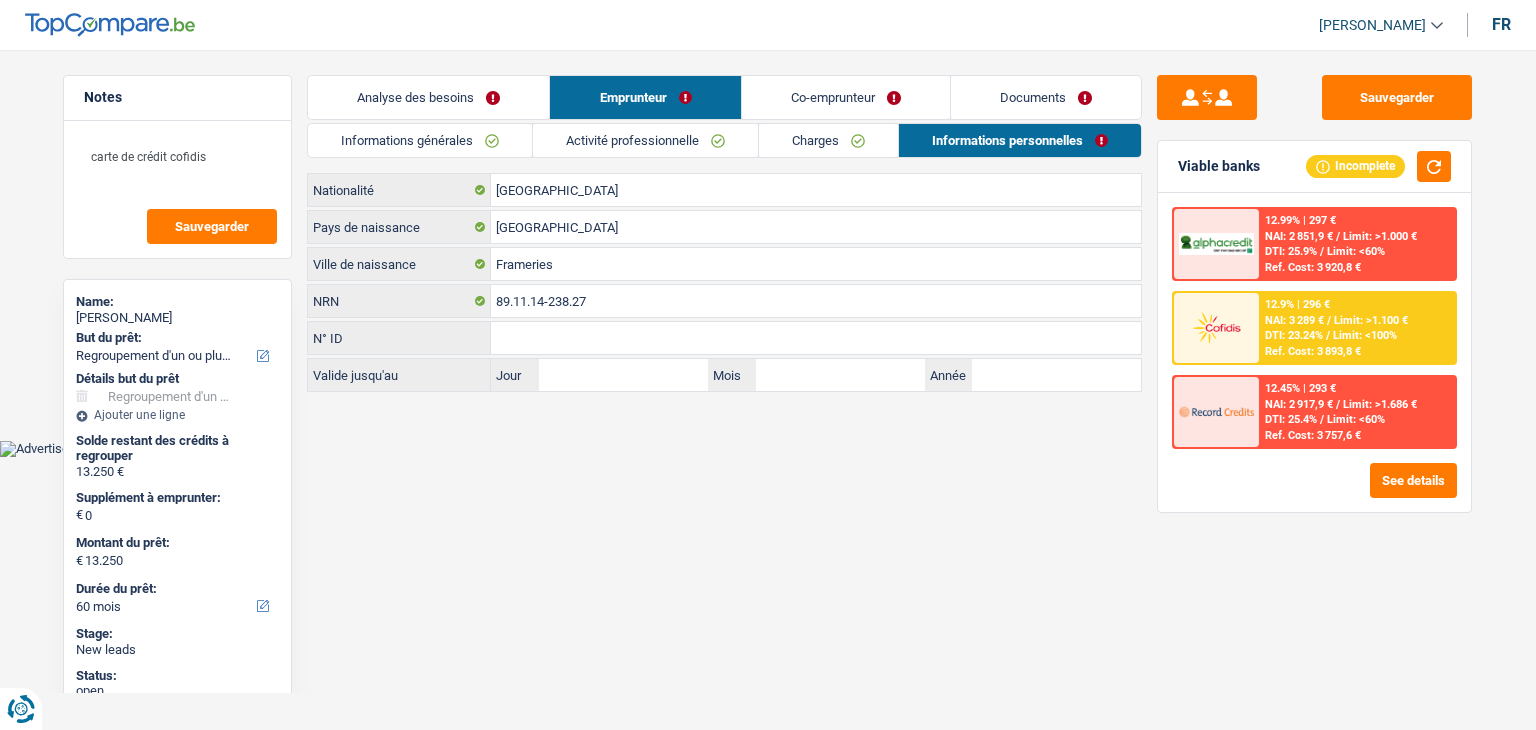 click on "Analyse des besoins" at bounding box center [428, 97] 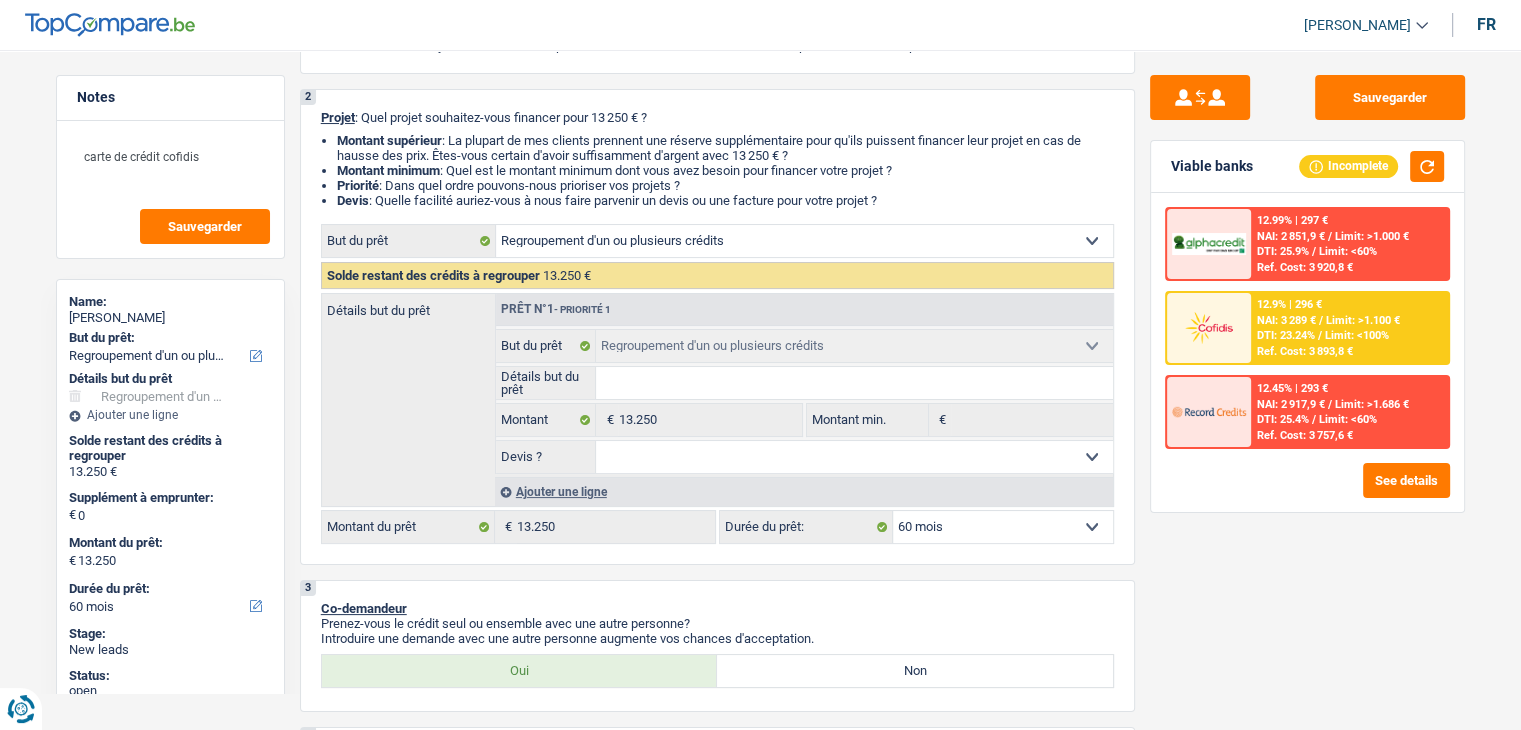scroll, scrollTop: 100, scrollLeft: 0, axis: vertical 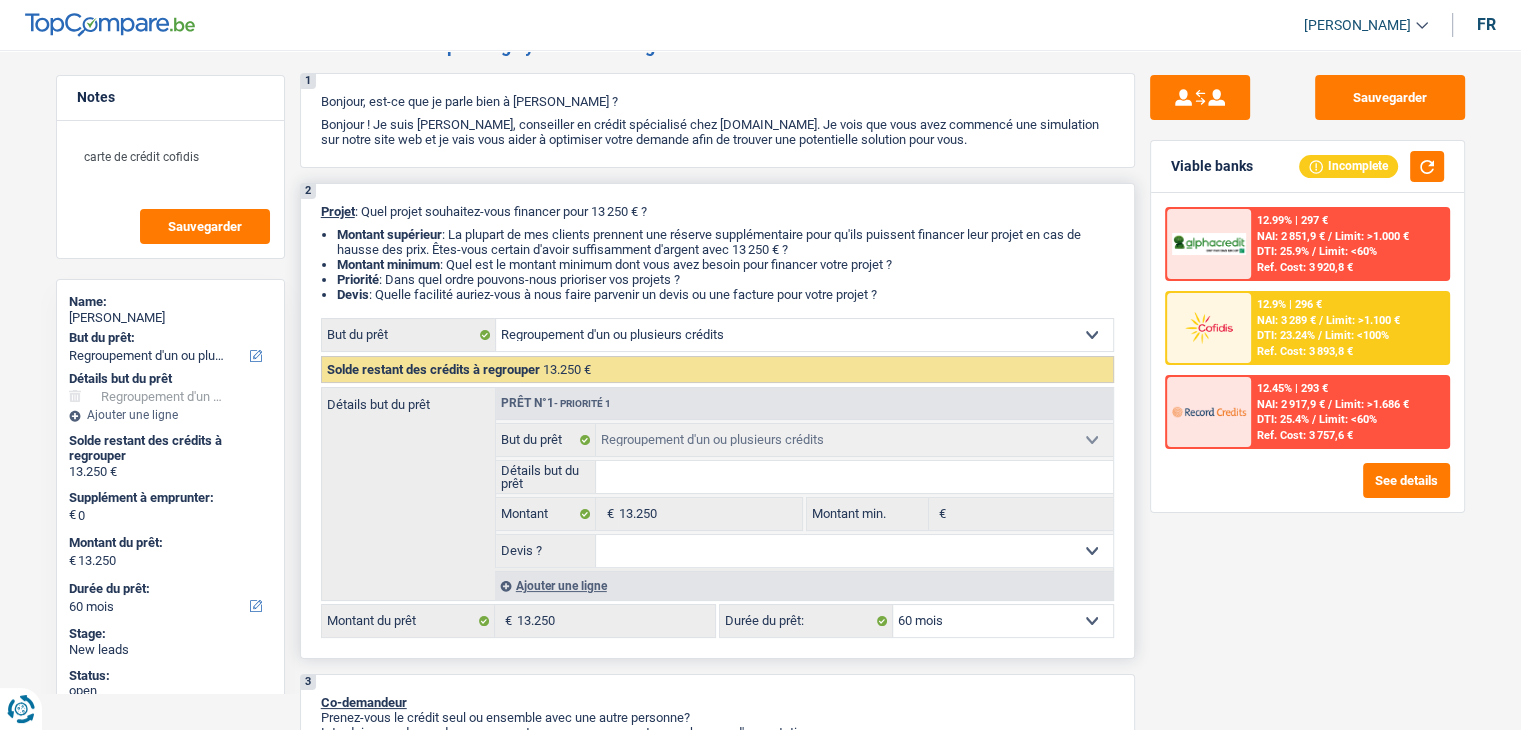 click on "Ajouter une ligne" at bounding box center [804, 585] 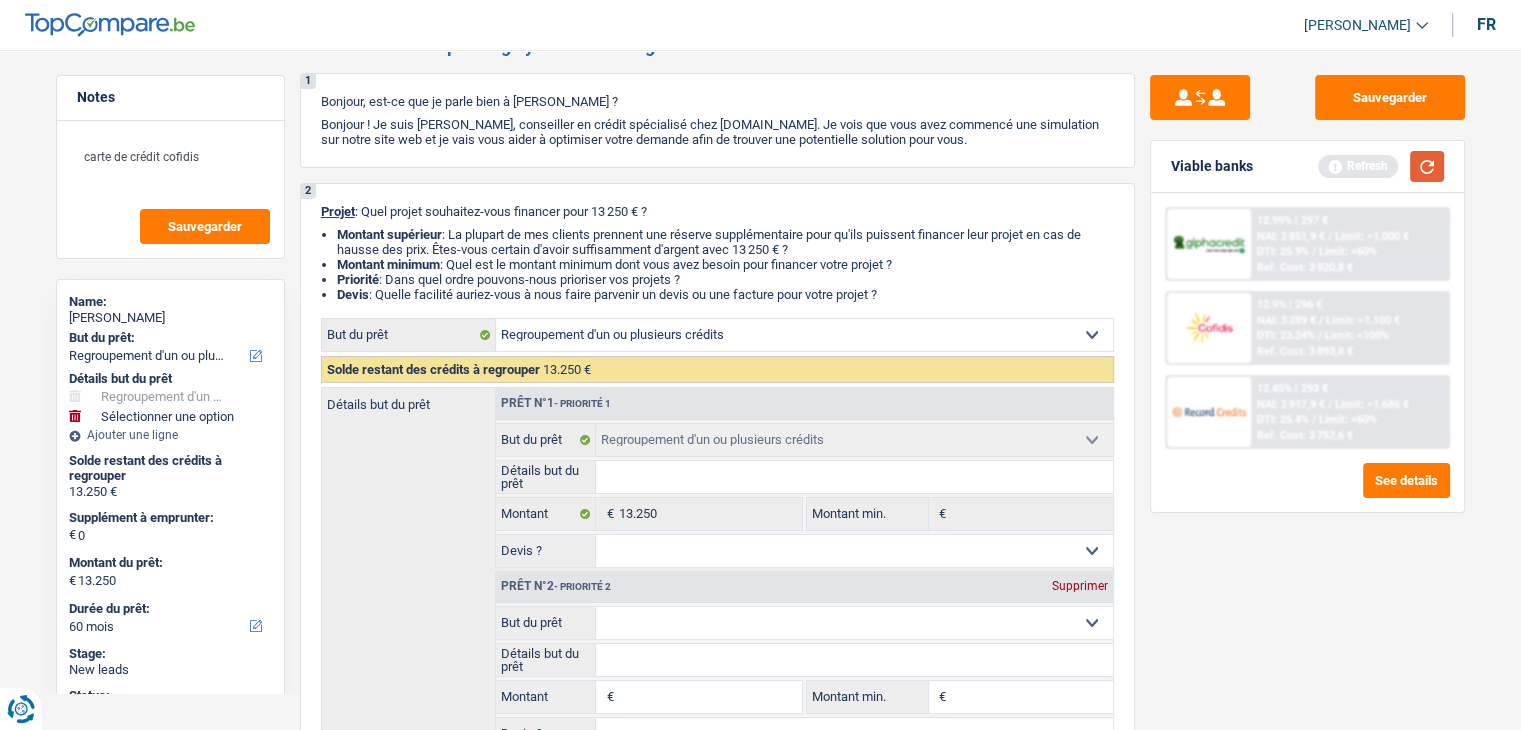 click at bounding box center [1427, 166] 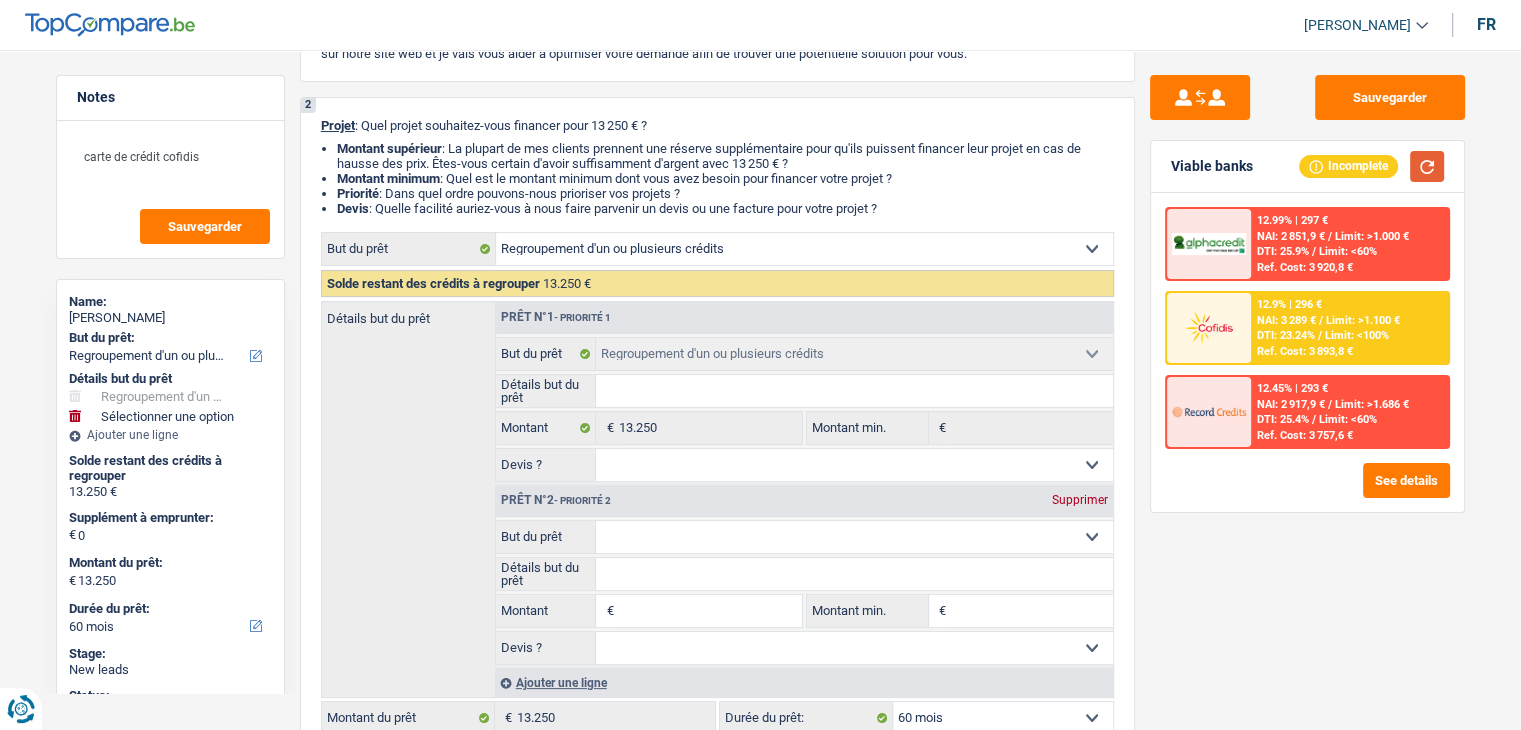 scroll, scrollTop: 400, scrollLeft: 0, axis: vertical 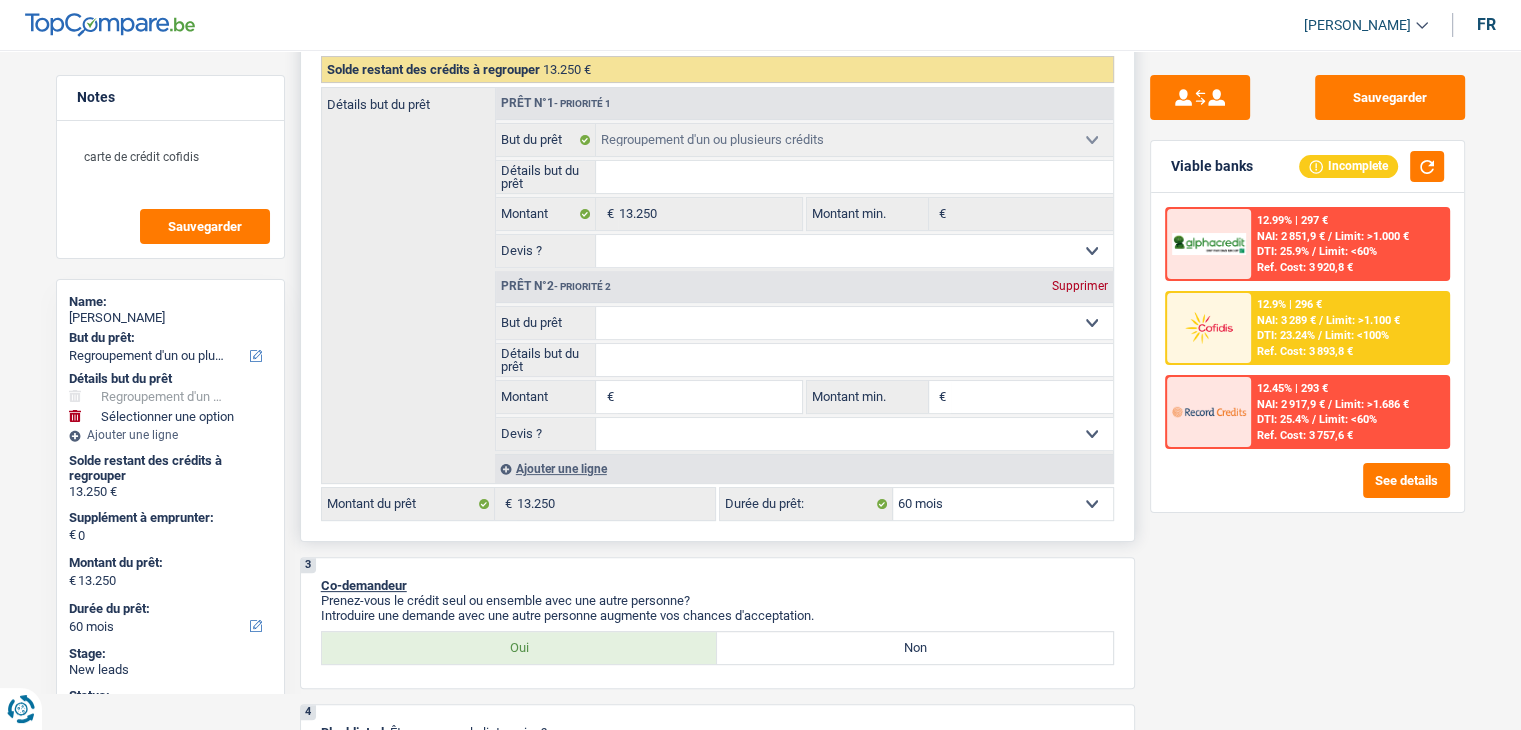 click on "Confort maison: meubles, textile, peinture, électroménager, outillage non-professionnel Hifi, multimédia, gsm, ordinateur Aménagement: frais d'installation, déménagement Evénement familial: naissance, mariage, divorce, communion, décès Frais médicaux Frais d'études Frais permis de conduire Regroupement d'un ou plusieurs crédits Loisirs: voyage, sport, musique Rafraîchissement: petits travaux maison et jardin Frais judiciaires Réparation voiture Prêt rénovation (non disponible pour les non-propriétaires) Prêt énergie (non disponible pour les non-propriétaires) Prêt voiture Taxes, impôts non professionnels Rénovation bien à l'étranger Dettes familiales Assurance Autre
Sélectionner une option" at bounding box center [854, 323] 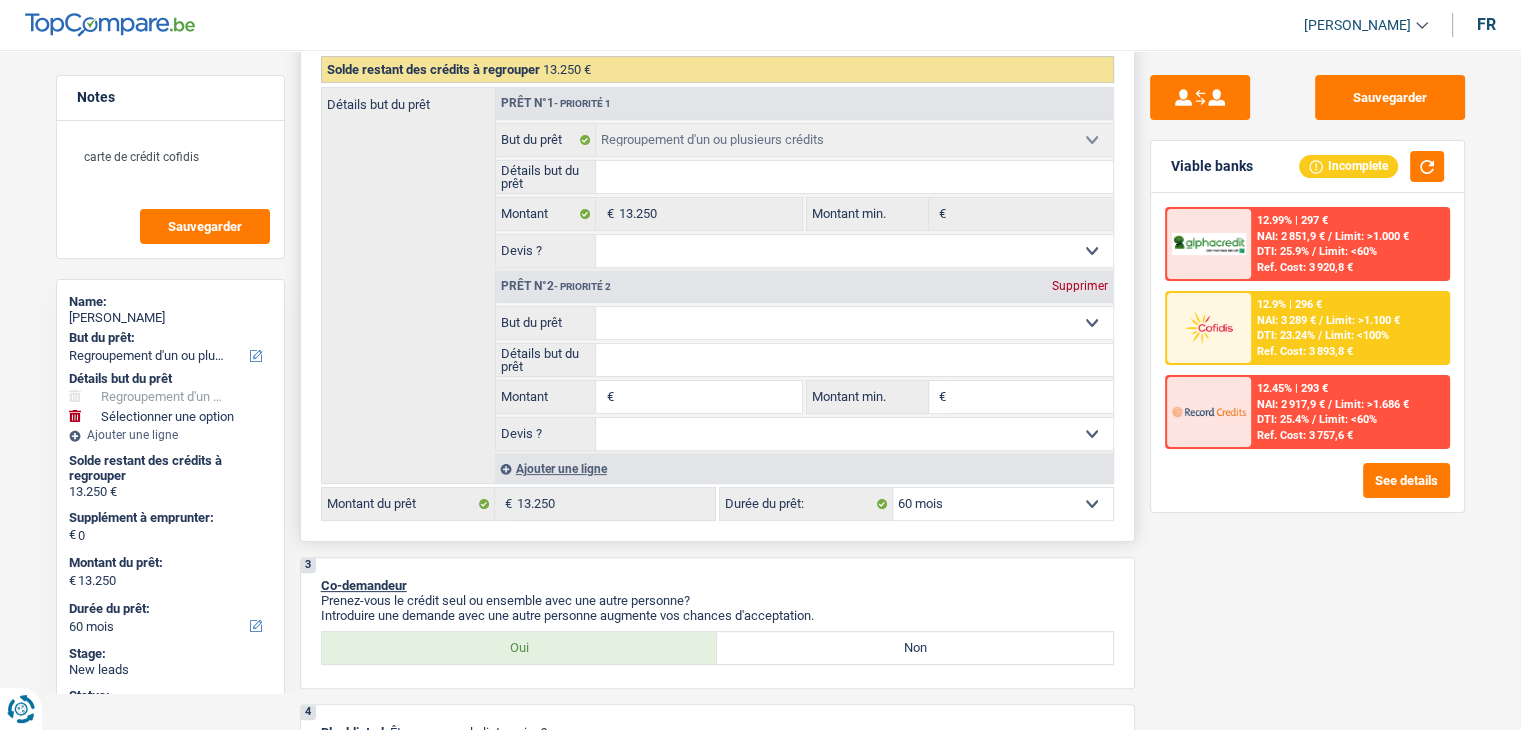 click on "Confort maison: meubles, textile, peinture, électroménager, outillage non-professionnel Hifi, multimédia, gsm, ordinateur Aménagement: frais d'installation, déménagement Evénement familial: naissance, mariage, divorce, communion, décès Frais médicaux Frais d'études Frais permis de conduire Regroupement d'un ou plusieurs crédits Loisirs: voyage, sport, musique Rafraîchissement: petits travaux maison et jardin Frais judiciaires Réparation voiture Prêt rénovation (non disponible pour les non-propriétaires) Prêt énergie (non disponible pour les non-propriétaires) Prêt voiture Taxes, impôts non professionnels Rénovation bien à l'étranger Dettes familiales Assurance Autre
Sélectionner une option" at bounding box center [854, 323] 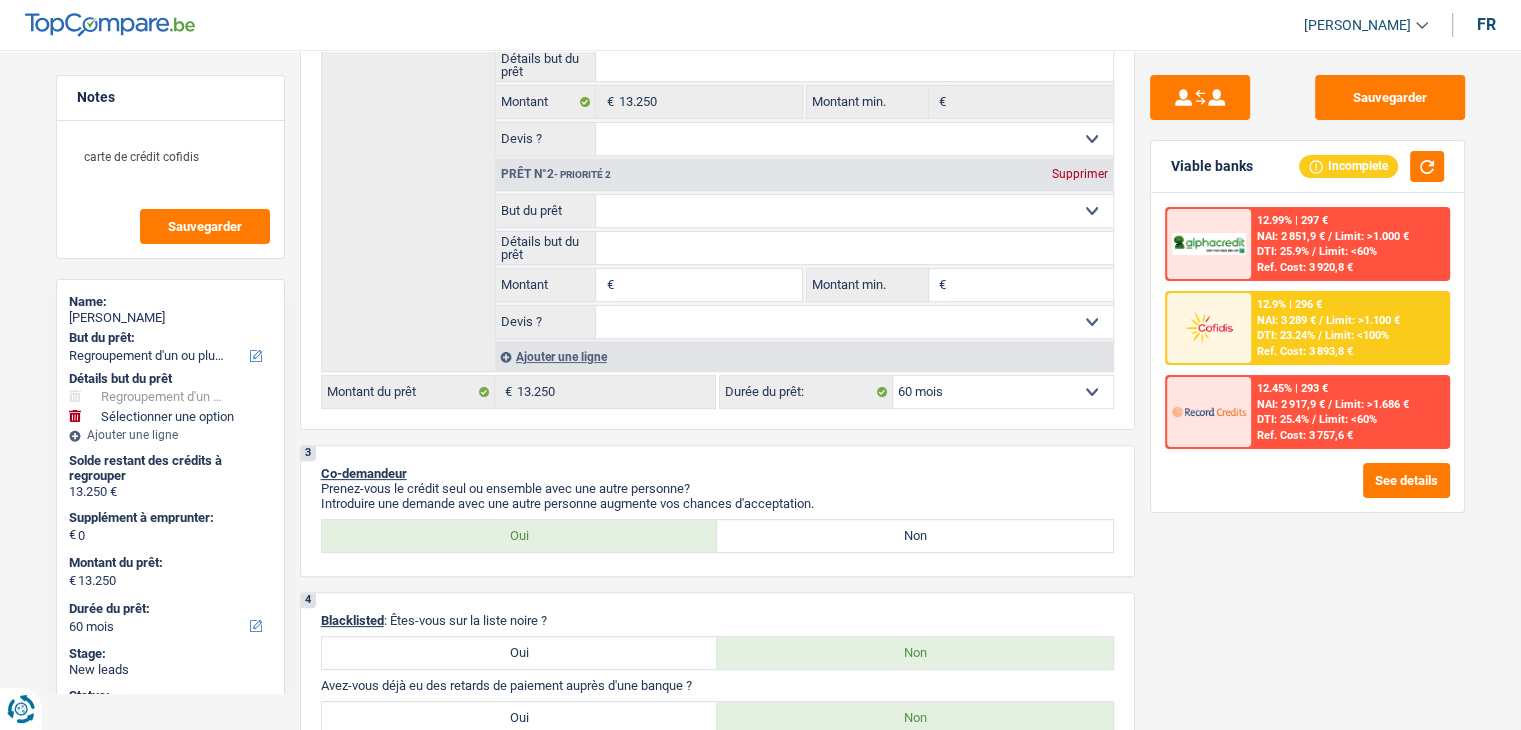 scroll, scrollTop: 300, scrollLeft: 0, axis: vertical 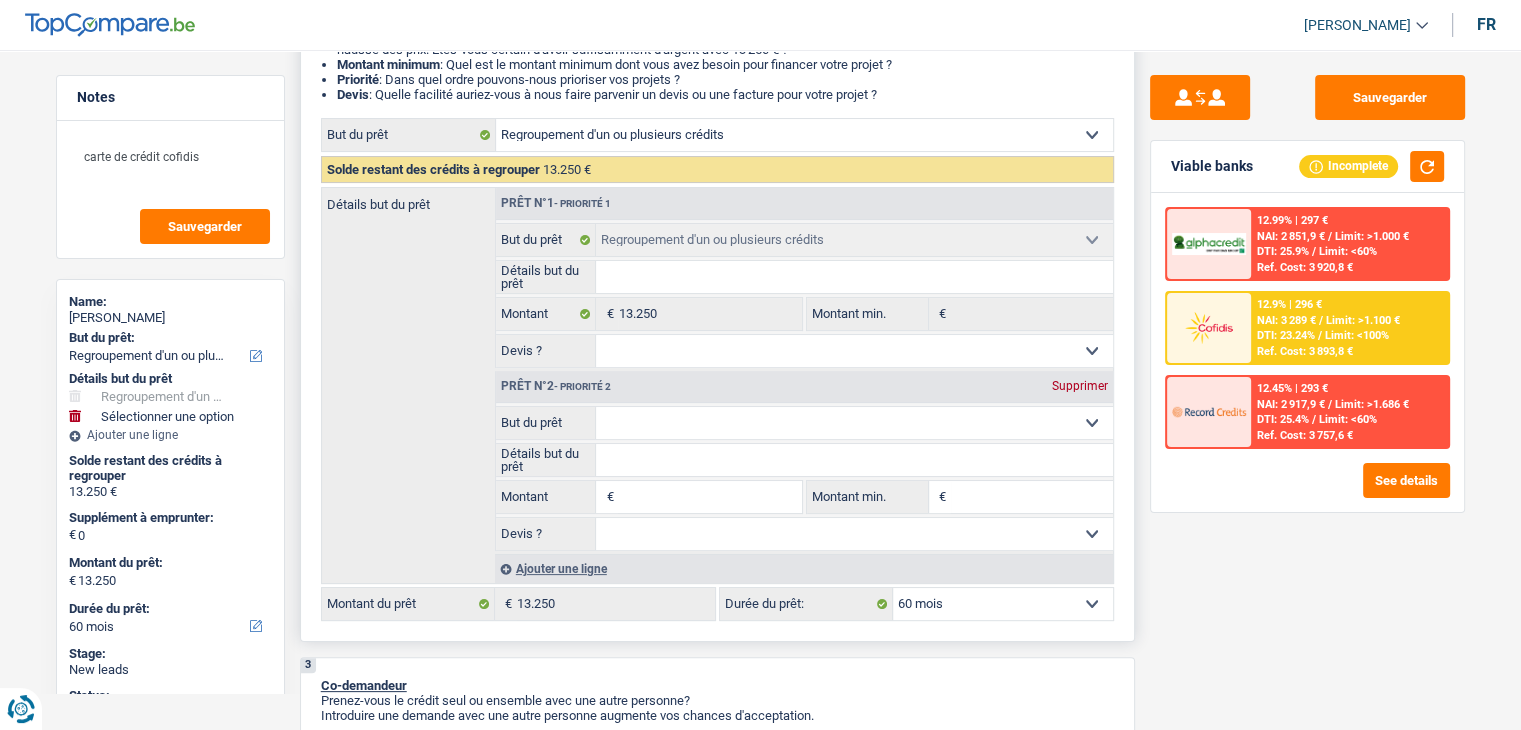 click on "Confort maison: meubles, textile, peinture, électroménager, outillage non-professionnel Hifi, multimédia, gsm, ordinateur Aménagement: frais d'installation, déménagement Evénement familial: naissance, mariage, divorce, communion, décès Frais médicaux Frais d'études Frais permis de conduire Regroupement d'un ou plusieurs crédits Loisirs: voyage, sport, musique Rafraîchissement: petits travaux maison et jardin Frais judiciaires Réparation voiture Prêt rénovation (non disponible pour les non-propriétaires) Prêt énergie (non disponible pour les non-propriétaires) Prêt voiture Taxes, impôts non professionnels Rénovation bien à l'étranger Dettes familiales Assurance Autre
Sélectionner une option" at bounding box center [854, 423] 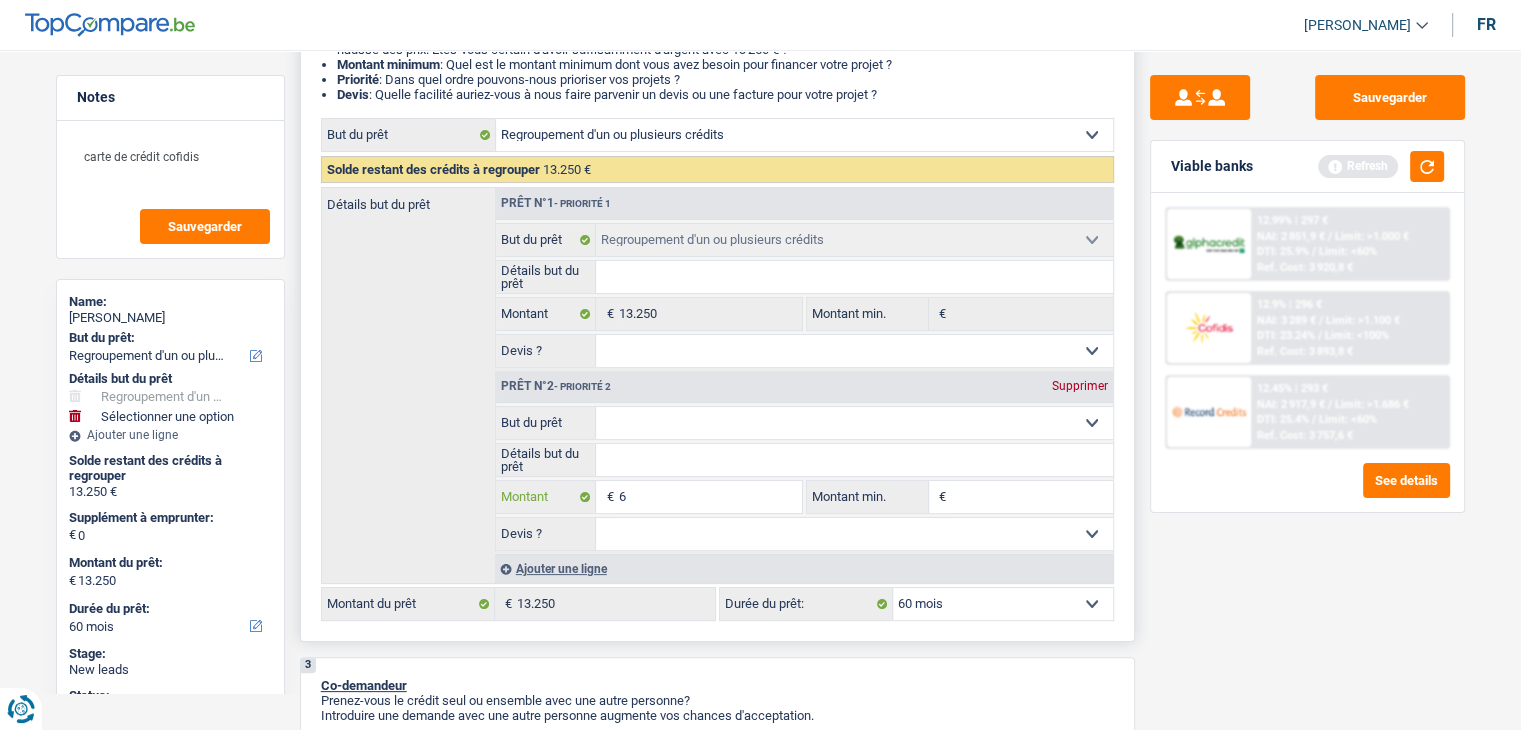type on "67" 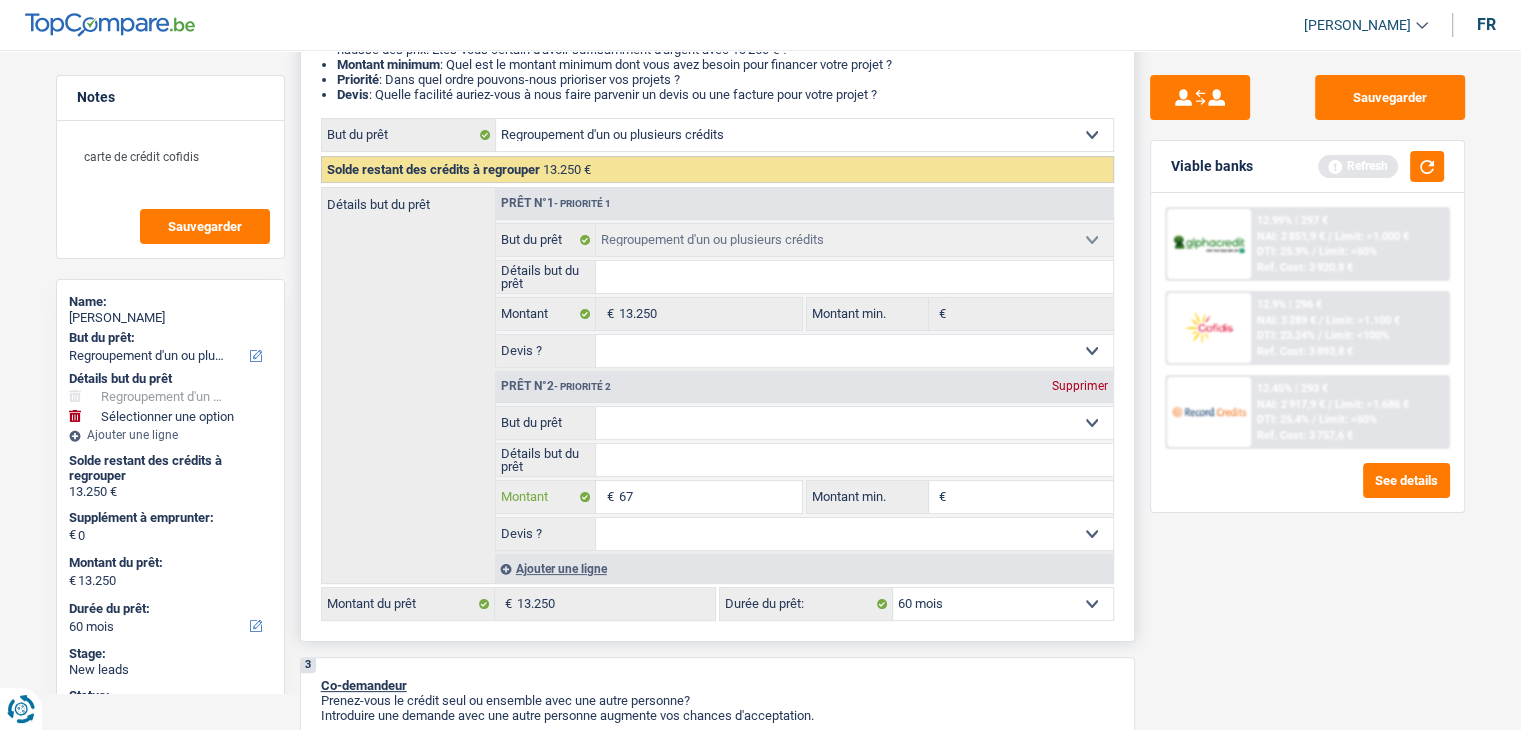 type on "675" 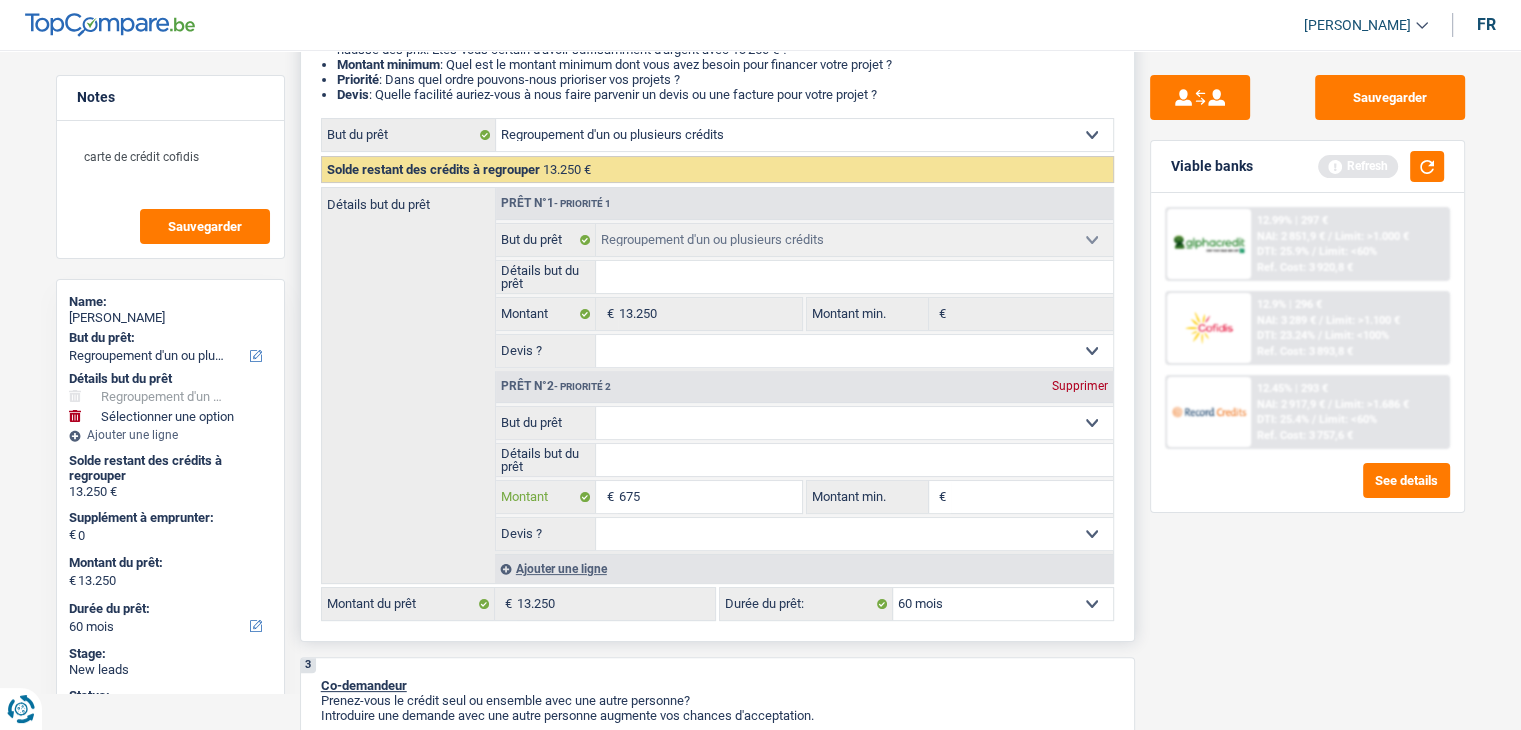type on "6.751" 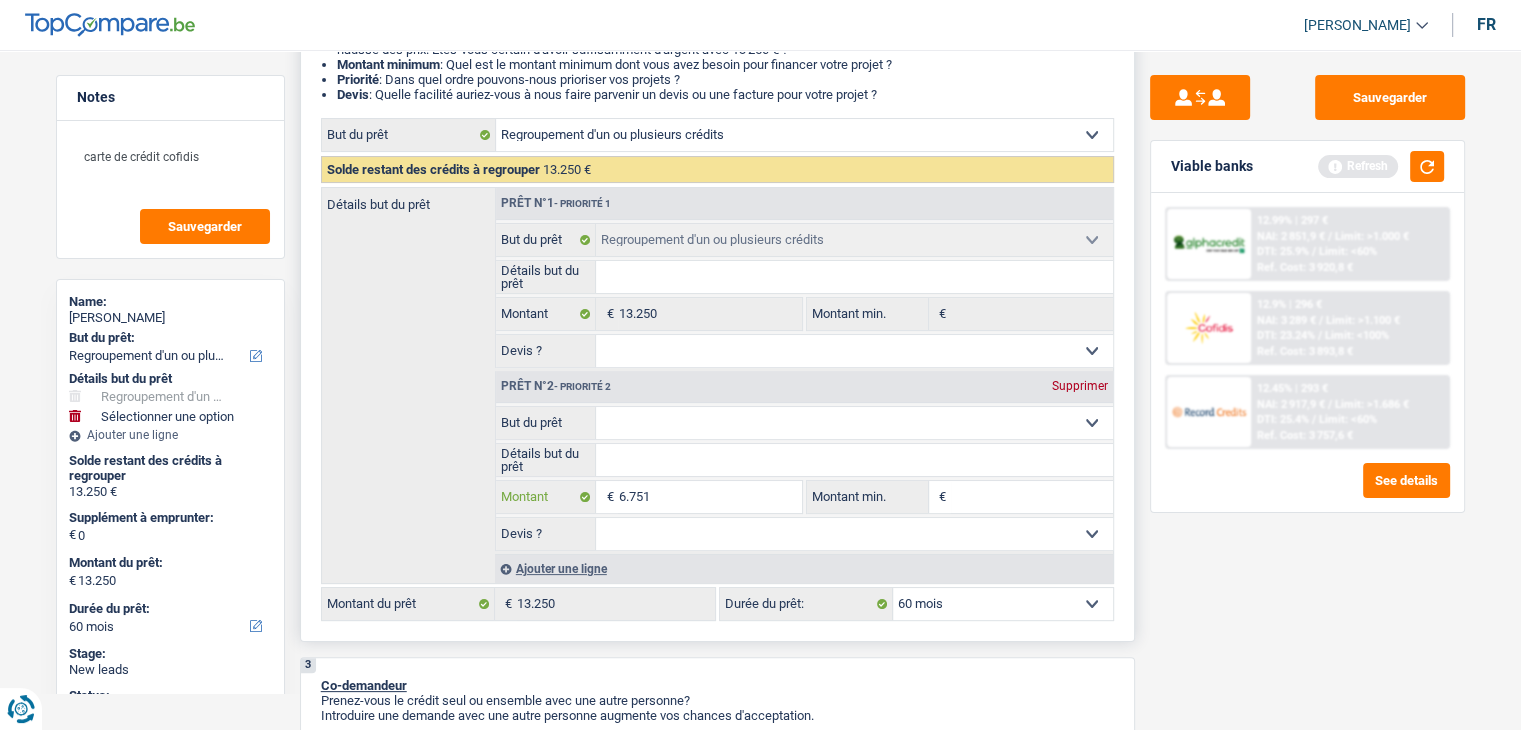 type on "6.751" 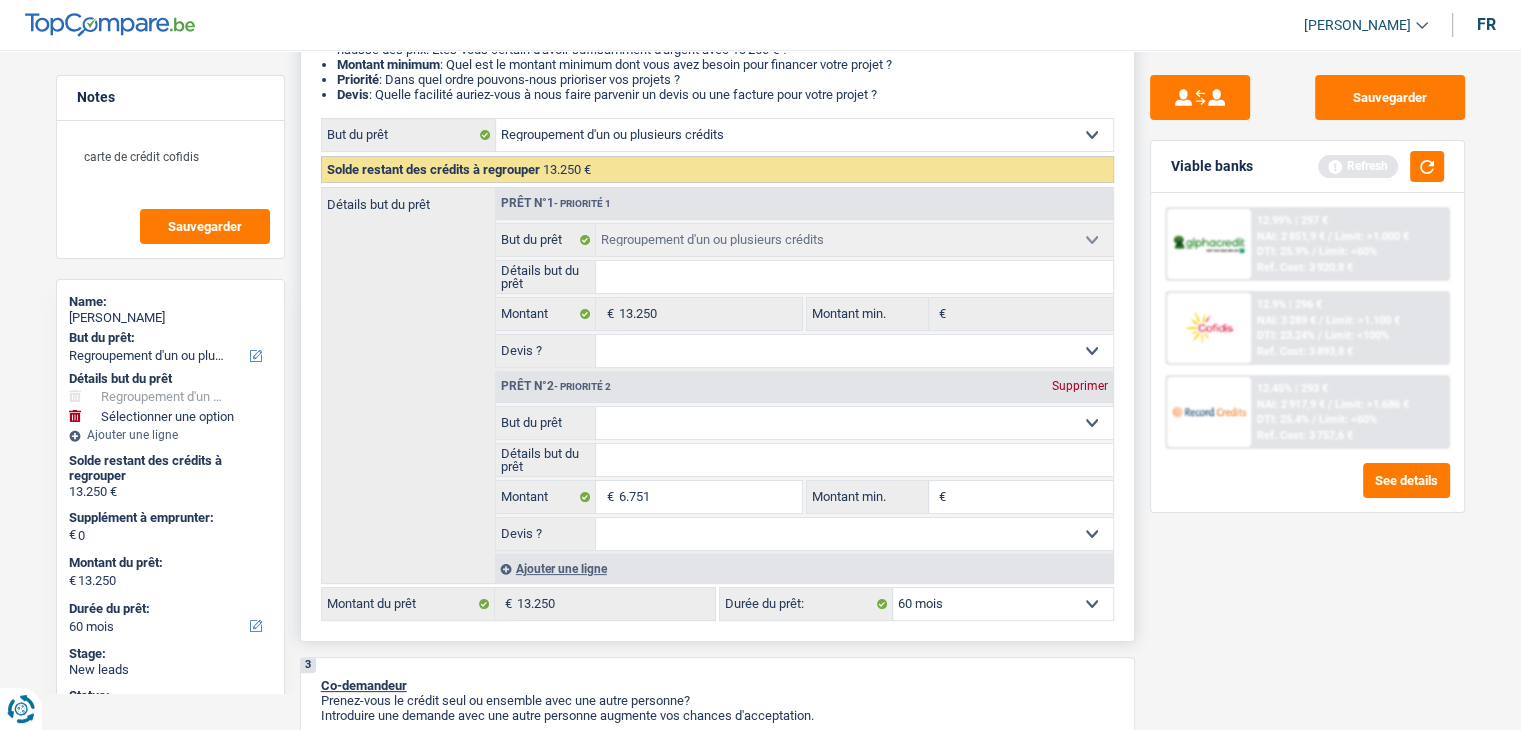 type on "6.751" 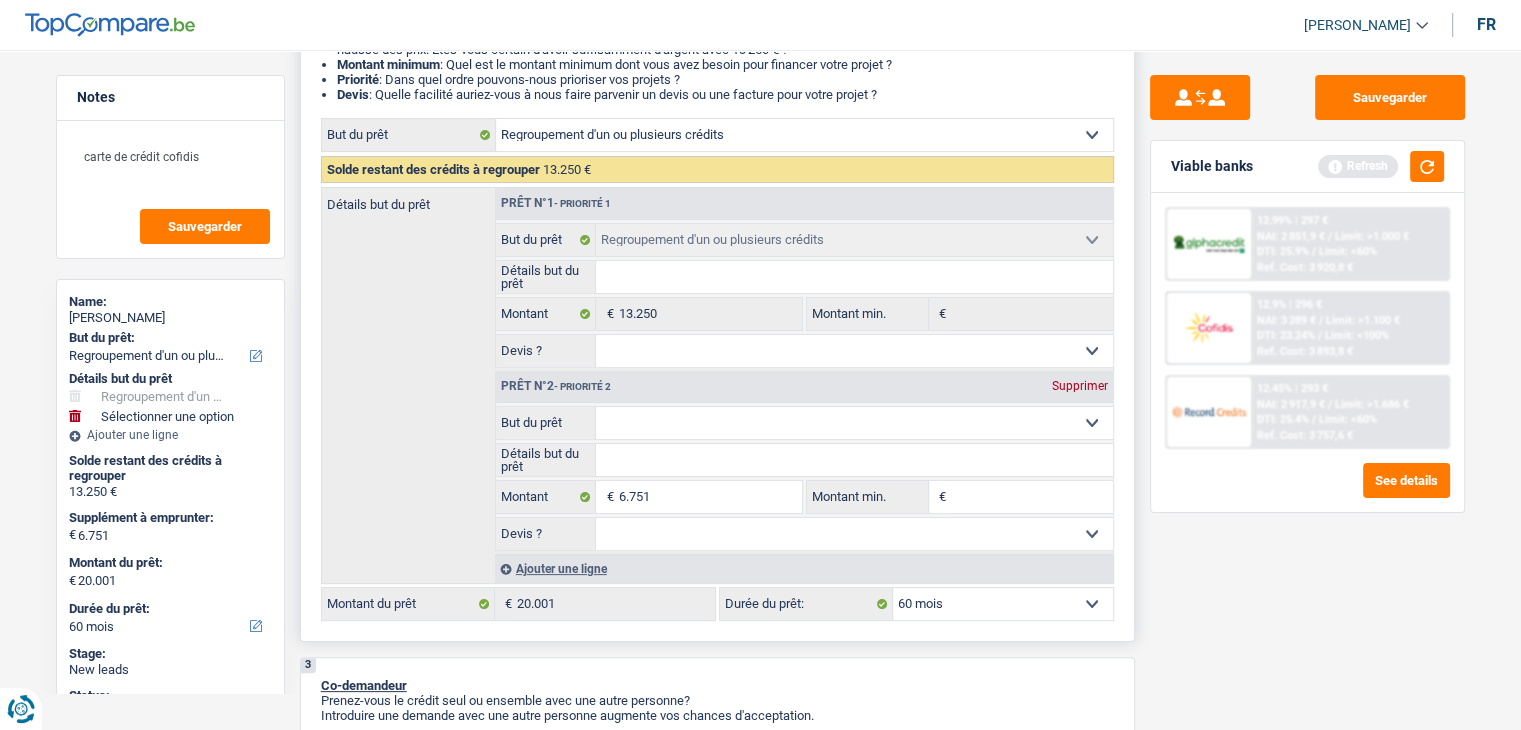 click on "Montant min." at bounding box center [1032, 497] 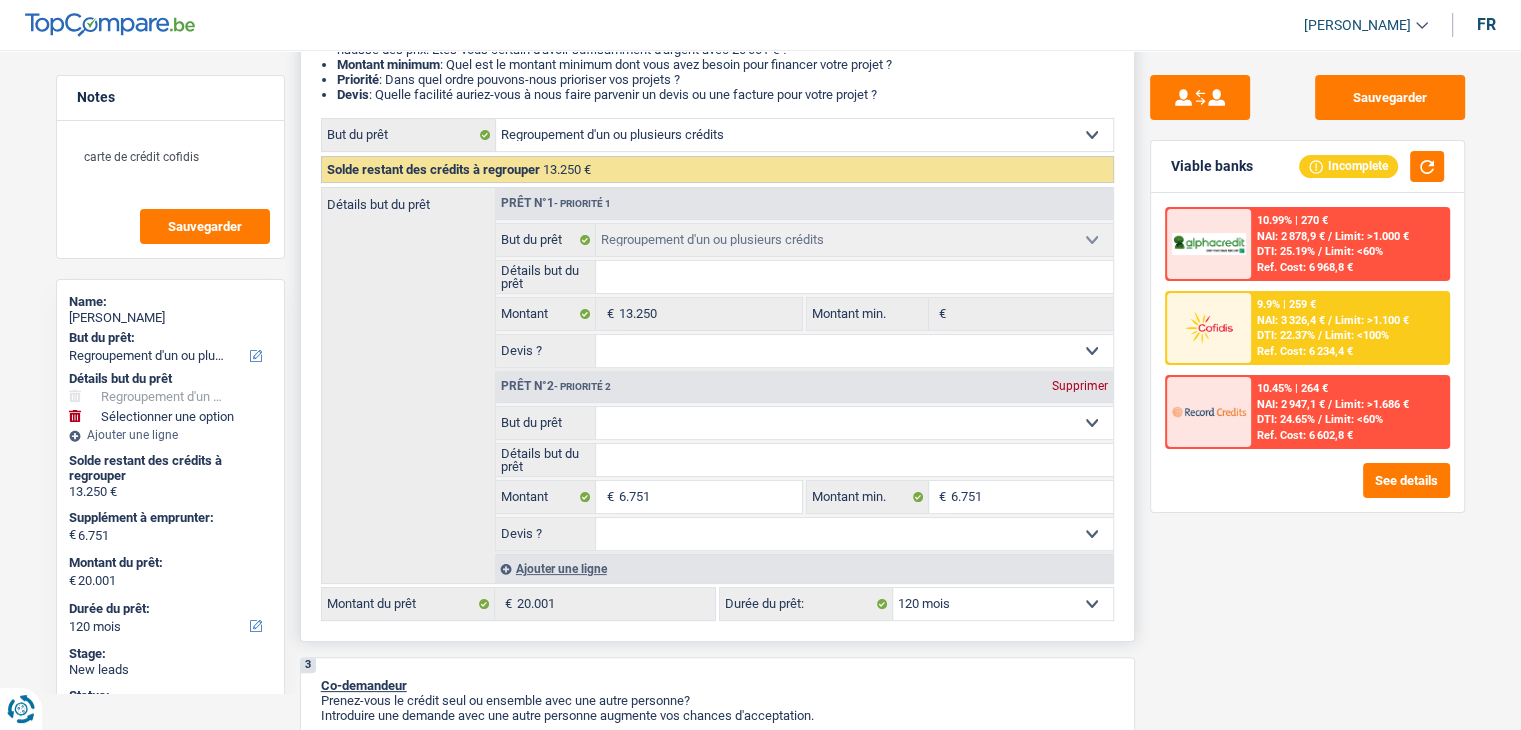 click on "Confort maison: meubles, textile, peinture, électroménager, outillage non-professionnel Hifi, multimédia, gsm, ordinateur Aménagement: frais d'installation, déménagement Evénement familial: naissance, mariage, divorce, communion, décès Frais médicaux Frais d'études Frais permis de conduire Regroupement d'un ou plusieurs crédits Loisirs: voyage, sport, musique Rafraîchissement: petits travaux maison et jardin Frais judiciaires Réparation voiture Prêt rénovation (non disponible pour les non-propriétaires) Prêt énergie (non disponible pour les non-propriétaires) Prêt voiture Taxes, impôts non professionnels Rénovation bien à l'étranger Dettes familiales Assurance Autre
Sélectionner une option" at bounding box center [854, 423] 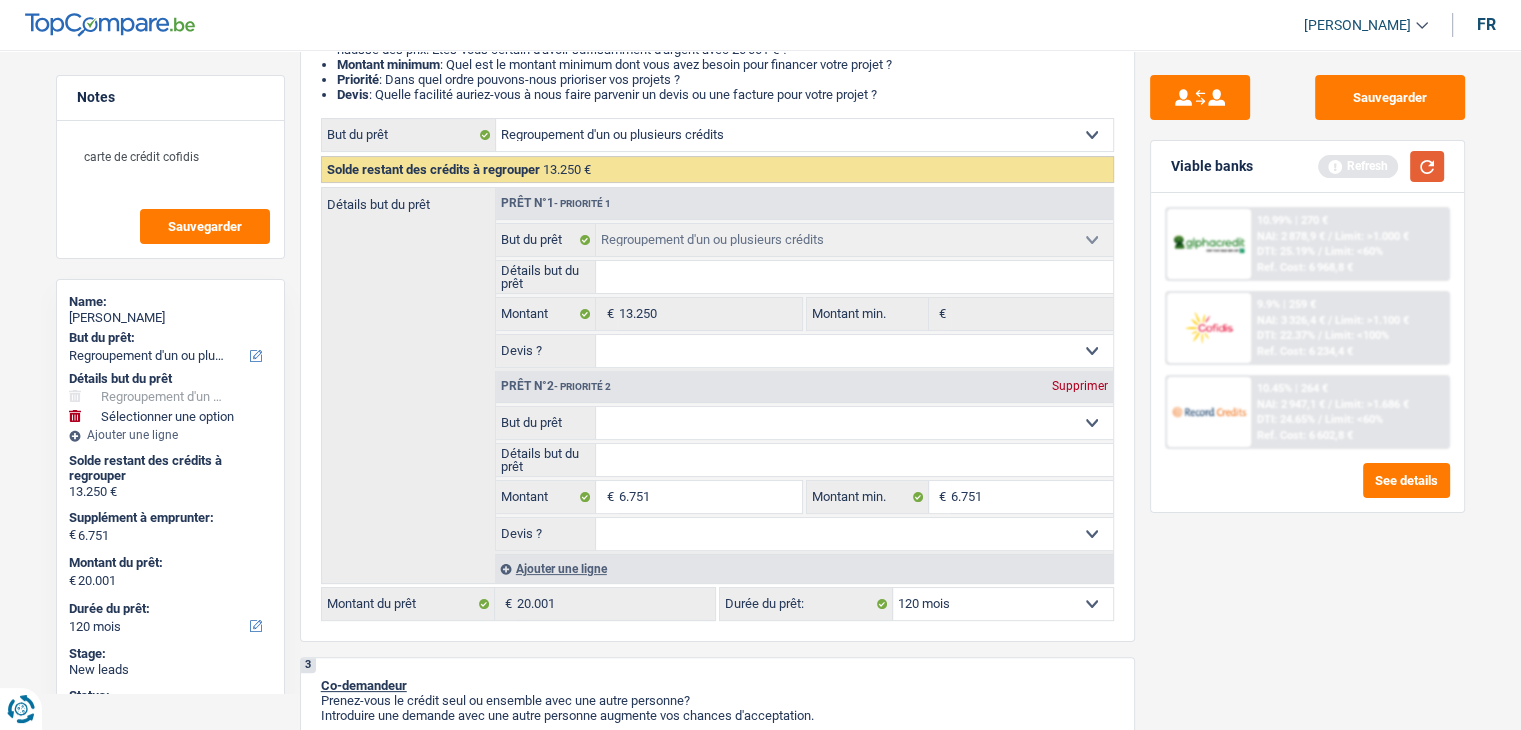 click at bounding box center (1427, 166) 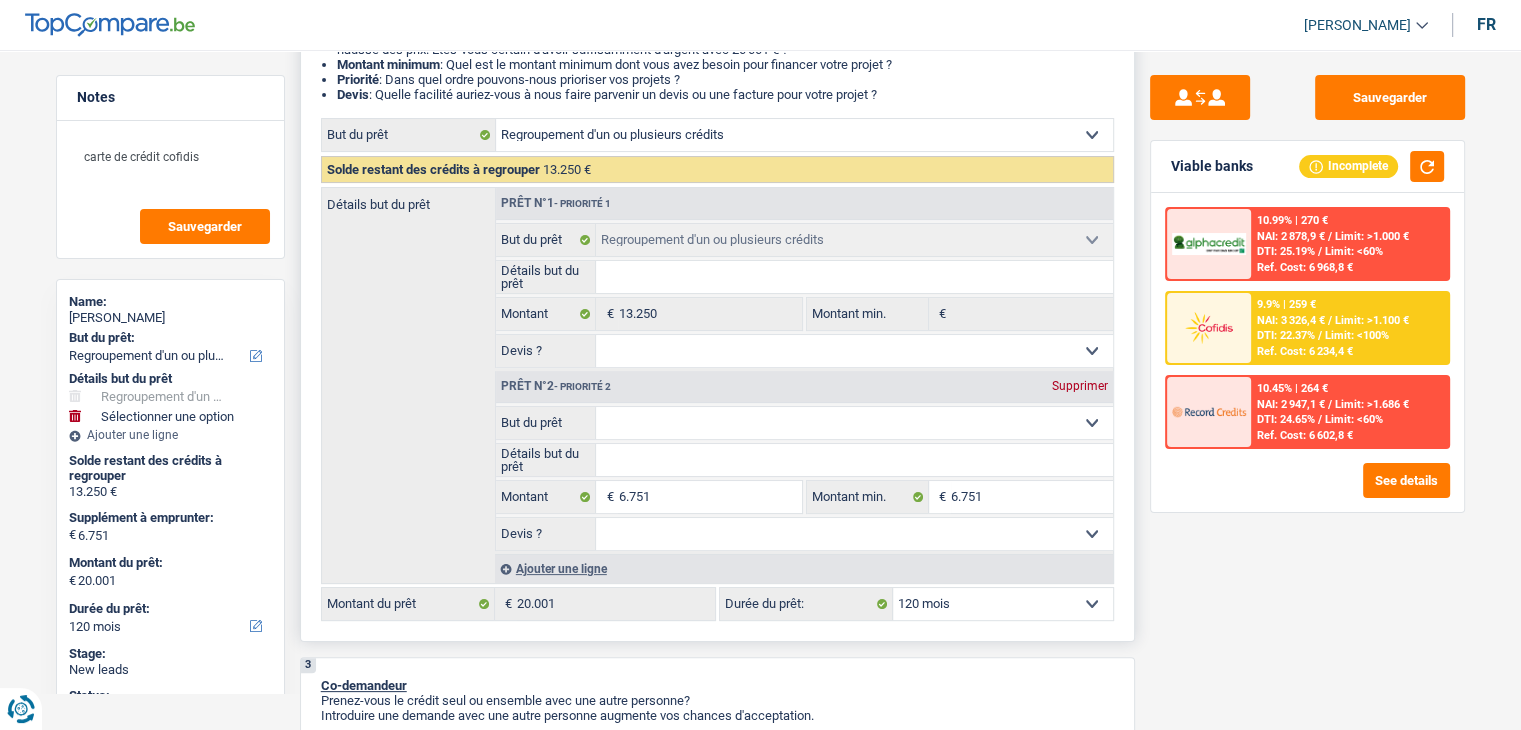 click on "Confort maison: meubles, textile, peinture, électroménager, outillage non-professionnel Hifi, multimédia, gsm, ordinateur Aménagement: frais d'installation, déménagement Evénement familial: naissance, mariage, divorce, communion, décès Frais médicaux Frais d'études Frais permis de conduire Regroupement d'un ou plusieurs crédits Loisirs: voyage, sport, musique Rafraîchissement: petits travaux maison et jardin Frais judiciaires Réparation voiture Prêt rénovation (non disponible pour les non-propriétaires) Prêt énergie (non disponible pour les non-propriétaires) Prêt voiture Taxes, impôts non professionnels Rénovation bien à l'étranger Dettes familiales Assurance Autre
Sélectionner une option" at bounding box center [854, 423] 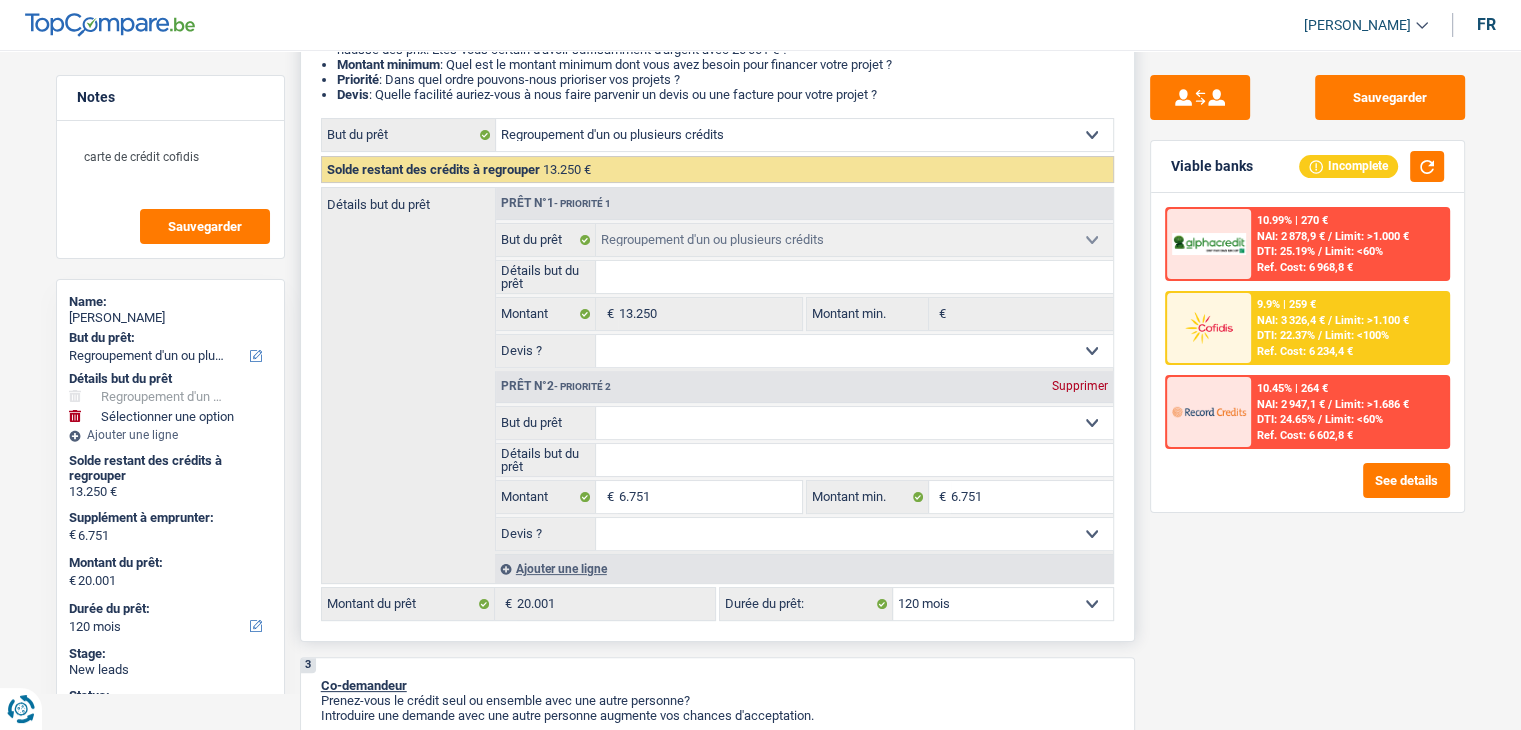 click on "Confort maison: meubles, textile, peinture, électroménager, outillage non-professionnel Hifi, multimédia, gsm, ordinateur Aménagement: frais d'installation, déménagement Evénement familial: naissance, mariage, divorce, communion, décès Frais médicaux Frais d'études Frais permis de conduire Regroupement d'un ou plusieurs crédits Loisirs: voyage, sport, musique Rafraîchissement: petits travaux maison et jardin Frais judiciaires Réparation voiture Prêt rénovation (non disponible pour les non-propriétaires) Prêt énergie (non disponible pour les non-propriétaires) Prêt voiture Taxes, impôts non professionnels Rénovation bien à l'étranger Dettes familiales Assurance Autre
Sélectionner une option" at bounding box center (854, 423) 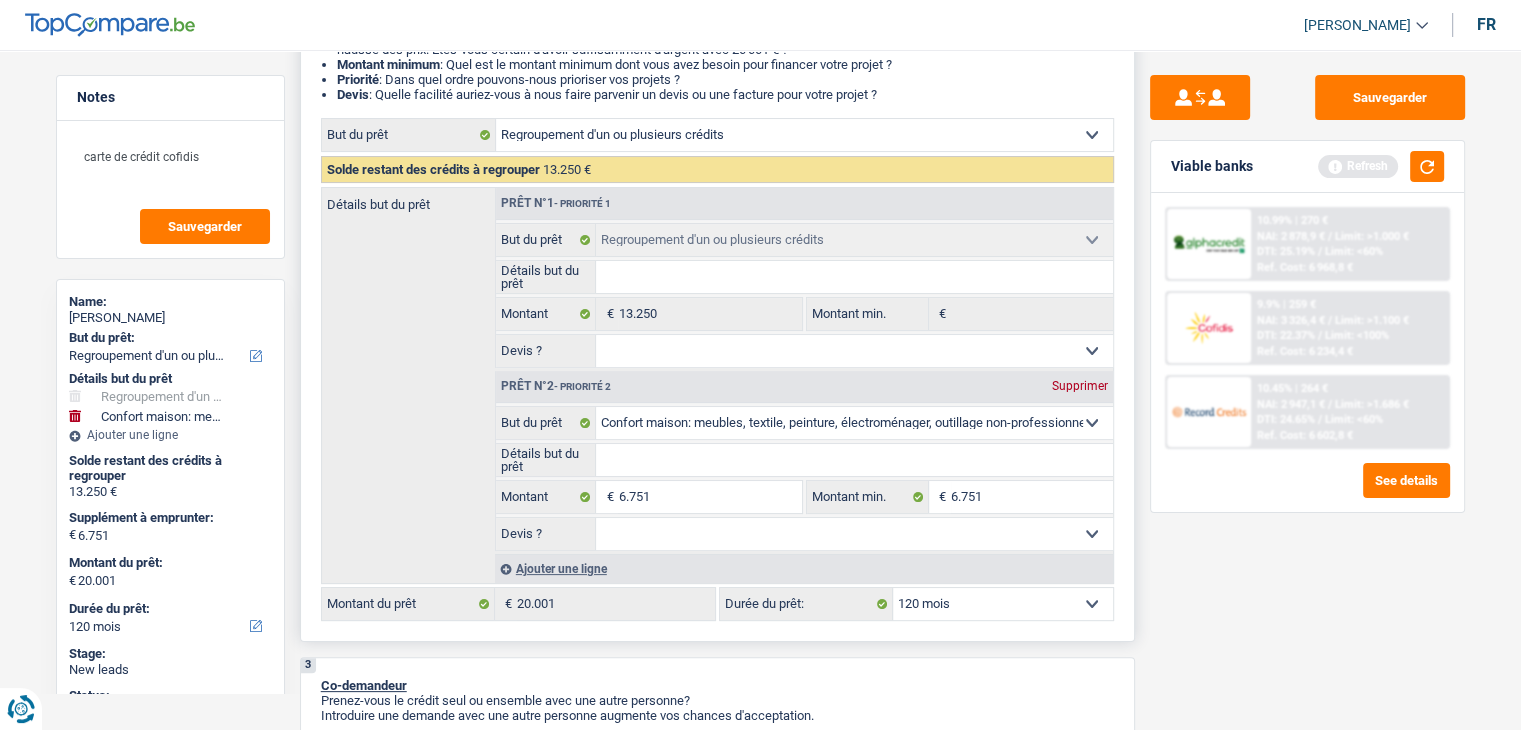 click on "Détails but du prêt" at bounding box center (854, 460) 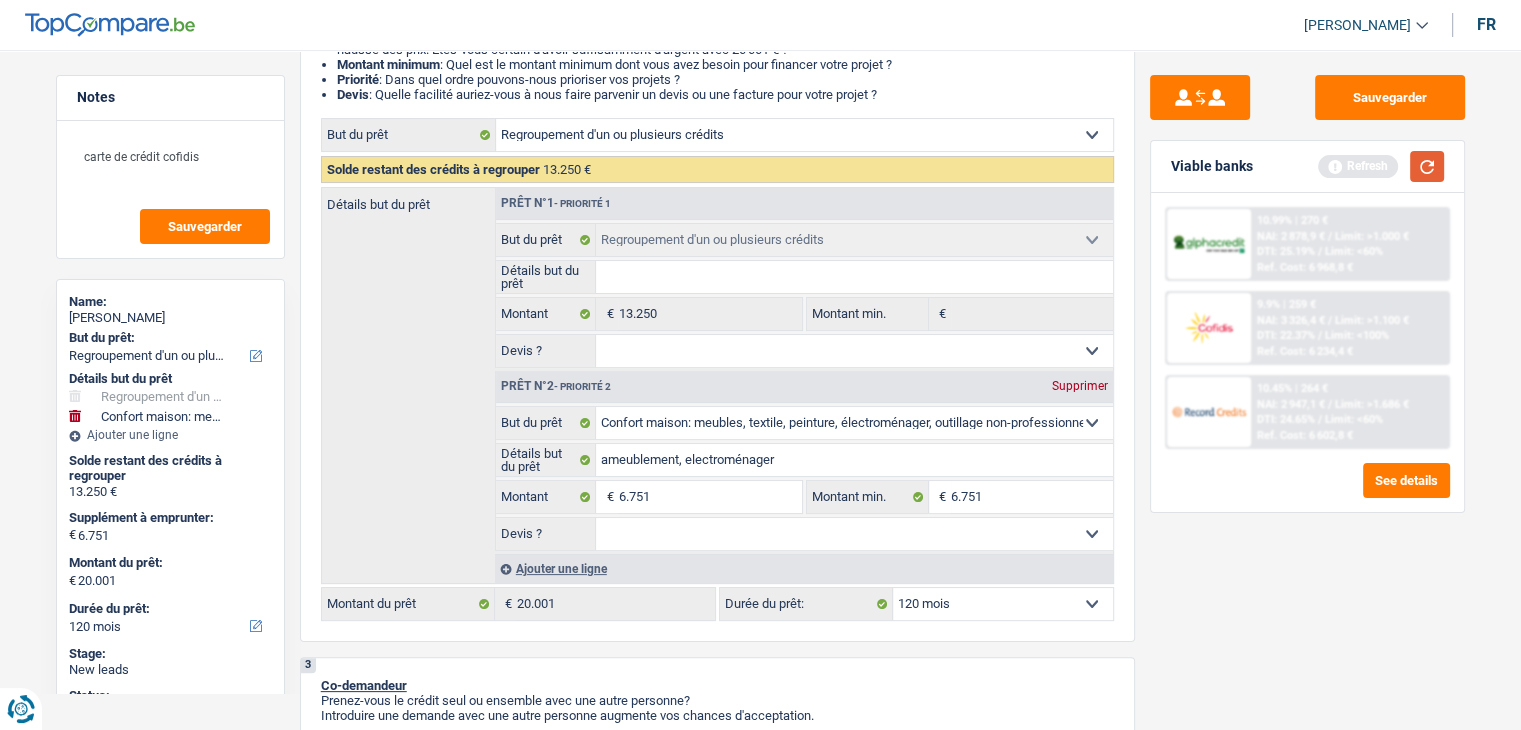 click at bounding box center (1427, 166) 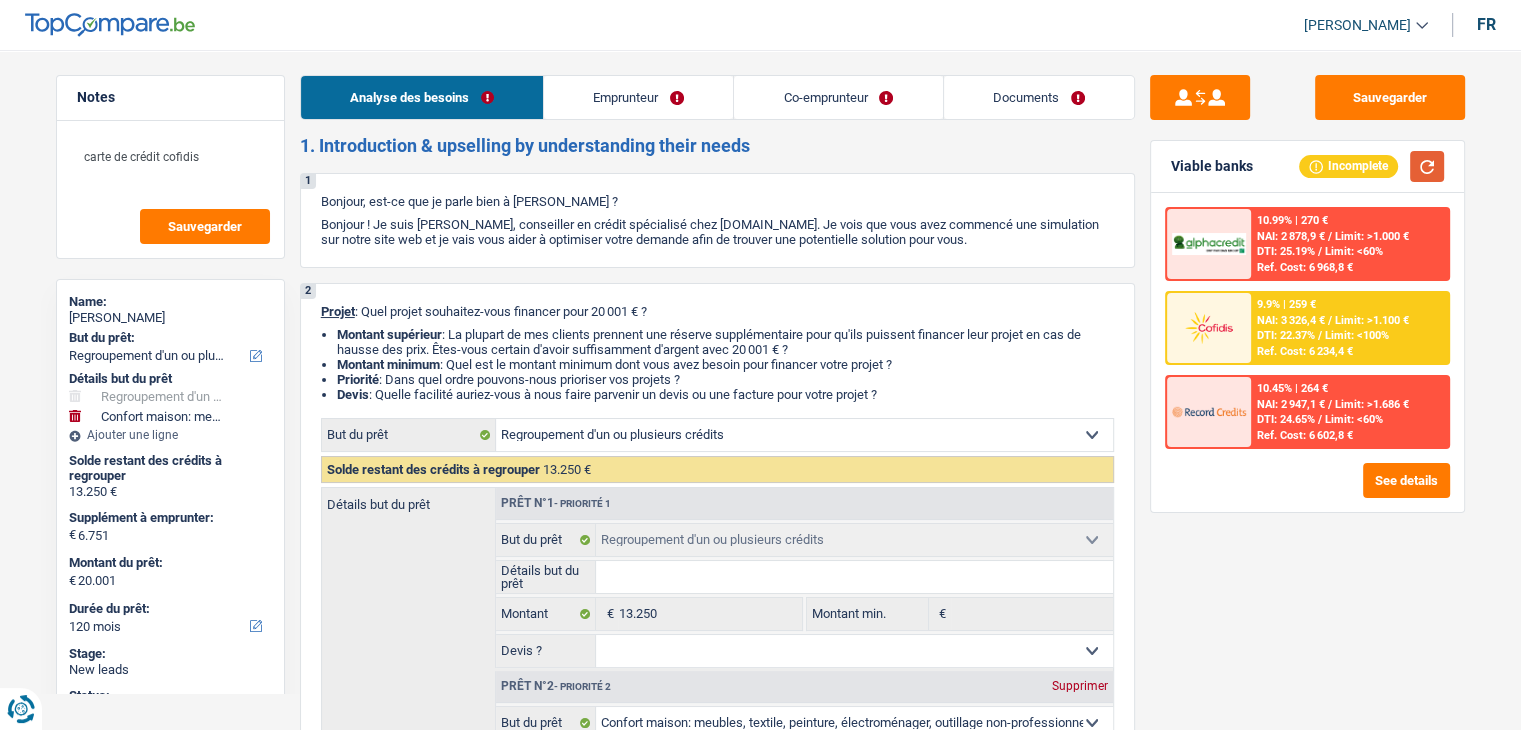scroll, scrollTop: 0, scrollLeft: 0, axis: both 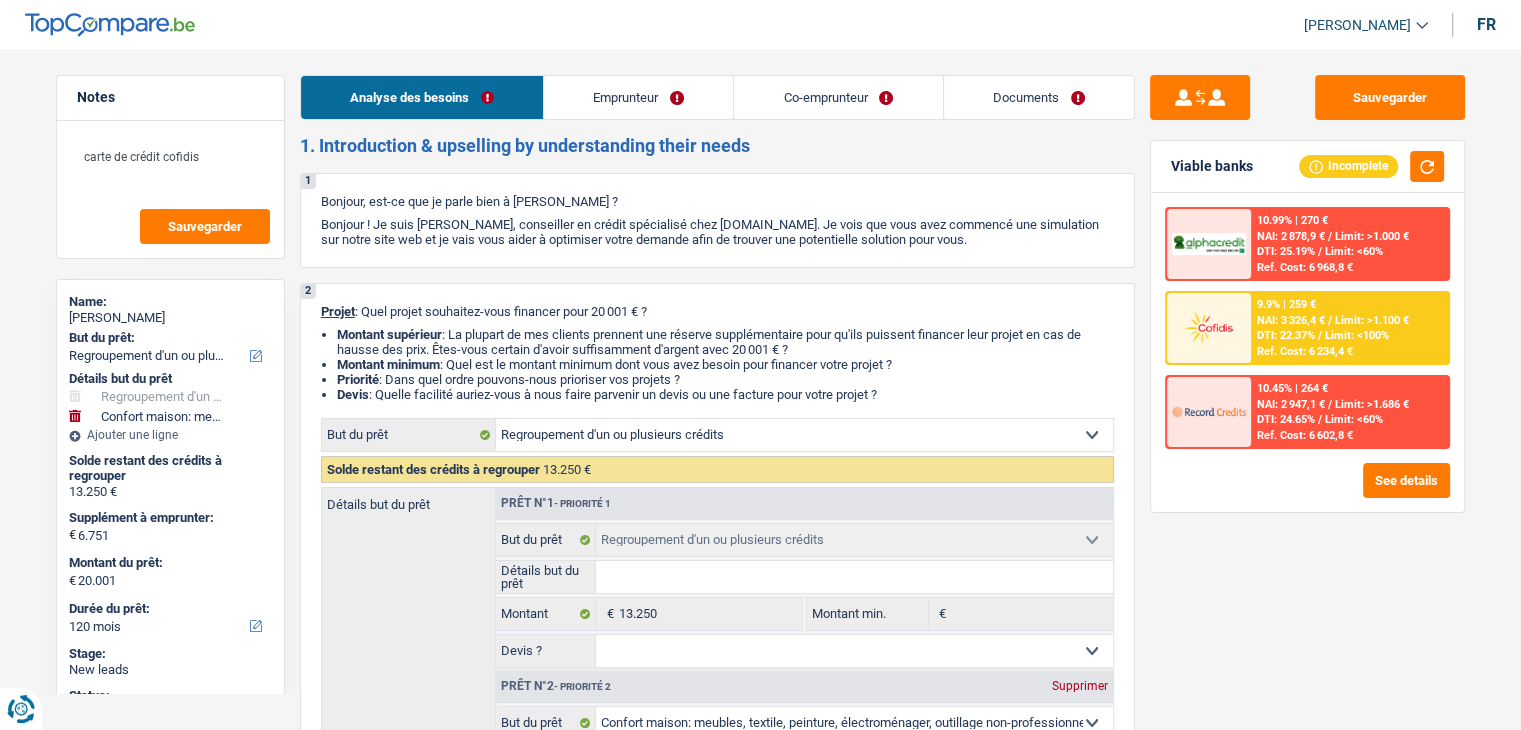 click at bounding box center [1209, 327] 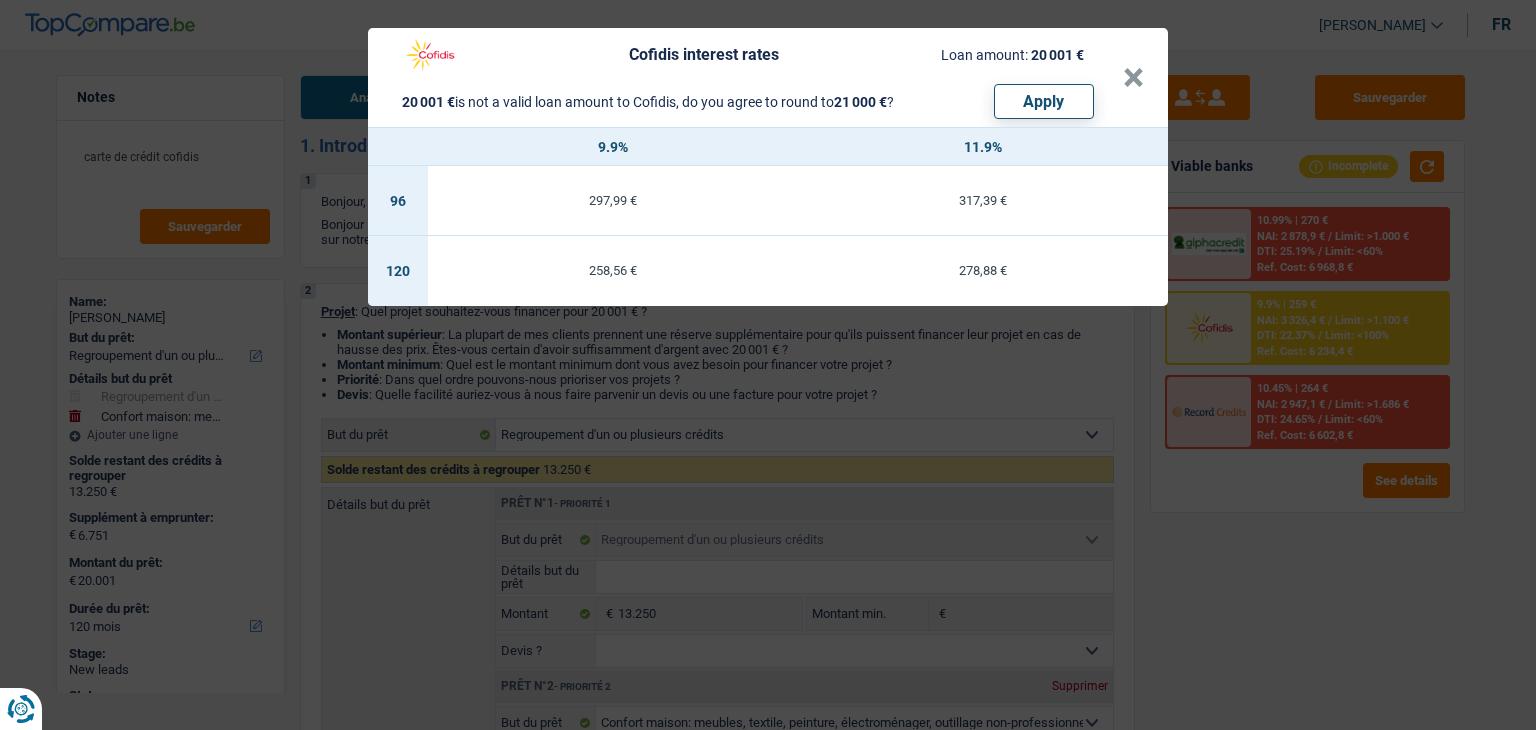 click on "Cofidis interest rates
Loan amount:
20 001 €
20 001 €  is not a valid loan amount to Cofidis, do you agree to round to  21 000 € ?
Apply
×
9.9%
11.9%
96
297,99 €
317,39 €
120
258,56 €
278,88 €" at bounding box center [768, 365] 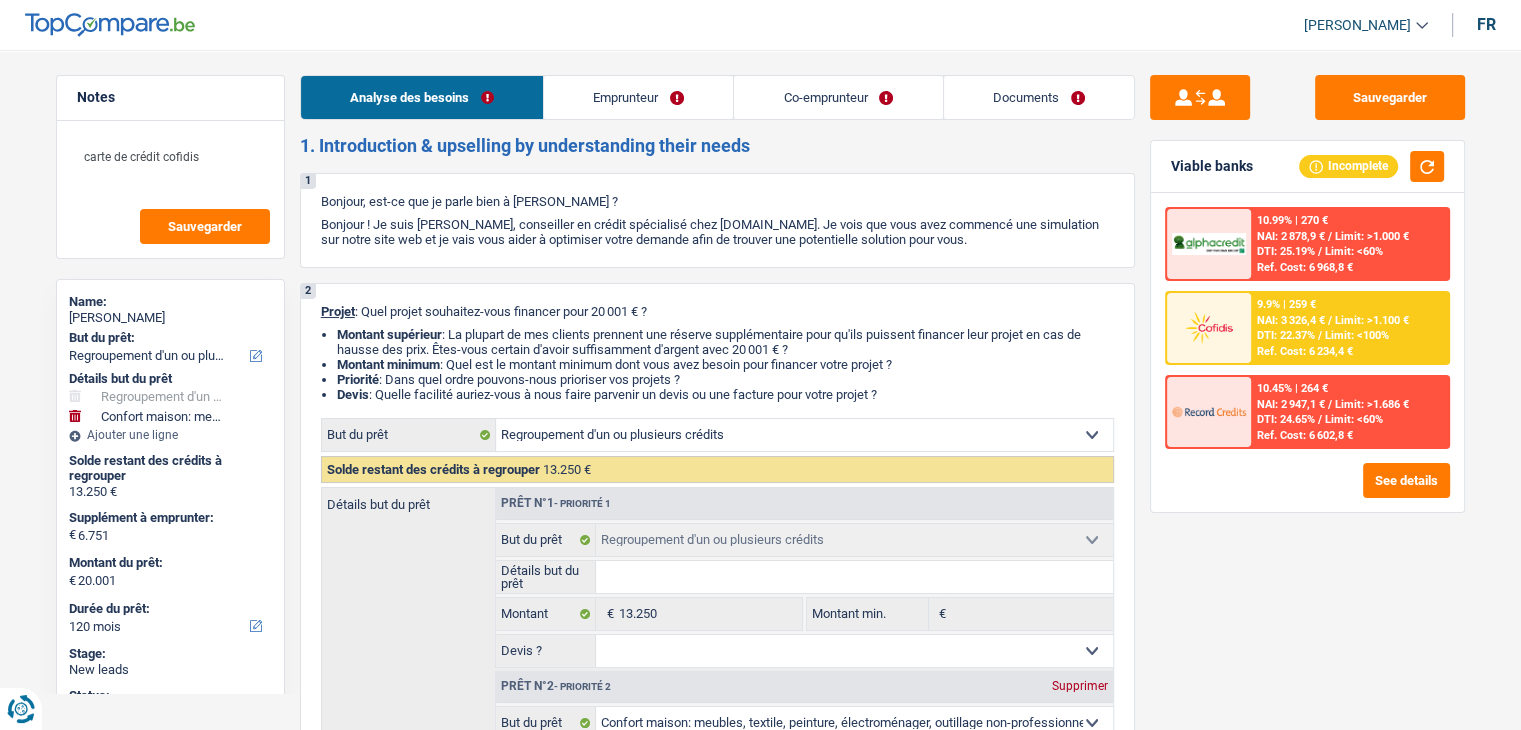 click on "Emprunteur" at bounding box center (638, 97) 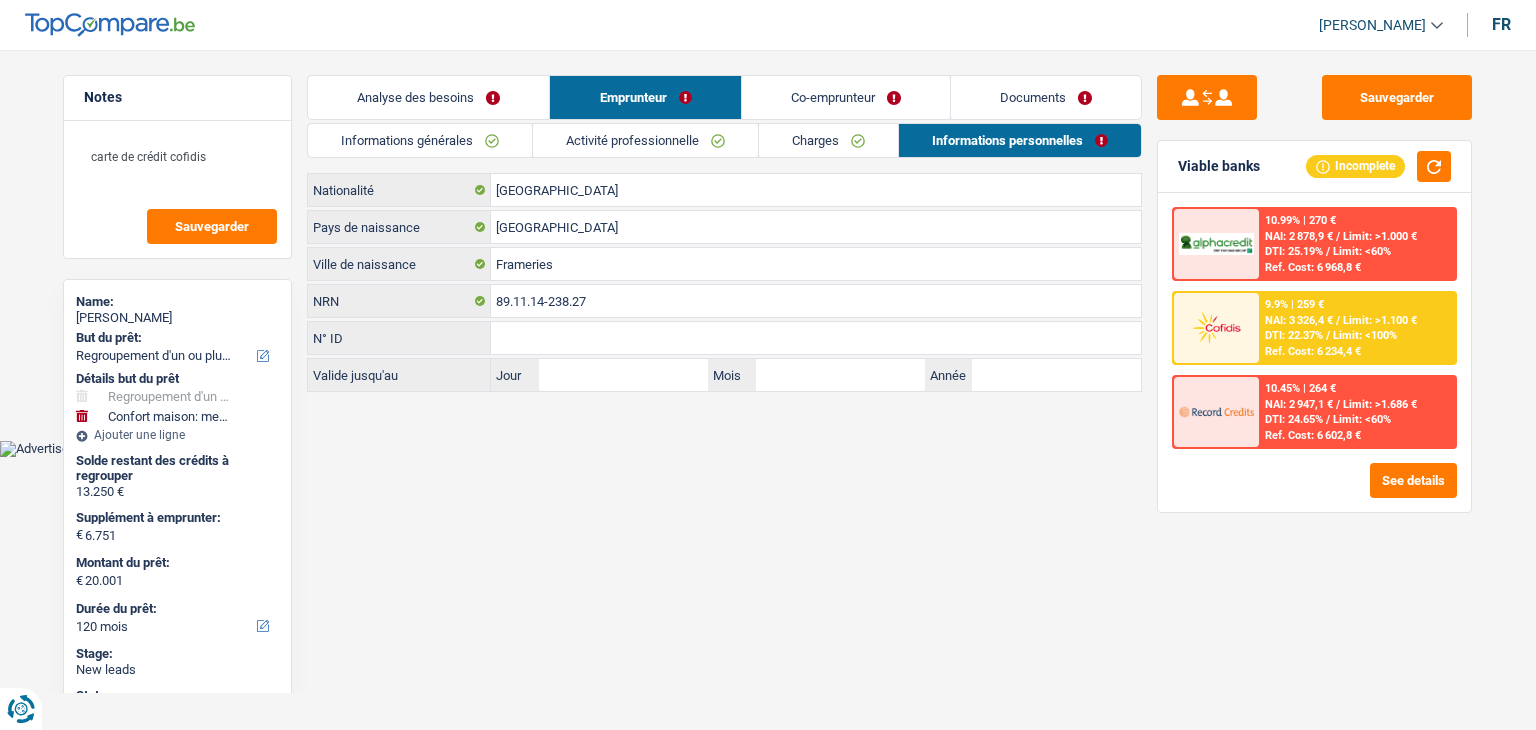 click on "Co-emprunteur" at bounding box center [846, 97] 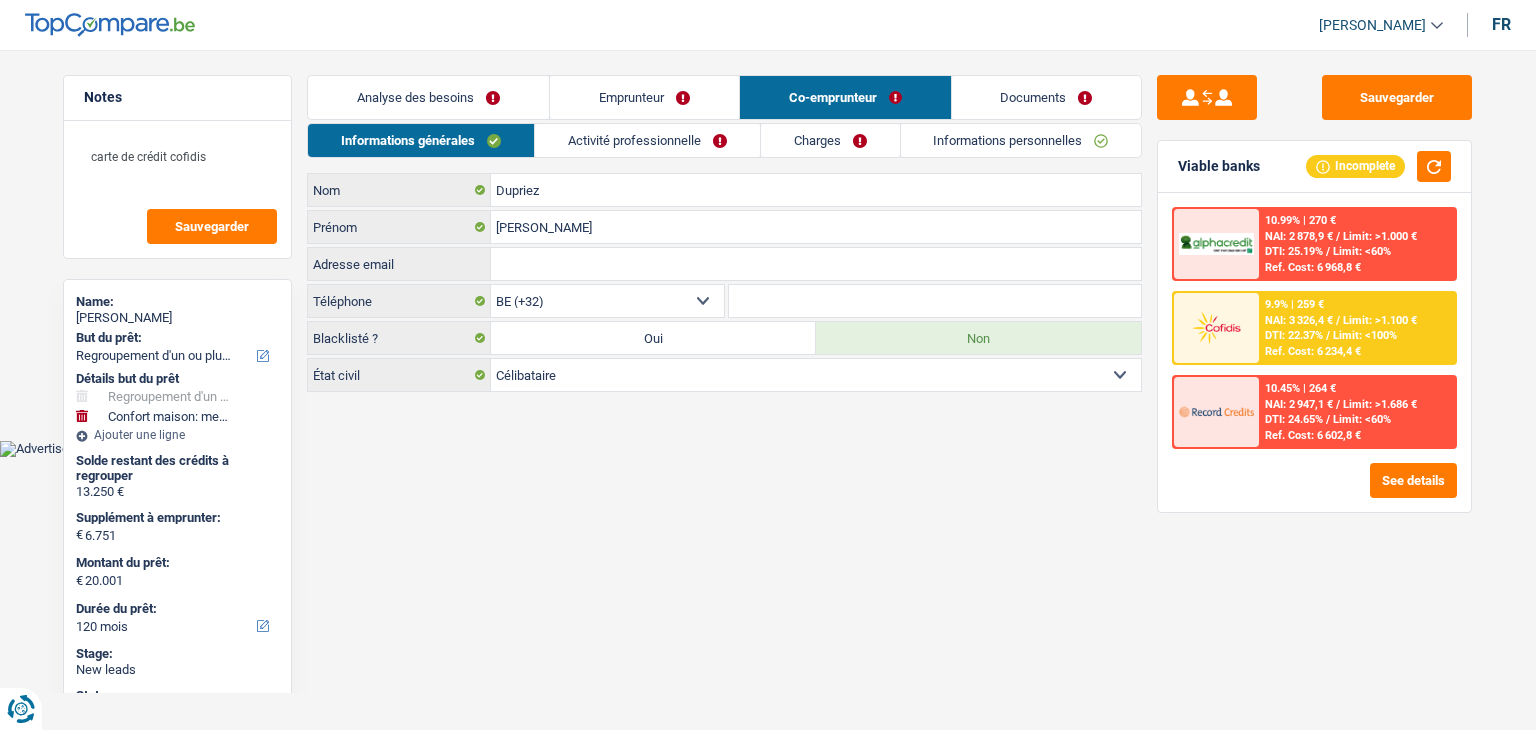 click on "Documents" at bounding box center [1047, 97] 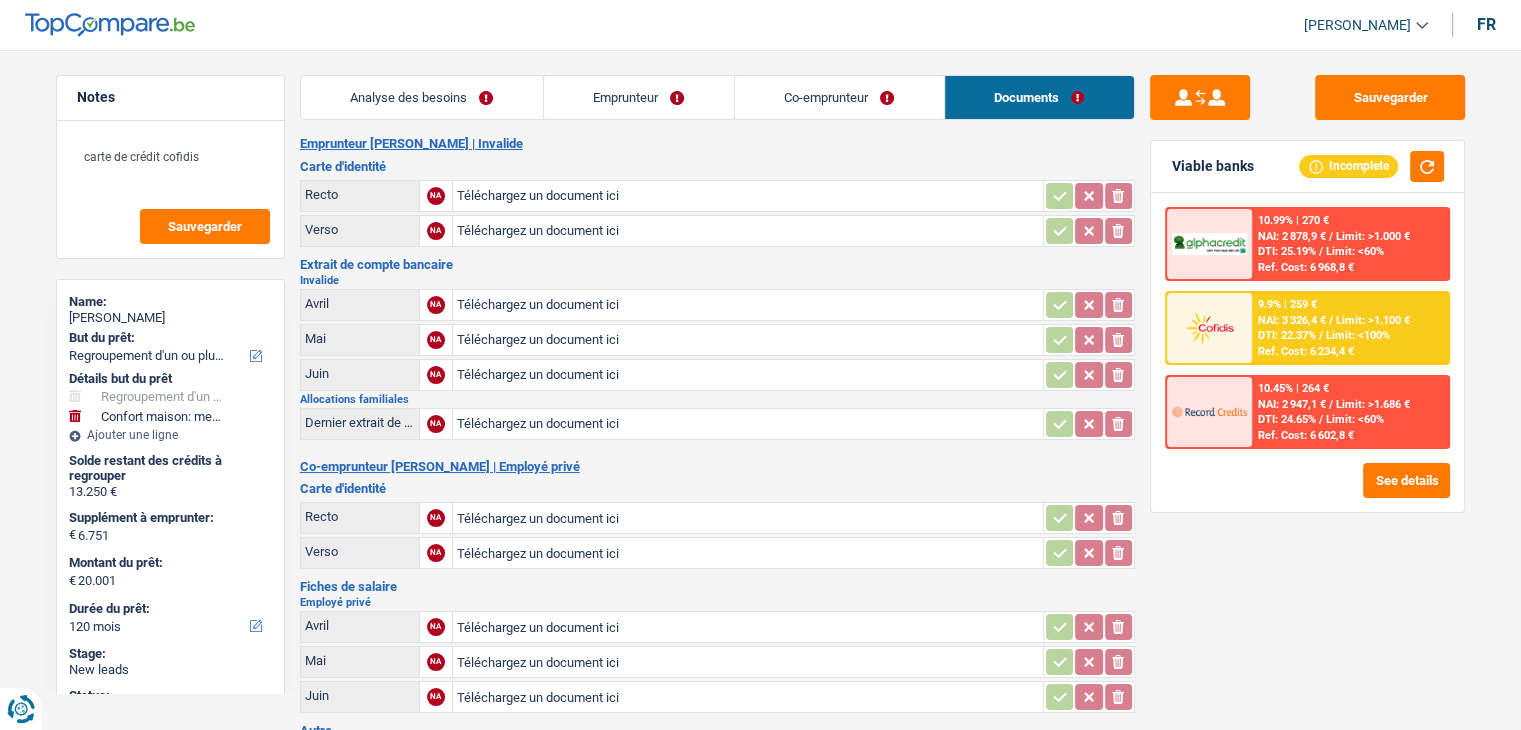 click on "Co-emprunteur" at bounding box center (839, 97) 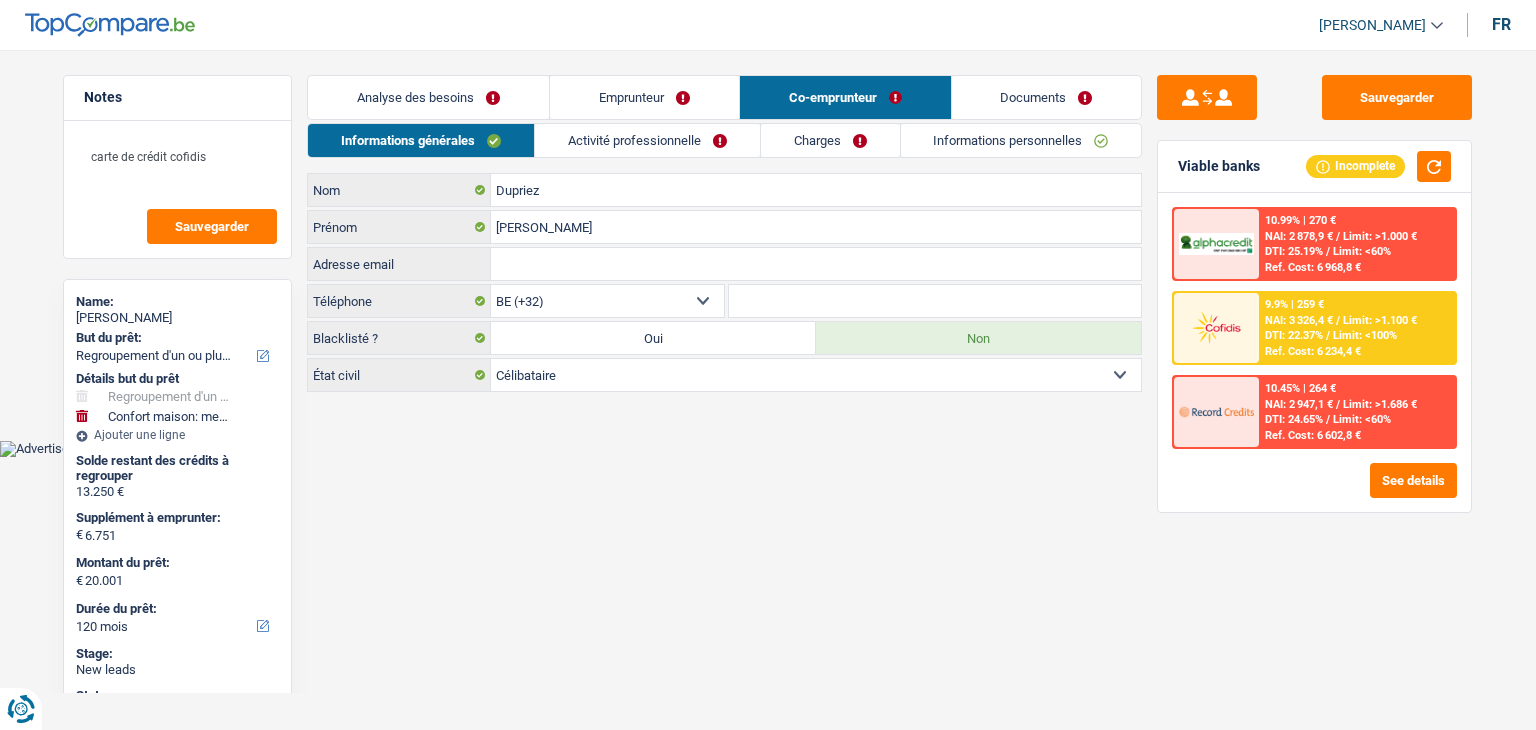 click on "Emprunteur" at bounding box center (644, 97) 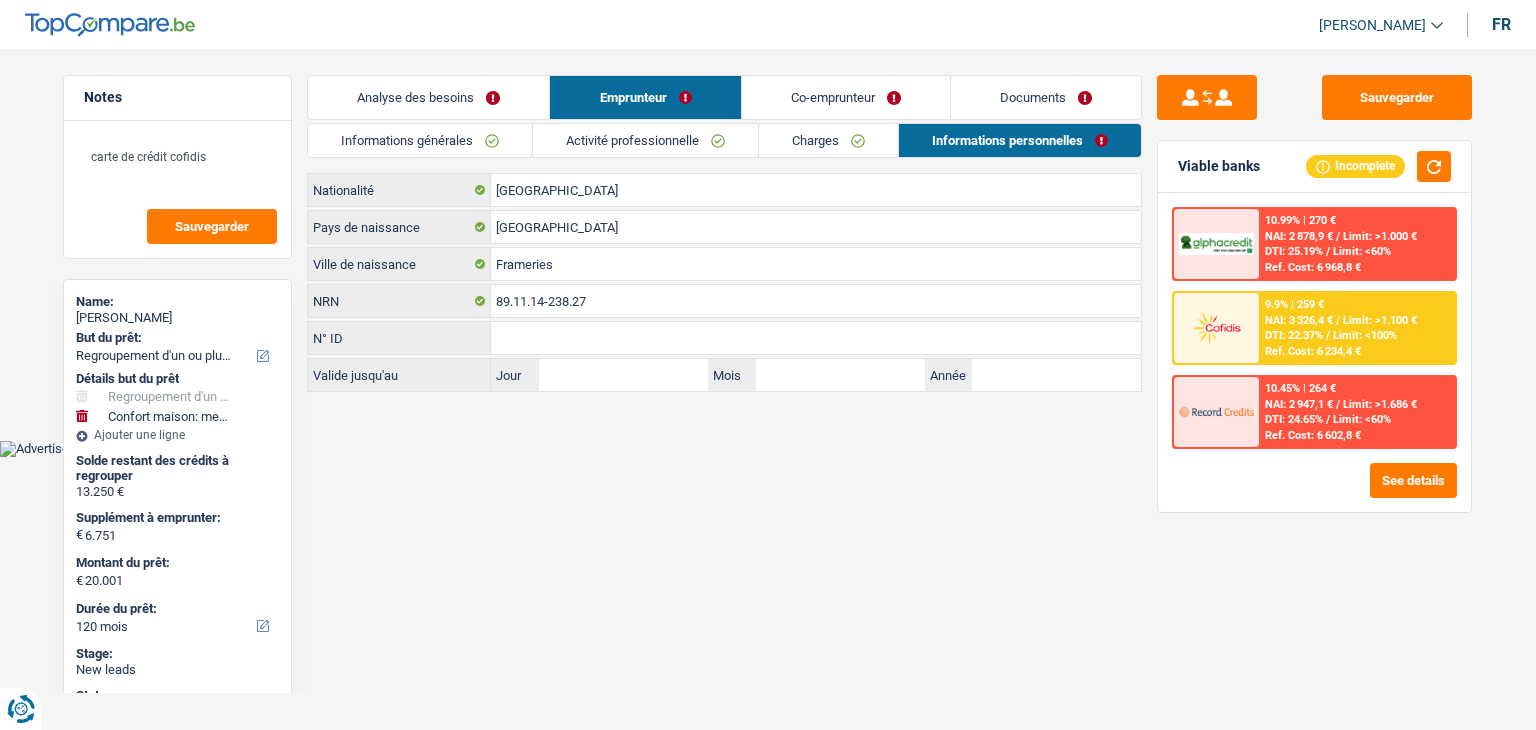 click on "Analyse des besoins" at bounding box center (428, 97) 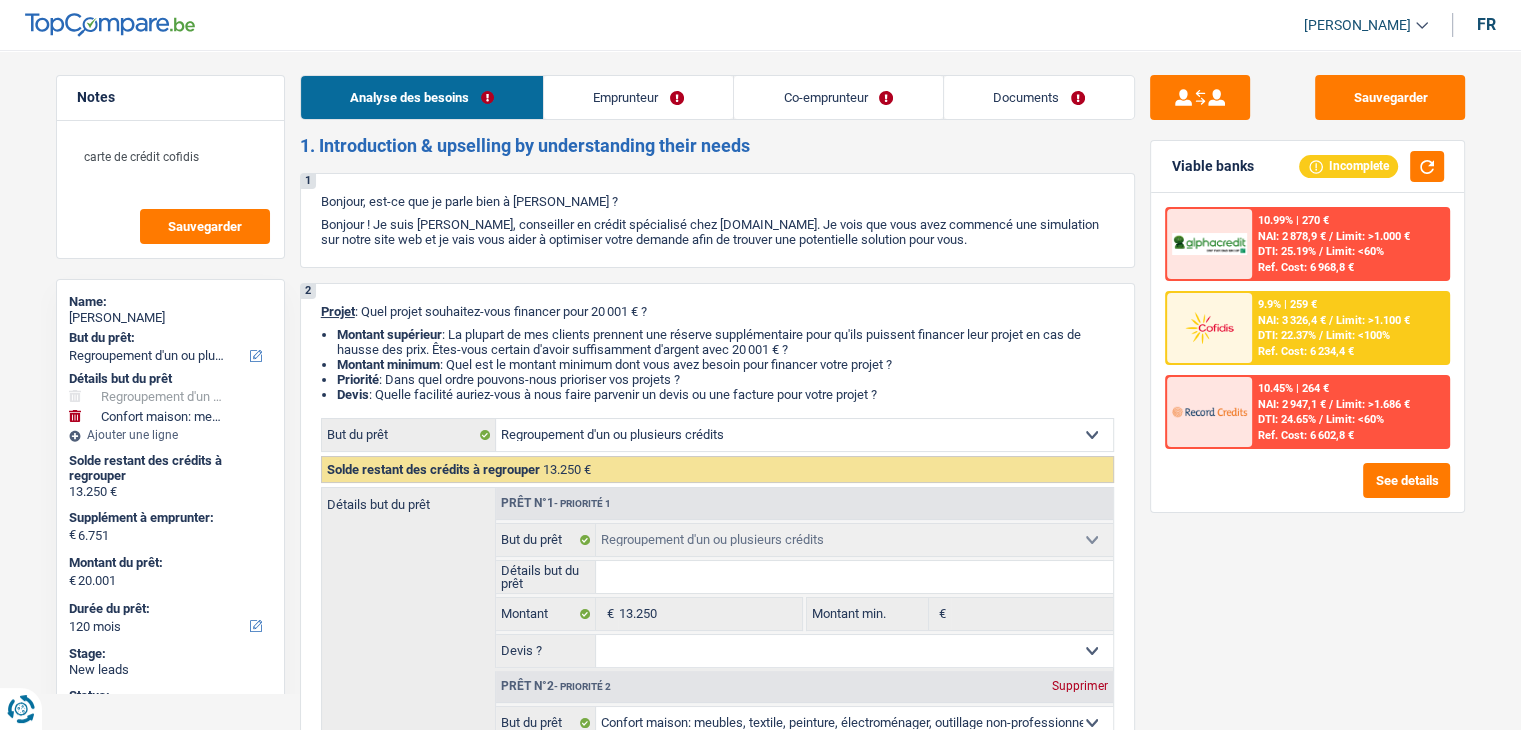 click on "Co-emprunteur" at bounding box center [838, 97] 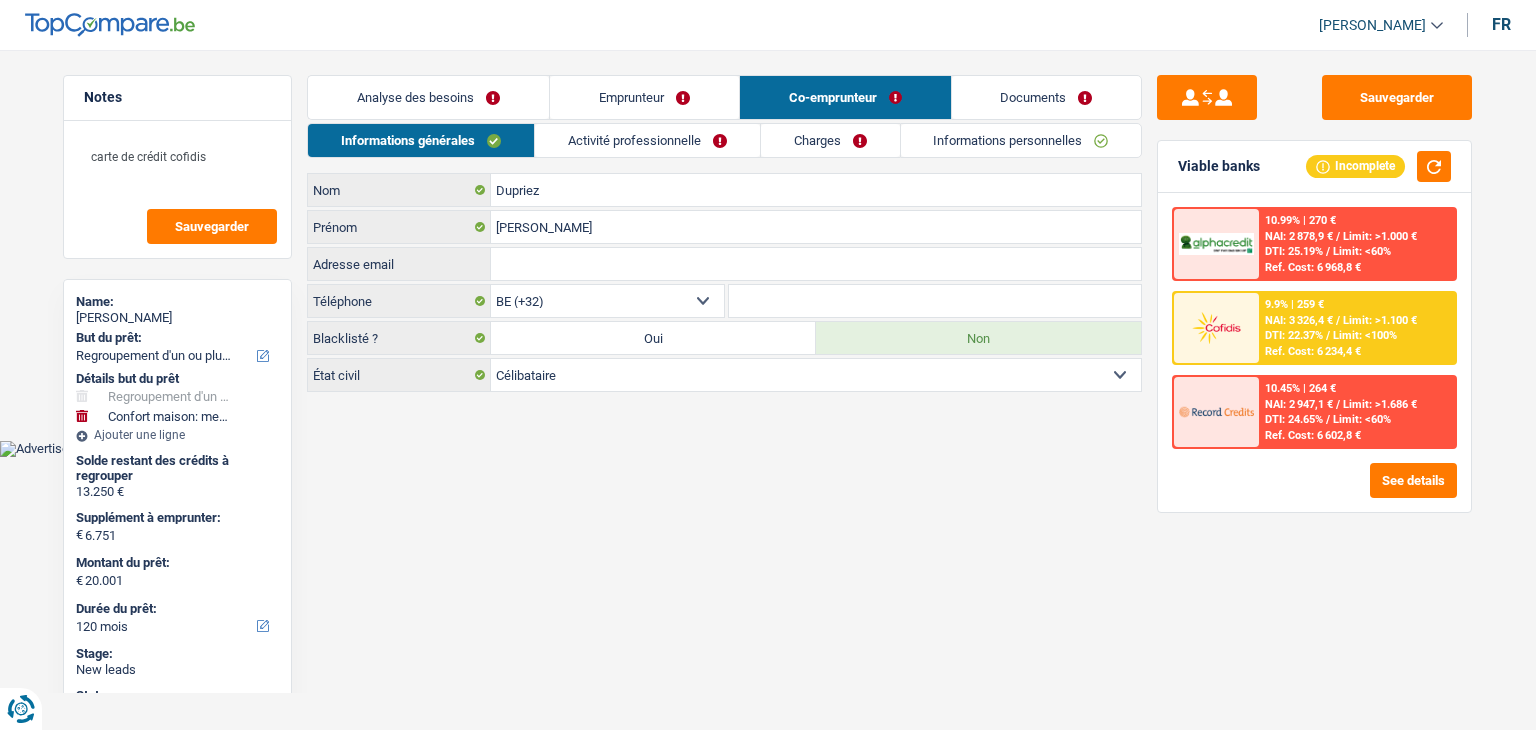 click on "Documents" at bounding box center [1047, 97] 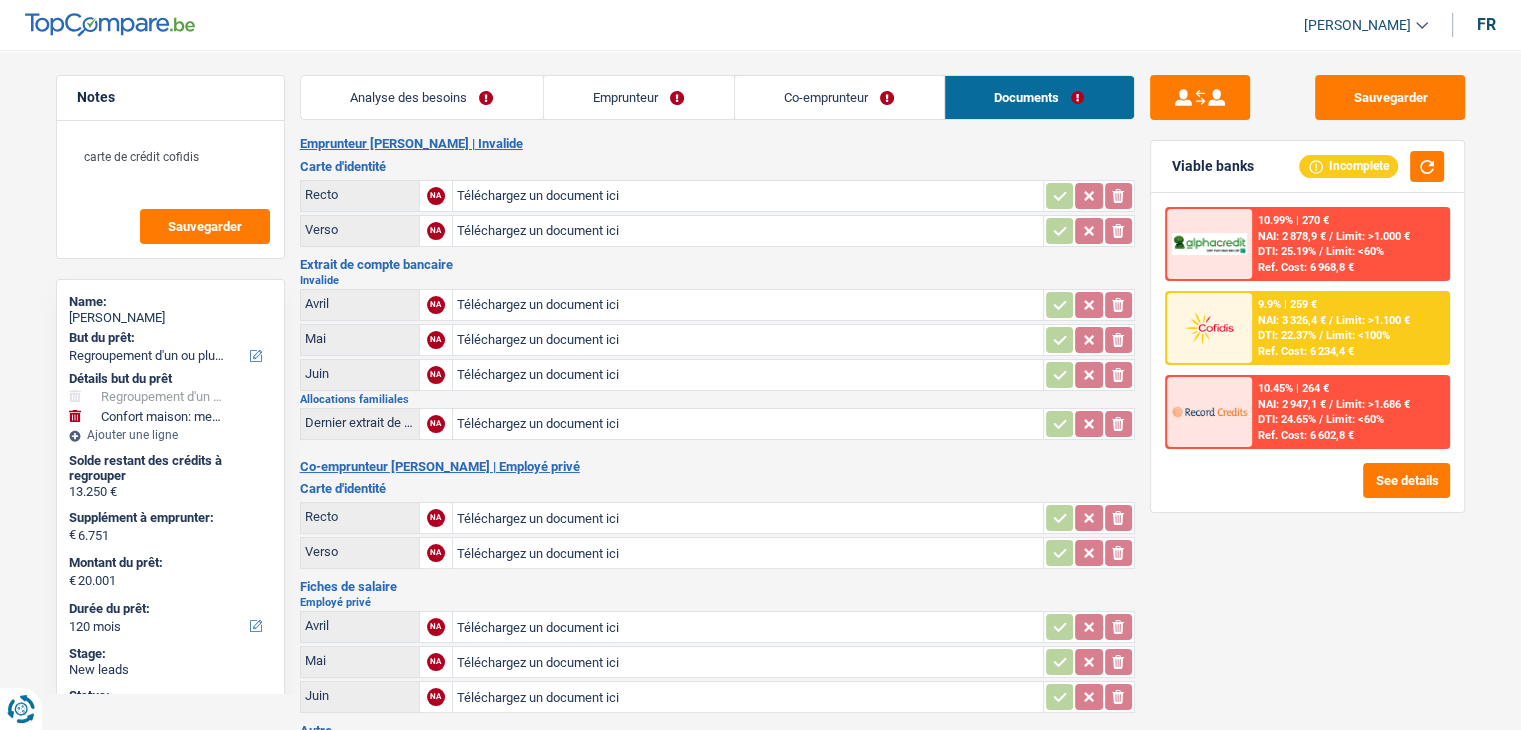 click on "Co-emprunteur" at bounding box center [839, 97] 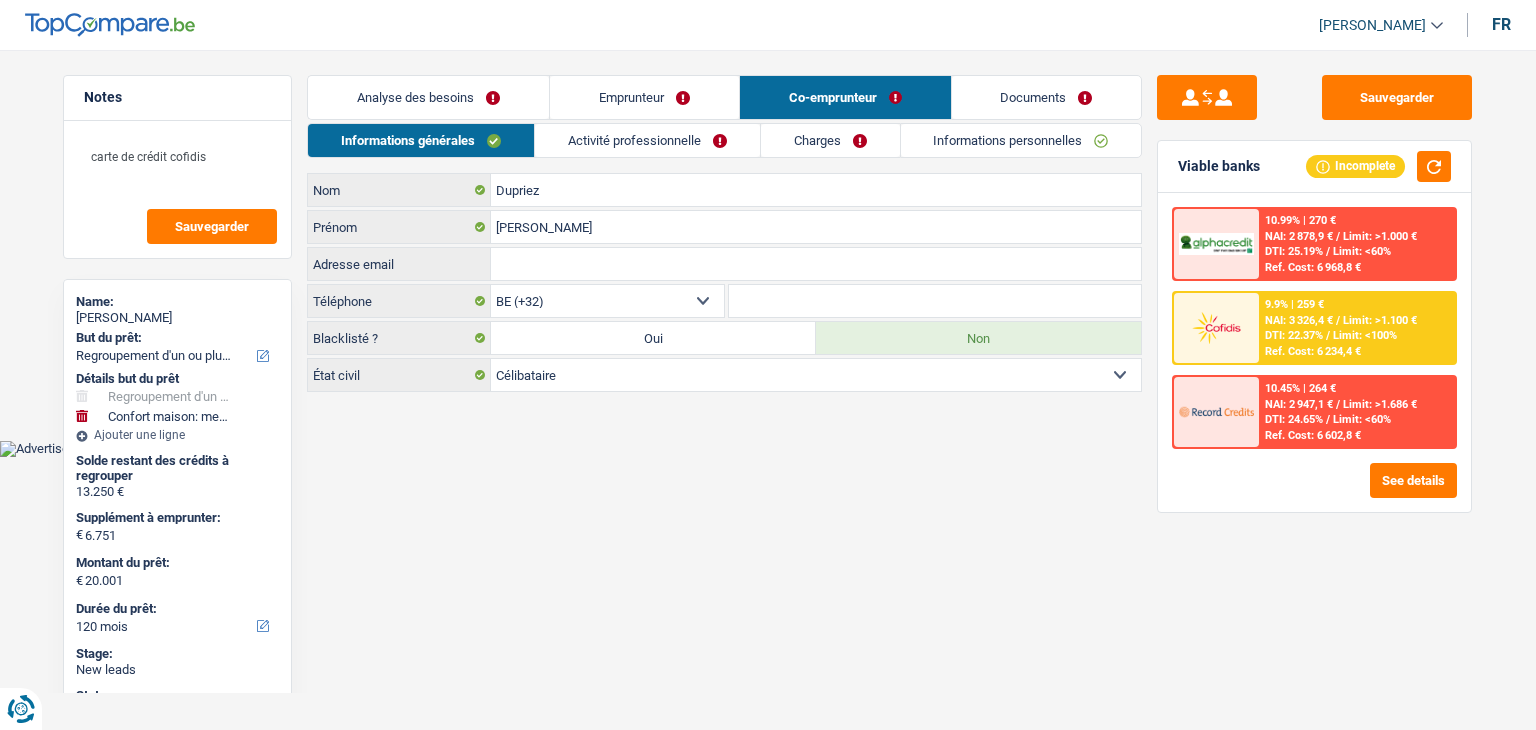 click on "Emprunteur" at bounding box center [644, 97] 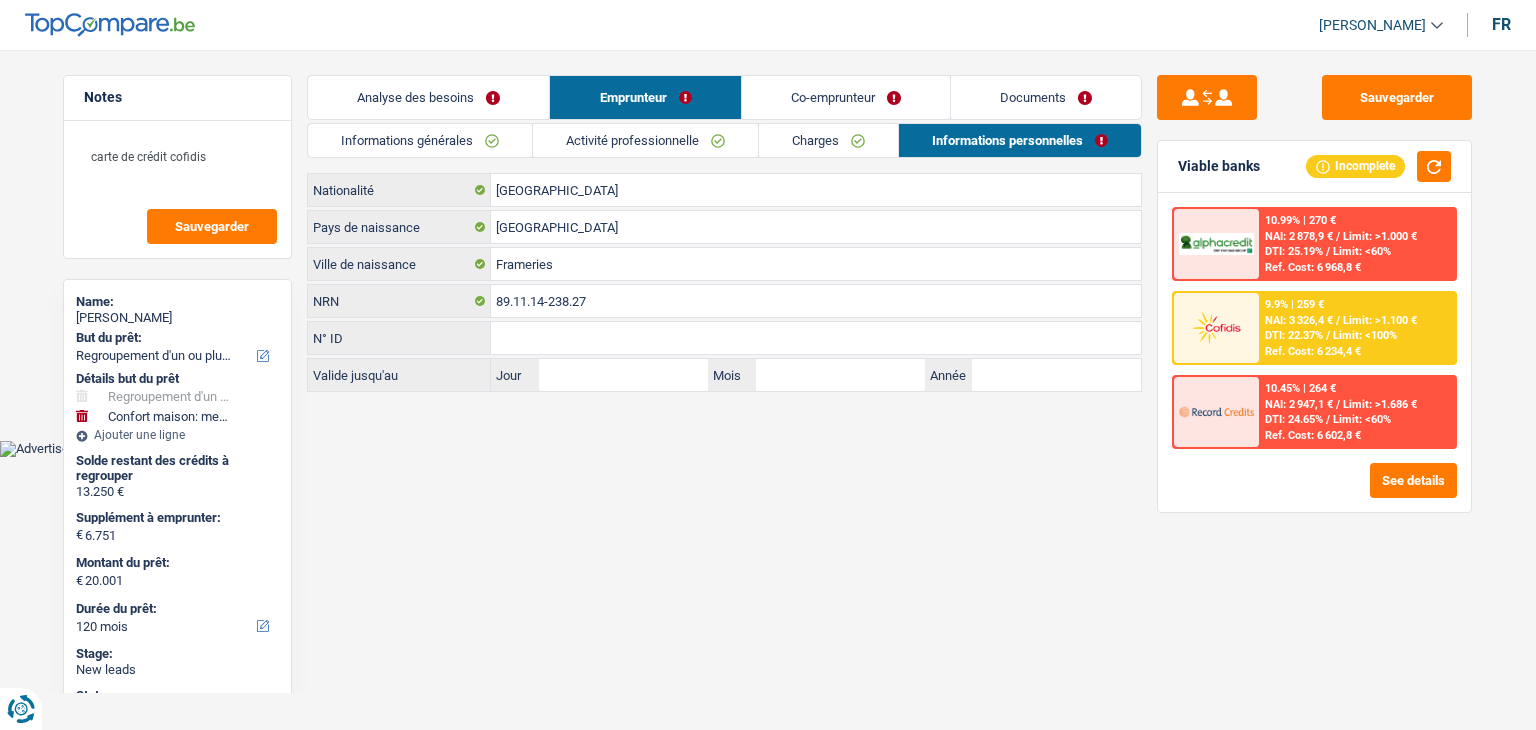 click on "Co-emprunteur" at bounding box center [846, 97] 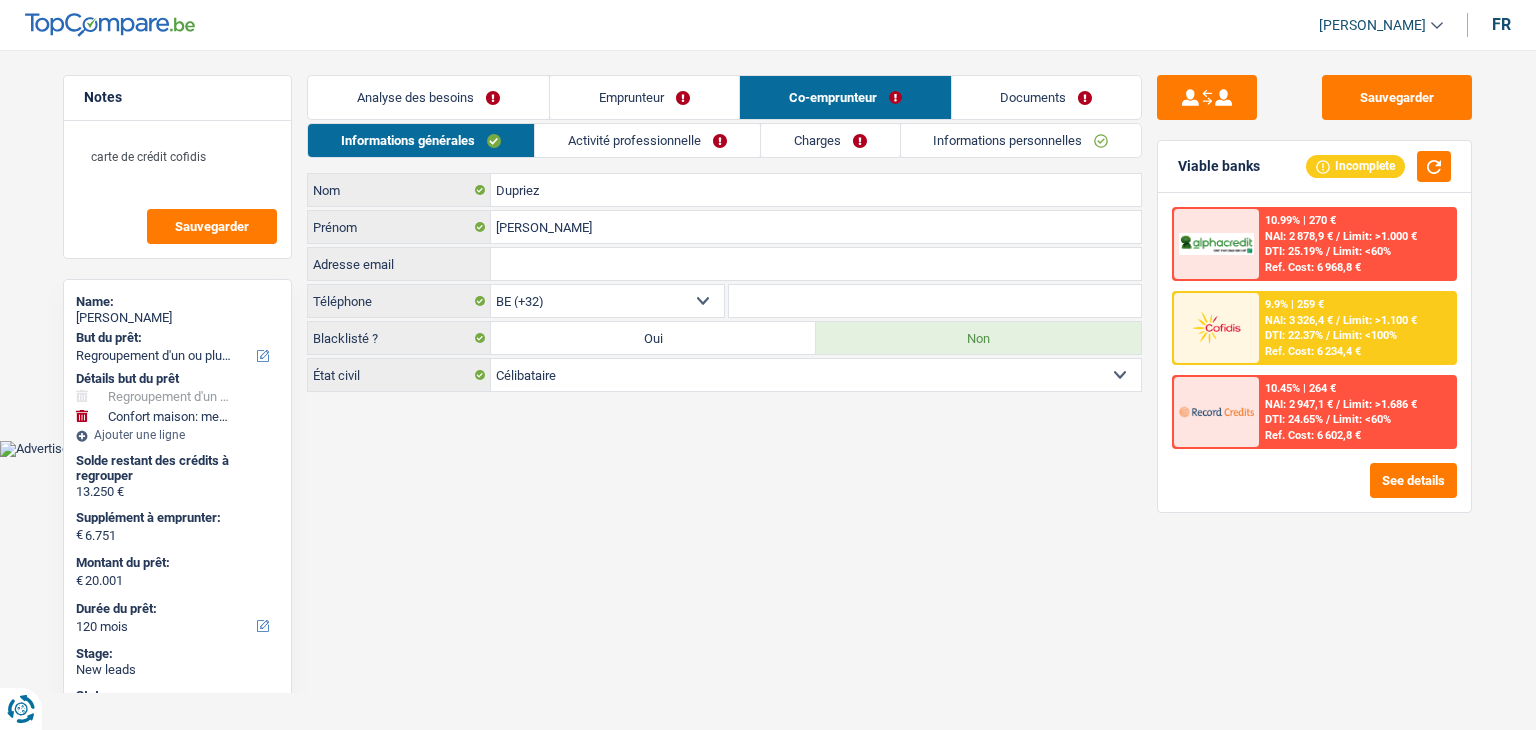 click on "Documents" at bounding box center (1047, 97) 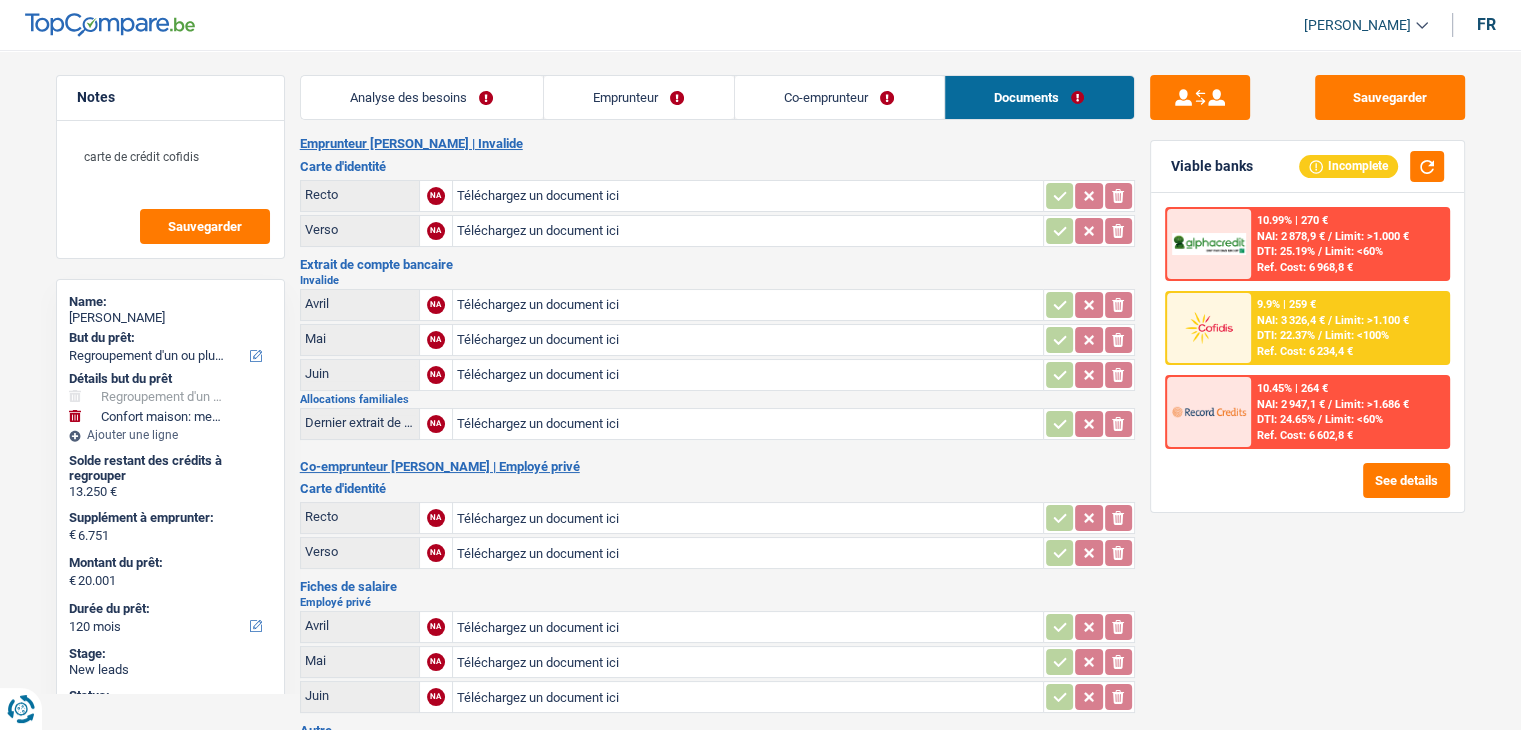 click on "NAI: 3 326,4 €" at bounding box center (1291, 320) 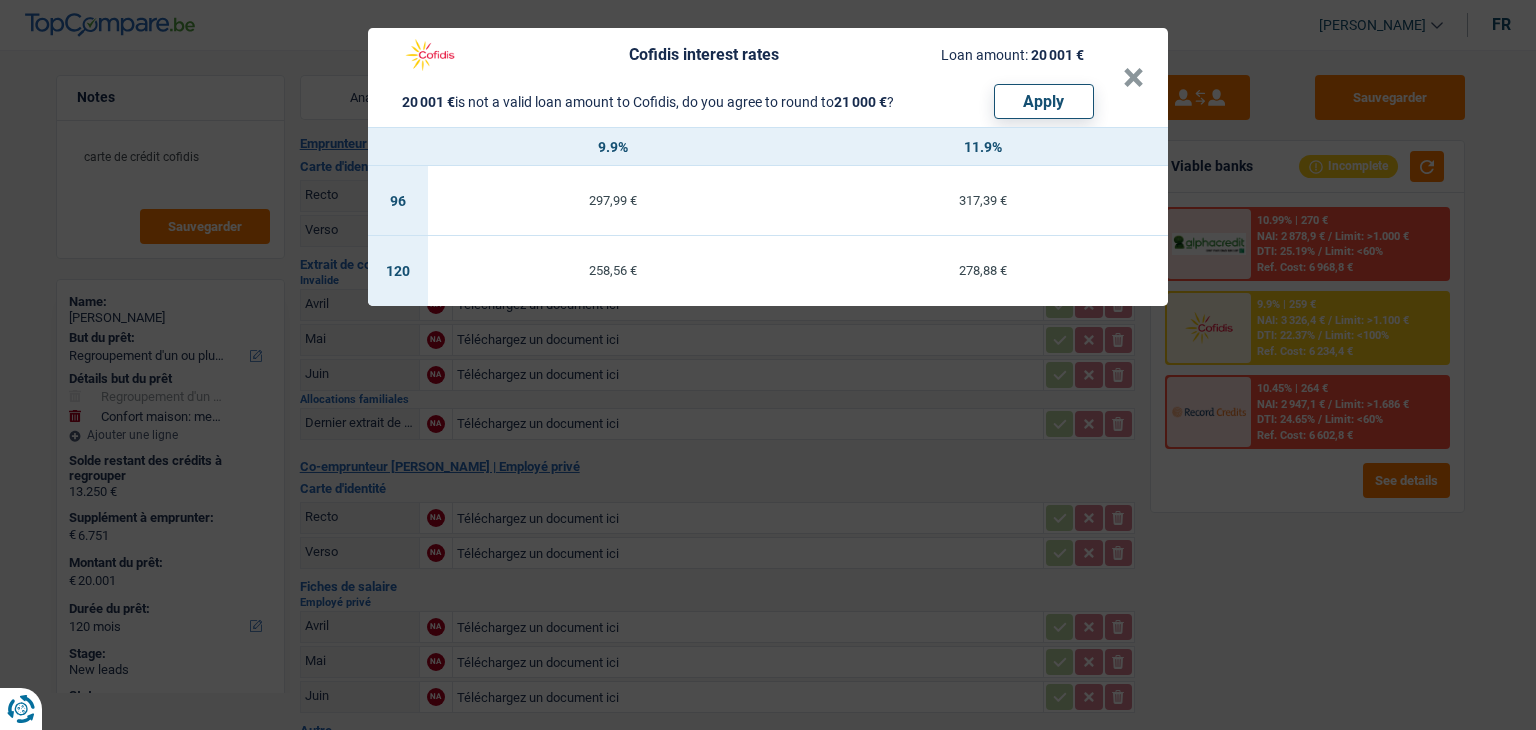 click on "Cofidis interest rates
Loan amount:
20 001 €
20 001 €  is not a valid loan amount to Cofidis, do you agree to round to  21 000 € ?
Apply
×
9.9%
11.9%
96
297,99 €
317,39 €
120
258,56 €
278,88 €" at bounding box center [768, 365] 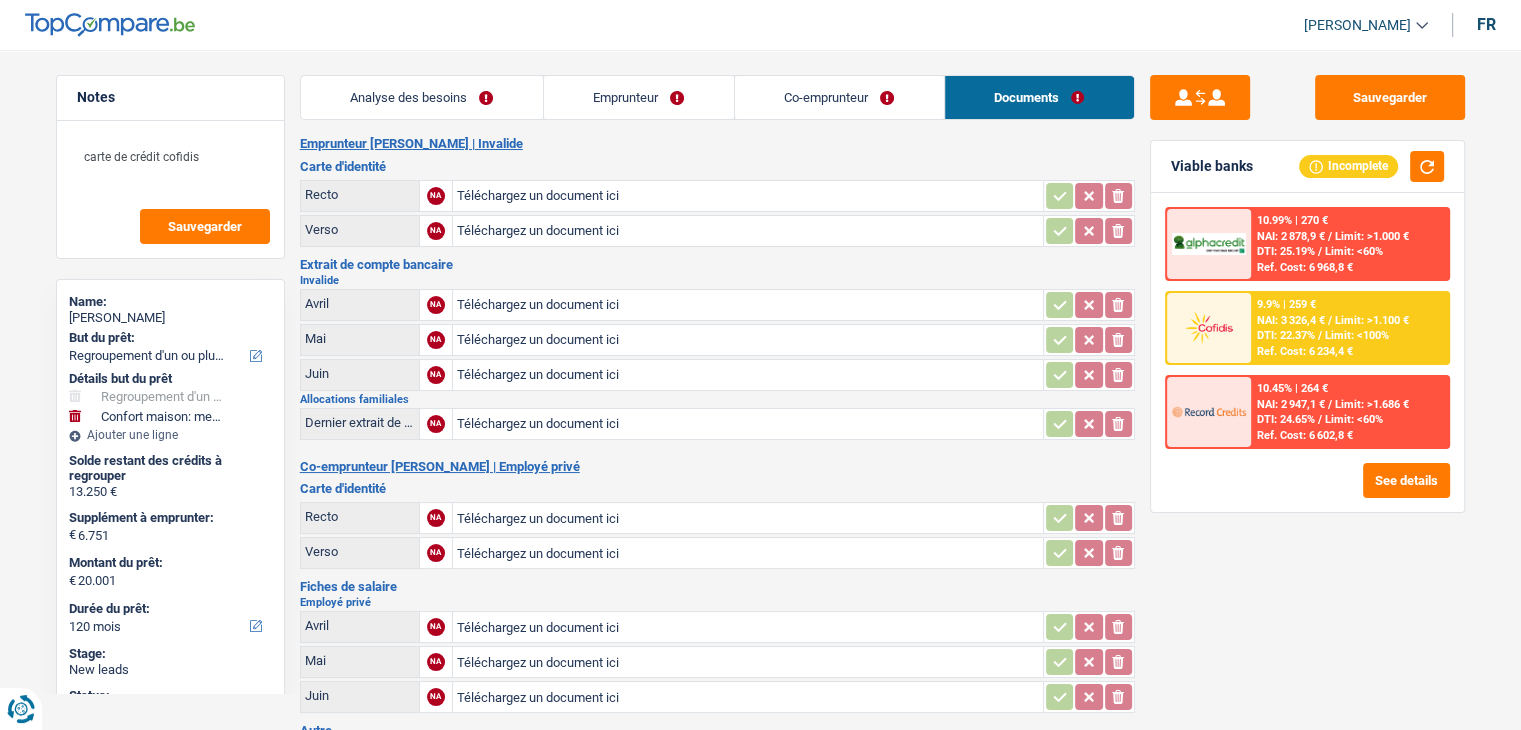 click on "Ref. Cost: 6 234,4 €" at bounding box center [1305, 351] 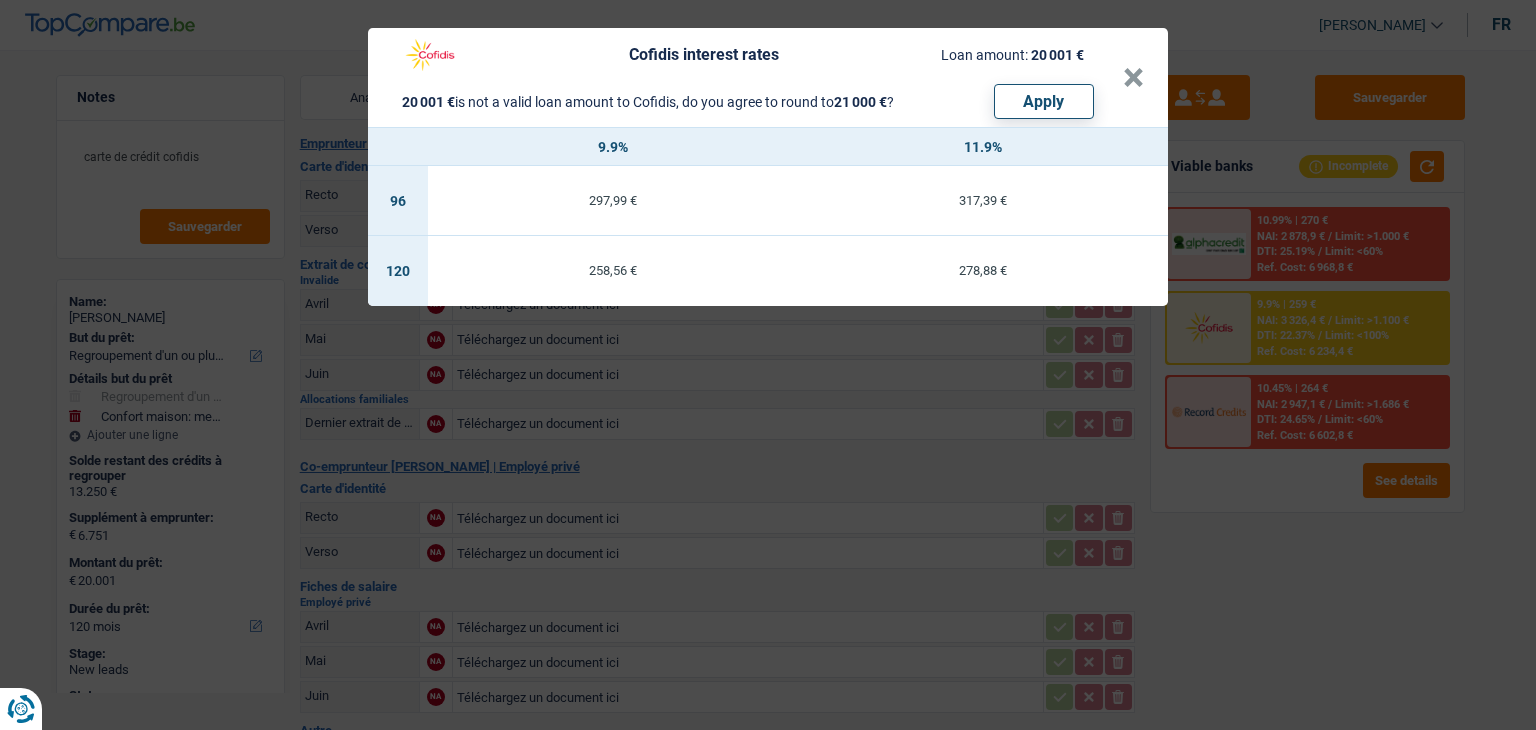 click on "Cofidis interest rates
Loan amount:
20 001 €
20 001 €  is not a valid loan amount to Cofidis, do you agree to round to  21 000 € ?
Apply
×
9.9%
11.9%
96
297,99 €
317,39 €
120
258,56 €
278,88 €" at bounding box center [768, 365] 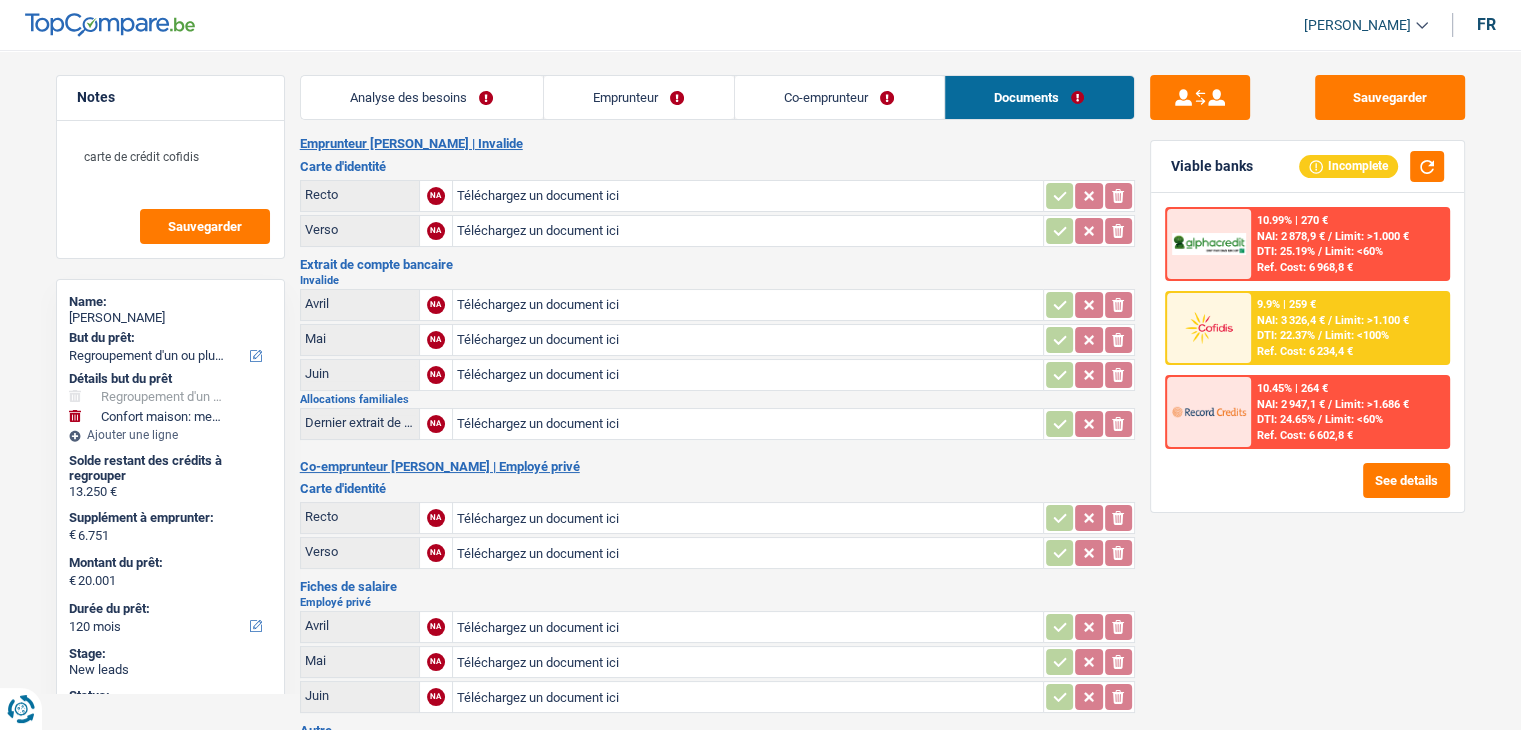 click on "Emprunteur" at bounding box center (639, 97) 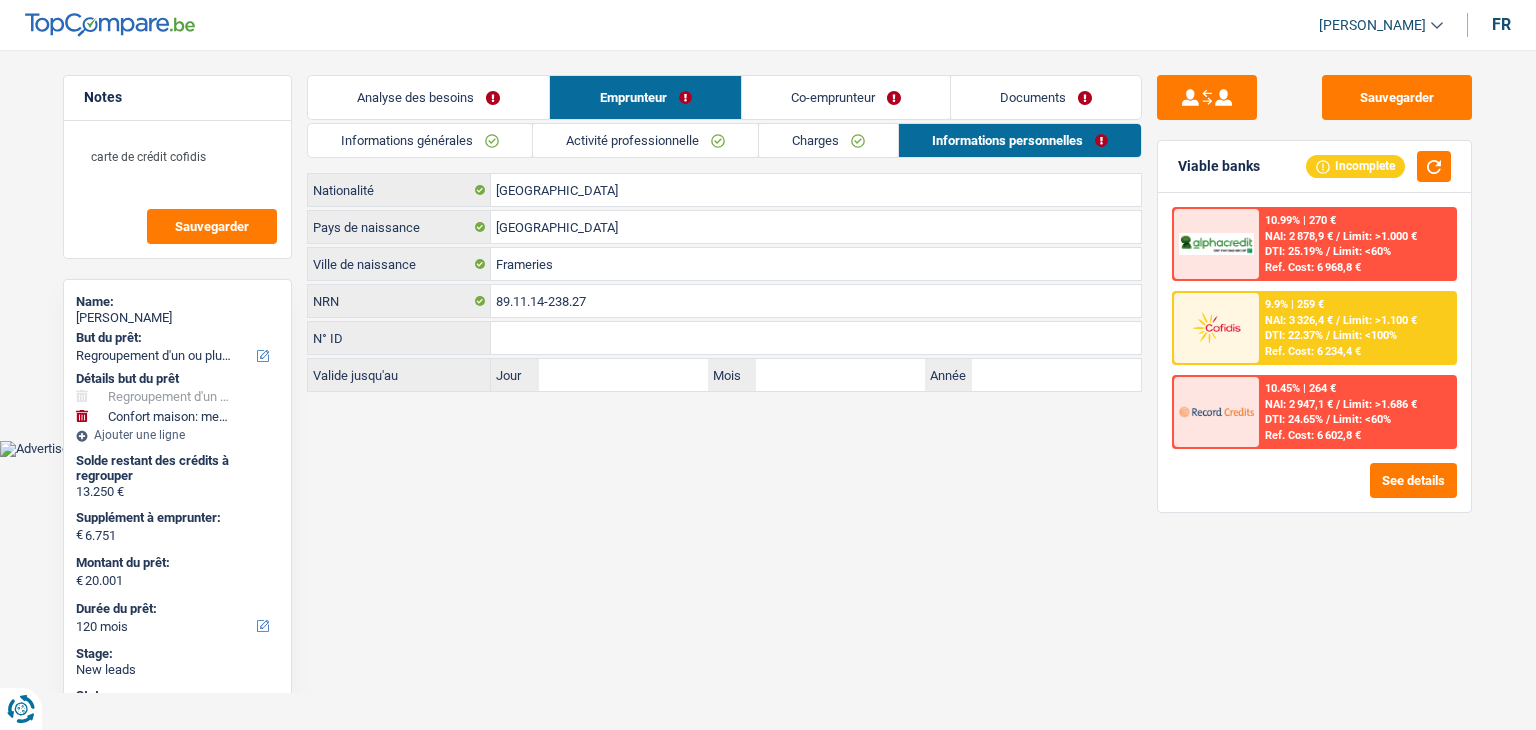 click on "Analyse des besoins" at bounding box center [428, 97] 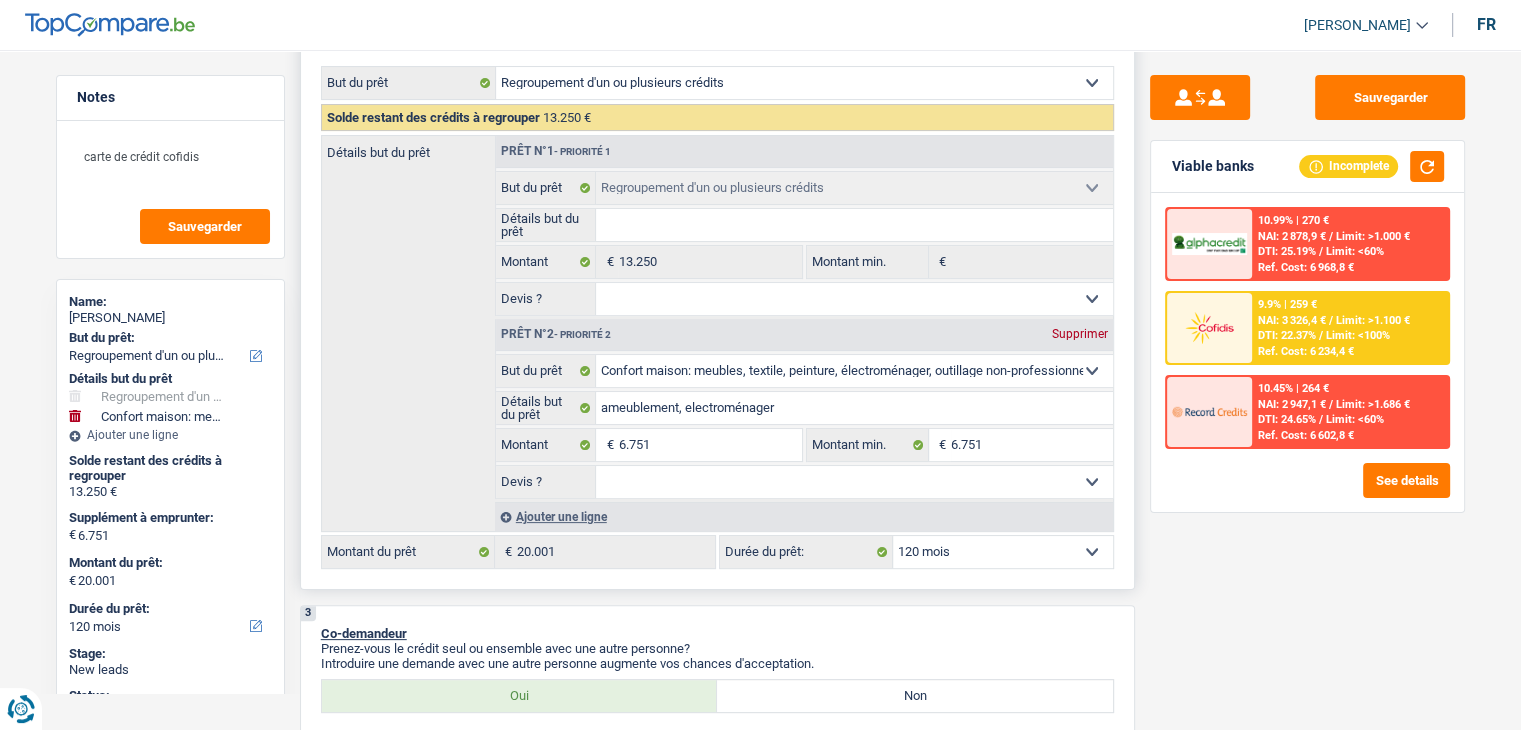 scroll, scrollTop: 500, scrollLeft: 0, axis: vertical 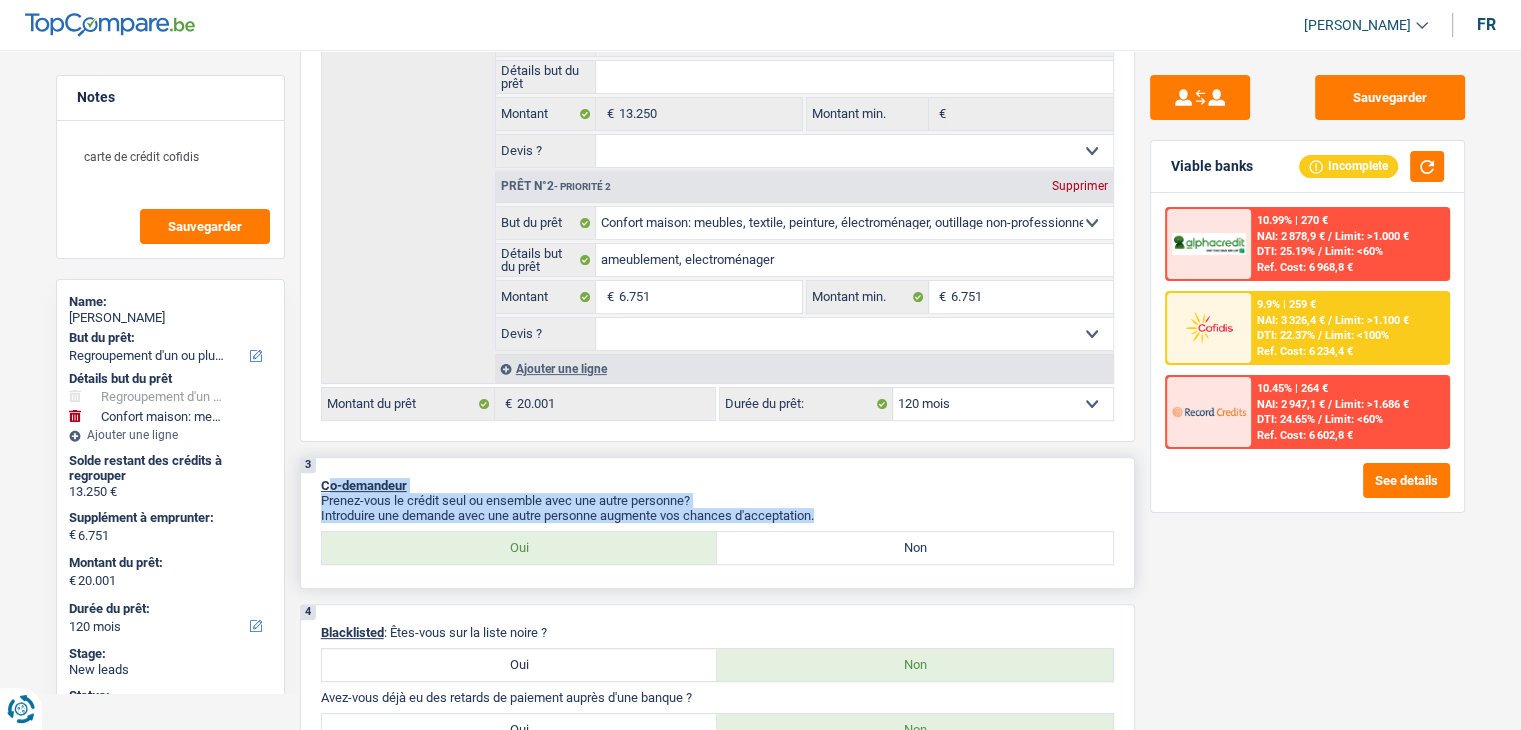 drag, startPoint x: 821, startPoint y: 510, endPoint x: 484, endPoint y: 477, distance: 338.61188 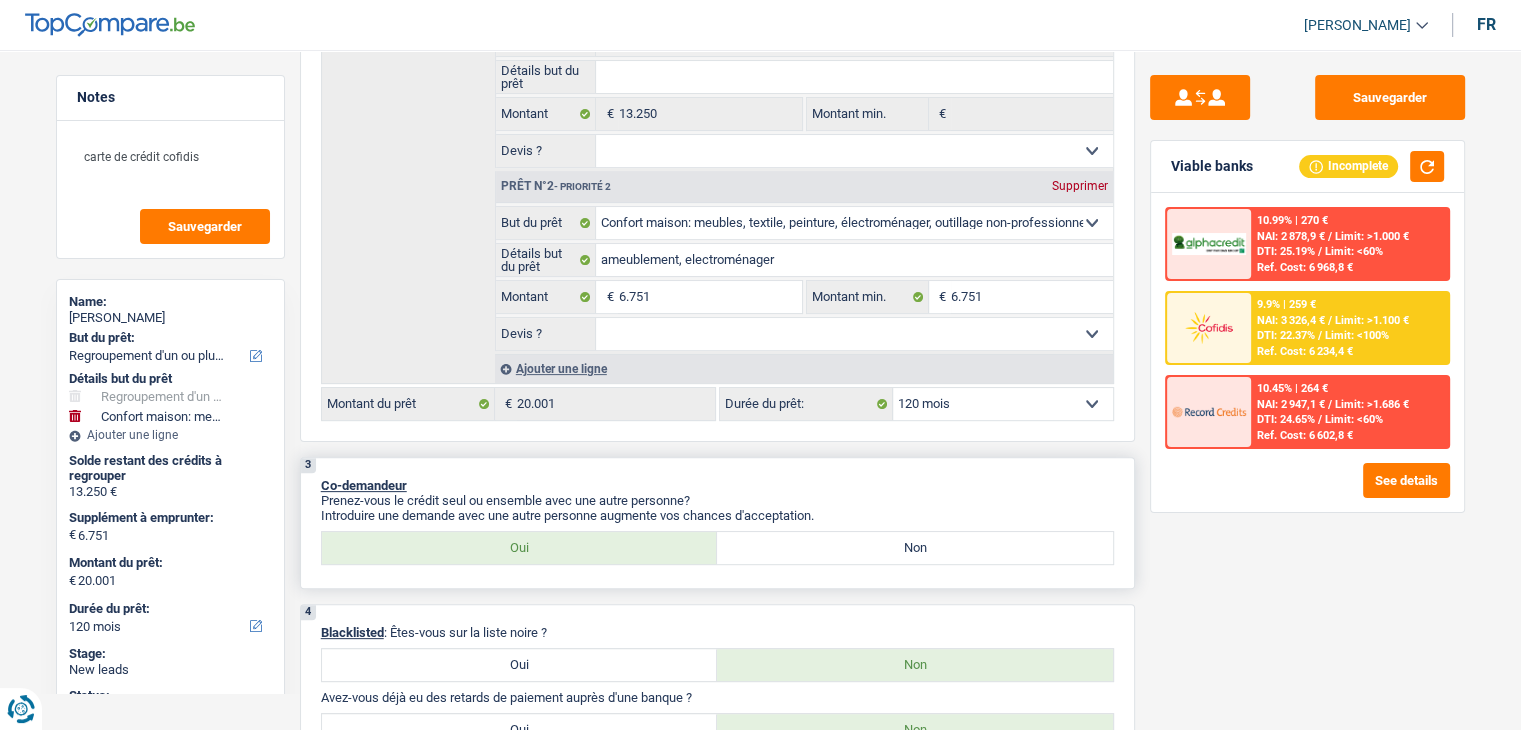 click on "Introduire une demande avec une autre personne augmente vos chances d'acceptation." at bounding box center (717, 515) 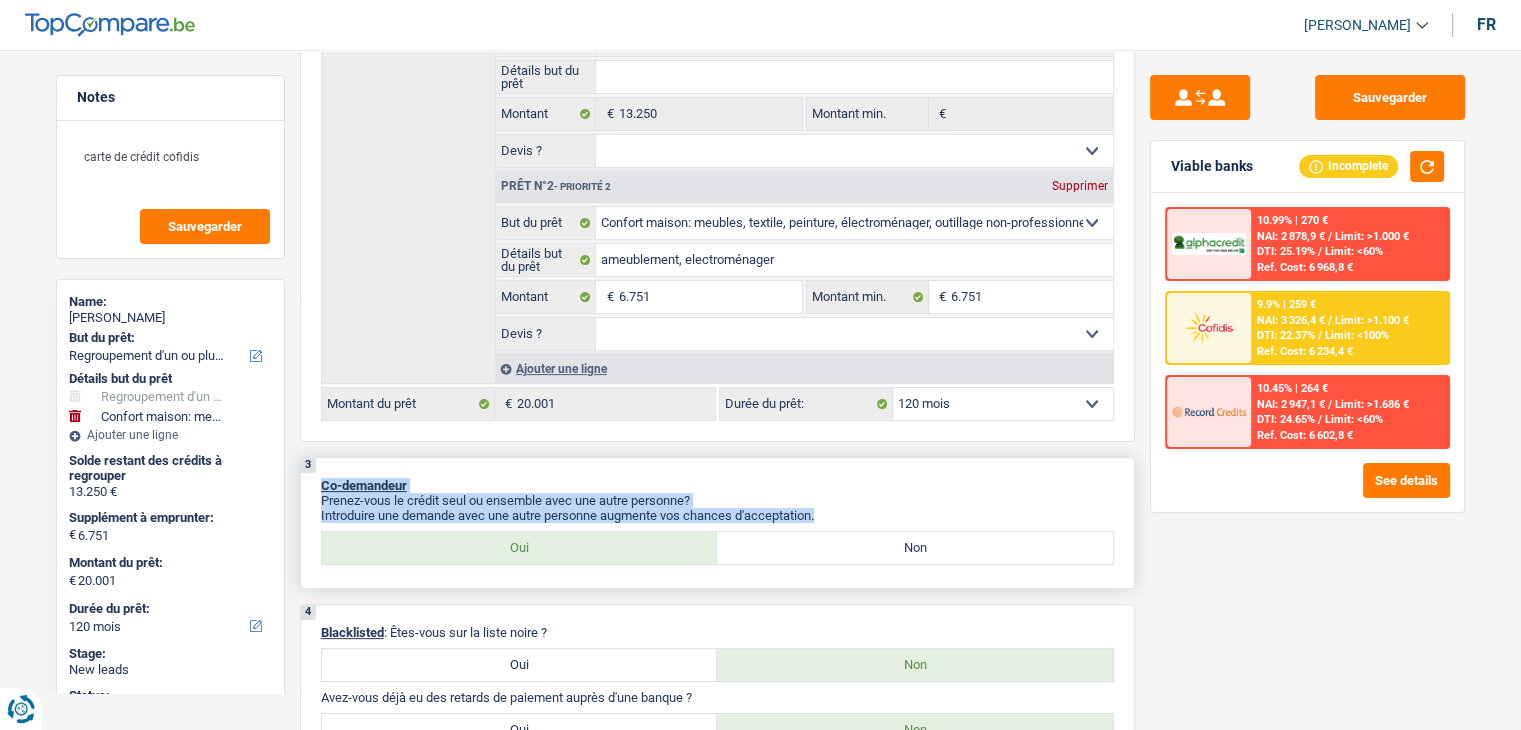 drag, startPoint x: 823, startPoint y: 504, endPoint x: 312, endPoint y: 455, distance: 513.34393 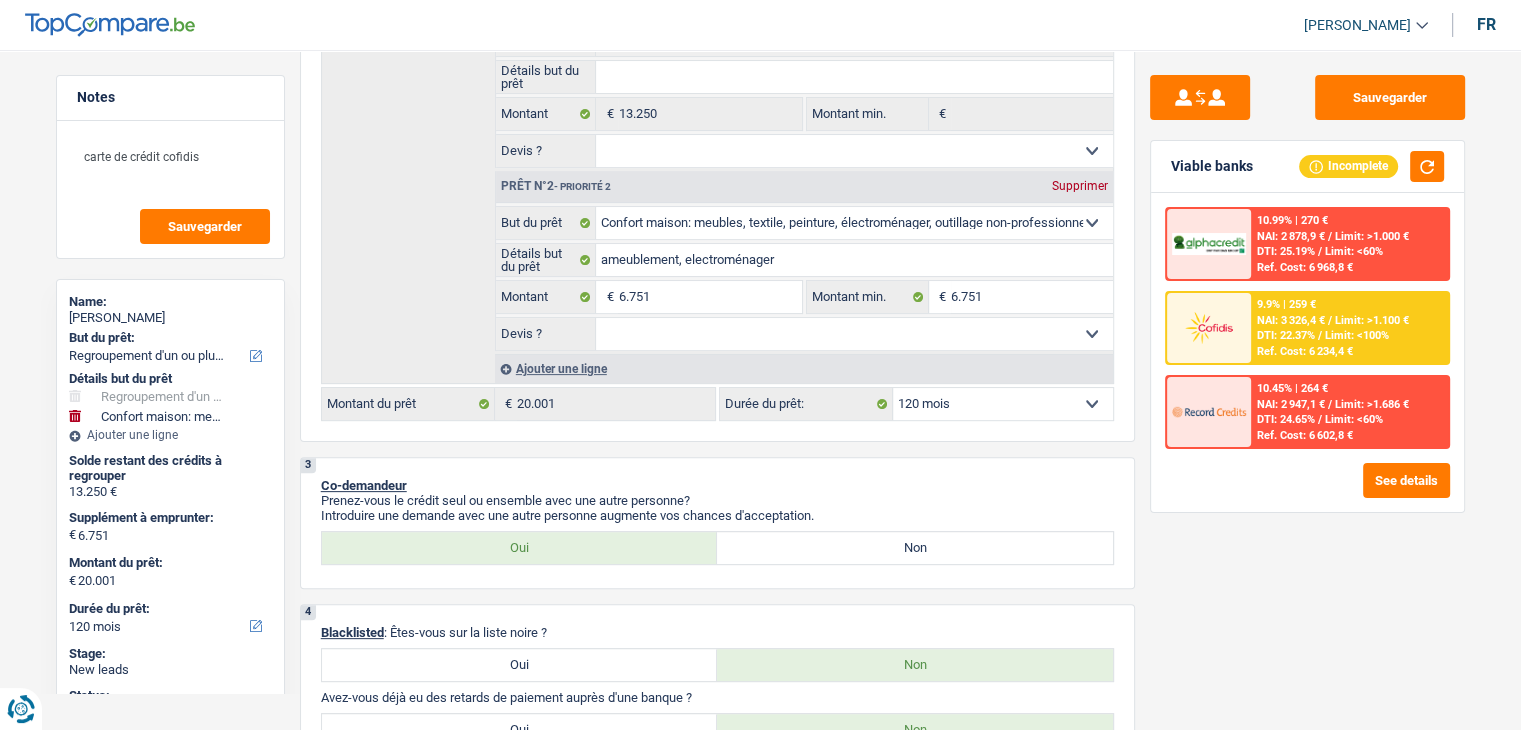 click on "NAI: 3 326,4 €" at bounding box center [1291, 320] 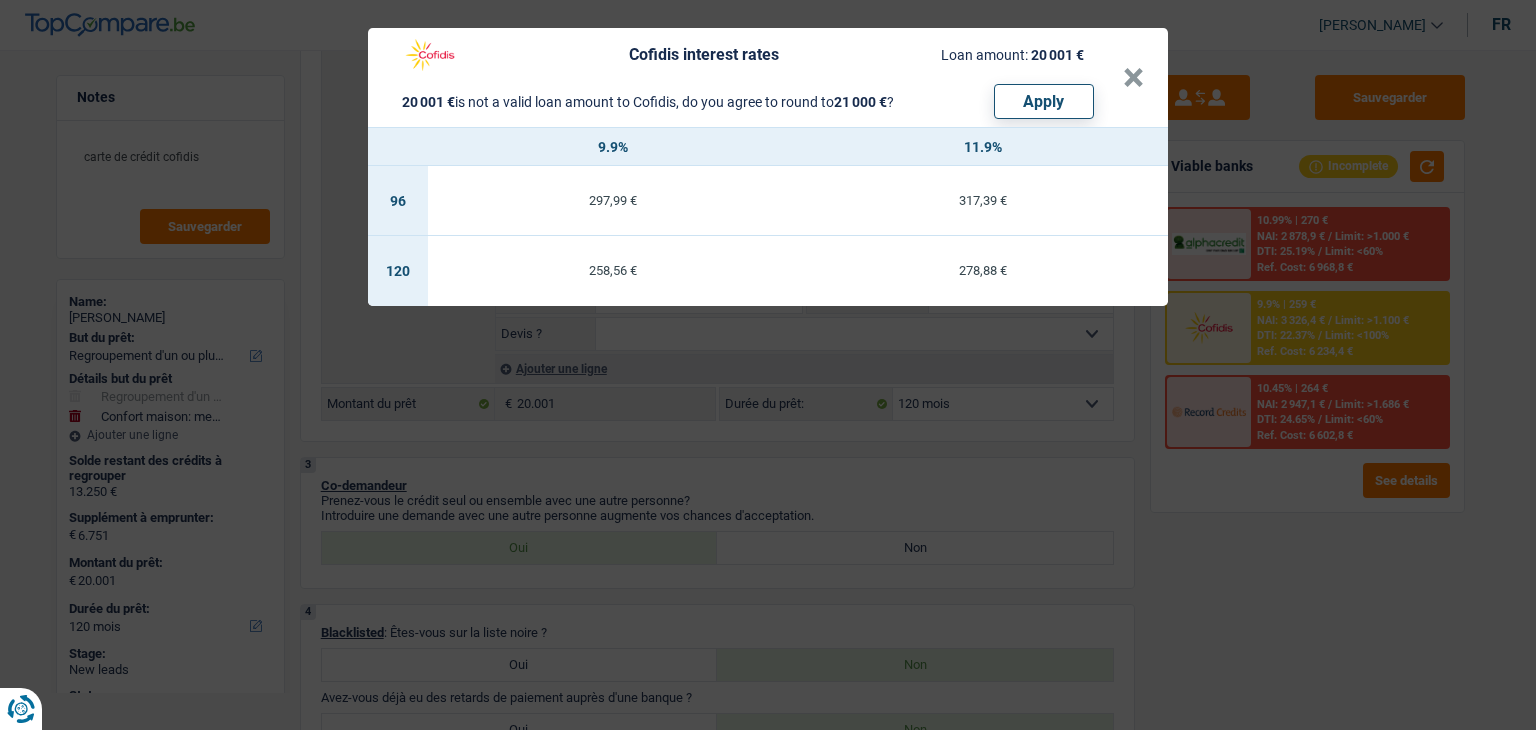 click on "Cofidis interest rates
Loan amount:
20 001 €
20 001 €  is not a valid loan amount to Cofidis, do you agree to round to  21 000 € ?
Apply
×
9.9%
11.9%
96
297,99 €
317,39 €
120
258,56 €
278,88 €" at bounding box center (768, 365) 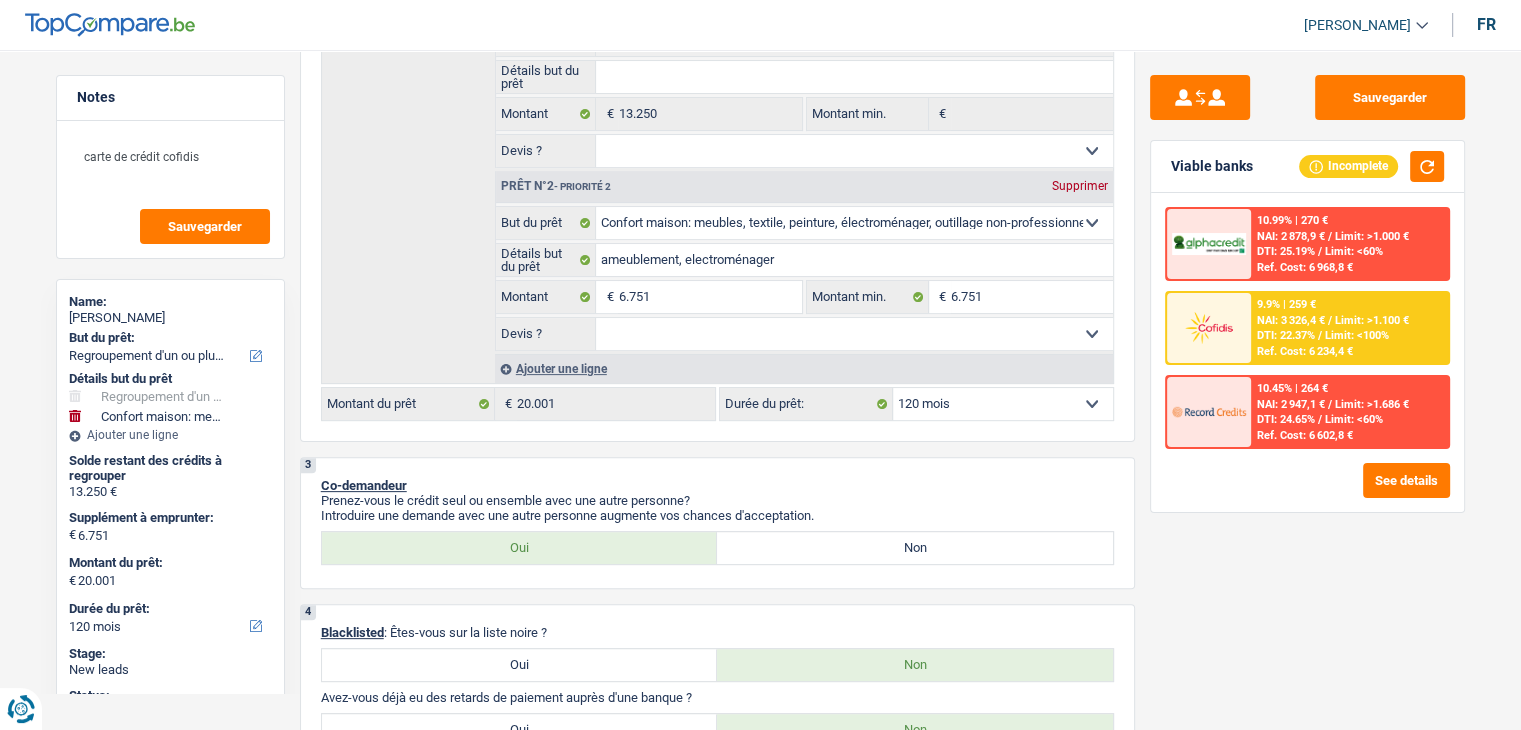 click on "DTI: 22.37%" at bounding box center (1286, 335) 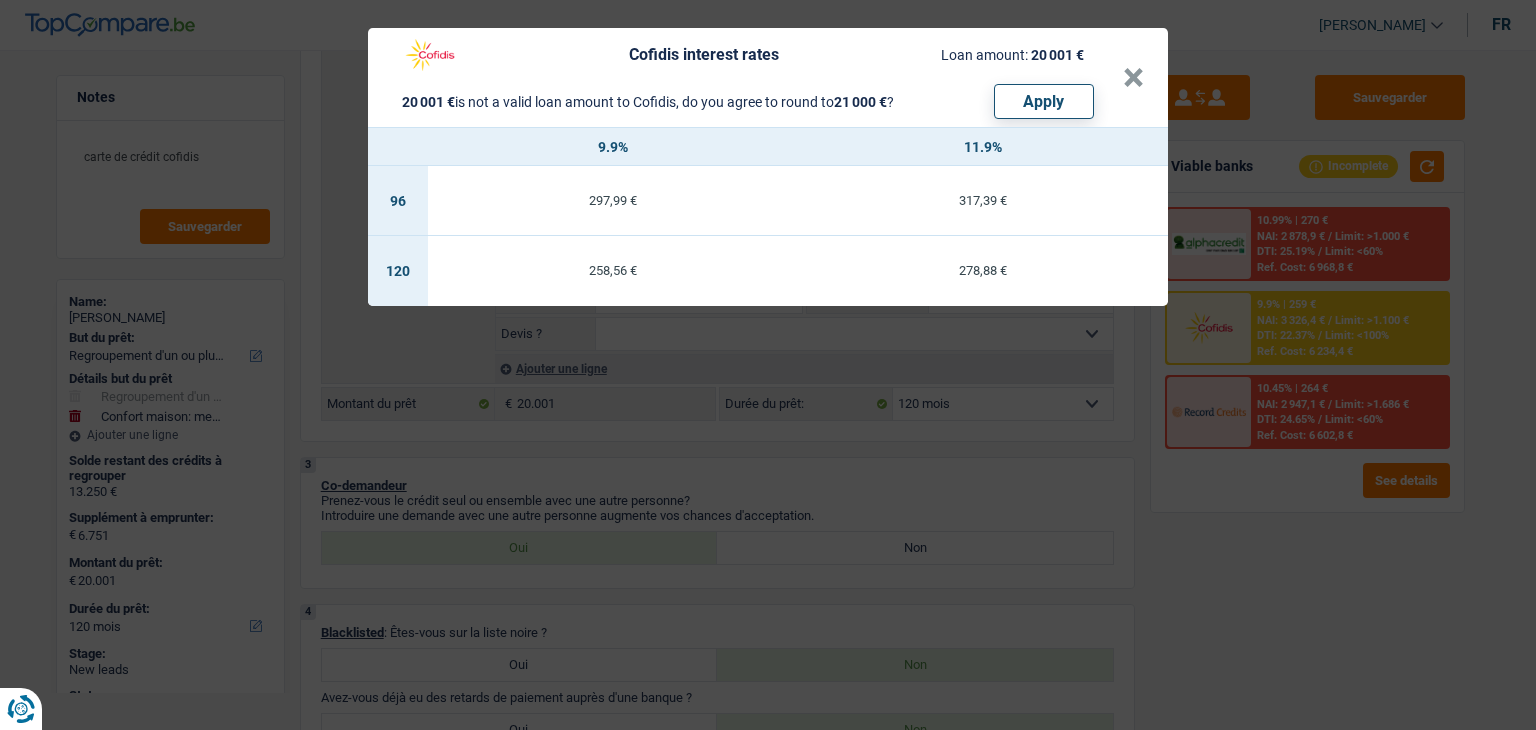 click on "Cofidis interest rates
Loan amount:
20 001 €
20 001 €  is not a valid loan amount to Cofidis, do you agree to round to  21 000 € ?
Apply
×
9.9%
11.9%
96
297,99 €
317,39 €
120
258,56 €
278,88 €" at bounding box center (768, 365) 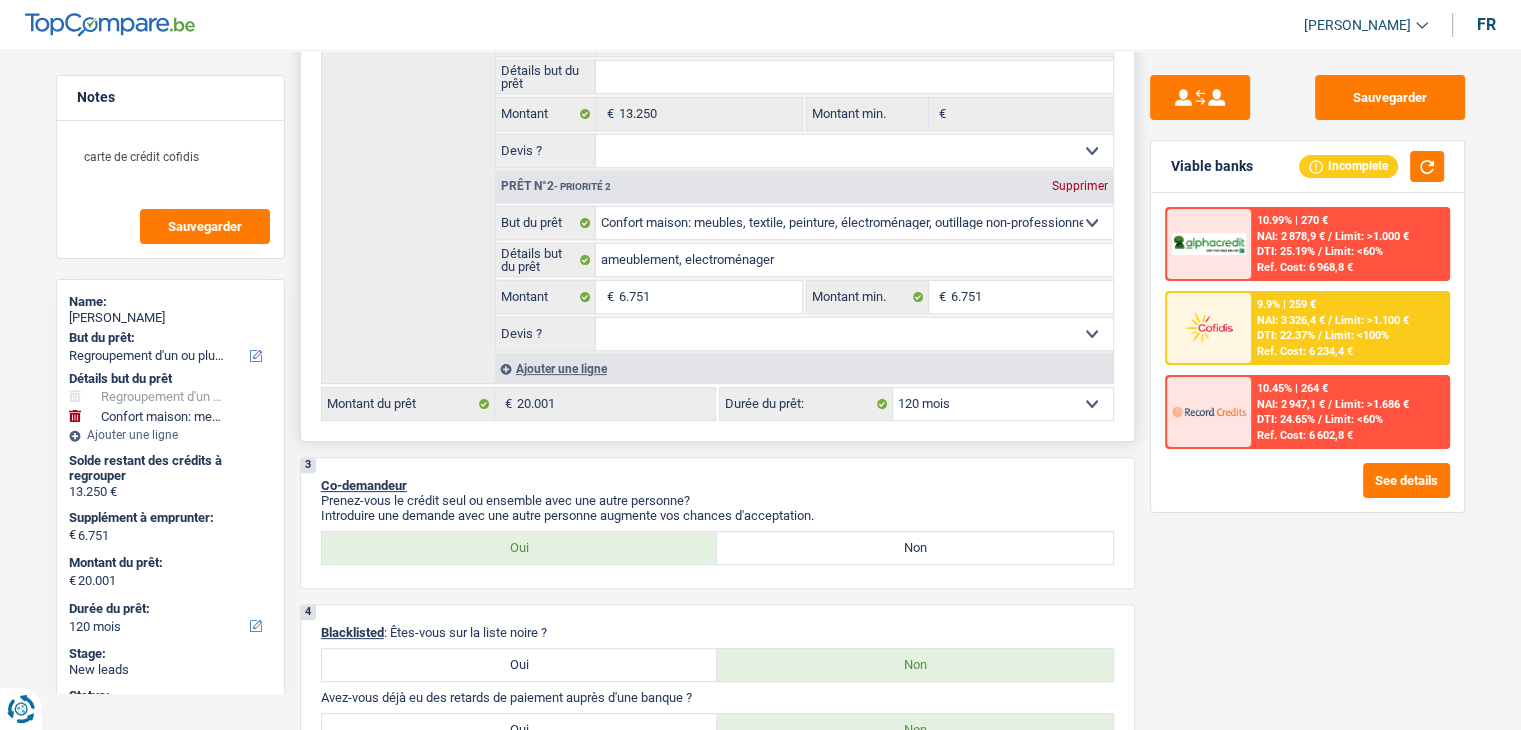 click on "Confort maison: meubles, textile, peinture, électroménager, outillage non-professionnel Hifi, multimédia, gsm, ordinateur Aménagement: frais d'installation, déménagement Evénement familial: naissance, mariage, divorce, communion, décès Frais médicaux Frais d'études Frais permis de conduire Regroupement d'un ou plusieurs crédits Loisirs: voyage, sport, musique Rafraîchissement: petits travaux maison et jardin Frais judiciaires Réparation voiture Prêt rénovation (non disponible pour les non-propriétaires) Prêt énergie (non disponible pour les non-propriétaires) Prêt voiture Taxes, impôts non professionnels Rénovation bien à l'étranger Dettes familiales Assurance Autre
Sélectionner une option
But du prêt
Solde restant des crédits à regrouper   13.250 €
Détails but du prêt
Prêt n°1
Frais médicaux Frais d'études" at bounding box center (717, 169) 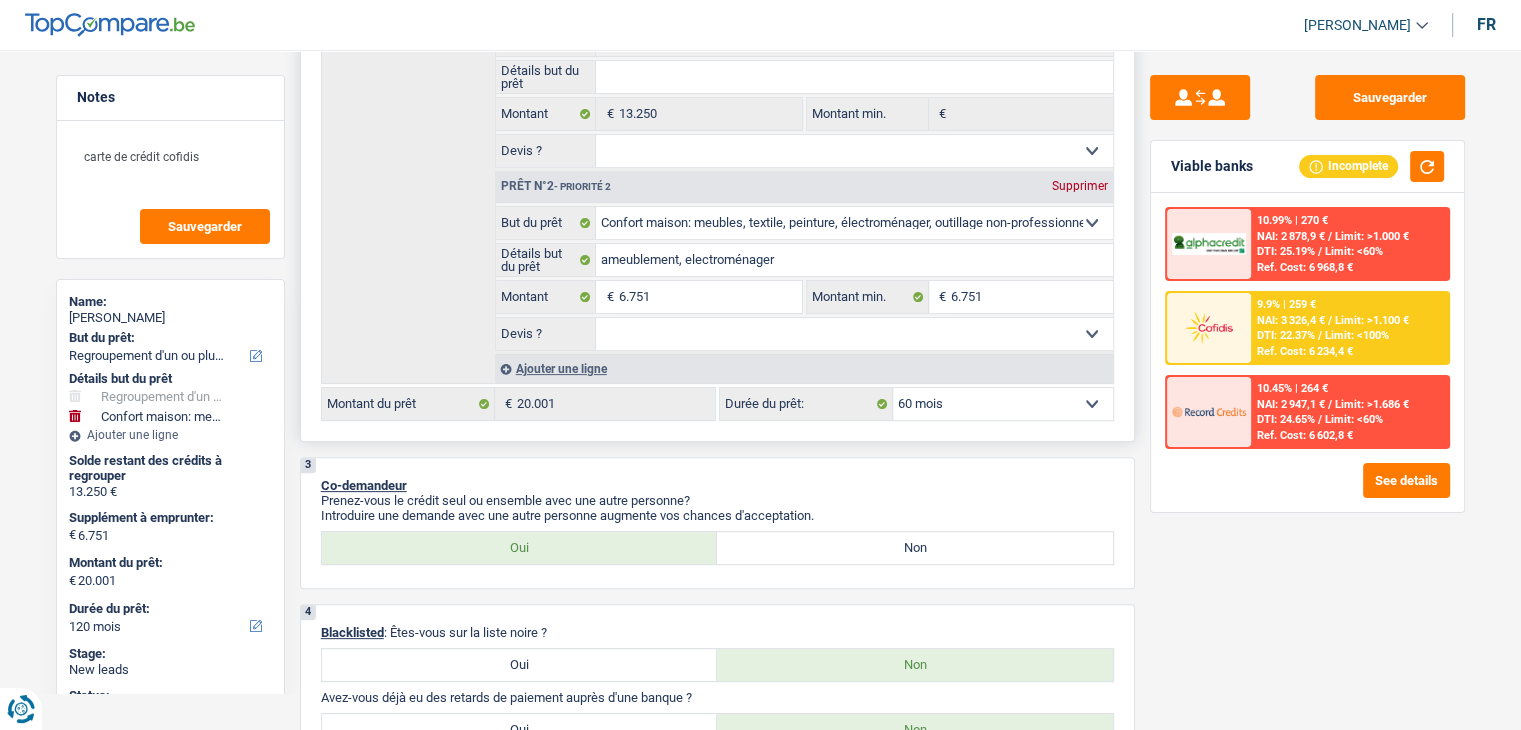 click on "12 mois 18 mois 24 mois 30 mois 36 mois 42 mois 48 mois 60 mois 72 mois 84 mois 96 mois 120 mois
Sélectionner une option" at bounding box center [1003, 404] 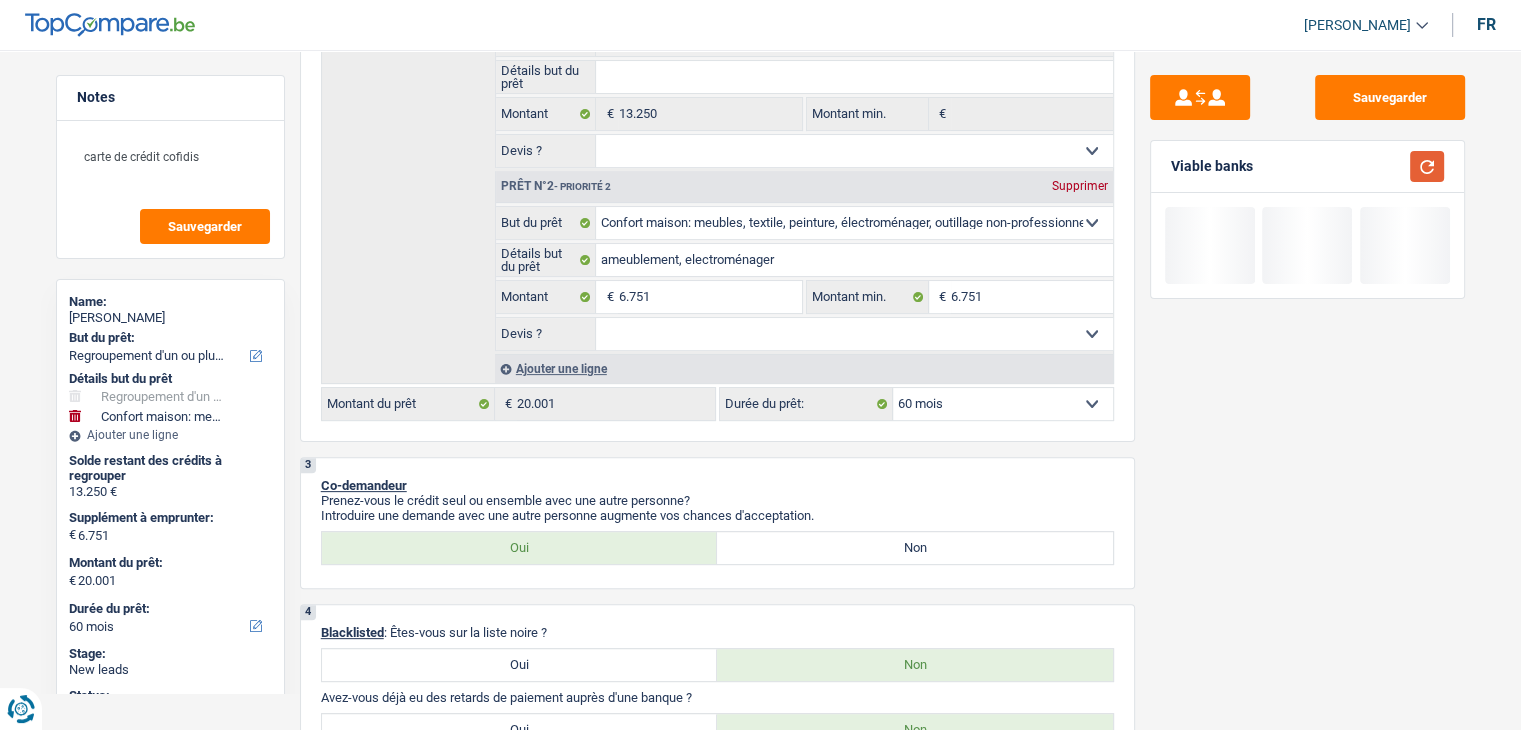 click at bounding box center (1427, 166) 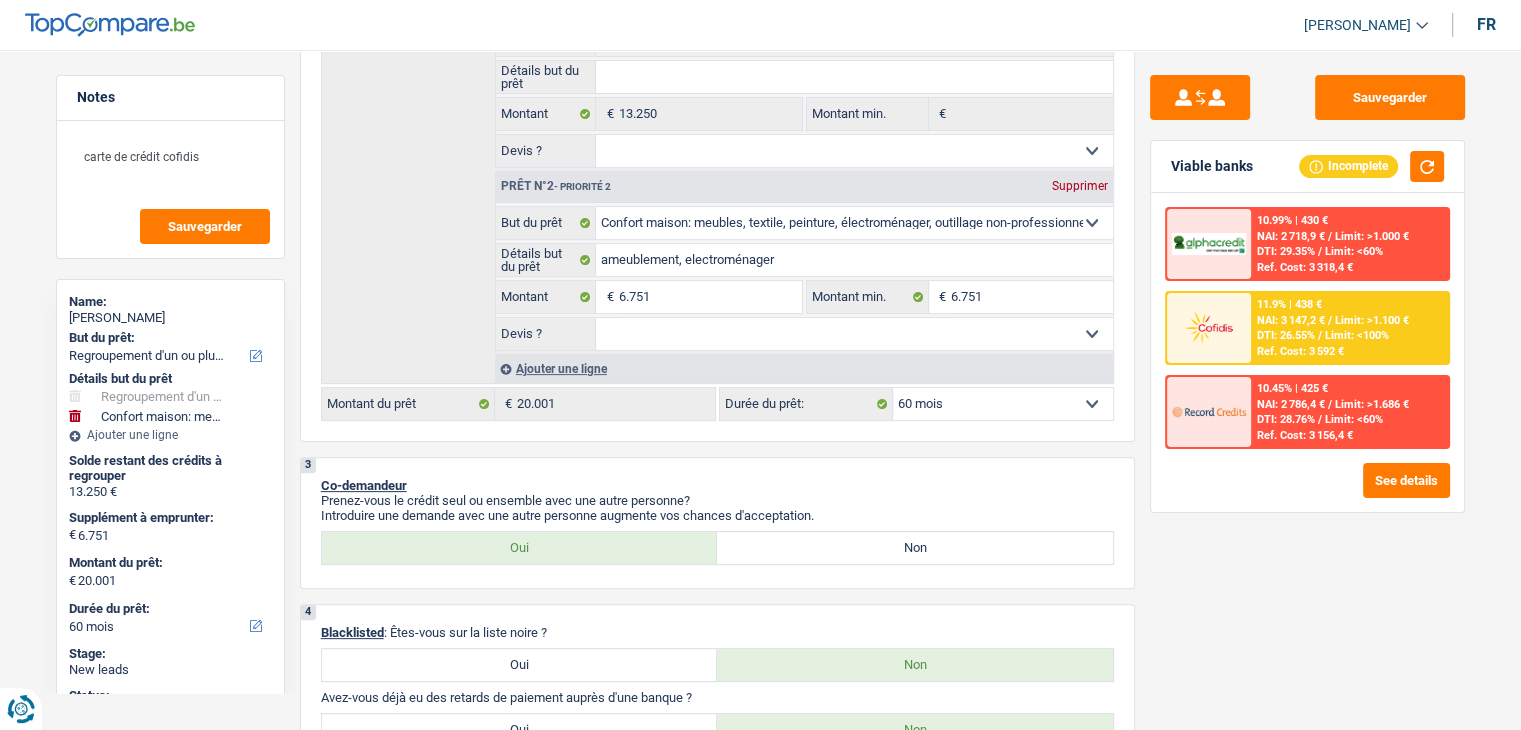 click on "11.9% | 438 €
NAI: 3 147,2 €
/
Limit: >1.100 €
DTI: 26.55%
/
Limit: <100%
Ref. Cost: 3 592 €" at bounding box center [1349, 328] 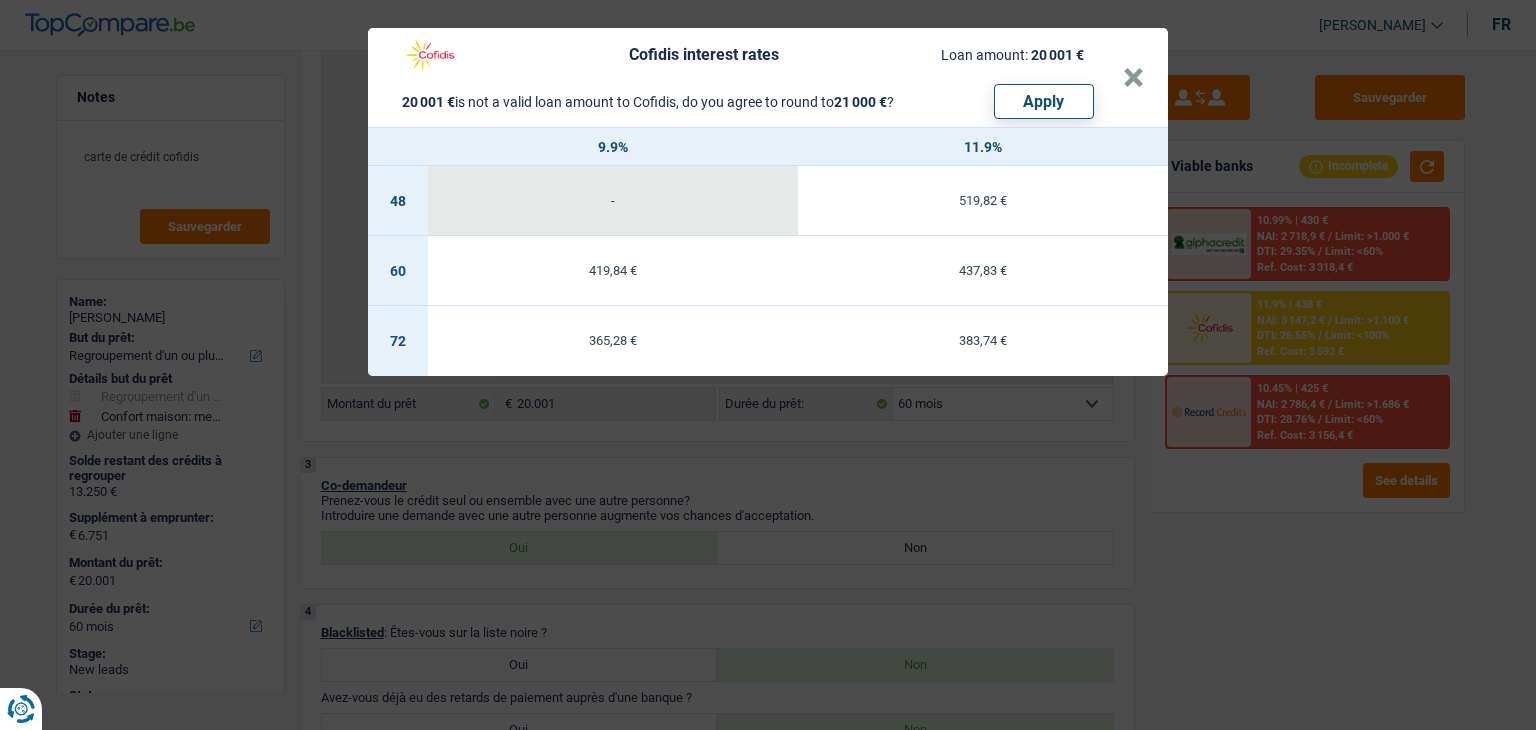 click on "Cofidis interest rates
Loan amount:
20 001 €
20 001 €  is not a valid loan amount to Cofidis, do you agree to round to  21 000 € ?
Apply
×
9.9%
11.9%
48
-
519,82 €
60
419,84 €
437,83 €
72
365,28 €
383,74 €" at bounding box center [768, 365] 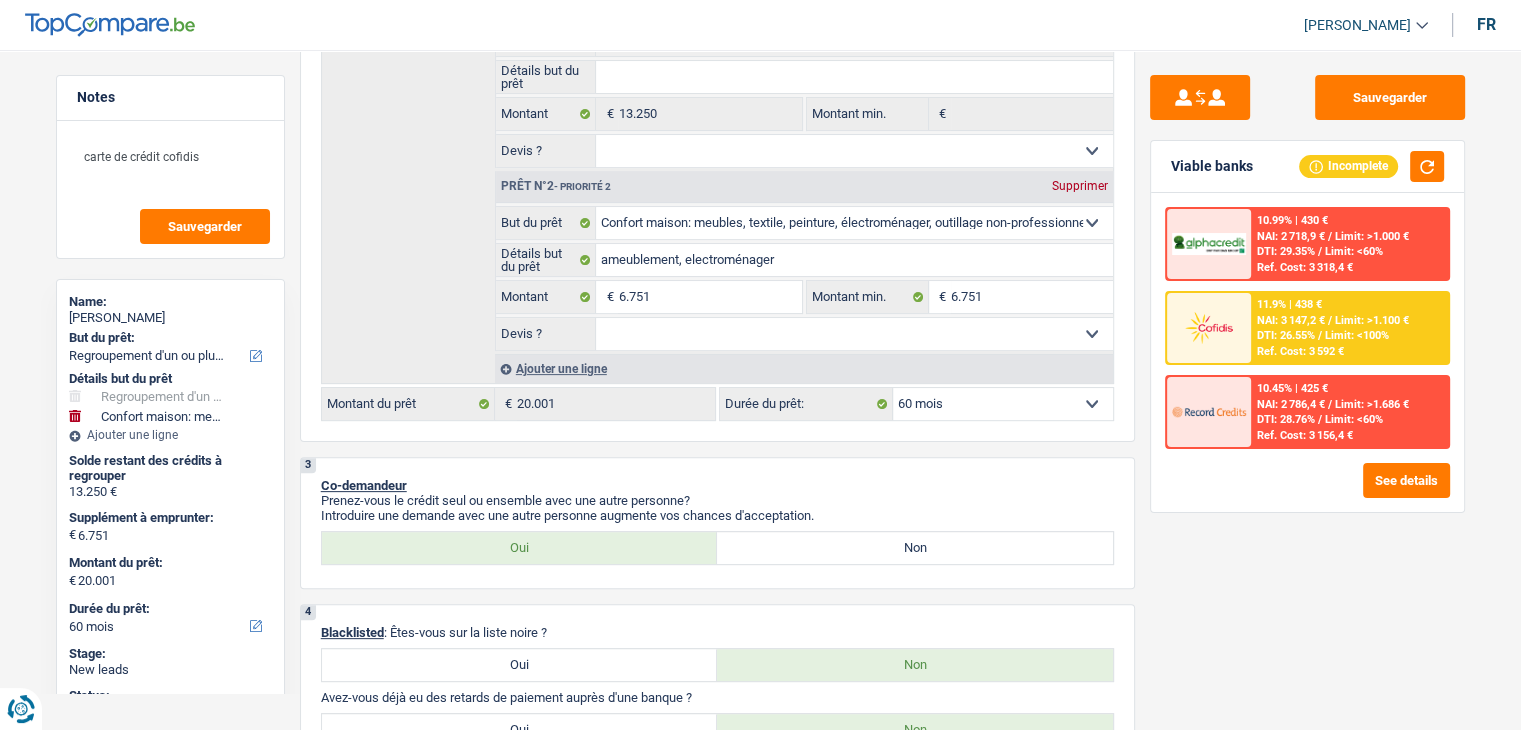 click on "11.9% | 438 €
NAI: 3 147,2 €
/
Limit: >1.100 €
DTI: 26.55%
/
Limit: <100%
Ref. Cost: 3 592 €" at bounding box center (1349, 328) 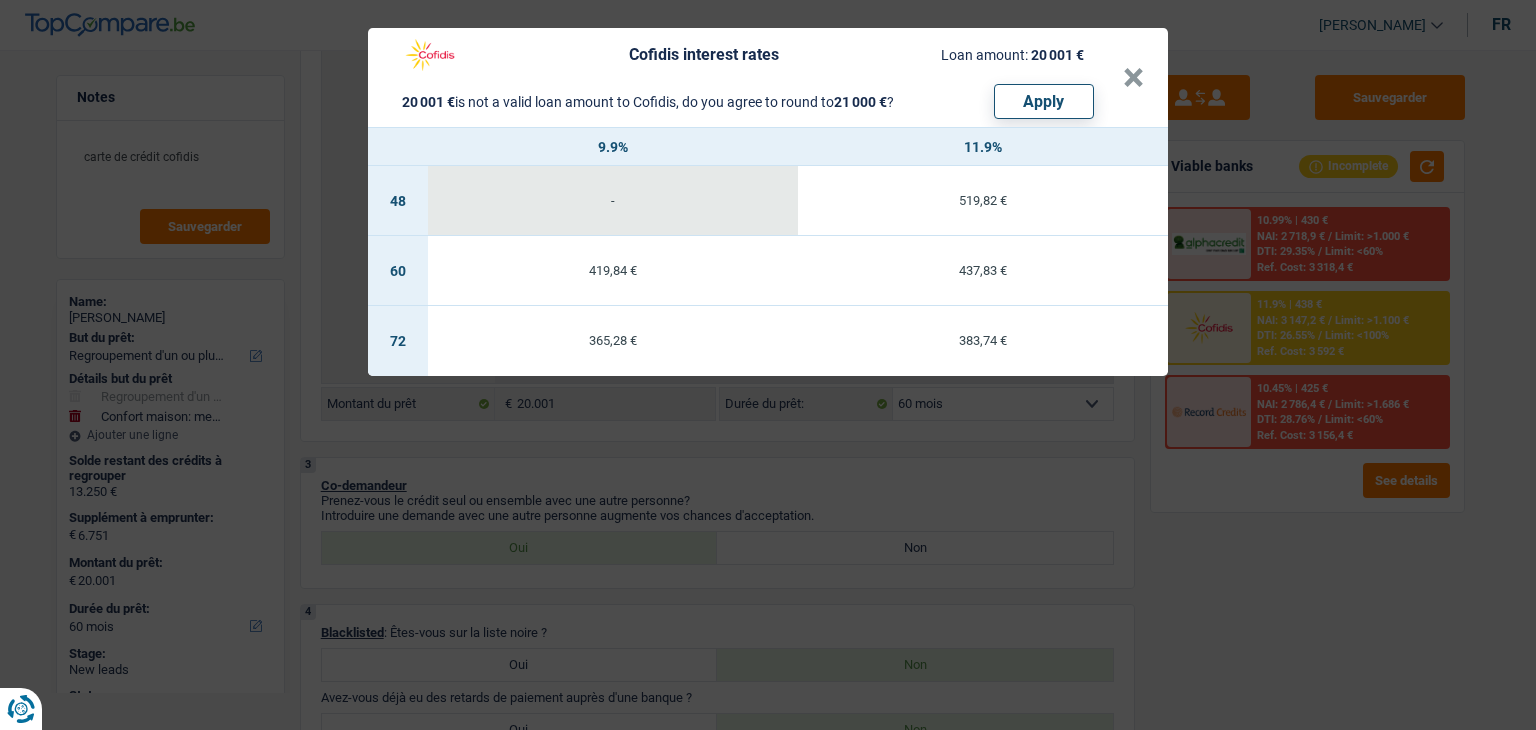 click on "Cofidis interest rates
Loan amount:
20 001 €
20 001 €  is not a valid loan amount to Cofidis, do you agree to round to  21 000 € ?
Apply
×
9.9%
11.9%
48
-
519,82 €
60
419,84 €
437,83 €
72
365,28 €
383,74 €" at bounding box center (768, 365) 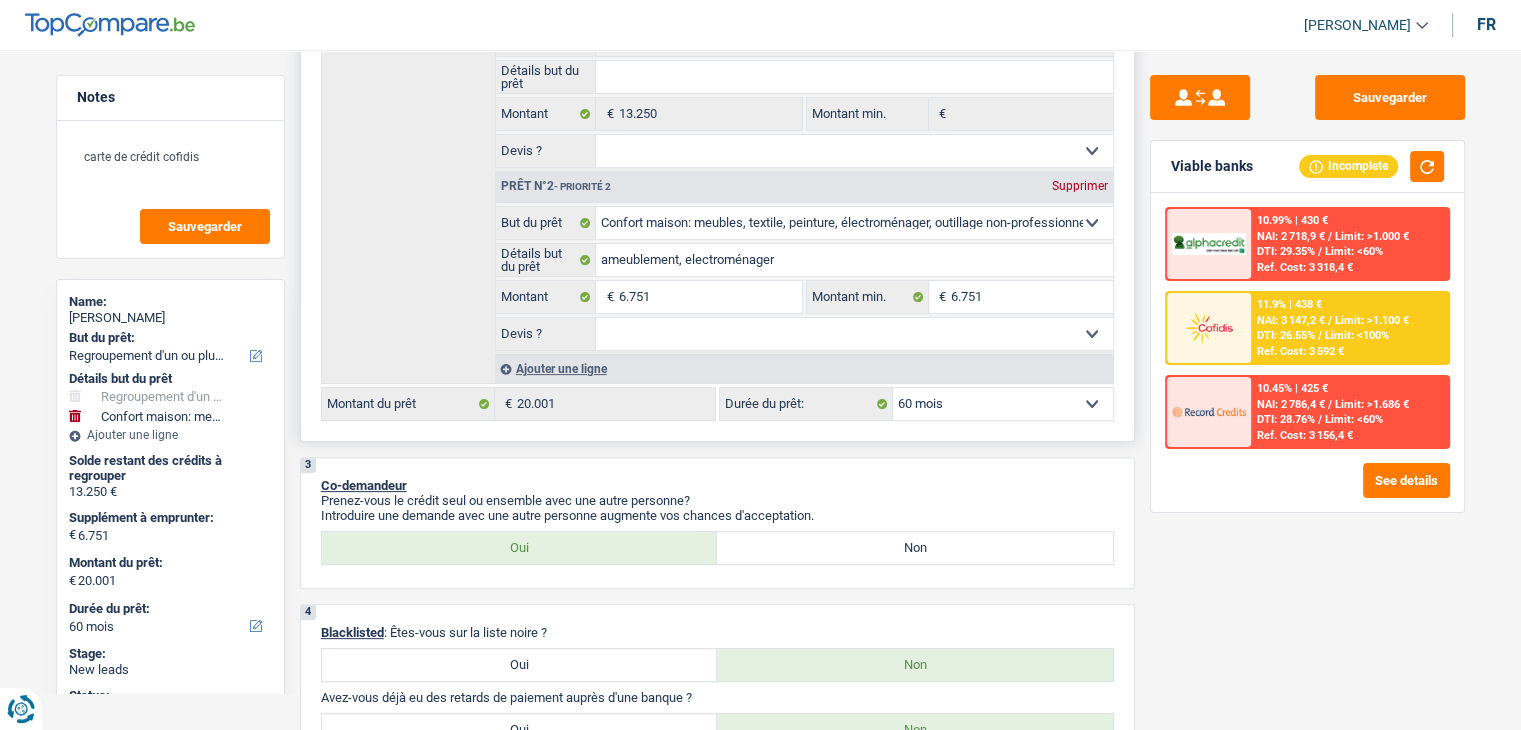click on "12 mois 18 mois 24 mois 30 mois 36 mois 42 mois 48 mois 60 mois 72 mois 84 mois 96 mois 120 mois
Sélectionner une option" at bounding box center (1003, 404) 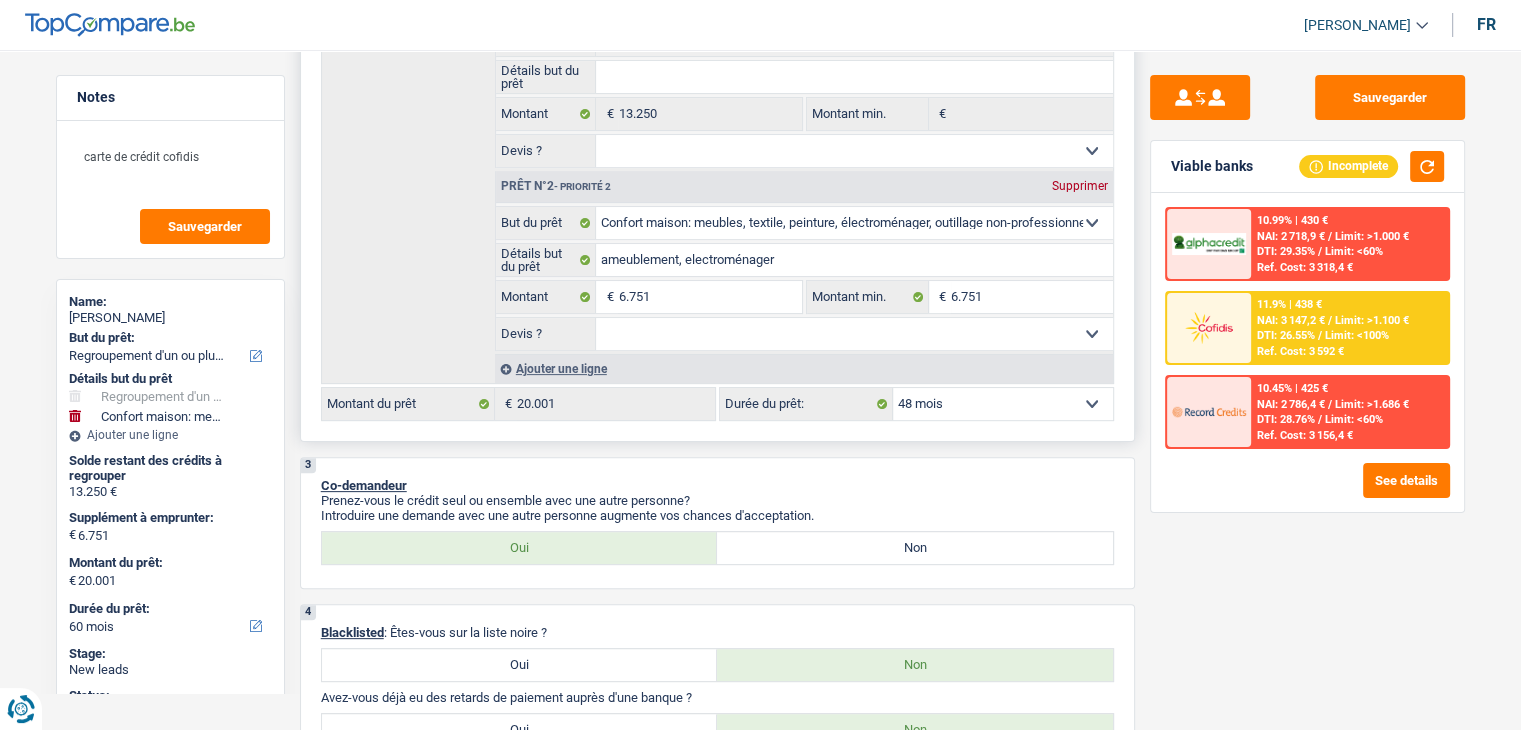 click on "12 mois 18 mois 24 mois 30 mois 36 mois 42 mois 48 mois 60 mois 72 mois 84 mois 96 mois 120 mois
Sélectionner une option" at bounding box center (1003, 404) 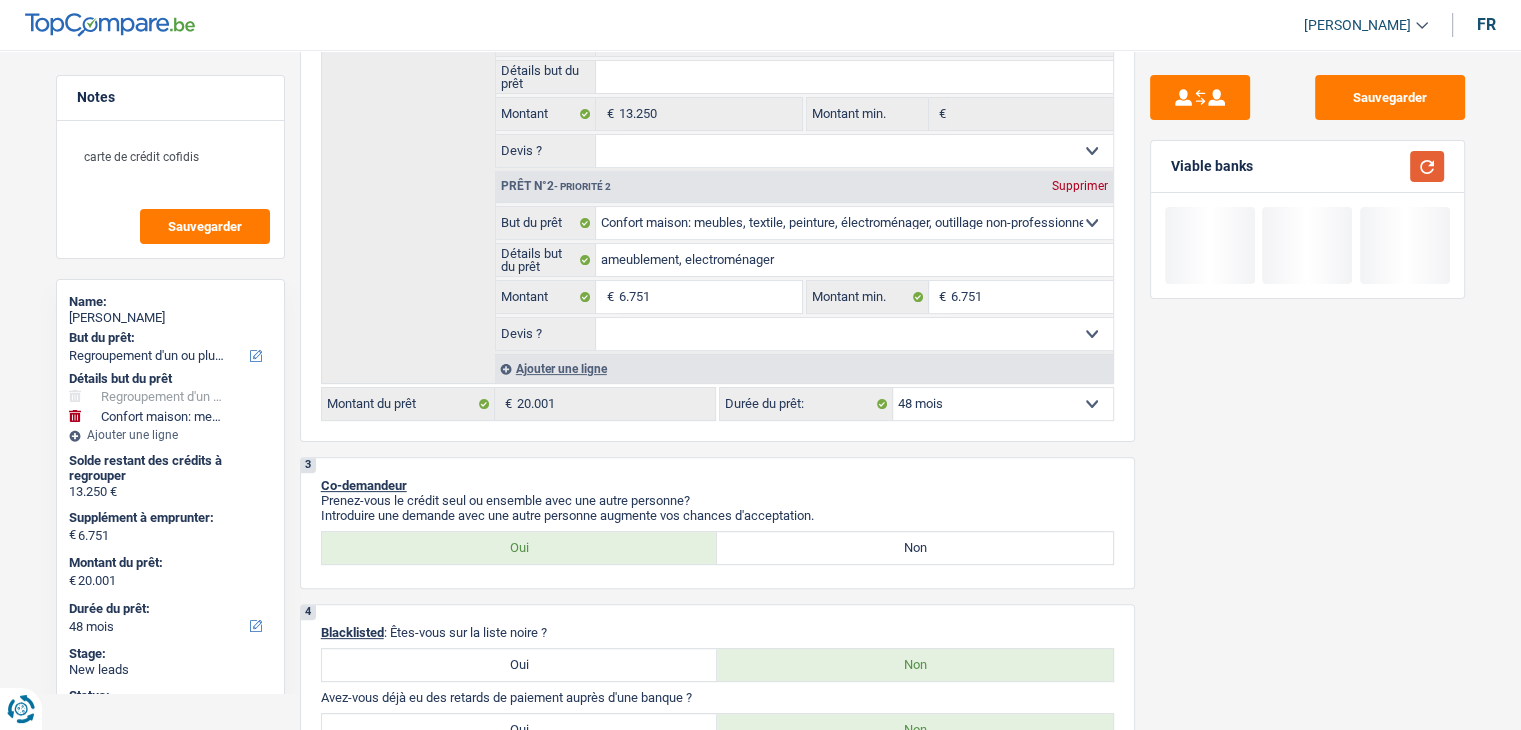 click at bounding box center [1421, 166] 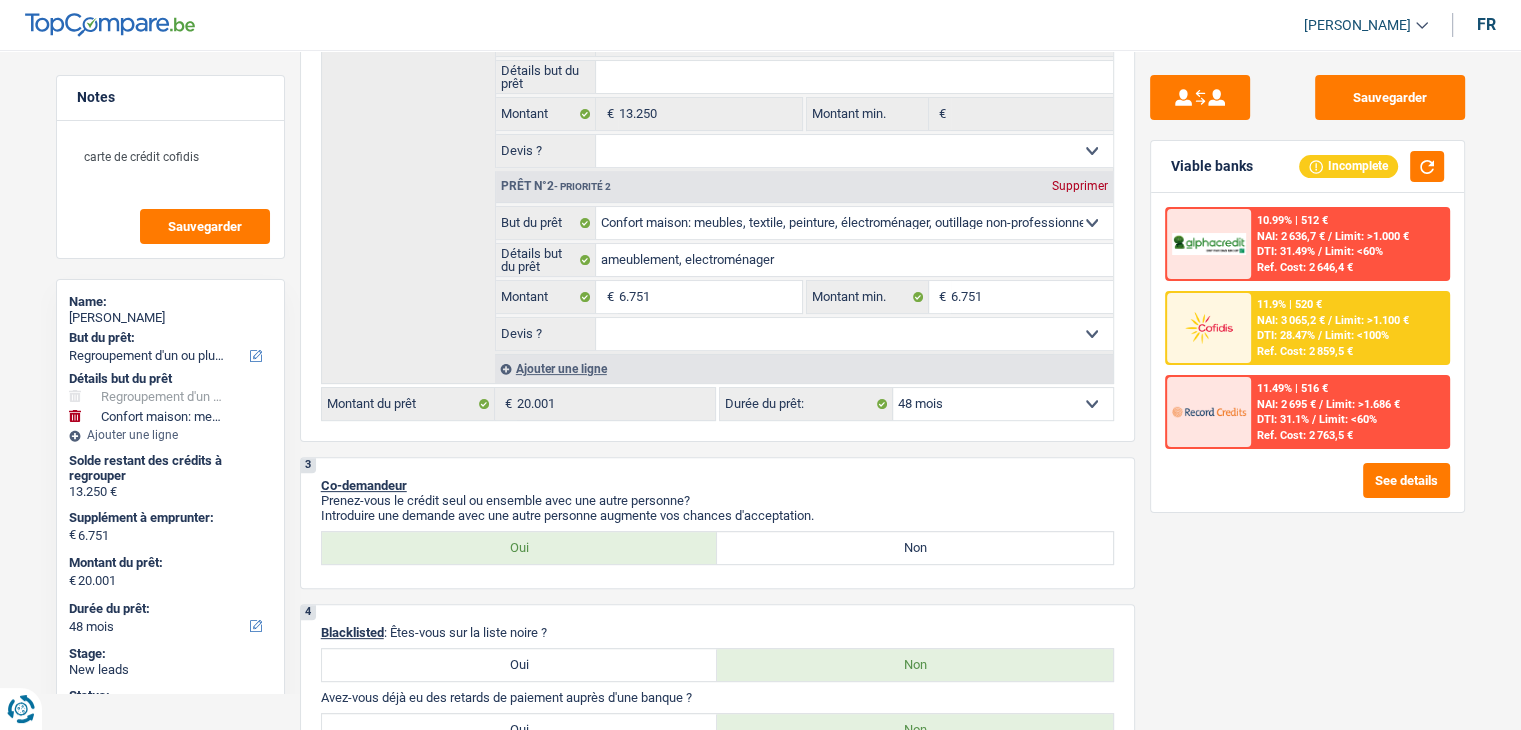 click on "Ref. Cost: 2 859,5 €" at bounding box center (1305, 351) 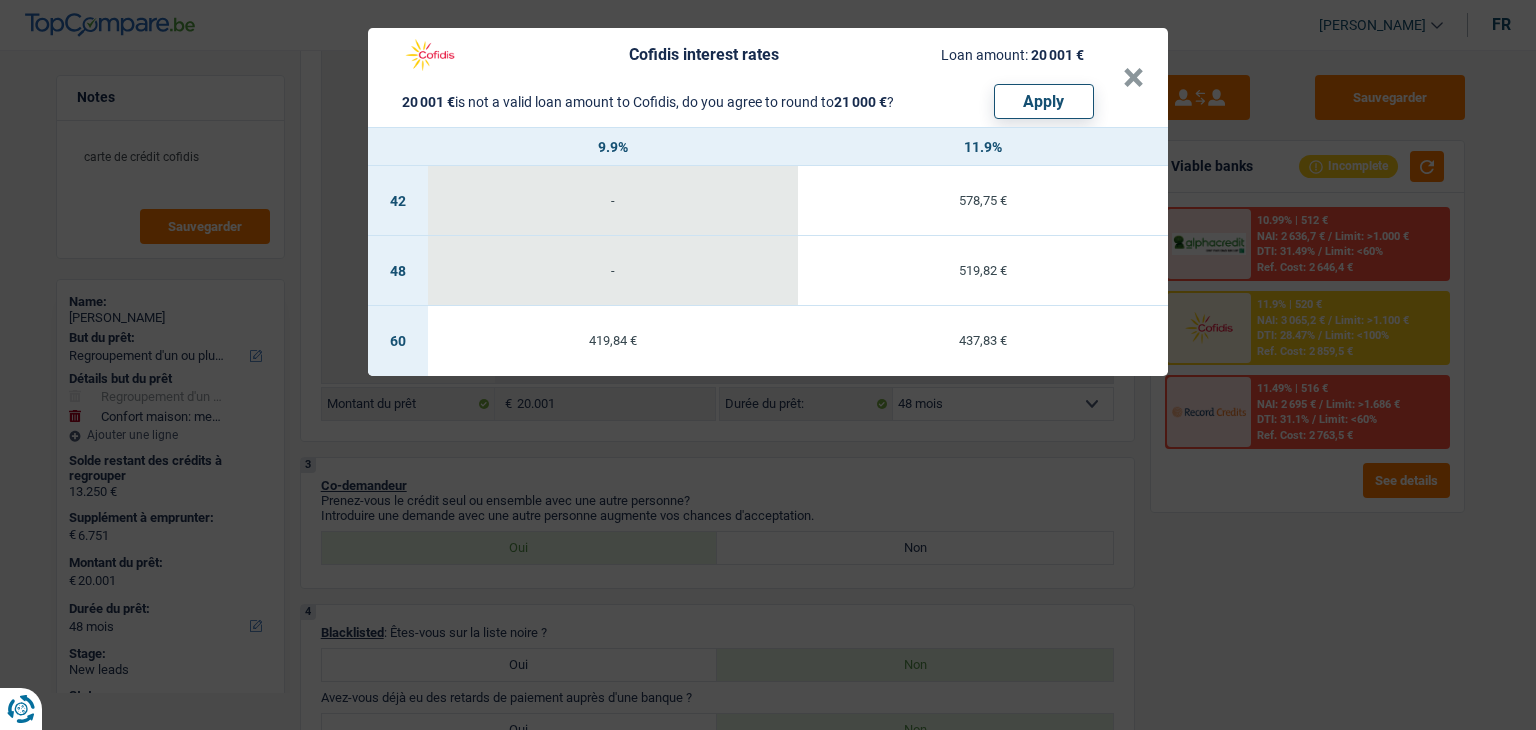 click on "Cofidis interest rates
Loan amount:
20 001 €
20 001 €  is not a valid loan amount to Cofidis, do you agree to round to  21 000 € ?
Apply
×
9.9%
11.9%
42
-
578,75 €
48
-
519,82 €
60
419,84 €
437,83 €" at bounding box center (768, 365) 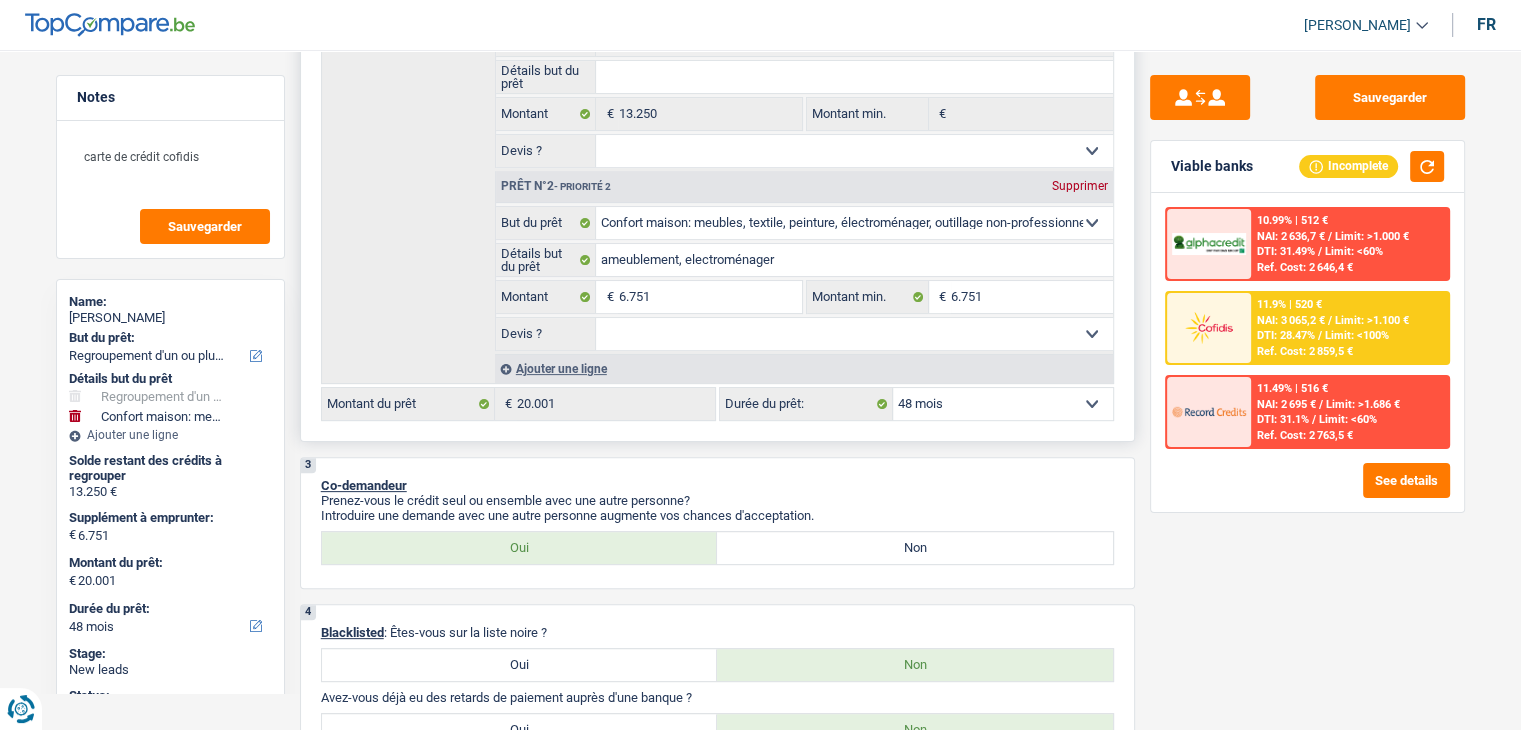 click on "12 mois 18 mois 24 mois 30 mois 36 mois 42 mois 48 mois 60 mois 72 mois 84 mois 96 mois 120 mois
Sélectionner une option" at bounding box center (1003, 404) 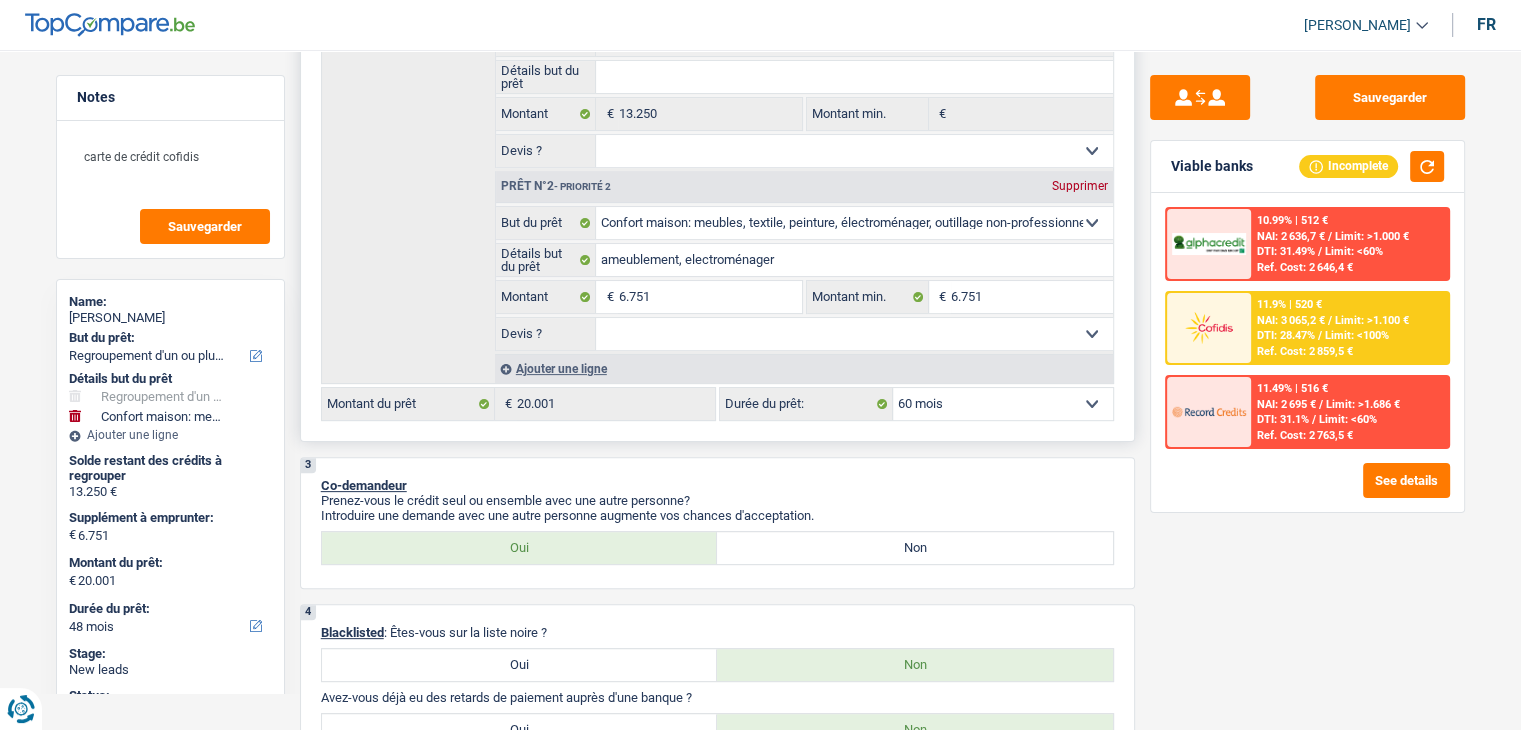 click on "12 mois 18 mois 24 mois 30 mois 36 mois 42 mois 48 mois 60 mois 72 mois 84 mois 96 mois 120 mois
Sélectionner une option" at bounding box center (1003, 404) 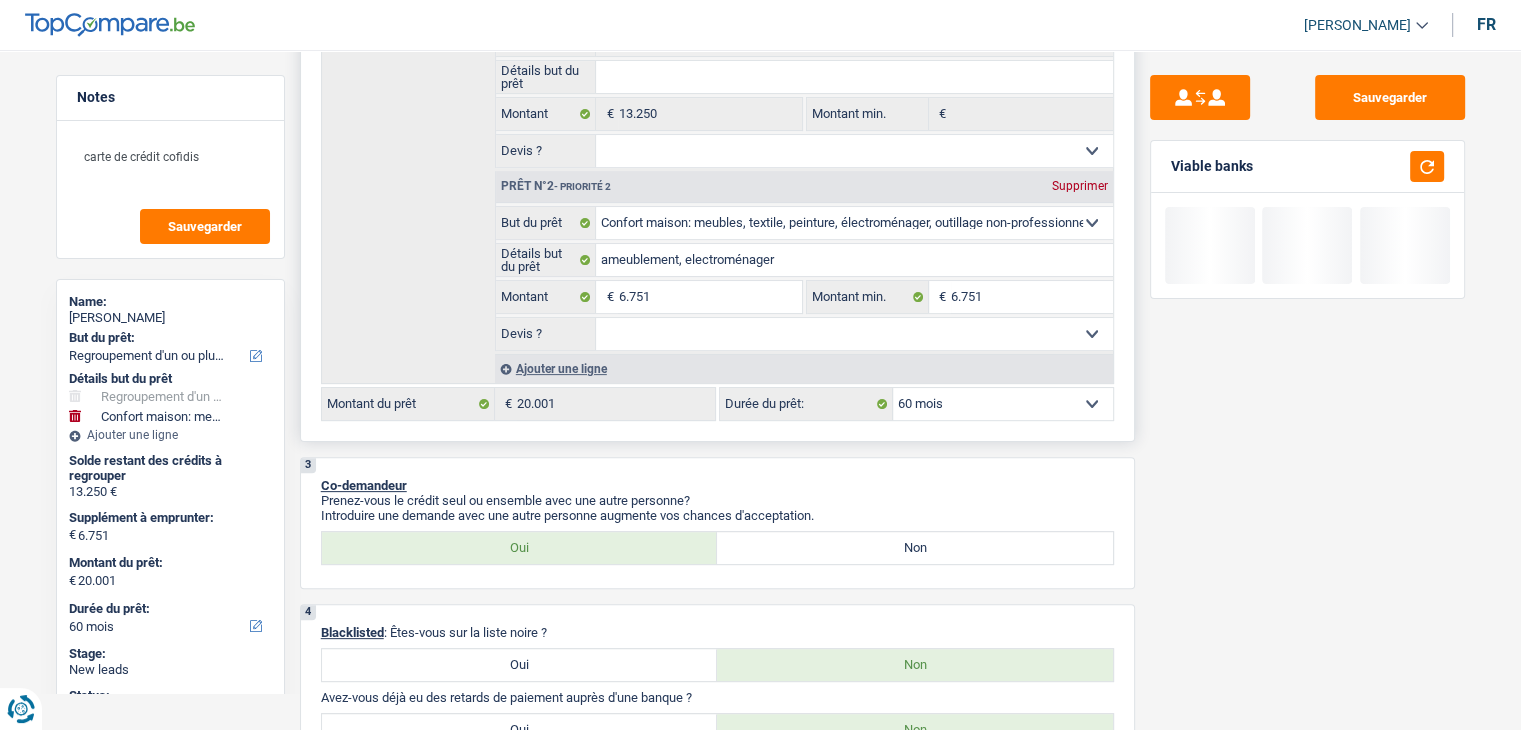 drag, startPoint x: 1025, startPoint y: 411, endPoint x: 1004, endPoint y: 401, distance: 23.259407 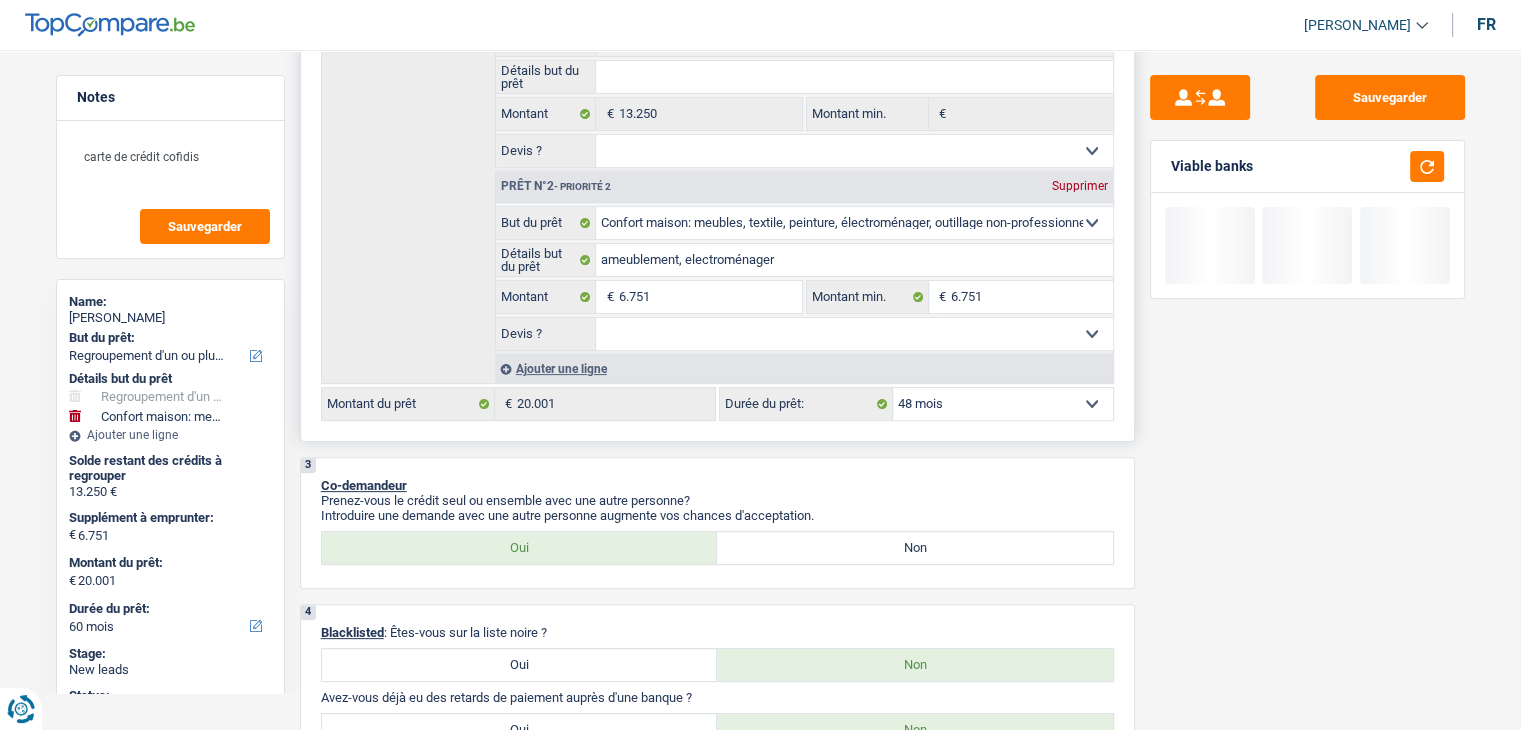 click on "12 mois 18 mois 24 mois 30 mois 36 mois 42 mois 48 mois 60 mois 72 mois 84 mois 96 mois 120 mois
Sélectionner une option" at bounding box center [1003, 404] 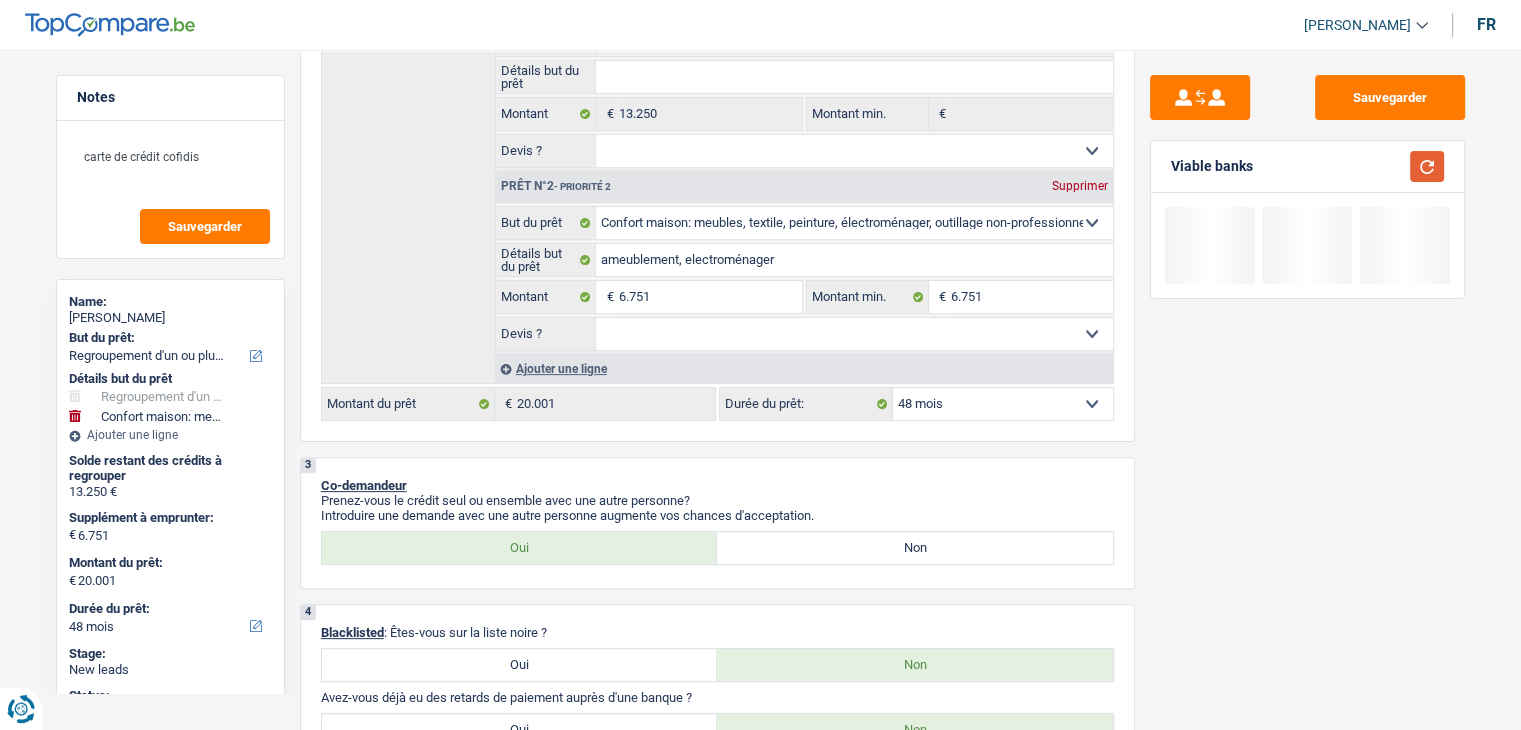 click at bounding box center [1427, 166] 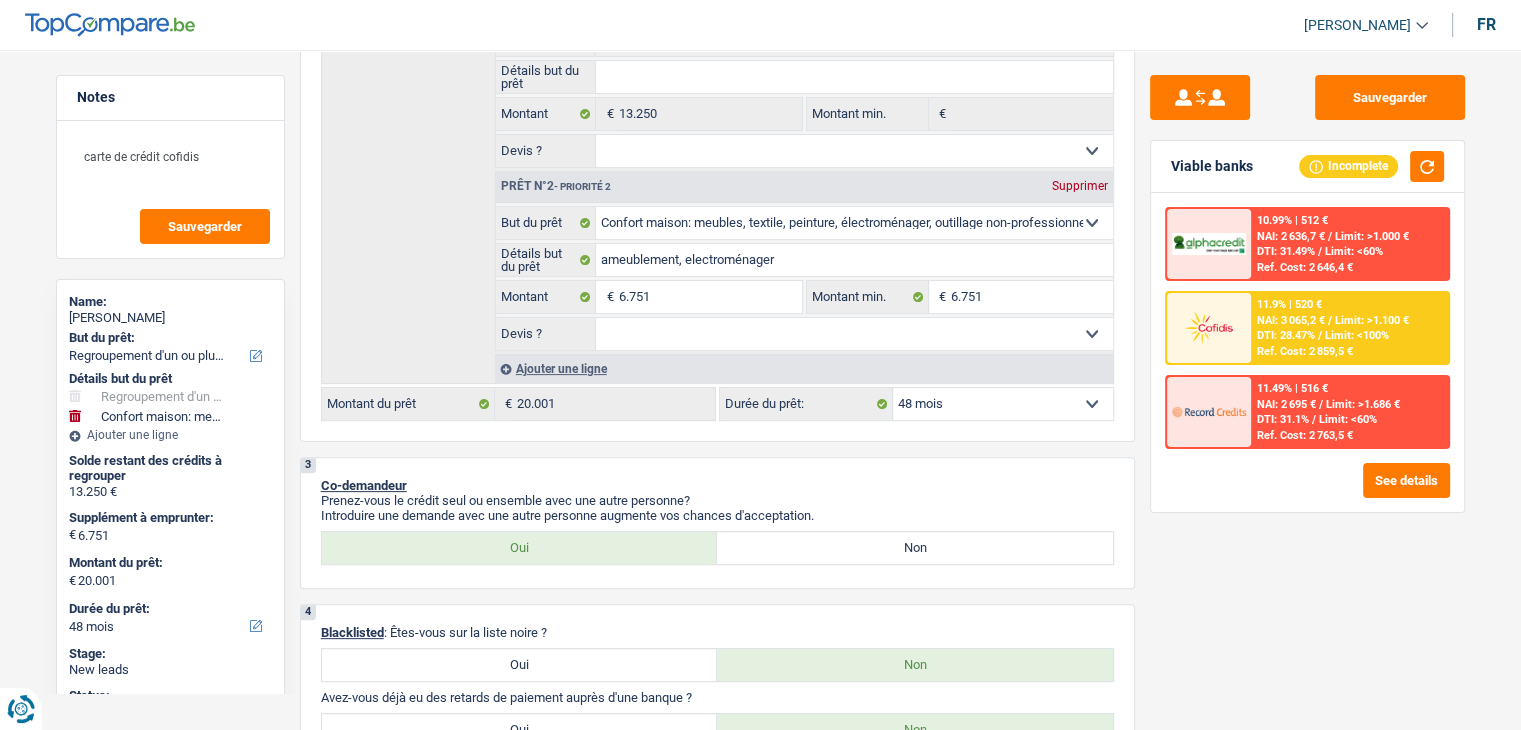 click on "/" at bounding box center (1320, 335) 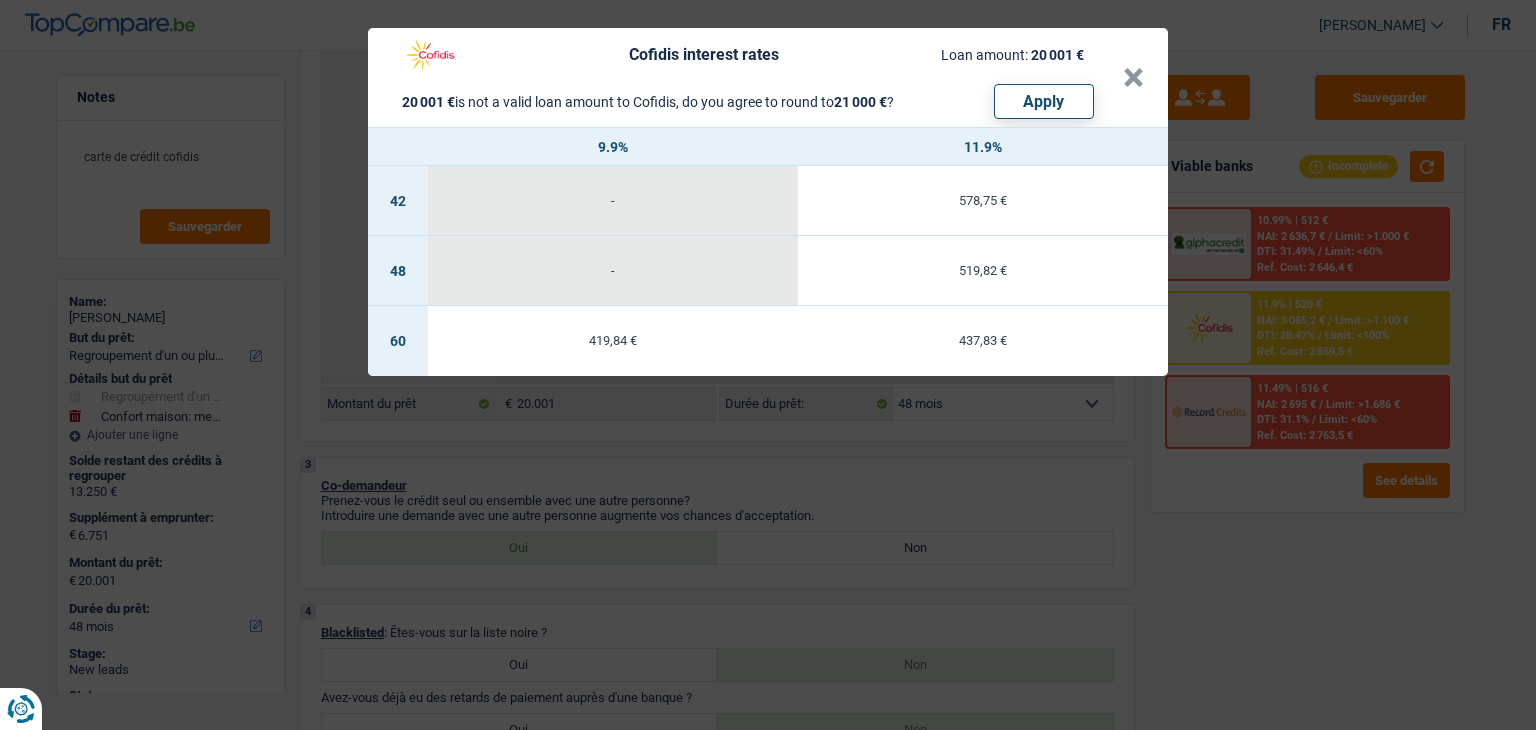 click on "Cofidis interest rates
Loan amount:
20 001 €
20 001 €  is not a valid loan amount to Cofidis, do you agree to round to  21 000 € ?
Apply
×
9.9%
11.9%
42
-
578,75 €
48
-
519,82 €
60
419,84 €
437,83 €" at bounding box center (768, 365) 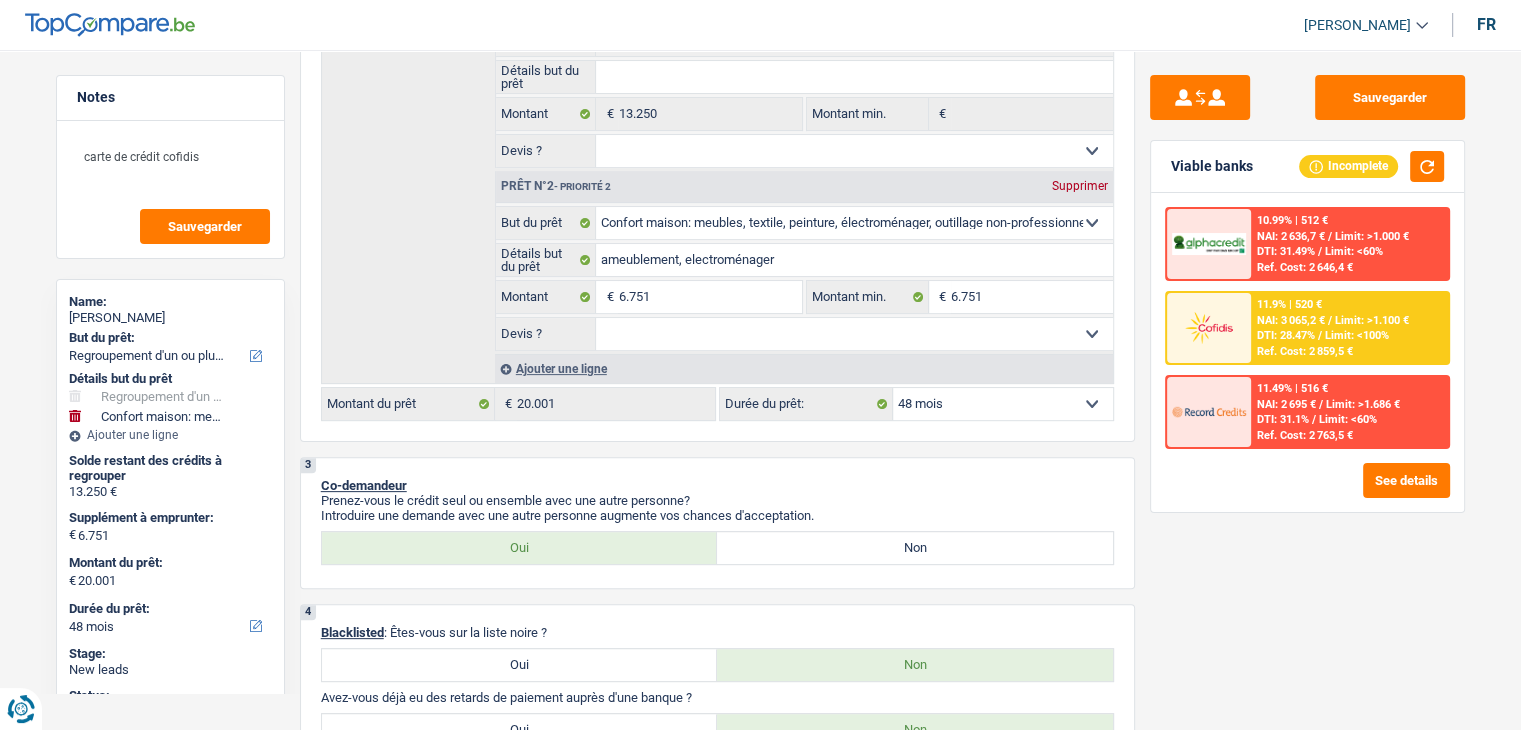 click on "Ref. Cost: 2 859,5 €" at bounding box center (1305, 351) 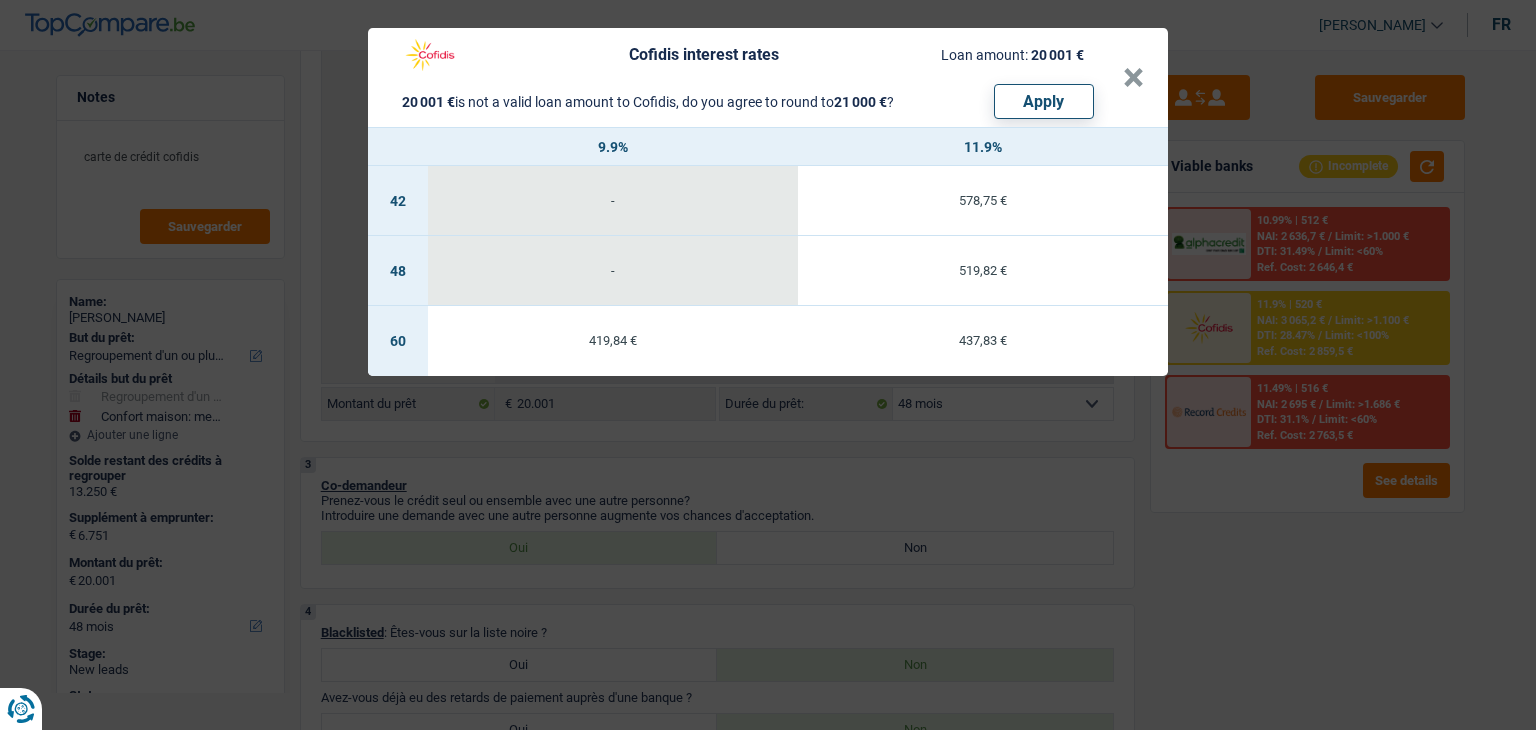 click on "Cofidis interest rates
Loan amount:
20 001 €
20 001 €  is not a valid loan amount to Cofidis, do you agree to round to  21 000 € ?
Apply
×
9.9%
11.9%
42
-
578,75 €
48
-
519,82 €
60
419,84 €
437,83 €" at bounding box center (768, 365) 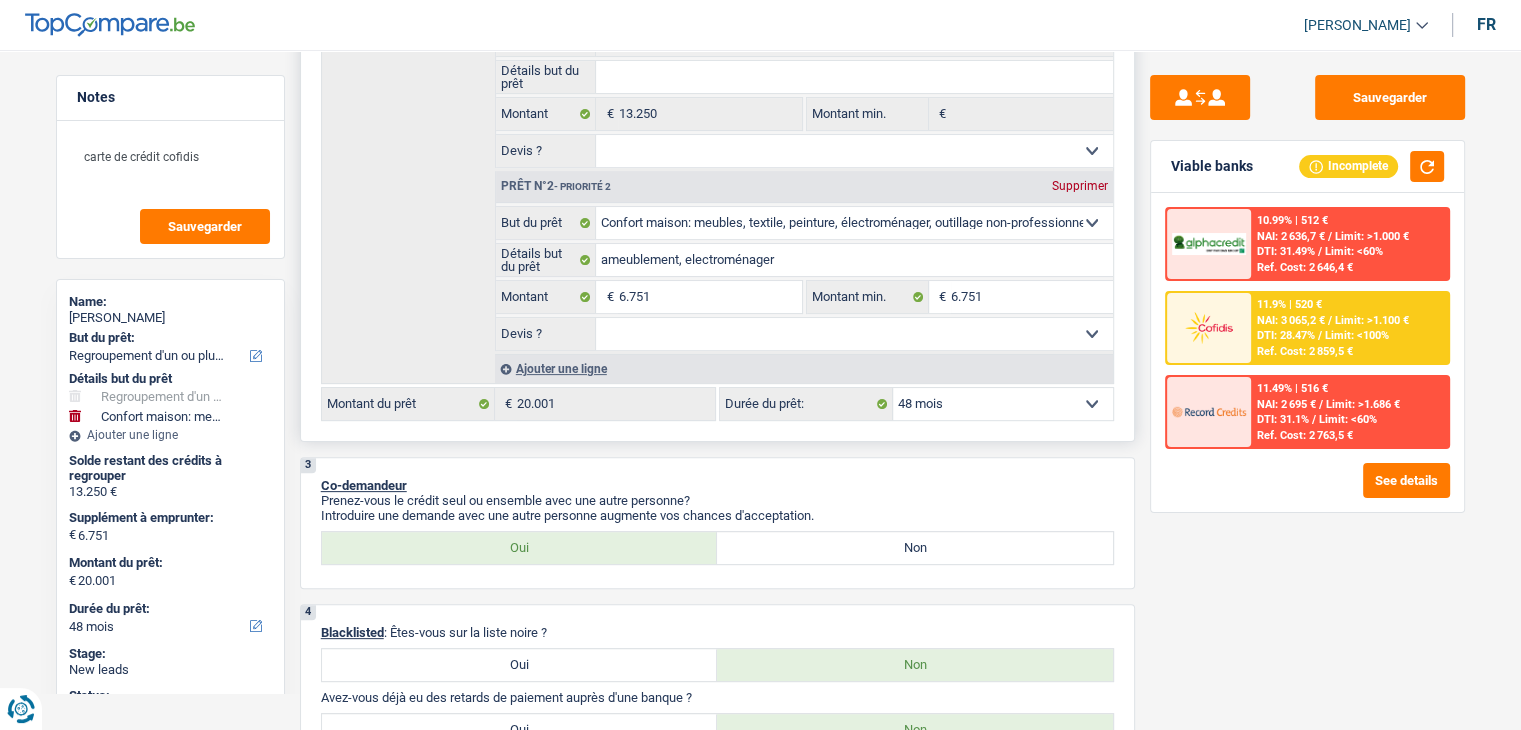 click on "12 mois 18 mois 24 mois 30 mois 36 mois 42 mois 48 mois 60 mois 72 mois 84 mois 96 mois 120 mois
Sélectionner une option" at bounding box center [1003, 404] 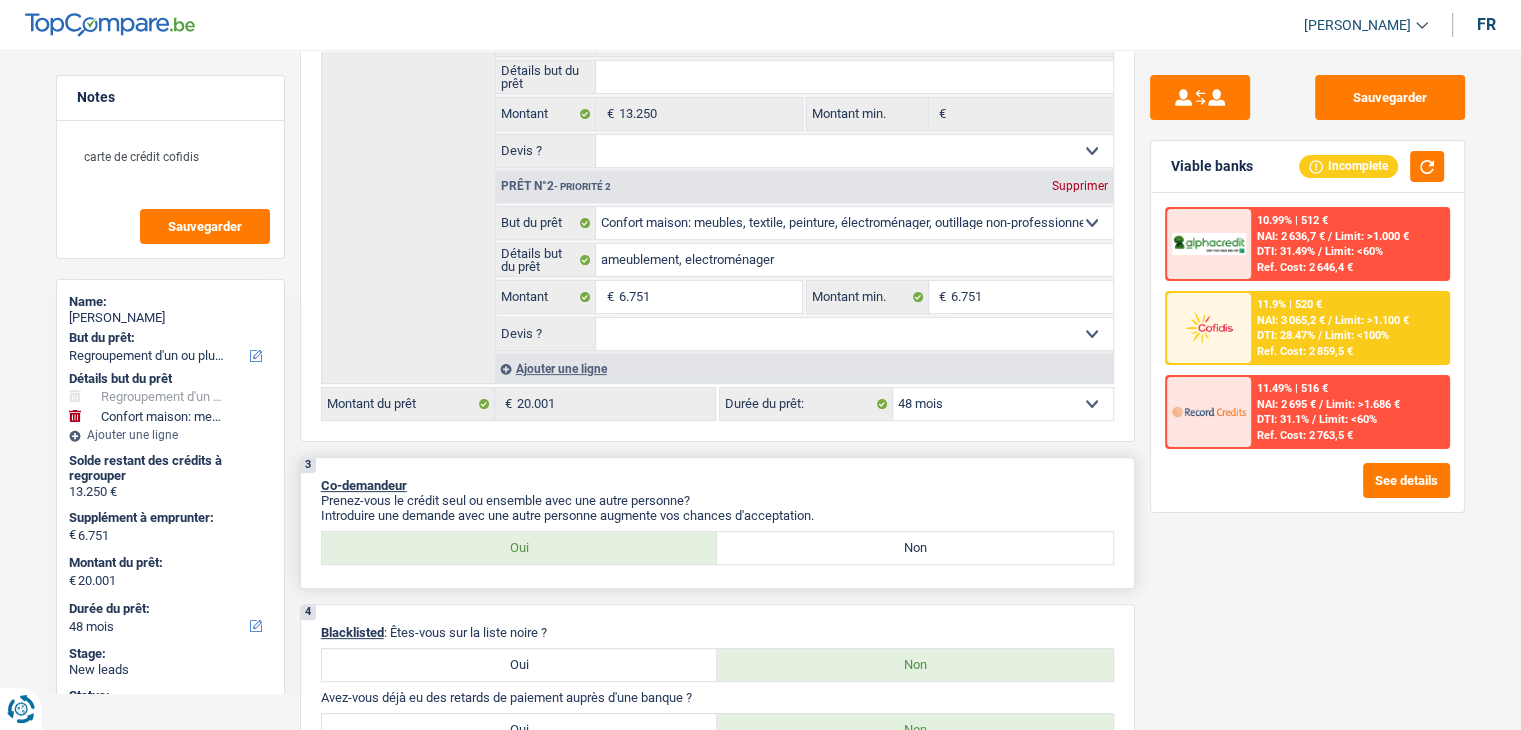 click on "12 mois 18 mois 24 mois 30 mois 36 mois 42 mois 48 mois 60 mois 72 mois 84 mois 96 mois 120 mois
Sélectionner une option" at bounding box center (1003, 404) 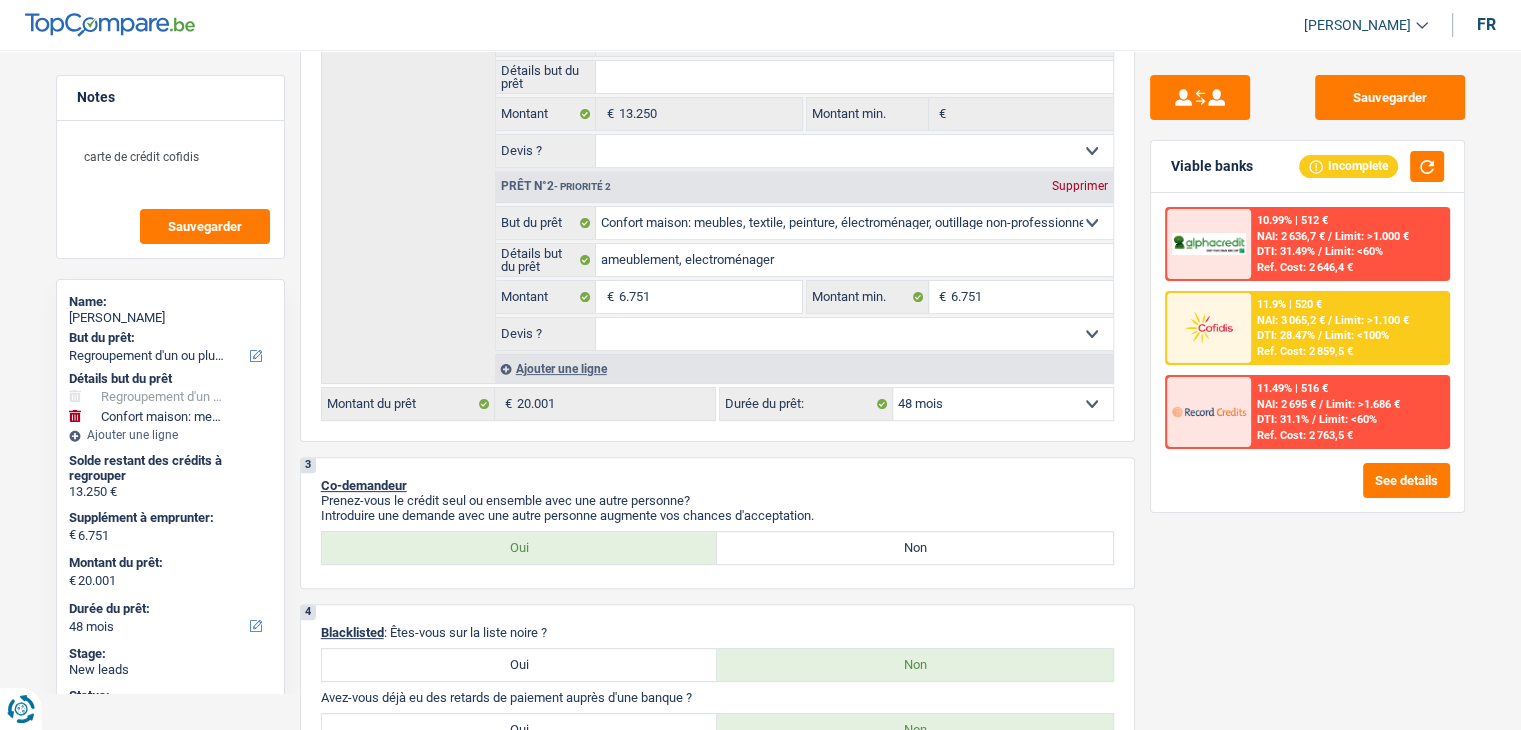 click on "Limit: >1.100 €" at bounding box center (1372, 320) 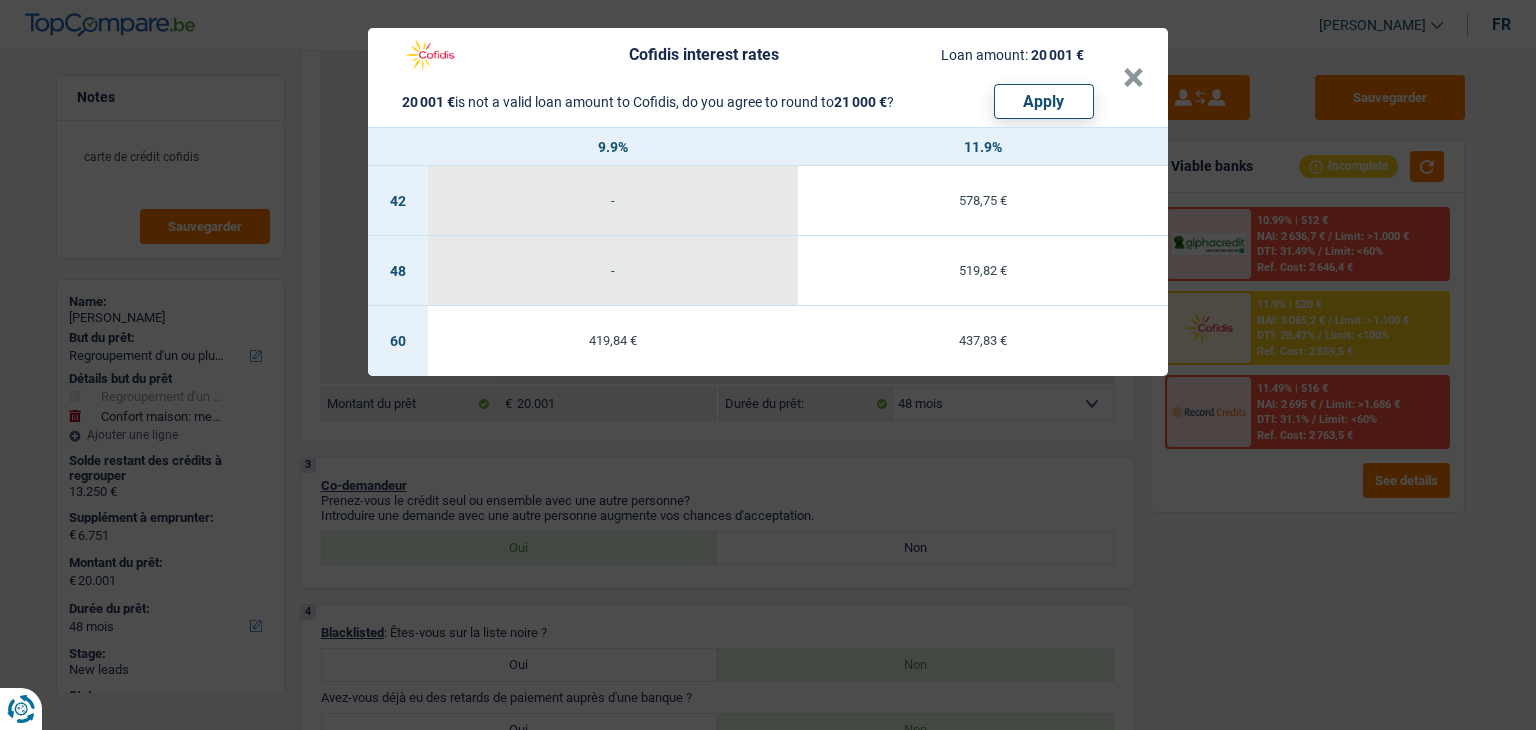 click on "Cofidis interest rates
Loan amount:
20 001 €
20 001 €  is not a valid loan amount to Cofidis, do you agree to round to  21 000 € ?
Apply
×
9.9%
11.9%
42
-
578,75 €
48
-
519,82 €
60
419,84 €
437,83 €" at bounding box center [768, 365] 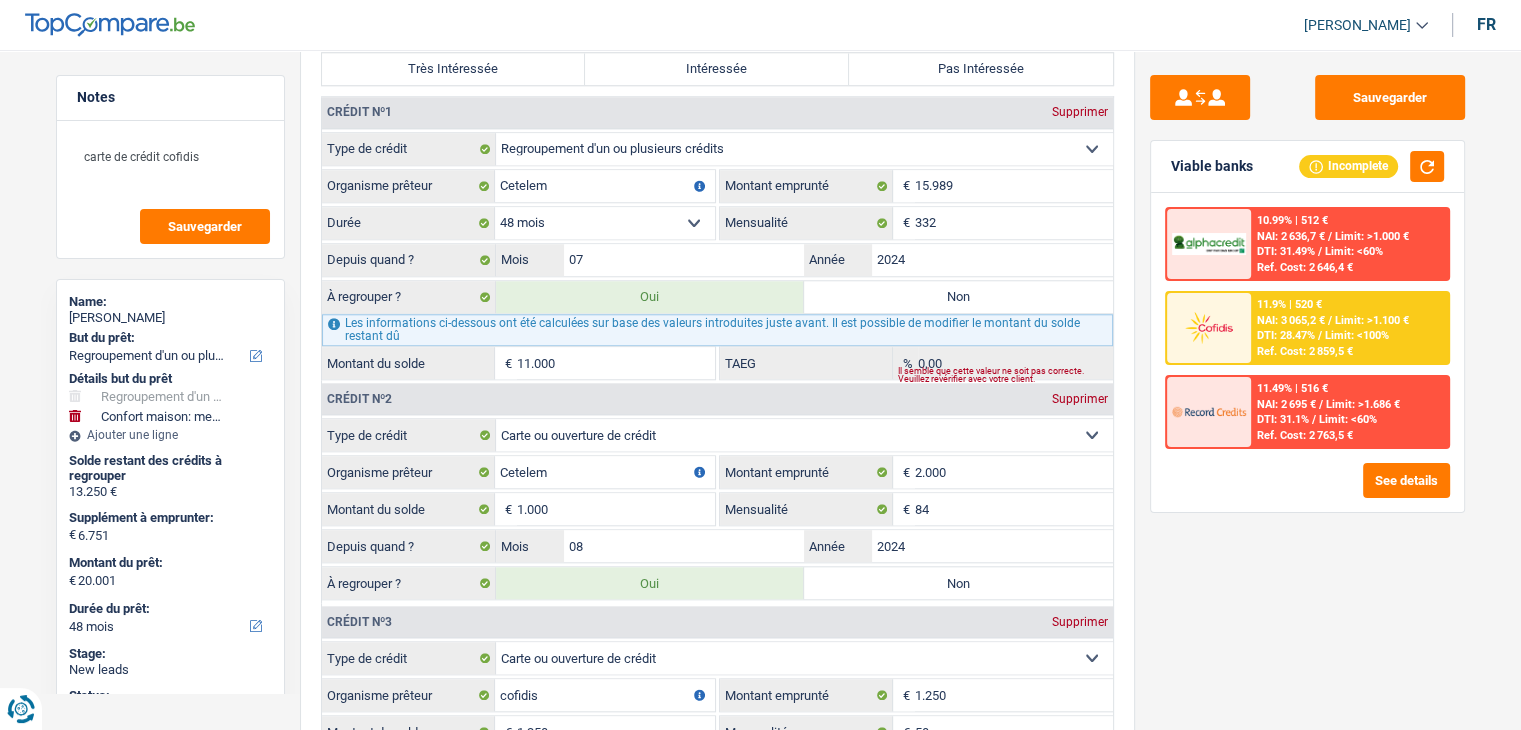 scroll, scrollTop: 2100, scrollLeft: 0, axis: vertical 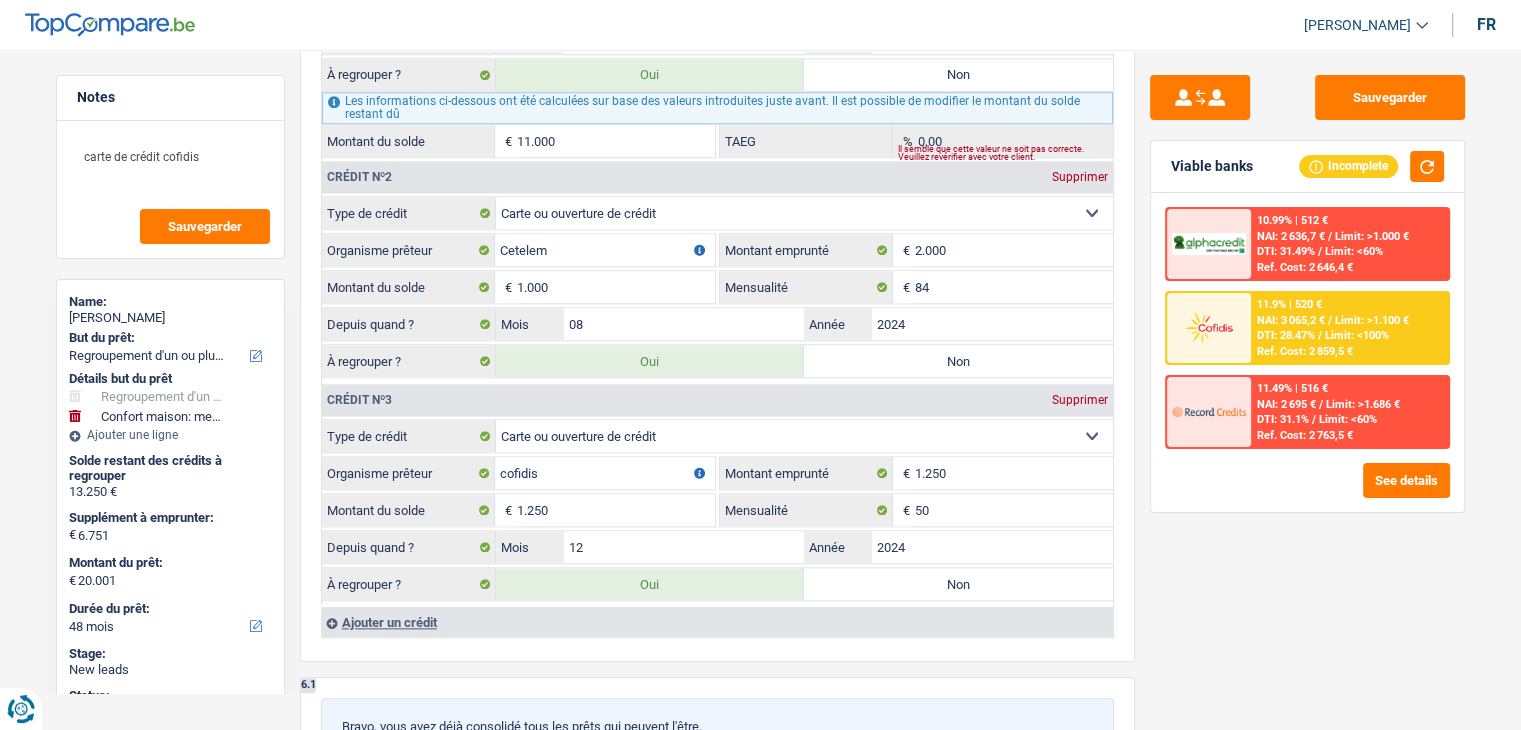 click on "Sauvegarder
Viable banks
Incomplete
10.99% | 512 €
NAI: 2 636,7 €
/
Limit: >1.000 €
DTI: 31.49%
/
Limit: <60%
Ref. Cost: 2 646,4 €
11.9% | 520 €
NAI: 3 065,2 €
/
Limit: >1.100 €
DTI: 28.47%
/               /" at bounding box center (1307, 384) 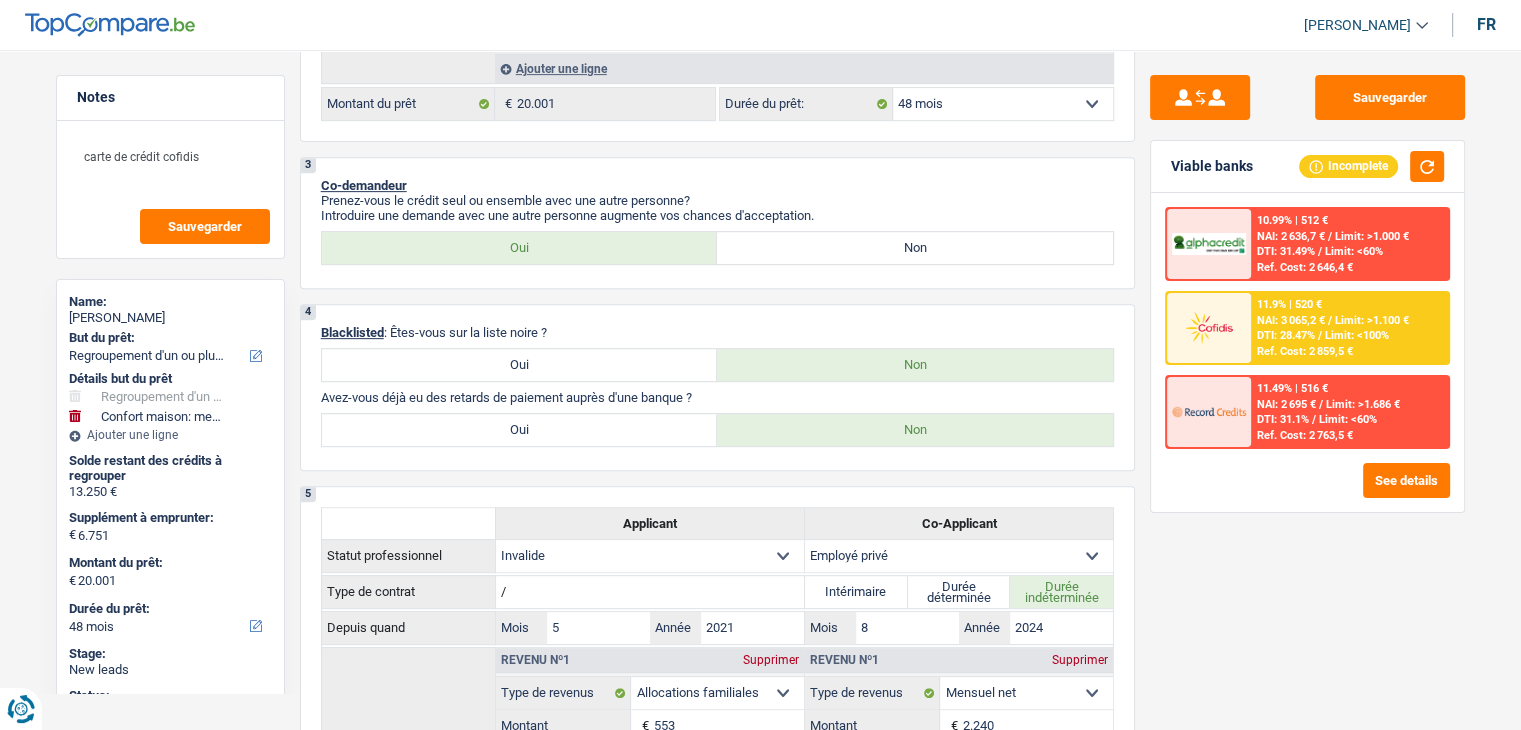 scroll, scrollTop: 500, scrollLeft: 0, axis: vertical 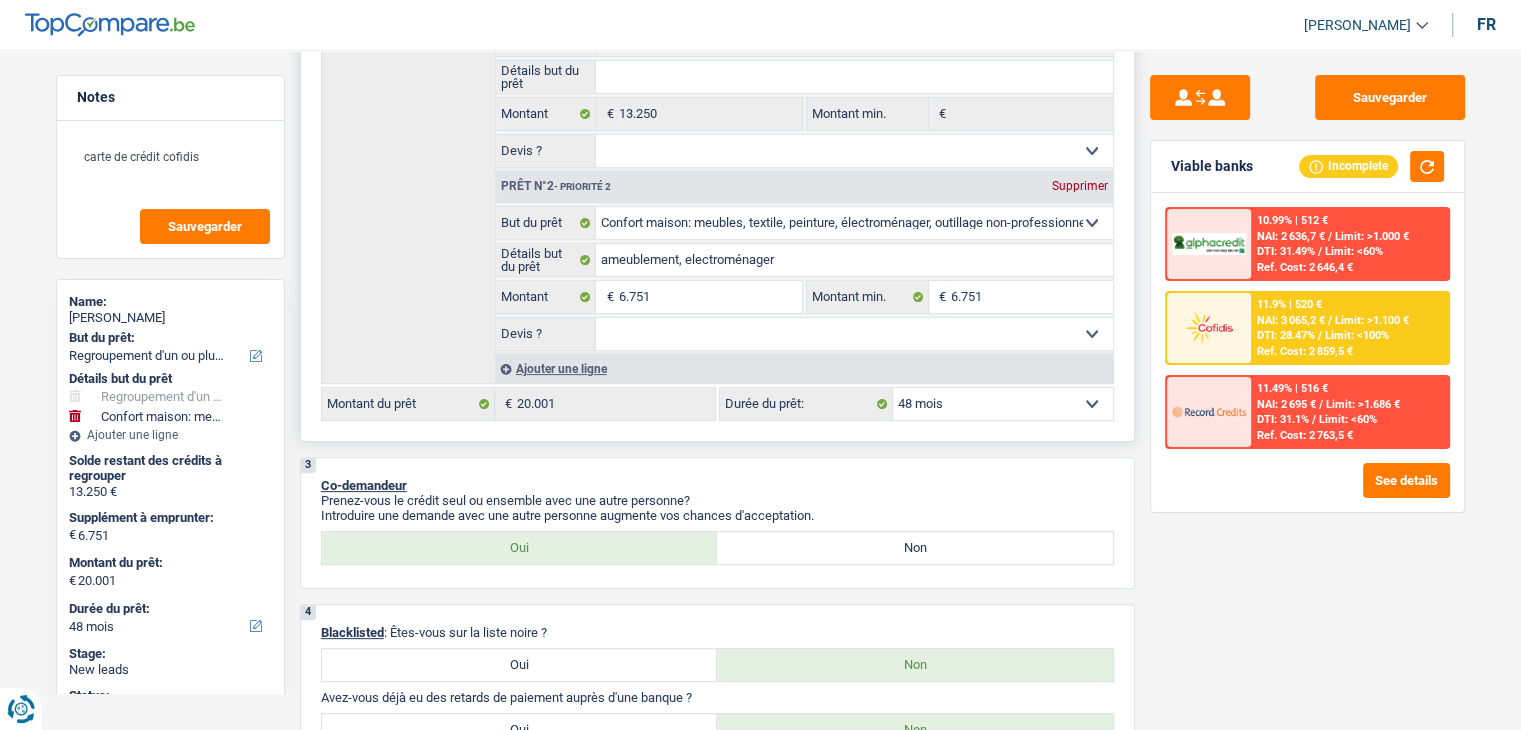 drag, startPoint x: 970, startPoint y: 405, endPoint x: 953, endPoint y: 433, distance: 32.75668 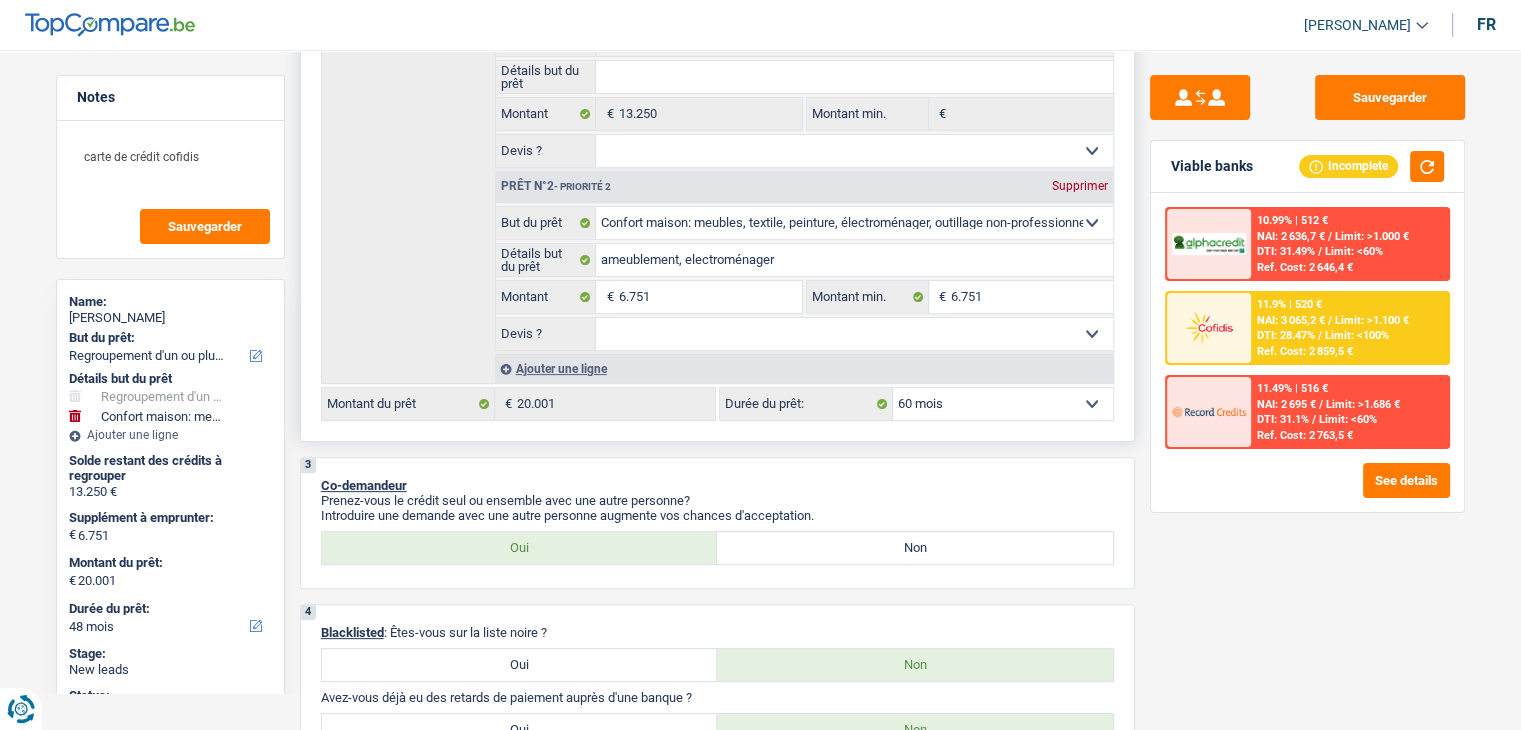 click on "12 mois 18 mois 24 mois 30 mois 36 mois 42 mois 48 mois 60 mois 72 mois 84 mois 96 mois 120 mois
Sélectionner une option" at bounding box center [1003, 404] 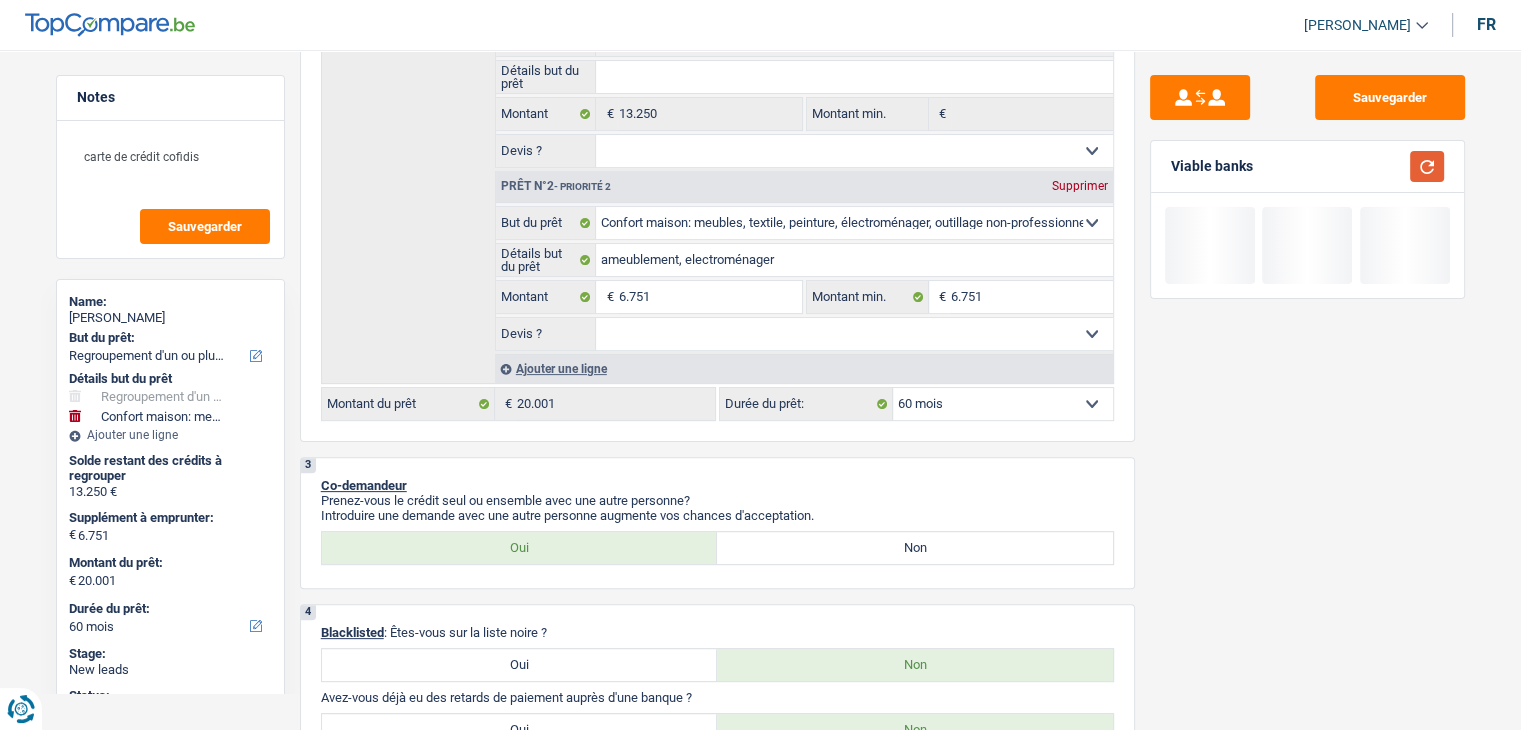 click at bounding box center [1427, 166] 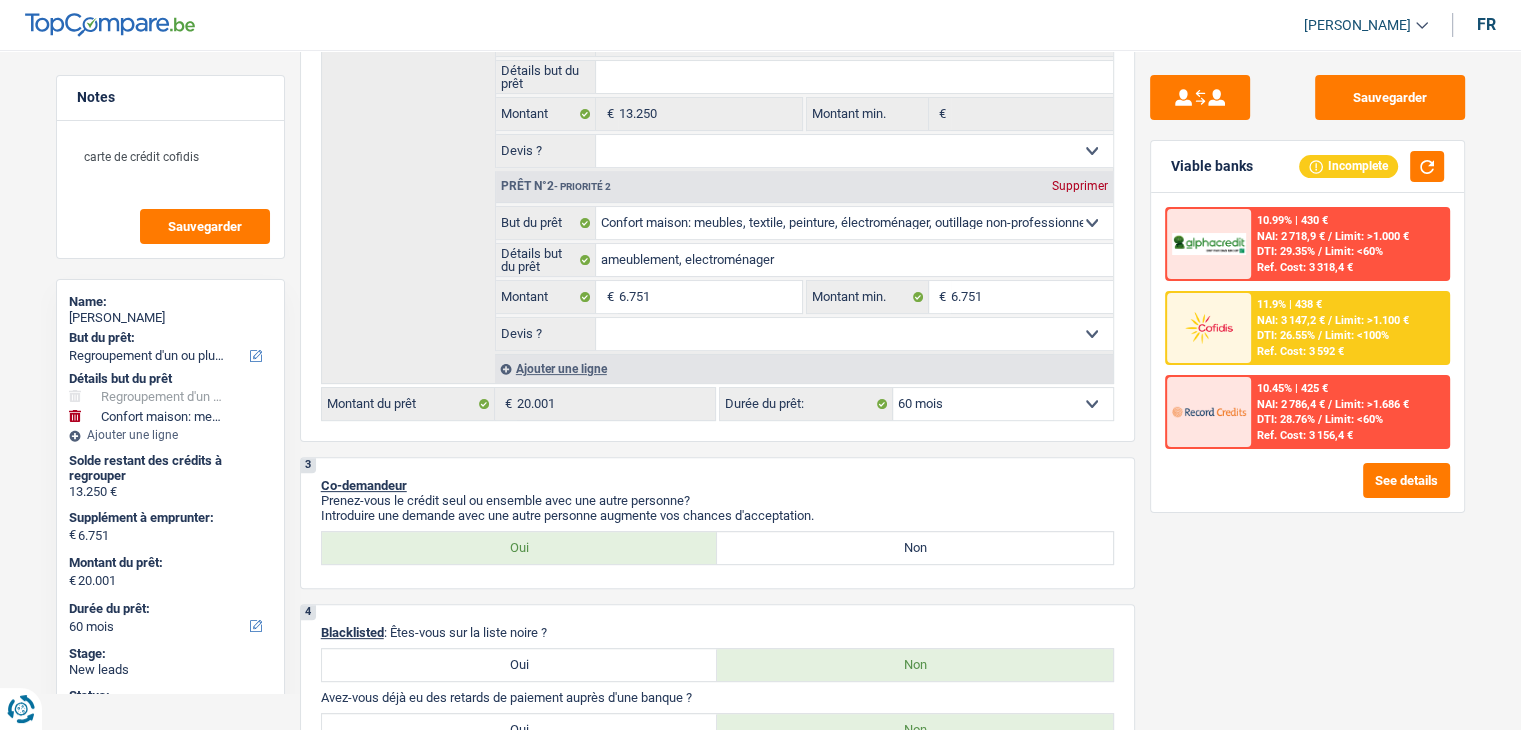 click on "DTI: 26.55%" at bounding box center [1286, 335] 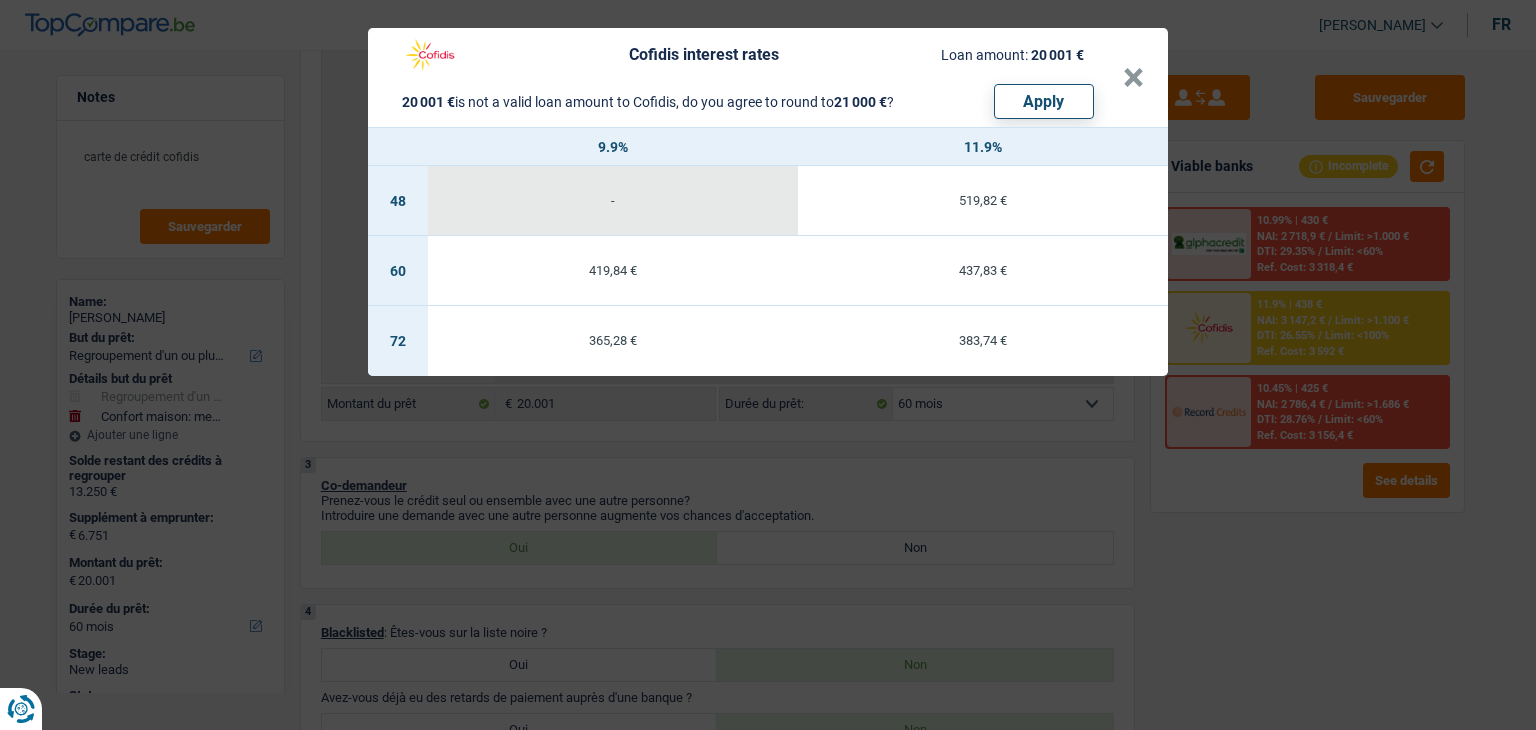 click on "Cofidis interest rates
Loan amount:
20 001 €
20 001 €  is not a valid loan amount to Cofidis, do you agree to round to  21 000 € ?
Apply
×
9.9%
11.9%
48
-
519,82 €
60
419,84 €
437,83 €
72
365,28 €
383,74 €" at bounding box center [768, 365] 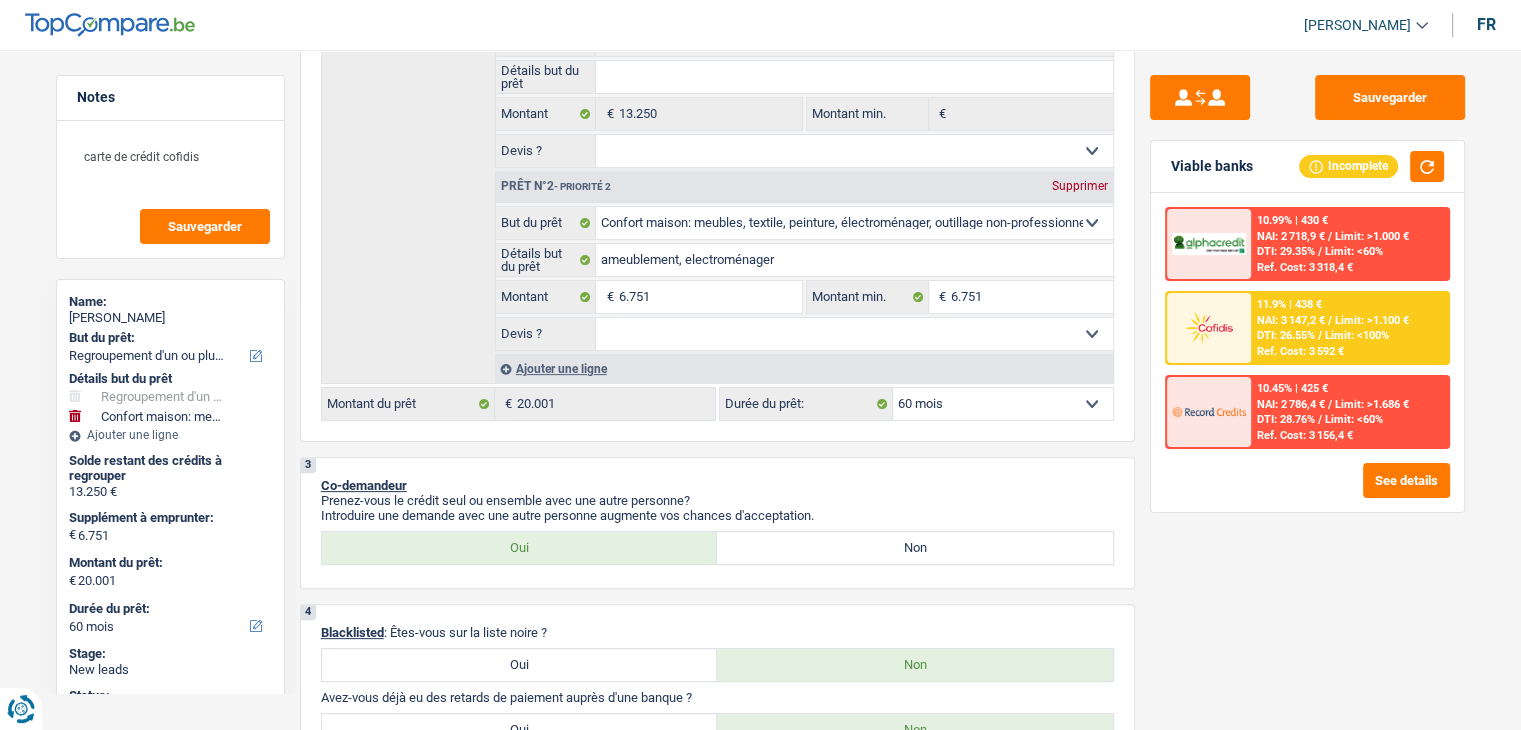 click at bounding box center (1209, 327) 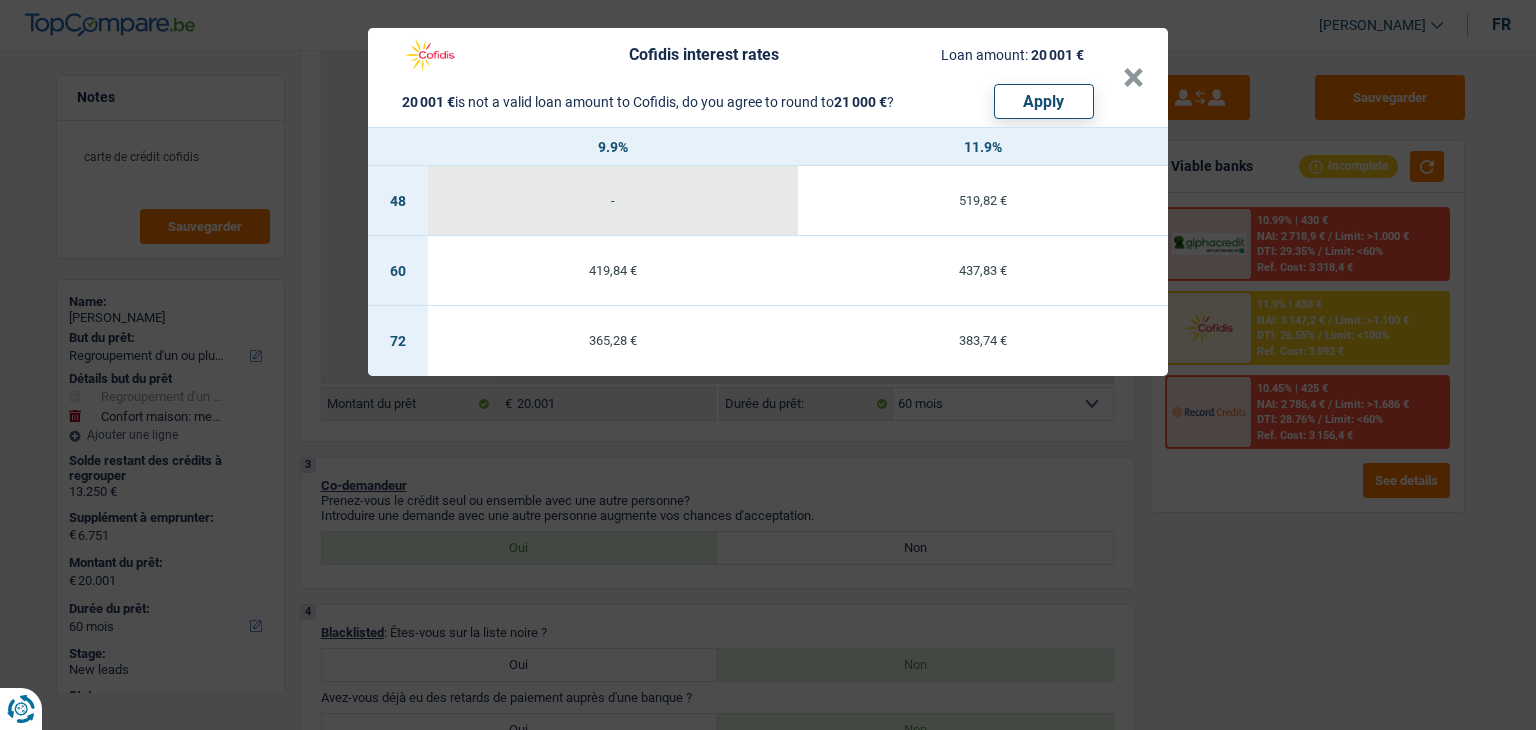 click on "Cofidis interest rates
Loan amount:
20 001 €
20 001 €  is not a valid loan amount to Cofidis, do you agree to round to  21 000 € ?
Apply
×
9.9%
11.9%
48
-
519,82 €
60
419,84 €
437,83 €
72
365,28 €
383,74 €" at bounding box center (768, 365) 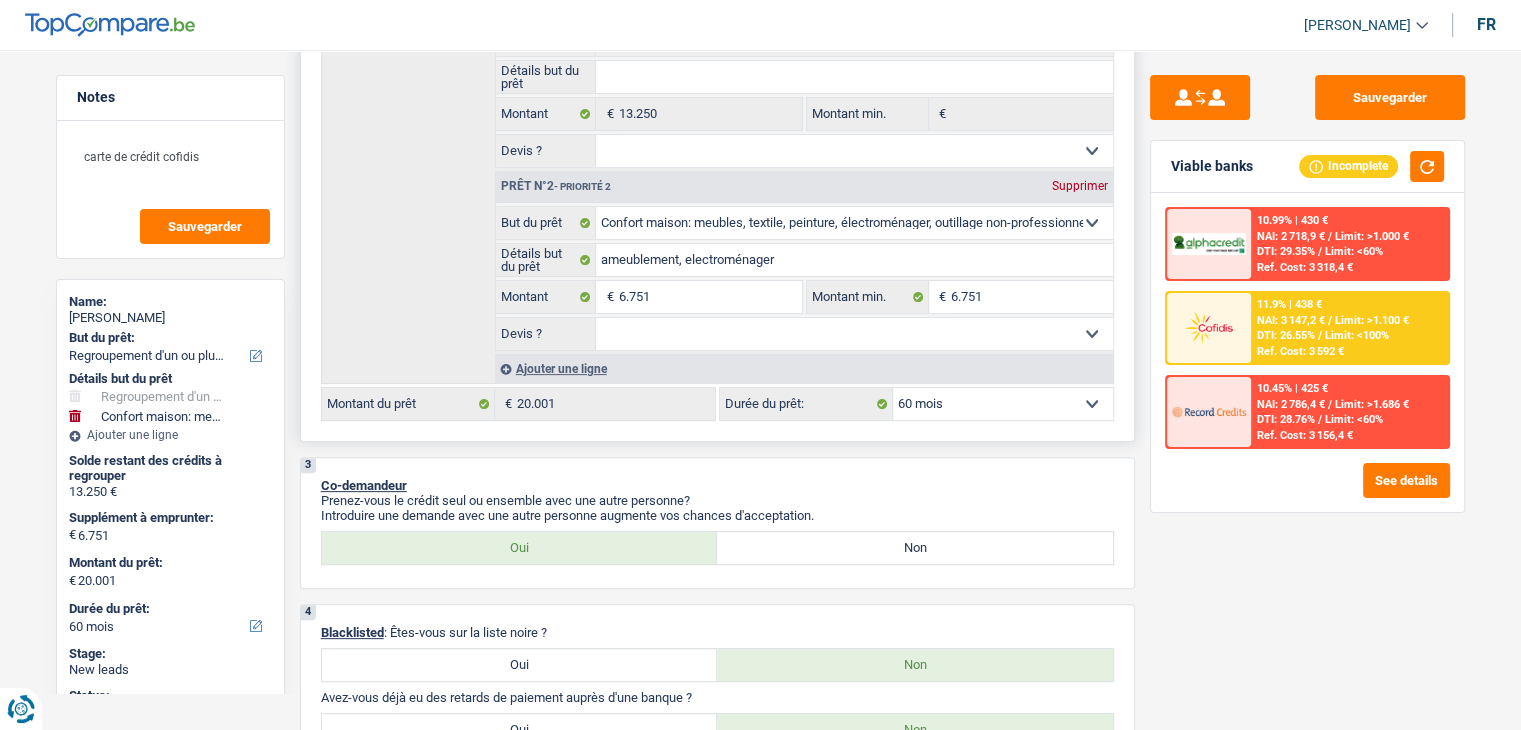 click on "12 mois 18 mois 24 mois 30 mois 36 mois 42 mois 48 mois 60 mois 72 mois 84 mois 96 mois 120 mois
Sélectionner une option" at bounding box center (1003, 404) 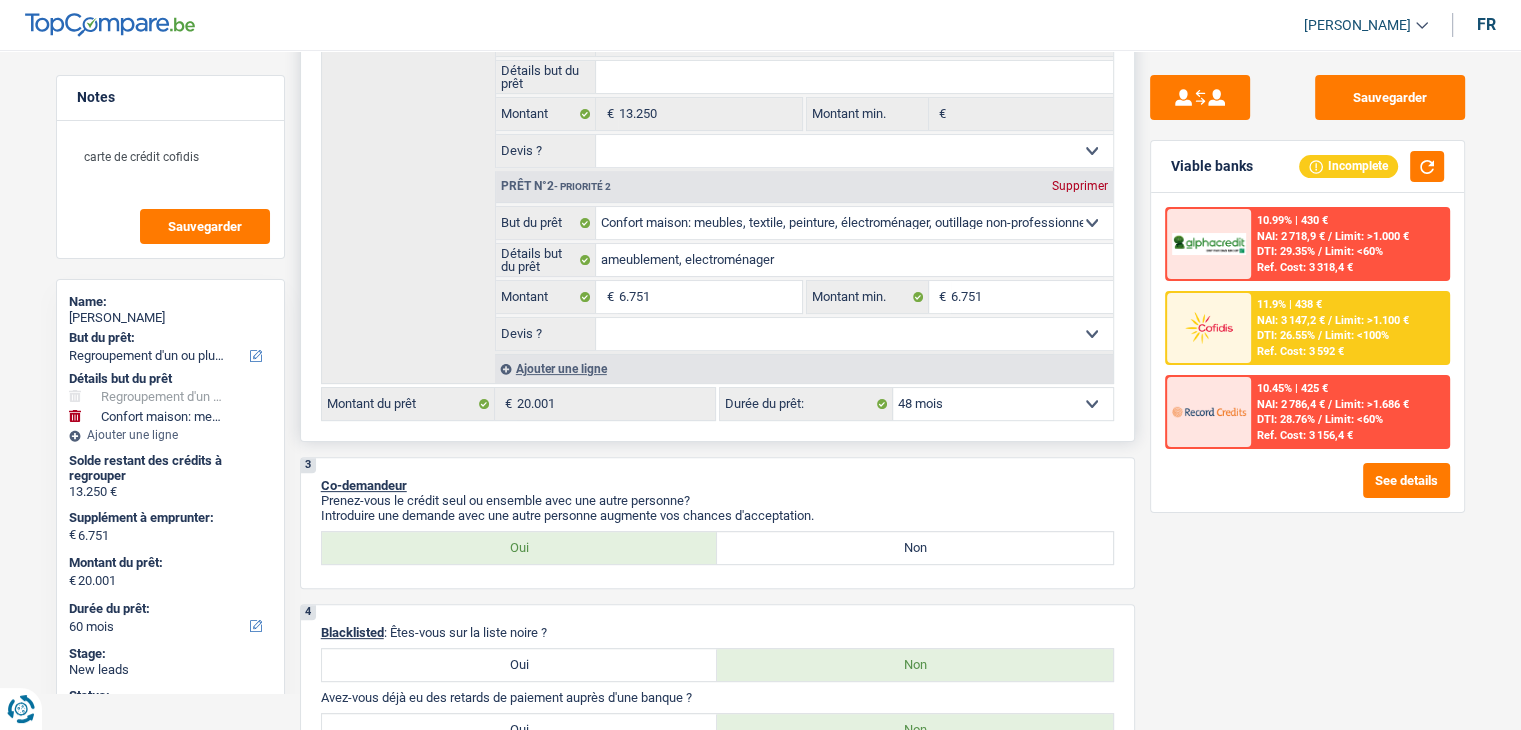click on "12 mois 18 mois 24 mois 30 mois 36 mois 42 mois 48 mois 60 mois 72 mois 84 mois 96 mois 120 mois
Sélectionner une option" at bounding box center [1003, 404] 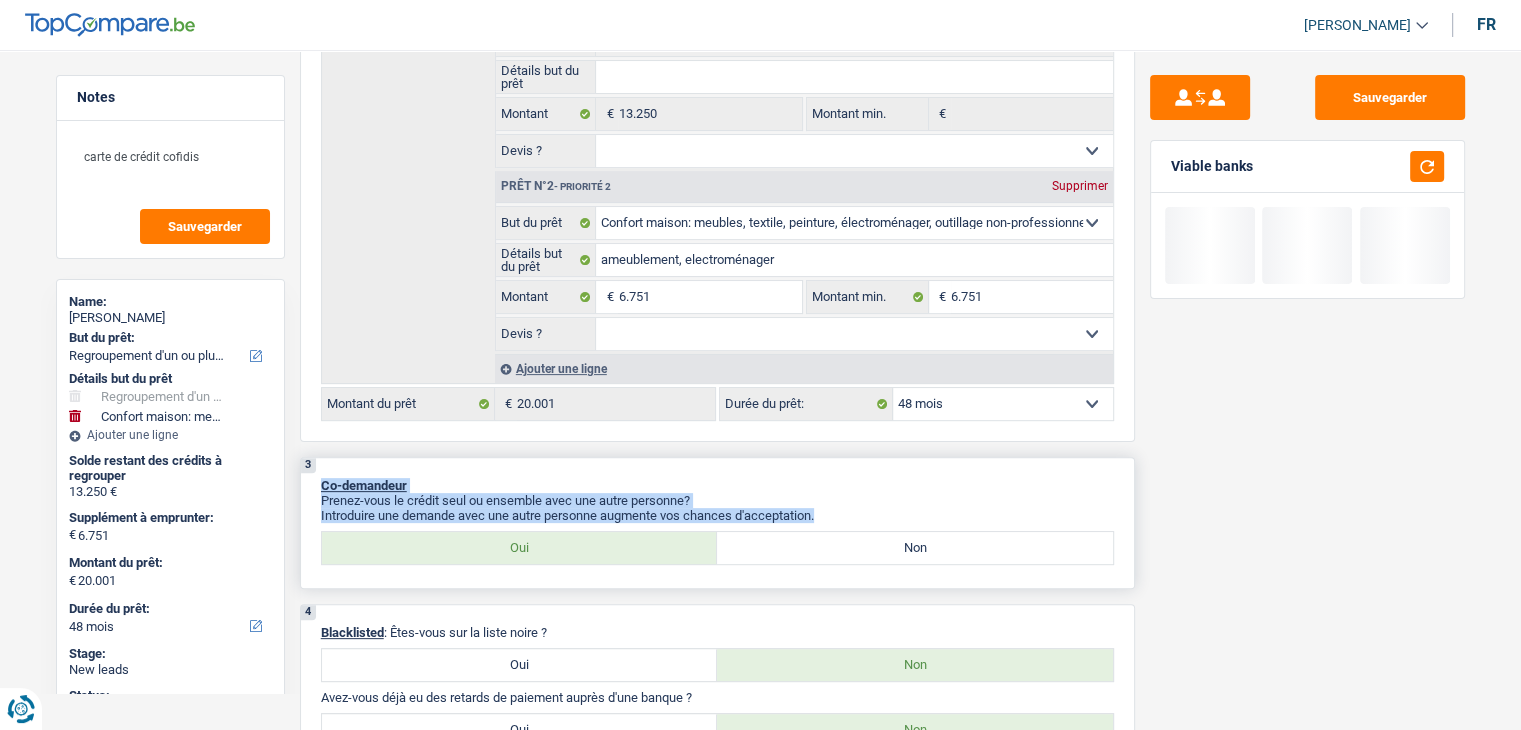 drag, startPoint x: 830, startPoint y: 515, endPoint x: 312, endPoint y: 483, distance: 518.9875 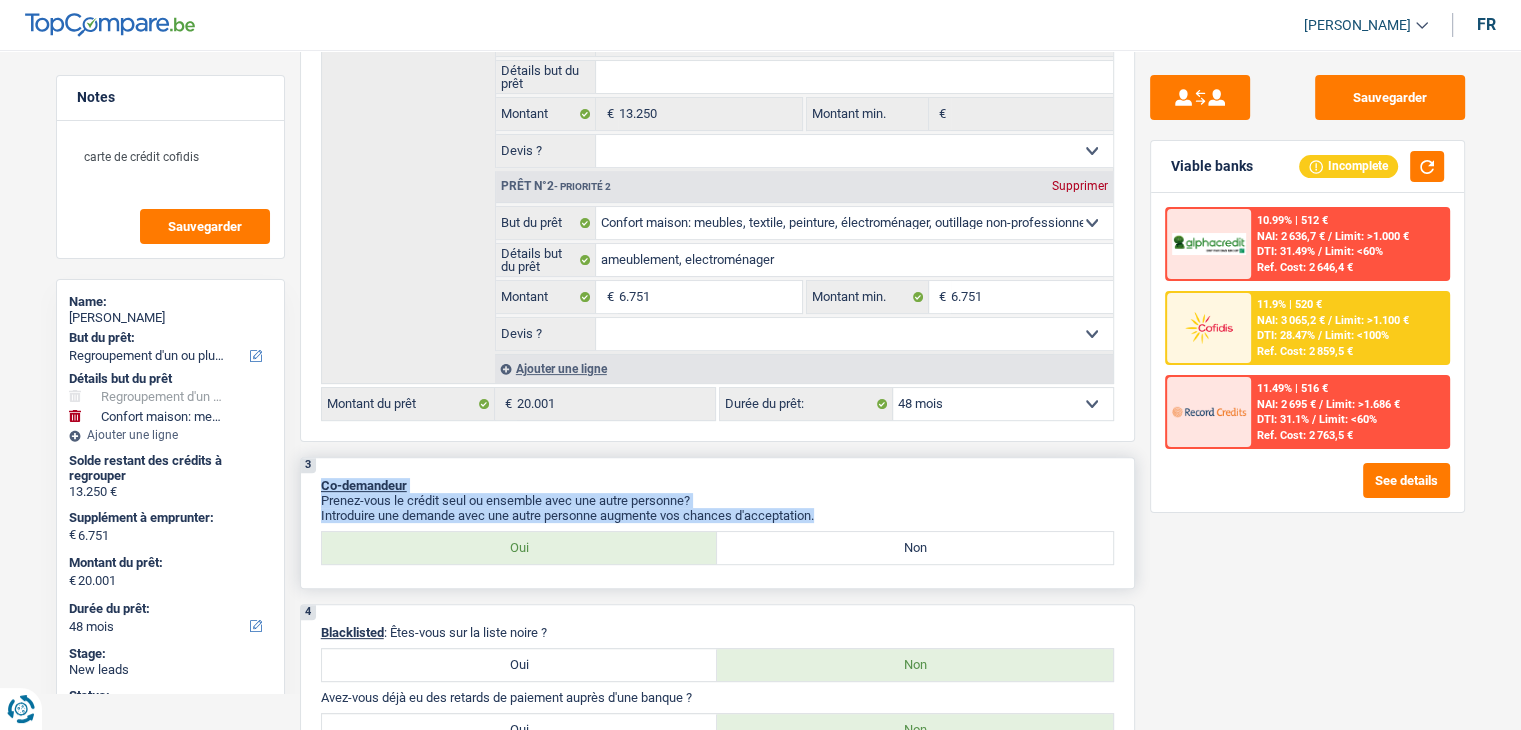 click on "3   Co-demandeur   Prenez-vous le crédit seul ou ensemble avec une autre personne?  Introduire une demande avec une autre personne augmente vos chances d'acceptation.
Oui
Non" at bounding box center [717, 523] 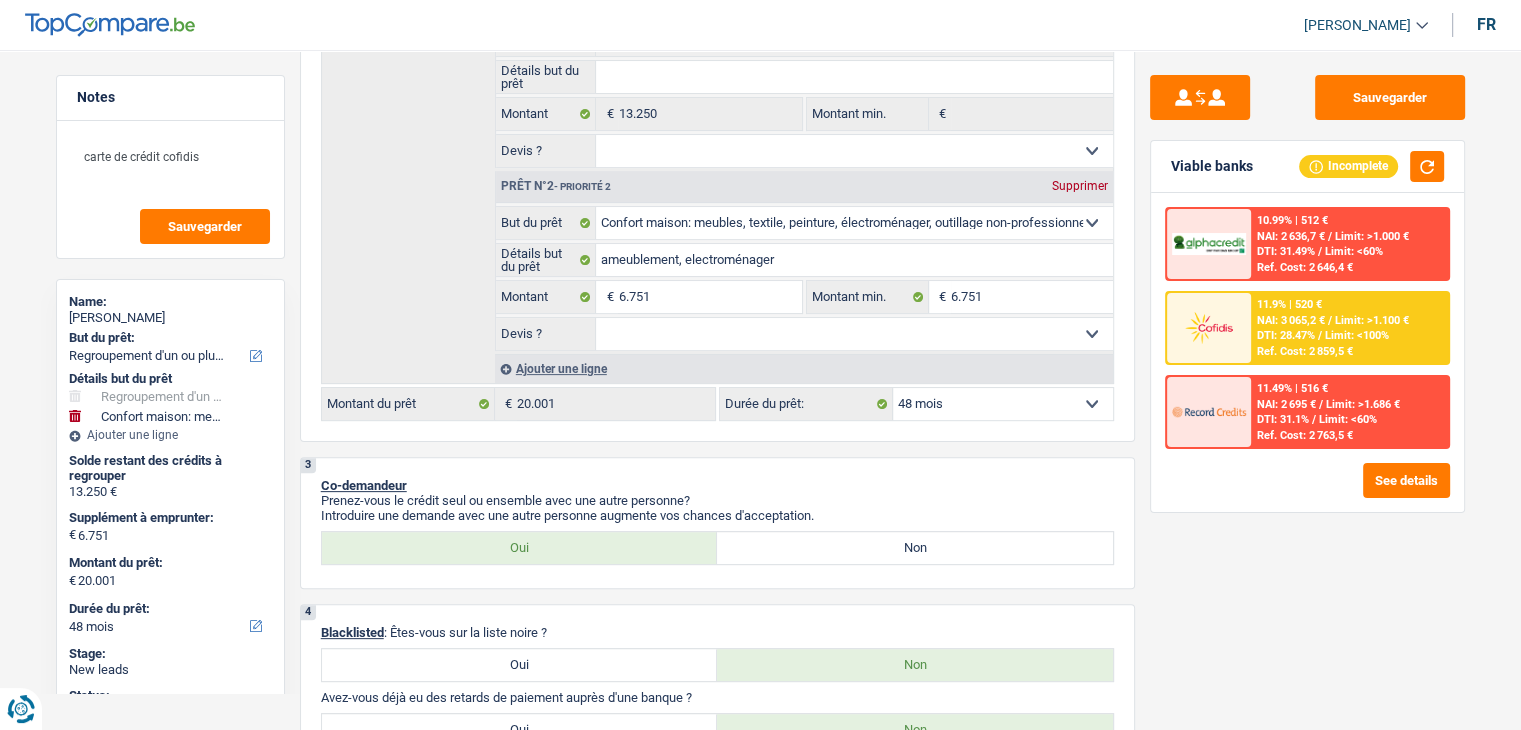 click on "Ref. Cost: 2 859,5 €" at bounding box center (1305, 351) 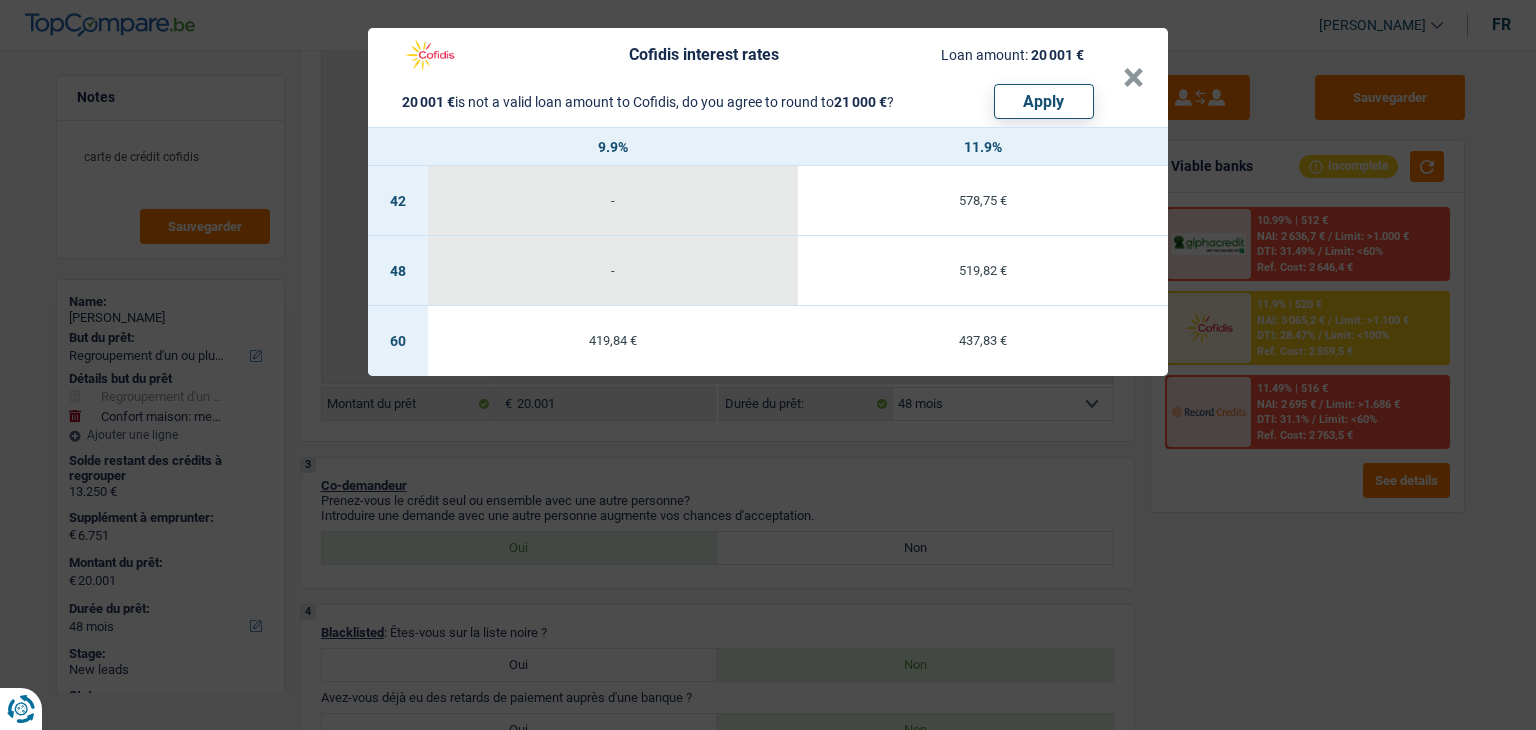 click on "Cofidis interest rates
Loan amount:
20 001 €
20 001 €  is not a valid loan amount to Cofidis, do you agree to round to  21 000 € ?
Apply
×
9.9%
11.9%
42
-
578,75 €
48
-
519,82 €
60
419,84 €
437,83 €" at bounding box center [768, 365] 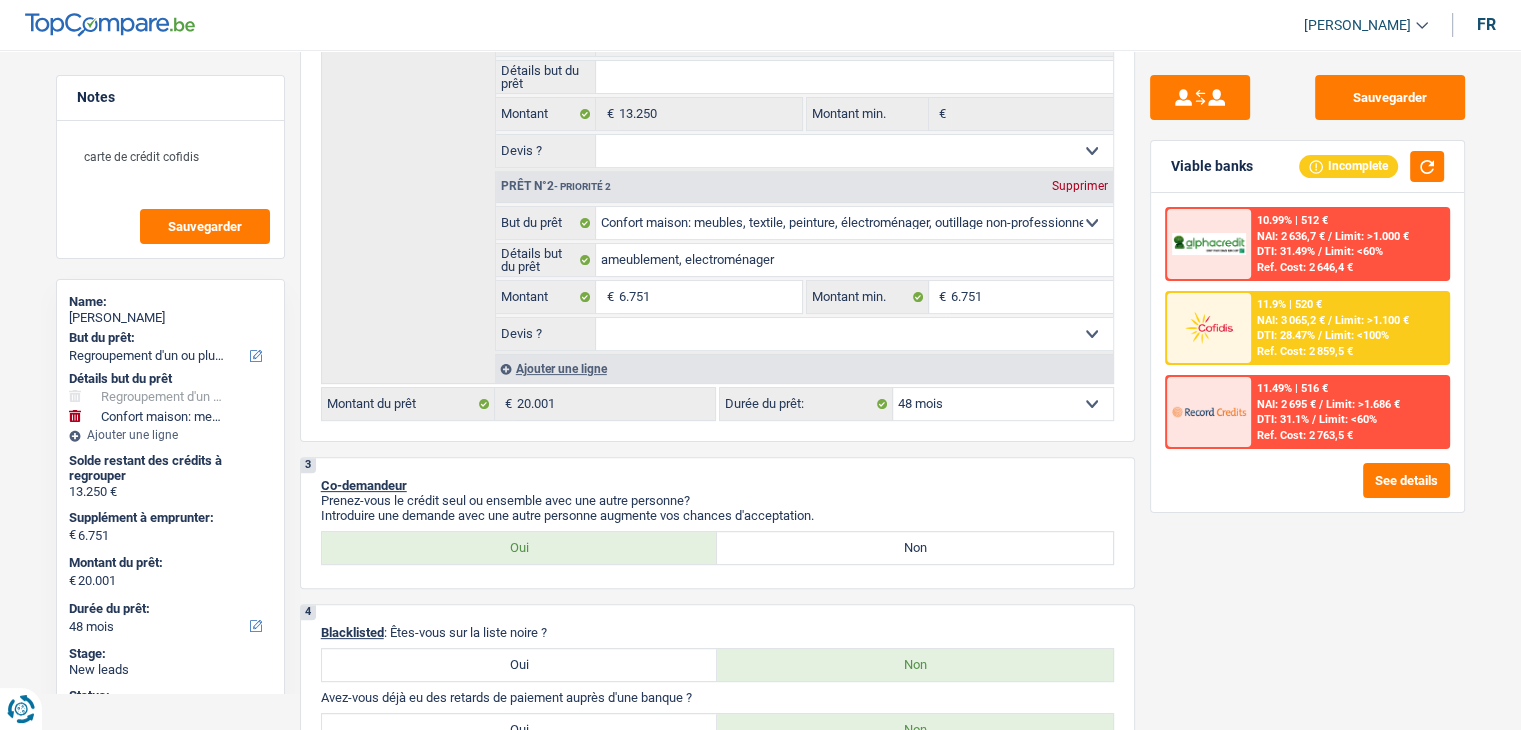 click on "NAI: 3 065,2 €" at bounding box center (1291, 320) 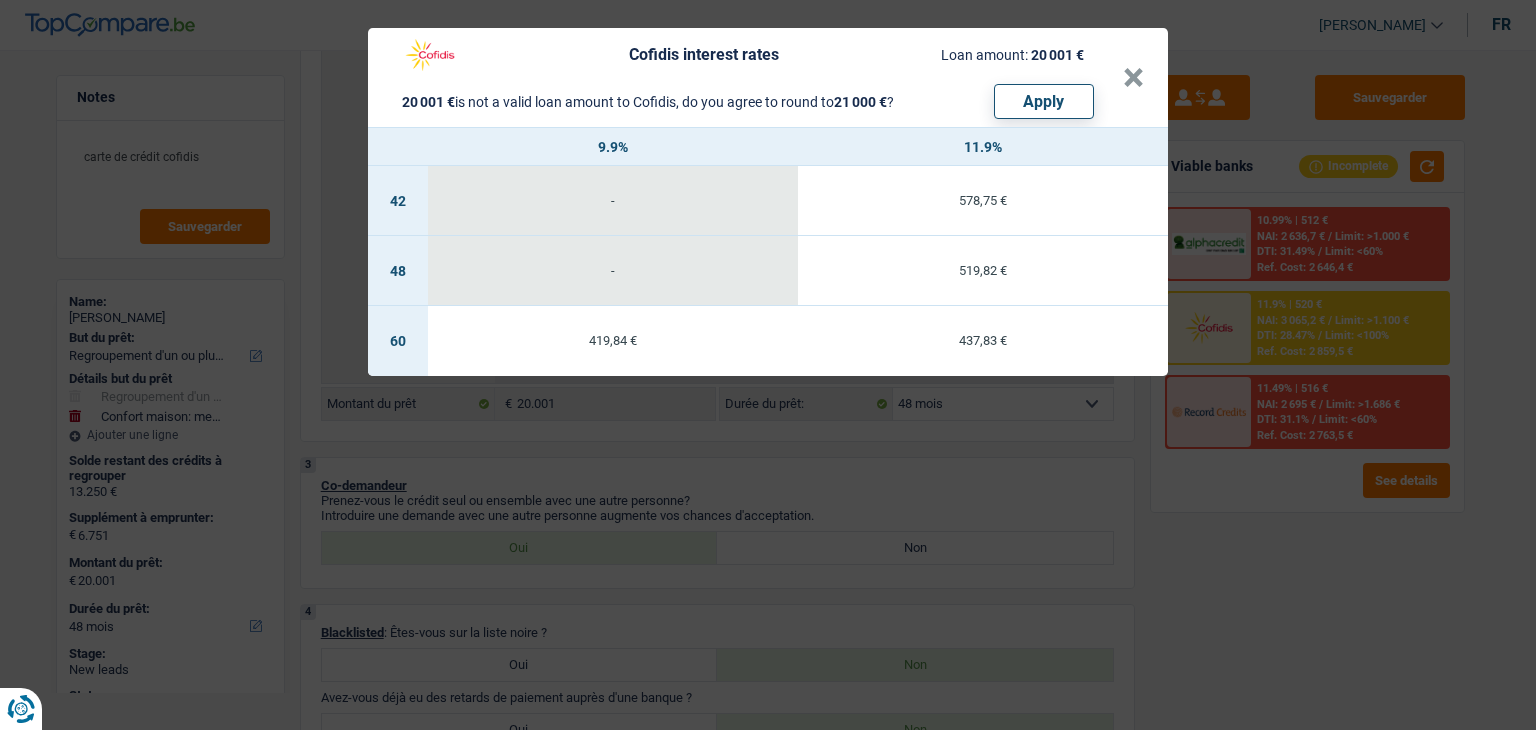 click on "519,82 €" at bounding box center [983, 271] 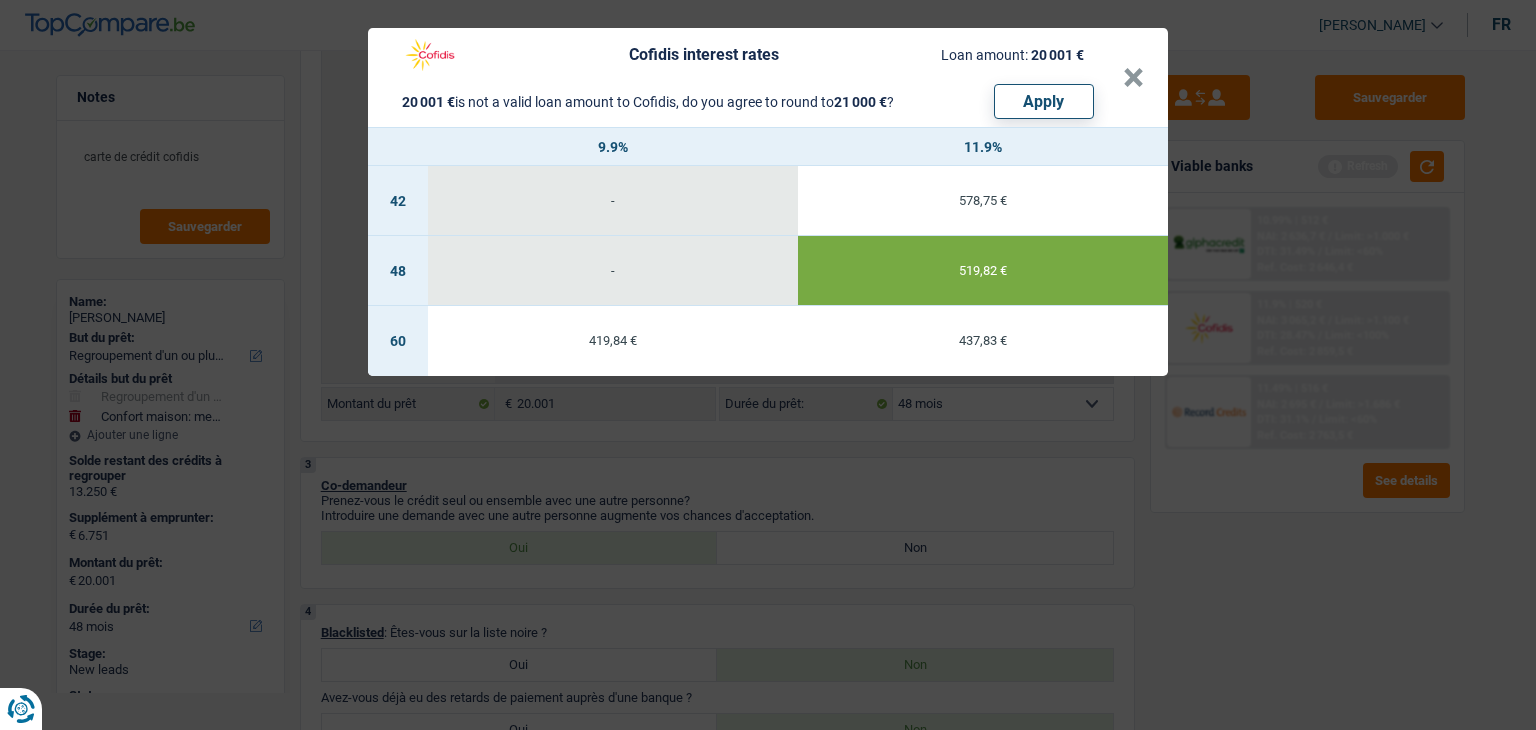 click on "Cofidis interest rates
Loan amount:
20 001 €
20 001 €  is not a valid loan amount to Cofidis, do you agree to round to  21 000 € ?
Apply
×
9.9%
11.9%
42
-
578,75 €
48
-
519,82 €
60
419,84 €
437,83 €" at bounding box center (768, 365) 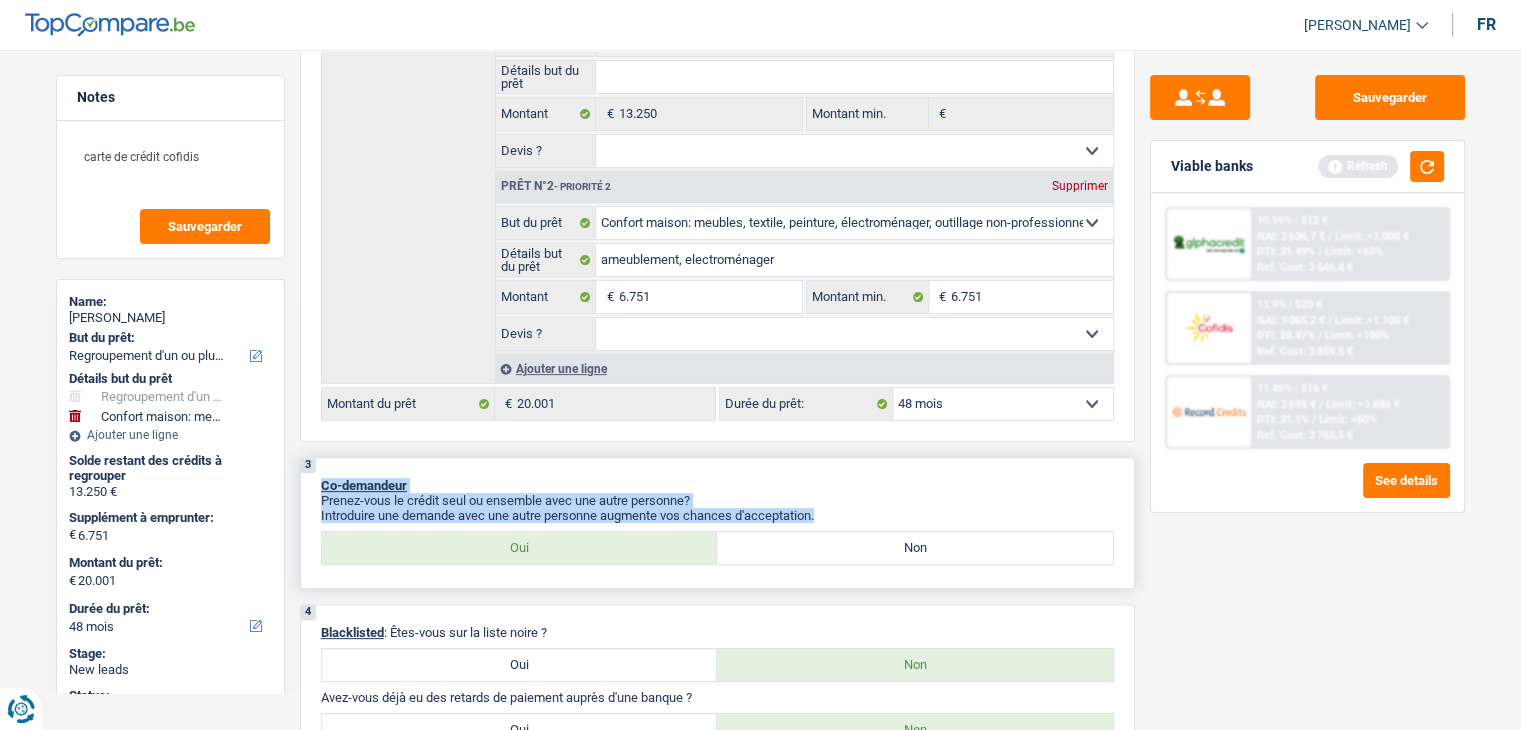 drag, startPoint x: 829, startPoint y: 513, endPoint x: 318, endPoint y: 471, distance: 512.72314 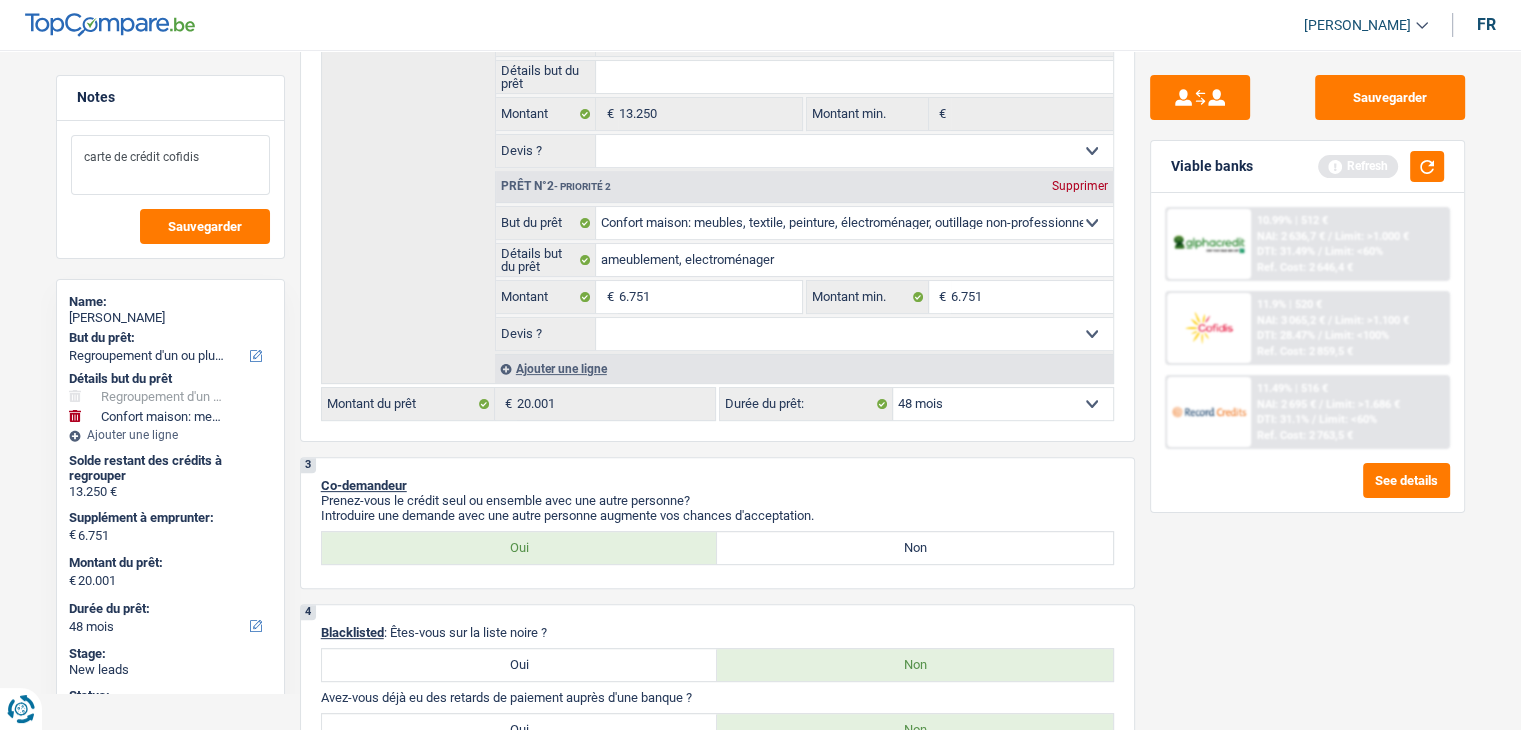 click on "carte de crédit cofidis" at bounding box center (170, 165) 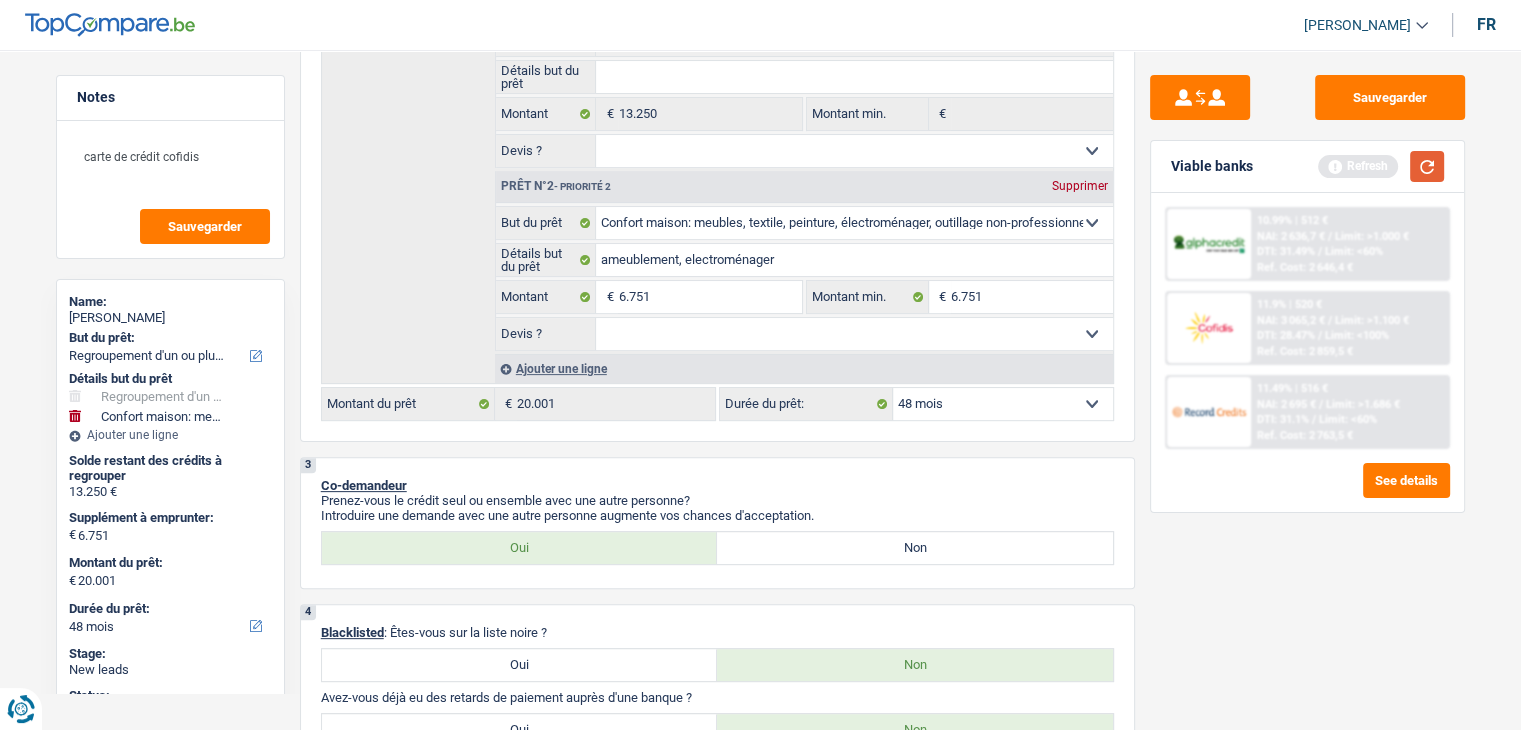 click at bounding box center [1427, 166] 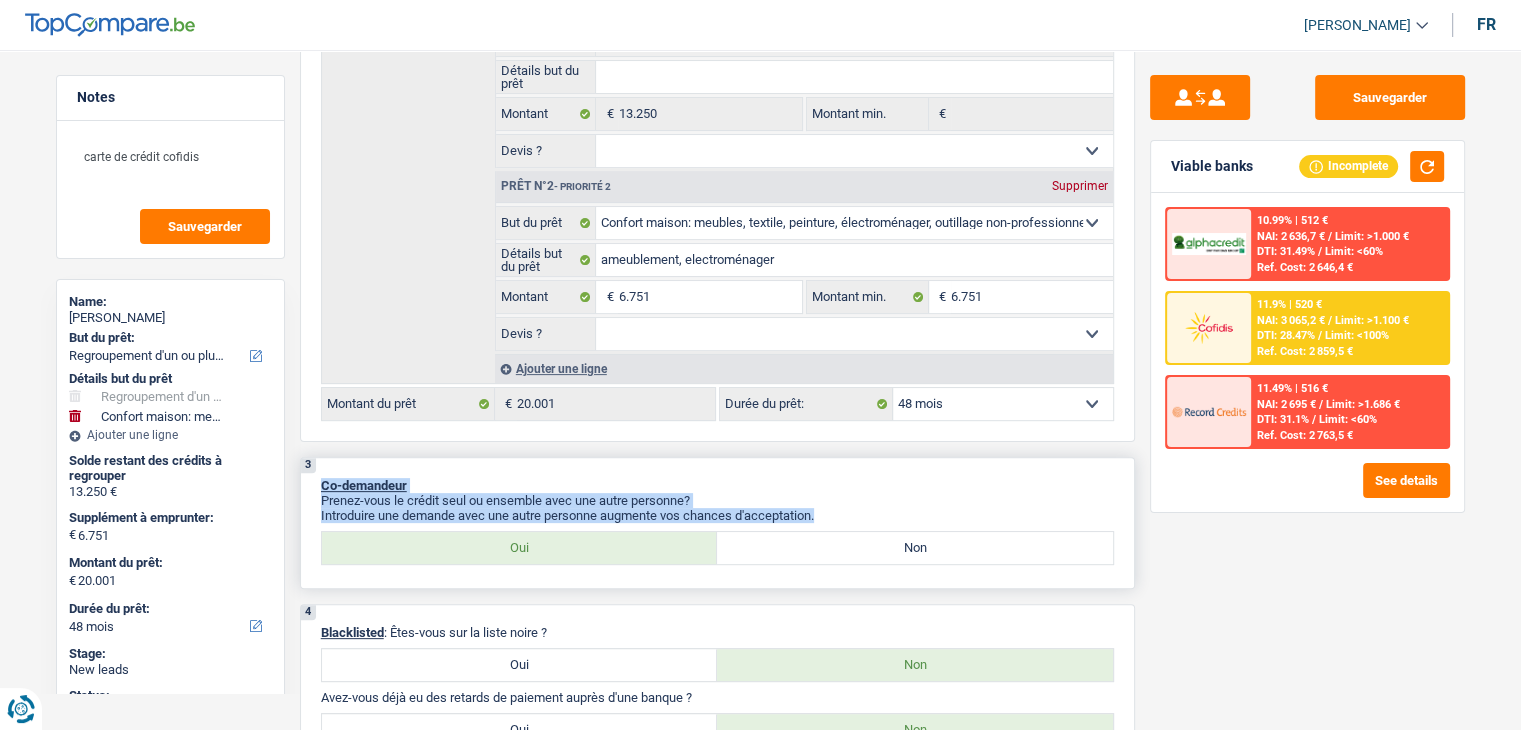 drag, startPoint x: 828, startPoint y: 515, endPoint x: 311, endPoint y: 478, distance: 518.32227 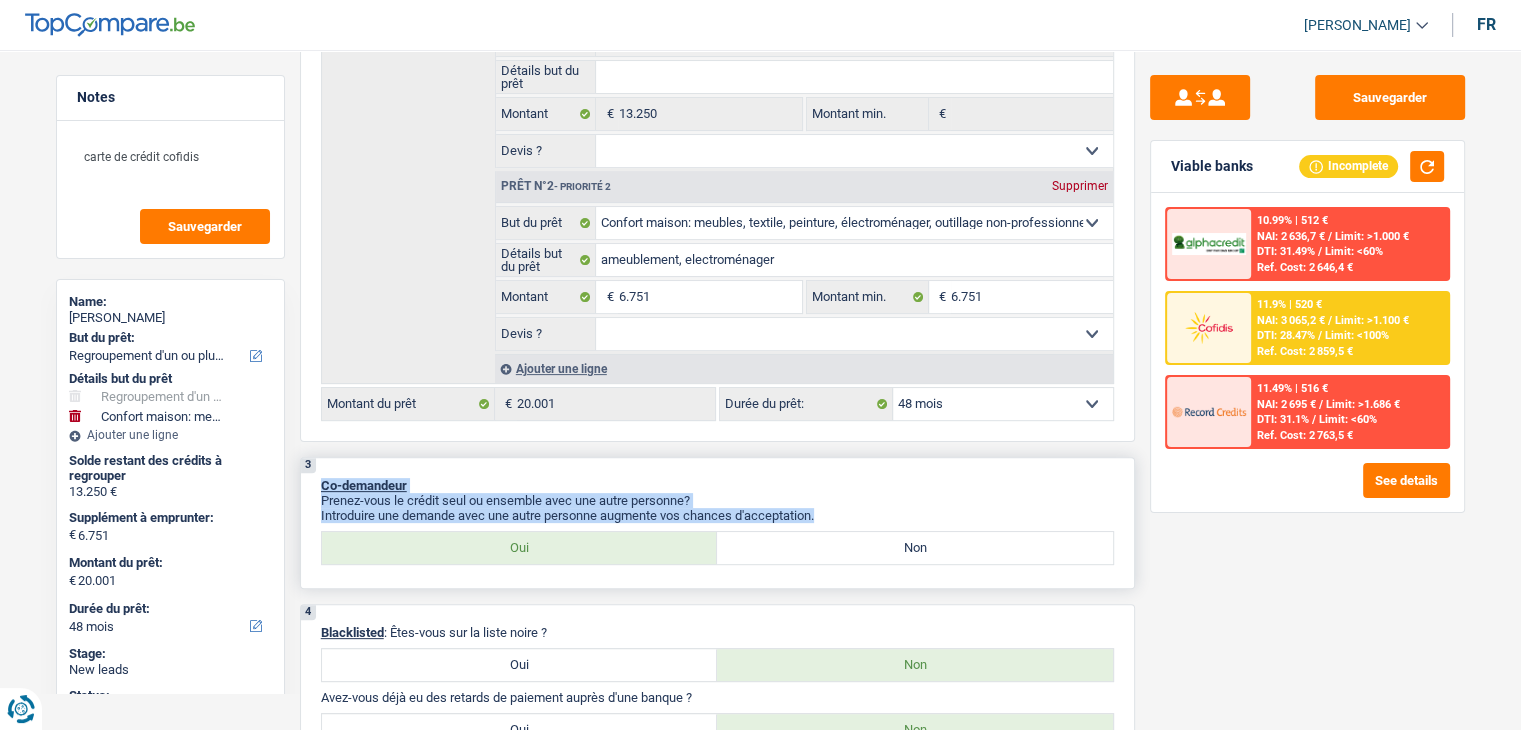 drag, startPoint x: 830, startPoint y: 505, endPoint x: 319, endPoint y: 469, distance: 512.26654 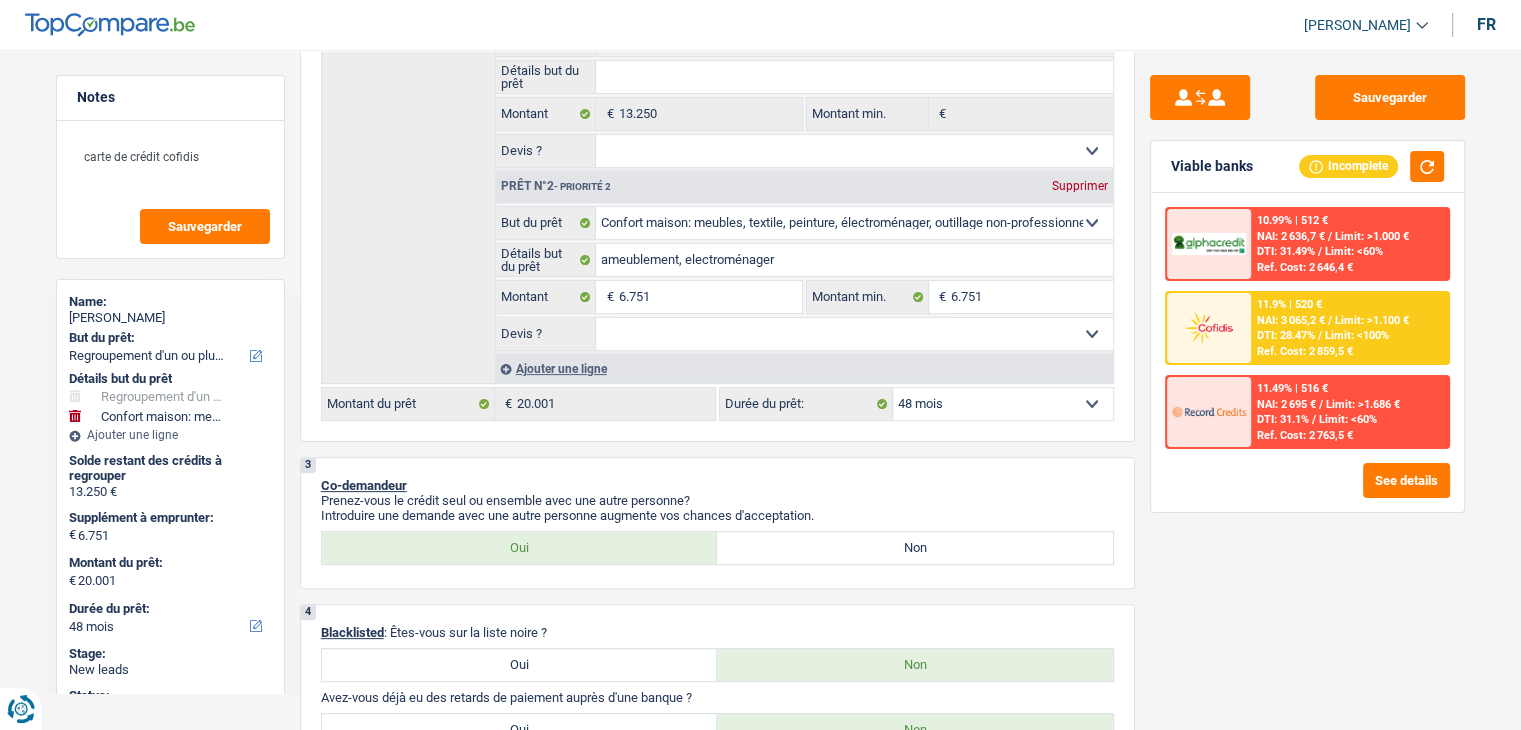 click on "DTI: 28.47%" at bounding box center (1286, 335) 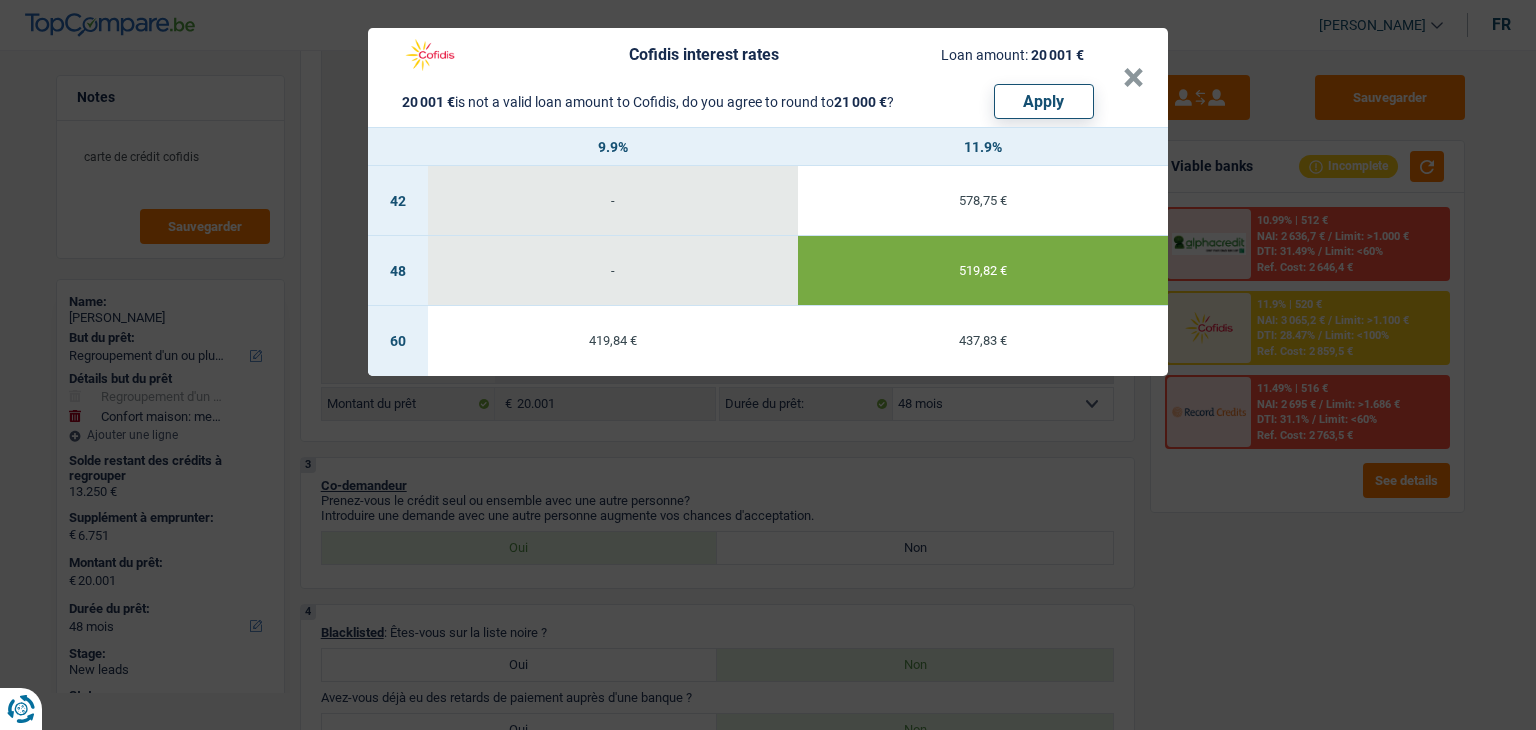 click on "Cofidis interest rates
Loan amount:
20 001 €
20 001 €  is not a valid loan amount to Cofidis, do you agree to round to  21 000 € ?
Apply
×
9.9%
11.9%
42
-
578,75 €
48
-
519,82 €
60
419,84 €
437,83 €" at bounding box center [768, 365] 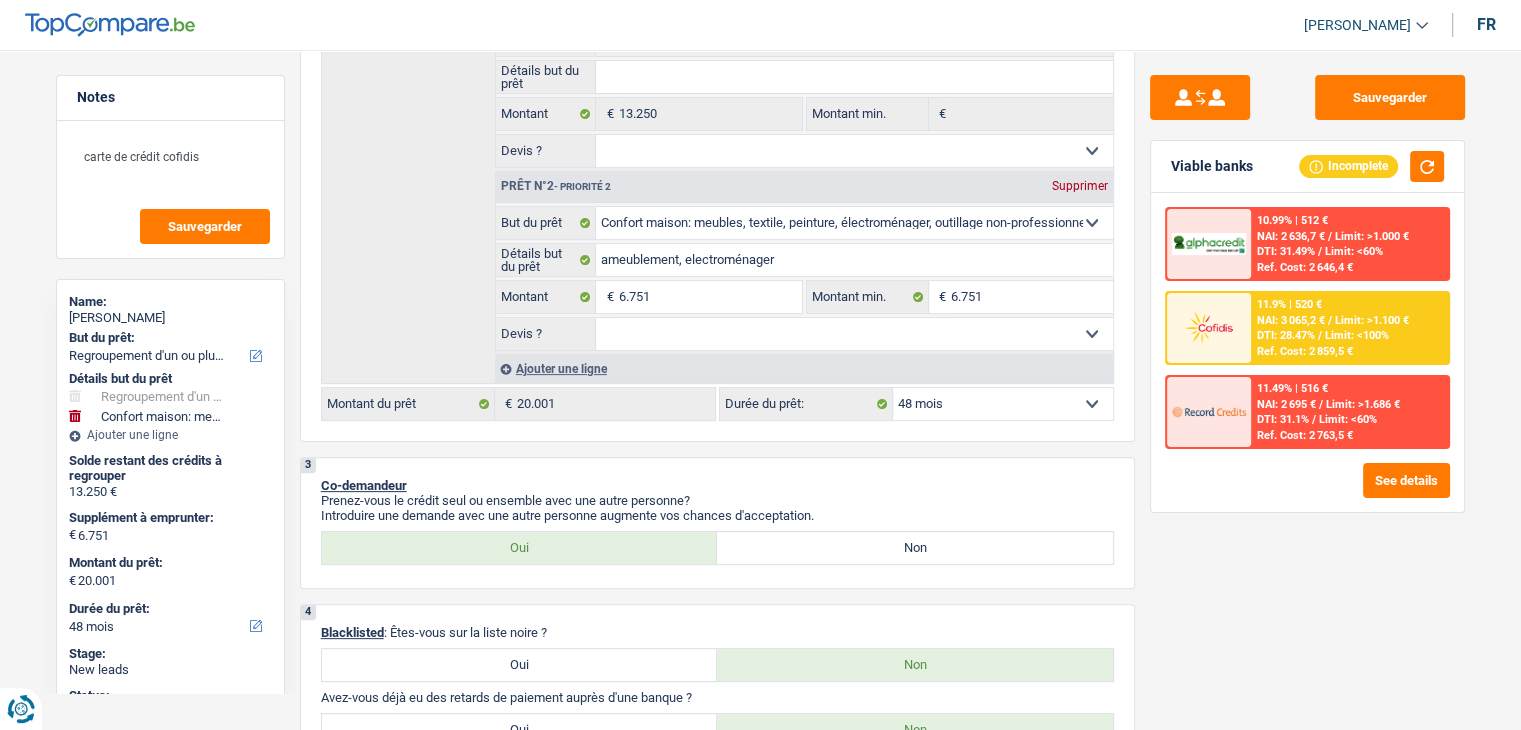 click on "11.9% | 520 €
NAI: 3 065,2 €
/
Limit: >1.100 €
DTI: 28.47%
/
Limit: <100%
Ref. Cost: 2 859,5 €" at bounding box center (1349, 328) 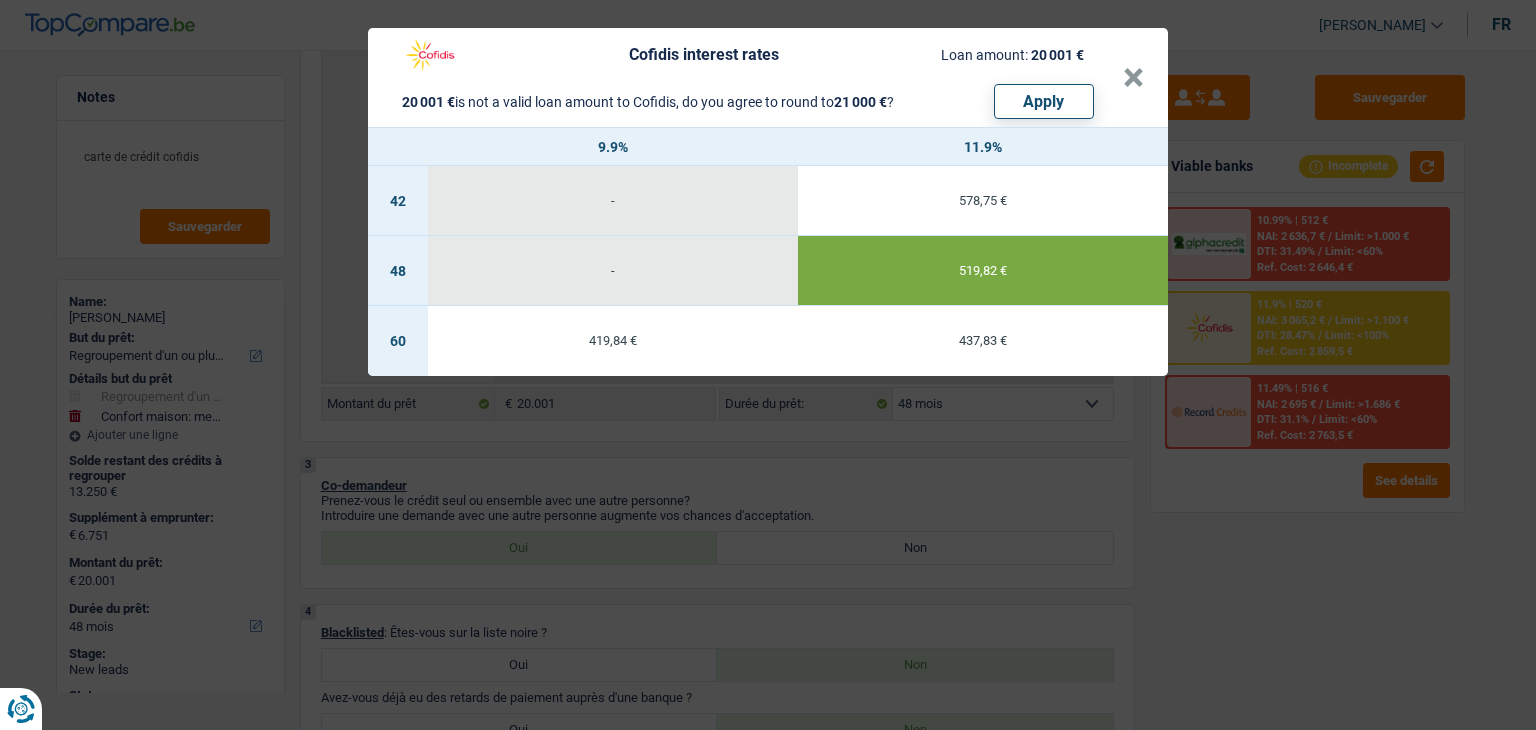 click on "Cofidis interest rates
Loan amount:
20 001 €
20 001 €  is not a valid loan amount to Cofidis, do you agree to round to  21 000 € ?
Apply
×
9.9%
11.9%
42
-
578,75 €
48
-
519,82 €
60
419,84 €
437,83 €" at bounding box center (768, 365) 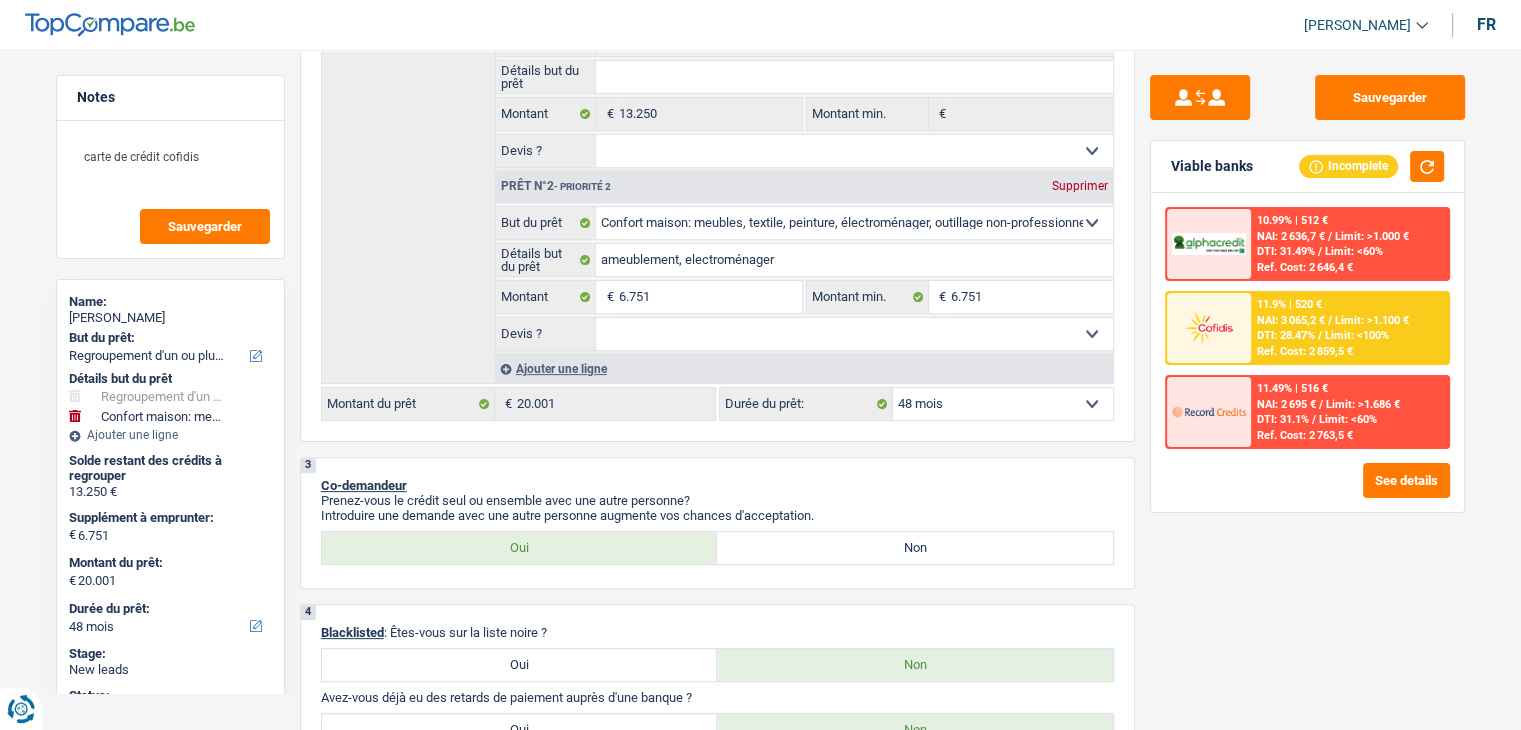 click on "11.9% | 520 €
NAI: 3 065,2 €
/
Limit: >1.100 €
DTI: 28.47%
/
Limit: <100%
Ref. Cost: 2 859,5 €" at bounding box center [1349, 328] 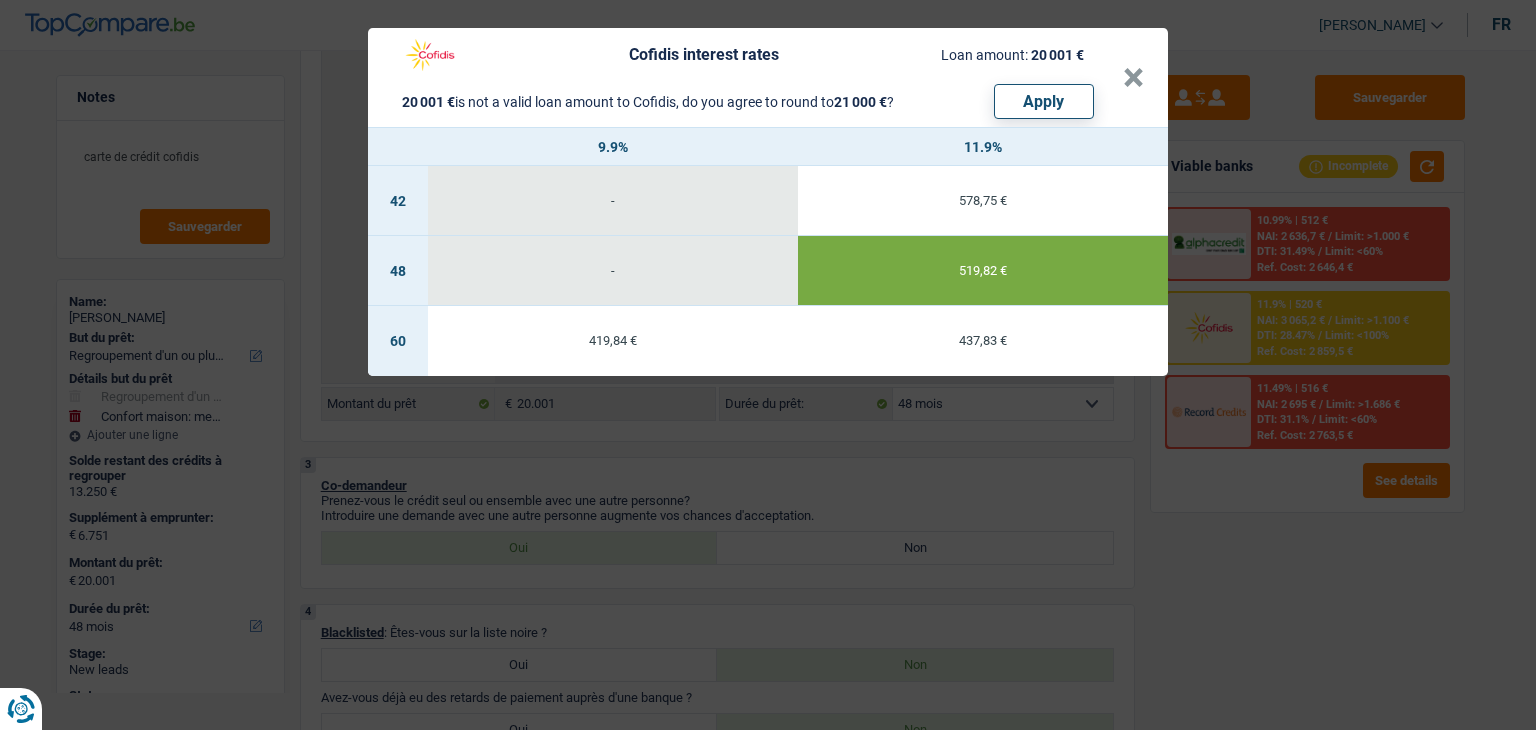 click on "Cofidis interest rates
Loan amount:
20 001 €
20 001 €  is not a valid loan amount to Cofidis, do you agree to round to  21 000 € ?
Apply
×
9.9%
11.9%
42
-
578,75 €
48
-
519,82 €
60
419,84 €
437,83 €" at bounding box center [768, 365] 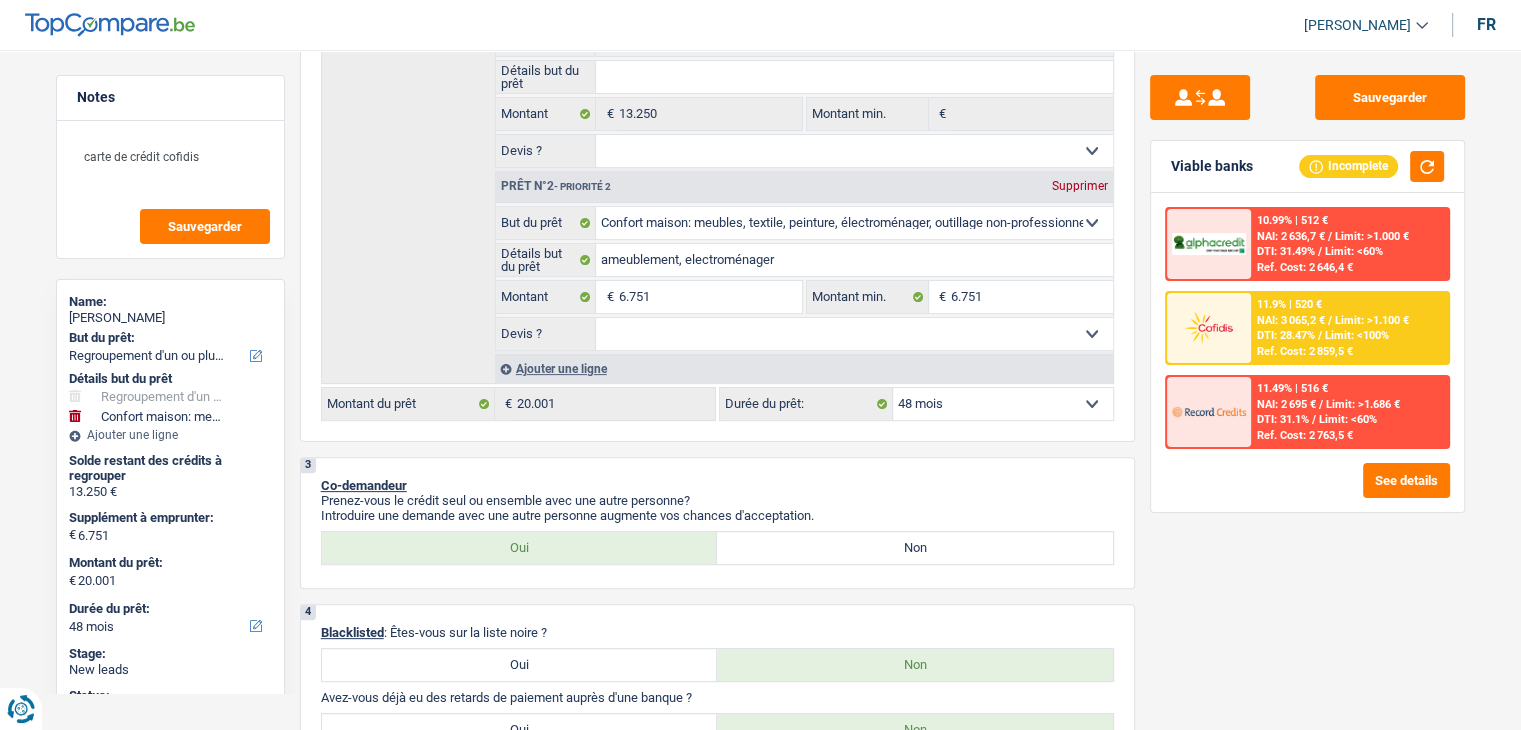 click at bounding box center [1209, 327] 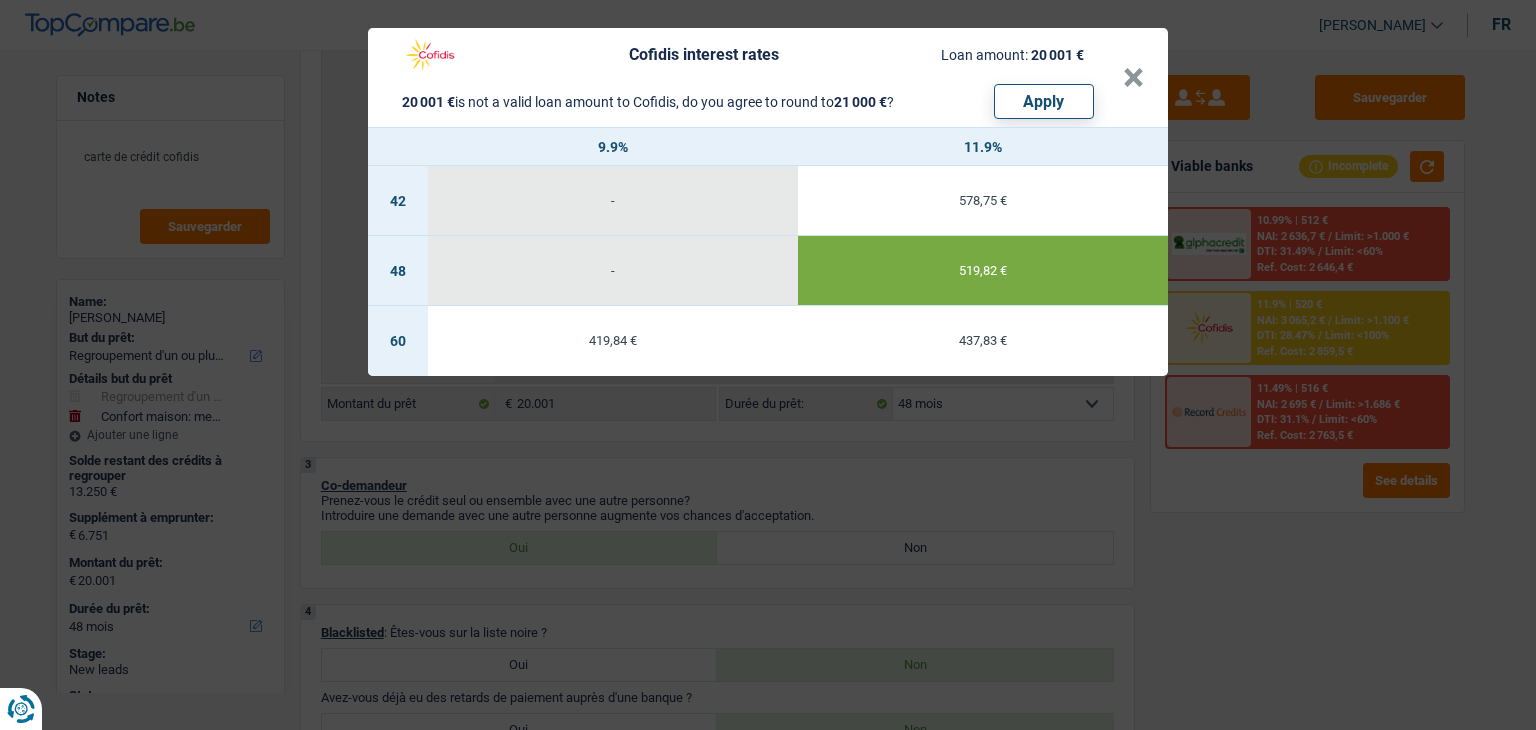 click on "Cofidis interest rates
Loan amount:
20 001 €
20 001 €  is not a valid loan amount to Cofidis, do you agree to round to  21 000 € ?
Apply
×
9.9%
11.9%
42
-
578,75 €
48
-
519,82 €
60
419,84 €
437,83 €" at bounding box center [768, 365] 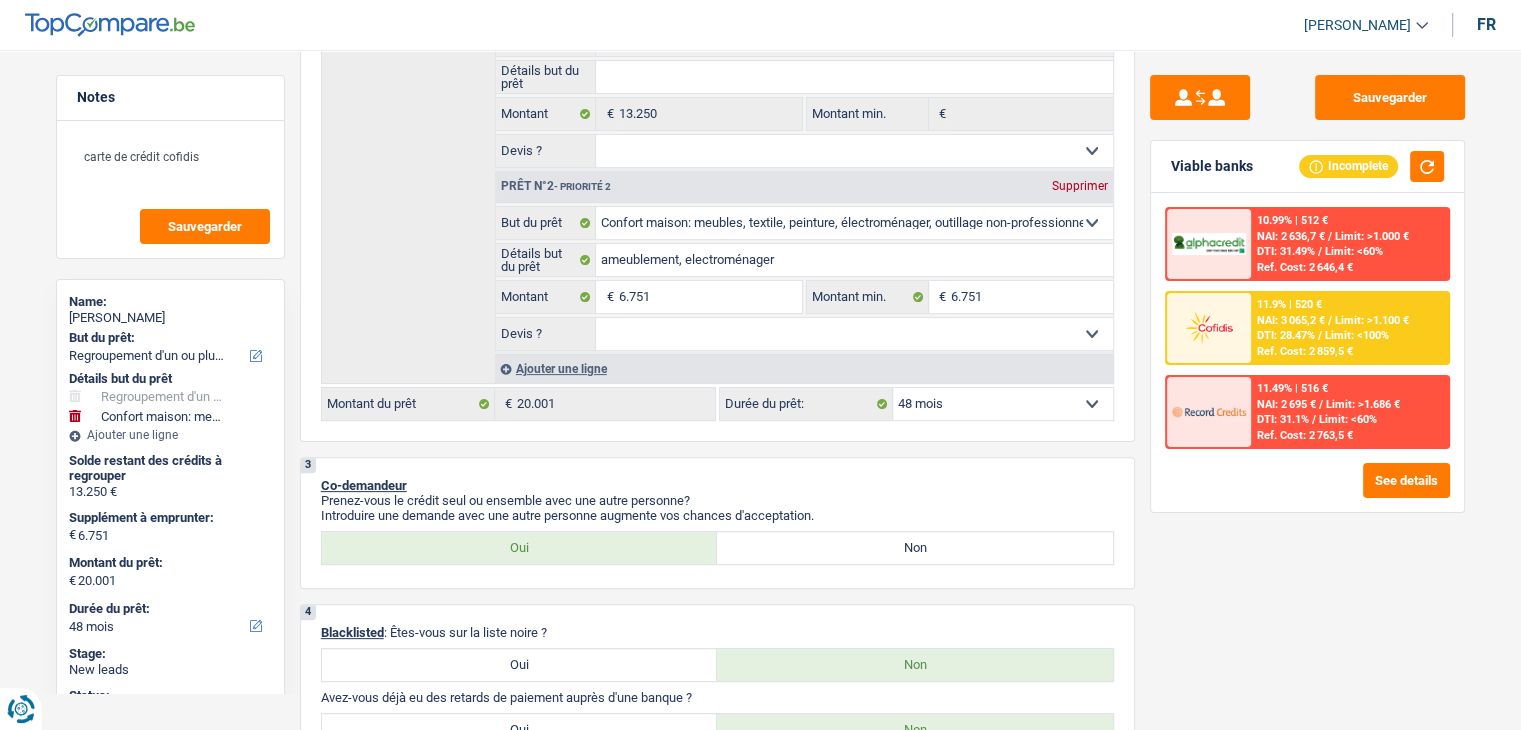 click on "NAI: 3 065,2 €" at bounding box center [1291, 320] 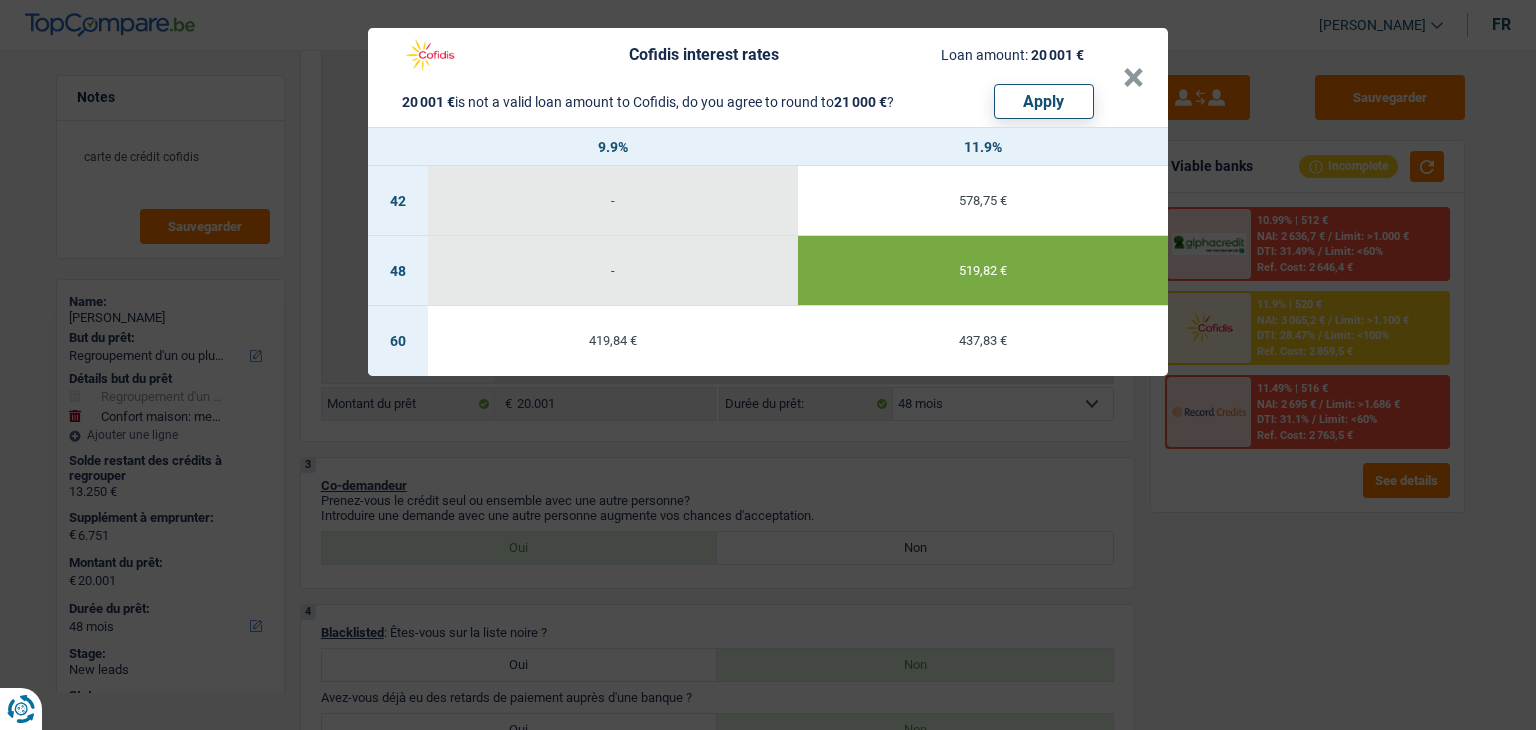 click on "Cofidis interest rates
Loan amount:
20 001 €
20 001 €  is not a valid loan amount to Cofidis, do you agree to round to  21 000 € ?
Apply
×
9.9%
11.9%
42
-
578,75 €
48
-
519,82 €
60
419,84 €
437,83 €" at bounding box center [768, 365] 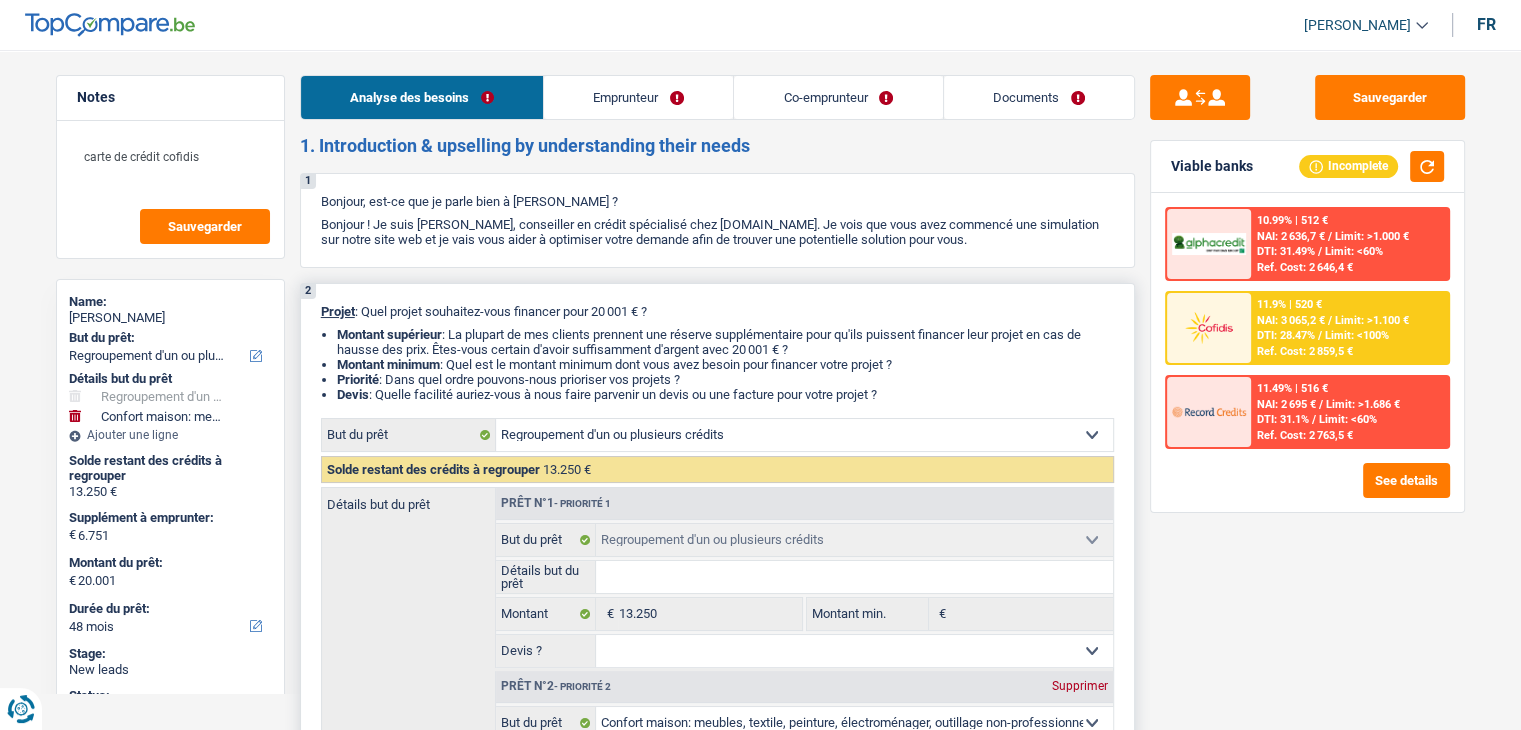 scroll, scrollTop: 0, scrollLeft: 0, axis: both 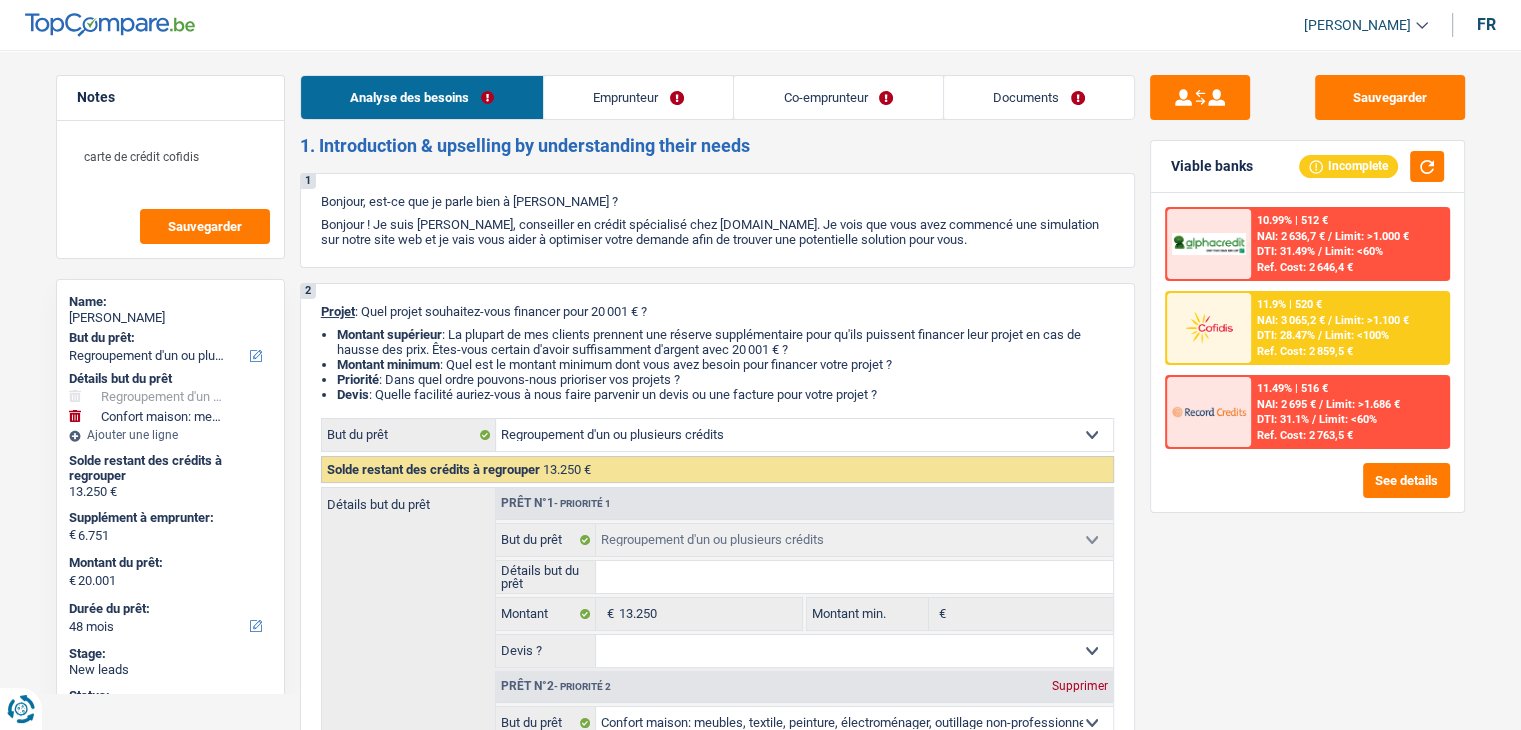 click on "Documents" at bounding box center [1039, 97] 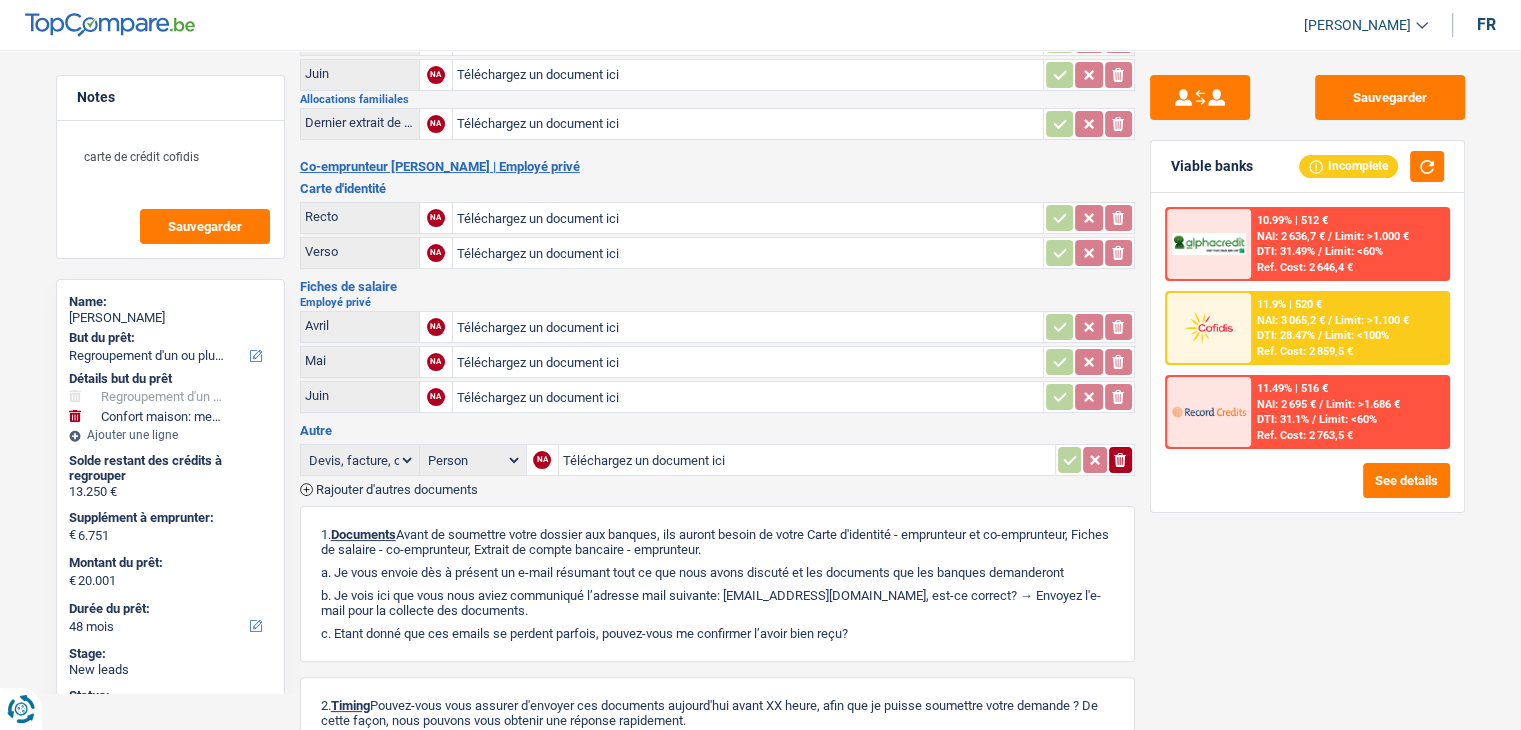 scroll, scrollTop: 400, scrollLeft: 0, axis: vertical 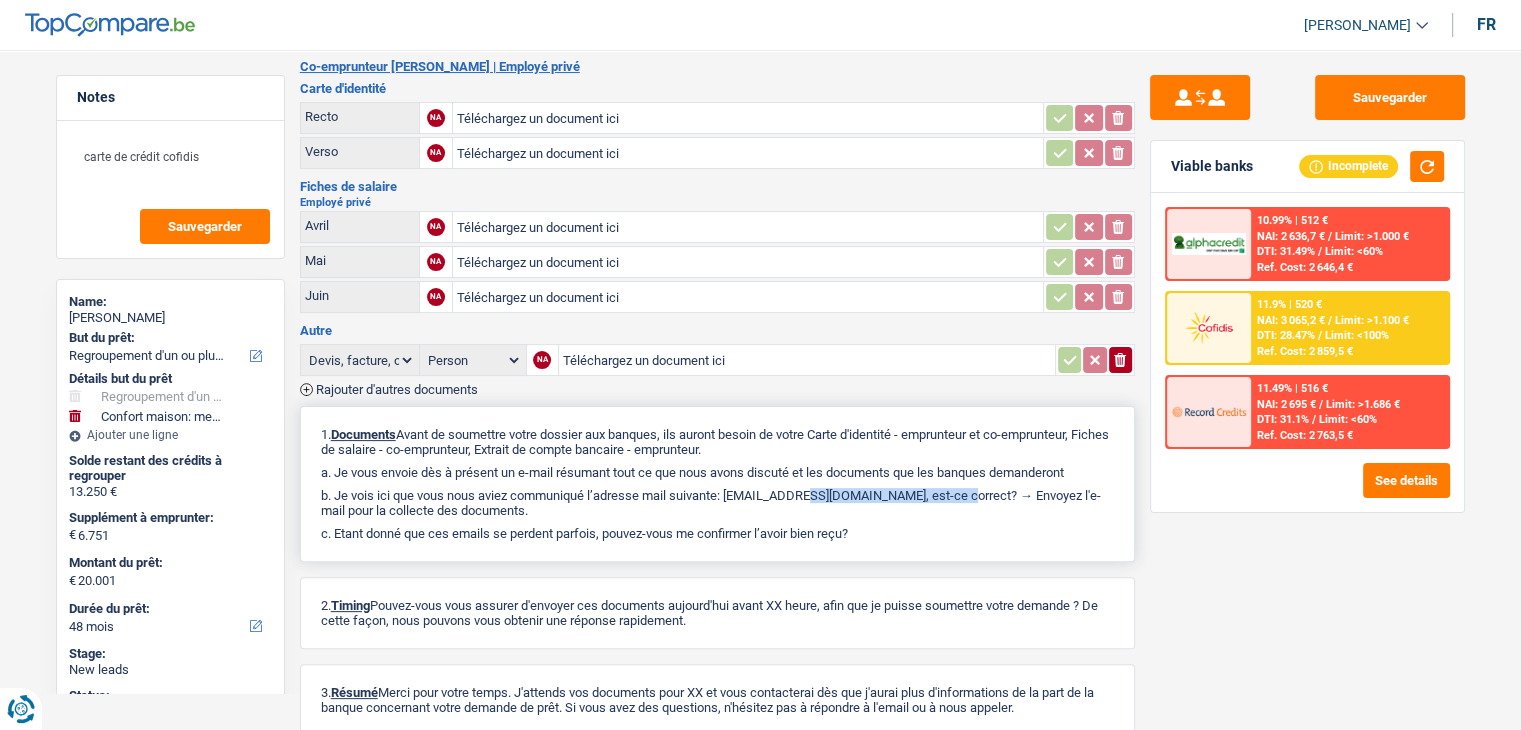 drag, startPoint x: 903, startPoint y: 481, endPoint x: 727, endPoint y: 479, distance: 176.01137 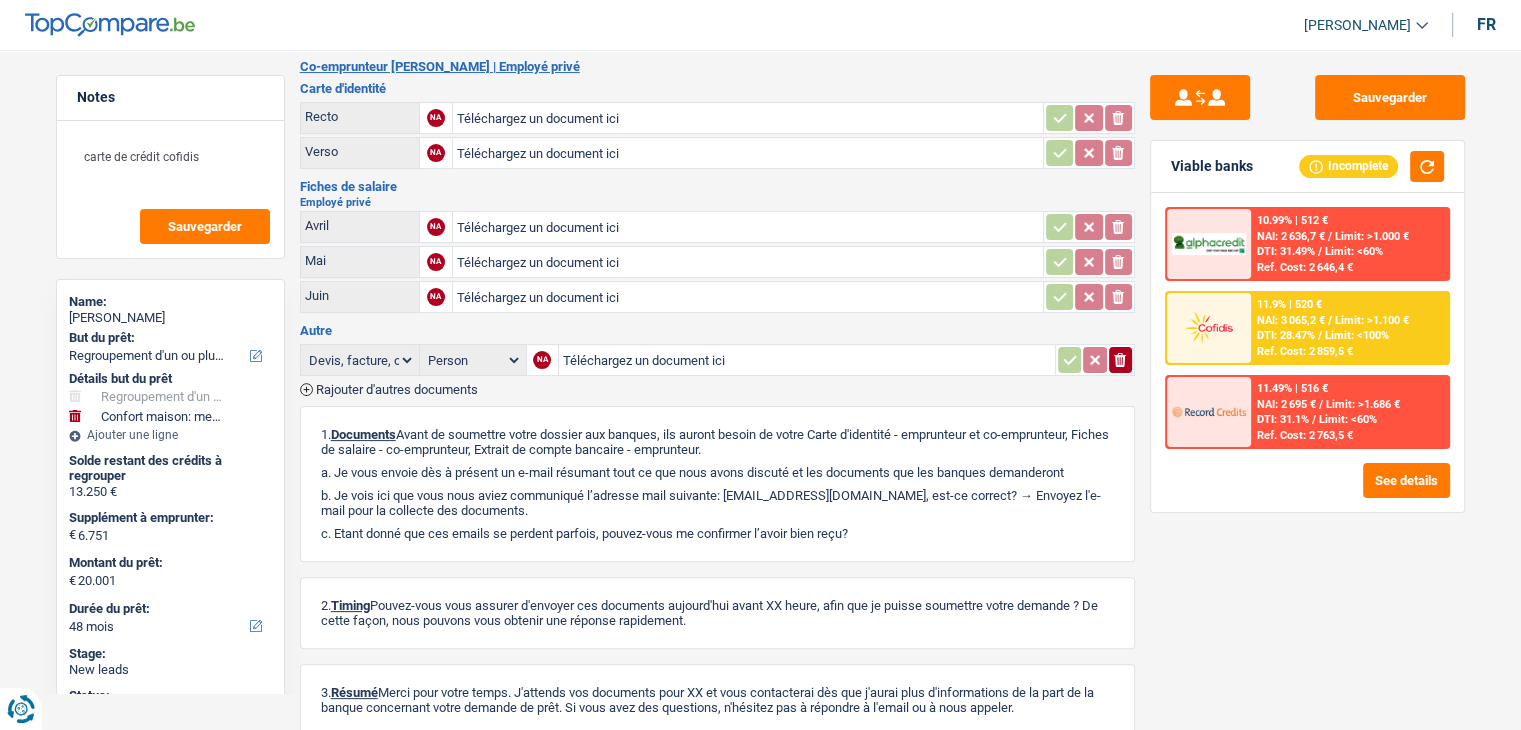 click on "11.9% | 520 €
NAI: 3 065,2 €
/
Limit: >1.100 €
DTI: 28.47%
/
Limit: <100%
Ref. Cost: 2 859,5 €" at bounding box center (1349, 328) 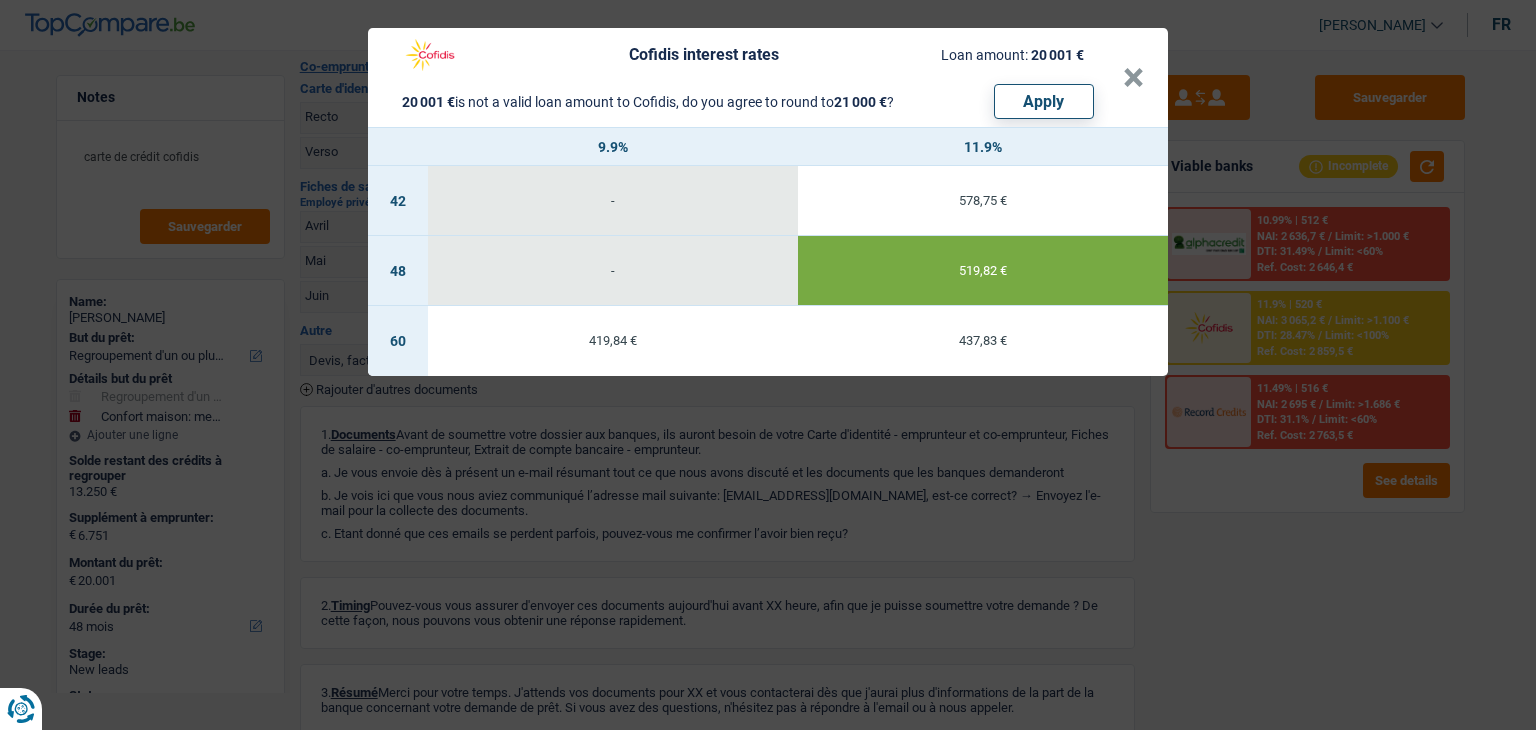click on "Cofidis interest rates
Loan amount:
20 001 €
20 001 €  is not a valid loan amount to Cofidis, do you agree to round to  21 000 € ?
Apply" at bounding box center (757, 77) 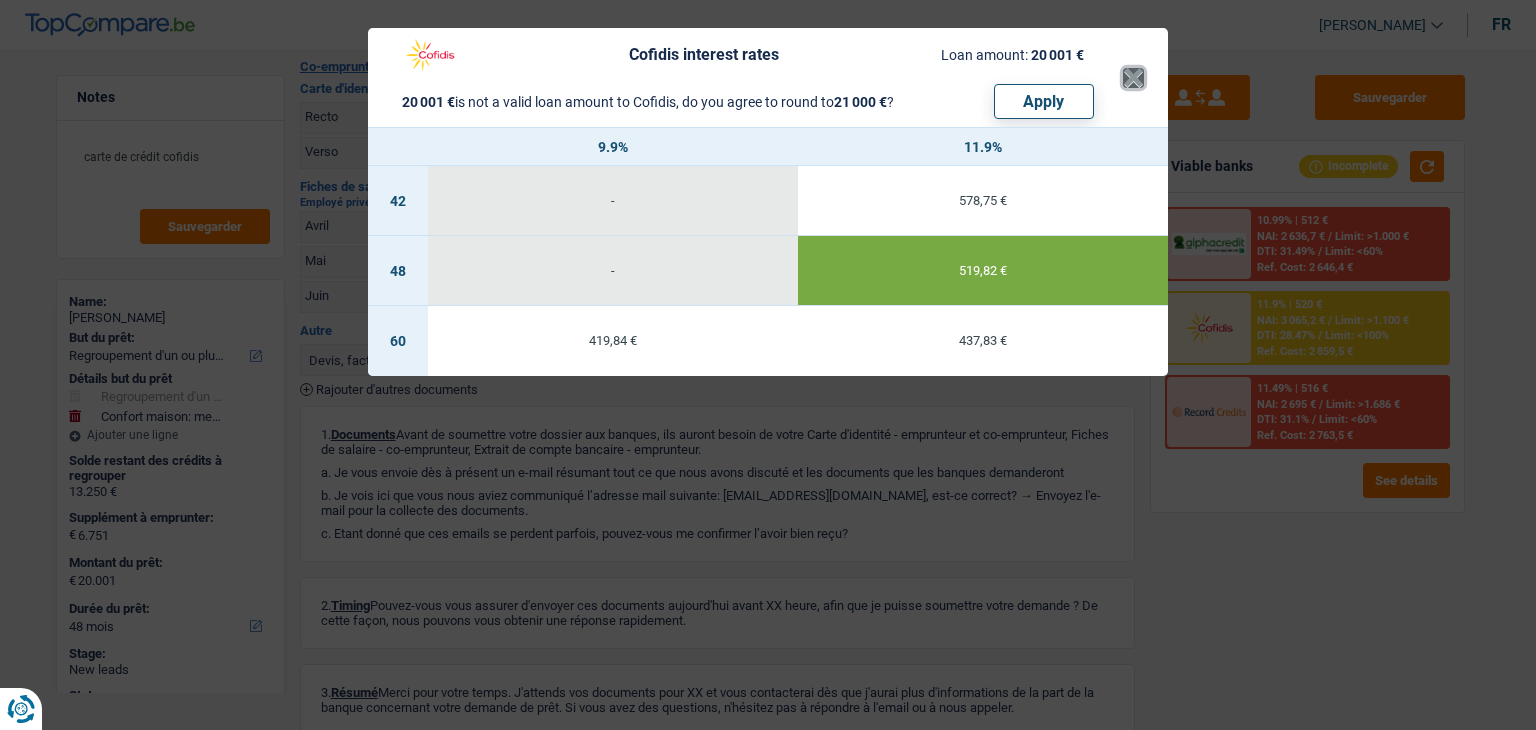 click on "×" at bounding box center [1133, 78] 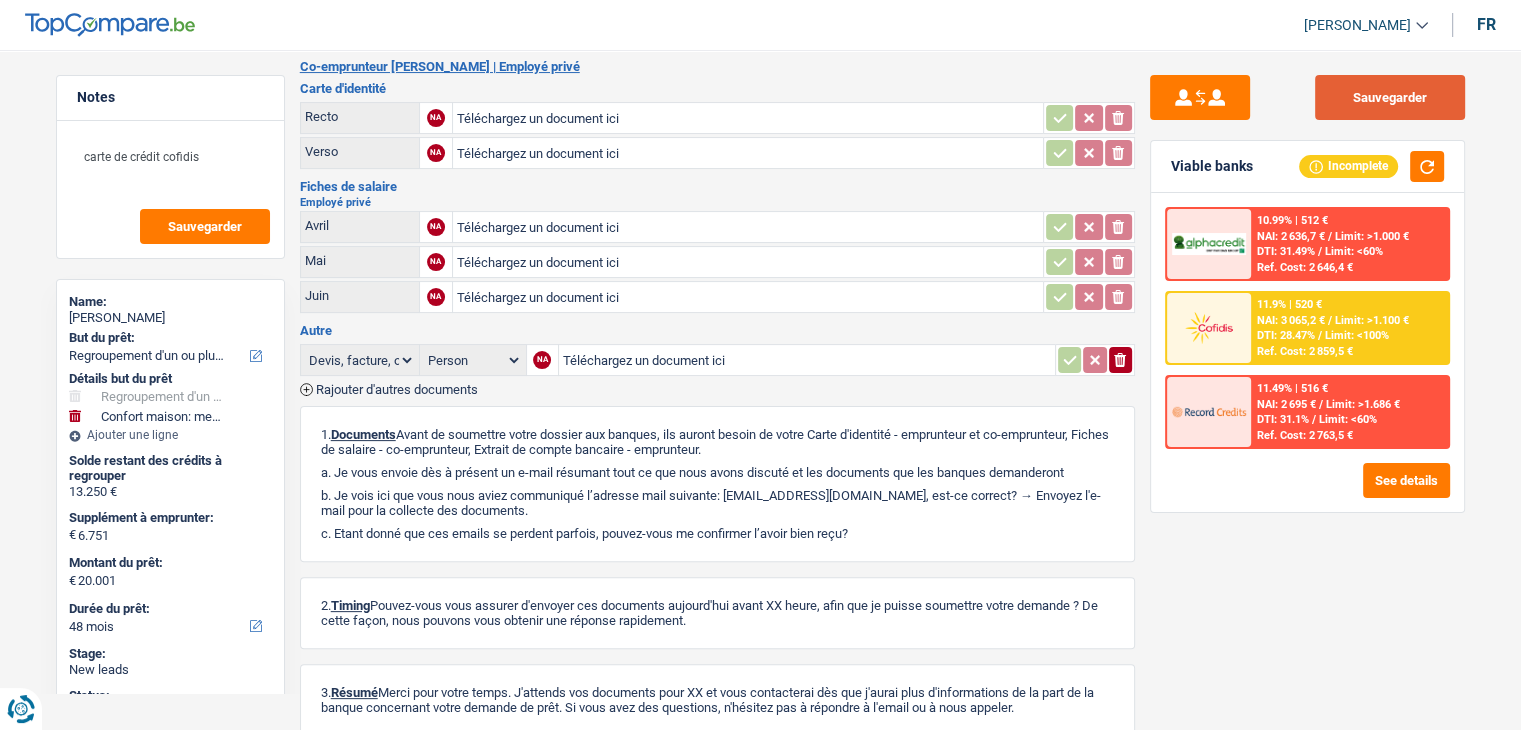 click on "Sauvegarder" at bounding box center (1390, 97) 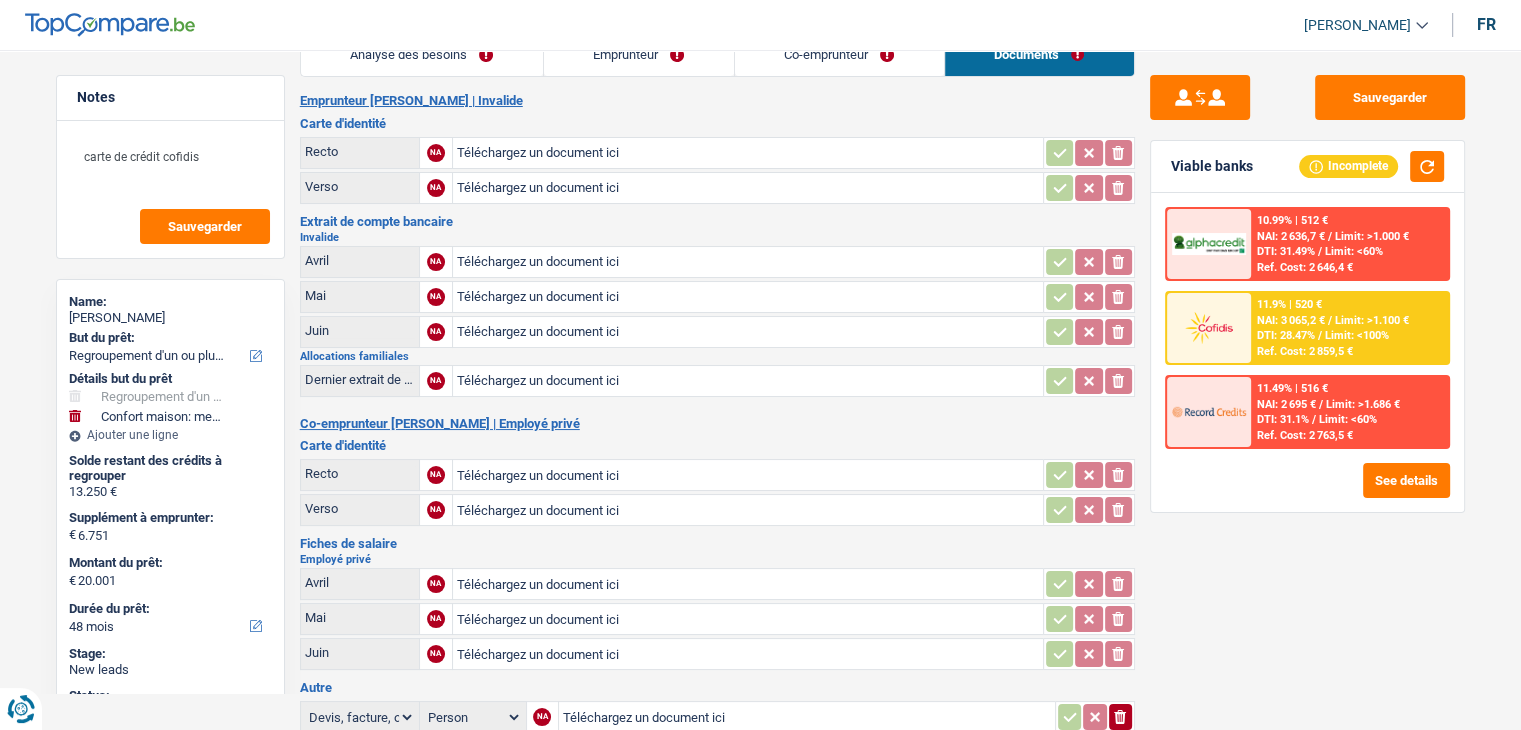 scroll, scrollTop: 0, scrollLeft: 0, axis: both 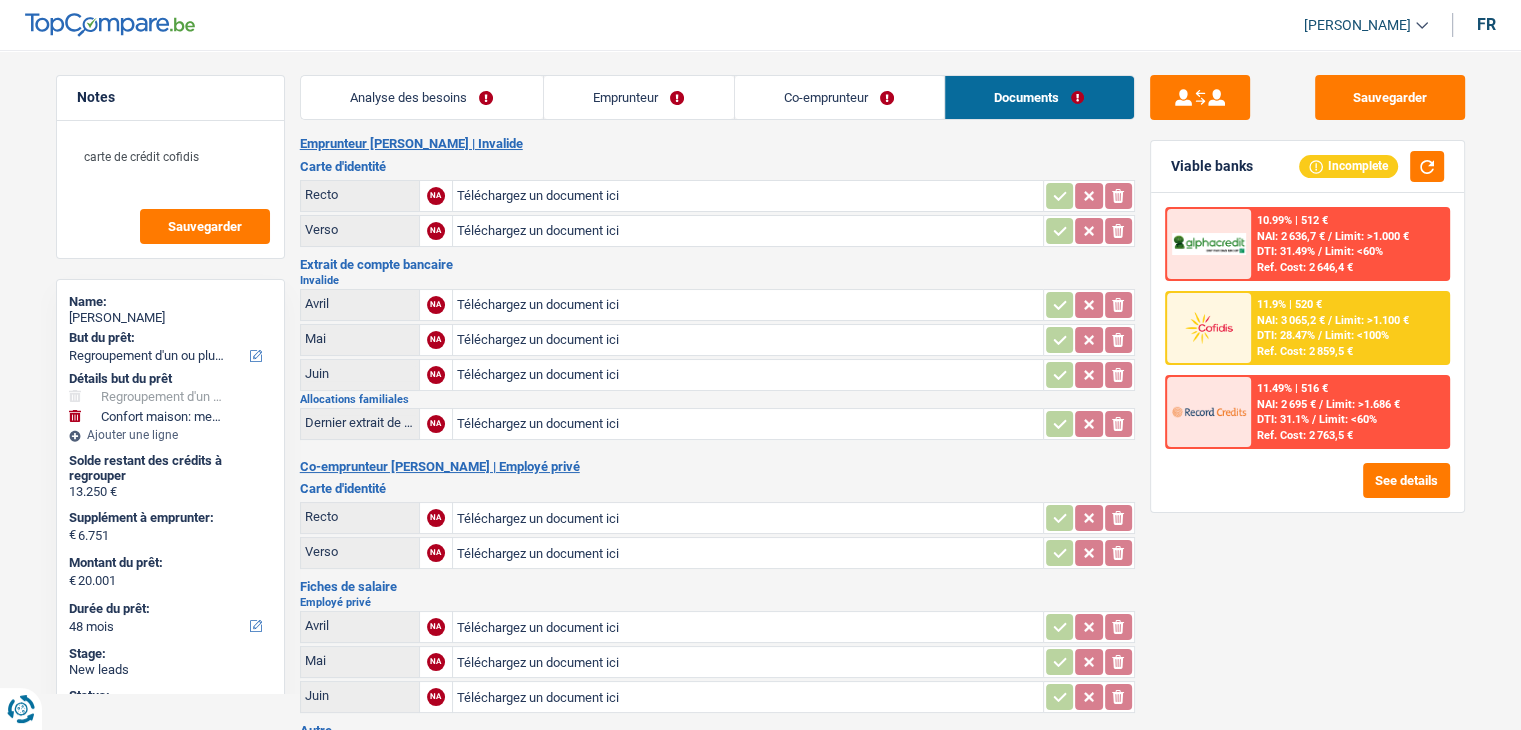 click on "Analyse des besoins" at bounding box center (422, 97) 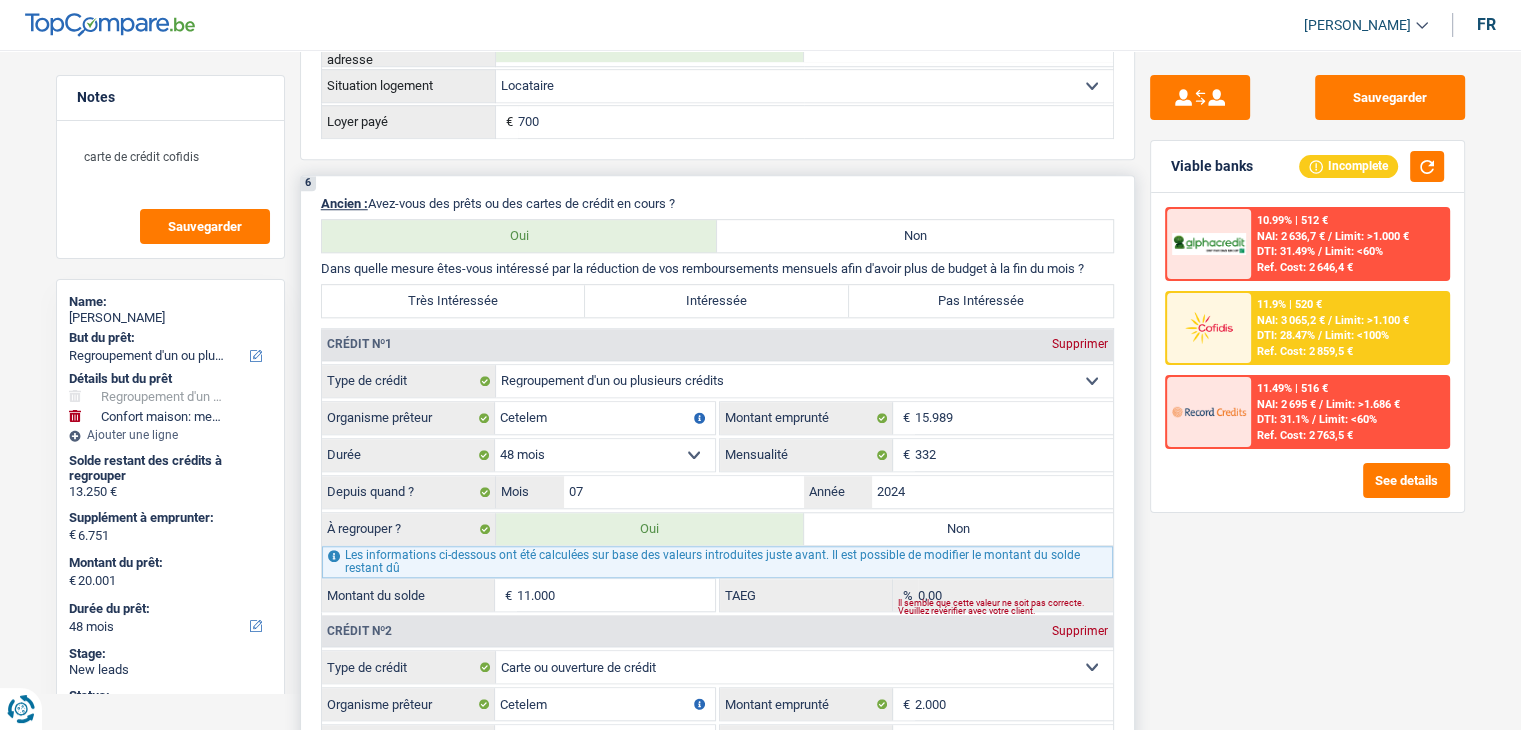 scroll, scrollTop: 1800, scrollLeft: 0, axis: vertical 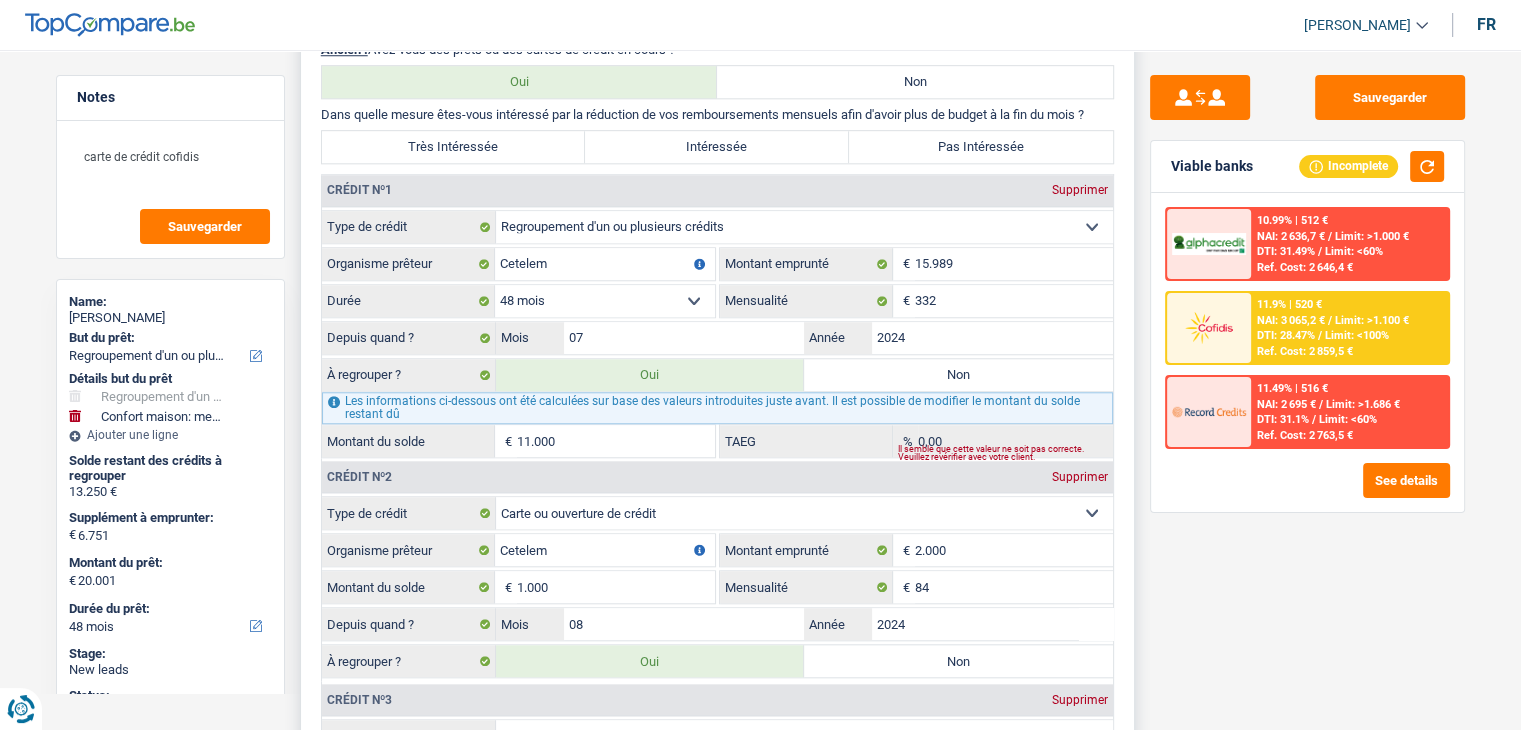 click on "Intéressée" at bounding box center [717, 147] 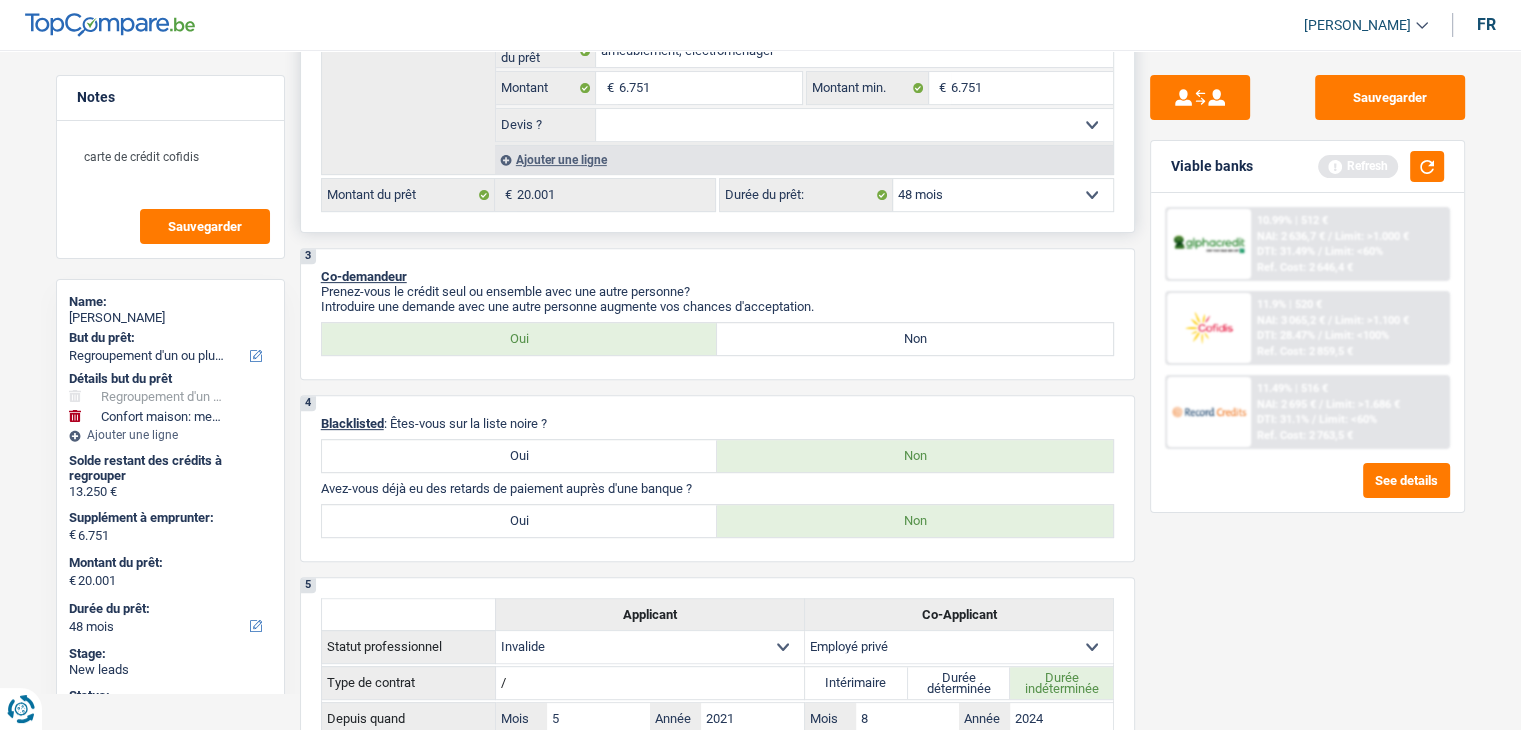 scroll, scrollTop: 519, scrollLeft: 0, axis: vertical 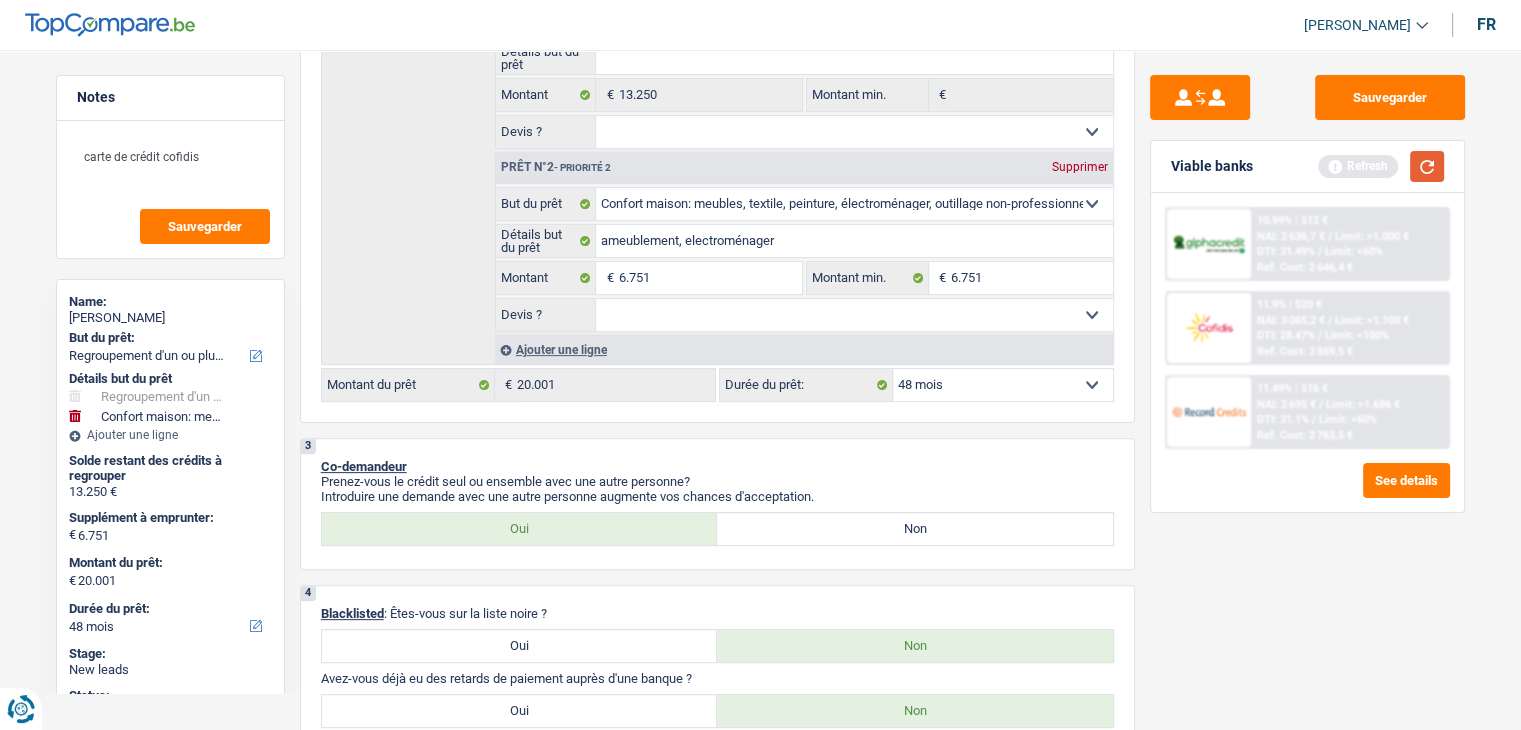 click at bounding box center [1427, 166] 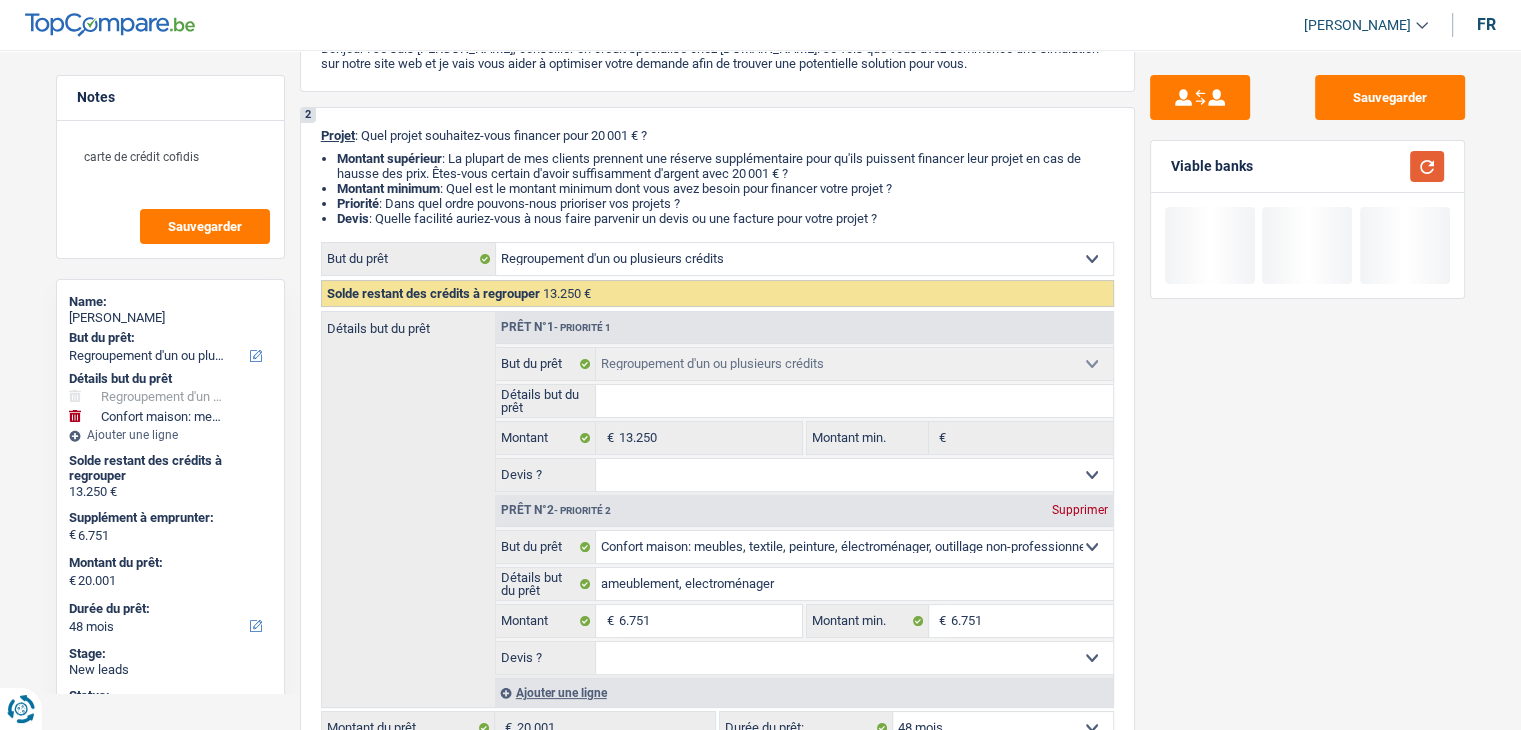 scroll, scrollTop: 0, scrollLeft: 0, axis: both 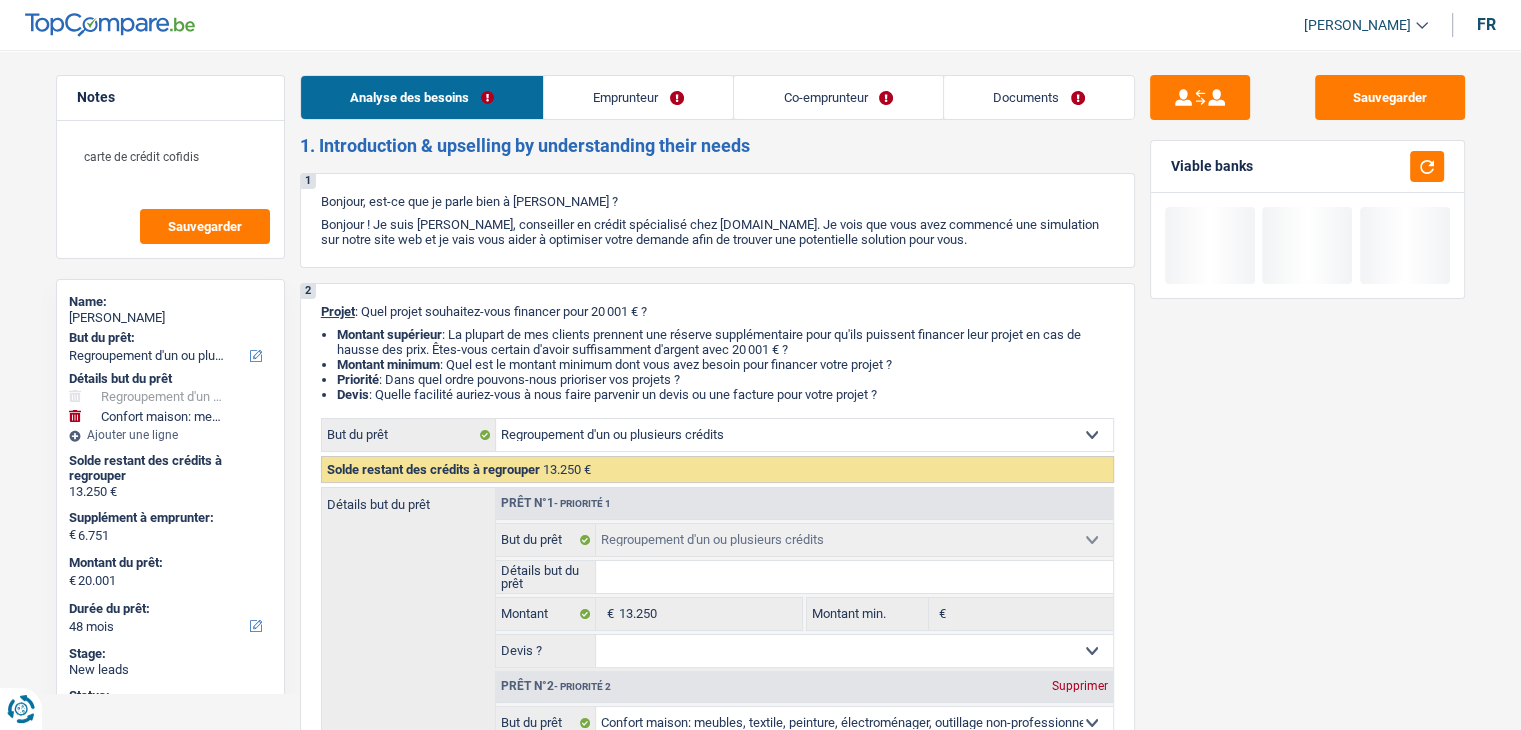 click on "Emprunteur" at bounding box center (638, 97) 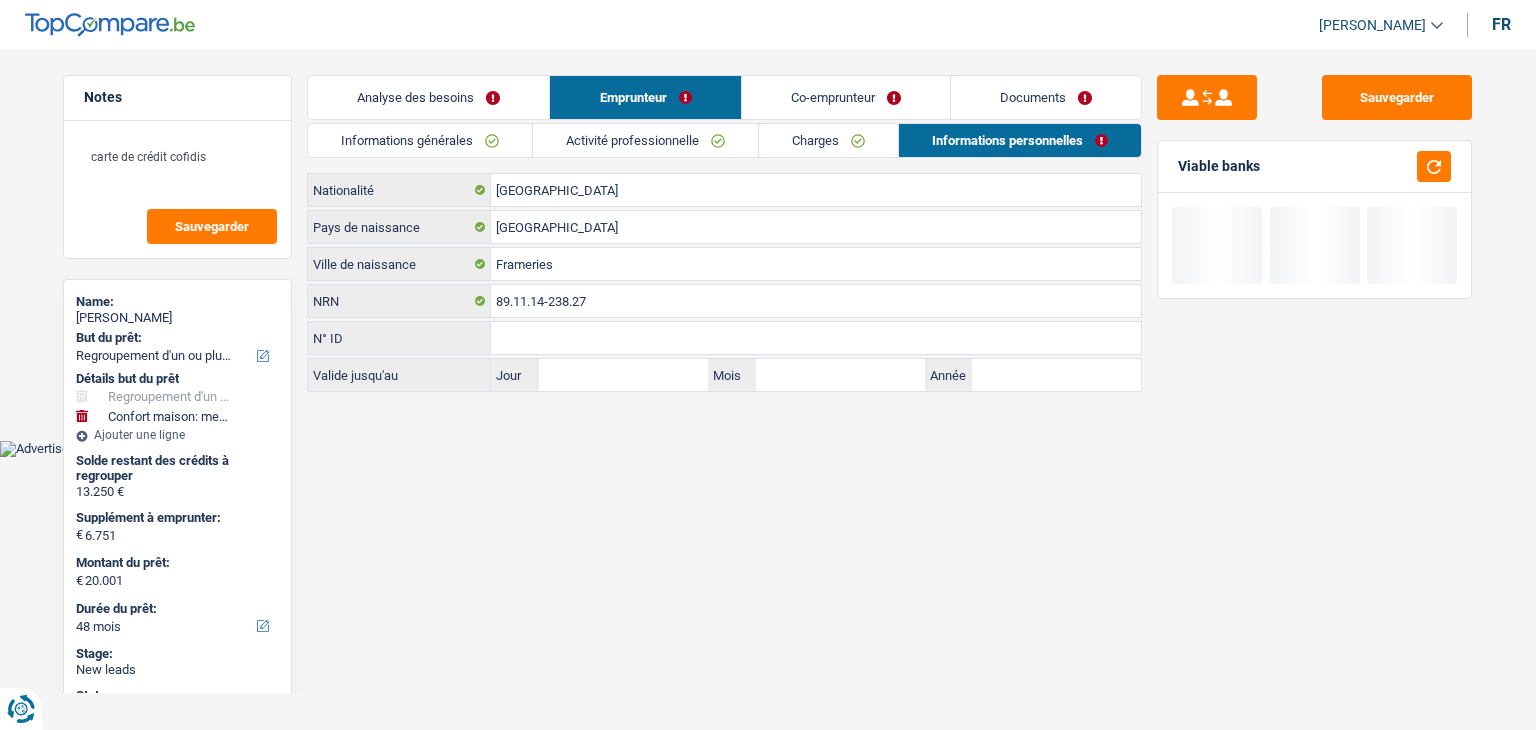 click on "Informations générales" at bounding box center [420, 140] 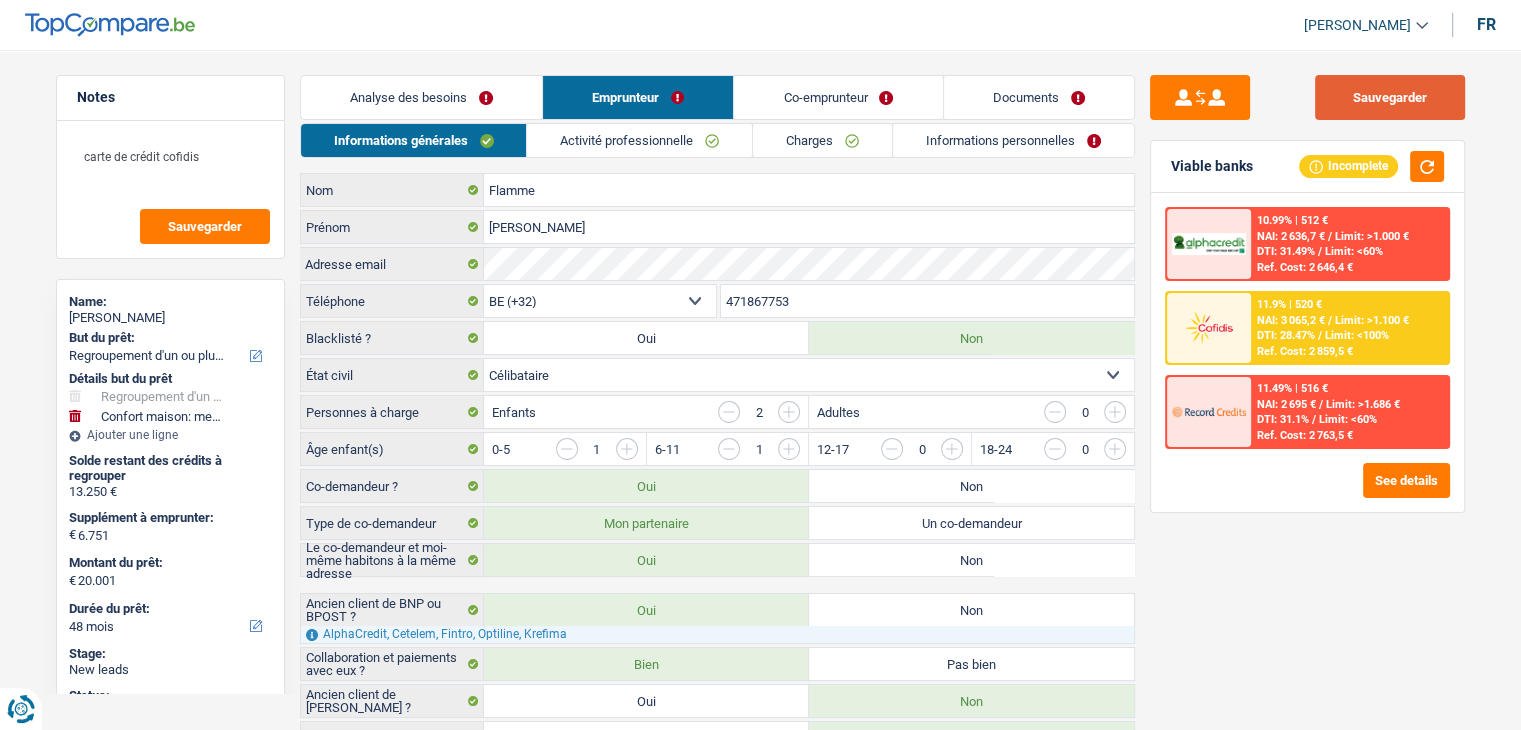 click on "Sauvegarder" at bounding box center (1390, 97) 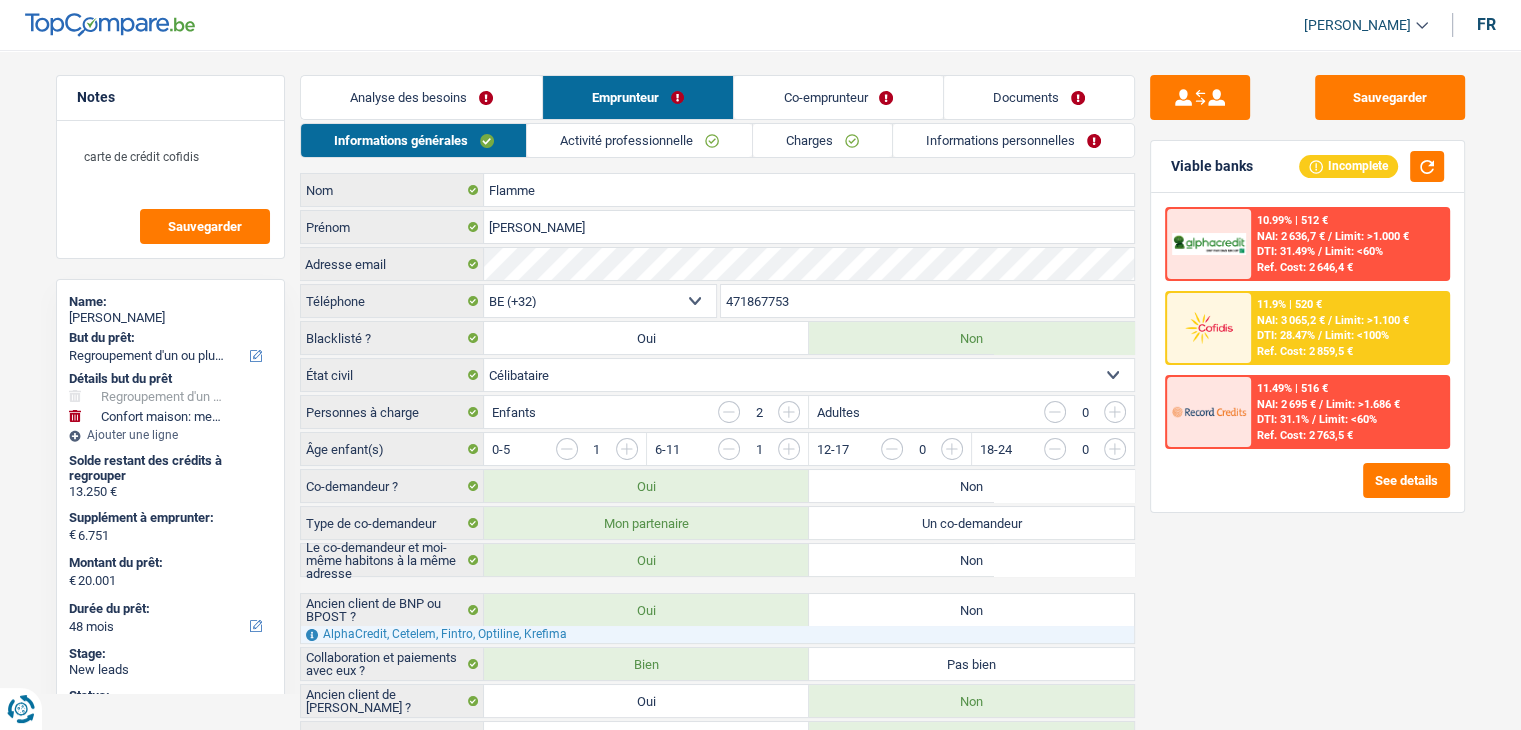 click on "Sauvegarder" at bounding box center (1307, 97) 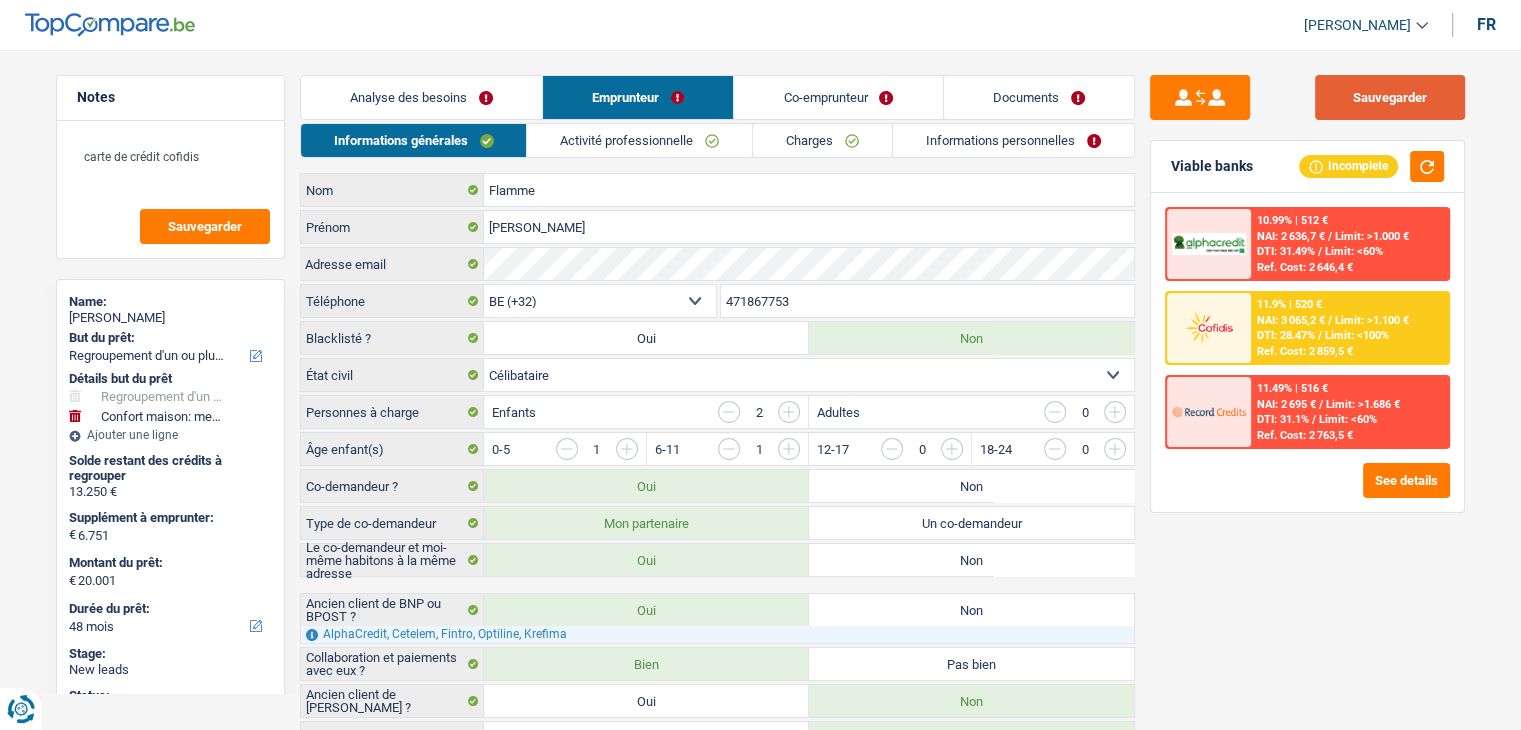 click on "Sauvegarder" at bounding box center [1390, 97] 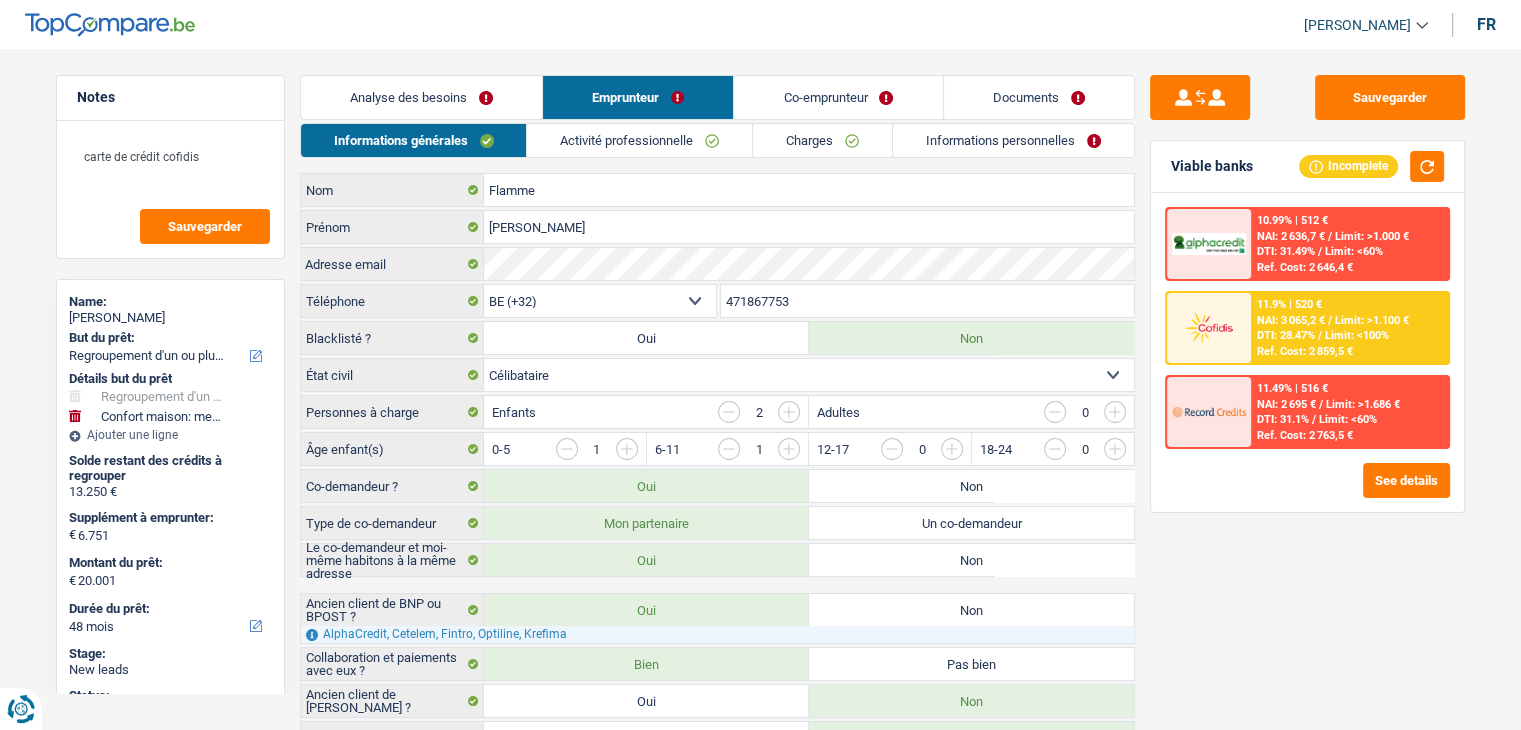 click on "Analyse des besoins" at bounding box center (421, 97) 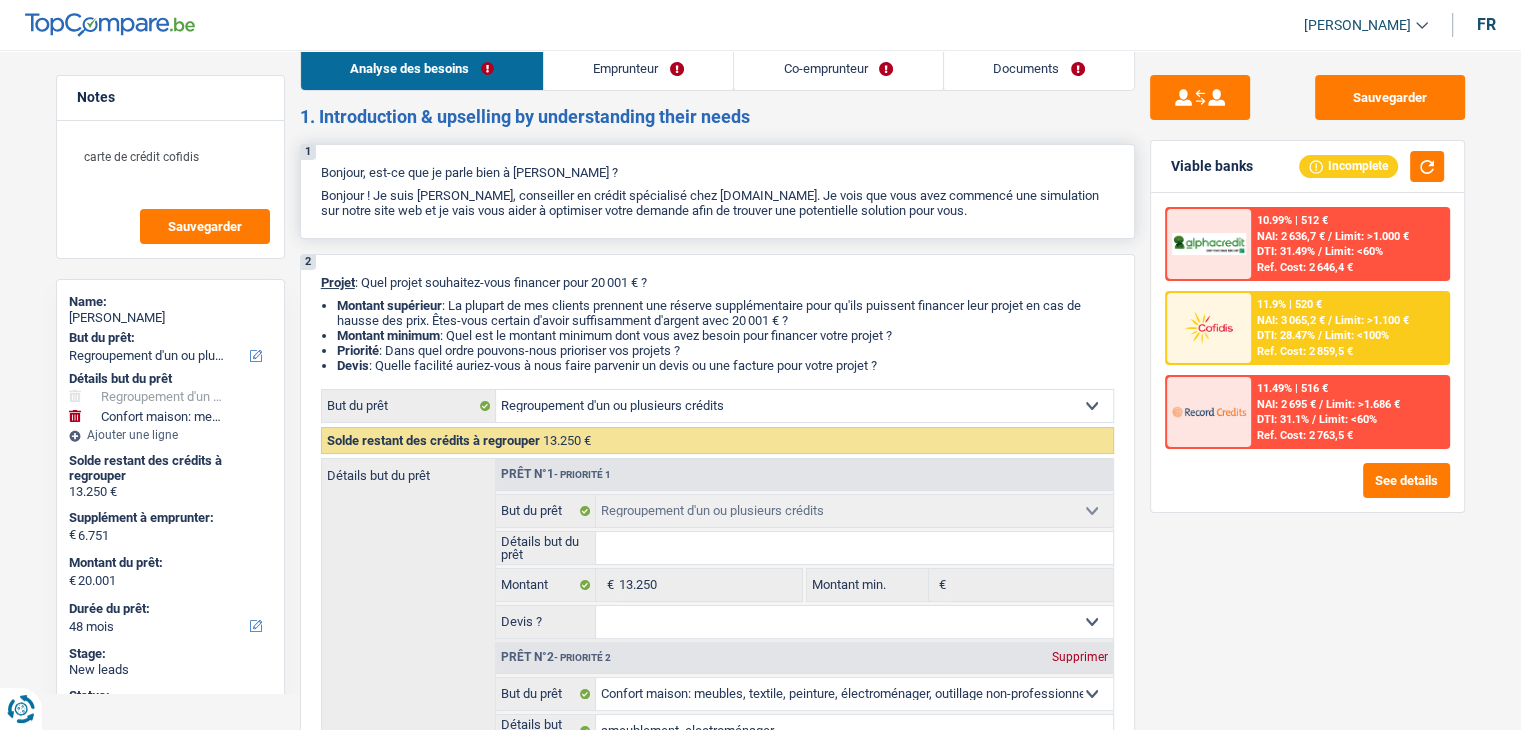 scroll, scrollTop: 0, scrollLeft: 0, axis: both 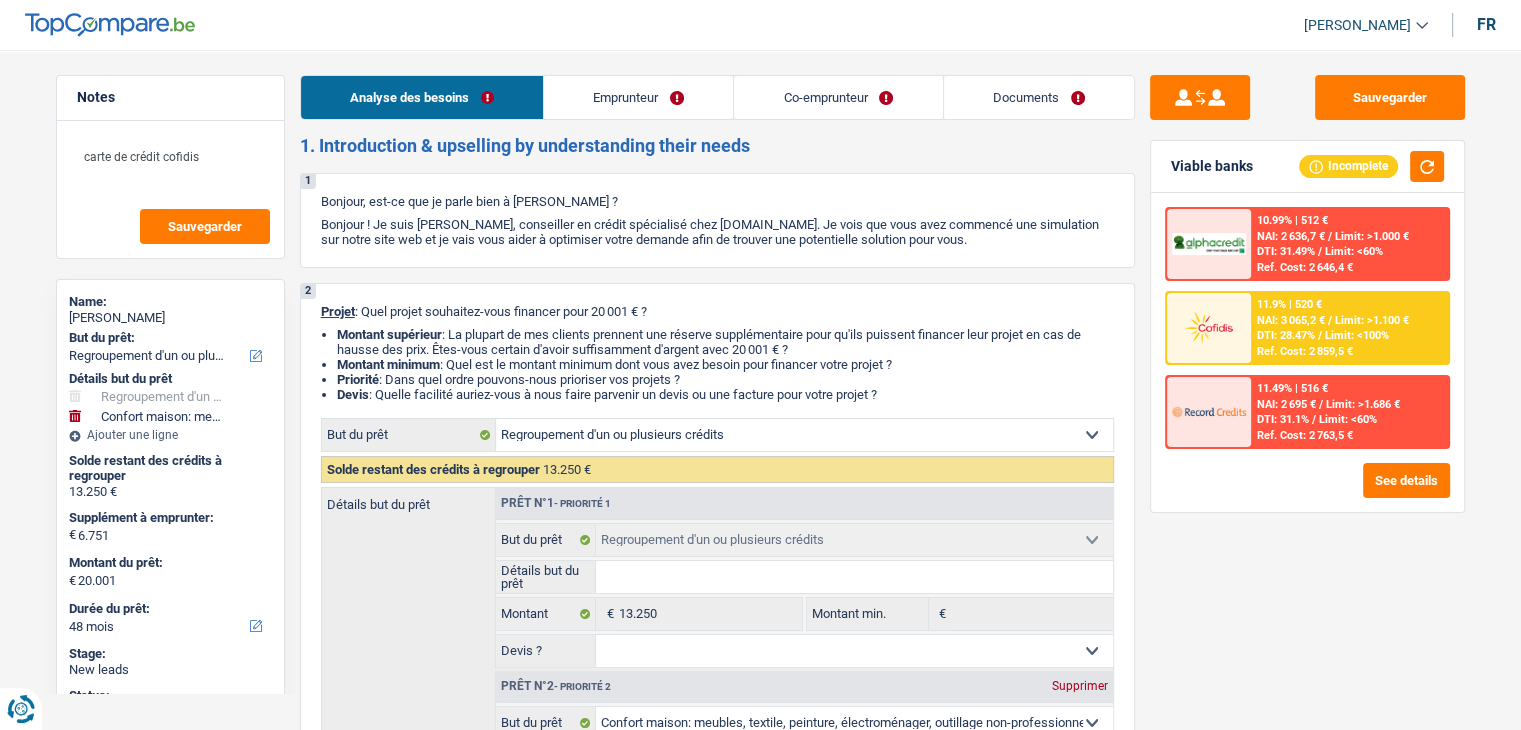 click on "Co-emprunteur" at bounding box center (838, 97) 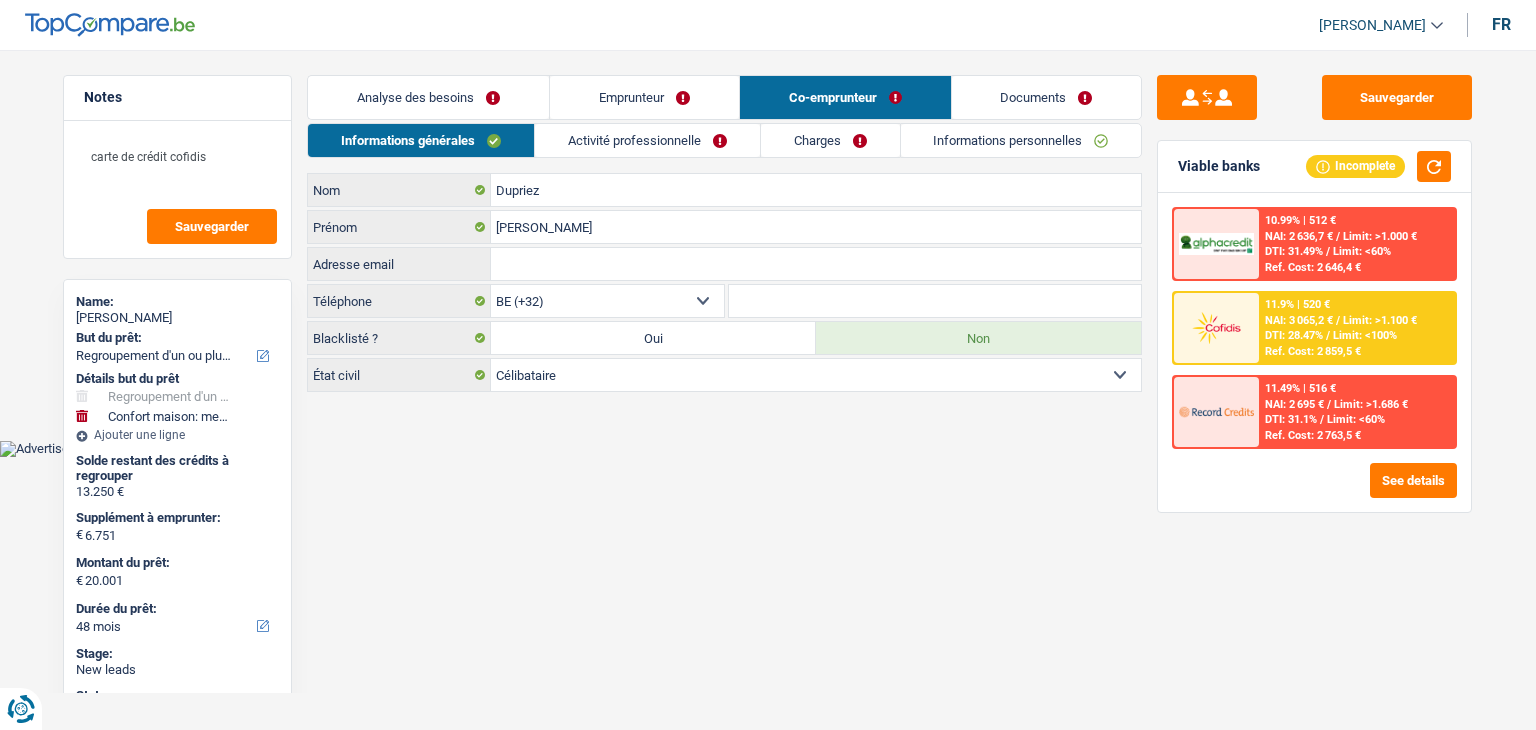 click on "Charges" at bounding box center (830, 140) 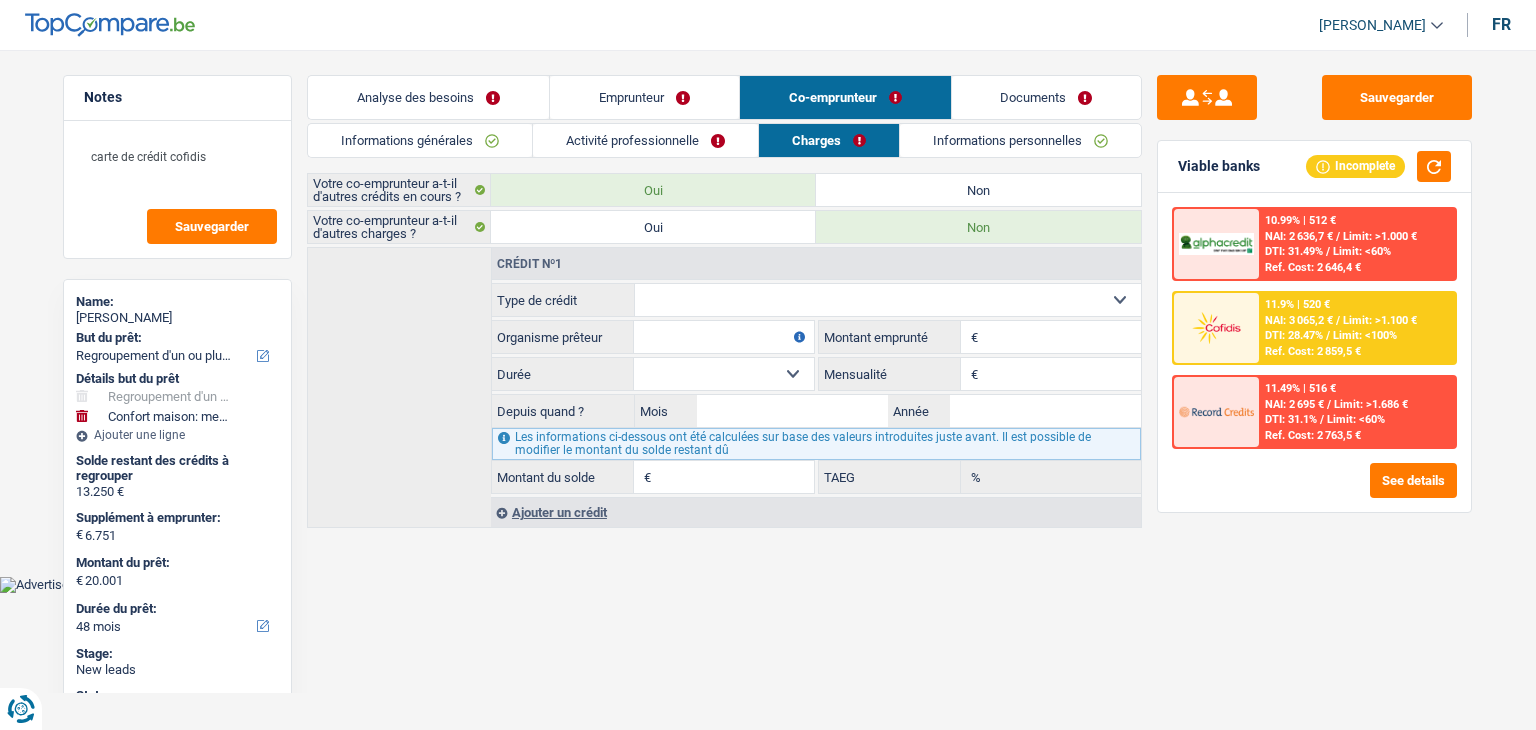 click on "Carte ou ouverture de crédit Prêt hypothécaire Vente à tempérament Prêt à tempérament Prêt rénovation Prêt voiture Regroupement d'un ou plusieurs crédits
Sélectionner une option" at bounding box center [888, 300] 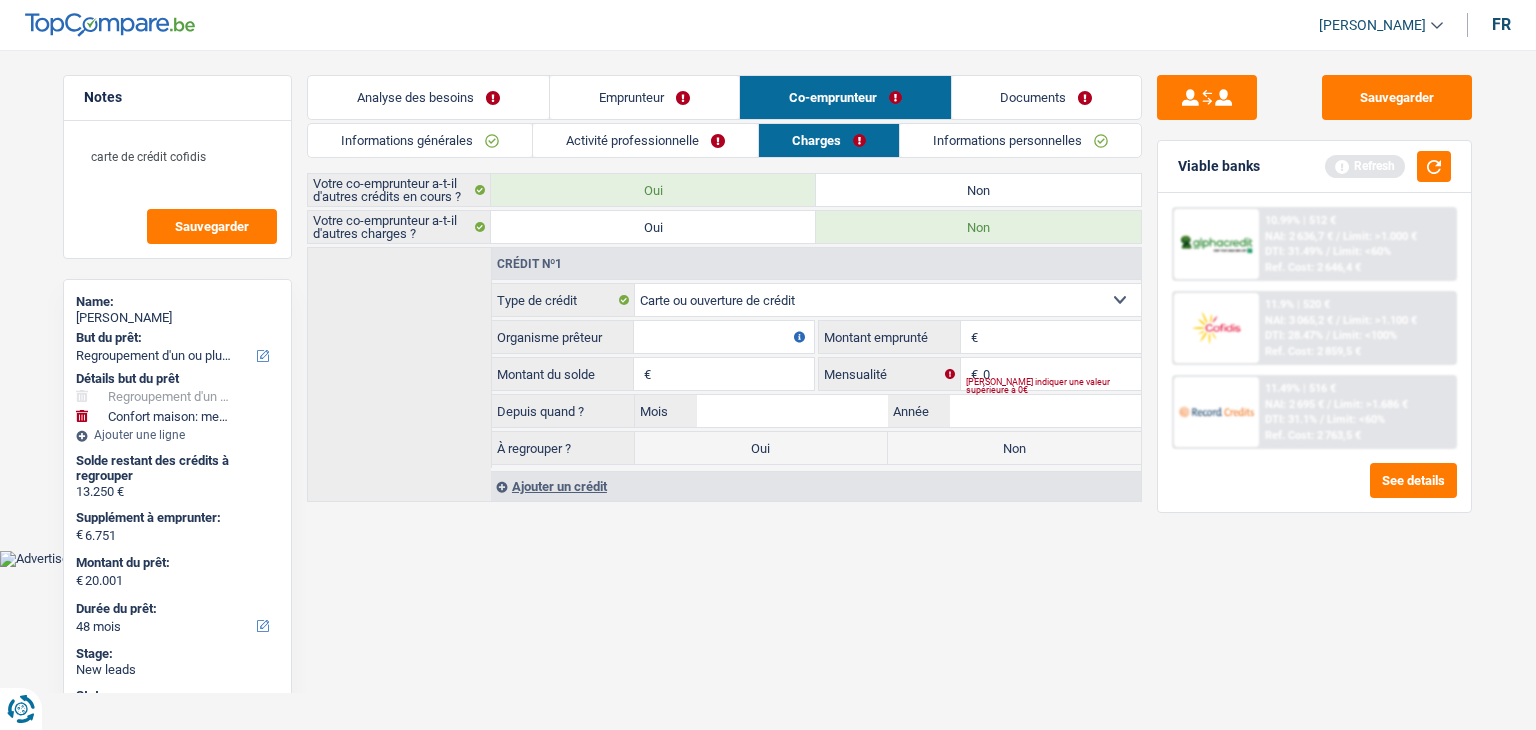 click on "Organisme prêteur" at bounding box center (724, 337) 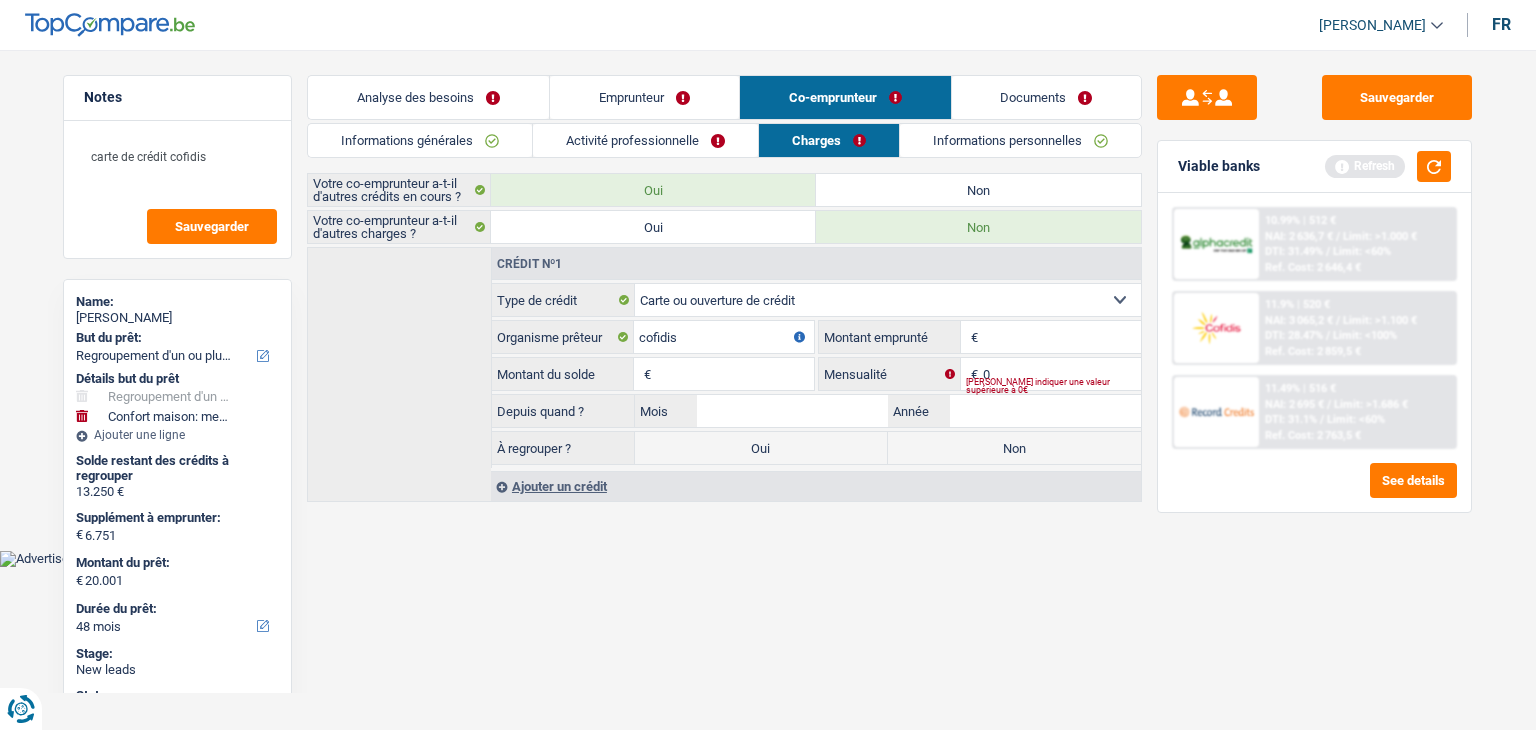 click on "Montant" at bounding box center (1062, 337) 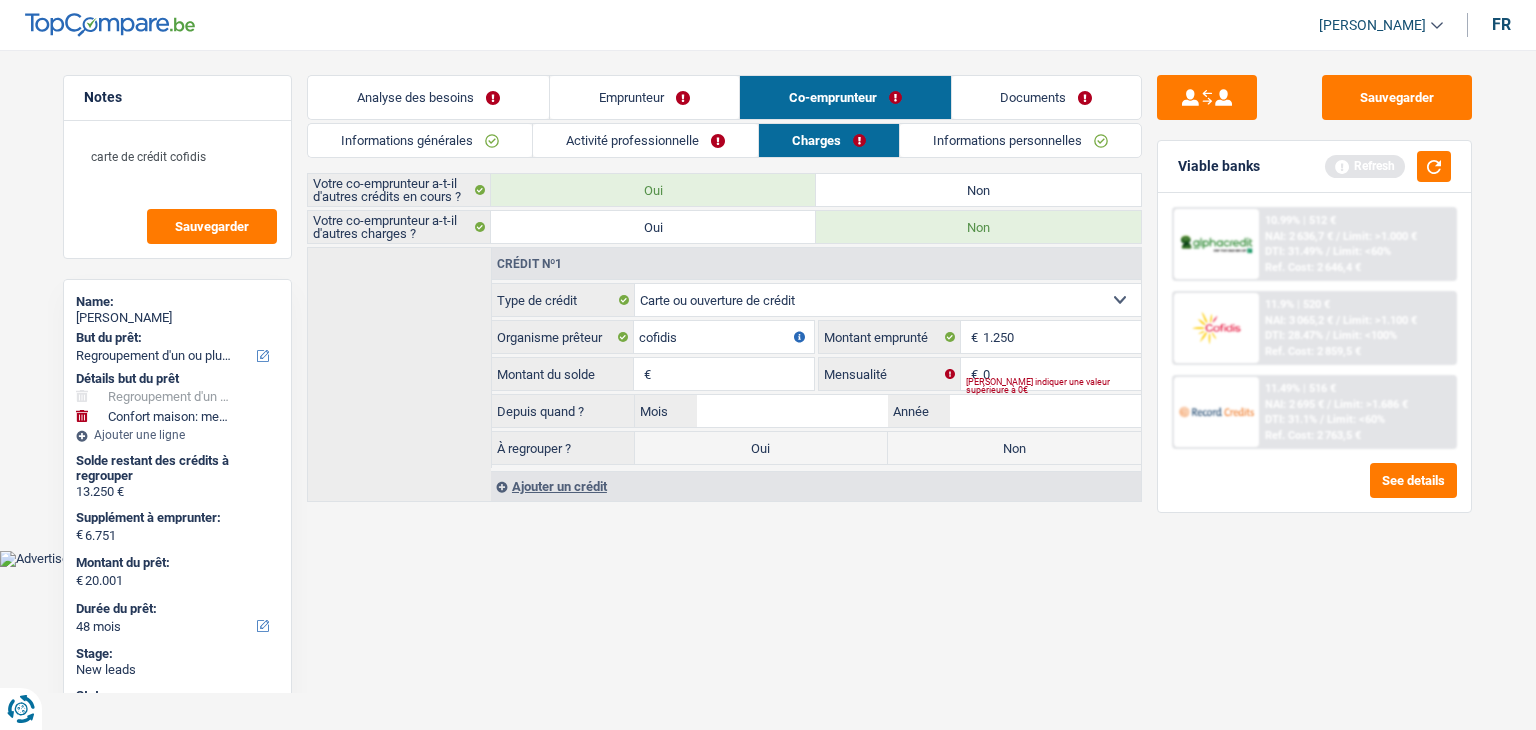 click on "Montant du solde" at bounding box center [735, 374] 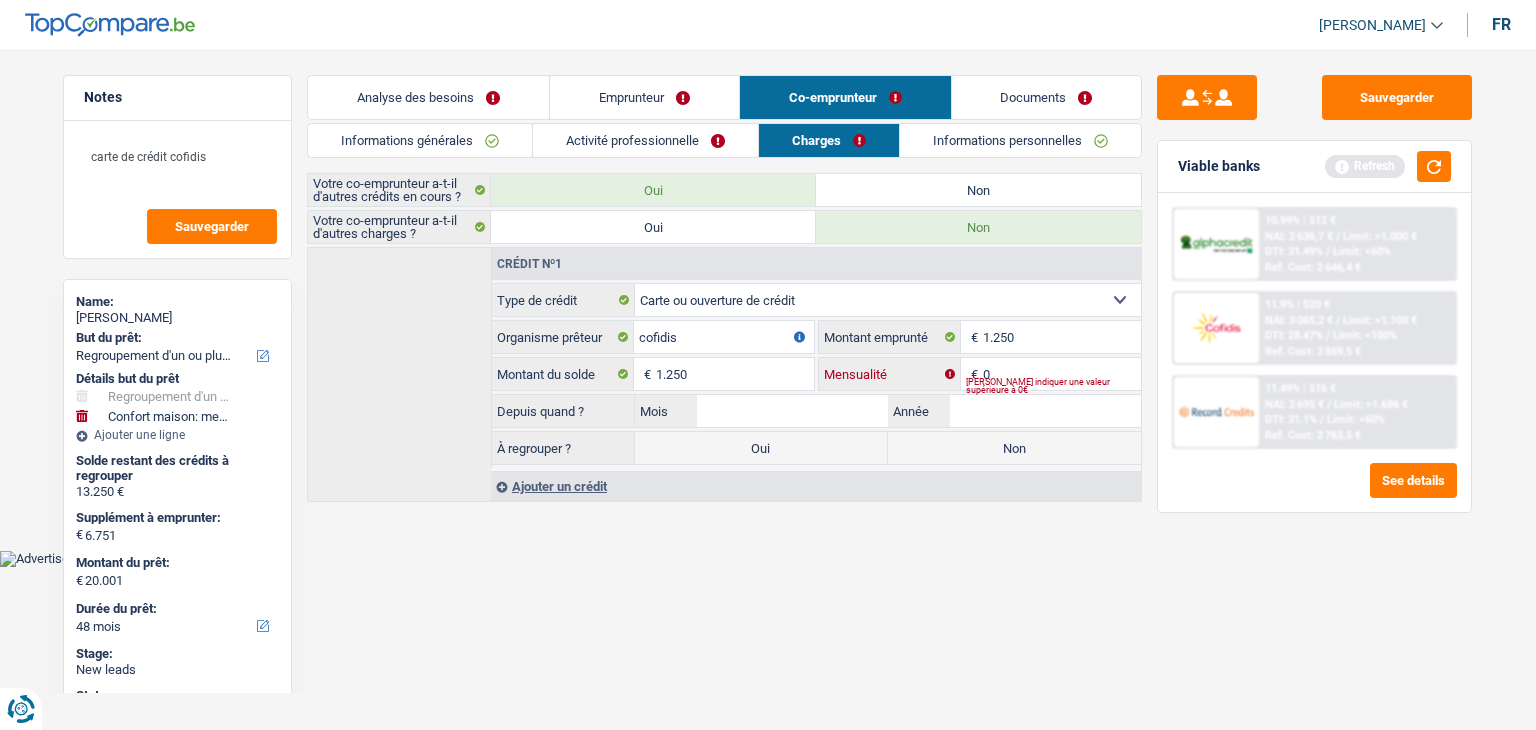click on "0" at bounding box center (1062, 374) 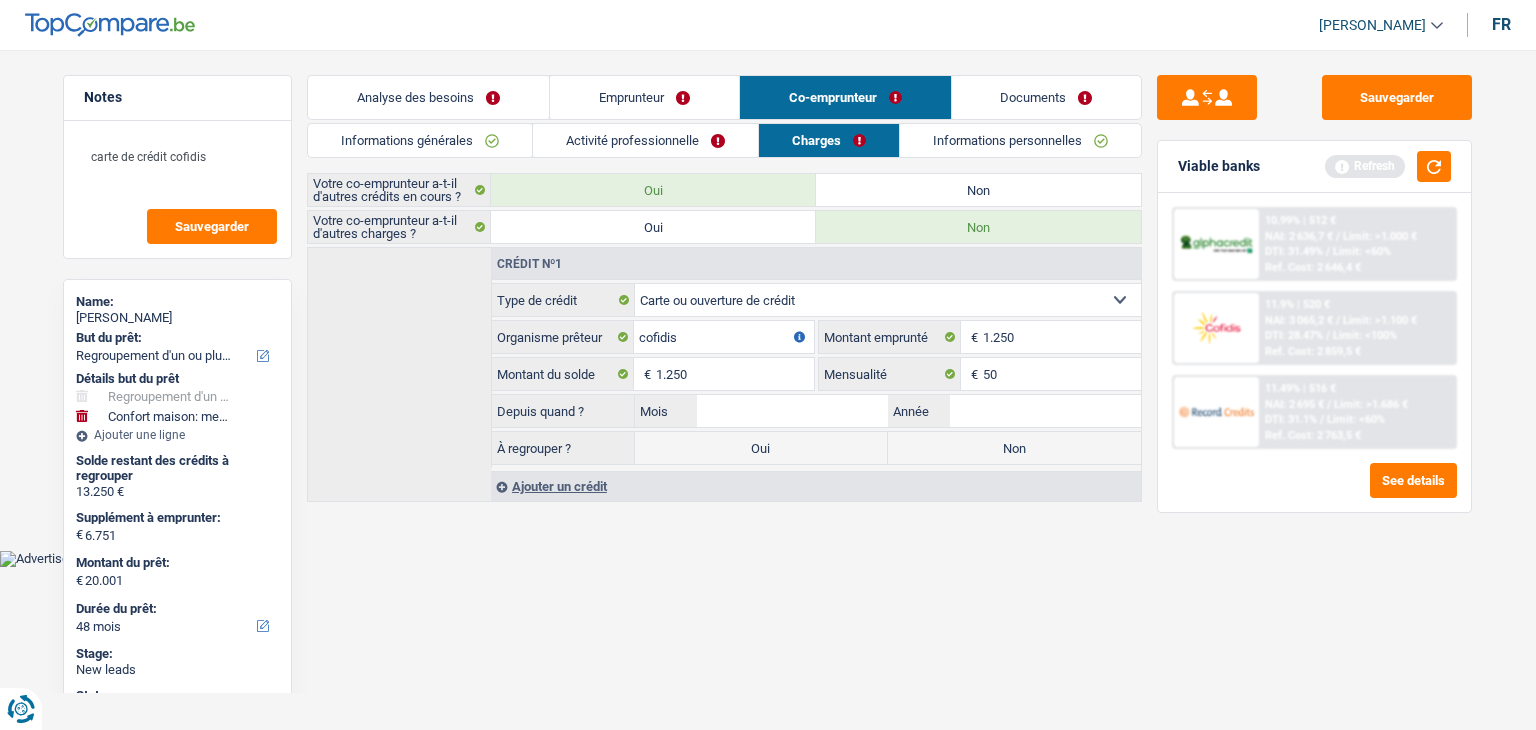 click on "Analyse des besoins" at bounding box center (428, 97) 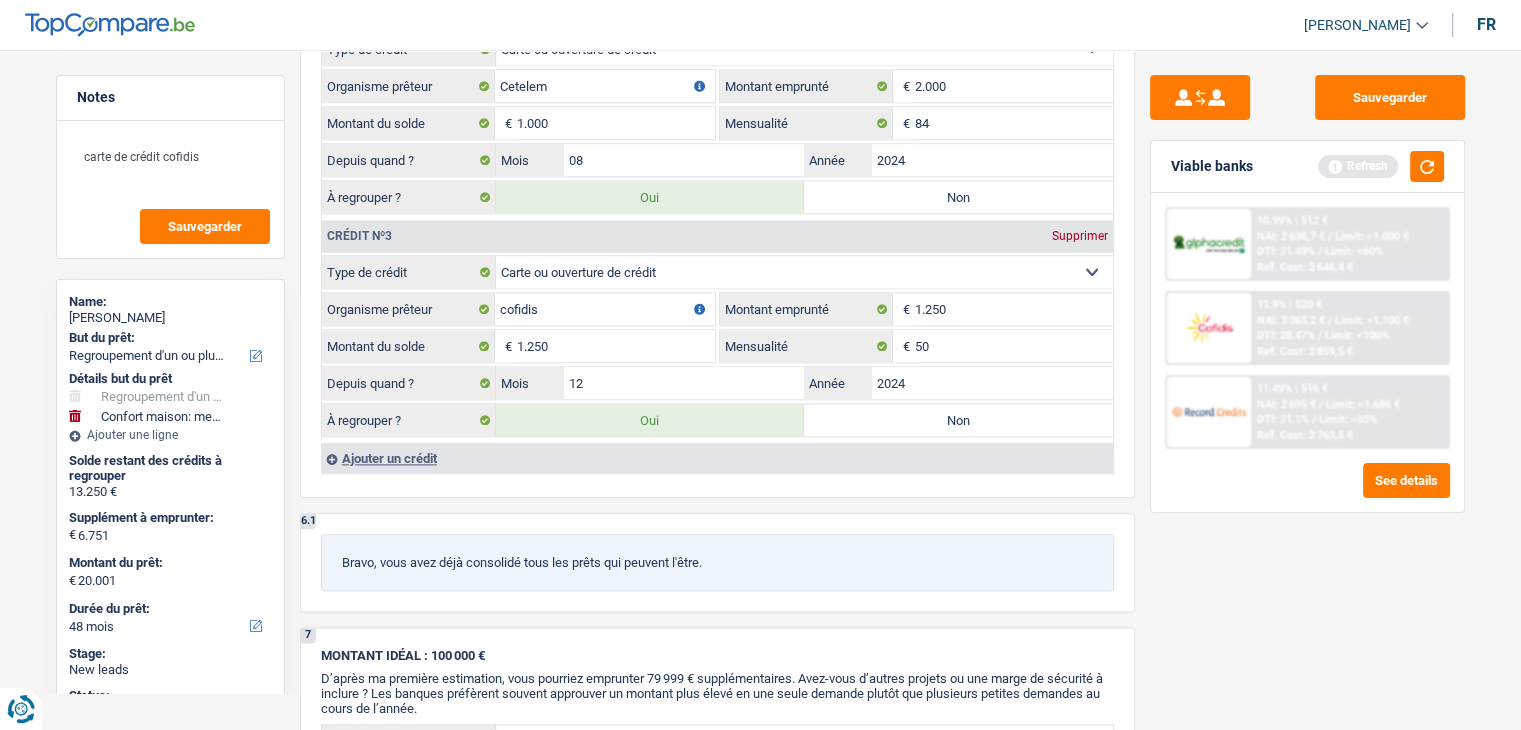 scroll, scrollTop: 2300, scrollLeft: 0, axis: vertical 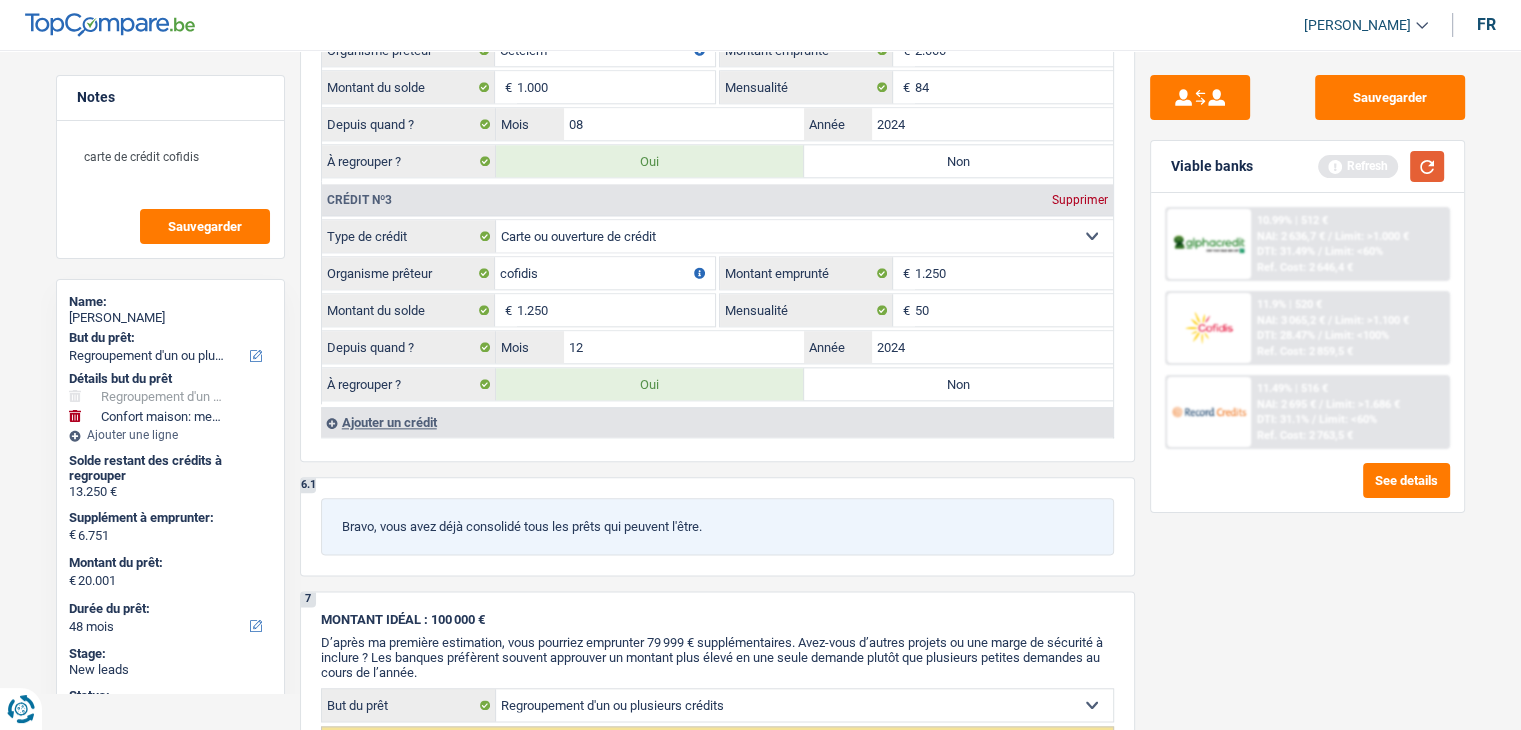 click at bounding box center (1427, 166) 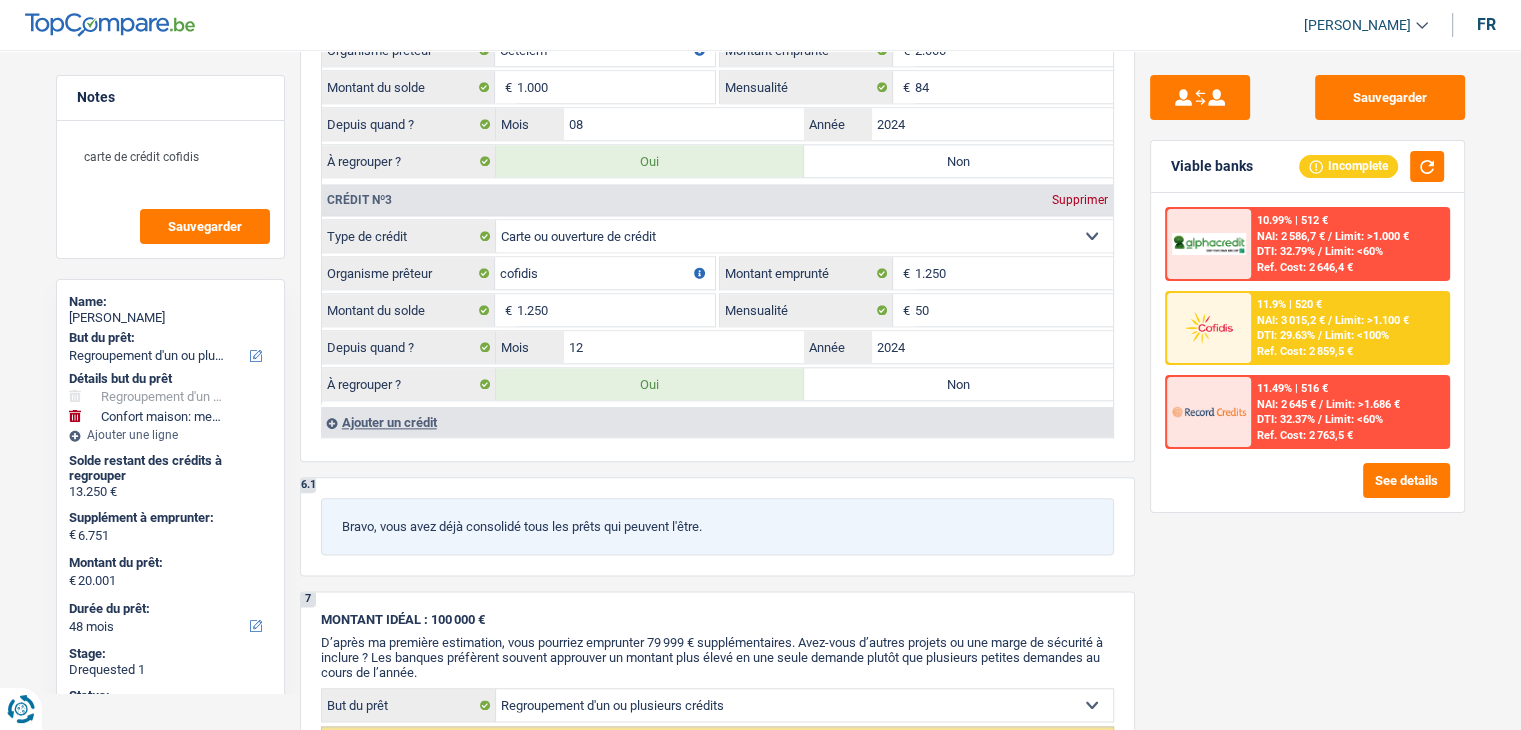 click on "DTI: 29.63%" at bounding box center [1286, 335] 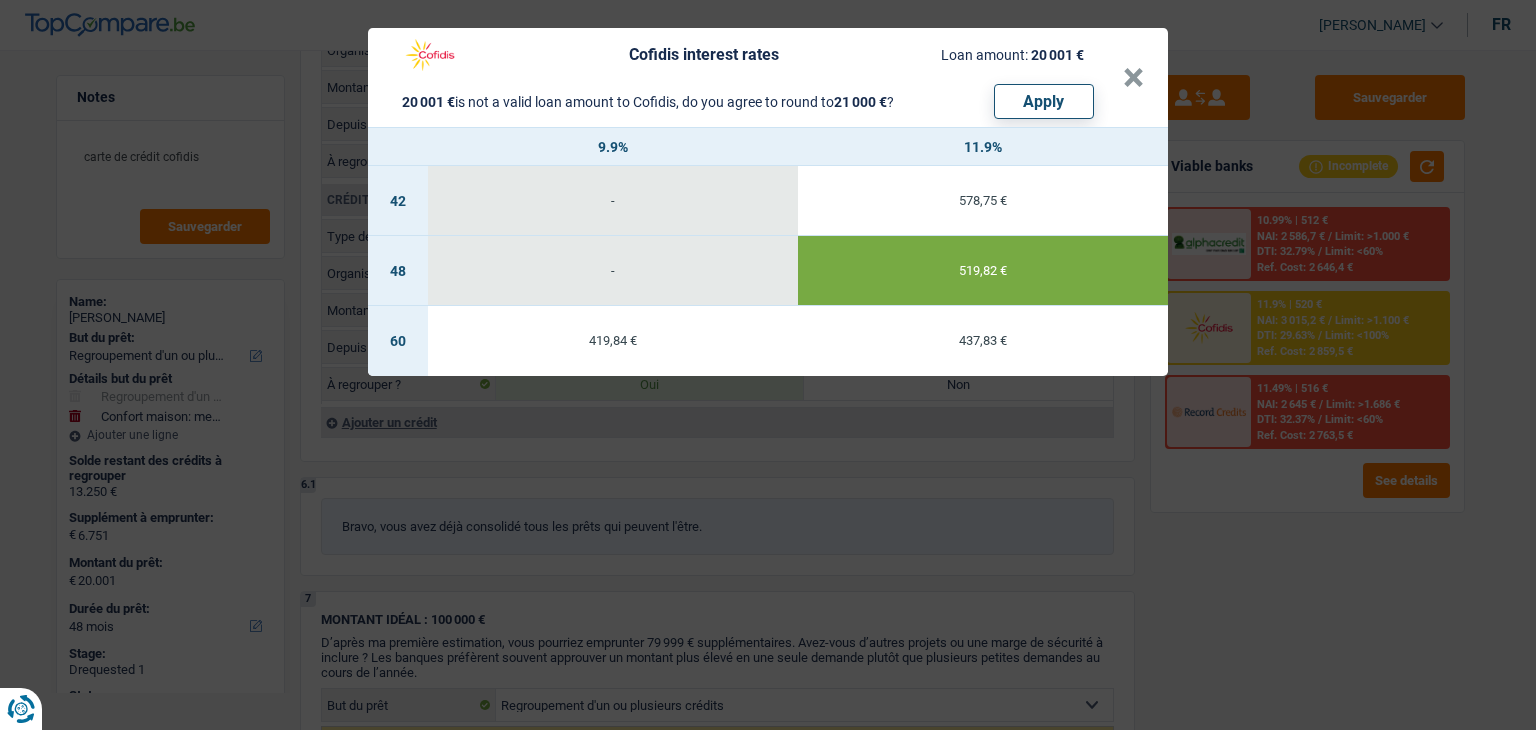 click on "Cofidis interest rates
Loan amount:
20 001 €
20 001 €  is not a valid loan amount to Cofidis, do you agree to round to  21 000 € ?
Apply
×
9.9%
11.9%
42
-
578,75 €
48
-
519,82 €
60
419,84 €
437,83 €" at bounding box center [768, 365] 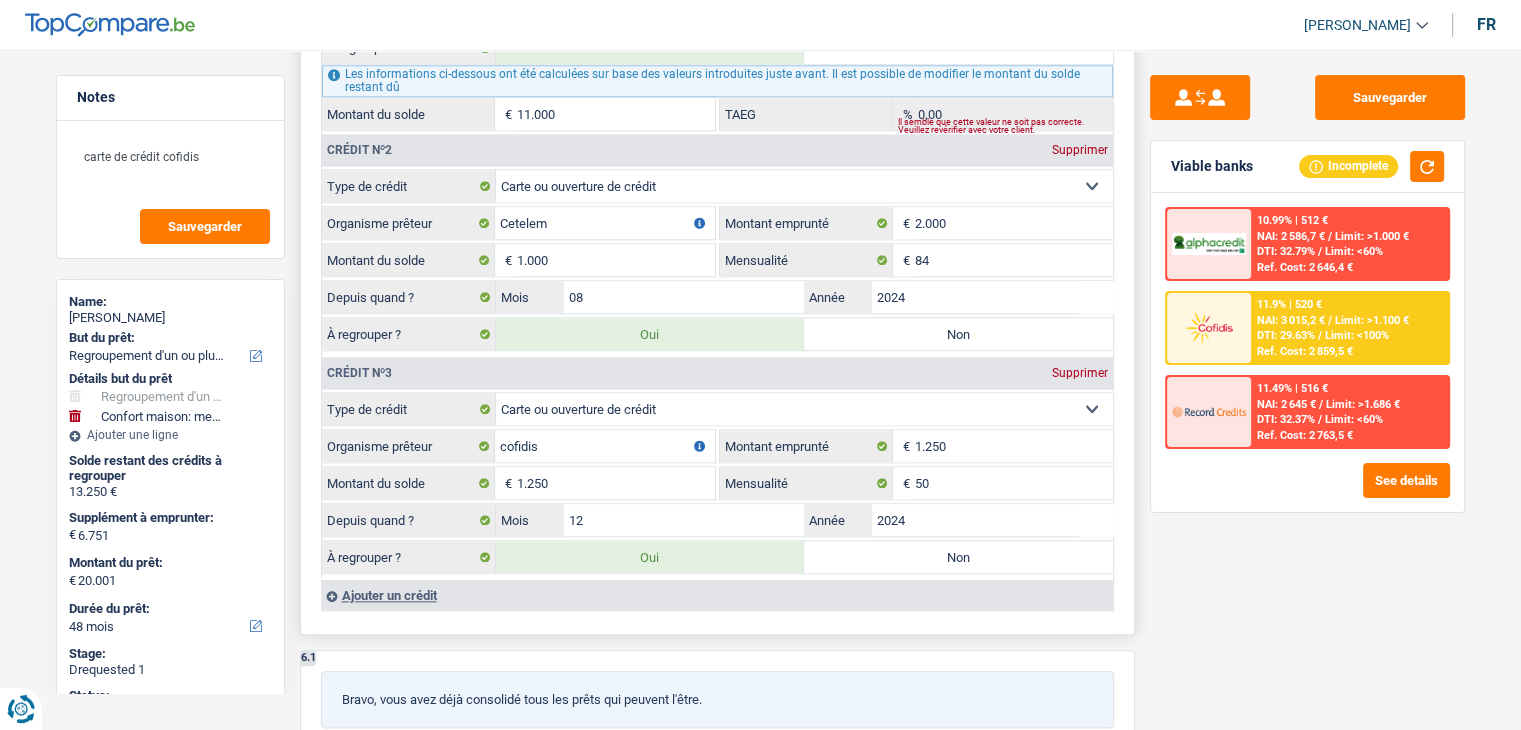 scroll, scrollTop: 2200, scrollLeft: 0, axis: vertical 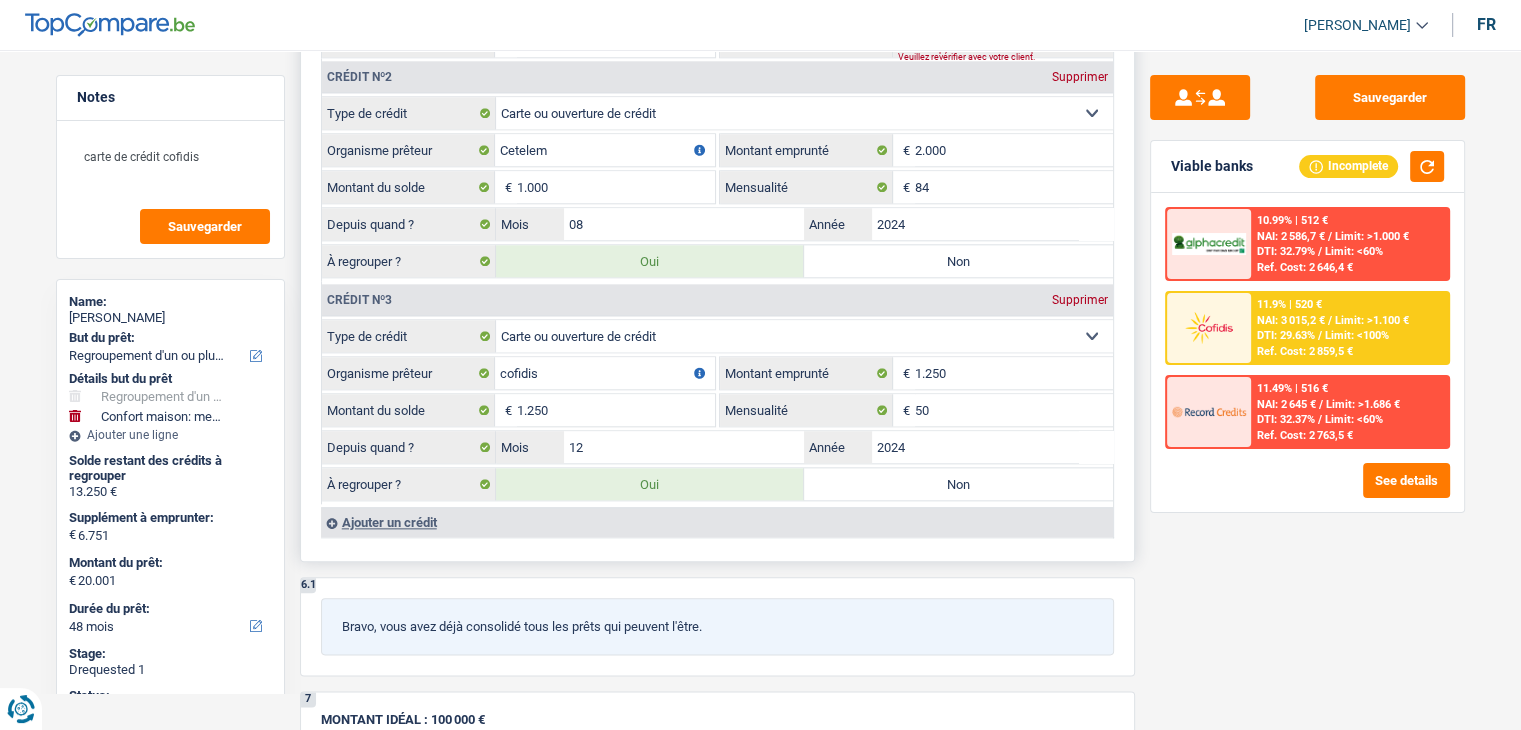 click on "Supprimer" at bounding box center [1080, 300] 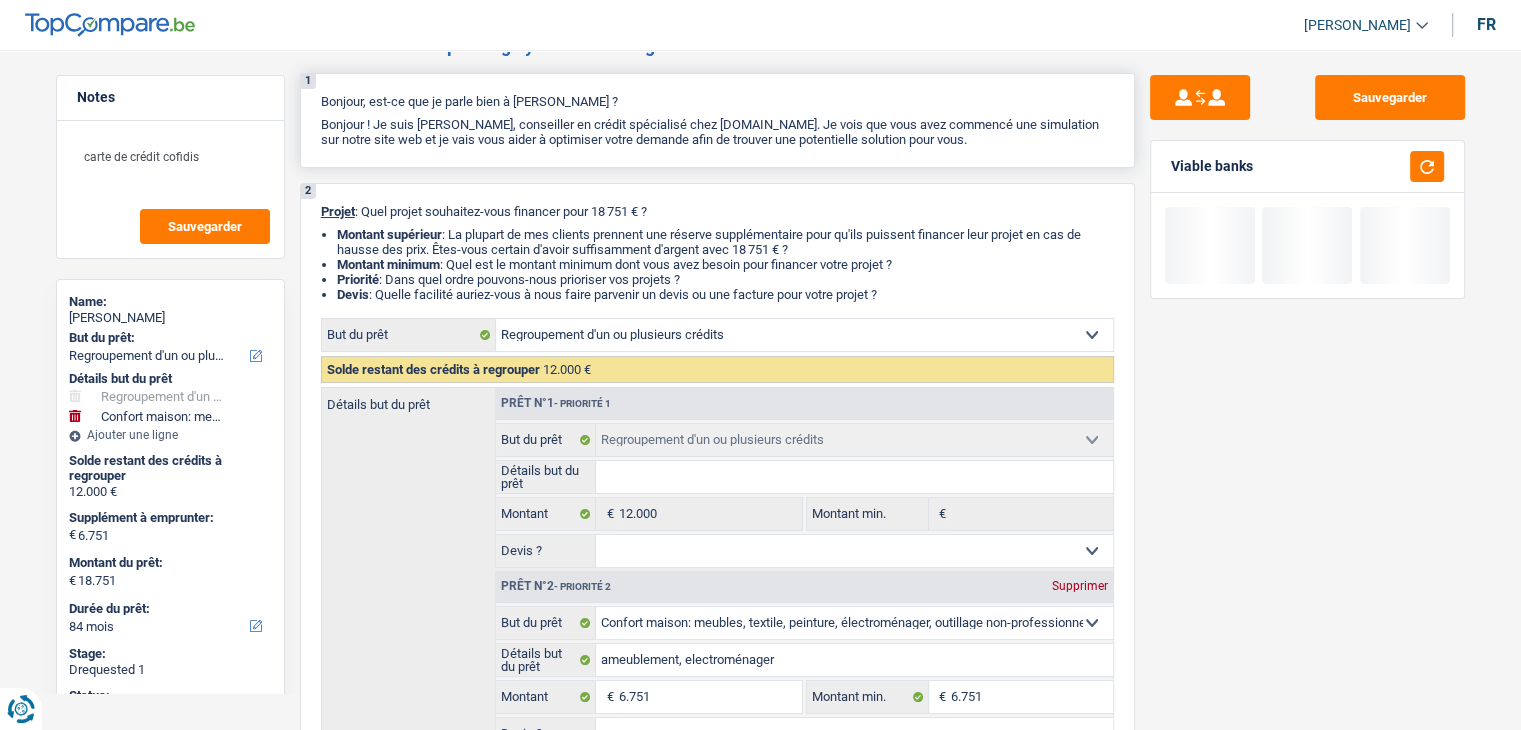scroll, scrollTop: 0, scrollLeft: 0, axis: both 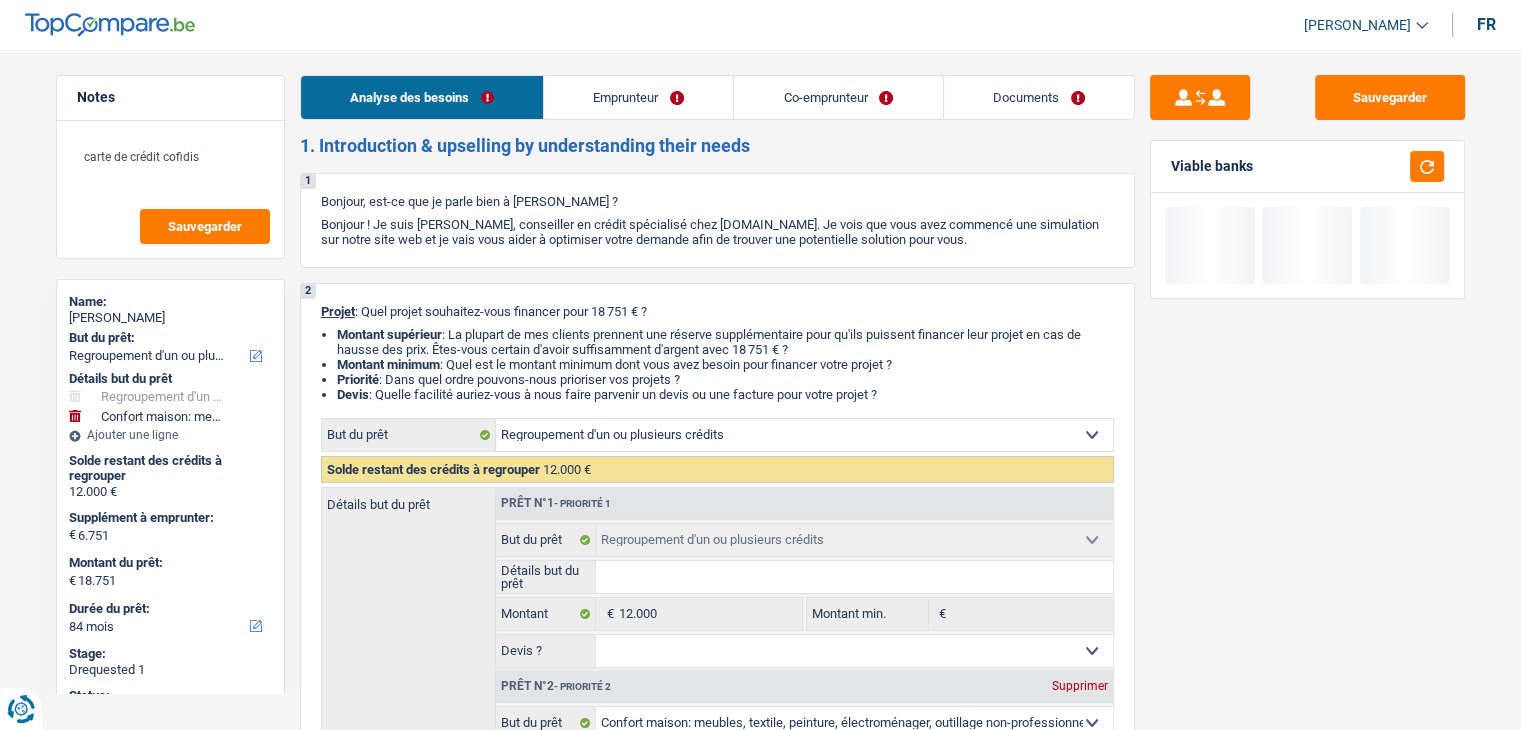 click on "Analyse des besoins Emprunteur Co-emprunteur Documents
1. Introduction & upselling by understanding their needs
1
Bonjour, est-ce que je parle bien à [PERSON_NAME] ?
Bonjour ! Je suis [PERSON_NAME], conseiller en crédit spécialisé chez [DOMAIN_NAME]. Je vois que vous avez commencé une simulation sur notre site web et je vais vous aider à optimiser votre demande afin de trouver une potentielle solution pour vous.
2   Projet  : Quel projet souhaitez-vous financer pour 18 751 € ?
Montant supérieur : La plupart de mes clients prennent une réserve supplémentaire pour qu'ils puissent financer leur projet en cas de hausse des prix. Êtes-vous certain d'avoir suffisamment d'argent avec 18 751 € ?   Montant minimum : Quel est le montant minimum dont vous avez besoin pour financer votre projet ?   Priorité : Dans quel ordre pouvons-nous prioriser vos projets ?   Devis     Hifi, multimédia, gsm, ordinateur Frais médicaux" at bounding box center [717, 1974] 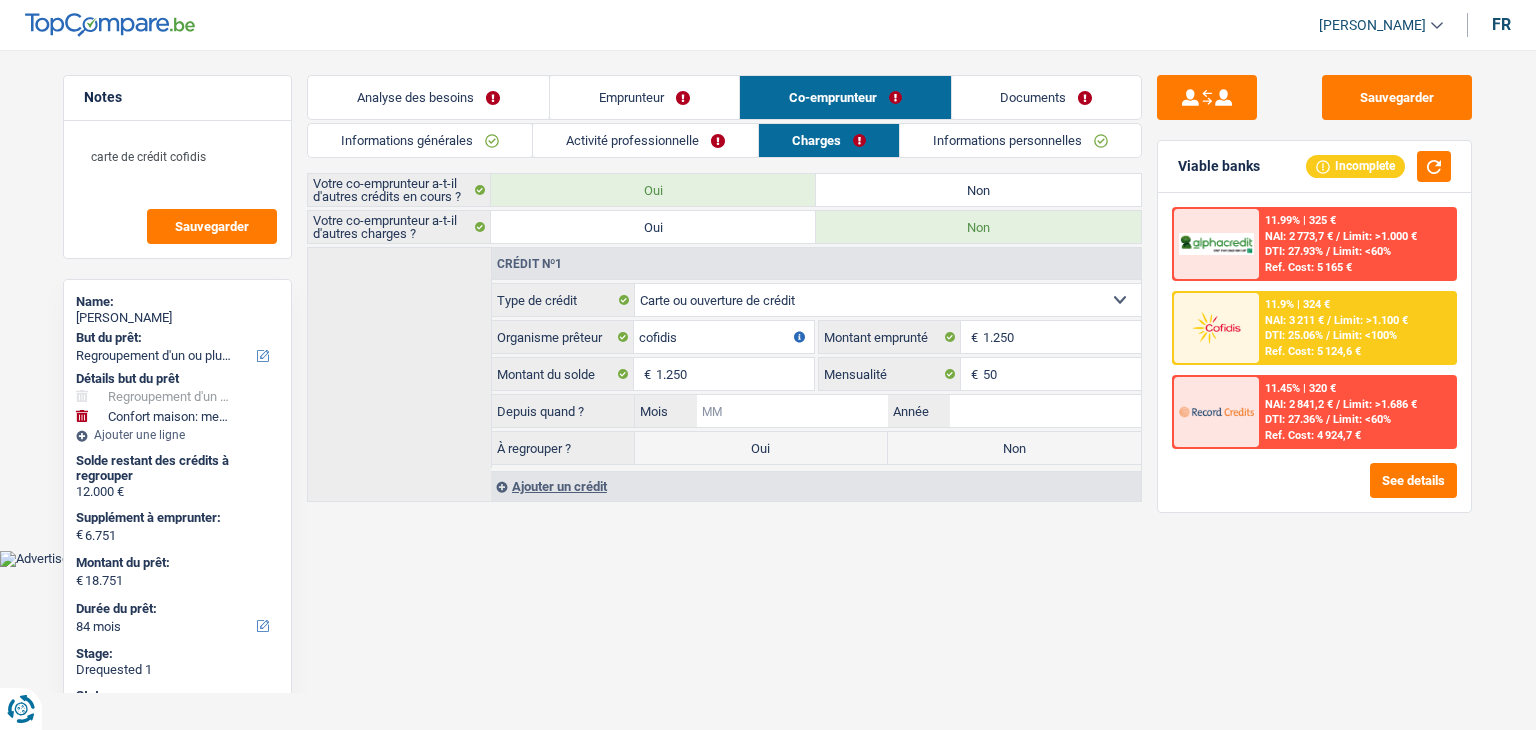 click on "Mois" at bounding box center [792, 411] 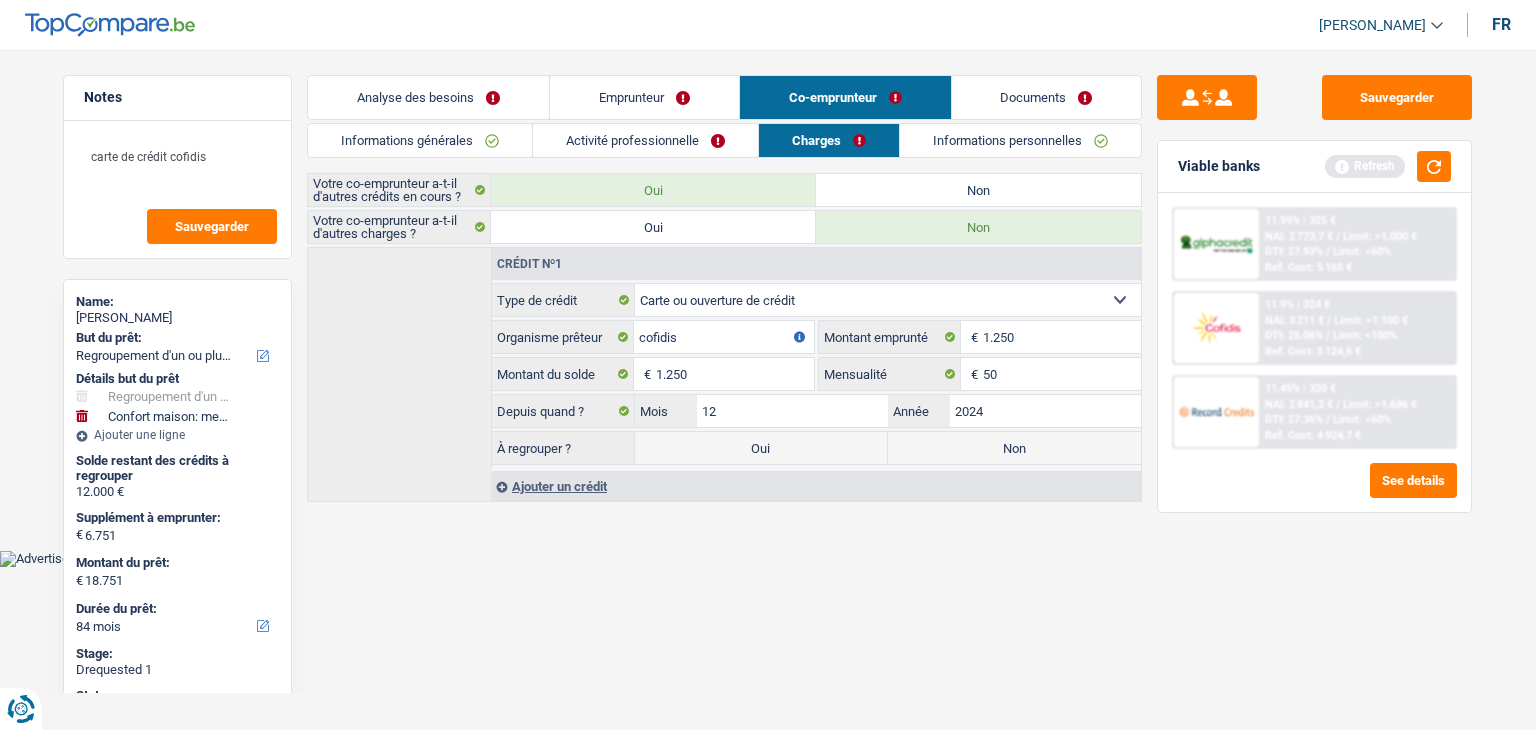 click on "Oui" at bounding box center (761, 448) 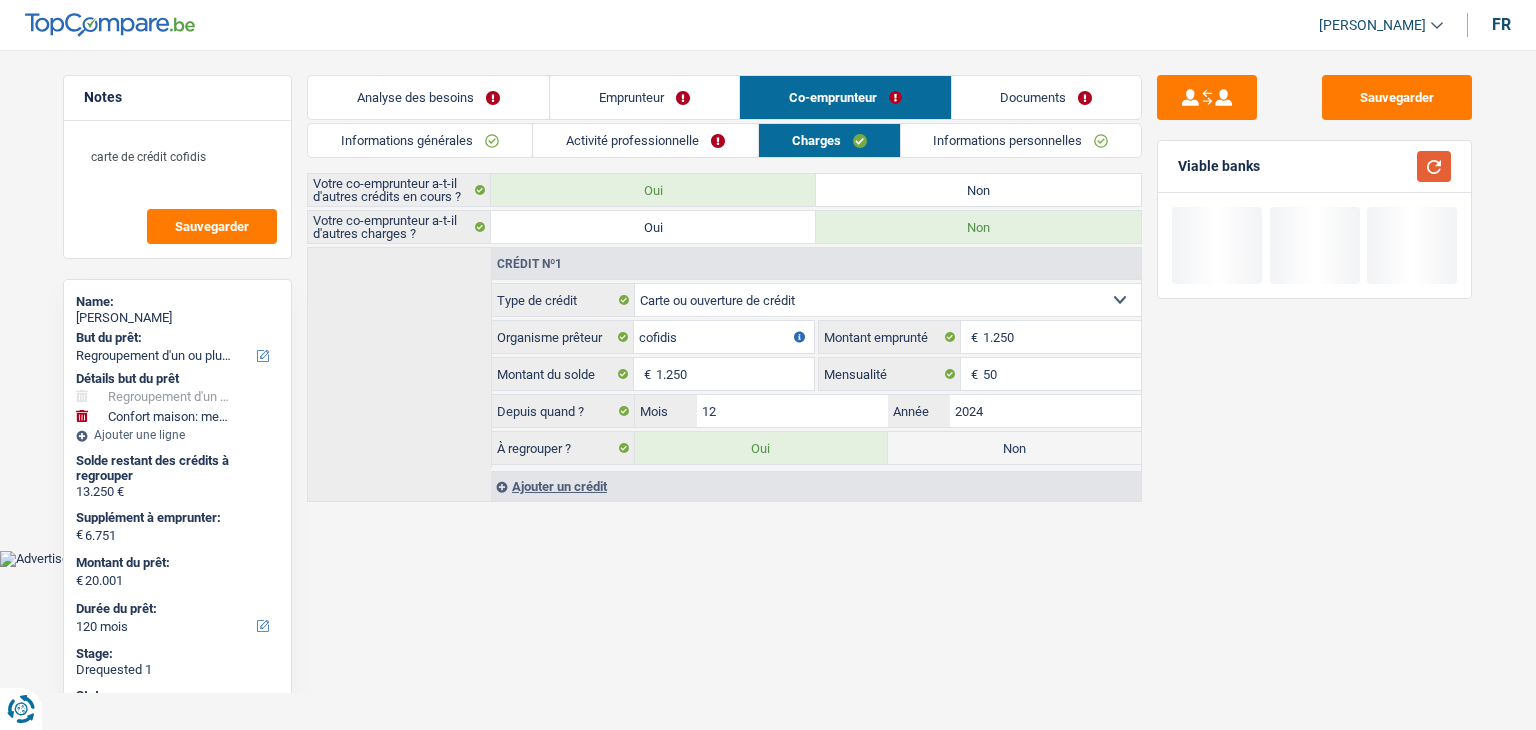 click at bounding box center (1434, 166) 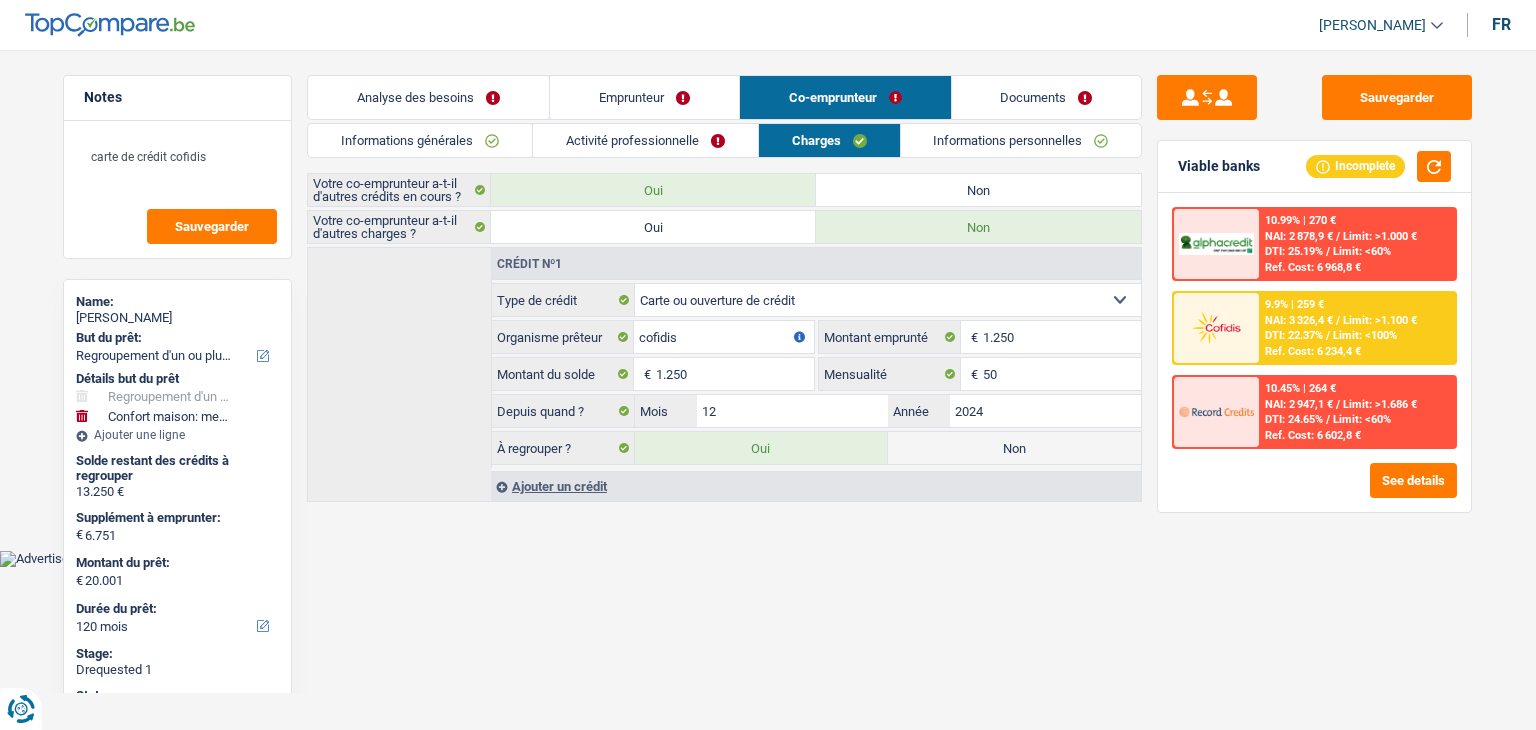 click on "9.9% | 259 €
NAI: 3 326,4 €
/
Limit: >1.100 €
DTI: 22.37%
/
Limit: <100%
Ref. Cost: 6 234,4 €" at bounding box center (1357, 328) 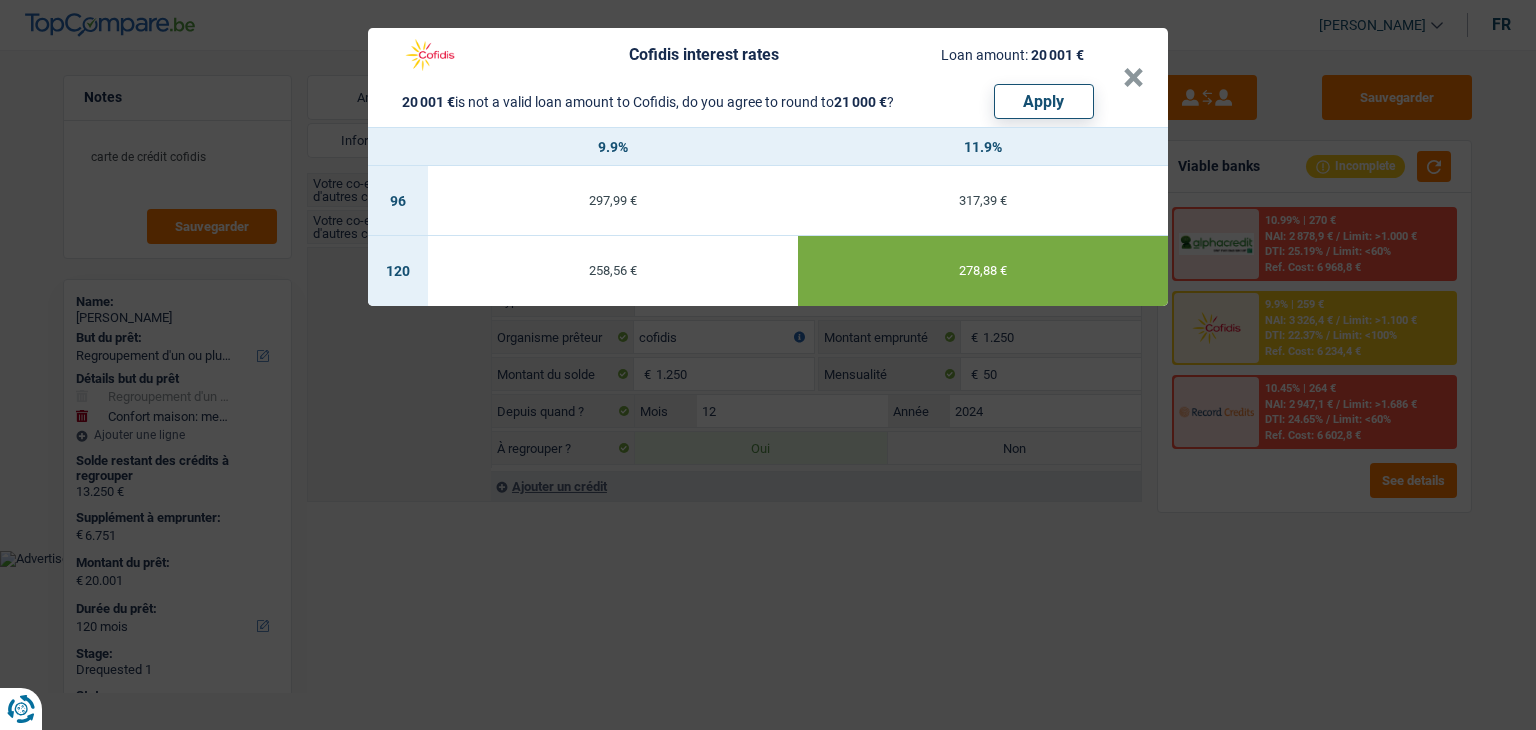 click on "Cofidis interest rates
Loan amount:
20 001 €
20 001 €  is not a valid loan amount to Cofidis, do you agree to round to  21 000 € ?
Apply
×
9.9%
11.9%
96
297,99 €
317,39 €
120
258,56 €
278,88 €" at bounding box center [768, 365] 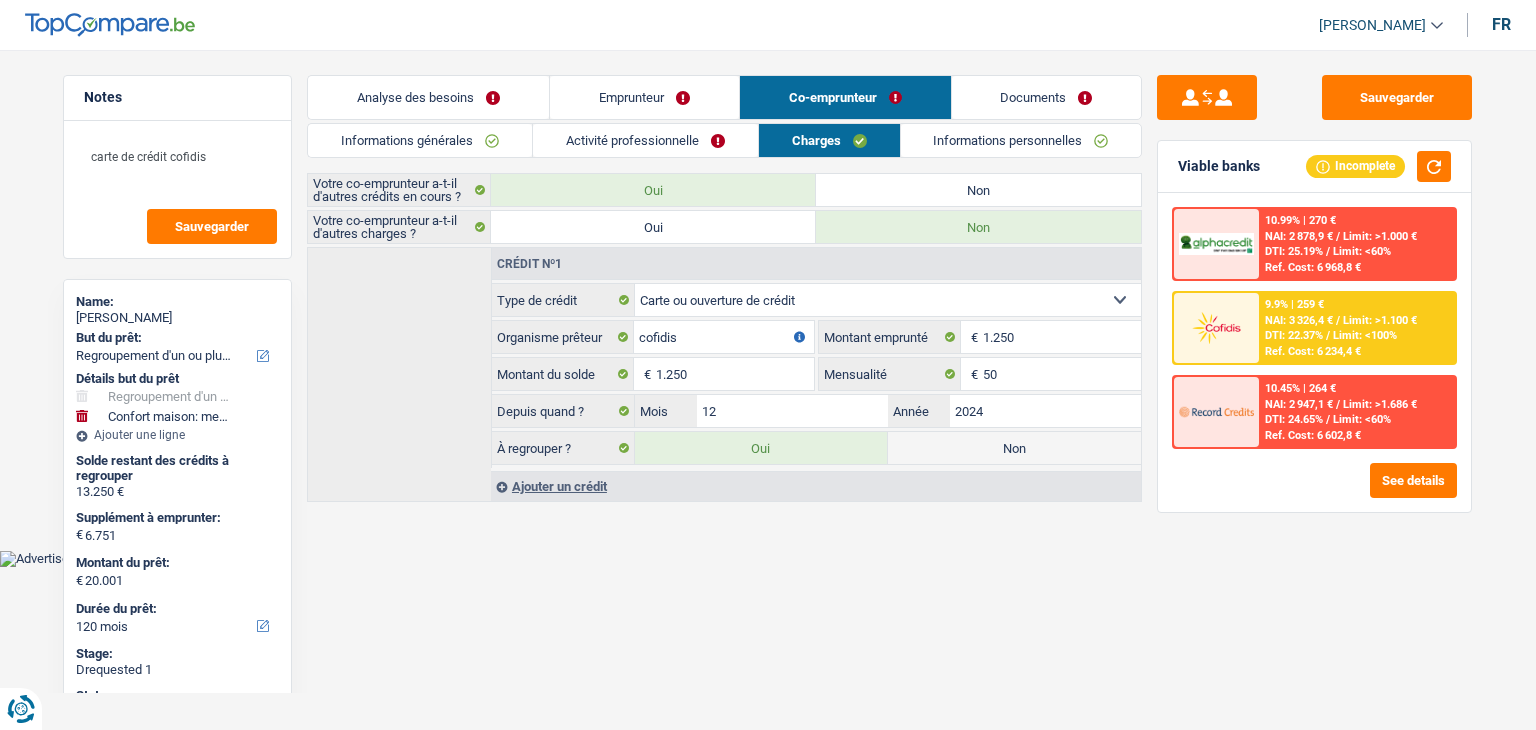 click on "Informations personnelles" at bounding box center [1021, 140] 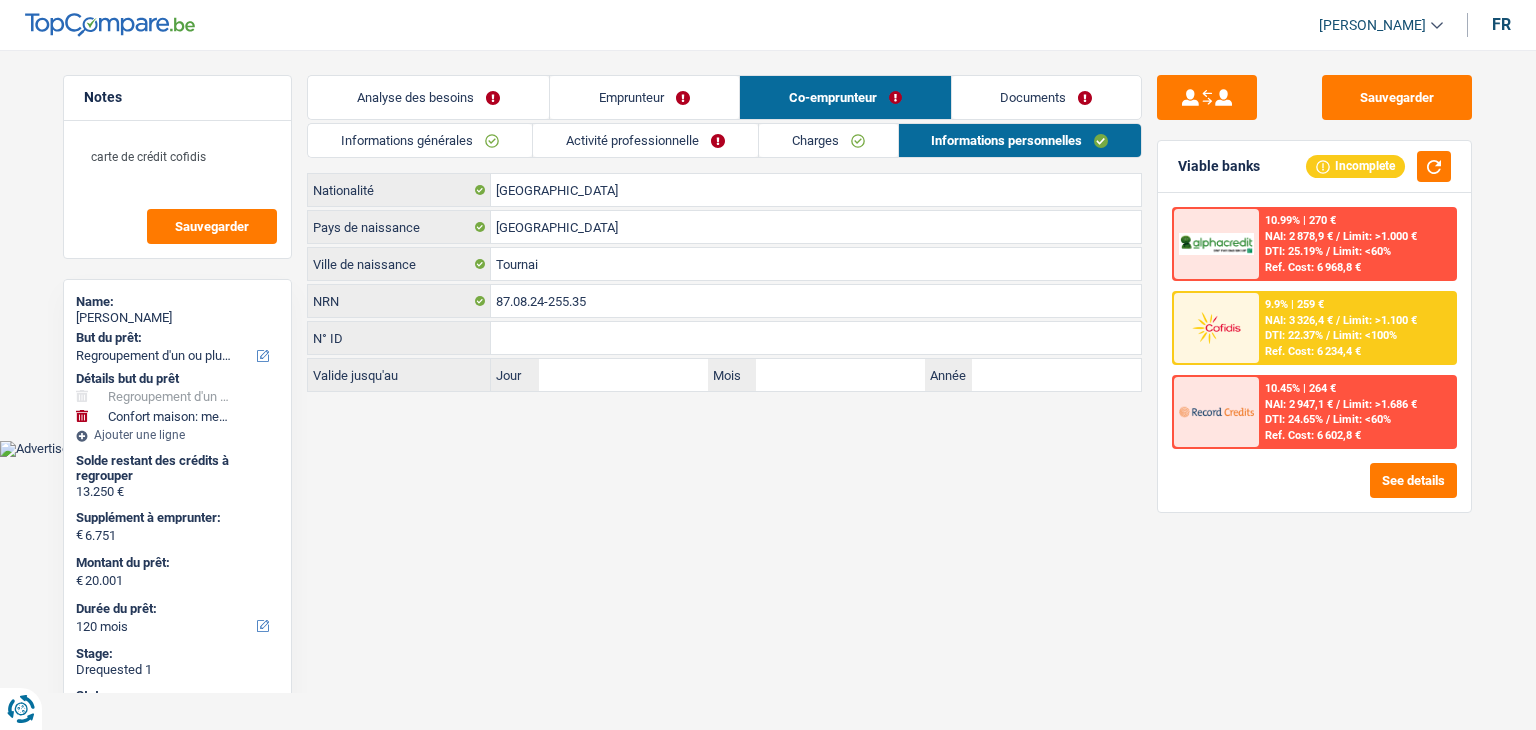 click on "Analyse des besoins" at bounding box center (428, 97) 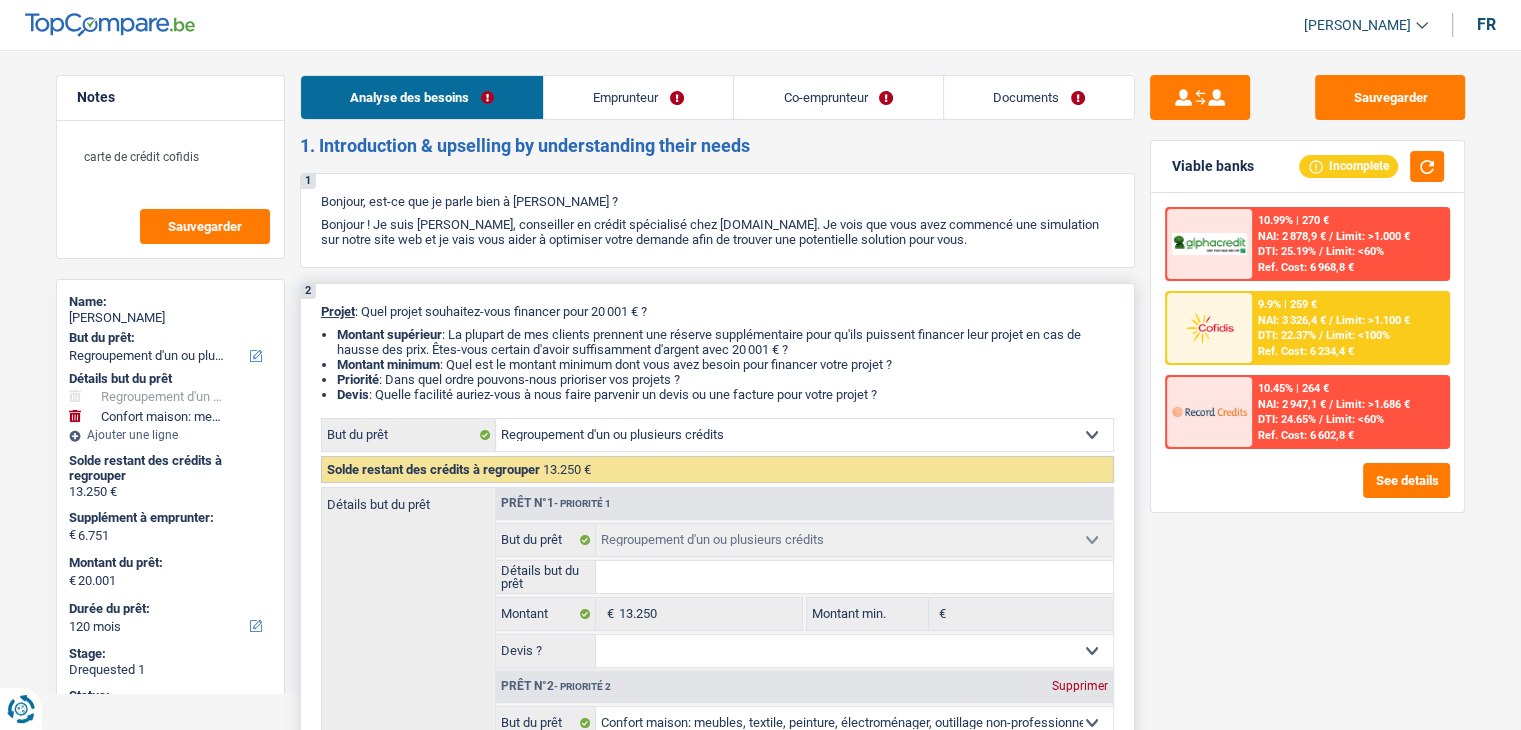 scroll, scrollTop: 500, scrollLeft: 0, axis: vertical 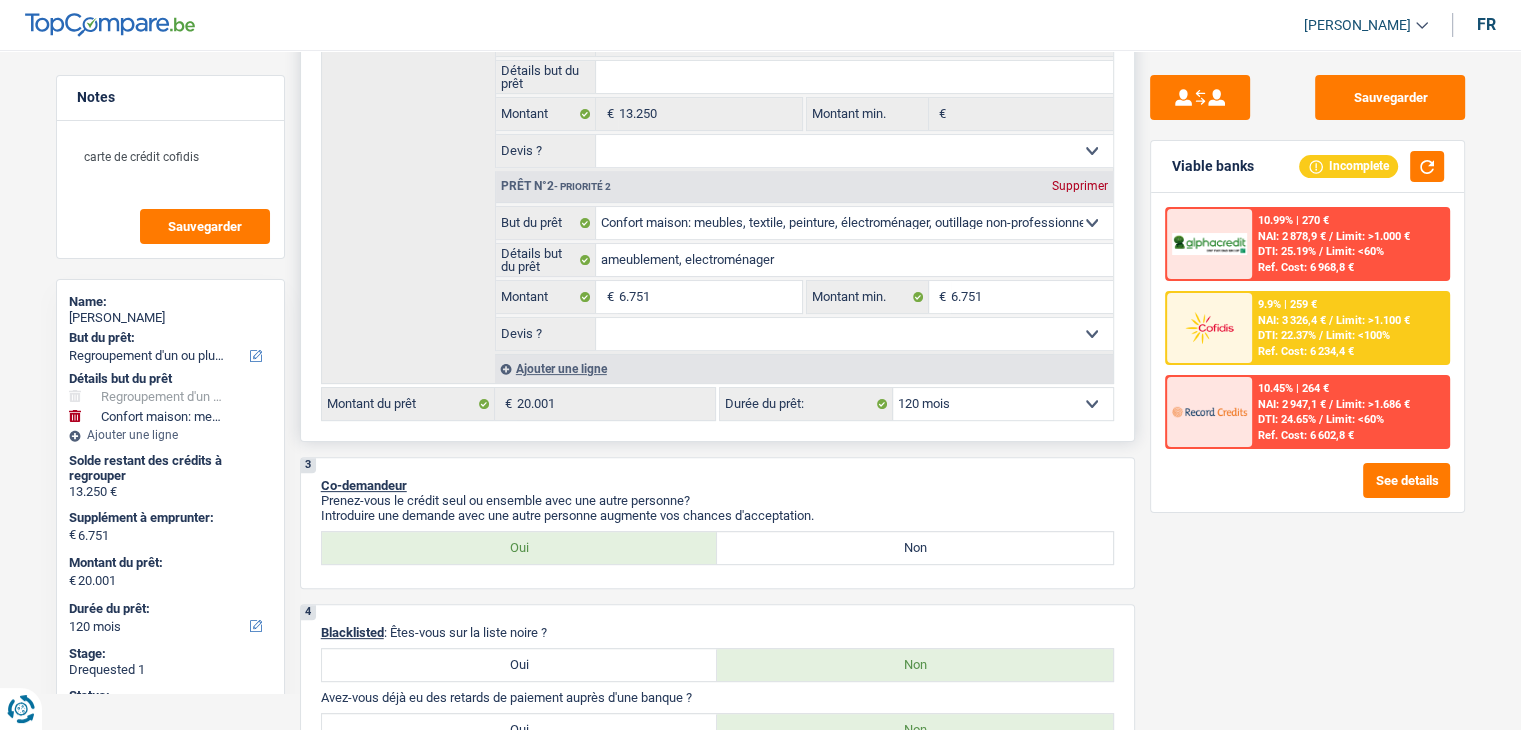 click on "12 mois 18 mois 24 mois 30 mois 36 mois 42 mois 48 mois 60 mois 72 mois 84 mois 96 mois 120 mois
Sélectionner une option" at bounding box center (1003, 404) 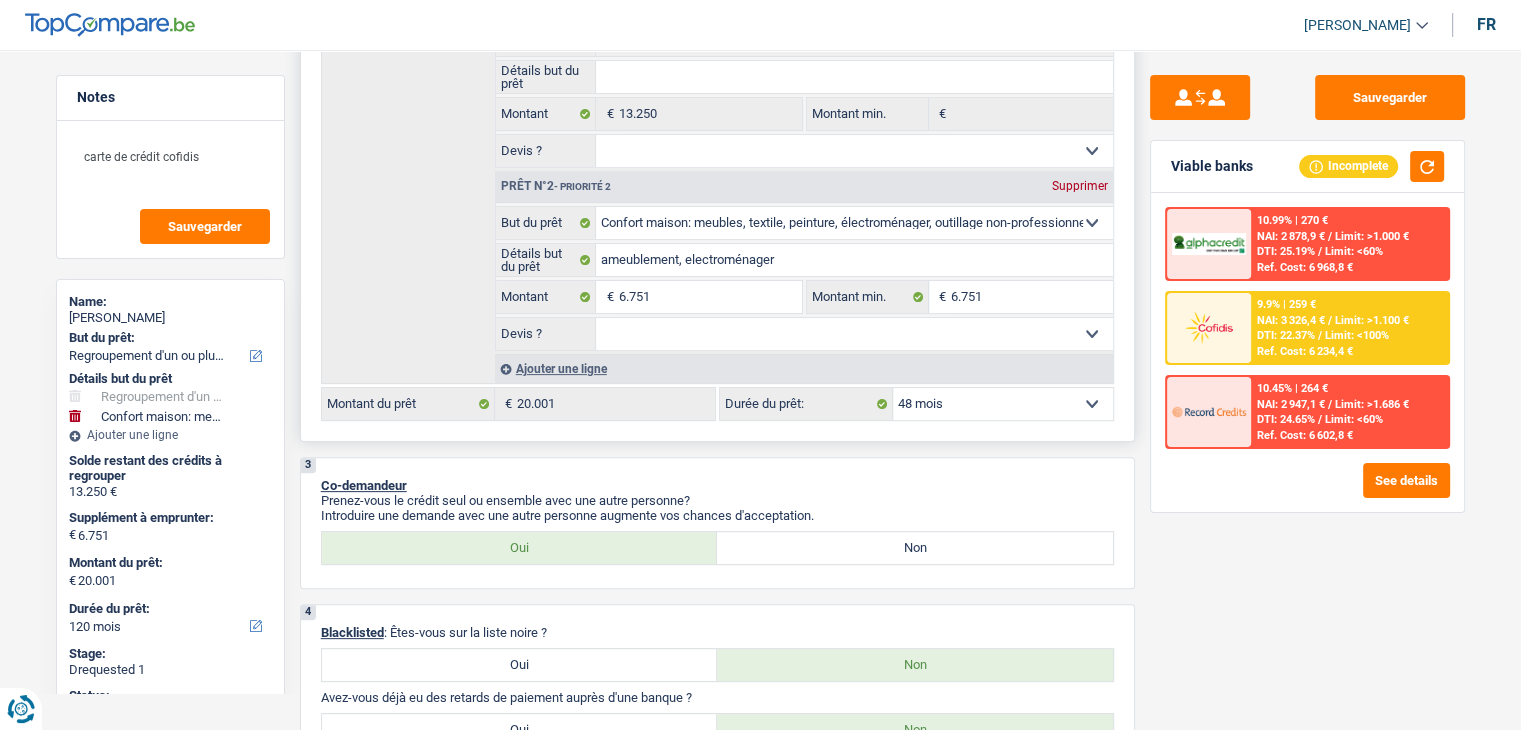 click on "12 mois 18 mois 24 mois 30 mois 36 mois 42 mois 48 mois 60 mois 72 mois 84 mois 96 mois 120 mois
Sélectionner une option" at bounding box center [1003, 404] 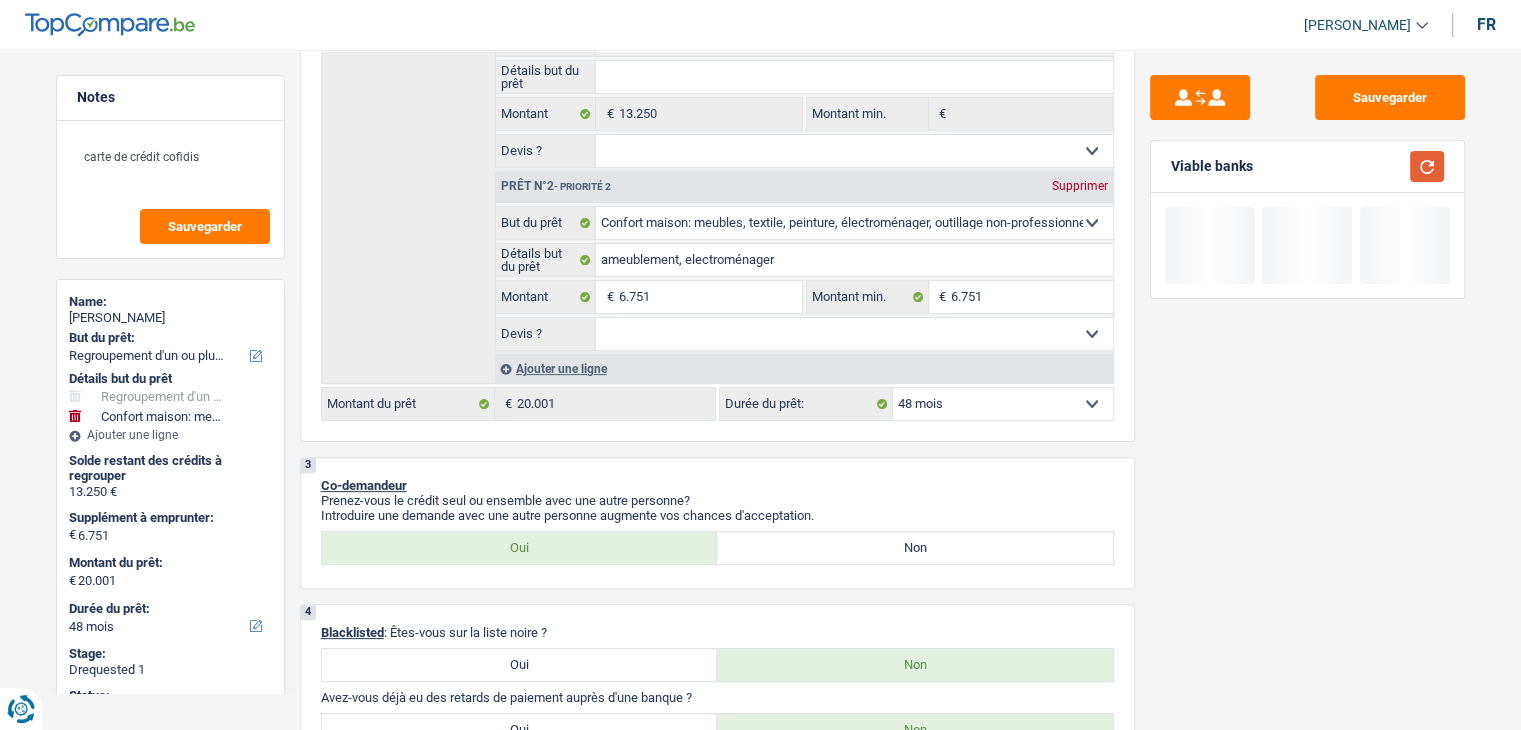 click at bounding box center [1427, 166] 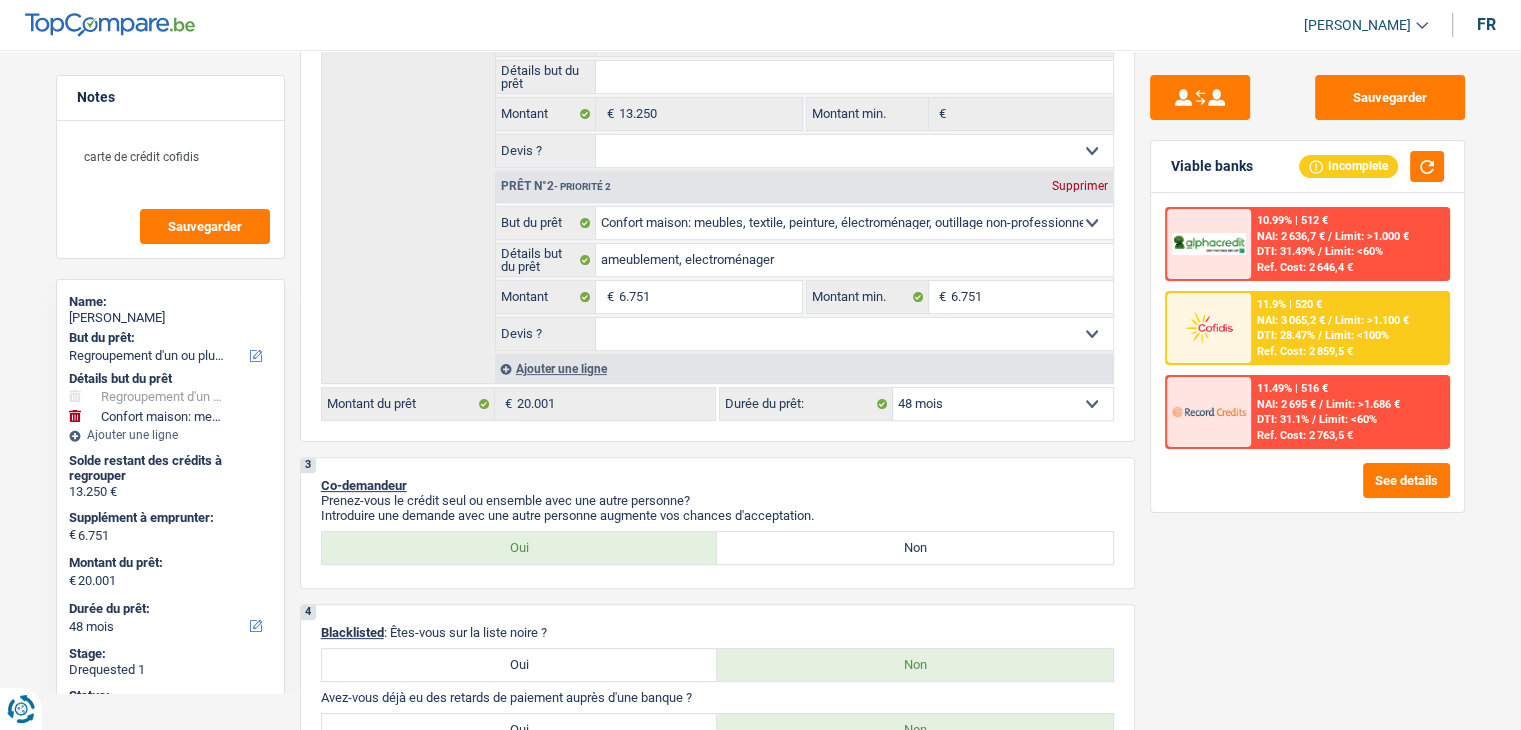 click on "NAI: 3 065,2 €" at bounding box center (1291, 320) 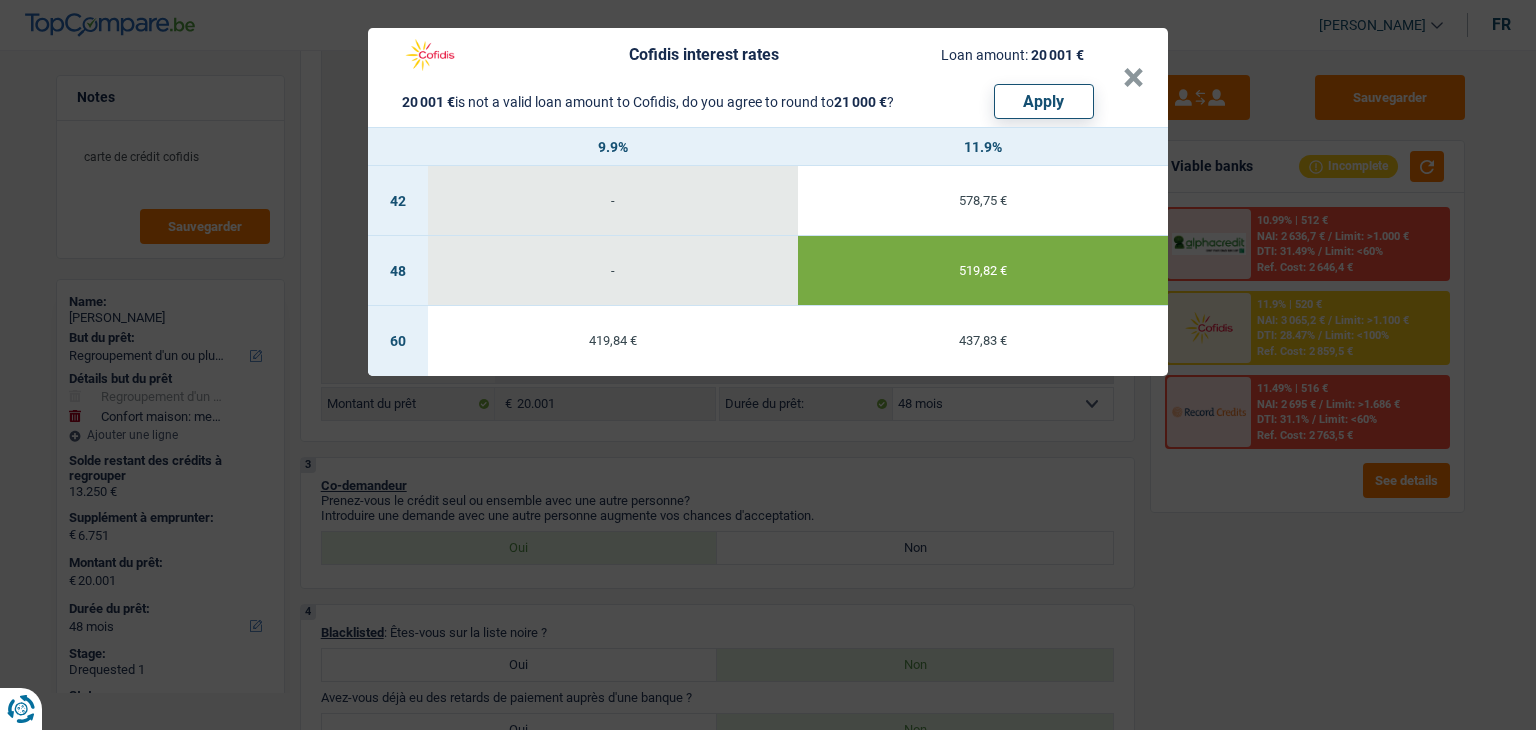 click on "Cofidis interest rates
Loan amount:
20 001 €
20 001 €  is not a valid loan amount to Cofidis, do you agree to round to  21 000 € ?
Apply
×
9.9%
11.9%
42
-
578,75 €
48
-
519,82 €
60
419,84 €
437,83 €" at bounding box center (768, 365) 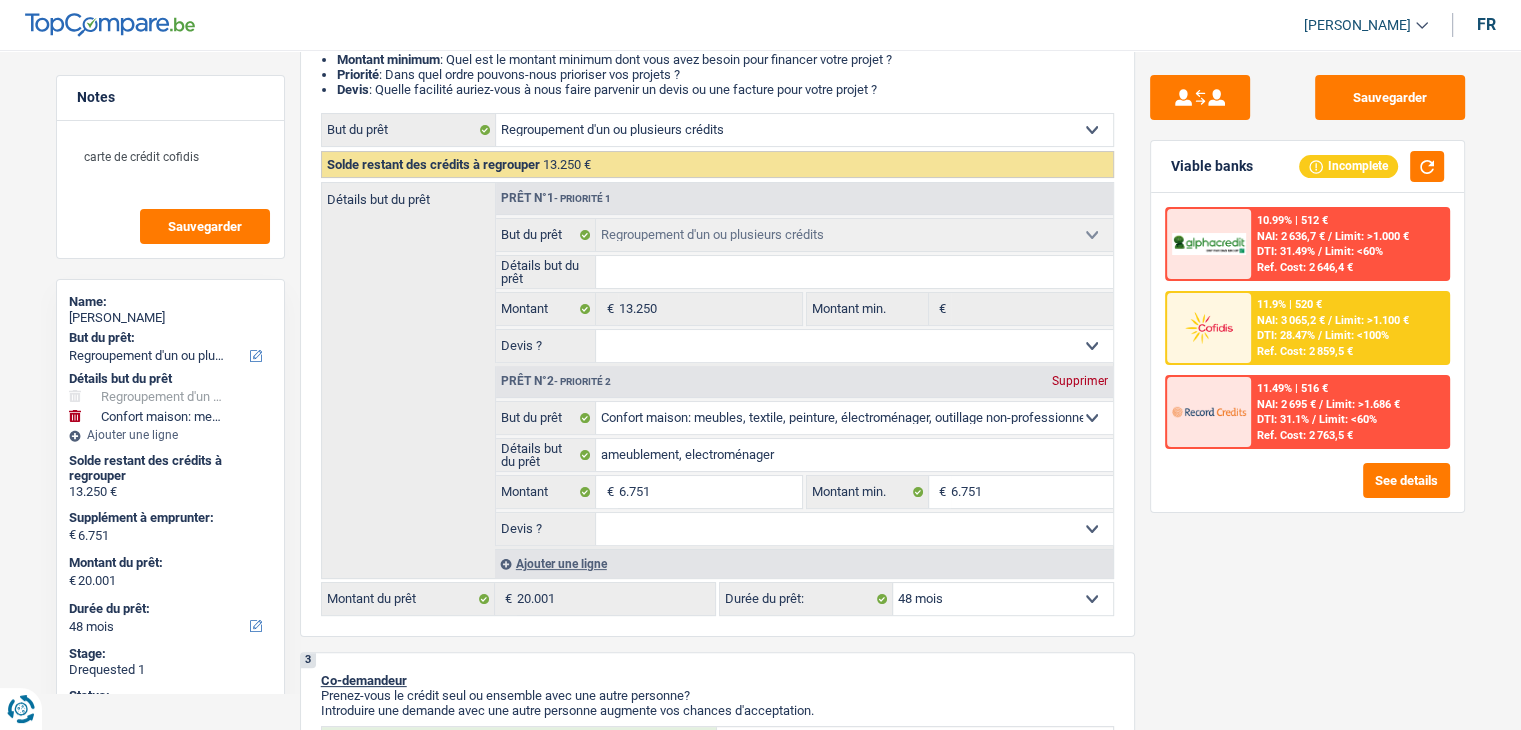 scroll, scrollTop: 97, scrollLeft: 0, axis: vertical 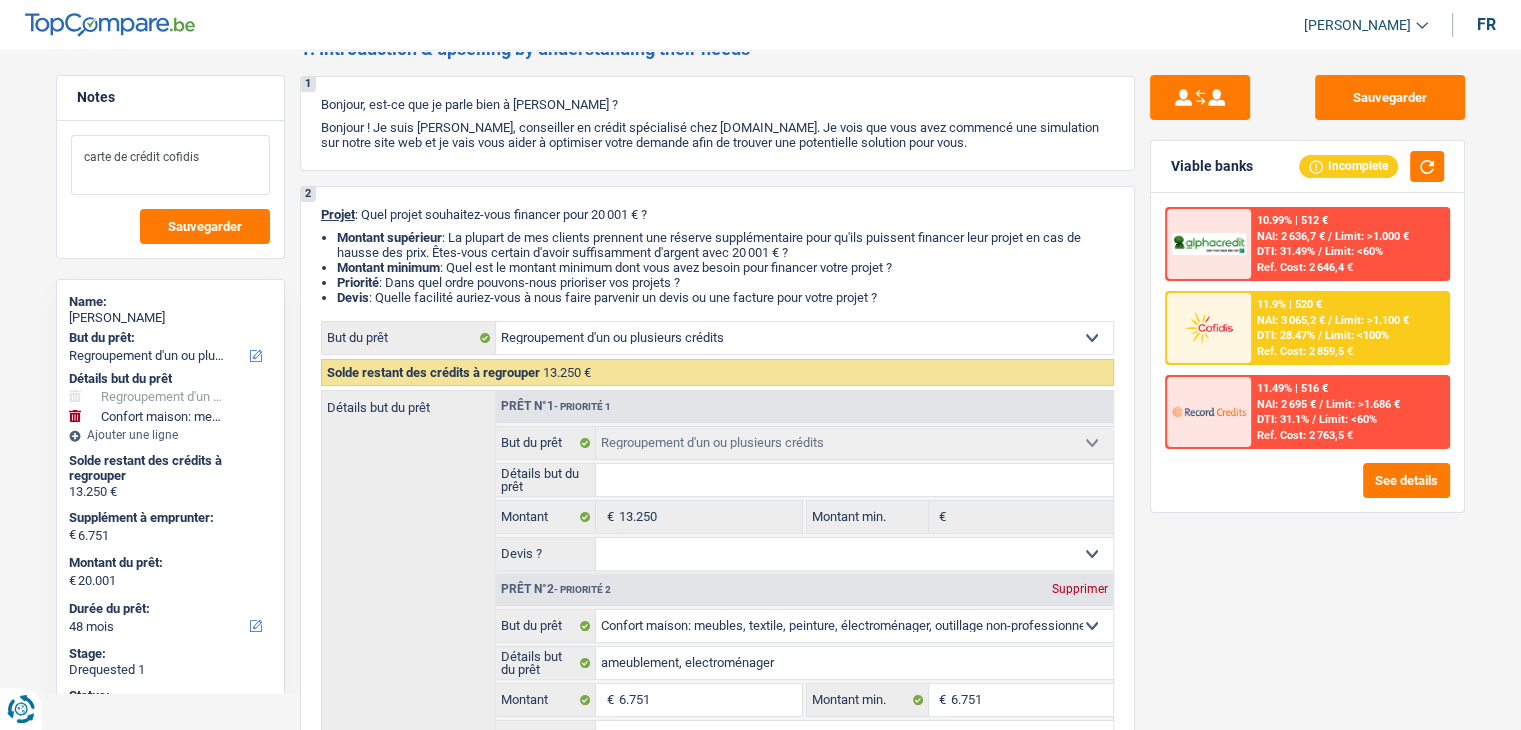 drag, startPoint x: 207, startPoint y: 149, endPoint x: 36, endPoint y: 153, distance: 171.04678 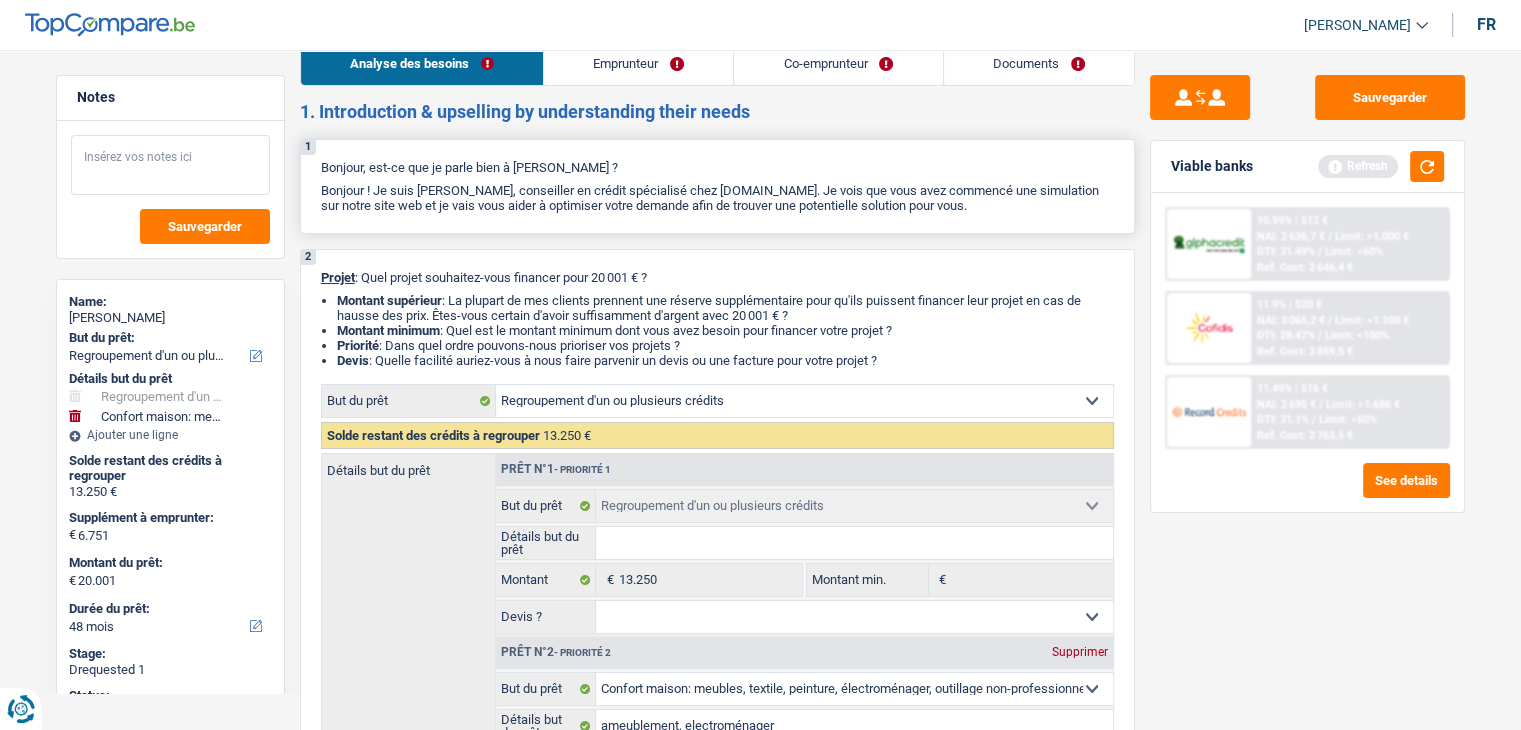 scroll, scrollTop: 0, scrollLeft: 0, axis: both 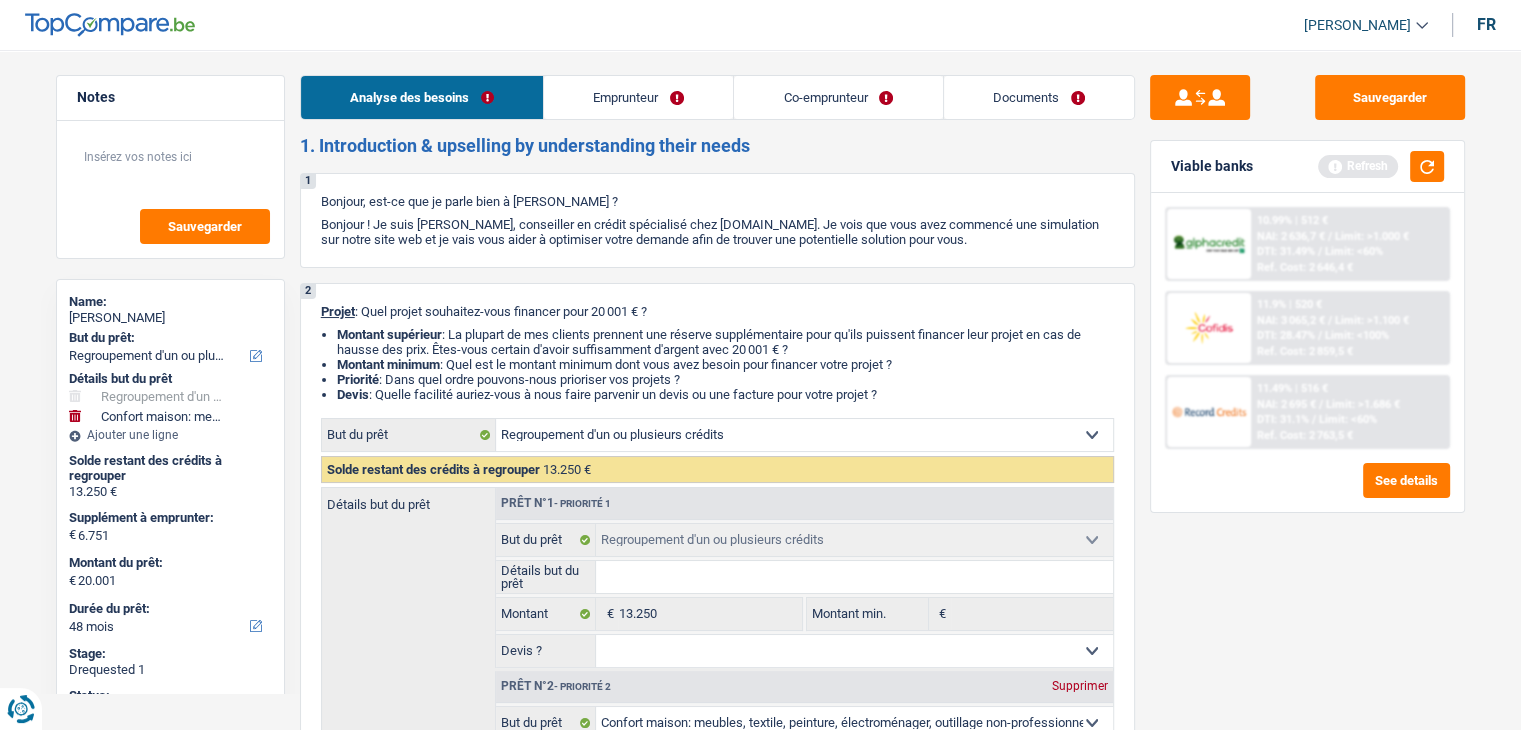 click on "Emprunteur" at bounding box center (638, 97) 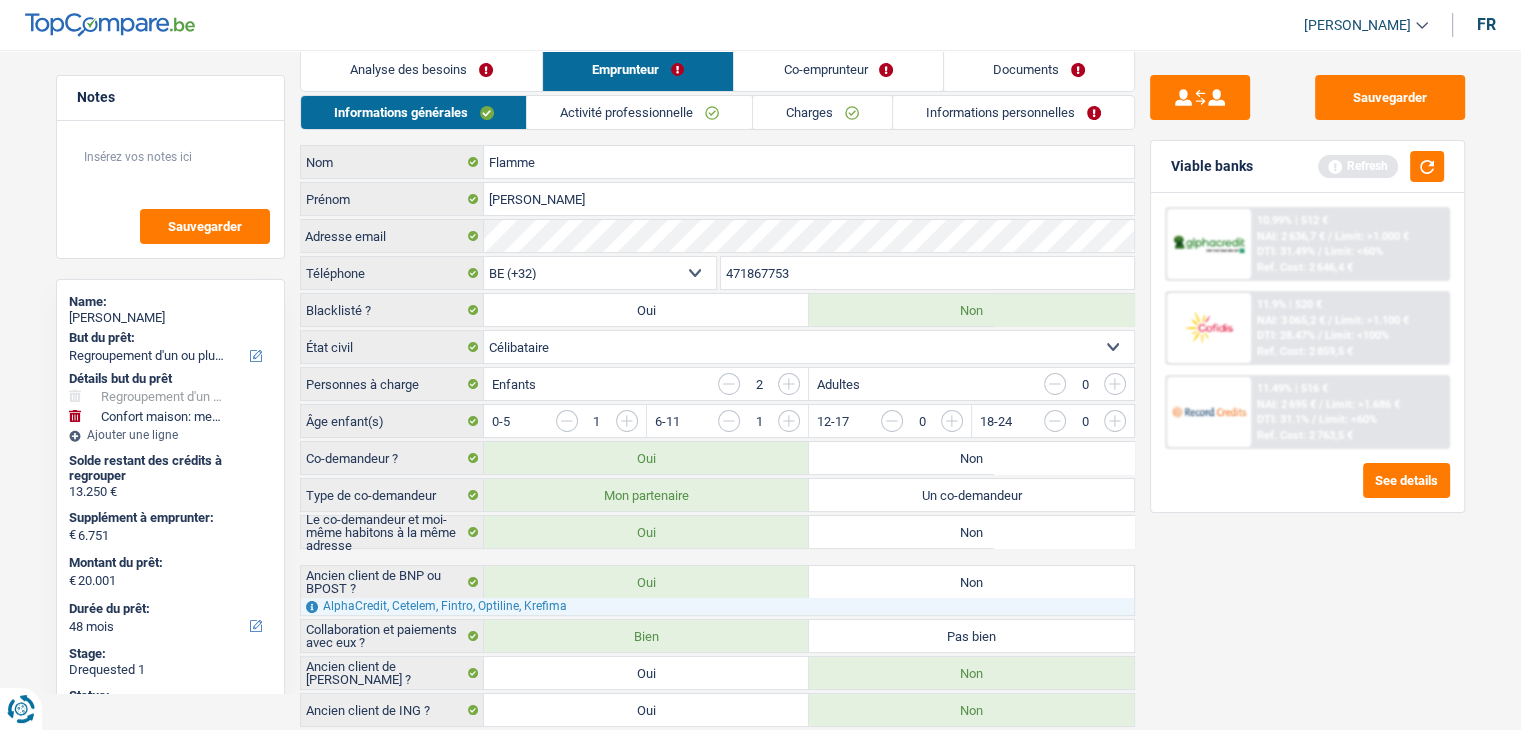 scroll, scrollTop: 0, scrollLeft: 0, axis: both 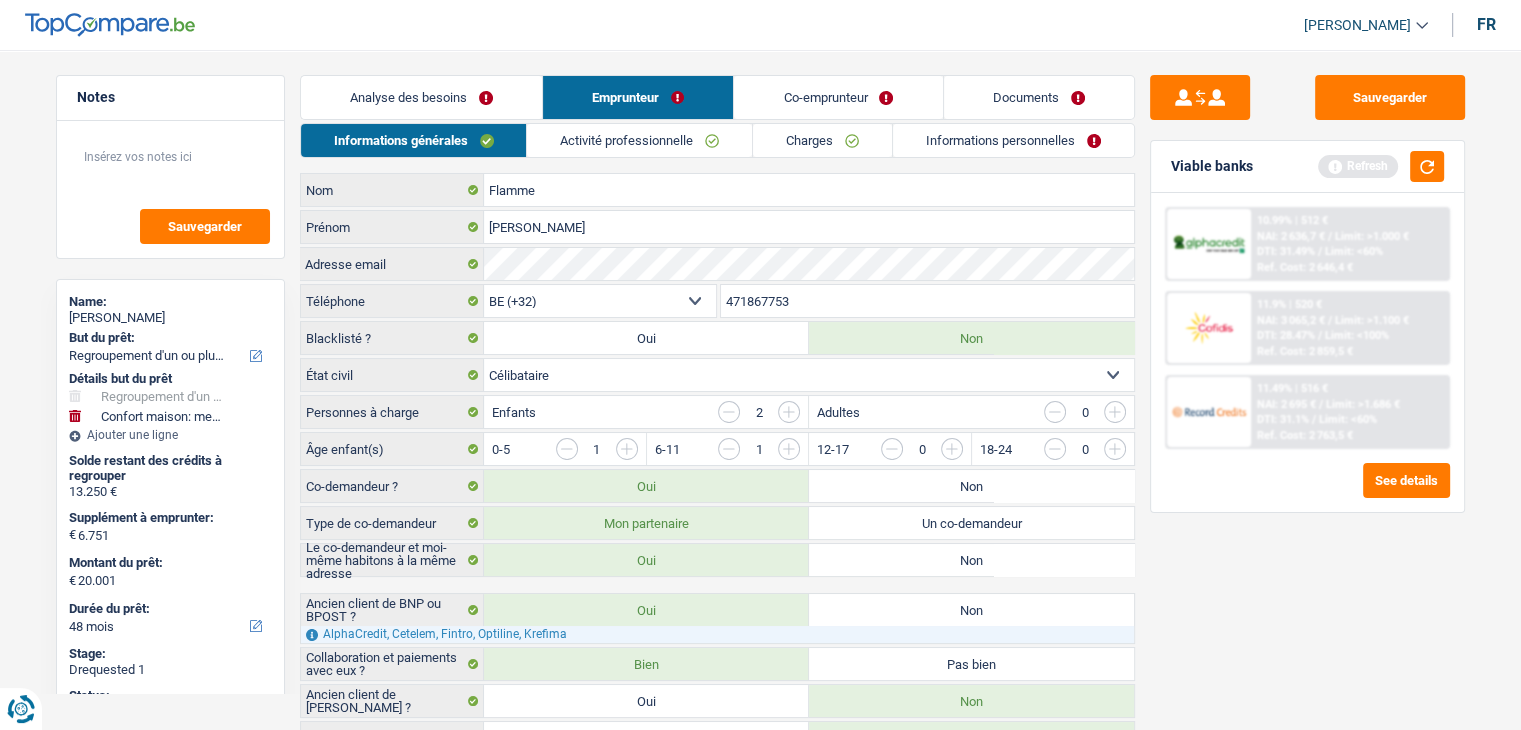 click on "Activité professionnelle" at bounding box center [639, 140] 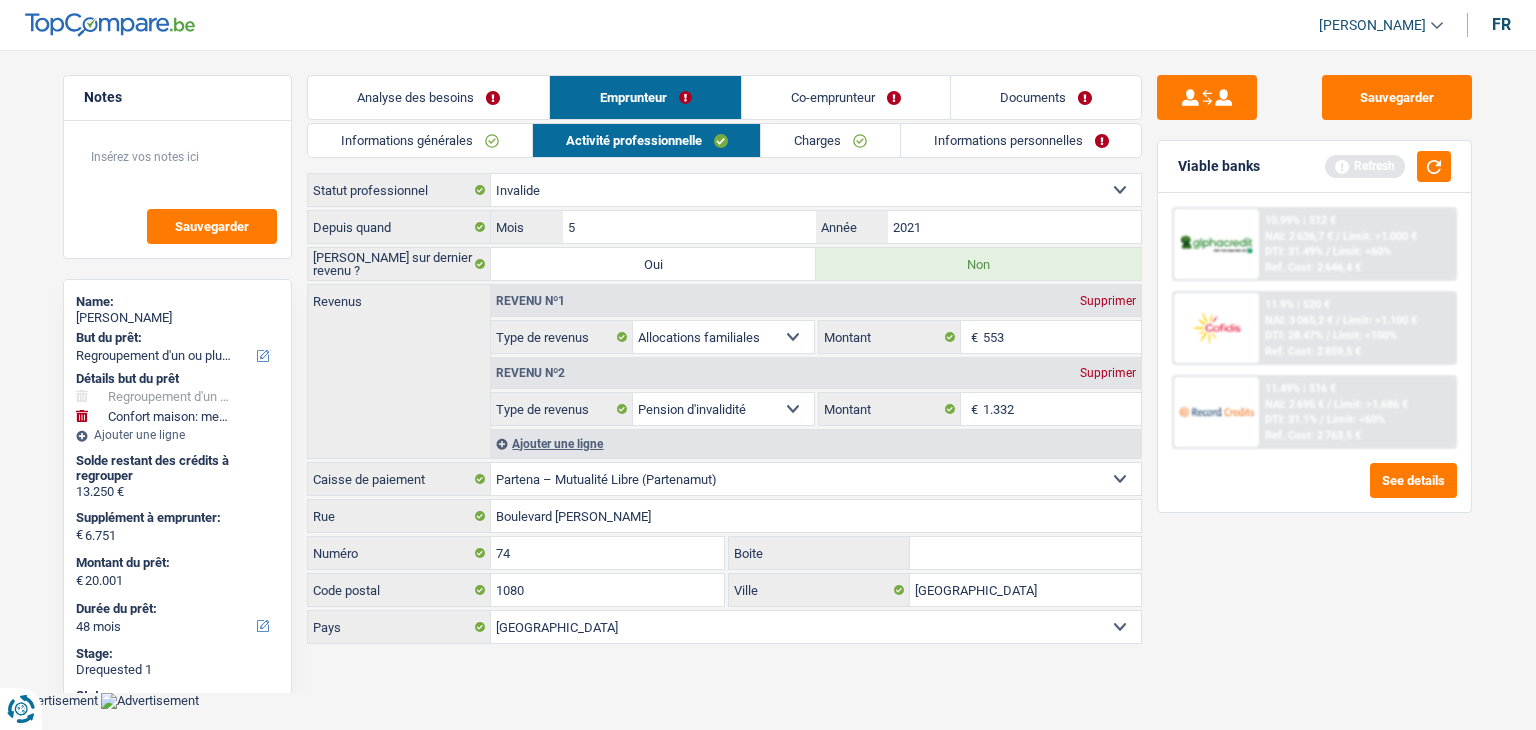 click on "Informations générales" at bounding box center [420, 140] 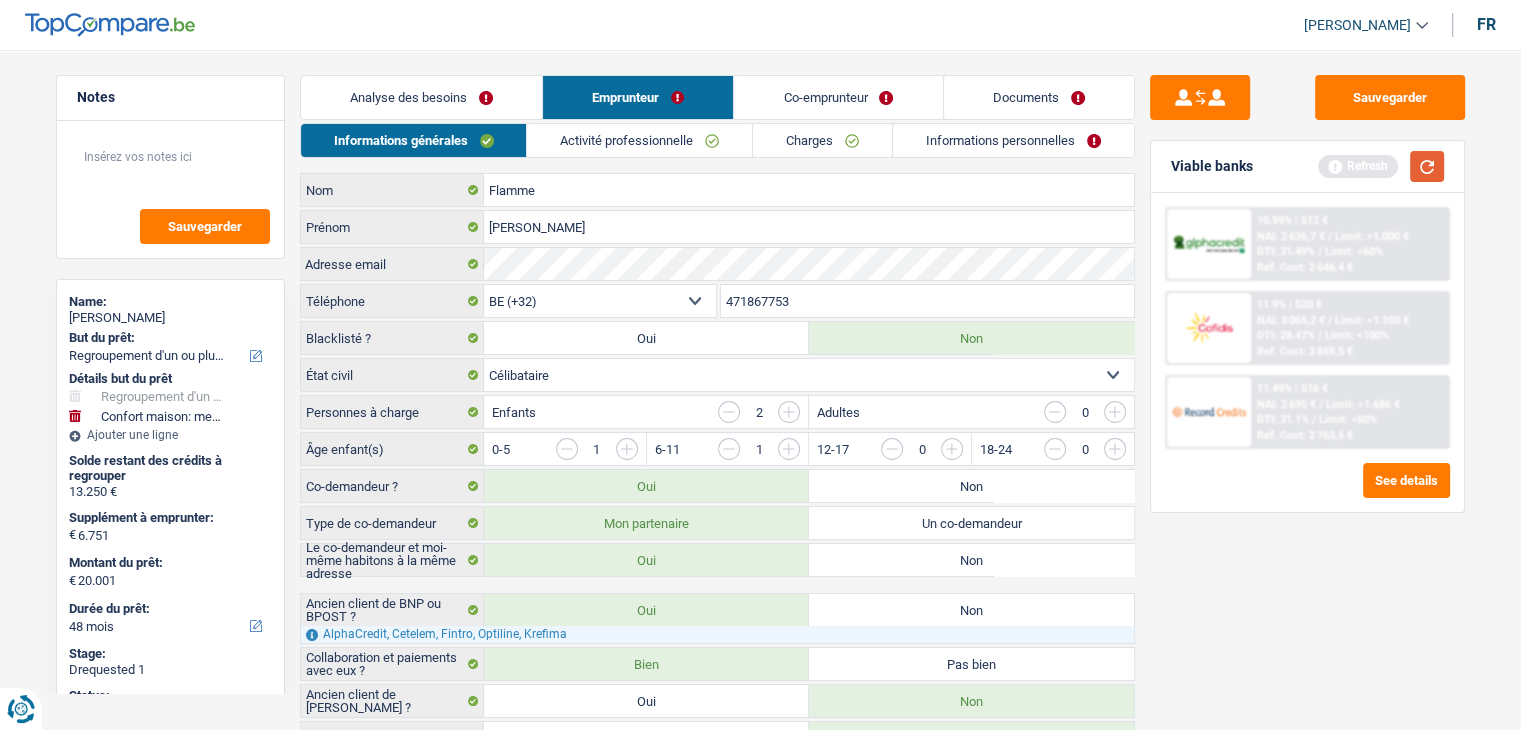 click at bounding box center [1427, 166] 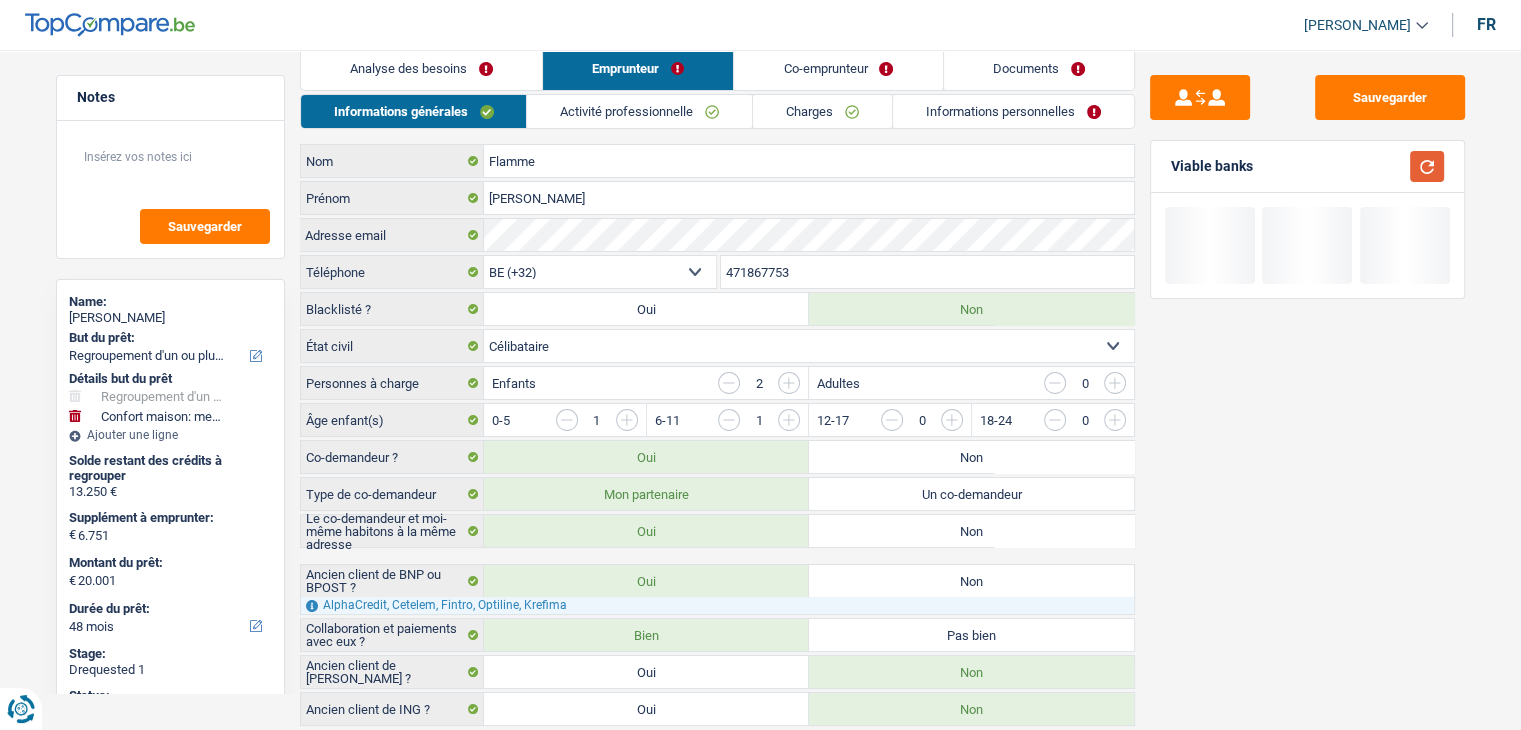 scroll, scrollTop: 0, scrollLeft: 0, axis: both 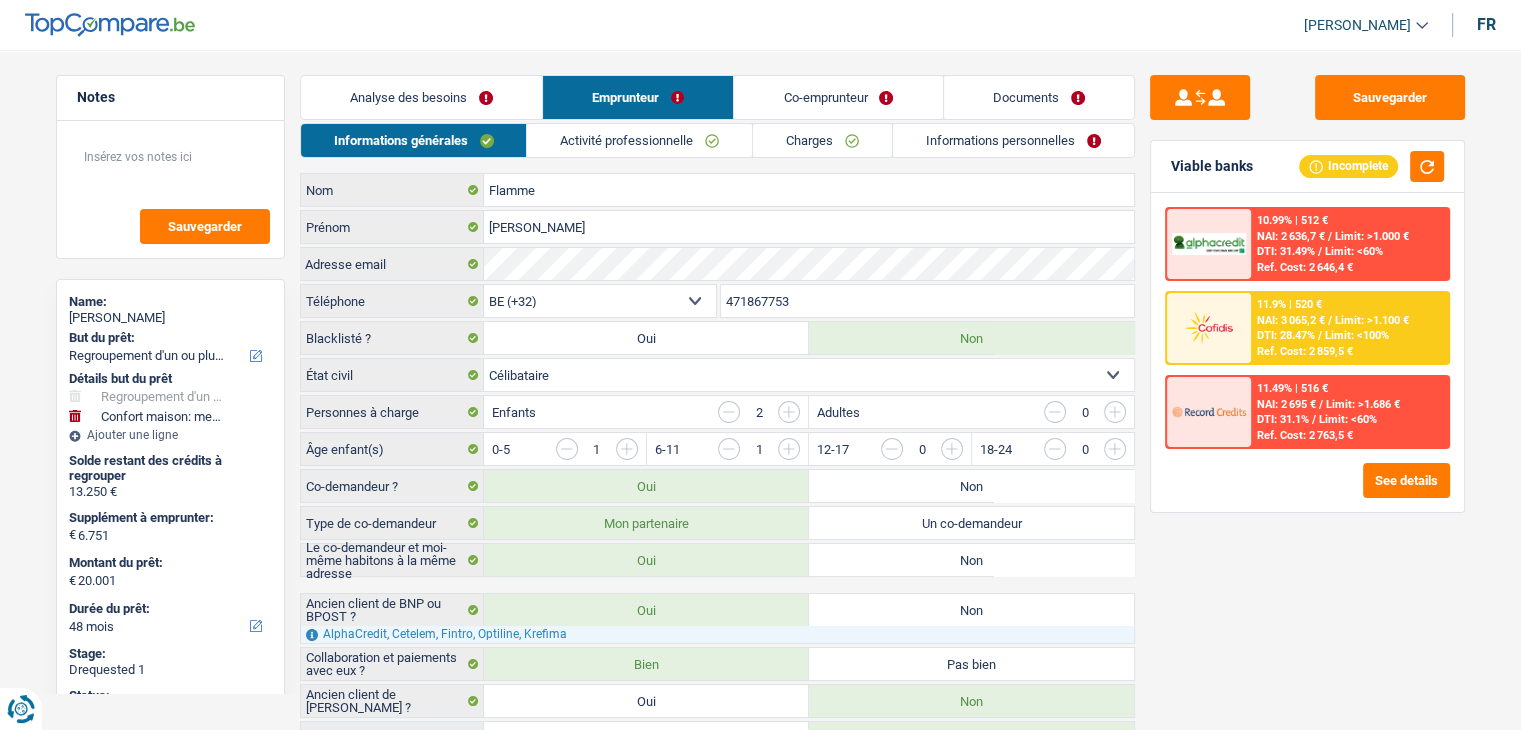 click on "Activité professionnelle" at bounding box center (639, 140) 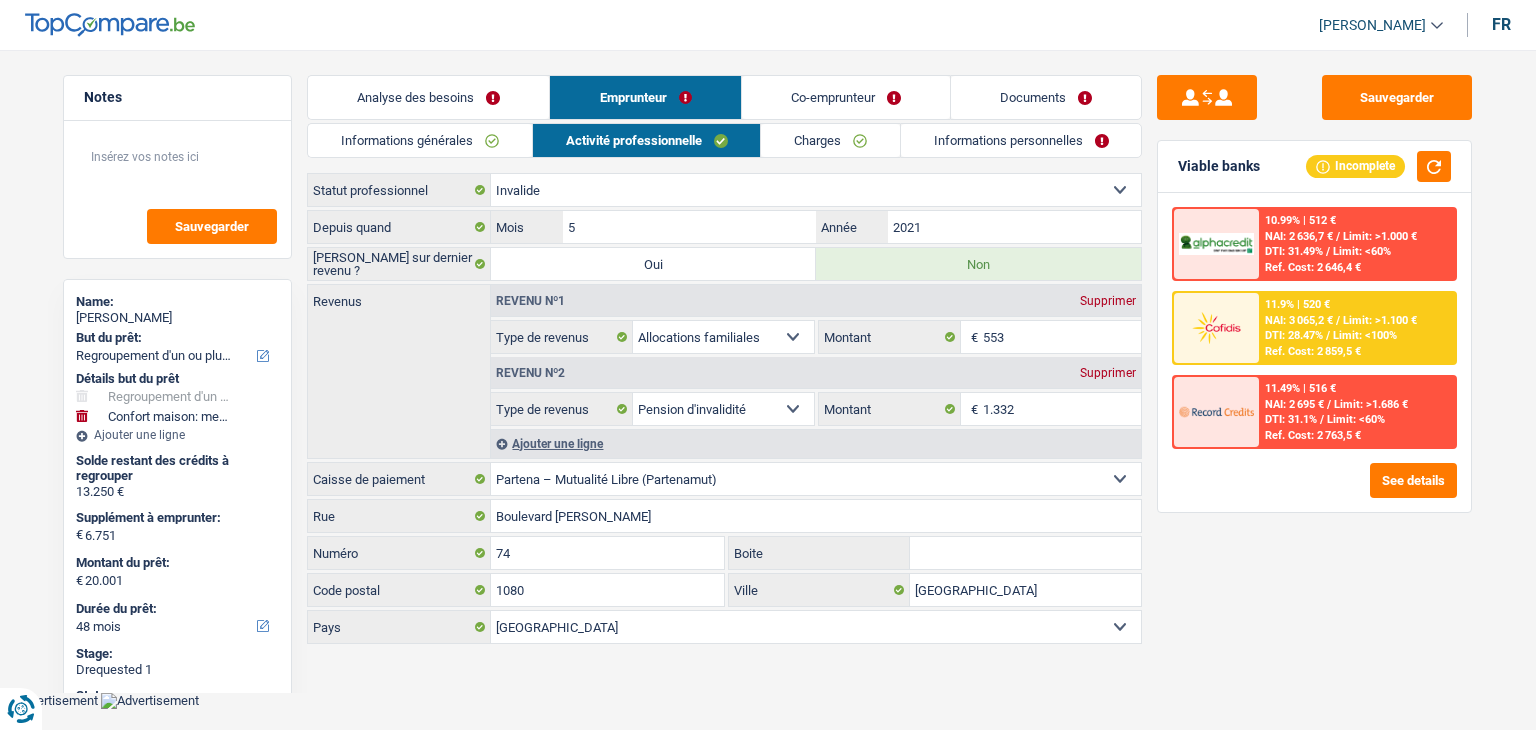click on "Charges" at bounding box center (830, 140) 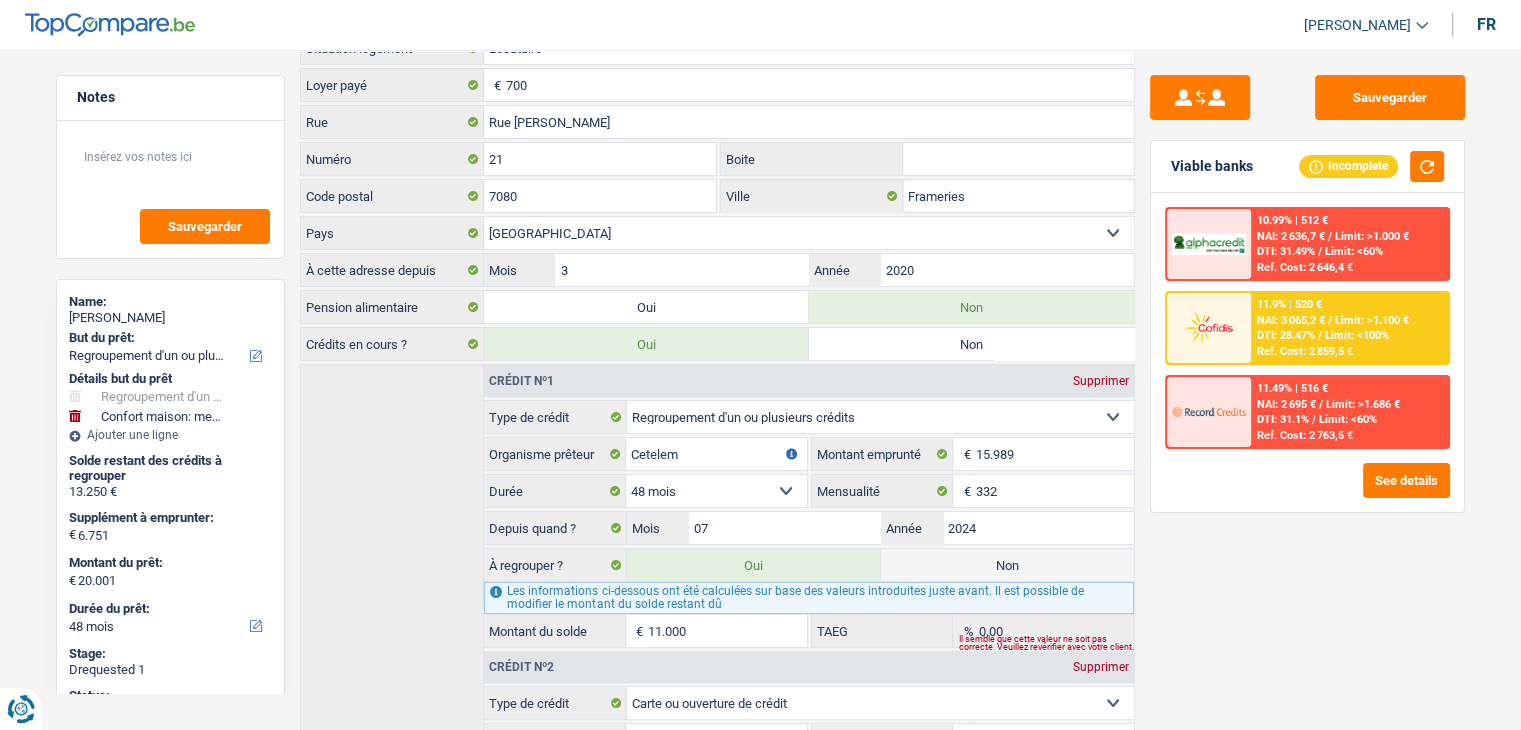 scroll, scrollTop: 0, scrollLeft: 0, axis: both 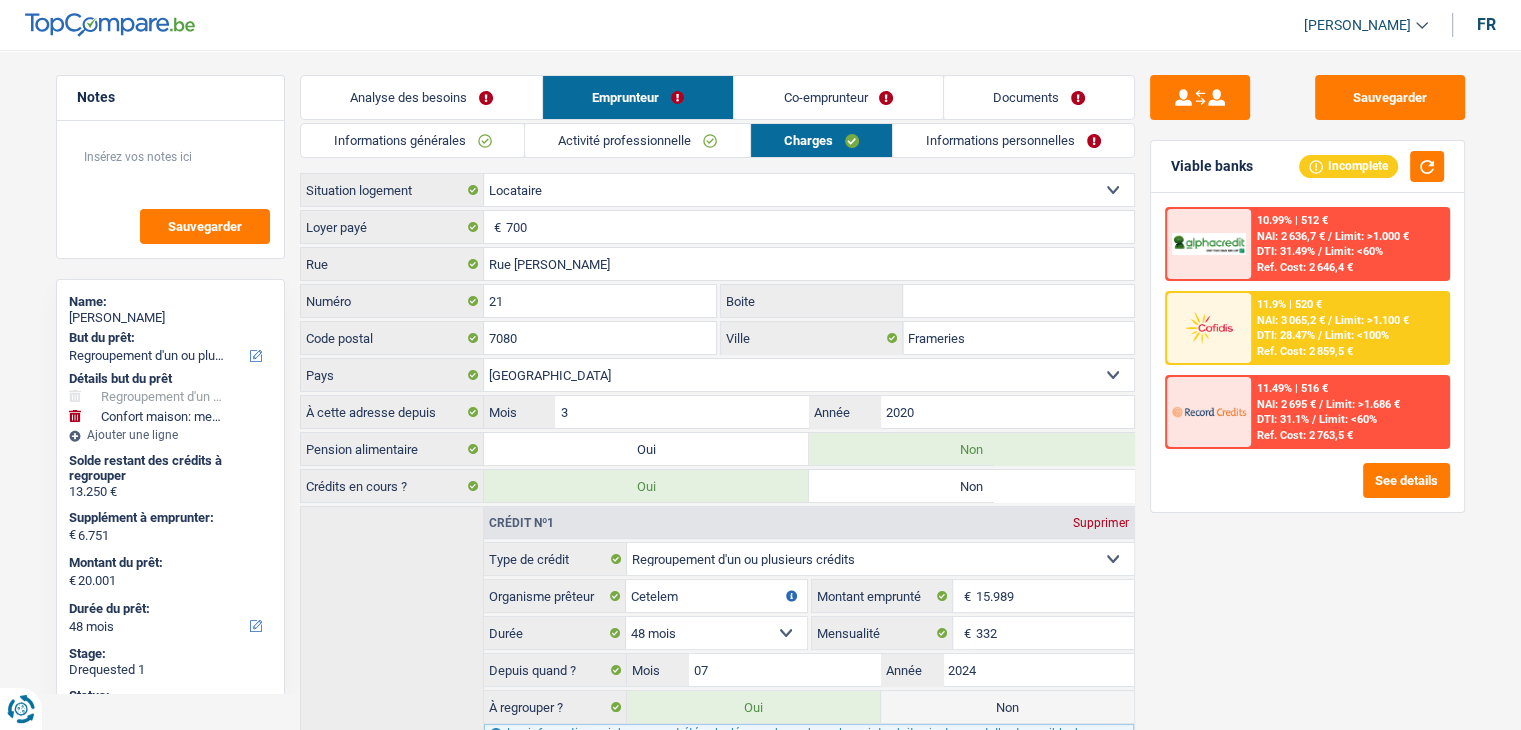 click on "Informations personnelles" at bounding box center (1013, 140) 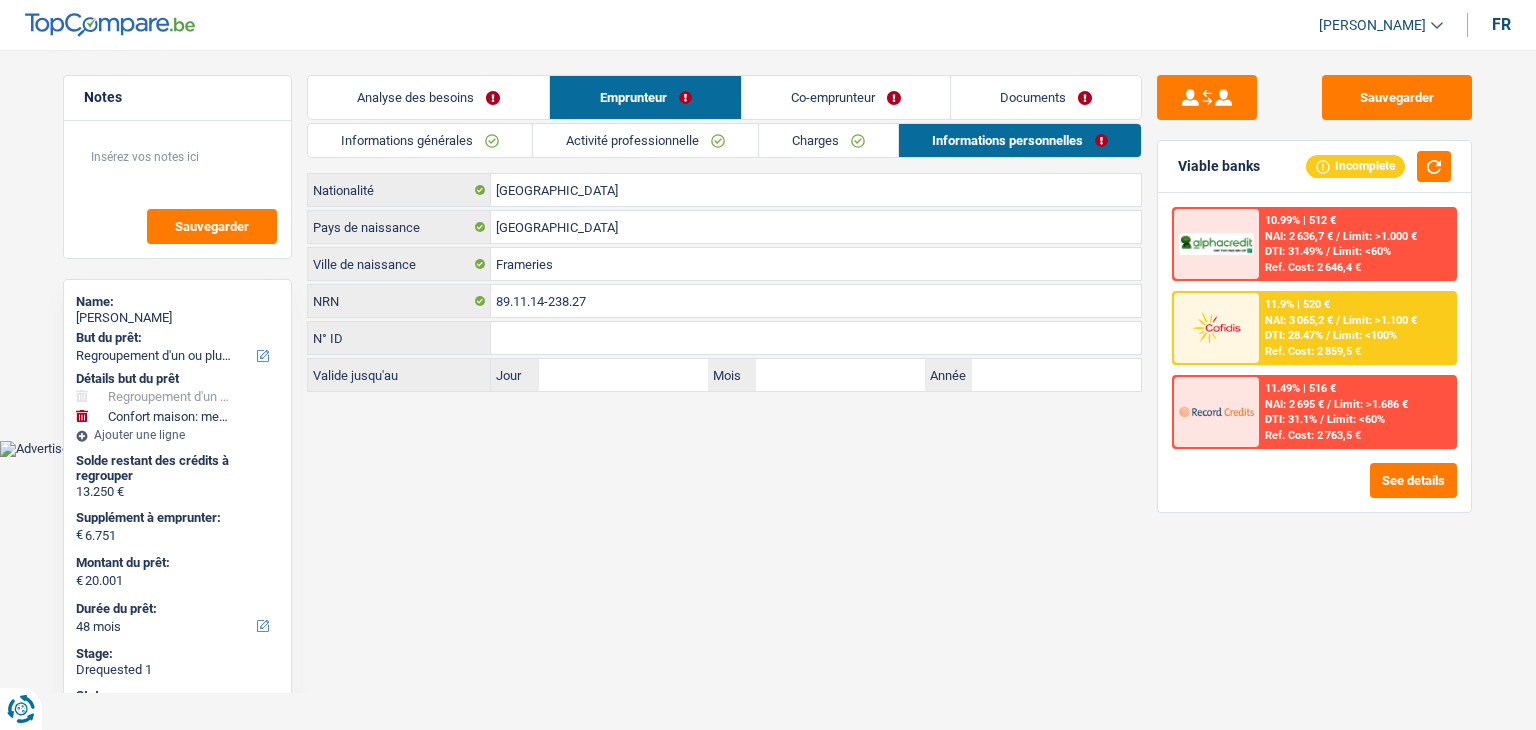 click on "Co-emprunteur" at bounding box center [846, 97] 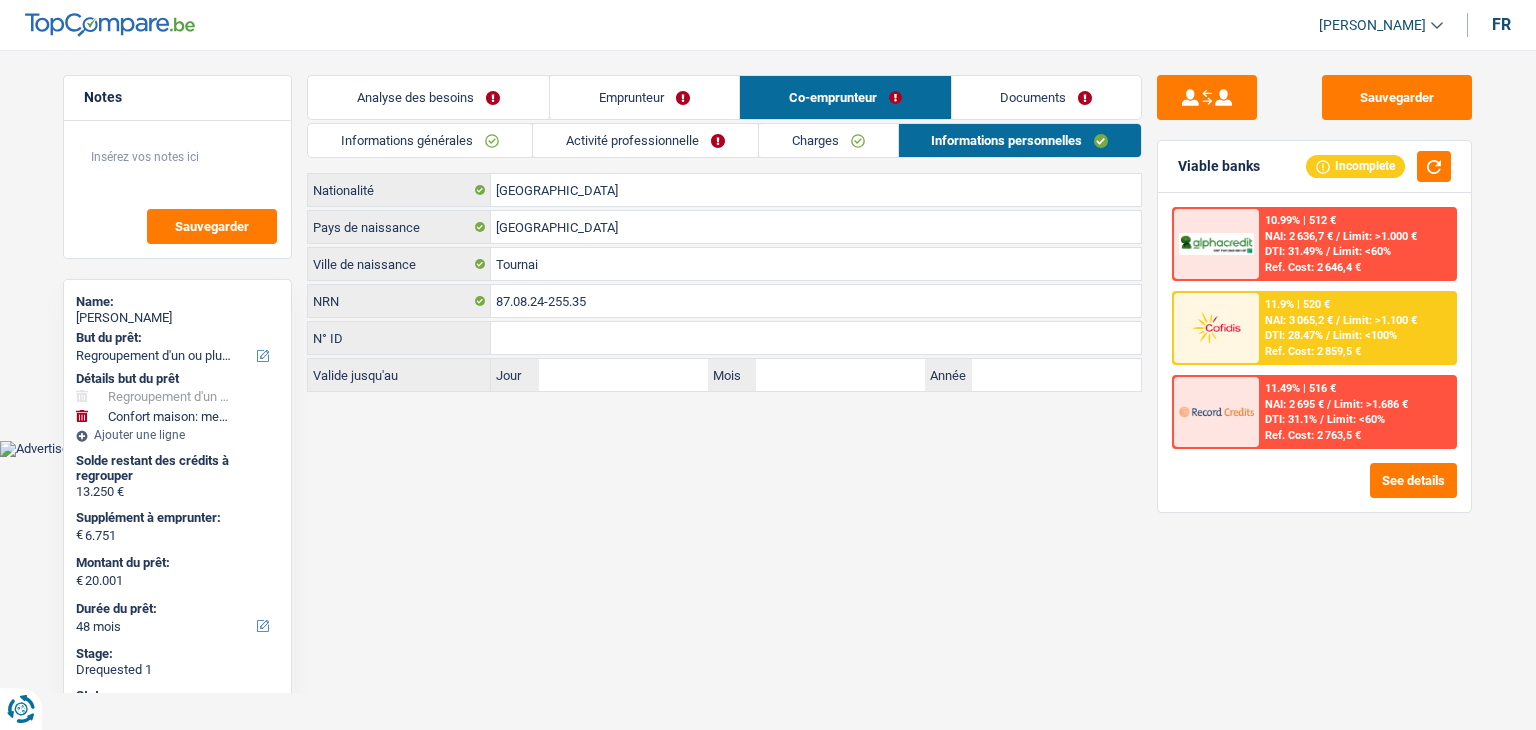 click on "Informations générales" at bounding box center (420, 140) 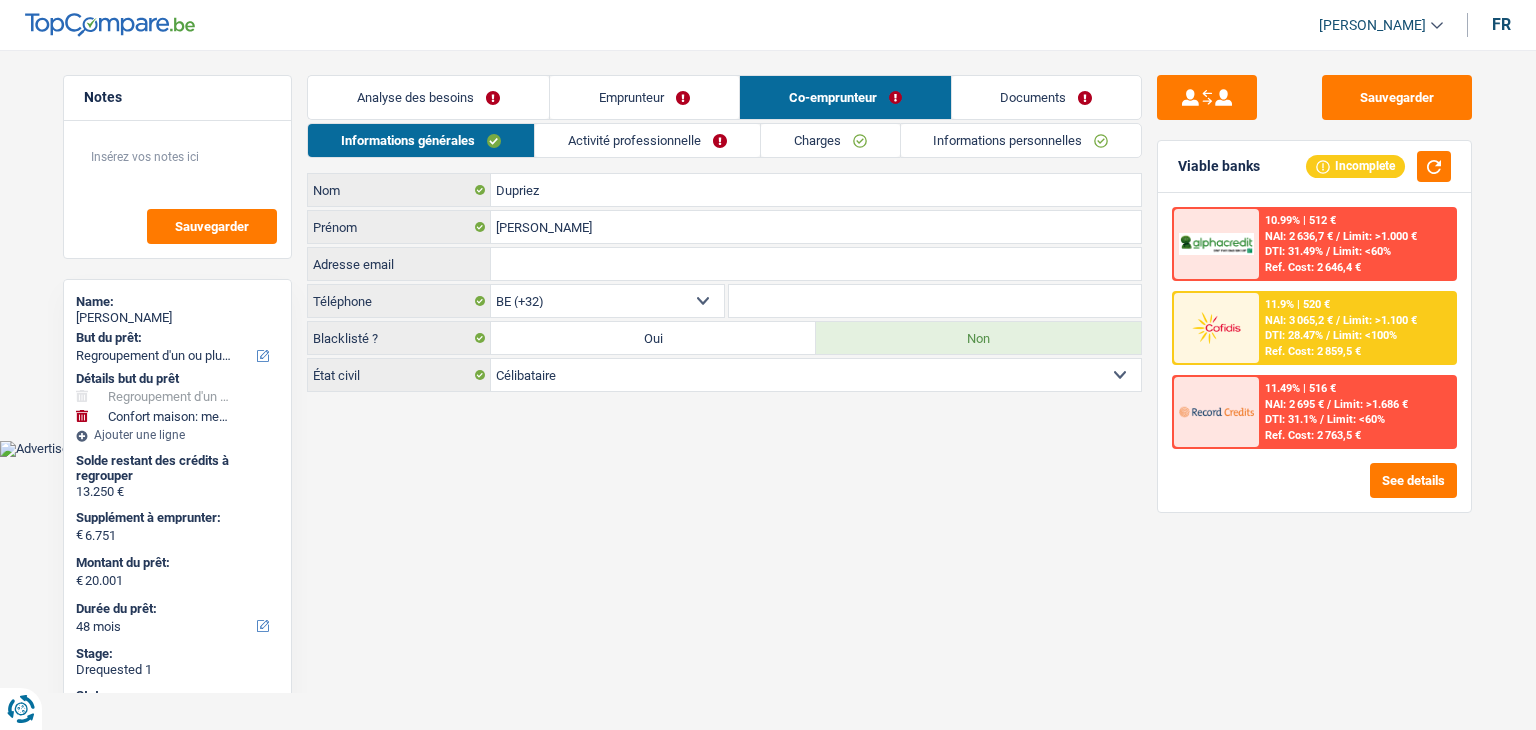 click on "Activité professionnelle" at bounding box center [647, 140] 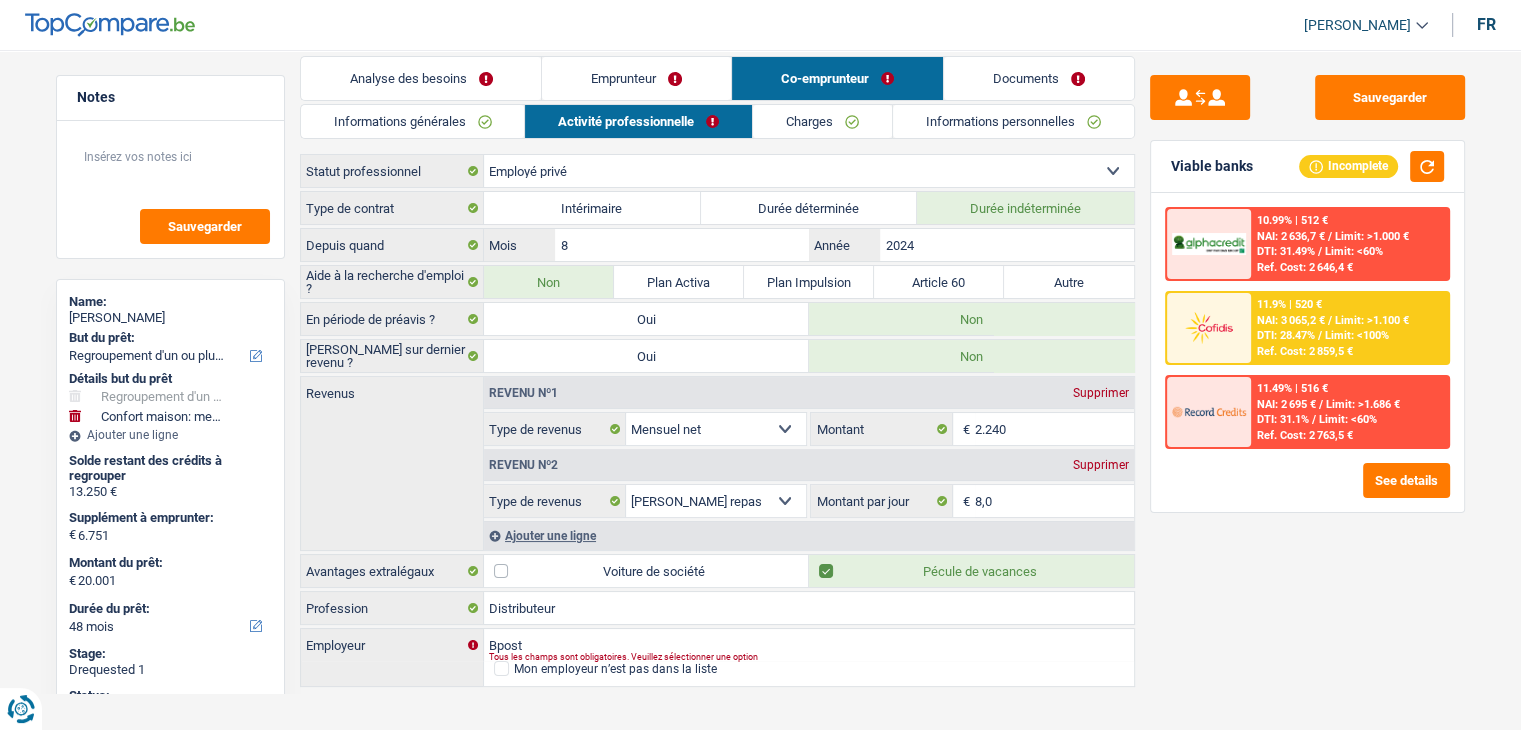 scroll, scrollTop: 34, scrollLeft: 0, axis: vertical 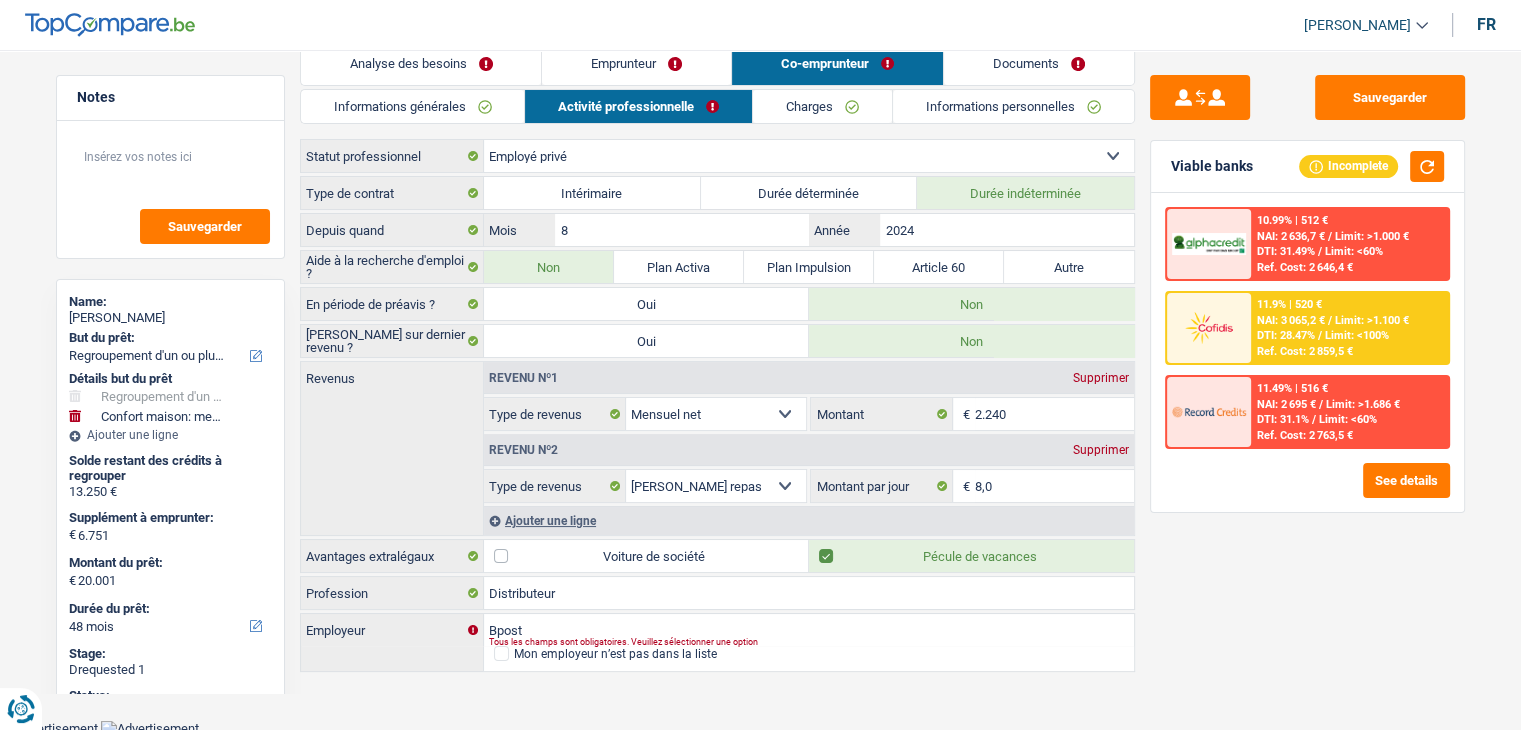 click on "Charges" at bounding box center [822, 106] 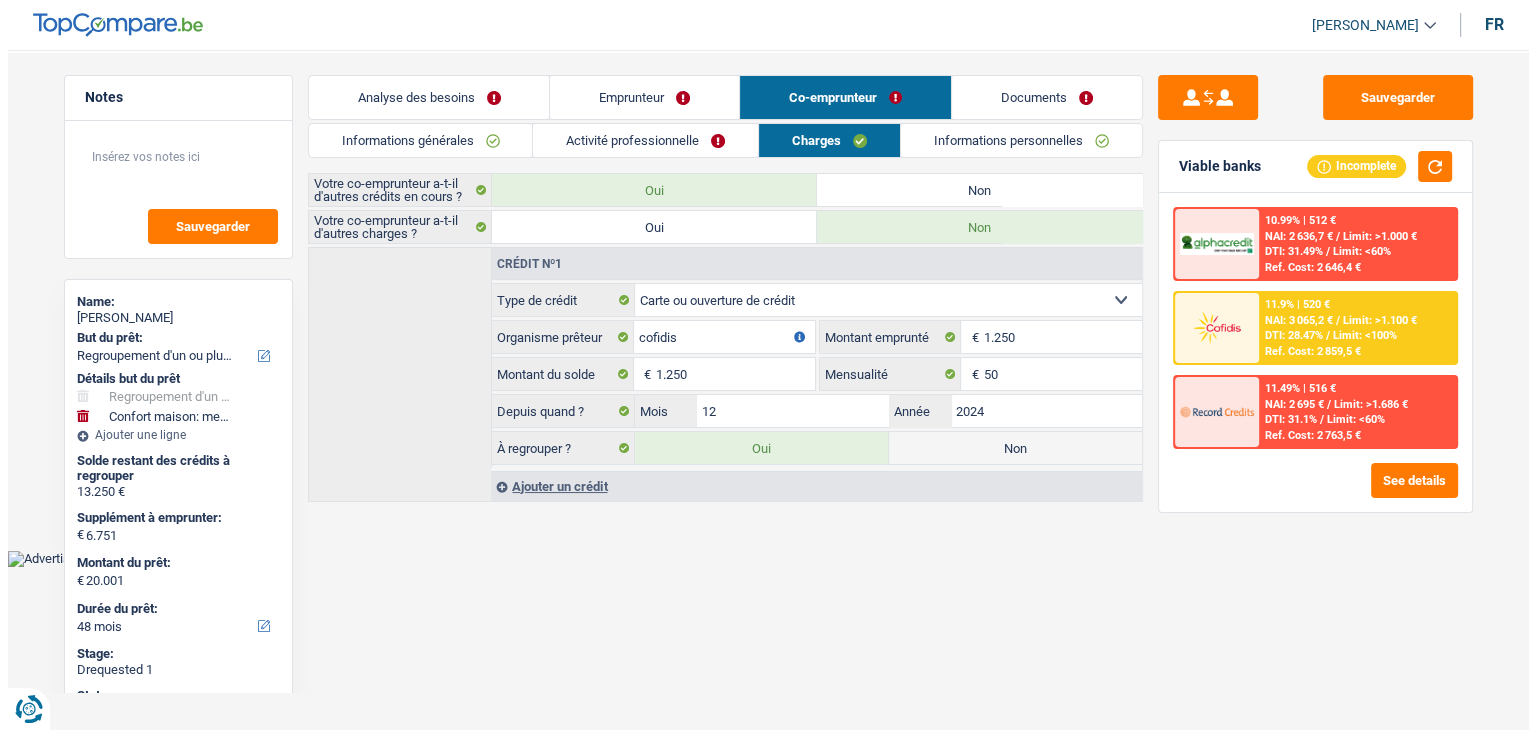 scroll, scrollTop: 0, scrollLeft: 0, axis: both 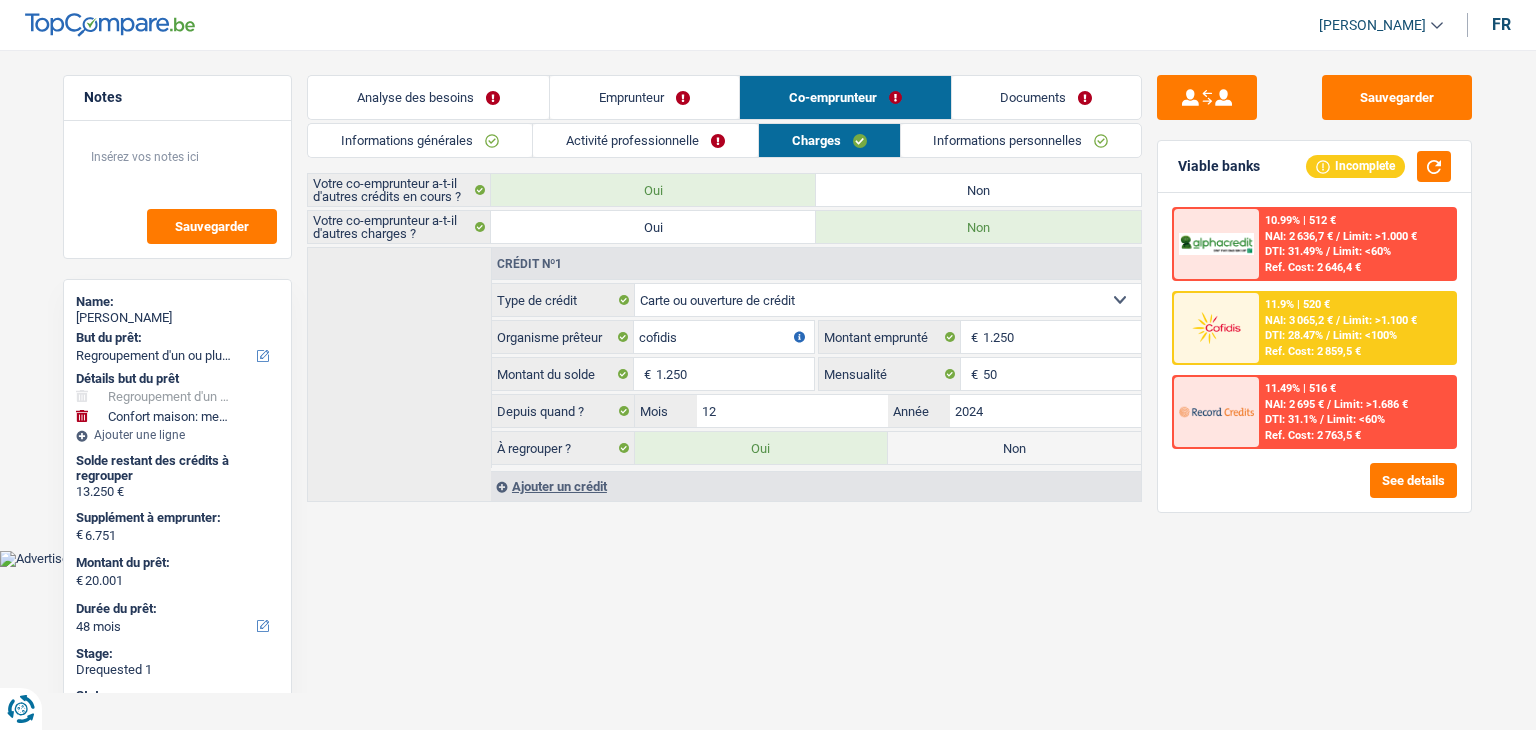 click on "Informations personnelles" at bounding box center (1021, 140) 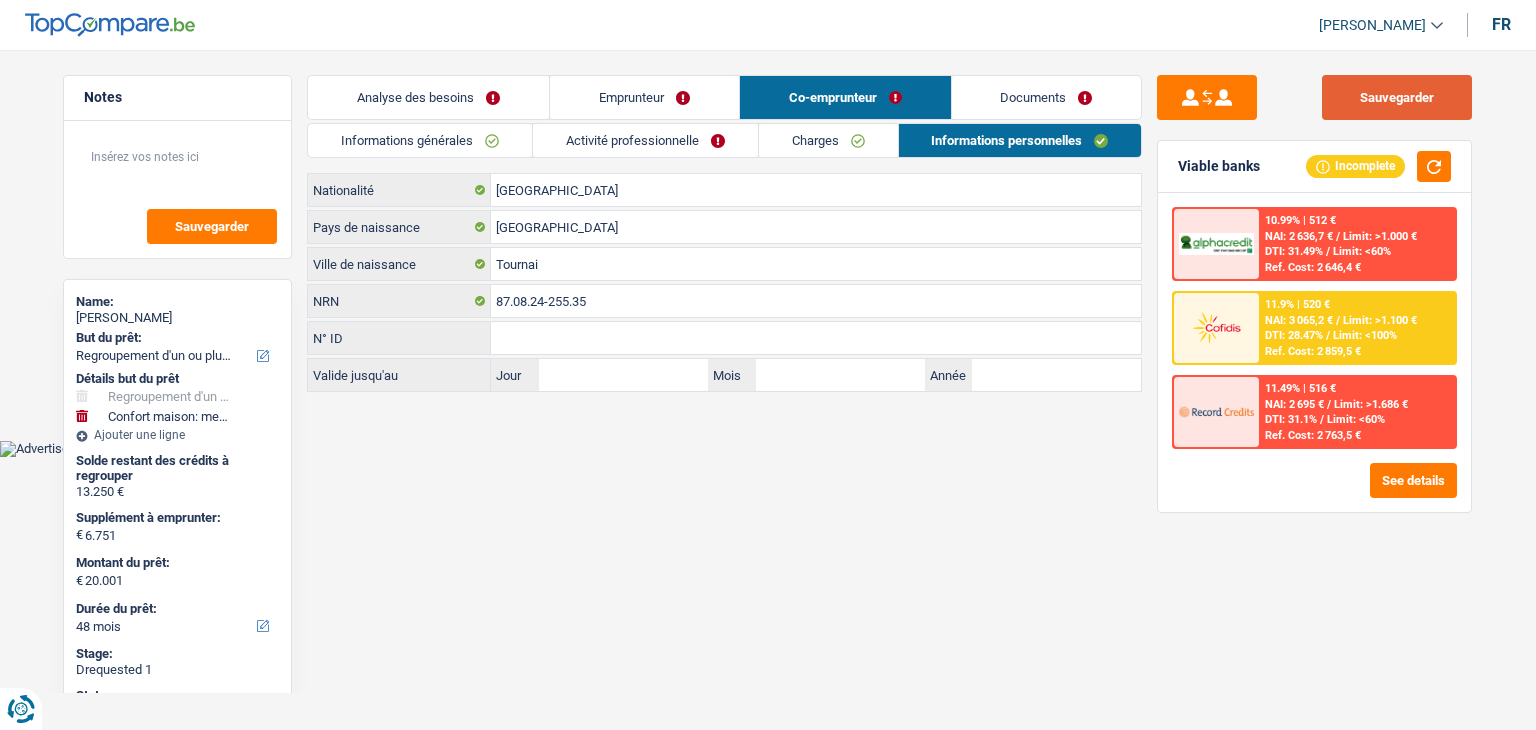 click on "Sauvegarder" at bounding box center (1397, 97) 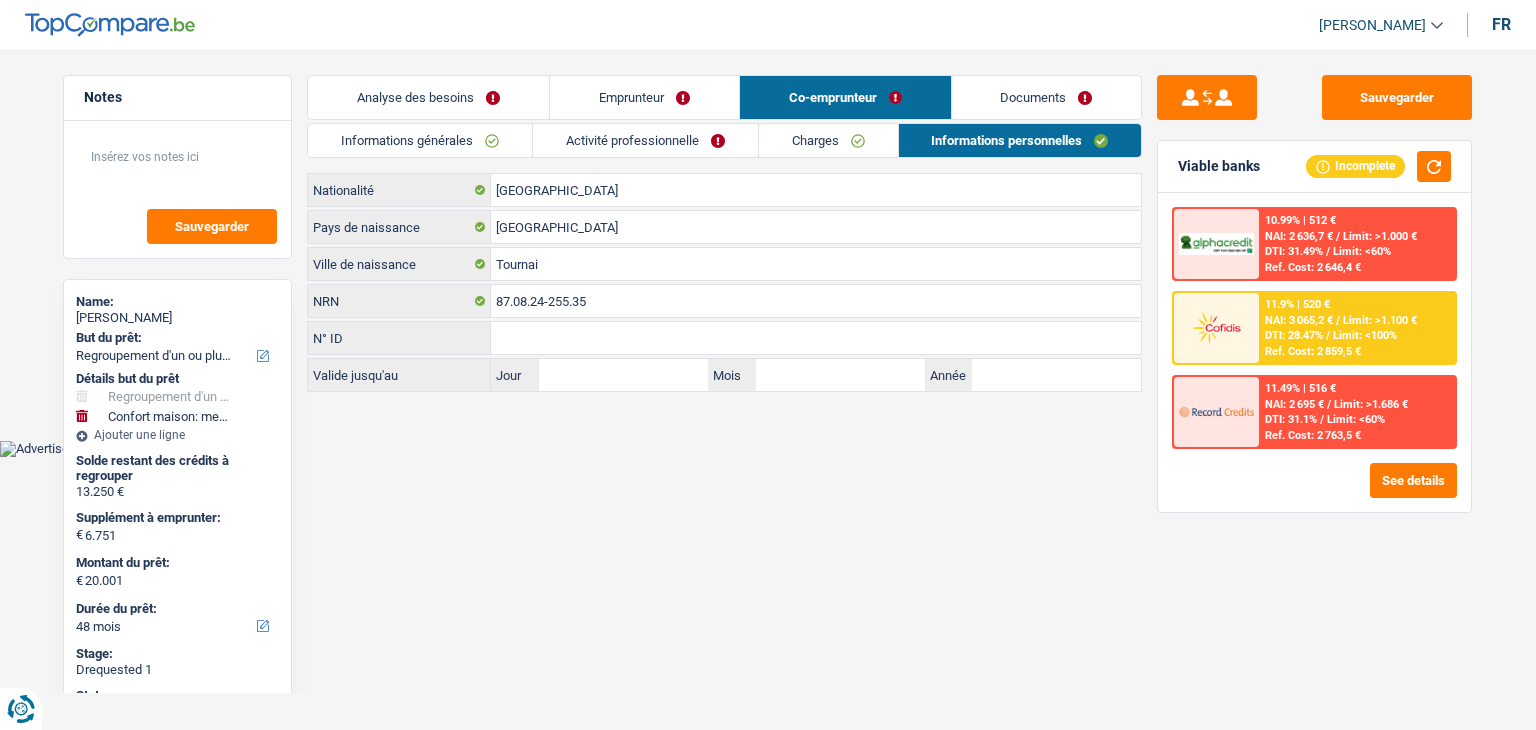 click on "Sauvegarder
Viable banks
Incomplete
10.99% | 512 €
NAI: 2 636,7 €
/
Limit: >1.000 €
DTI: 31.49%
/
Limit: <60%
Ref. Cost: 2 646,4 €
11.9% | 520 €
NAI: 3 065,2 €
/
Limit: >1.100 €
DTI: 28.47%
/               /" at bounding box center [1314, 384] 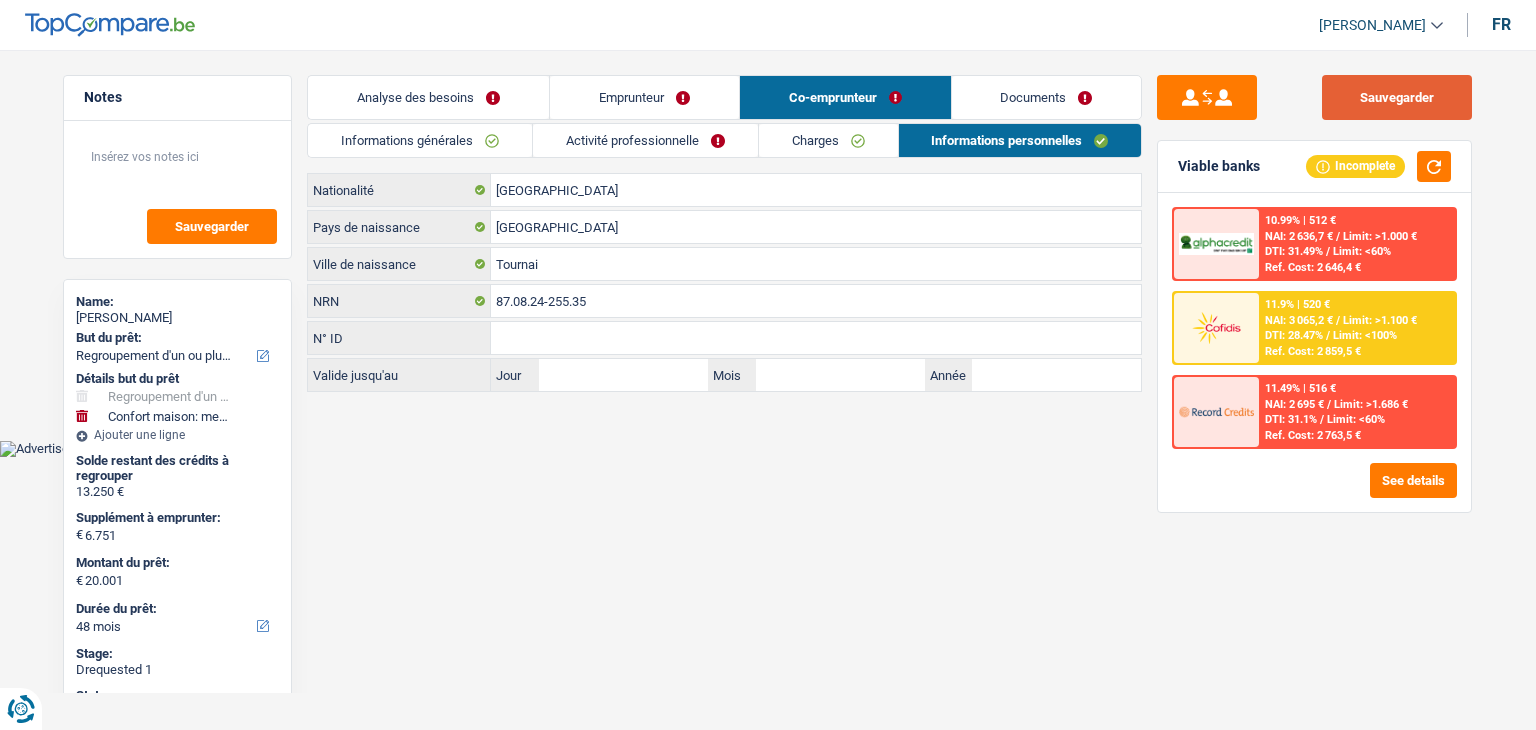 click on "Sauvegarder" at bounding box center (1397, 97) 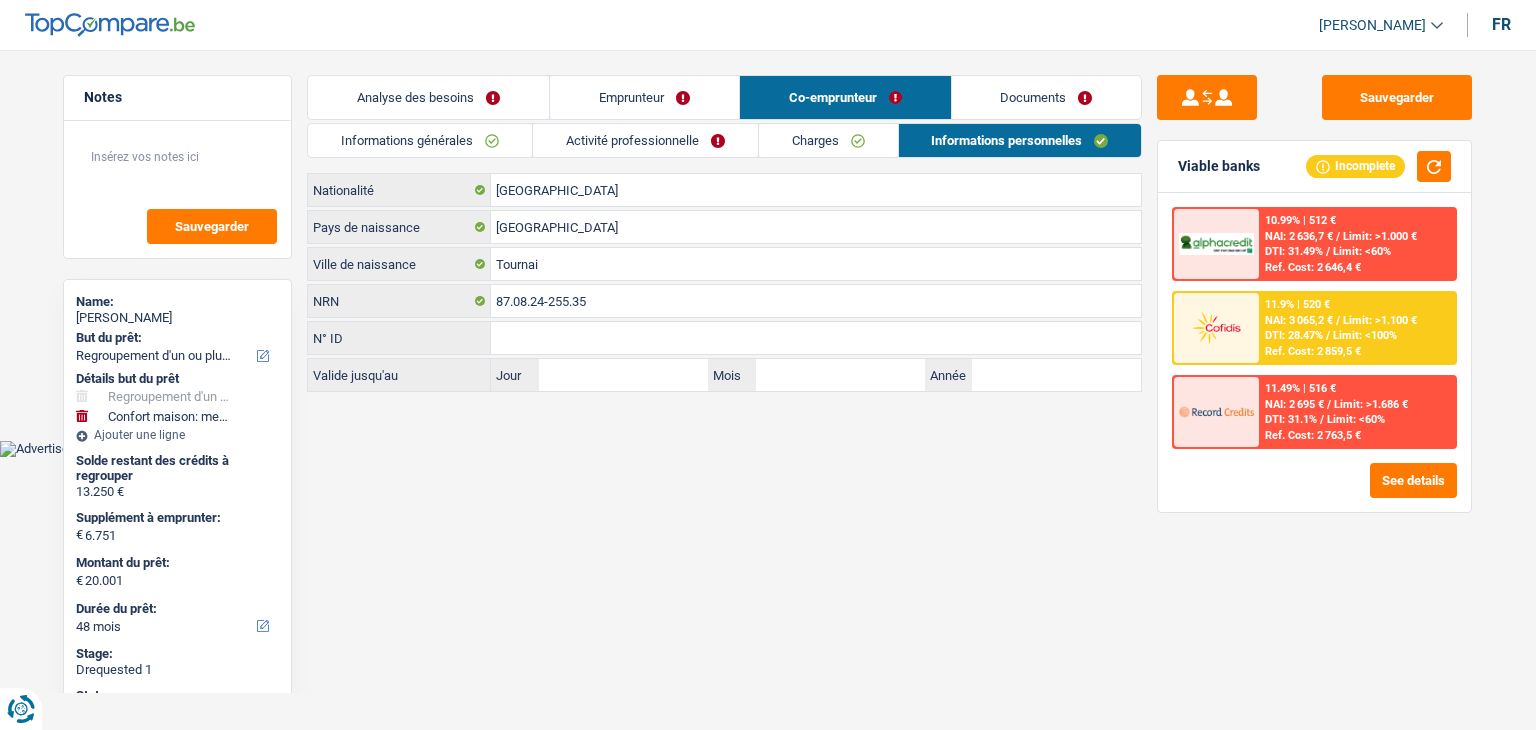 click on "Notes
Sauvegarder
Name:   [PERSON_NAME]   But du prêt: Confort maison: meubles, textile, peinture, électroménager, outillage non-professionnel Hifi, multimédia, gsm, ordinateur Aménagement: frais d'installation, déménagement Evénement familial: naissance, mariage, divorce, communion, décès Frais médicaux Frais d'études Frais permis de conduire Regroupement d'un ou plusieurs crédits Loisirs: voyage, sport, musique Rafraîchissement: petits travaux maison et jardin Frais judiciaires Réparation voiture Prêt rénovation (non disponible pour les non-propriétaires) Prêt énergie (non disponible pour les non-propriétaires) Prêt voiture Taxes, impôts non professionnels Rénovation bien à l'étranger Dettes familiales Assurance Autre
Sélectionner une option
Détails but du prêt
Confort maison: meubles, textile, peinture, électroménager, outillage non-professionnel" at bounding box center (768, 235) 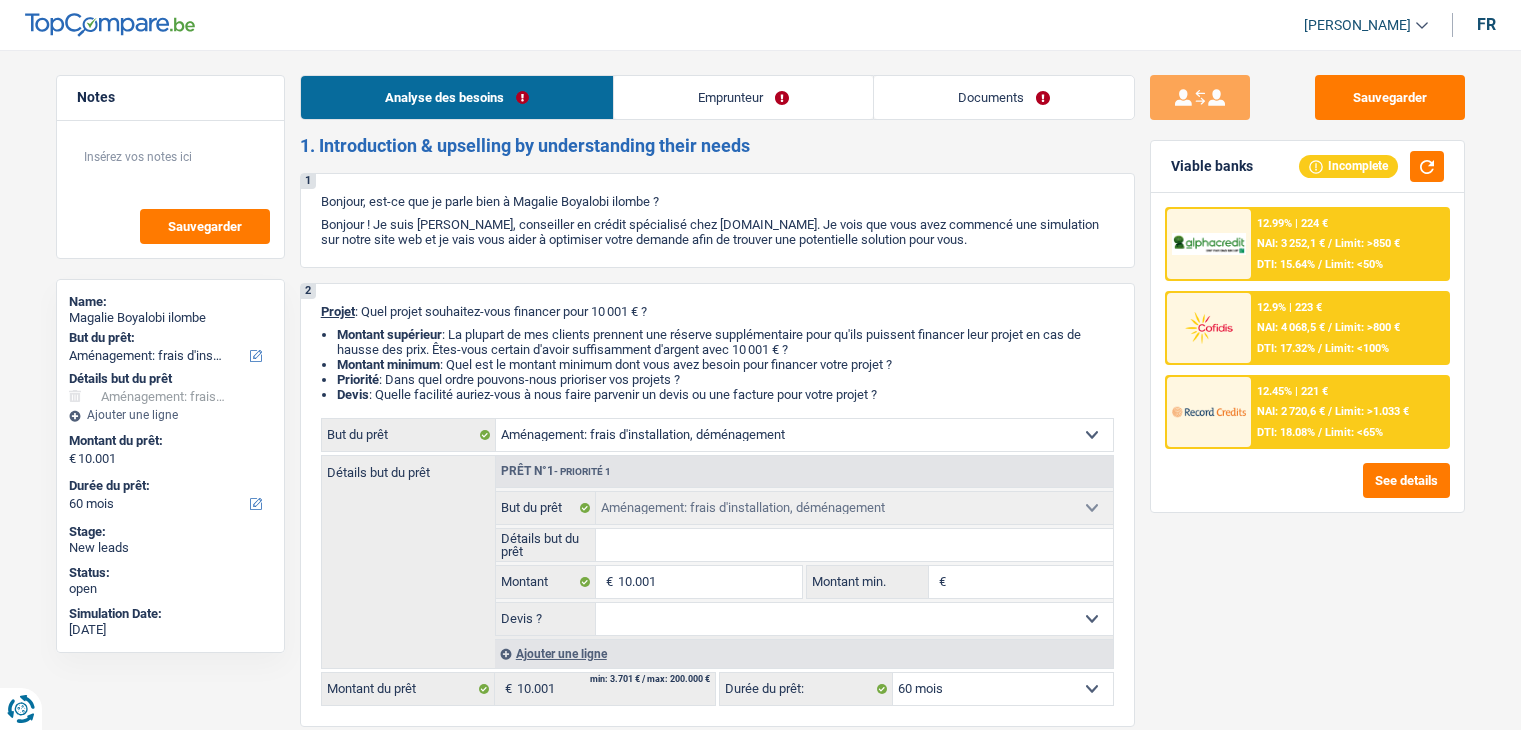 select on "movingOrInstallation" 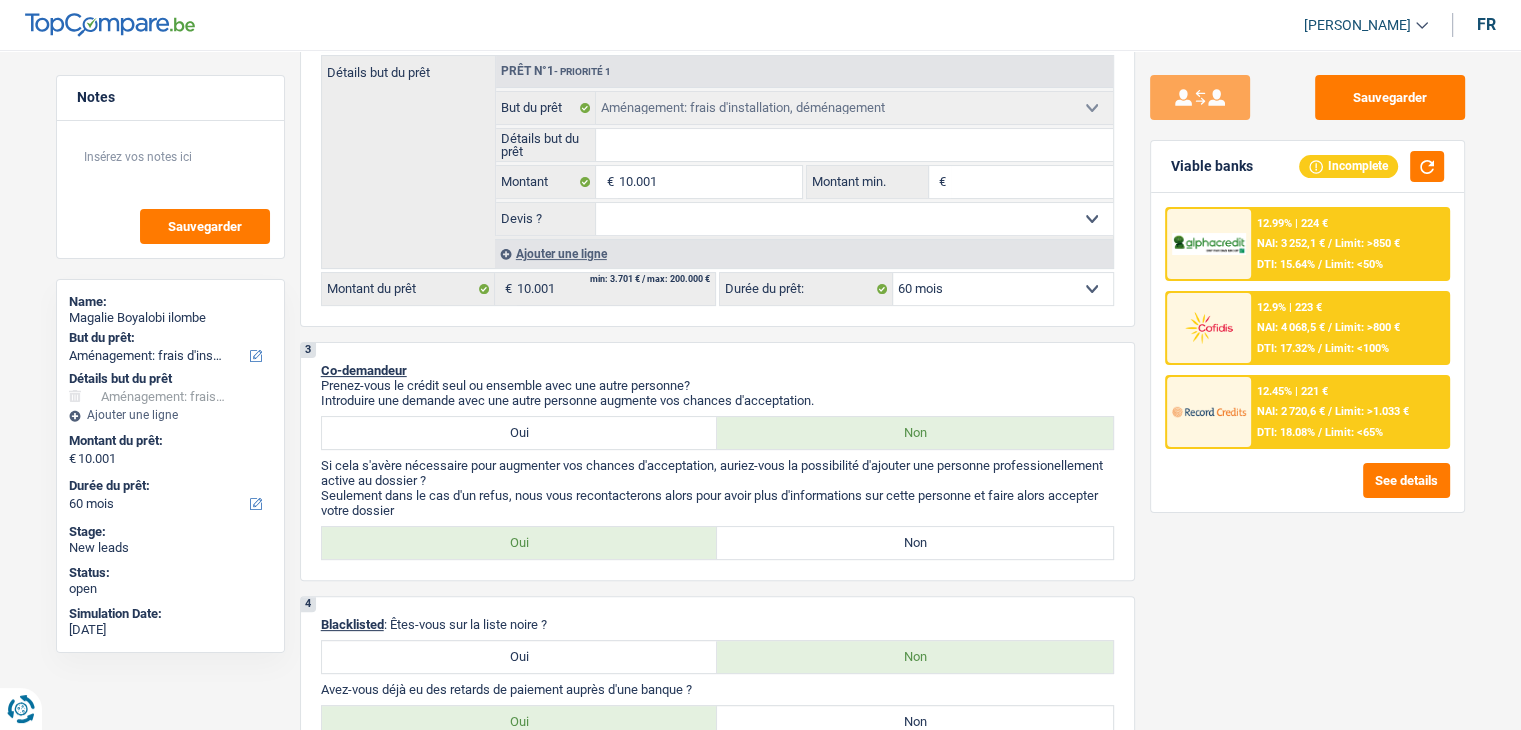 scroll, scrollTop: 0, scrollLeft: 0, axis: both 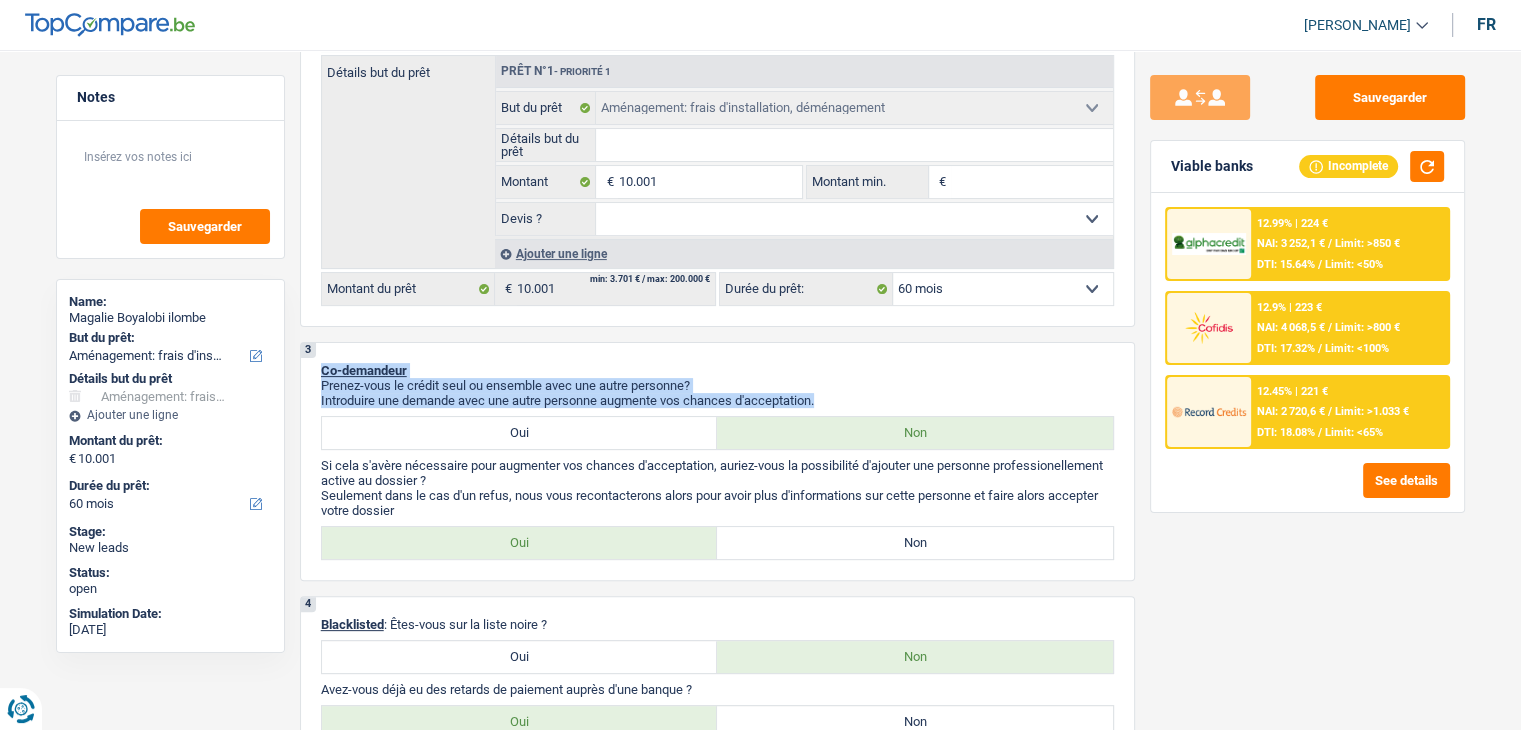 drag, startPoint x: 822, startPoint y: 400, endPoint x: 242, endPoint y: 278, distance: 592.69214 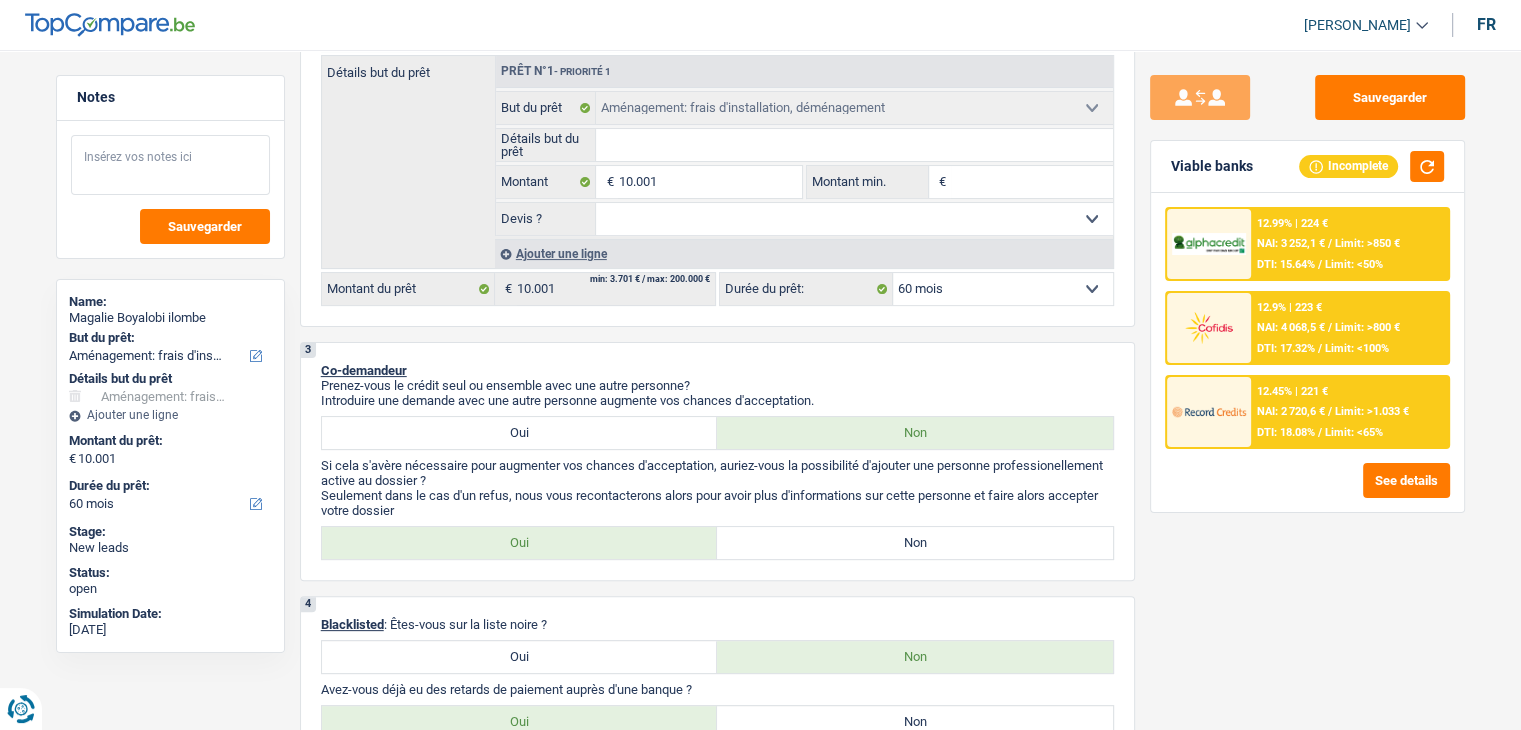 click at bounding box center (170, 165) 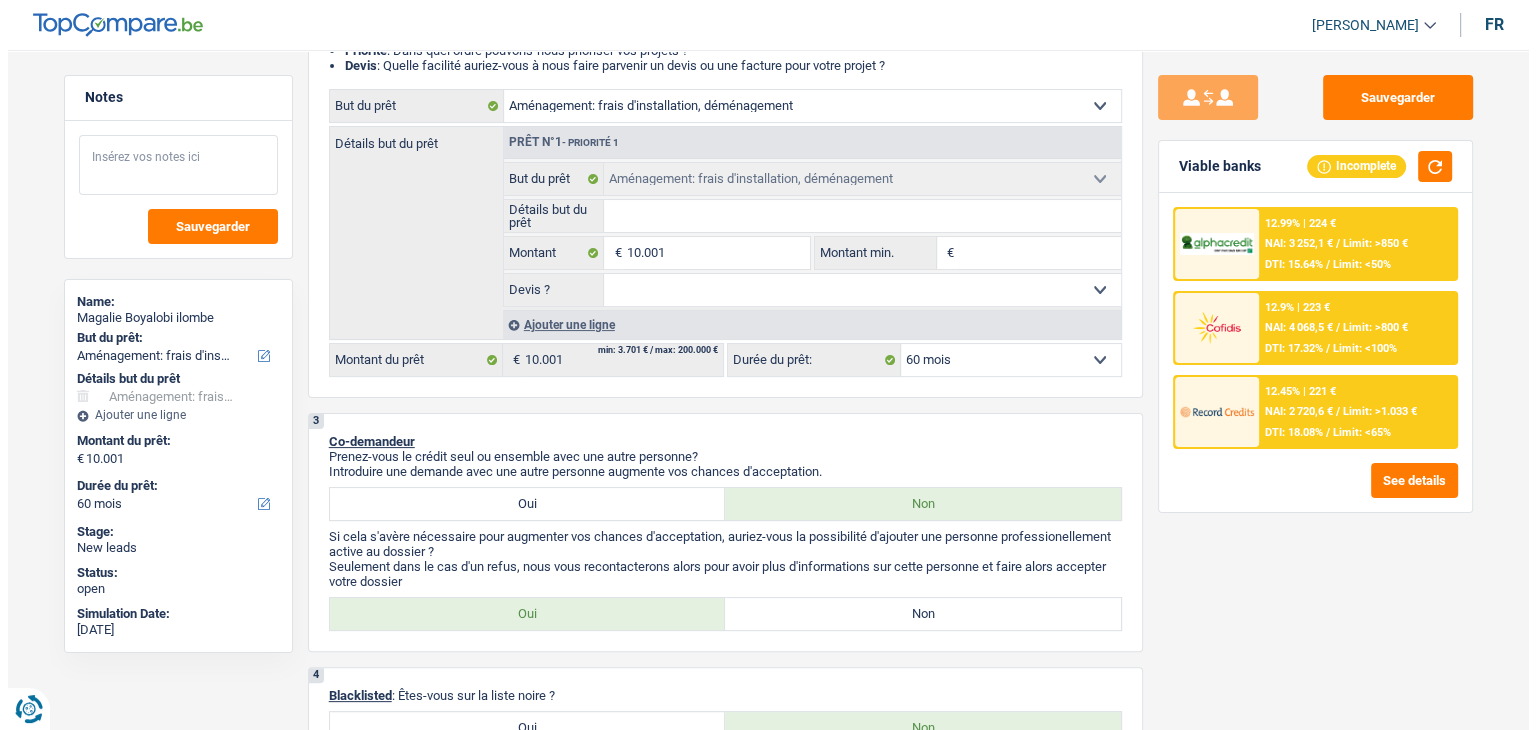 scroll, scrollTop: 0, scrollLeft: 0, axis: both 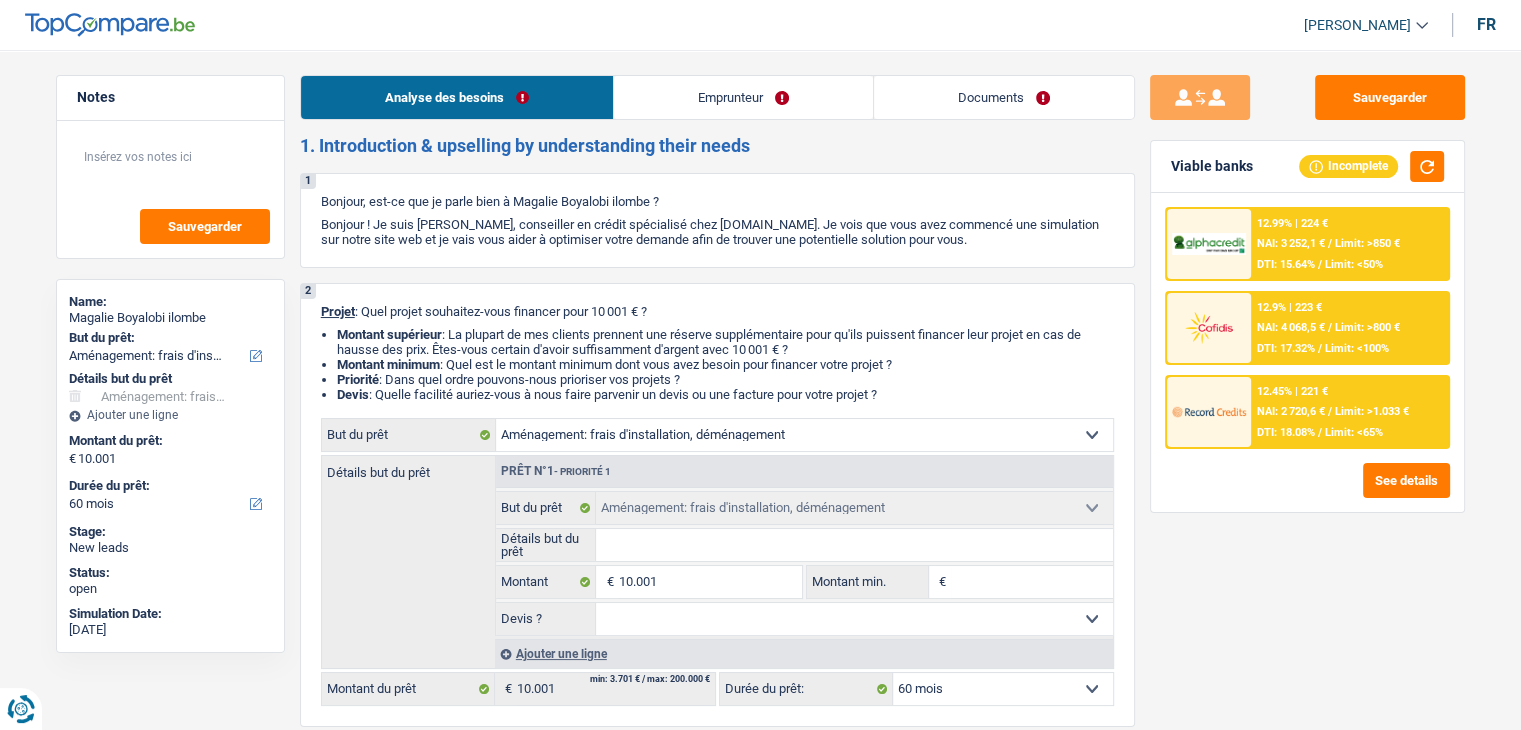 click on "Emprunteur" at bounding box center [743, 97] 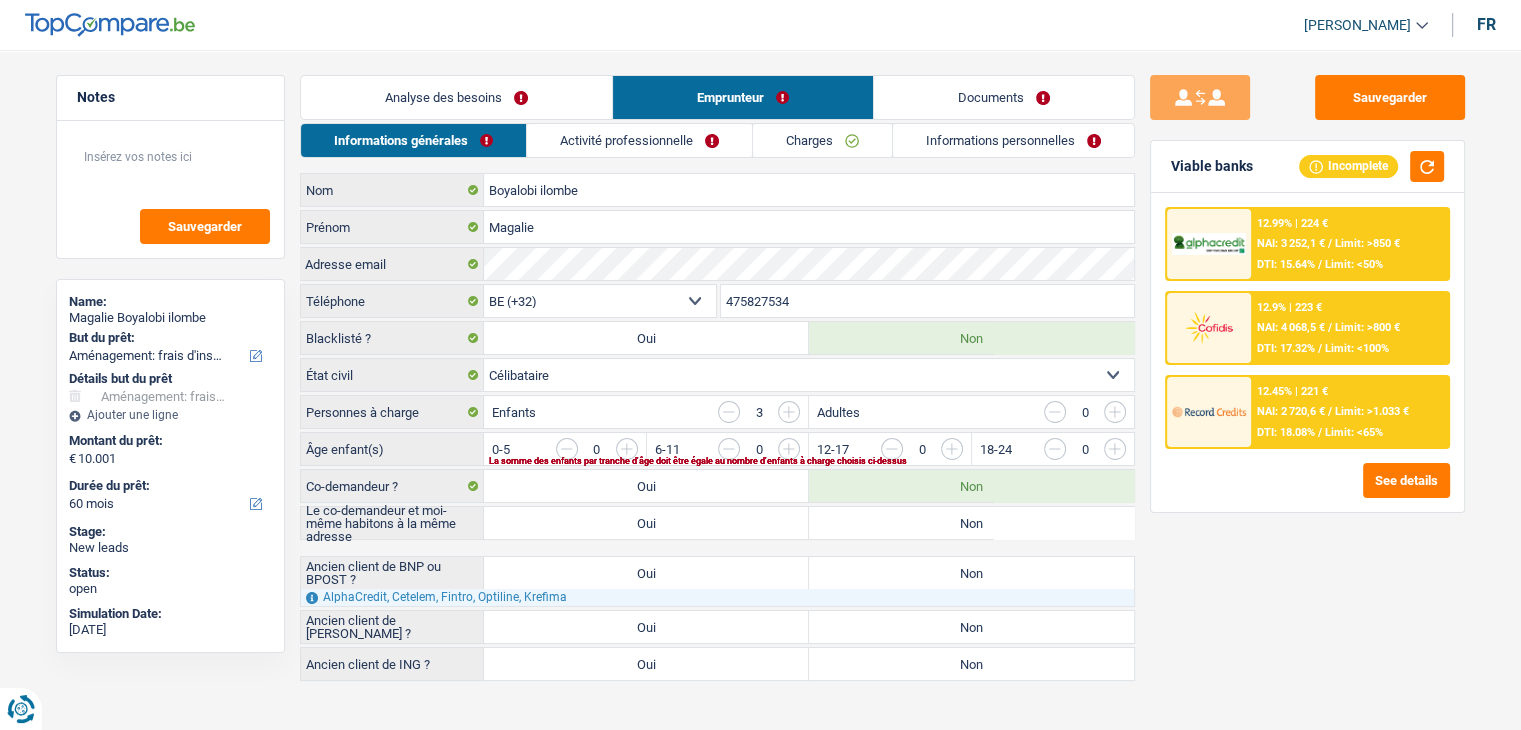 click on "Activité professionnelle" at bounding box center [639, 140] 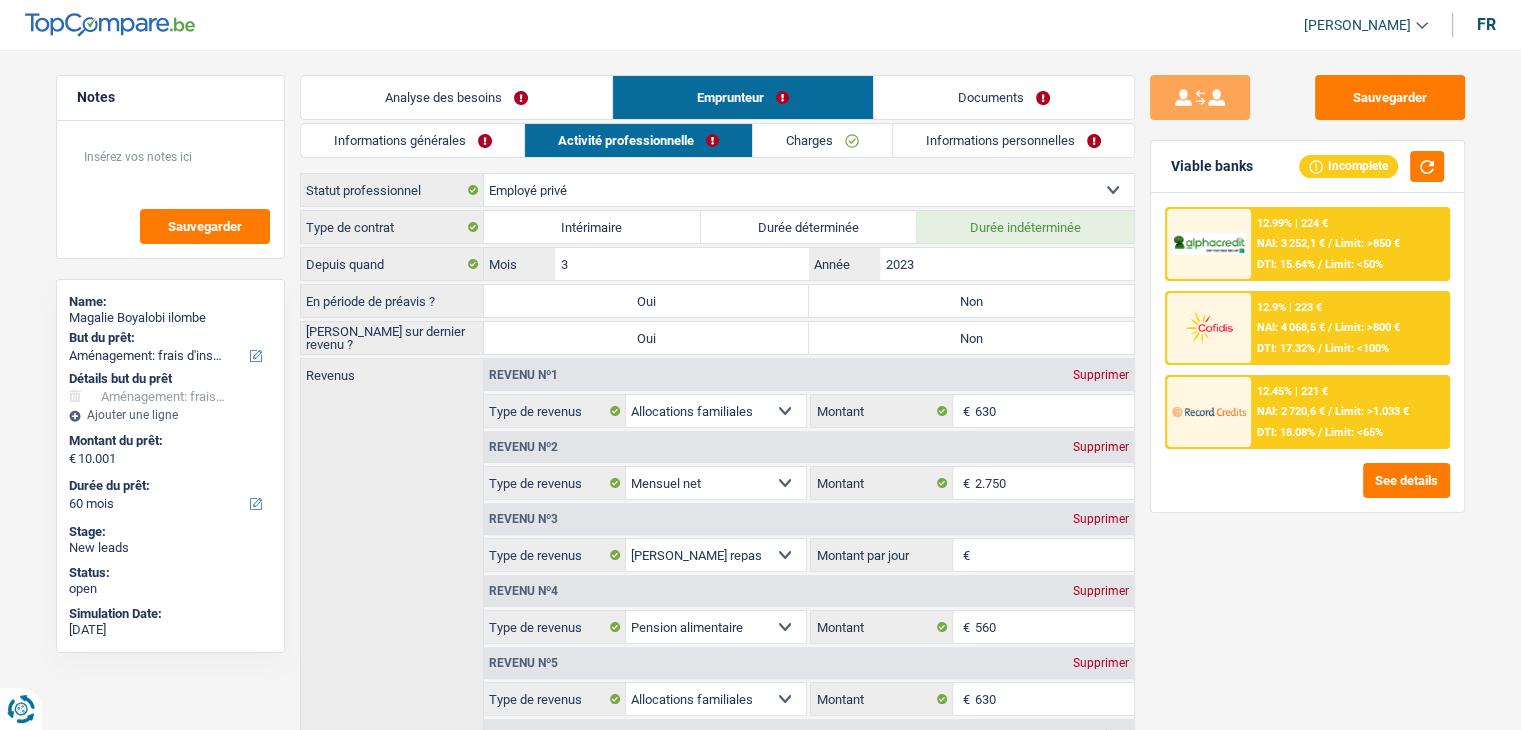 click on "Informations générales" at bounding box center [413, 140] 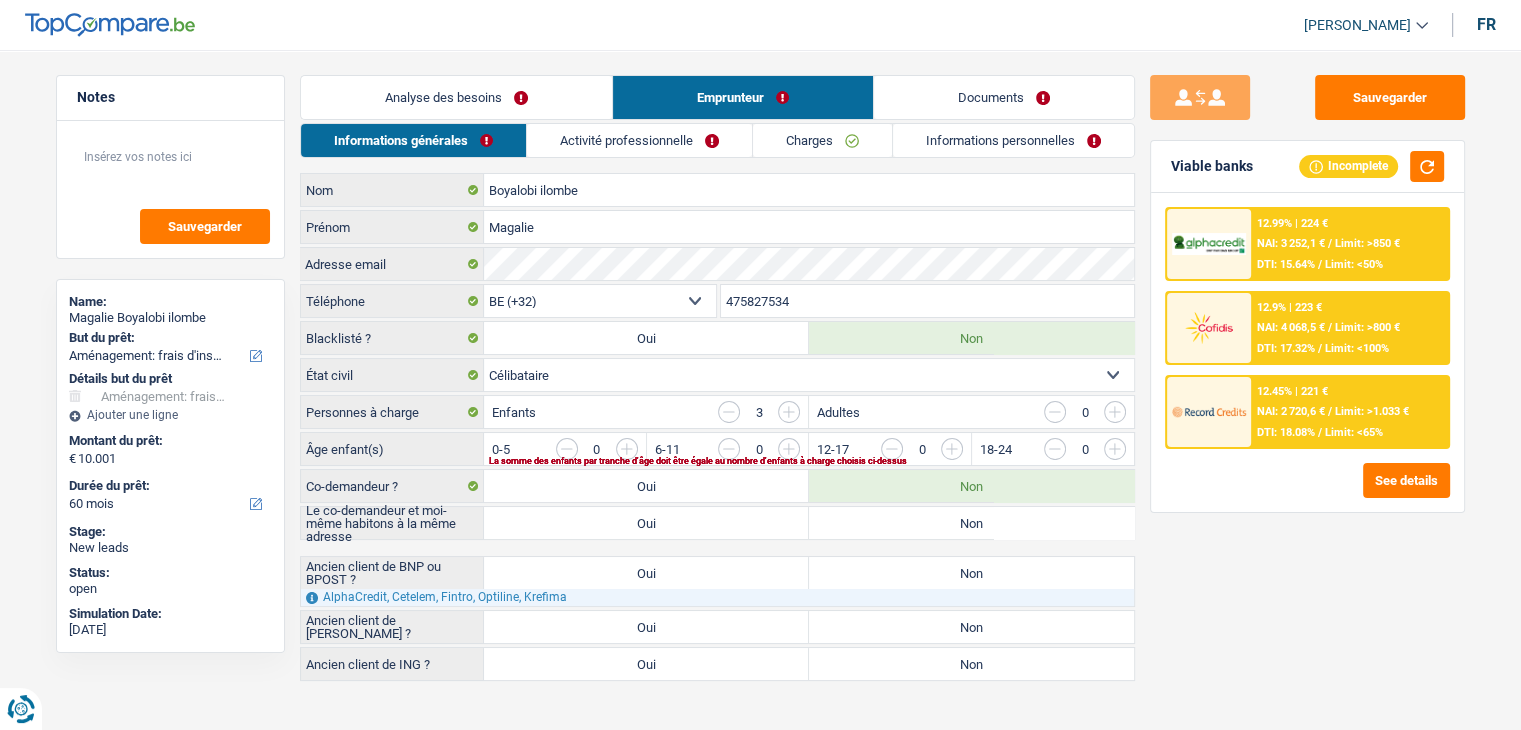 click on "Analyse des besoins" at bounding box center (456, 97) 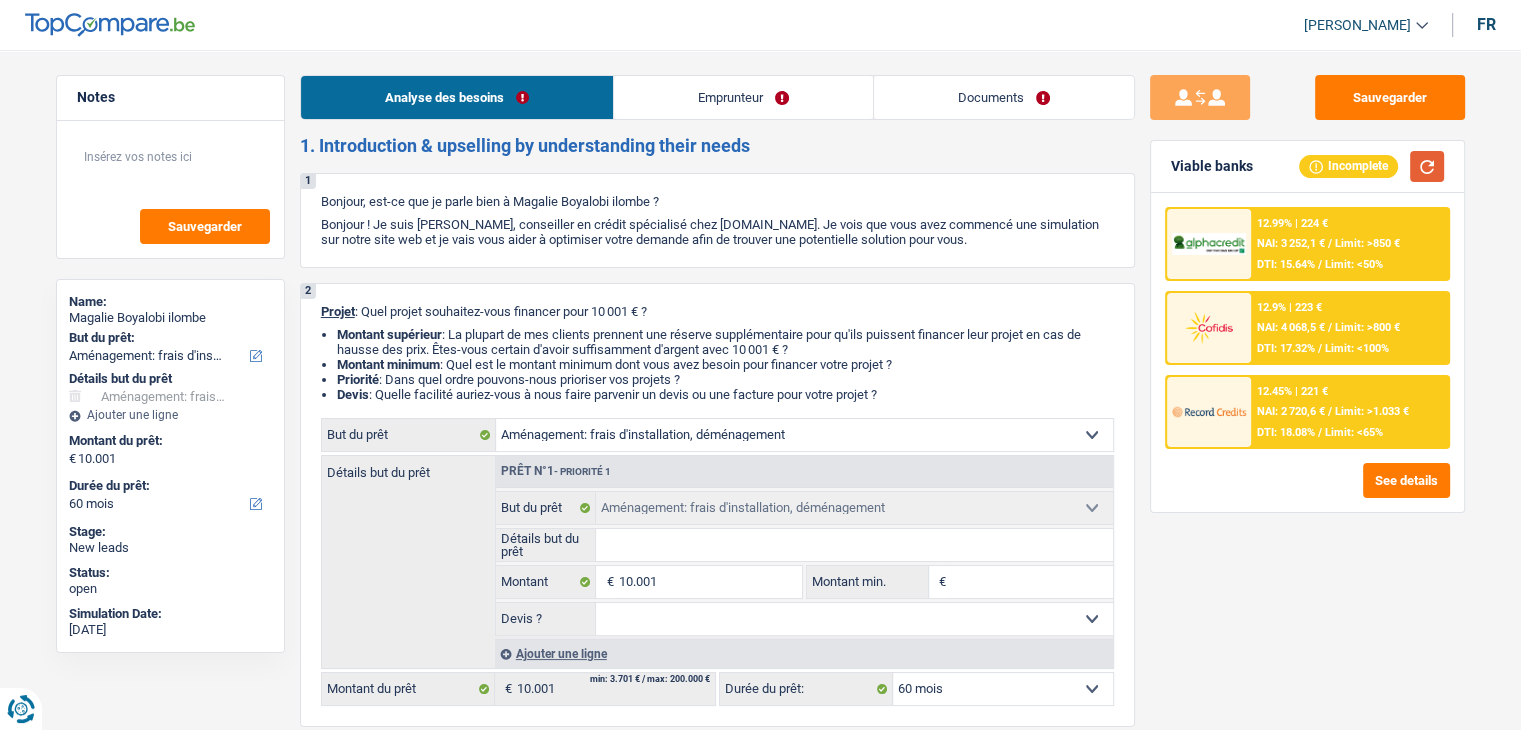 click at bounding box center [1427, 166] 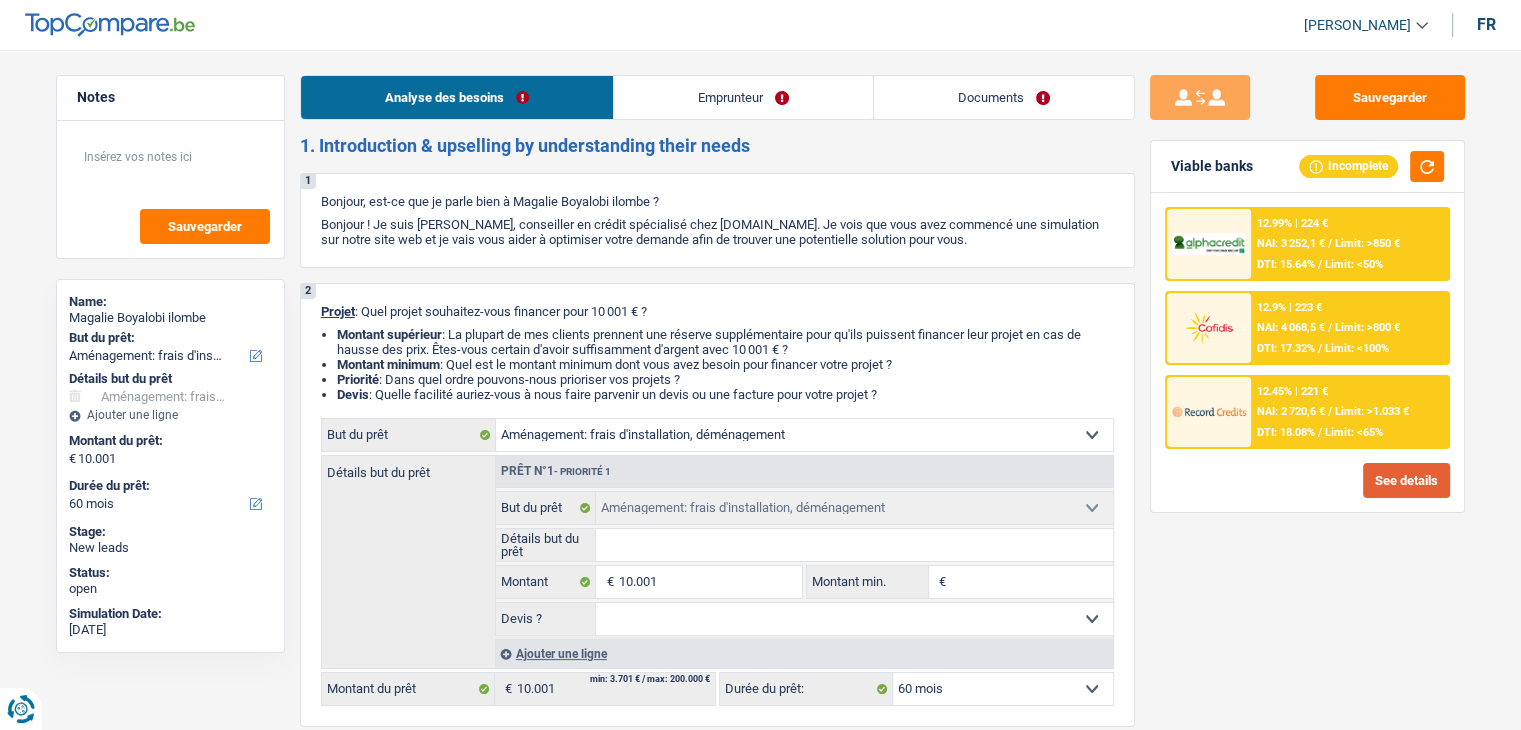 click on "See details" at bounding box center (1406, 480) 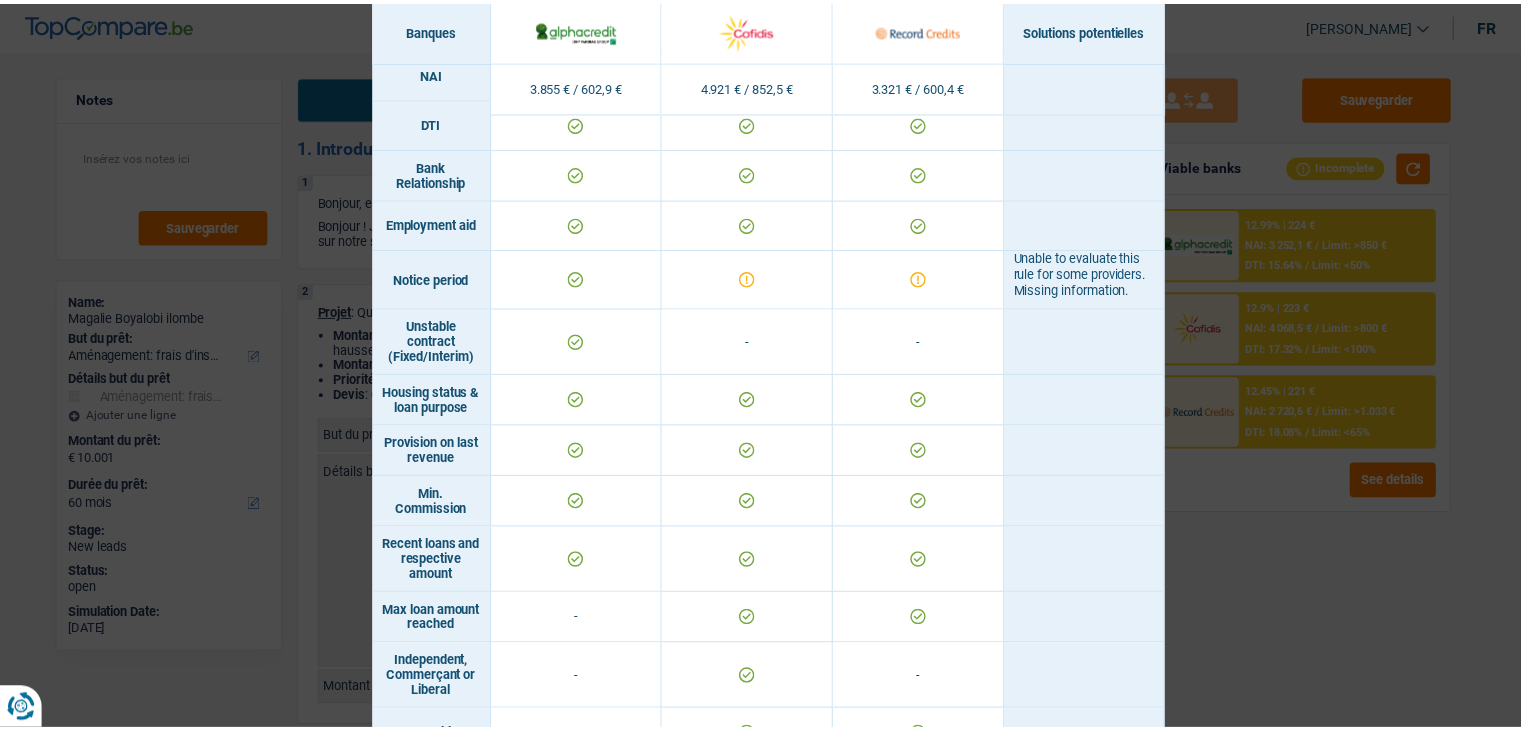scroll, scrollTop: 1164, scrollLeft: 0, axis: vertical 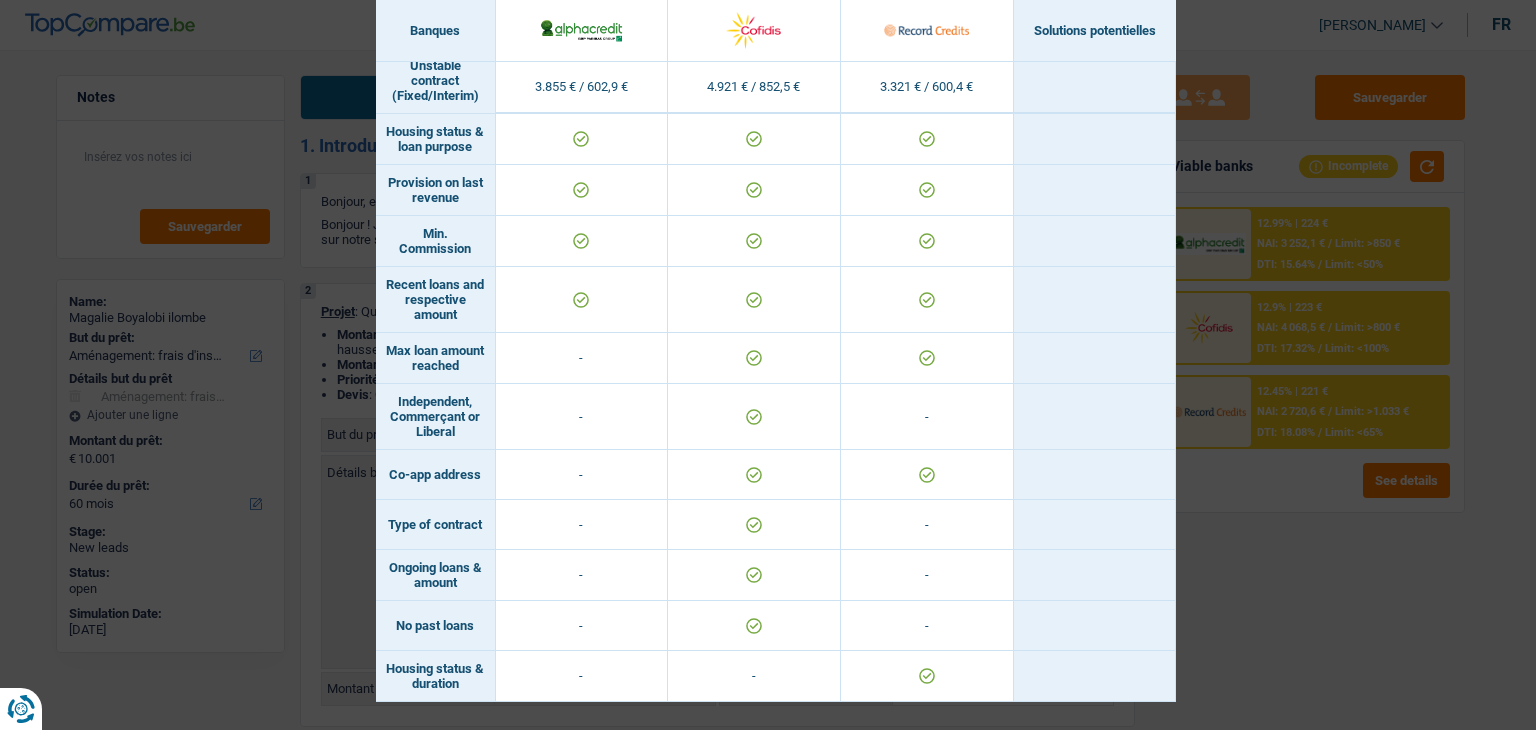 click on "Banks conditions ×
Banques
Solutions potentielles
Revenus / Charges
3.855 € / 602,9 €
4.921 € / 852,5 €
3.321 € / 600,4 €
Professional activity
ID card type
Unable to evaluate this rule for some providers. Missing information.
Min. revenue" at bounding box center [768, 365] 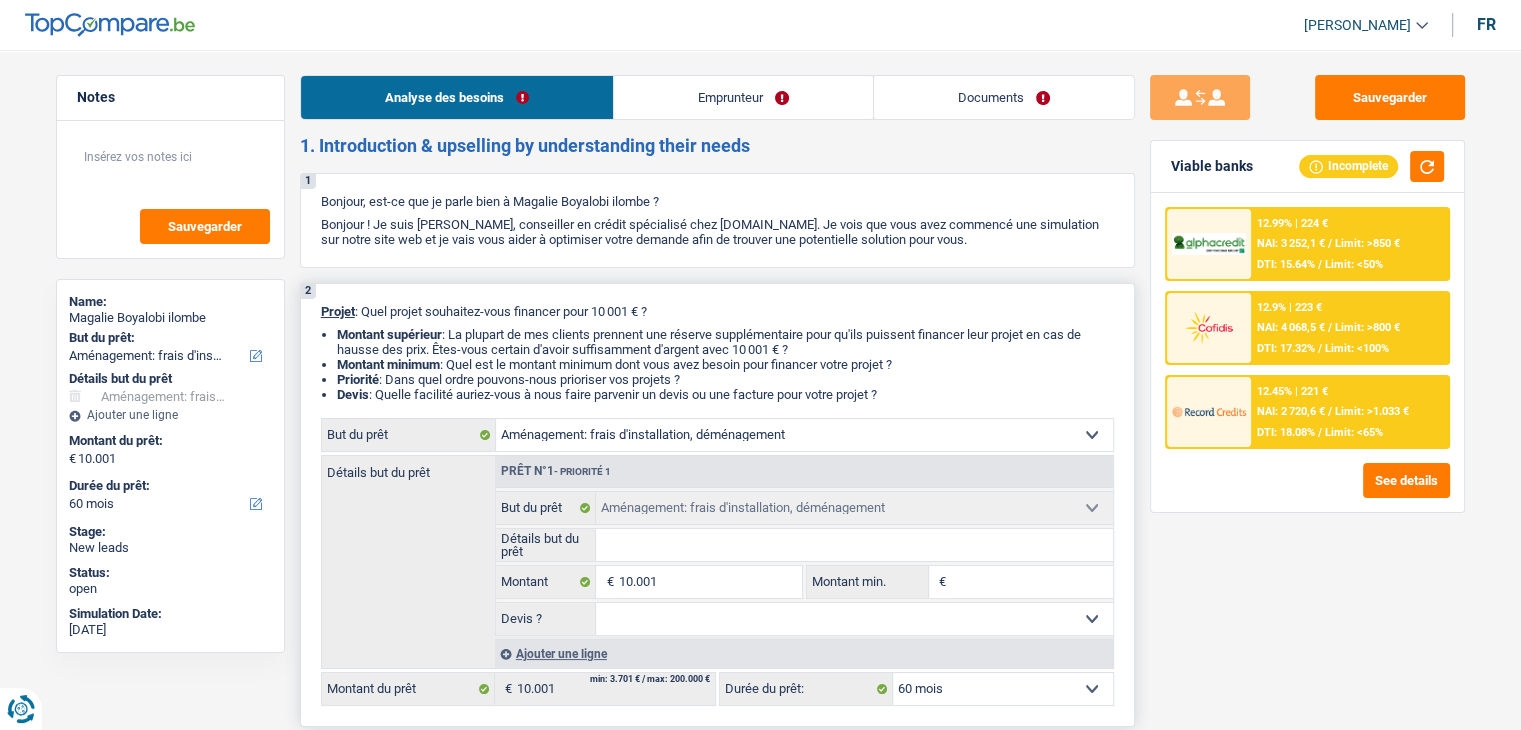 drag, startPoint x: 896, startPoint y: 394, endPoint x: 327, endPoint y: 304, distance: 576.0738 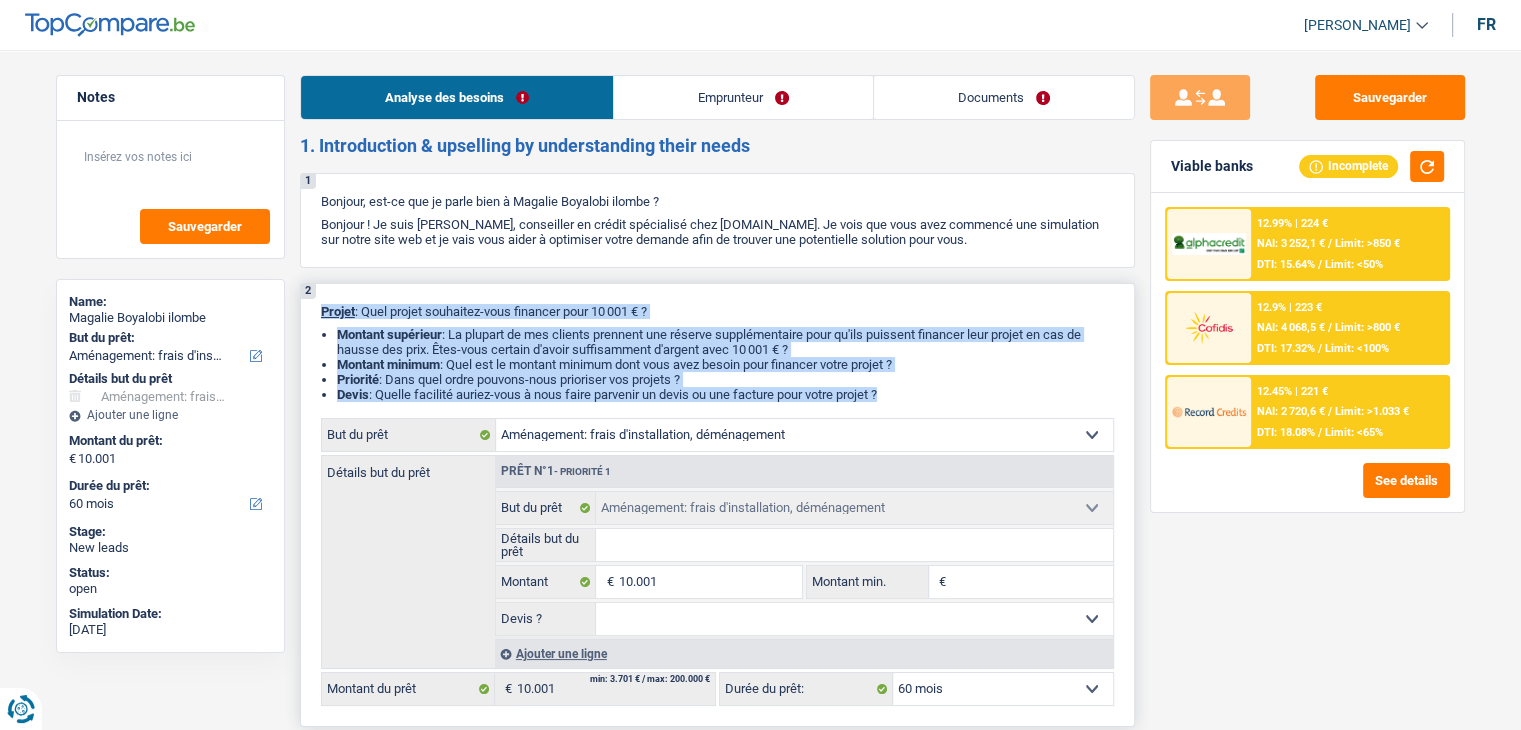 drag, startPoint x: 320, startPoint y: 306, endPoint x: 984, endPoint y: 404, distance: 671.193 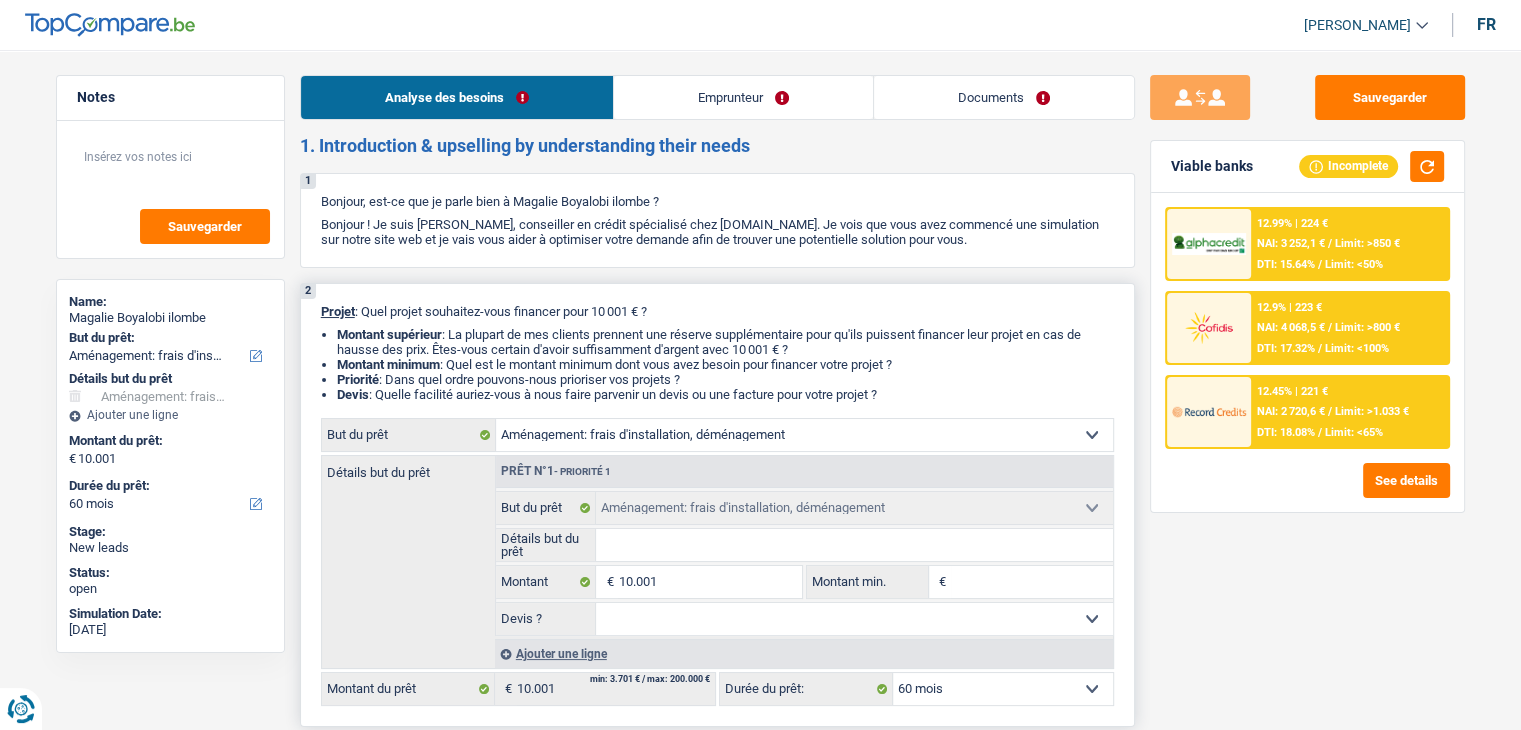 drag, startPoint x: 896, startPoint y: 393, endPoint x: 324, endPoint y: 308, distance: 578.28107 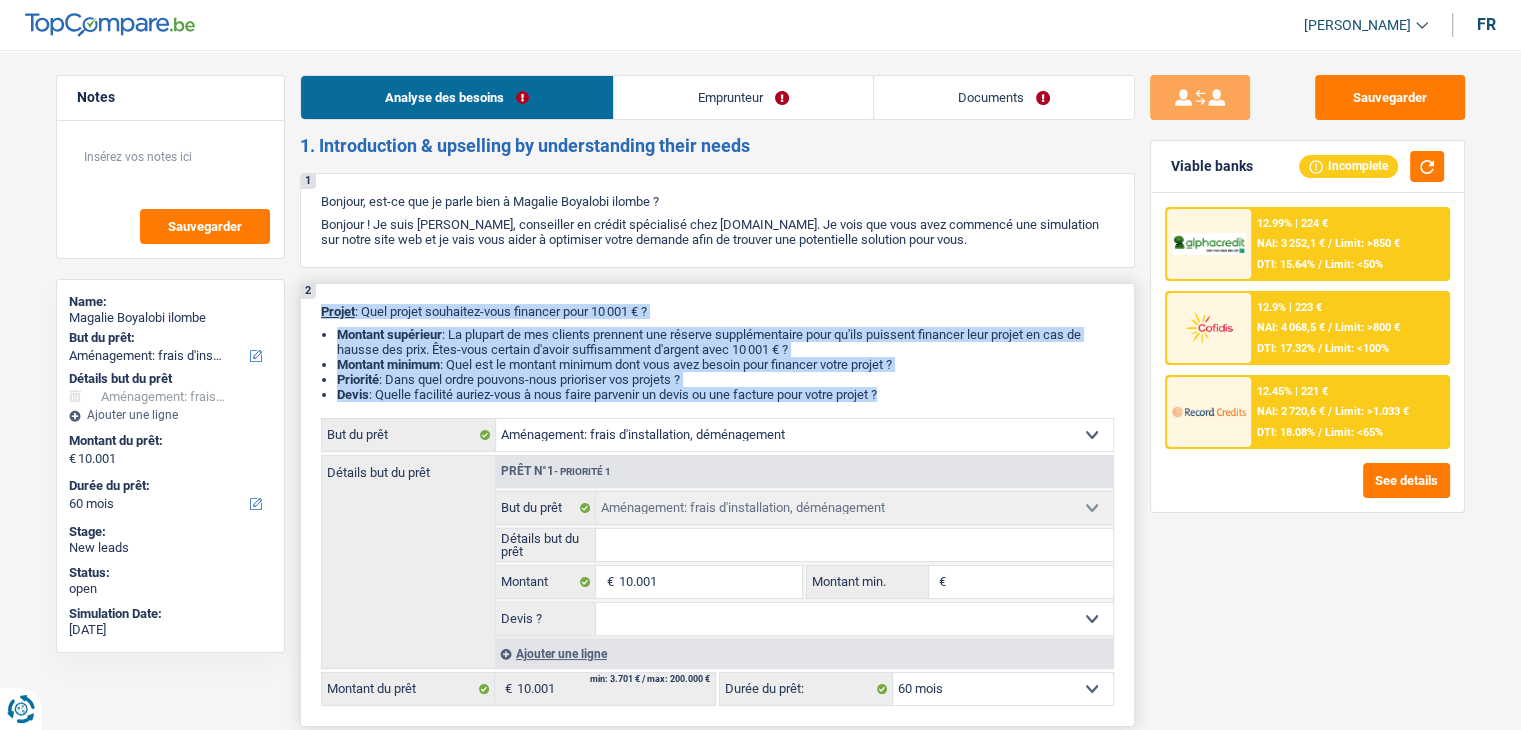 drag, startPoint x: 324, startPoint y: 308, endPoint x: 923, endPoint y: 401, distance: 606.1765 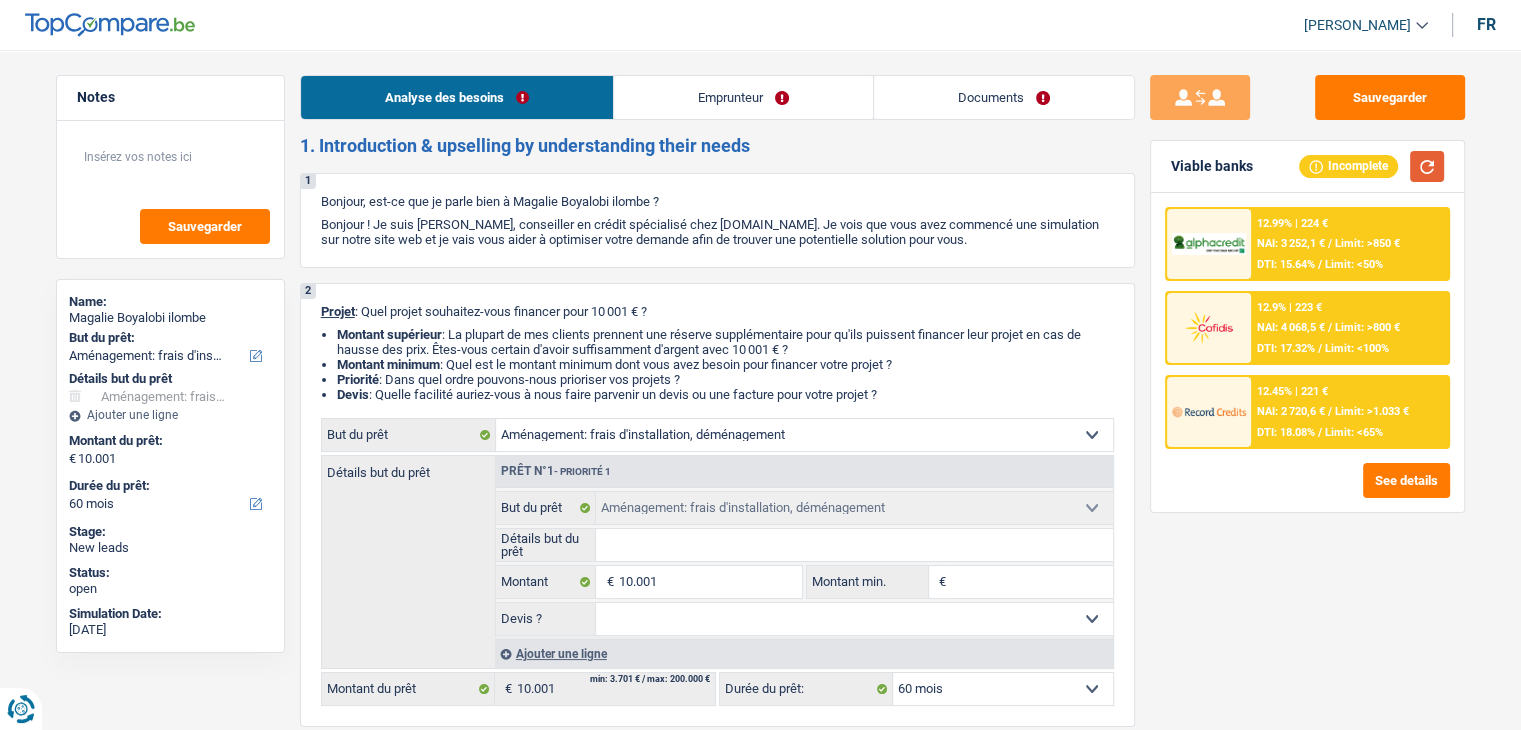 click at bounding box center [1427, 166] 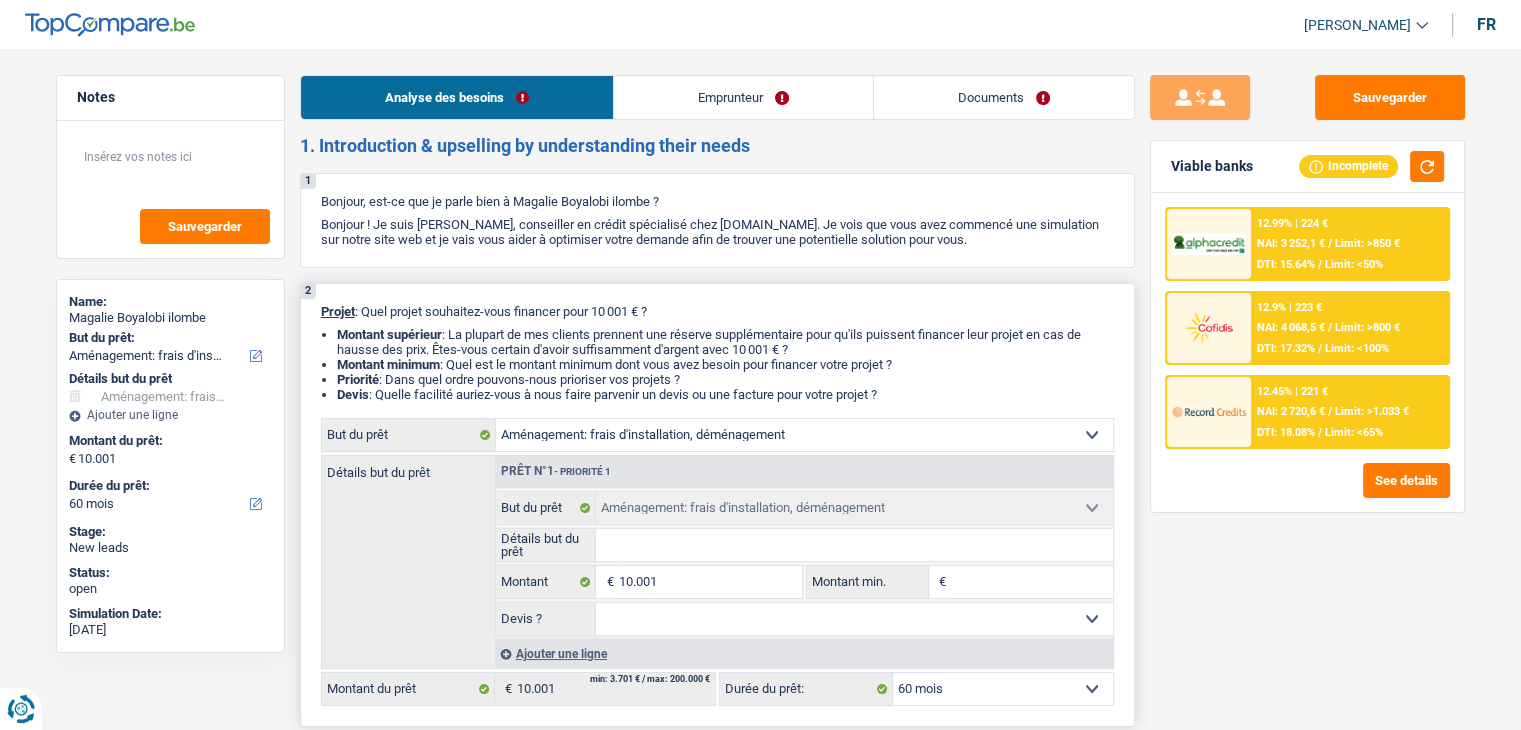 drag, startPoint x: 896, startPoint y: 397, endPoint x: 320, endPoint y: 293, distance: 585.3136 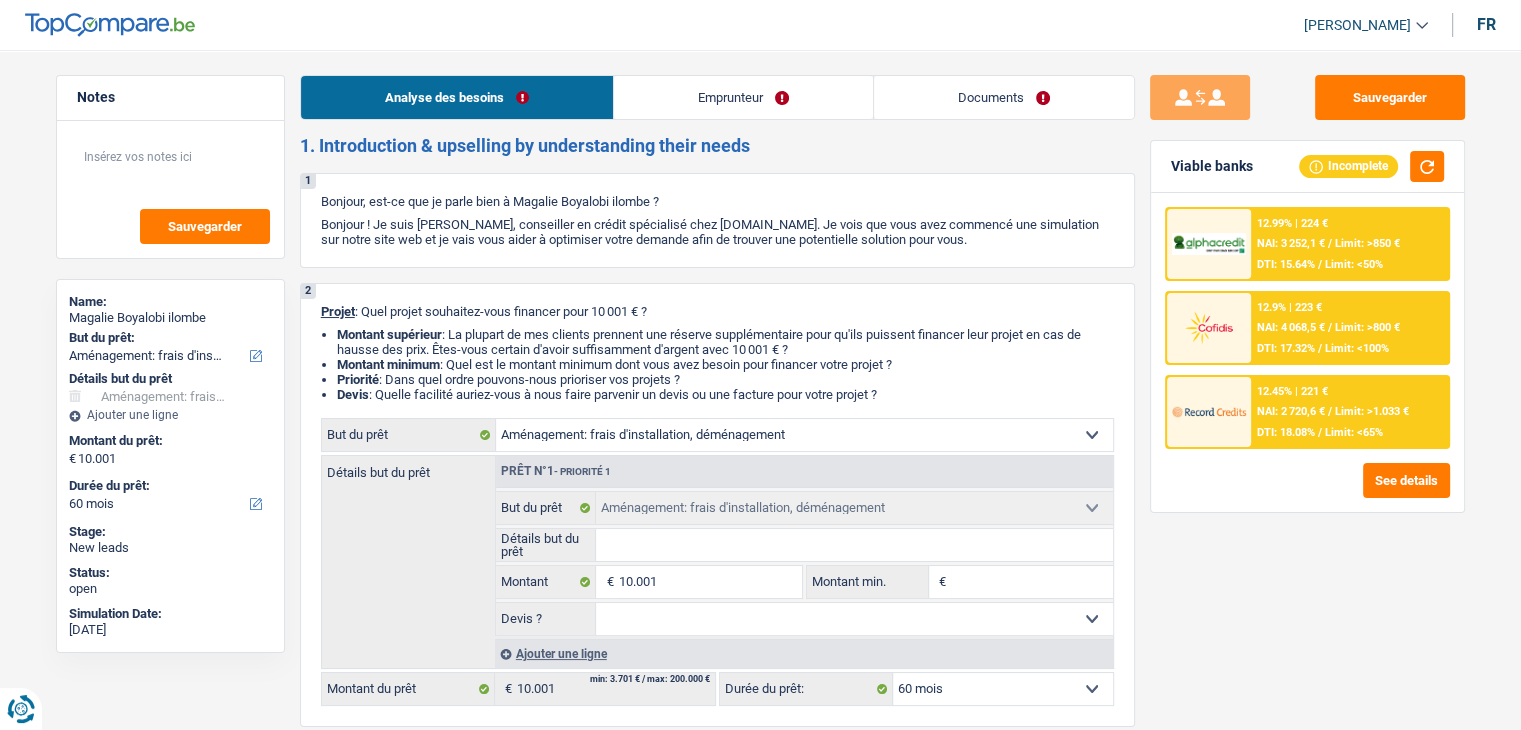 click on "Emprunteur" at bounding box center [743, 97] 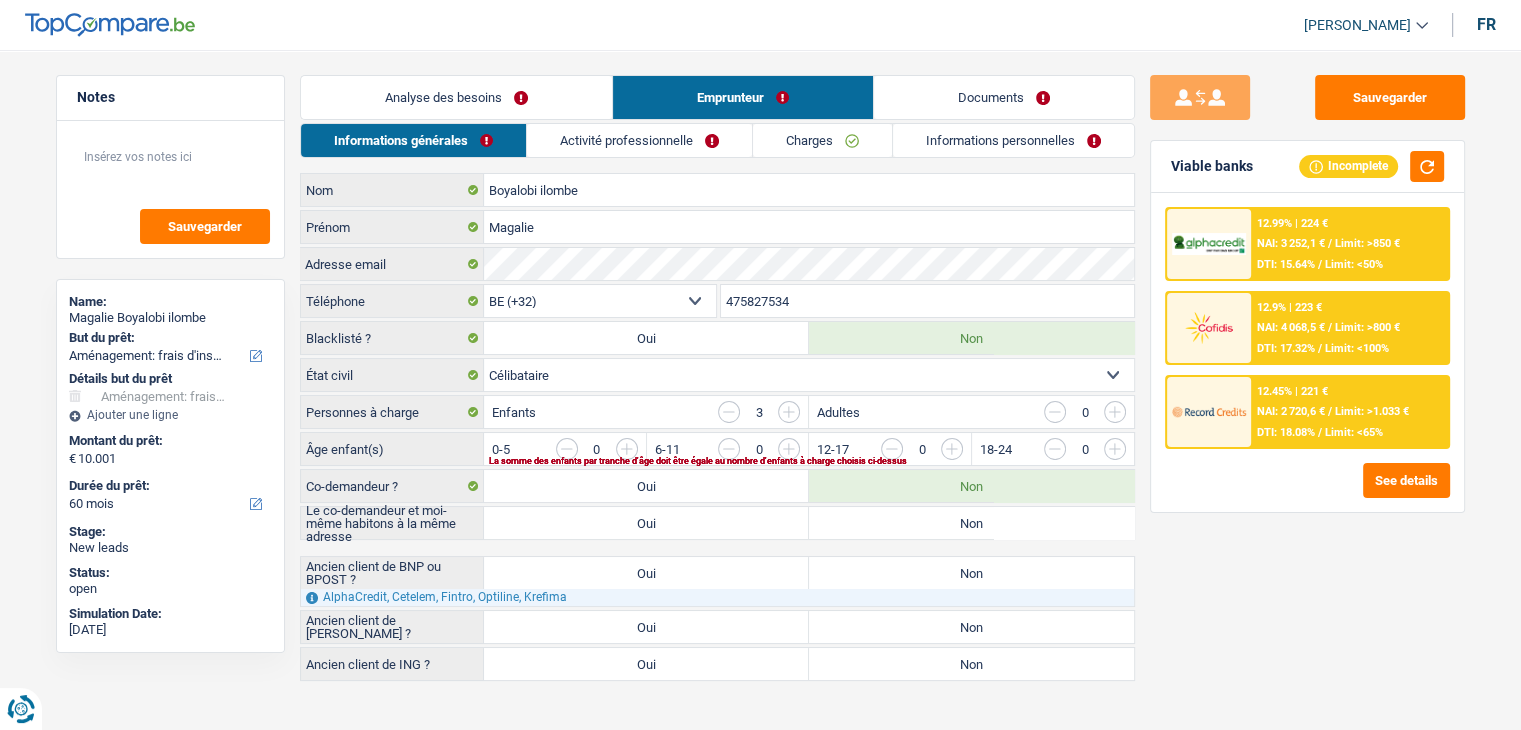 click on "Activité professionnelle" at bounding box center (639, 140) 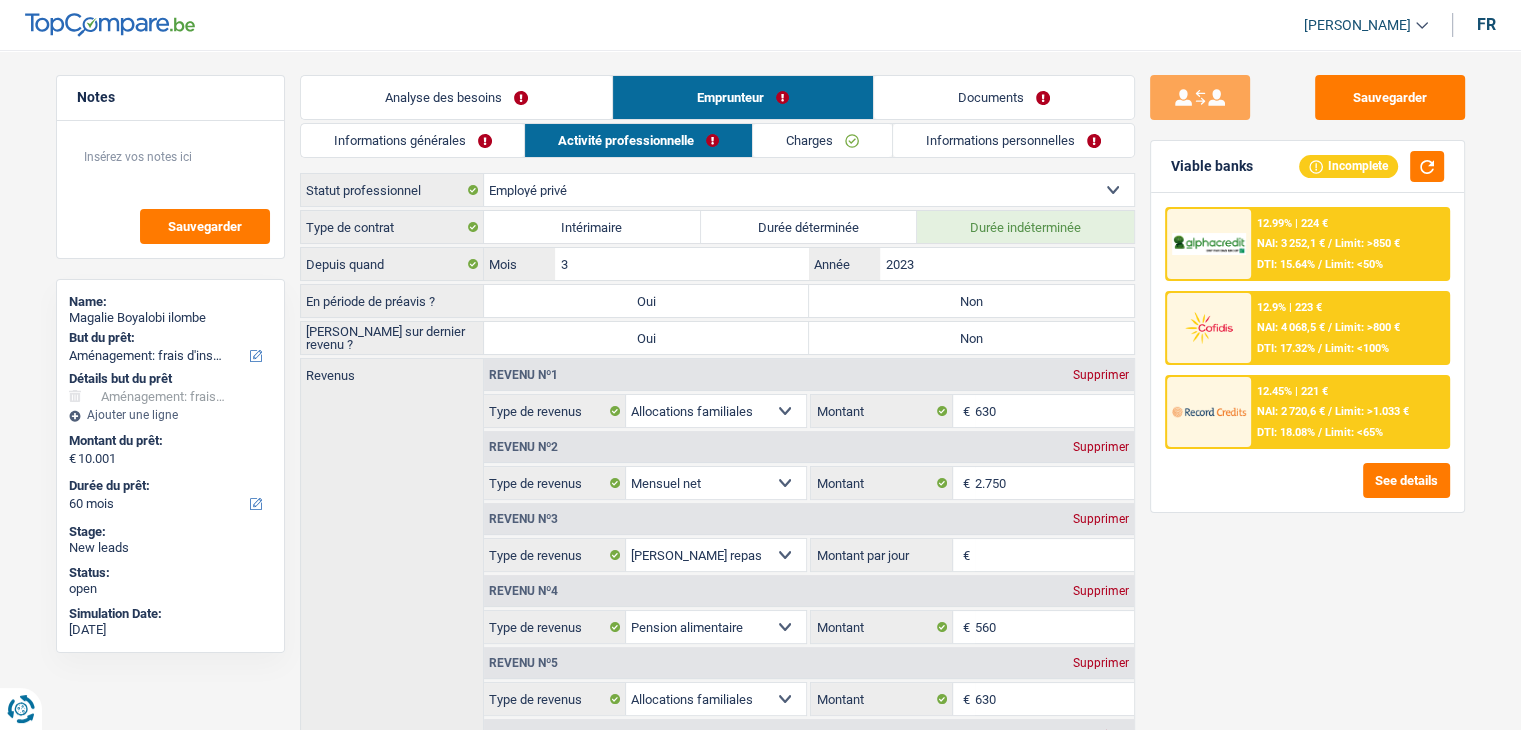 click on "Charges" at bounding box center (822, 140) 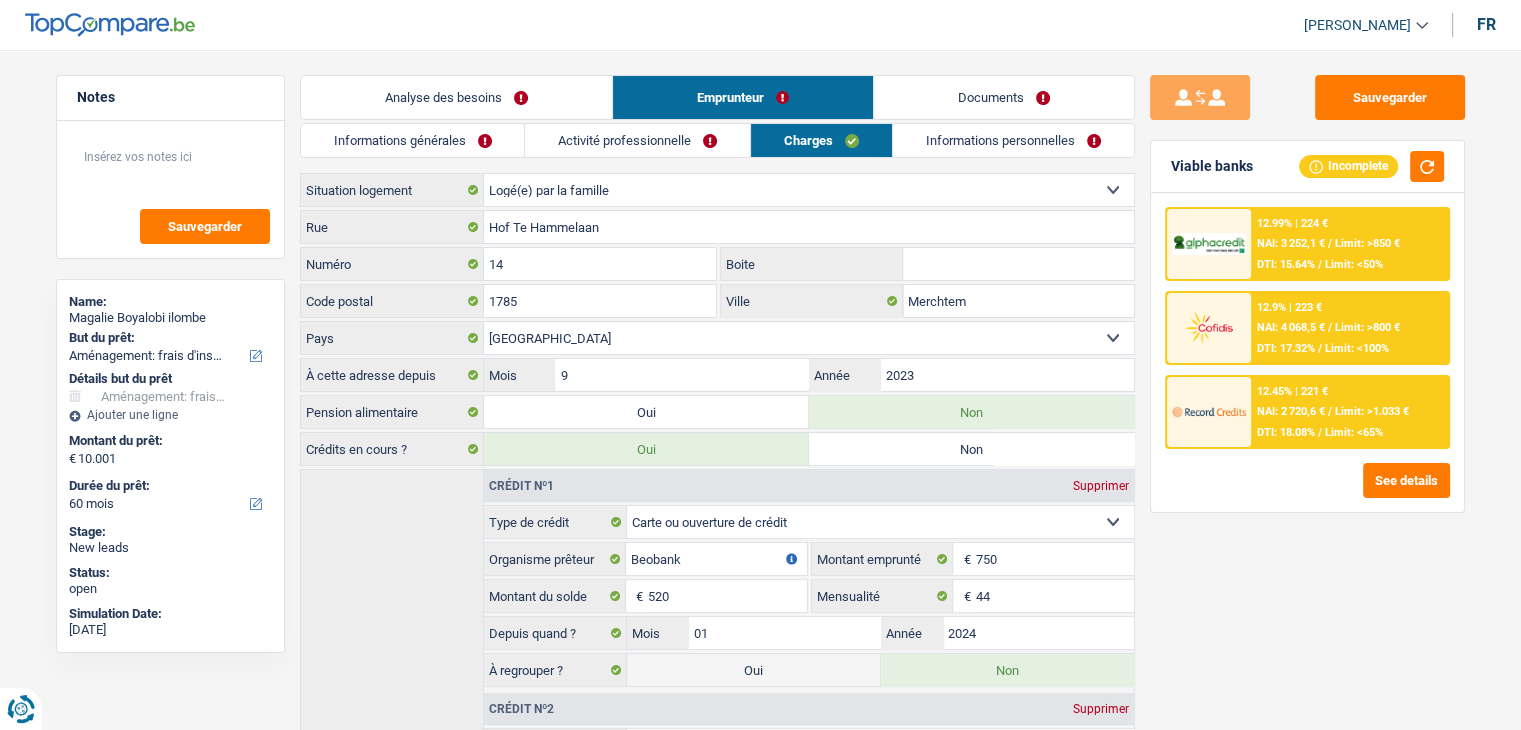 click on "Activité professionnelle" at bounding box center (637, 140) 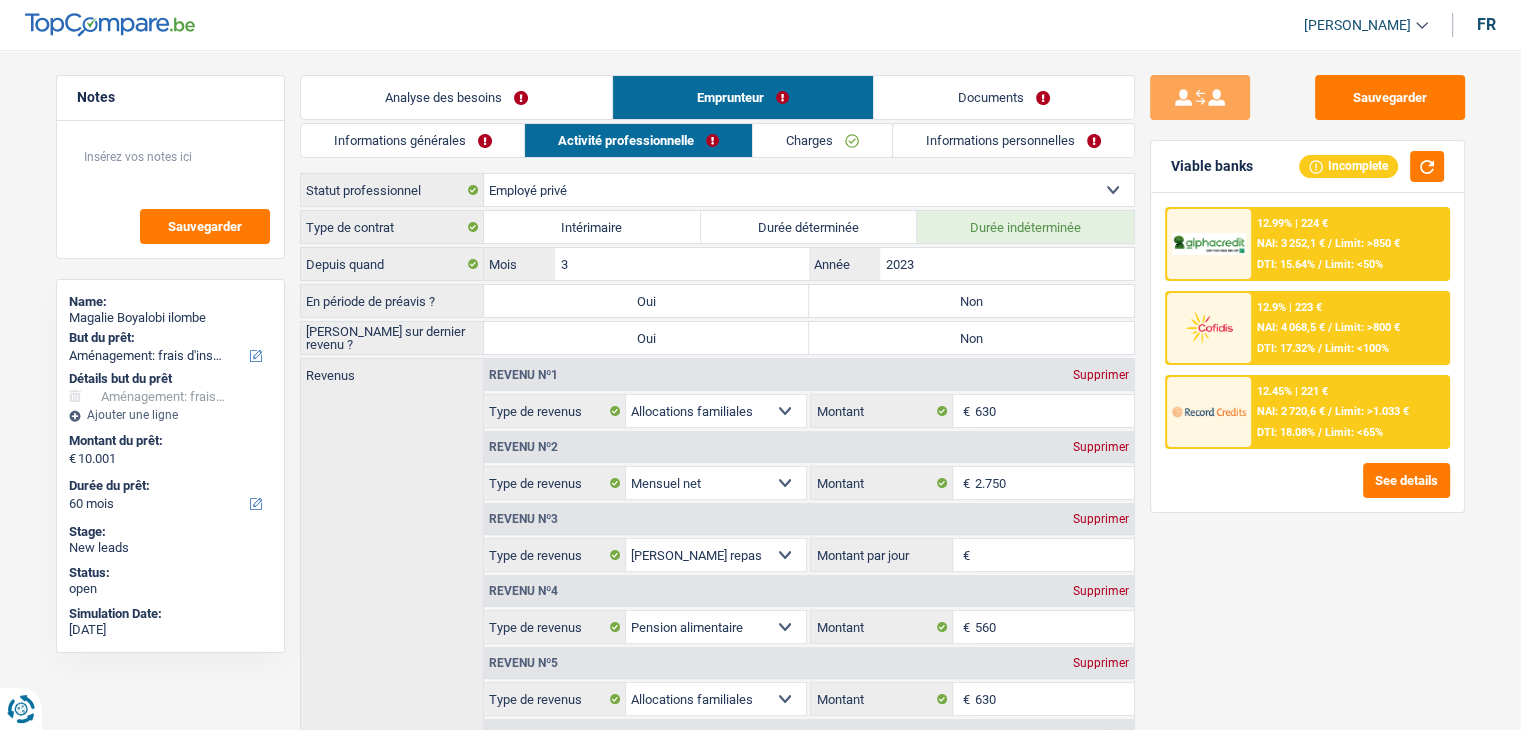 click on "Activité professionnelle" at bounding box center [638, 140] 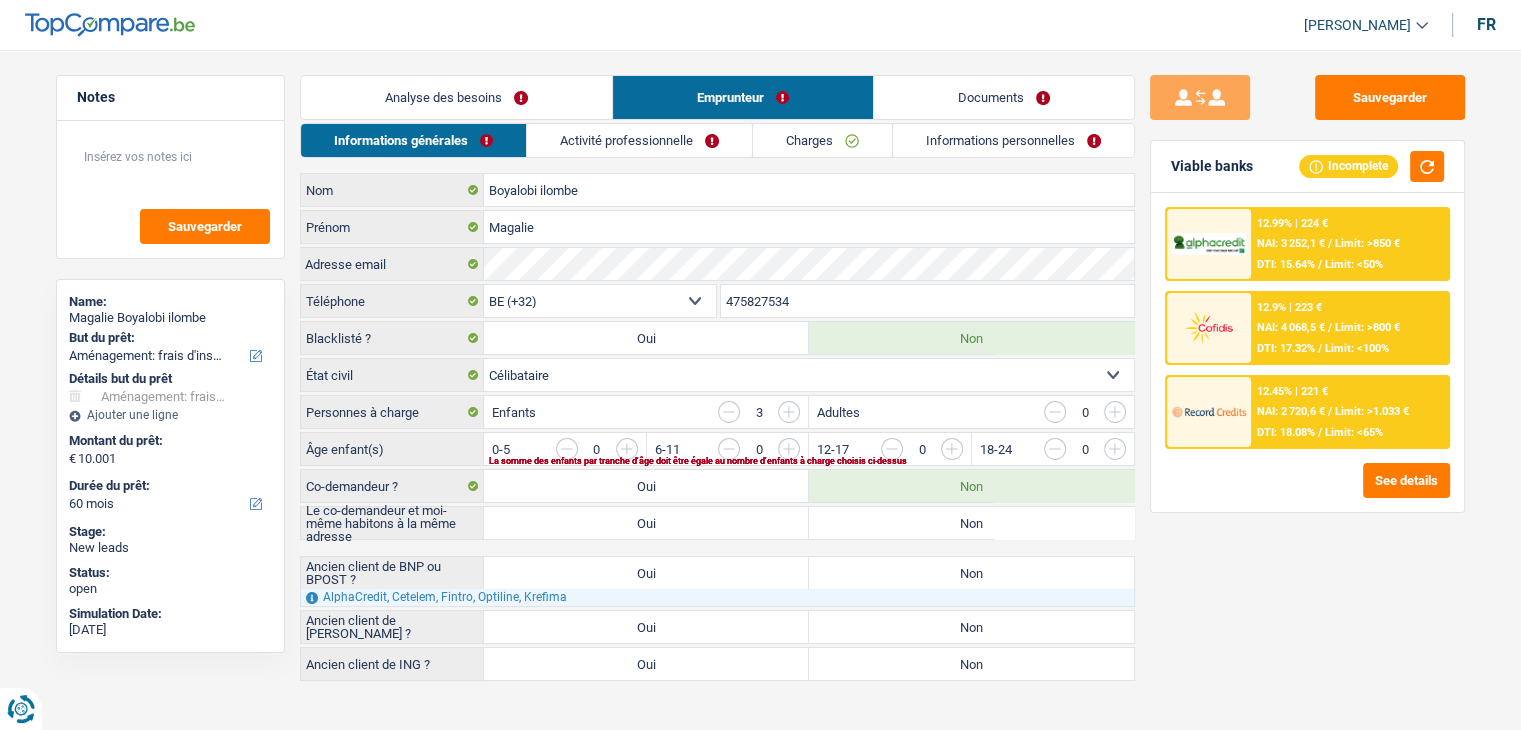 click on "Analyse des besoins" at bounding box center [456, 97] 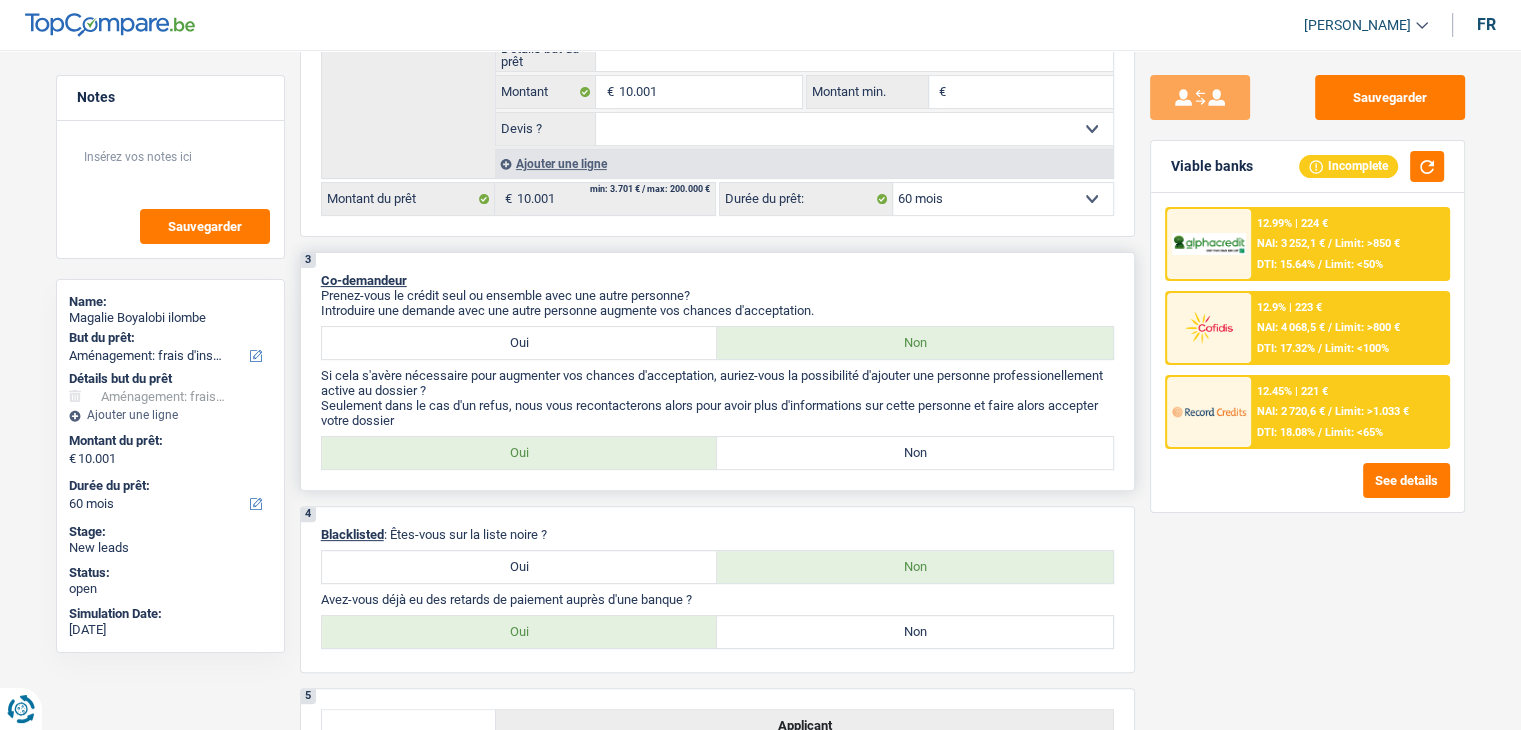 scroll, scrollTop: 500, scrollLeft: 0, axis: vertical 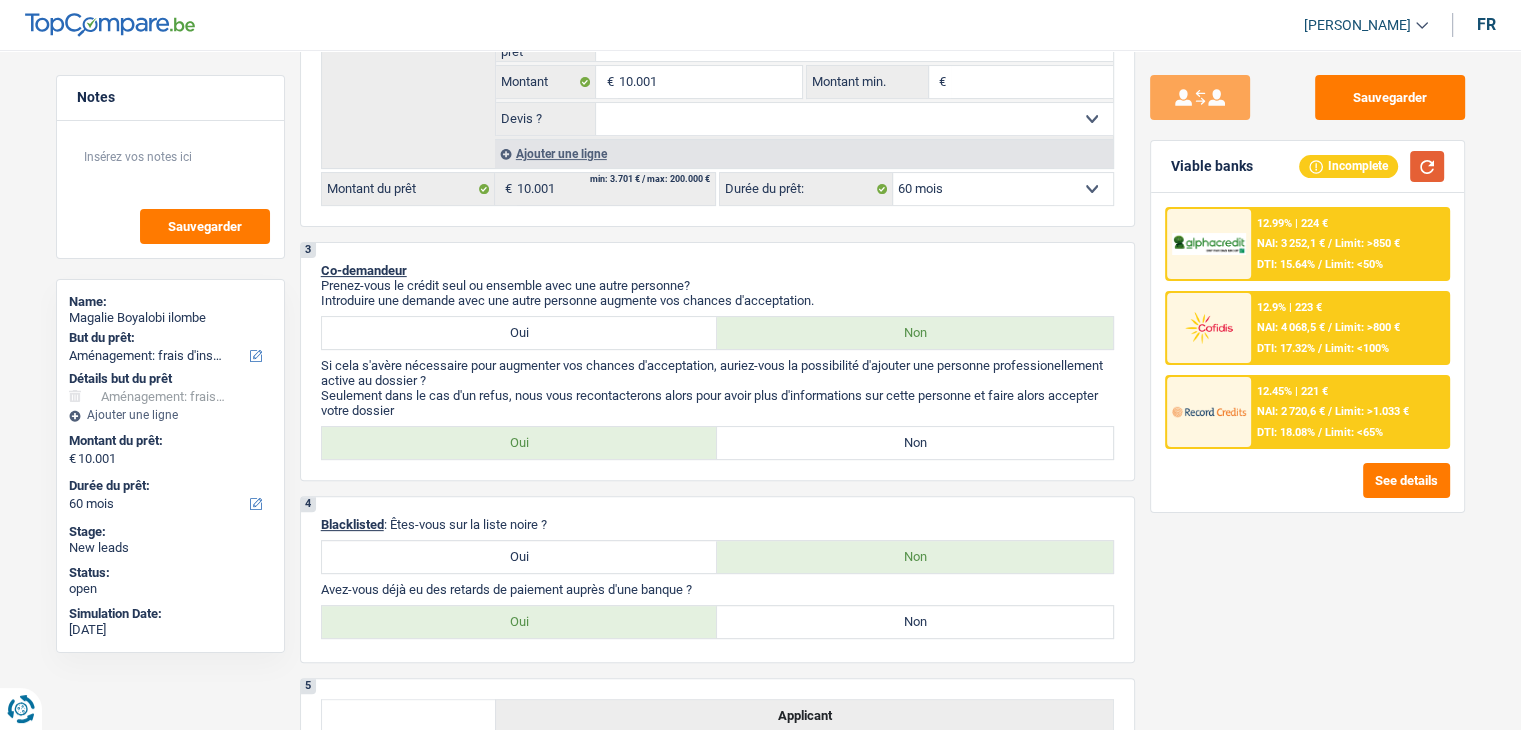 click at bounding box center [1427, 166] 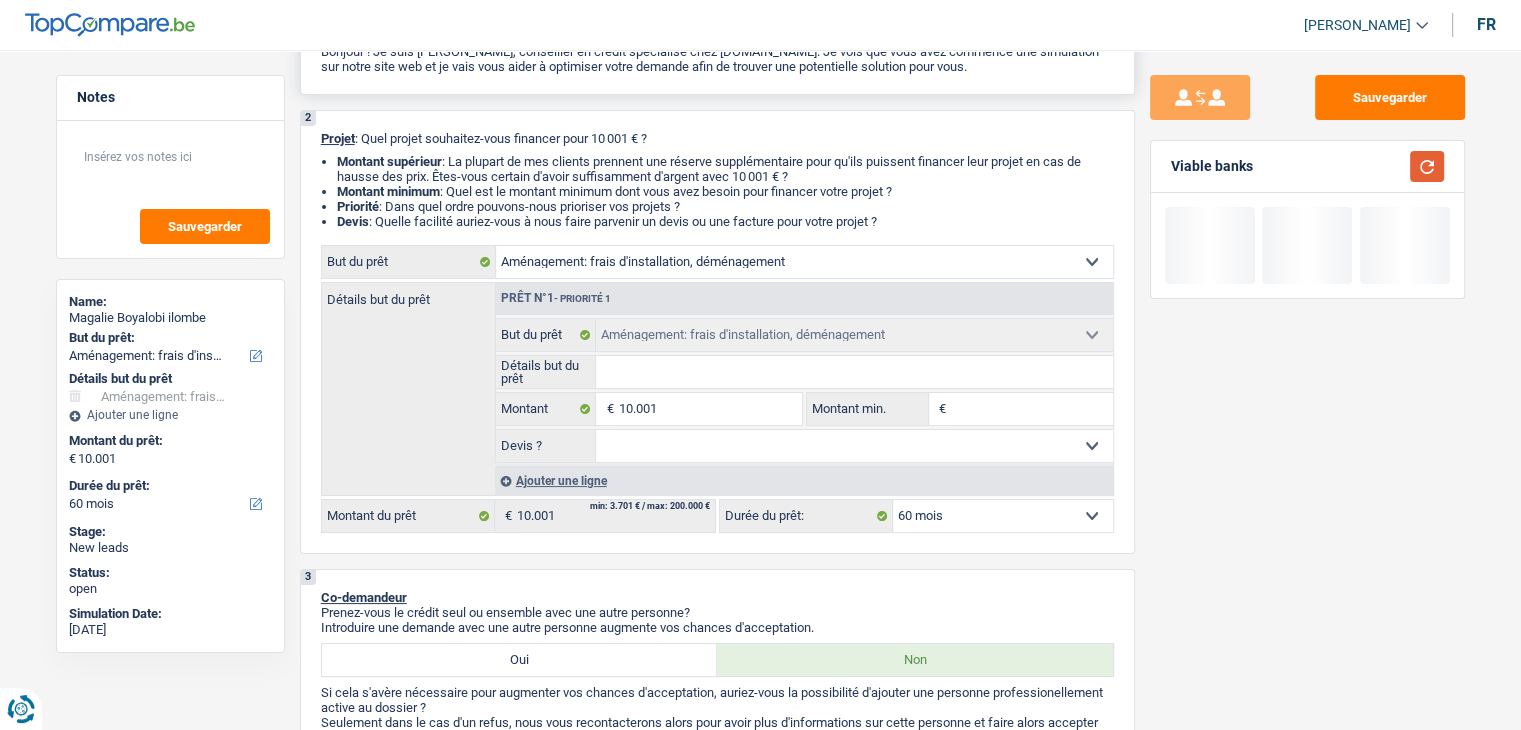 scroll, scrollTop: 0, scrollLeft: 0, axis: both 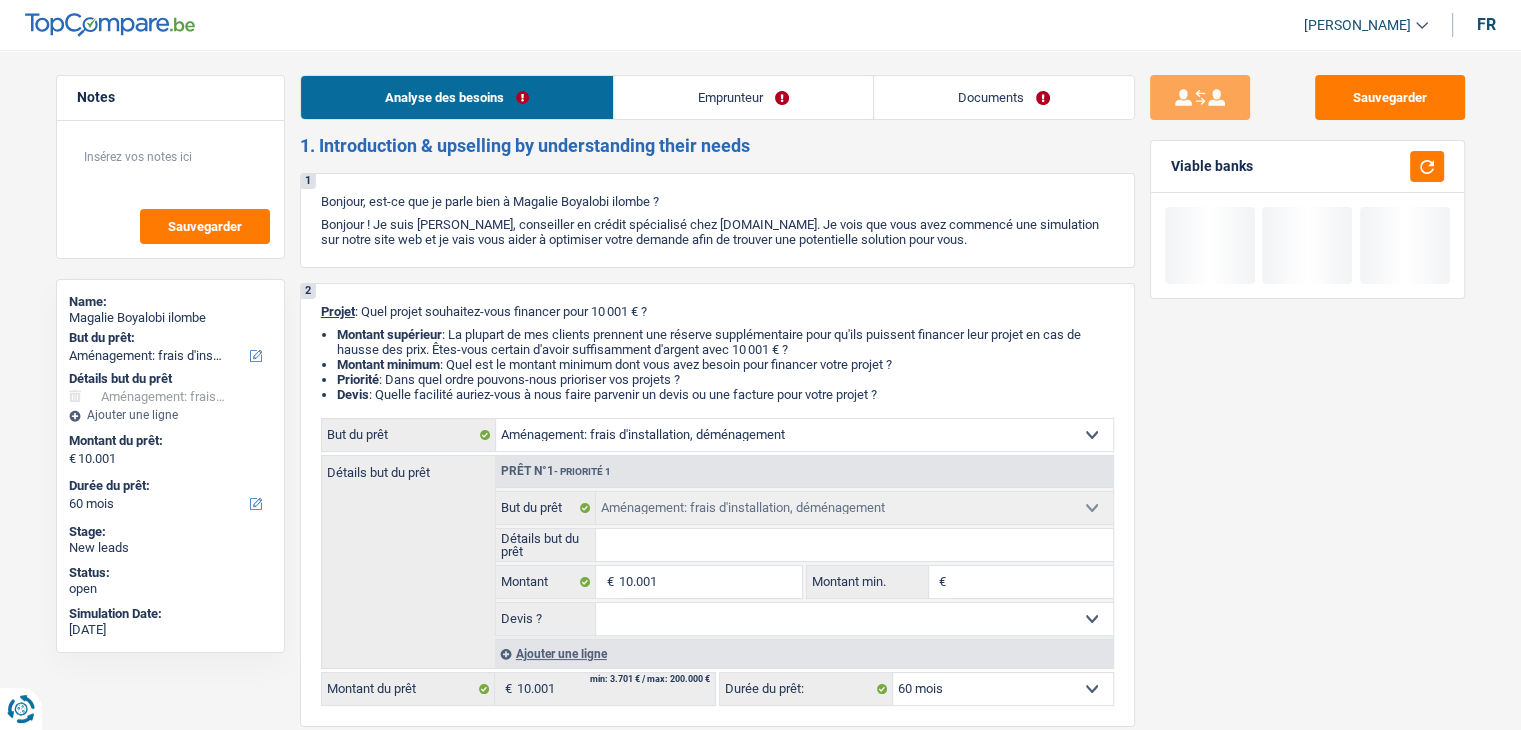 click on "Emprunteur" at bounding box center (743, 97) 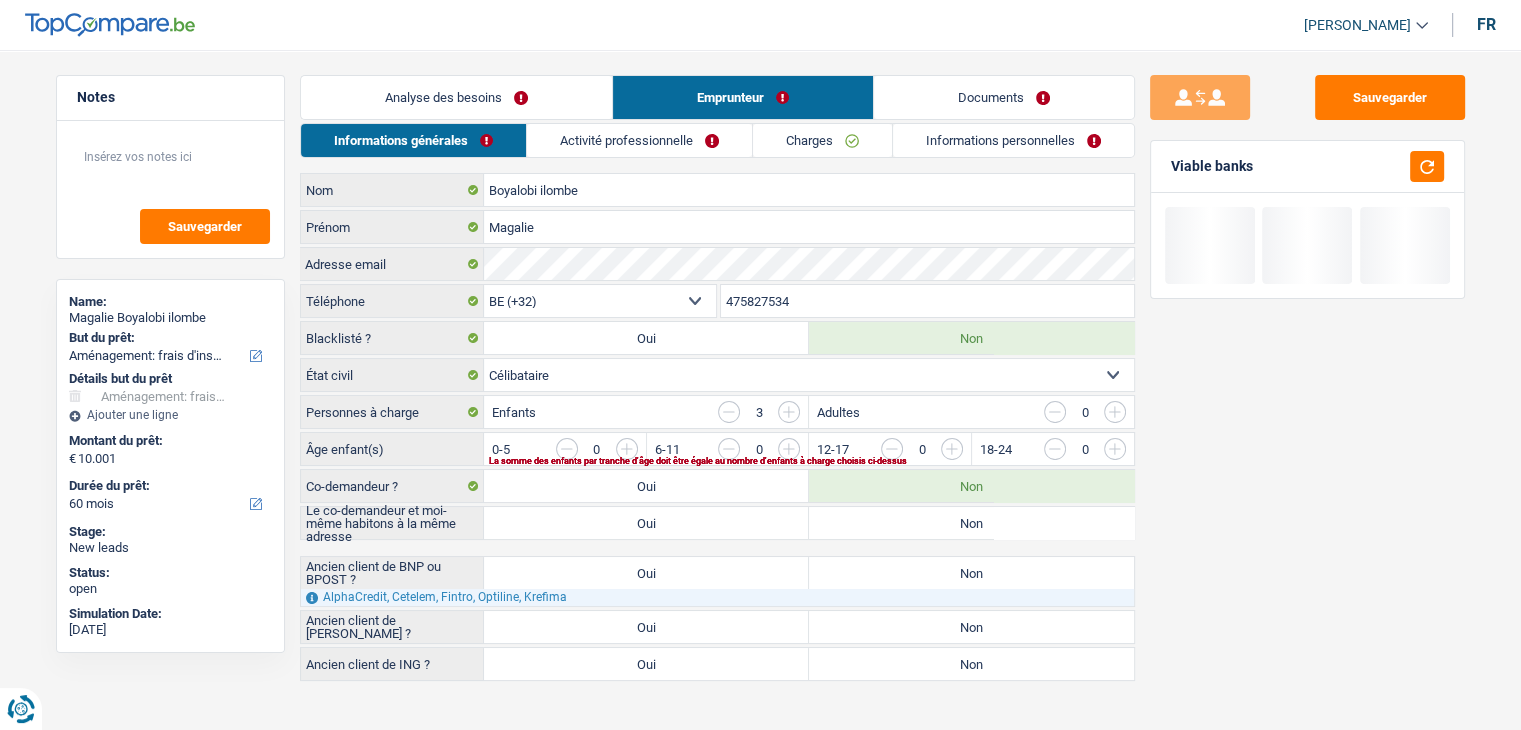 click on "Activité professionnelle" at bounding box center (639, 140) 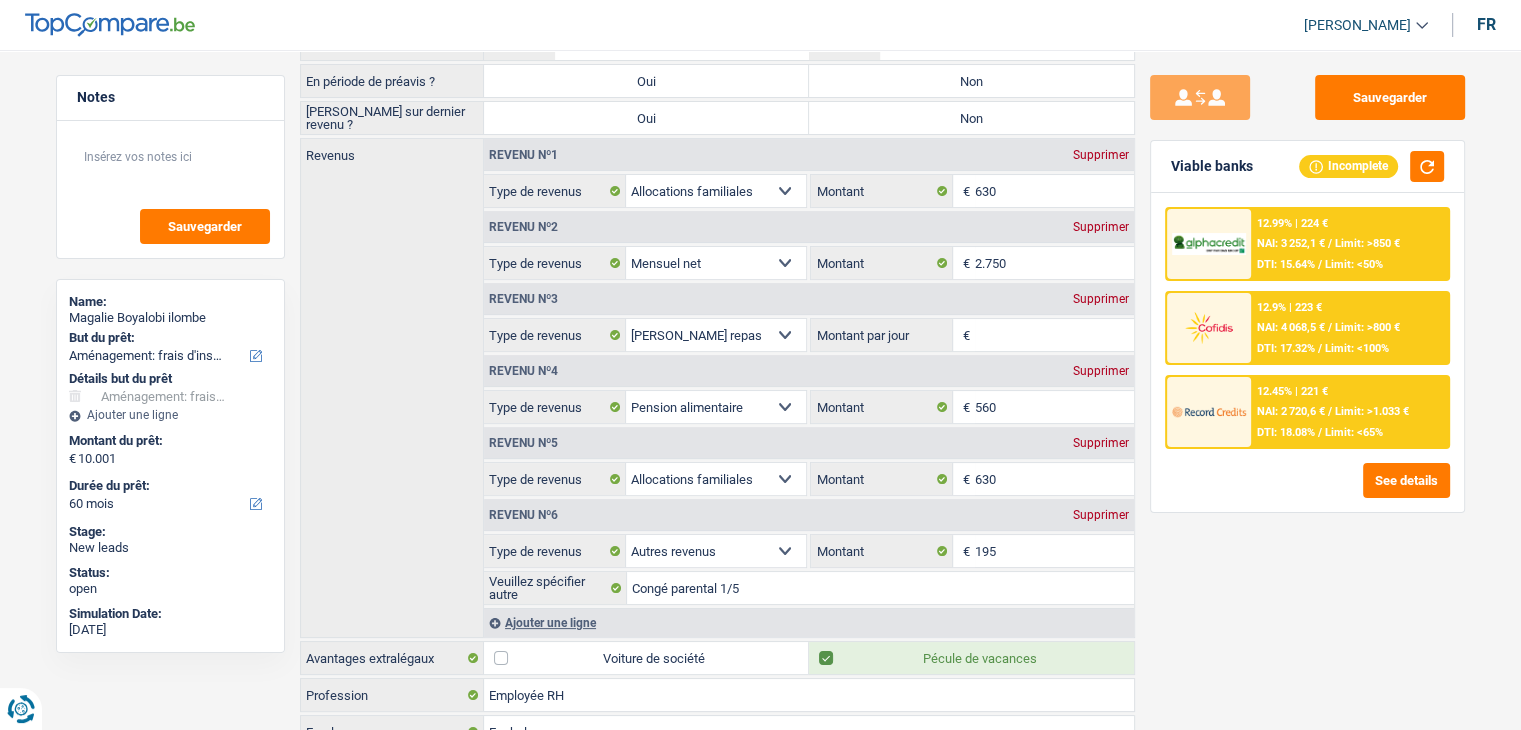 scroll, scrollTop: 20, scrollLeft: 0, axis: vertical 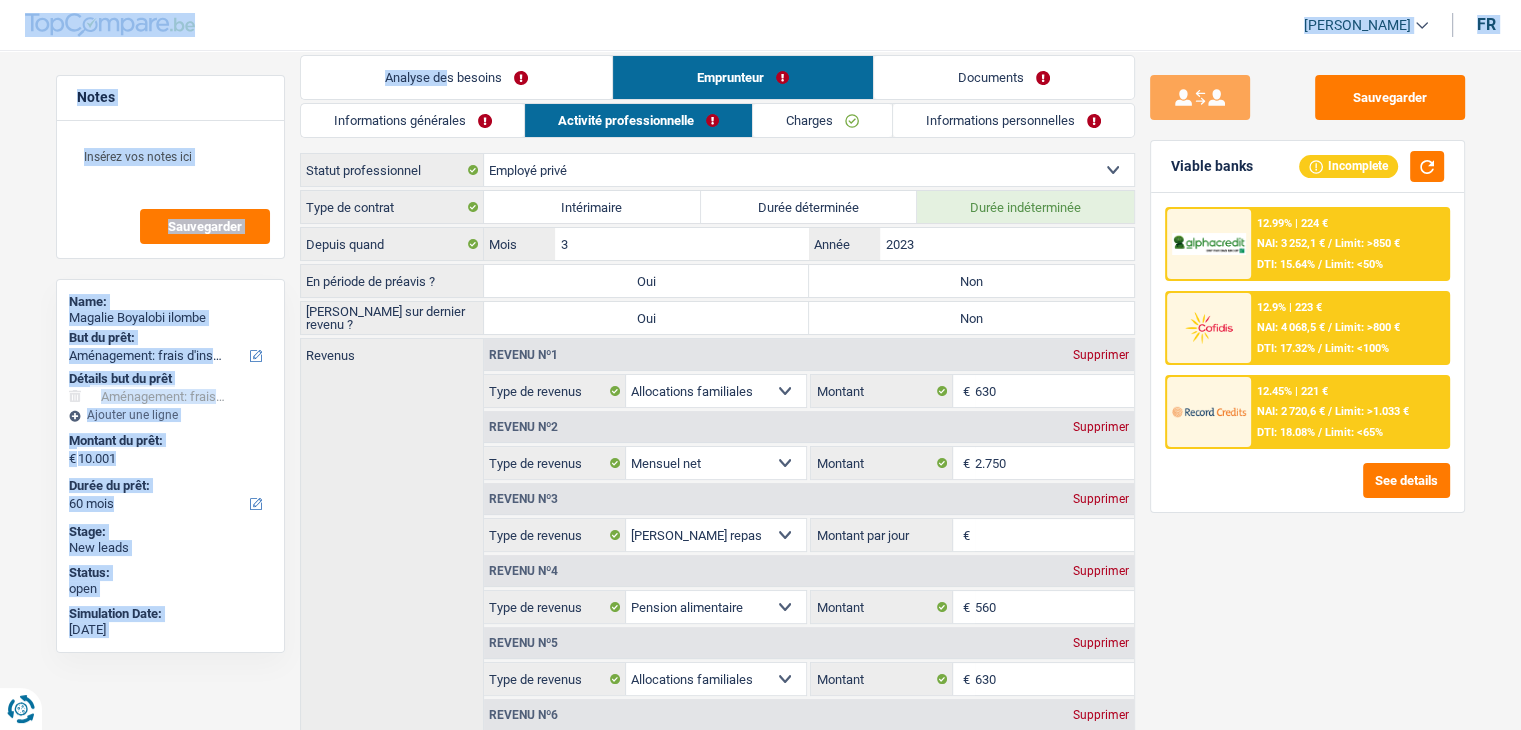 click on "Yanis Duboc
Se déconnecter
fr
Notes
Sauvegarder
Name:   Magalie Boyalobi ilombe   But du prêt: Confort maison: meubles, textile, peinture, électroménager, outillage non-professionnel Hifi, multimédia, gsm, ordinateur Aménagement: frais d'installation, déménagement Evénement familial: naissance, mariage, divorce, communion, décès Frais médicaux Frais d'études Frais permis de conduire Loisirs: voyage, sport, musique Rafraîchissement: petits travaux maison et jardin Frais judiciaires Réparation voiture Prêt rénovation (non disponible pour les non-propriétaires) Prêt énergie (non disponible pour les non-propriétaires) Prêt voiture Taxes, impôts non professionnels Rénovation bien à l'étranger Dettes familiales Assurance Autre
Sélectionner une option
Détails but du prêt
Frais médicaux Frais d'études" at bounding box center (760, 516) 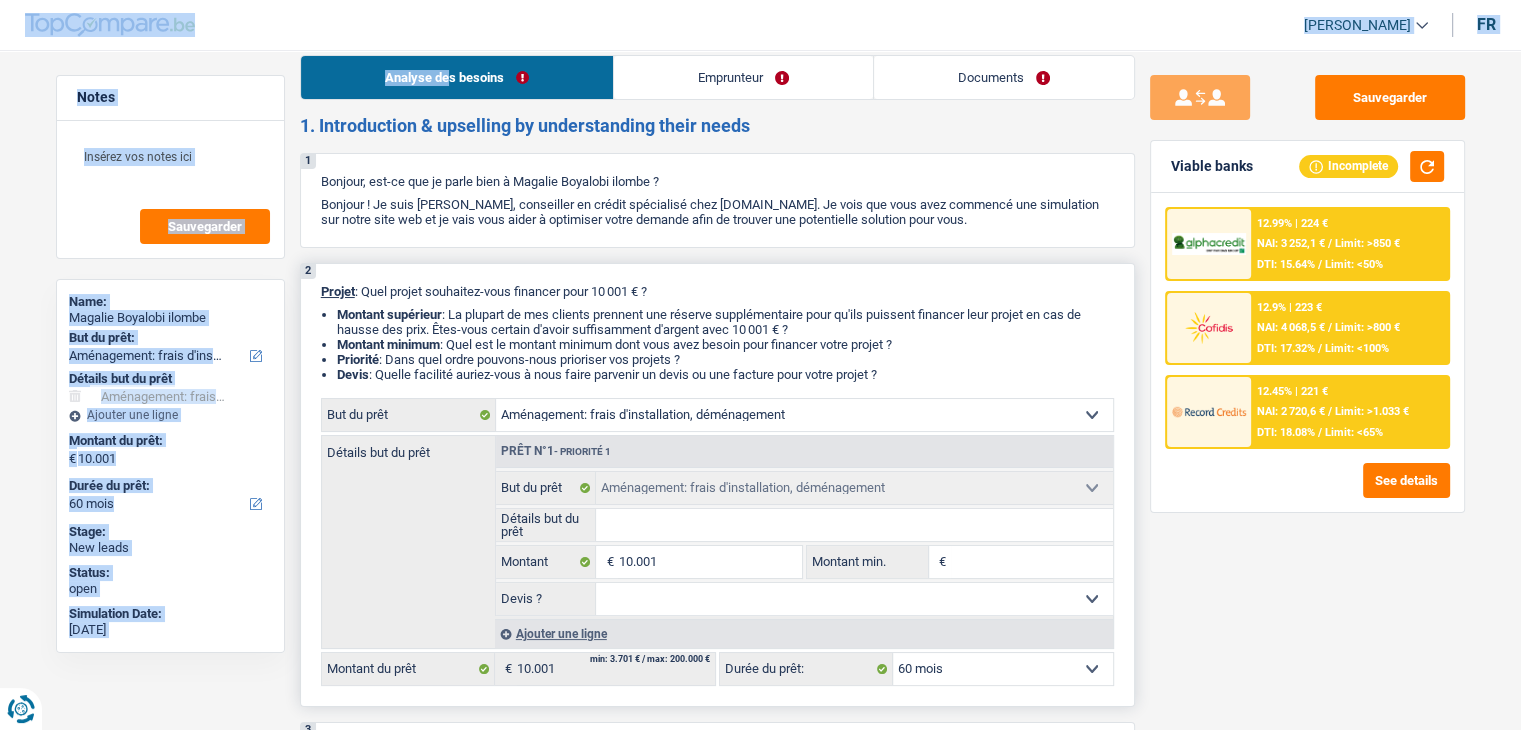 scroll, scrollTop: 320, scrollLeft: 0, axis: vertical 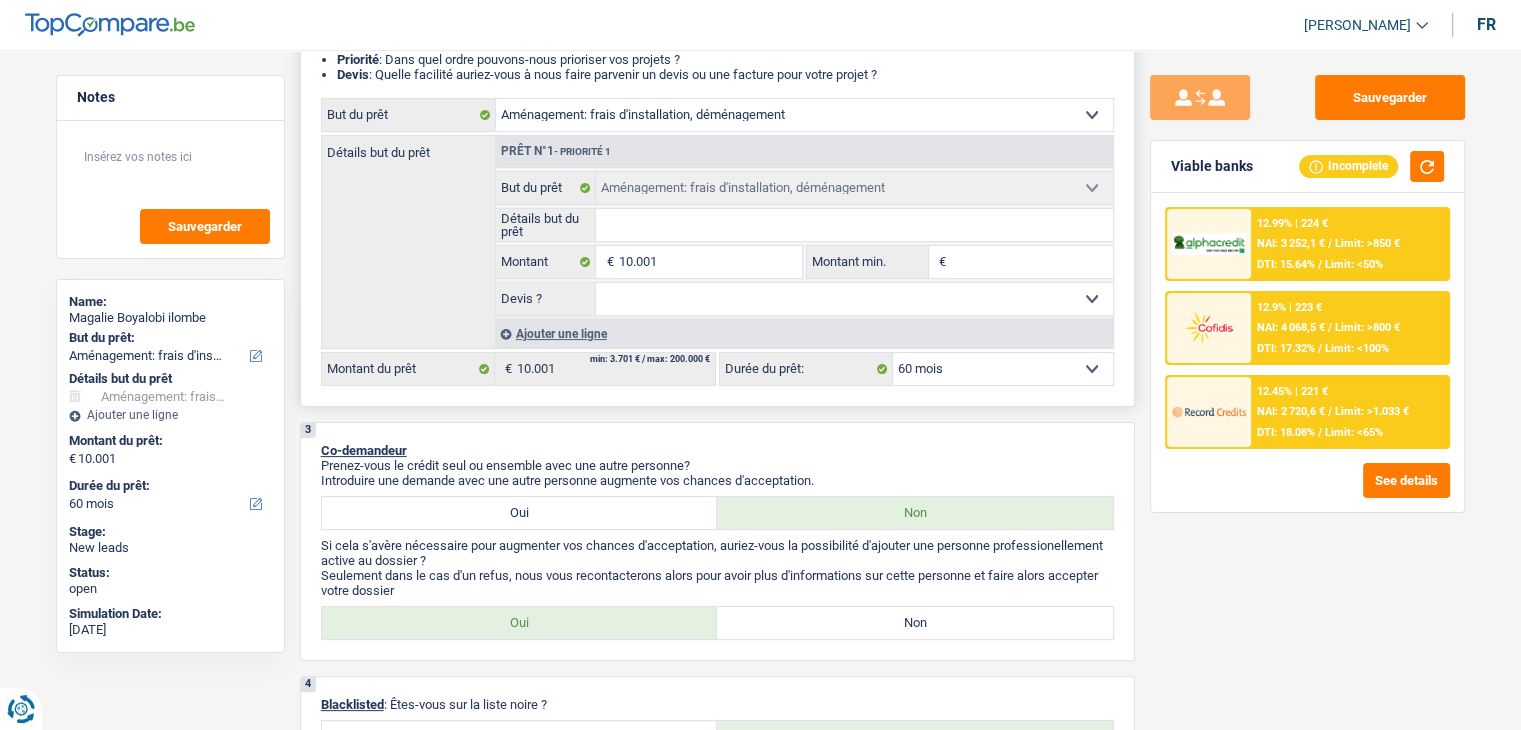 click on "Montant min." at bounding box center (1032, 262) 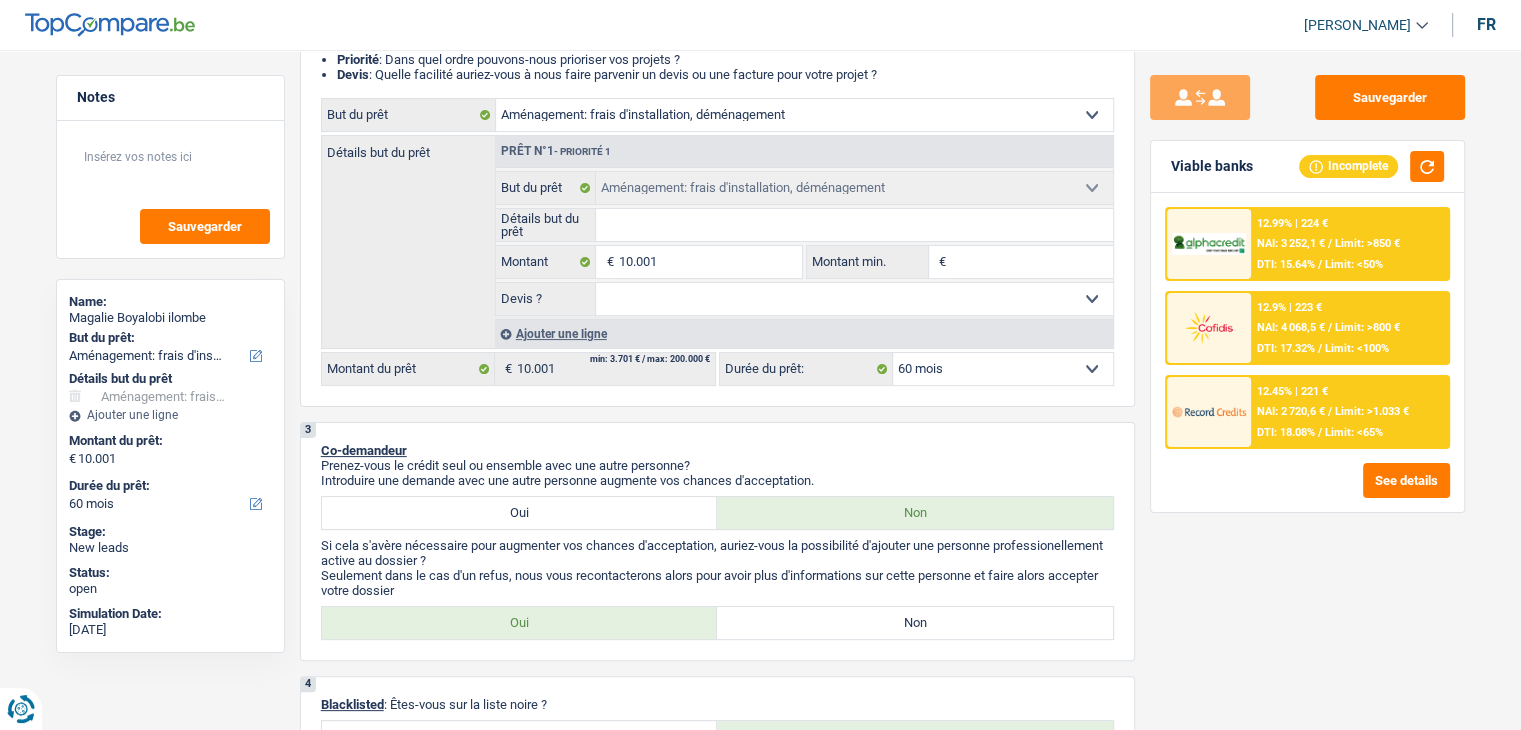 click on "Sauvegarder
Viable banks
Incomplete
12.99% | 224 €
NAI: 3 252,1 €
/
Limit: >850 €
DTI: 15.64%
/
Limit: <50%
12.9% | 223 €
NAI: 4 068,5 €
/
Limit: >800 €
DTI: 17.32%
/
Limit: <100%
/       /" at bounding box center [1307, 384] 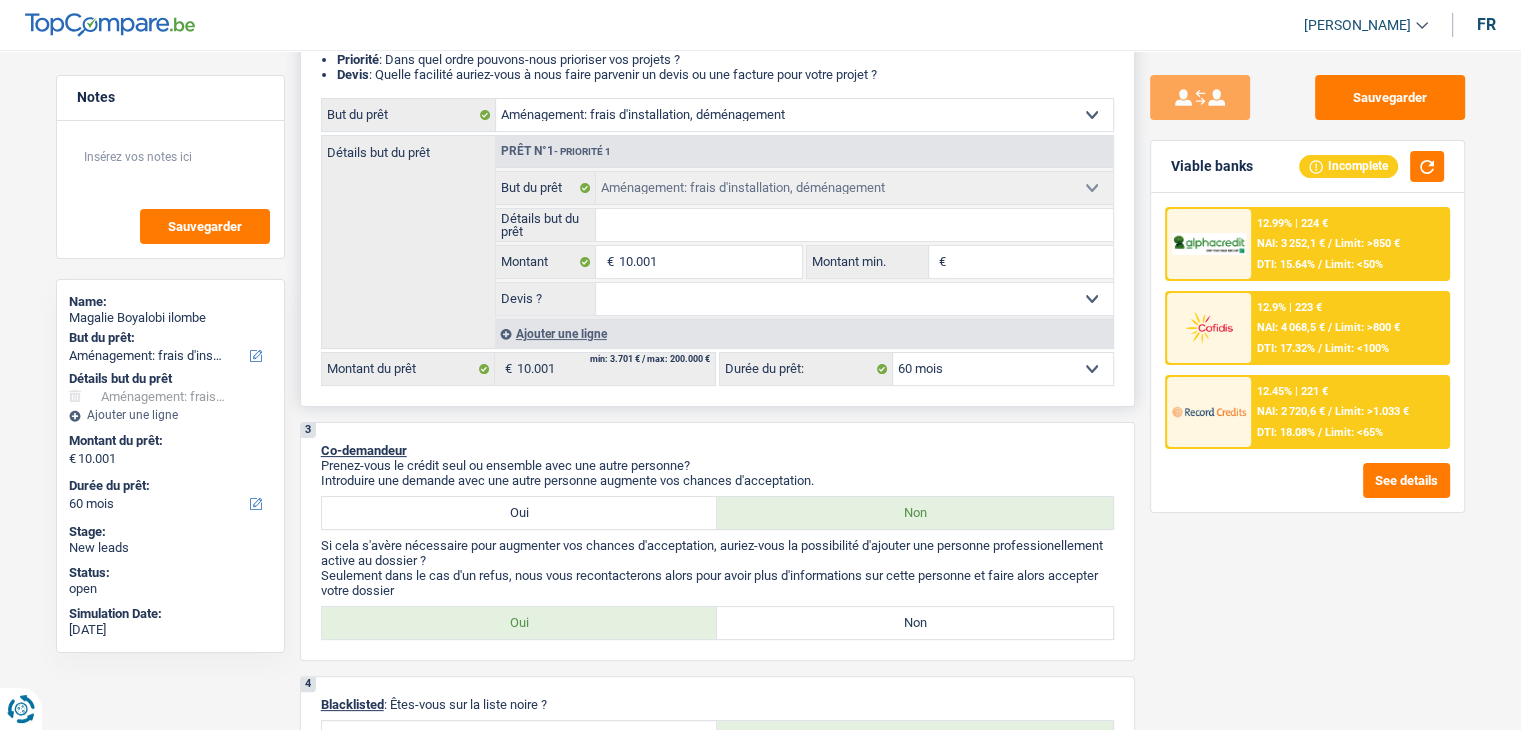 click on "Détails but du prêt" at bounding box center [854, 225] 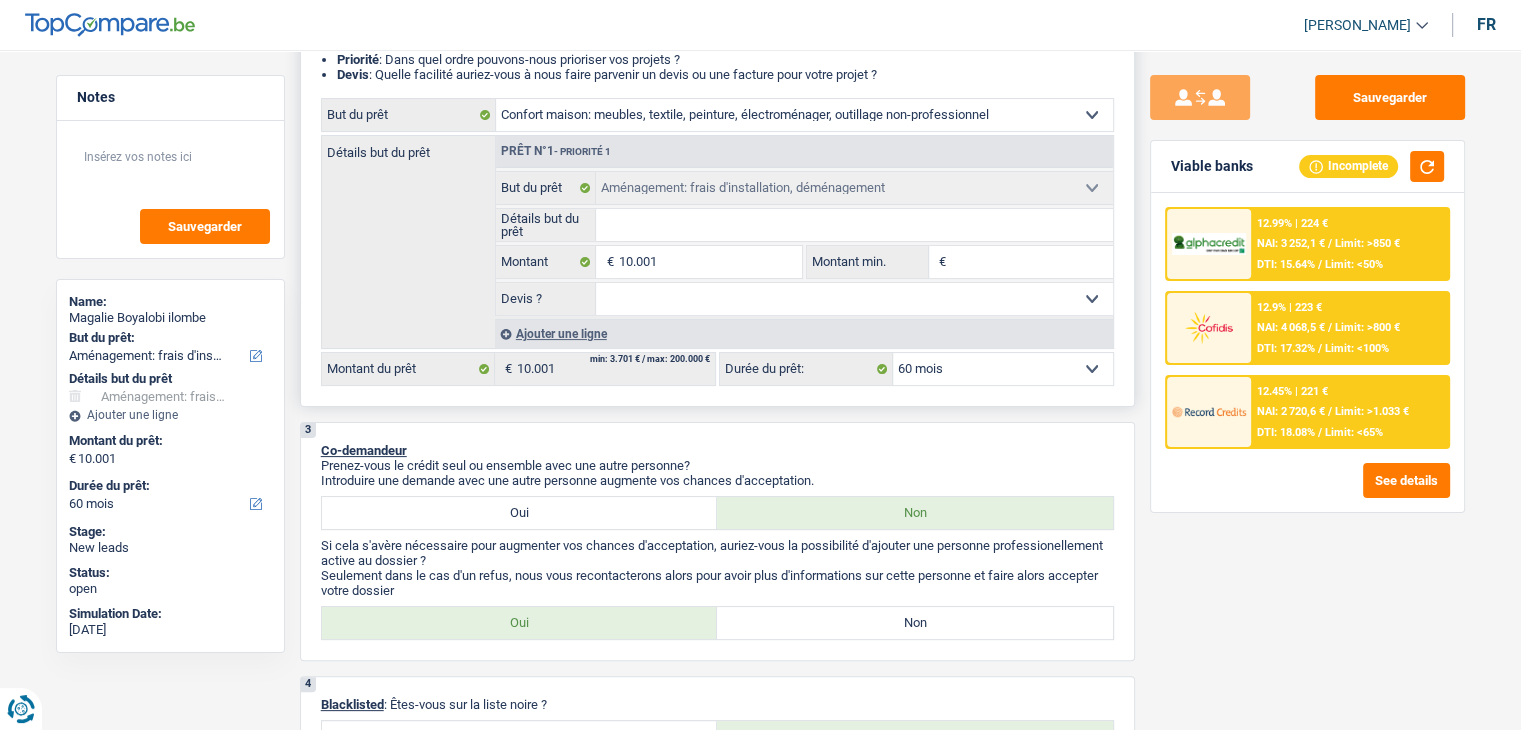 click on "Confort maison: meubles, textile, peinture, électroménager, outillage non-professionnel Hifi, multimédia, gsm, ordinateur Aménagement: frais d'installation, déménagement Evénement familial: naissance, mariage, divorce, communion, décès Frais médicaux Frais d'études Frais permis de conduire Loisirs: voyage, sport, musique Rafraîchissement: petits travaux maison et jardin Frais judiciaires Réparation voiture Prêt rénovation (non disponible pour les non-propriétaires) Prêt énergie (non disponible pour les non-propriétaires) Prêt voiture Taxes, impôts non professionnels Rénovation bien à l'étranger Dettes familiales Assurance Autre
Sélectionner une option" at bounding box center [804, 115] 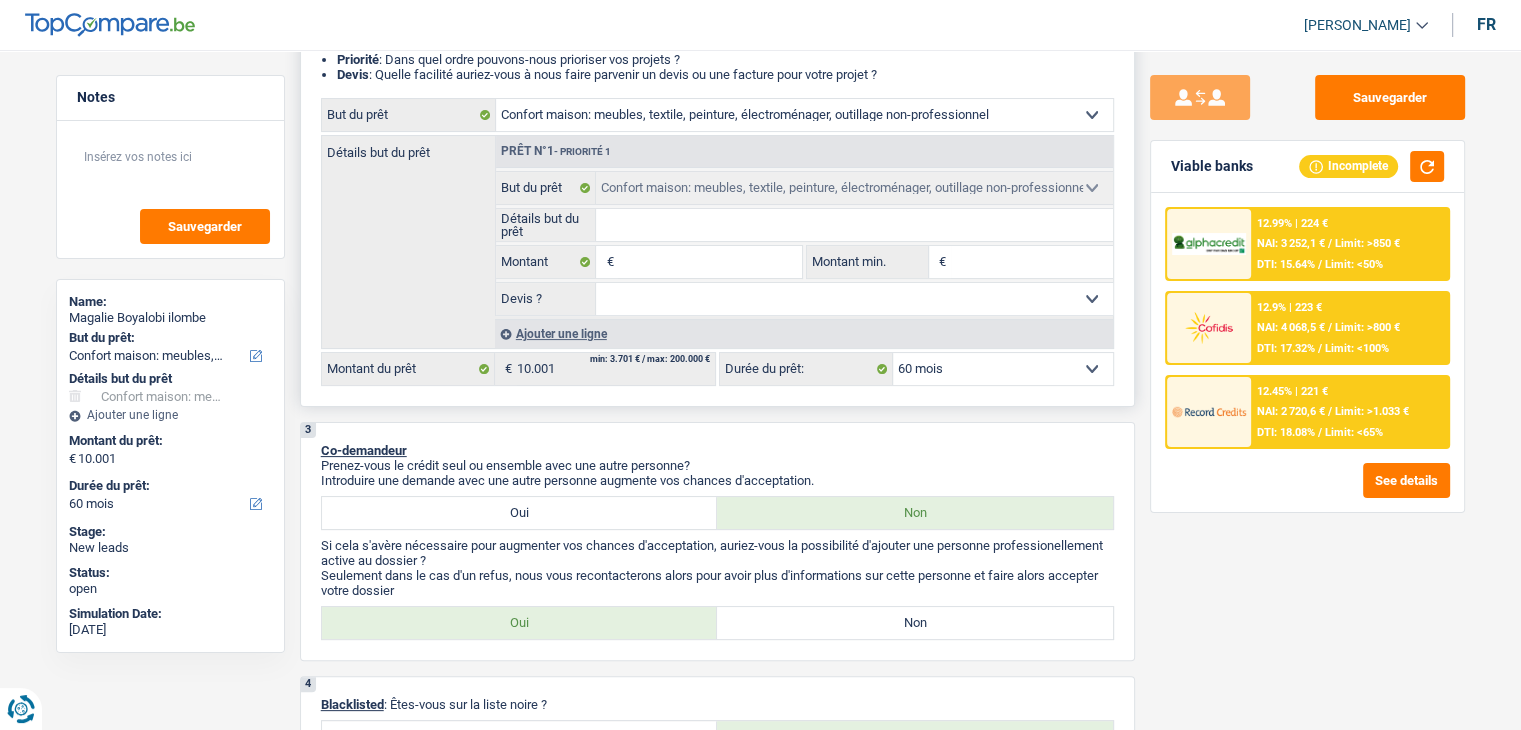 select on "movingOrInstallation" 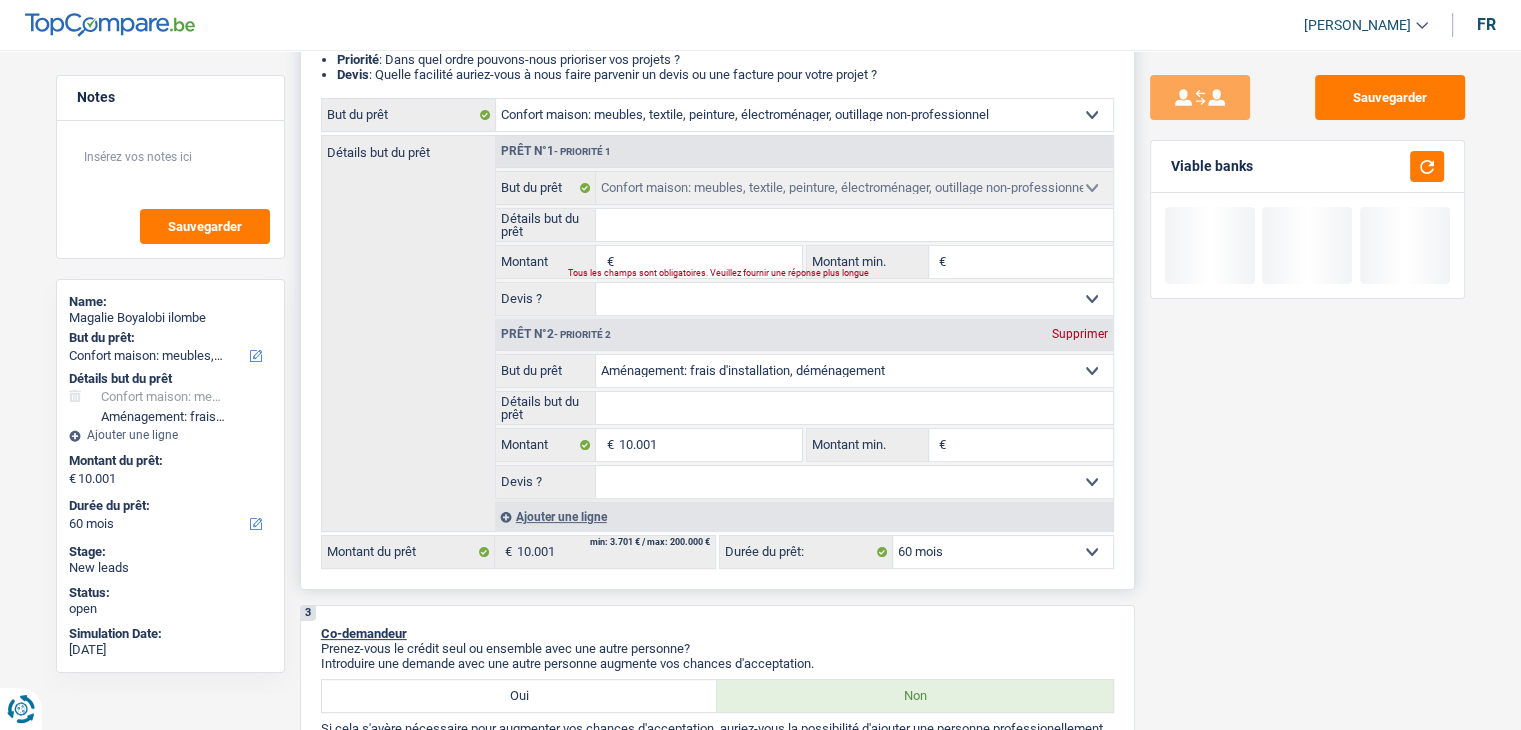 click on "Supprimer" at bounding box center (1080, 334) 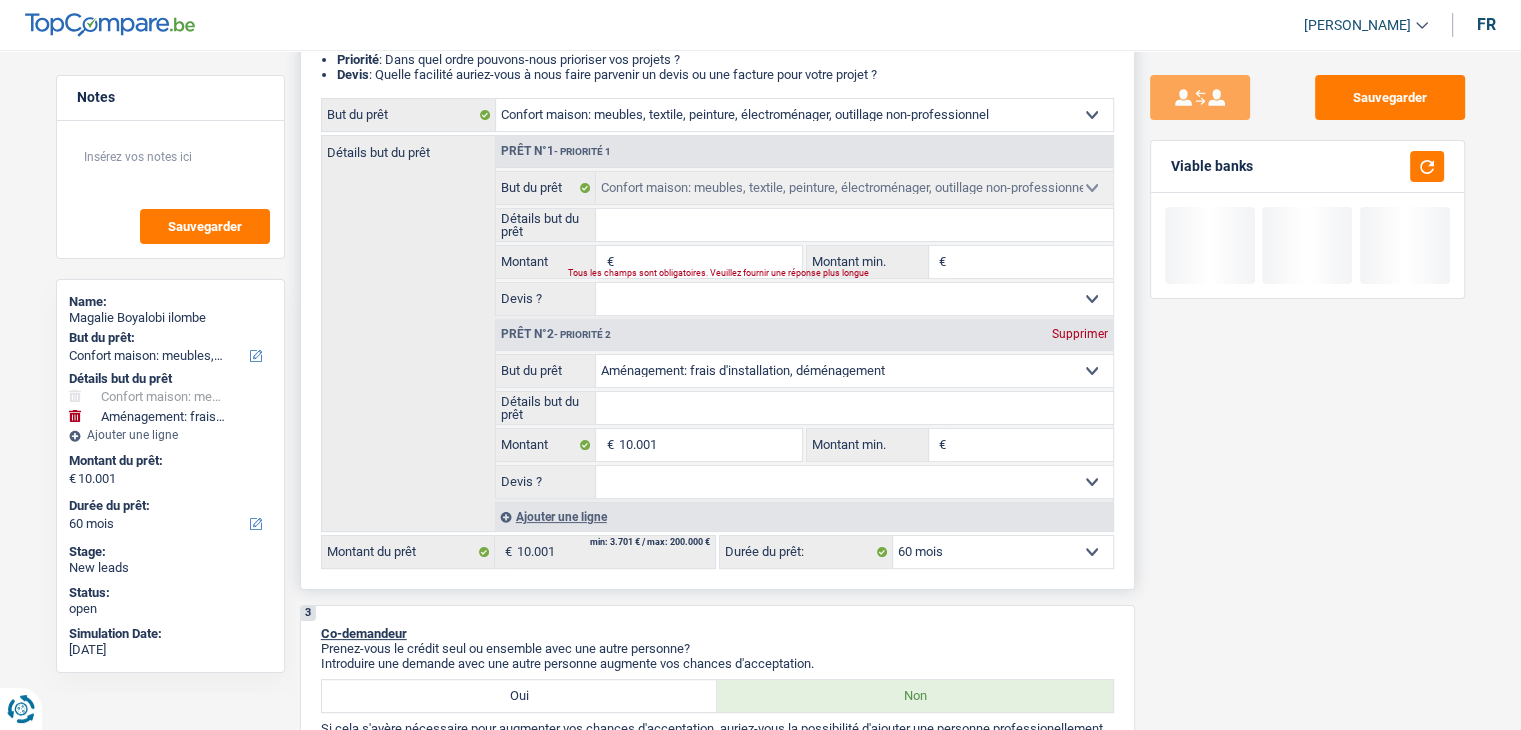 type on "0" 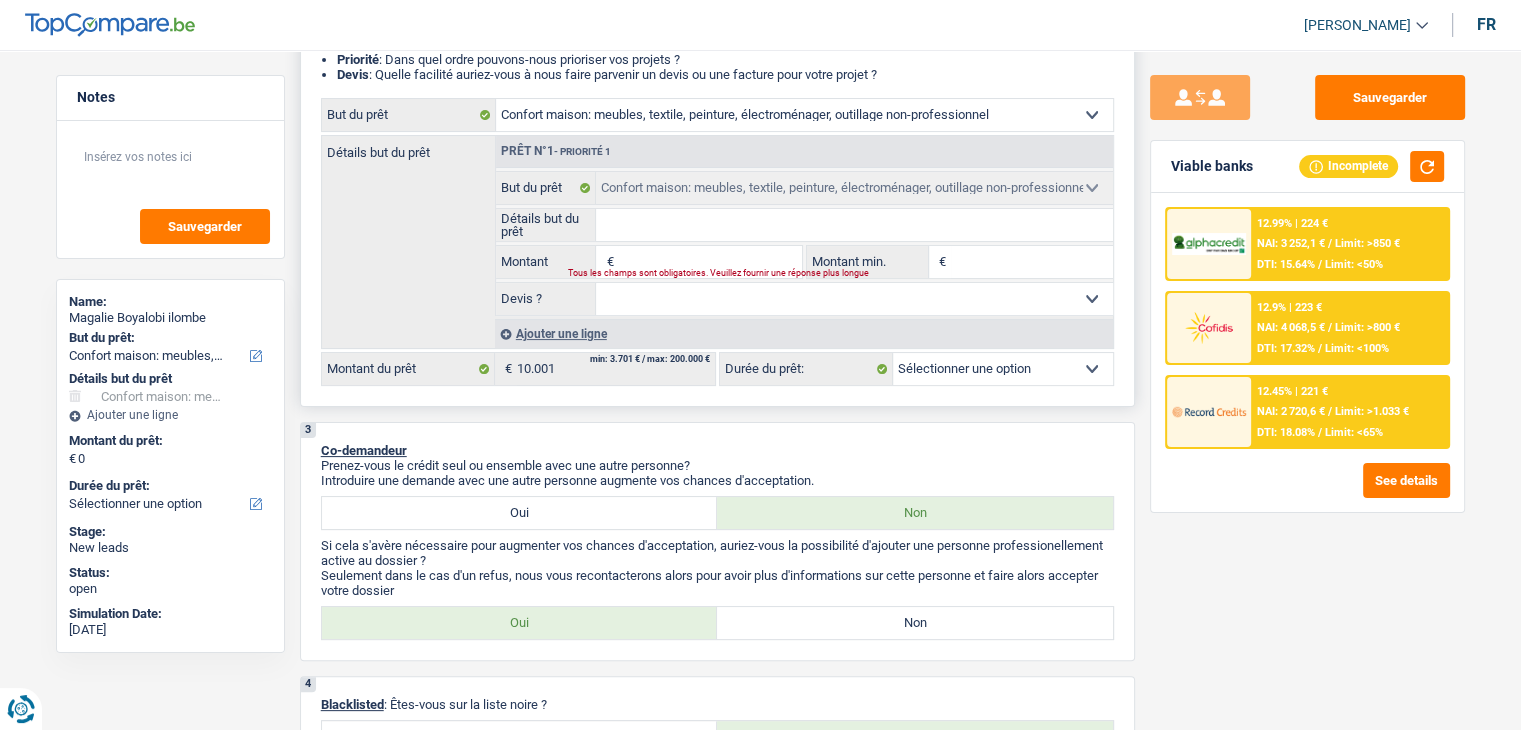 click on "Montant" at bounding box center [709, 262] 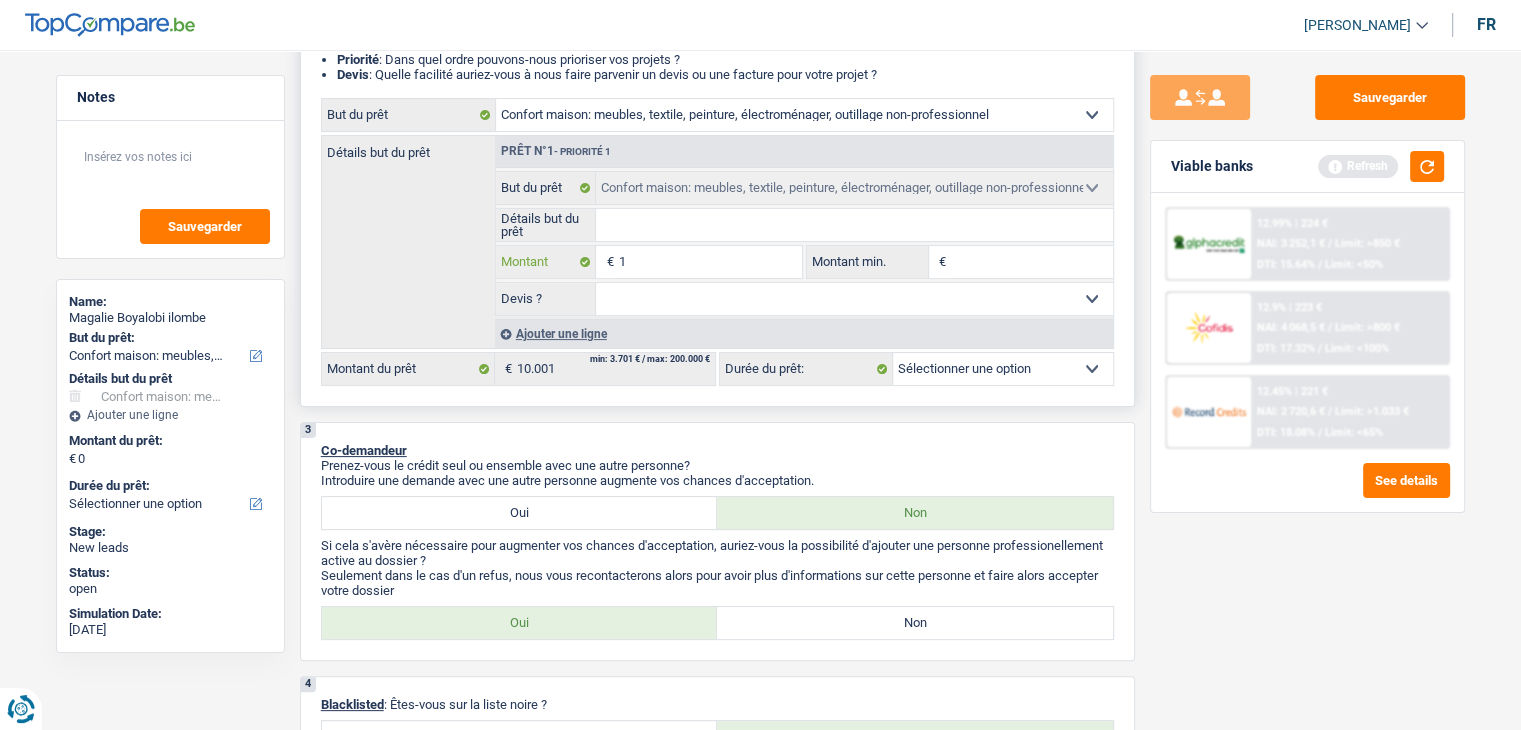 type on "10" 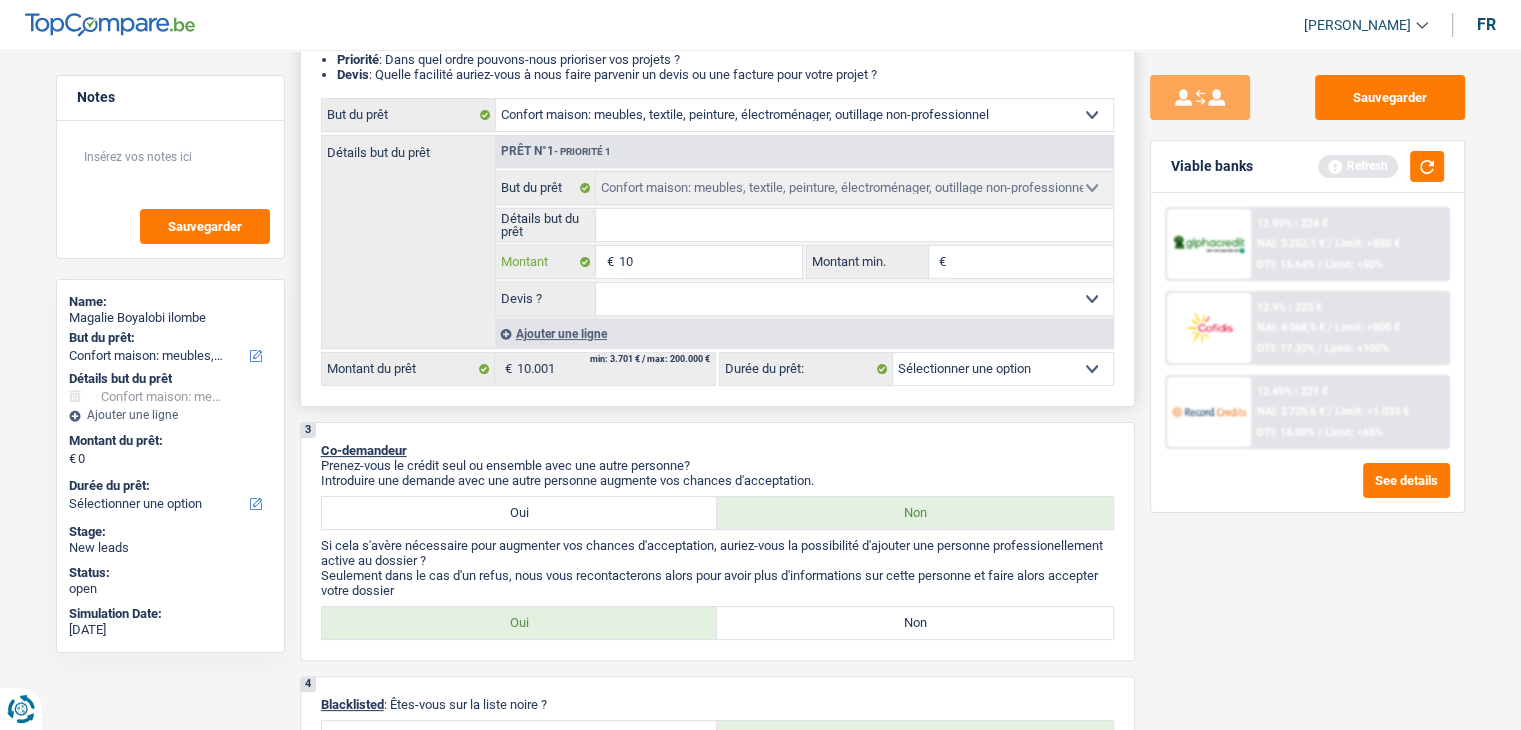 type on "100" 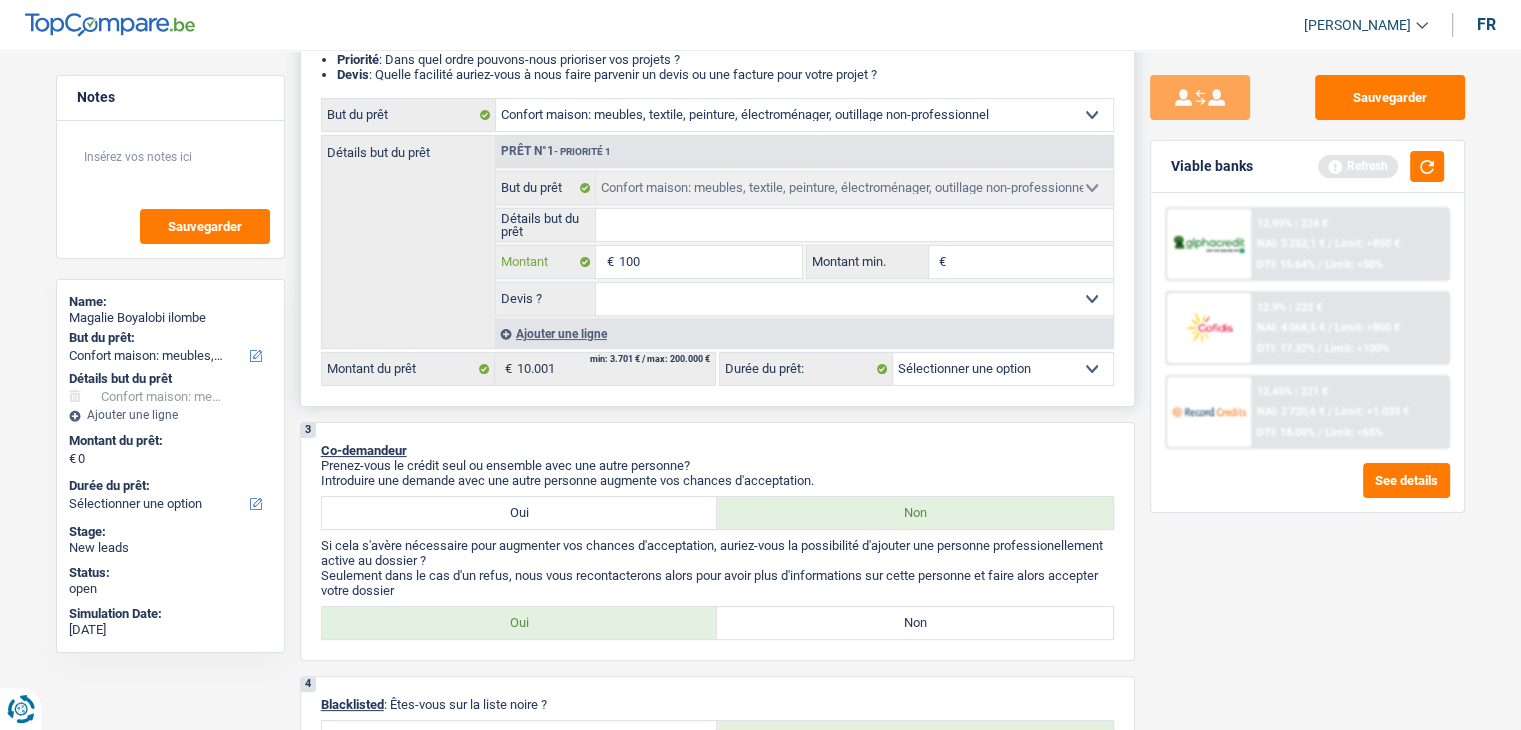 type on "1.000" 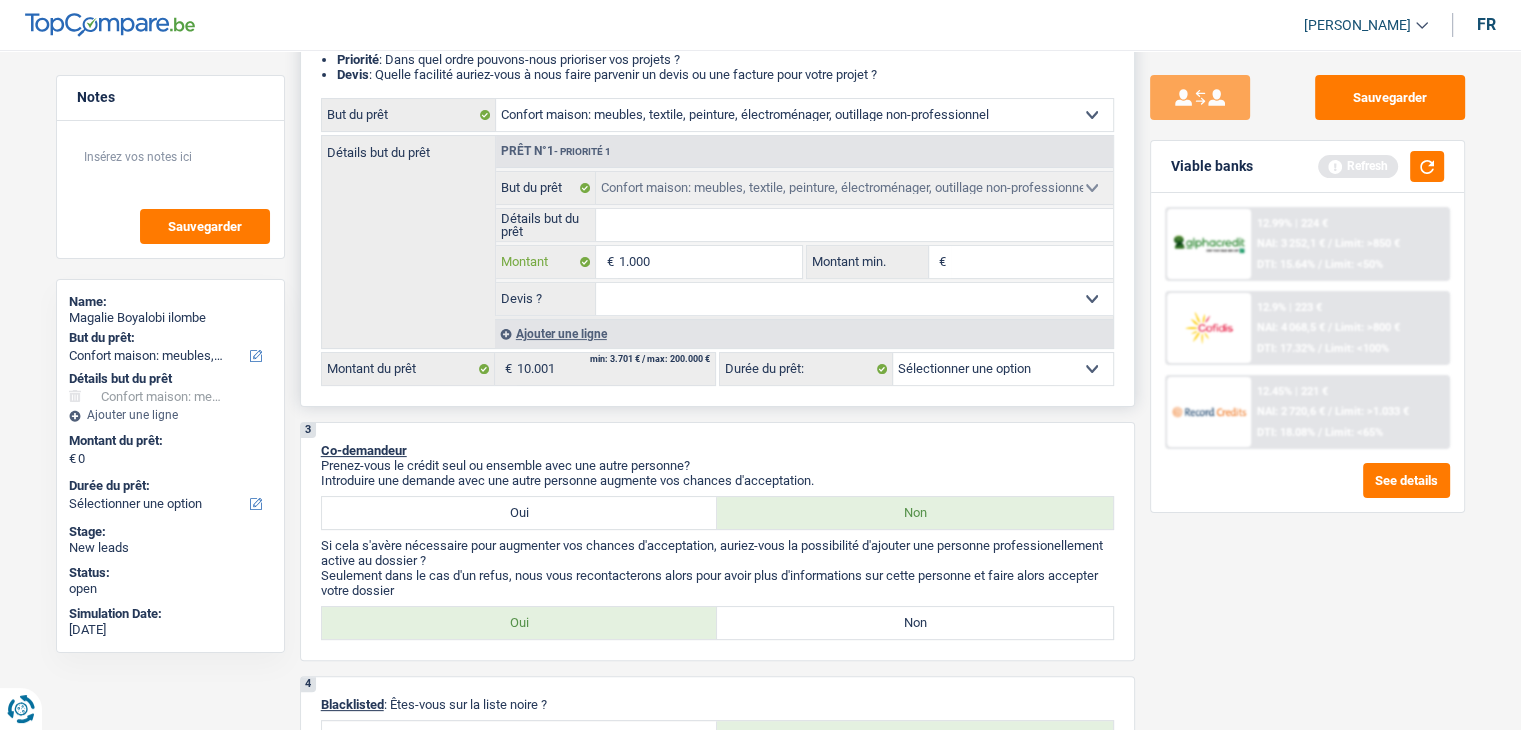 type on "10.001" 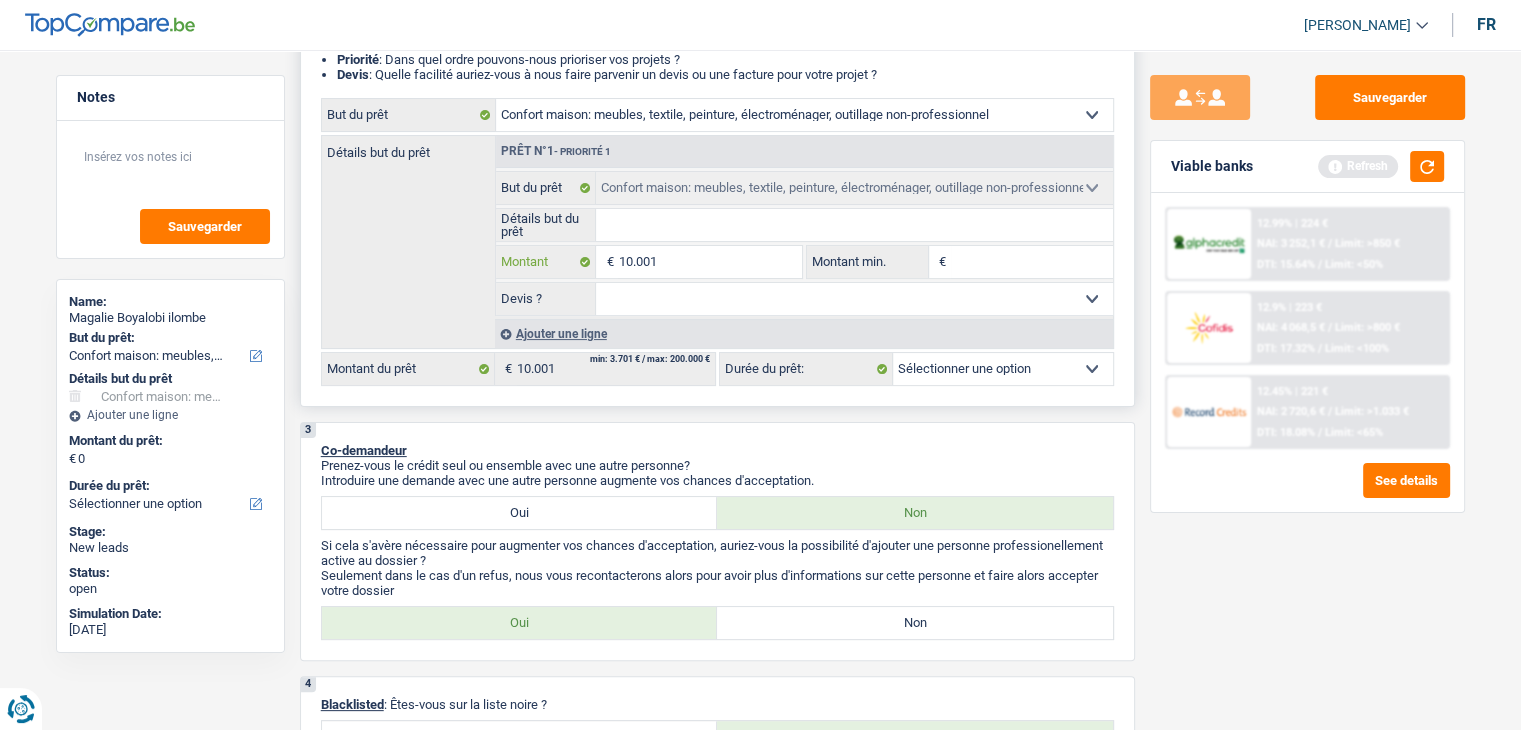type on "10.001" 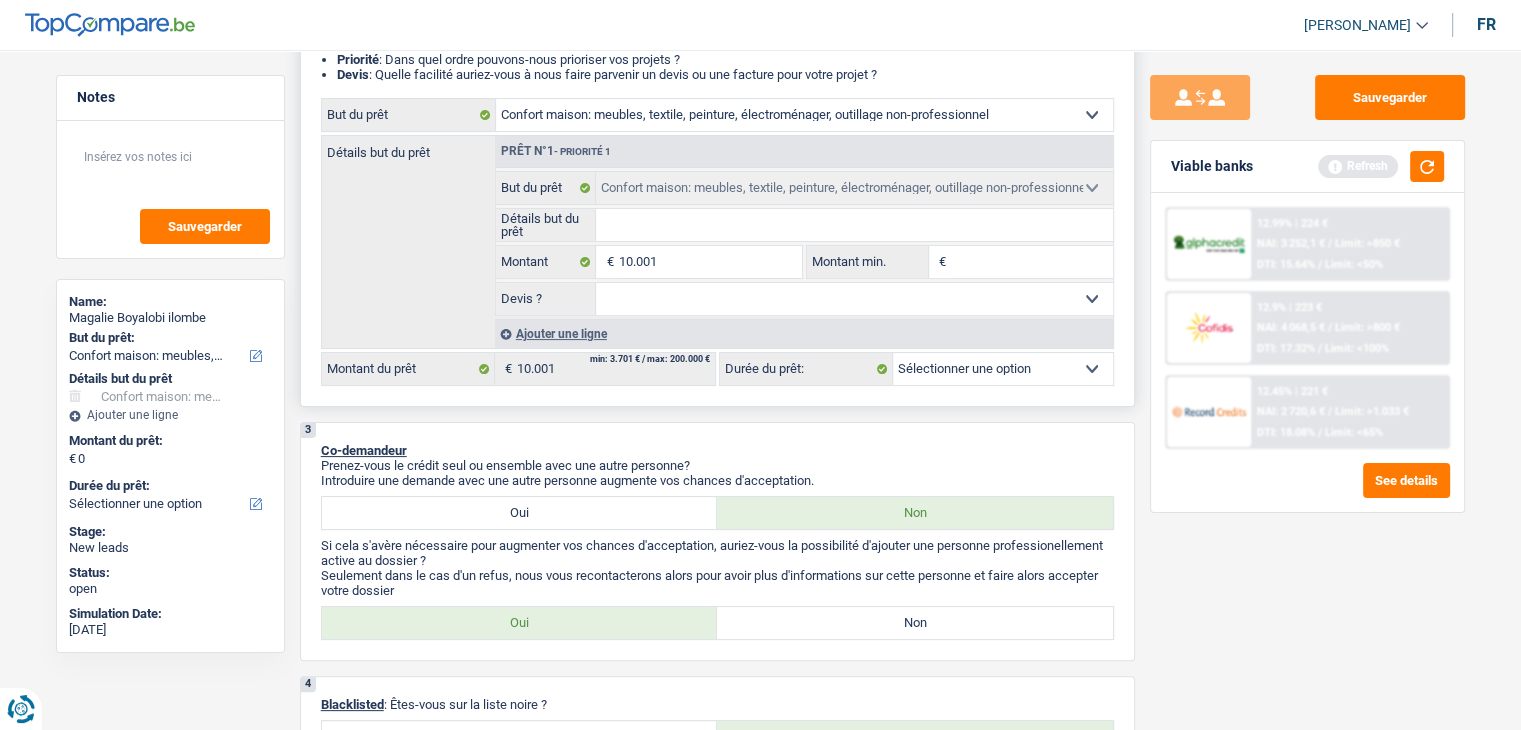 type on "10.001" 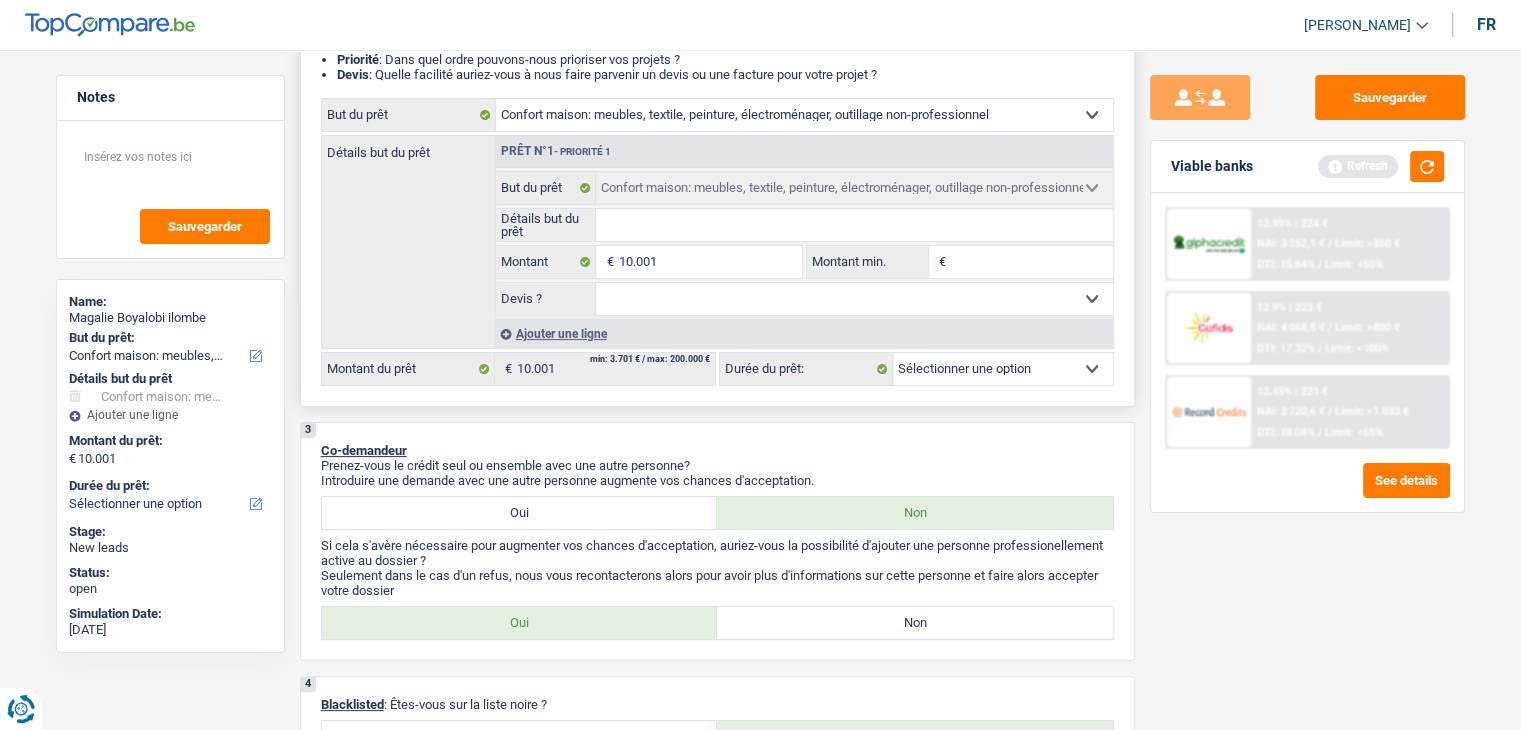 click on "Montant min." at bounding box center [1032, 262] 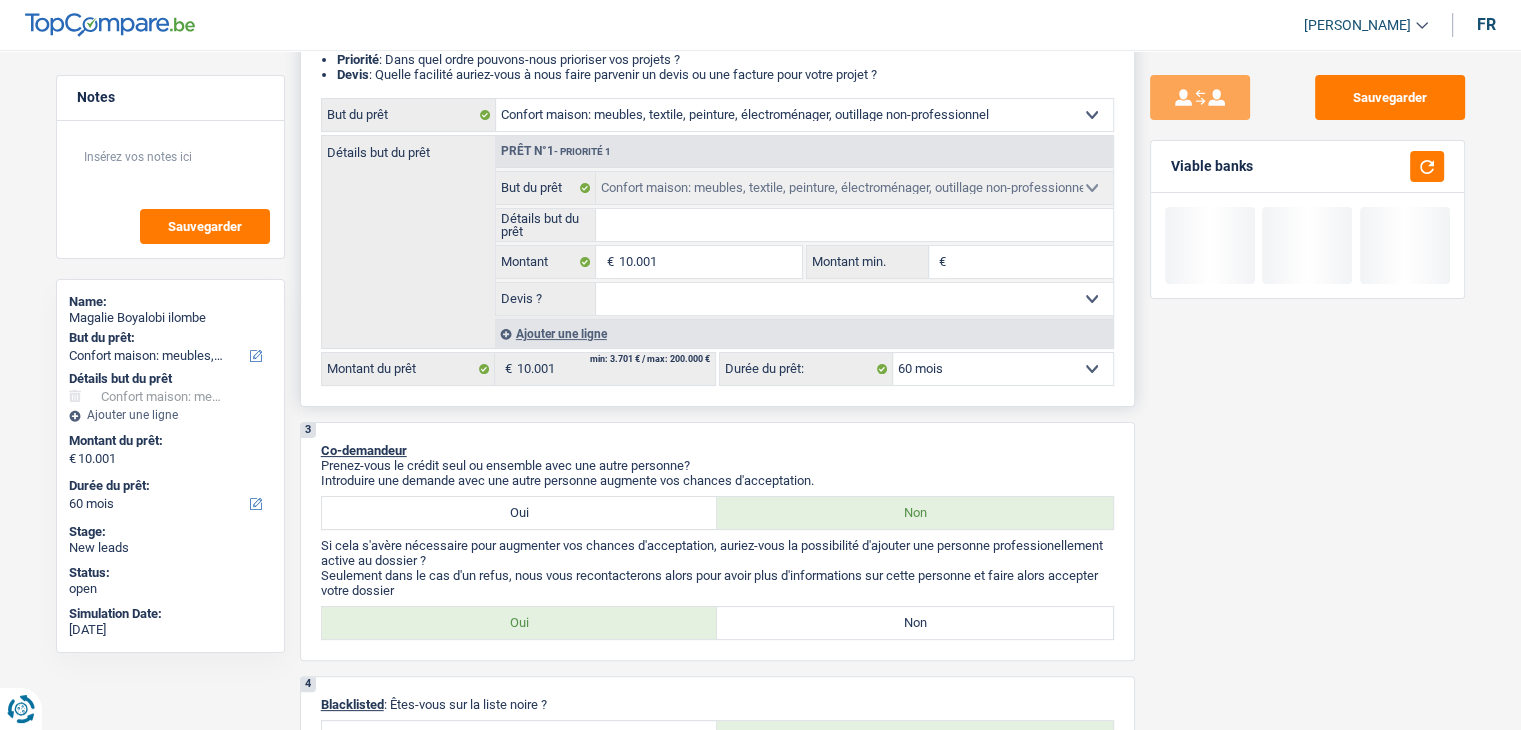 type on "1" 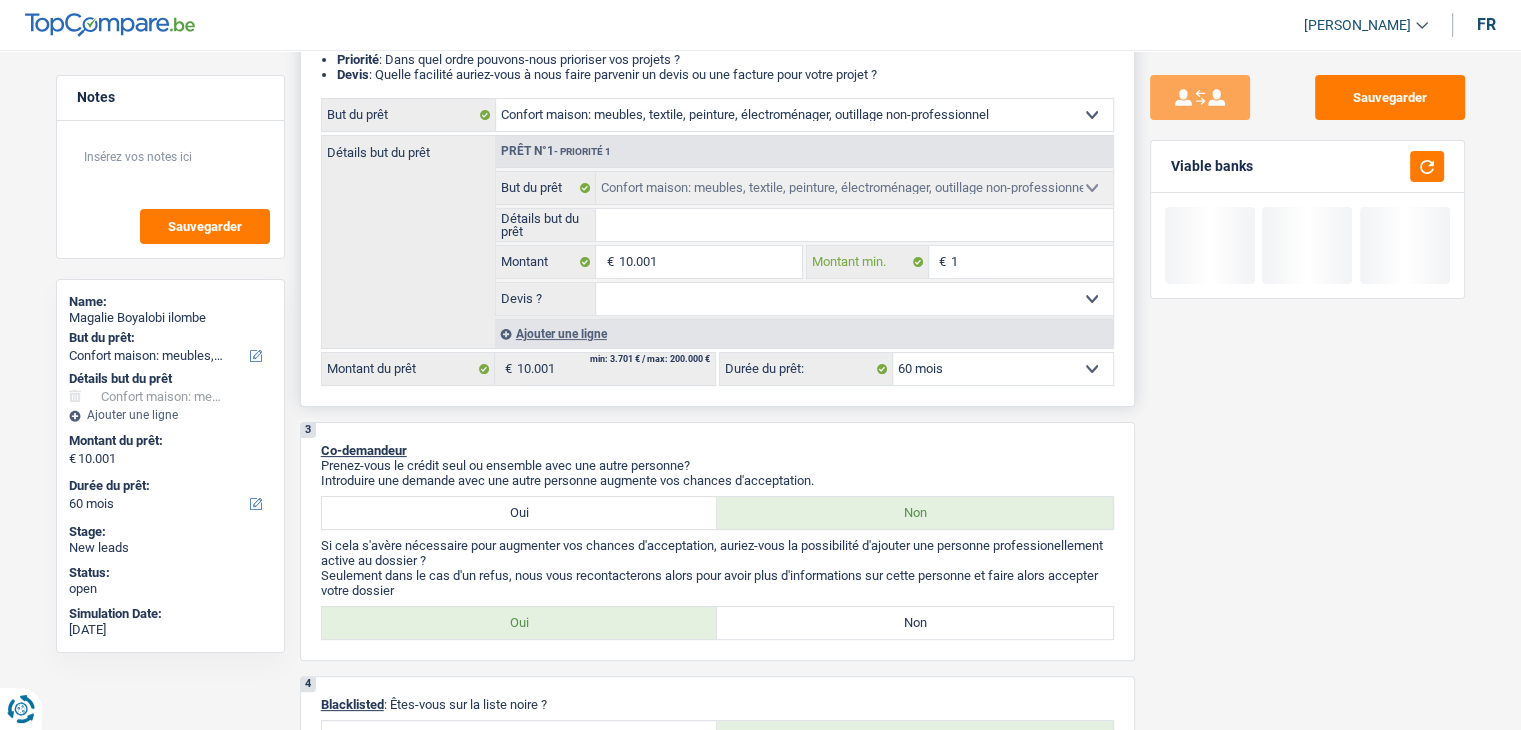 type on "10" 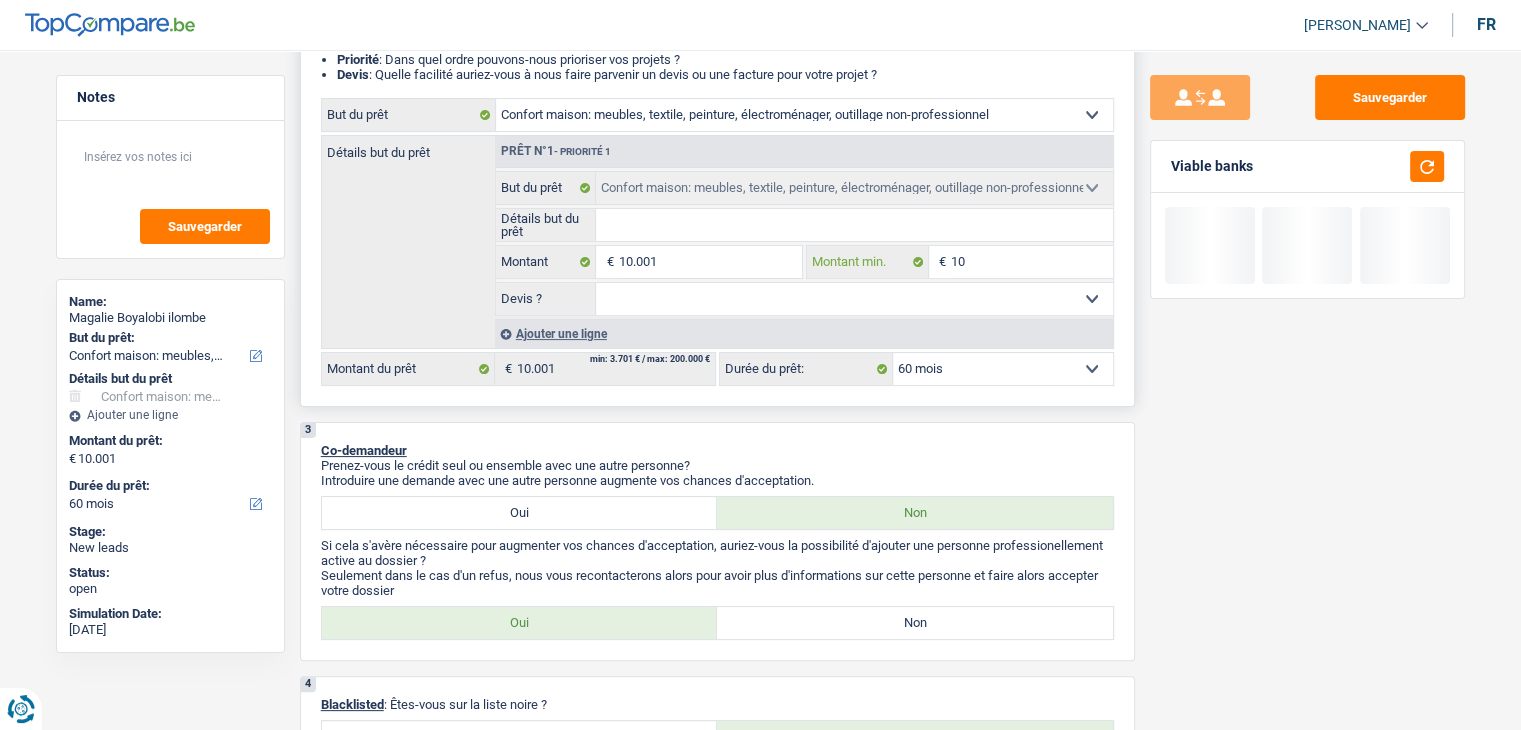 type on "100" 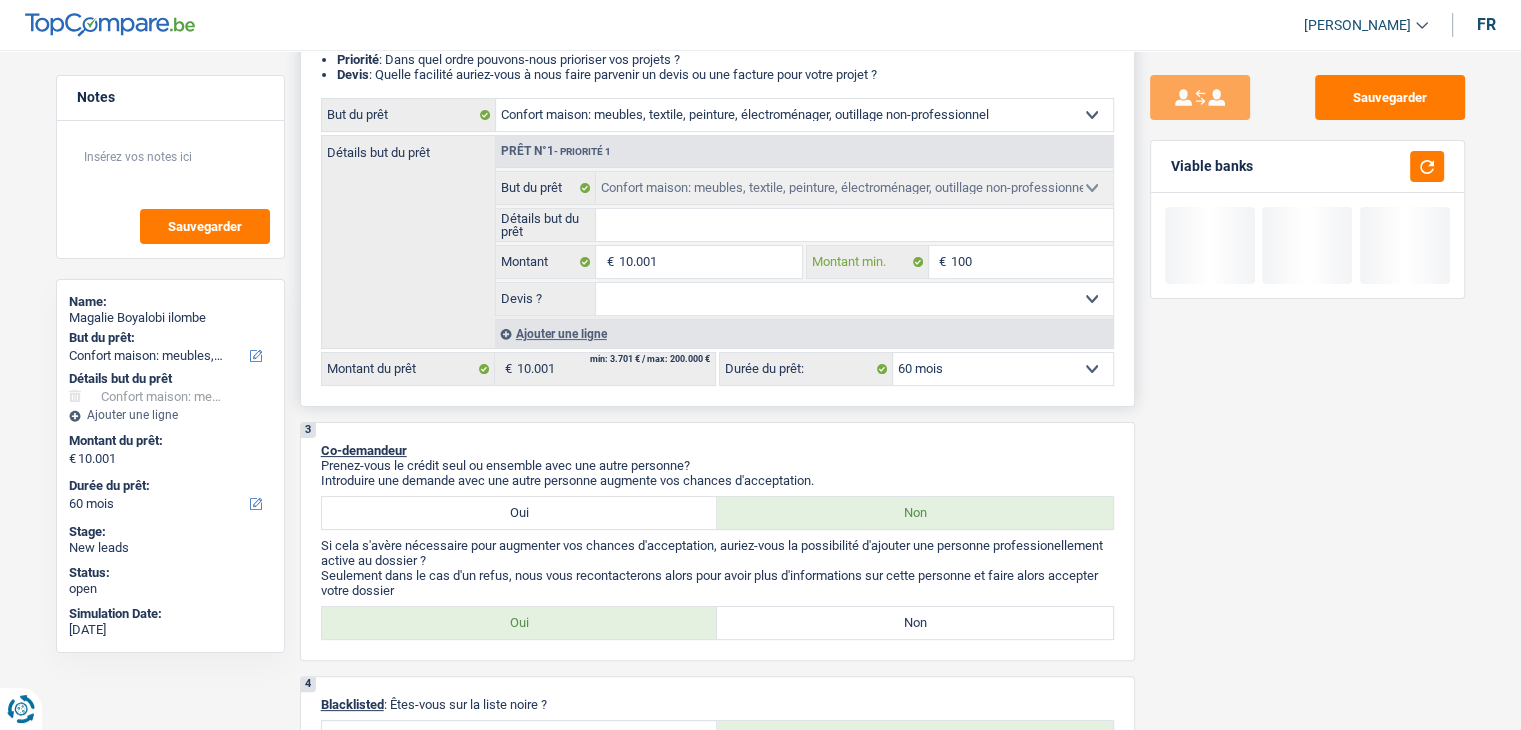 type on "1.000" 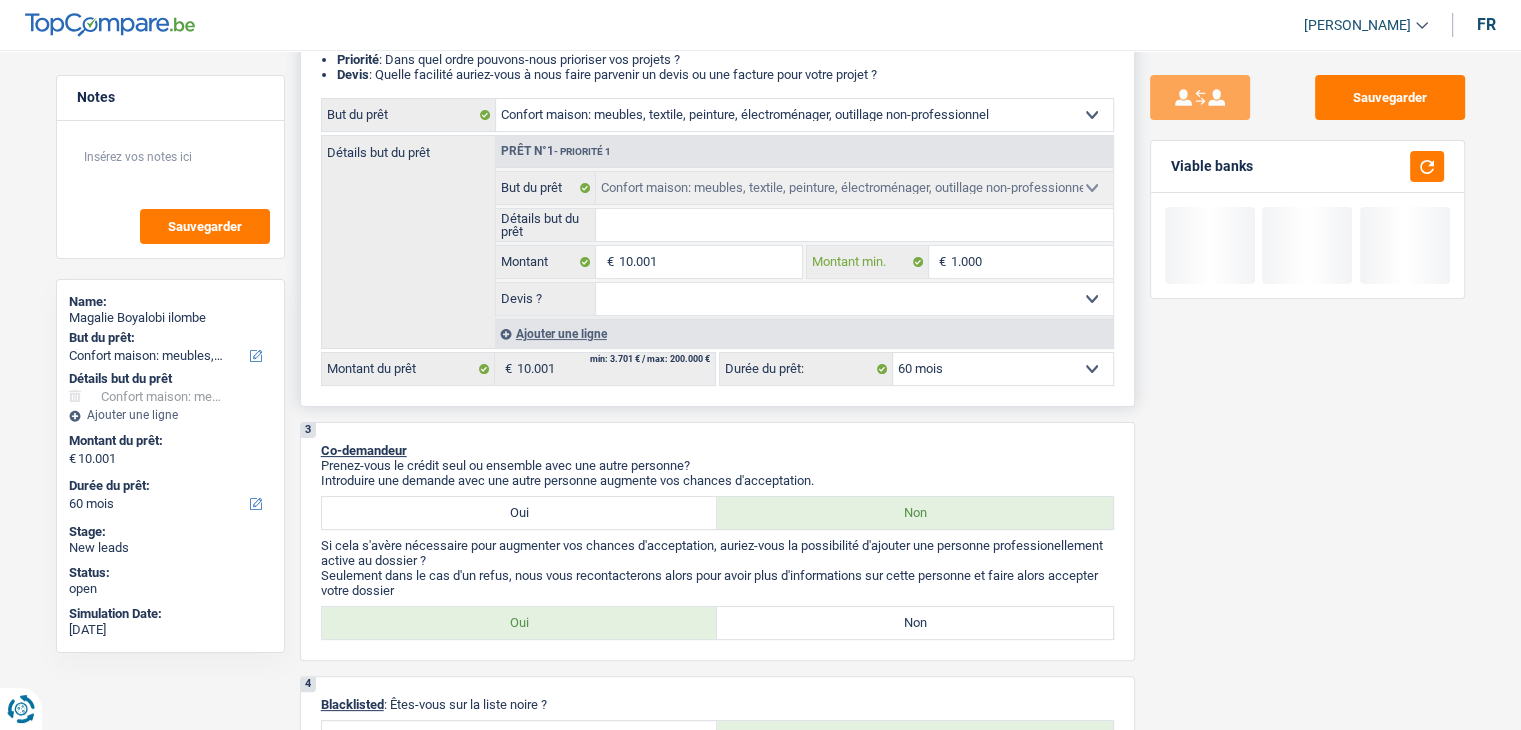 type on "10.001" 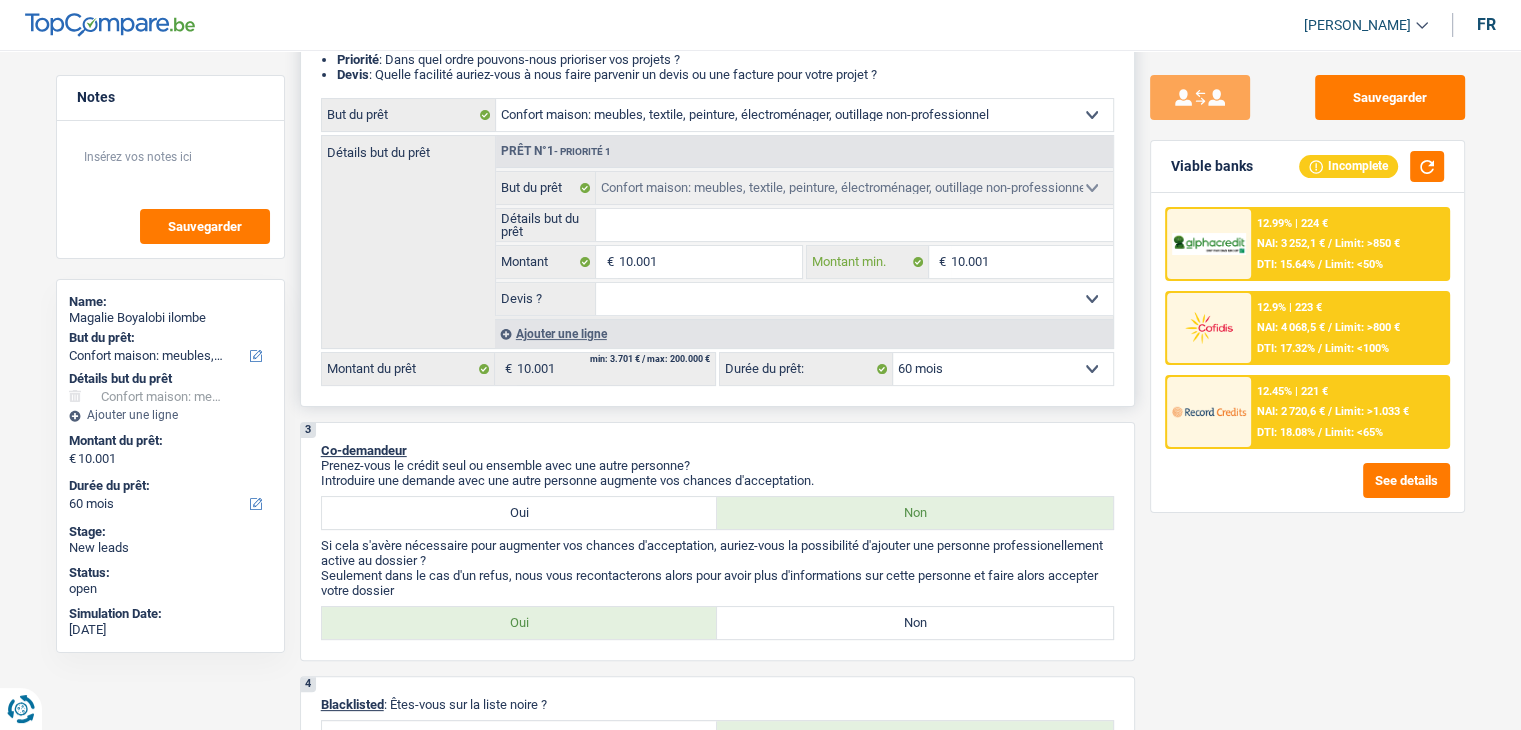 type on "10.001" 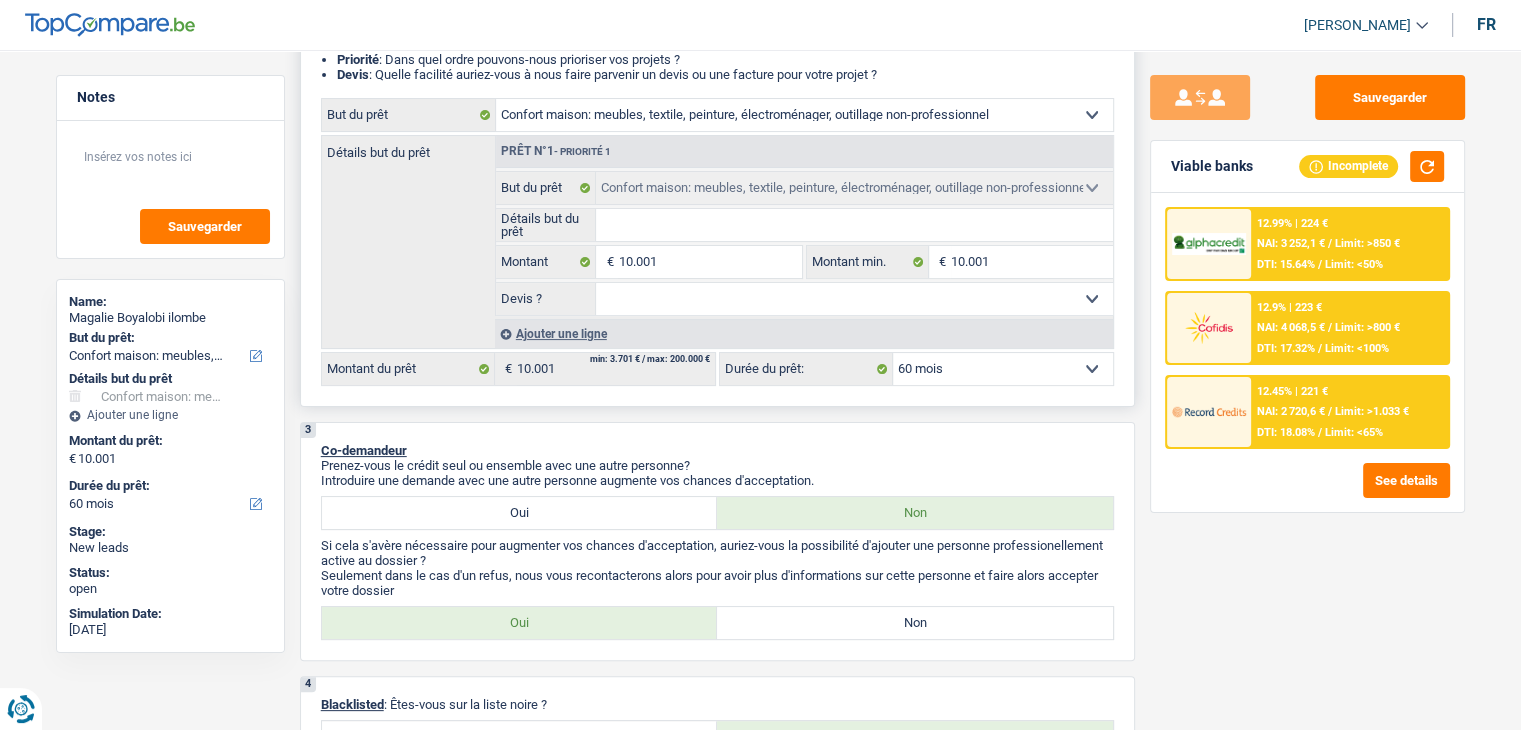 click on "Détails but du prêt
Tous les champs sont obligatoires. Veuillez fournir une réponse plus longue" at bounding box center [804, 225] 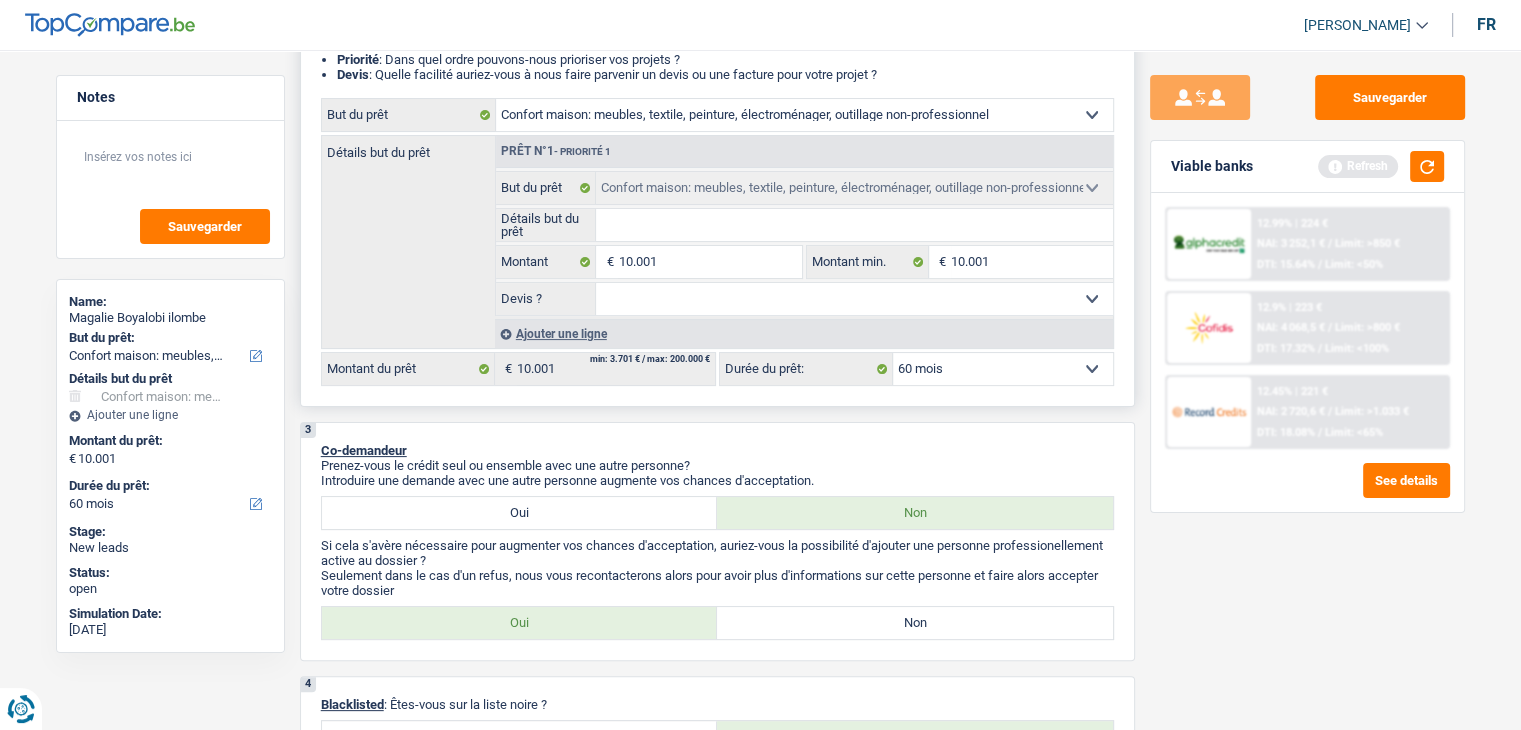 click on "Détails but du prêt" at bounding box center (854, 225) 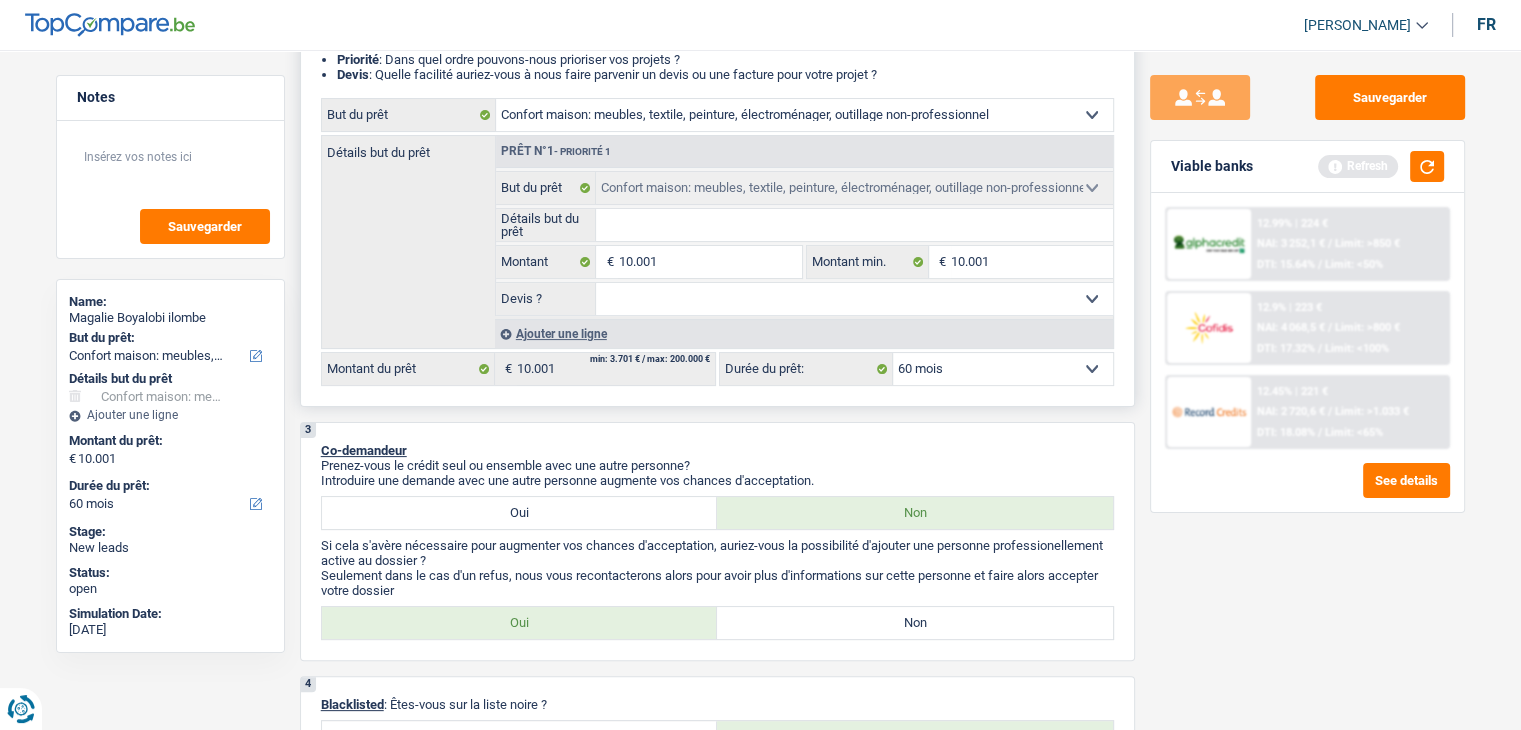 type on "c" 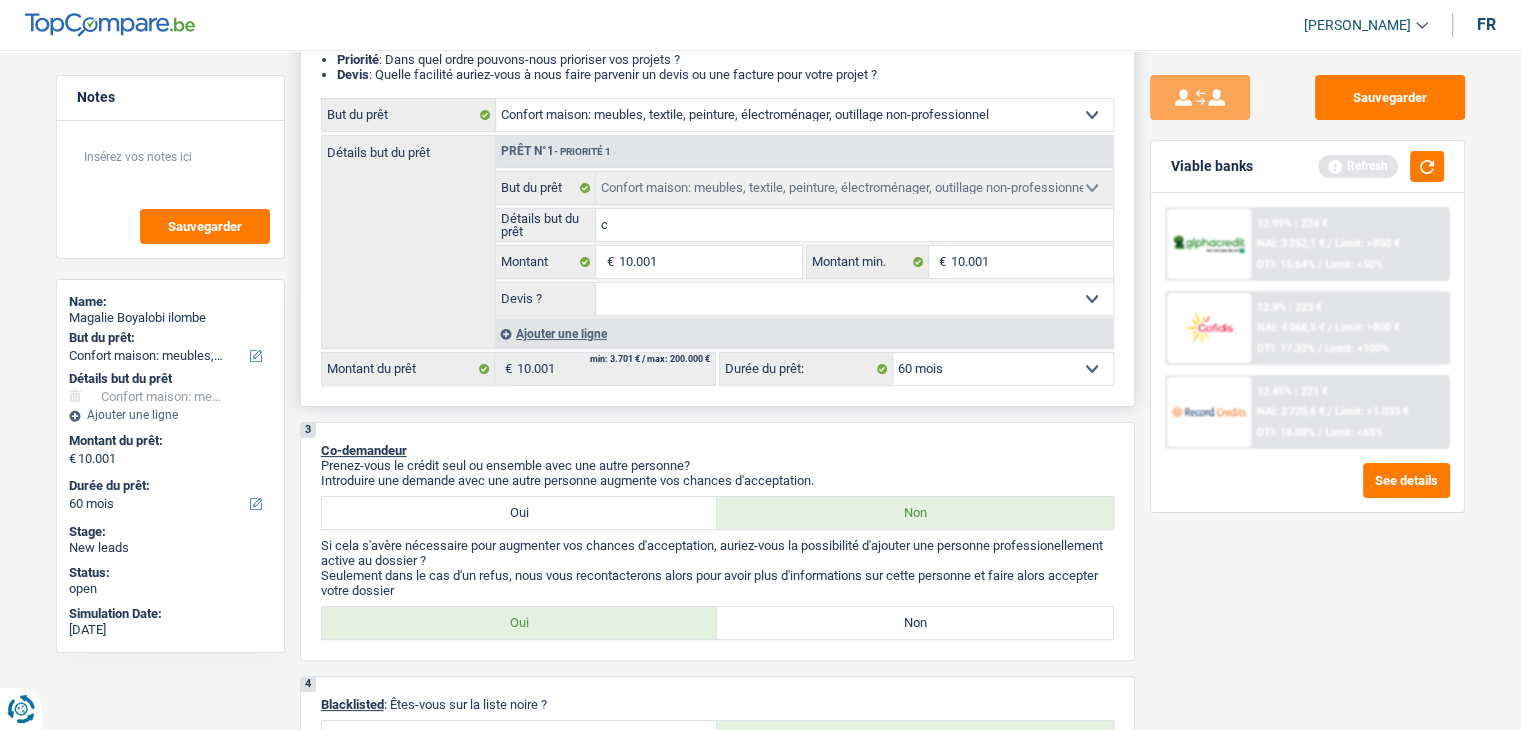 type on "co" 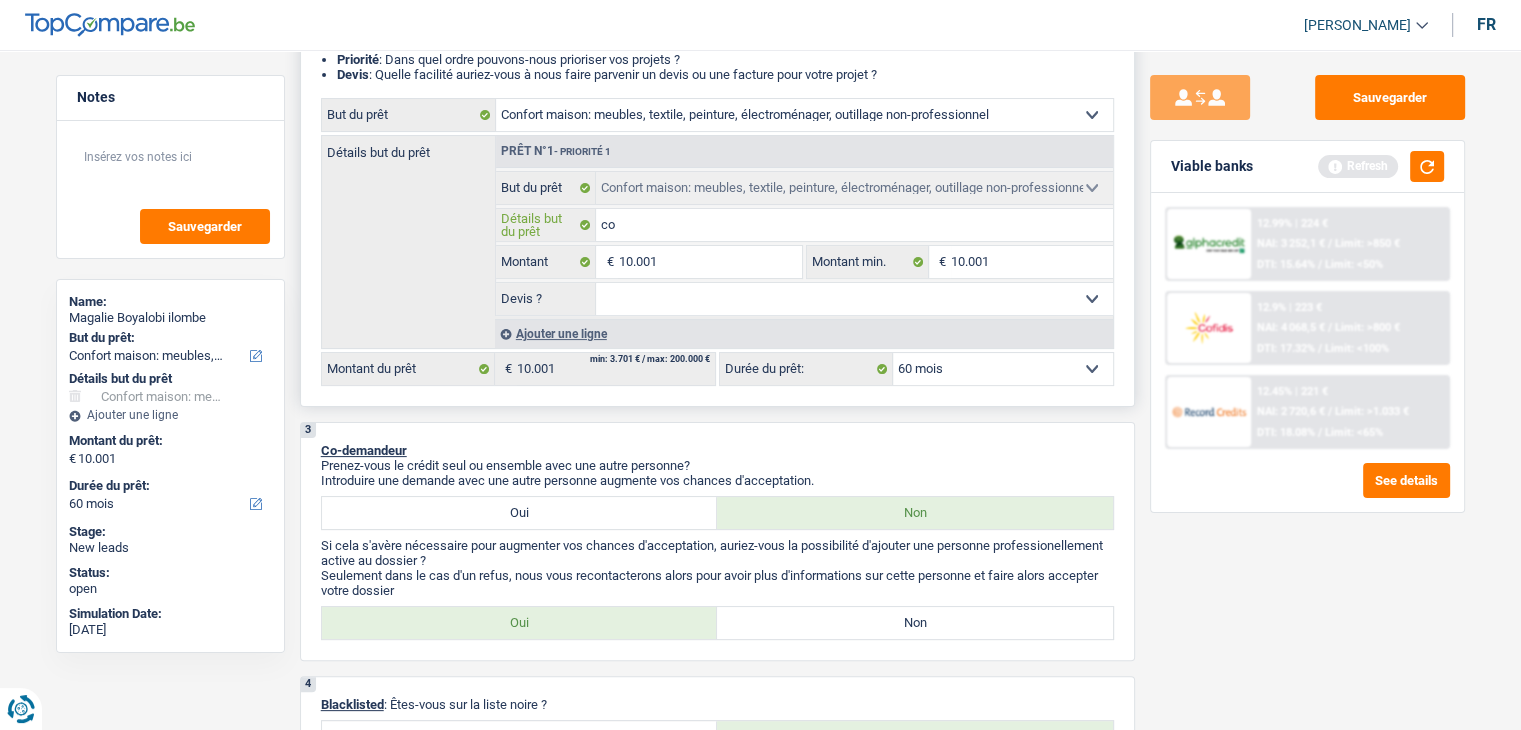 type on "con" 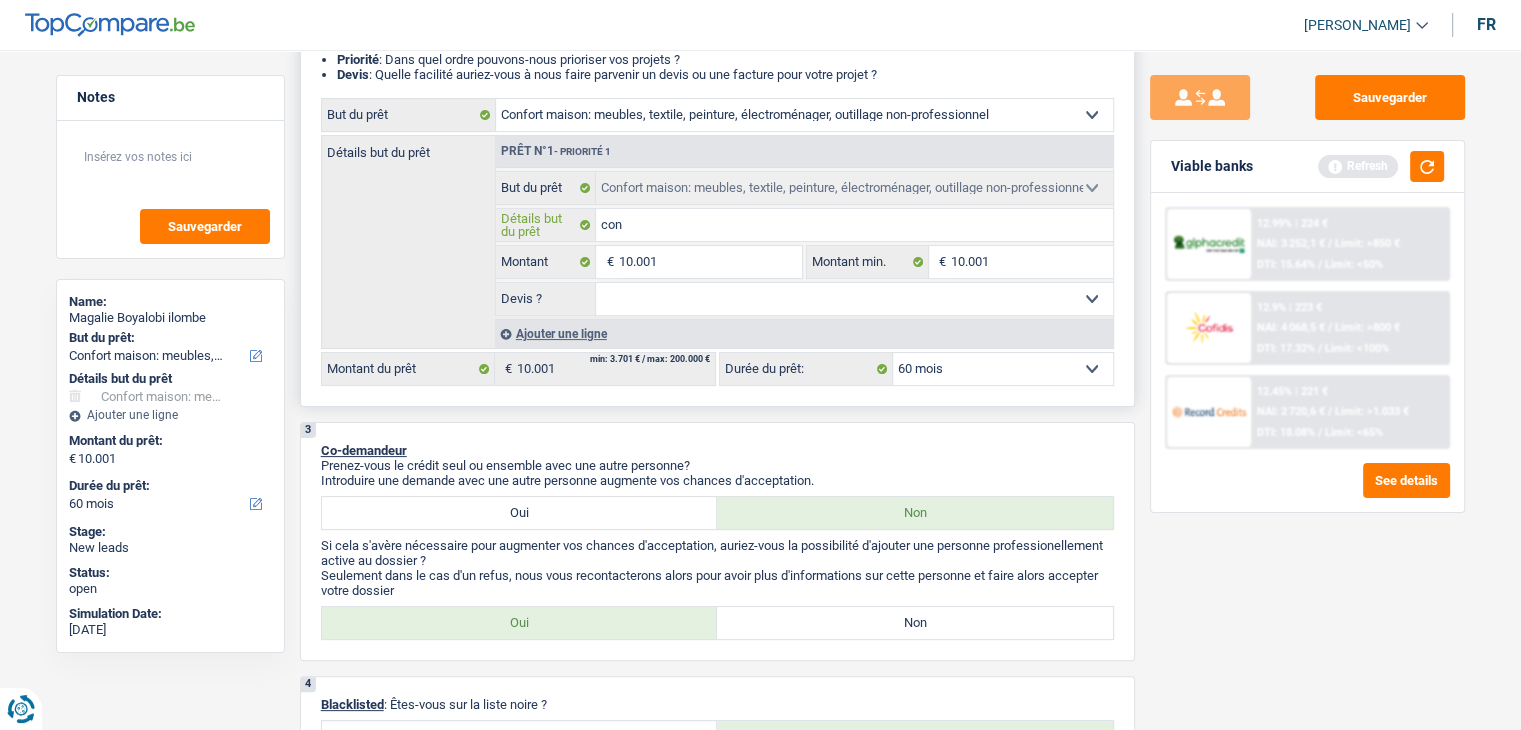 type on "conf" 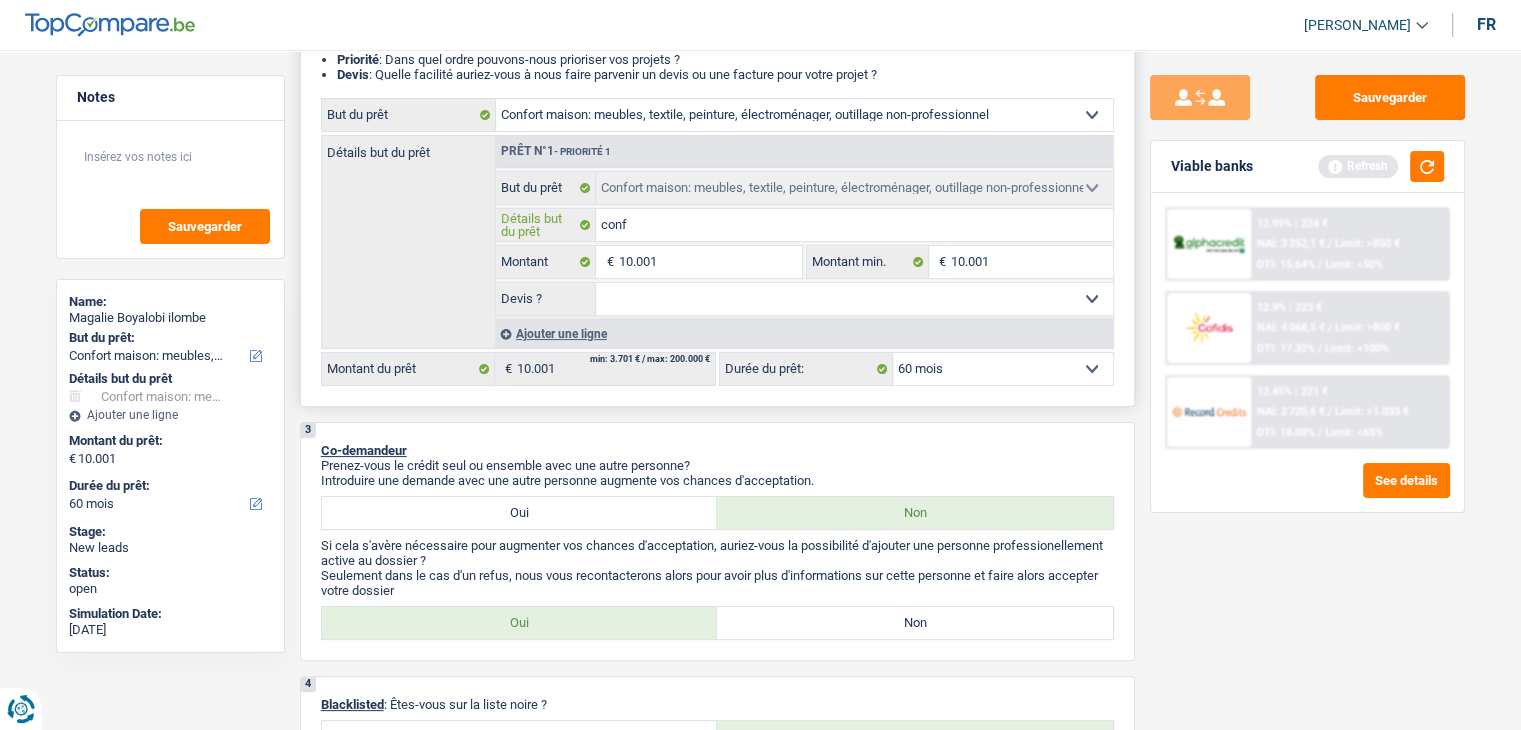 type on "confo" 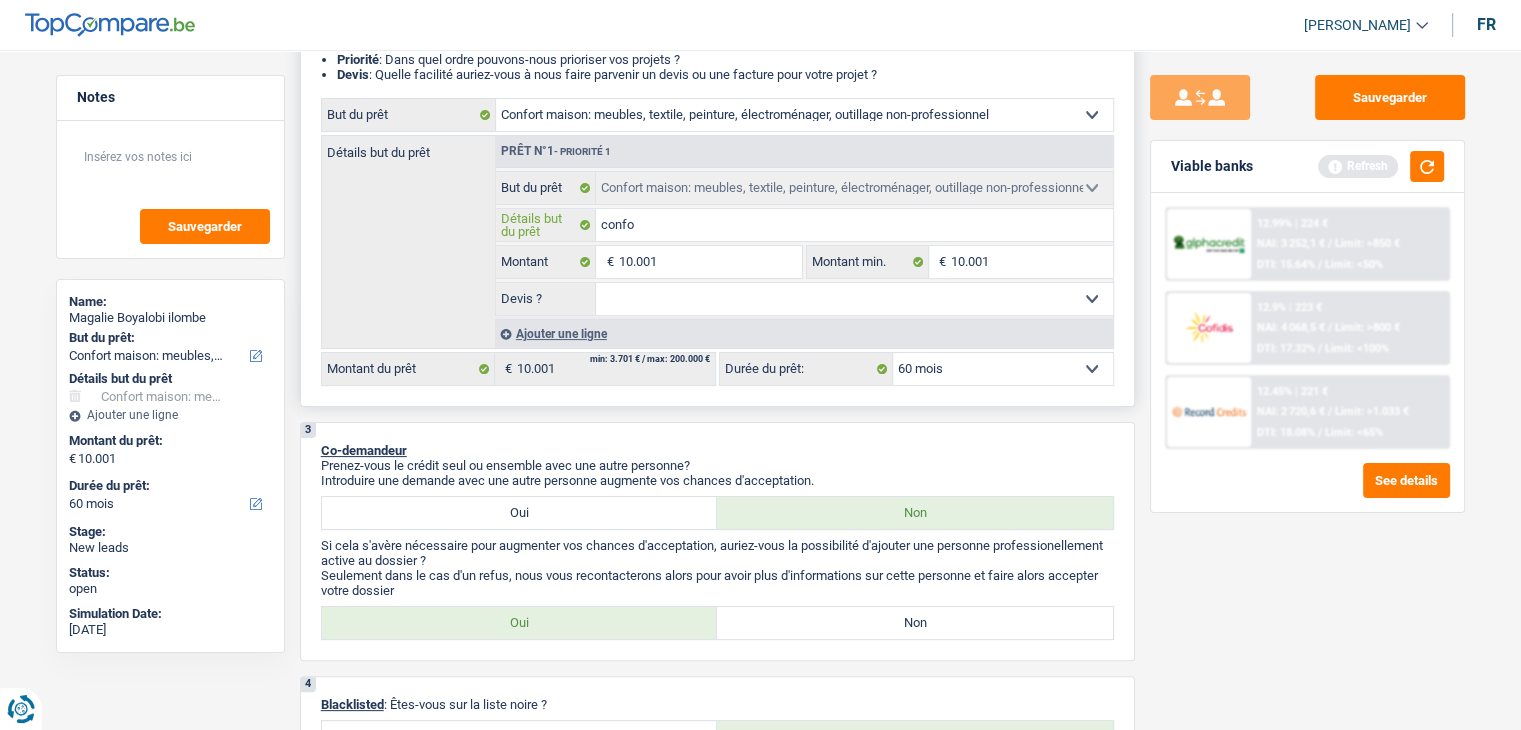 type on "confor" 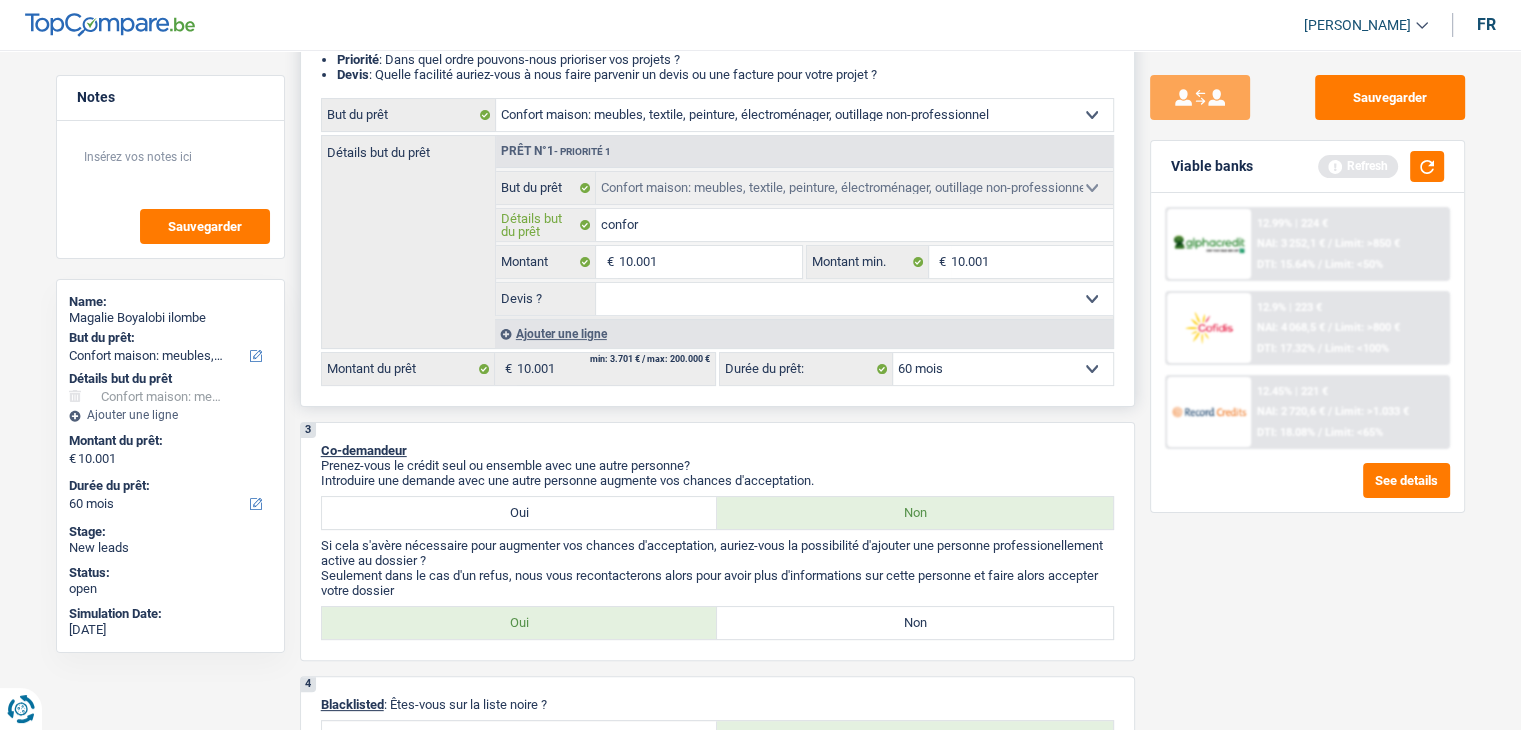 type on "confor" 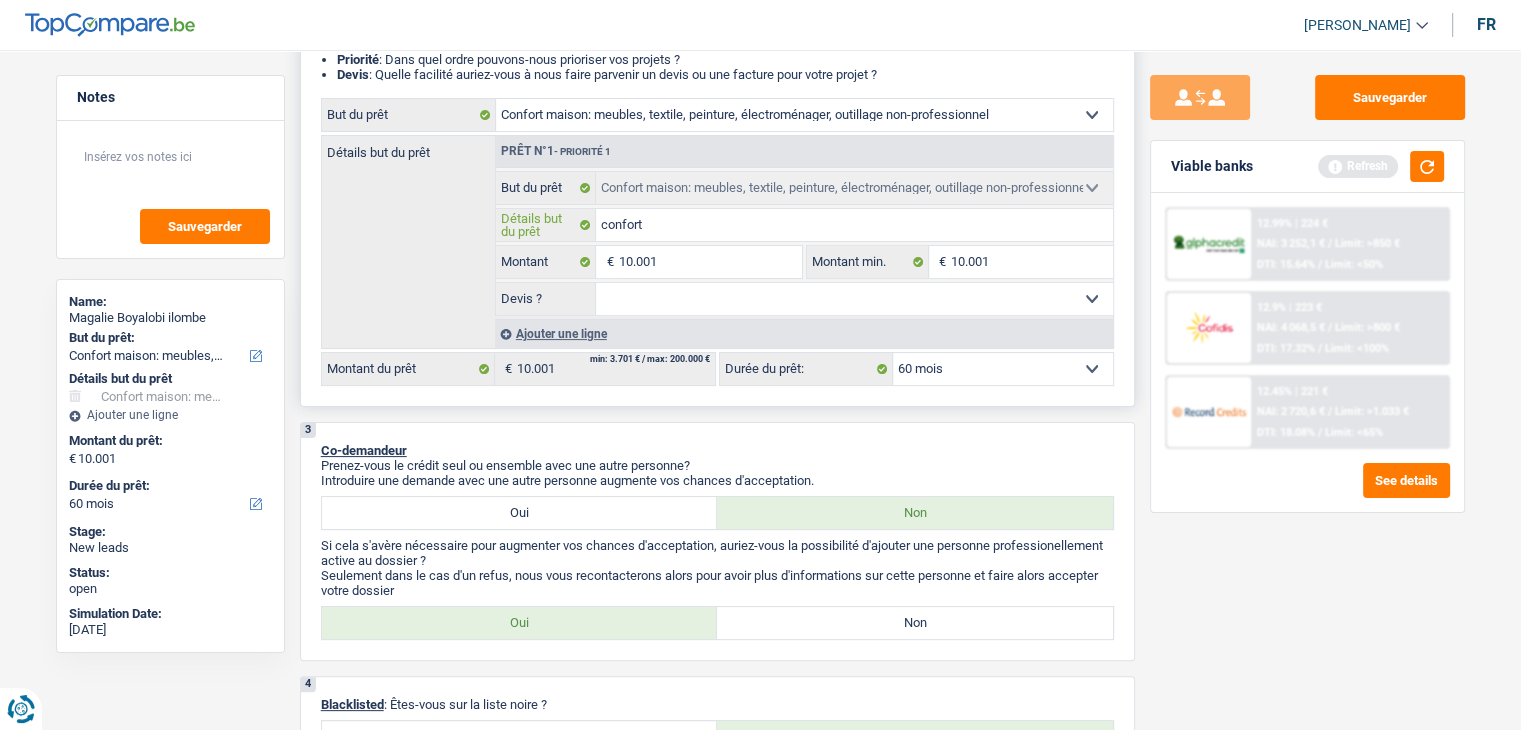 type on "confort" 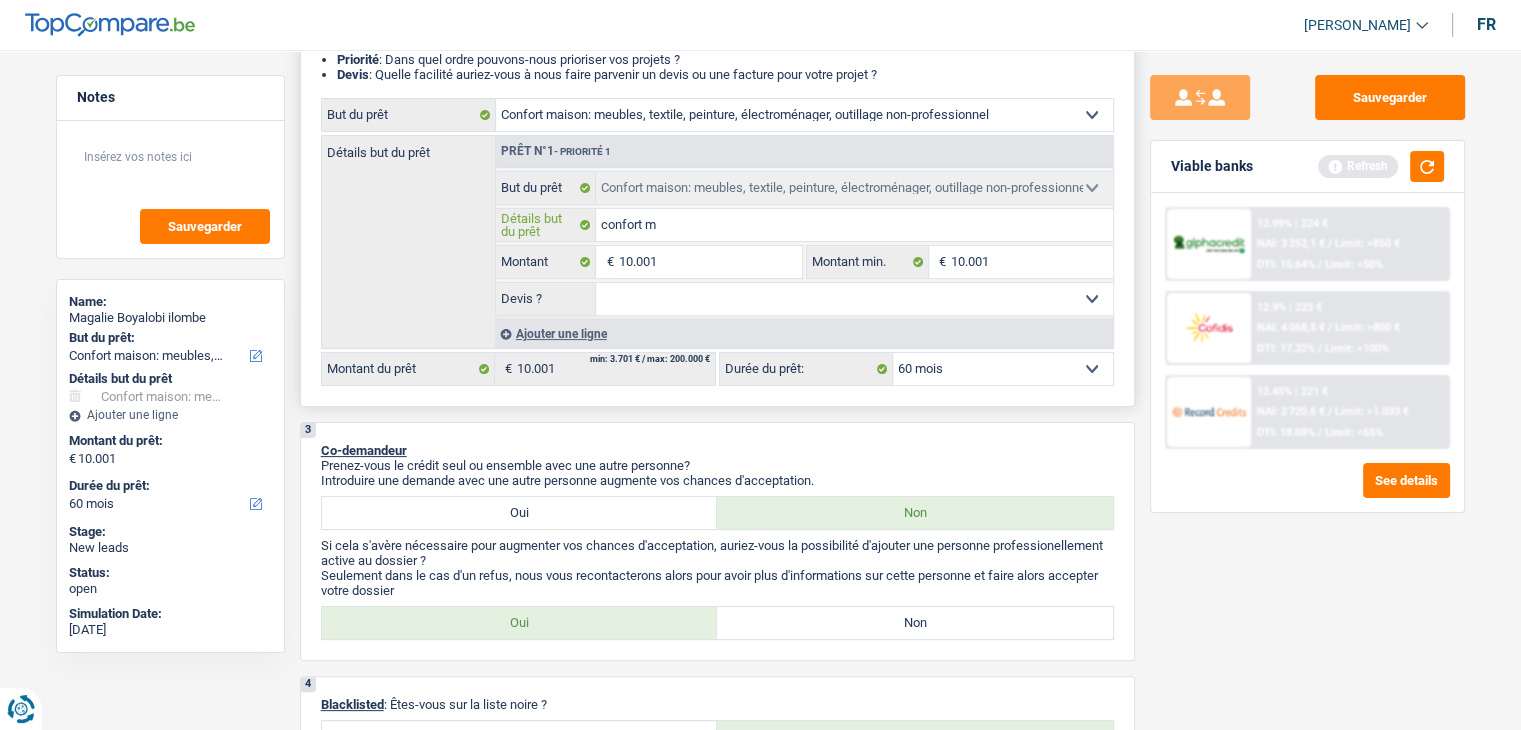 type on "confort ma" 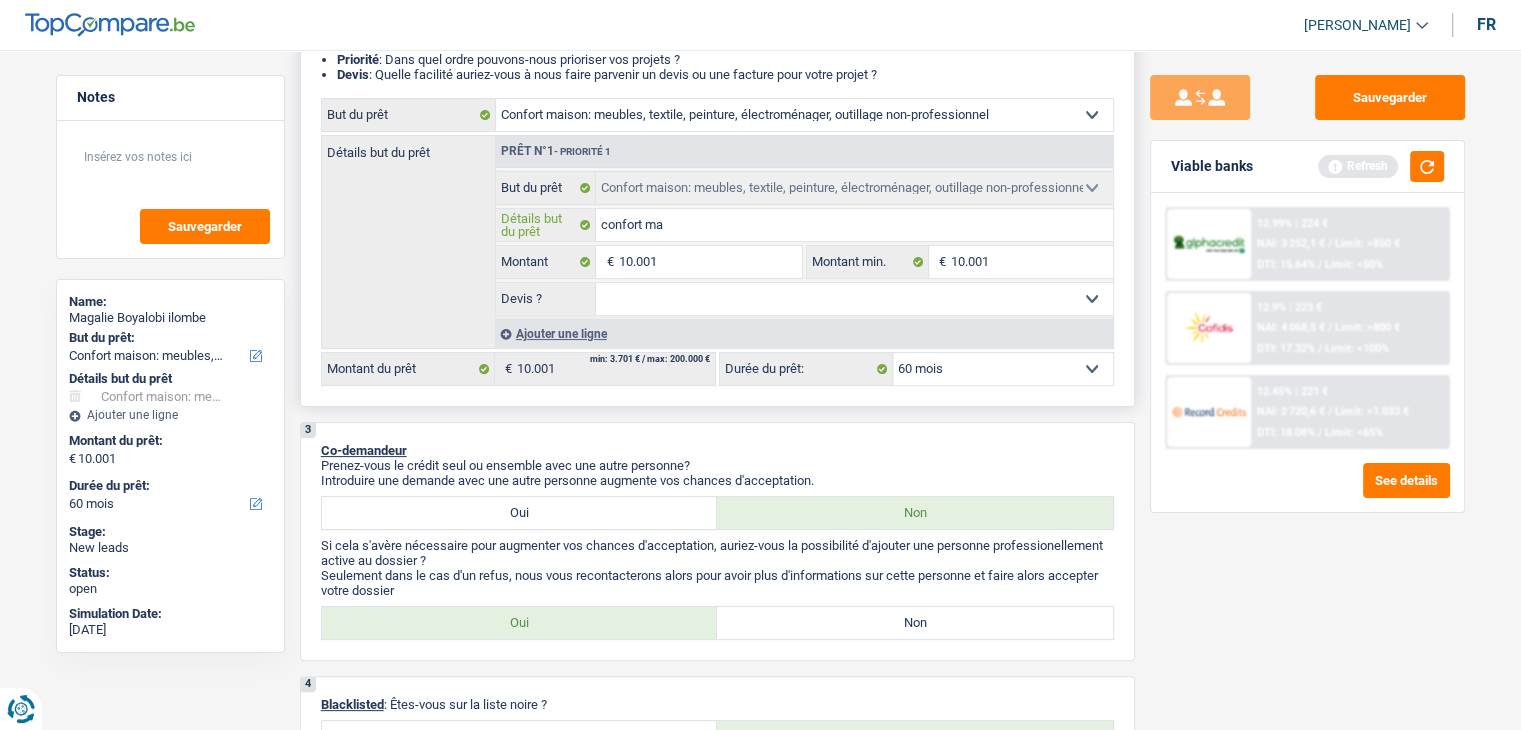 type on "confort mai" 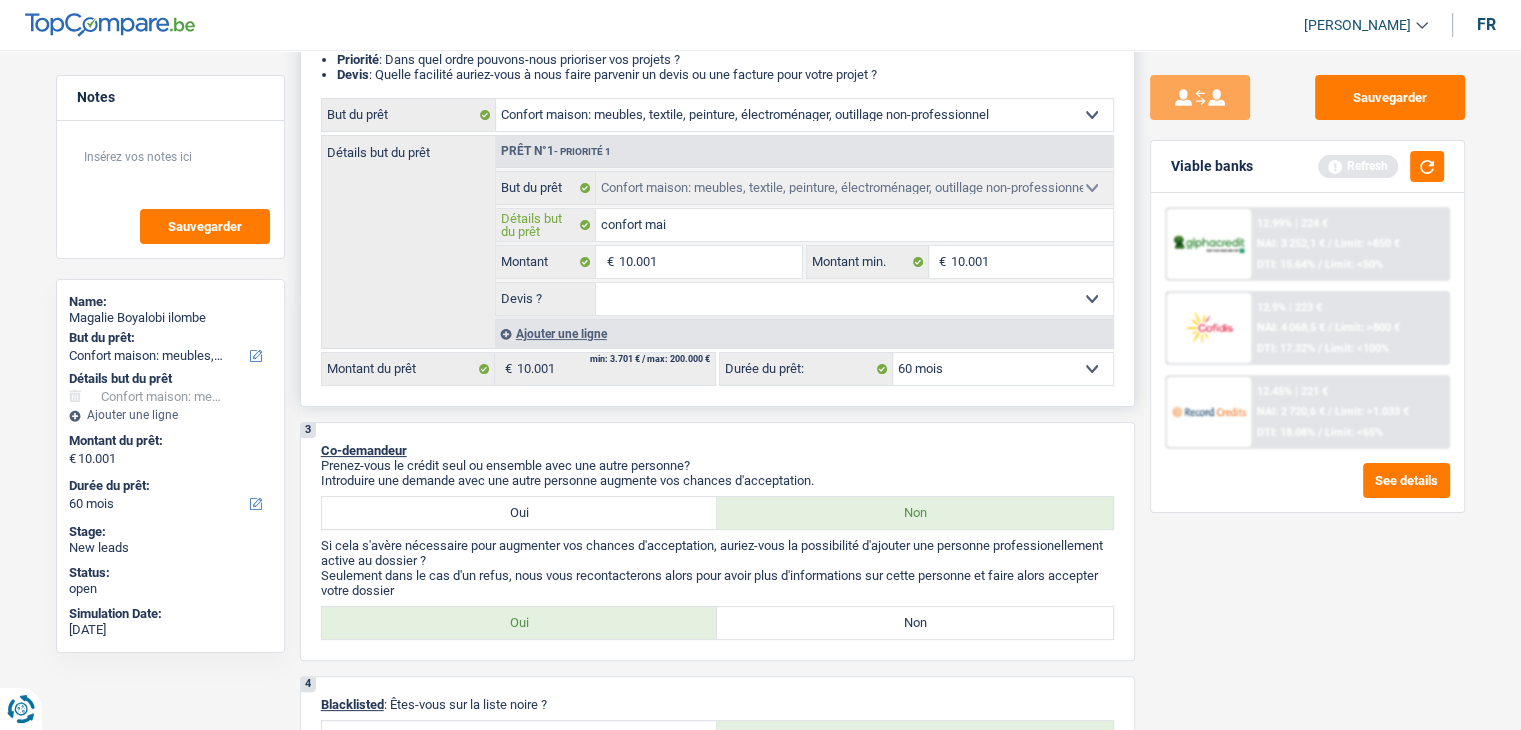 type on "confort mais" 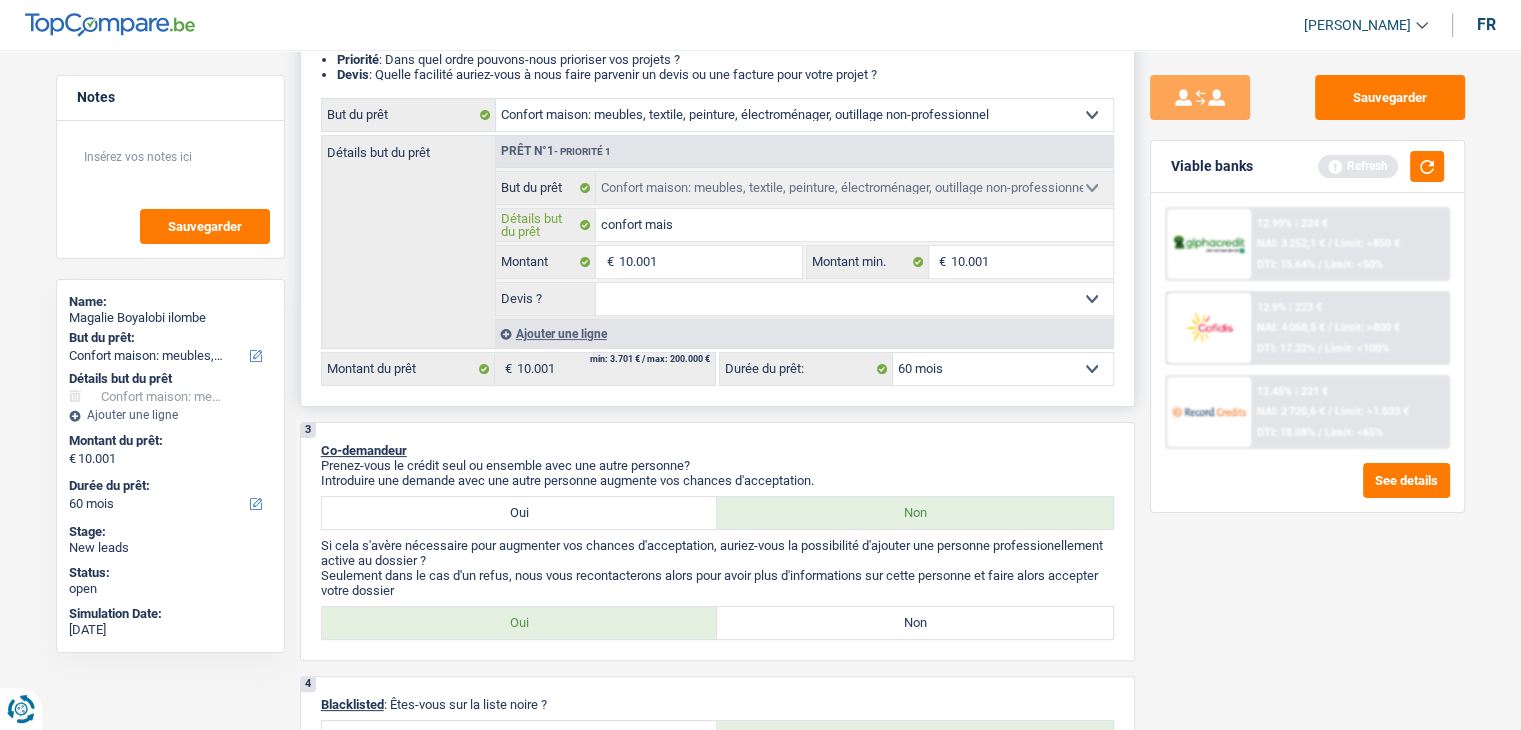 type on "confort maiso" 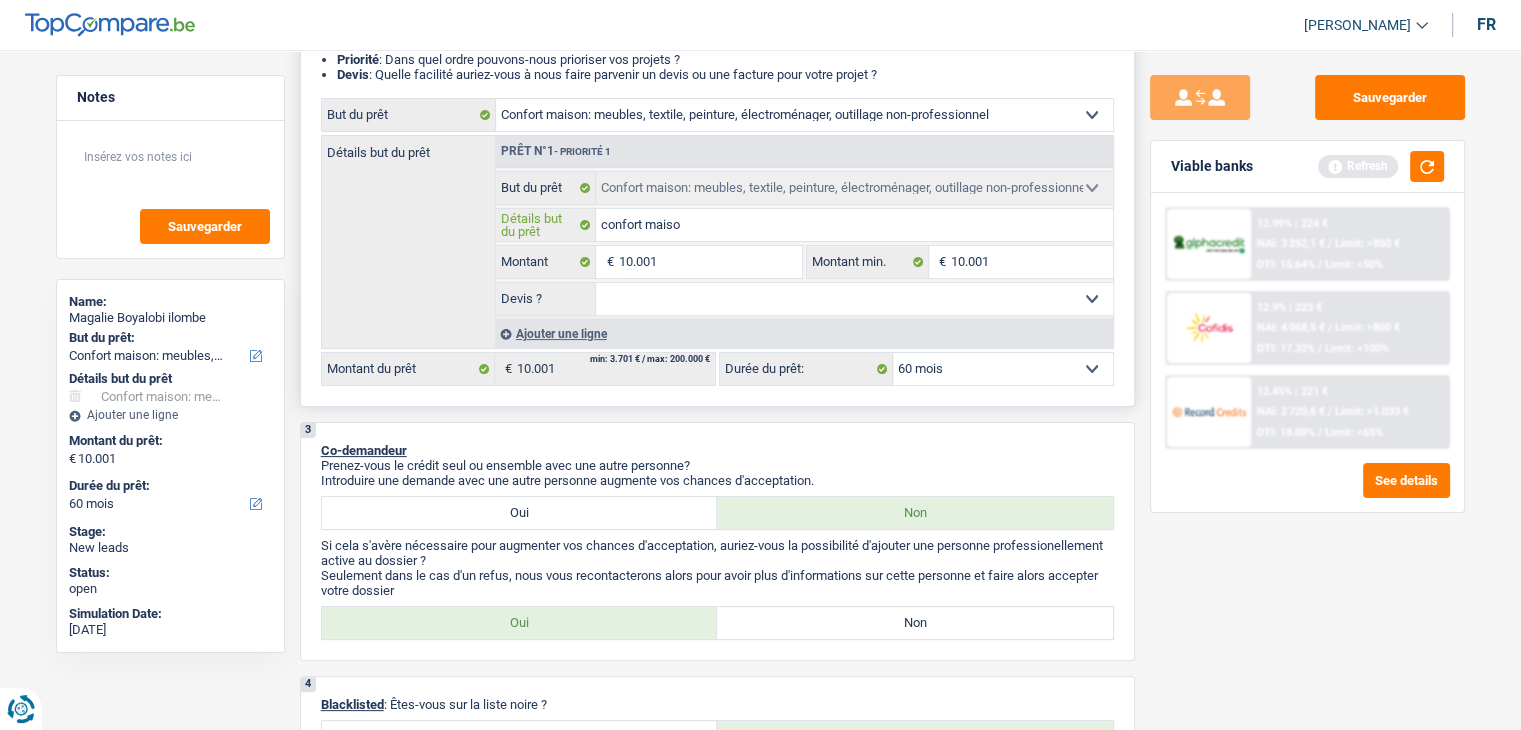 type on "confort maison" 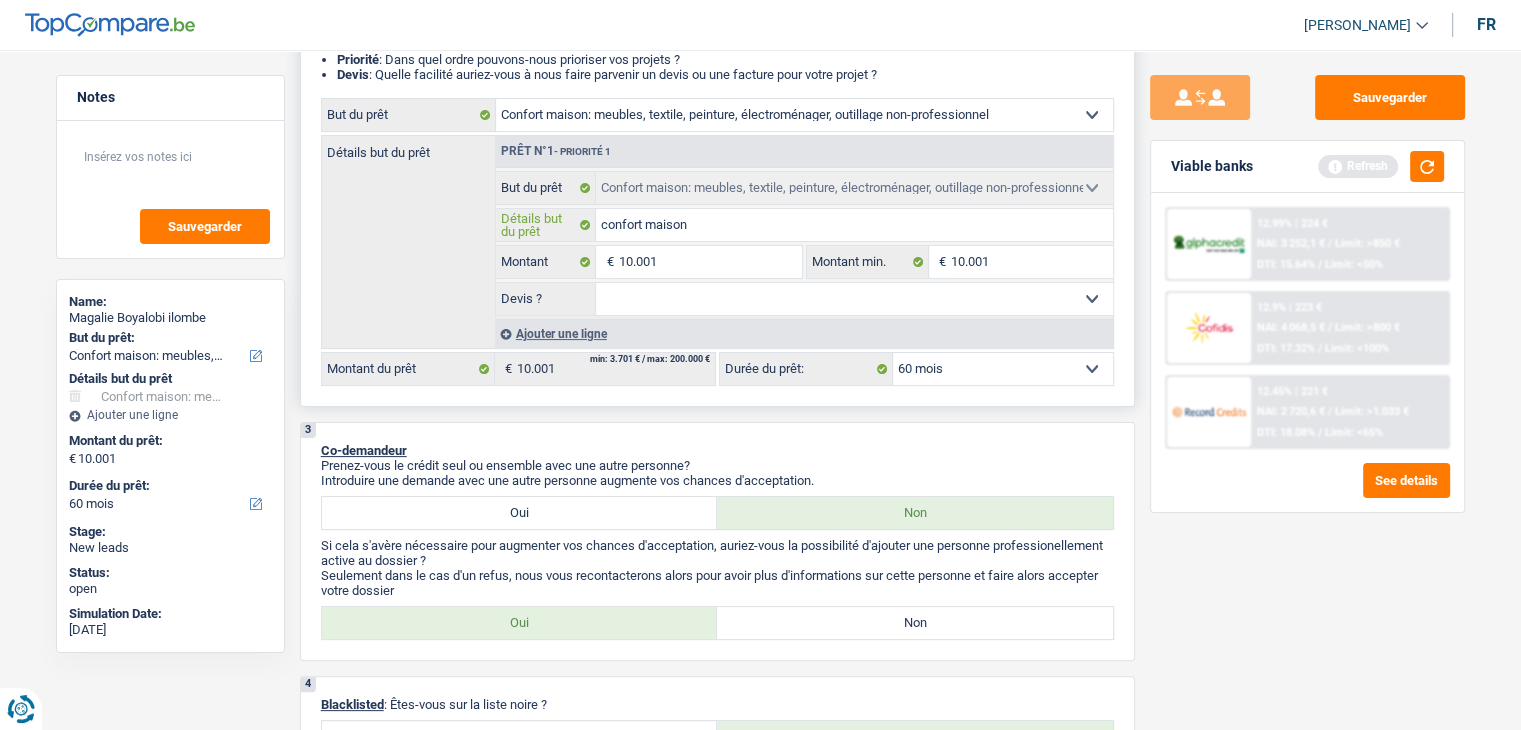 type on "confort maiso" 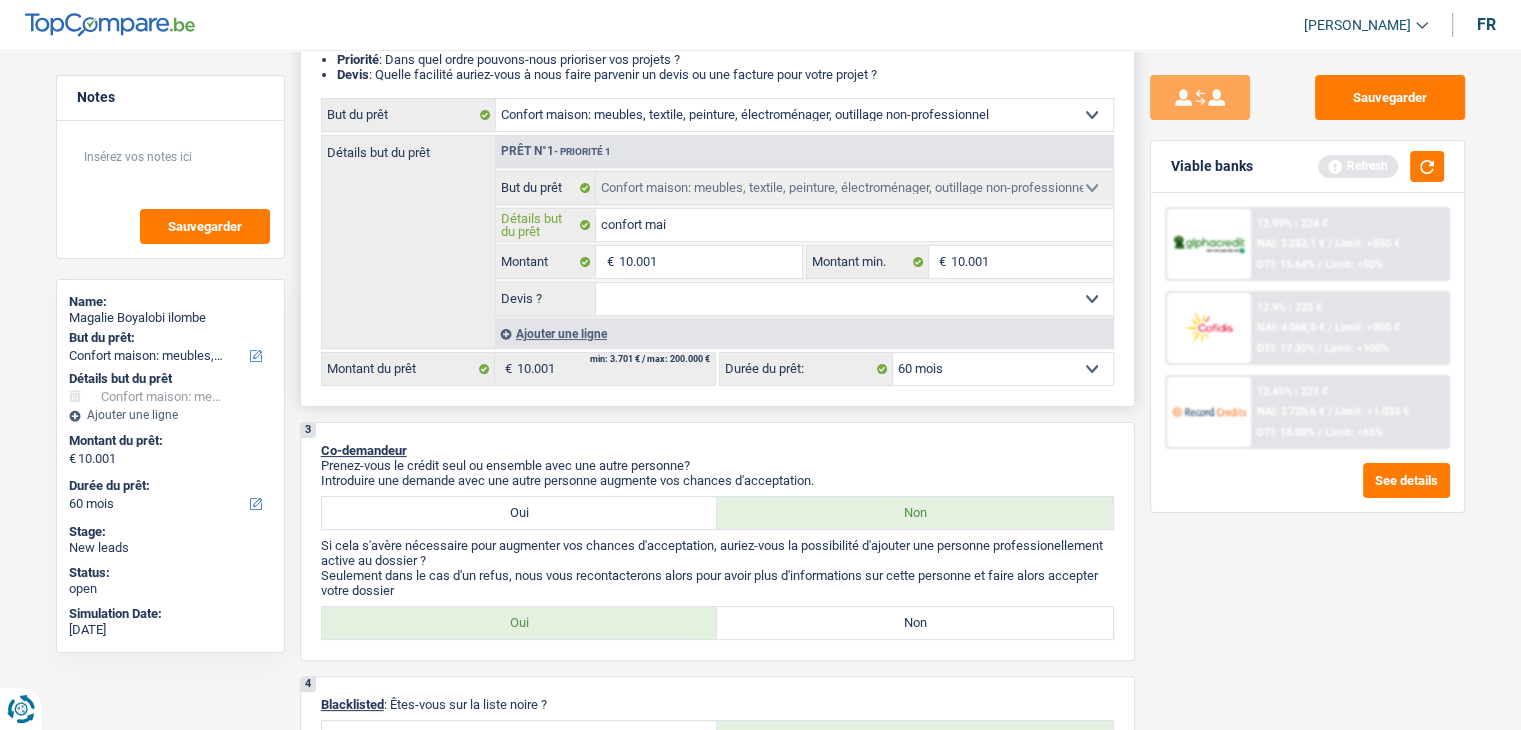 type on "confort ma" 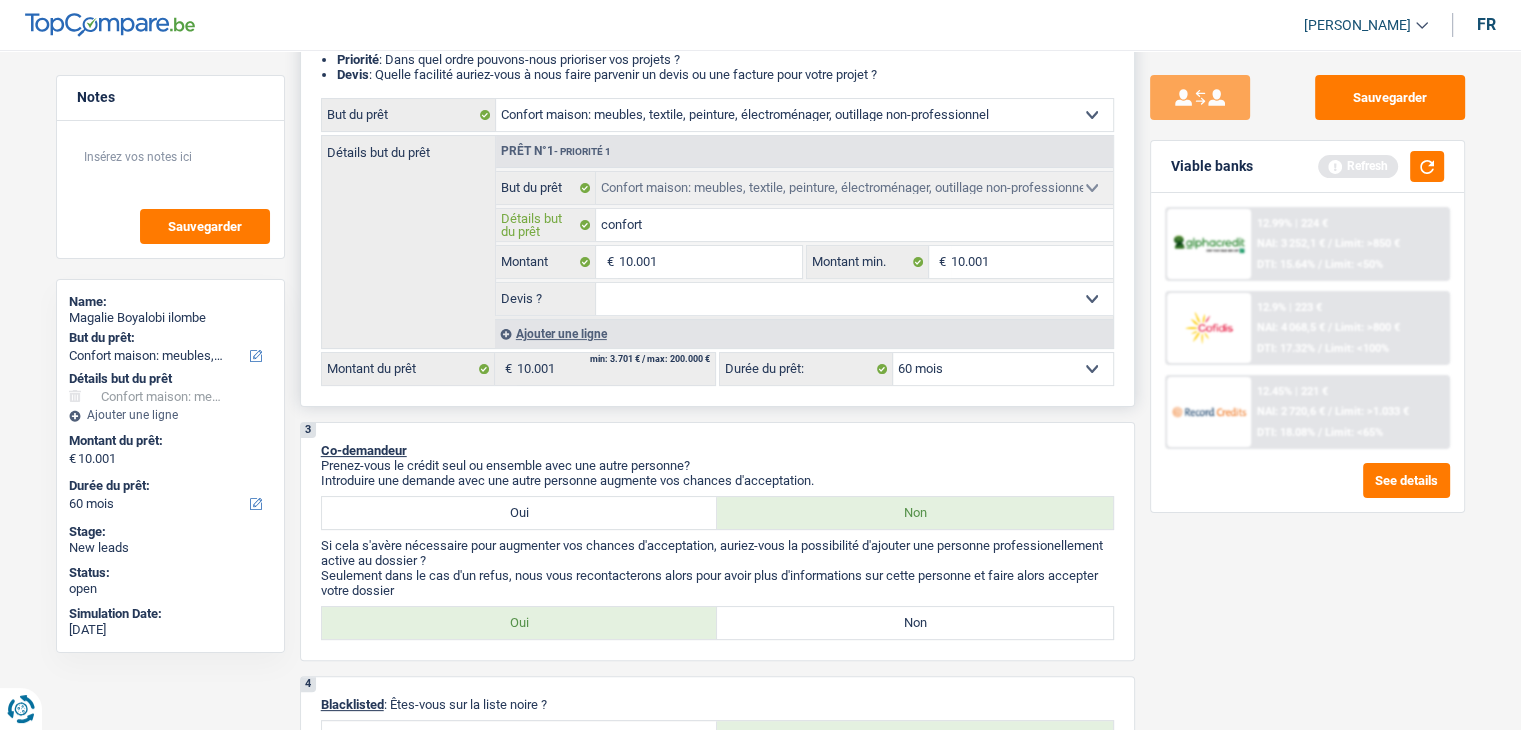 type on "confort" 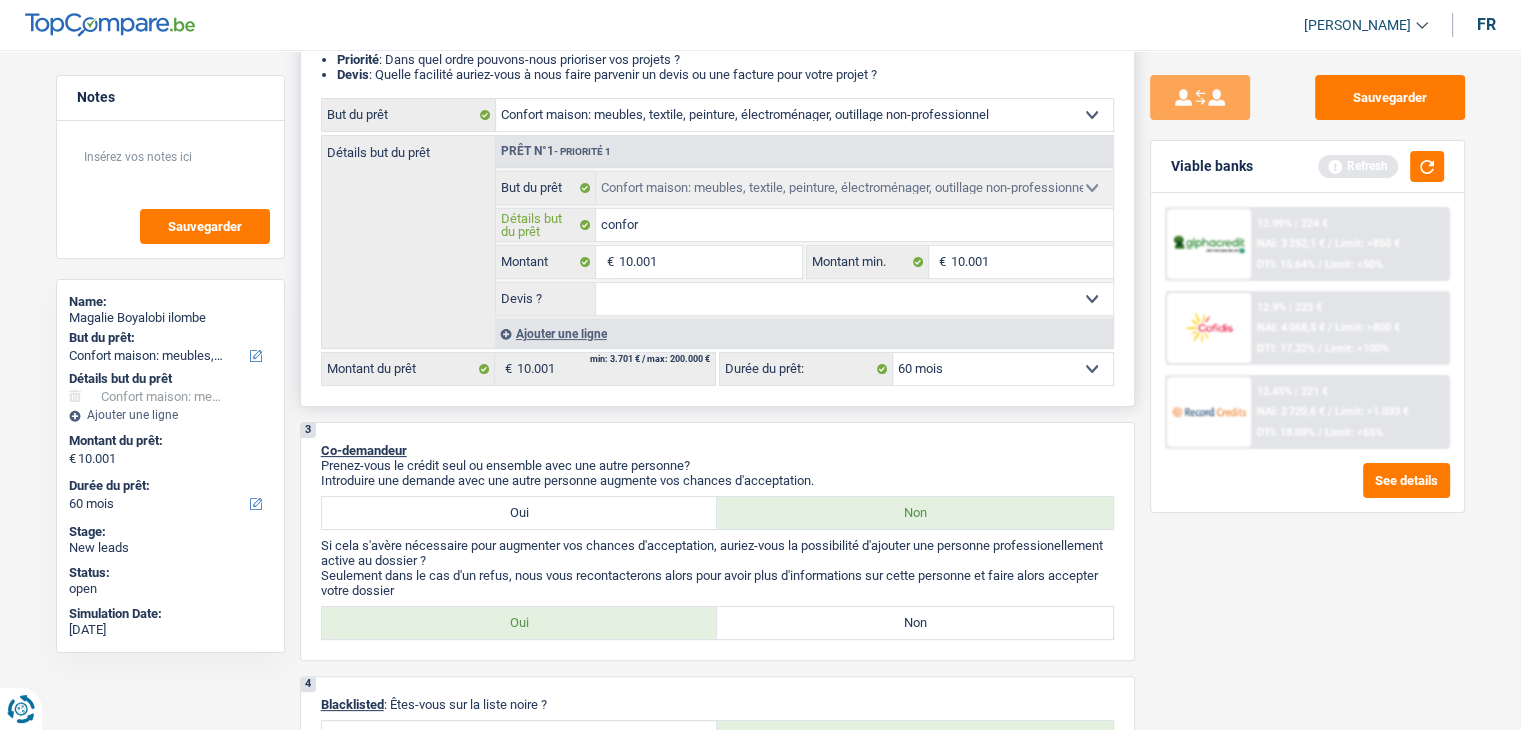 type on "confo" 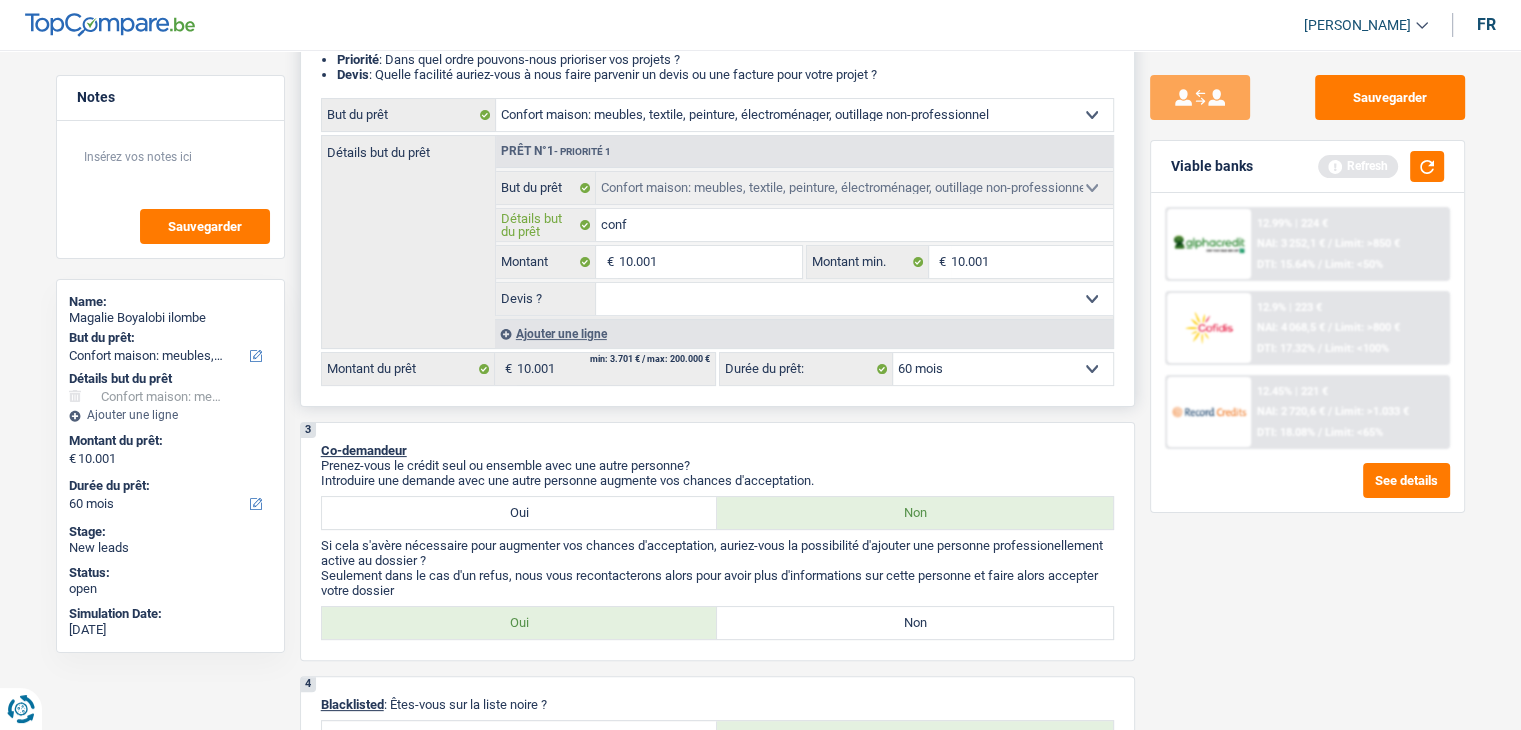 type on "con" 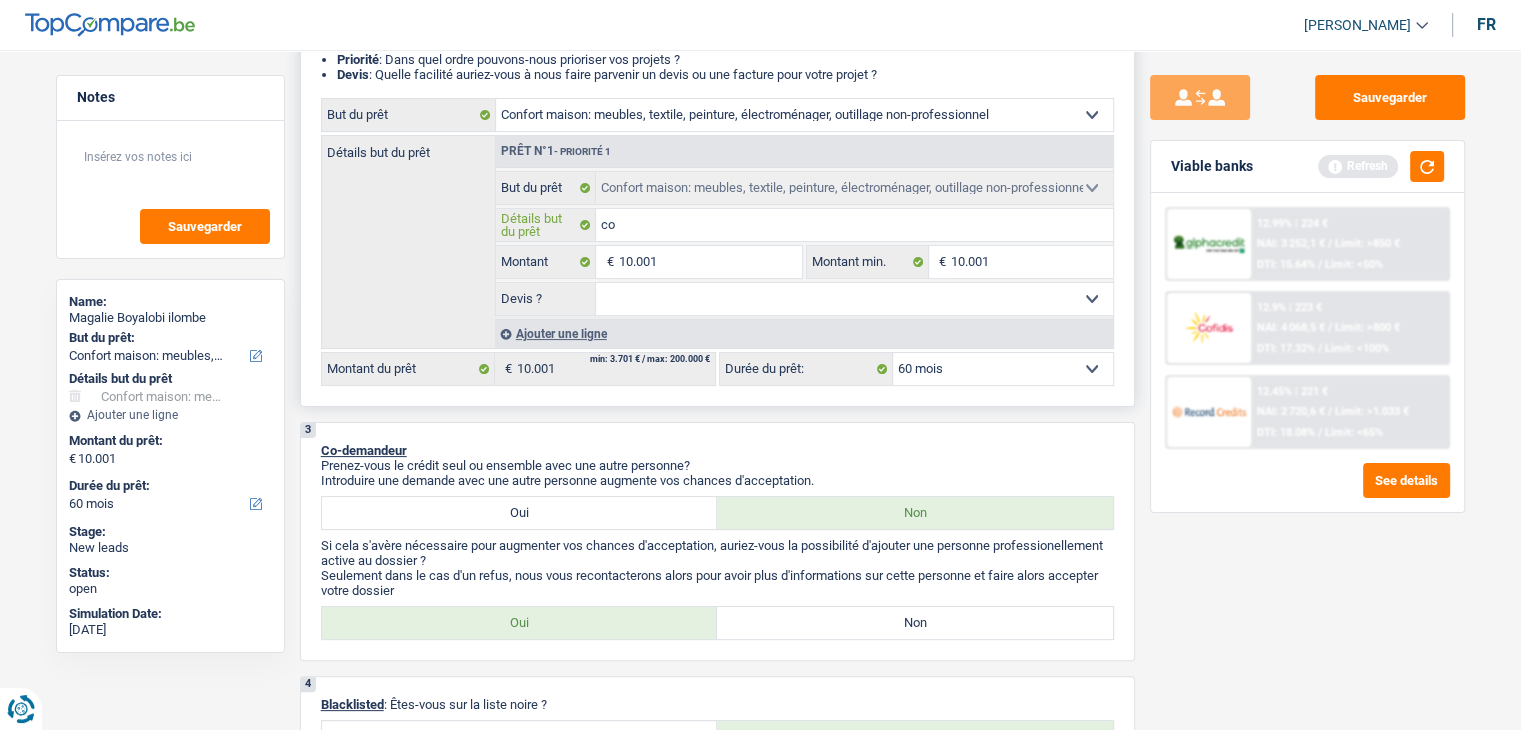 type on "c" 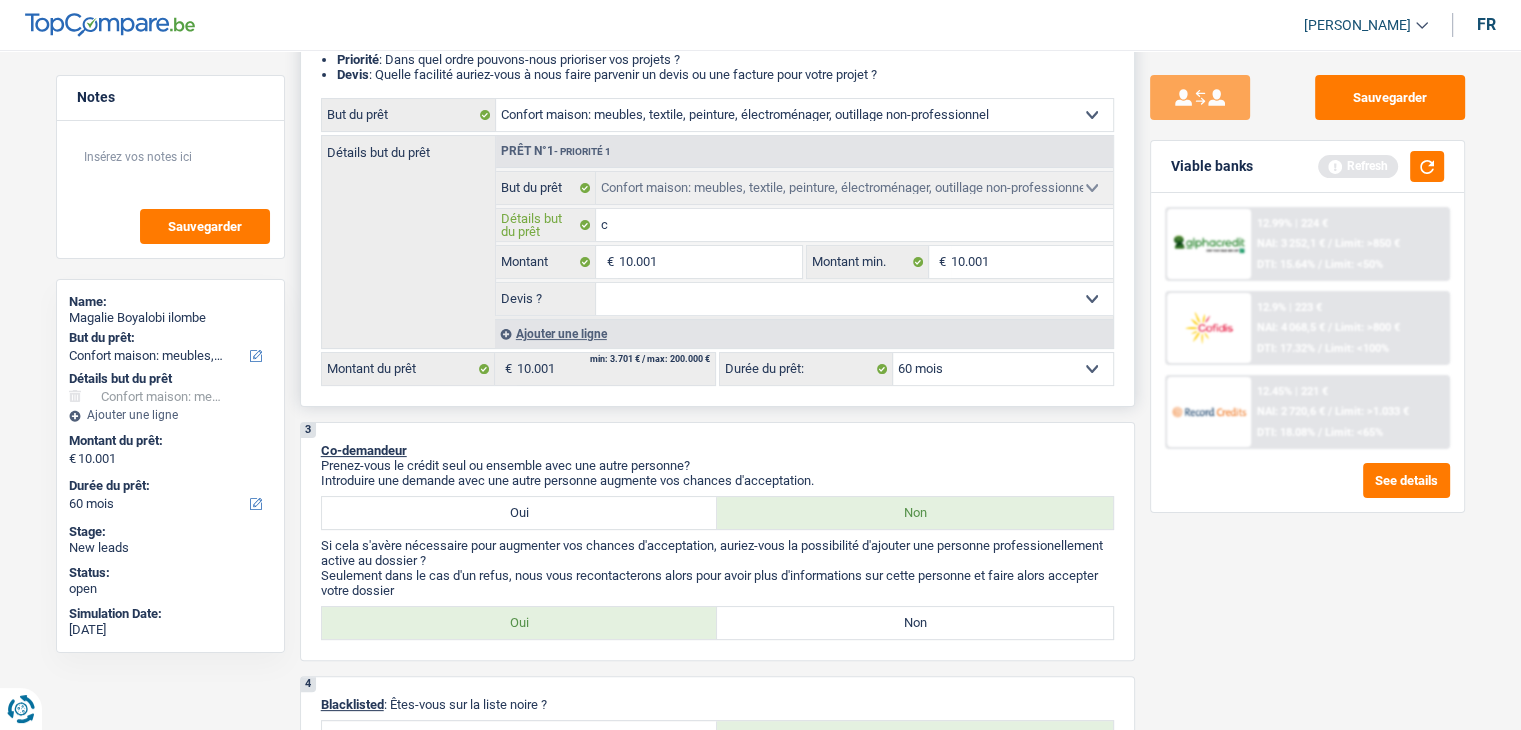 type 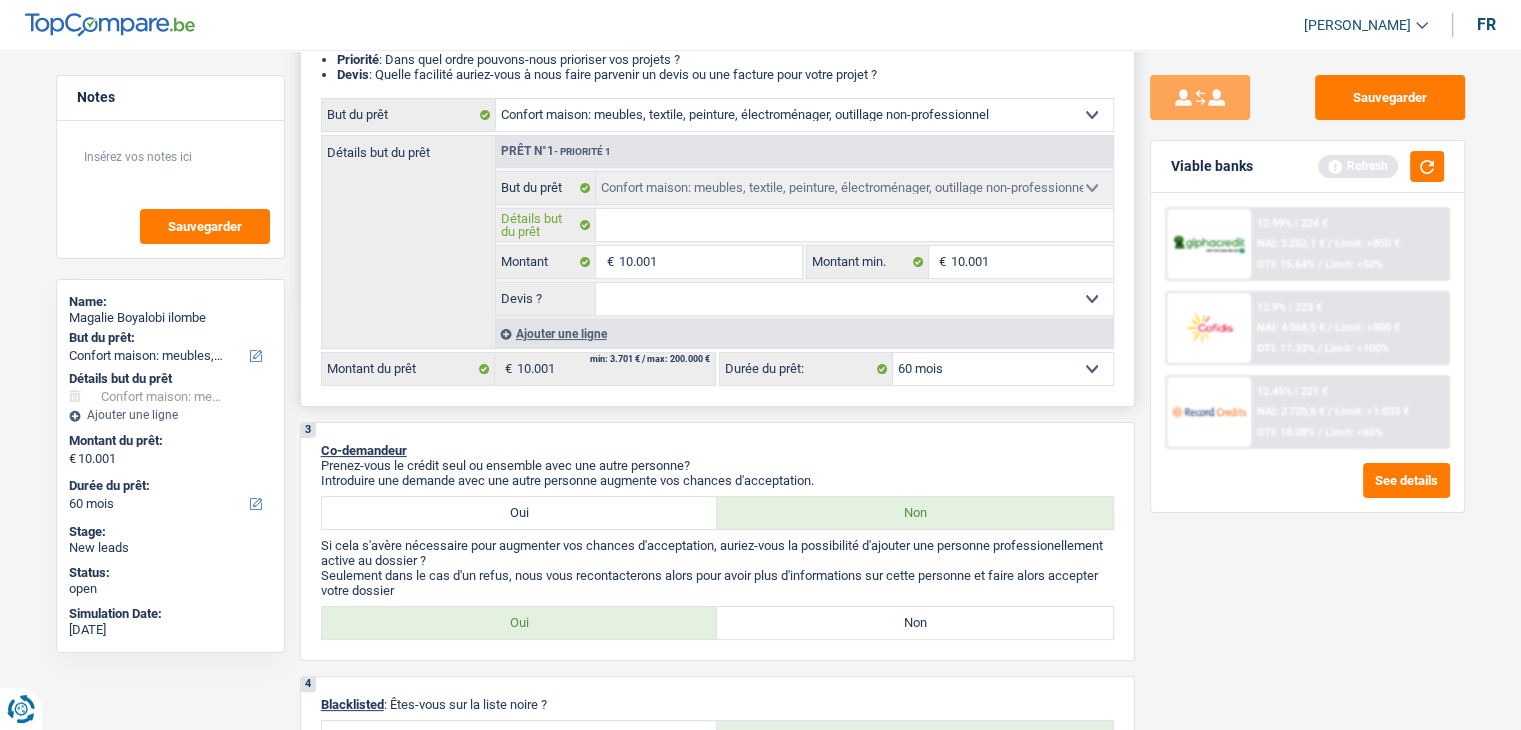 type 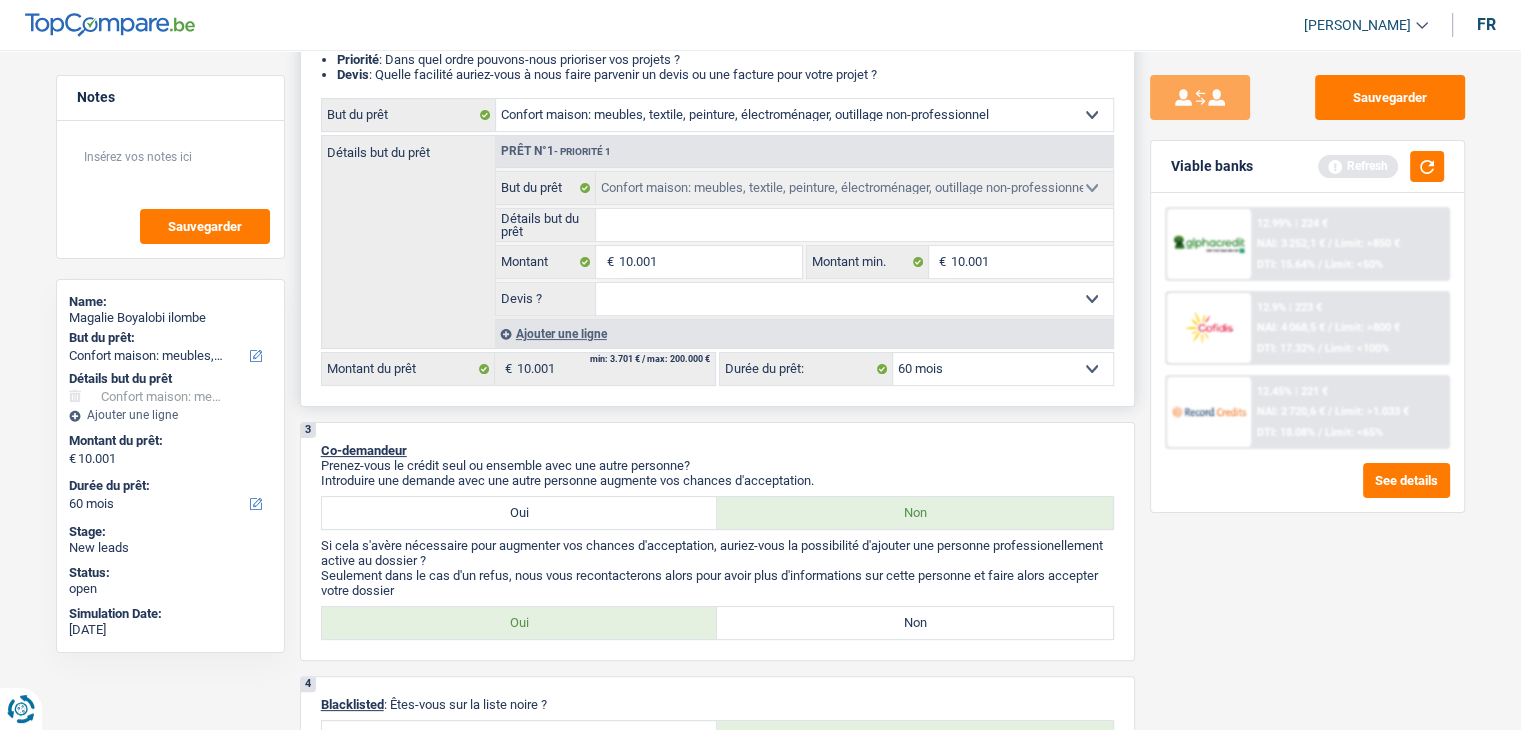 type on "a" 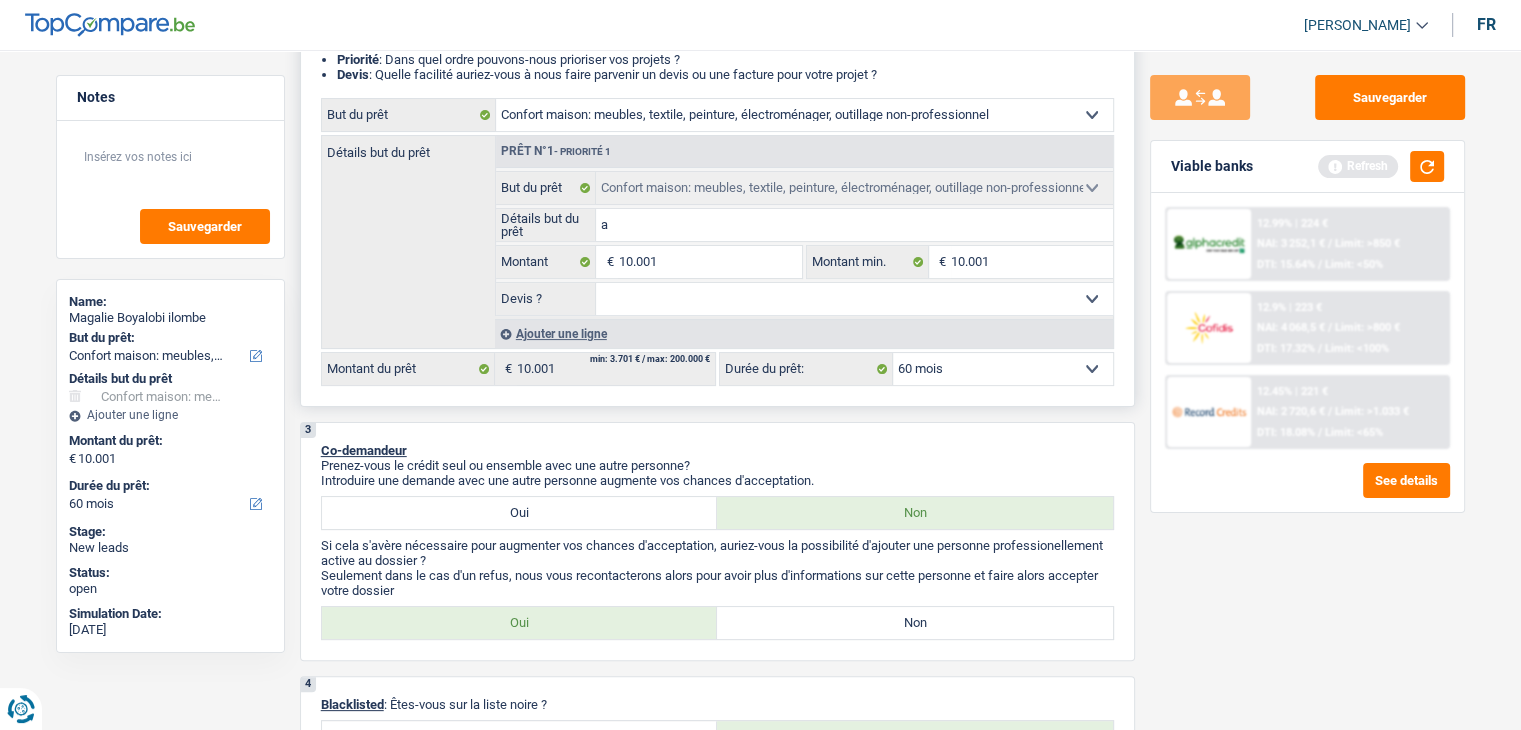 type on "am" 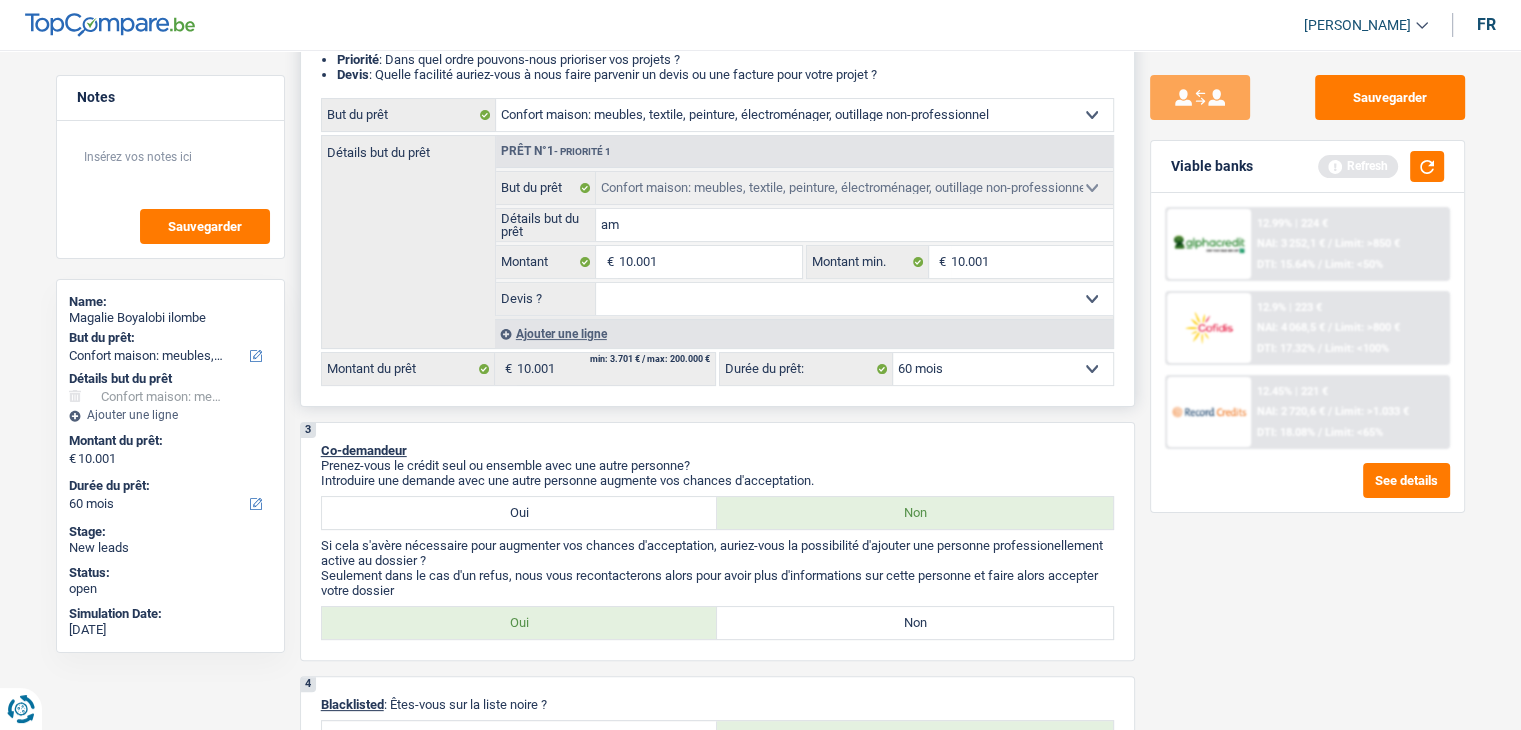 type on "ame" 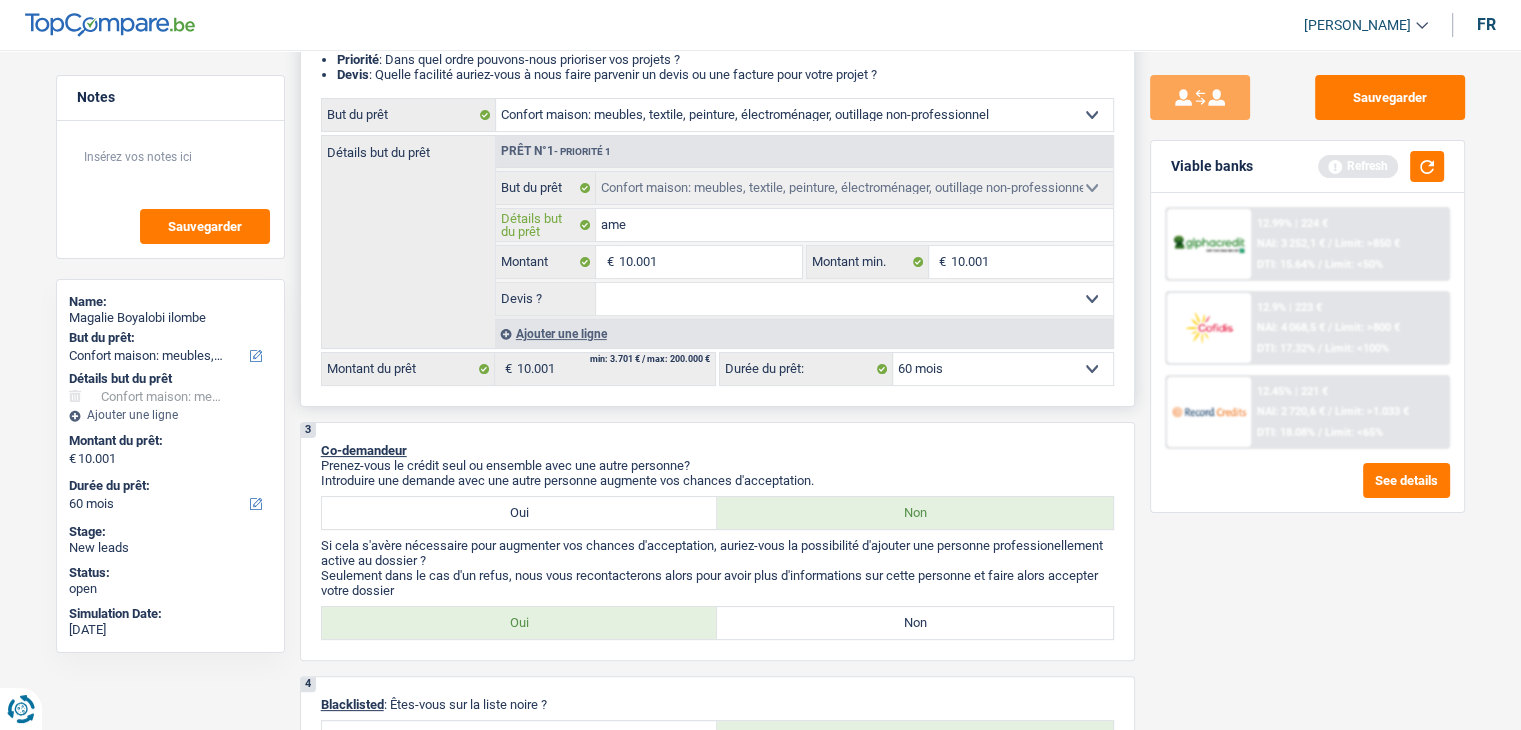 type on "ameu" 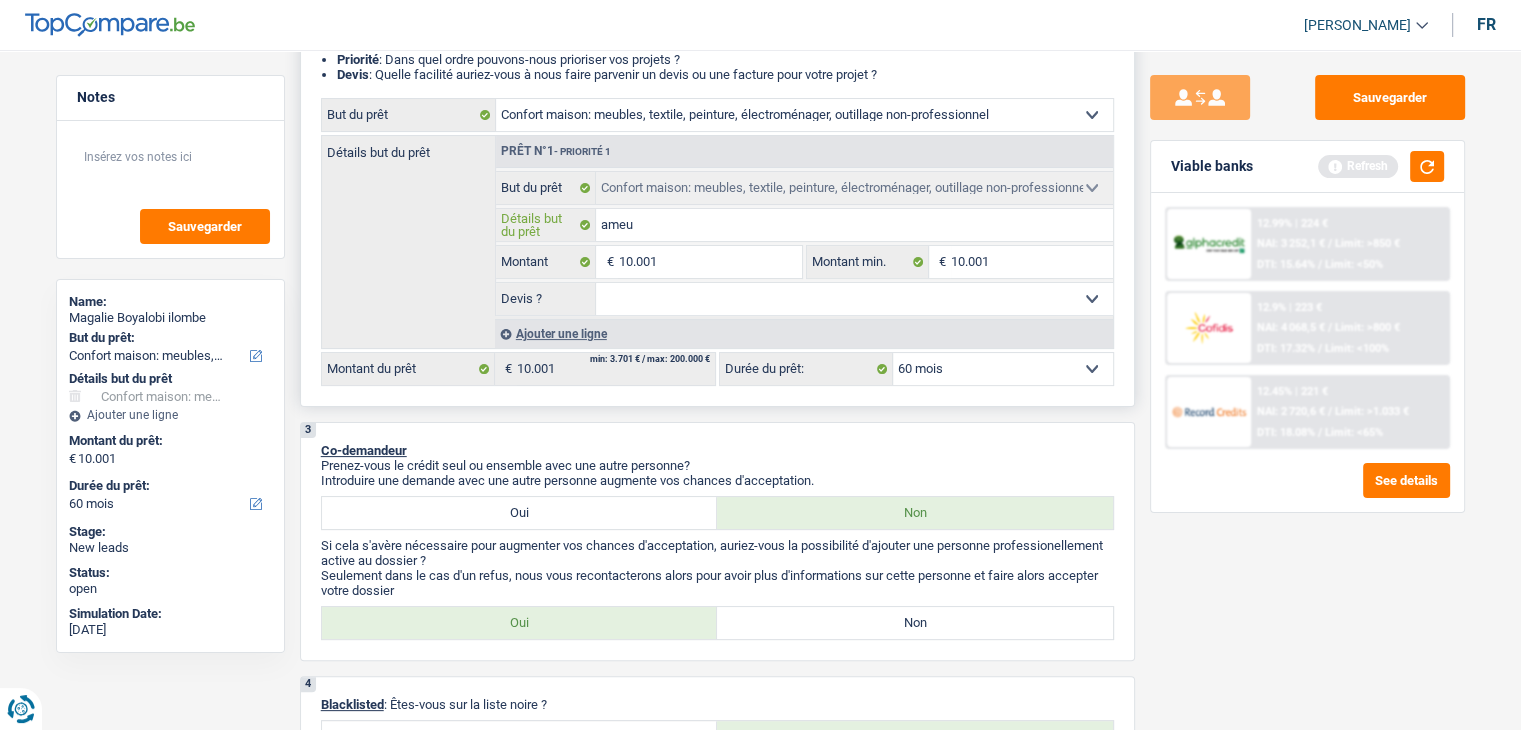 type on "ameub" 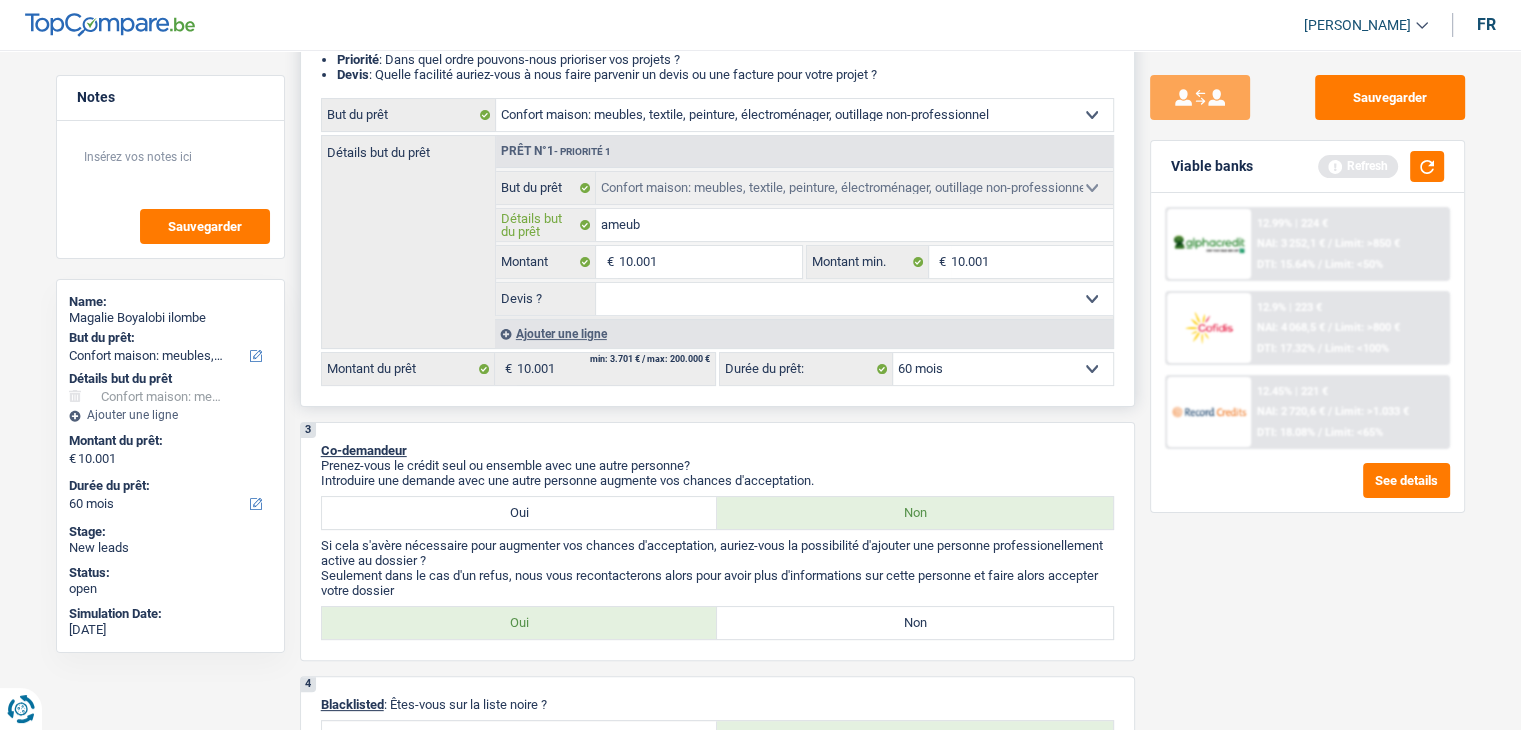 type on "ameub" 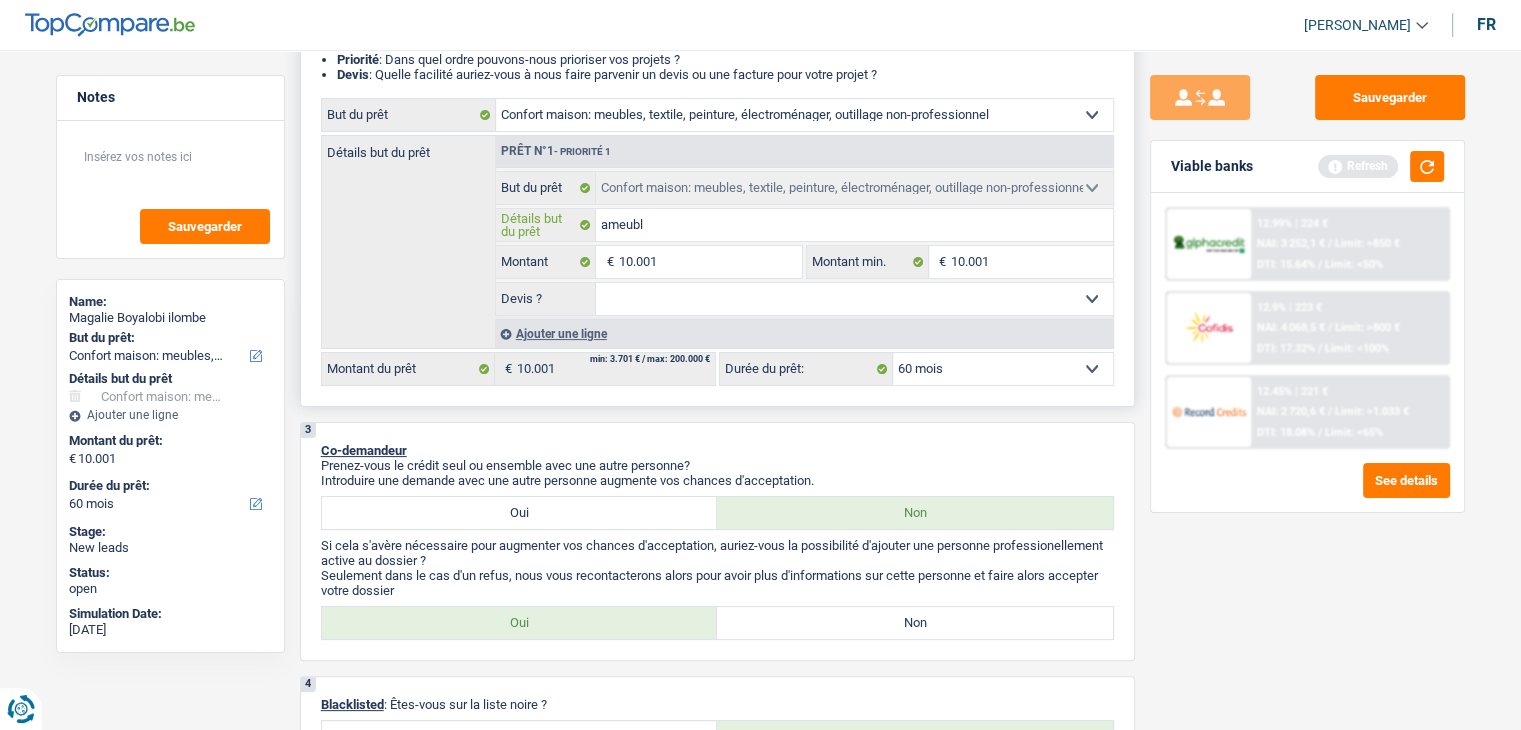 type on "ameuble" 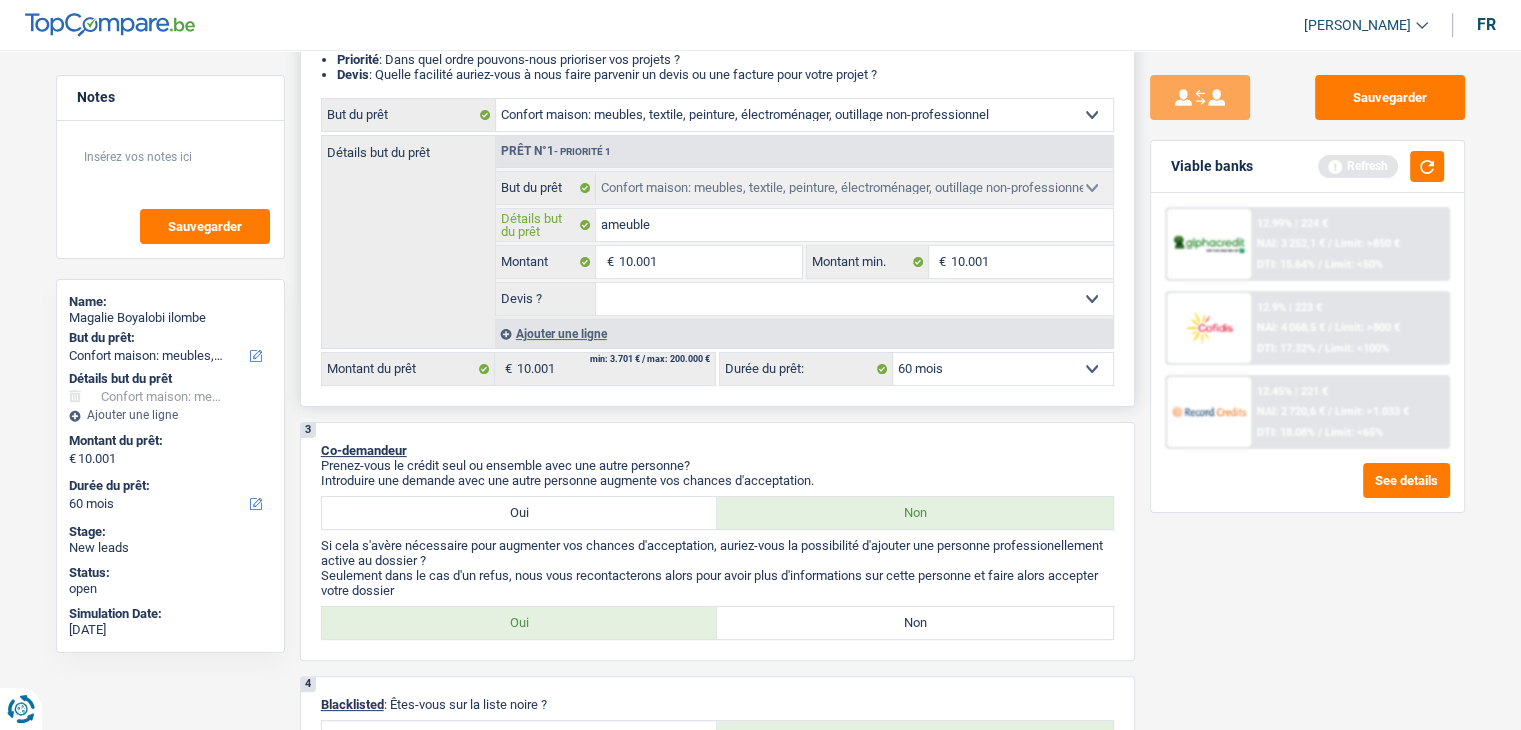 type on "ameublem" 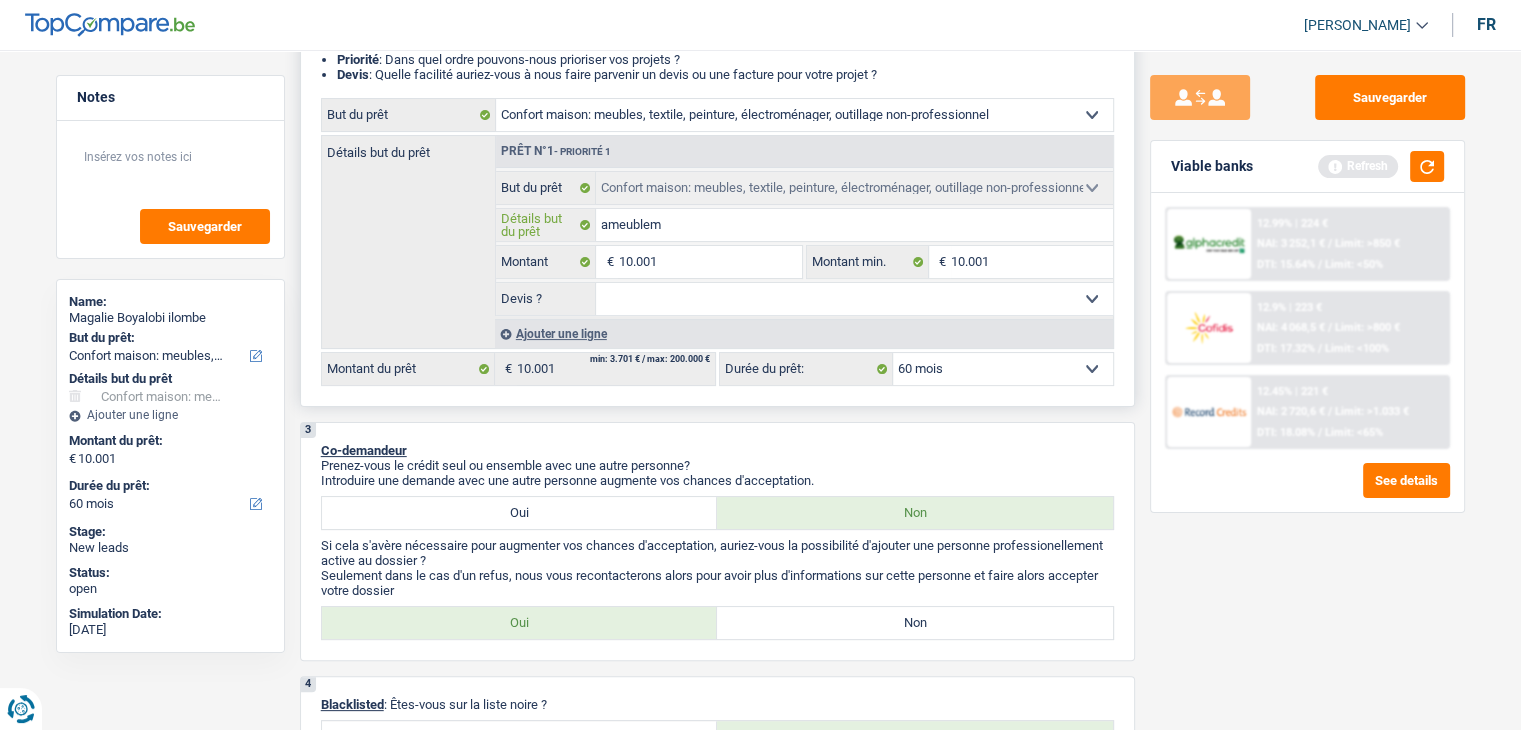 type on "ameublem" 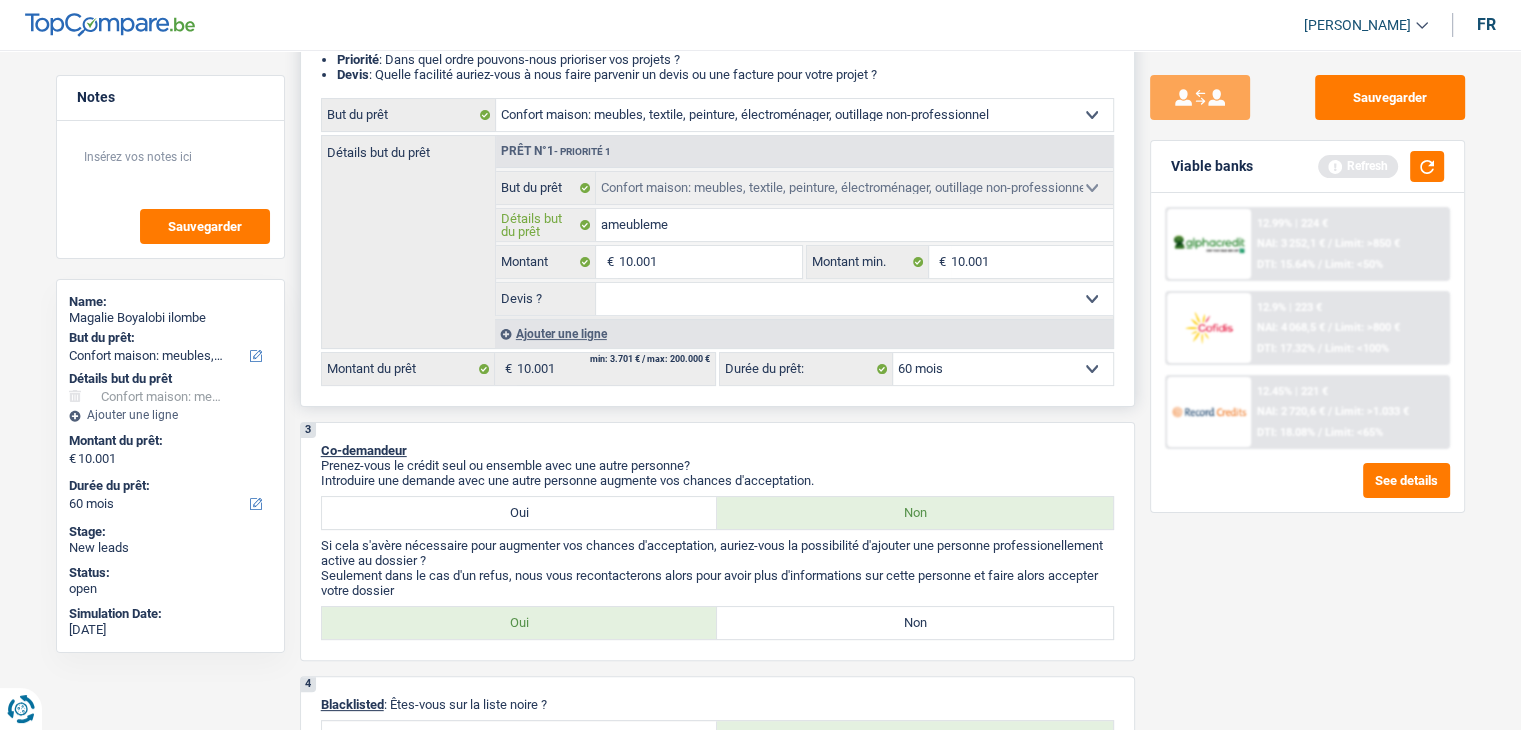 type on "ameublemen" 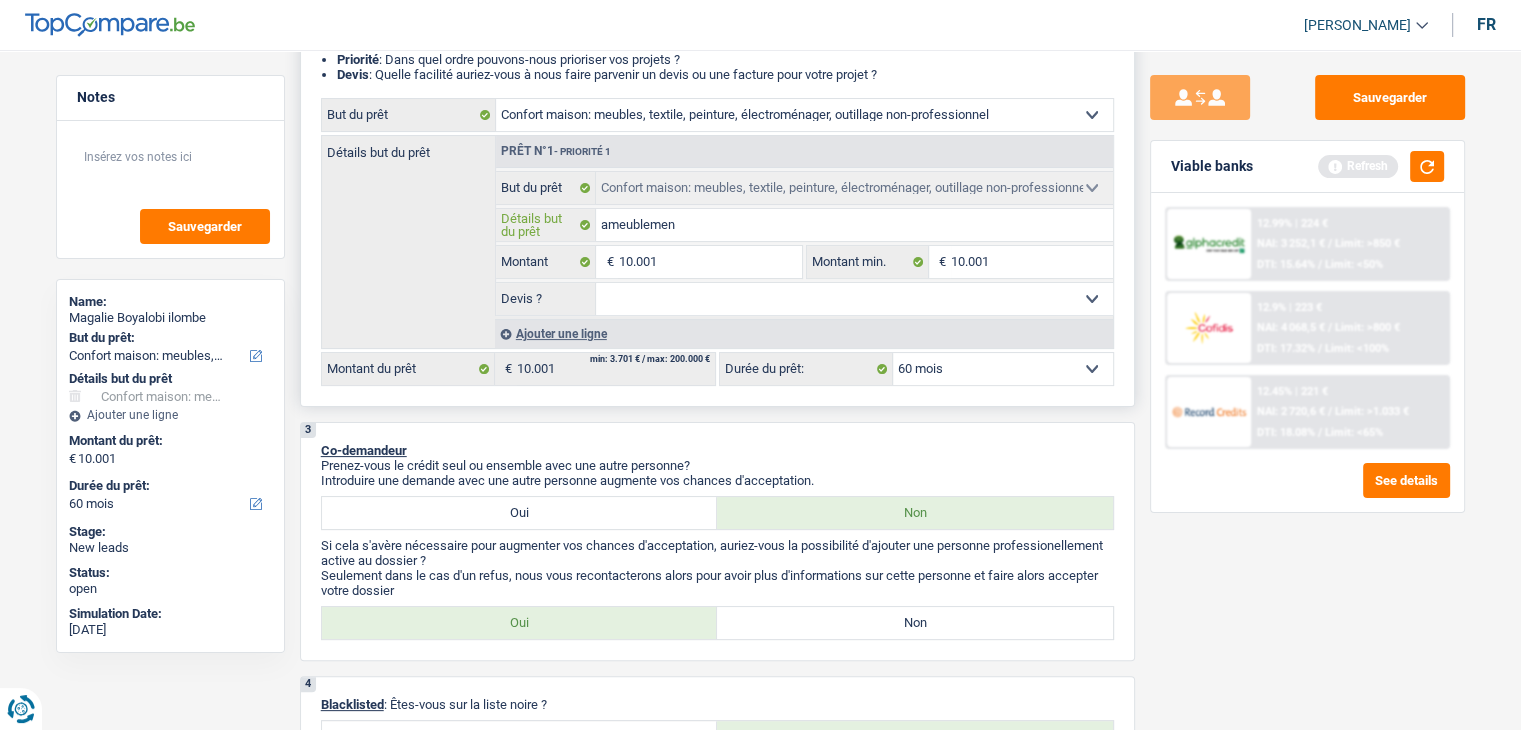 type on "ameublement" 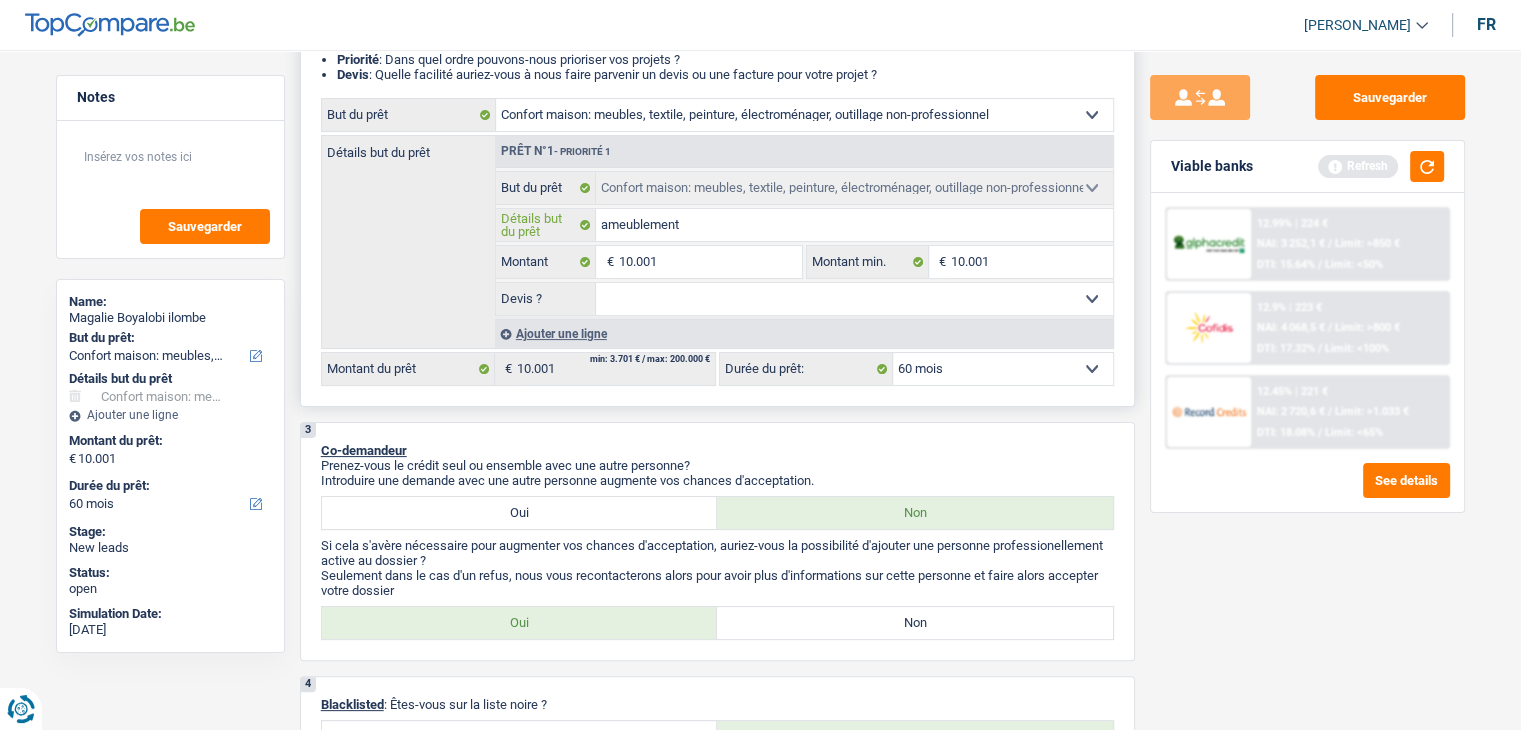 type on "ameublement," 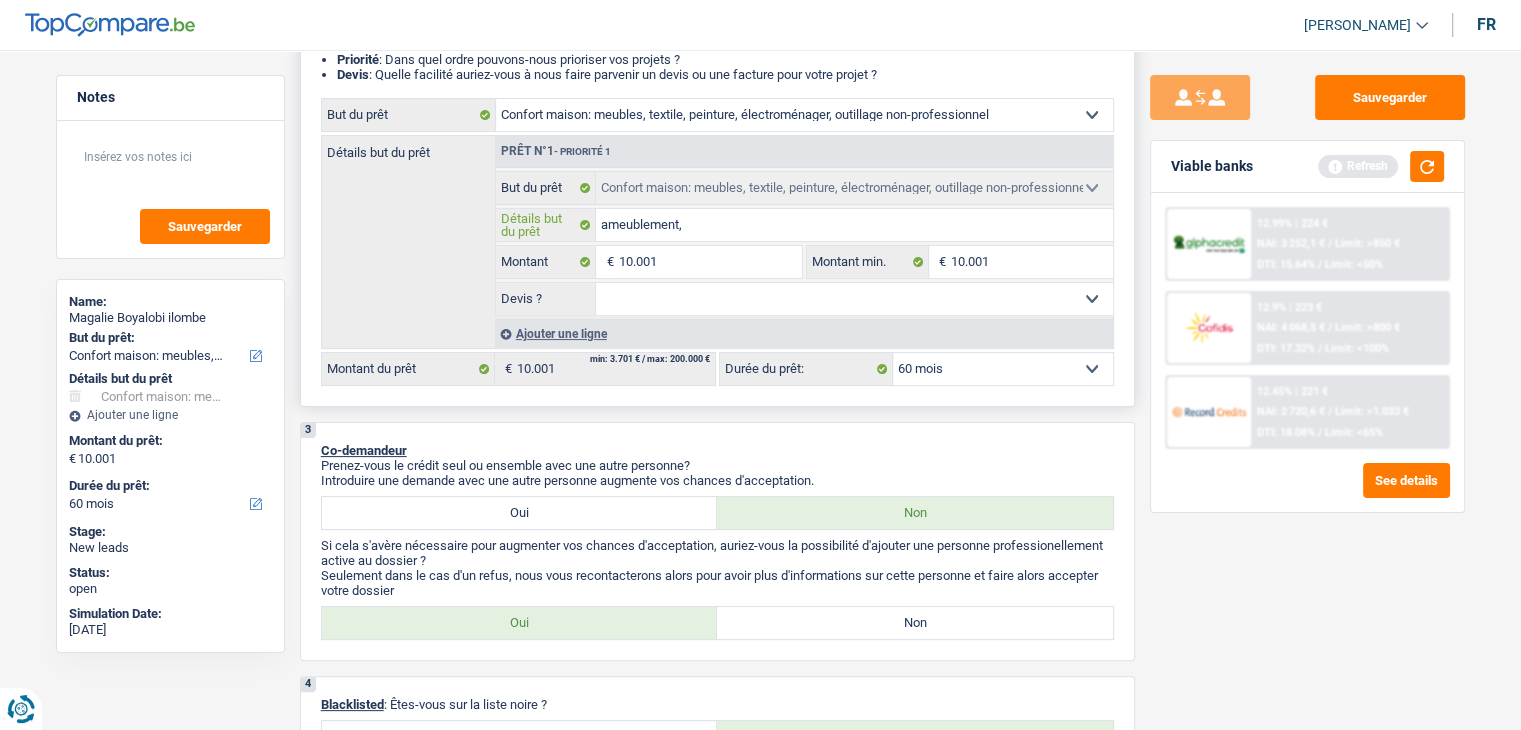 type on "ameublement," 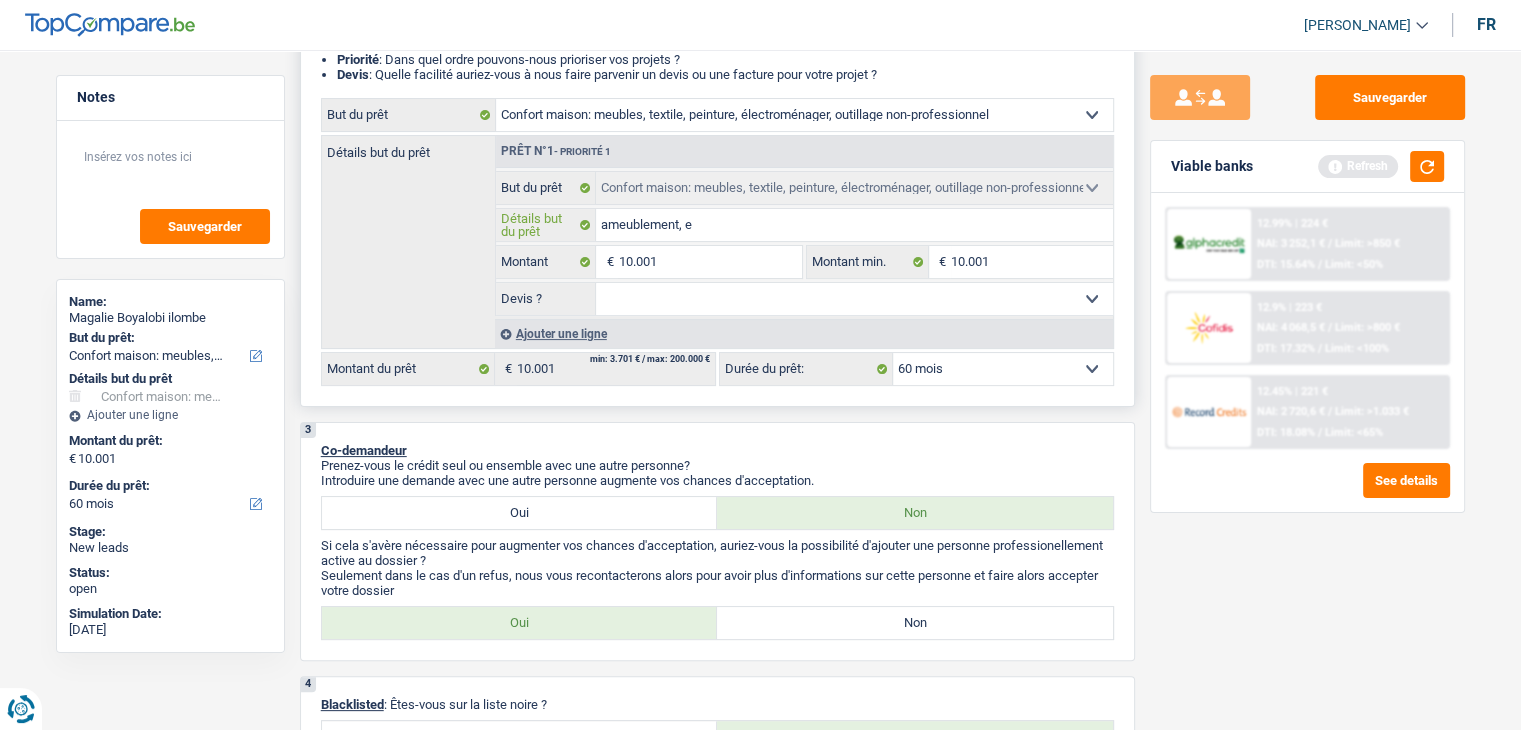 type on "ameublement, e" 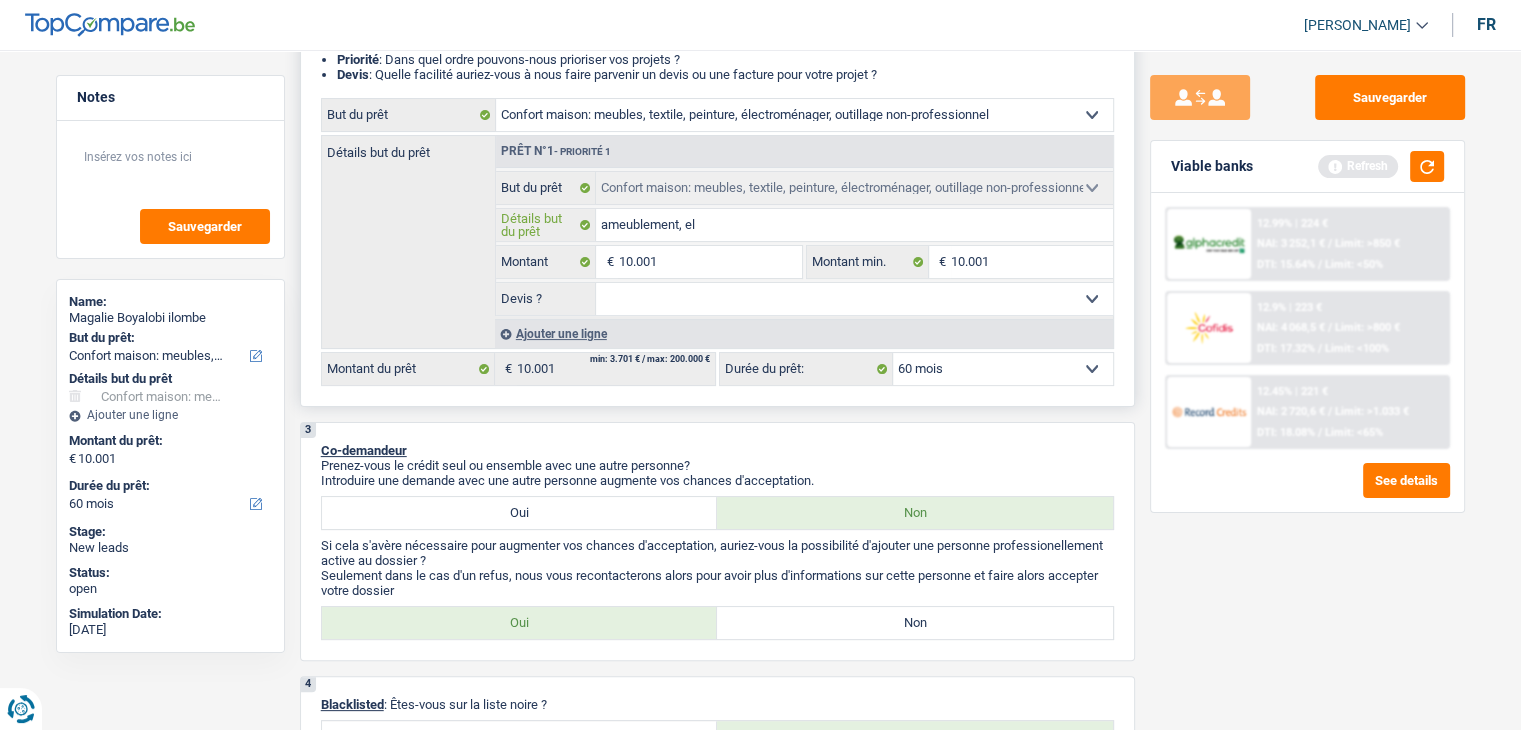 type on "ameublement, ele" 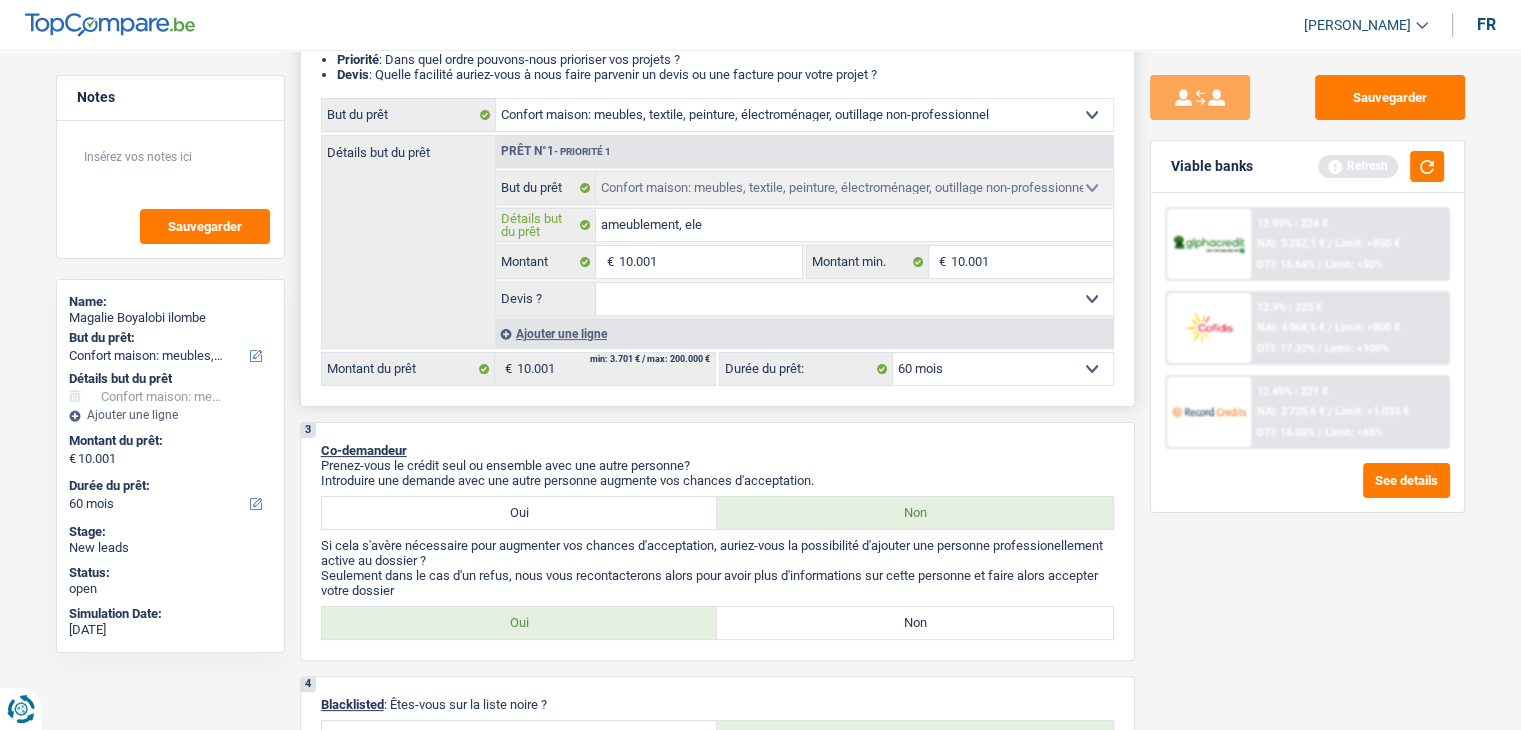 type on "ameublement, ele" 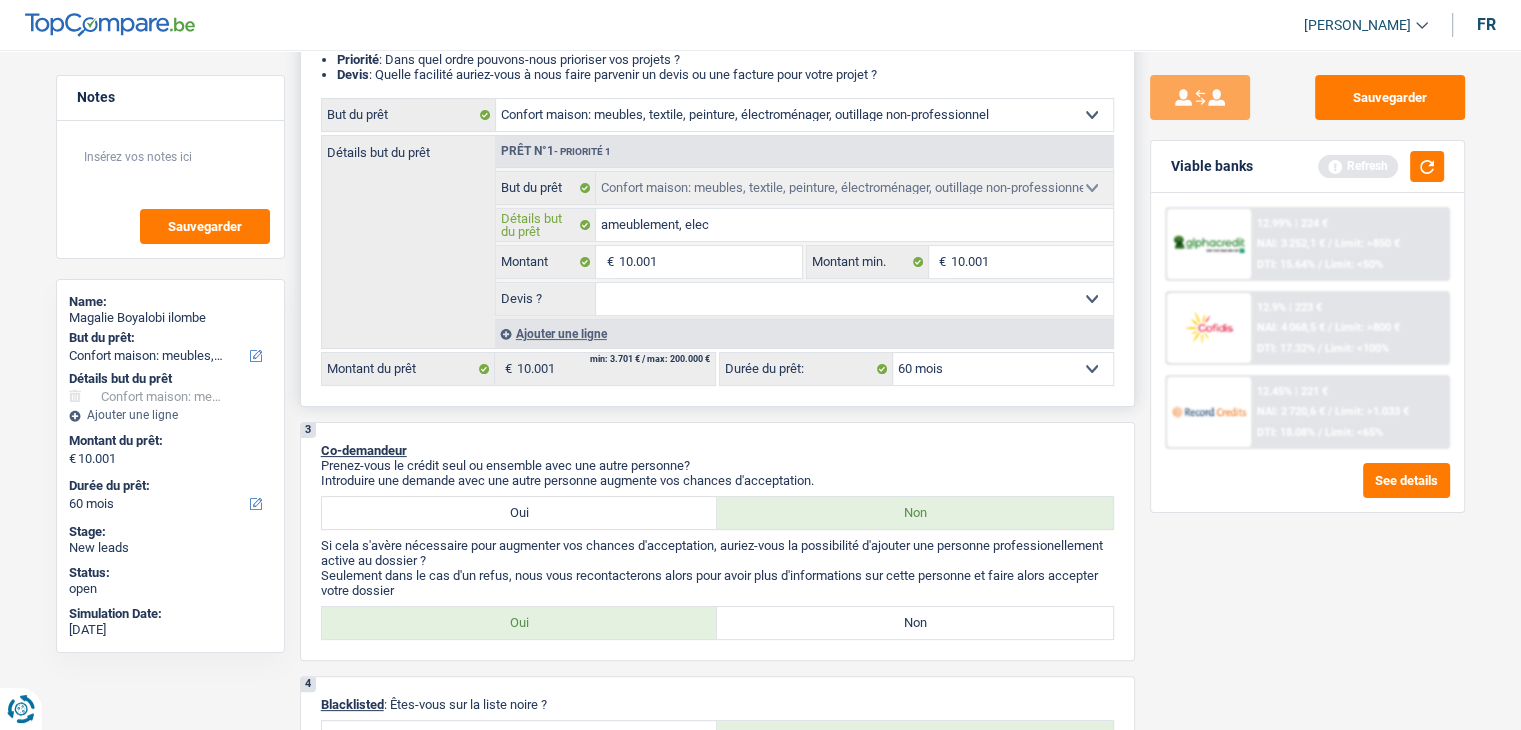 type on "ameublement, elect" 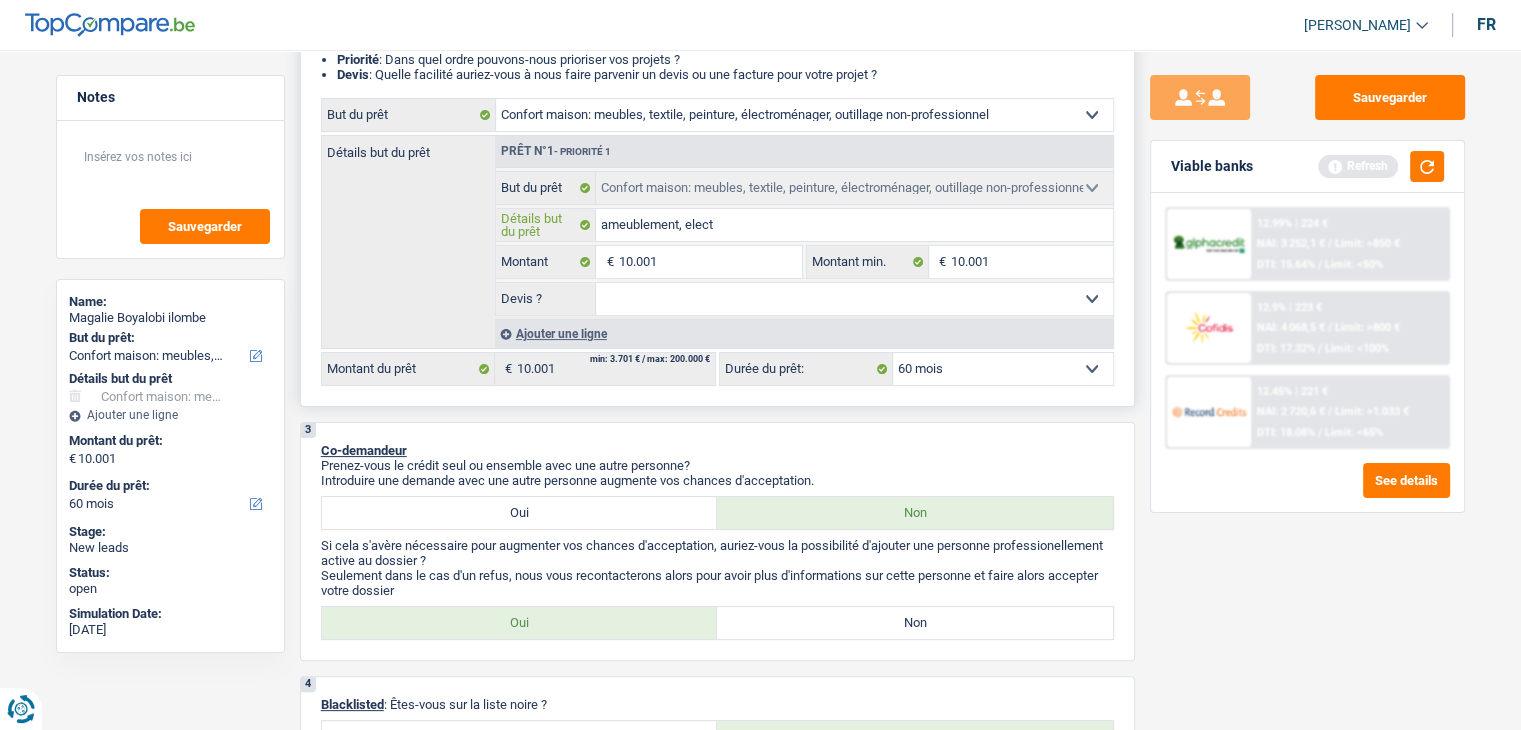 type on "ameublement, electr" 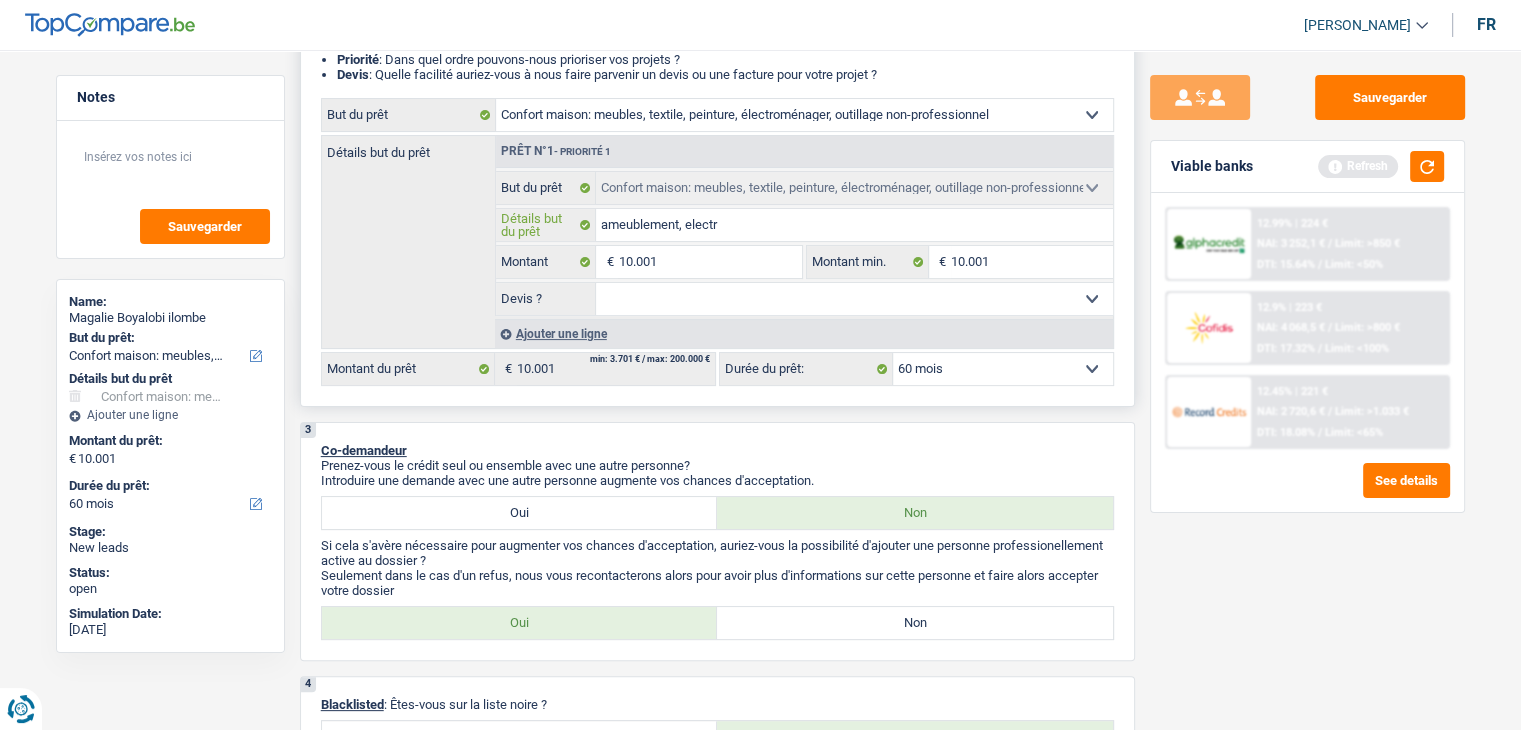 type on "ameublement, electro" 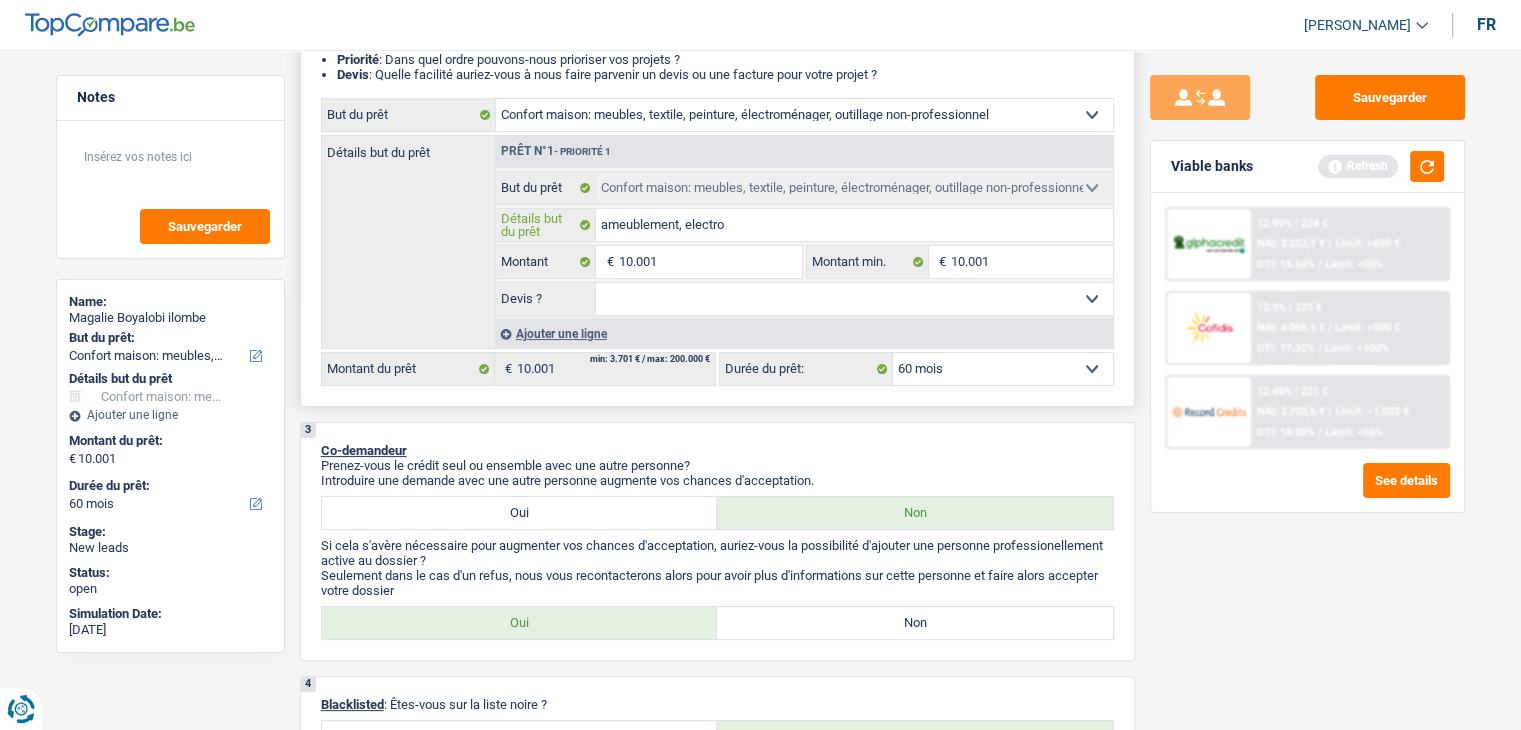 type on "ameublement, electro" 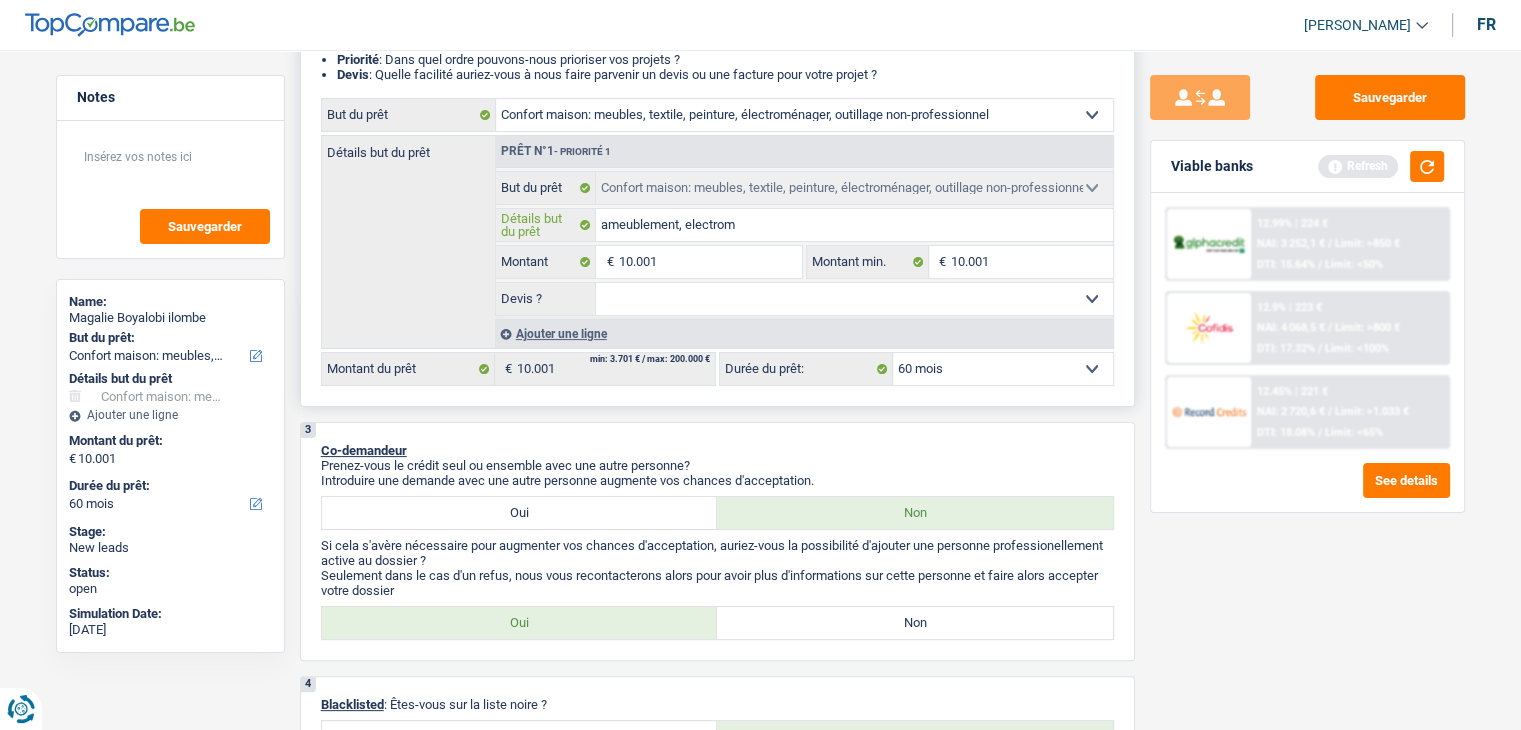 type on "ameublement, electromé" 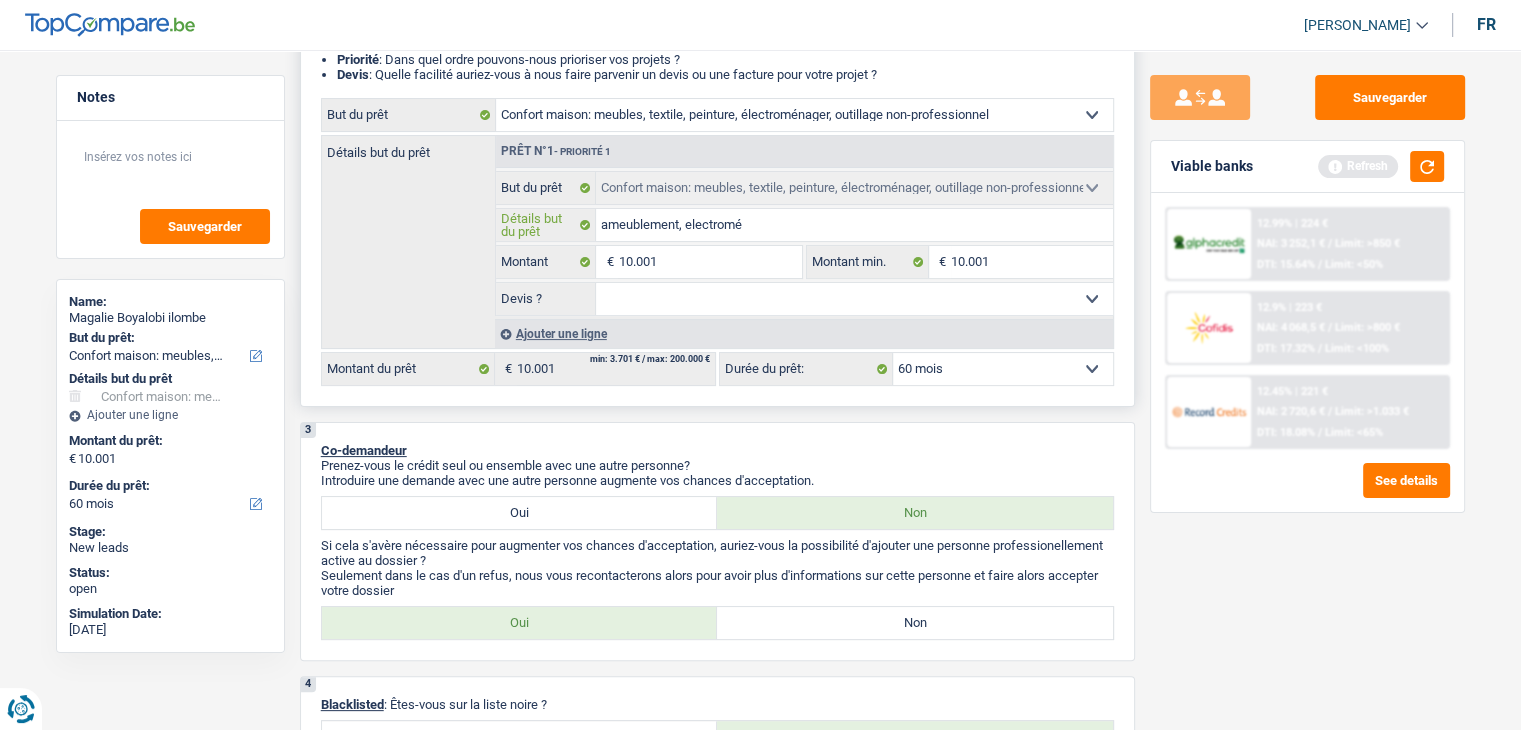 type on "ameublement, electromén" 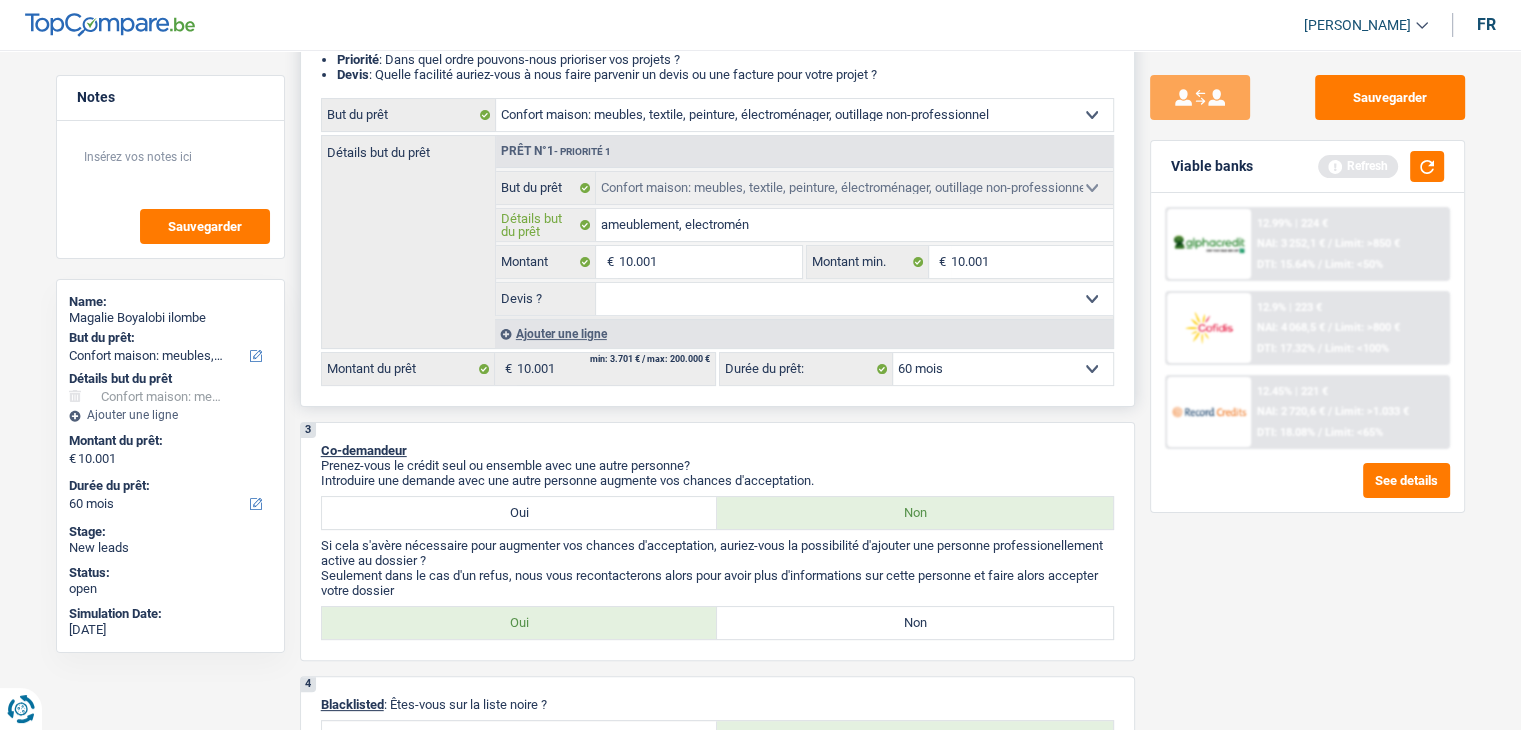 type on "ameublement, electroména" 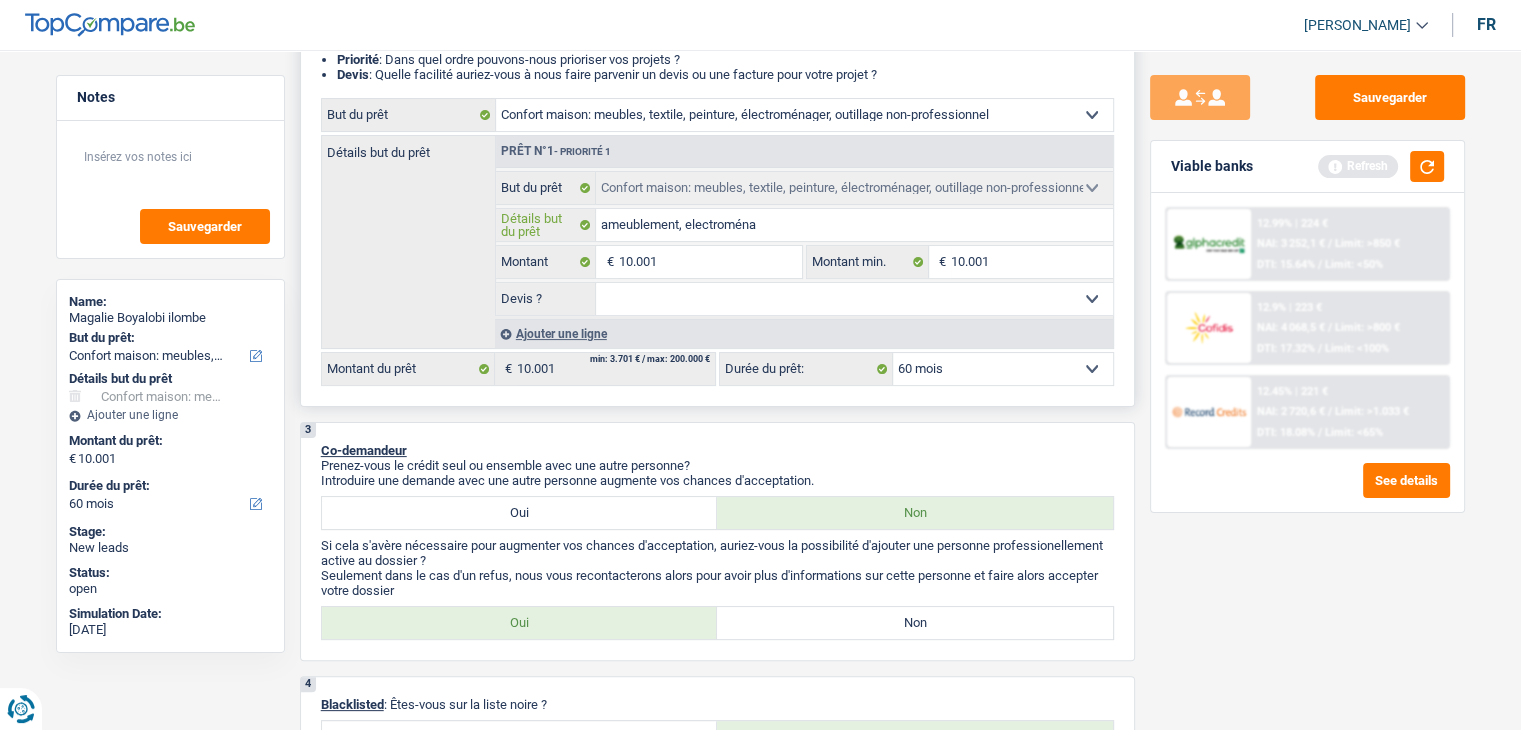 type on "ameublement, electroména" 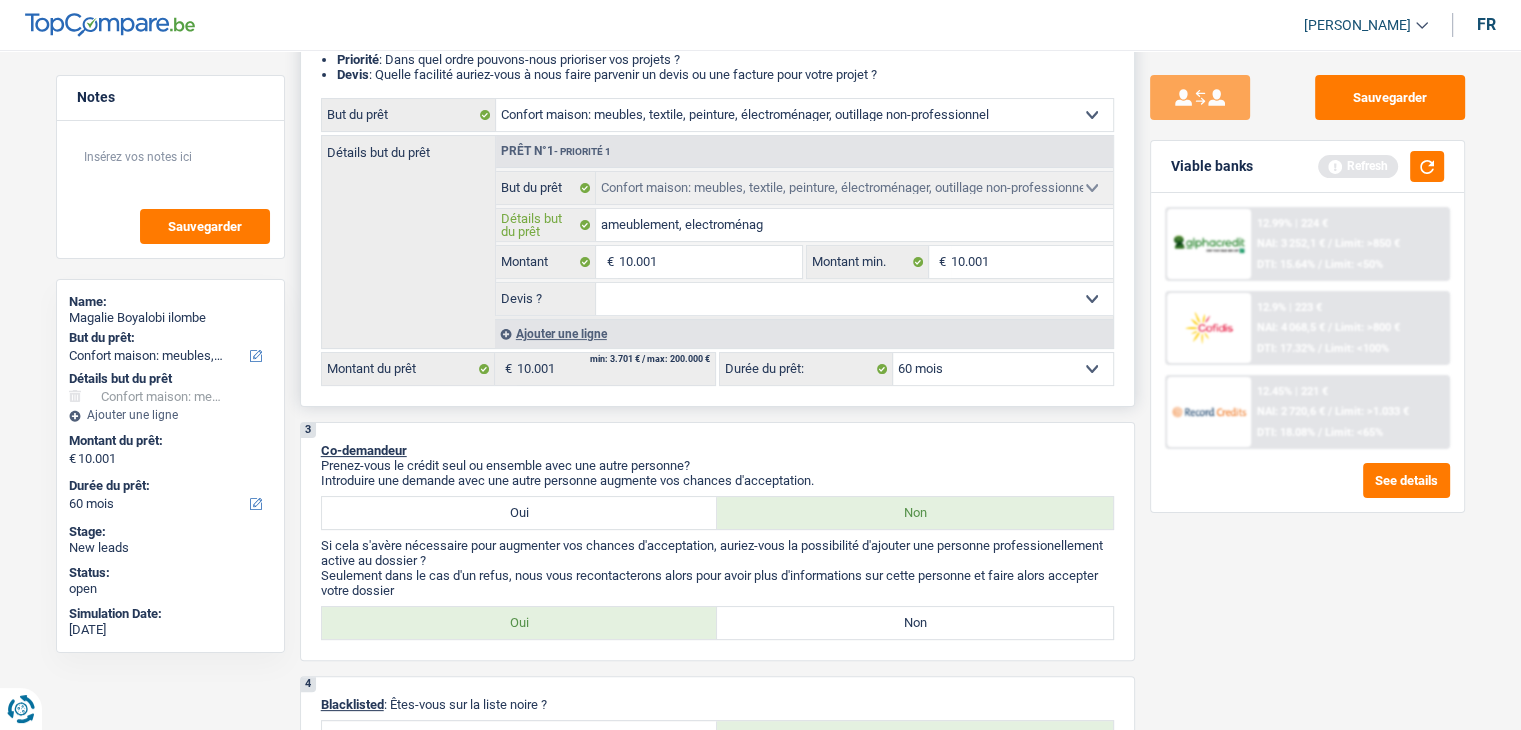 type on "ameublement, electroménage" 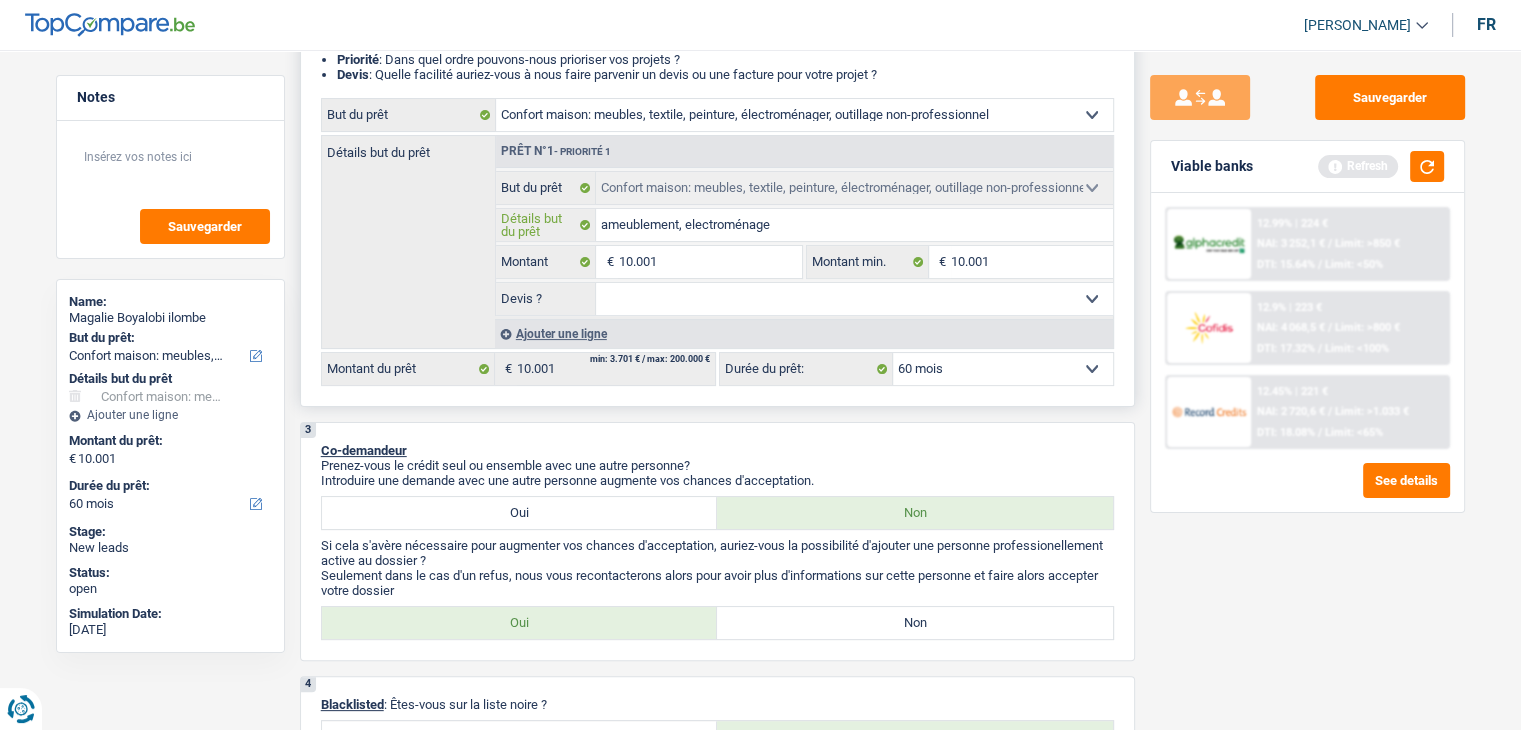 type on "ameublement, electroménager" 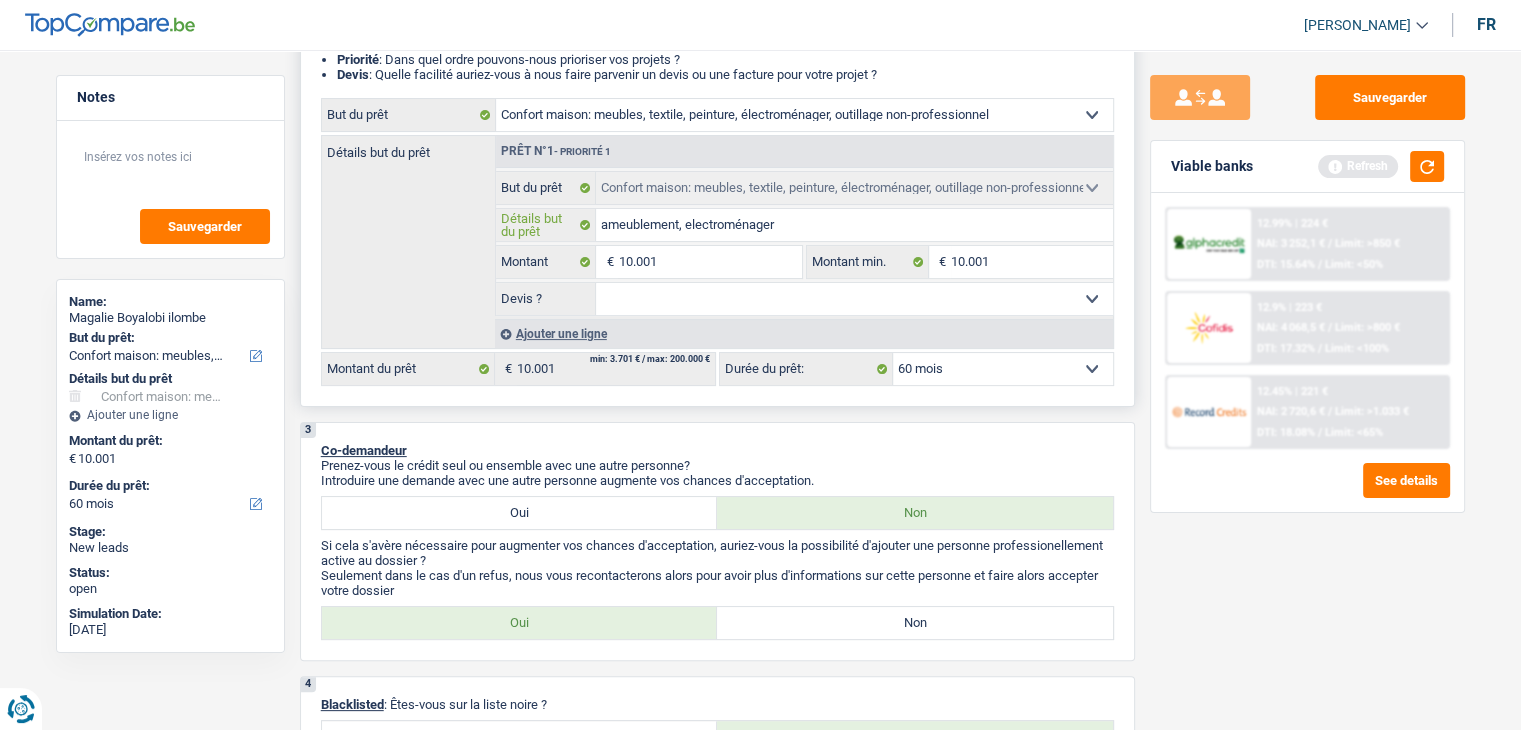 type on "ameublement, electroménager" 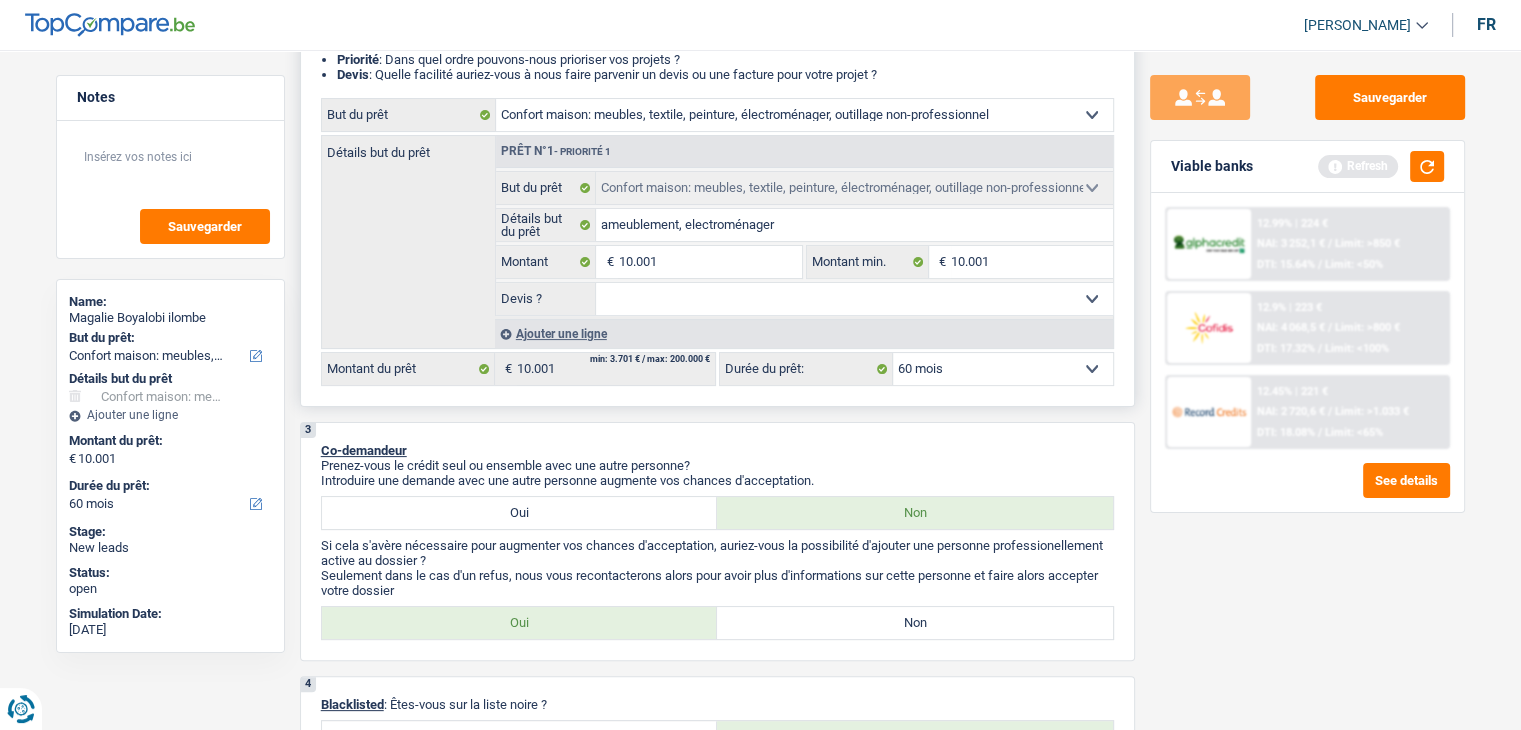 click on "Ajouter une ligne" at bounding box center [804, 333] 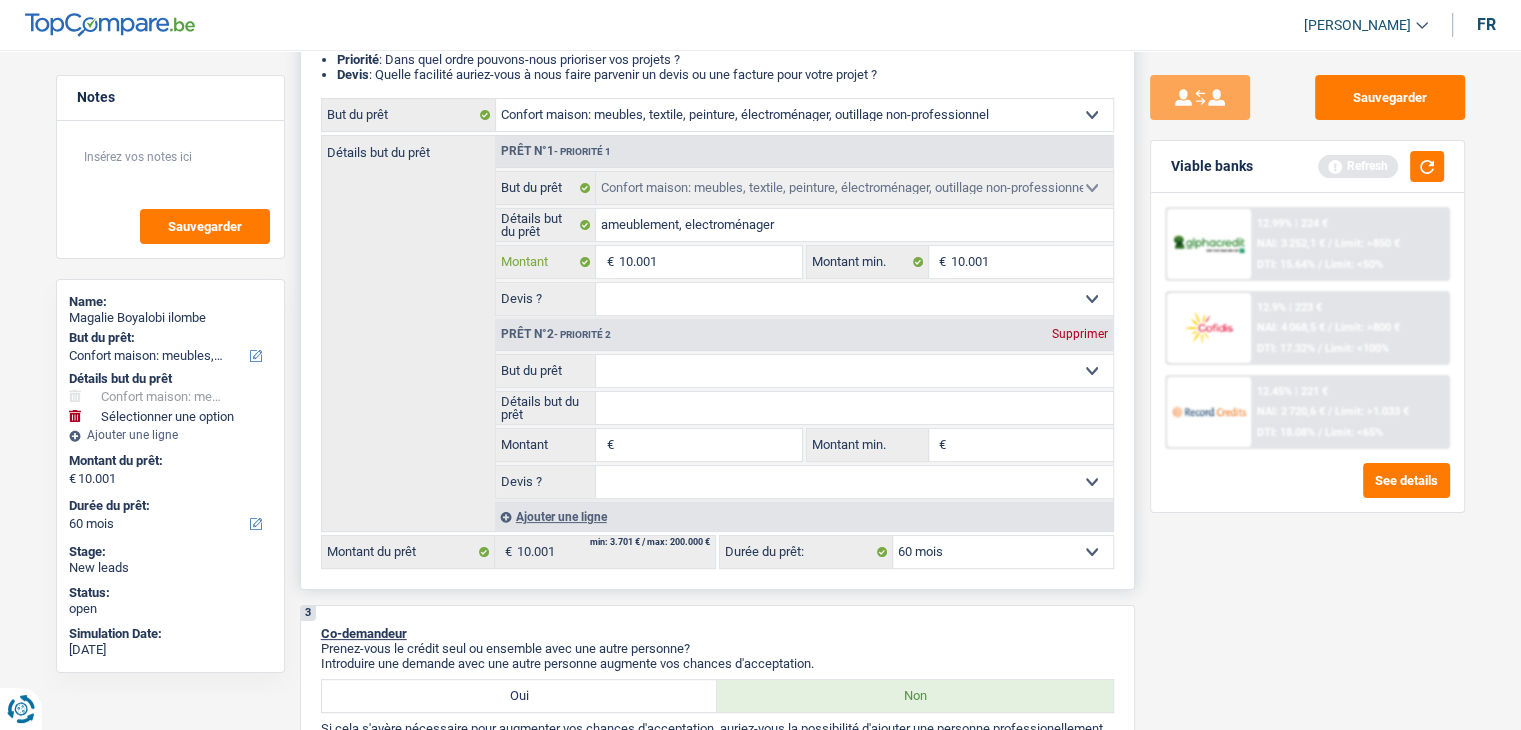 click on "10.001" at bounding box center [709, 262] 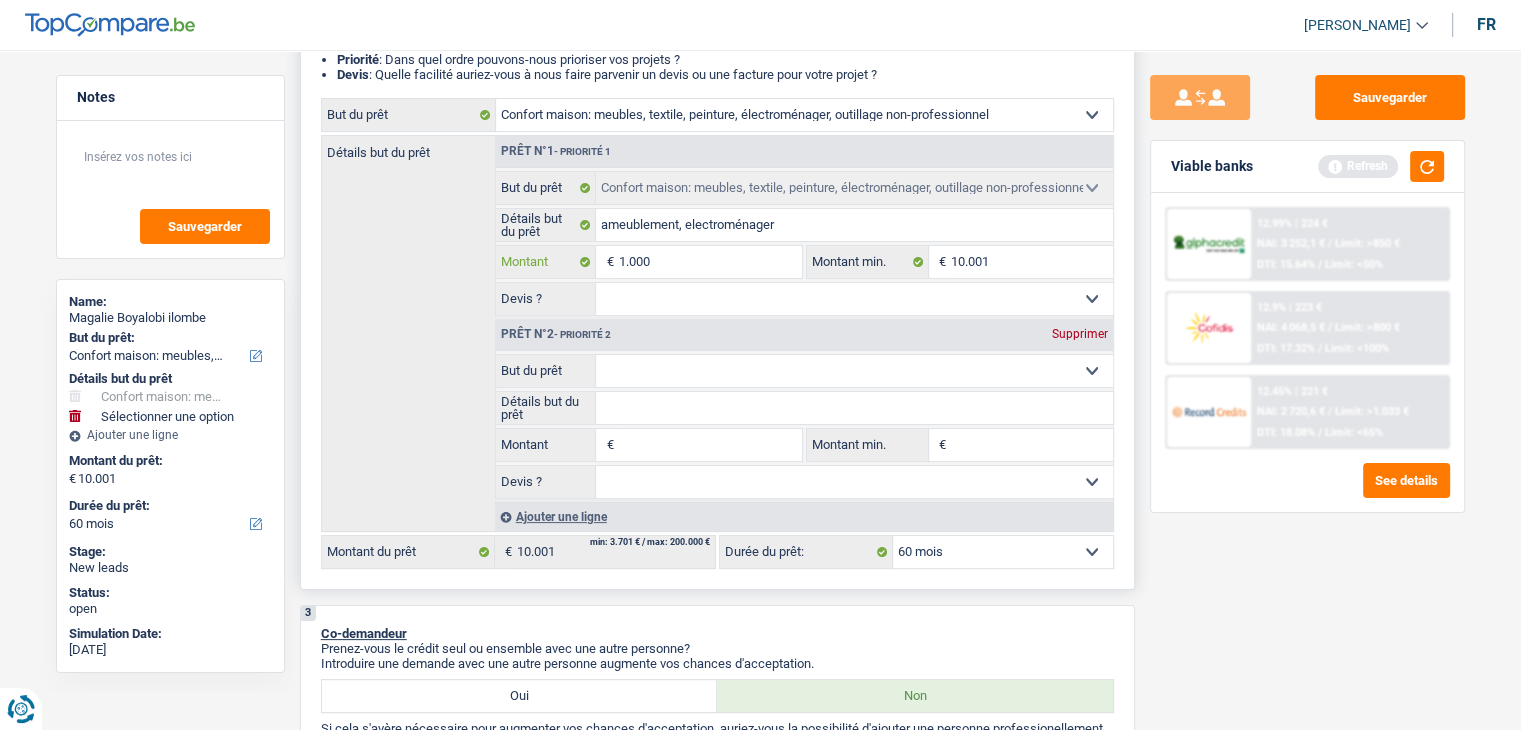 type on "100" 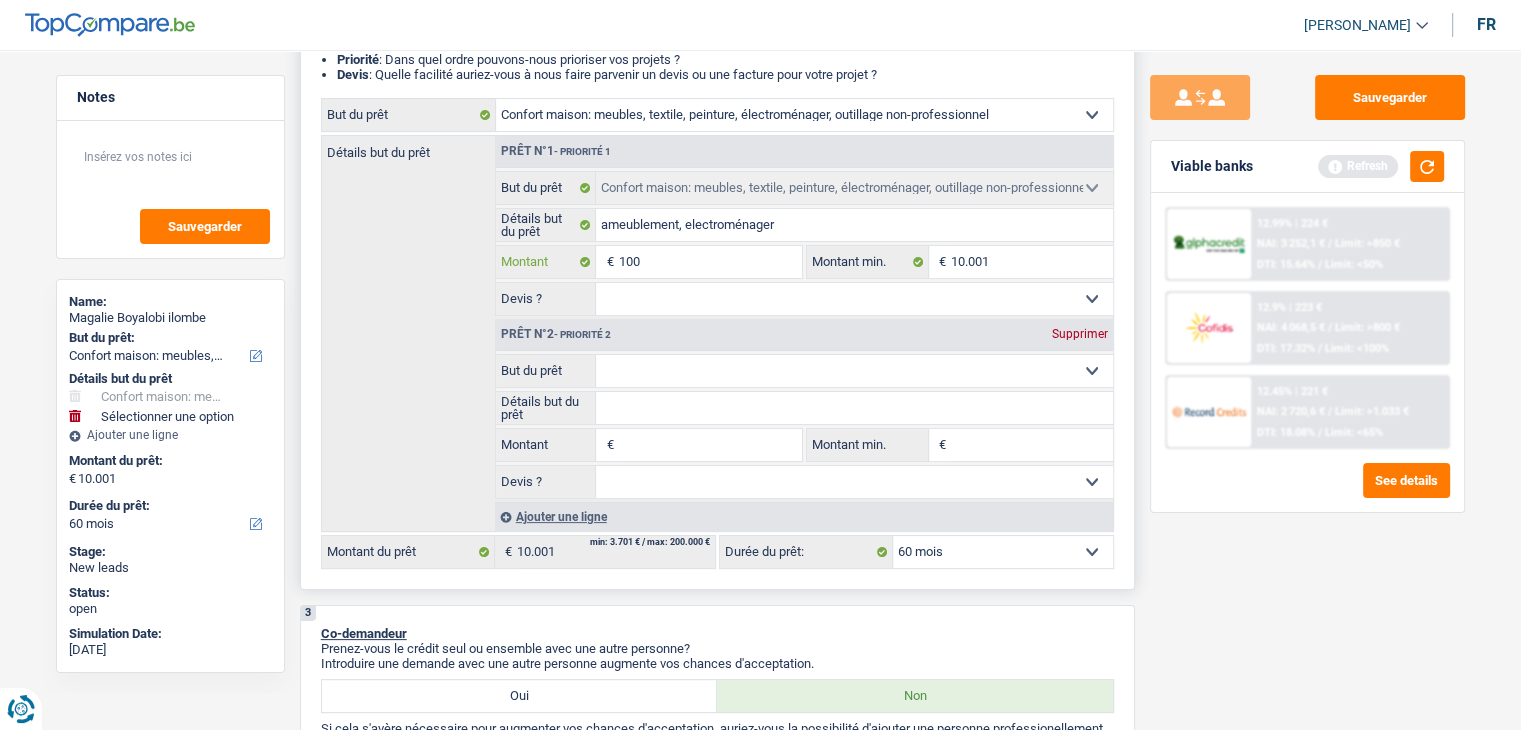 type on "10" 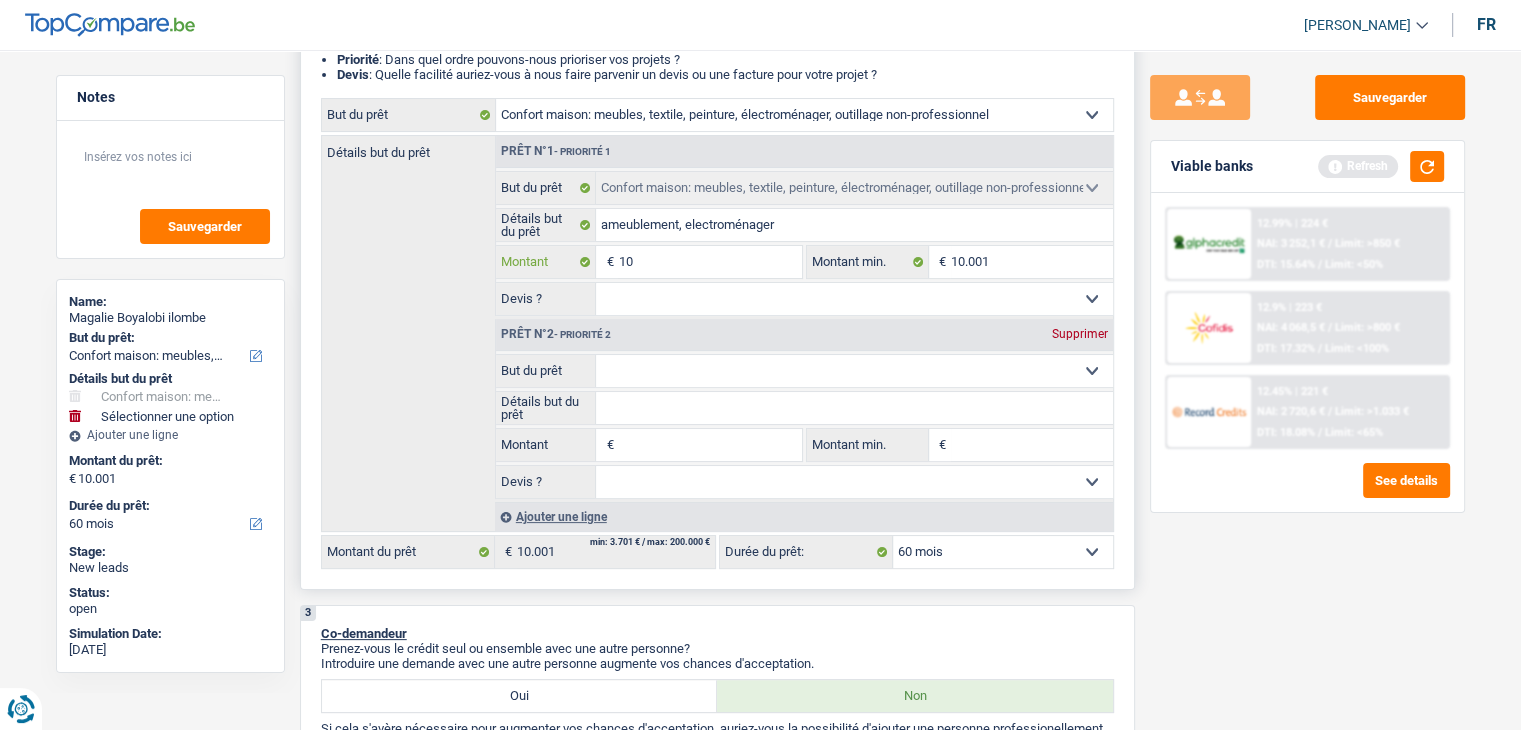type on "1" 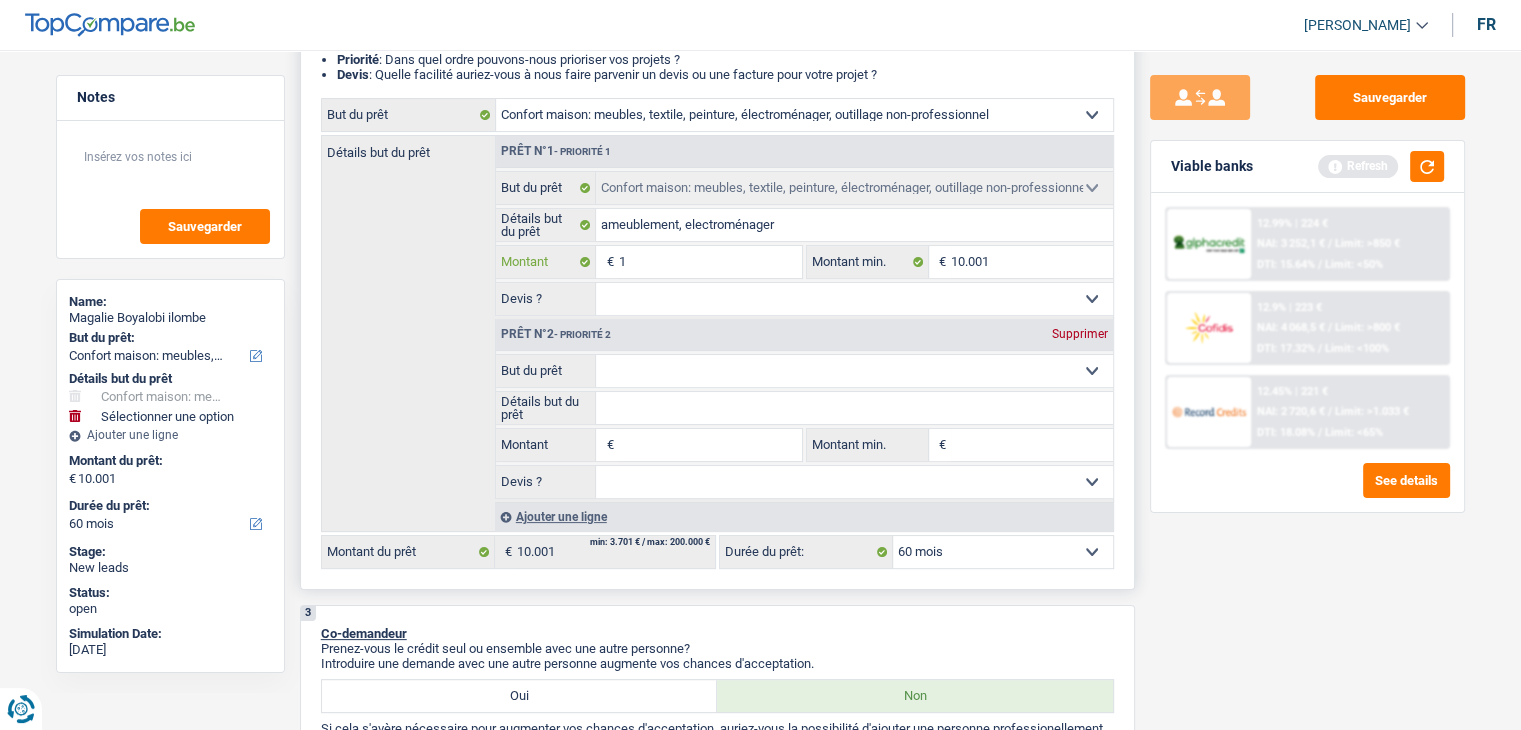 type 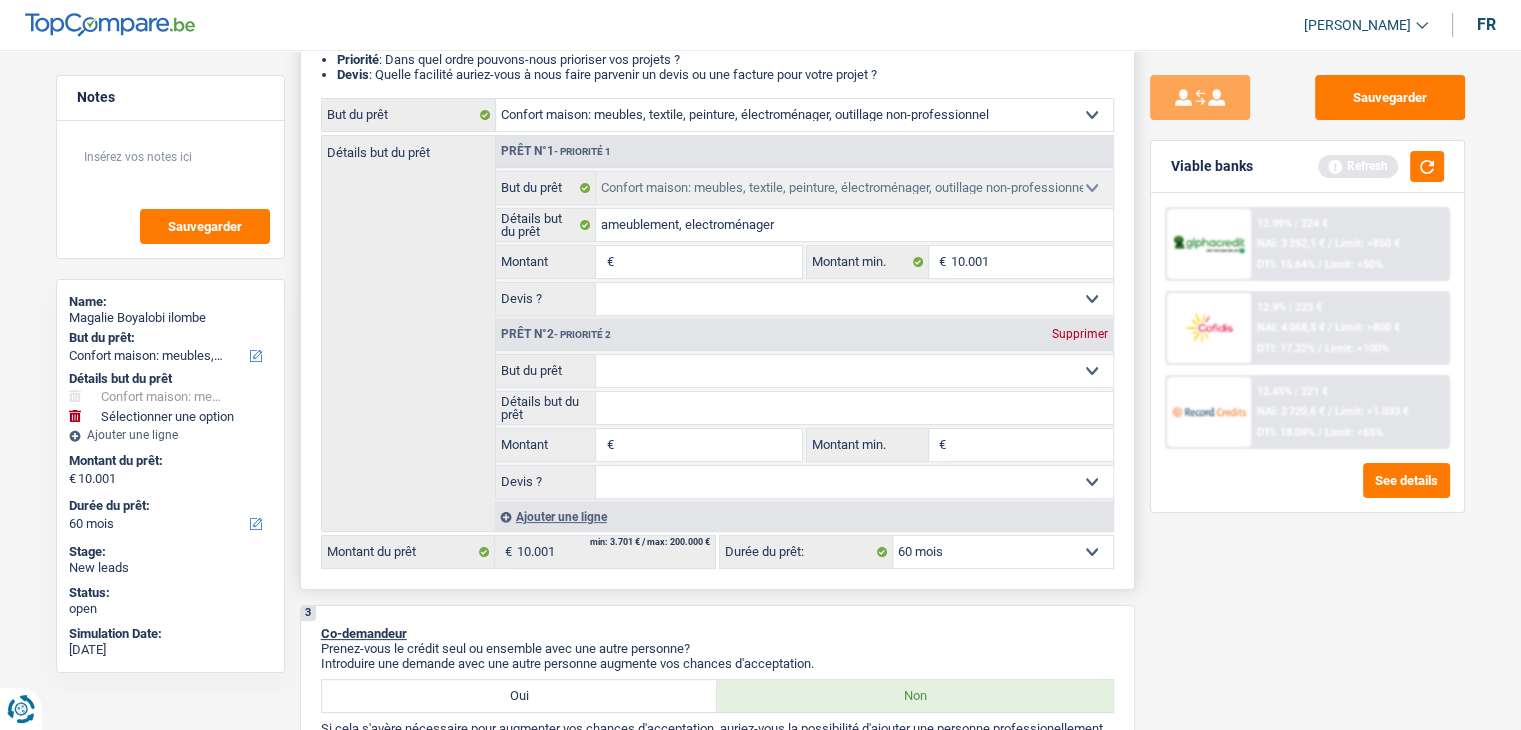 type on "8" 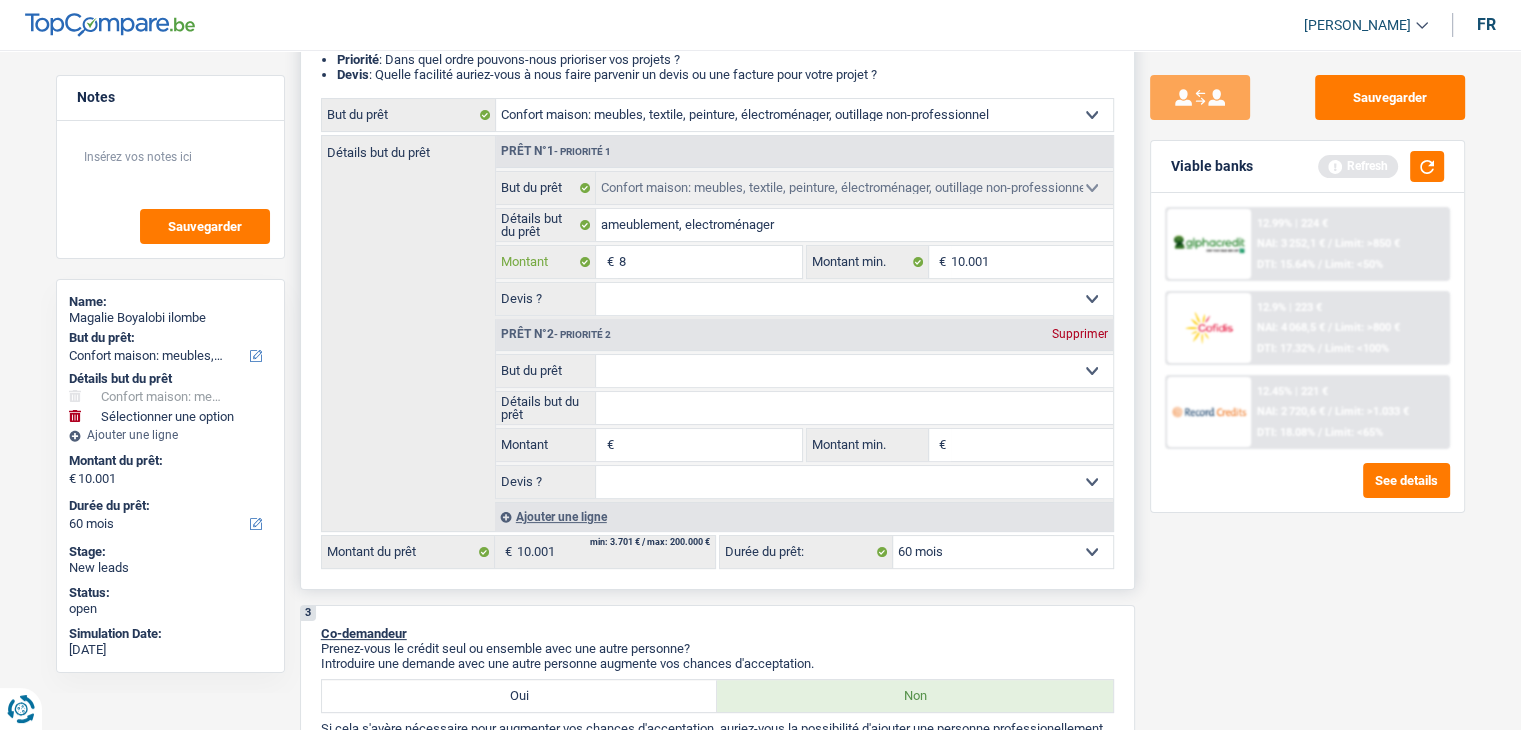 type on "80" 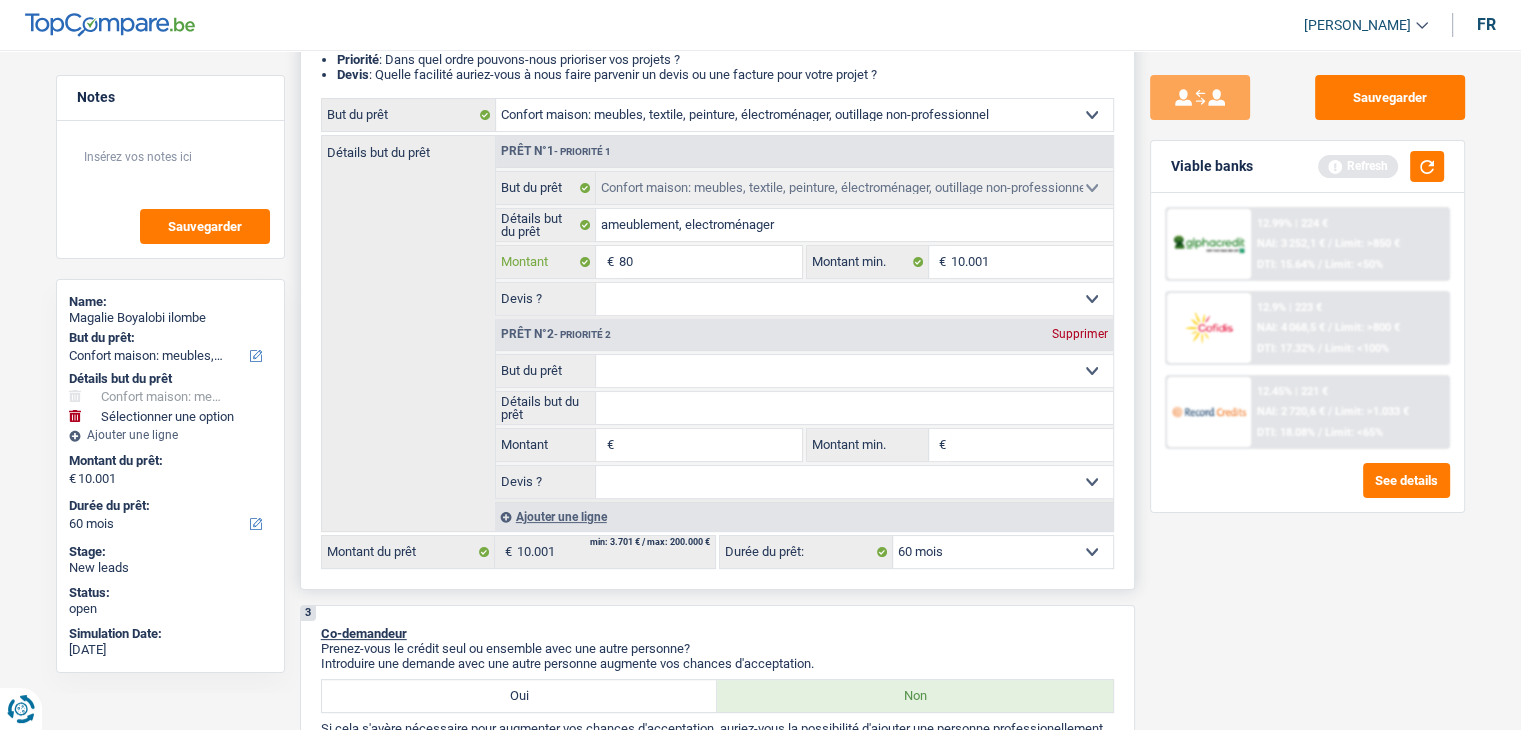 type on "800" 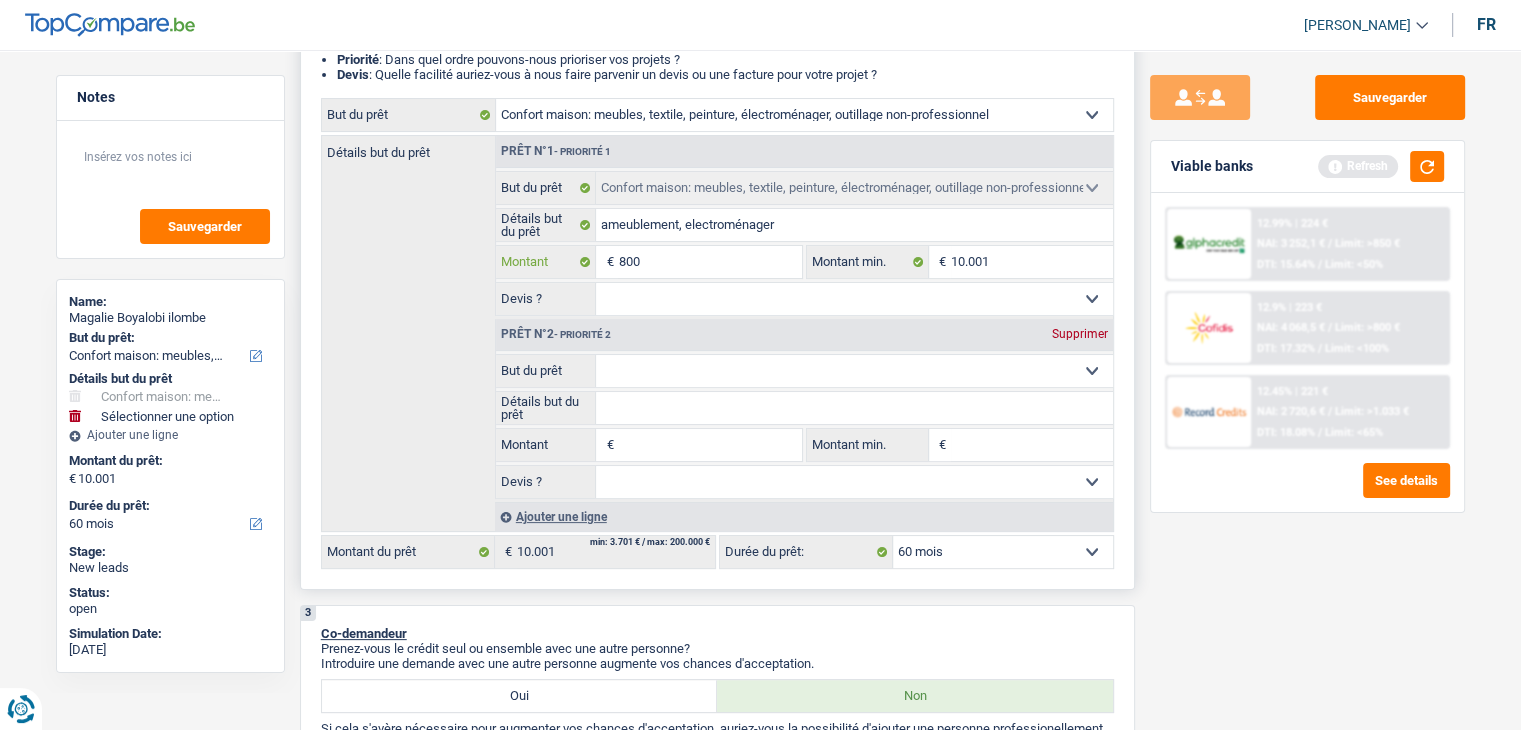 type on "8.000" 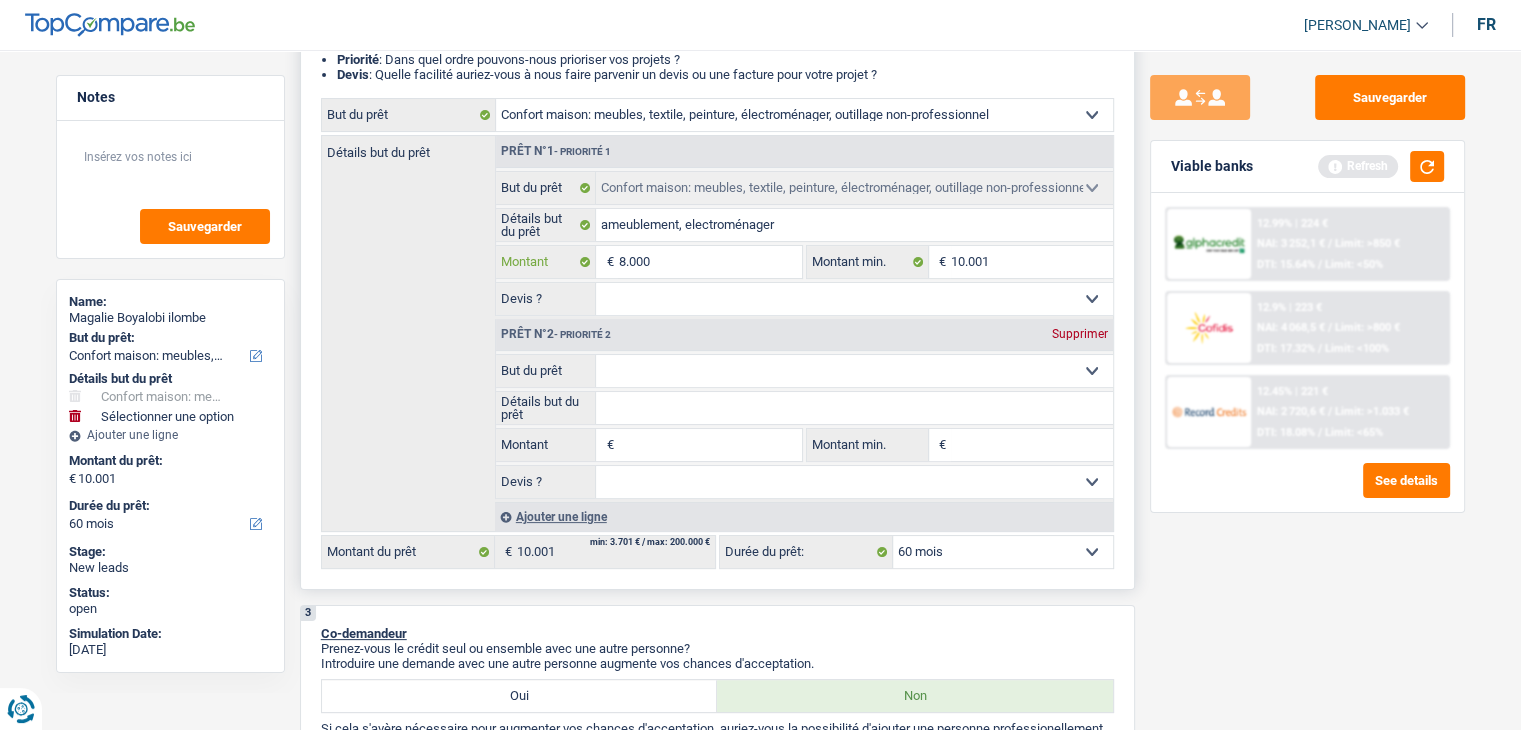type on "8.000" 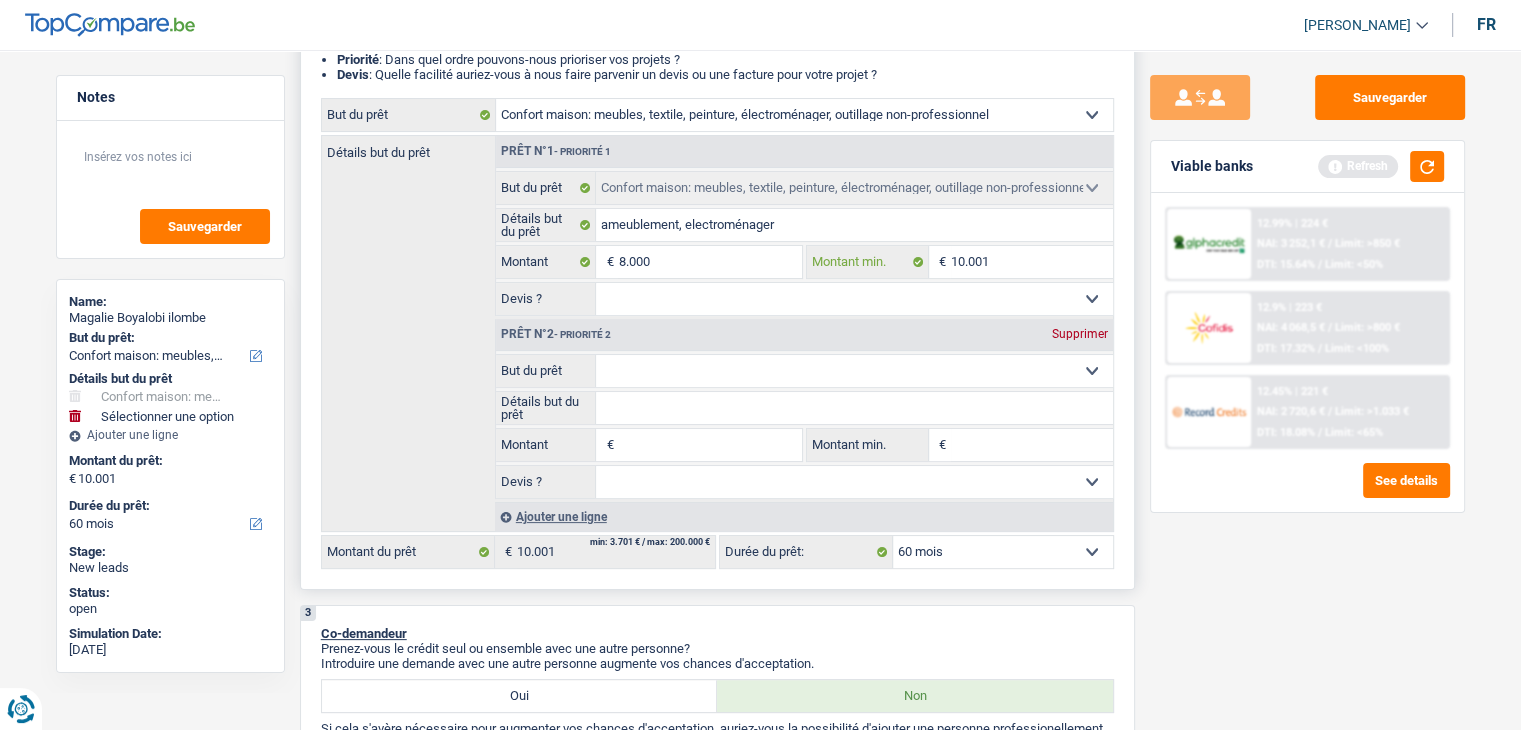 type on "8.000" 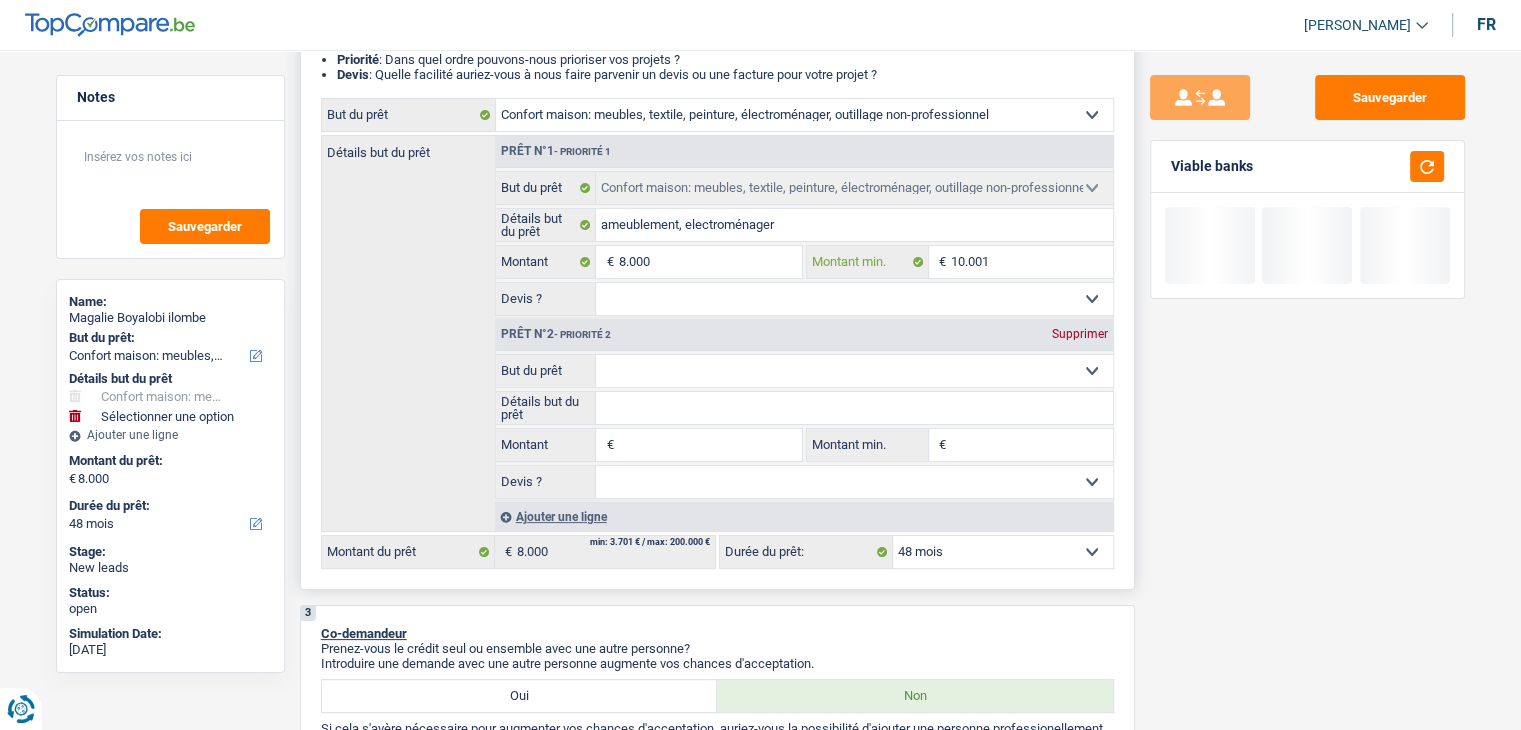 click on "10.001" at bounding box center (1032, 262) 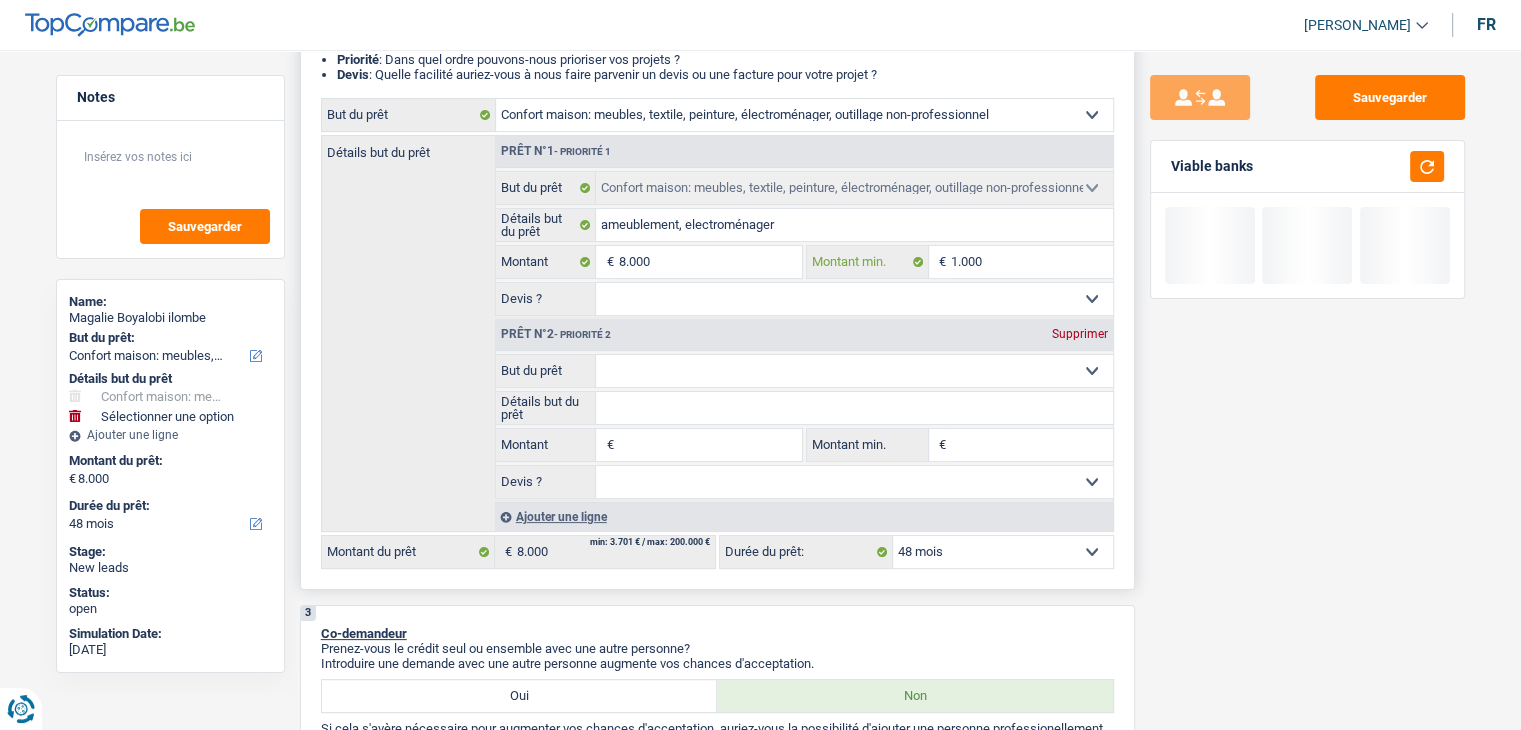 type on "100" 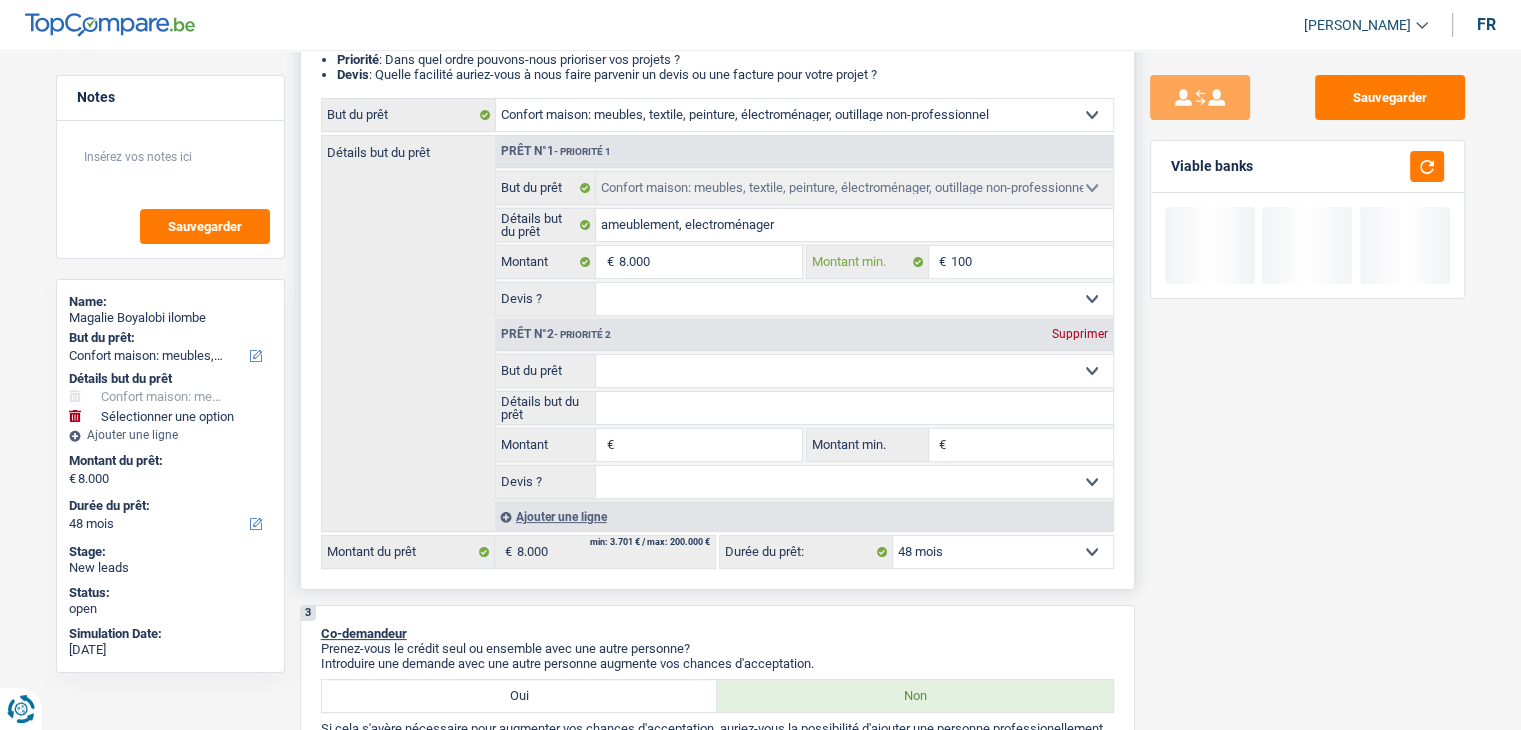 type on "10" 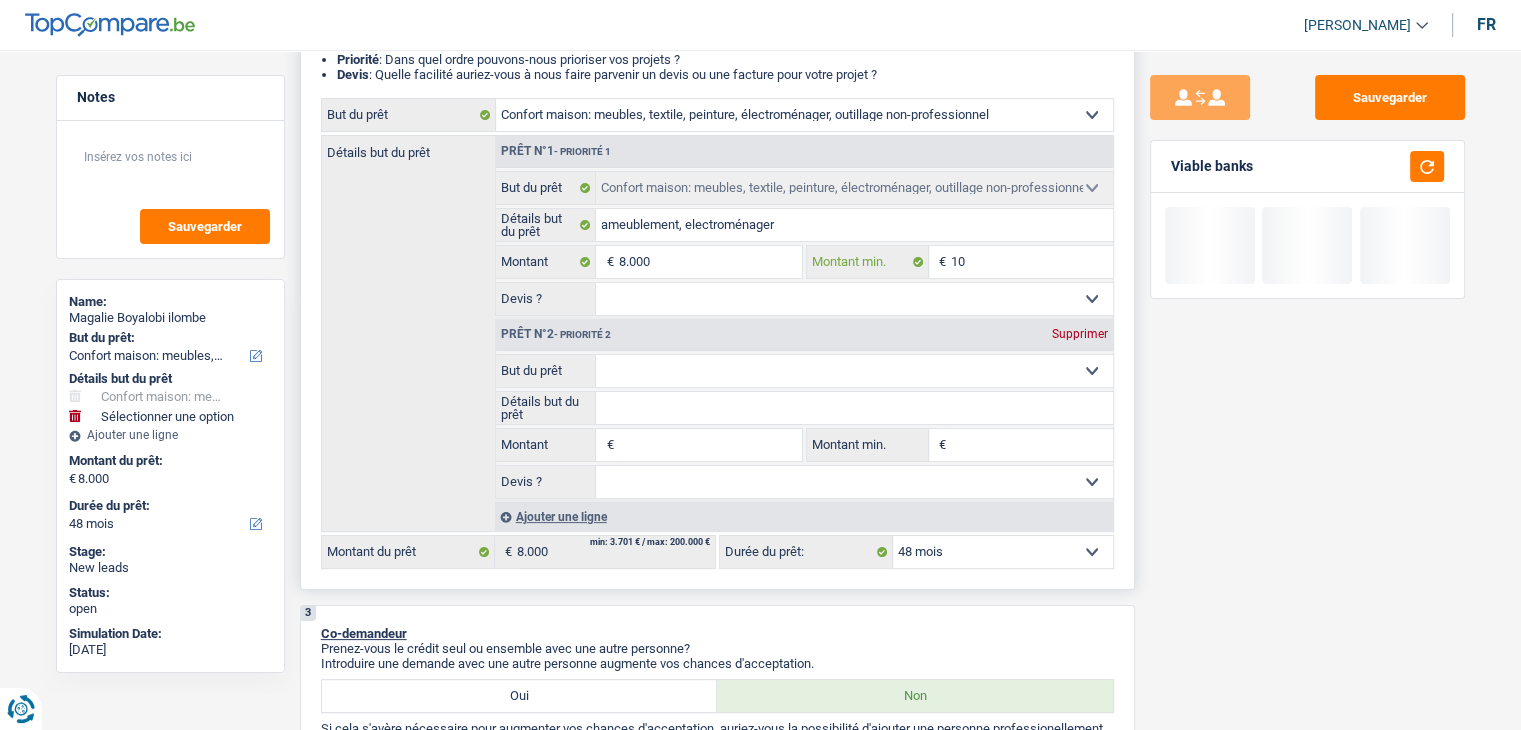 type on "1" 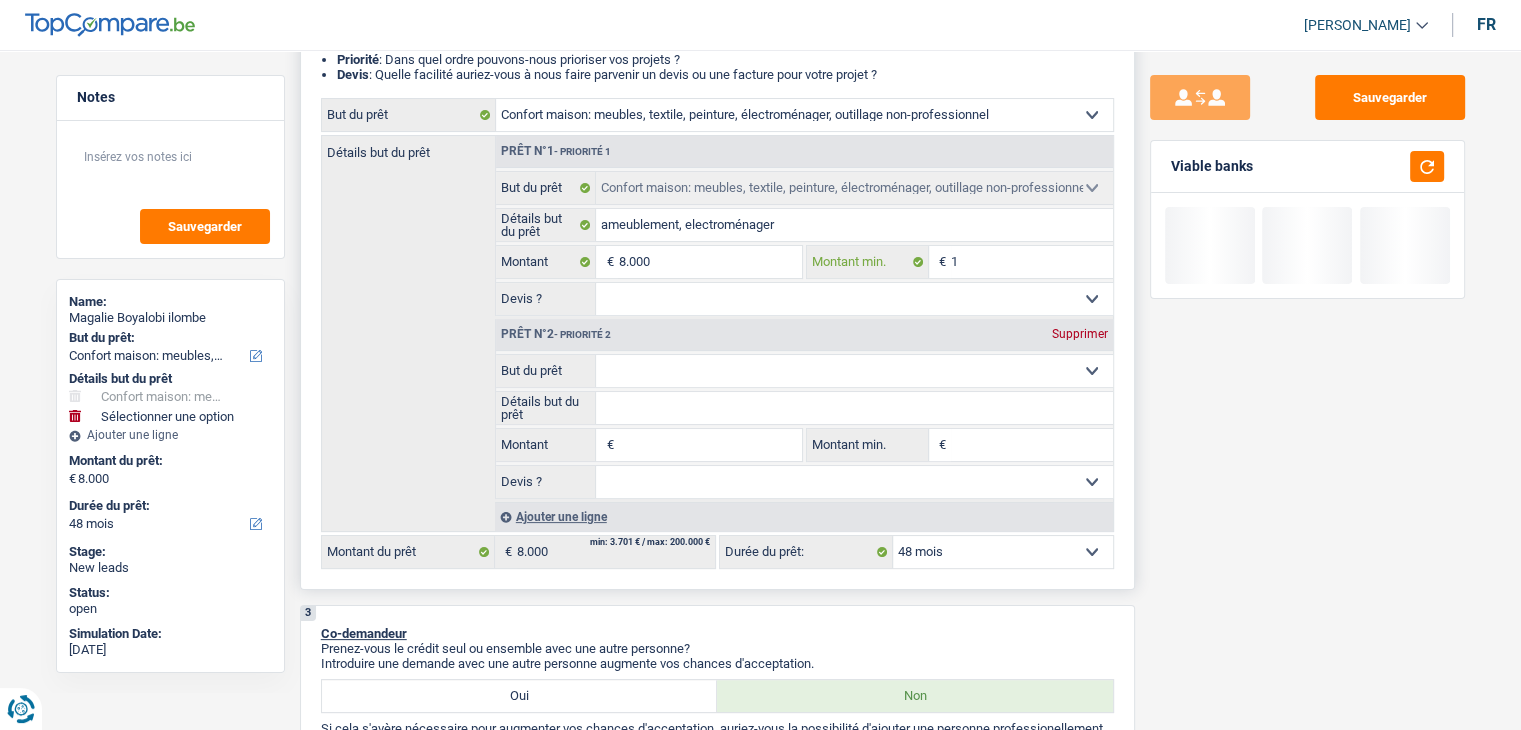 type 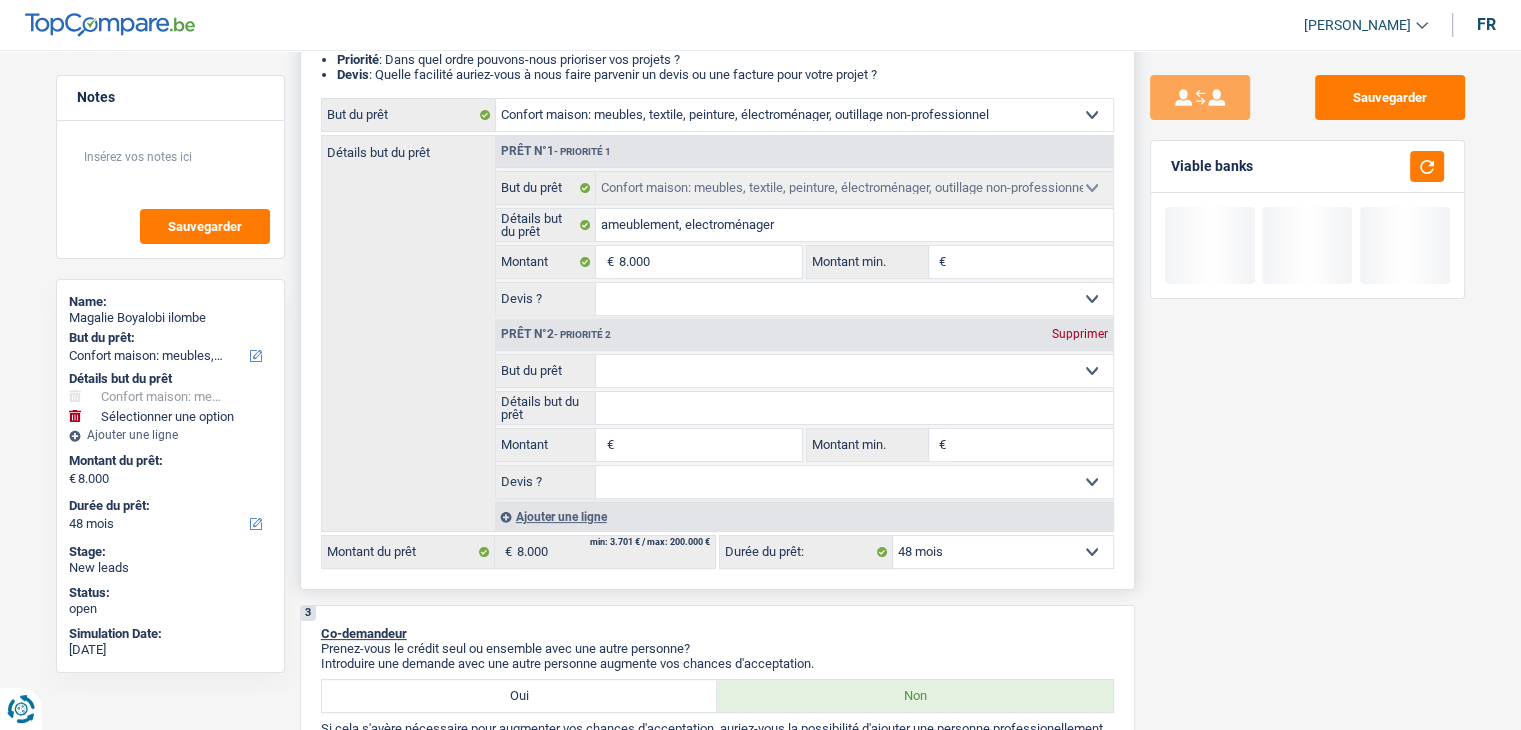 type on "8" 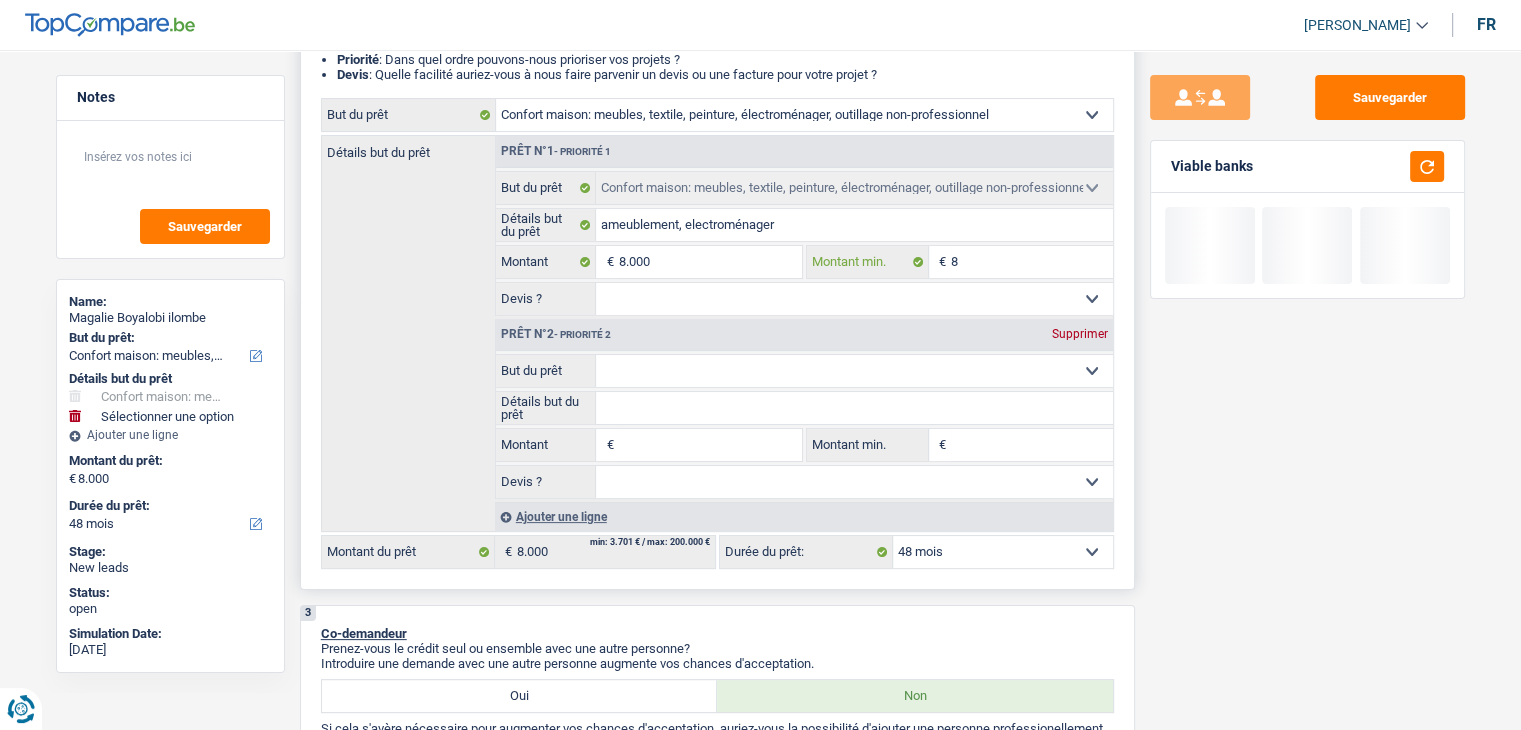 type on "80" 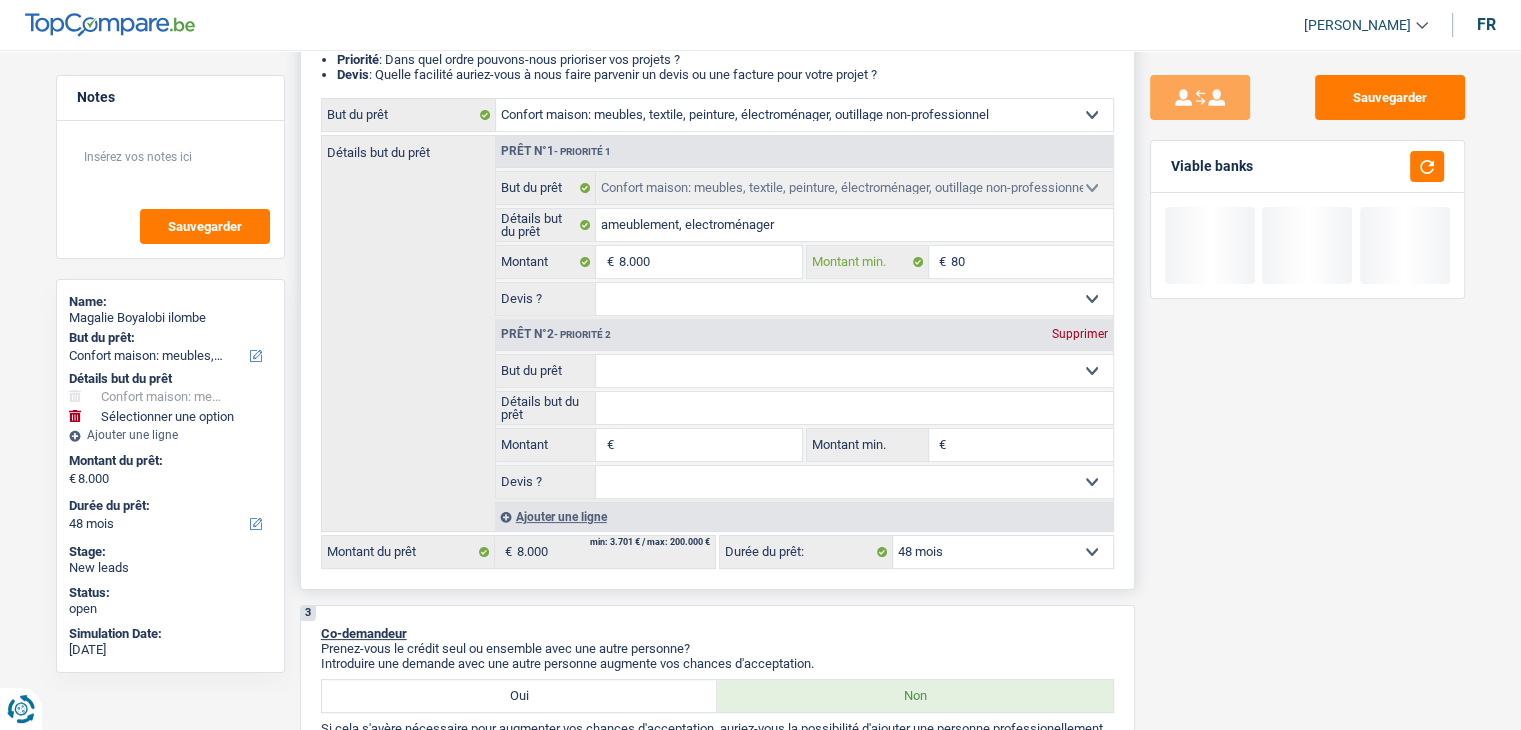 type on "800" 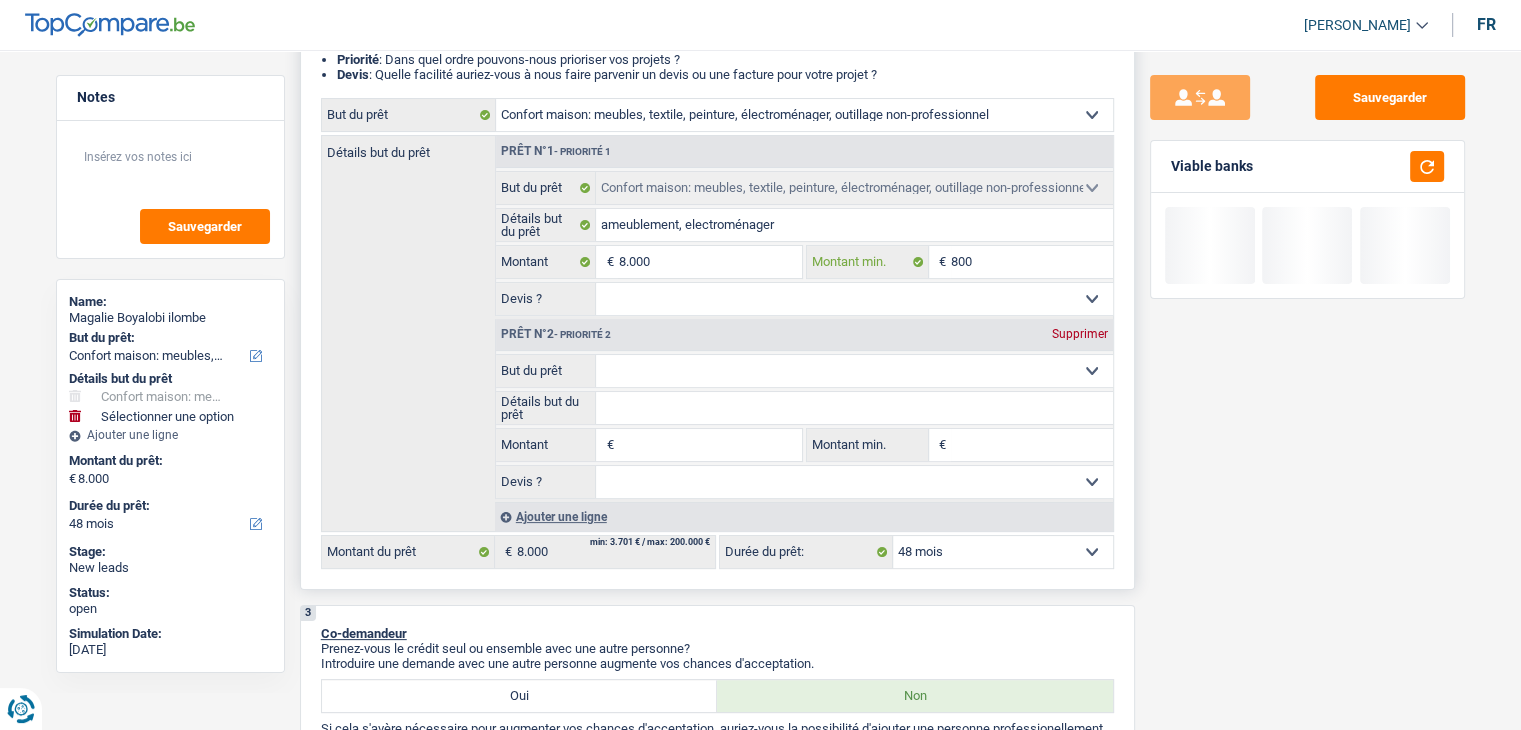 type on "800" 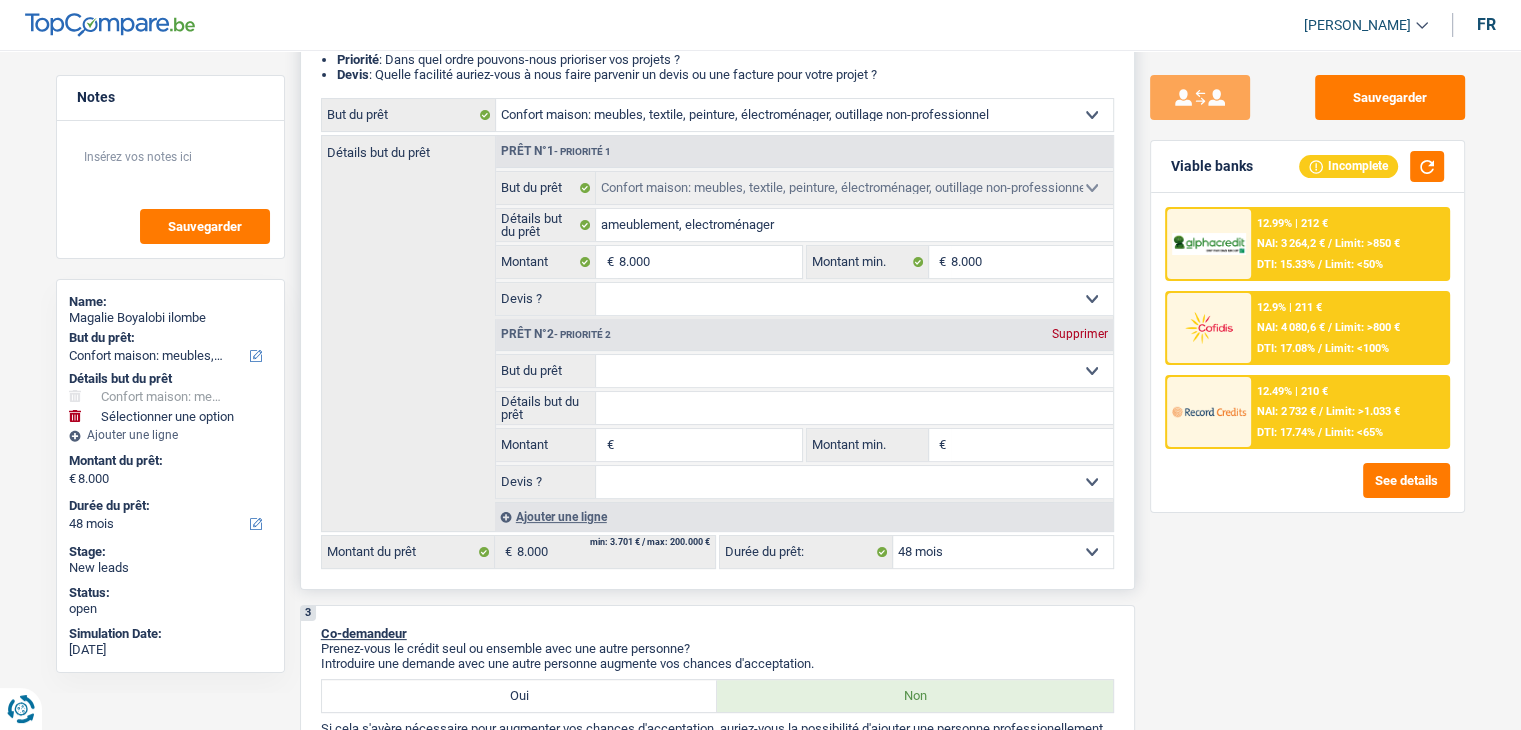 click on "Confort maison: meubles, textile, peinture, électroménager, outillage non-professionnel Hifi, multimédia, gsm, ordinateur Aménagement: frais d'installation, déménagement Evénement familial: naissance, mariage, divorce, communion, décès Frais médicaux Frais d'études Frais permis de conduire Loisirs: voyage, sport, musique Rafraîchissement: petits travaux maison et jardin Frais judiciaires Réparation voiture Prêt rénovation (non disponible pour les non-propriétaires) Prêt énergie (non disponible pour les non-propriétaires) Prêt voiture Taxes, impôts non professionnels Rénovation bien à l'étranger Dettes familiales Assurance Autre
Sélectionner une option" at bounding box center (854, 371) 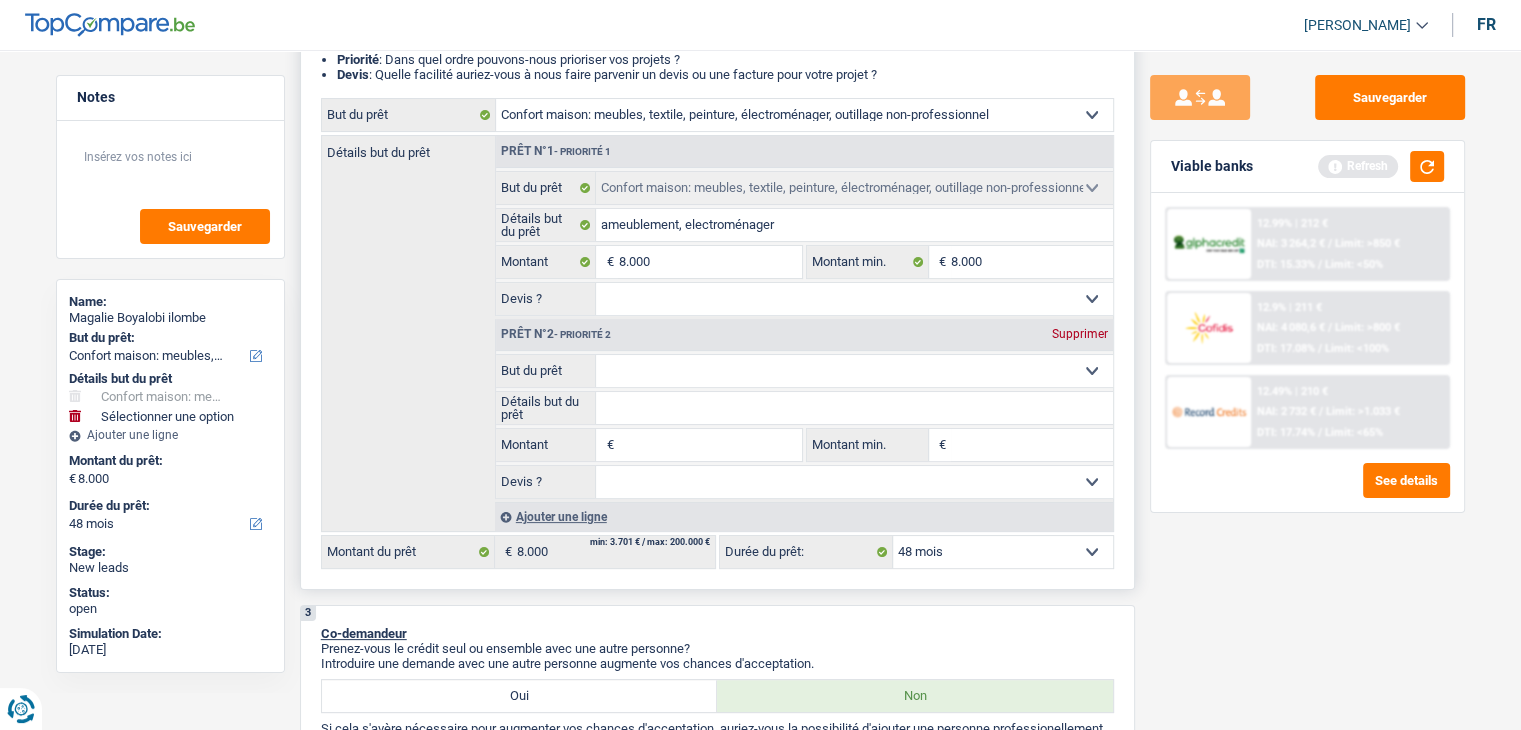 click on "Confort maison: meubles, textile, peinture, électroménager, outillage non-professionnel Hifi, multimédia, gsm, ordinateur Aménagement: frais d'installation, déménagement Evénement familial: naissance, mariage, divorce, communion, décès Frais médicaux Frais d'études Frais permis de conduire Loisirs: voyage, sport, musique Rafraîchissement: petits travaux maison et jardin Frais judiciaires Réparation voiture Prêt rénovation (non disponible pour les non-propriétaires) Prêt énergie (non disponible pour les non-propriétaires) Prêt voiture Taxes, impôts non professionnels Rénovation bien à l'étranger Dettes familiales Assurance Autre
Sélectionner une option" at bounding box center [854, 371] 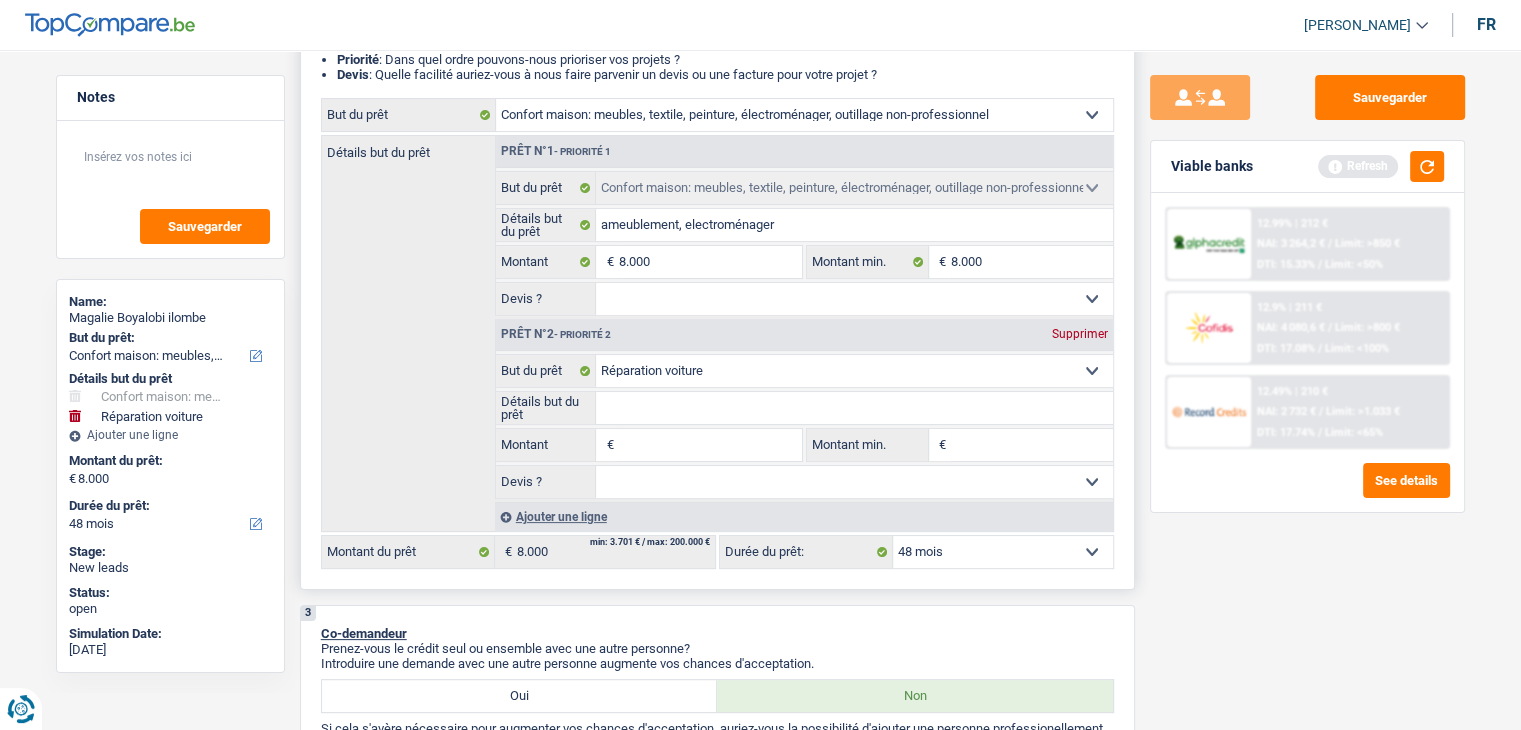 click on "Détails but du prêt" at bounding box center (854, 408) 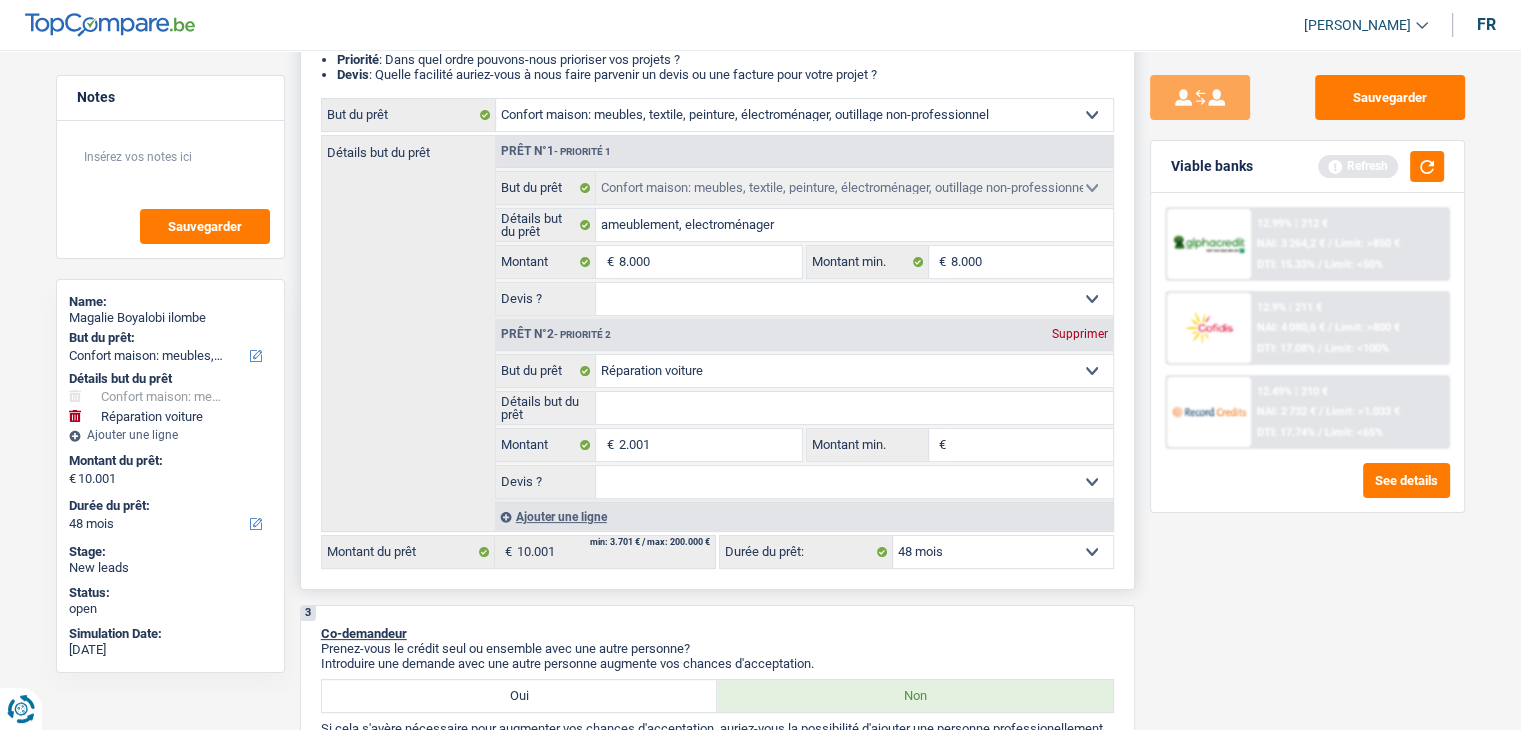 click on "Montant min." at bounding box center (1032, 445) 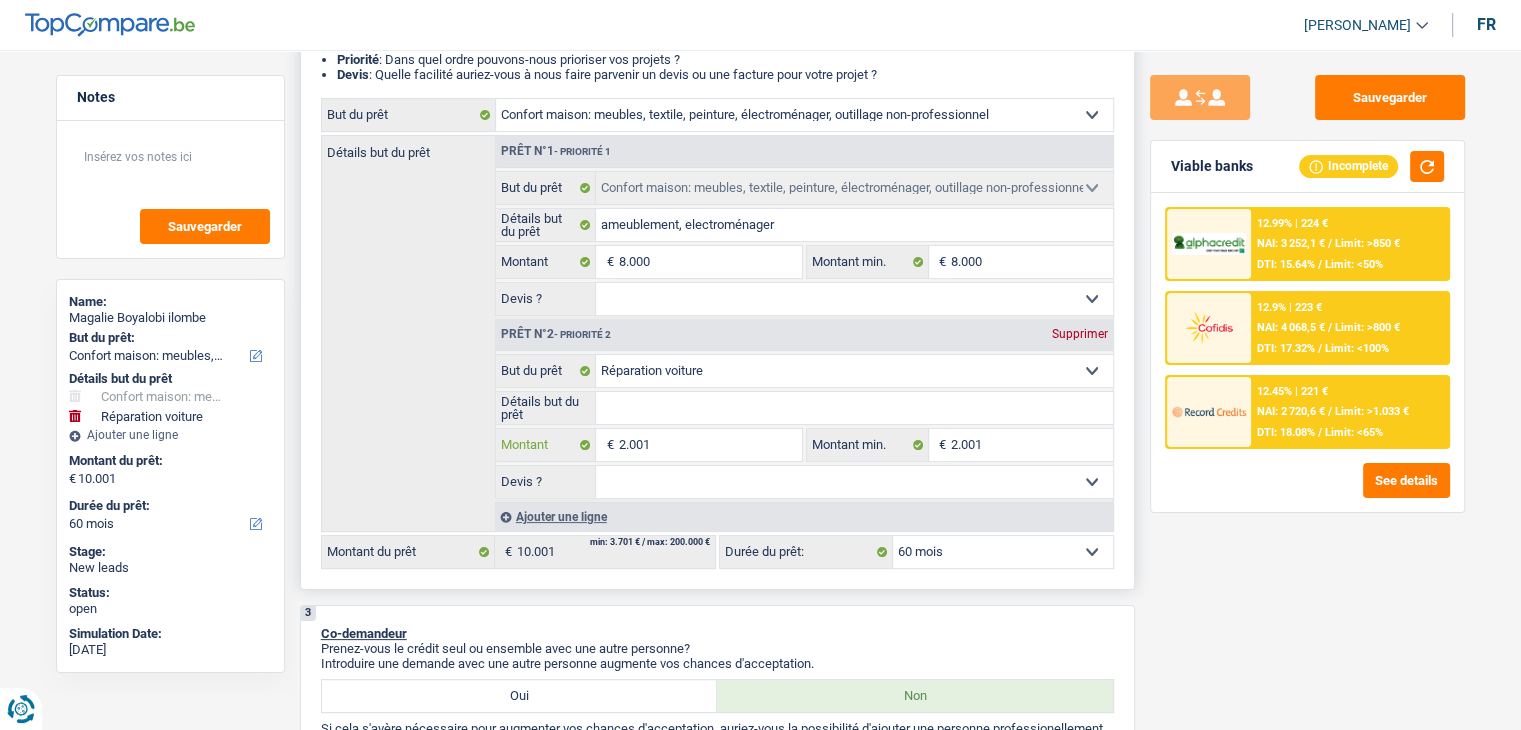 click on "2.001" at bounding box center (709, 445) 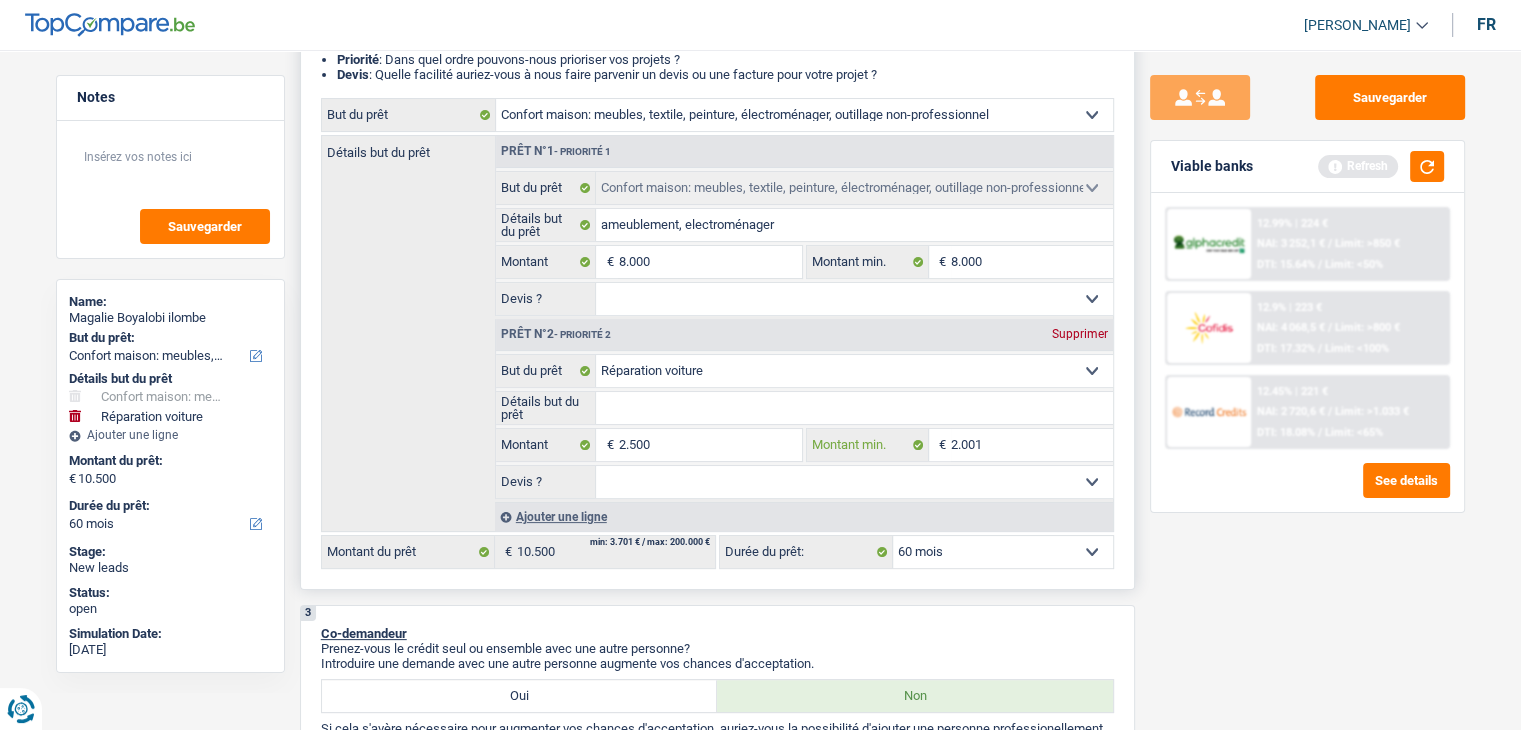 click on "2.001" at bounding box center [1032, 445] 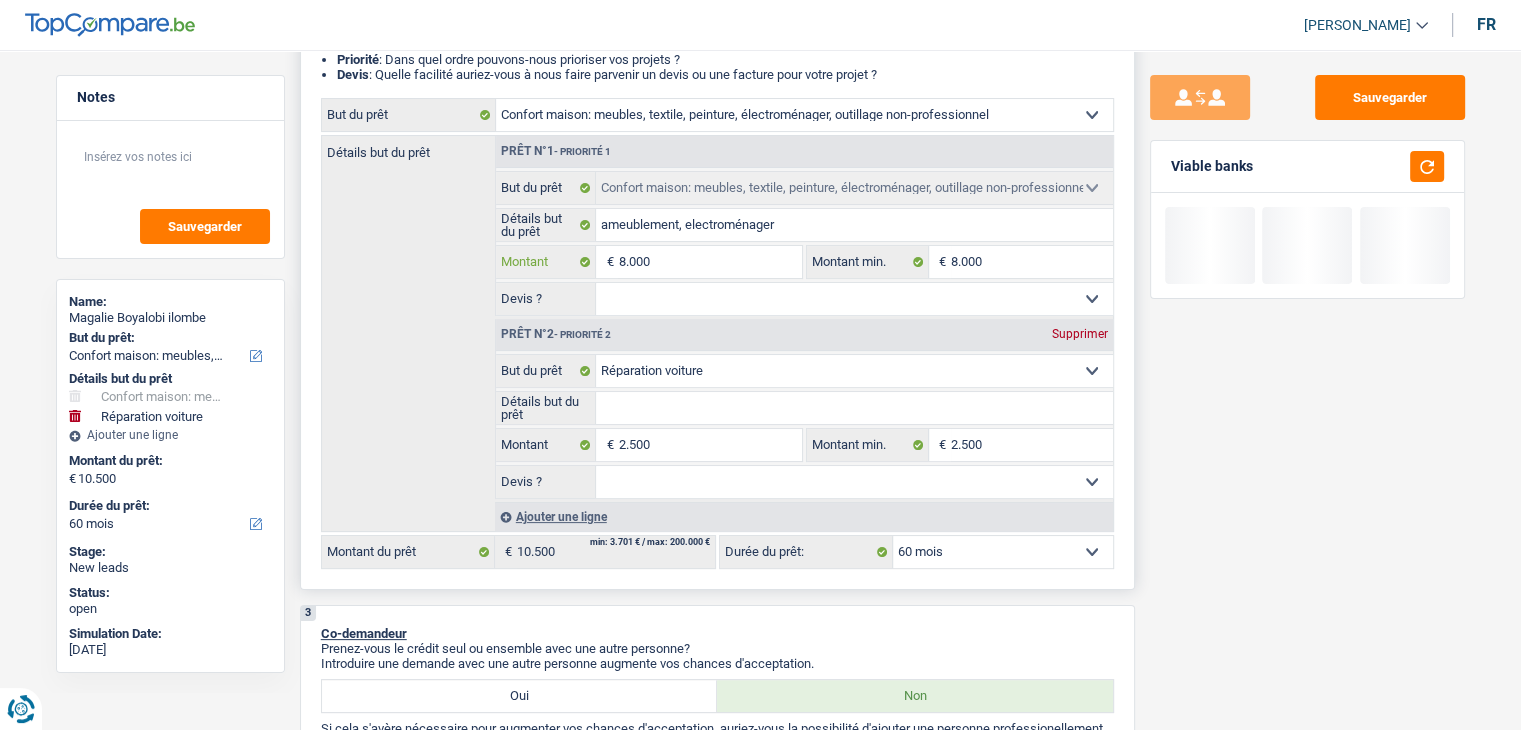 click on "8.000" at bounding box center (709, 262) 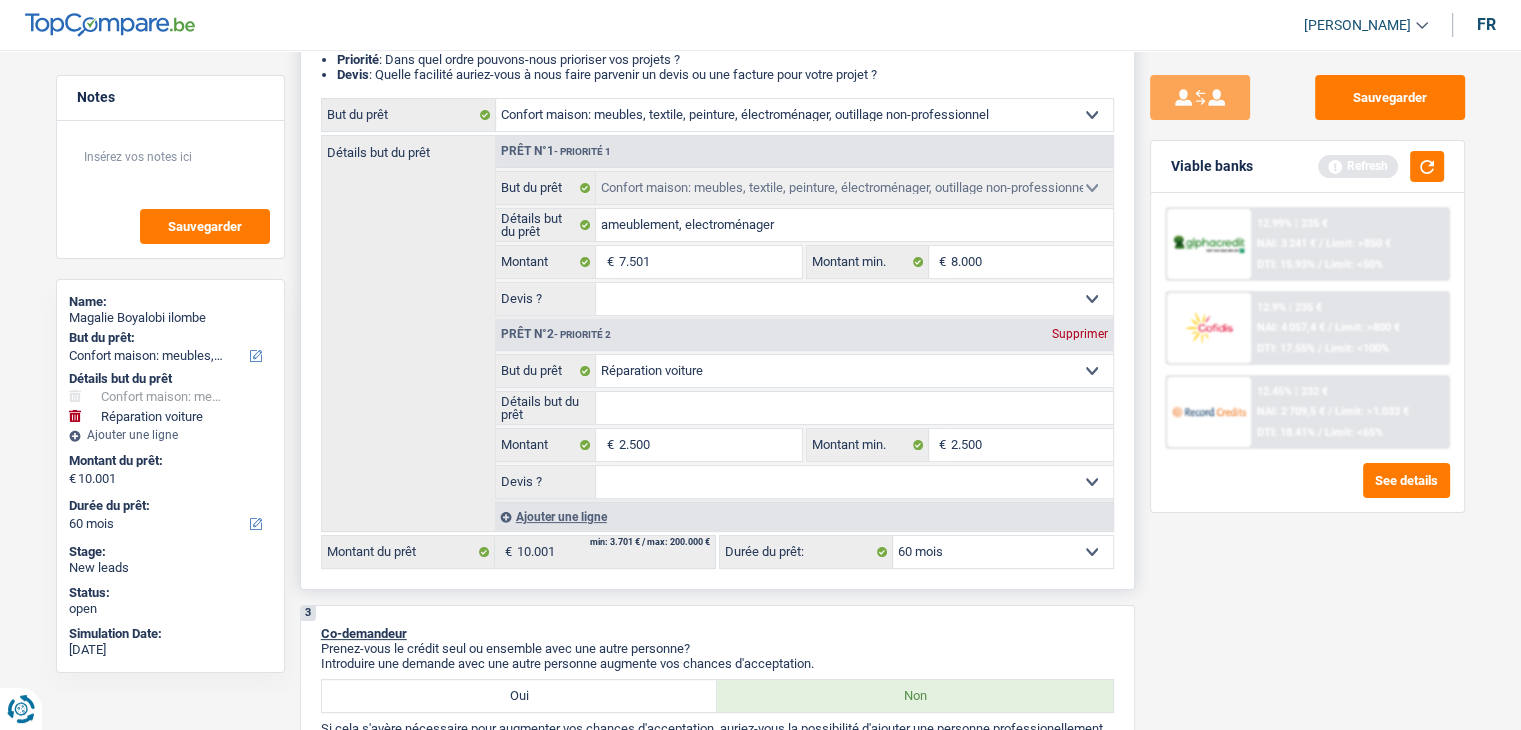 click on "Confort maison: meubles, textile, peinture, électroménager, outillage non-professionnel Hifi, multimédia, gsm, ordinateur Aménagement: frais d'installation, déménagement Evénement familial: naissance, mariage, divorce, communion, décès Frais médicaux Frais d'études Frais permis de conduire Loisirs: voyage, sport, musique Rafraîchissement: petits travaux maison et jardin Frais judiciaires Réparation voiture Prêt rénovation (non disponible pour les non-propriétaires) Prêt énergie (non disponible pour les non-propriétaires) Prêt voiture Taxes, impôts non professionnels Rénovation bien à l'étranger Dettes familiales Assurance Autre
Sélectionner une option
But du prêt
Tous les champs sont obligatoires. Veuillez fournir une réponse plus longue   ameublement, electroménager       7.501   €       8.000   €       Oui Non" at bounding box center (804, 243) 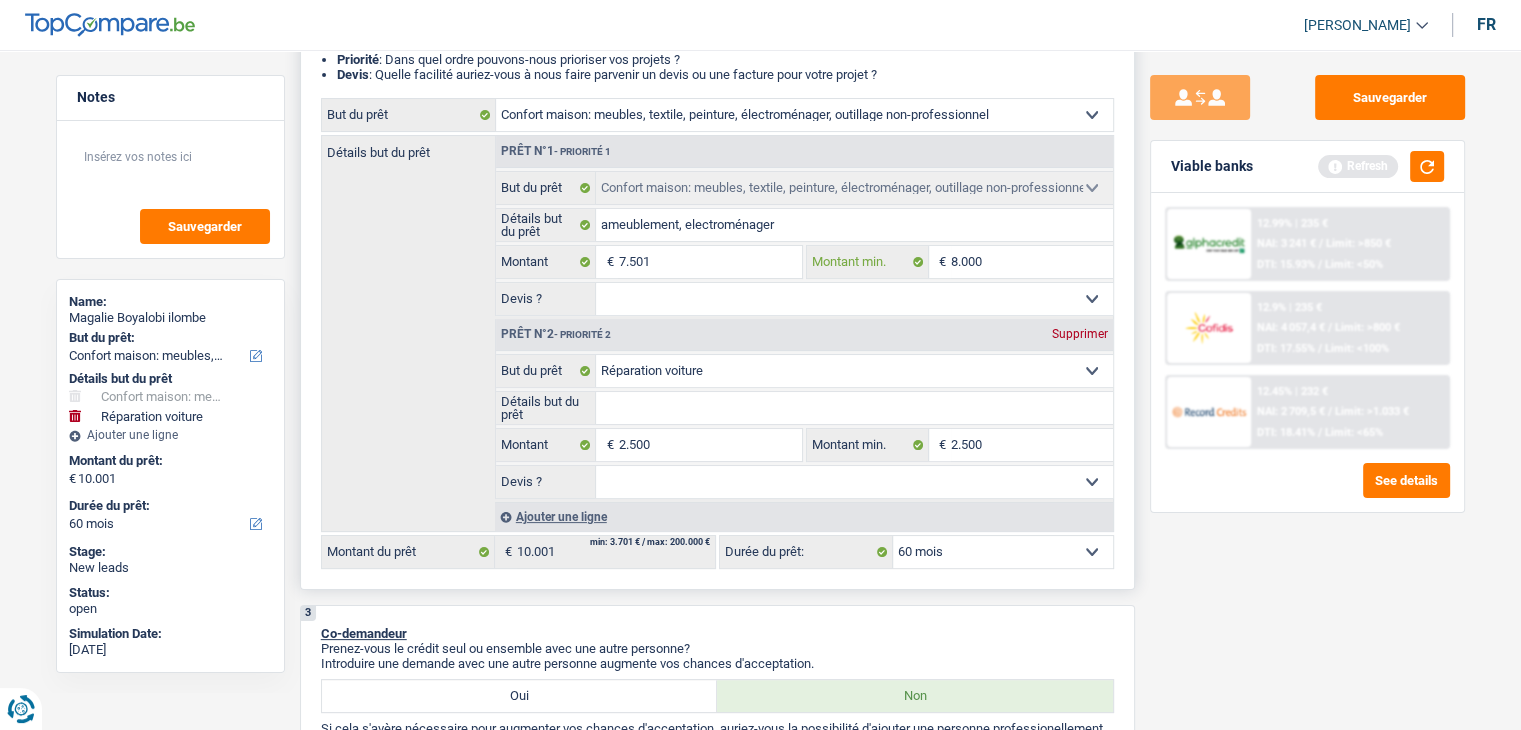 click on "8.000" at bounding box center [1032, 262] 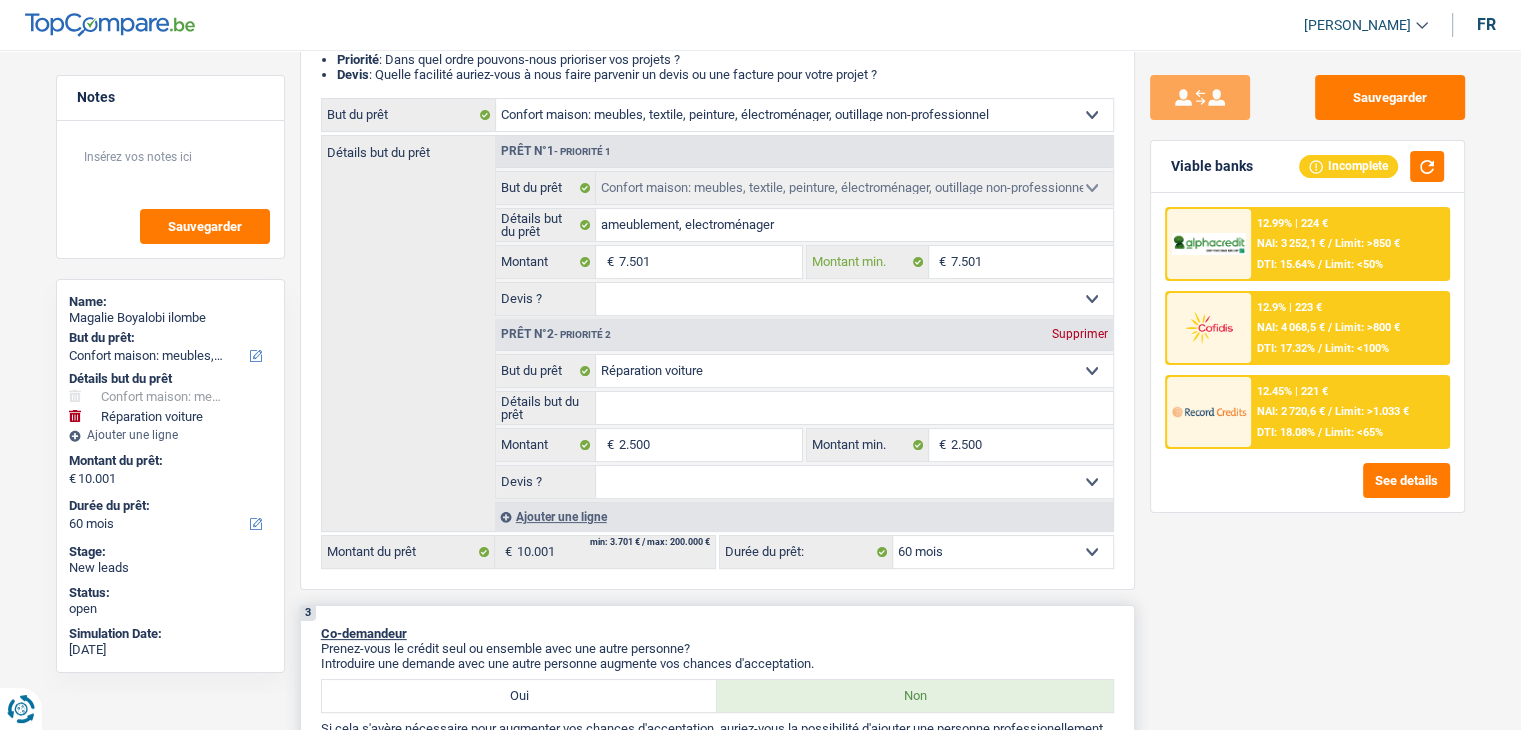 scroll, scrollTop: 720, scrollLeft: 0, axis: vertical 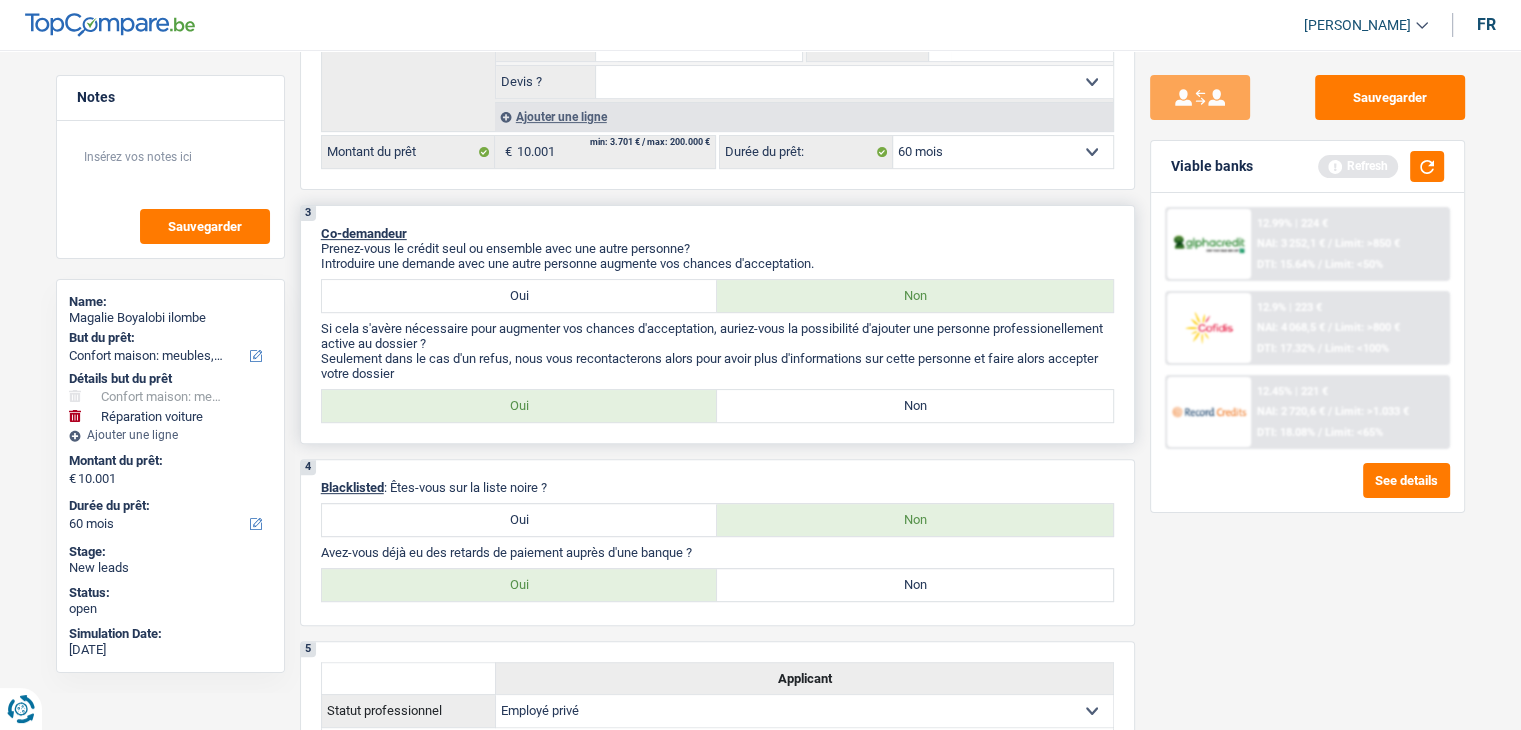 click on "Non" at bounding box center [915, 406] 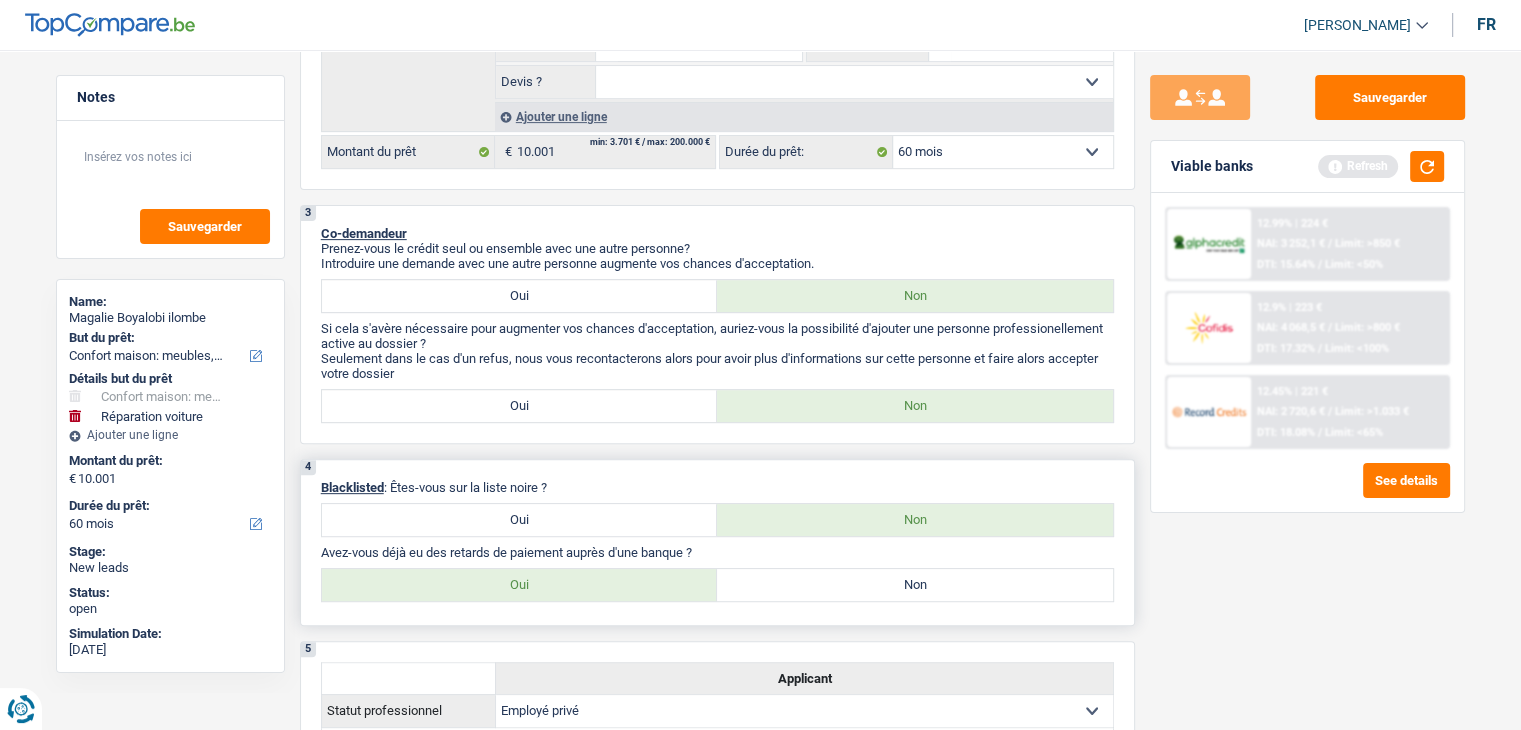 scroll, scrollTop: 920, scrollLeft: 0, axis: vertical 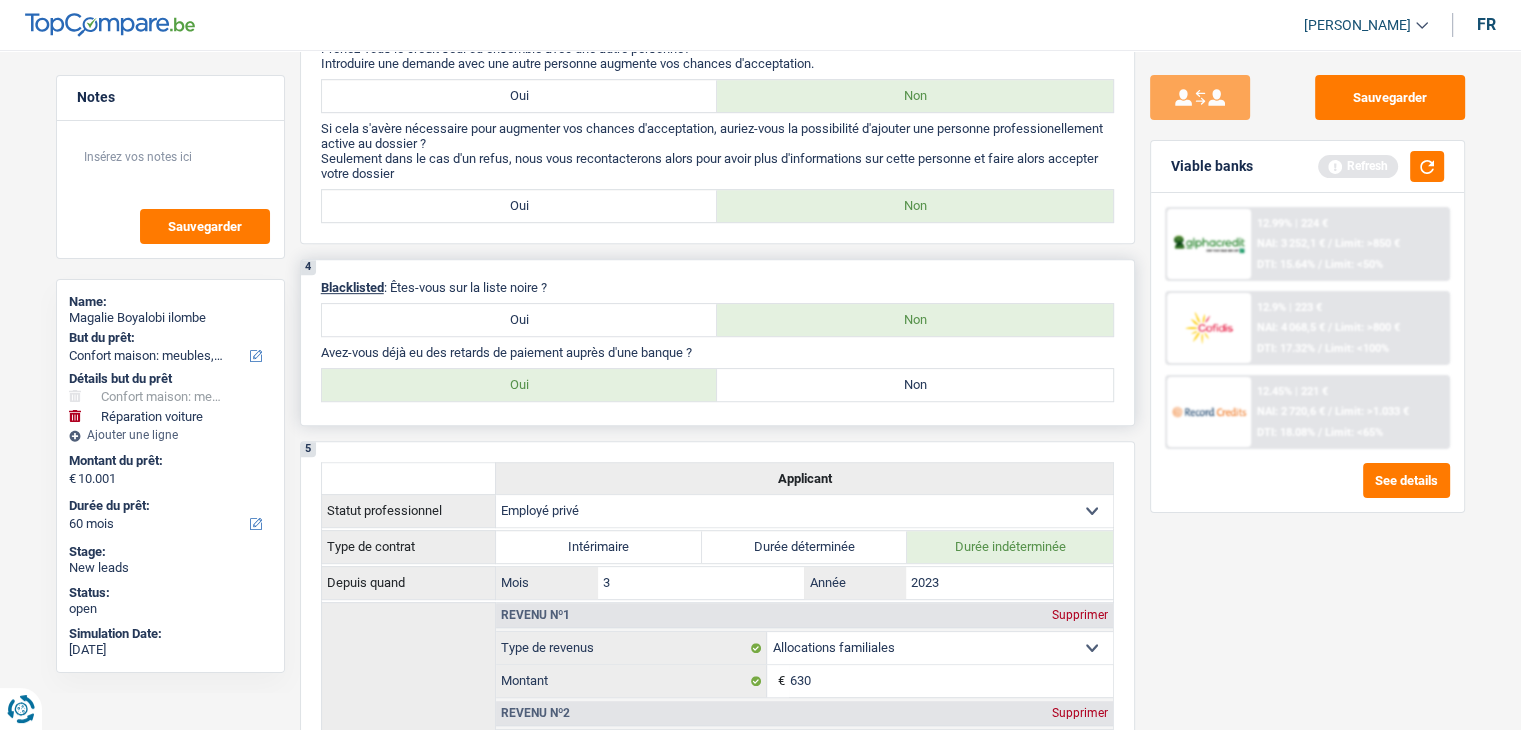 click on "Non" at bounding box center [915, 385] 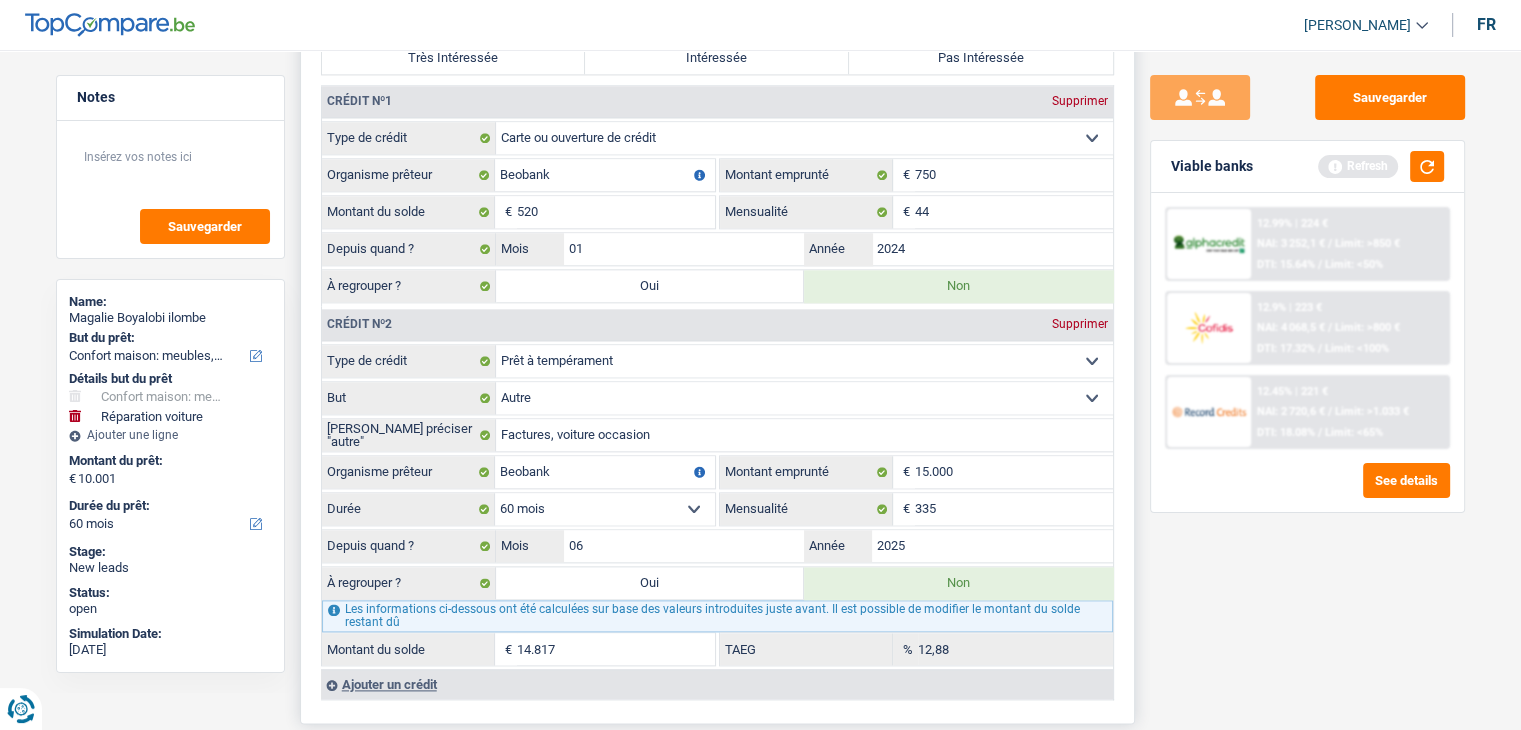 scroll, scrollTop: 2320, scrollLeft: 0, axis: vertical 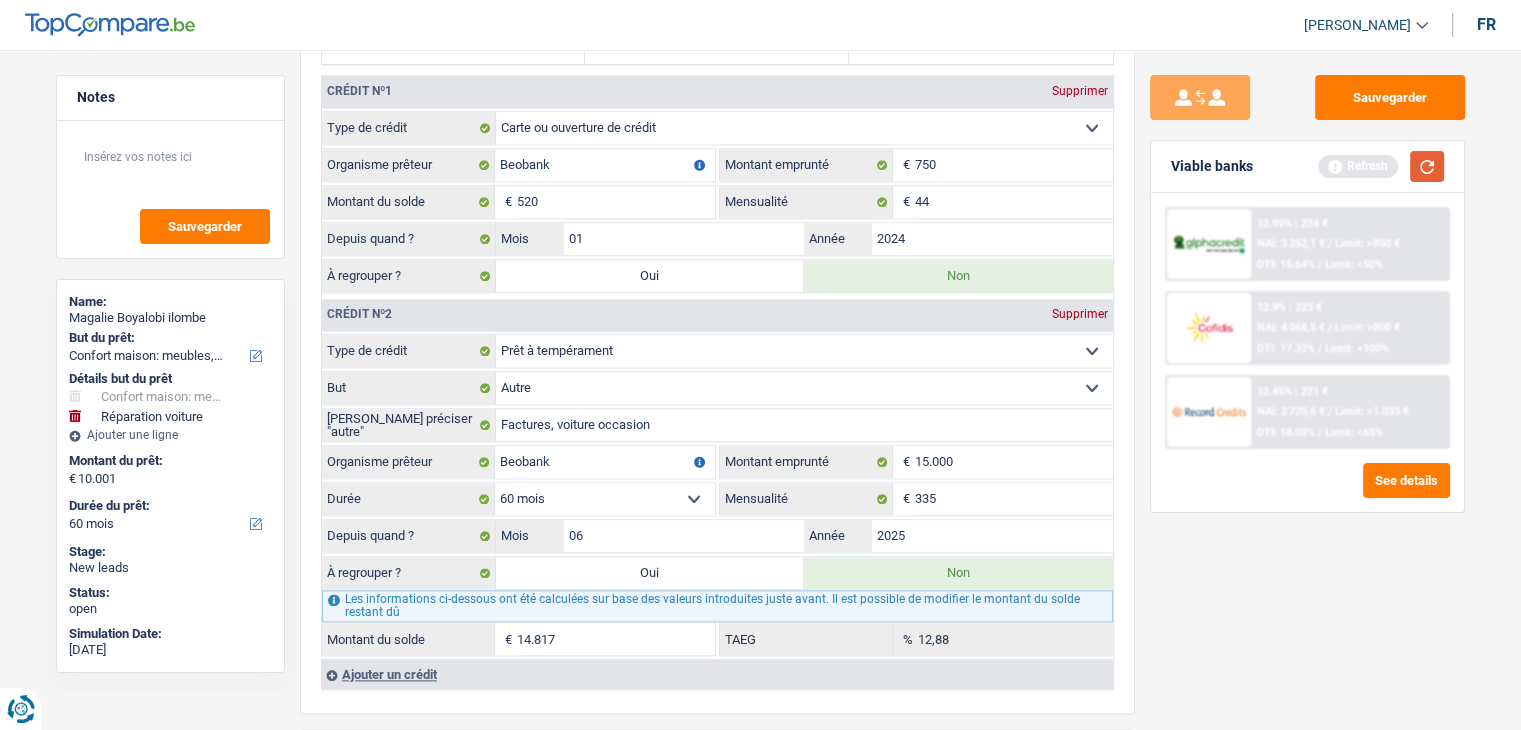 click at bounding box center (1427, 166) 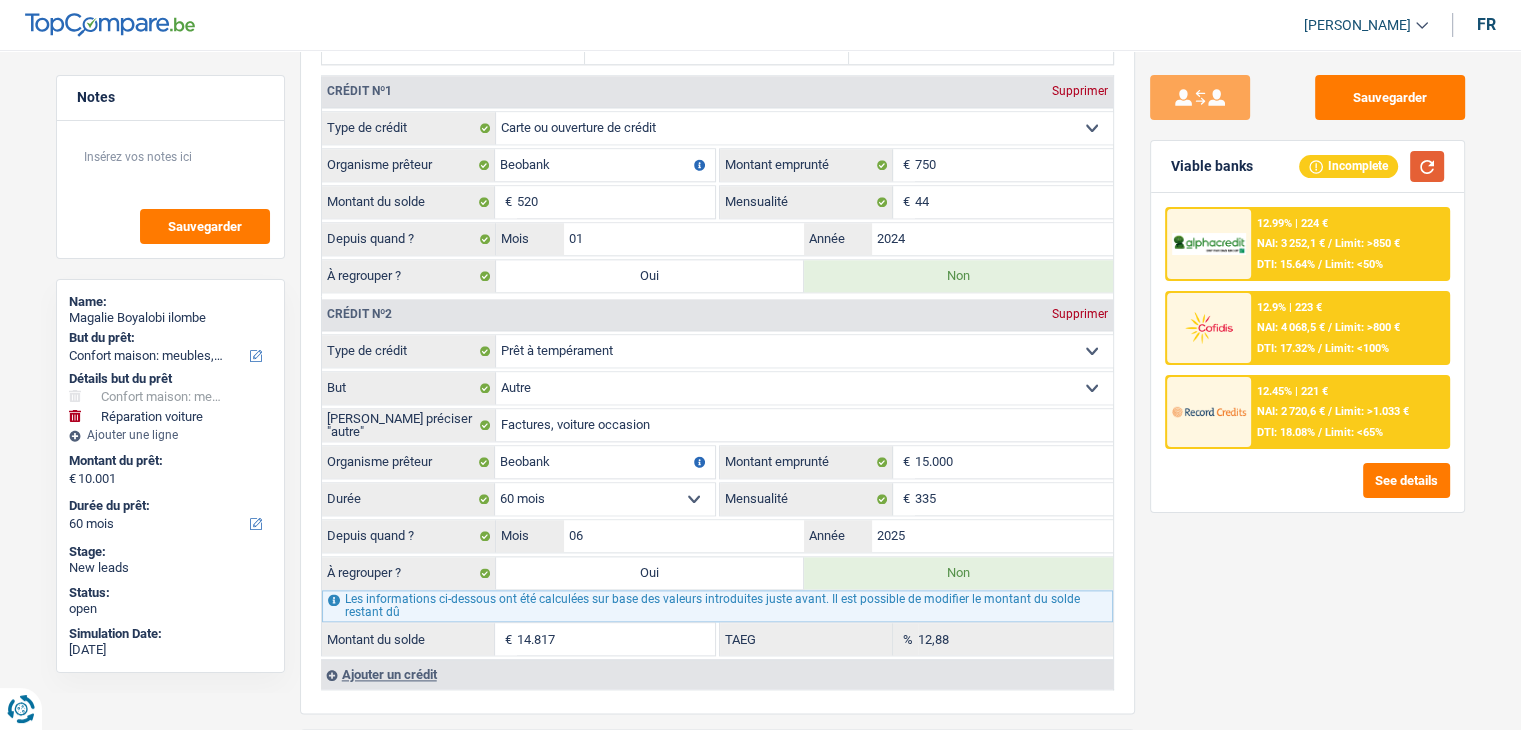 click at bounding box center [1427, 166] 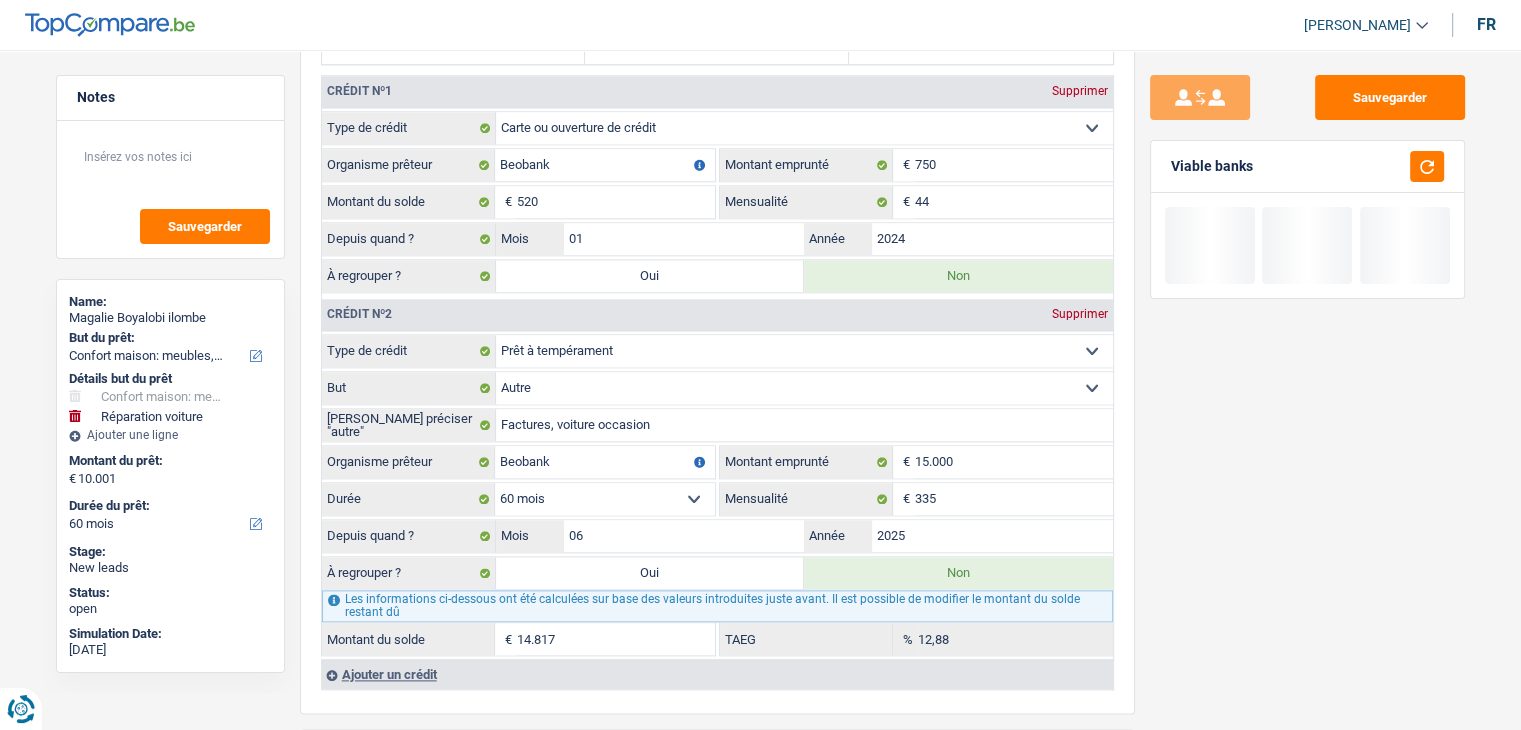 click on "Viable banks" at bounding box center [1212, 166] 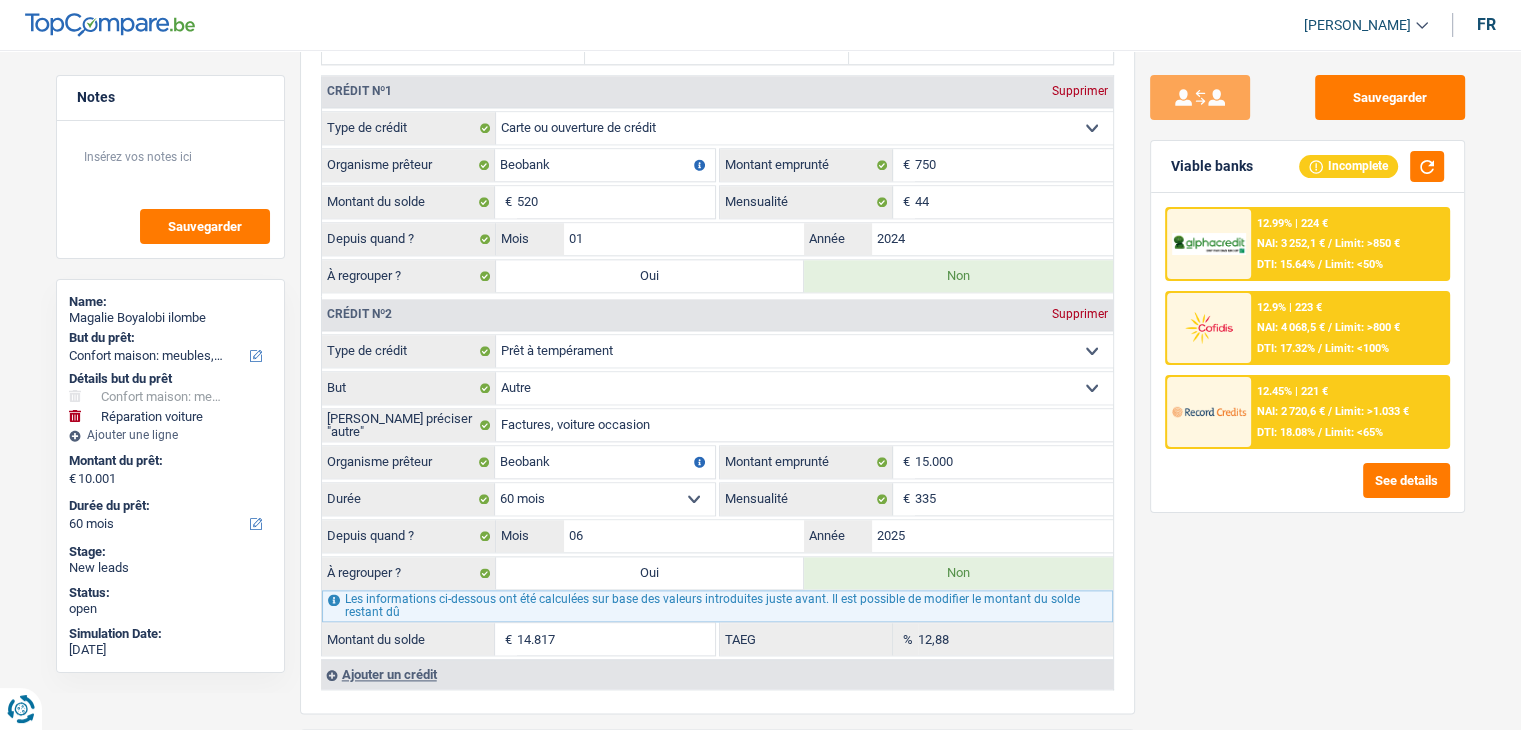click on "Sauvegarder
Viable banks
Incomplete
12.99% | 224 €
NAI: 3 252,1 €
/
Limit: >850 €
DTI: 15.64%
/
Limit: <50%
12.9% | 223 €
NAI: 4 068,5 €
/
Limit: >800 €
DTI: 17.32%
/
Limit: <100%
/       /" at bounding box center (1307, 384) 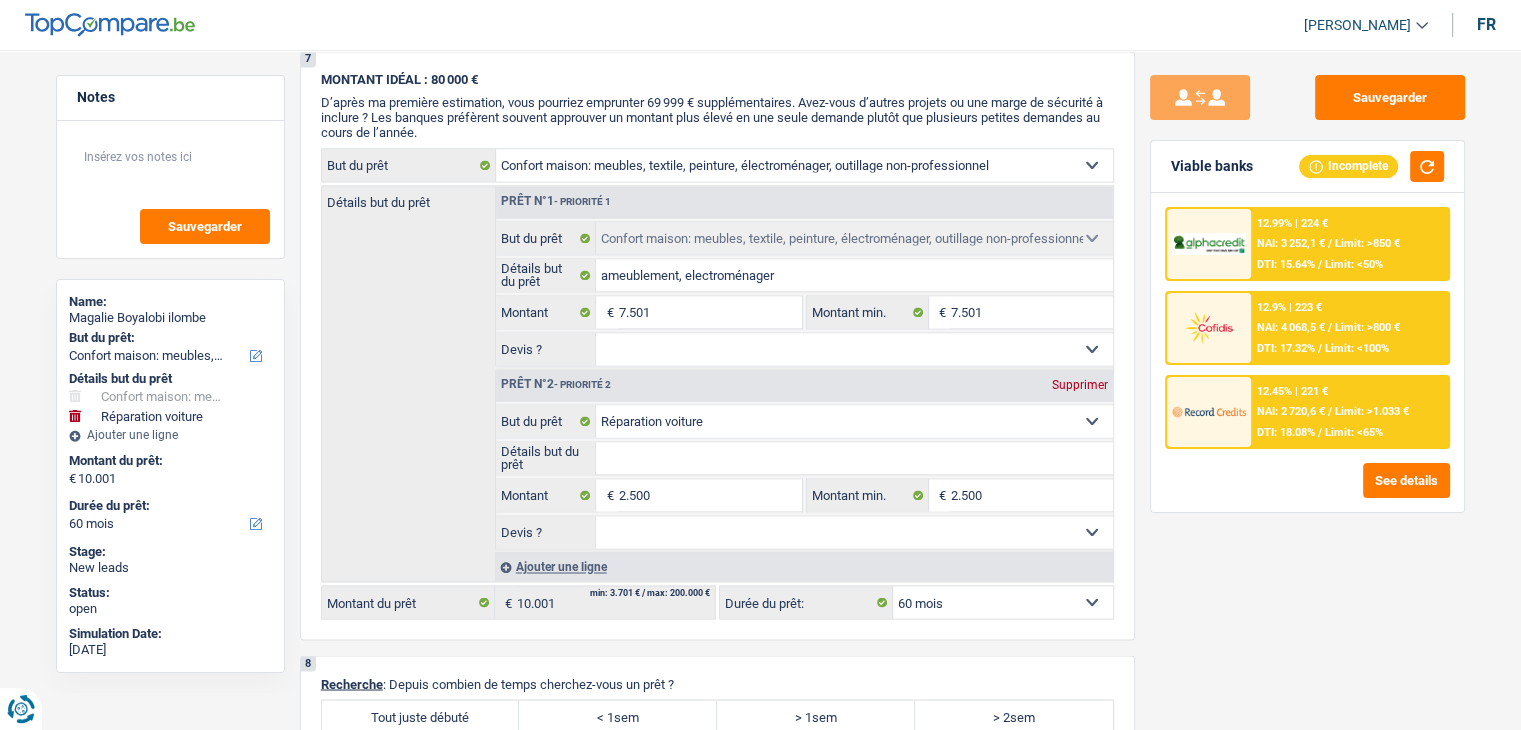 scroll, scrollTop: 3783, scrollLeft: 0, axis: vertical 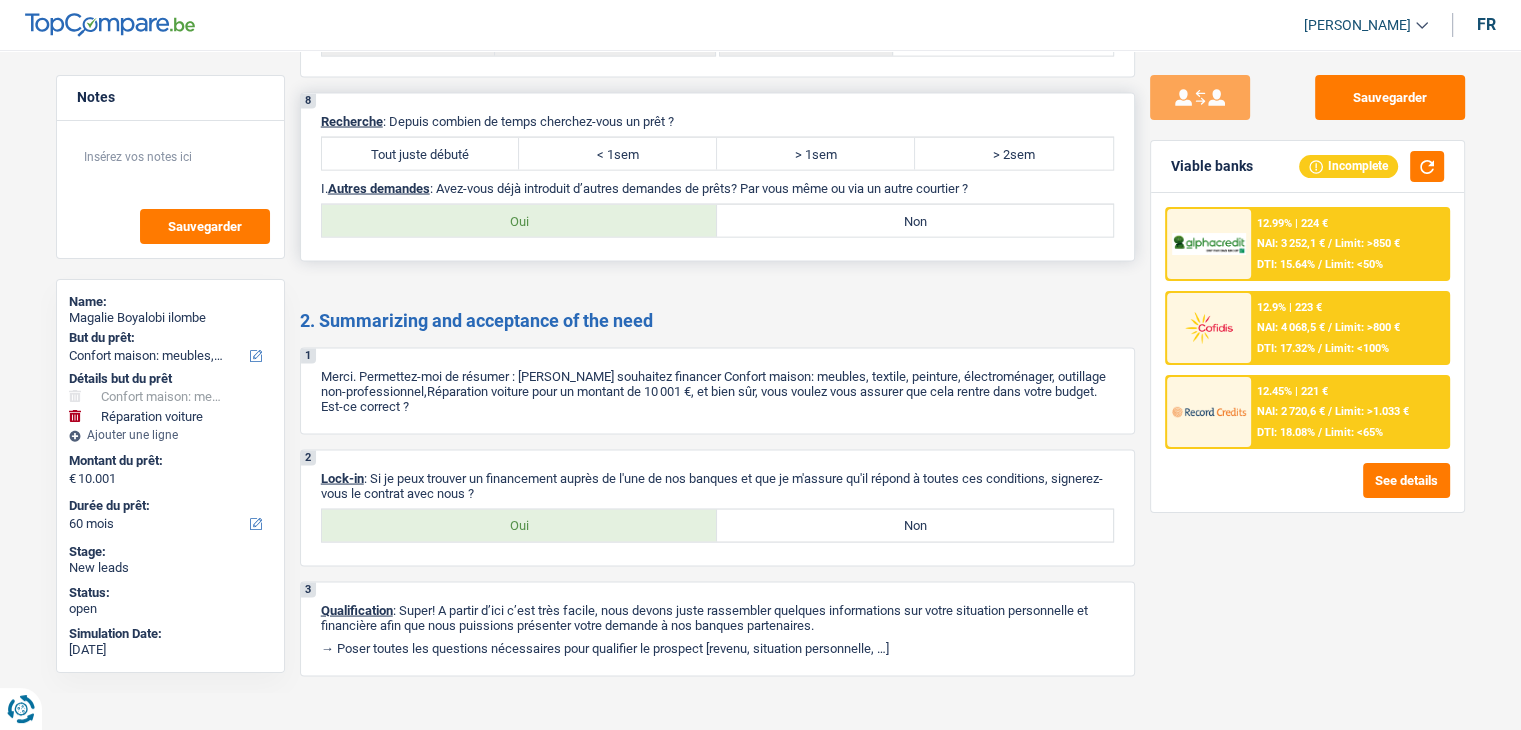 click on "Tout juste débuté" at bounding box center [421, 153] 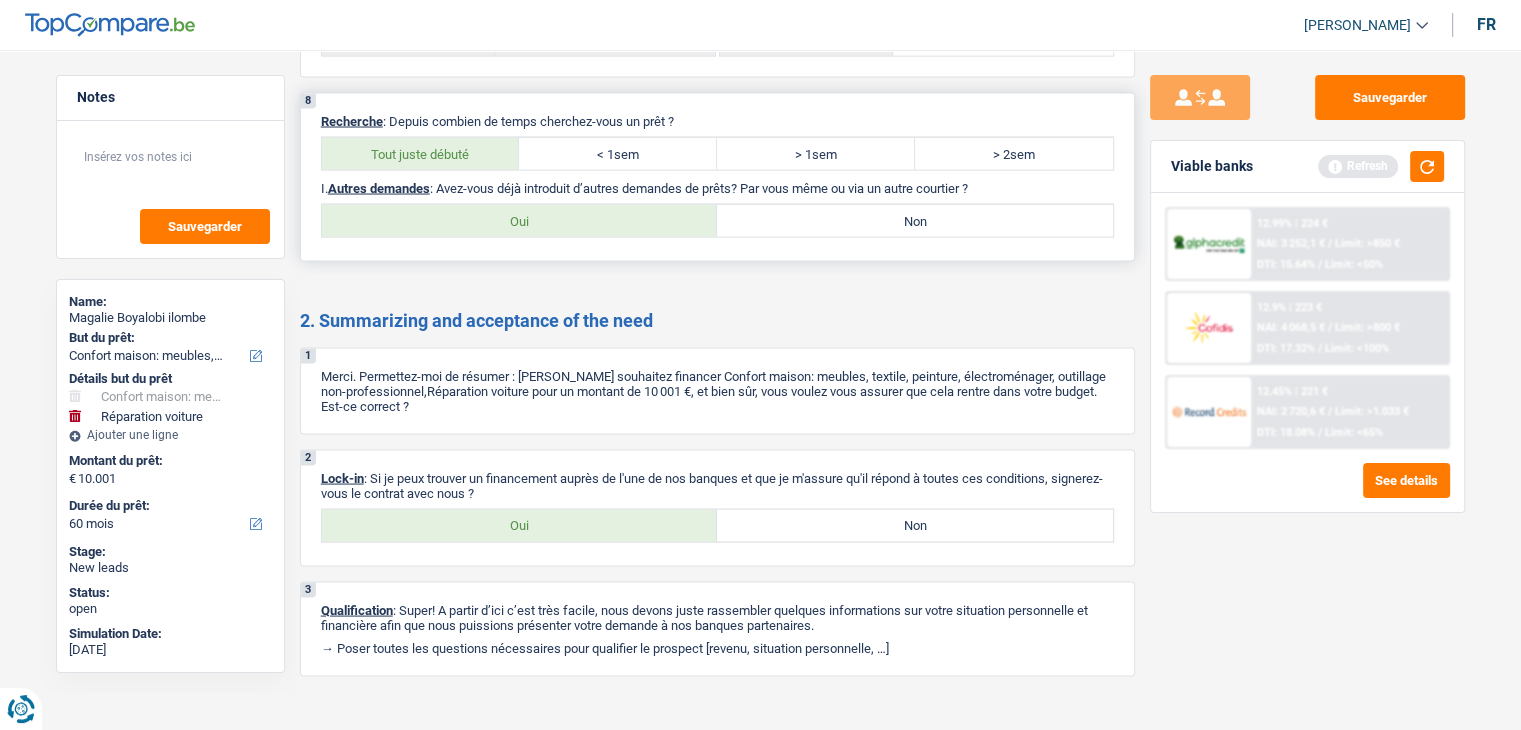 click on "Non" at bounding box center [915, 220] 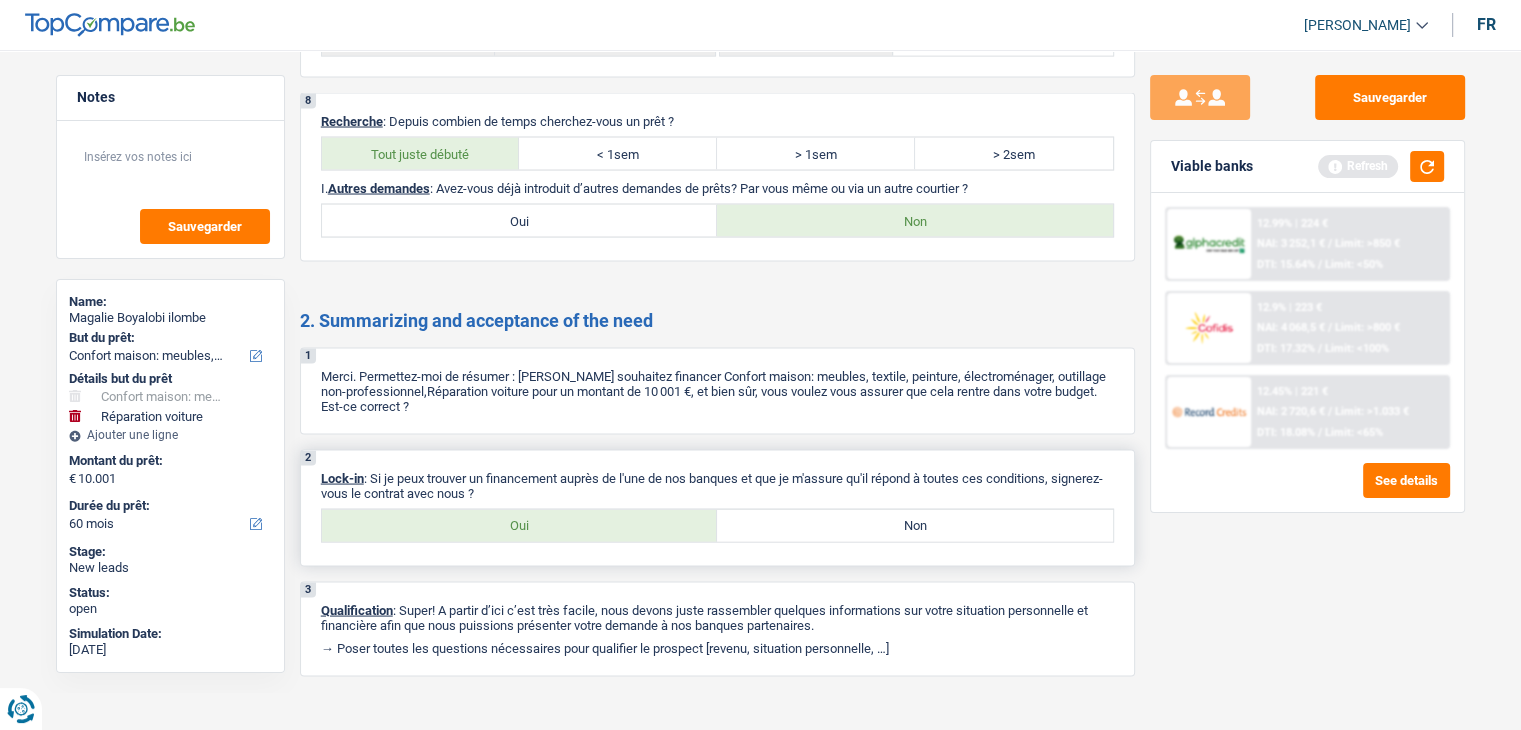click on "Oui" at bounding box center (520, 525) 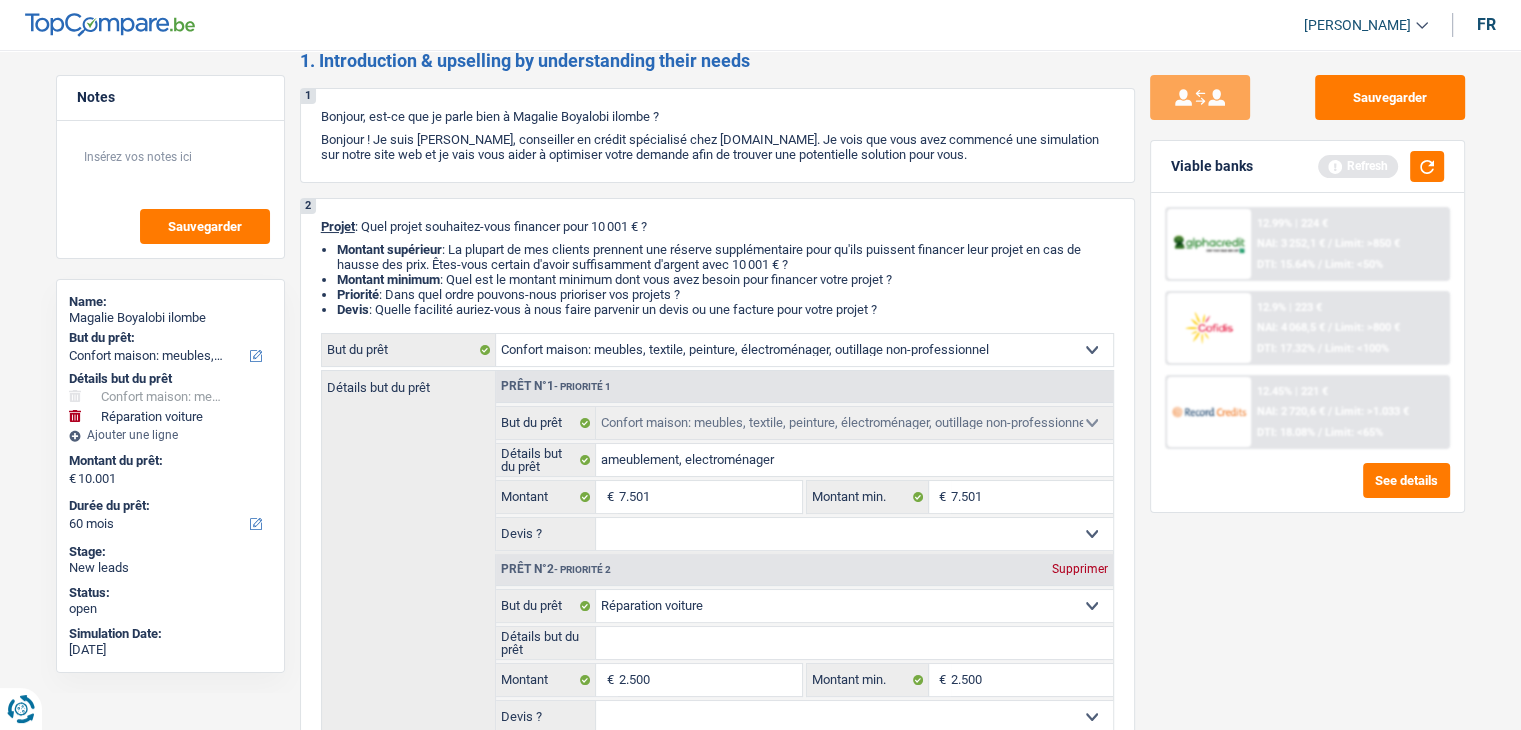 scroll, scrollTop: 0, scrollLeft: 0, axis: both 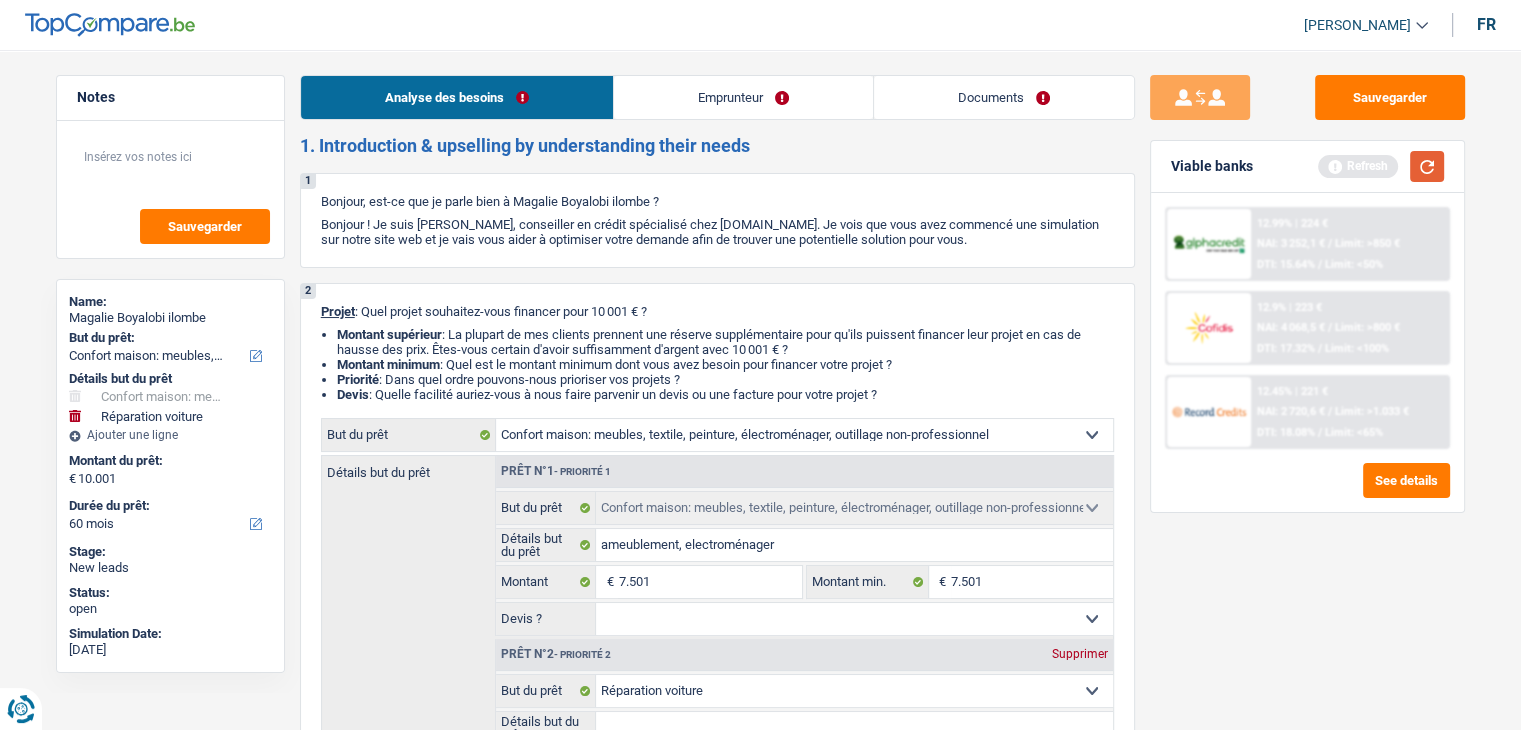 click at bounding box center (1427, 166) 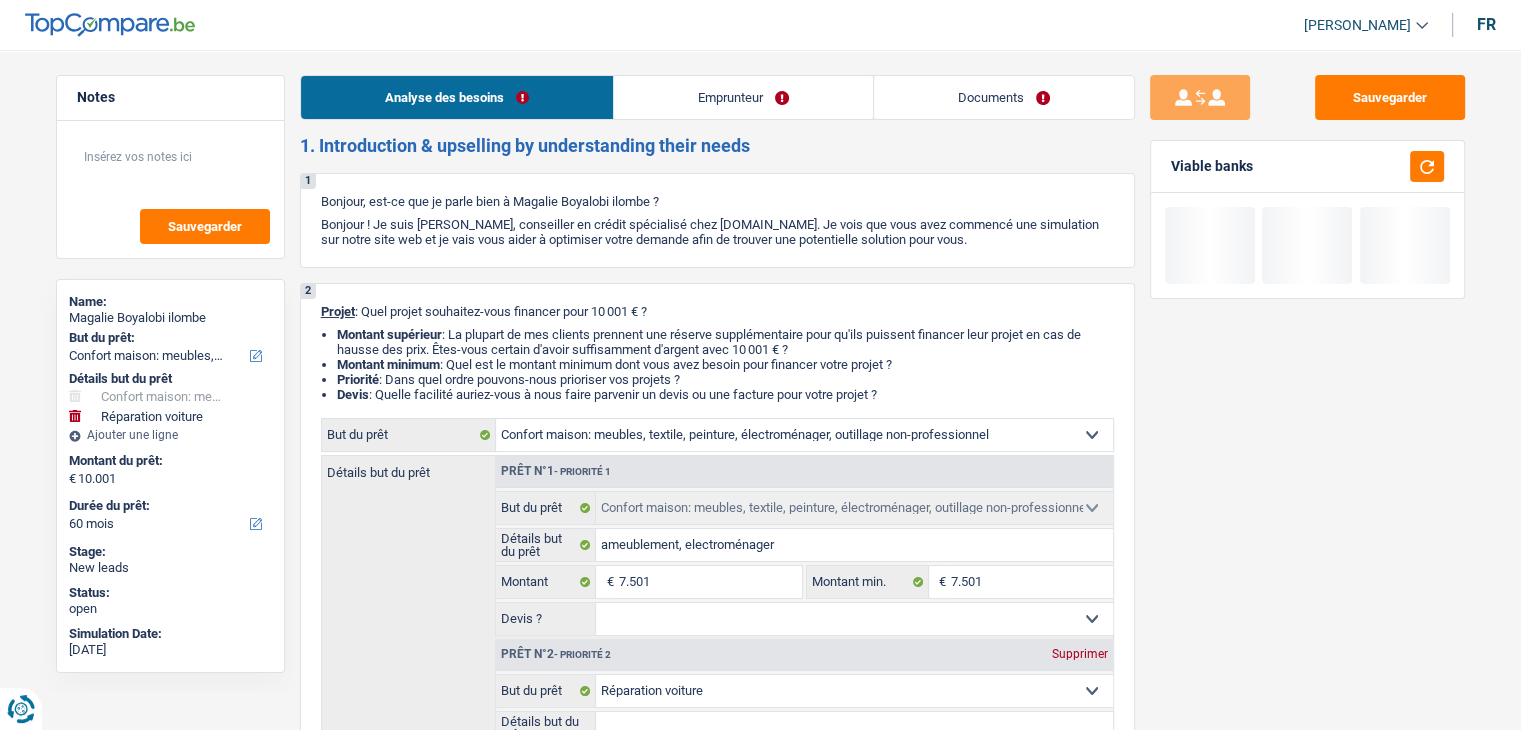 click on "Emprunteur" at bounding box center (743, 97) 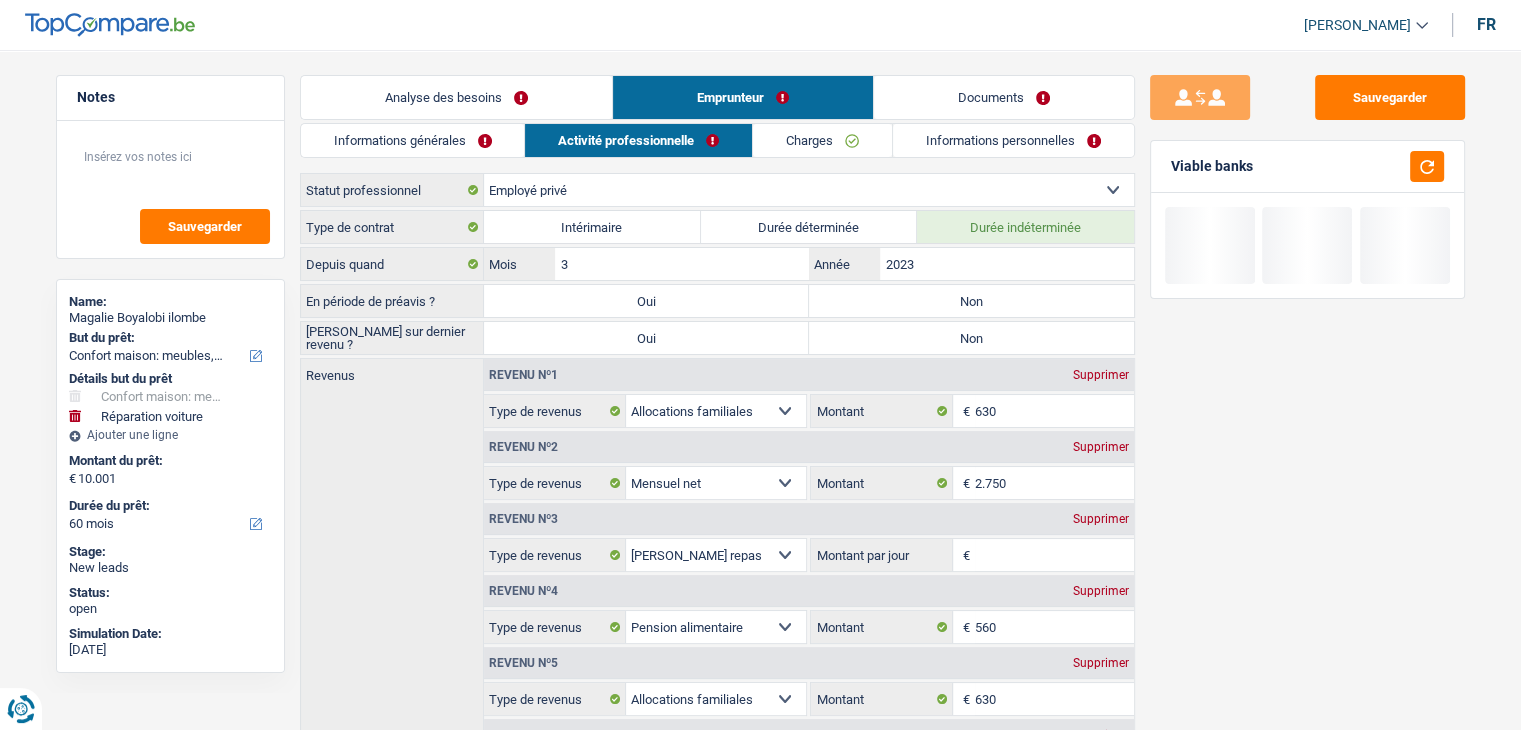 click on "Informations générales" at bounding box center [413, 140] 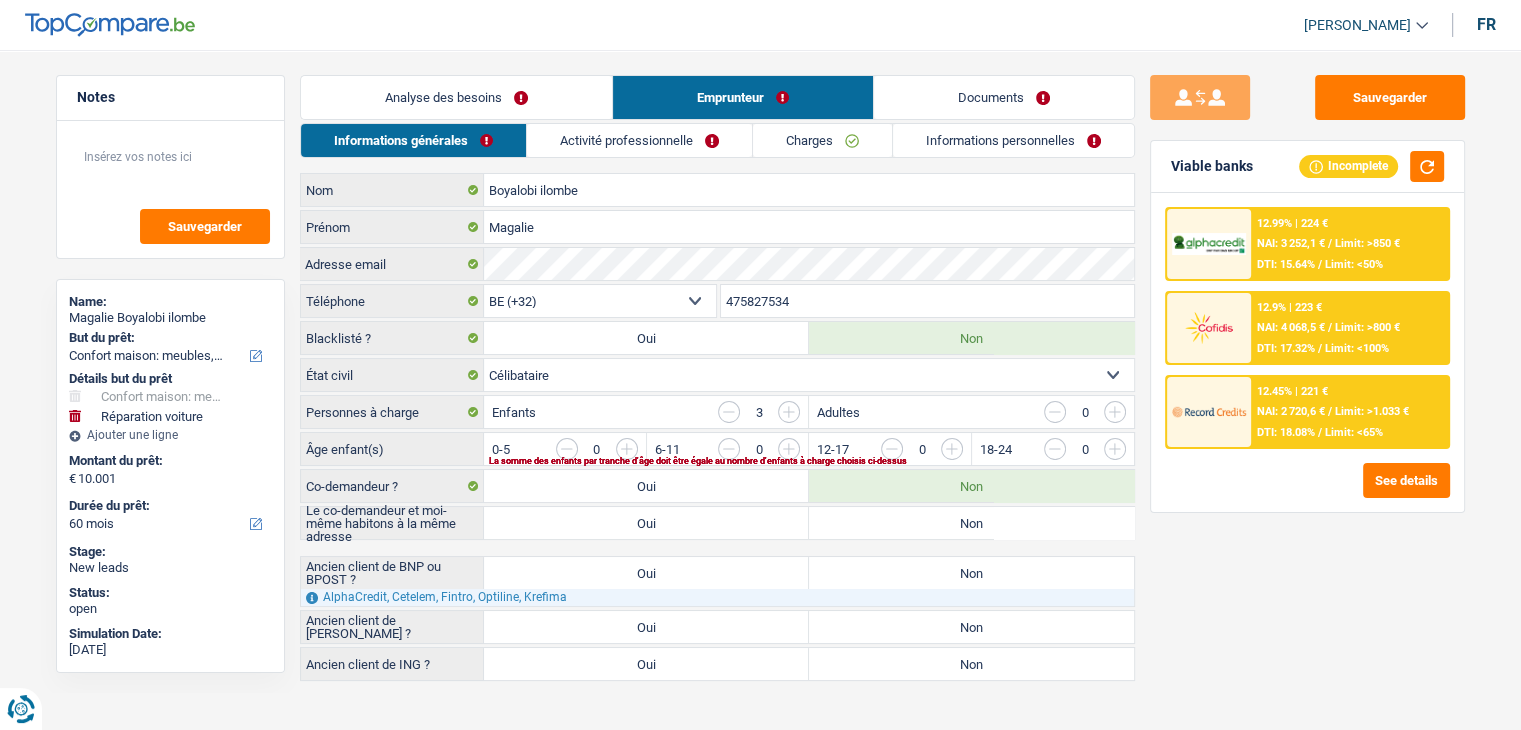 click on "Sauvegarder
Viable banks
Incomplete
12.99% | 224 €
NAI: 3 252,1 €
/
Limit: >850 €
DTI: 15.64%
/
Limit: <50%
12.9% | 223 €
NAI: 4 068,5 €
/
Limit: >800 €
DTI: 17.32%
/
Limit: <100%
/       /" at bounding box center [1307, 384] 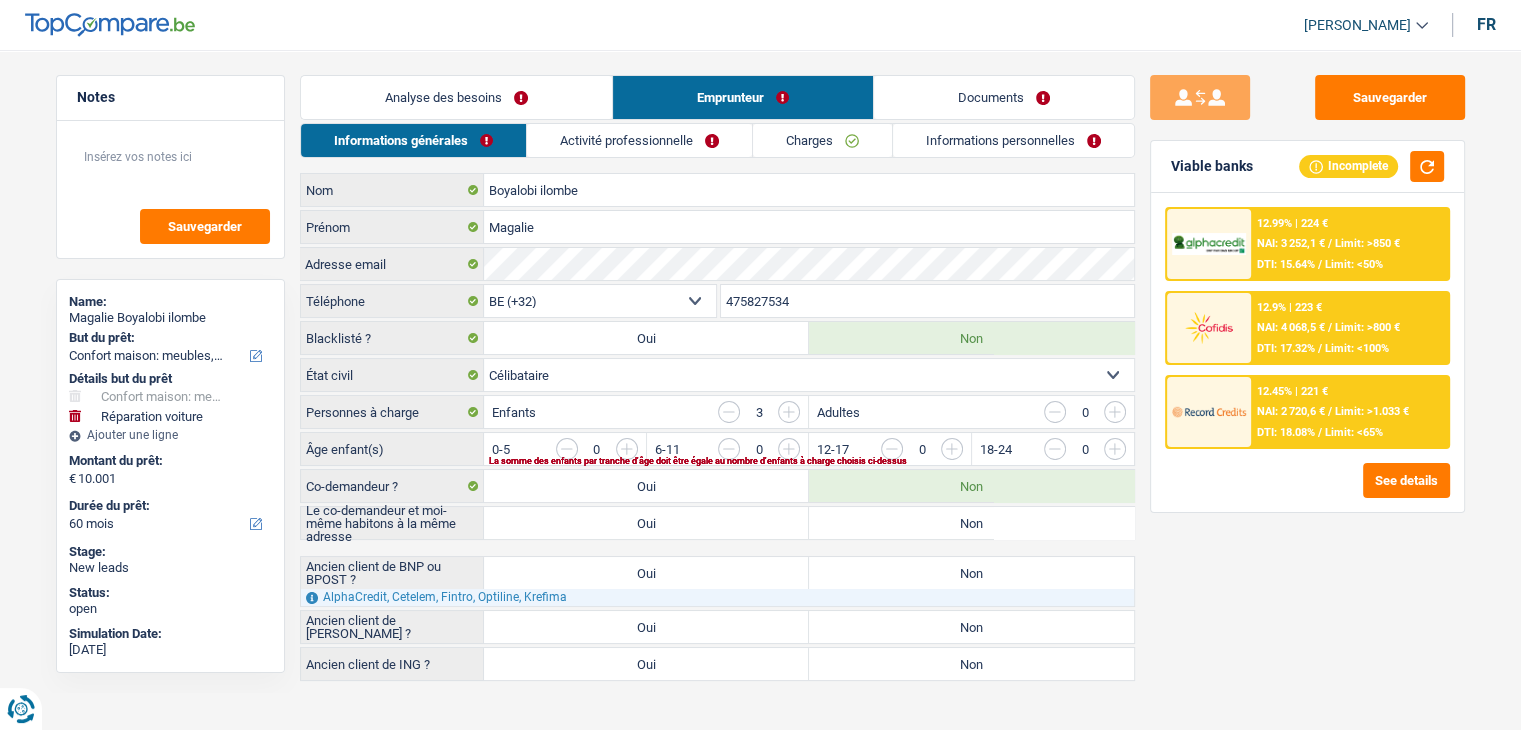 click at bounding box center (1357, 454) 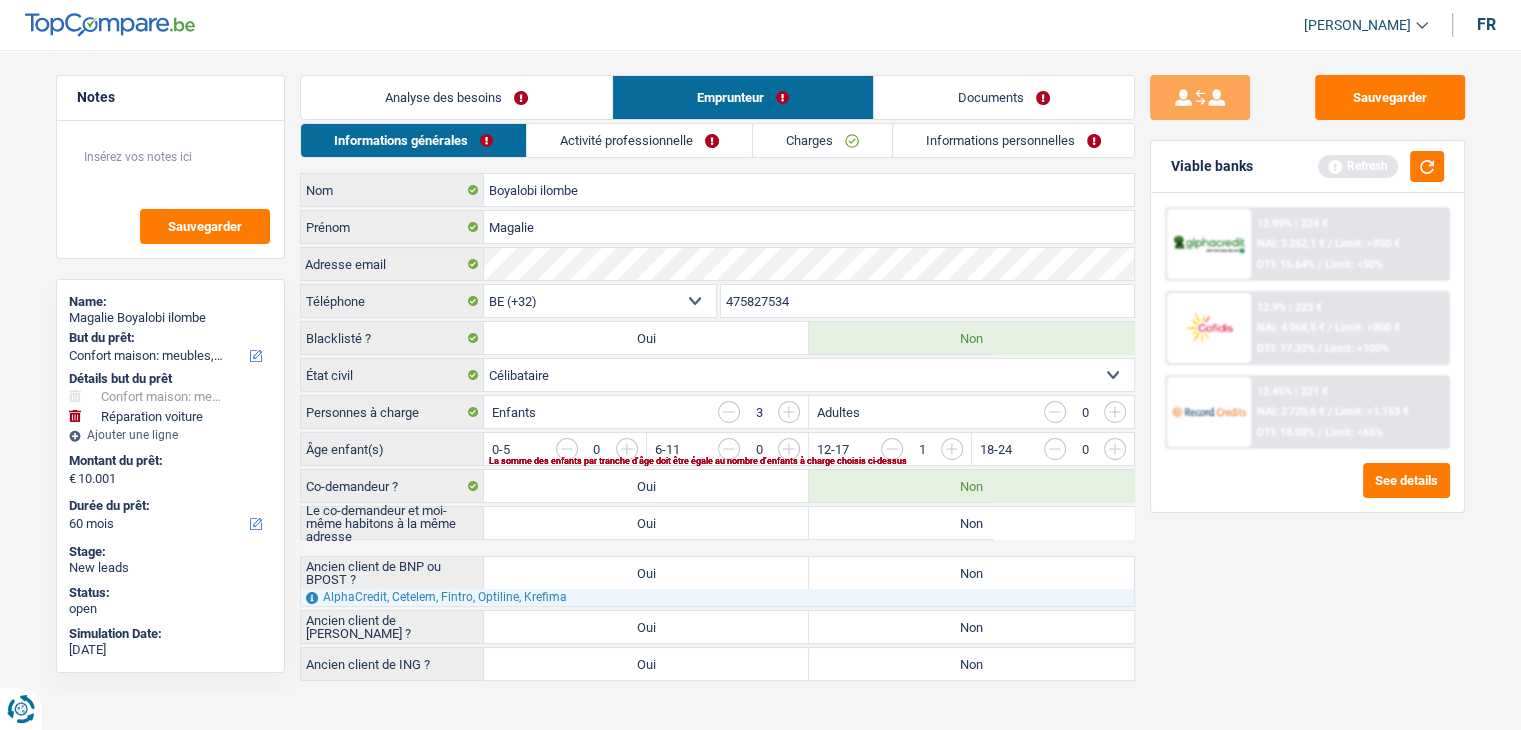 click at bounding box center (1357, 454) 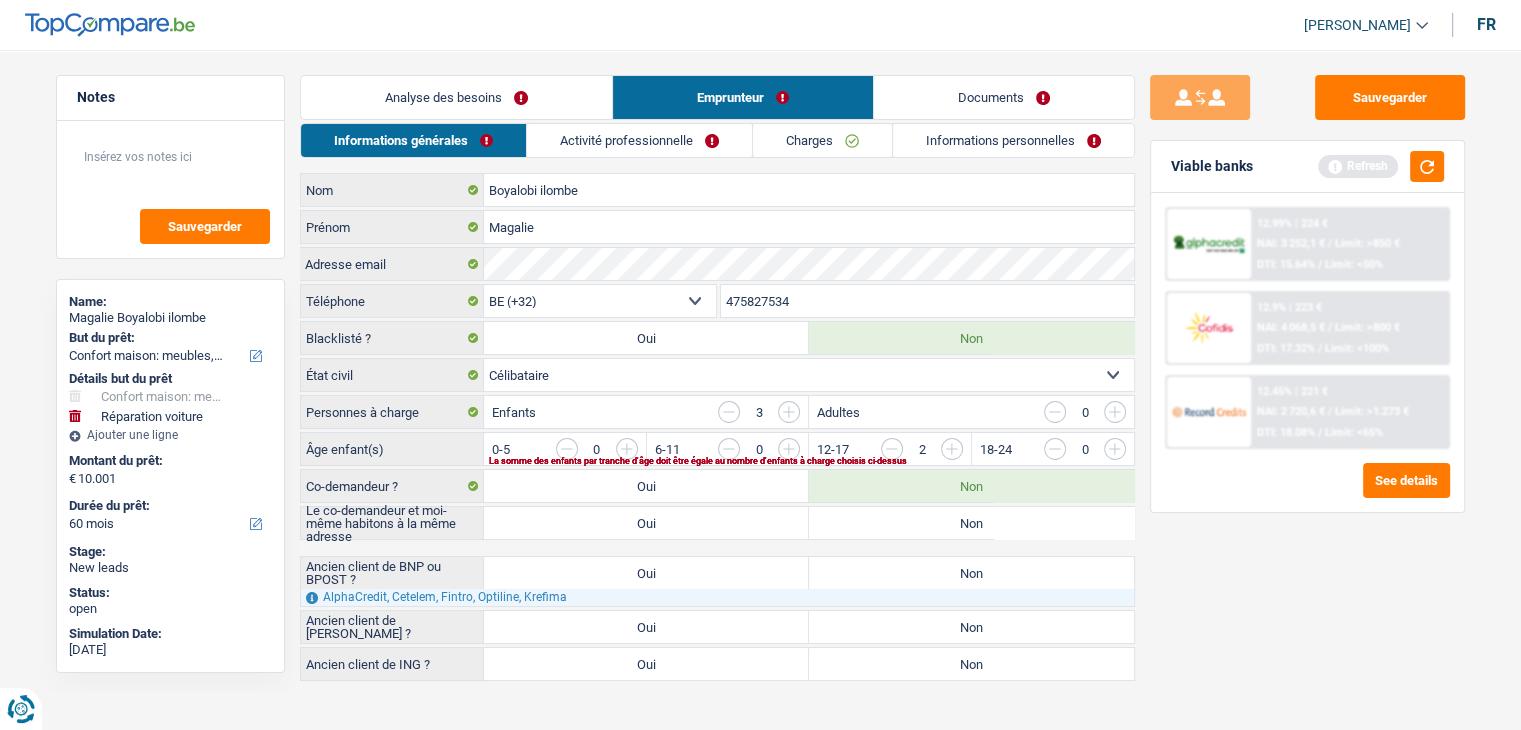 click at bounding box center (1032, 454) 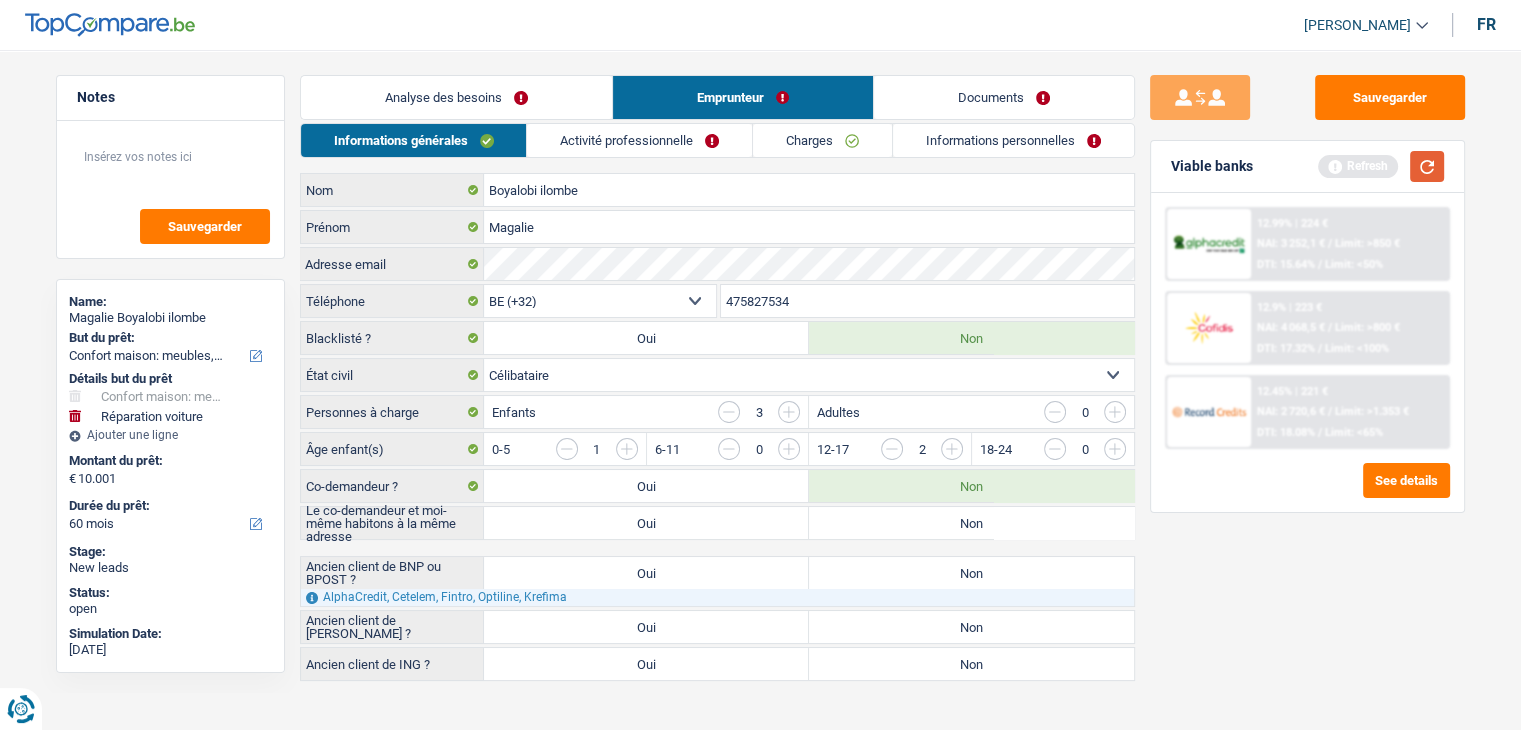 click at bounding box center [1427, 166] 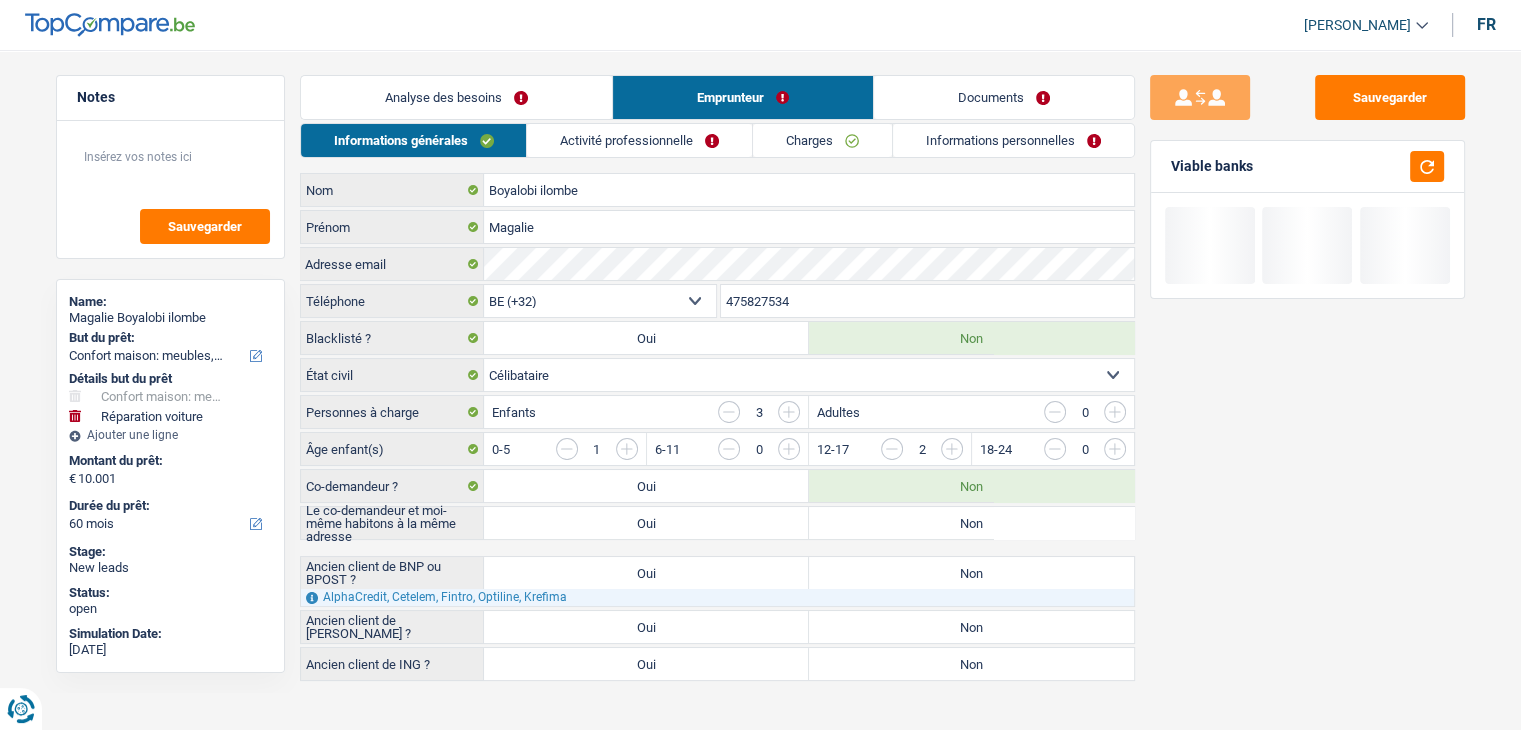 drag, startPoint x: 1267, startPoint y: 169, endPoint x: 1103, endPoint y: 210, distance: 169.04733 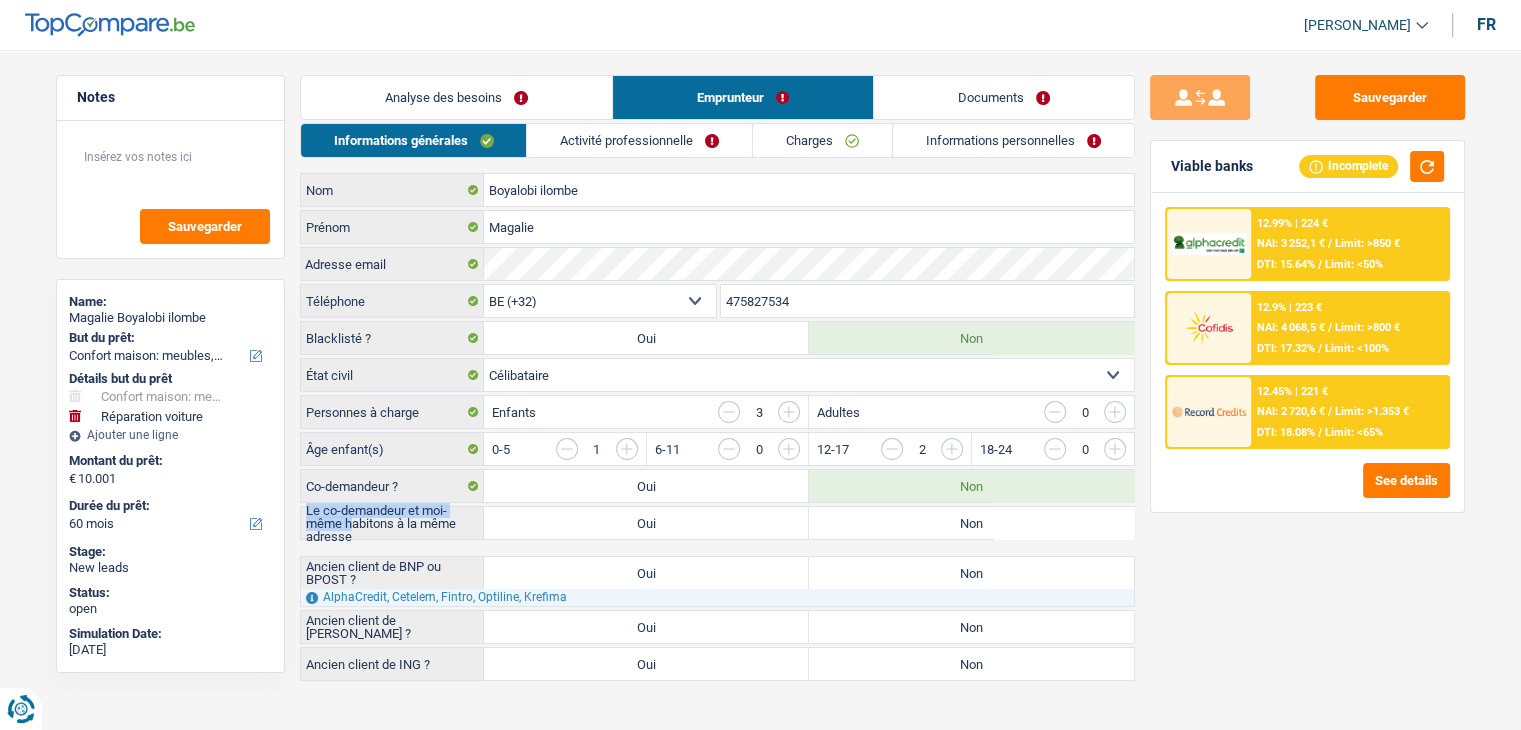 drag, startPoint x: 305, startPoint y: 509, endPoint x: 382, endPoint y: 537, distance: 81.9329 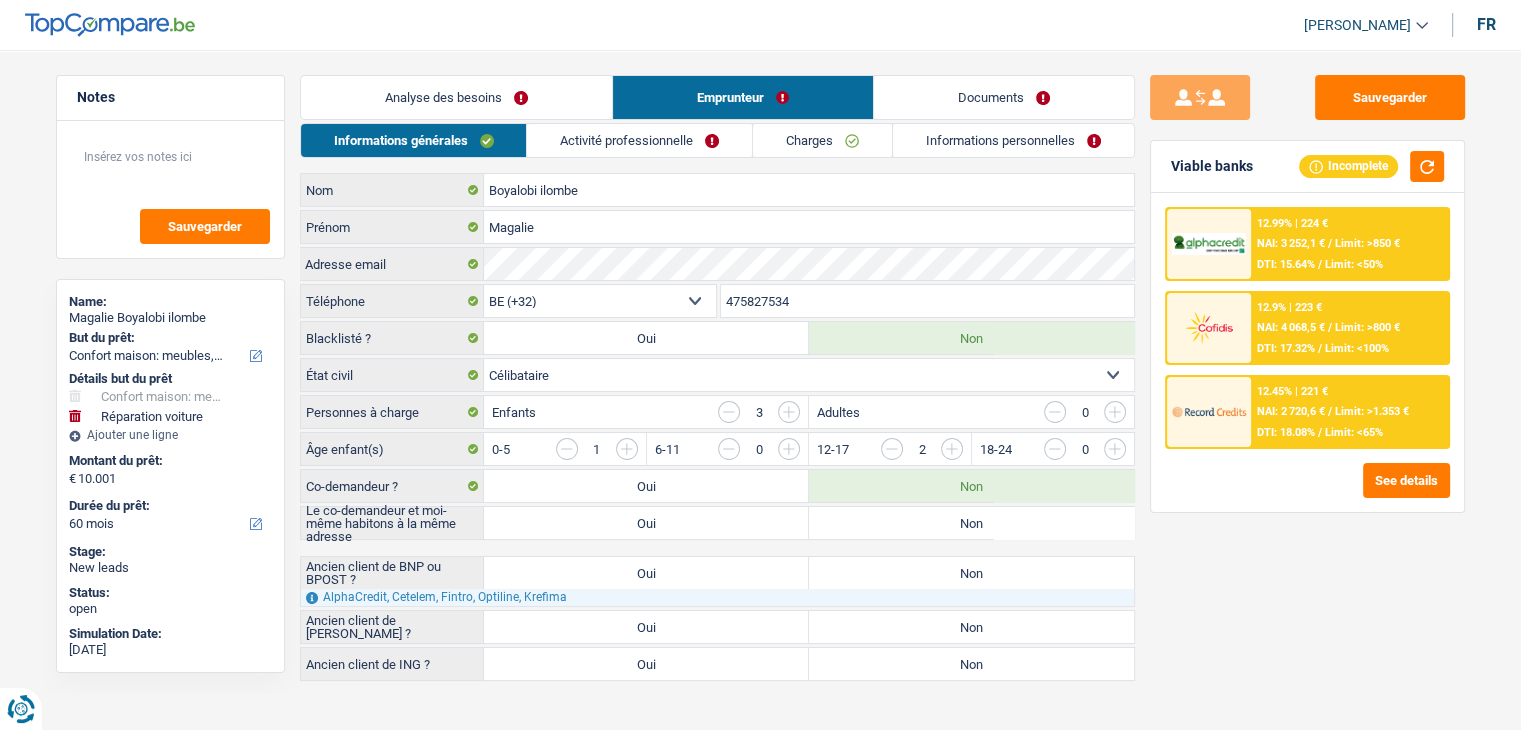 click on "Le co-demandeur et moi-même habitons à la même adresse" at bounding box center (392, 523) 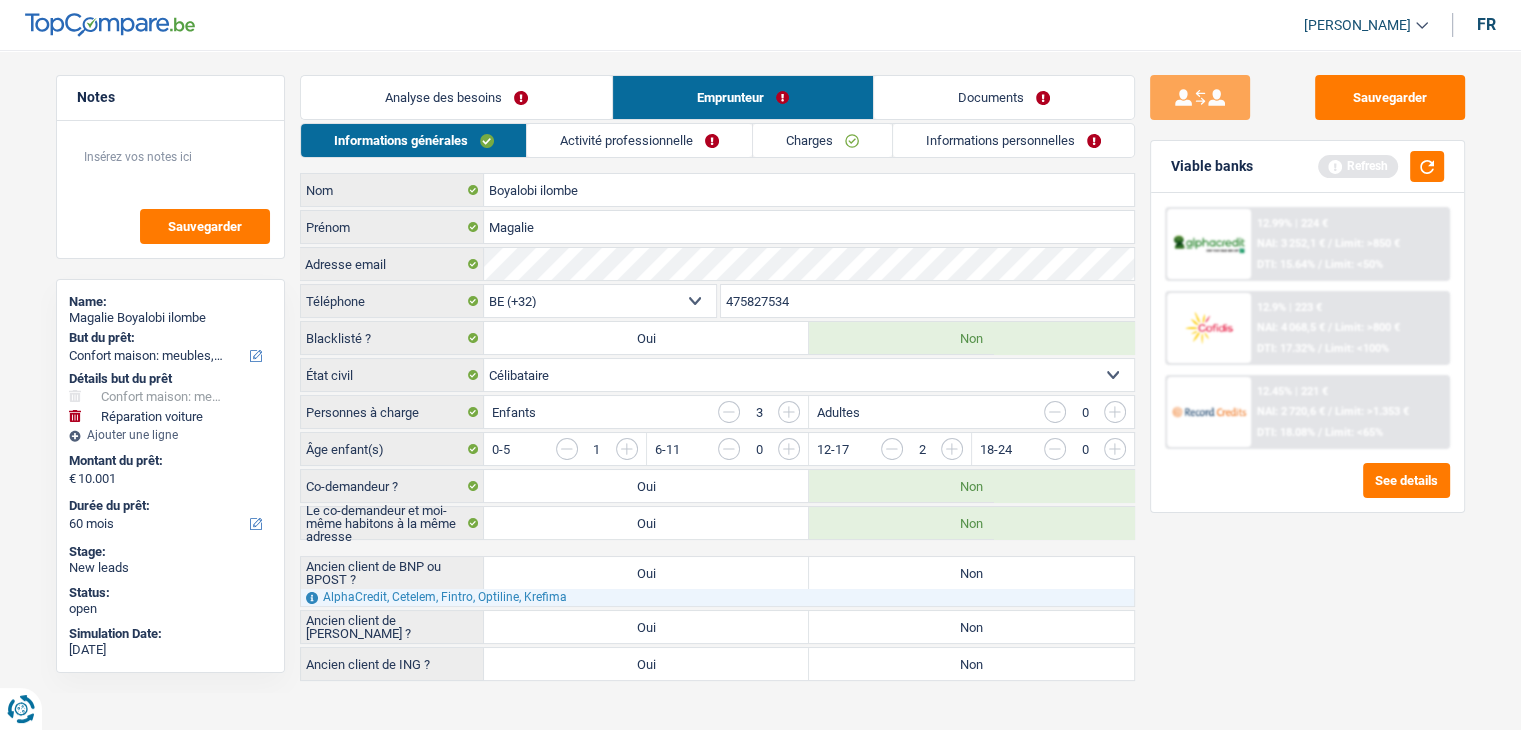 click on "Analyse des besoins" at bounding box center (456, 97) 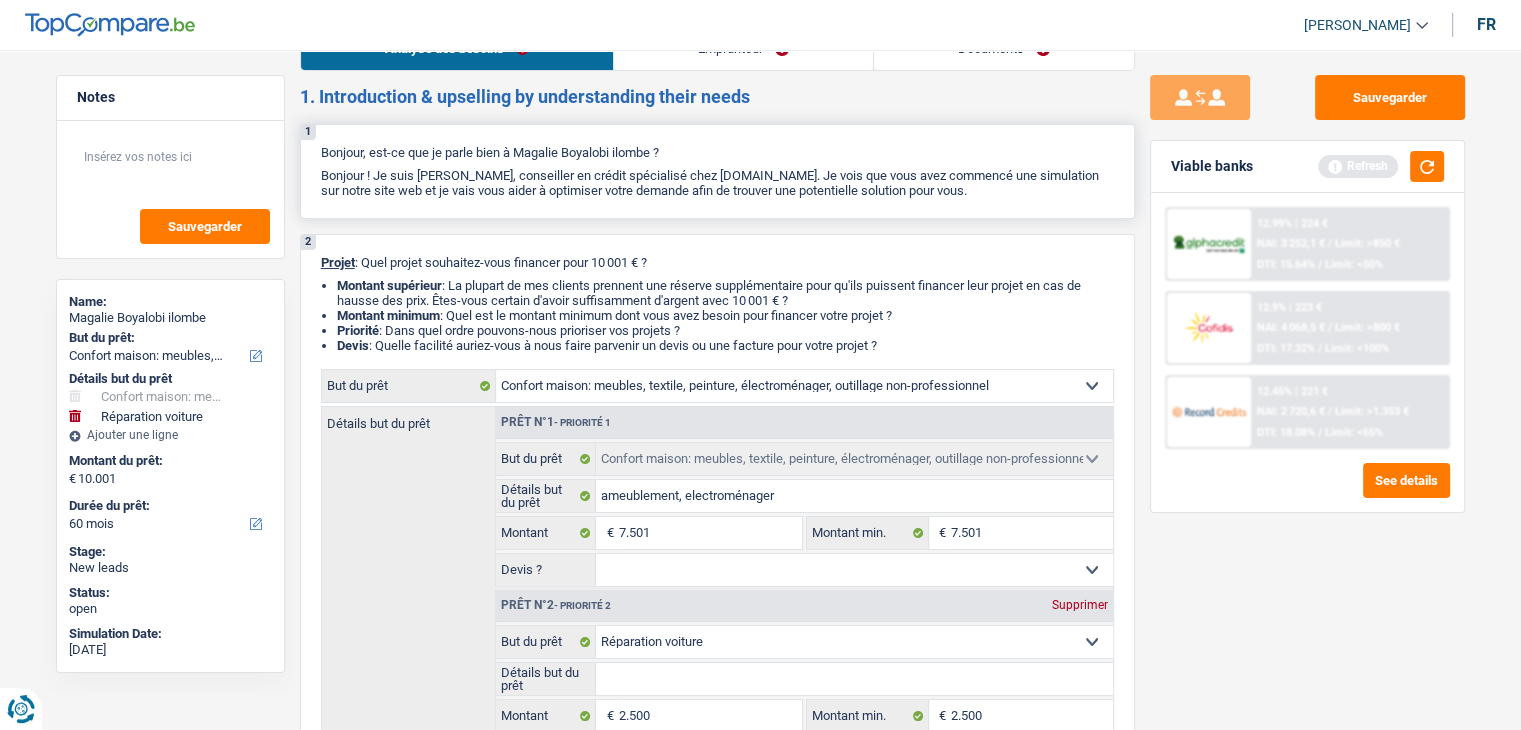 scroll, scrollTop: 0, scrollLeft: 0, axis: both 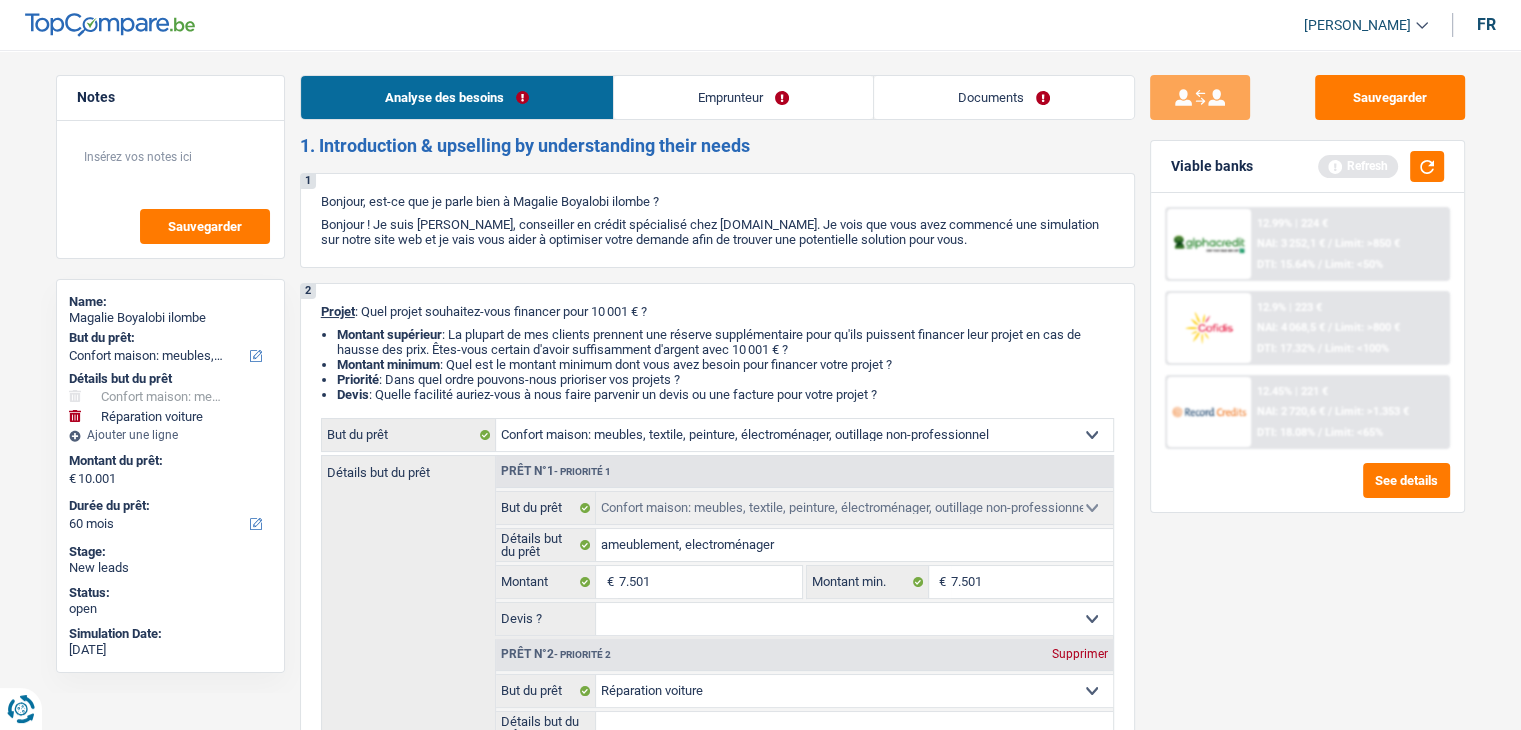 click on "Emprunteur" at bounding box center (743, 97) 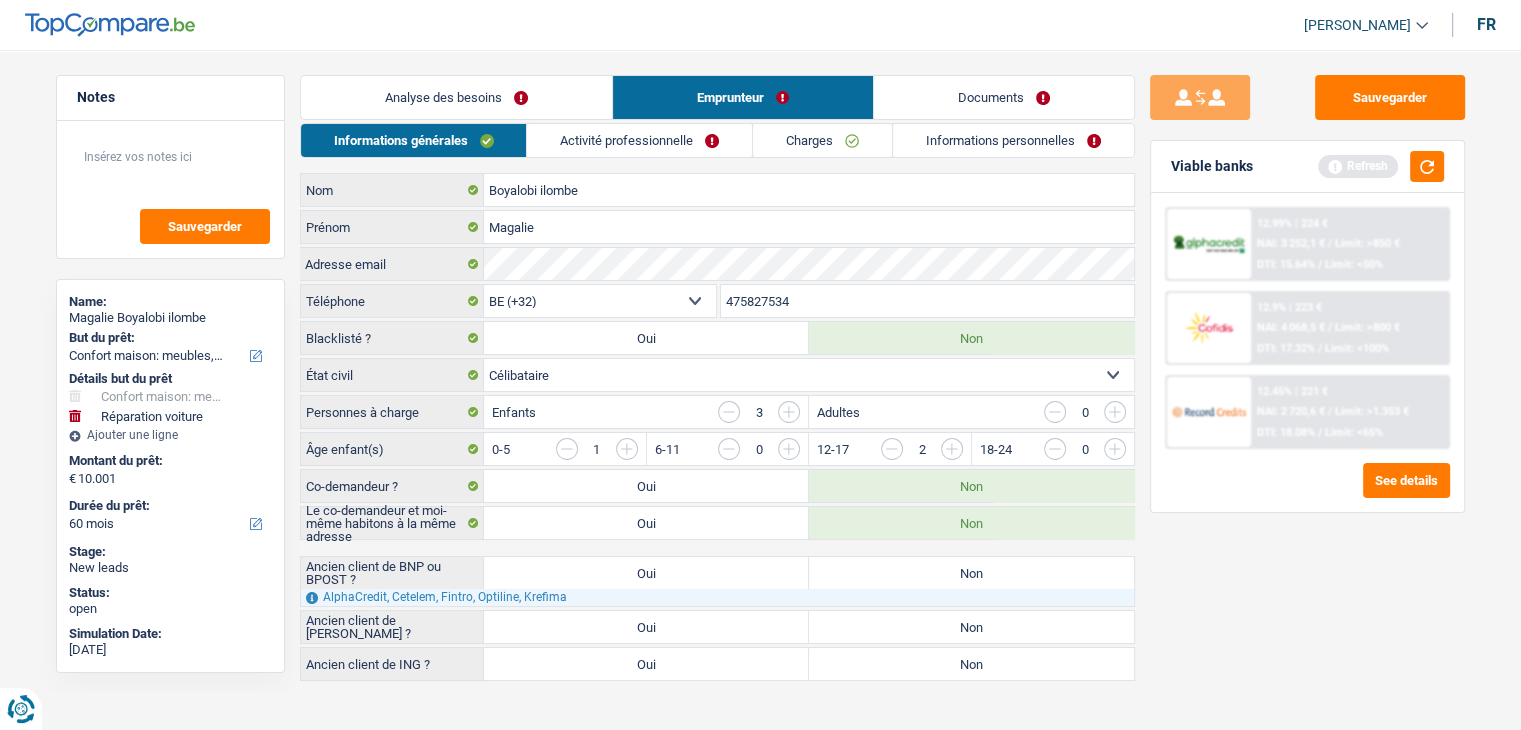 click on "Activité professionnelle" at bounding box center [639, 140] 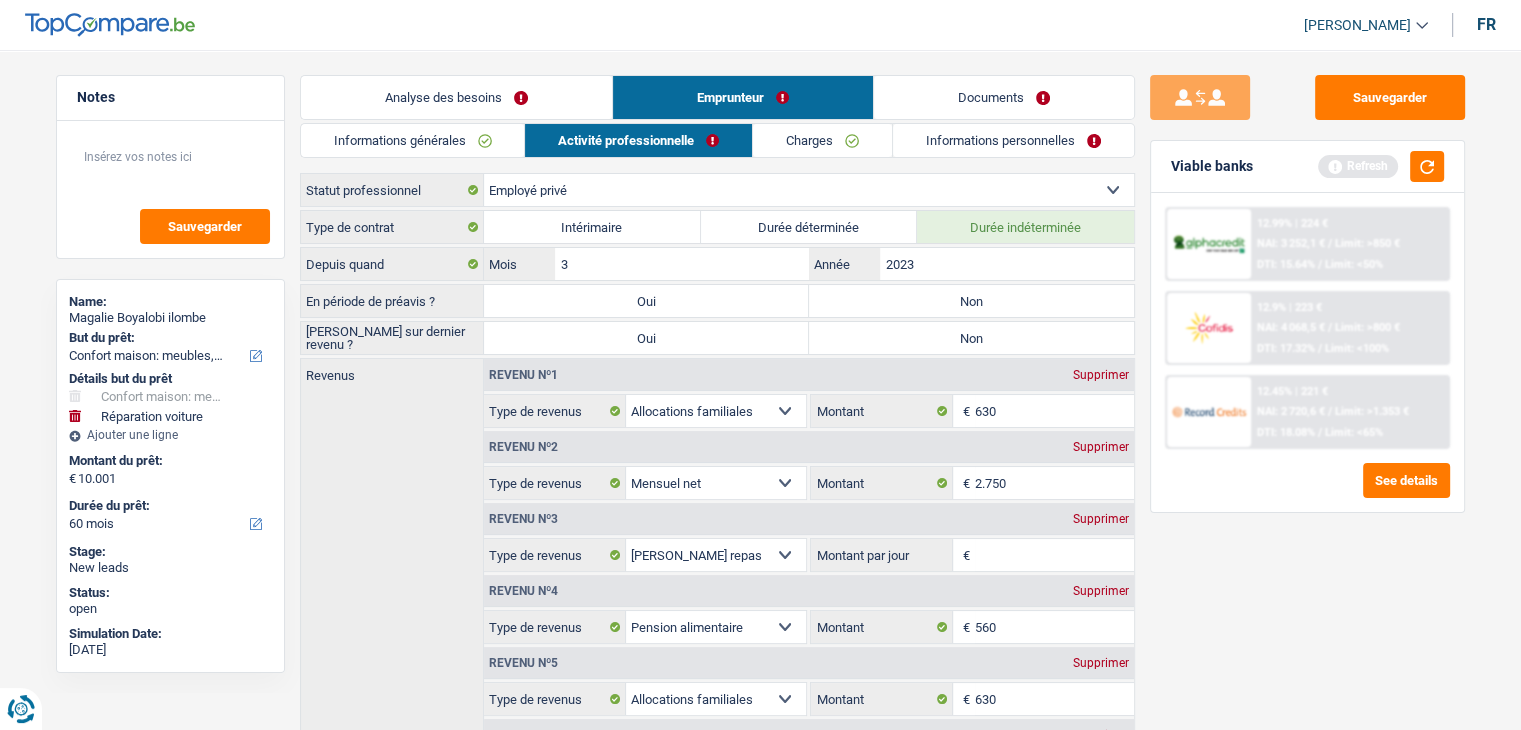 click on "Informations générales" at bounding box center [413, 140] 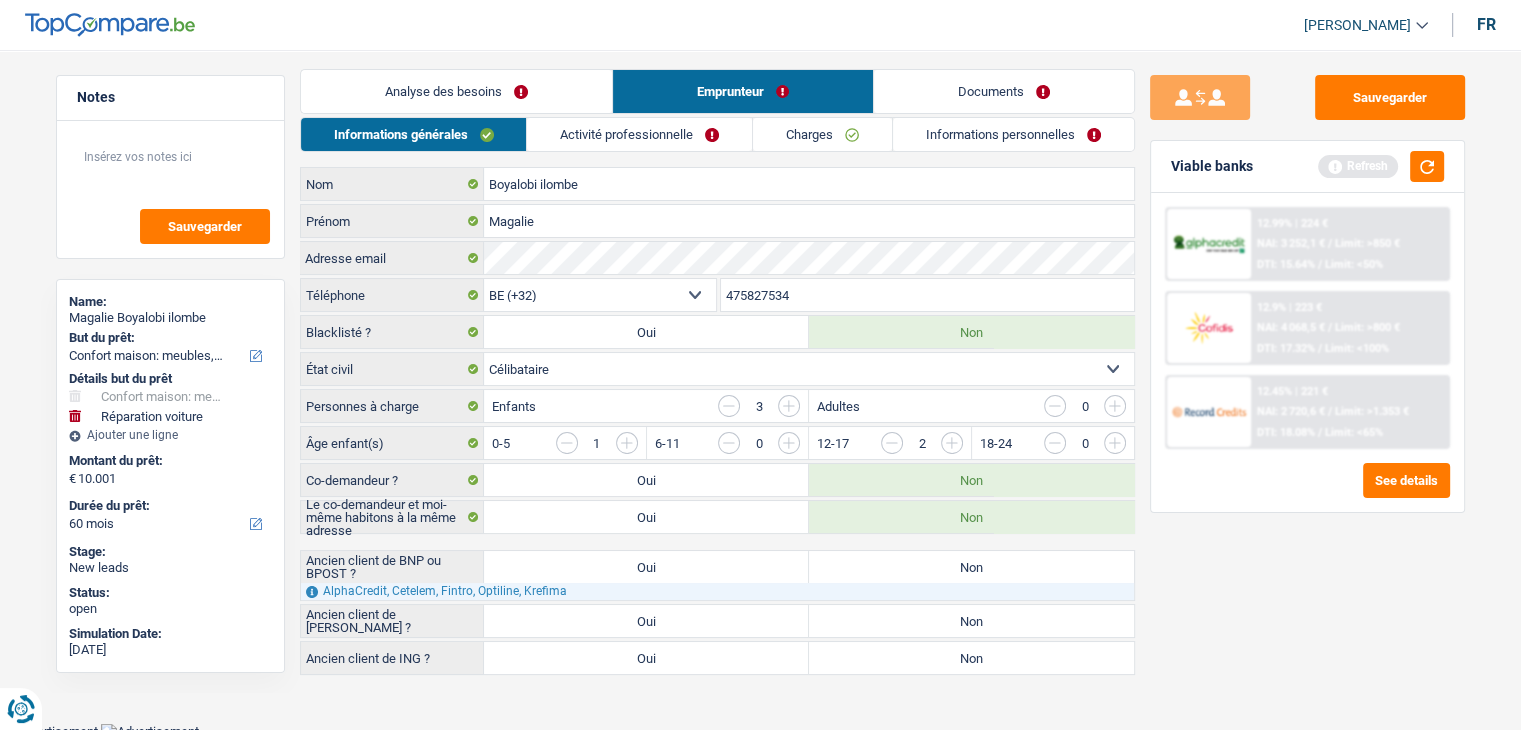 scroll, scrollTop: 9, scrollLeft: 0, axis: vertical 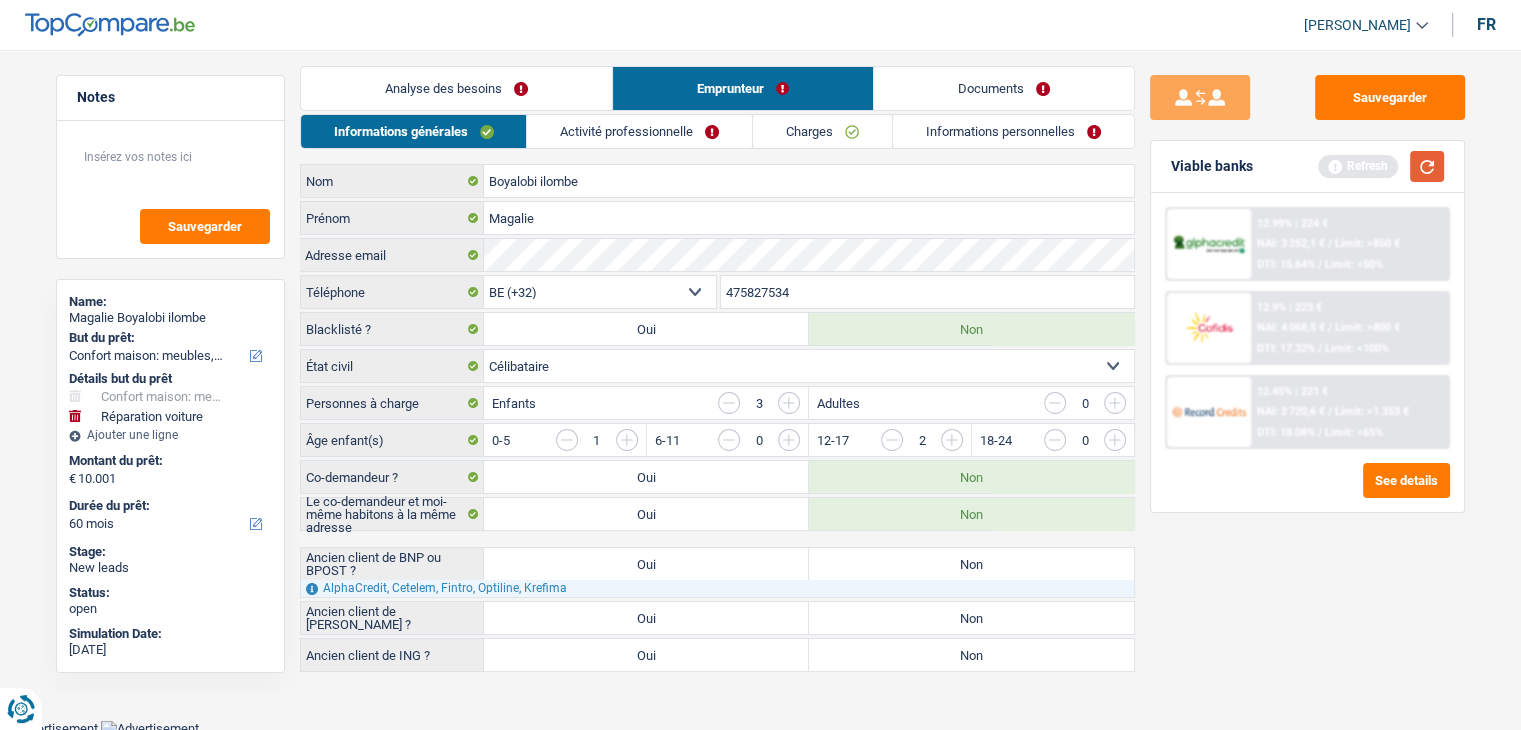 click at bounding box center [1427, 166] 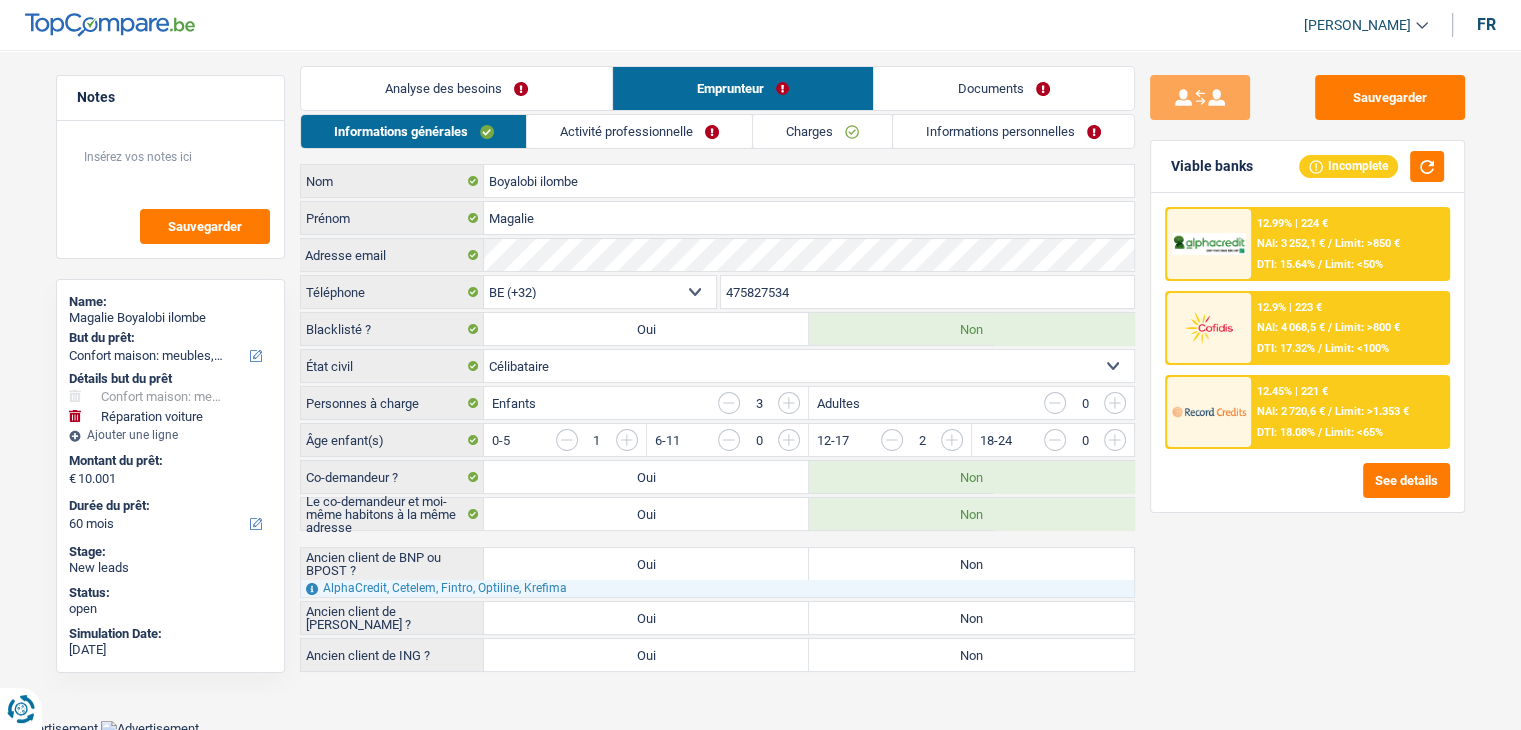 click on "Boyalobi ilombe
Nom
Magalie
Prénom
Adresse email
BE (+32) LU (+352)
Sélectionner une option
Téléphone
475827534
Téléphone
Blacklisté ?
Oui
Non
Célibataire Marié(e) Cohabitant(e) légal(e) Divorcé(e) Veuf(ve) Séparé (de fait)
Sélectionner une option
État civil
Personnes à charge
Enfants
3
Adultes
0
Âge enfant(s)" at bounding box center [717, 418] 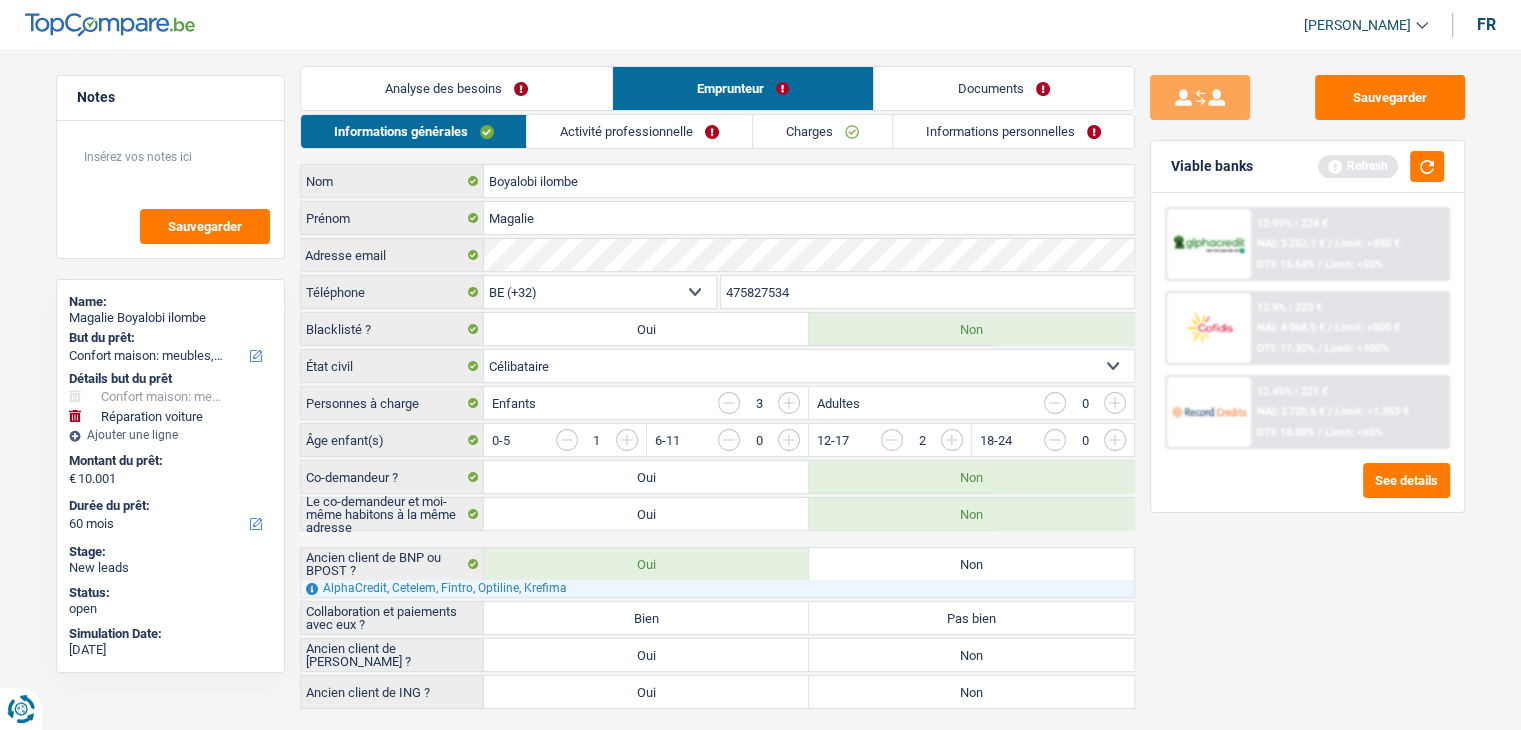 click on "Bien" at bounding box center (646, 618) 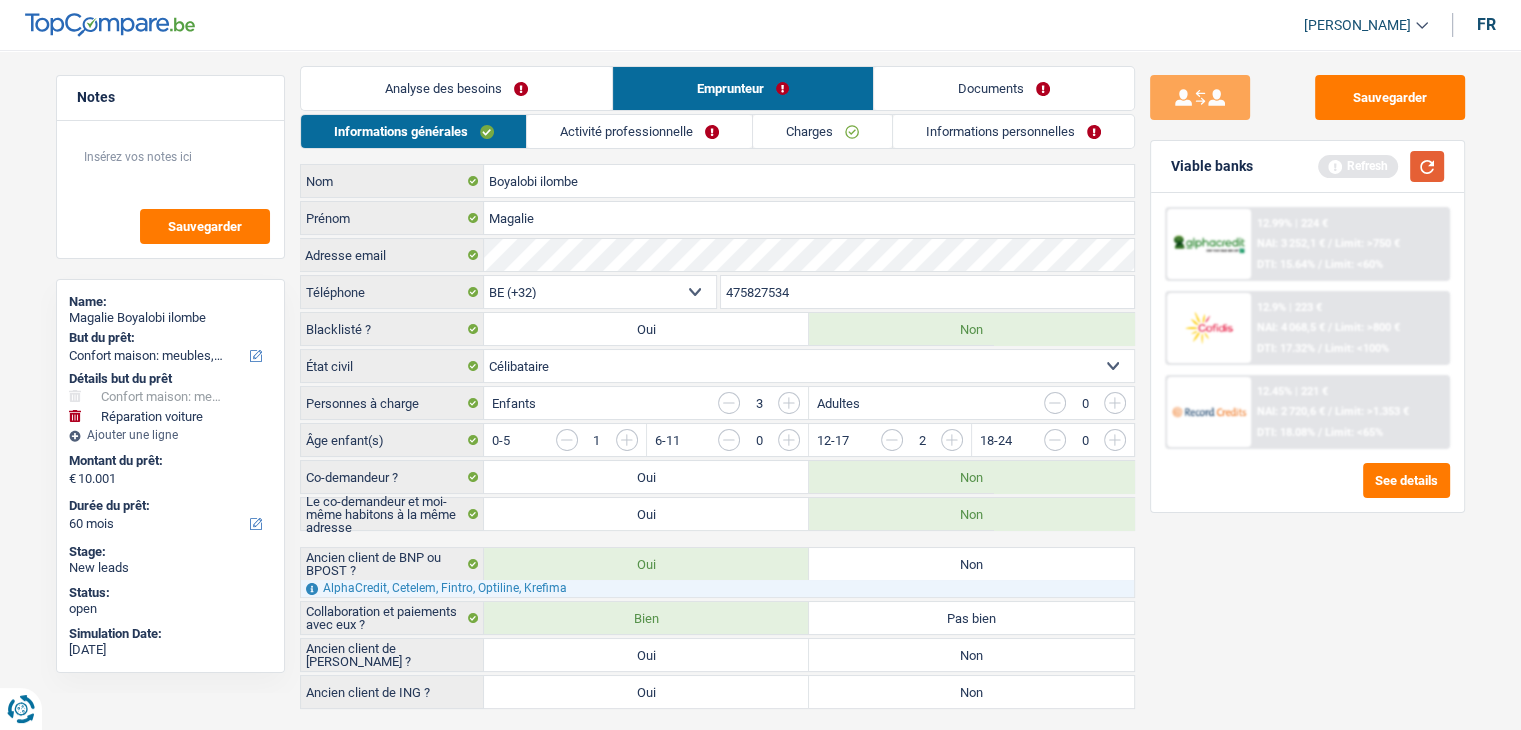 click at bounding box center [1427, 166] 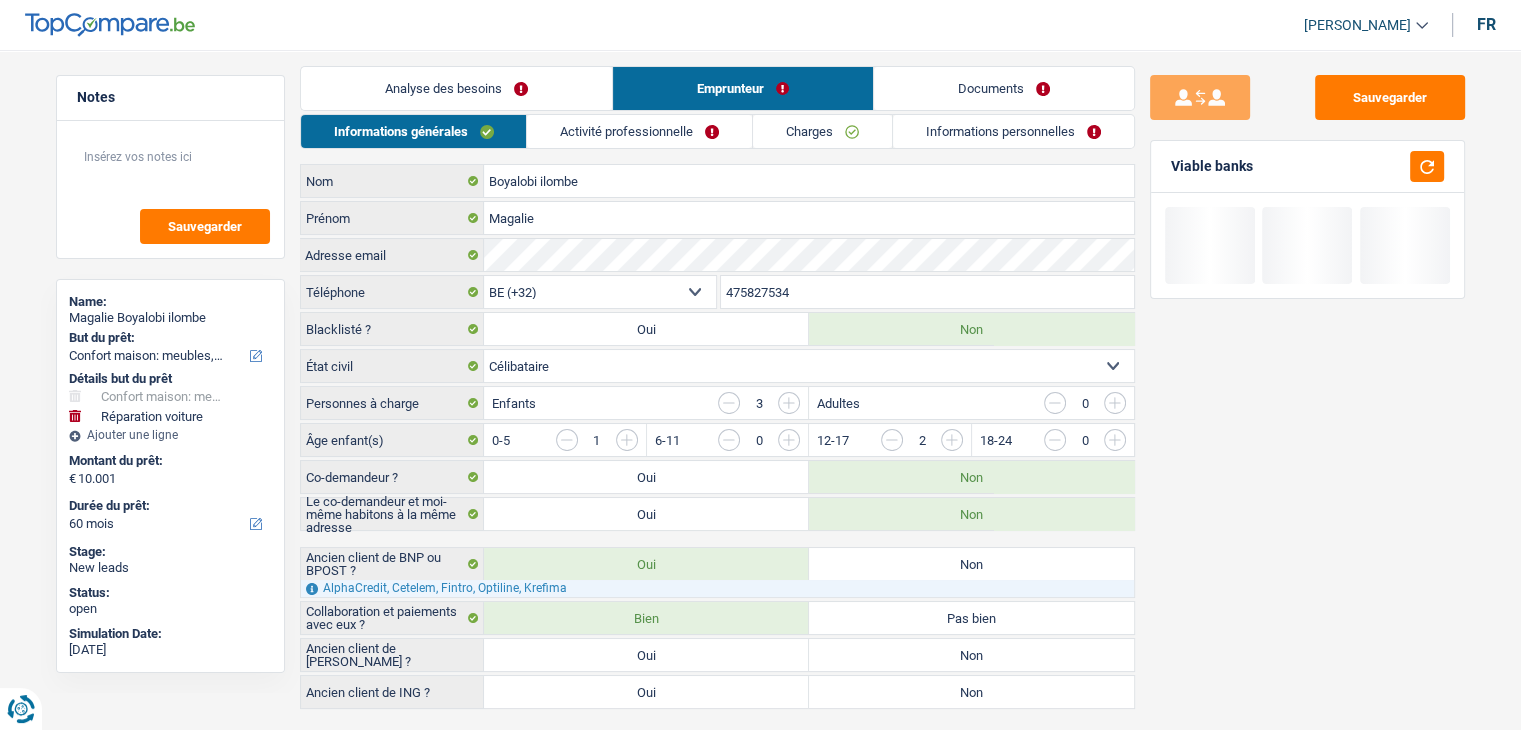 click on "Sauvegarder
Viable banks" at bounding box center [1307, 384] 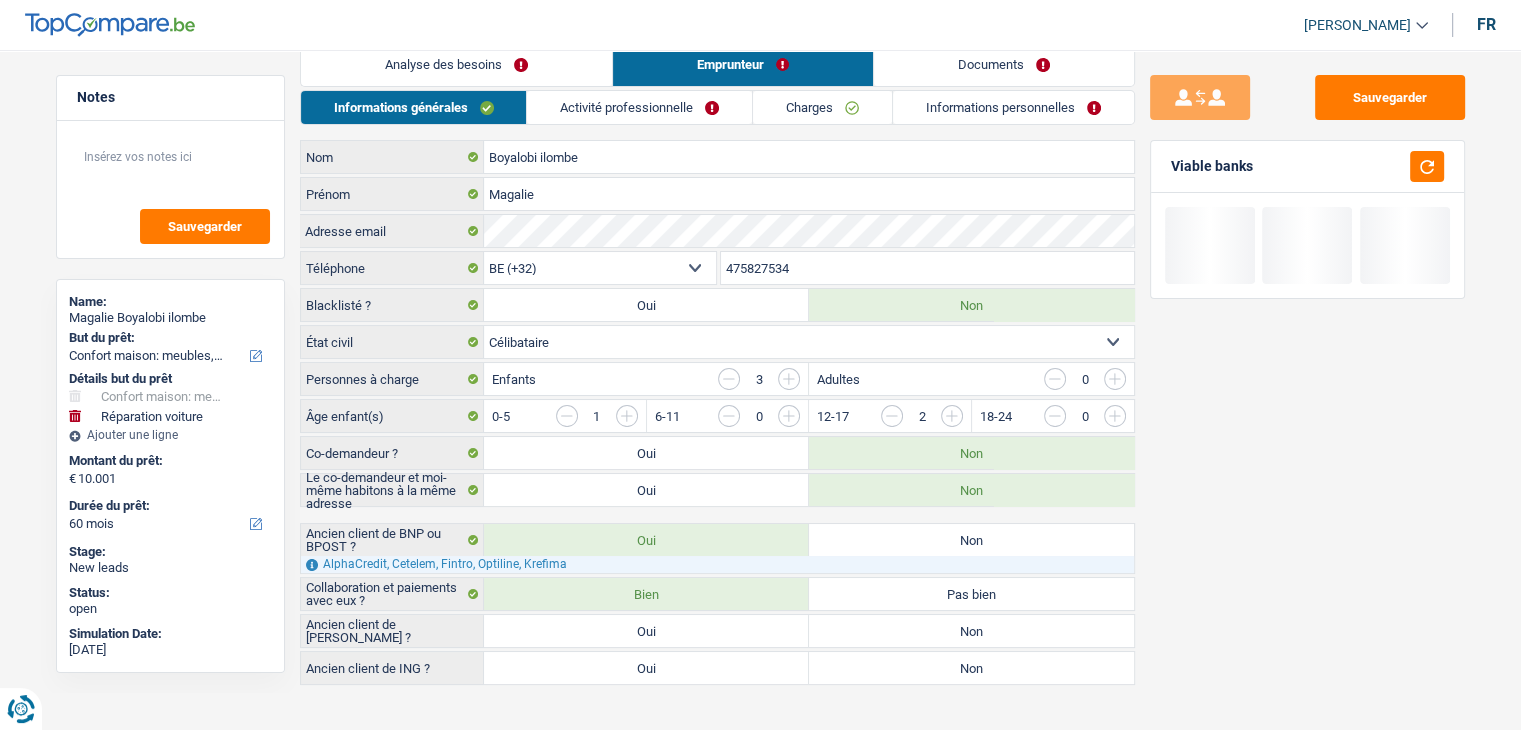 scroll, scrollTop: 46, scrollLeft: 0, axis: vertical 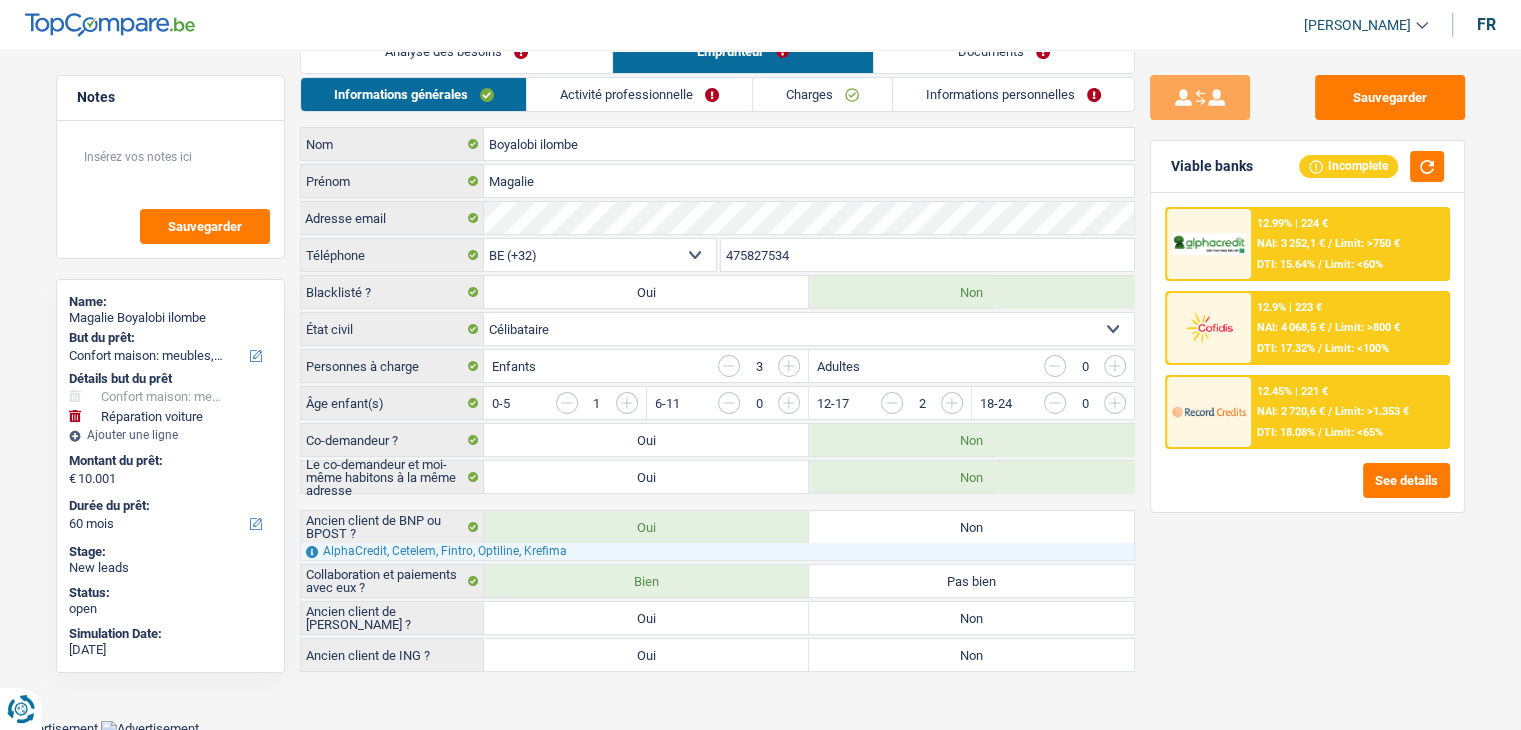 click on "Non" at bounding box center (971, 618) 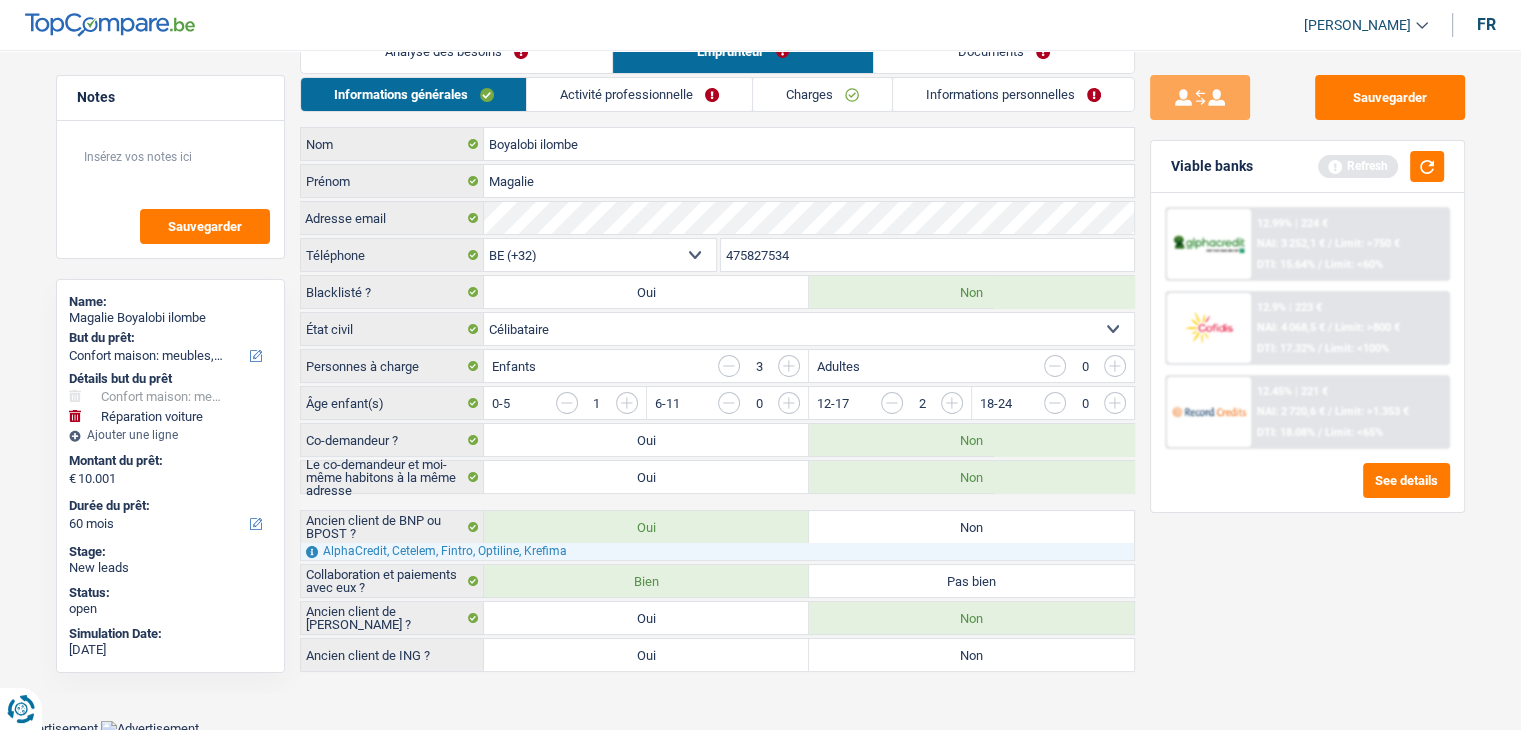 click on "Non" at bounding box center (971, 655) 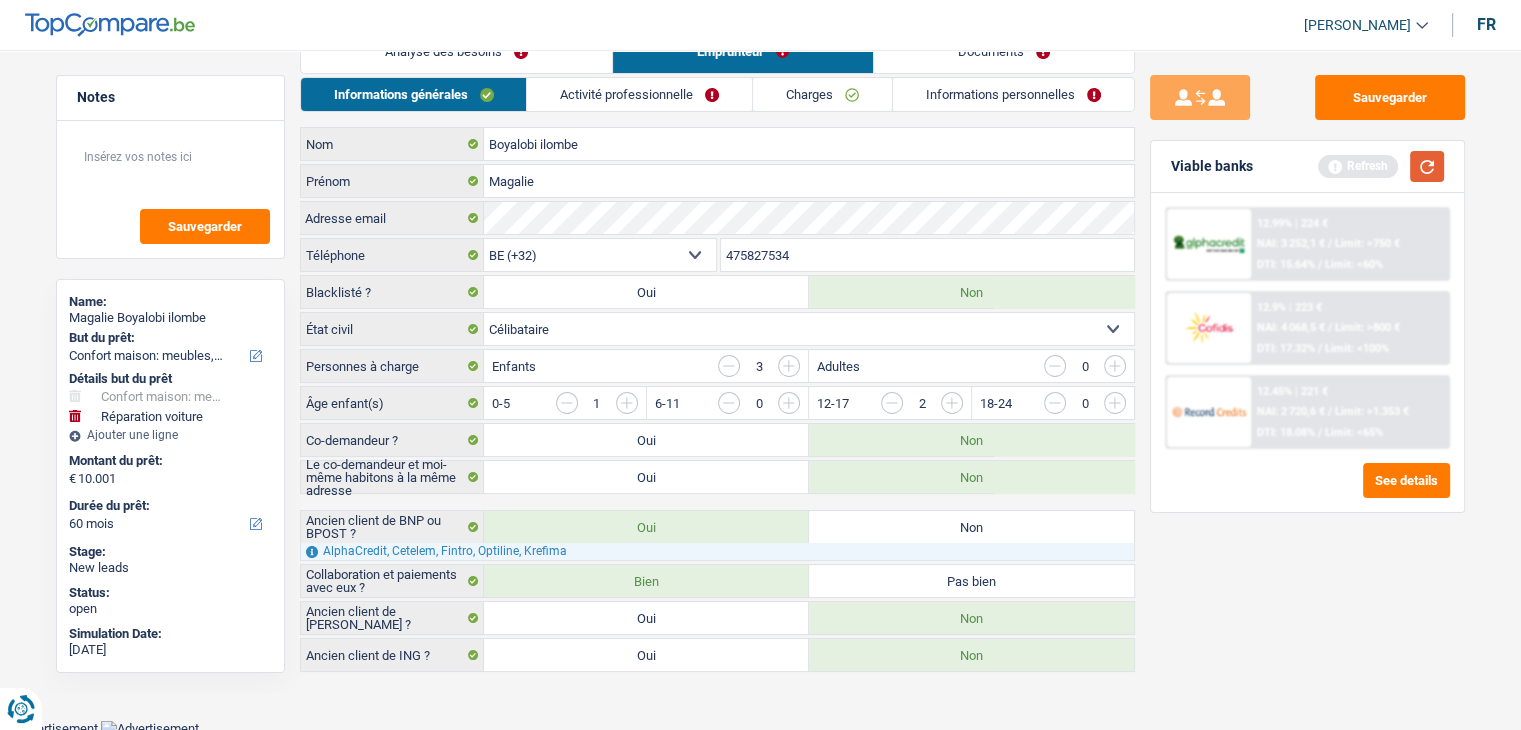click at bounding box center (1427, 166) 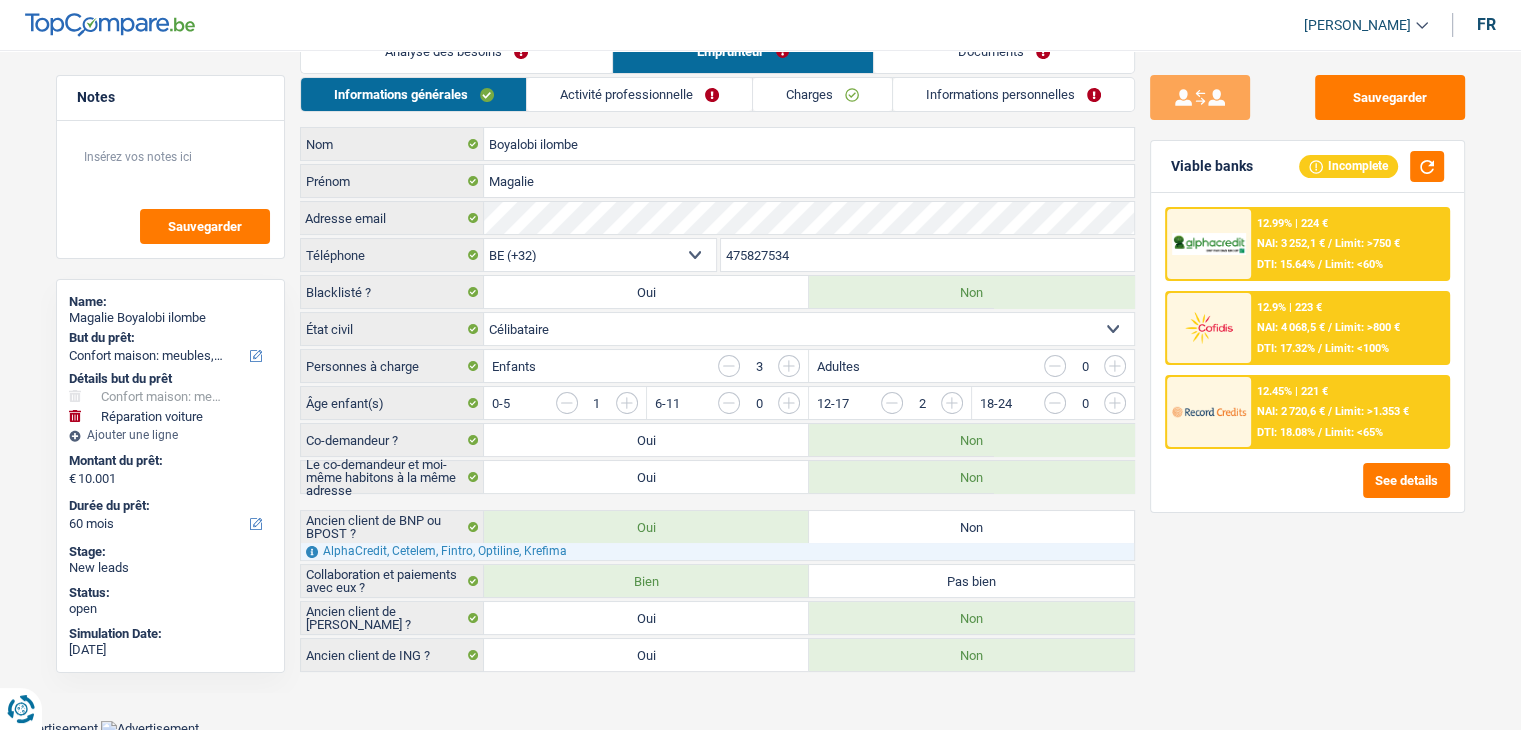 click on "Activité professionnelle" at bounding box center (639, 94) 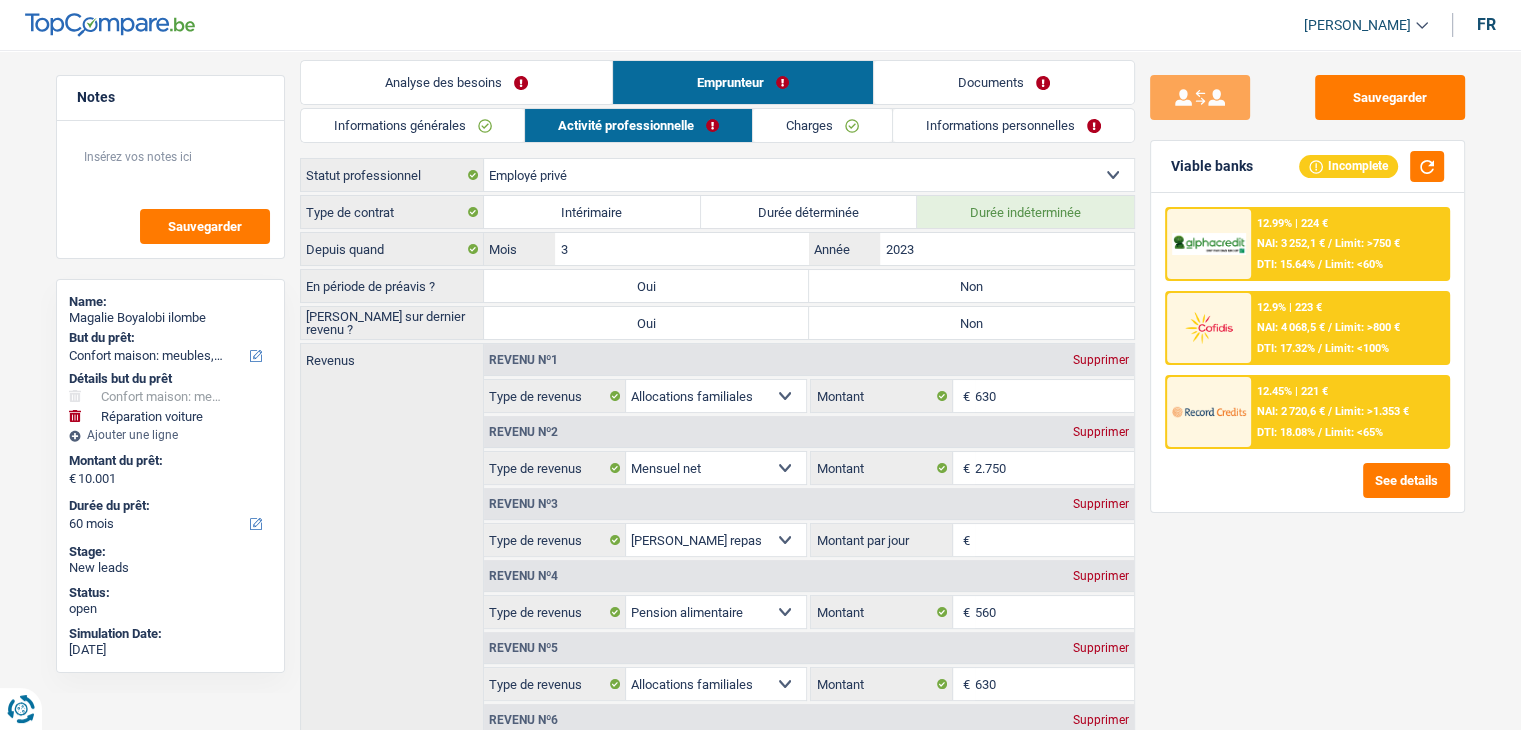 scroll, scrollTop: 0, scrollLeft: 0, axis: both 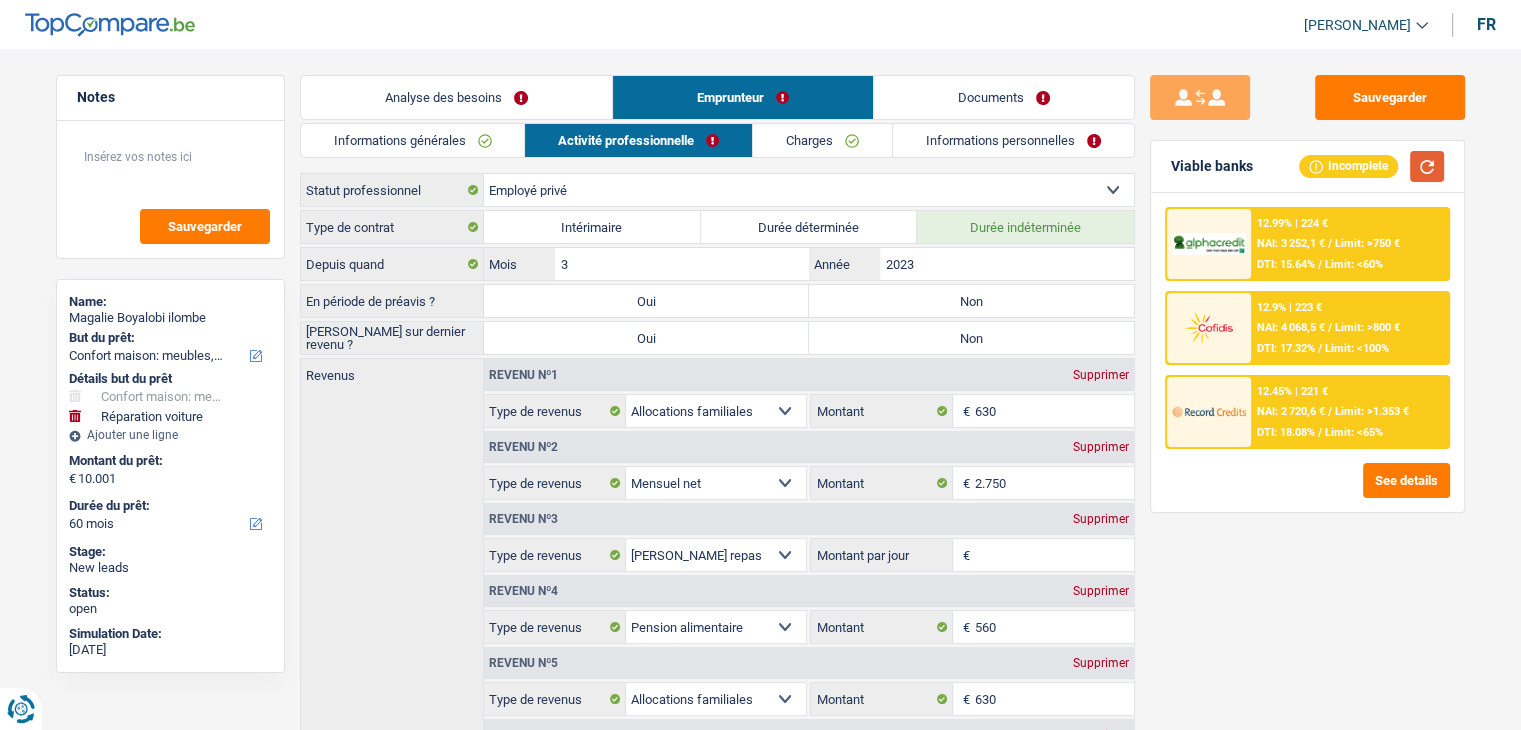 click at bounding box center (1427, 166) 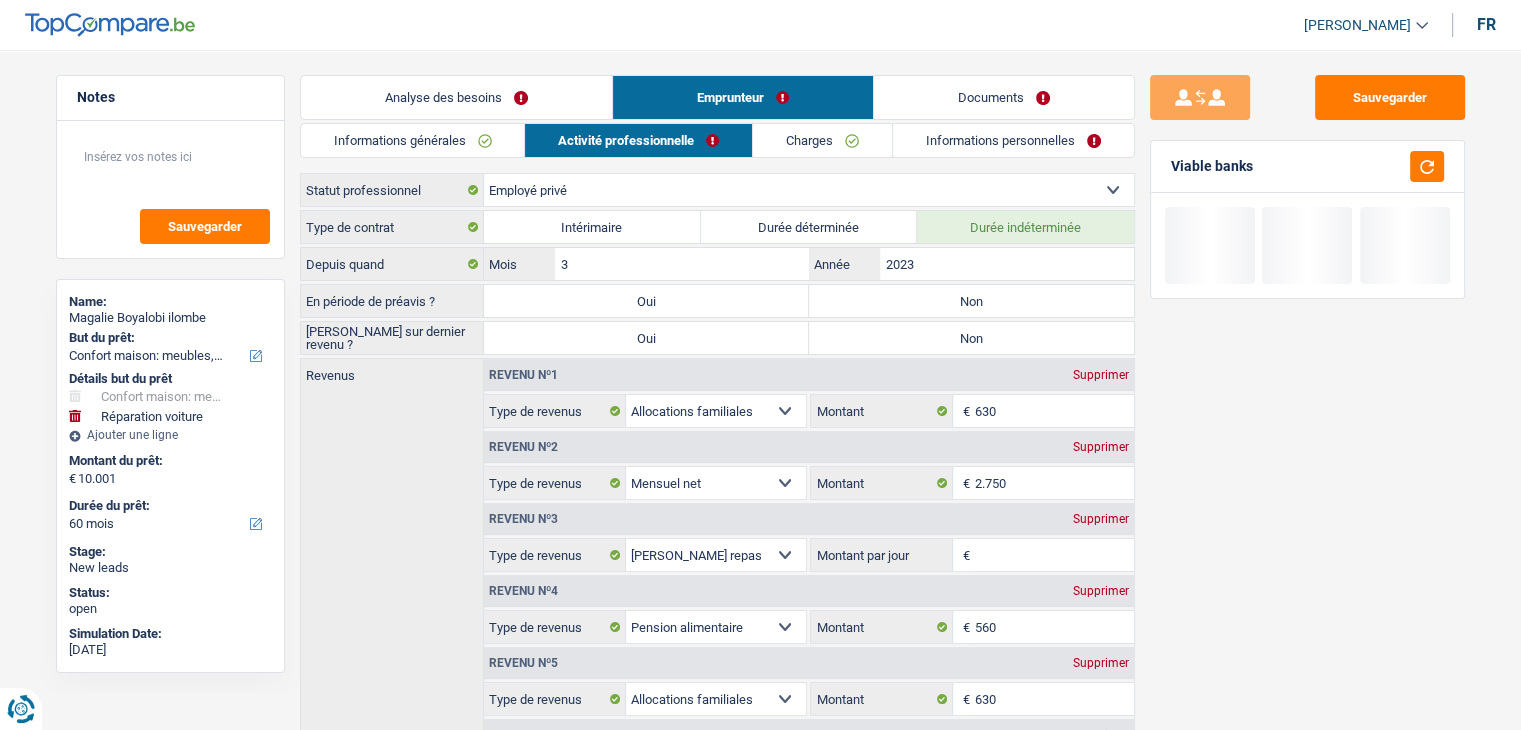click on "Non" at bounding box center (971, 301) 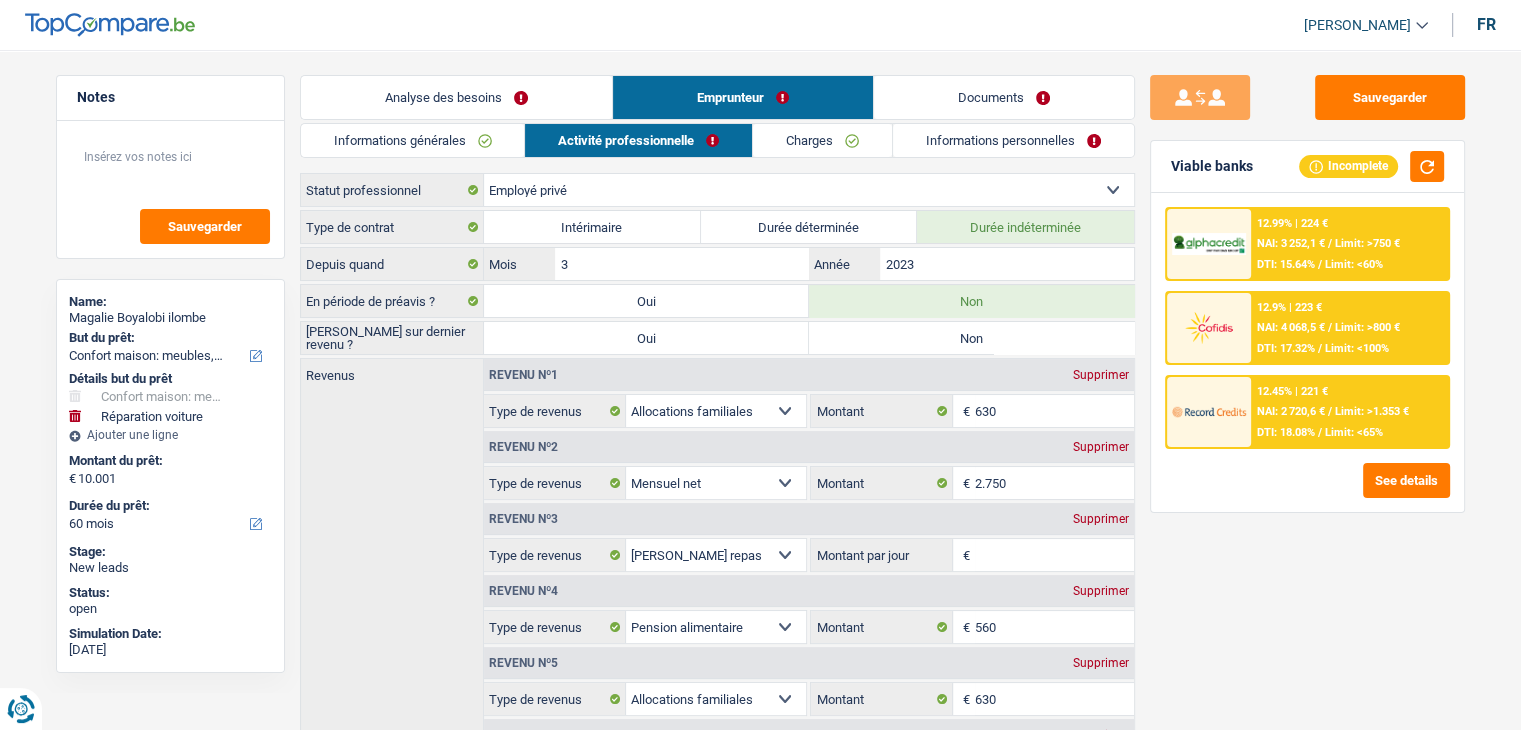 click on "Oui" at bounding box center (646, 338) 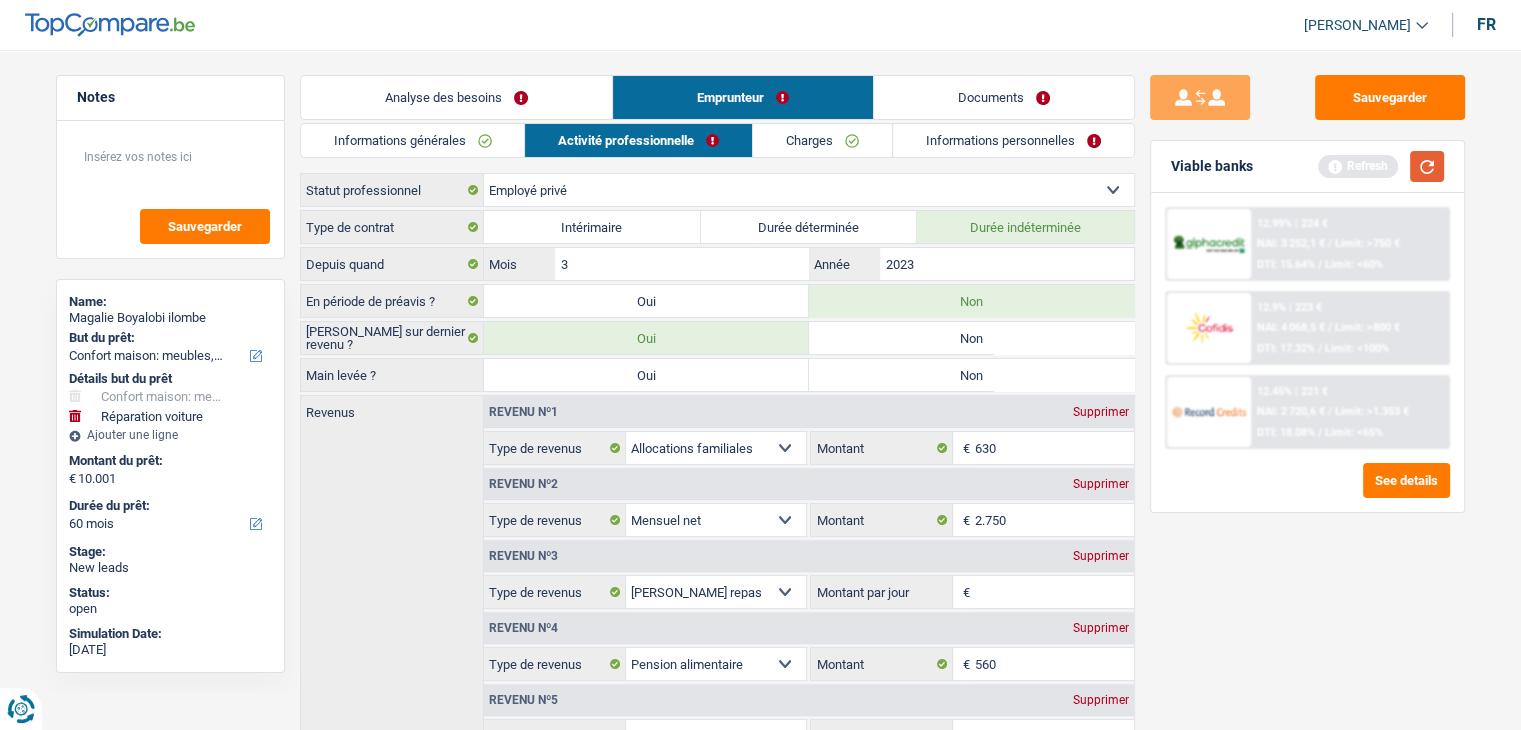 click at bounding box center [1427, 166] 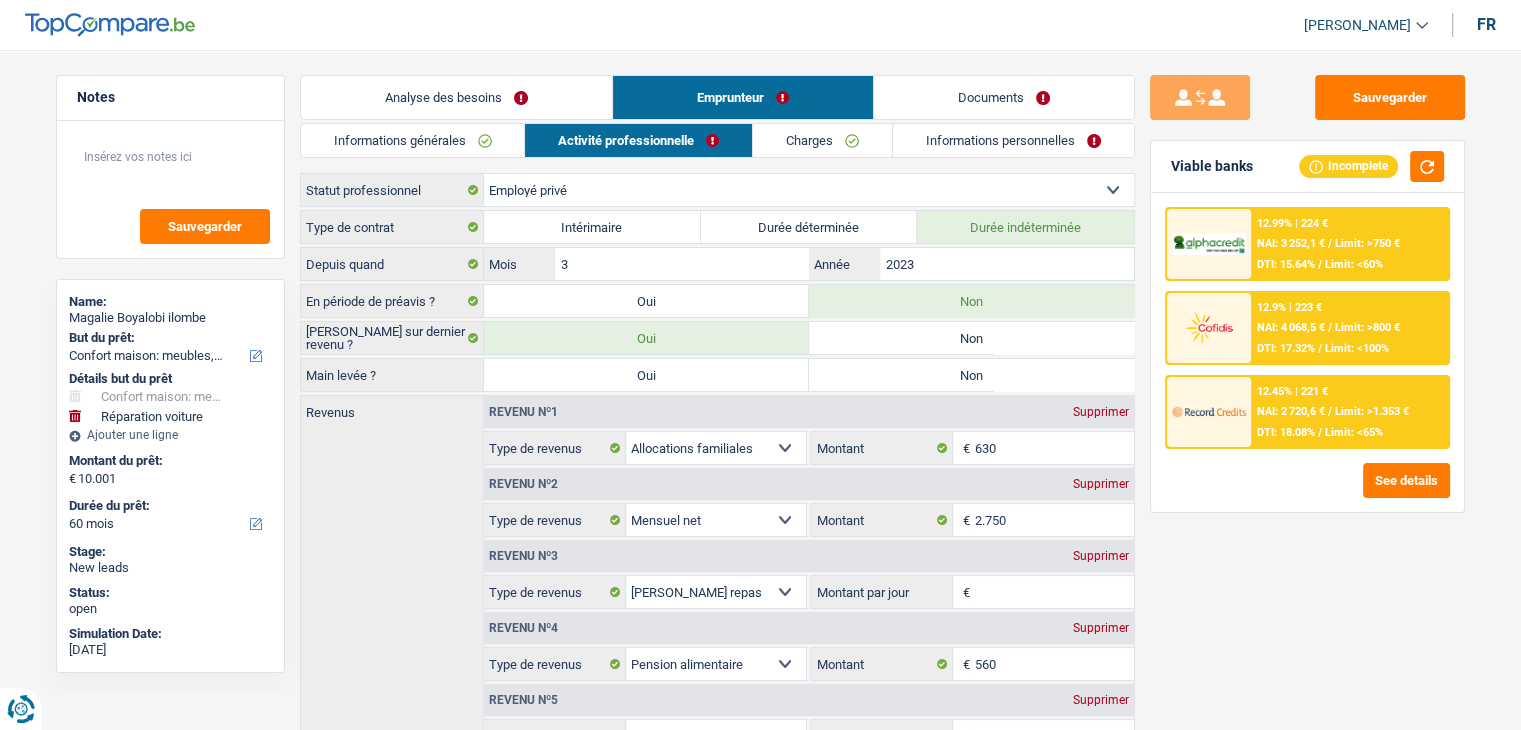 click on "Oui" at bounding box center (646, 375) 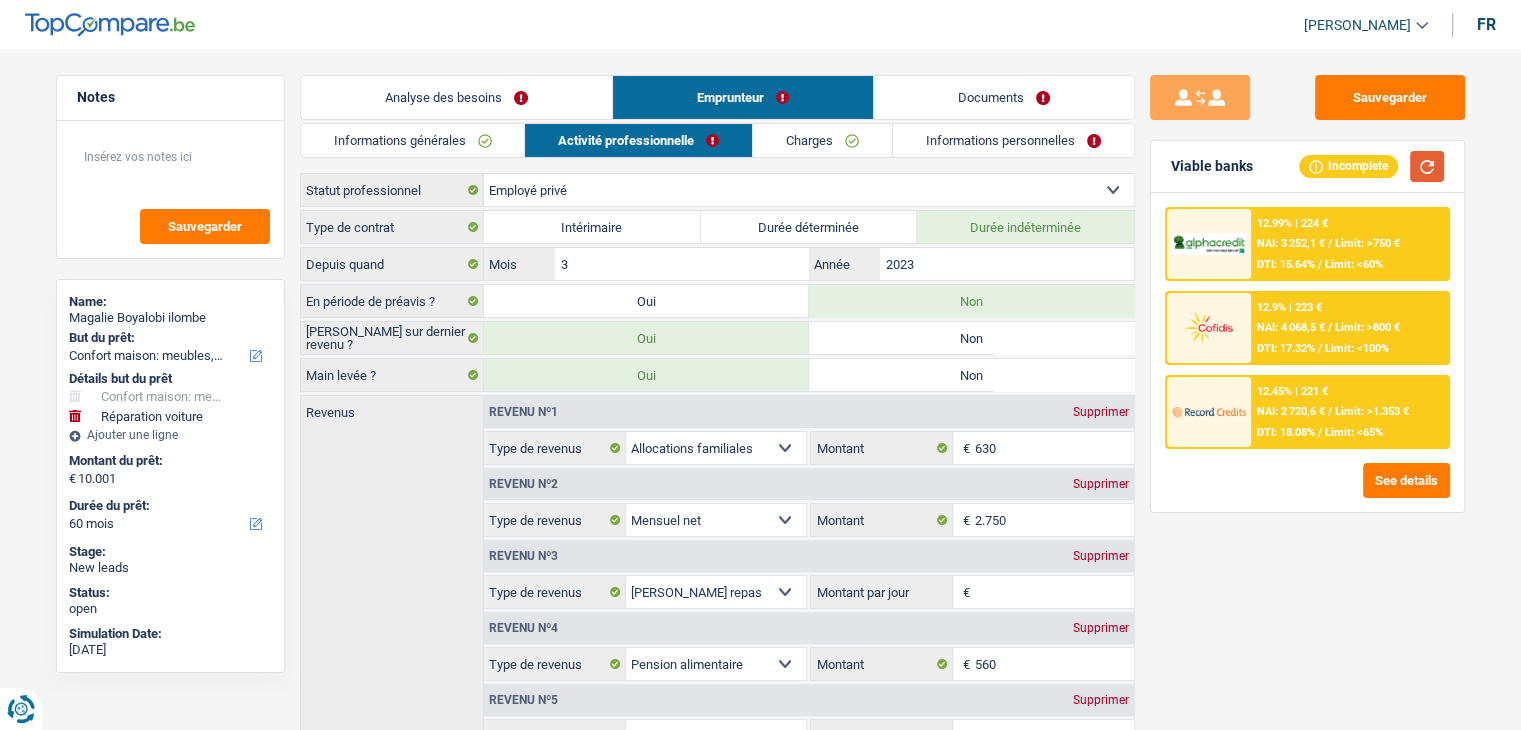 click at bounding box center [1427, 166] 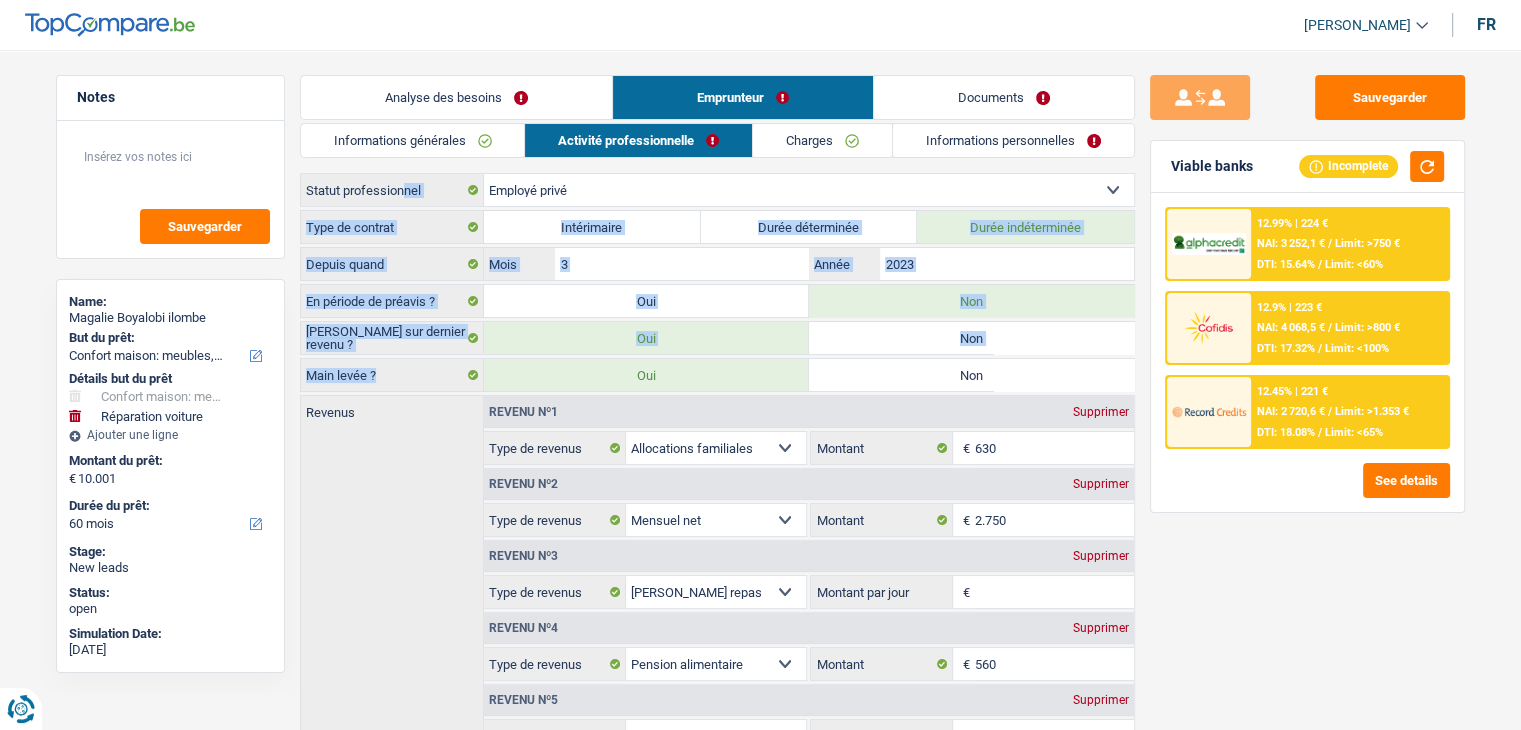 drag, startPoint x: 380, startPoint y: 373, endPoint x: 303, endPoint y: 191, distance: 197.61832 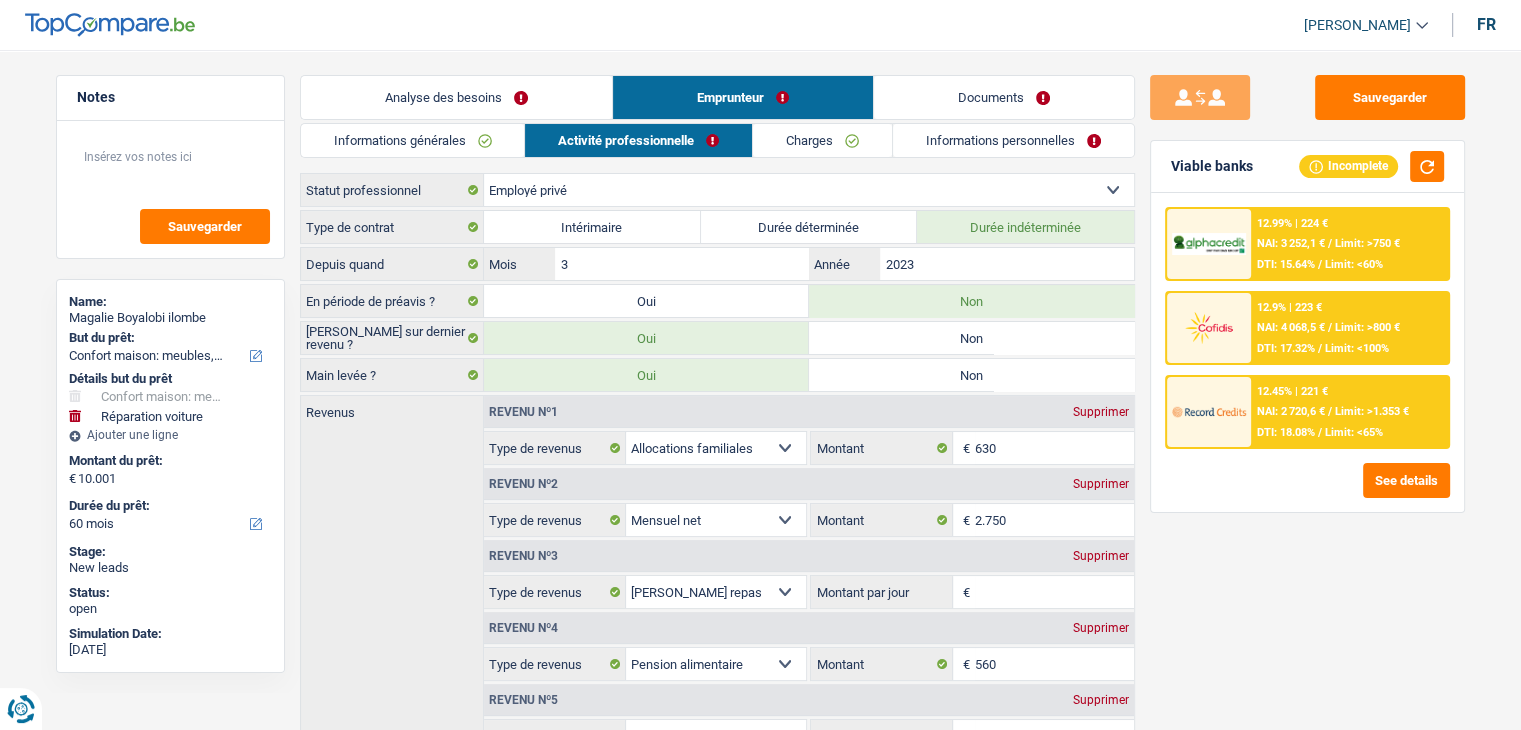 click on "Sauvegarder
Viable banks
Incomplete
12.99% | 224 €
NAI: 3 252,1 €
/
Limit: >750 €
DTI: 15.64%
/
Limit: <60%
12.9% | 223 €
NAI: 4 068,5 €
/
Limit: >800 €
DTI: 17.32%
/
Limit: <100%
/       /" at bounding box center [1307, 384] 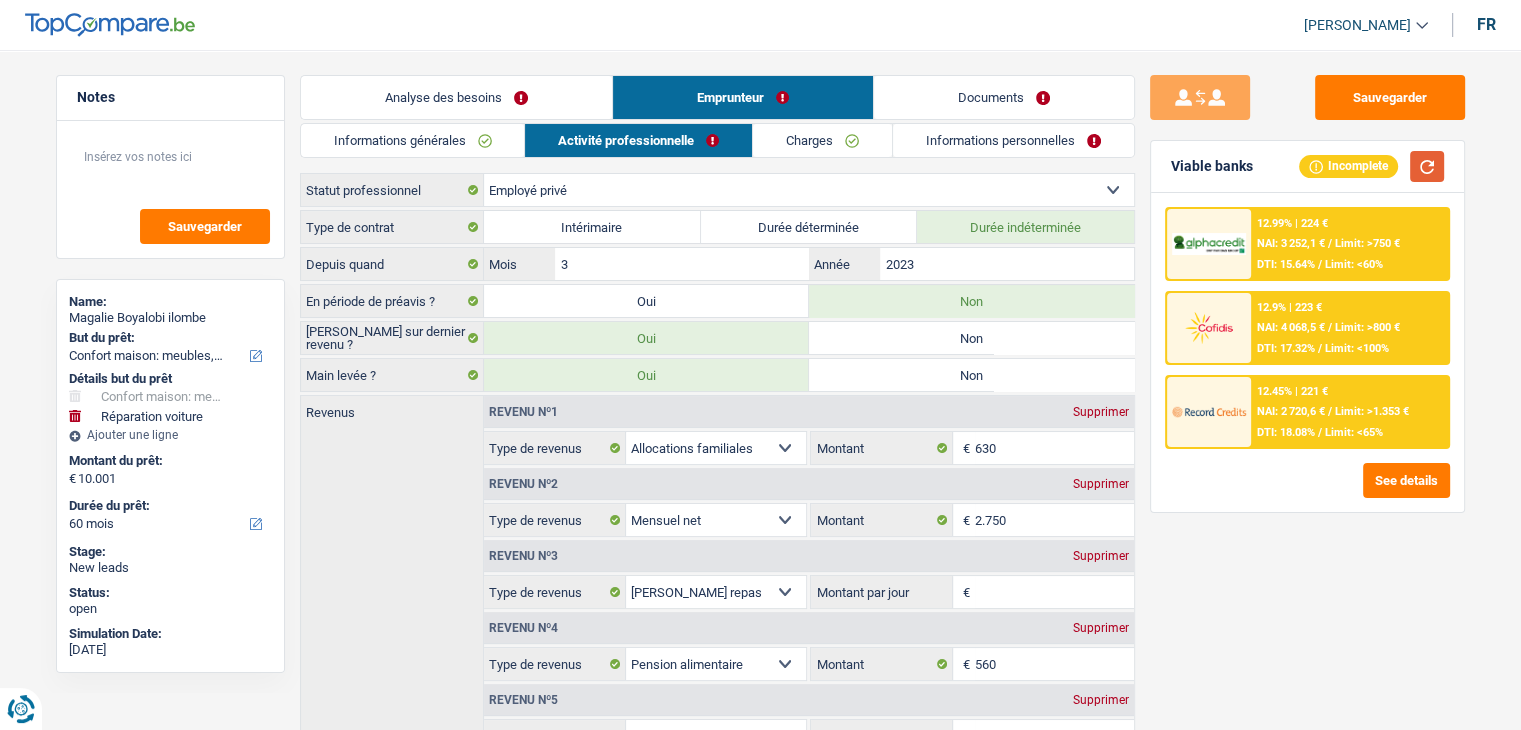 click at bounding box center (1427, 166) 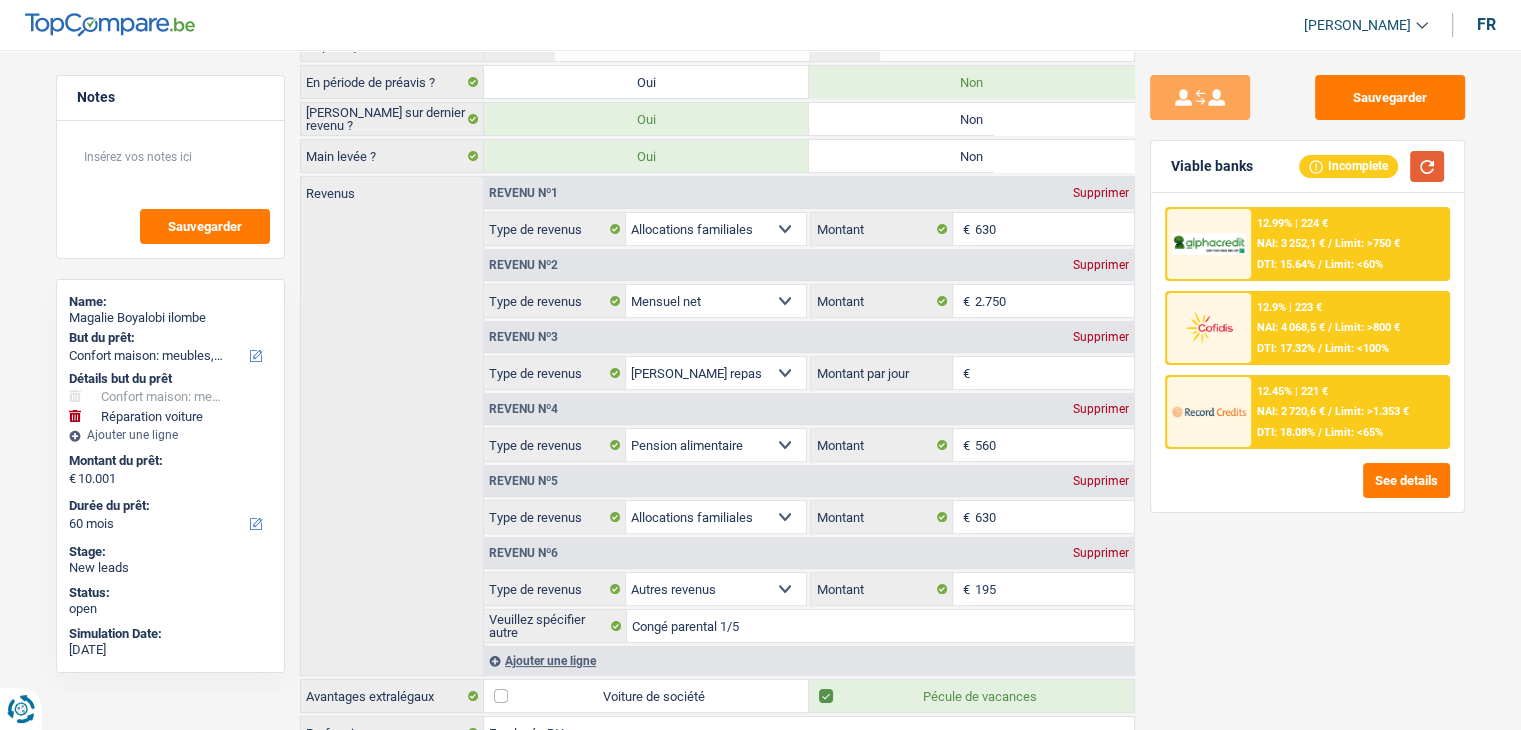 scroll, scrollTop: 300, scrollLeft: 0, axis: vertical 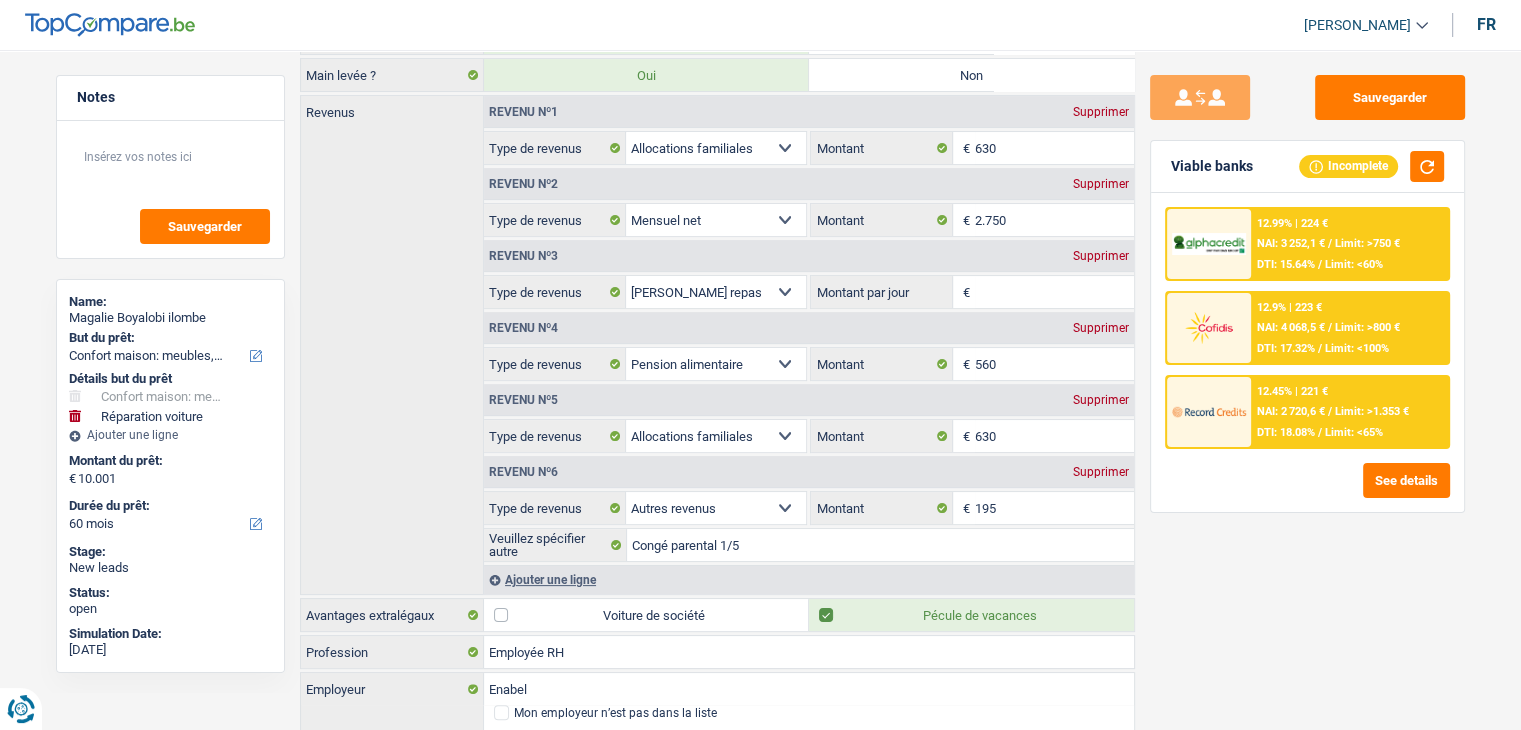 click on "Supprimer" at bounding box center [1101, 112] 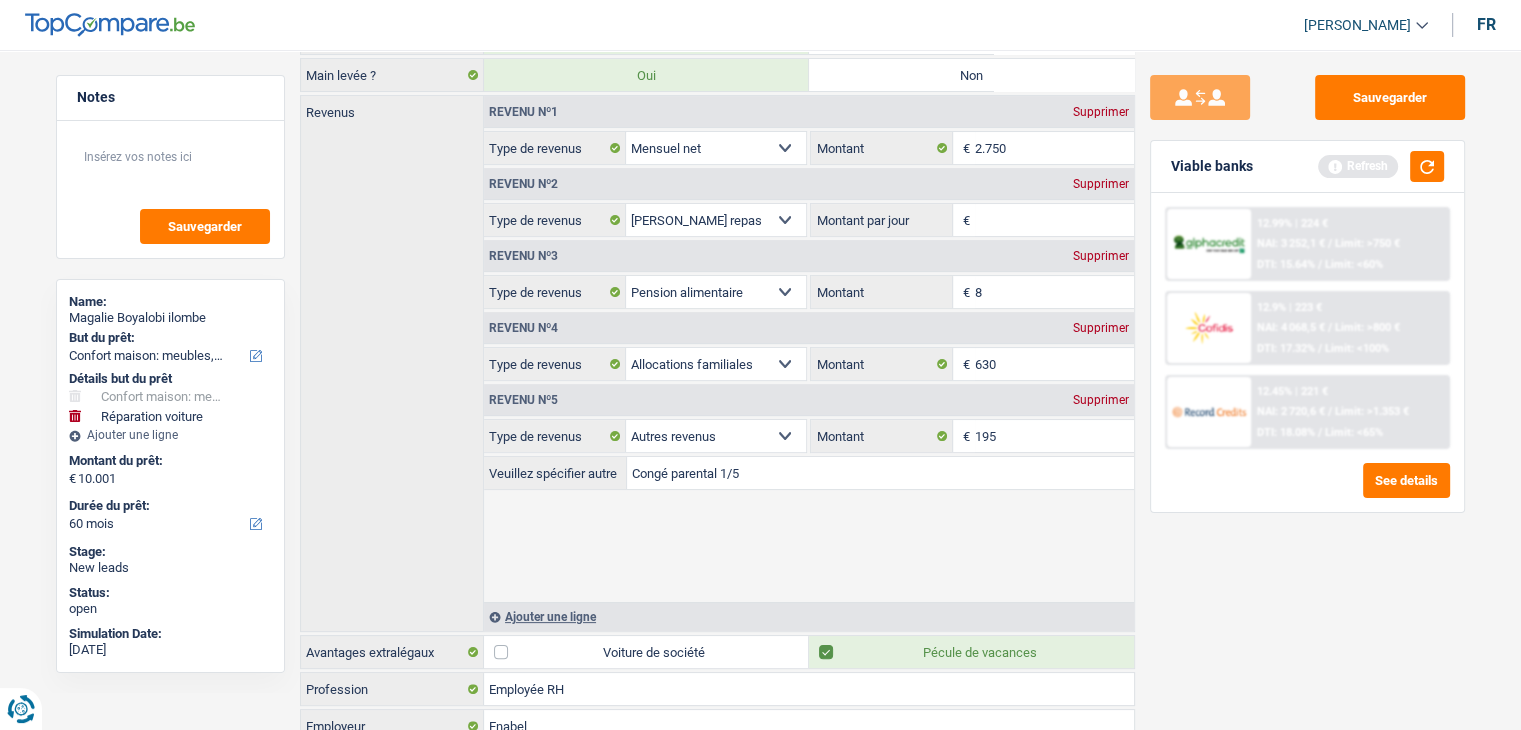 scroll, scrollTop: 286, scrollLeft: 0, axis: vertical 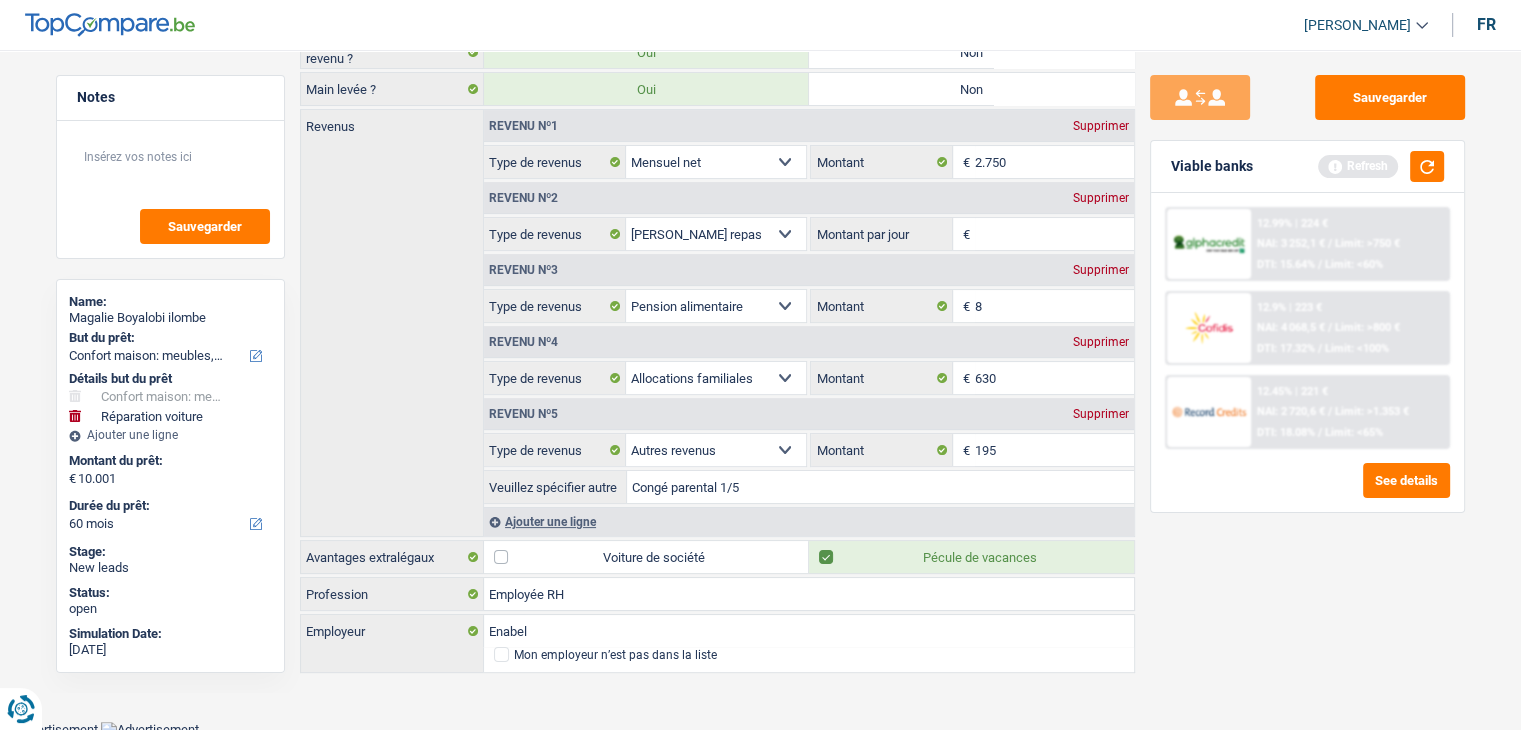 click on "Montant par jour" at bounding box center [1054, 234] 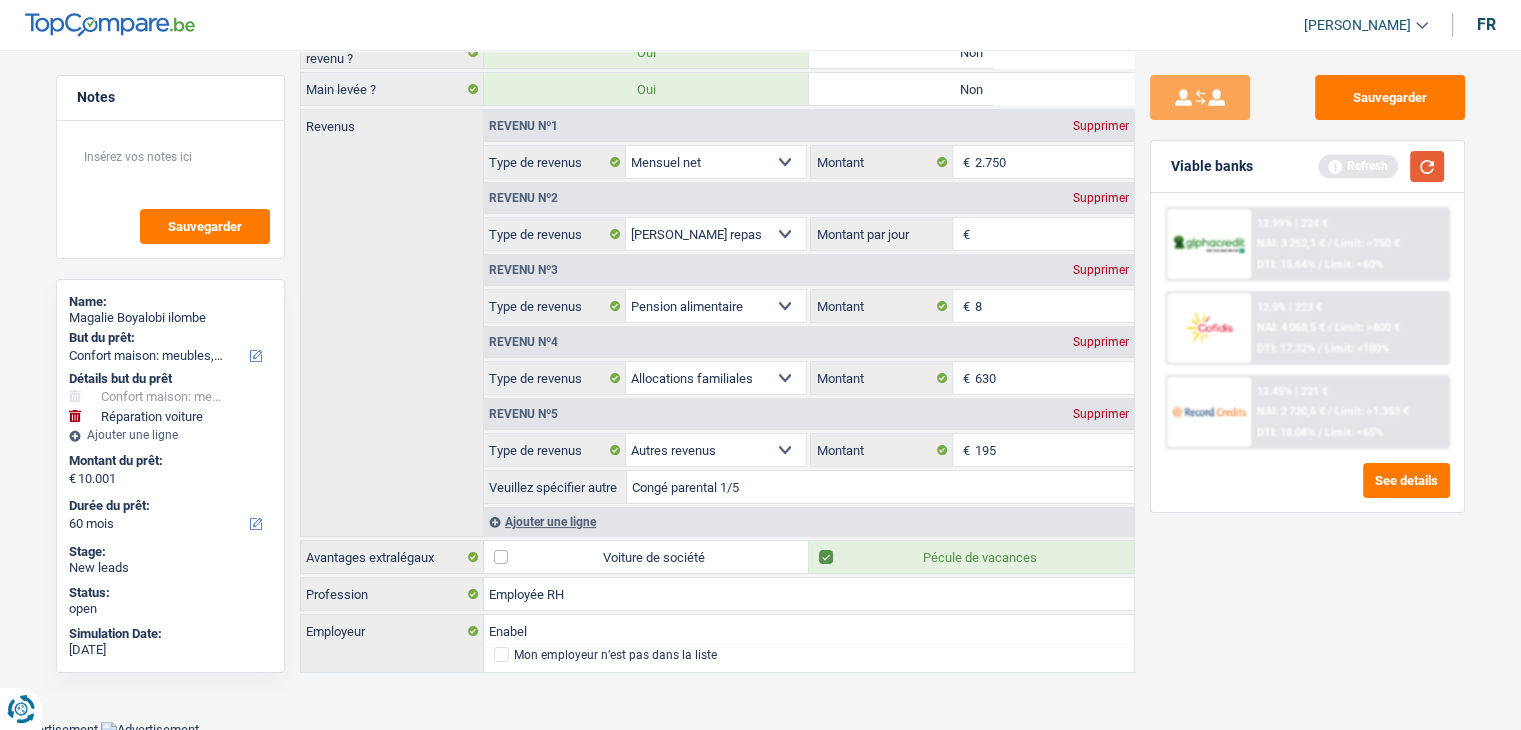 click at bounding box center (1427, 166) 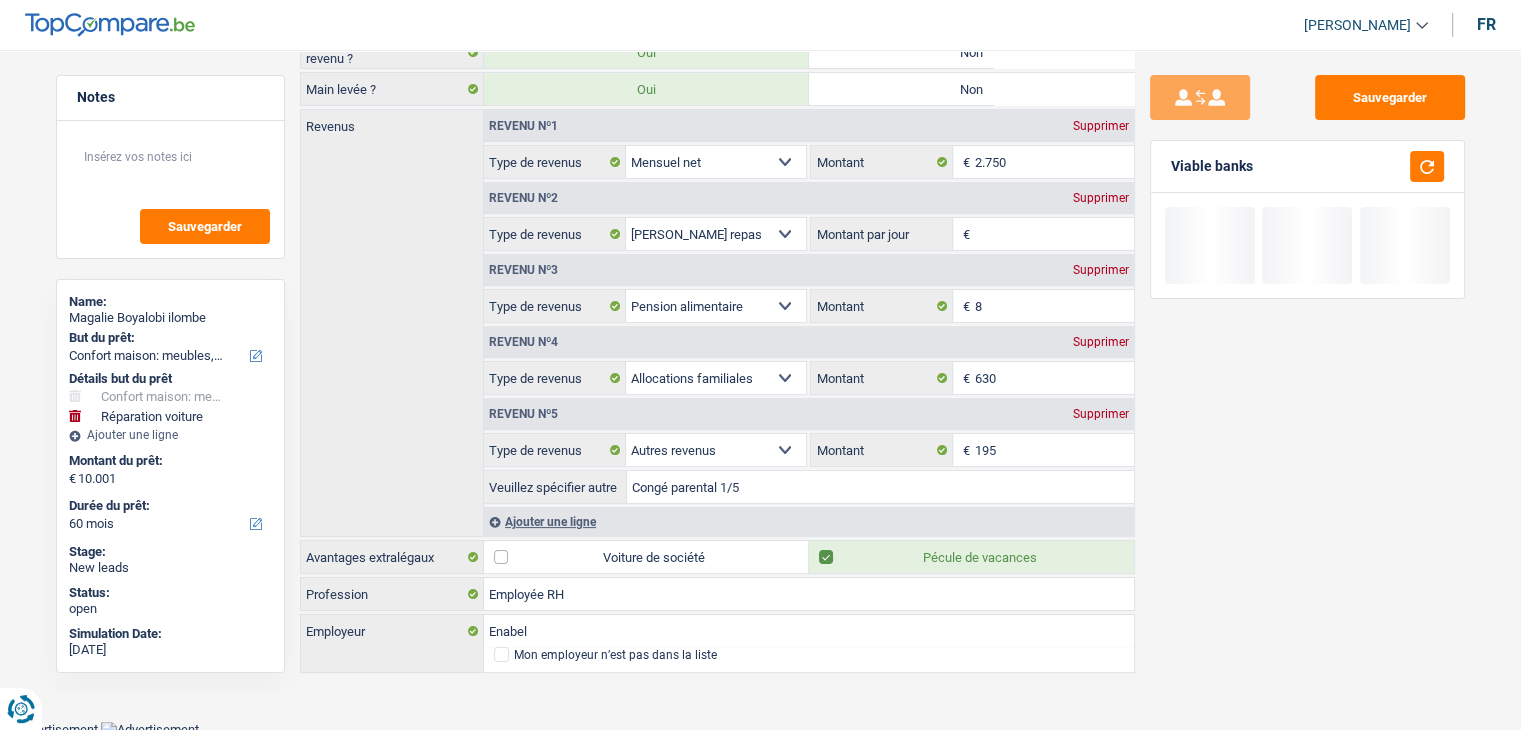click on "Montant par jour" at bounding box center (1054, 234) 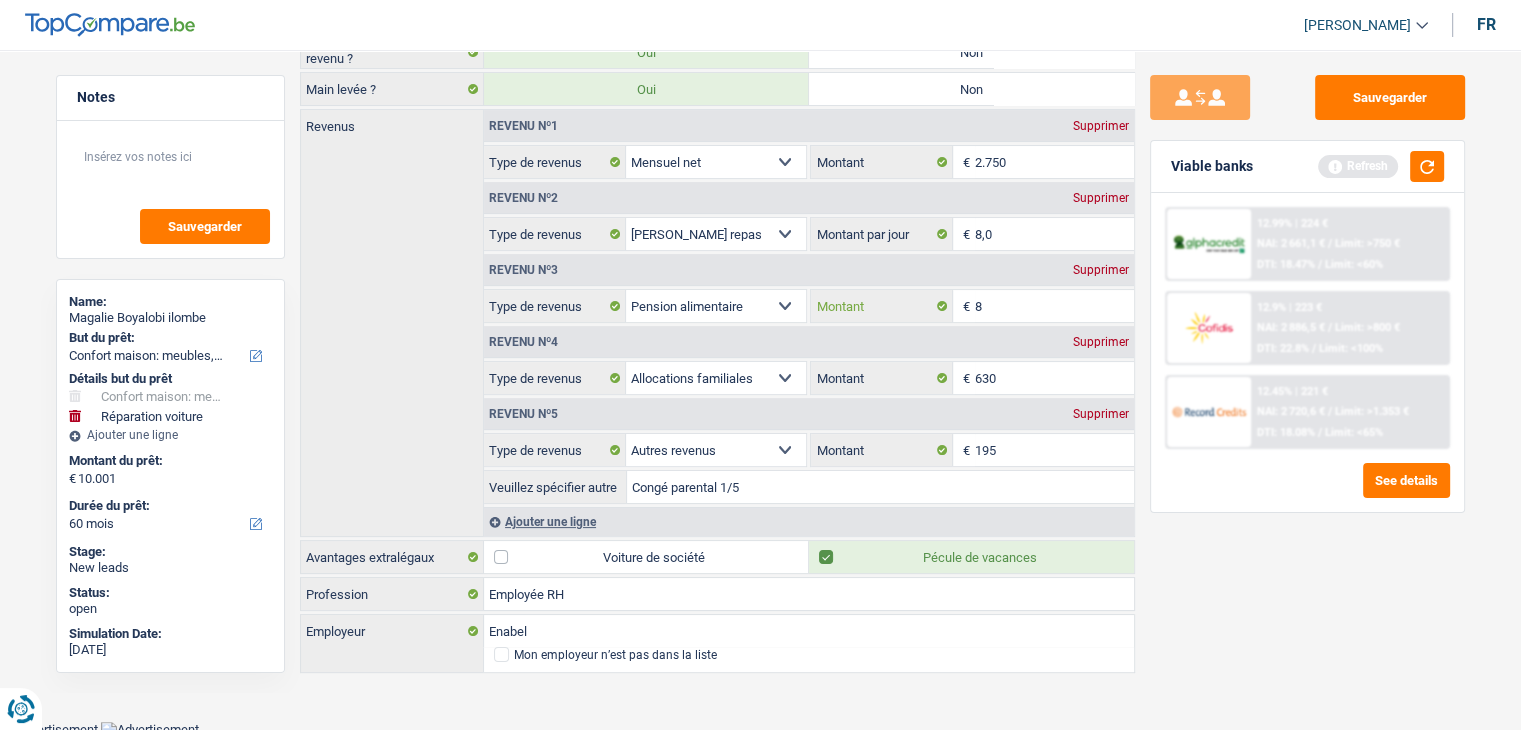 click on "8" at bounding box center [1054, 306] 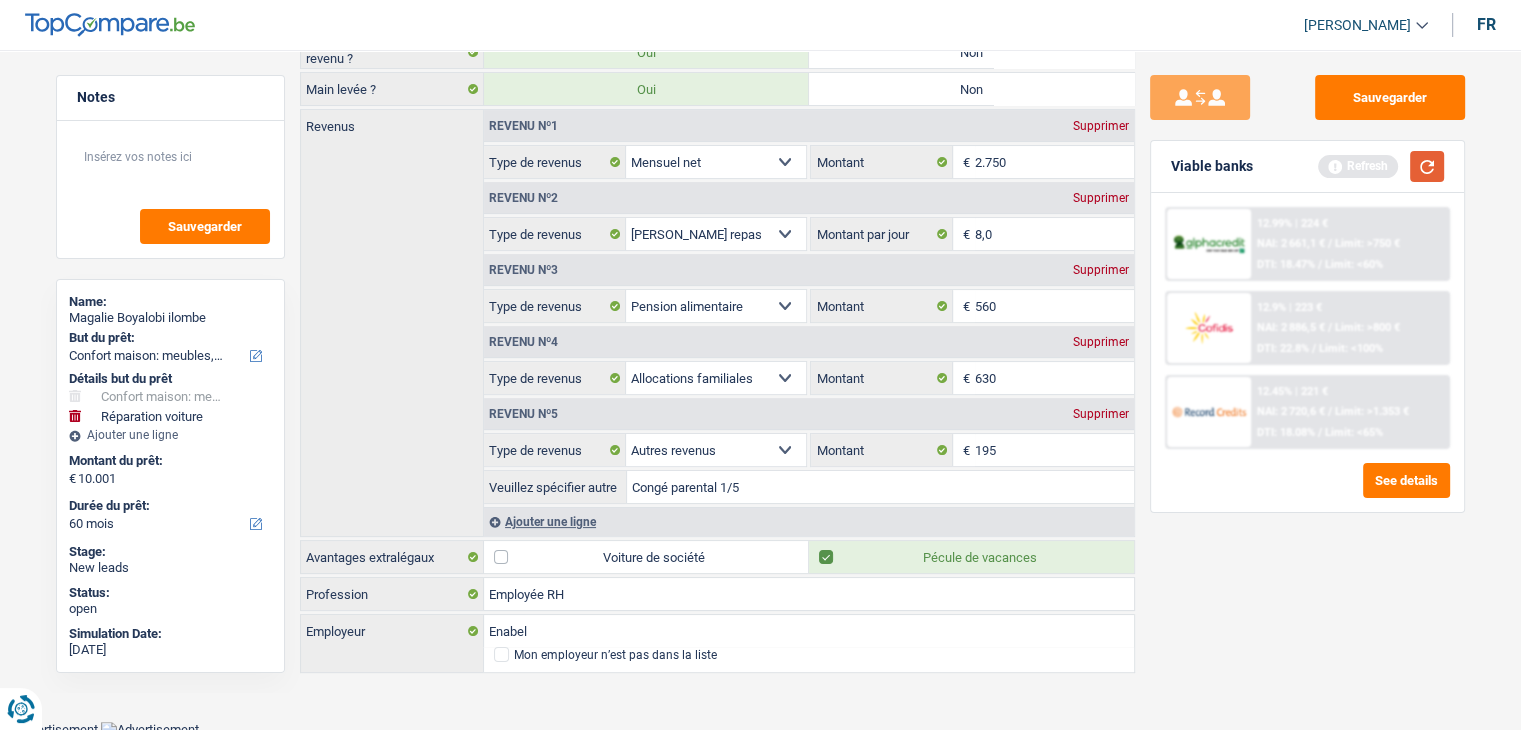click at bounding box center [1427, 166] 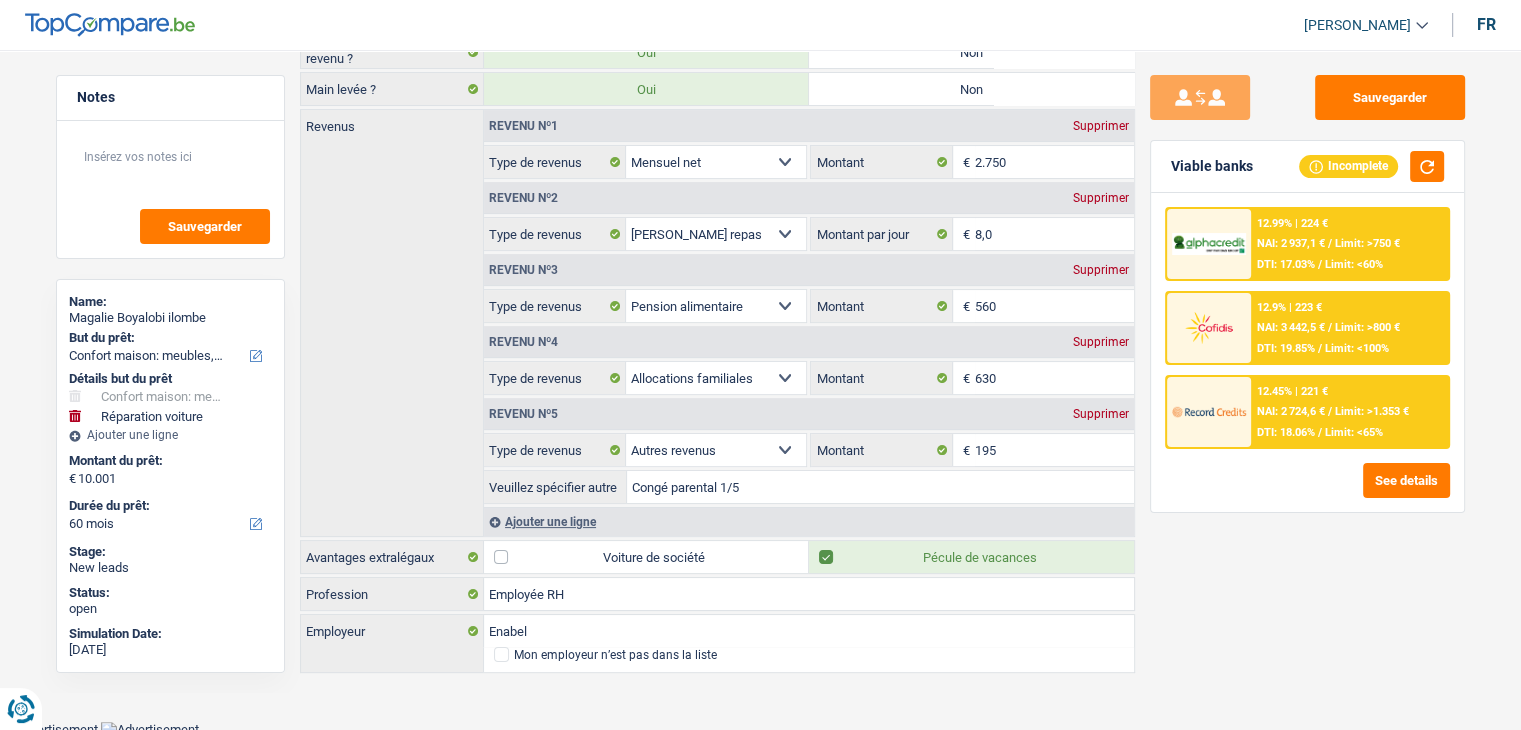click on "Sauvegarder
Viable banks
Incomplete
12.99% | 224 €
NAI: 2 937,1 €
/
Limit: >750 €
DTI: 17.03%
/
Limit: <60%
12.9% | 223 €
NAI: 3 442,5 €
/
Limit: >800 €
DTI: 19.85%
/
Limit: <100%
/       /" at bounding box center (1307, 384) 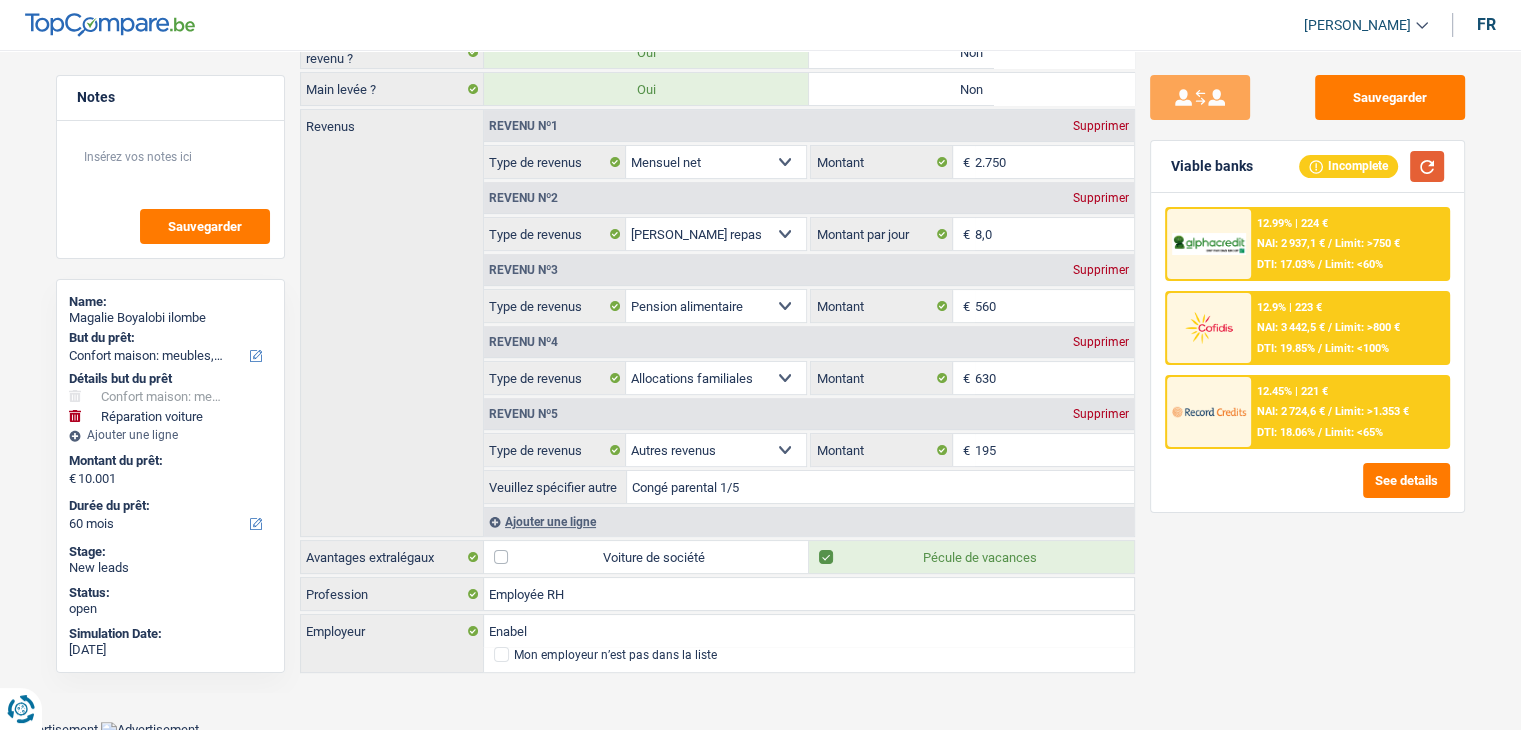 click at bounding box center (1427, 166) 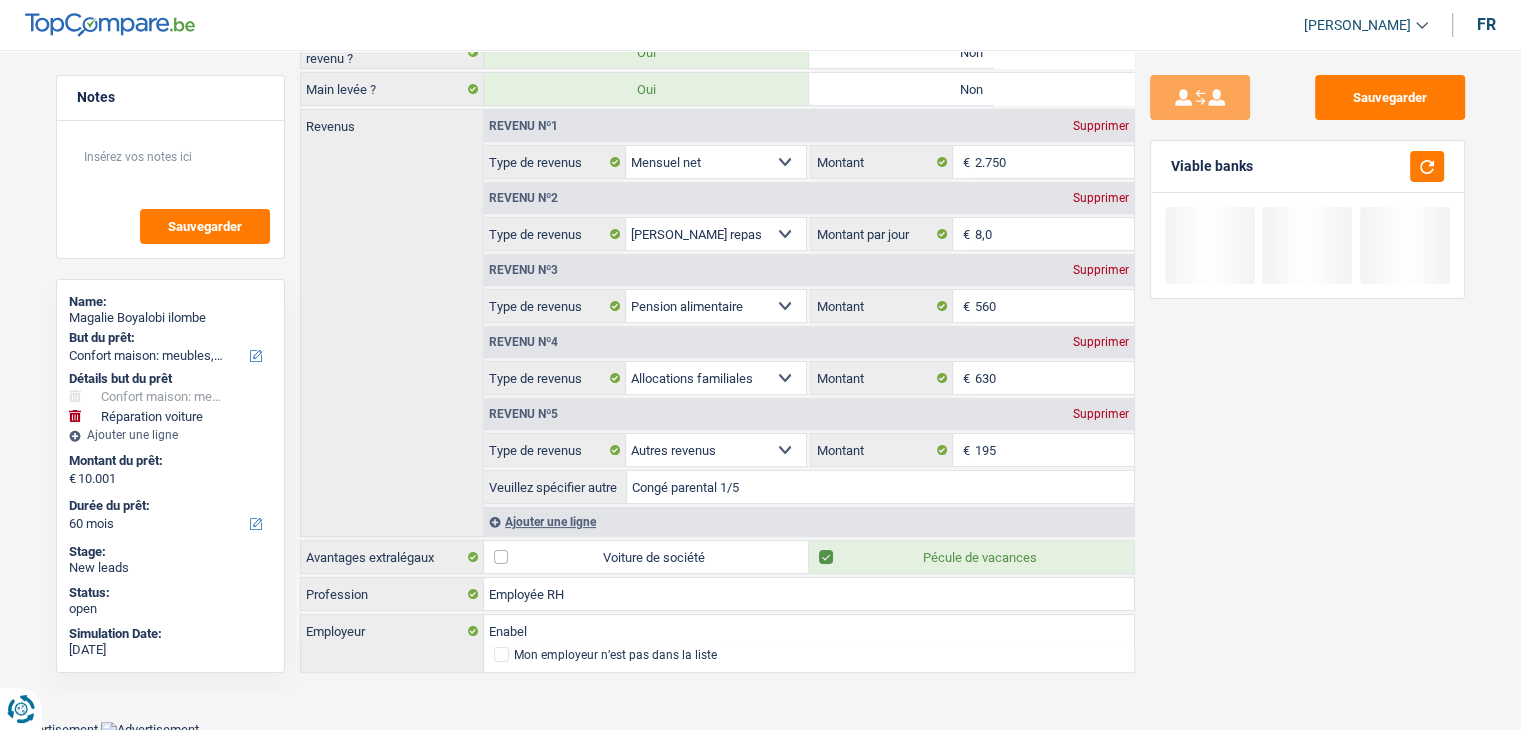 click on "Congé parental 1/5" at bounding box center [880, 487] 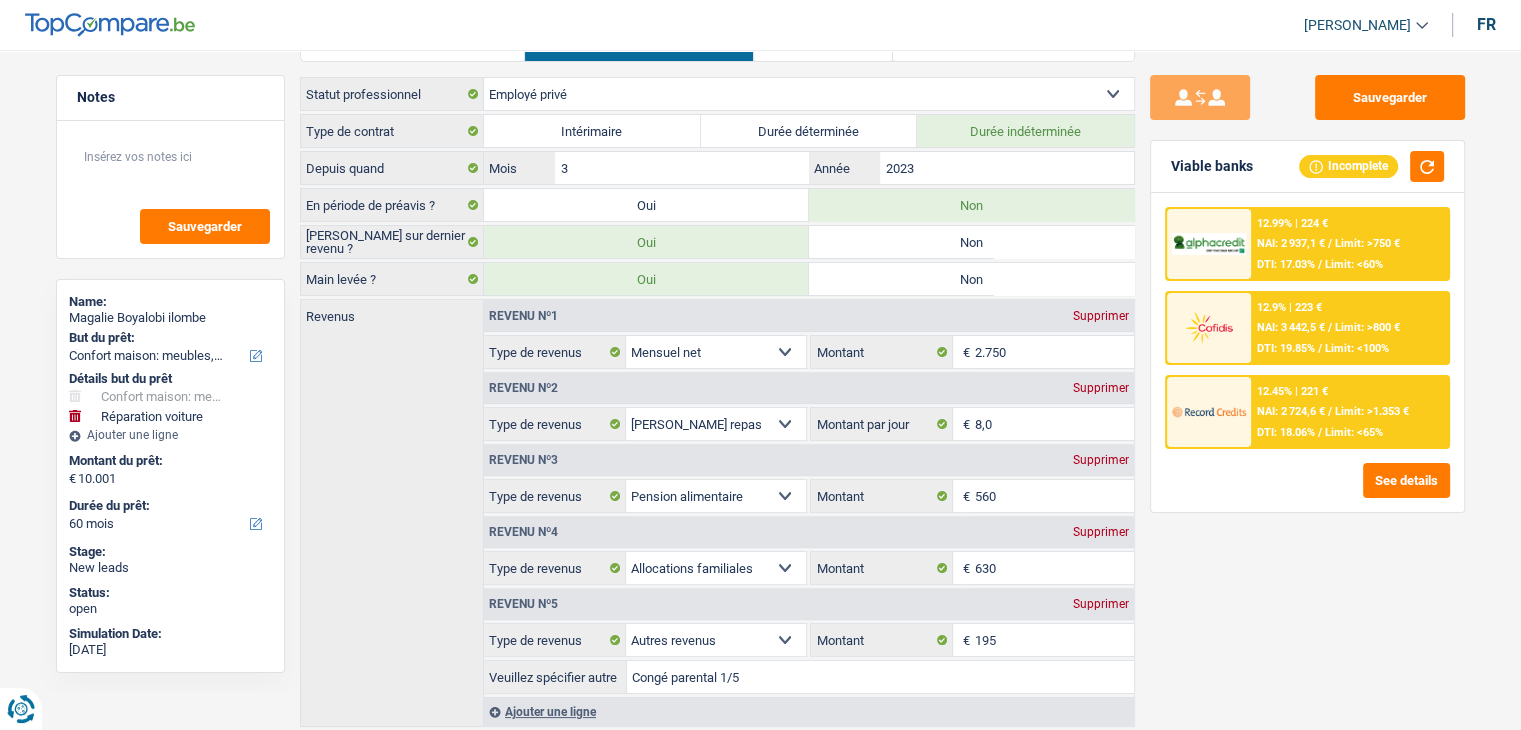 scroll, scrollTop: 0, scrollLeft: 0, axis: both 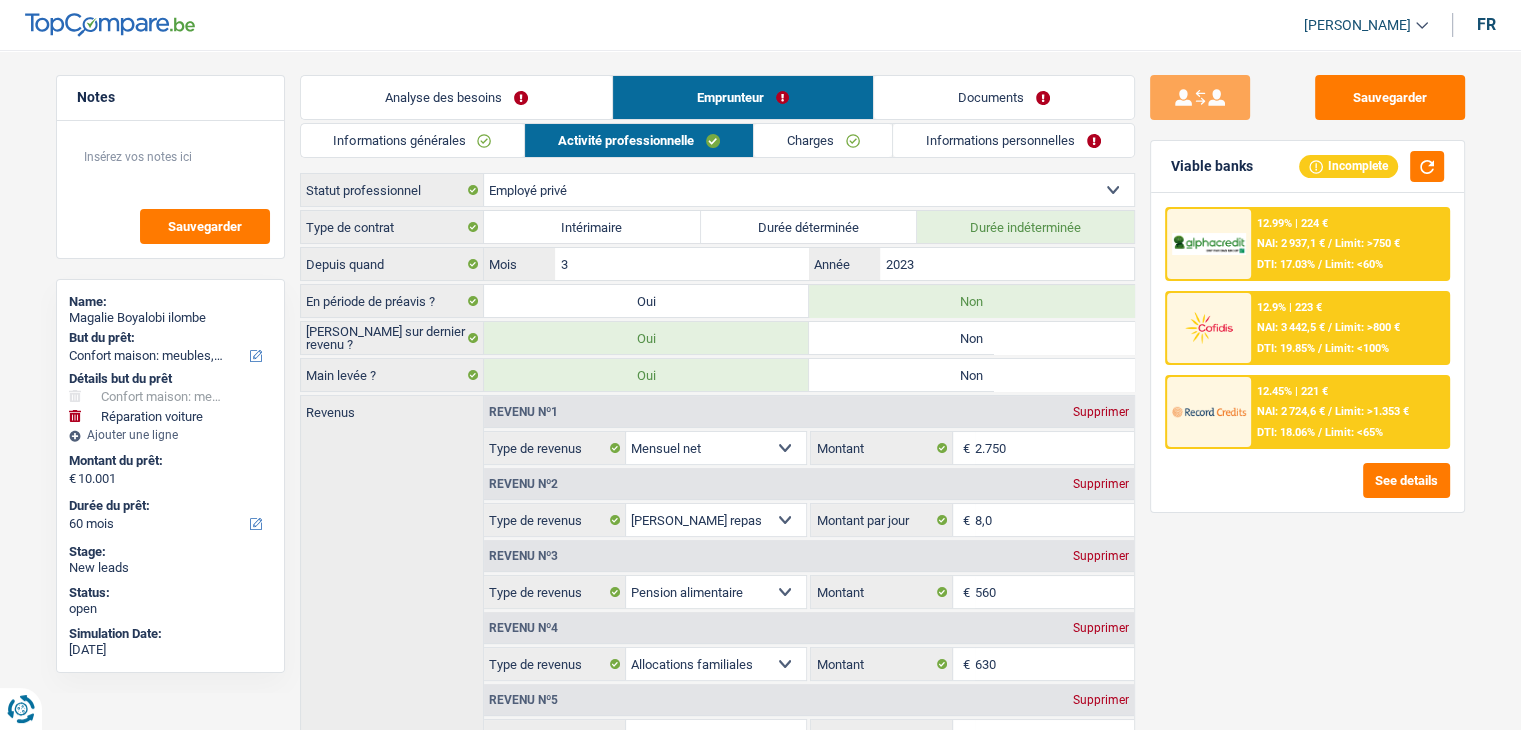 click on "Charges" at bounding box center [823, 140] 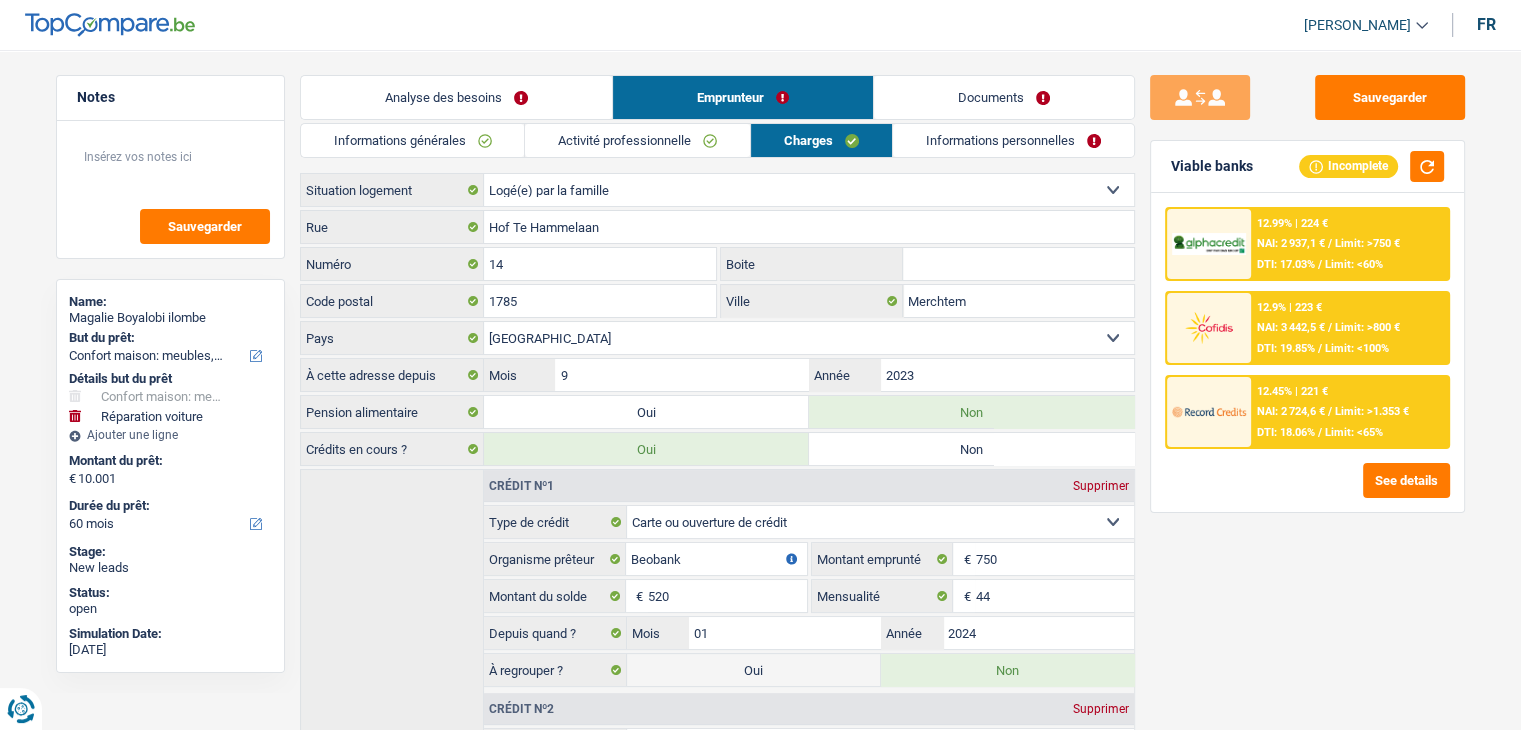 click on "Sauvegarder
Viable banks
Incomplete
12.99% | 224 €
NAI: 2 937,1 €
/
Limit: >750 €
DTI: 17.03%
/
Limit: <60%
12.9% | 223 €
NAI: 3 442,5 €
/
Limit: >800 €
DTI: 19.85%
/
Limit: <100%
/       /" at bounding box center (1307, 384) 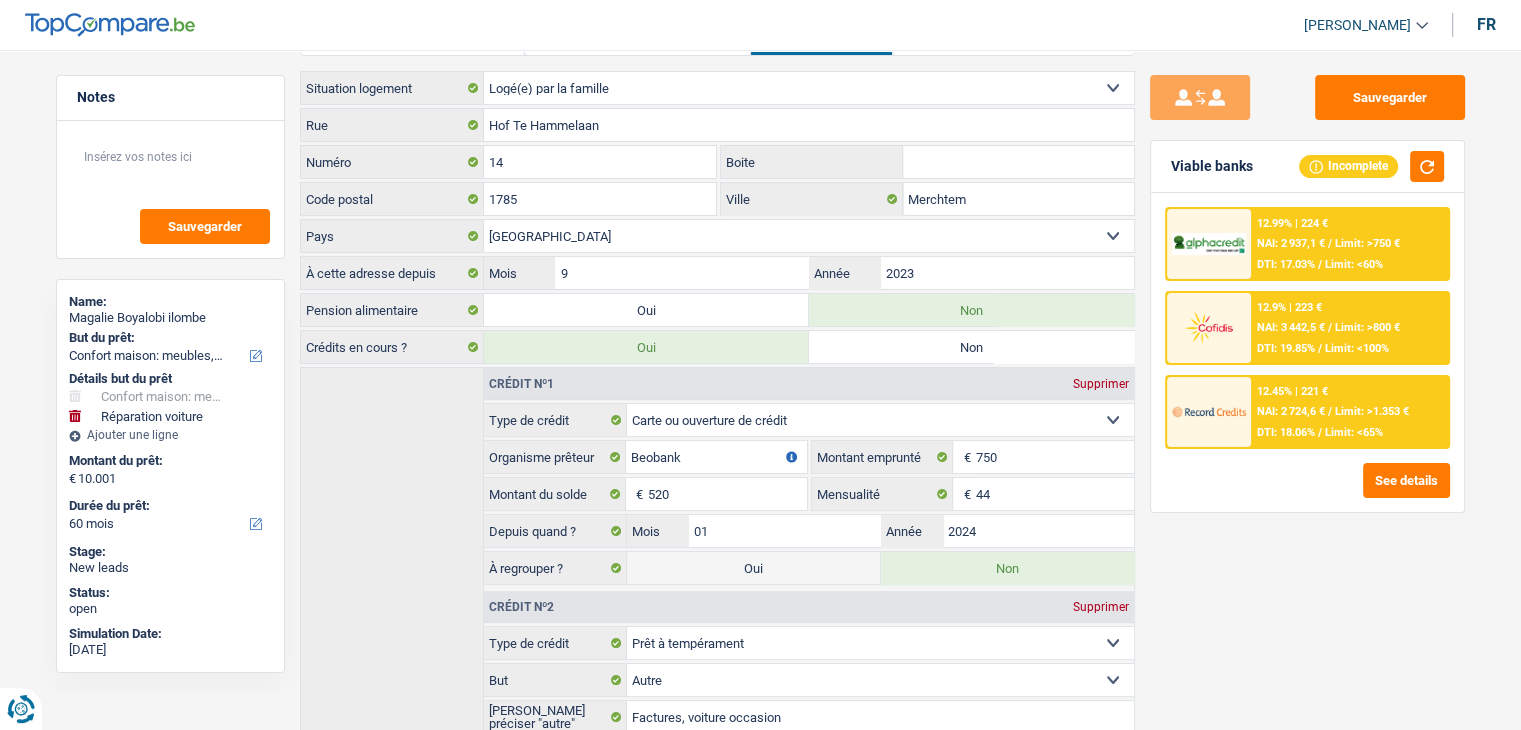 scroll, scrollTop: 0, scrollLeft: 0, axis: both 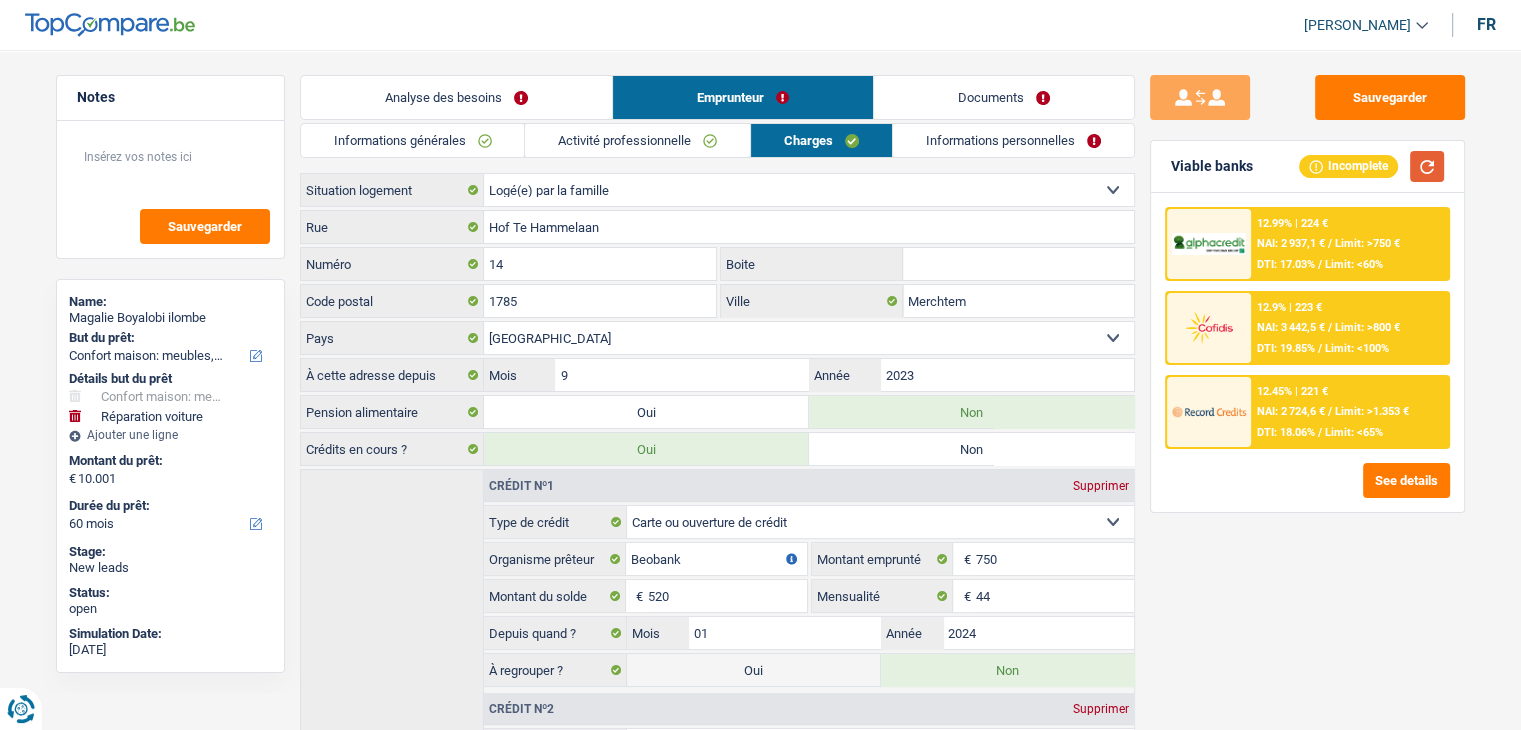click at bounding box center (1427, 166) 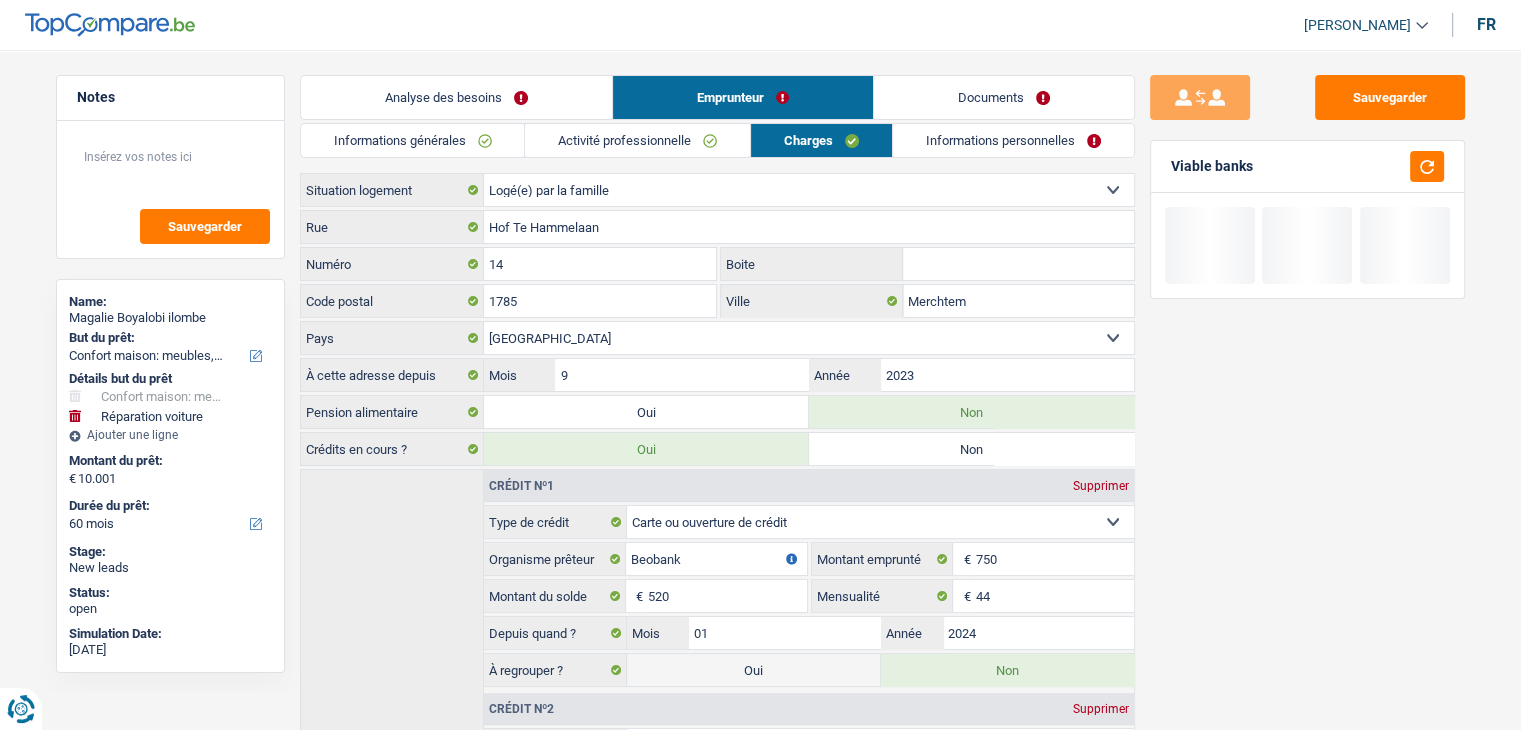 click on "Informations personnelles" at bounding box center [1013, 140] 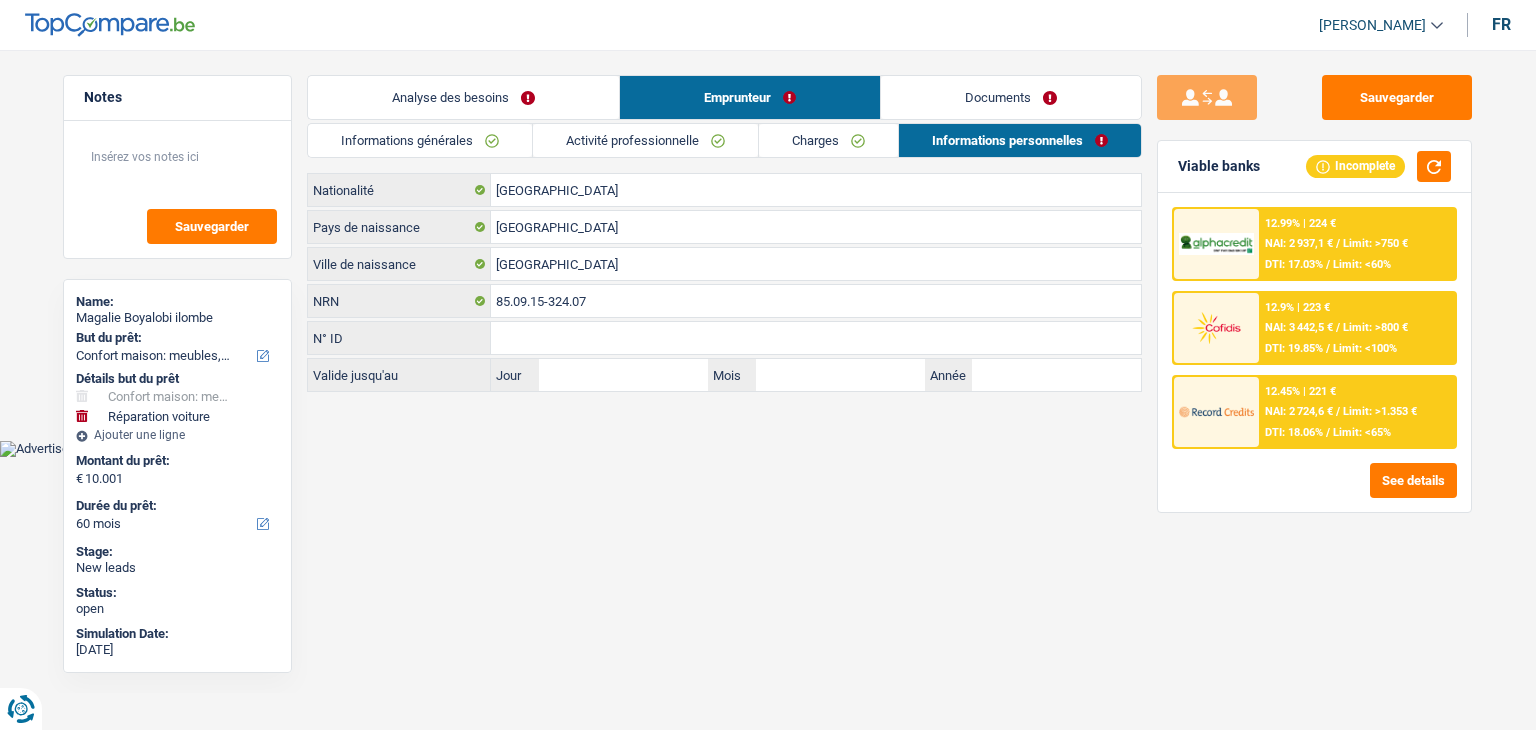 click on "Documents" at bounding box center (1011, 97) 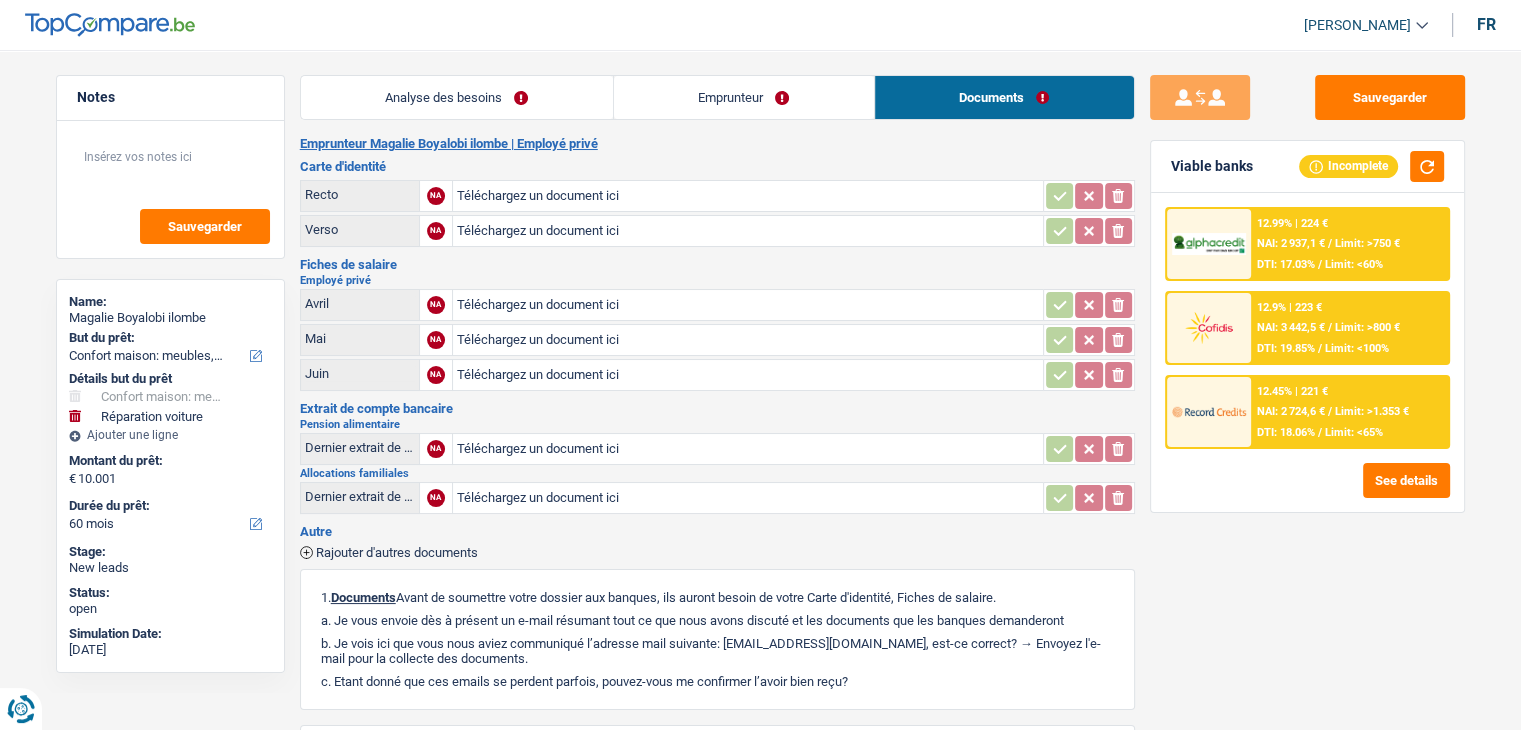 click on "Employé privé" at bounding box center [717, 280] 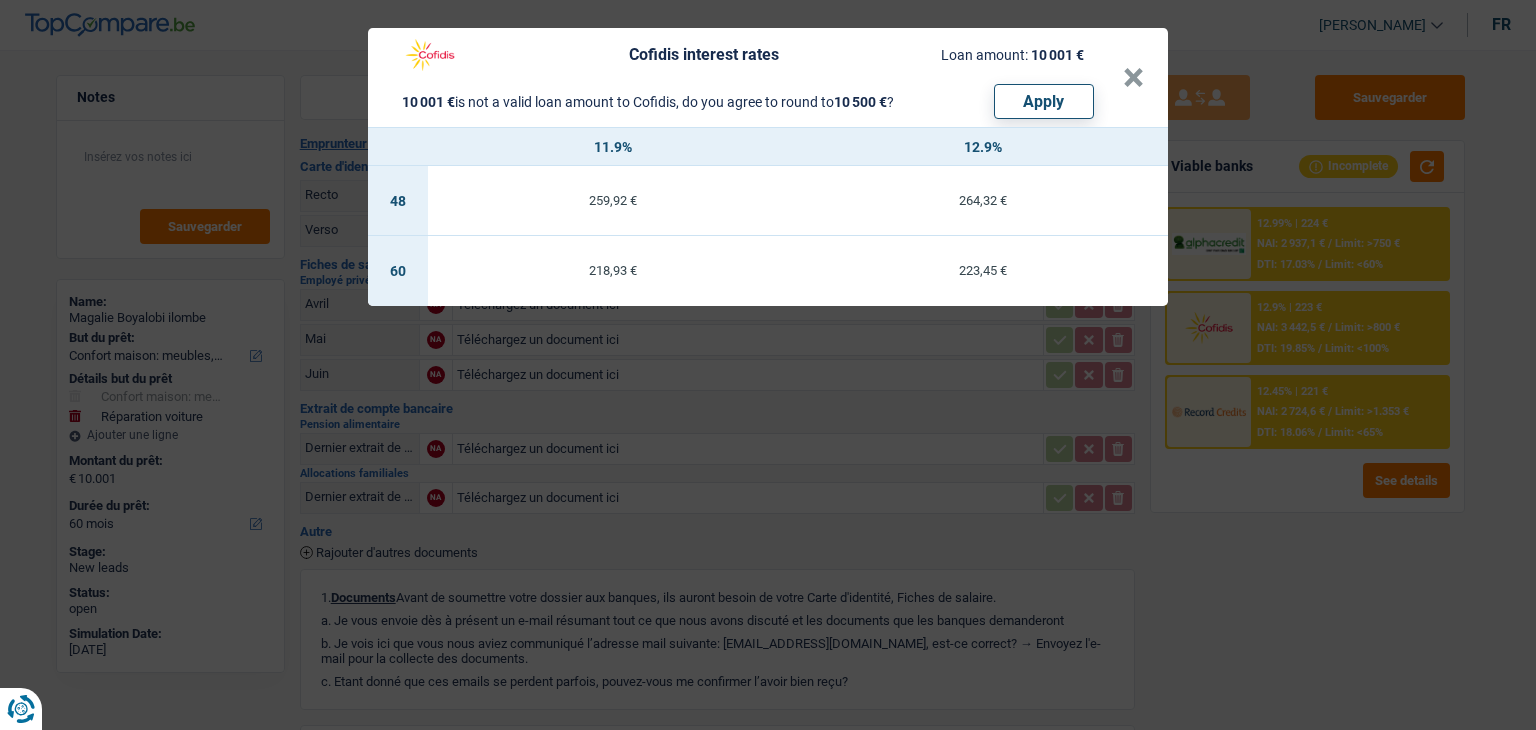 click on "Cofidis interest rates
Loan amount:
10 001 €
10 001 €  is not a valid loan amount to Cofidis, do you agree to round to  10 500 € ?
Apply
×
11.9%
12.9%
48
259,92 €
264,32 €
60
218,93 €
223,45 €" at bounding box center [768, 365] 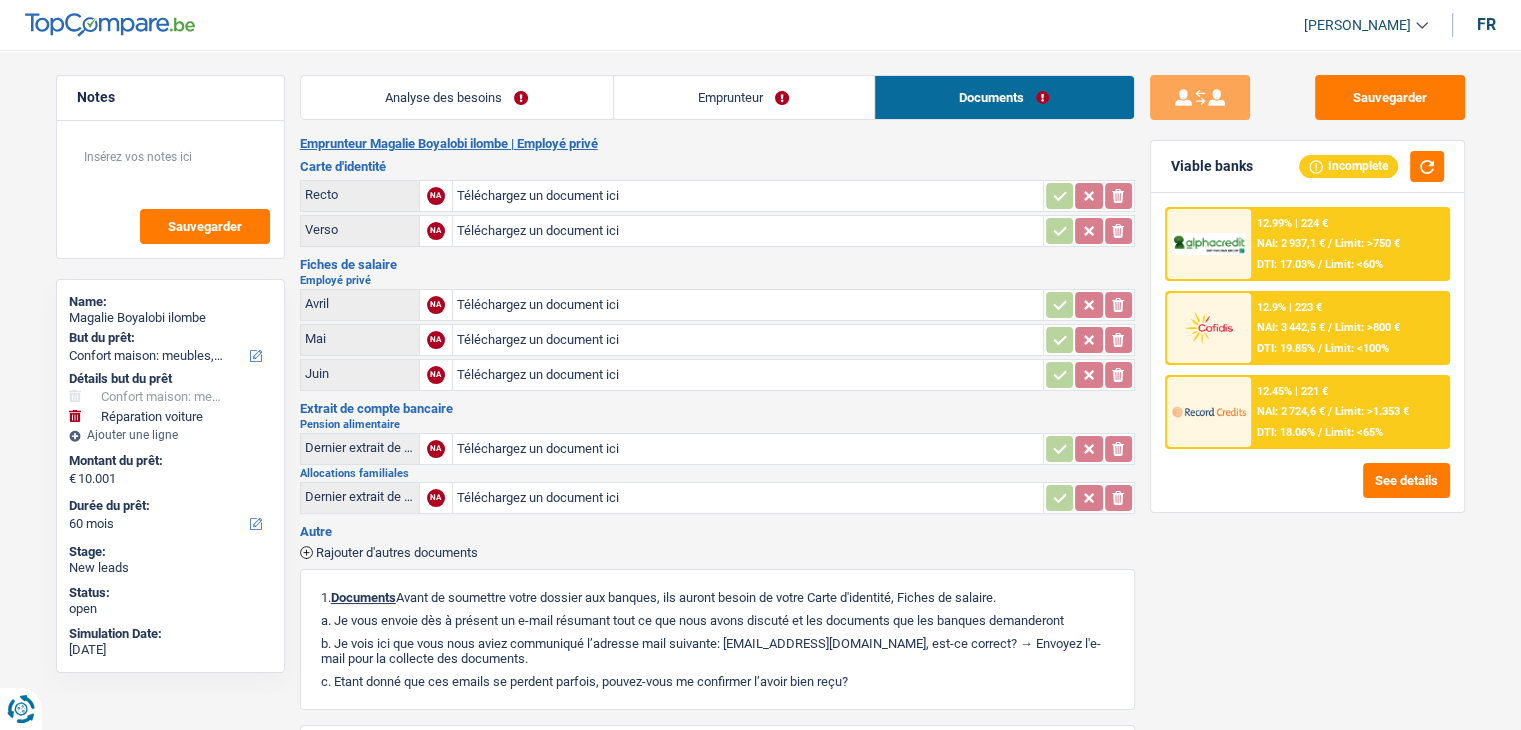 click on "12.99% | 224 €
NAI: 2 937,1 €
/
Limit: >750 €
DTI: 17.03%
/
Limit: <60%
12.9% | 223 €
NAI: 3 442,5 €
/
Limit: >800 €
DTI: 19.85%
/
Limit: <100%
12.45% | 221 €
/       /" at bounding box center [1307, 328] 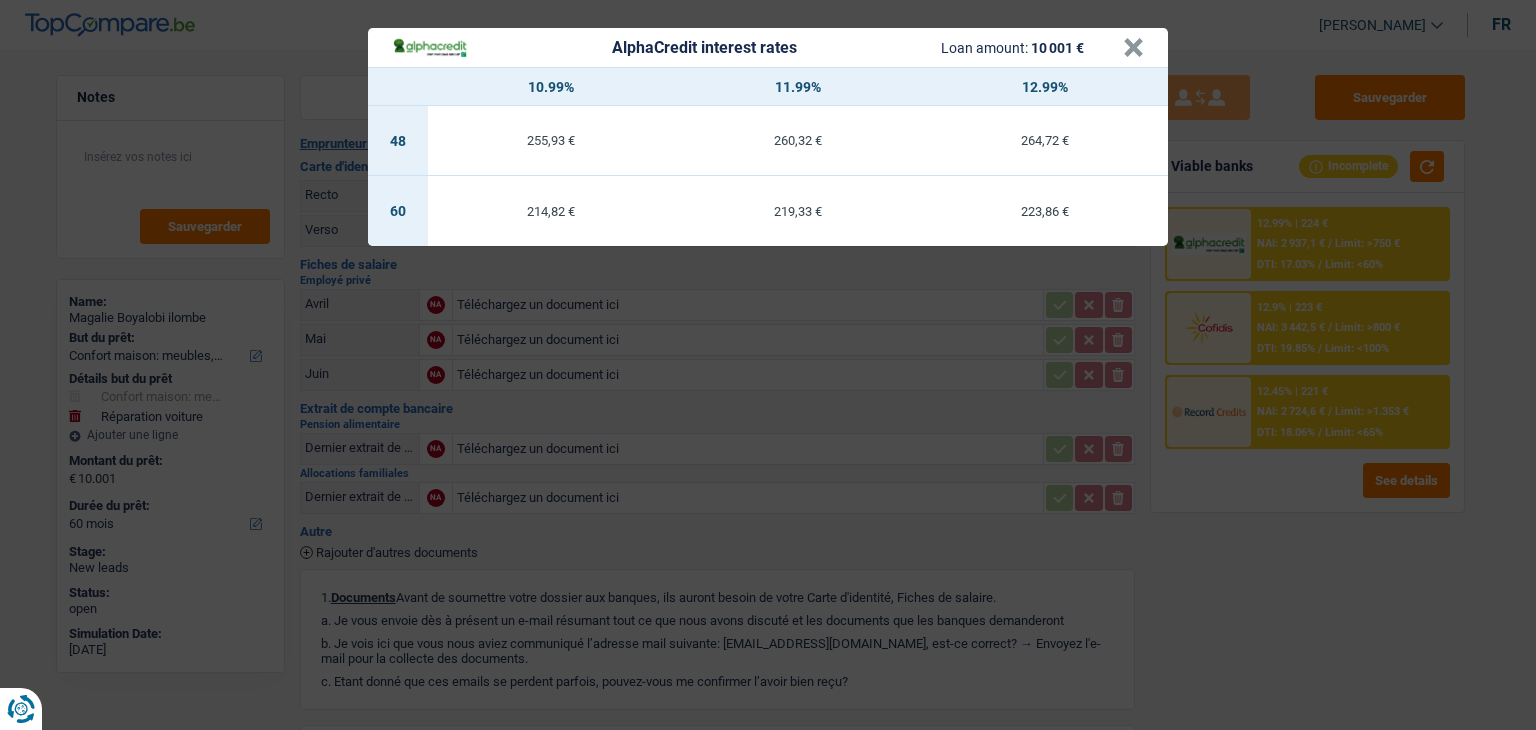 click on "AlphaCredit interest rates
Loan amount:
10 001 €
×
10.99%
11.99%
12.99%
48
255,93 €
260,32 €
264,72 €
60
214,82 €
219,33 €
223,86 €" at bounding box center (768, 365) 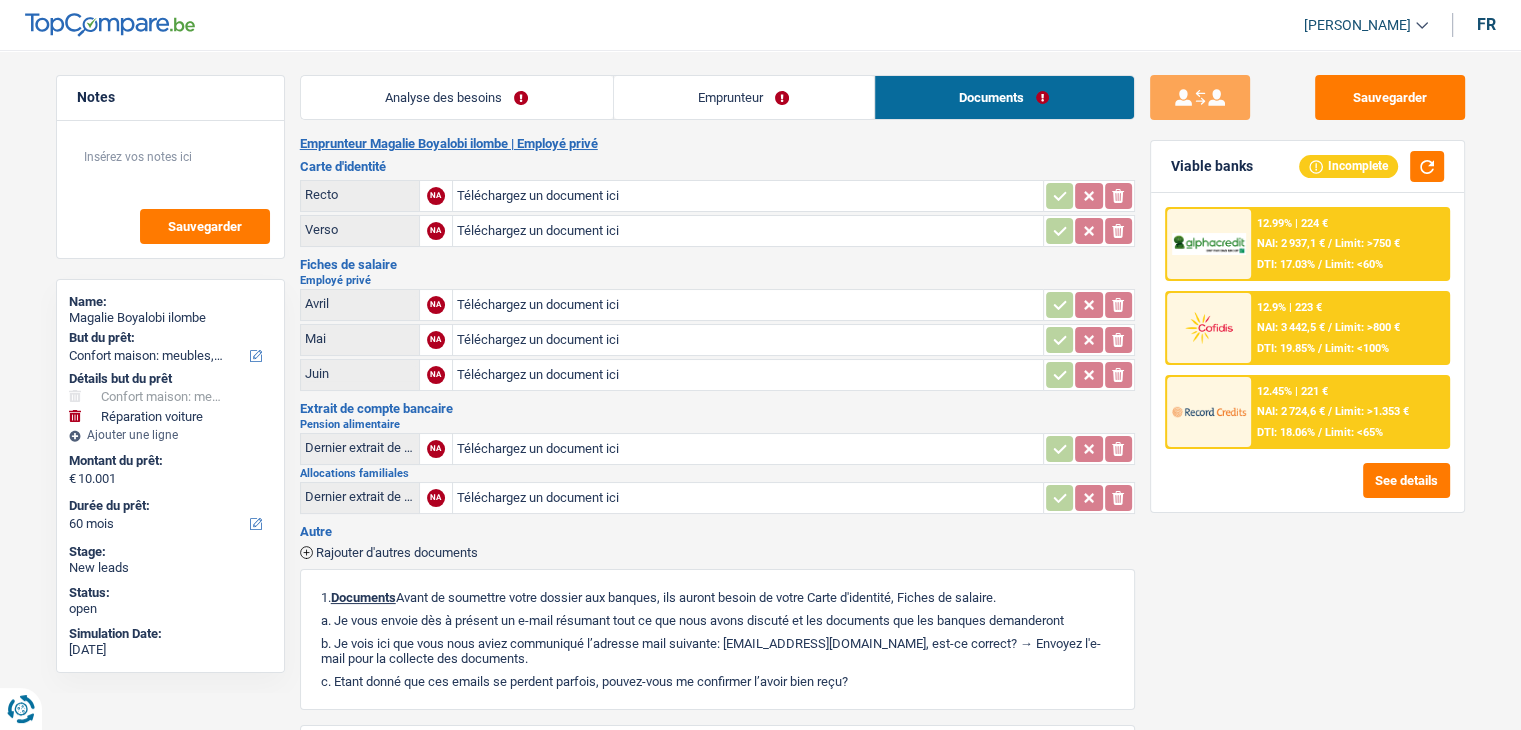 click on "12.45% | 221 €
NAI: 2 724,6 €
/
Limit: >1.353 €
DTI: 18.06%
/
Limit: <65%" at bounding box center [1349, 412] 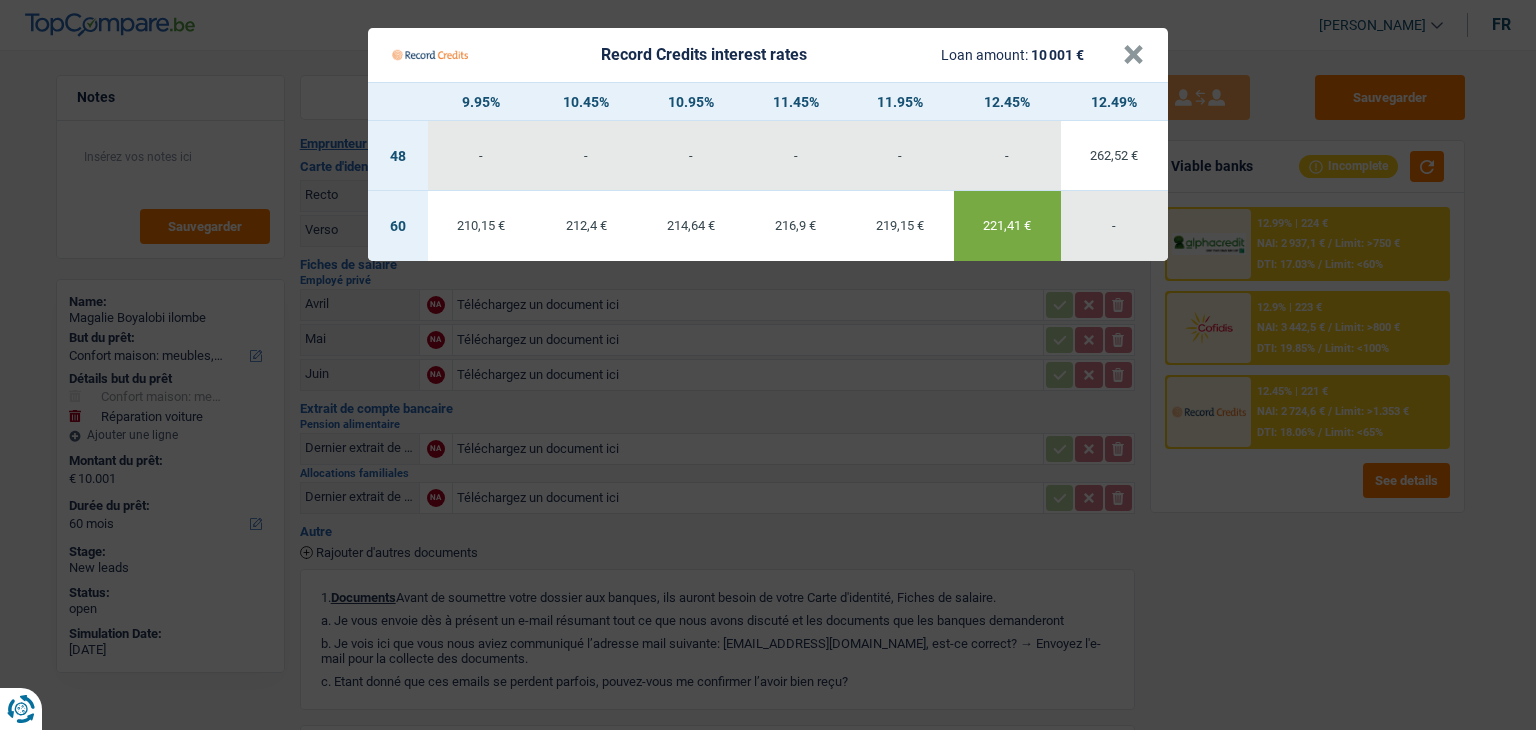 click on "Record Credits interest rates
Loan amount:
10 001 €
×
9.95%
10.45%
10.95%
11.45%
11.95%
12.45%
12.49%
48
-
-
-
-
-
-
262,52 €
60
210,15 €
212,4 €
-" at bounding box center (768, 365) 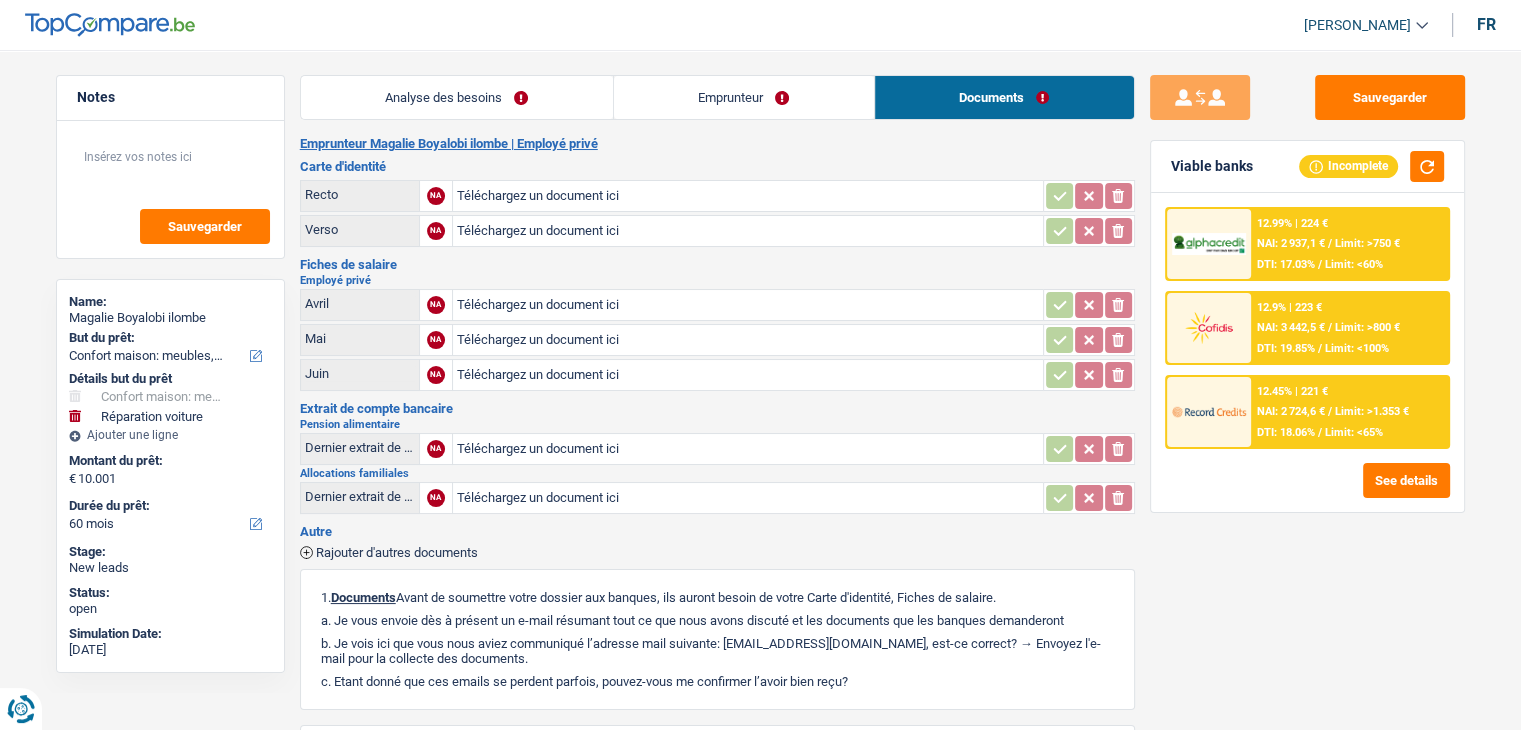 click on "12.9% | 223 €
NAI: 3 442,5 €
/
Limit: >800 €
DTI: 19.85%
/
Limit: <100%" at bounding box center [1349, 328] 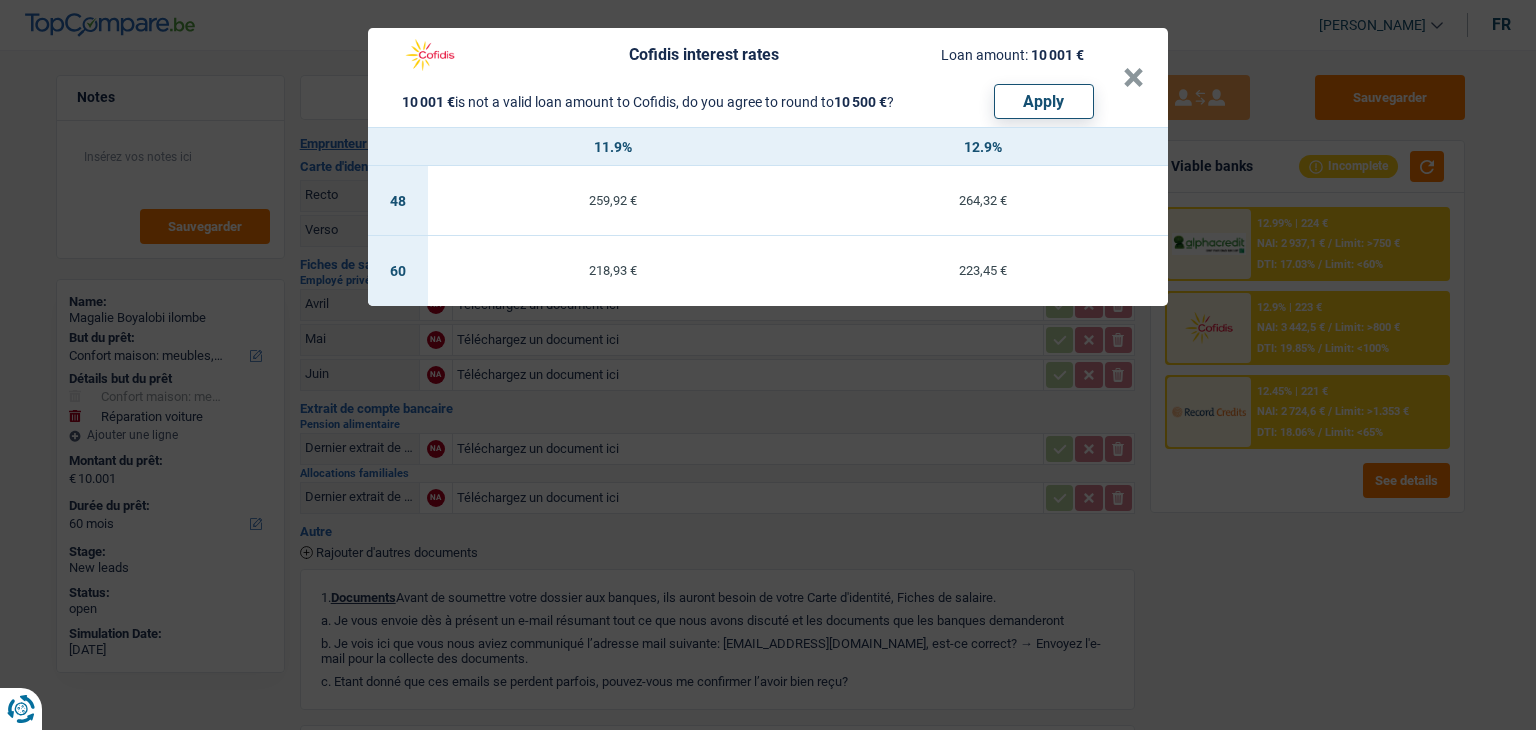 click on "Cofidis interest rates
Loan amount:
10 001 €
10 001 €  is not a valid loan amount to Cofidis, do you agree to round to  10 500 € ?
Apply
×
11.9%
12.9%
48
259,92 €
264,32 €
60
218,93 €
223,45 €" at bounding box center (768, 365) 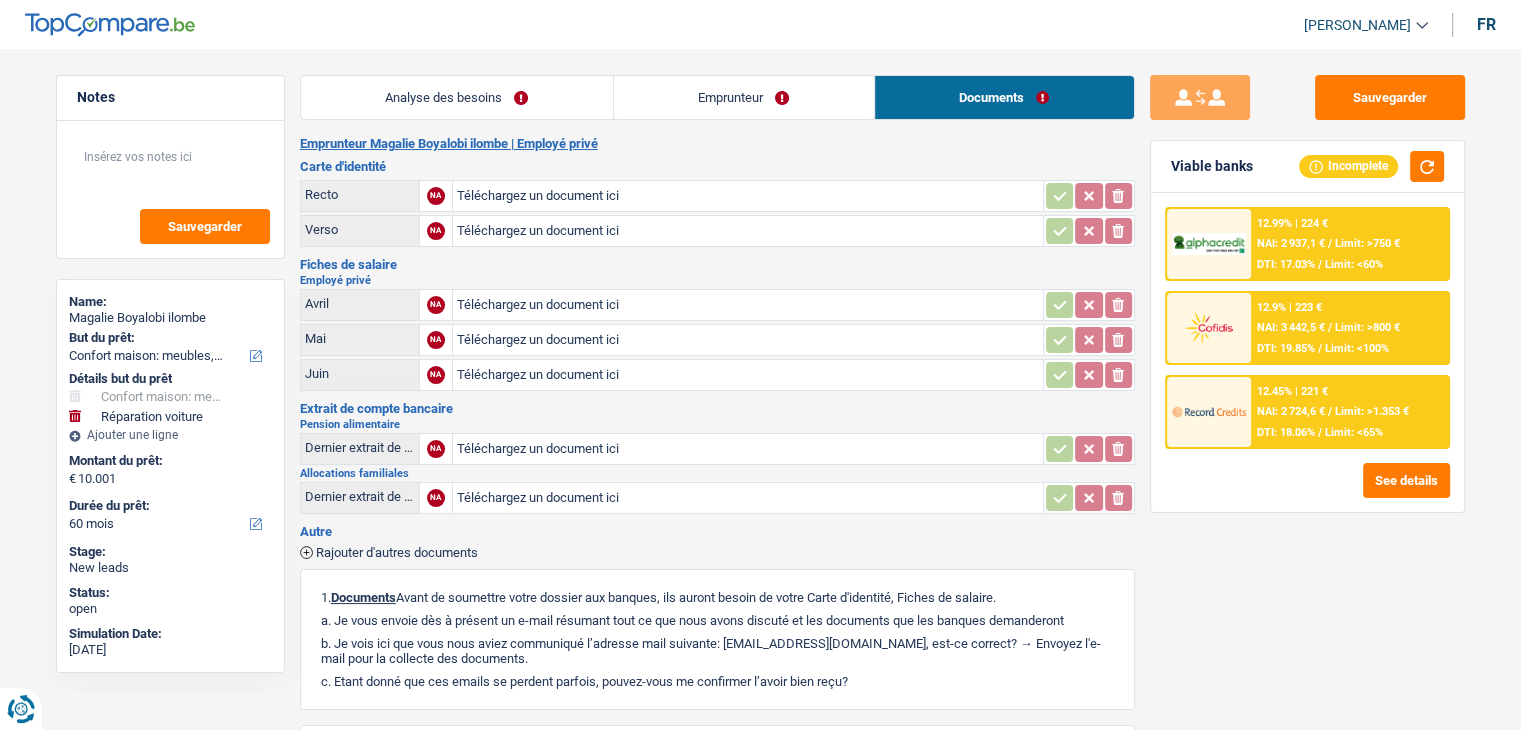 click on "Emprunteur" at bounding box center [744, 97] 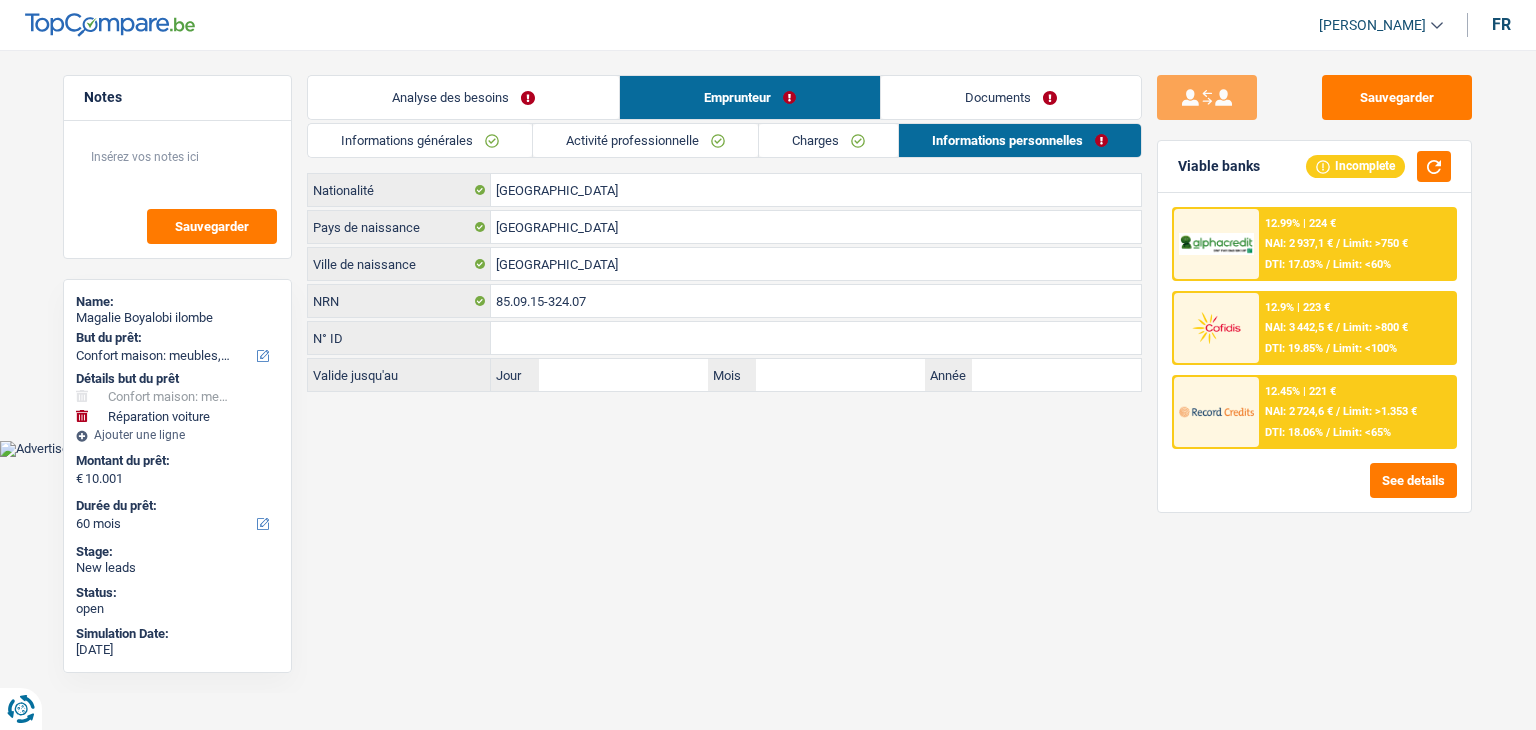 click on "Analyse des besoins" at bounding box center (463, 97) 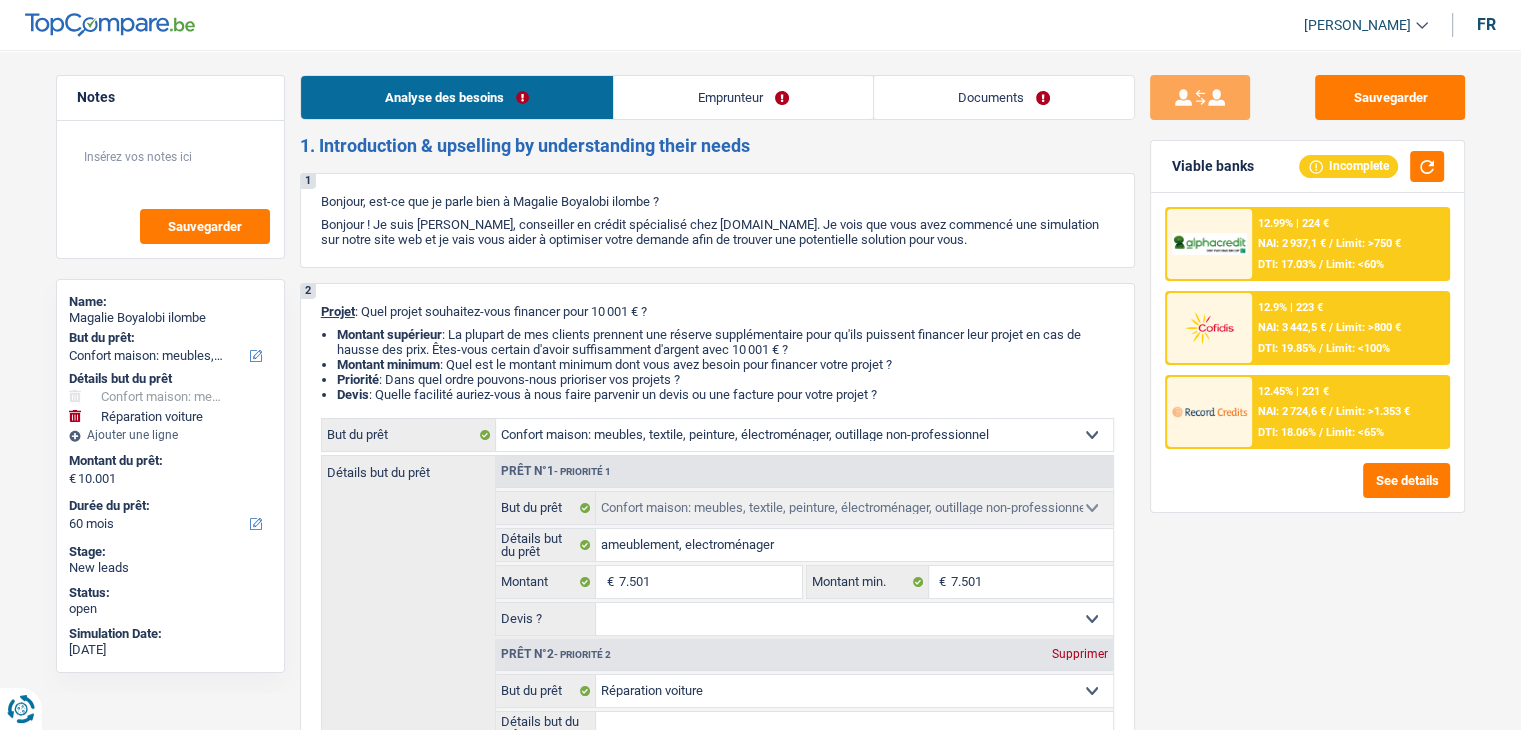 click on "Emprunteur" at bounding box center [743, 97] 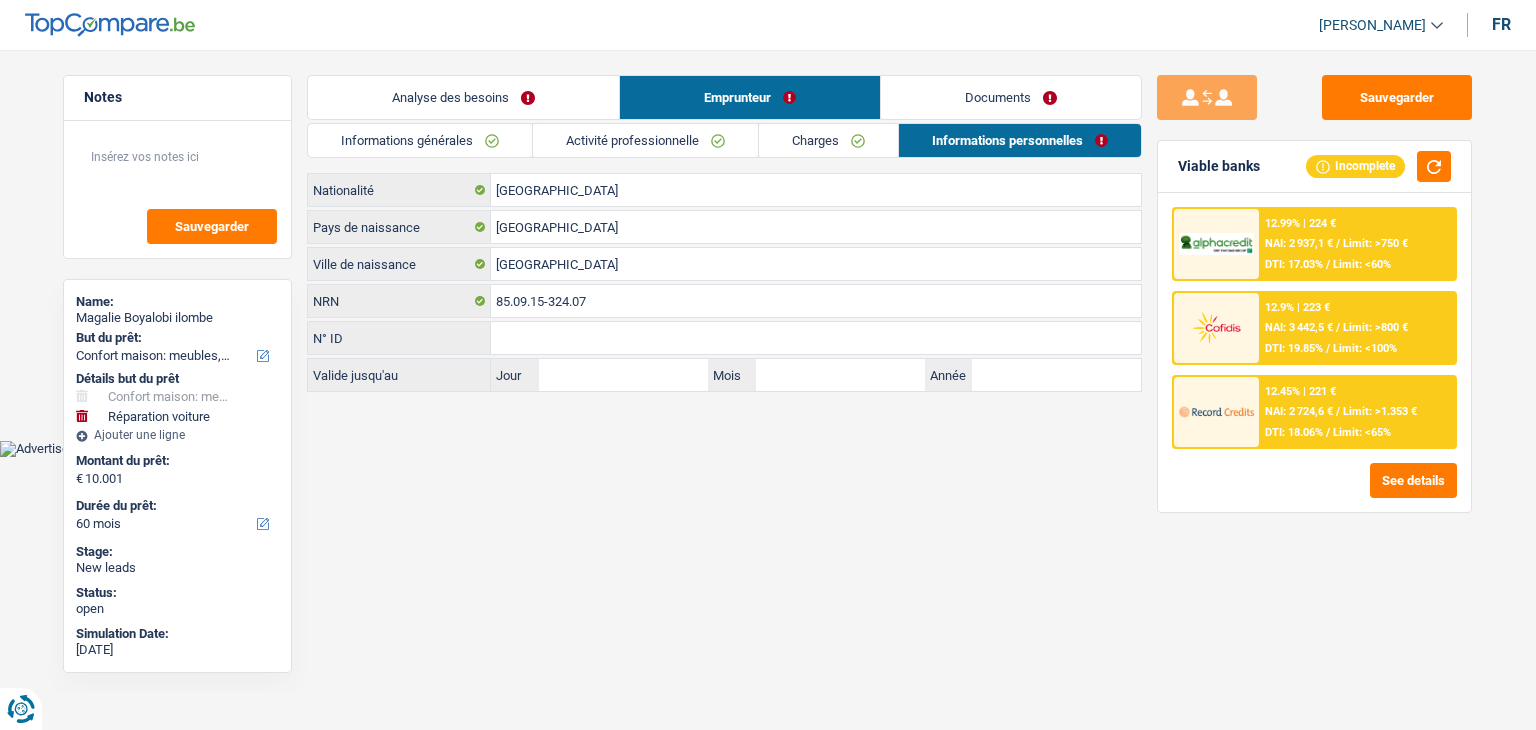 click on "Activité professionnelle" at bounding box center (645, 140) 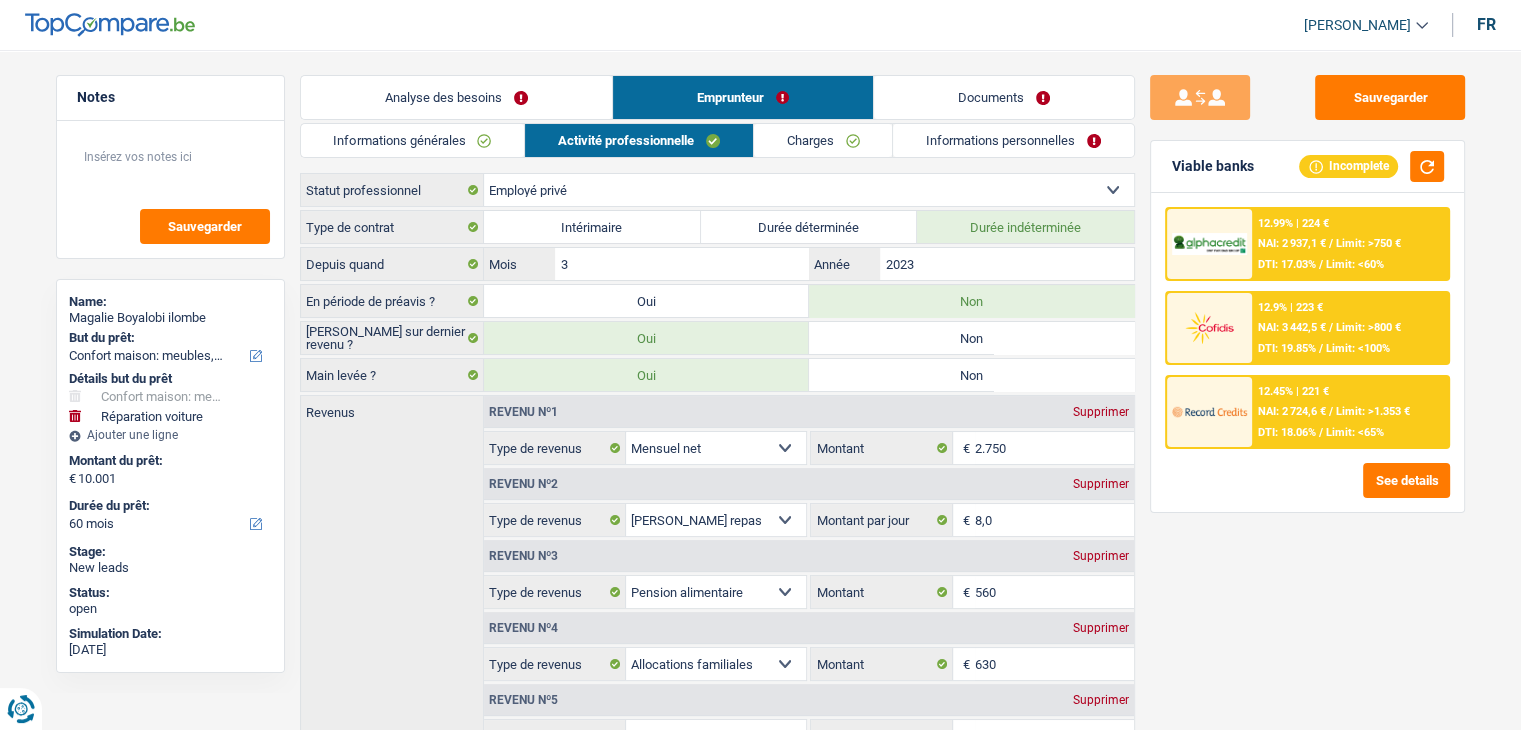 click on "Informations générales" at bounding box center (413, 140) 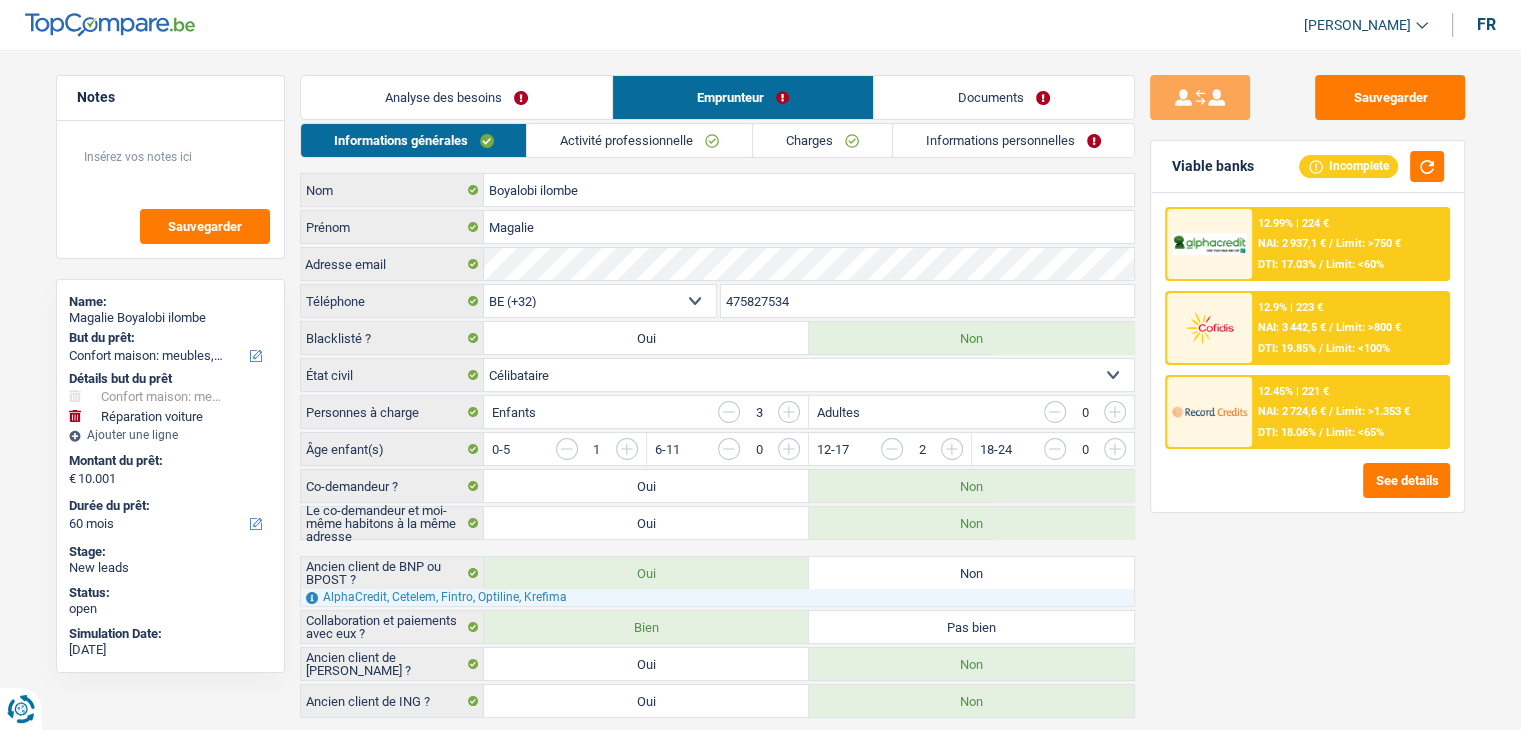 click on "Charges" at bounding box center (822, 140) 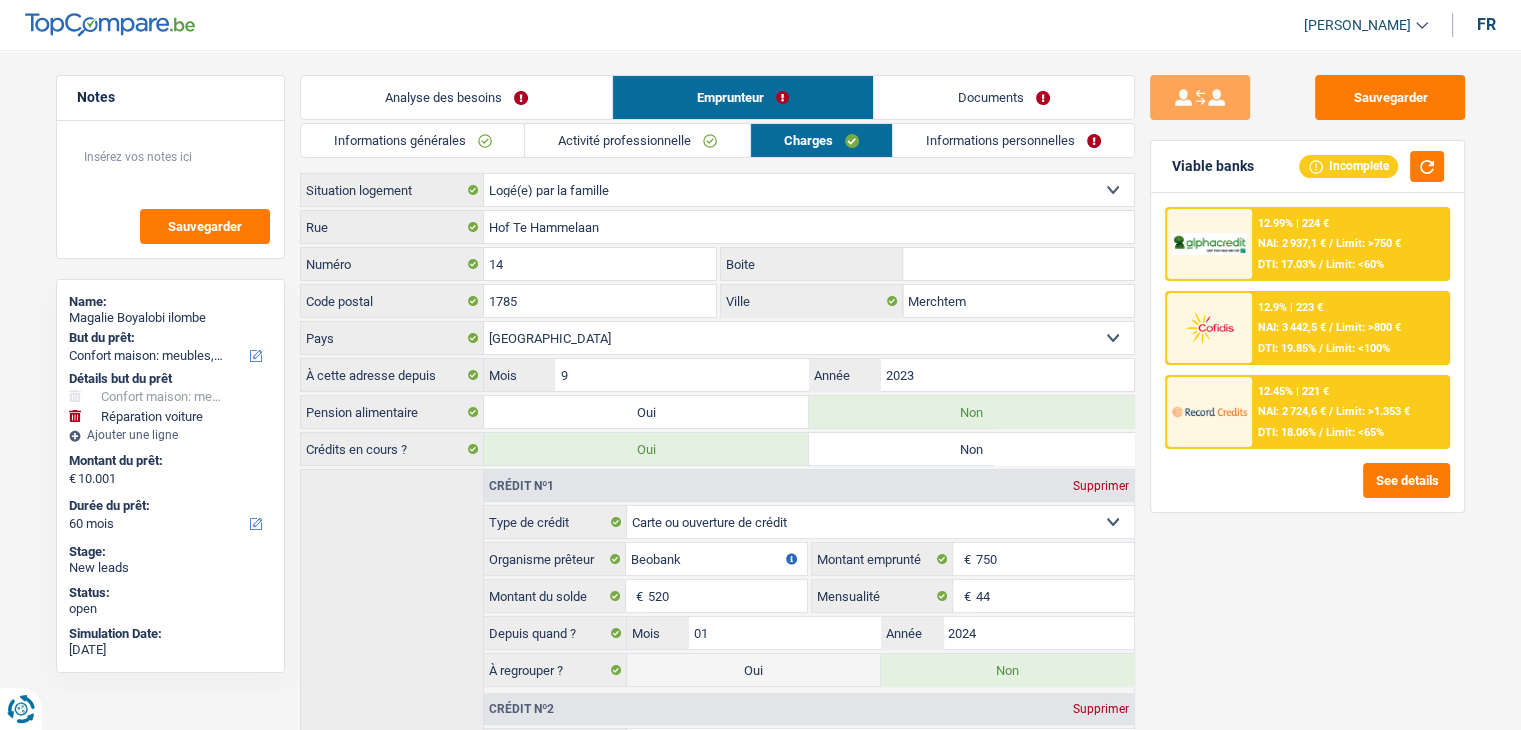 click on "Informations personnelles" at bounding box center [1013, 140] 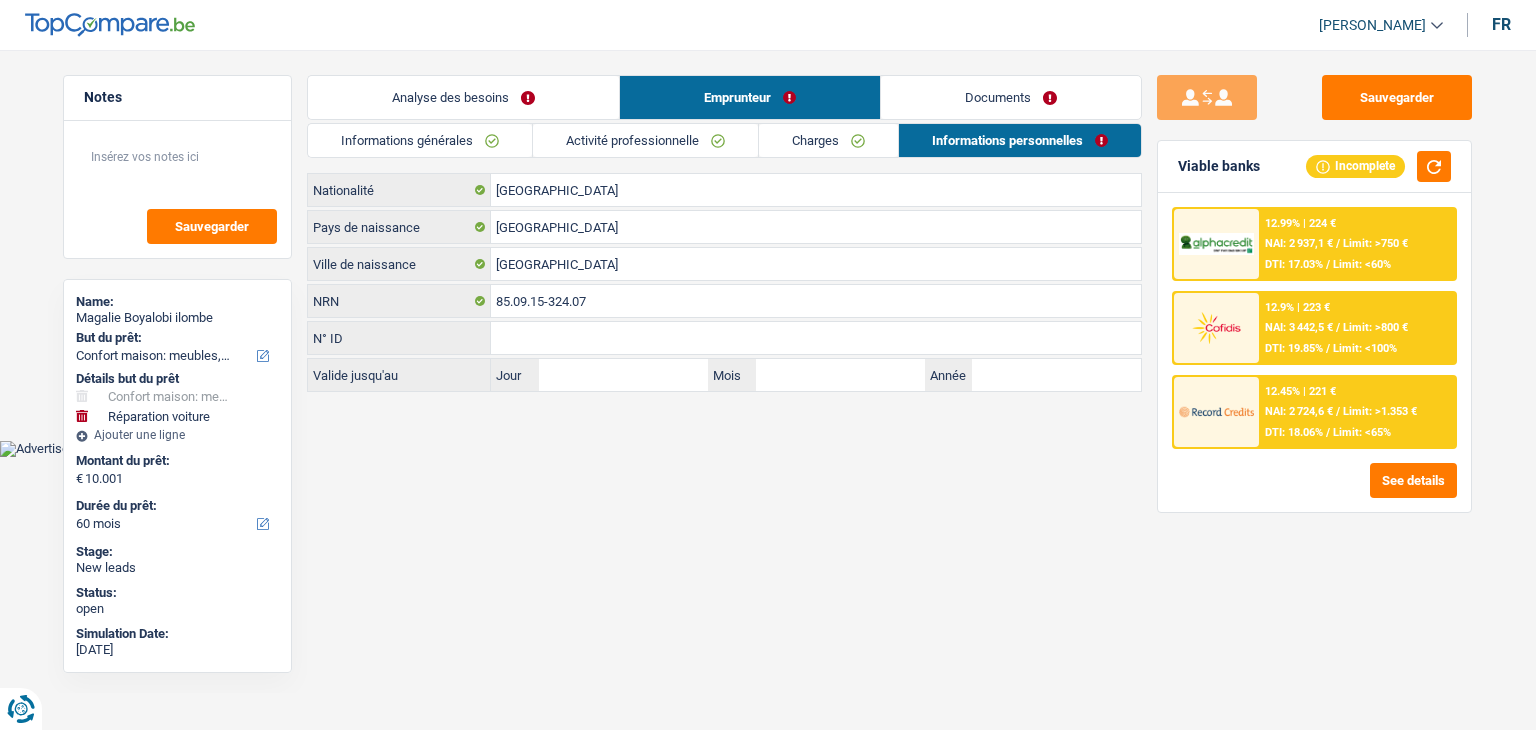 click on "Documents" at bounding box center [1011, 97] 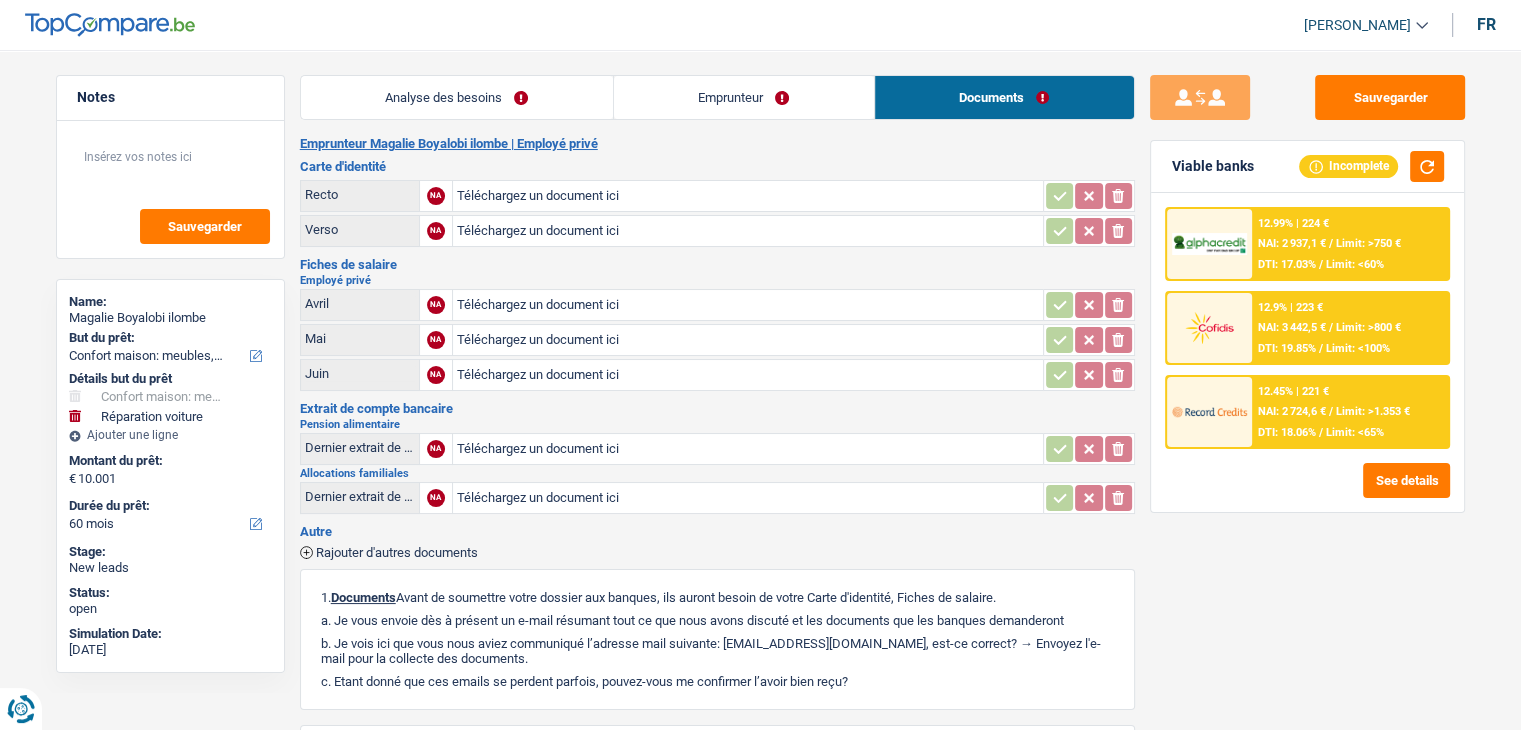 click on "Emprunteur" at bounding box center (744, 97) 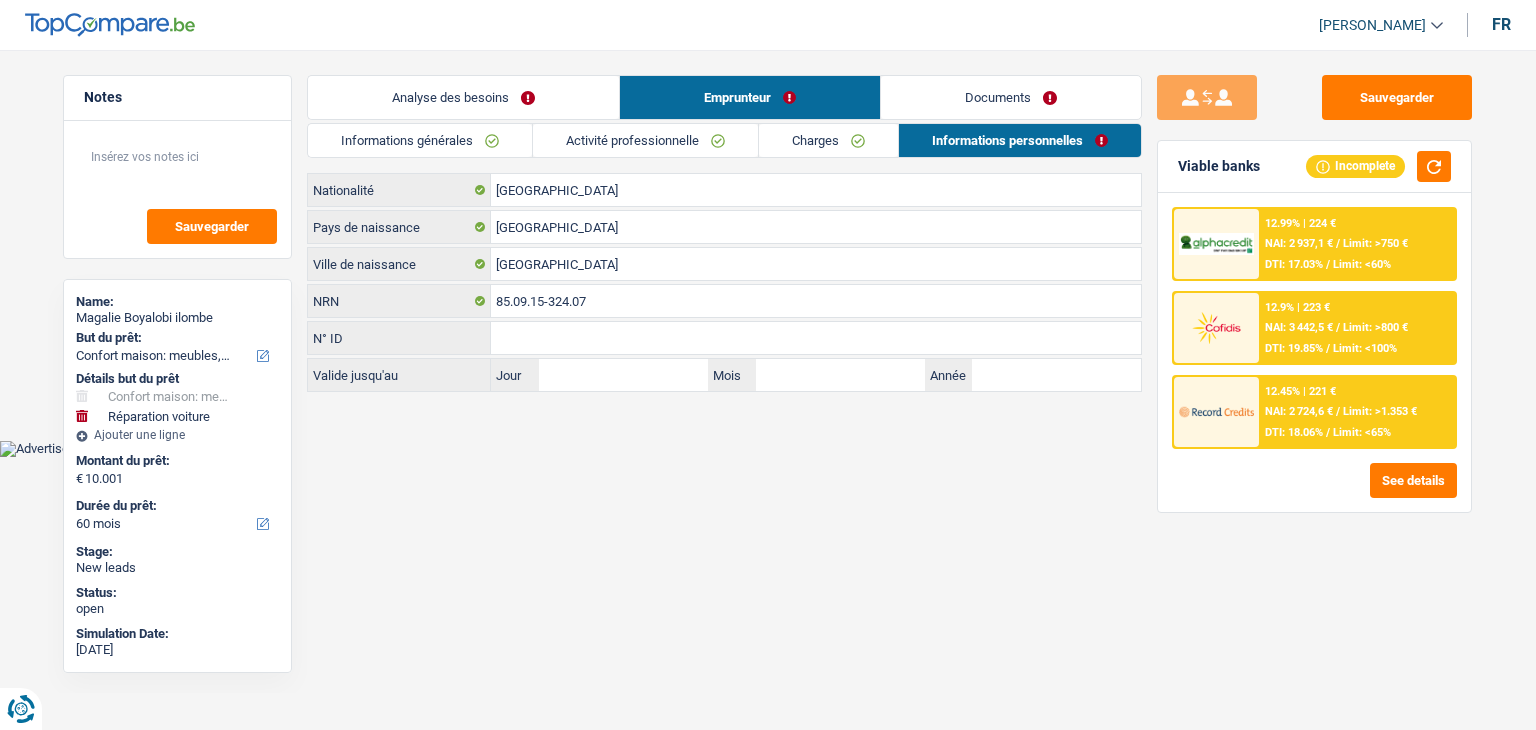 click on "Analyse des besoins" at bounding box center (463, 97) 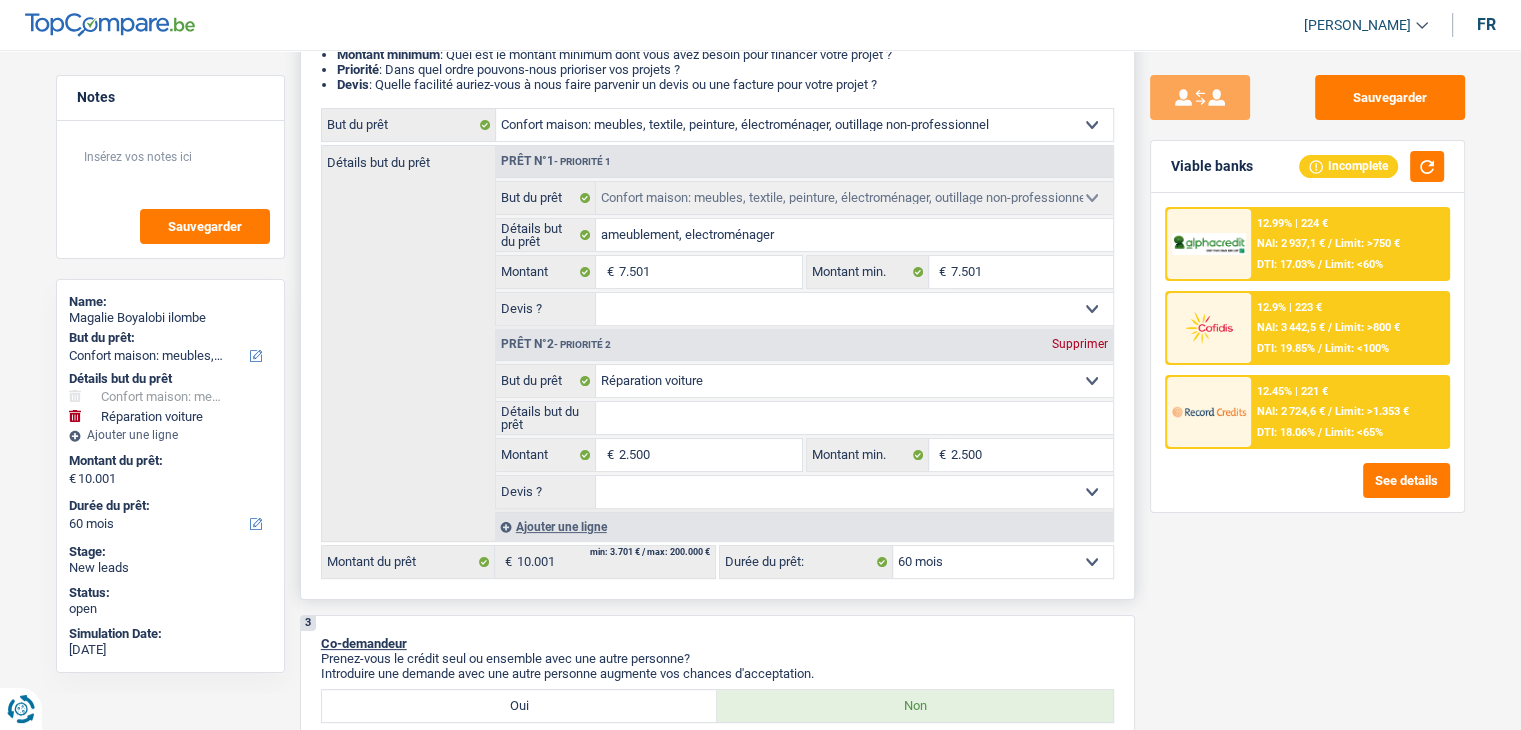 scroll, scrollTop: 400, scrollLeft: 0, axis: vertical 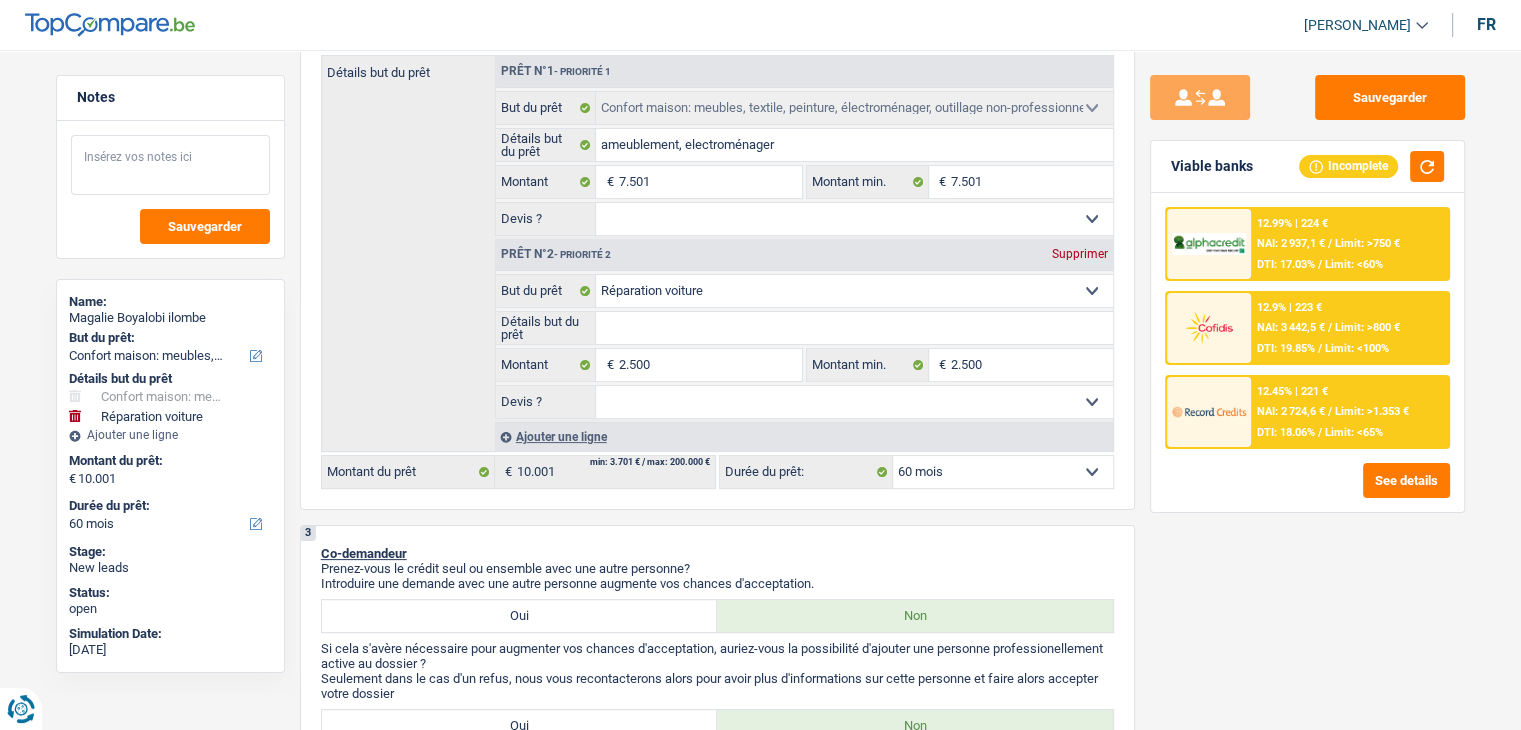 click at bounding box center (170, 165) 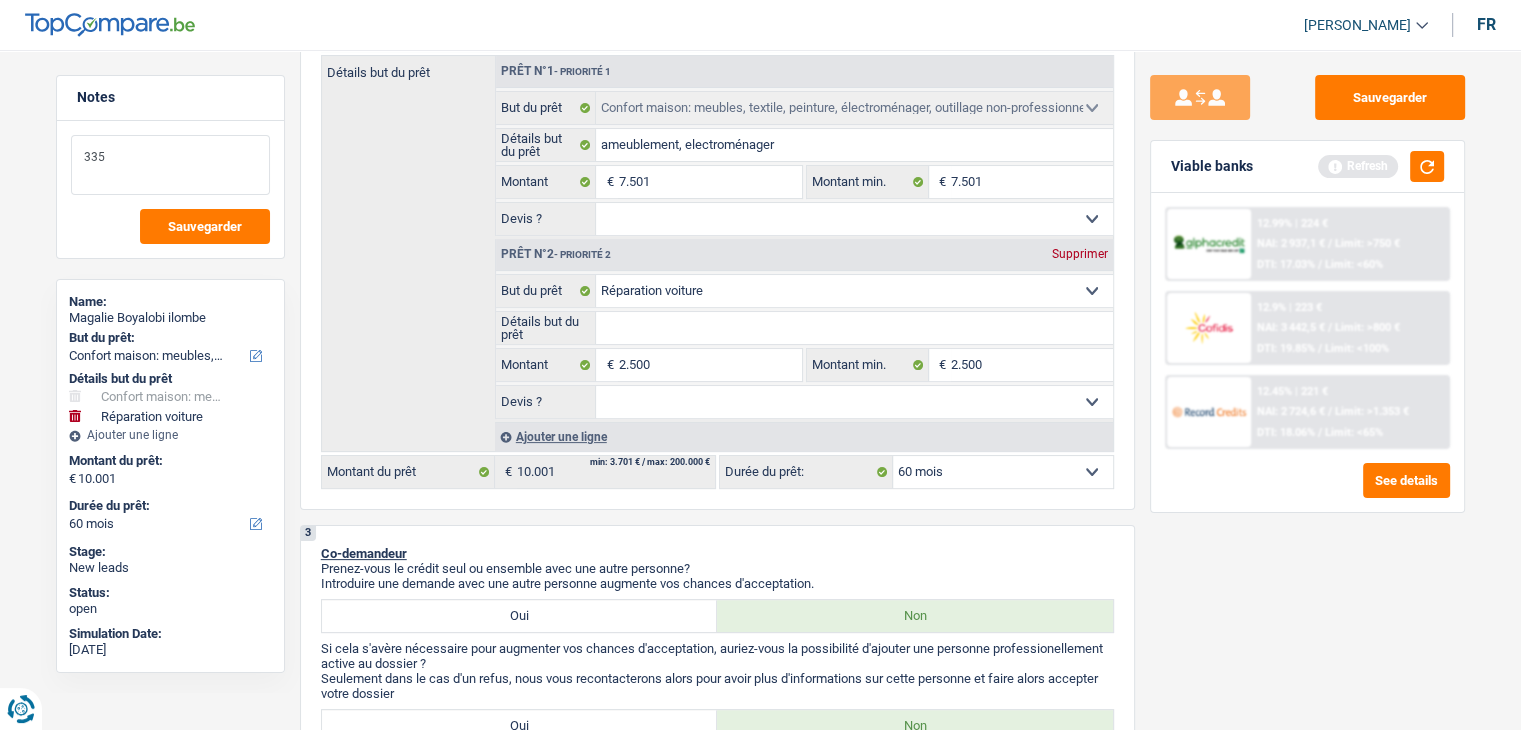 click on "335" at bounding box center (170, 165) 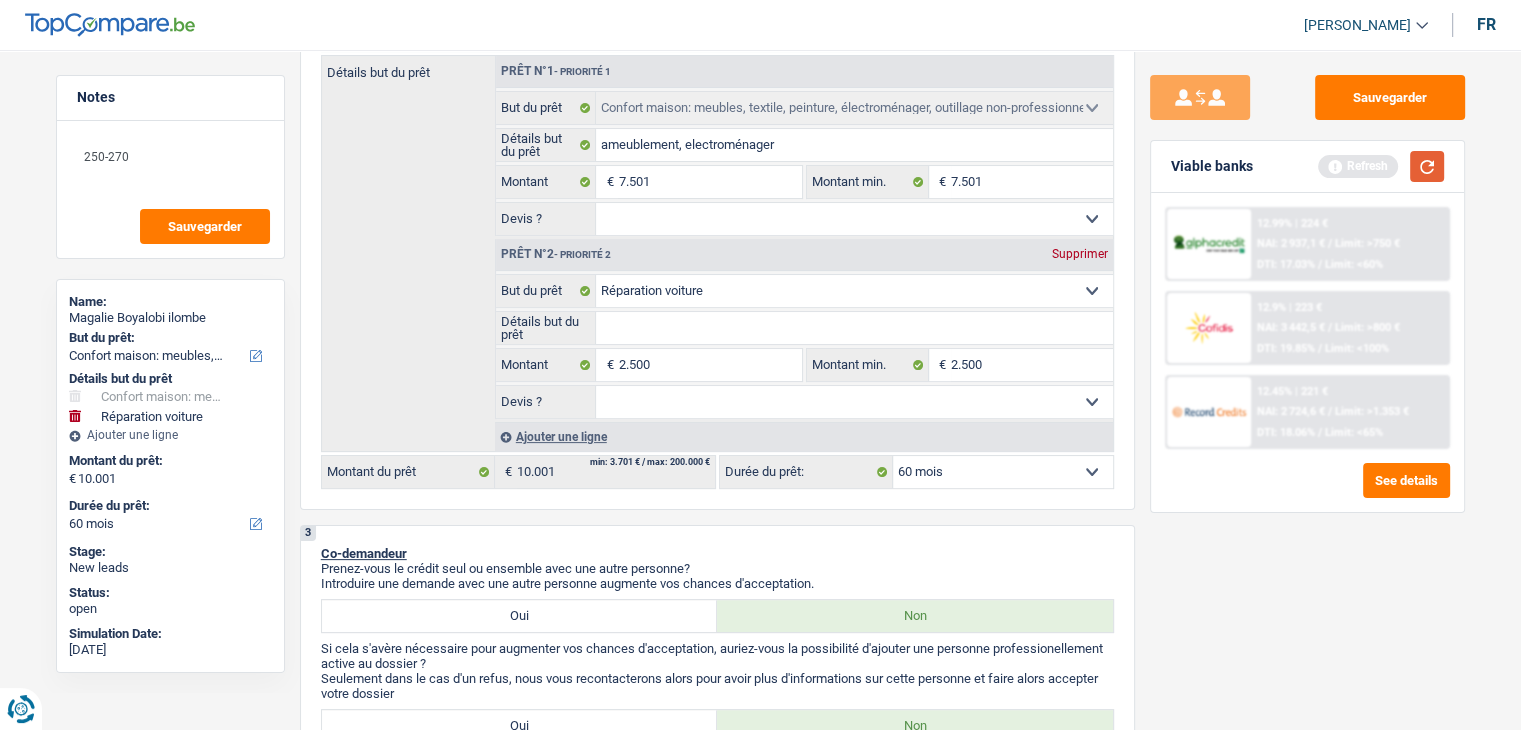 click at bounding box center [1427, 166] 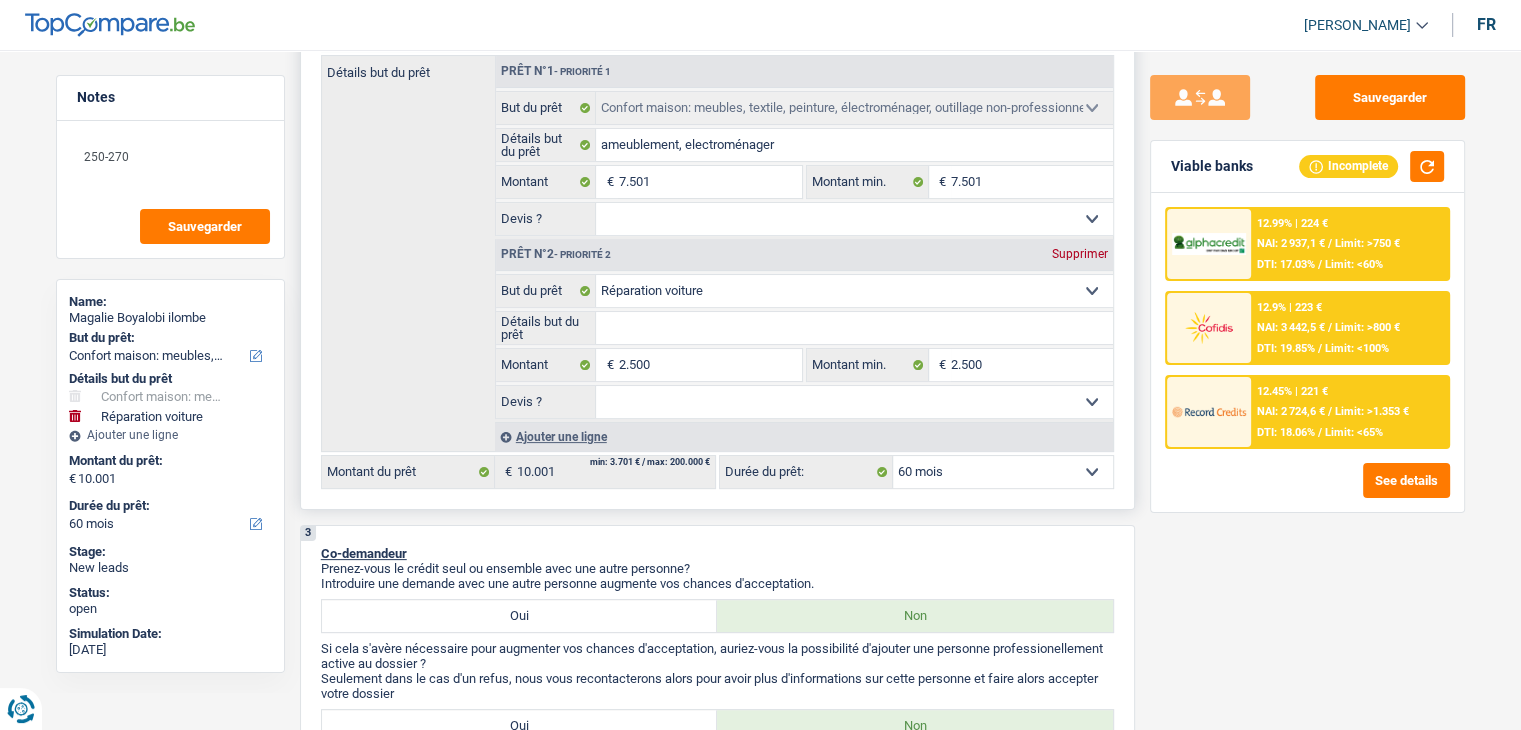 click on "12 mois 18 mois 24 mois 30 mois 36 mois 42 mois 48 mois 60 mois
Sélectionner une option" at bounding box center (1003, 472) 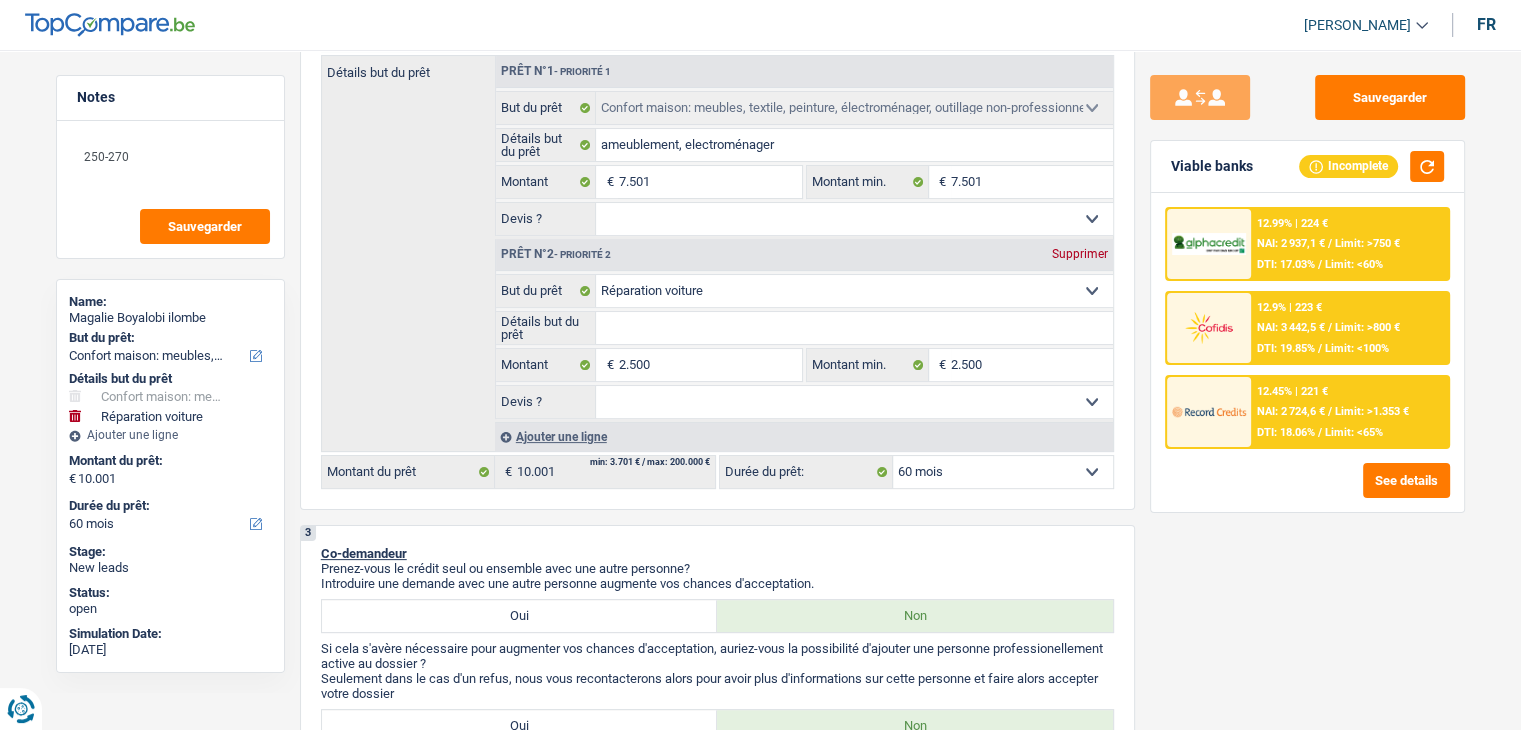 click on "12.99% | 224 €
NAI: 2 937,1 €
/
Limit: >750 €
DTI: 17.03%
/
Limit: <60%" at bounding box center [1349, 244] 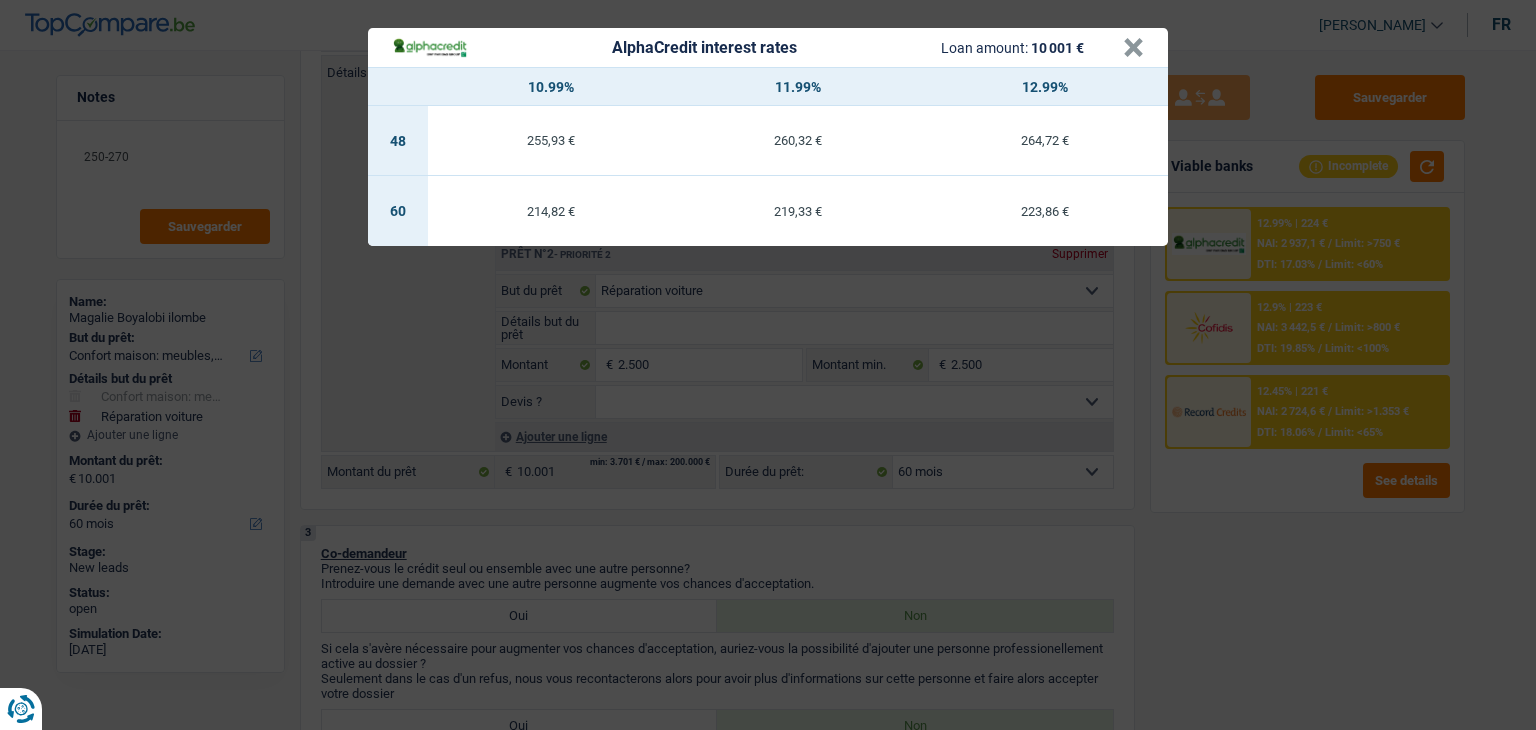 click on "AlphaCredit interest rates
Loan amount:
10 001 €
×
10.99%
11.99%
12.99%
48
255,93 €
260,32 €
264,72 €
60
214,82 €
219,33 €
223,86 €" at bounding box center [768, 365] 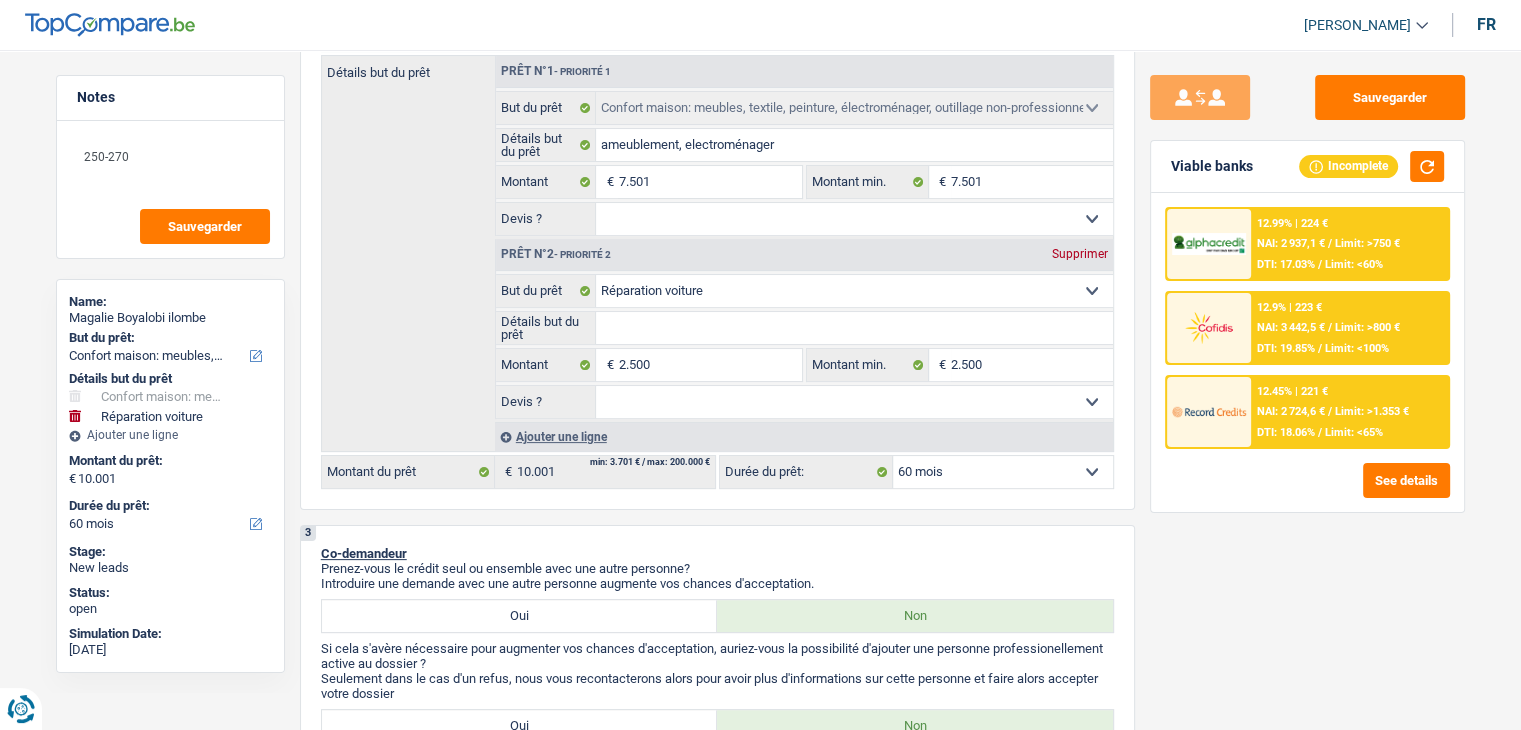 click on "NAI: 3 442,5 €" at bounding box center (1291, 327) 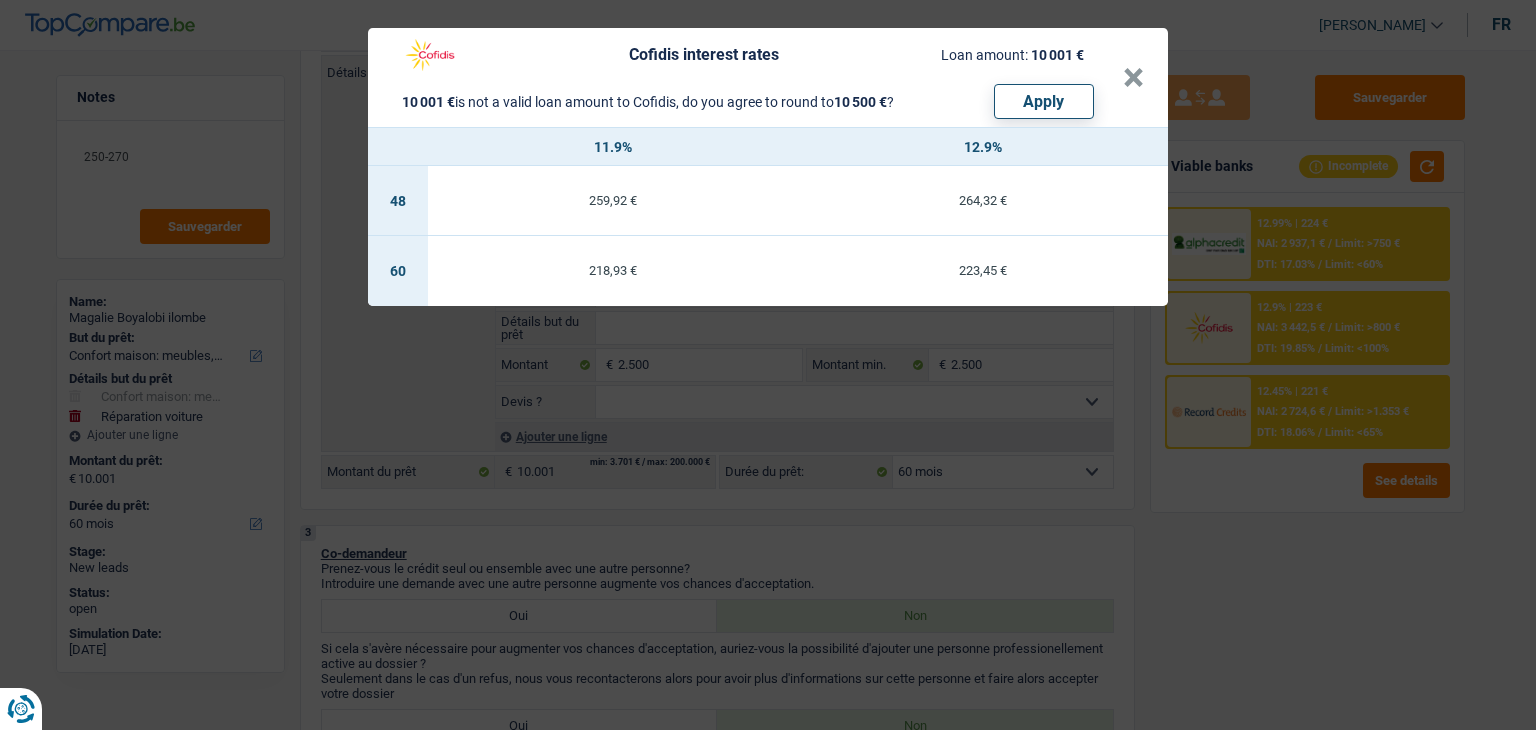 click on "Cofidis interest rates
Loan amount:
10 001 €
10 001 €  is not a valid loan amount to Cofidis, do you agree to round to  10 500 € ?
Apply
×
11.9%
12.9%
48
259,92 €
264,32 €
60
218,93 €
223,45 €" at bounding box center [768, 365] 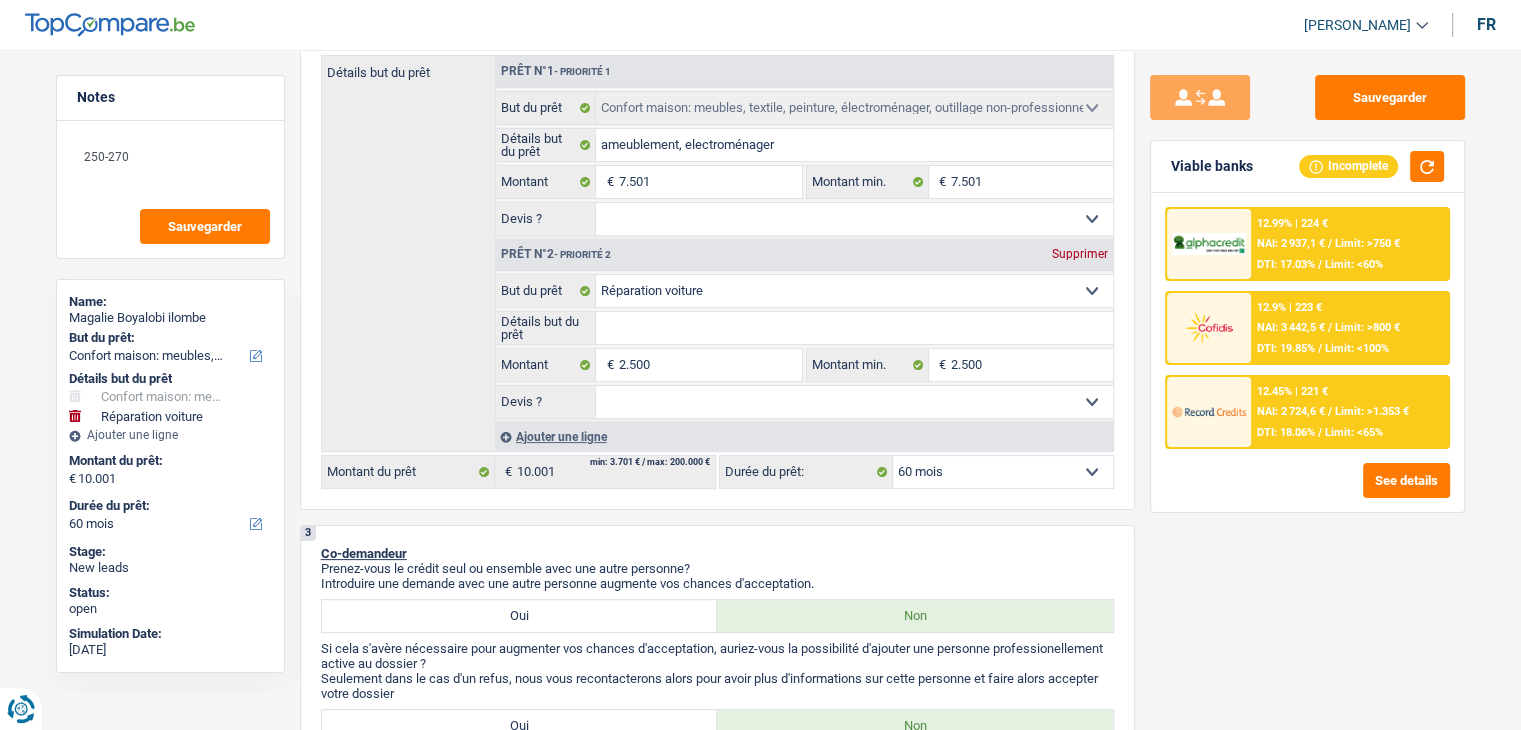 click on "12.45% | 221 €" at bounding box center [1292, 391] 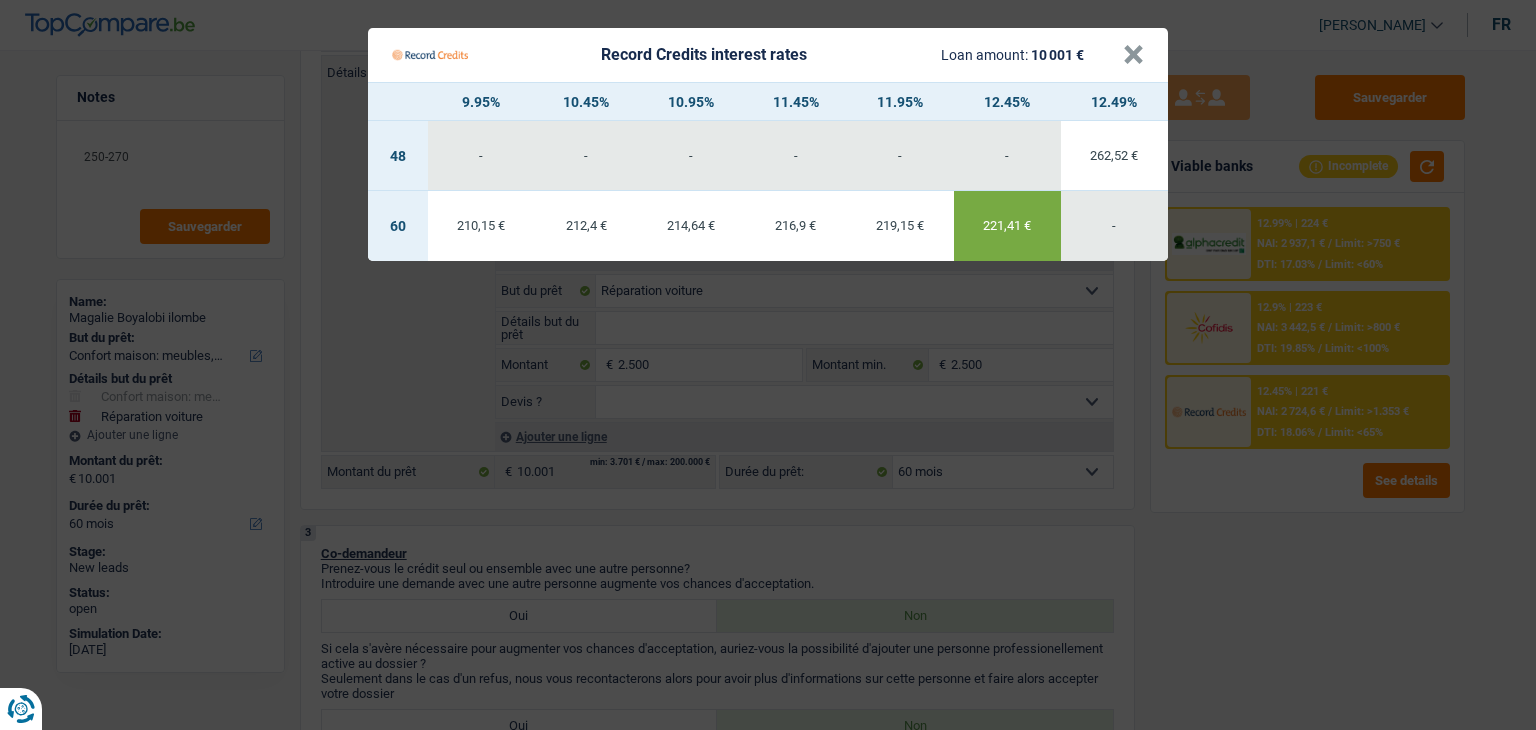 click on "Record Credits interest rates
Loan amount:
10 001 €
×
9.95%
10.45%
10.95%
11.45%
11.95%
12.45%
12.49%
48
-
-
-
-
-
-
262,52 €
60
210,15 €
212,4 €
-" at bounding box center (768, 365) 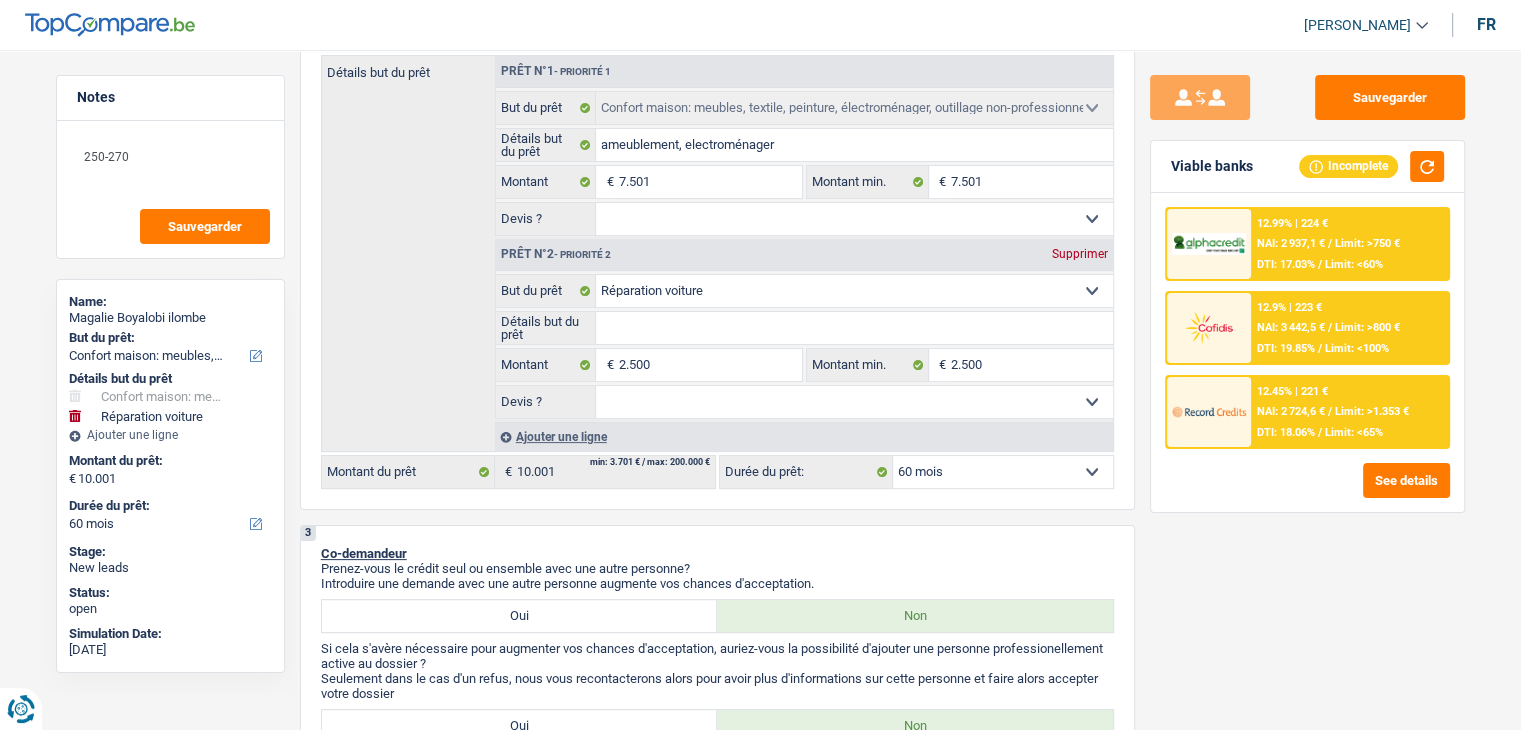 click on "12.9% | 223 €
NAI: 3 442,5 €
/
Limit: >800 €
DTI: 19.85%
/
Limit: <100%" at bounding box center (1349, 328) 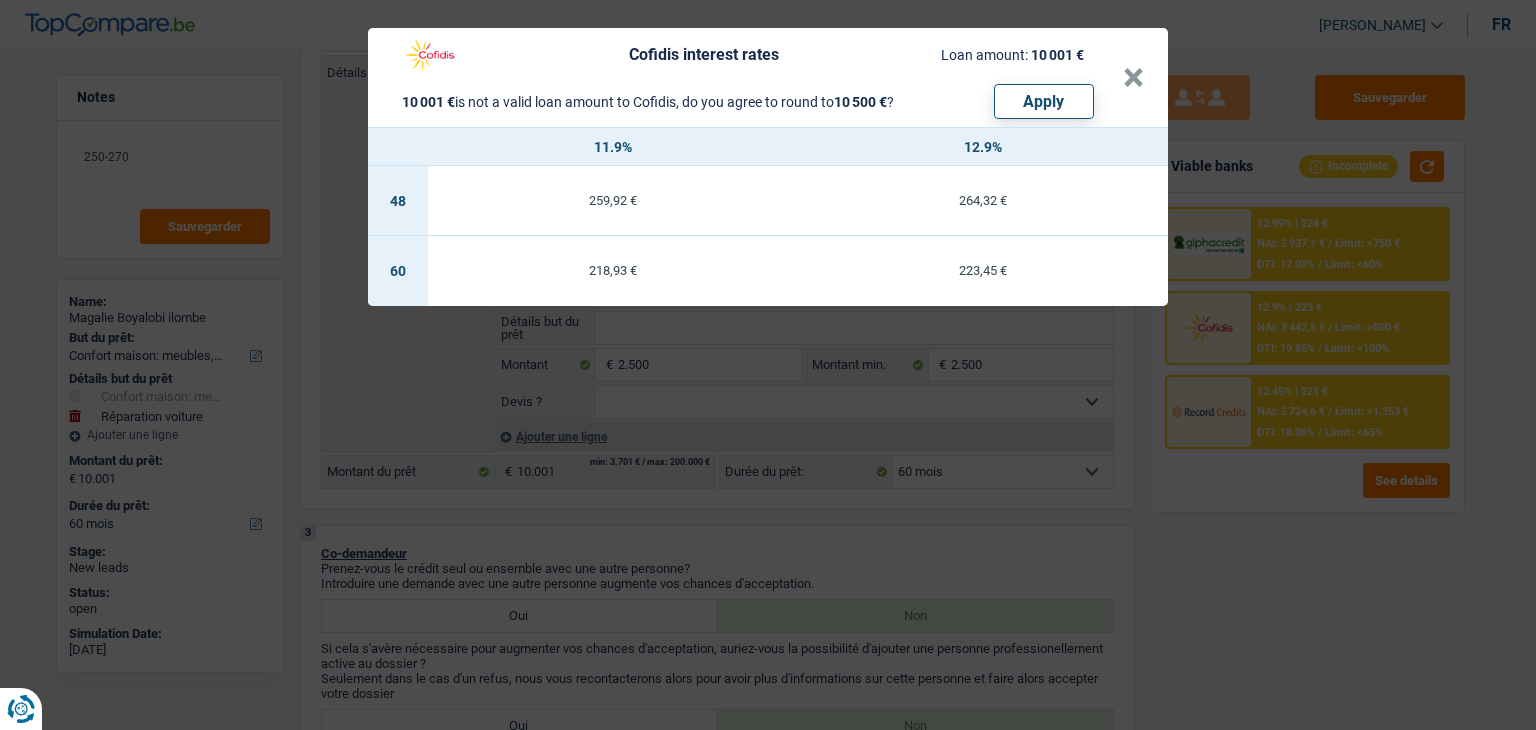 click on "Cofidis interest rates
Loan amount:
10 001 €
10 001 €  is not a valid loan amount to Cofidis, do you agree to round to  10 500 € ?
Apply
×
11.9%
12.9%
48
259,92 €
264,32 €
60
218,93 €
223,45 €" at bounding box center [768, 365] 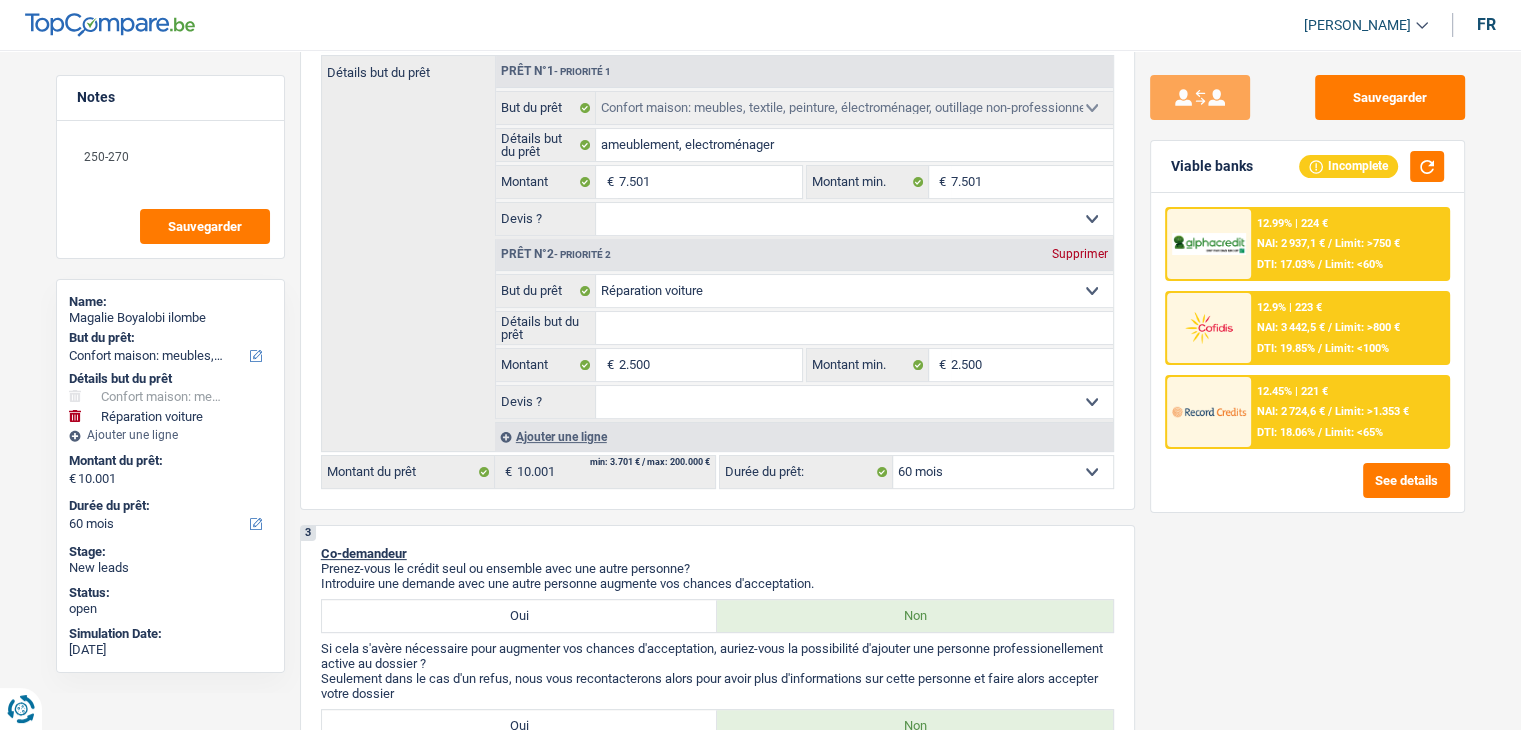 click on "DTI: 17.03%" at bounding box center (1286, 264) 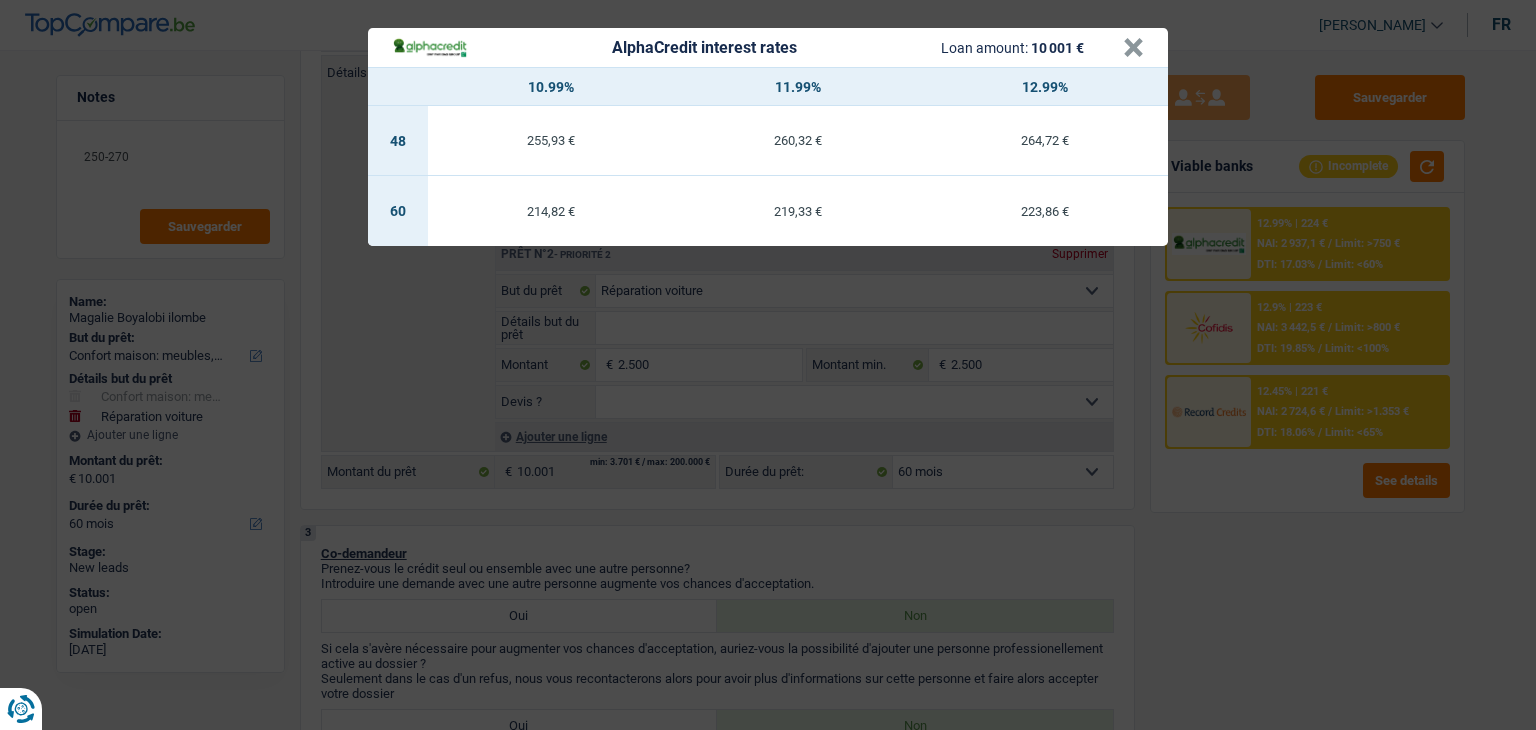 click on "AlphaCredit interest rates
Loan amount:
10 001 €
×
10.99%
11.99%
12.99%
48
255,93 €
260,32 €
264,72 €
60
214,82 €
219,33 €
223,86 €" at bounding box center [768, 365] 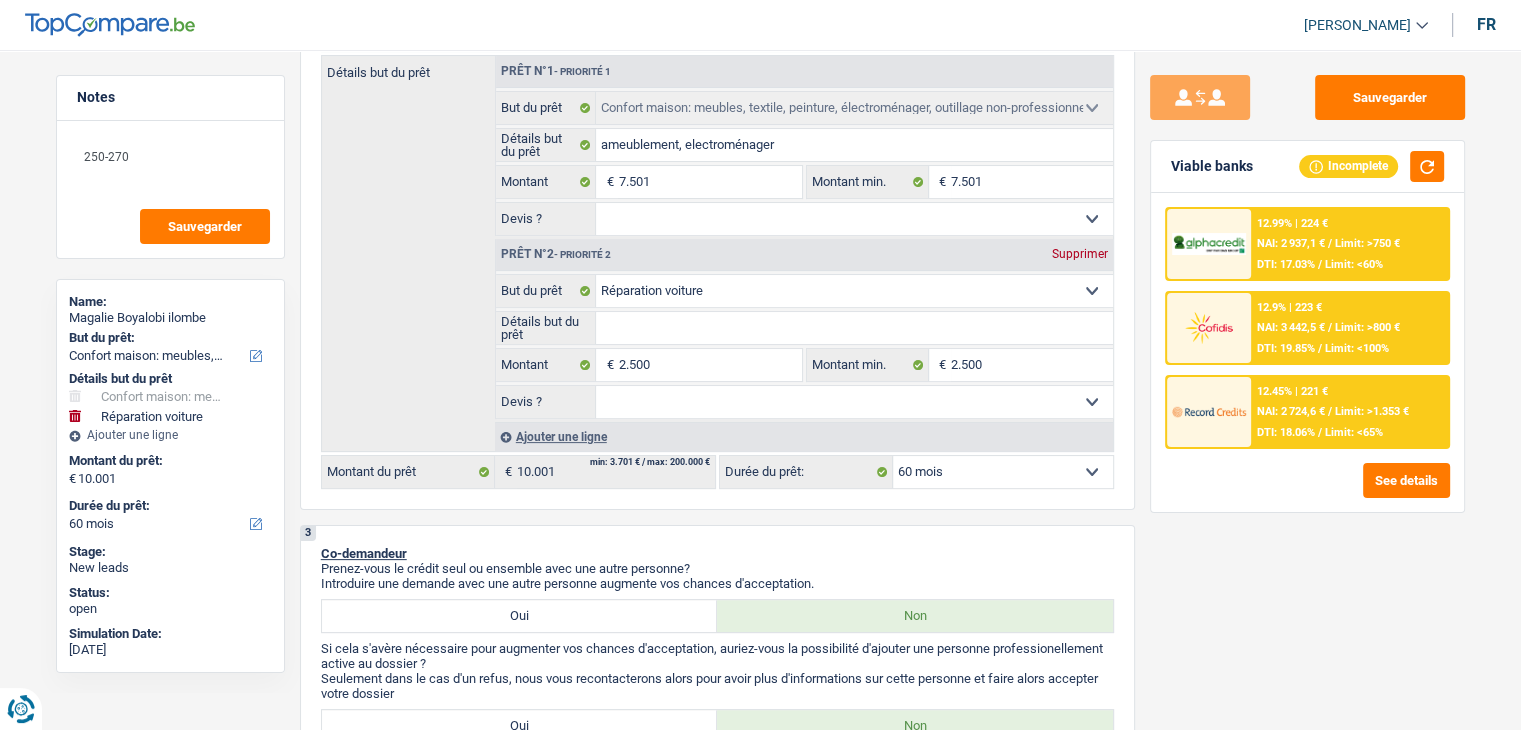 click on "12.99% | 224 €
NAI: 2 937,1 €
/
Limit: >750 €
DTI: 17.03%
/
Limit: <60%" at bounding box center [1349, 244] 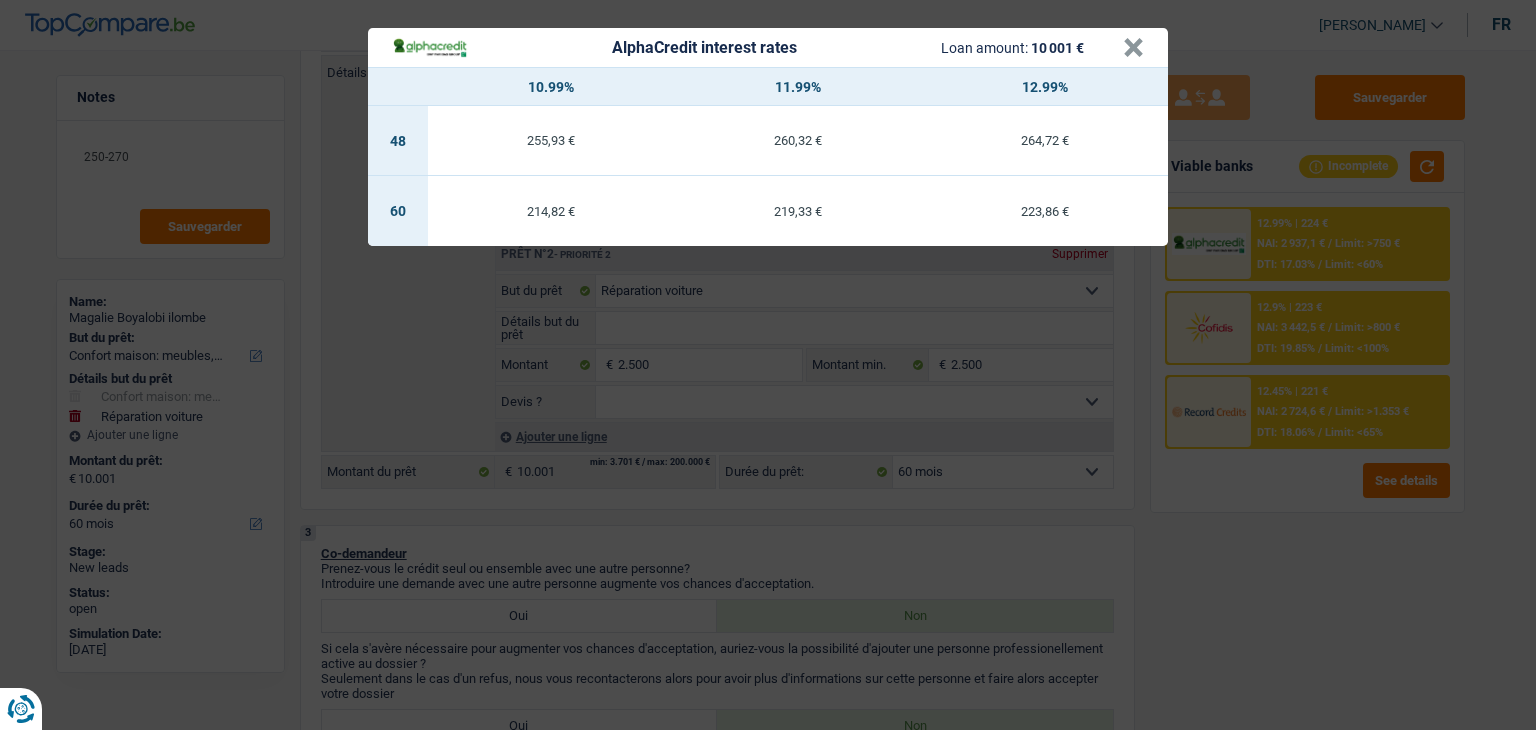 drag, startPoint x: 1271, startPoint y: 462, endPoint x: 1276, endPoint y: 374, distance: 88.14193 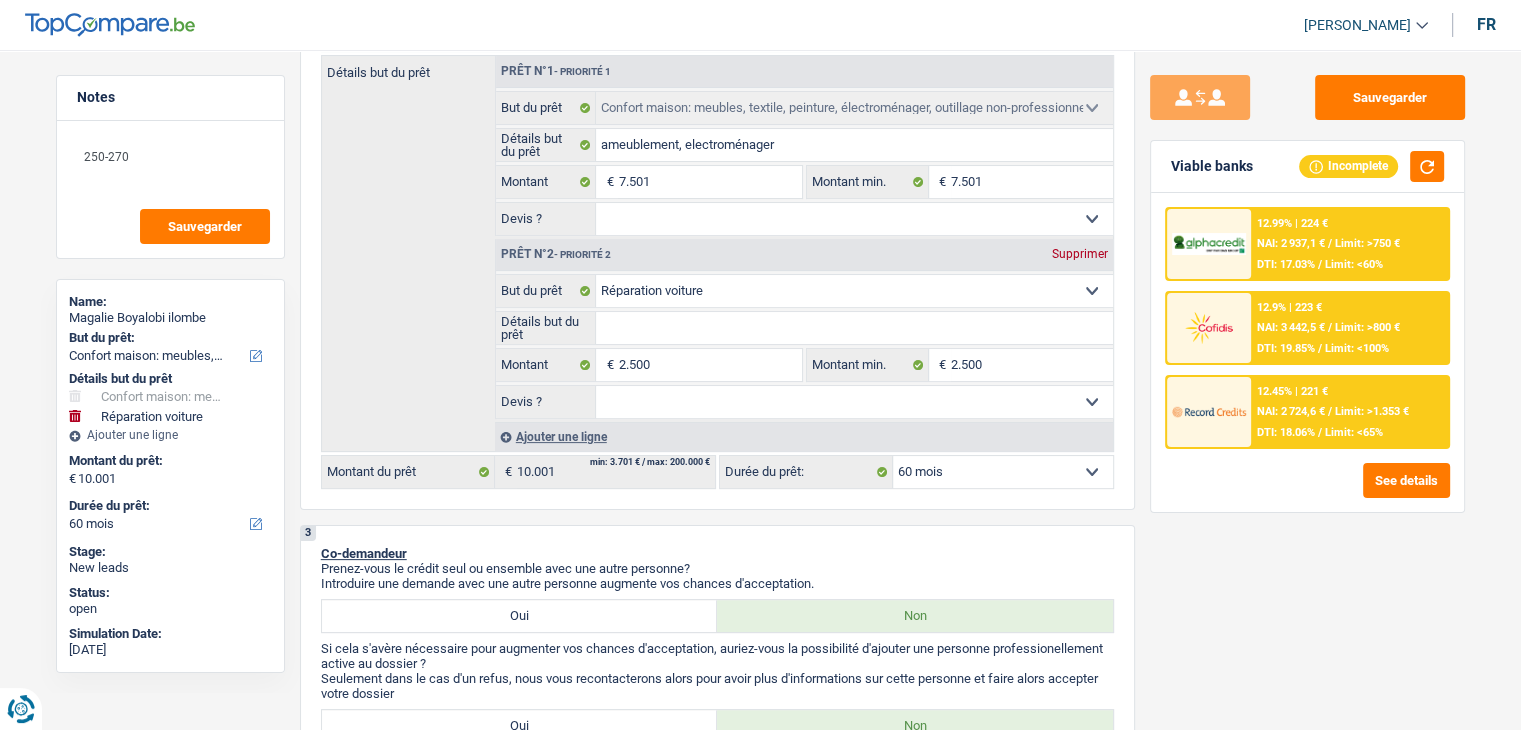 click on "12.9% | 223 €" at bounding box center (1289, 307) 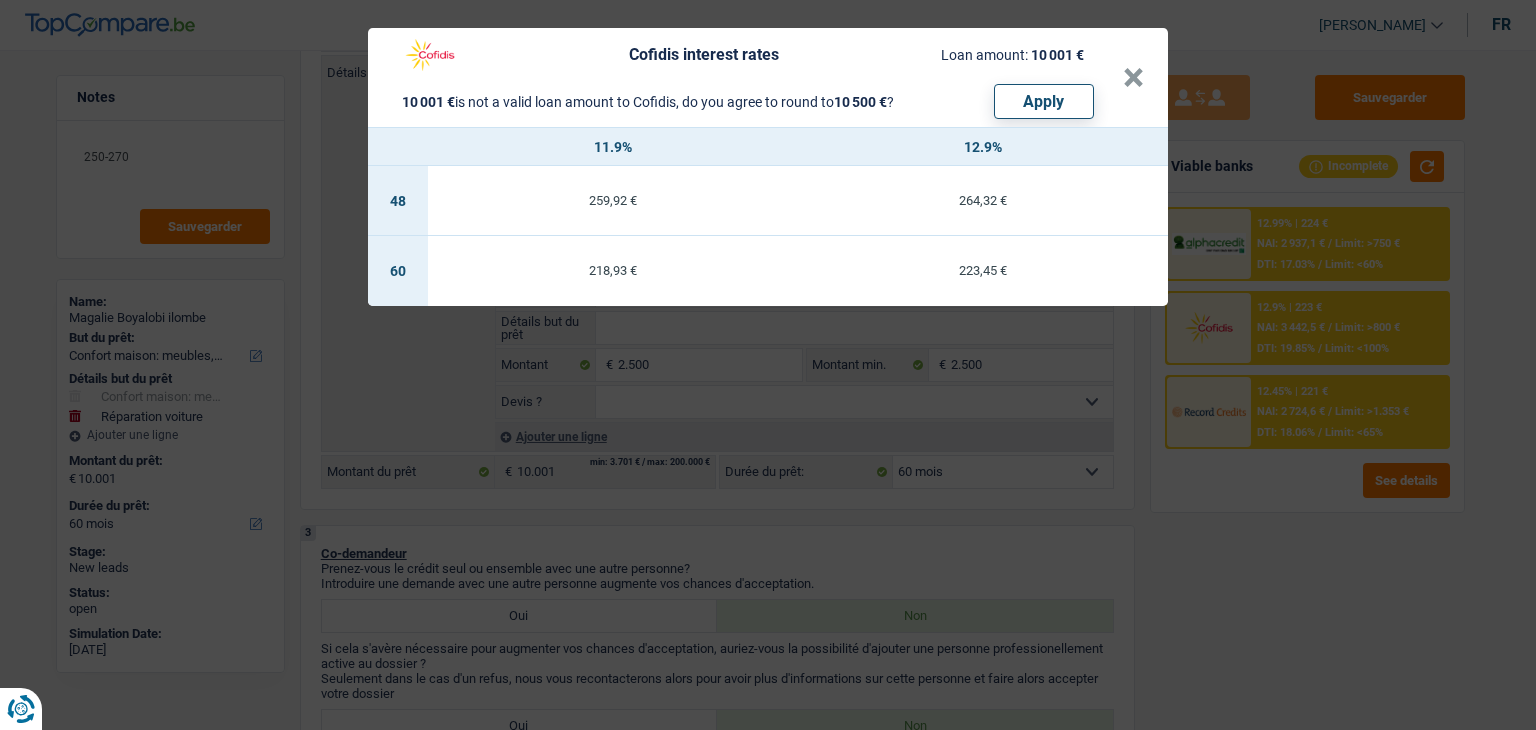 click on "Cofidis interest rates
Loan amount:
10 001 €
10 001 €  is not a valid loan amount to Cofidis, do you agree to round to  10 500 € ?
Apply
×
11.9%
12.9%
48
259,92 €
264,32 €
60
218,93 €
223,45 €" at bounding box center (768, 365) 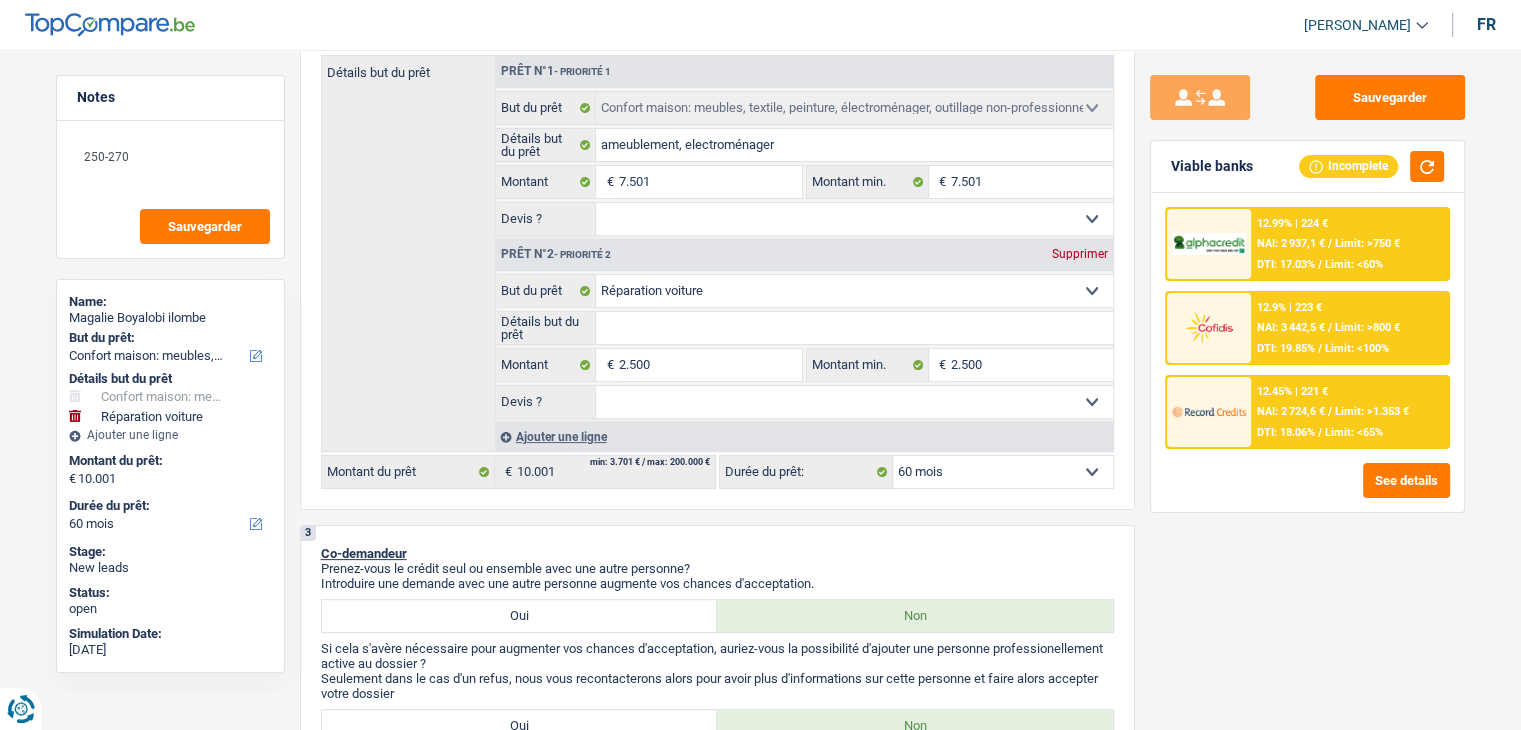 click on "DTI: 18.06%" at bounding box center [1286, 432] 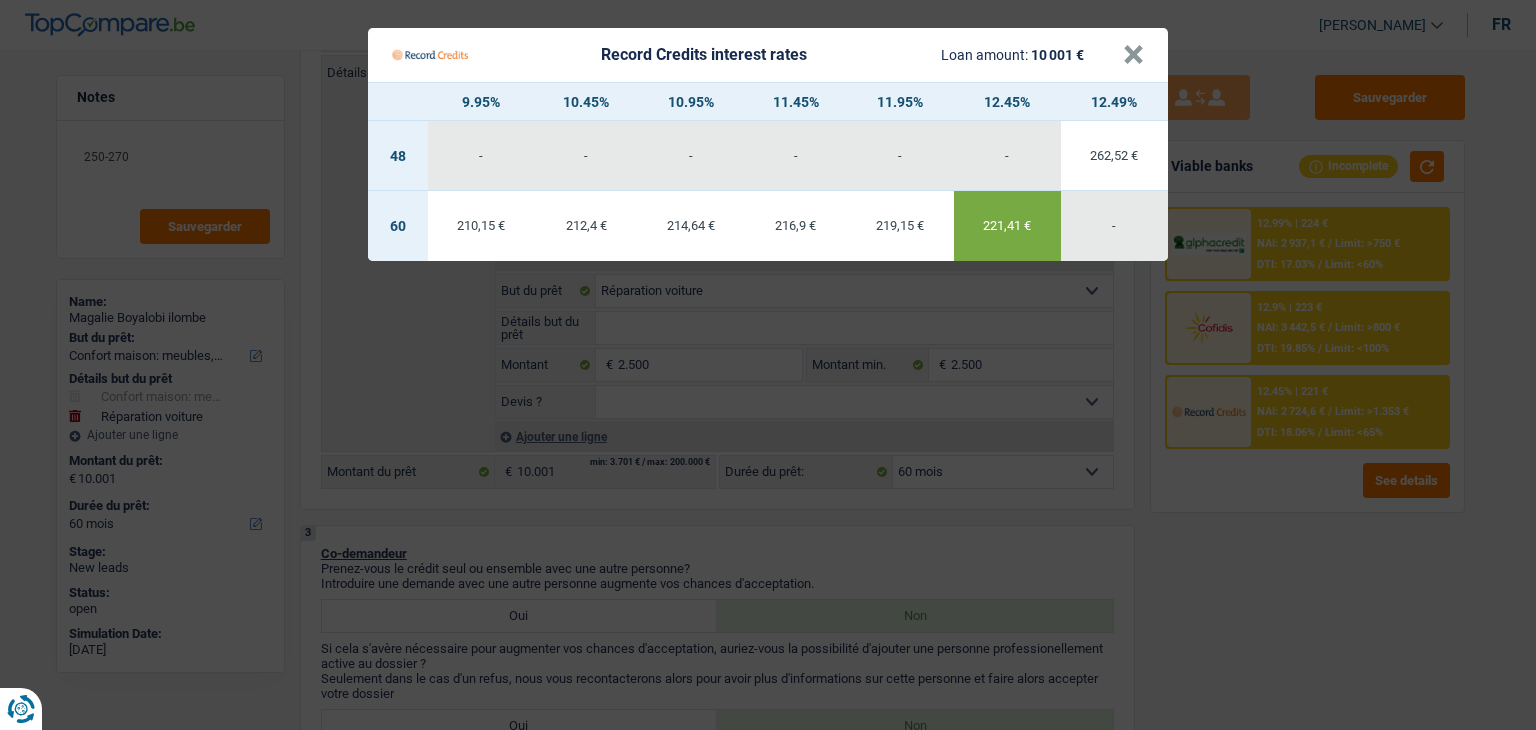 click on "Record Credits interest rates
Loan amount:
10 001 €
×
9.95%
10.45%
10.95%
11.45%
11.95%
12.45%
12.49%
48
-
-
-
-
-
-
262,52 €
60
210,15 €
212,4 €
-" at bounding box center [768, 365] 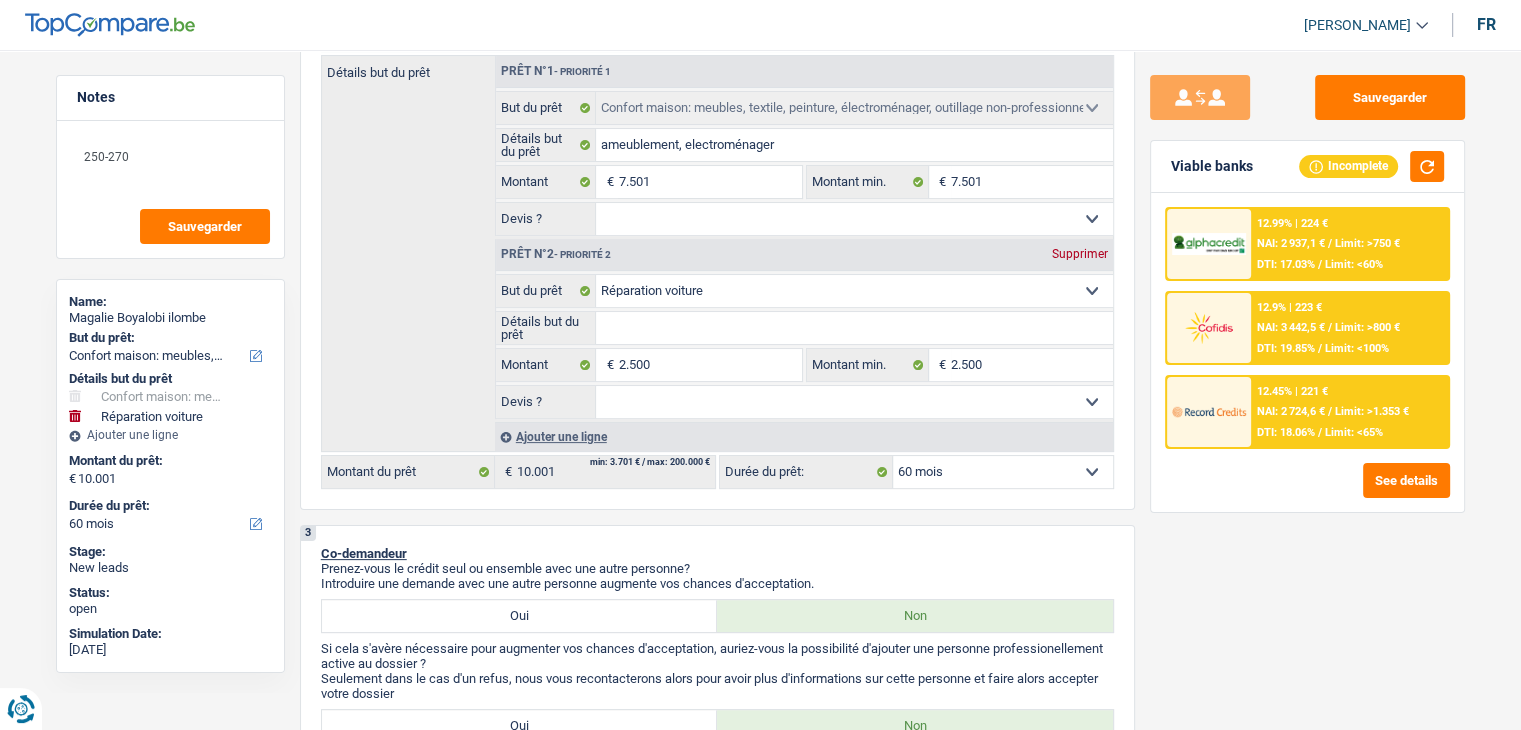 click on "NAI: 3 442,5 €" at bounding box center (1291, 327) 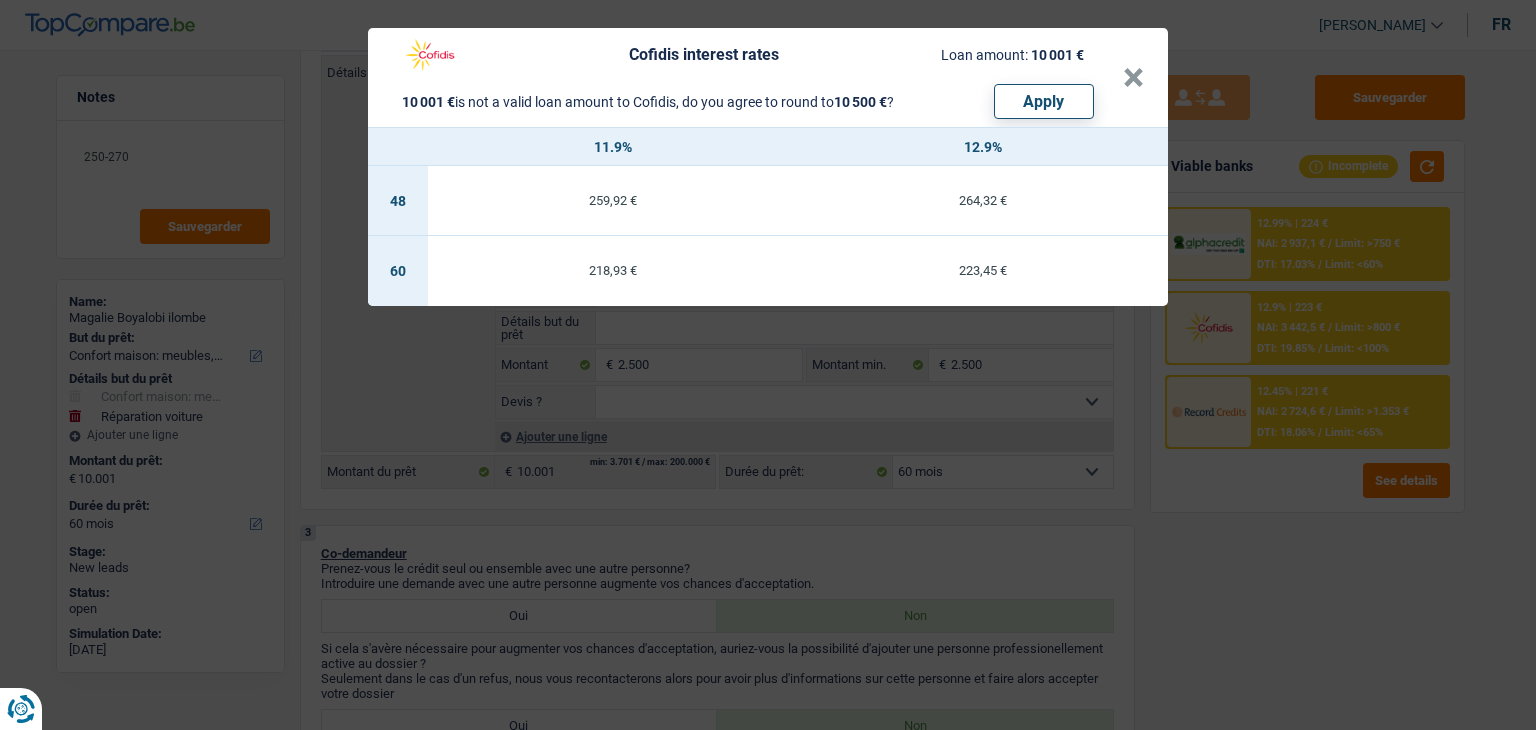 click on "Cofidis interest rates
Loan amount:
10 001 €
10 001 €  is not a valid loan amount to Cofidis, do you agree to round to  10 500 € ?
Apply
×
11.9%
12.9%
48
259,92 €
264,32 €
60
218,93 €
223,45 €" at bounding box center [768, 365] 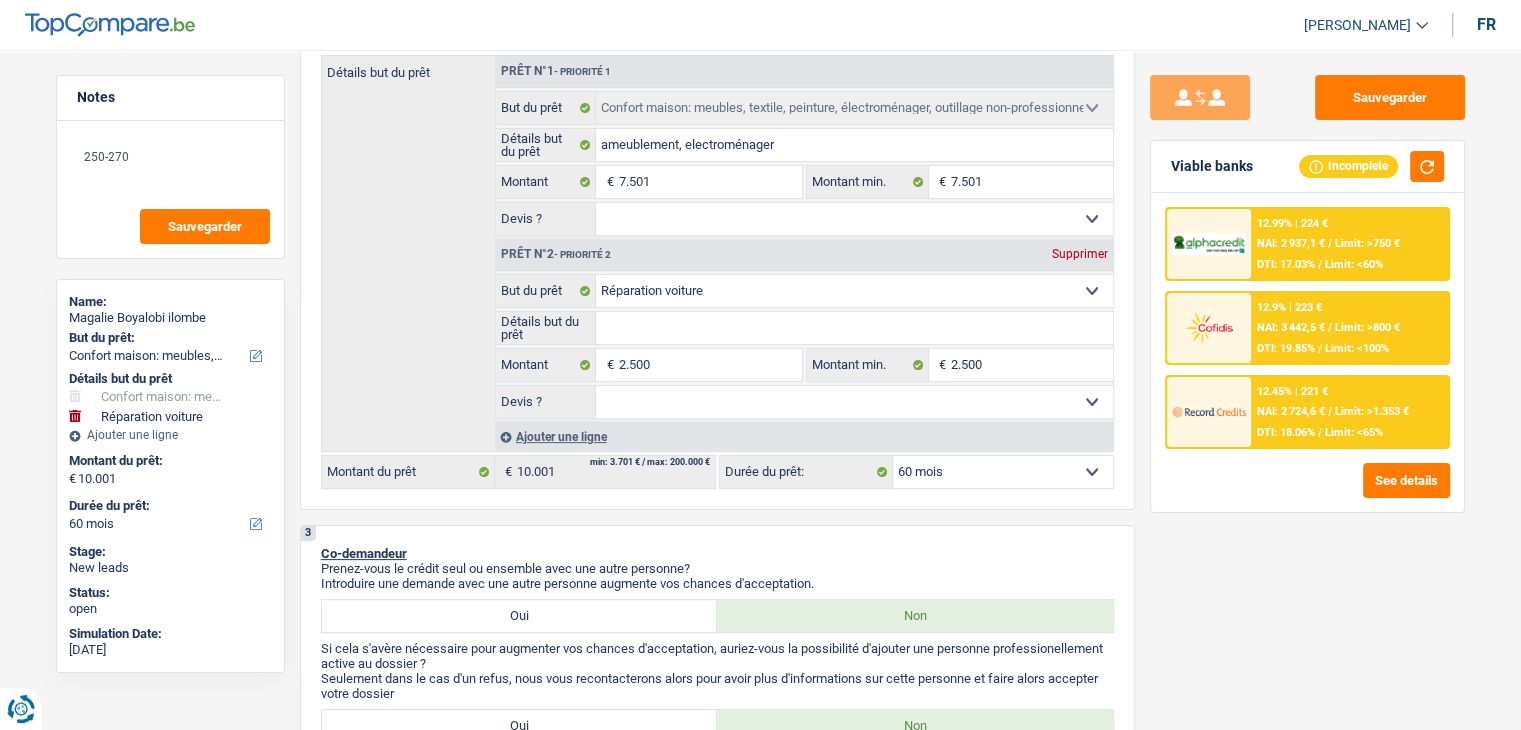 click on "NAI: 2 937,1 €" at bounding box center [1291, 243] 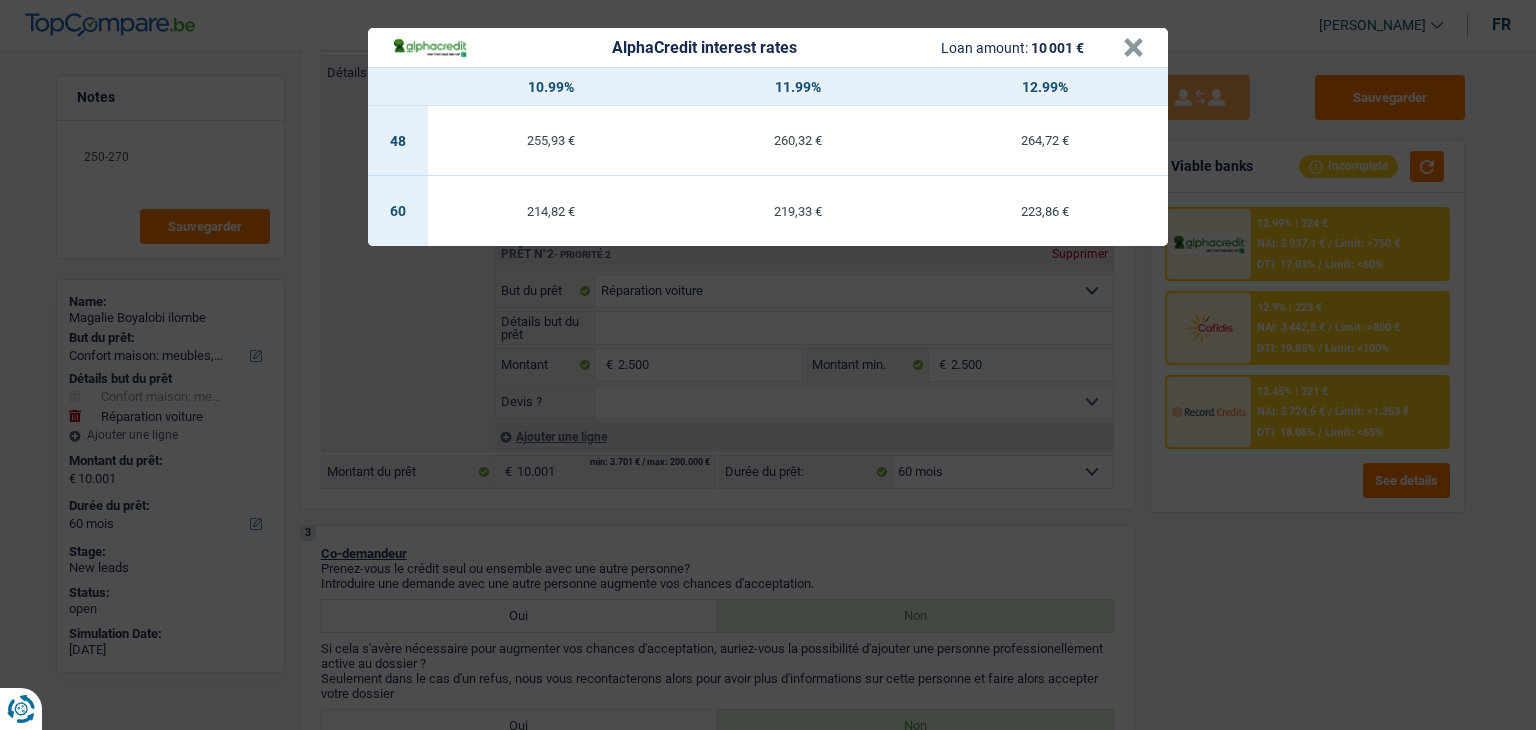 click on "AlphaCredit interest rates
Loan amount:
10 001 €
×
10.99%
11.99%
12.99%
48
255,93 €
260,32 €
264,72 €
60
214,82 €
219,33 €
223,86 €" at bounding box center [768, 365] 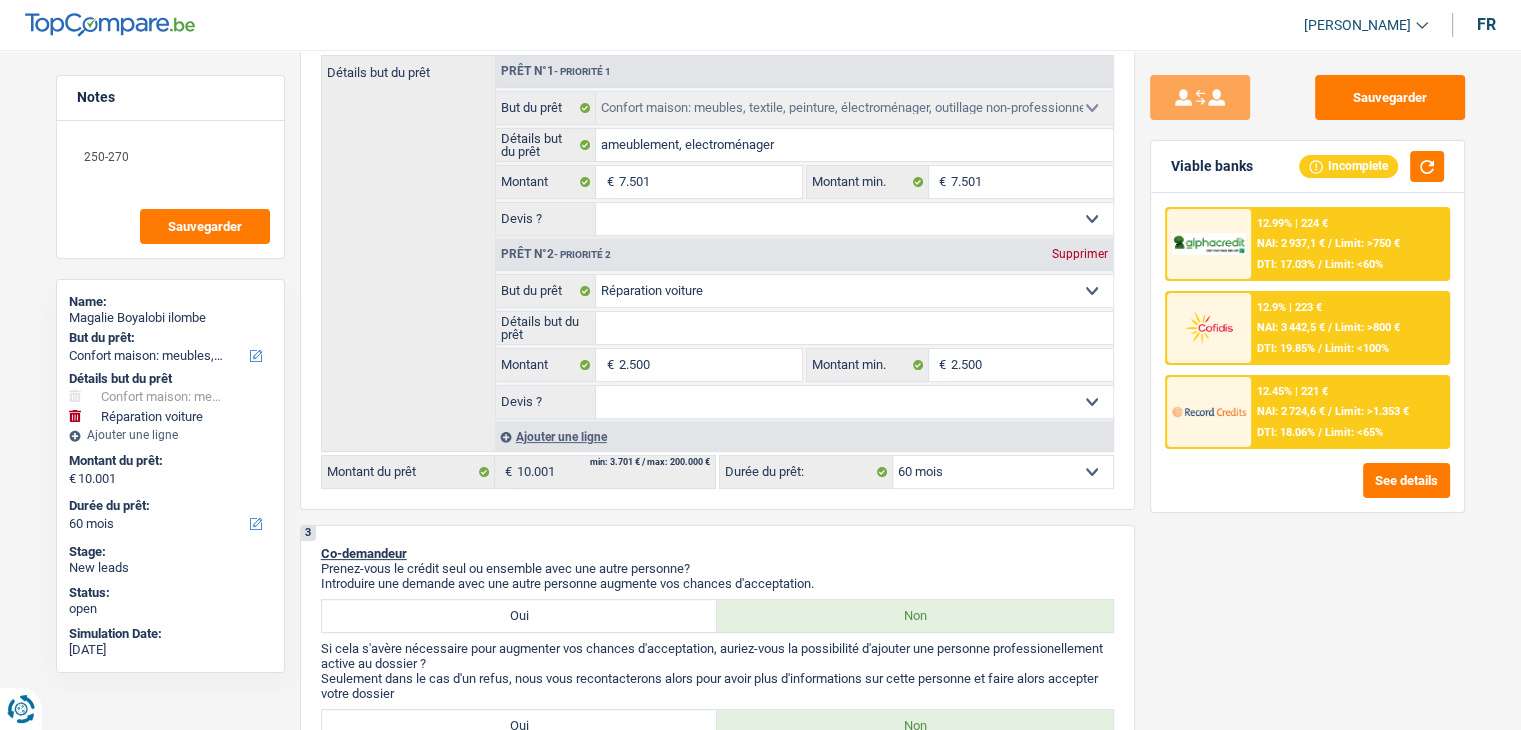 click on "12.9% | 223 €
NAI: 3 442,5 €
/
Limit: >800 €
DTI: 19.85%
/
Limit: <100%" at bounding box center (1349, 328) 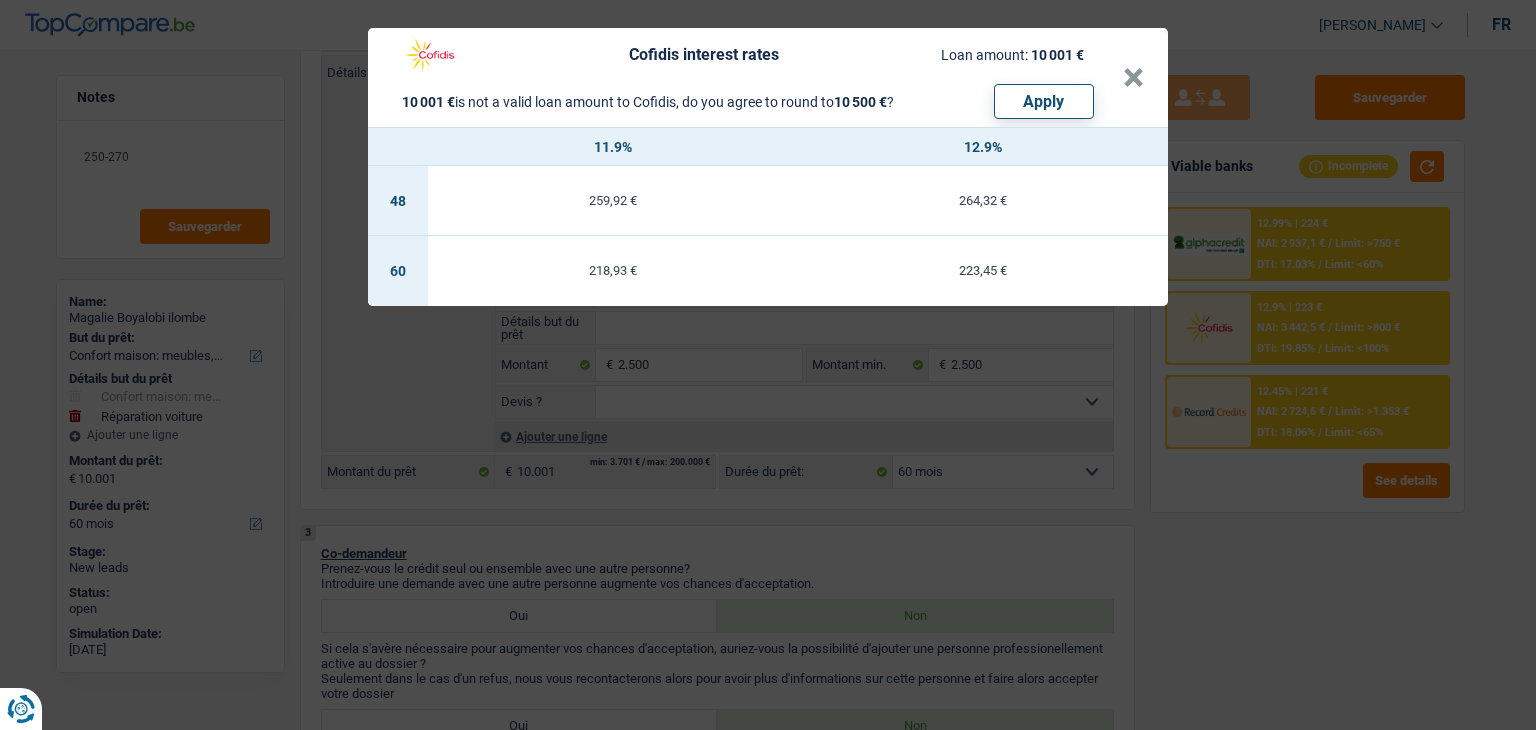 click on "Cofidis interest rates
Loan amount:
10 001 €
10 001 €  is not a valid loan amount to Cofidis, do you agree to round to  10 500 € ?
Apply
×
11.9%
12.9%
48
259,92 €
264,32 €
60
218,93 €
223,45 €" at bounding box center (768, 365) 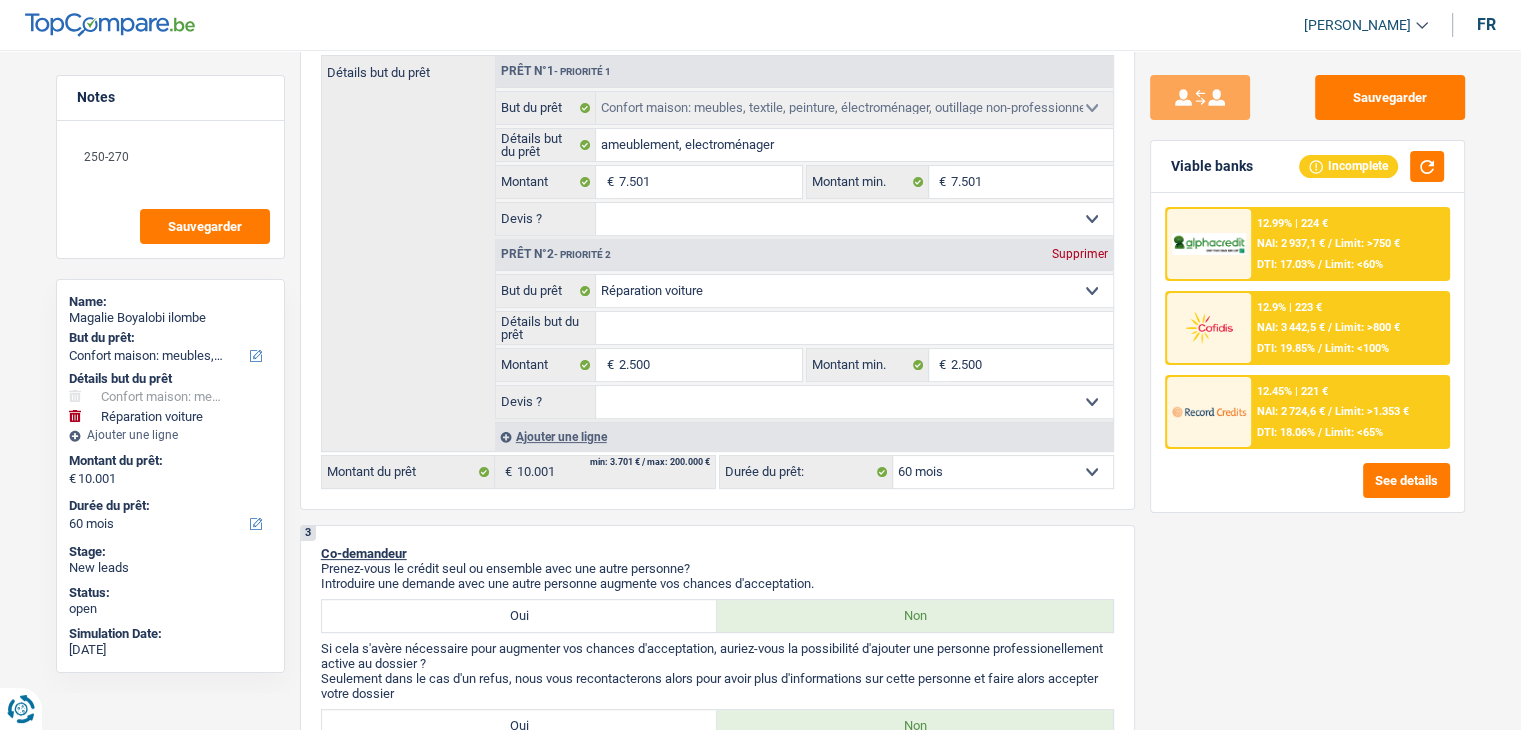 click on "NAI: 2 937,1 €" at bounding box center (1291, 243) 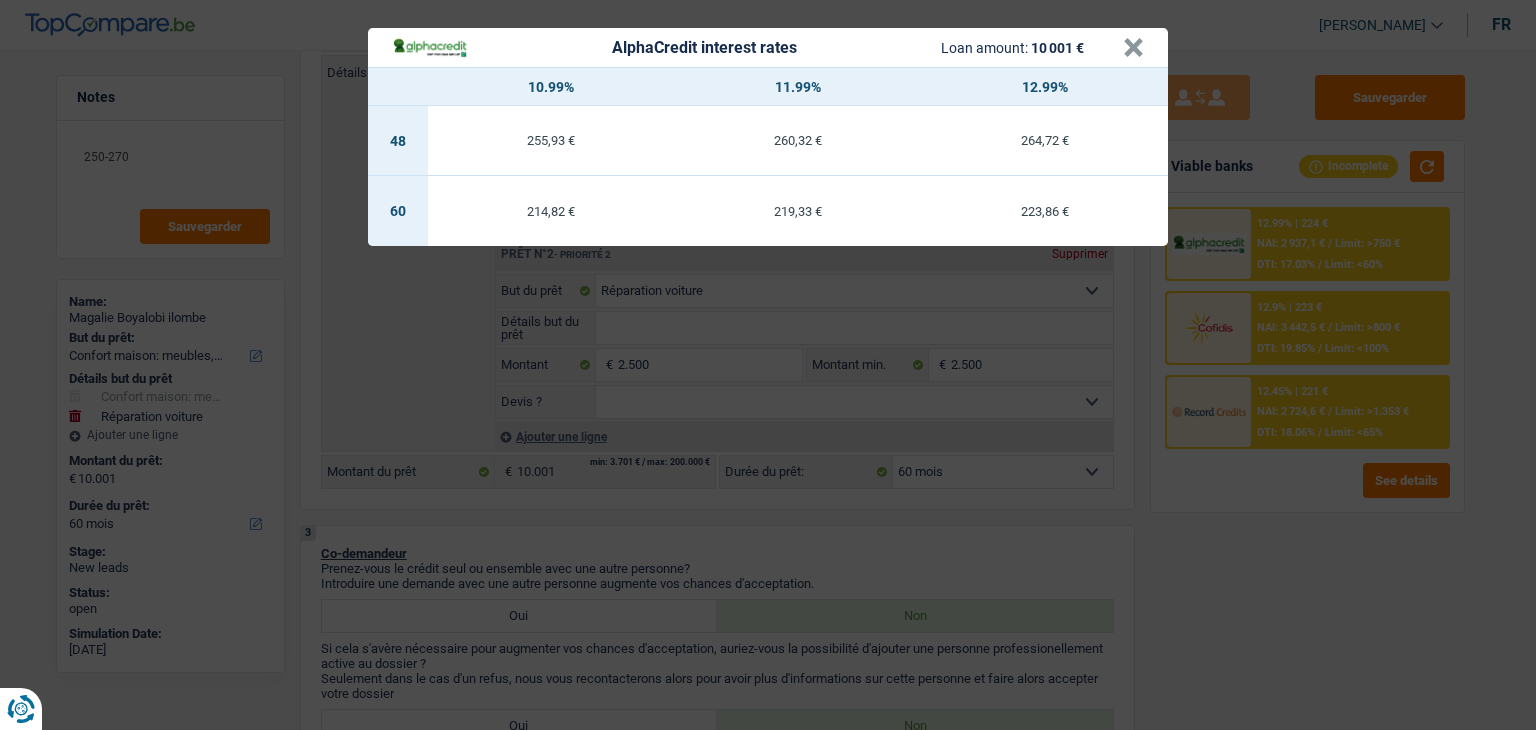 click on "AlphaCredit interest rates
Loan amount:
10 001 €
×
10.99%
11.99%
12.99%
48
255,93 €
260,32 €
264,72 €
60
214,82 €
219,33 €
223,86 €" at bounding box center [768, 365] 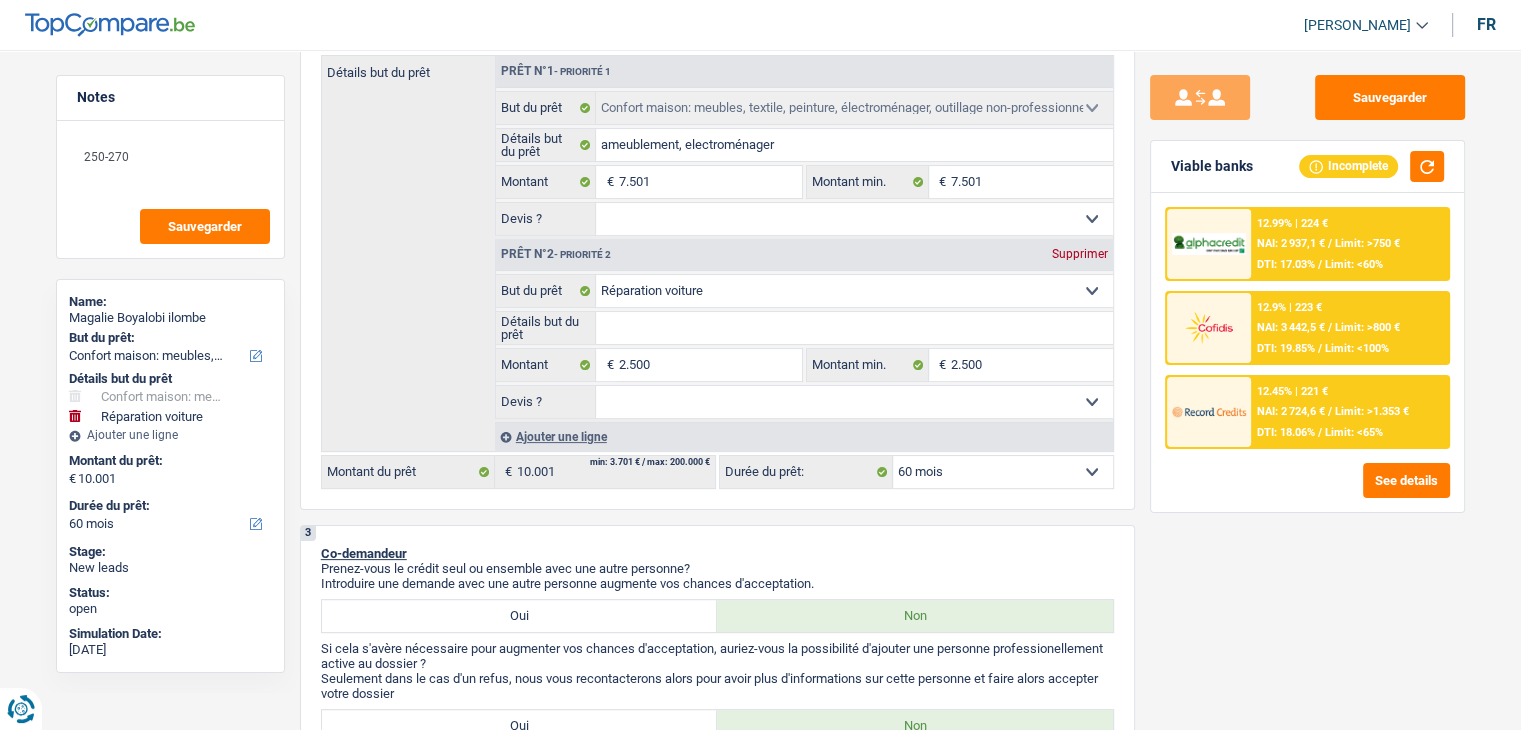 click on "NAI: 3 442,5 €" at bounding box center [1291, 327] 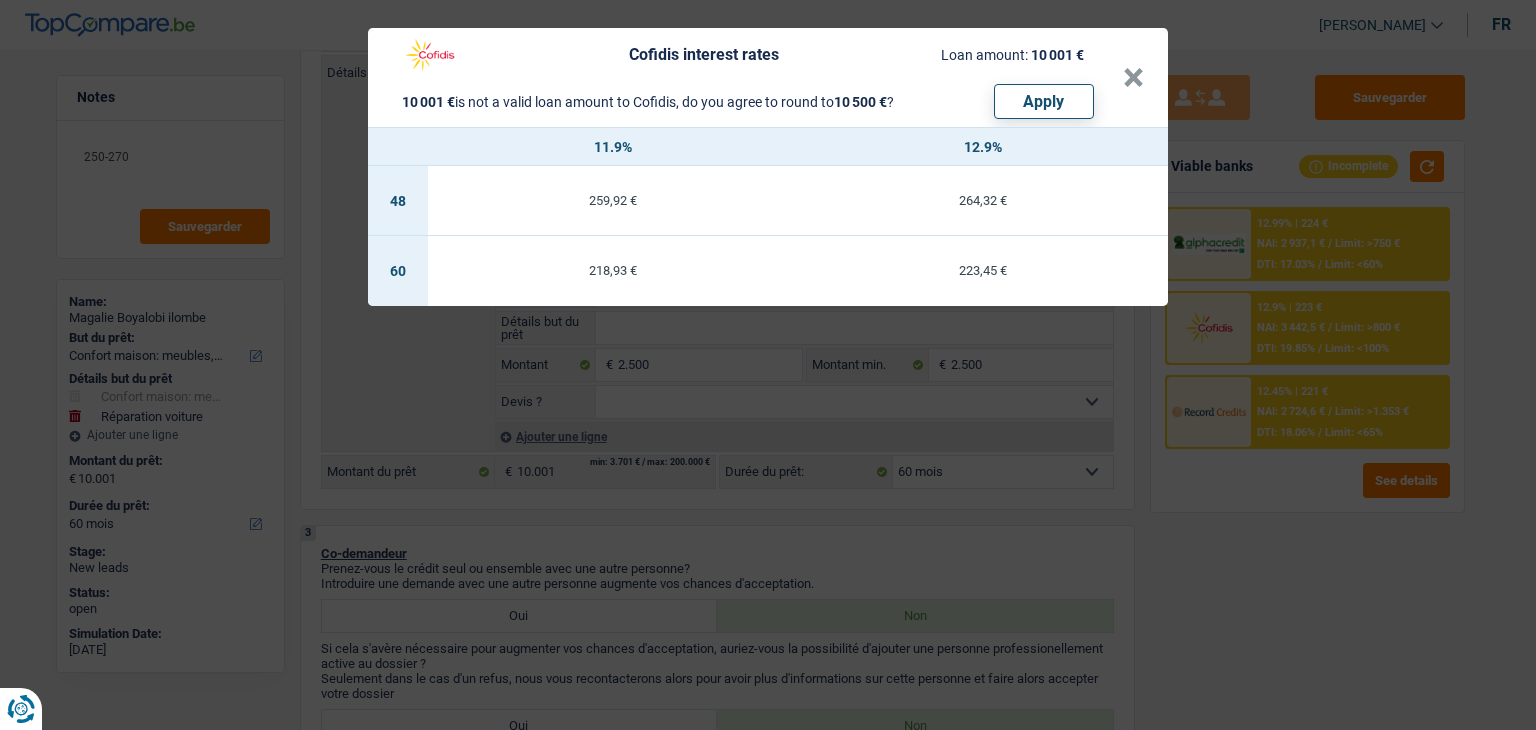 click on "Cofidis interest rates
Loan amount:
10 001 €
10 001 €  is not a valid loan amount to Cofidis, do you agree to round to  10 500 € ?
Apply
×
11.9%
12.9%
48
259,92 €
264,32 €
60
218,93 €
223,45 €" at bounding box center [768, 365] 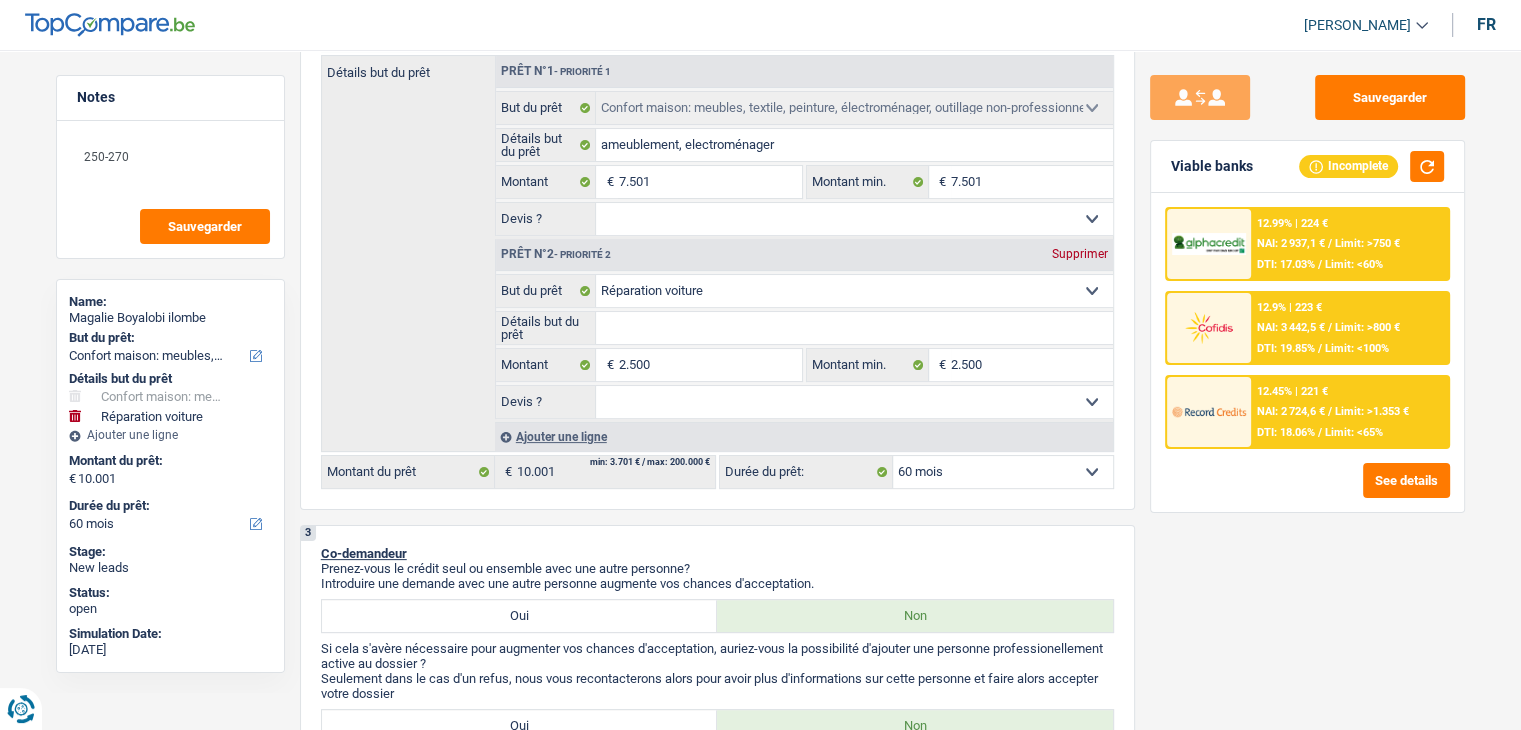 click on "DTI: 19.85%" at bounding box center [1286, 348] 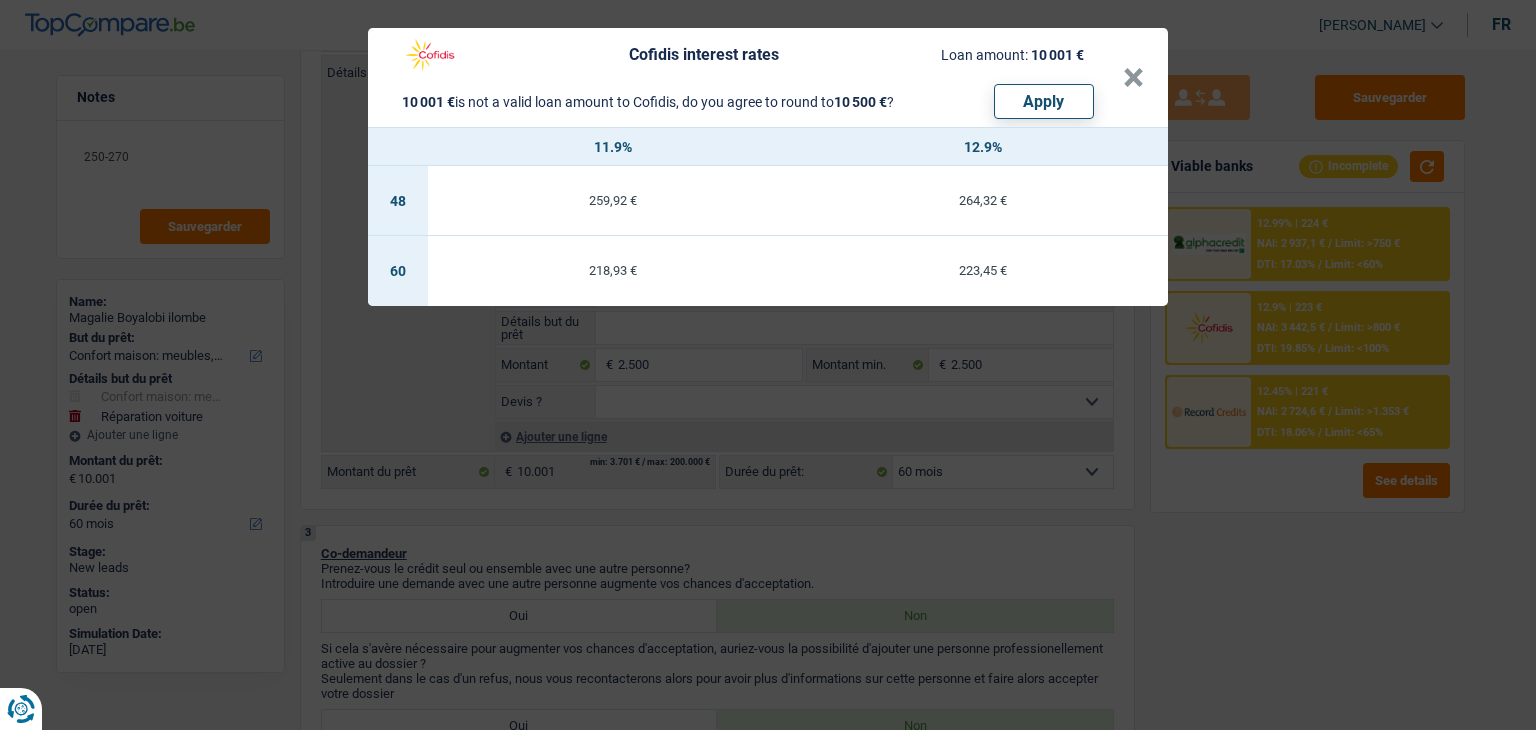 click on "Cofidis interest rates
Loan amount:
10 001 €
10 001 €  is not a valid loan amount to Cofidis, do you agree to round to  10 500 € ?
Apply
×
11.9%
12.9%
48
259,92 €
264,32 €
60
218,93 €
223,45 €" at bounding box center (768, 365) 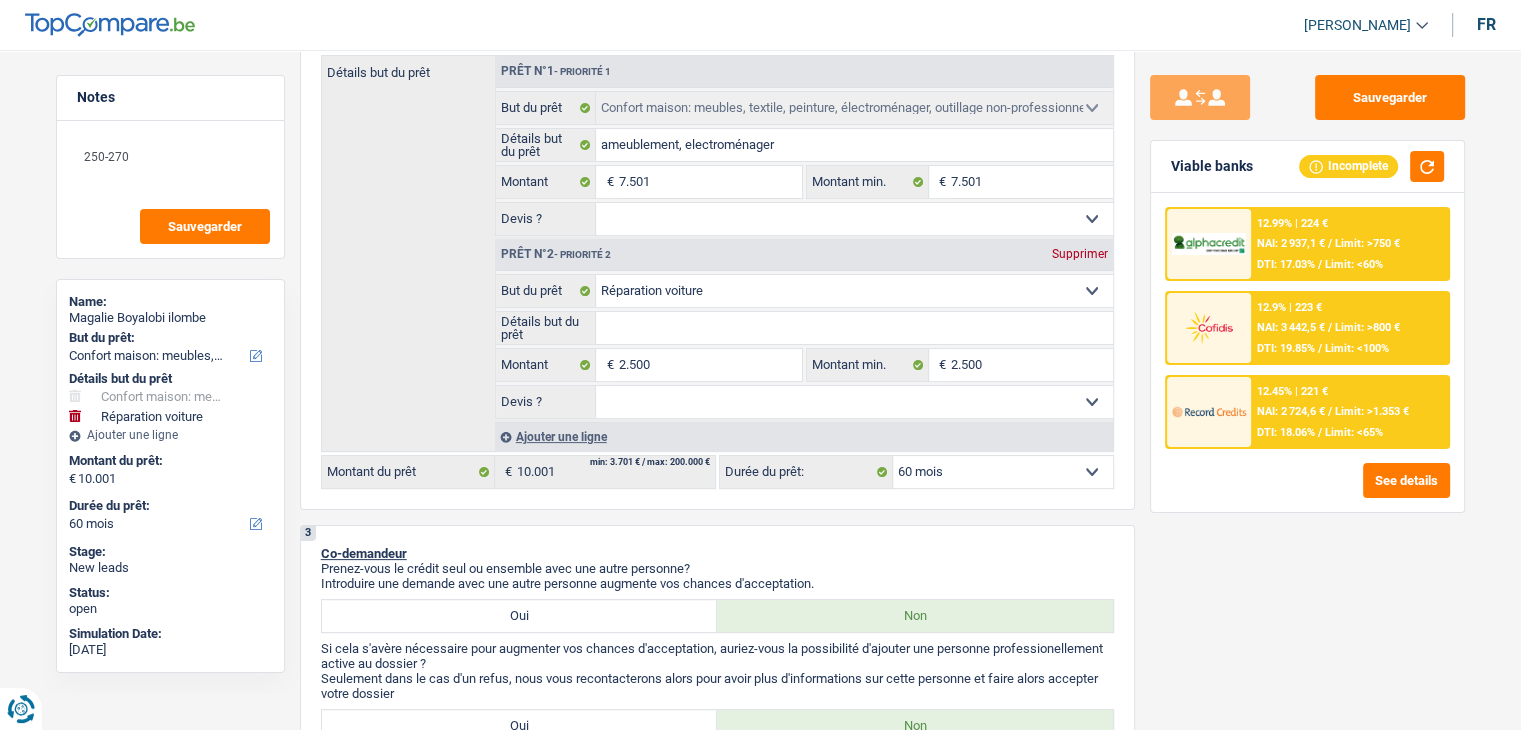click on "DTI: 18.06%" at bounding box center (1286, 432) 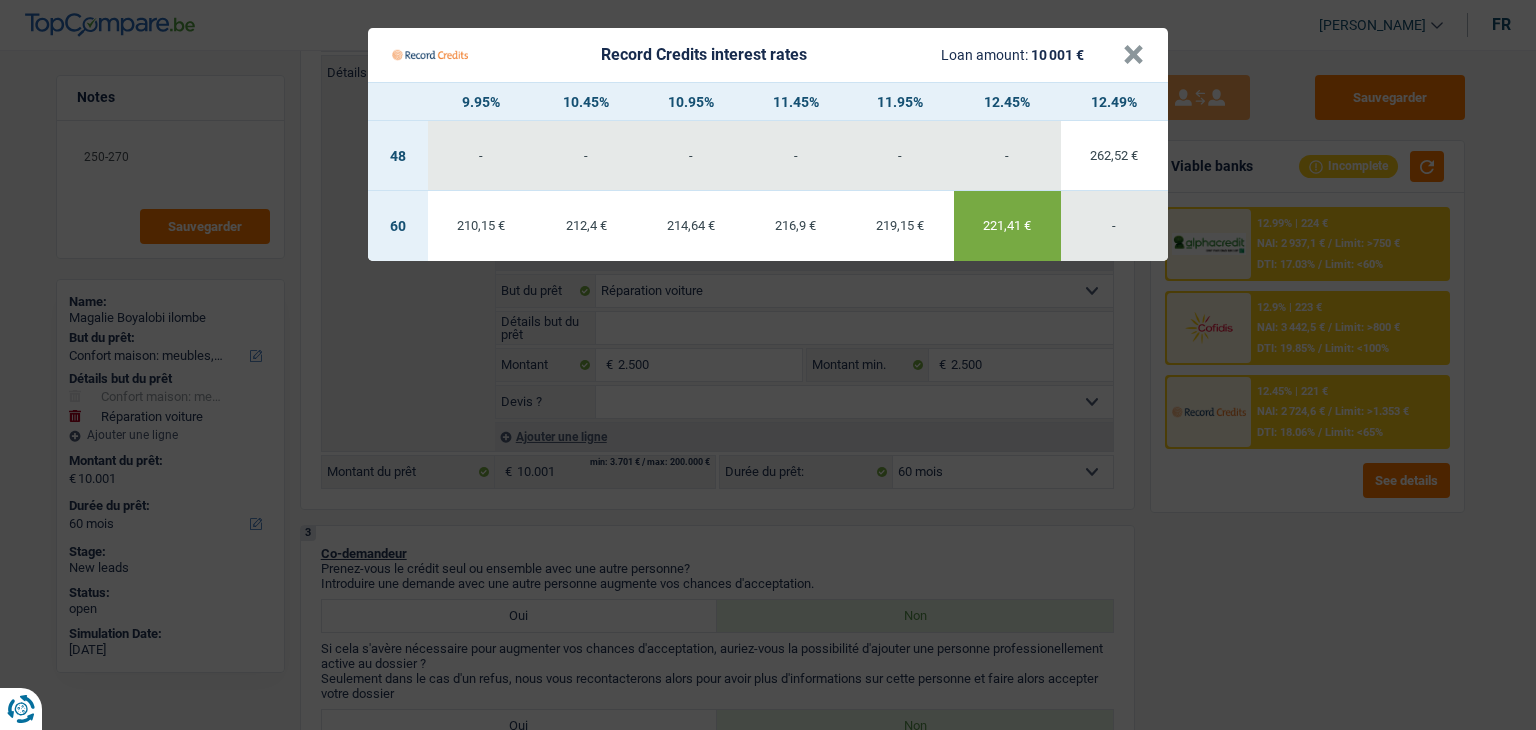 click on "Record Credits interest rates
Loan amount:
10 001 €
×
9.95%
10.45%
10.95%
11.45%
11.95%
12.45%
12.49%
48
-
-
-
-
-
-
262,52 €
60
210,15 €
212,4 €
-" at bounding box center (768, 365) 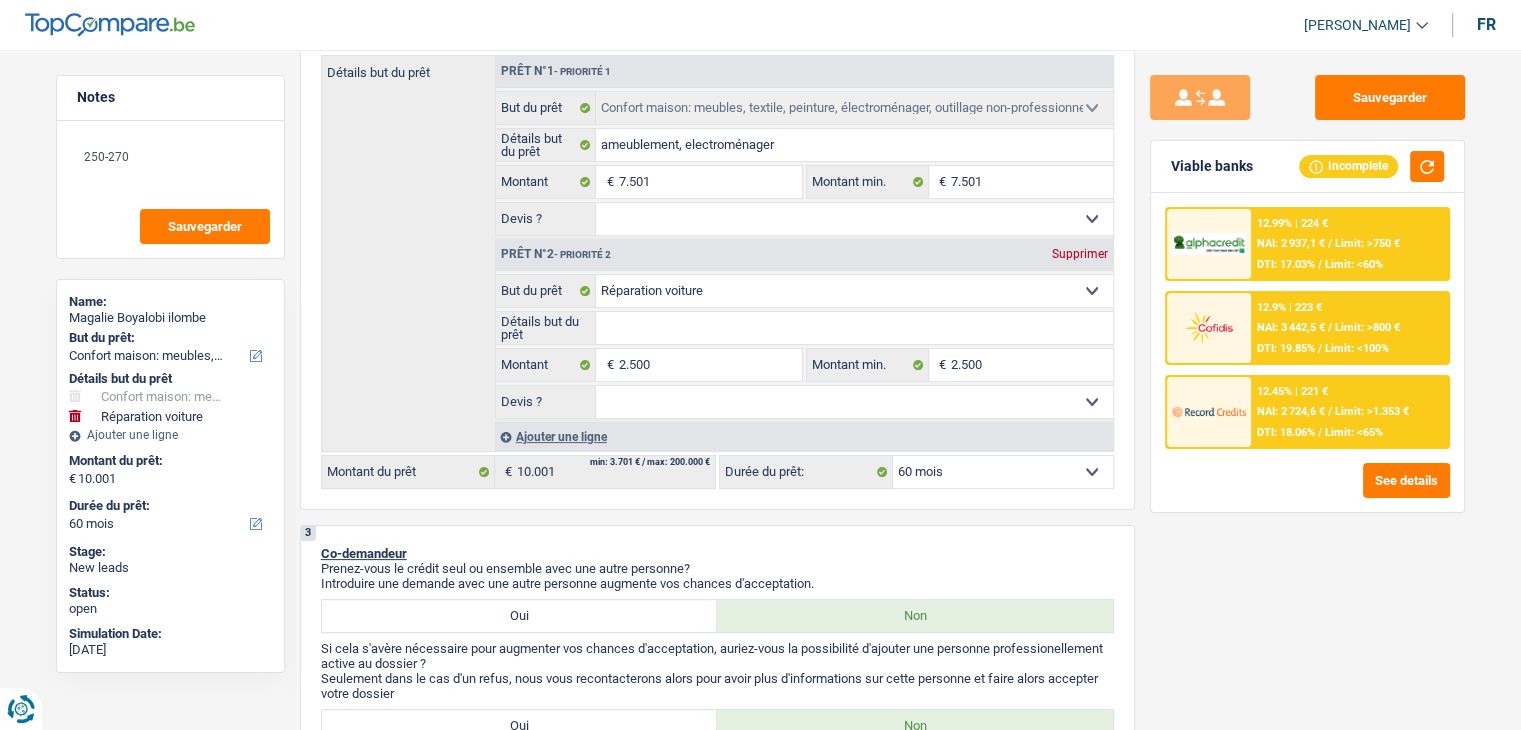 click on "NAI: 3 442,5 €" at bounding box center [1291, 327] 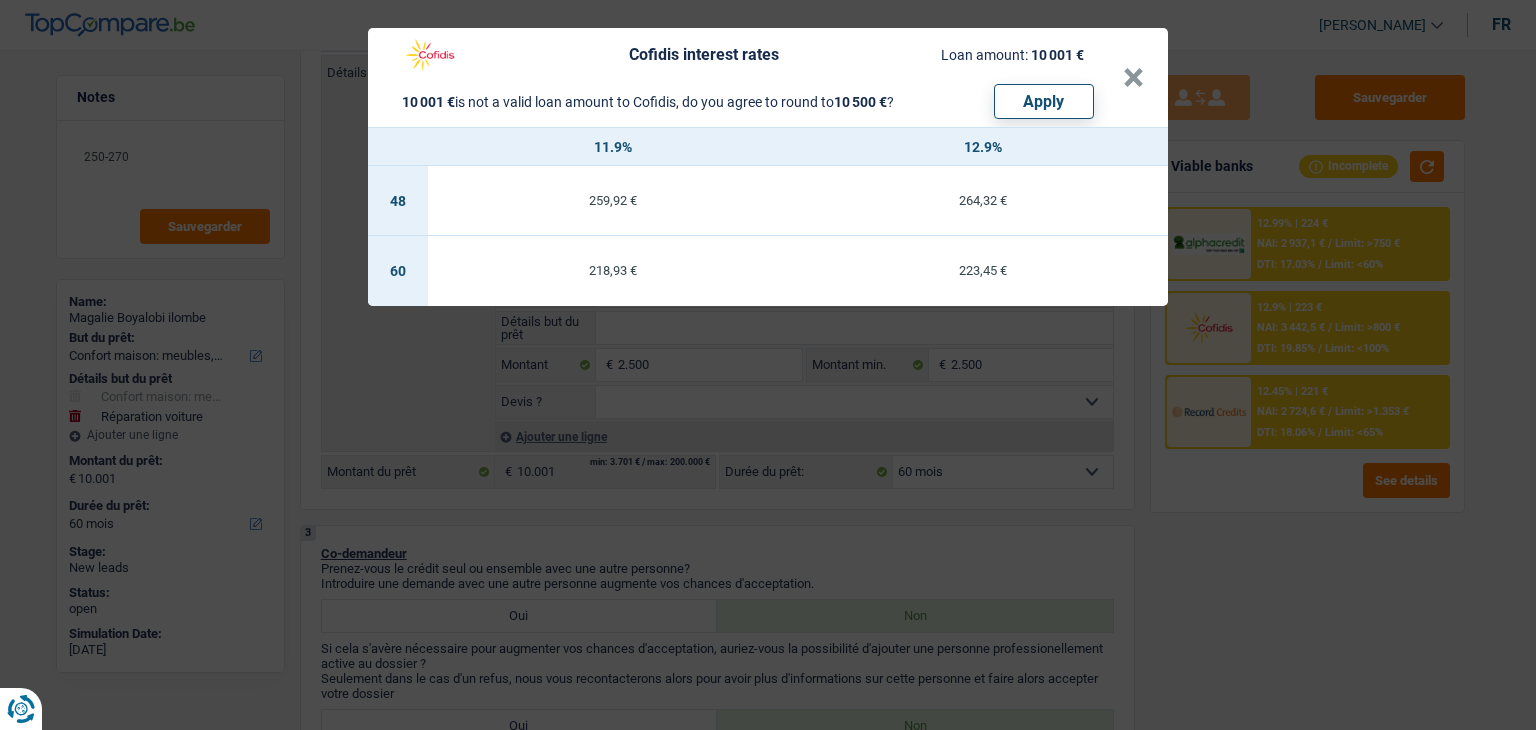 click on "Cofidis interest rates
Loan amount:
10 001 €
10 001 €  is not a valid loan amount to Cofidis, do you agree to round to  10 500 € ?
Apply
×
11.9%
12.9%
48
259,92 €
264,32 €
60
218,93 €
223,45 €" at bounding box center [768, 365] 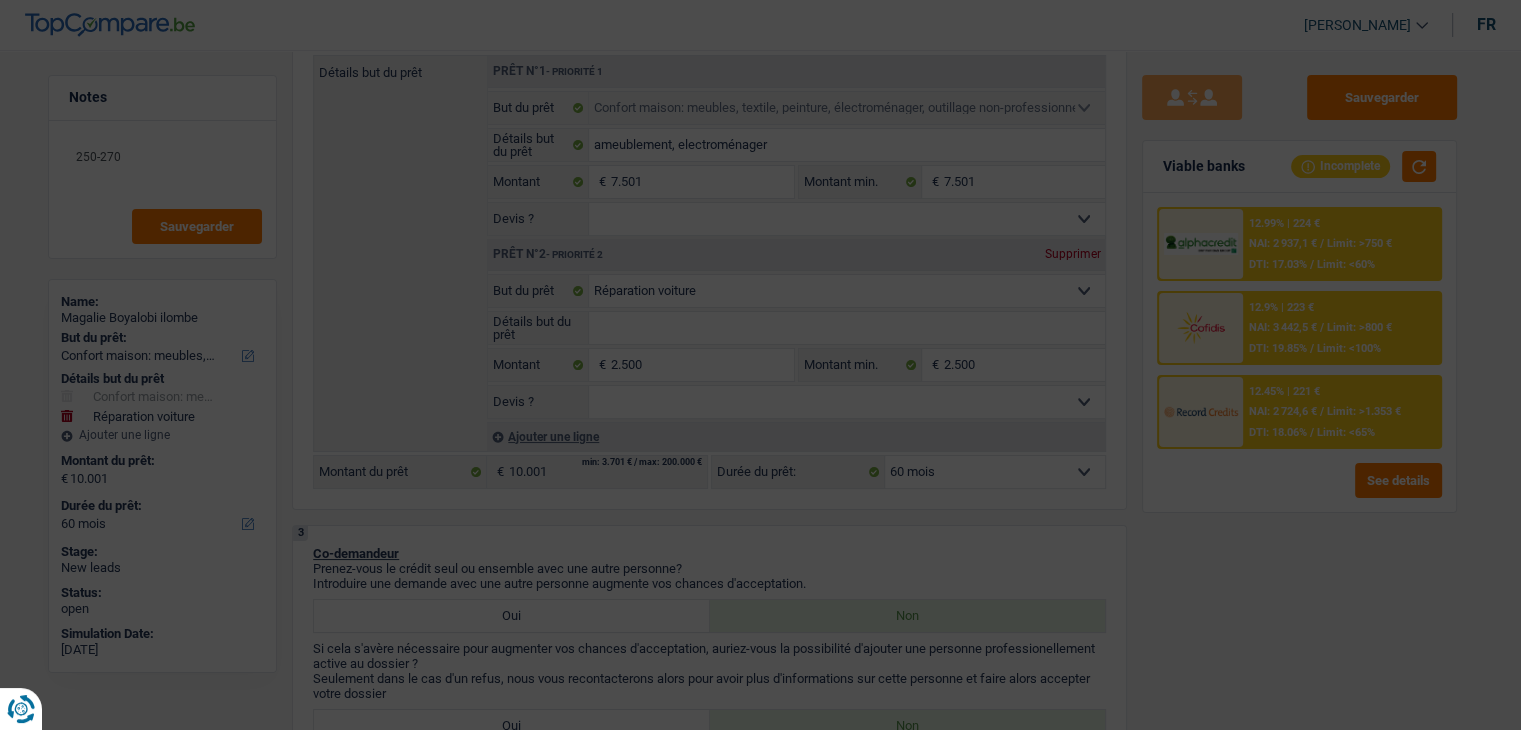 click on "NAI: 2 937,1 €" at bounding box center (1284, 243) 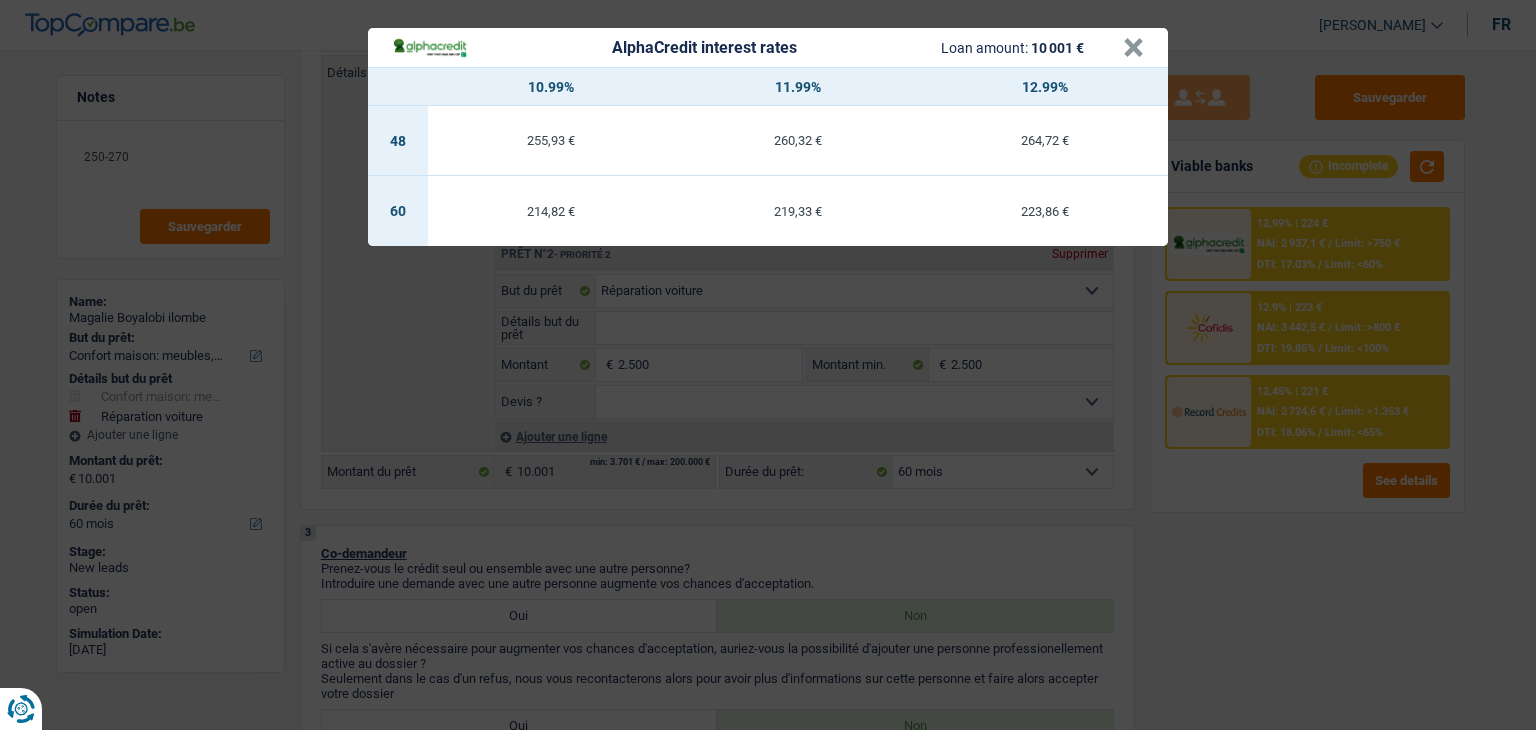 click on "AlphaCredit interest rates
Loan amount:
10 001 €
×
10.99%
11.99%
12.99%
48
255,93 €
260,32 €
264,72 €
60
214,82 €
219,33 €
223,86 €" at bounding box center [768, 365] 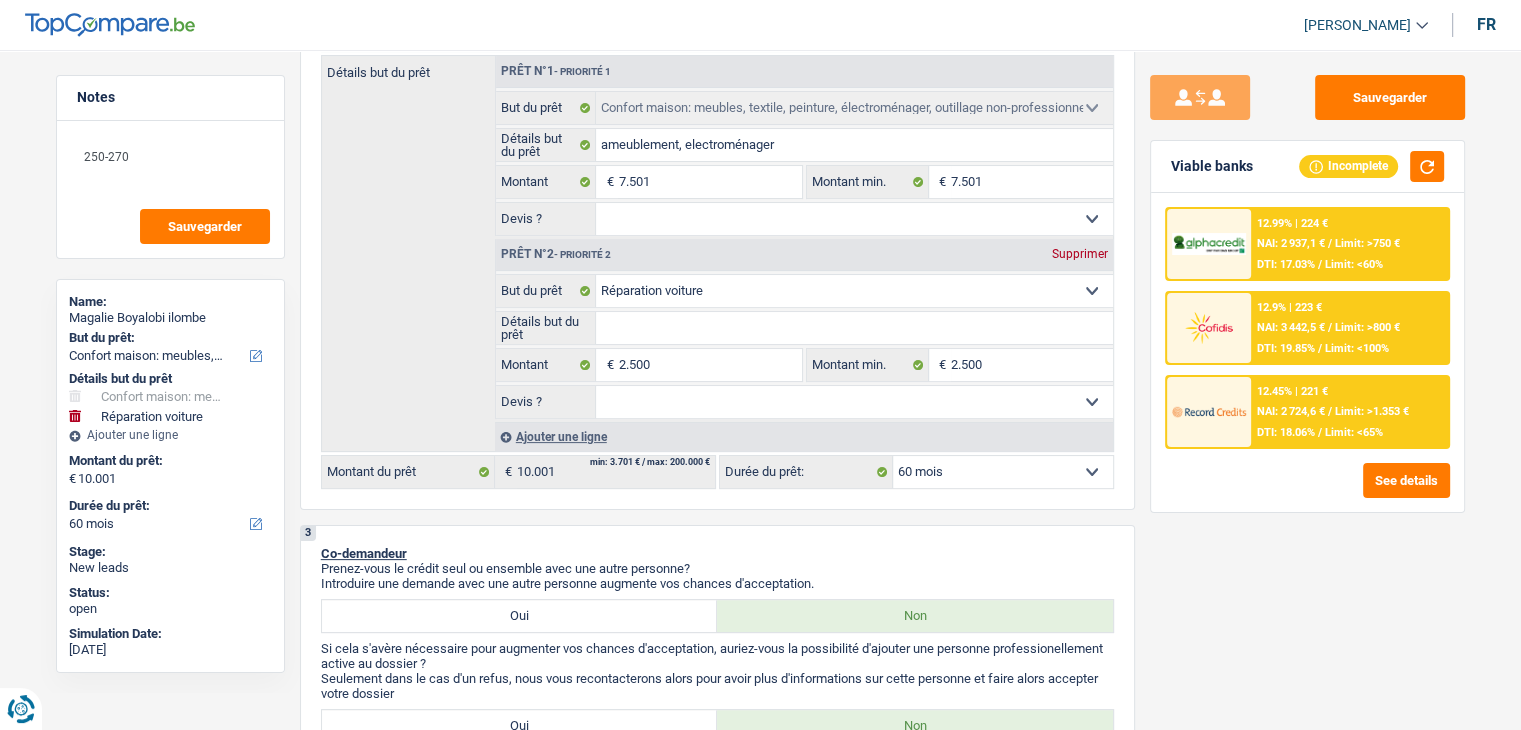 click on "See details" at bounding box center [1307, 480] 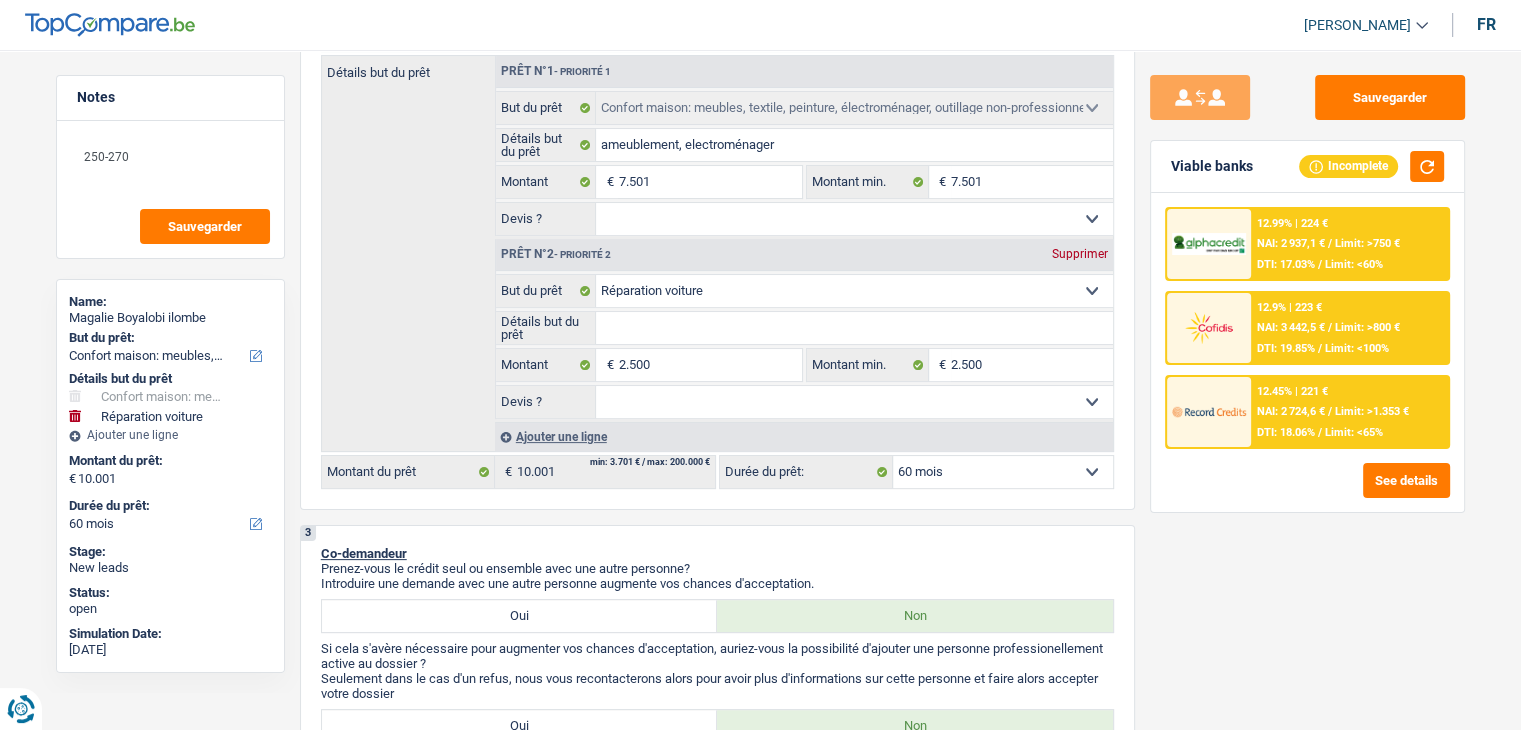 drag, startPoint x: 1249, startPoint y: 165, endPoint x: 1170, endPoint y: 163, distance: 79.025314 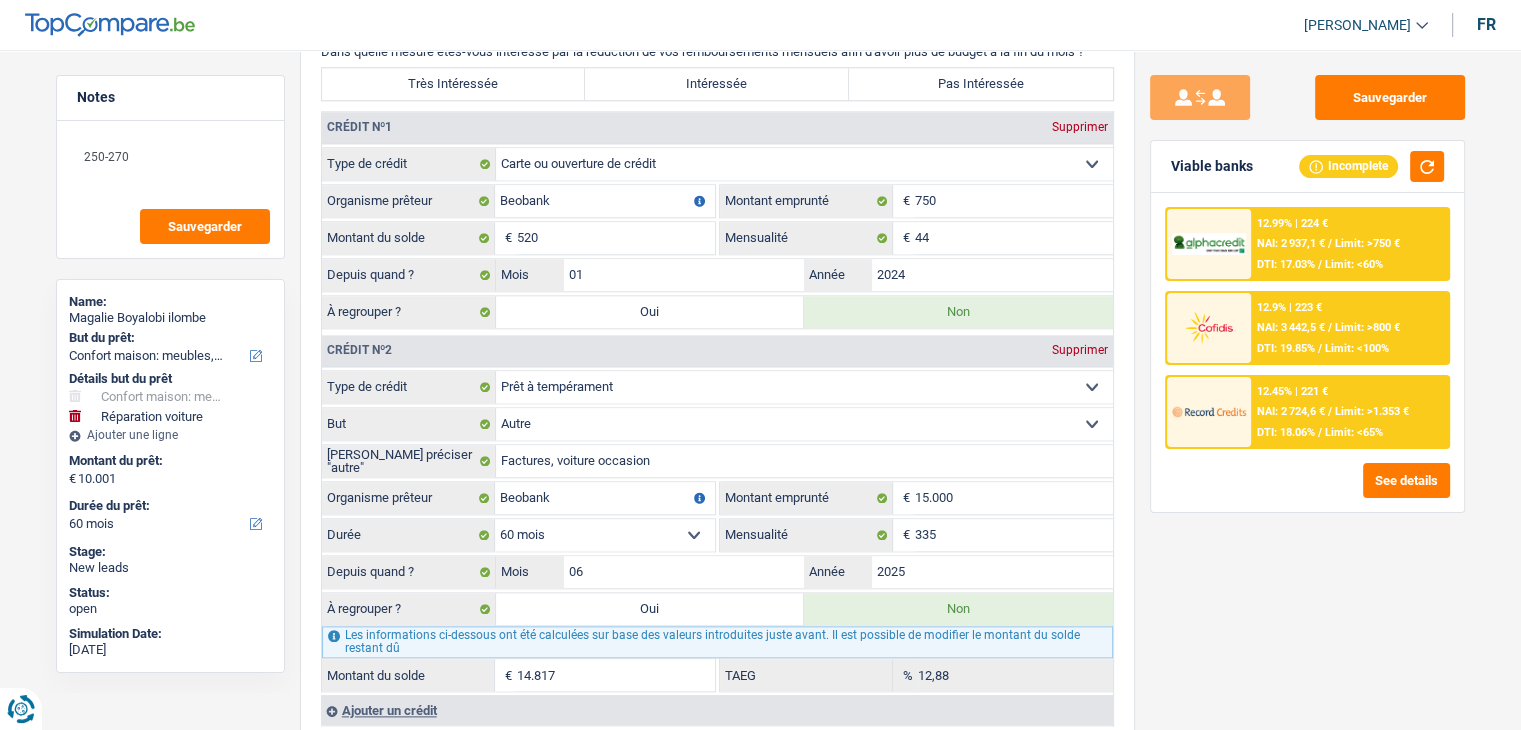 scroll, scrollTop: 2100, scrollLeft: 0, axis: vertical 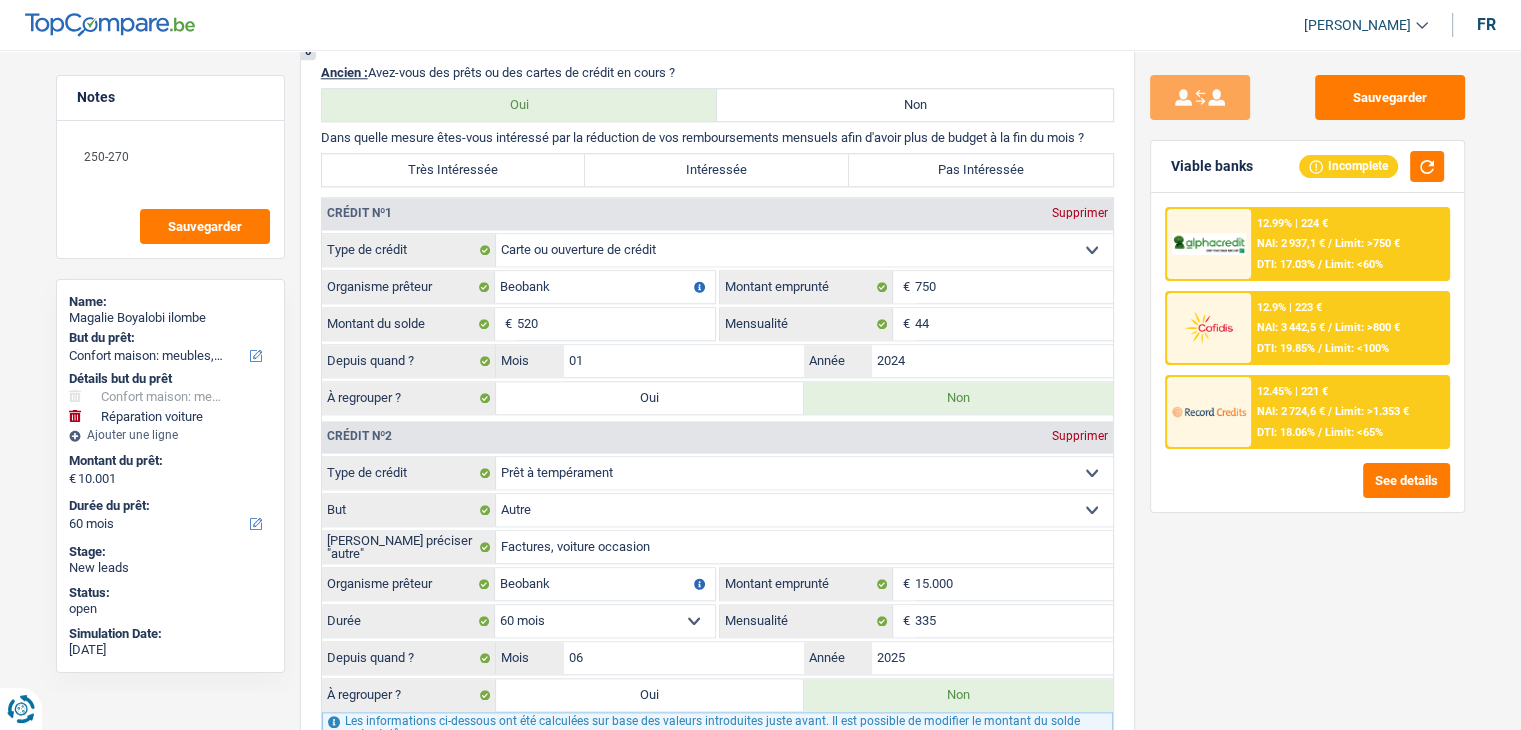 click on "Sauvegarder
Viable banks
Incomplete
12.99% | 224 €
NAI: 2 937,1 €
/
Limit: >750 €
DTI: 17.03%
/
Limit: <60%
12.9% | 223 €
NAI: 3 442,5 €
/
Limit: >800 €
DTI: 19.85%
/
Limit: <100%
/       /" at bounding box center (1307, 384) 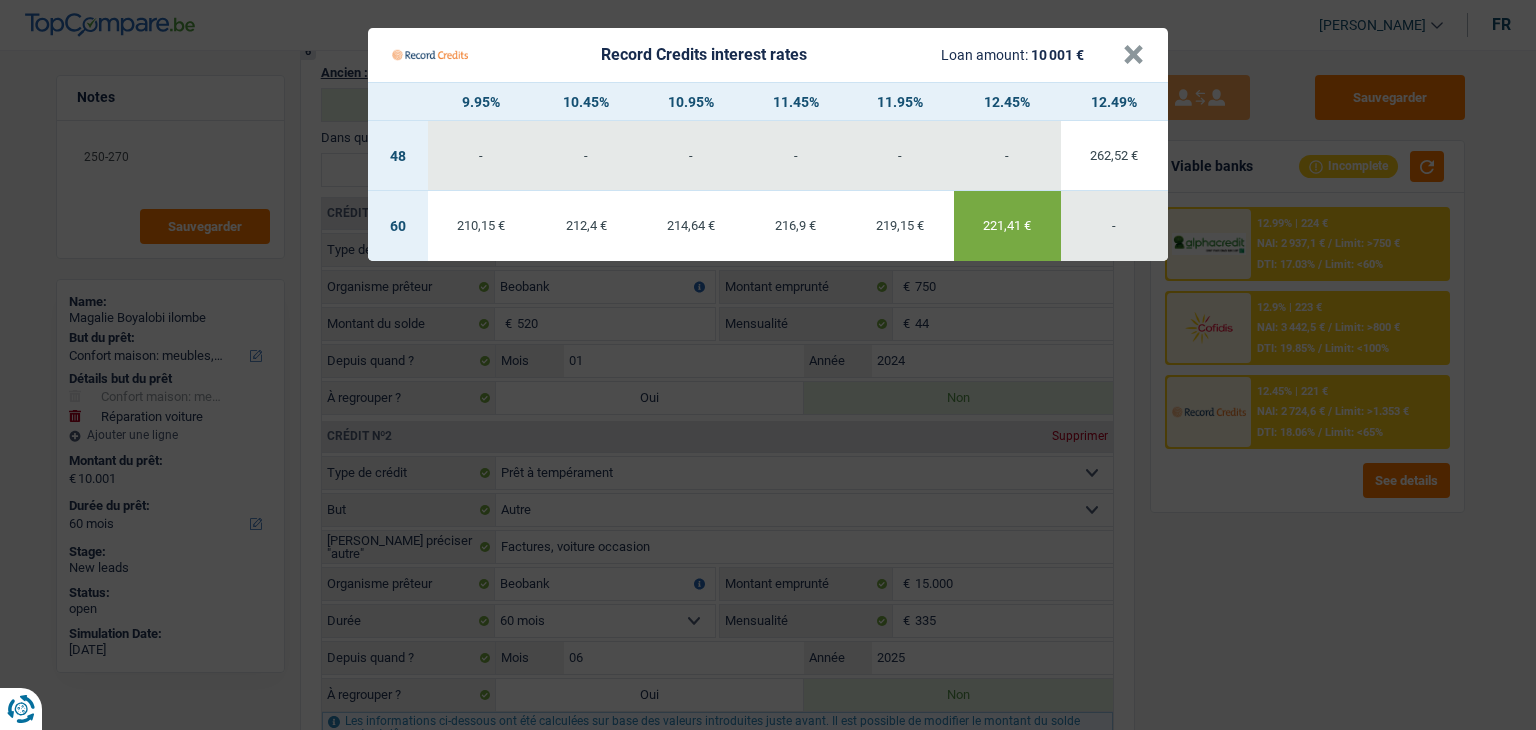click on "Record Credits interest rates
Loan amount:
10 001 €
×
9.95%
10.45%
10.95%
11.45%
11.95%
12.45%
12.49%
48
-
-
-
-
-
-
262,52 €
60
210,15 €
212,4 €
-" at bounding box center (768, 365) 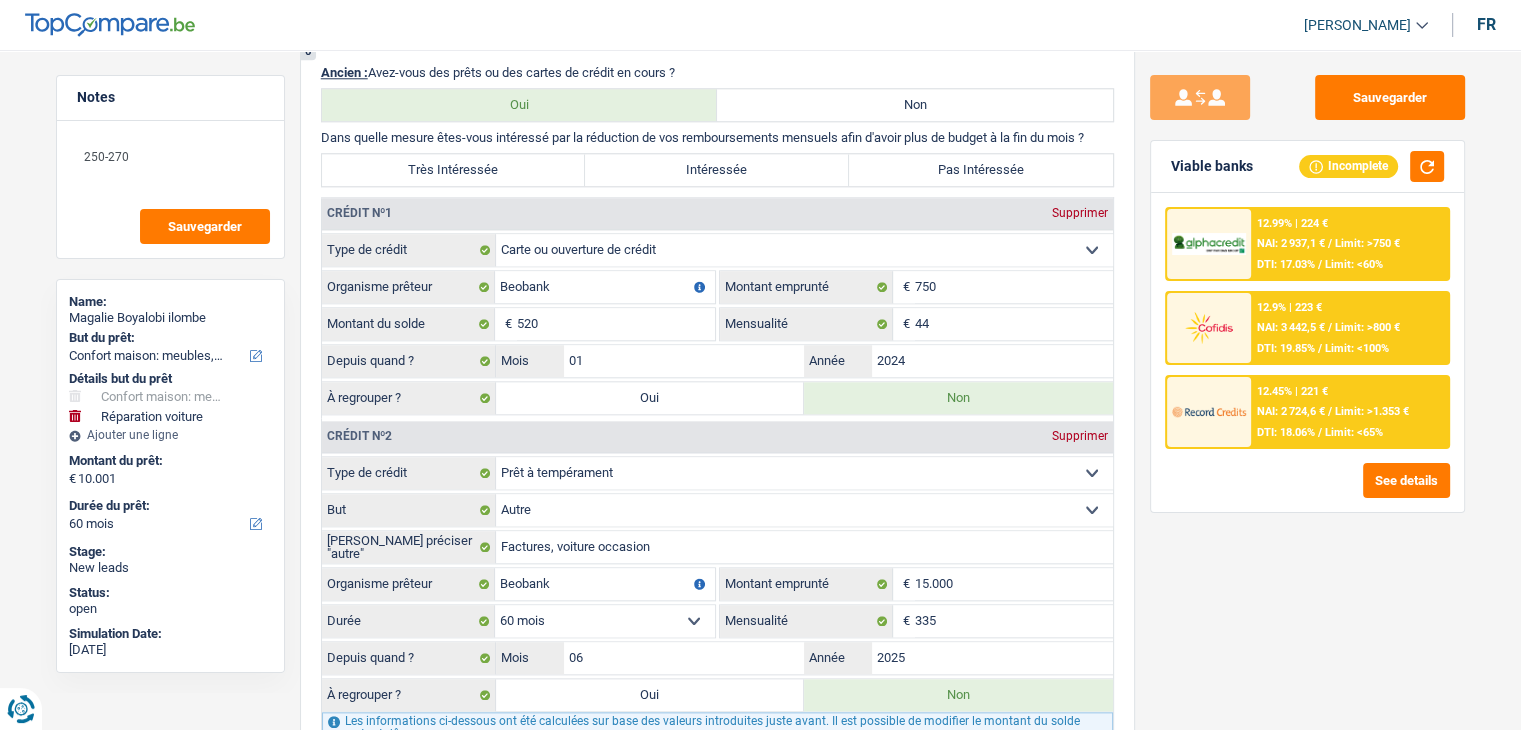 click on "See details" at bounding box center (1307, 480) 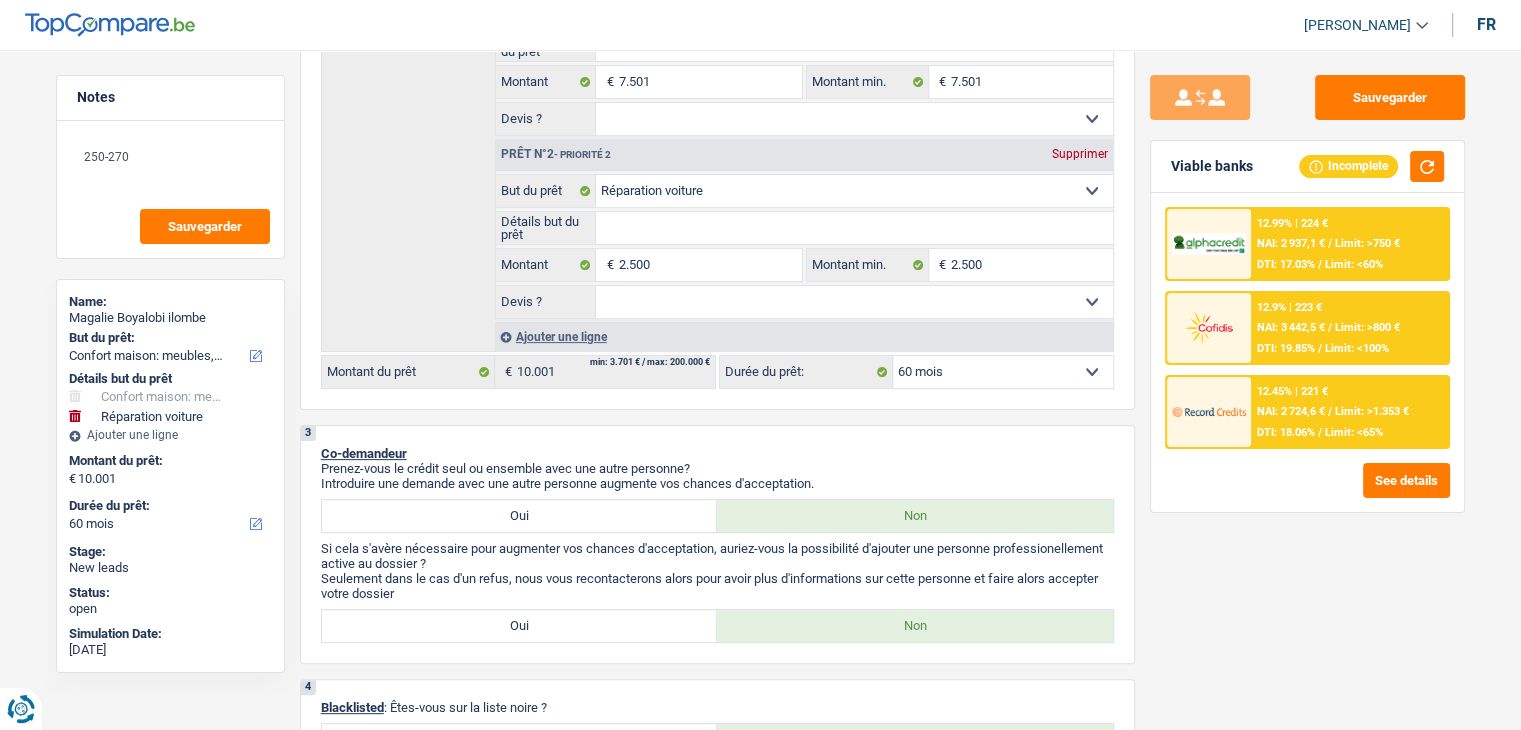 scroll, scrollTop: 0, scrollLeft: 0, axis: both 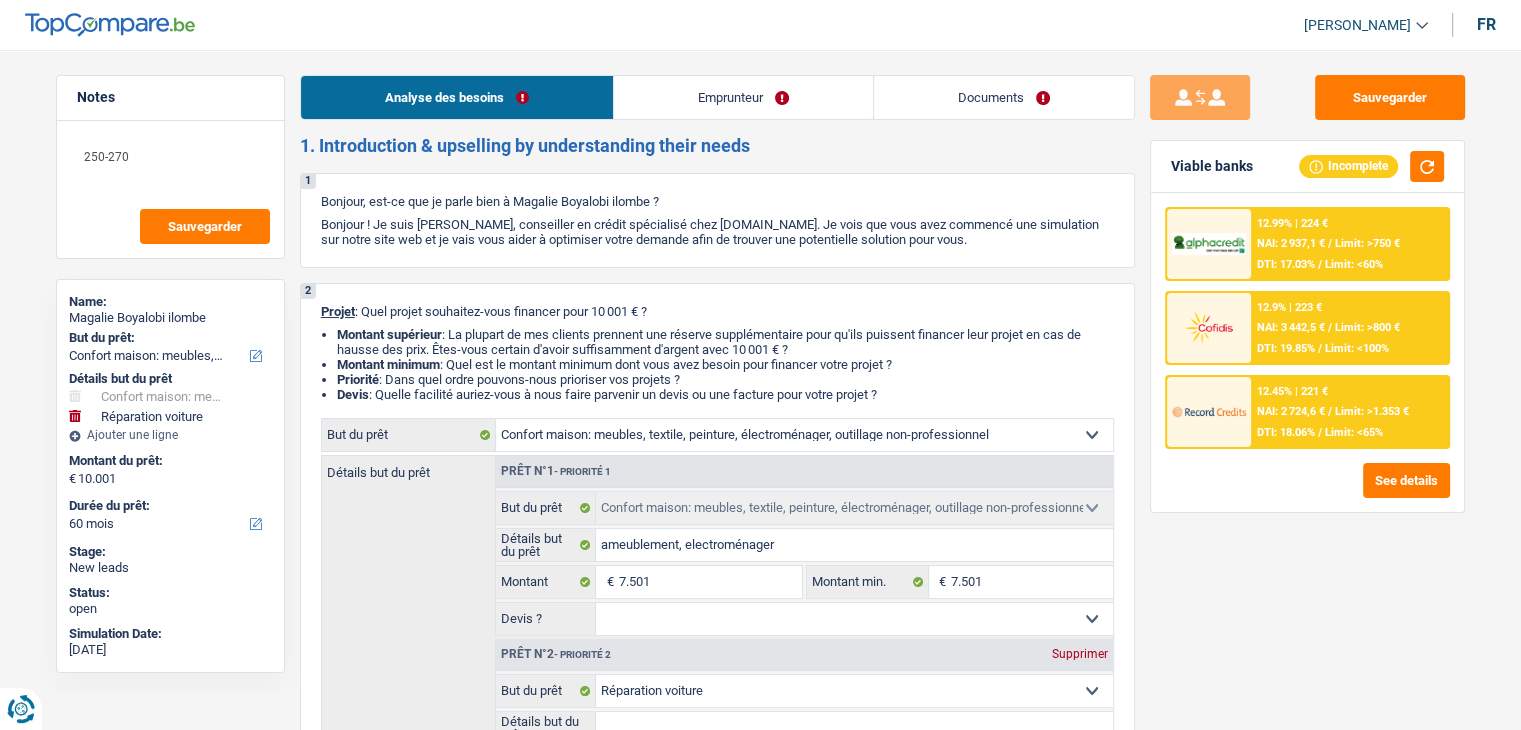 click on "Emprunteur" at bounding box center [743, 97] 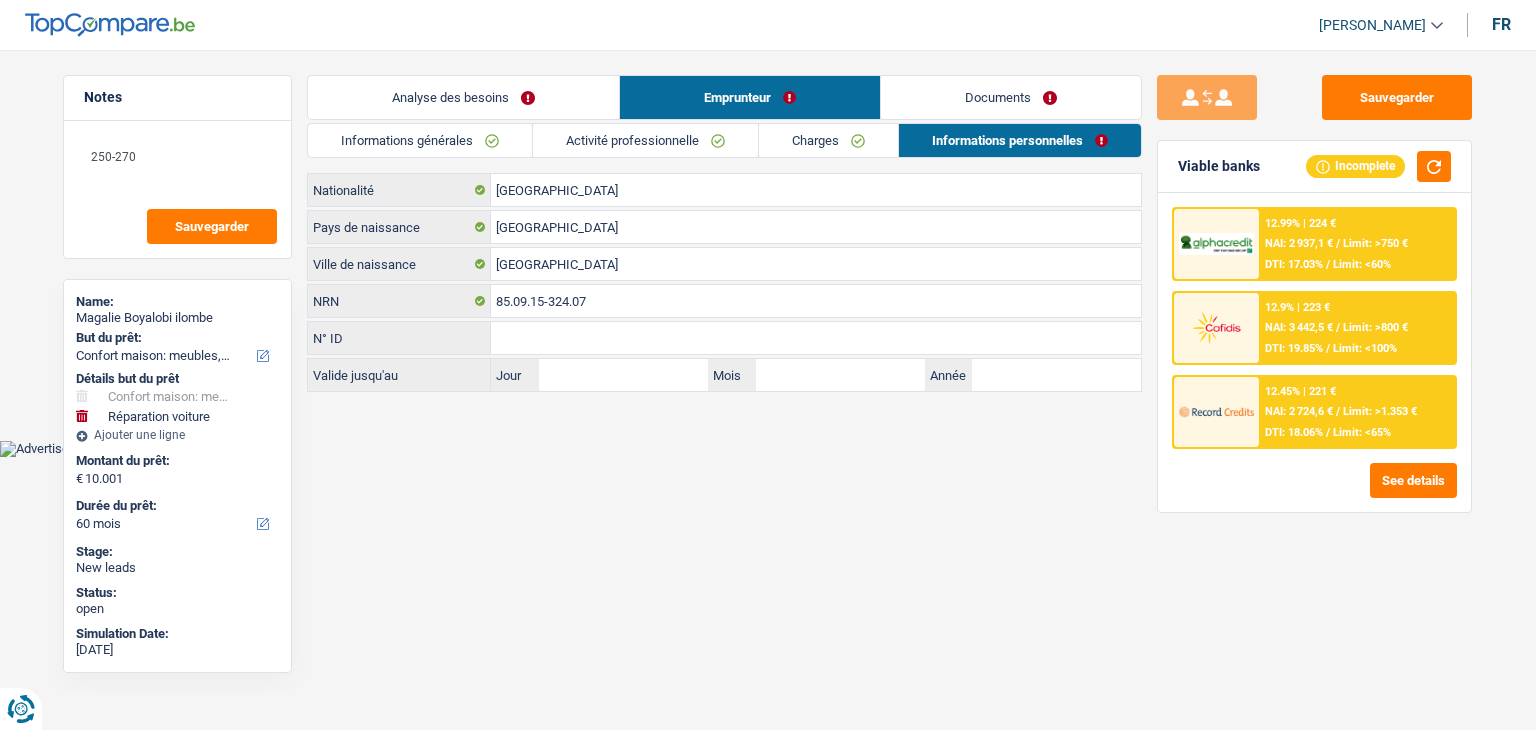 click on "Documents" at bounding box center (1011, 97) 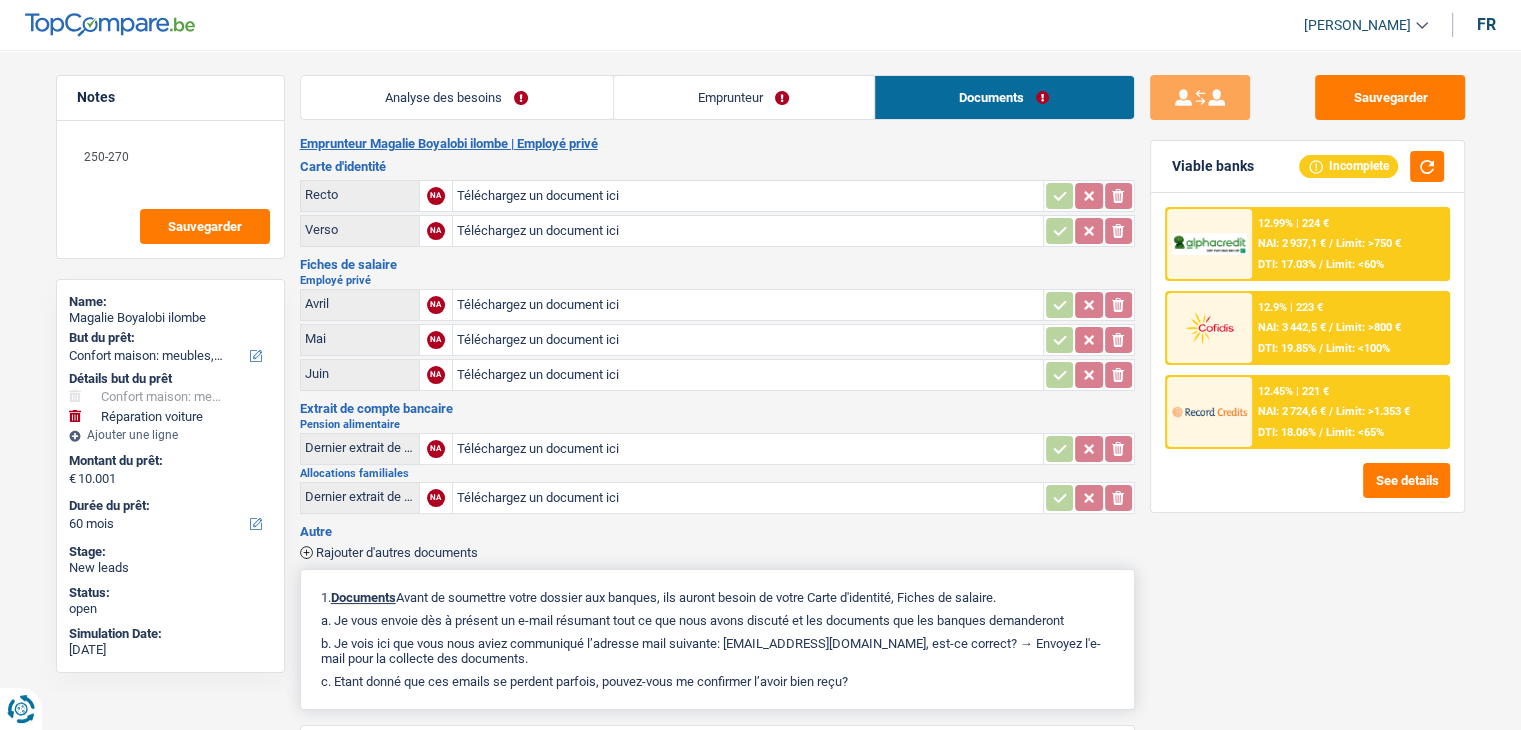 scroll, scrollTop: 200, scrollLeft: 0, axis: vertical 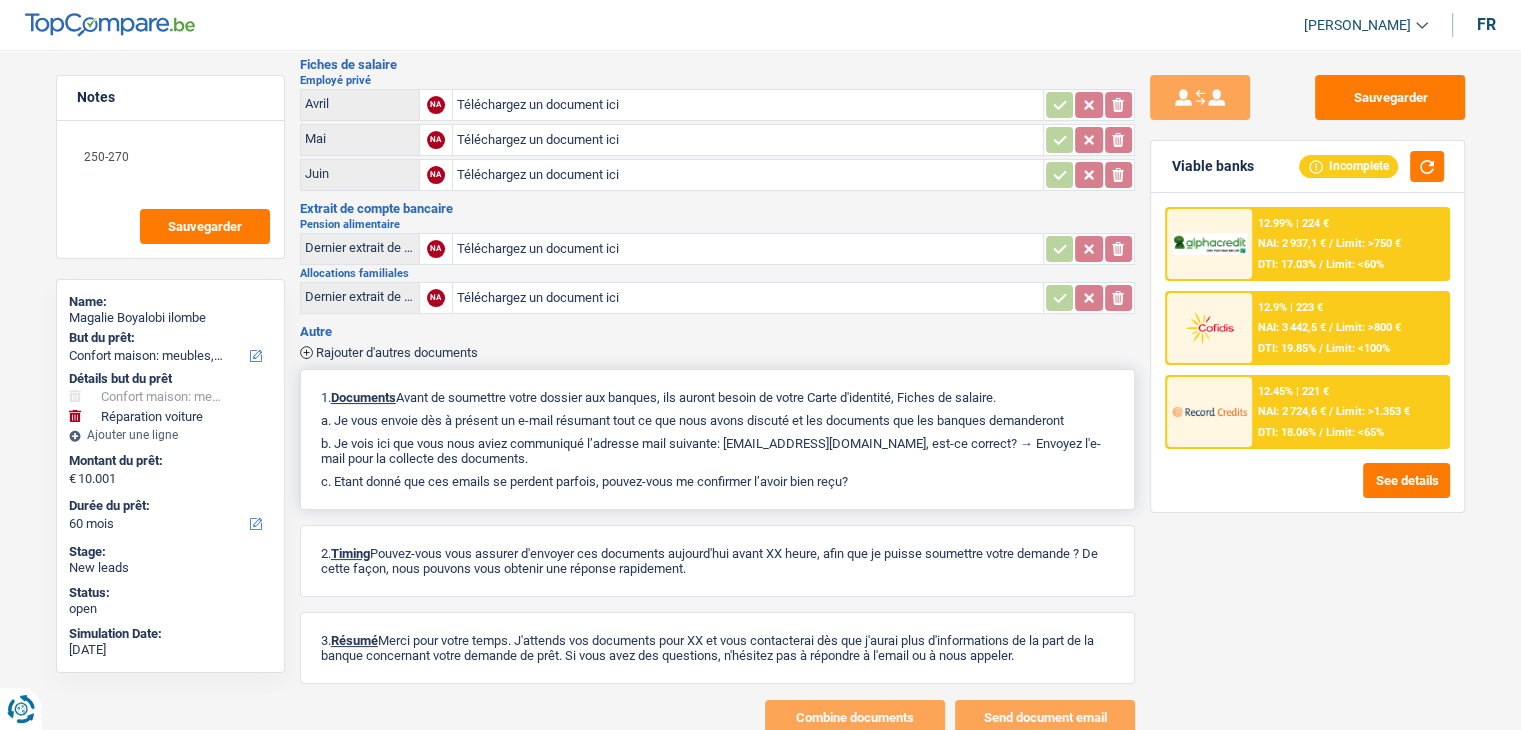 click on "c. Etant donné que ces emails se perdent parfois, pouvez-vous me confirmer l’avoir bien reçu?" at bounding box center [717, 481] 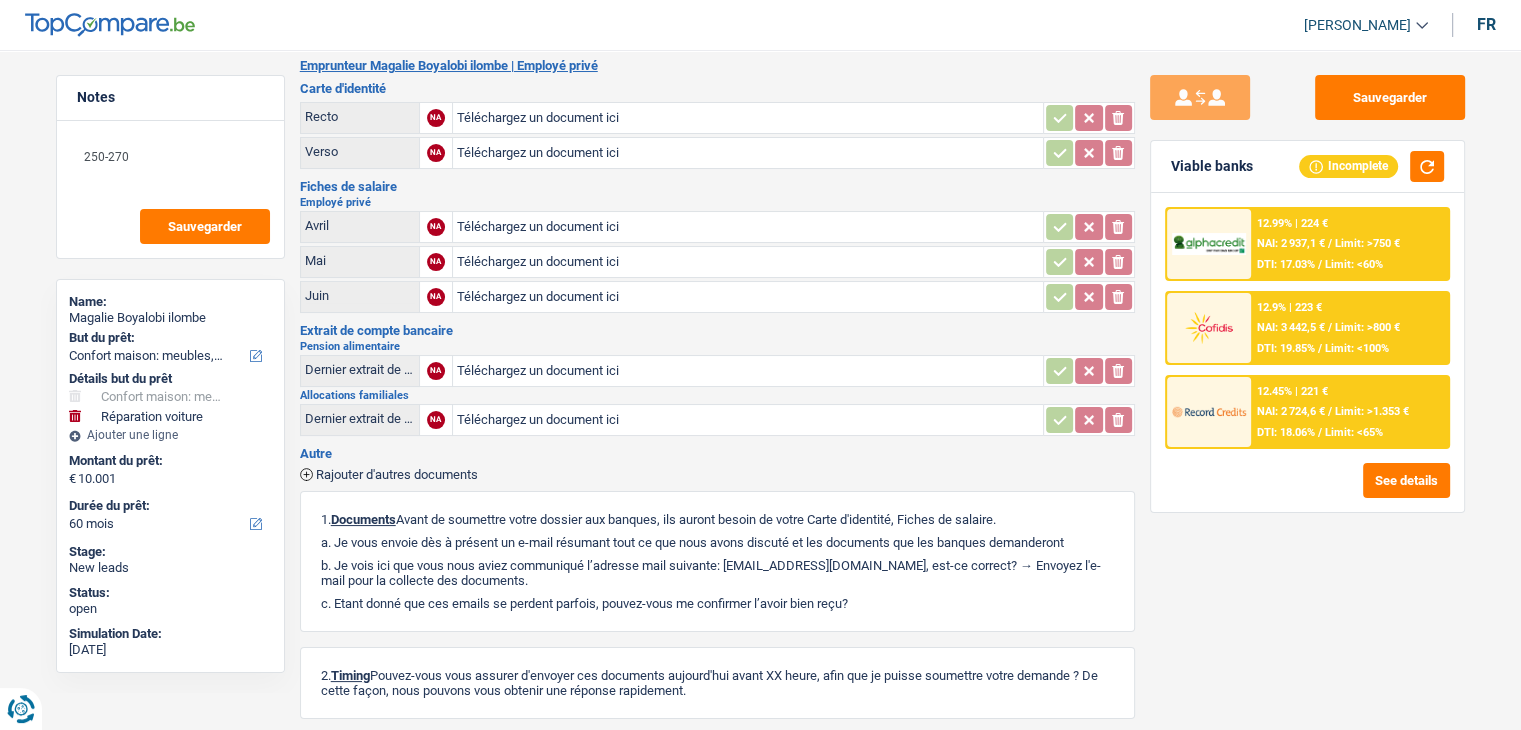 scroll, scrollTop: 0, scrollLeft: 0, axis: both 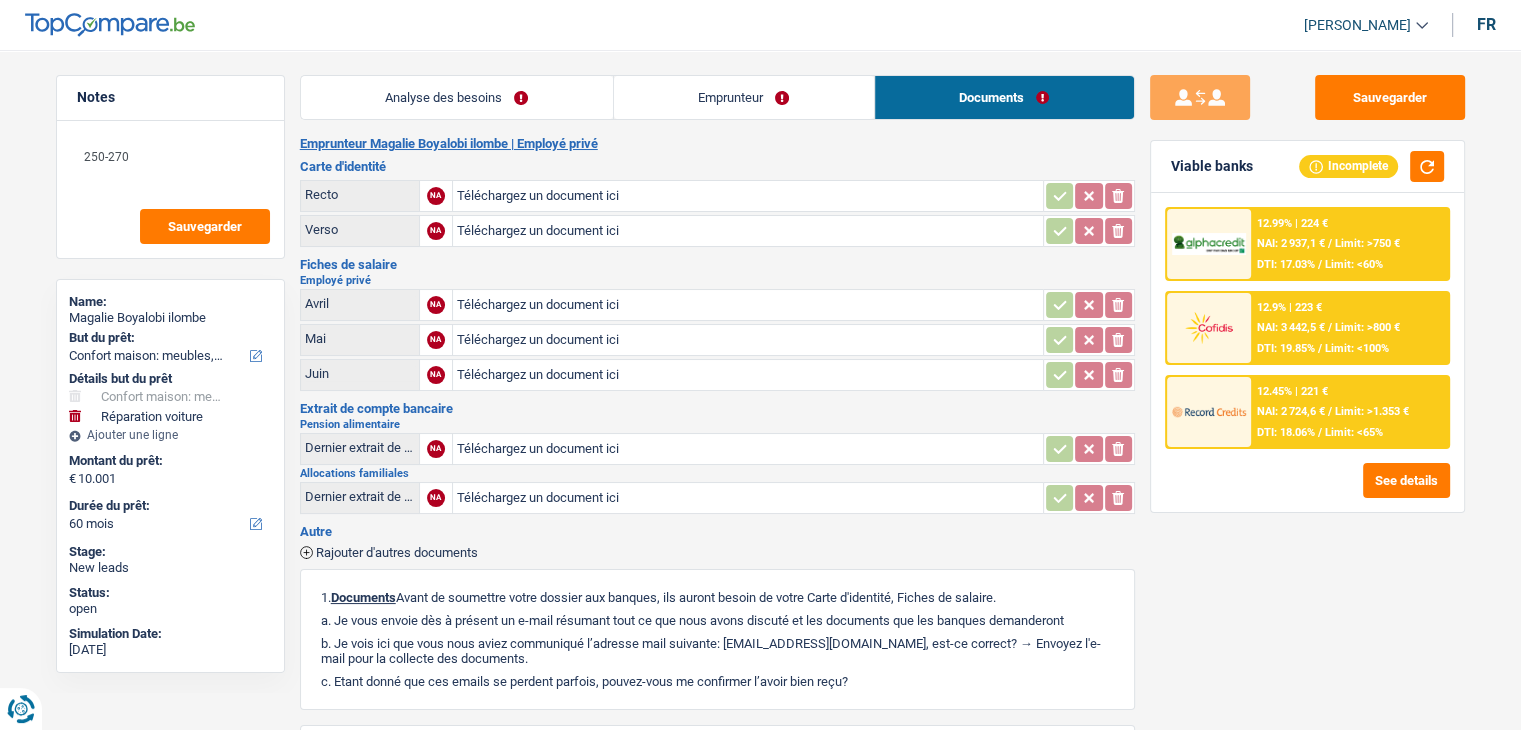 click on "Extrait de compte bancaire" at bounding box center (717, 408) 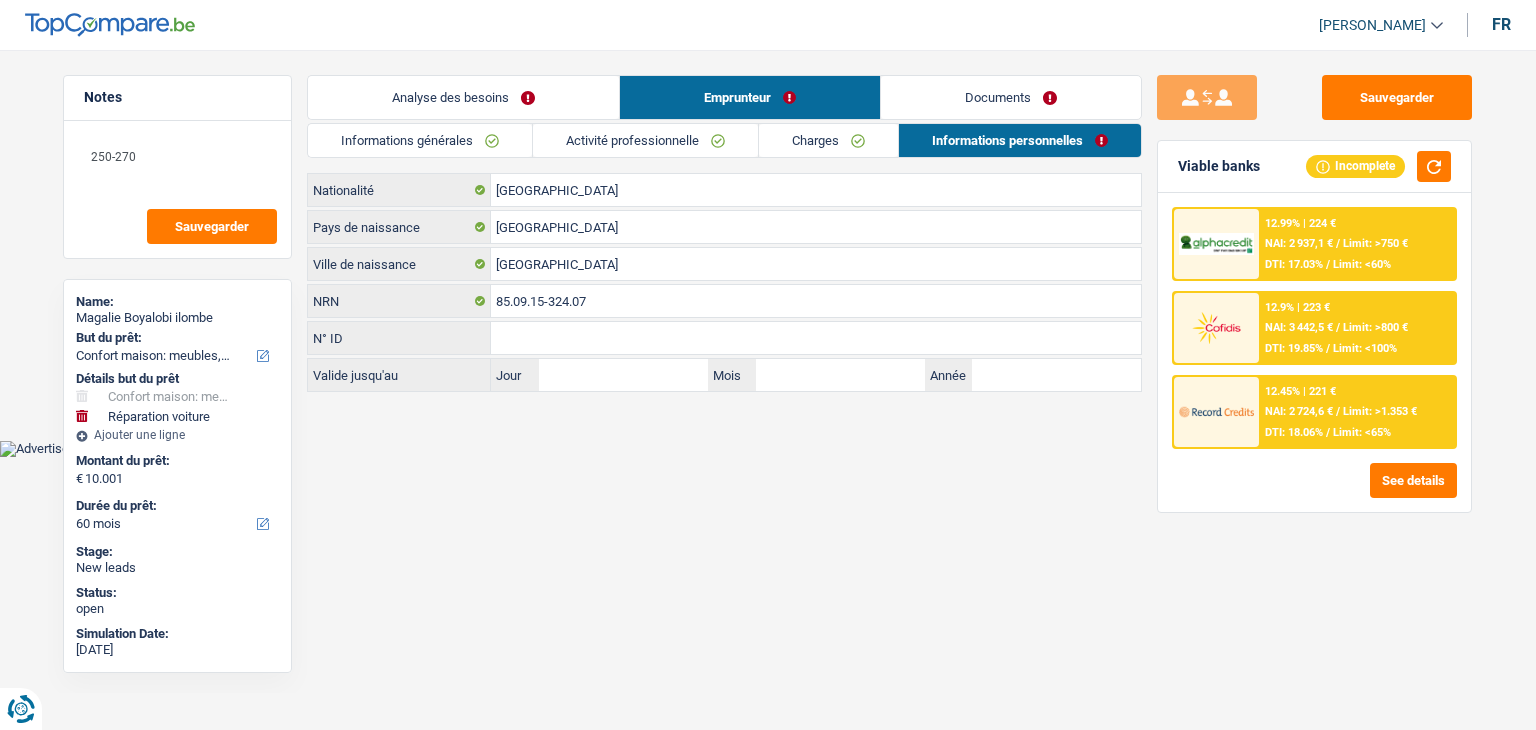 click on "Analyse des besoins" at bounding box center (463, 97) 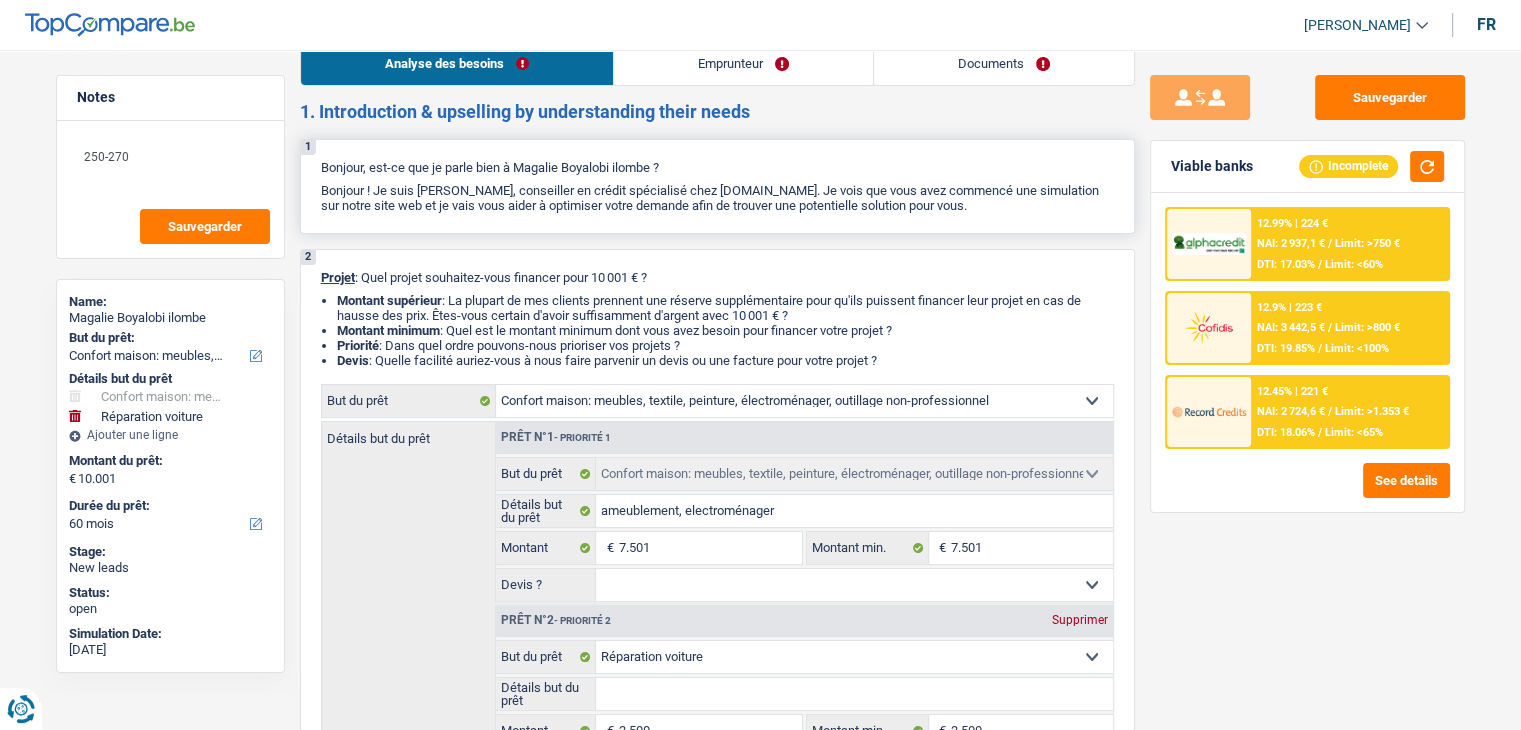 scroll, scrollTop: 0, scrollLeft: 0, axis: both 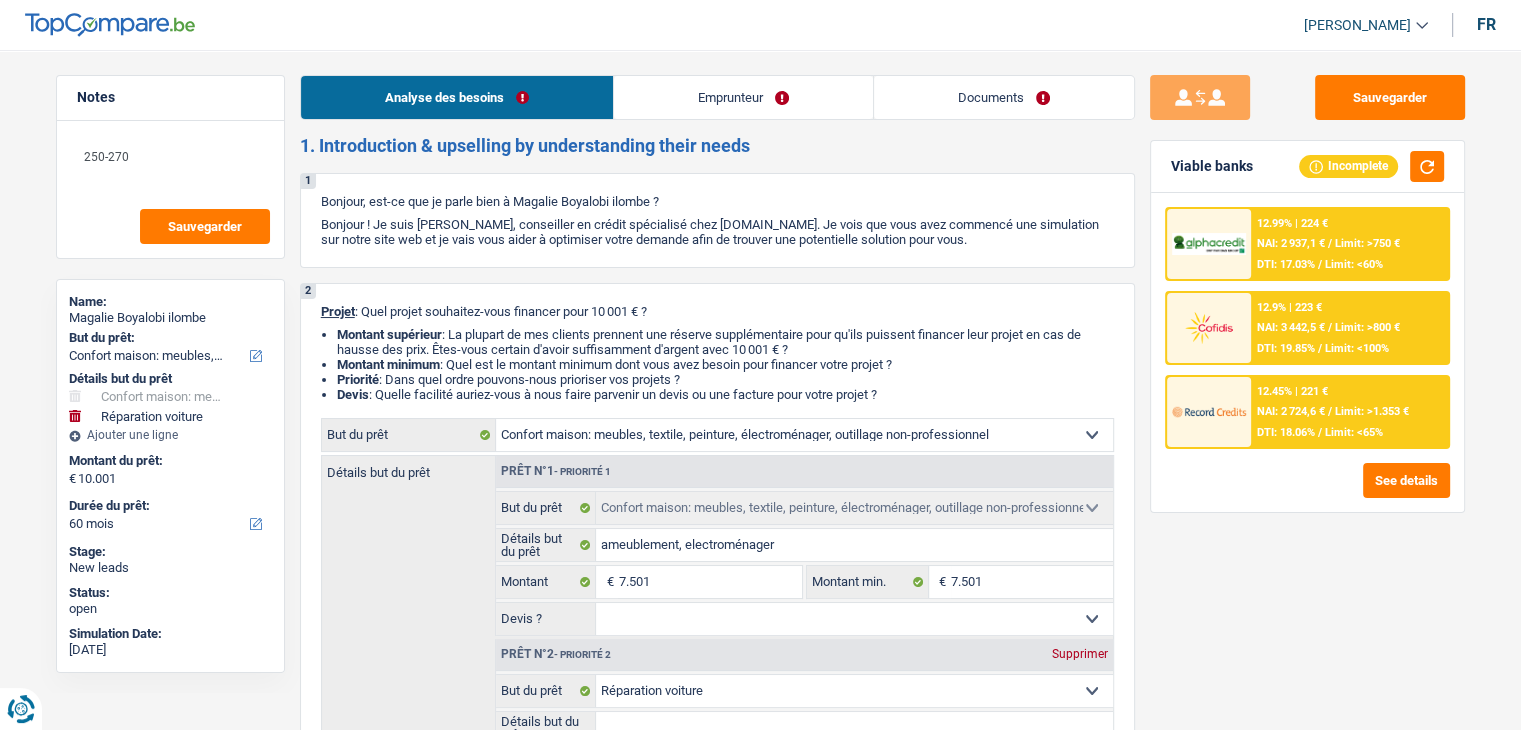 click on "Emprunteur" at bounding box center (743, 97) 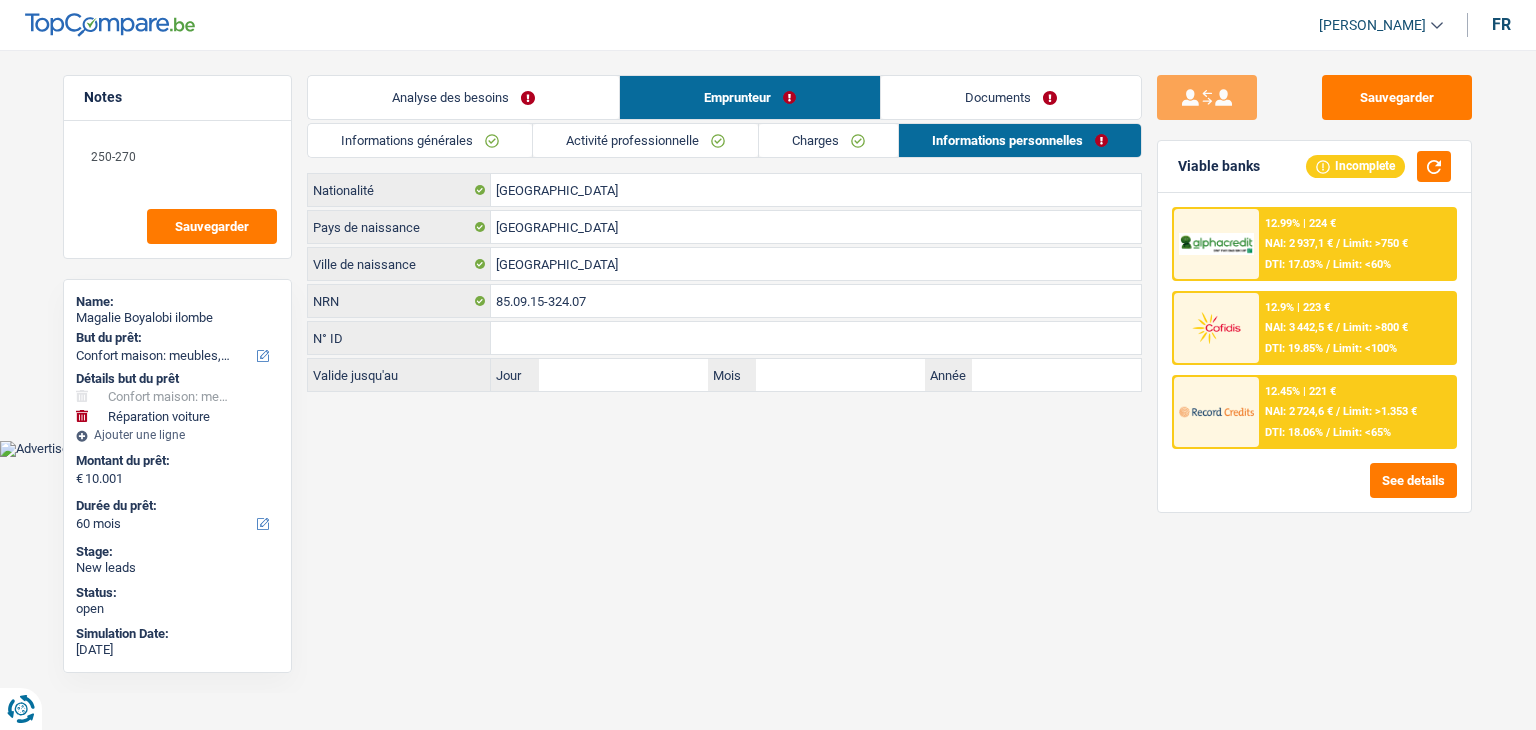 click on "Activité professionnelle" at bounding box center (645, 140) 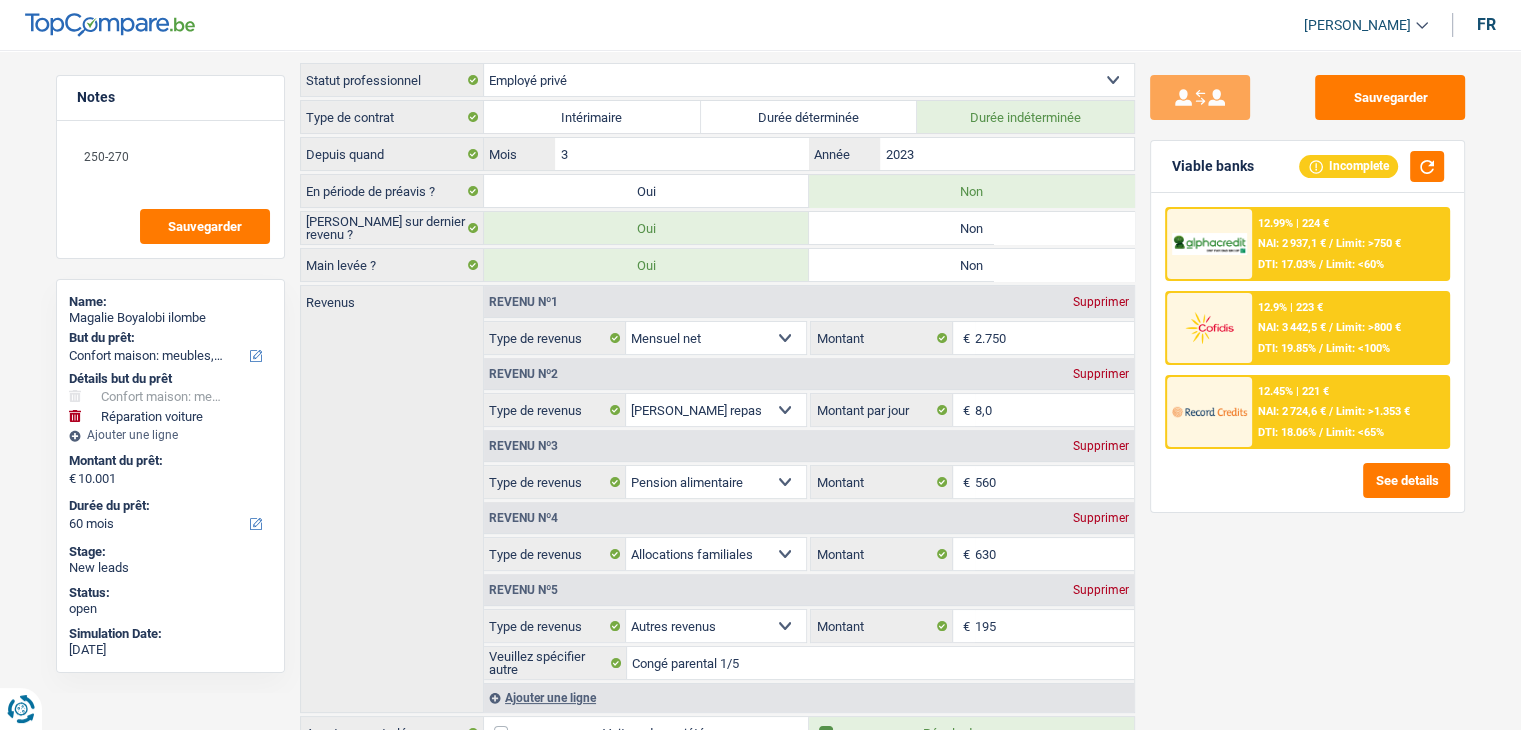 scroll, scrollTop: 286, scrollLeft: 0, axis: vertical 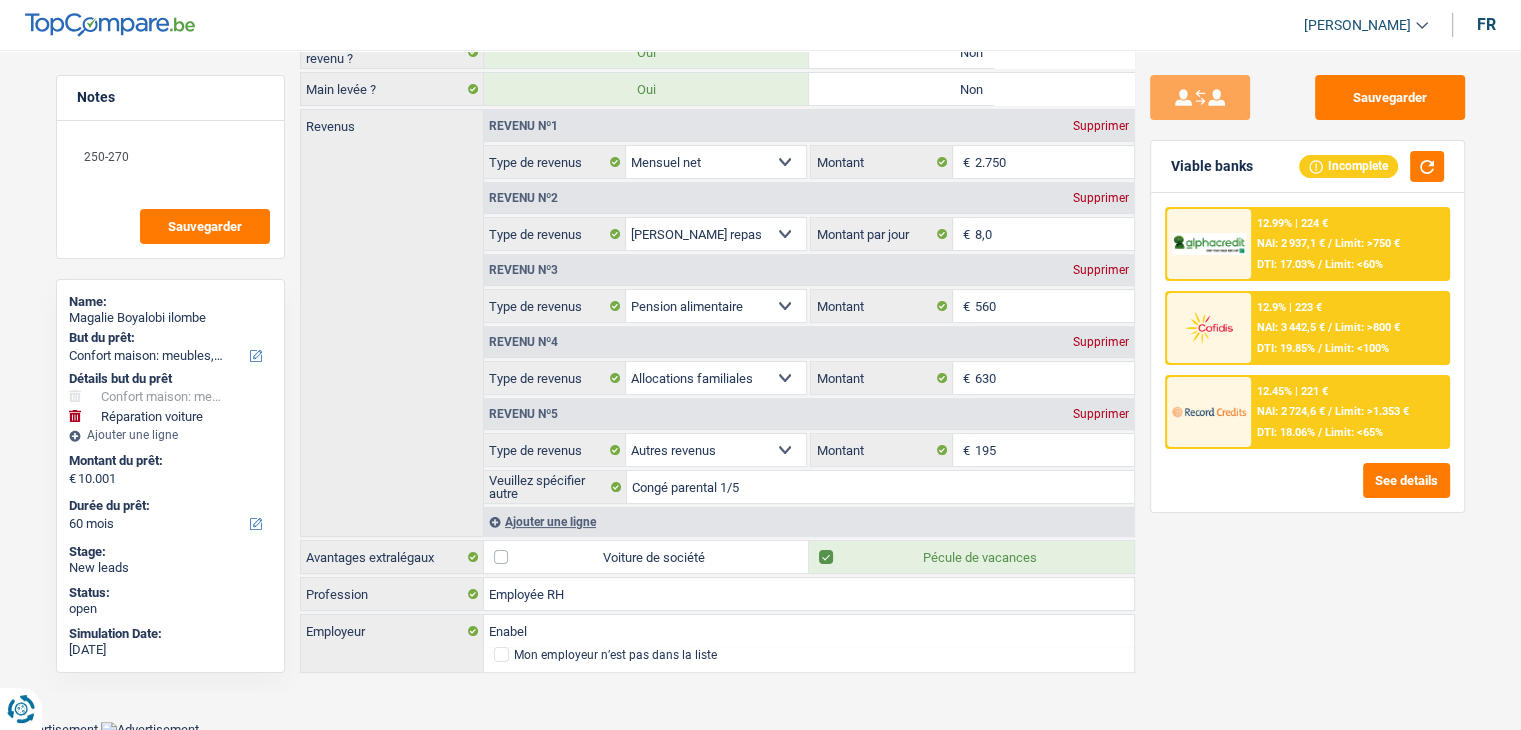 click on "Sauvegarder
Viable banks
Incomplete
12.99% | 224 €
NAI: 2 937,1 €
/
Limit: >750 €
DTI: 17.03%
/
Limit: <60%
12.9% | 223 €
NAI: 3 442,5 €
/
Limit: >800 €
DTI: 19.85%
/
Limit: <100%
/       /" at bounding box center [1307, 384] 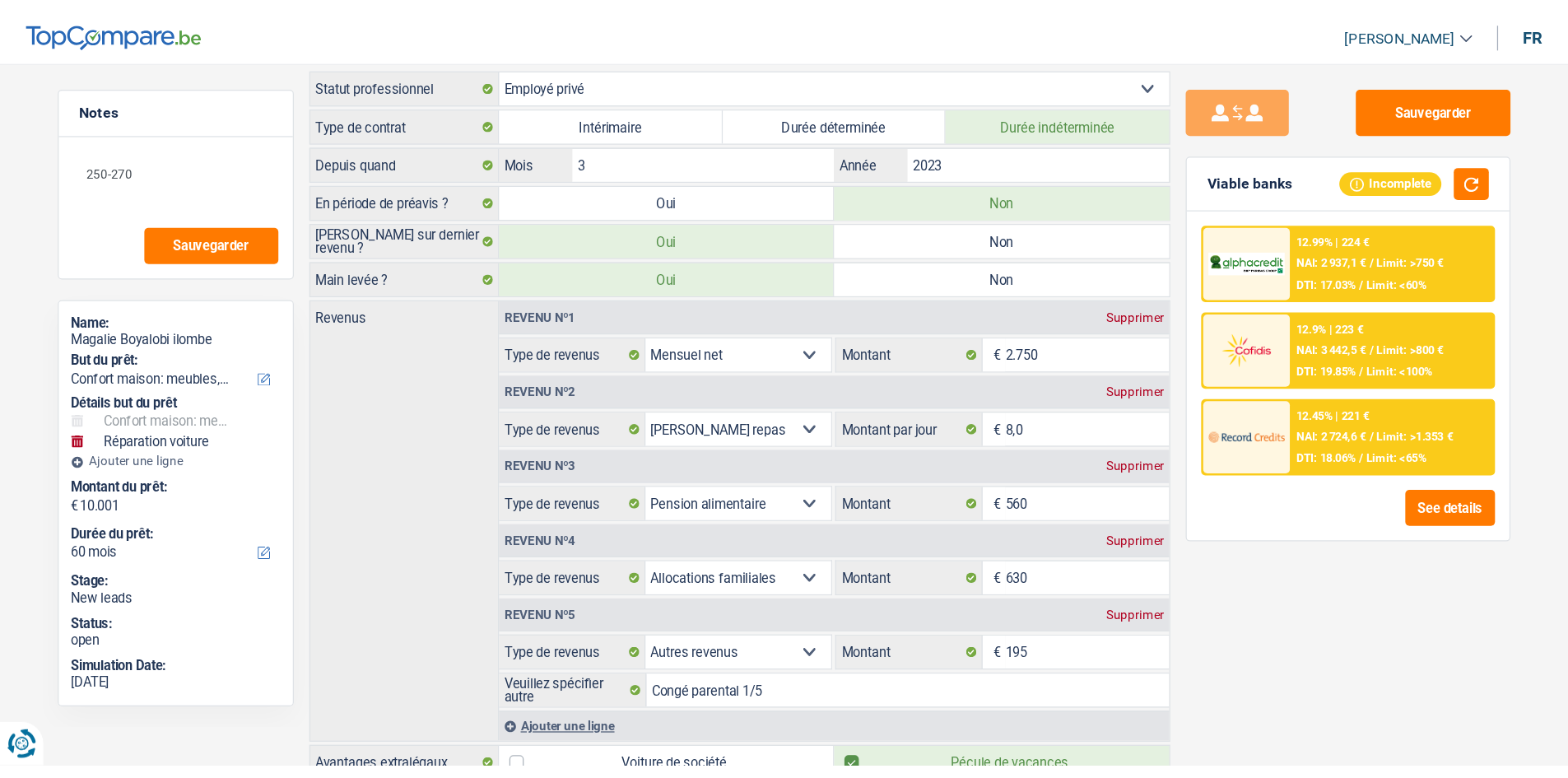 scroll, scrollTop: 0, scrollLeft: 0, axis: both 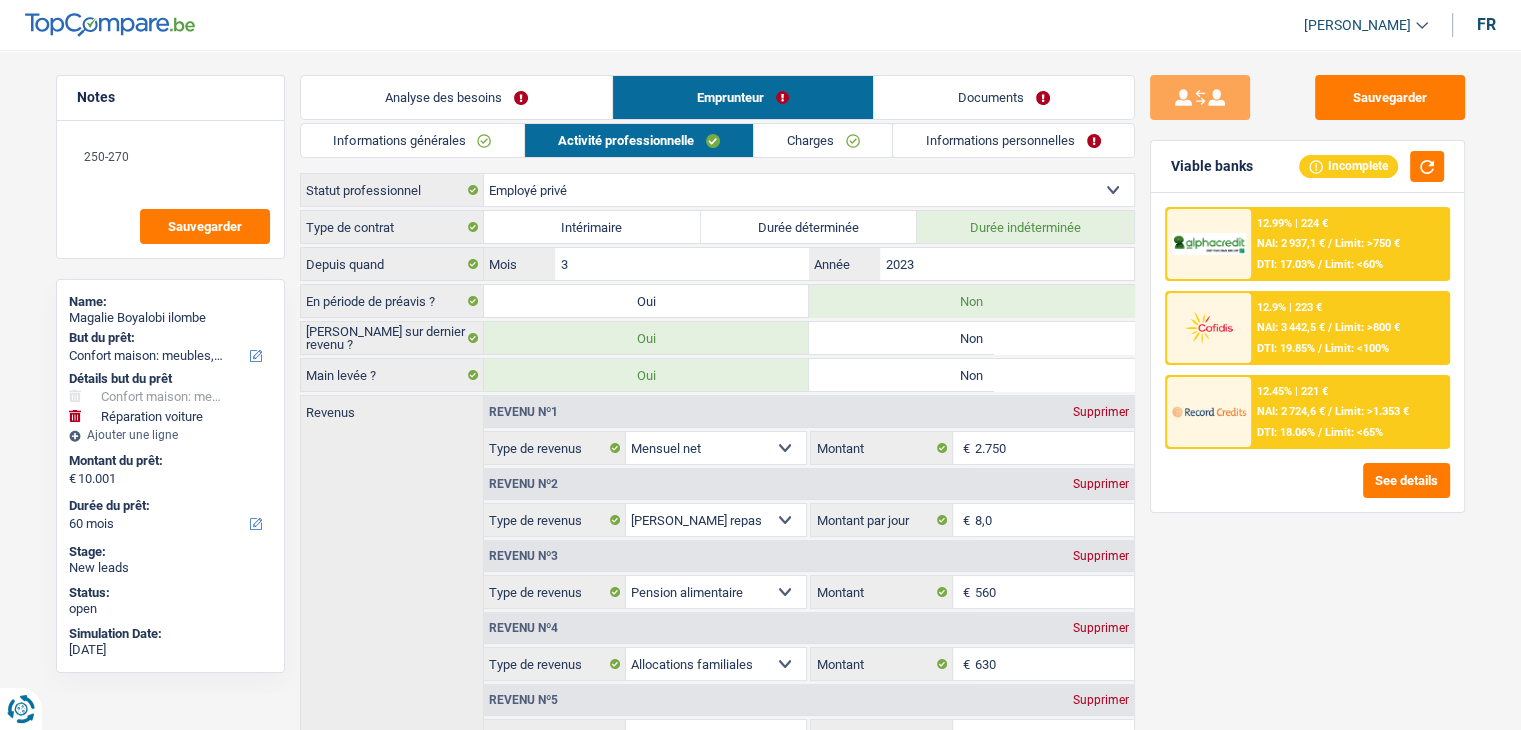 click on "Documents" at bounding box center [1004, 97] 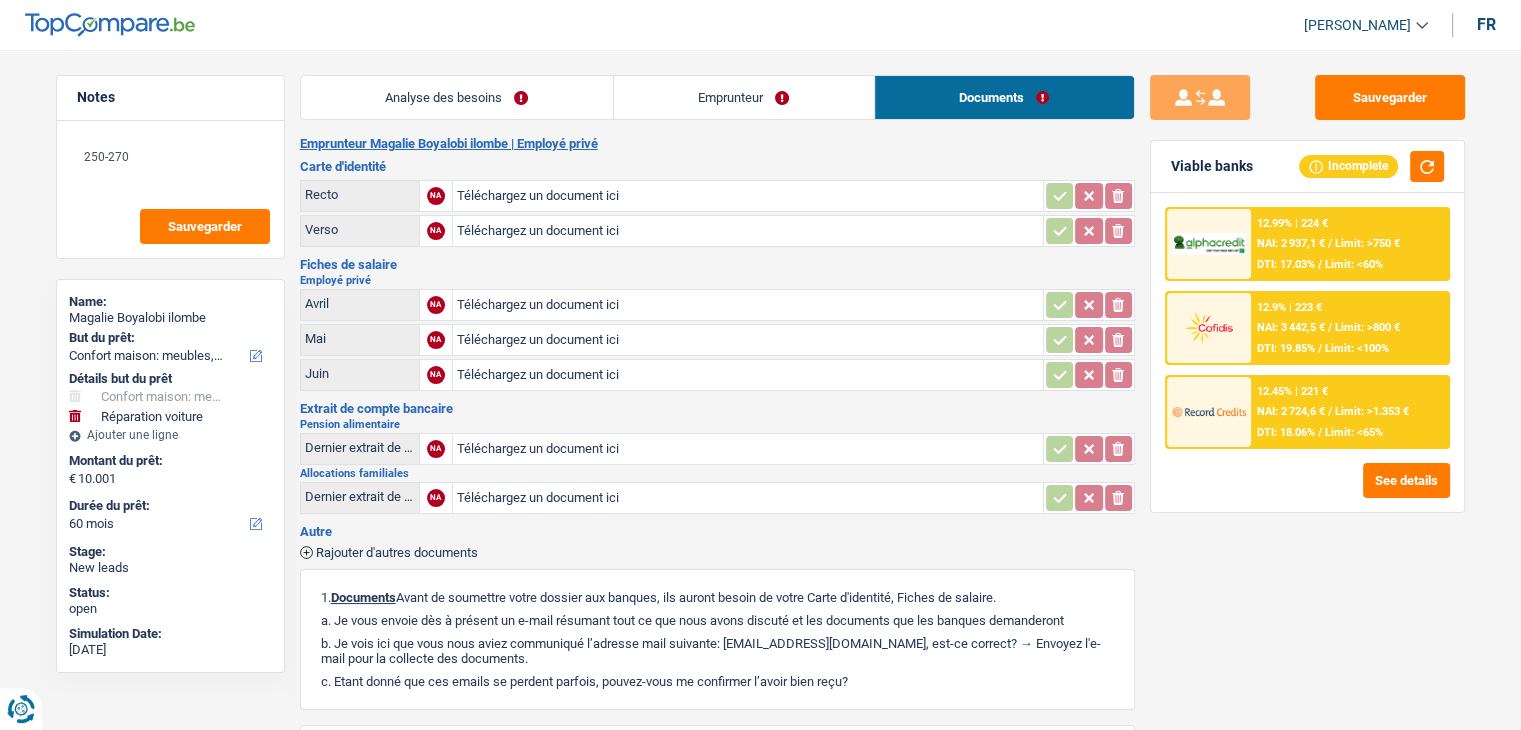 click on "Emprunteur" at bounding box center (744, 97) 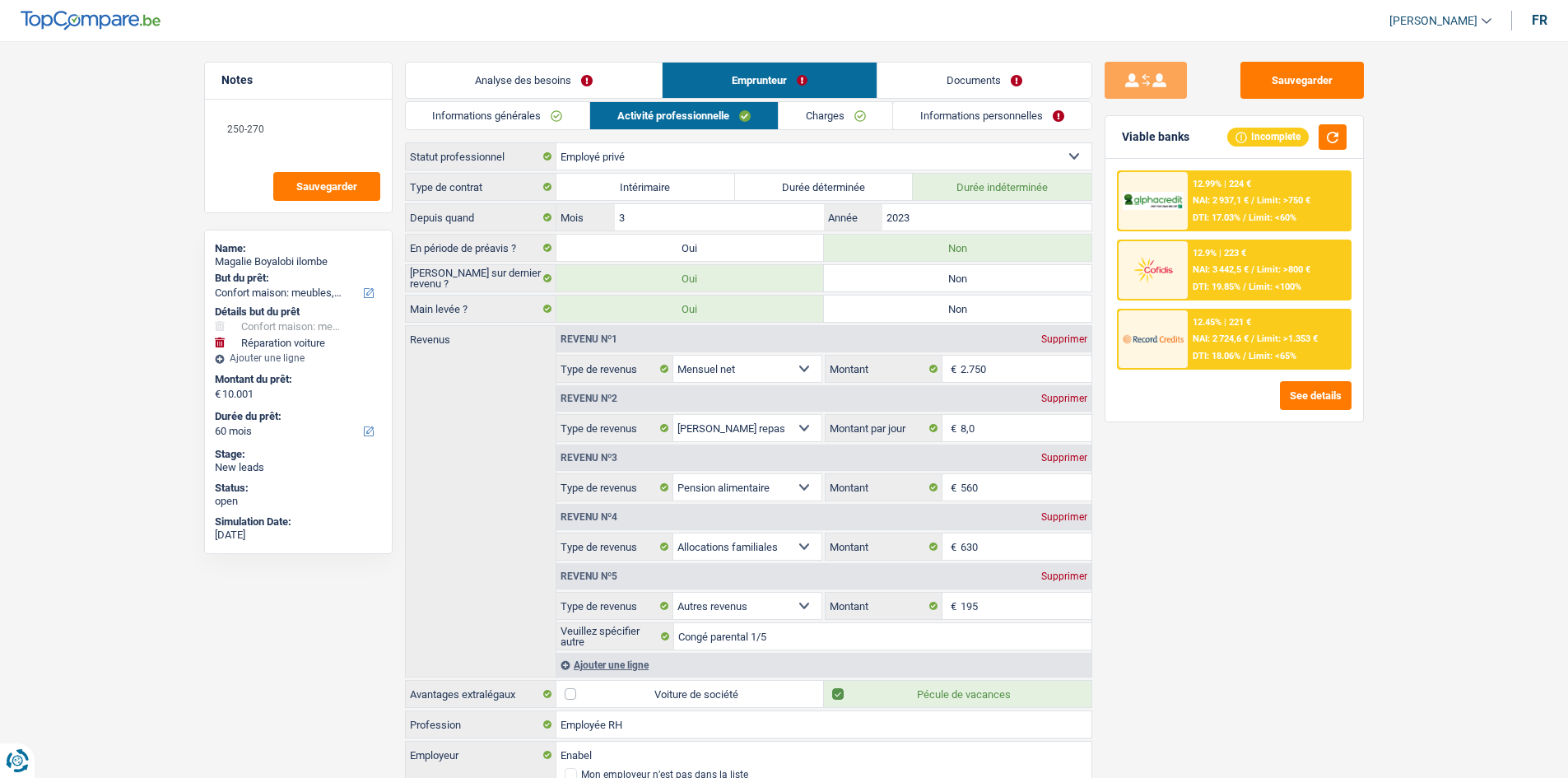 drag, startPoint x: 956, startPoint y: 72, endPoint x: 952, endPoint y: 79, distance: 8.062258 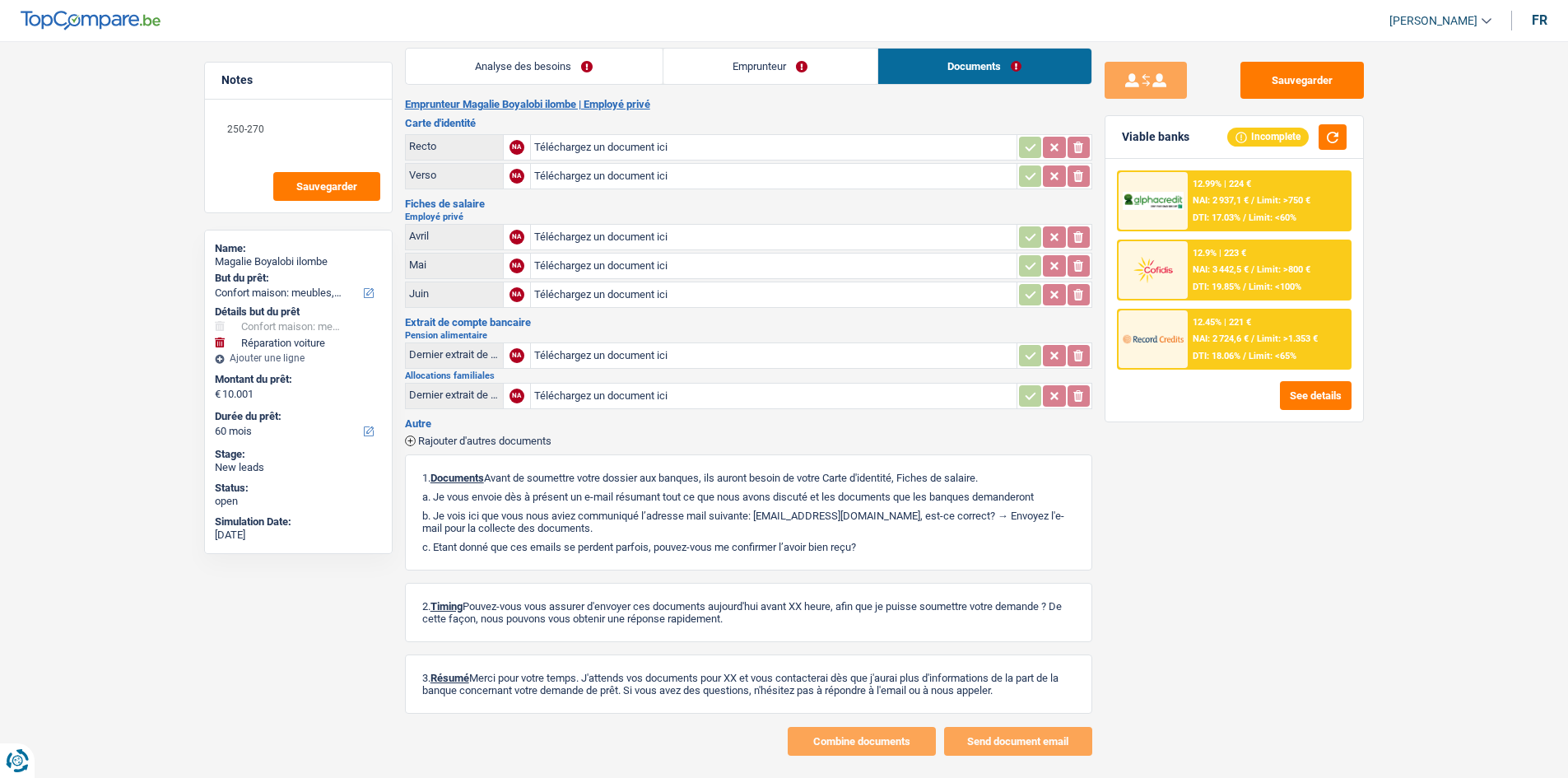 scroll, scrollTop: 0, scrollLeft: 0, axis: both 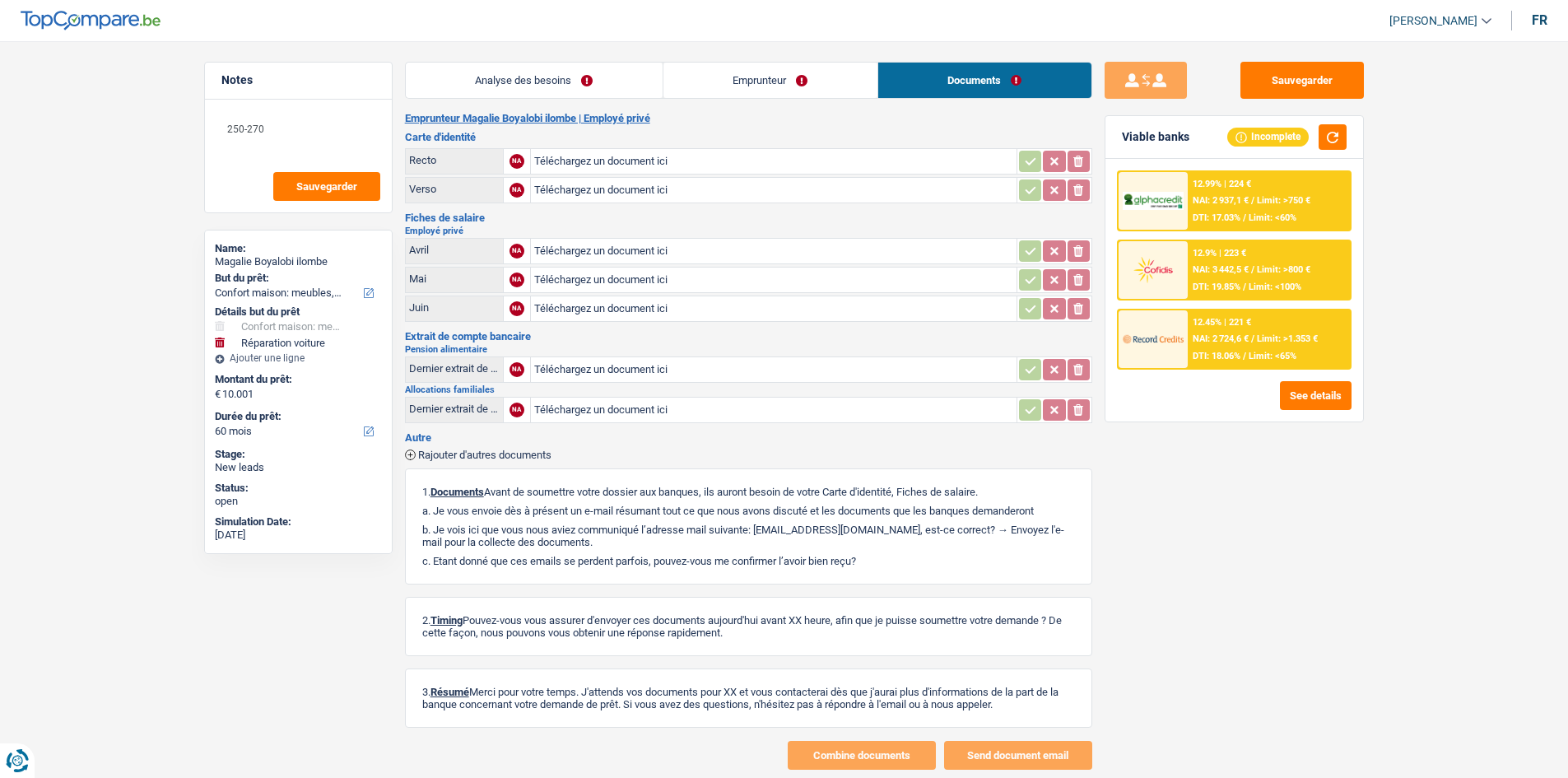 click on "Emprunteur" at bounding box center (770, 80) 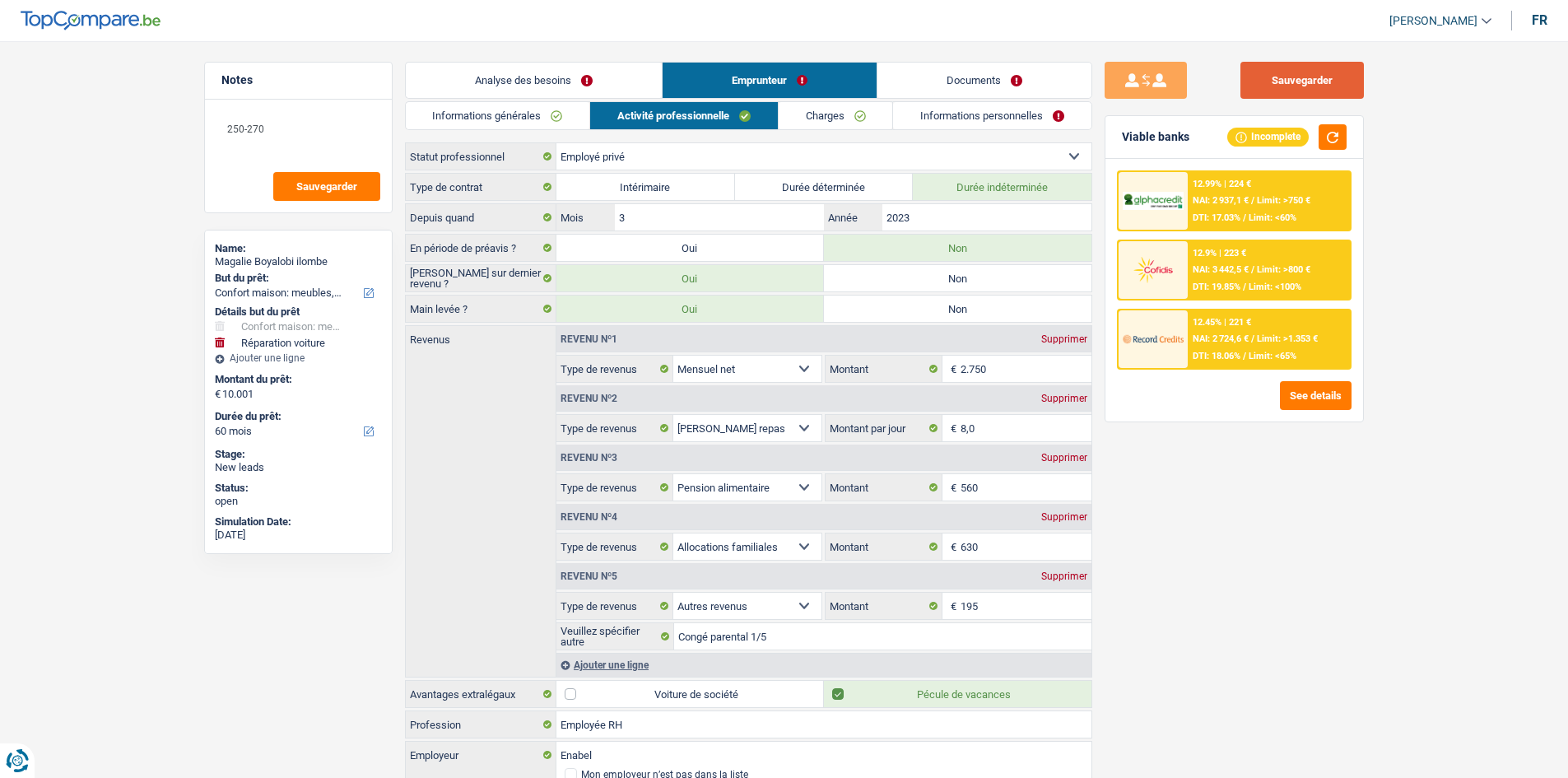 click on "Sauvegarder" at bounding box center (1302, 80) 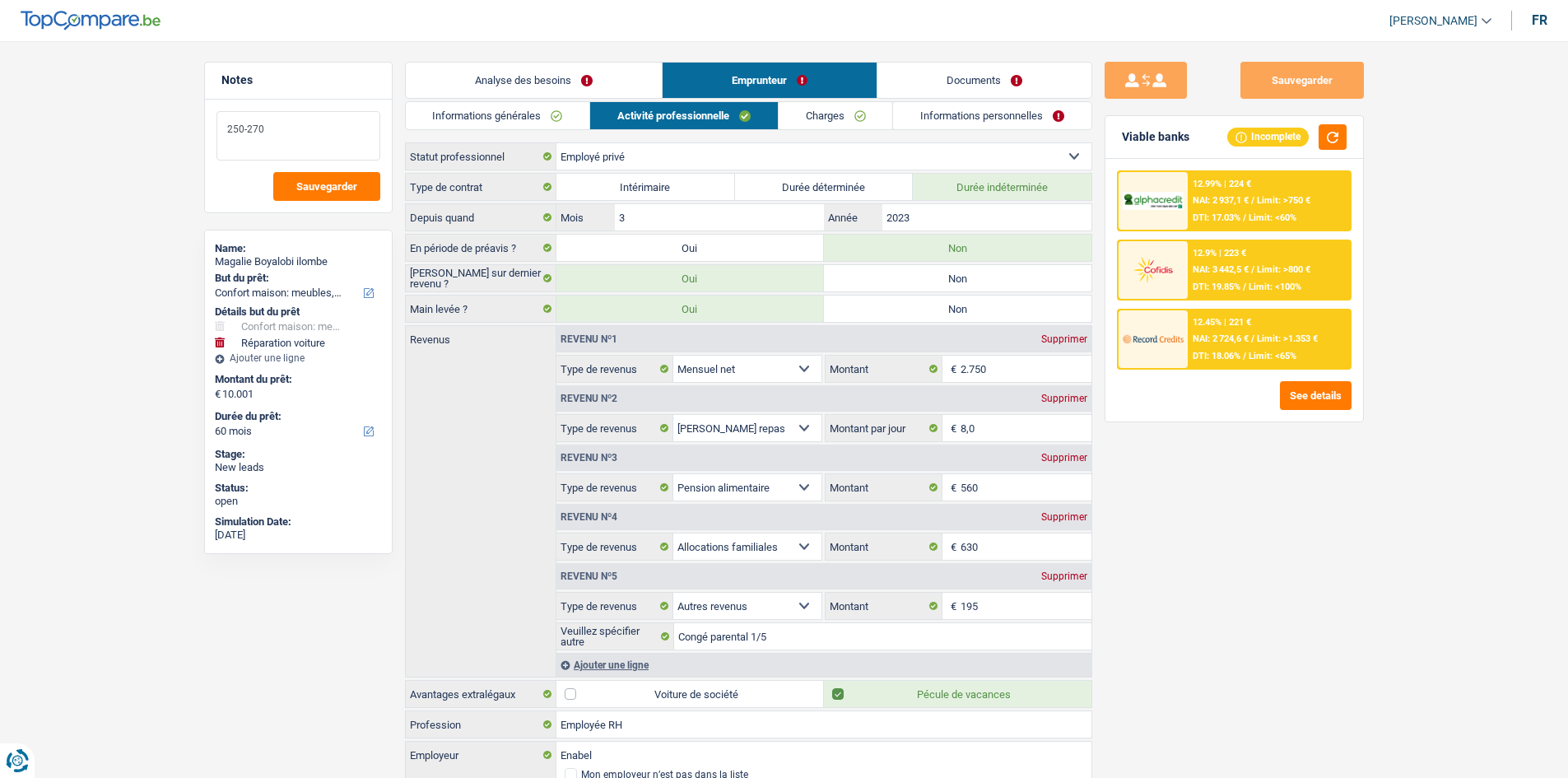 click on "250-270" at bounding box center [298, 136] 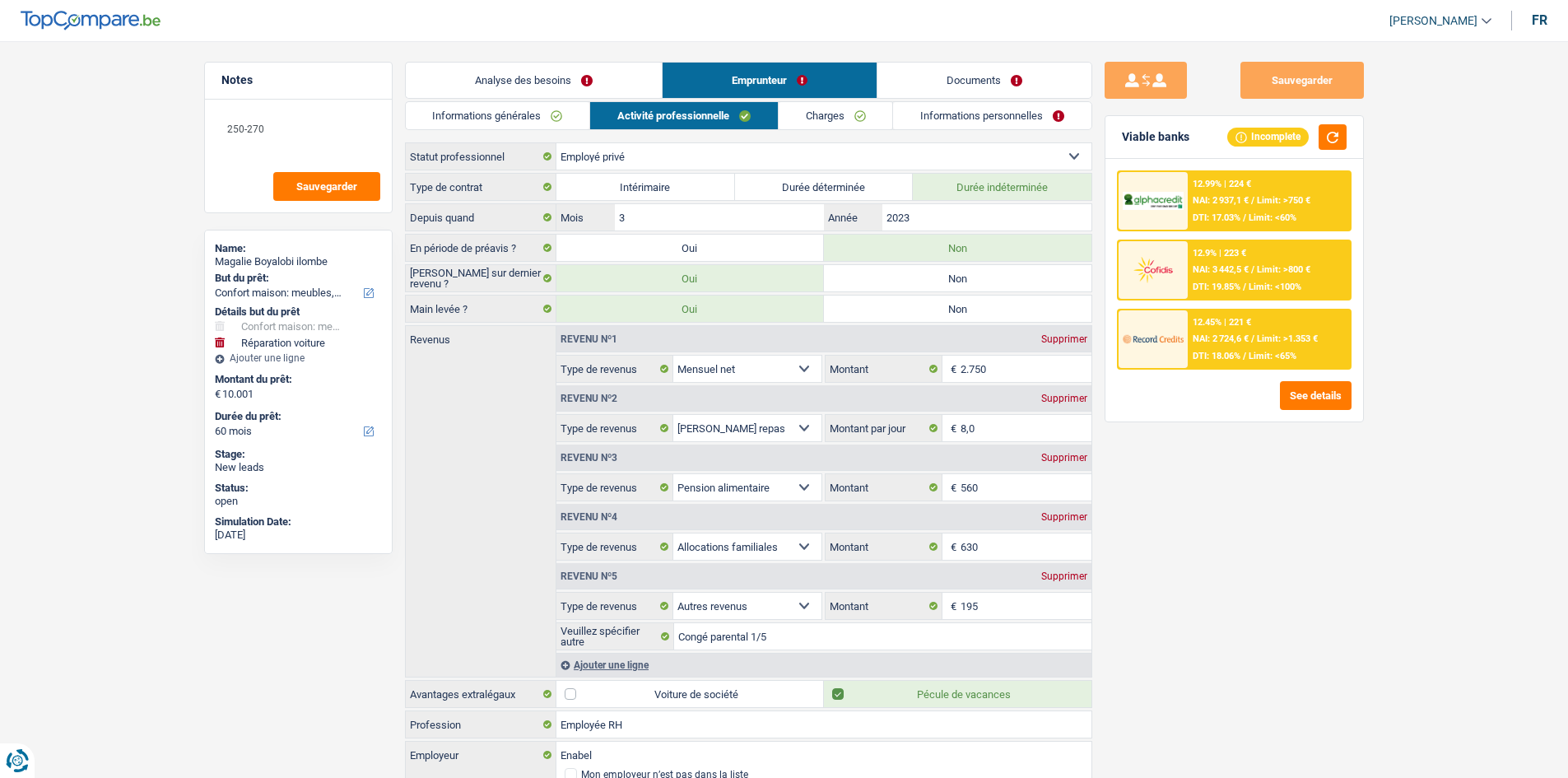 click on "DTI: 19.85%" at bounding box center (1217, 287) 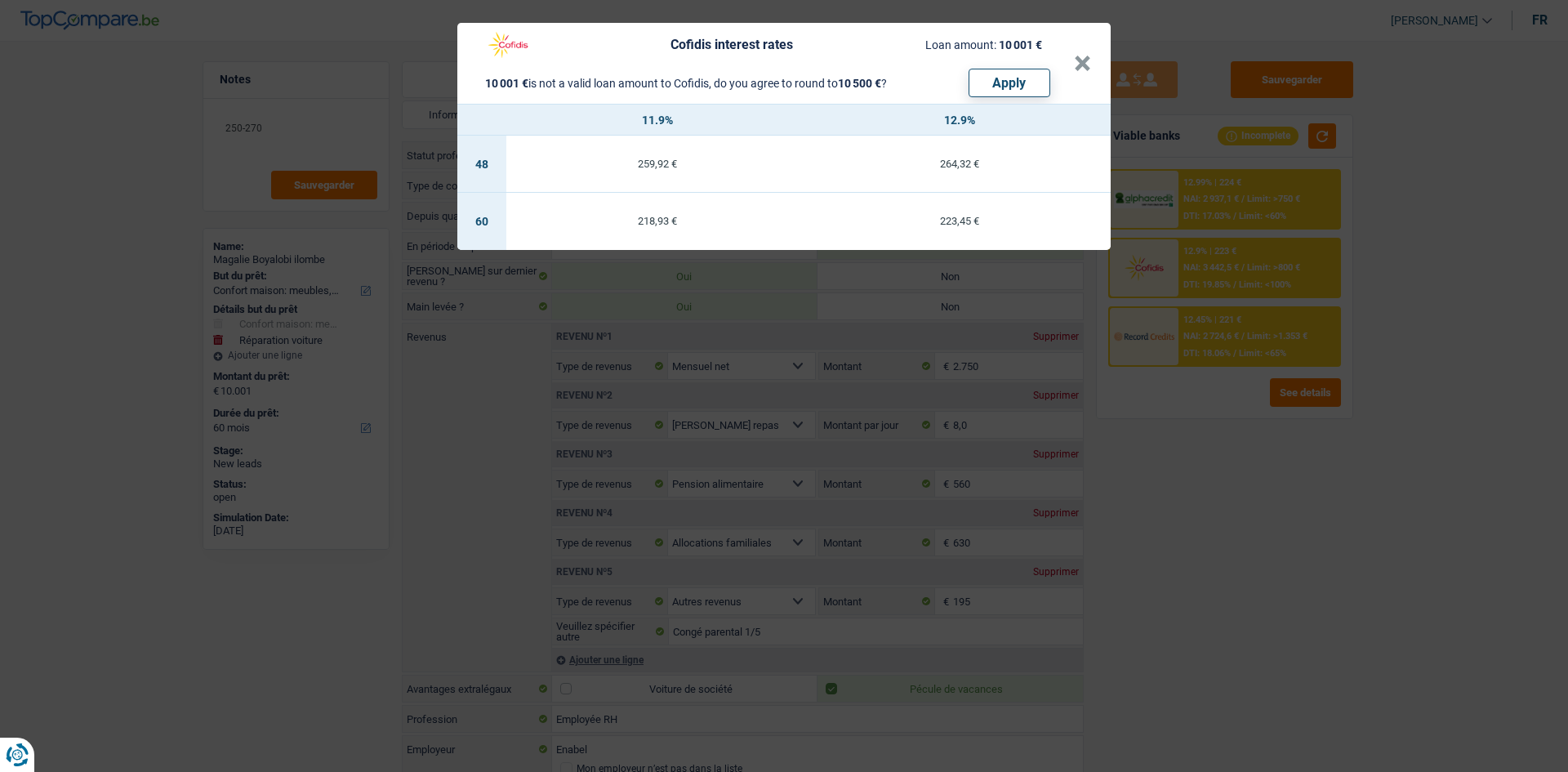 click on "Cofidis interest rates
Loan amount:
10 001 €
10 001 €  is not a valid loan amount to Cofidis, do you agree to round to  10 500 € ?
Apply
×" at bounding box center (784, 63) 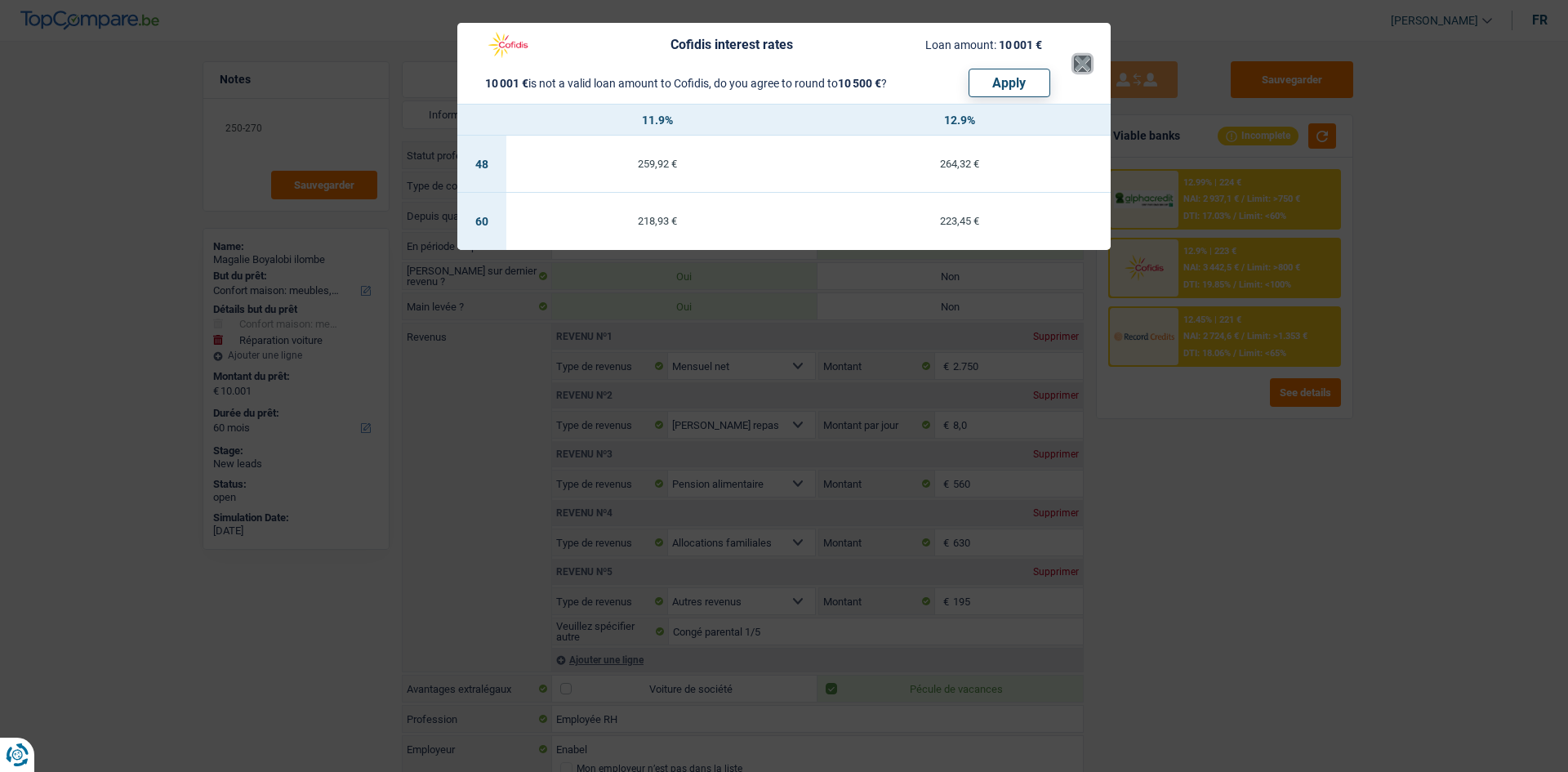 drag, startPoint x: 1078, startPoint y: 64, endPoint x: 1092, endPoint y: 87, distance: 26.92582 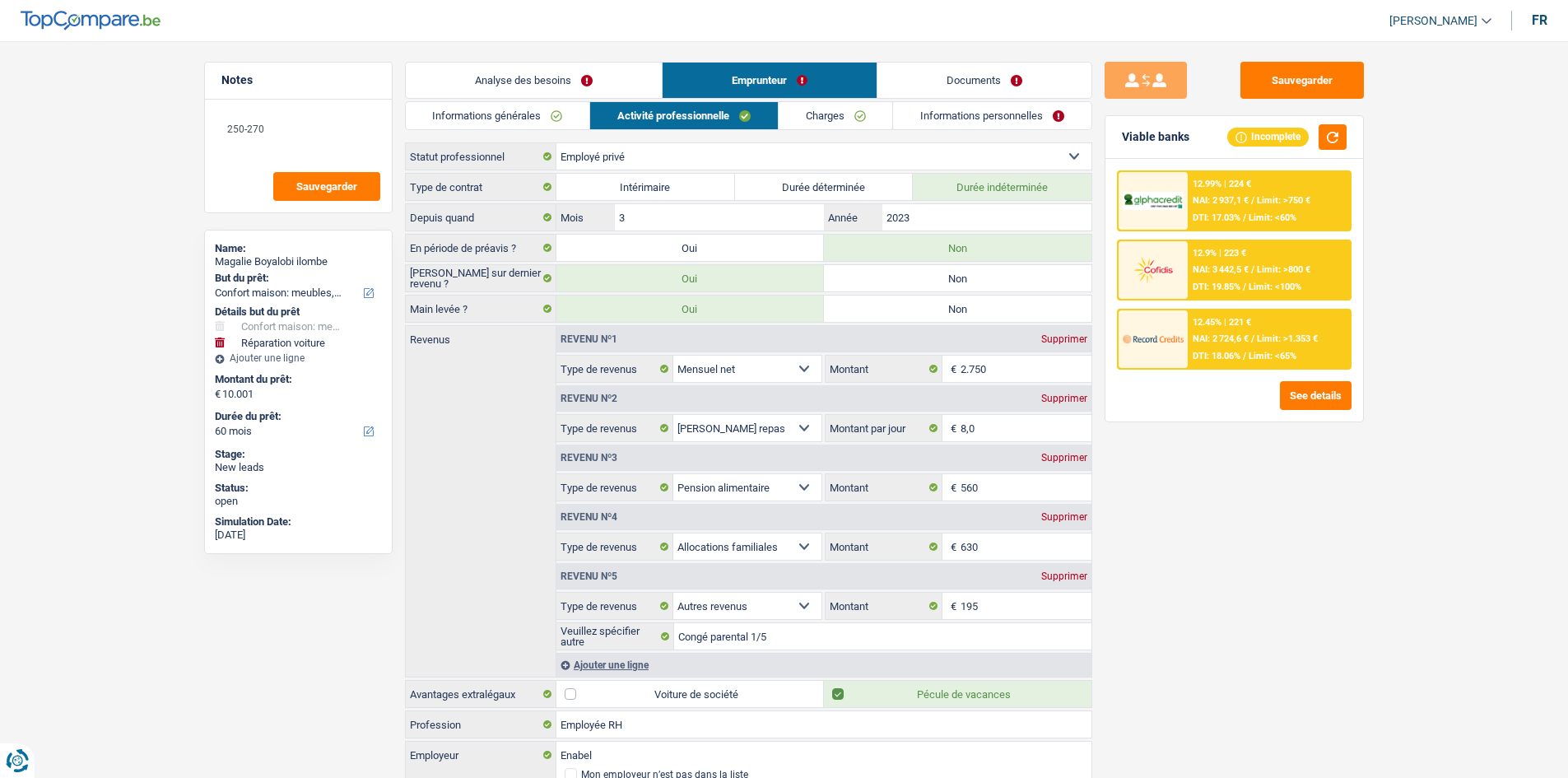 click on "12.45% | 221 €
NAI: 2 724,6 €
/
Limit: >1.353 €
DTI: 18.06%
/
Limit: <65%" at bounding box center (1268, 339) 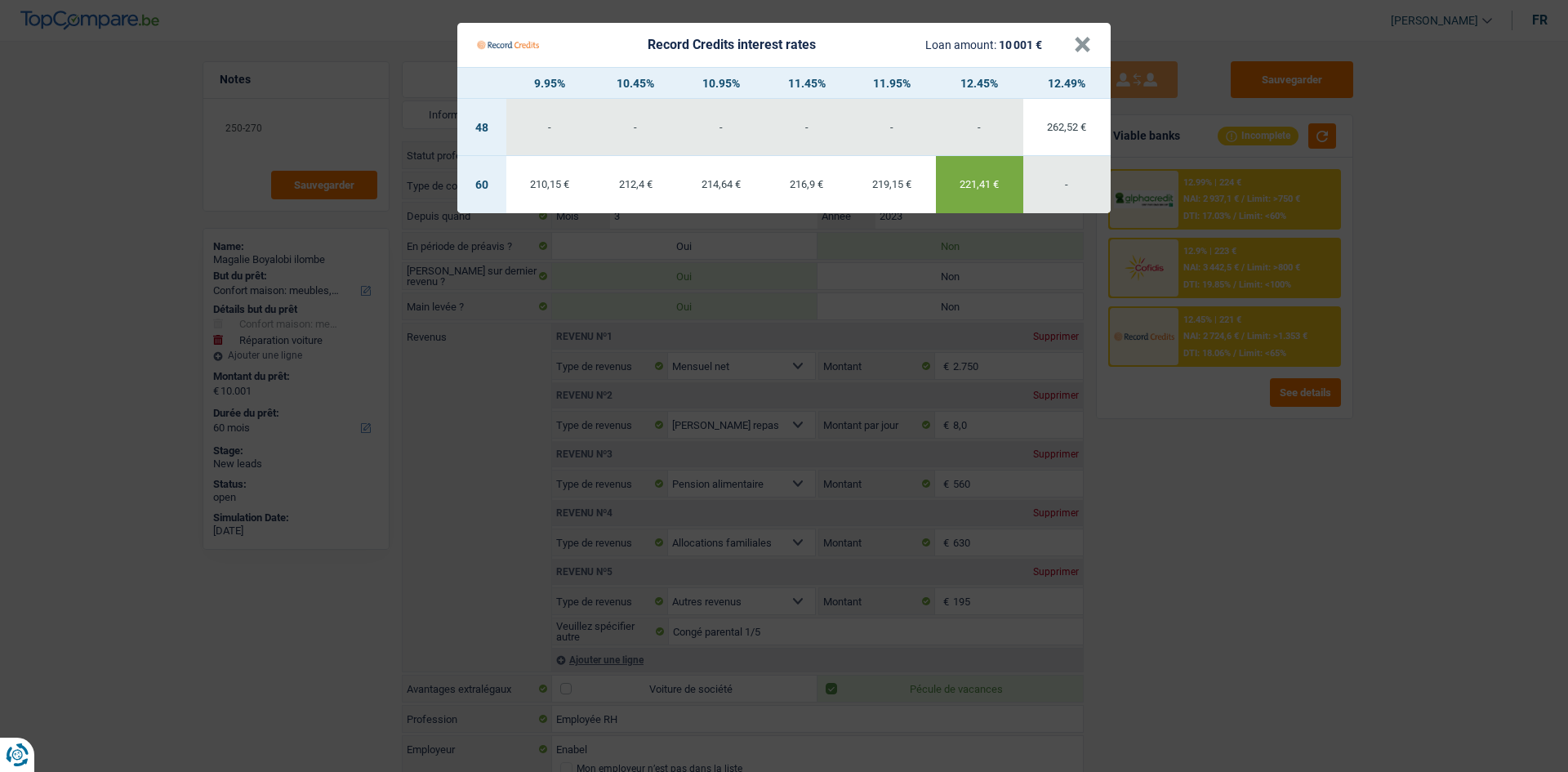 click on "Record Credits interest rates
Loan amount:
10 001 €
×
9.95%
10.45%
10.95%
11.45%
11.95%
12.45%
12.49%
48
-
-
-
-
-
-
262,52 €
60
210,15 €
212,4 €
-" at bounding box center [784, 386] 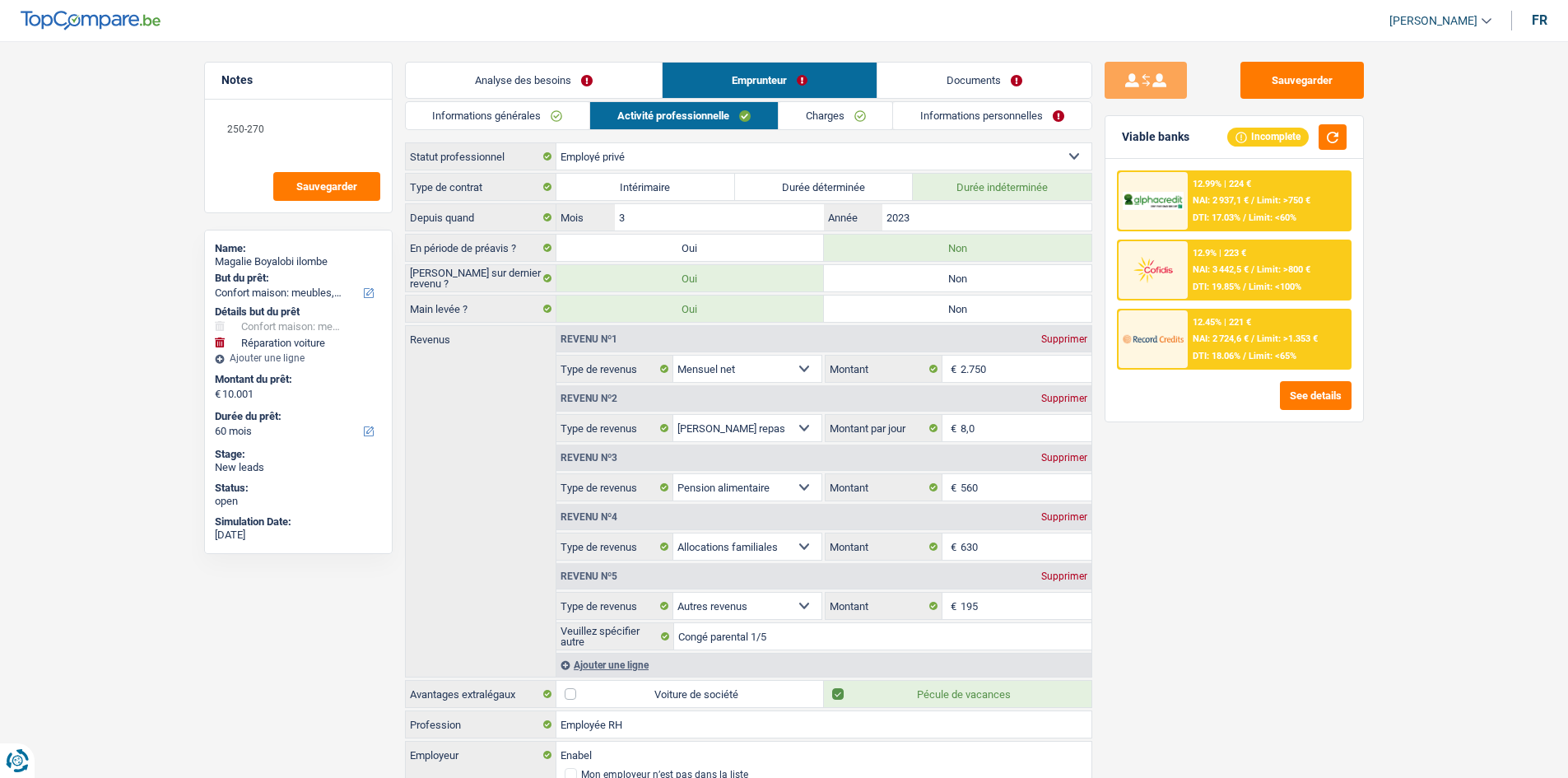 click on "12.9% | 223 €
NAI: 3 442,5 €
/
Limit: >800 €
DTI: 19.85%
/
Limit: <100%" at bounding box center [1268, 270] 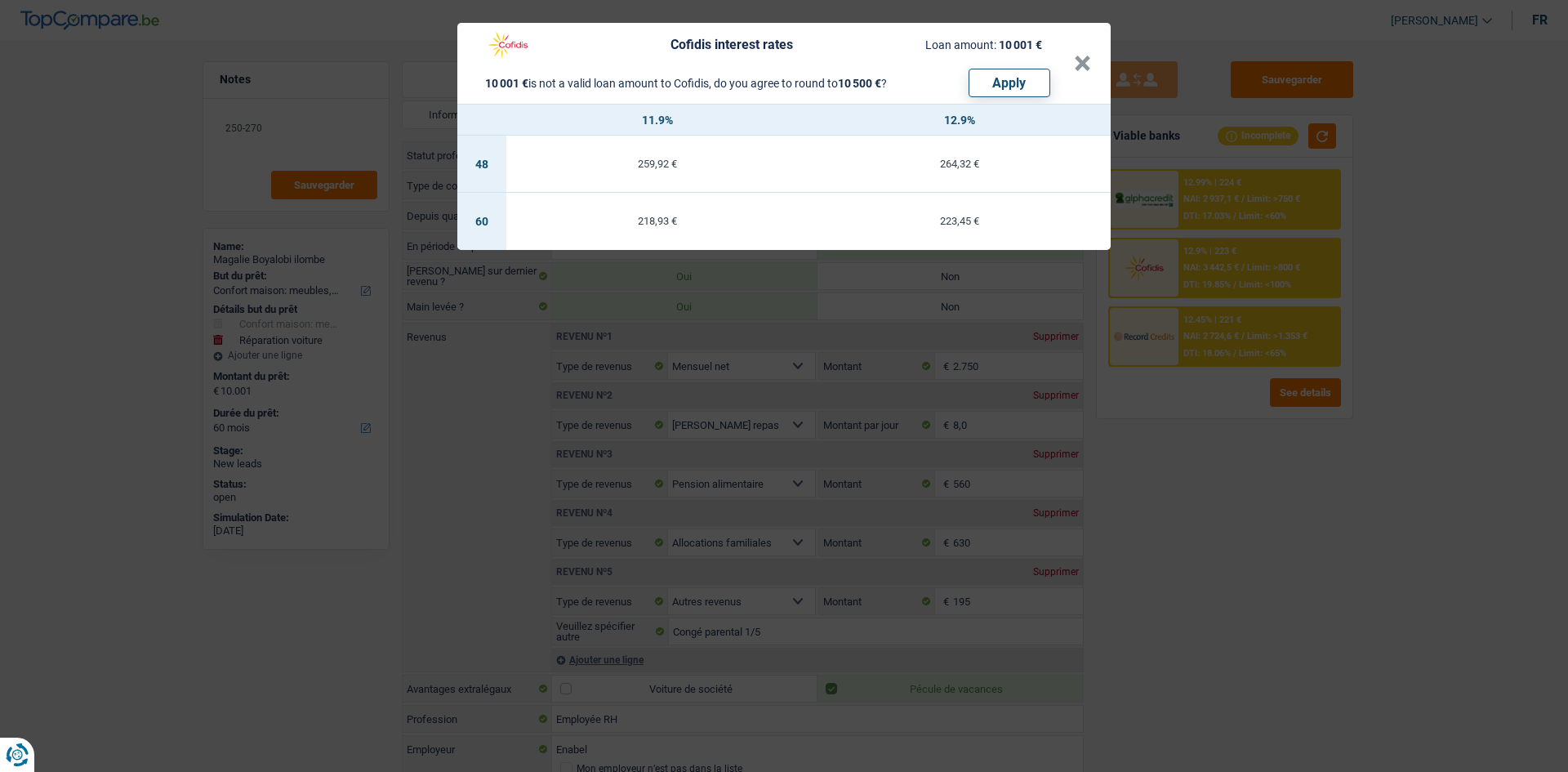 click on "Cofidis interest rates
Loan amount:
10 001 €
10 001 €  is not a valid loan amount to Cofidis, do you agree to round to  10 500 € ?
Apply
×
11.9%
12.9%
48
259,92 €
264,32 €
60
218,93 €
223,45 €" at bounding box center (784, 386) 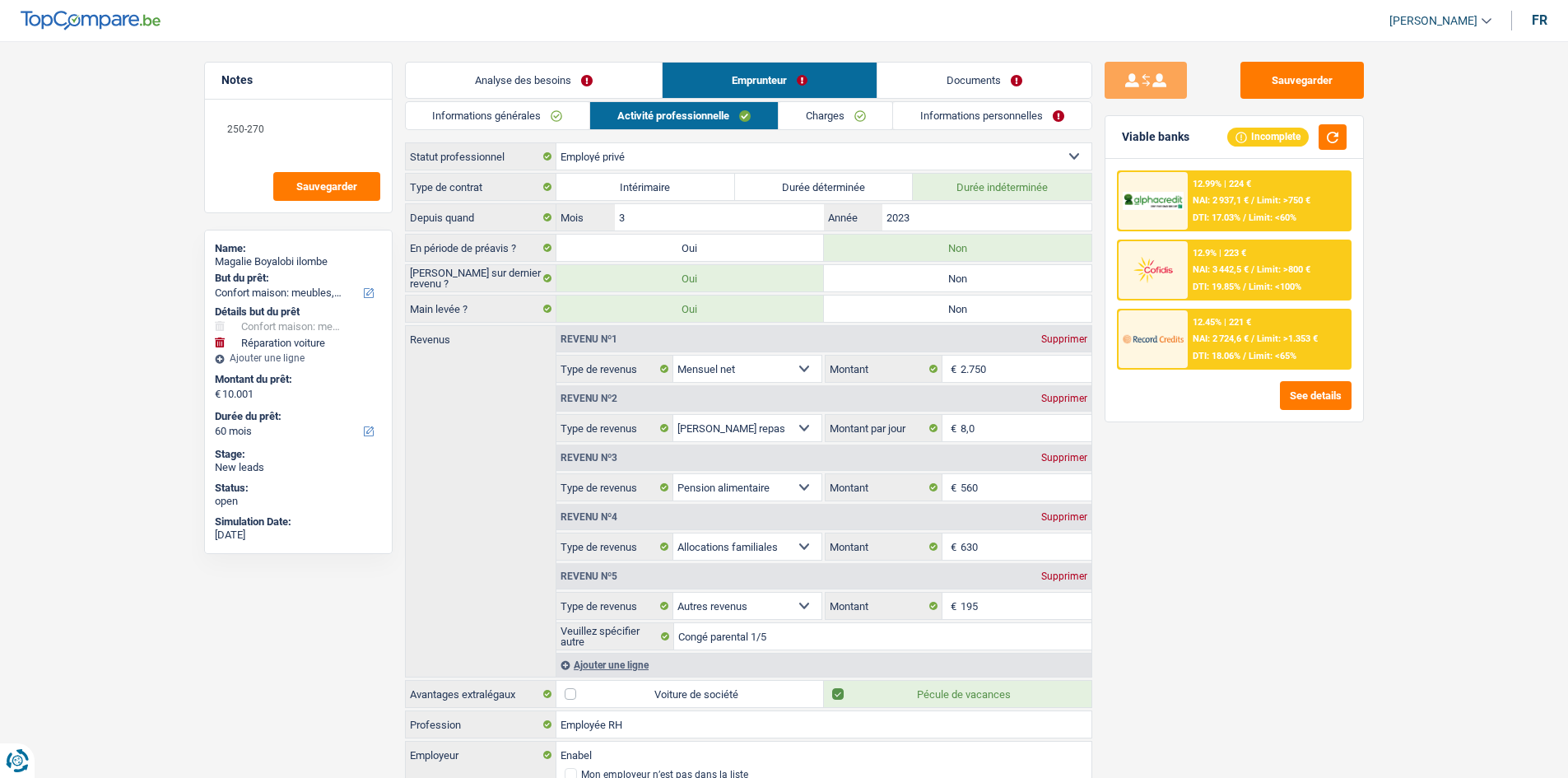 click on "12.99% | 224 €
NAI: 2 937,1 €
/
Limit: >750 €
DTI: 17.03%
/
Limit: <60%" at bounding box center [1268, 201] 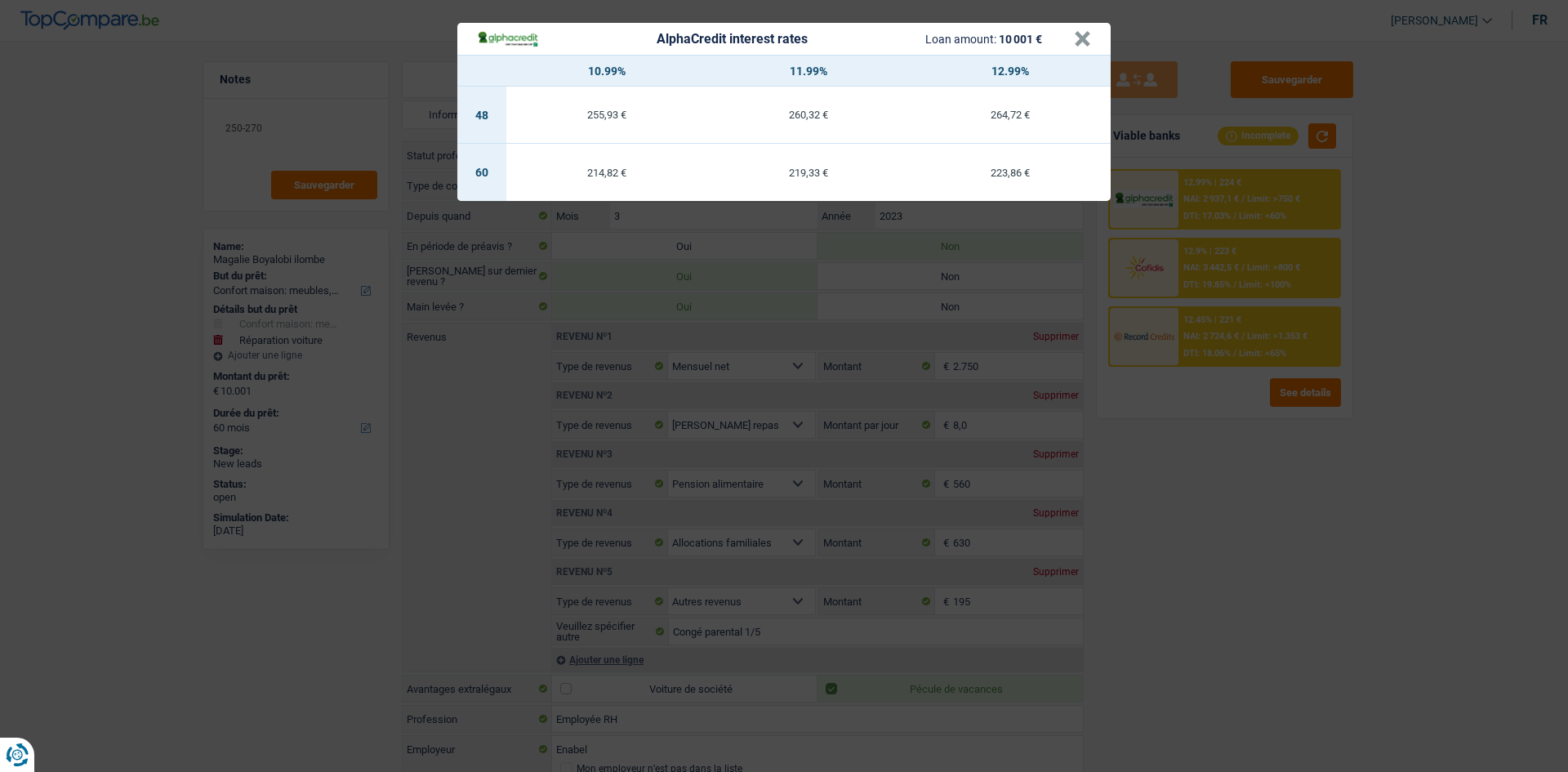 click on "AlphaCredit interest rates
Loan amount:
10 001 €
×
10.99%
11.99%
12.99%
48
255,93 €
260,32 €
264,72 €
60
214,82 €
219,33 €
223,86 €" at bounding box center [784, 386] 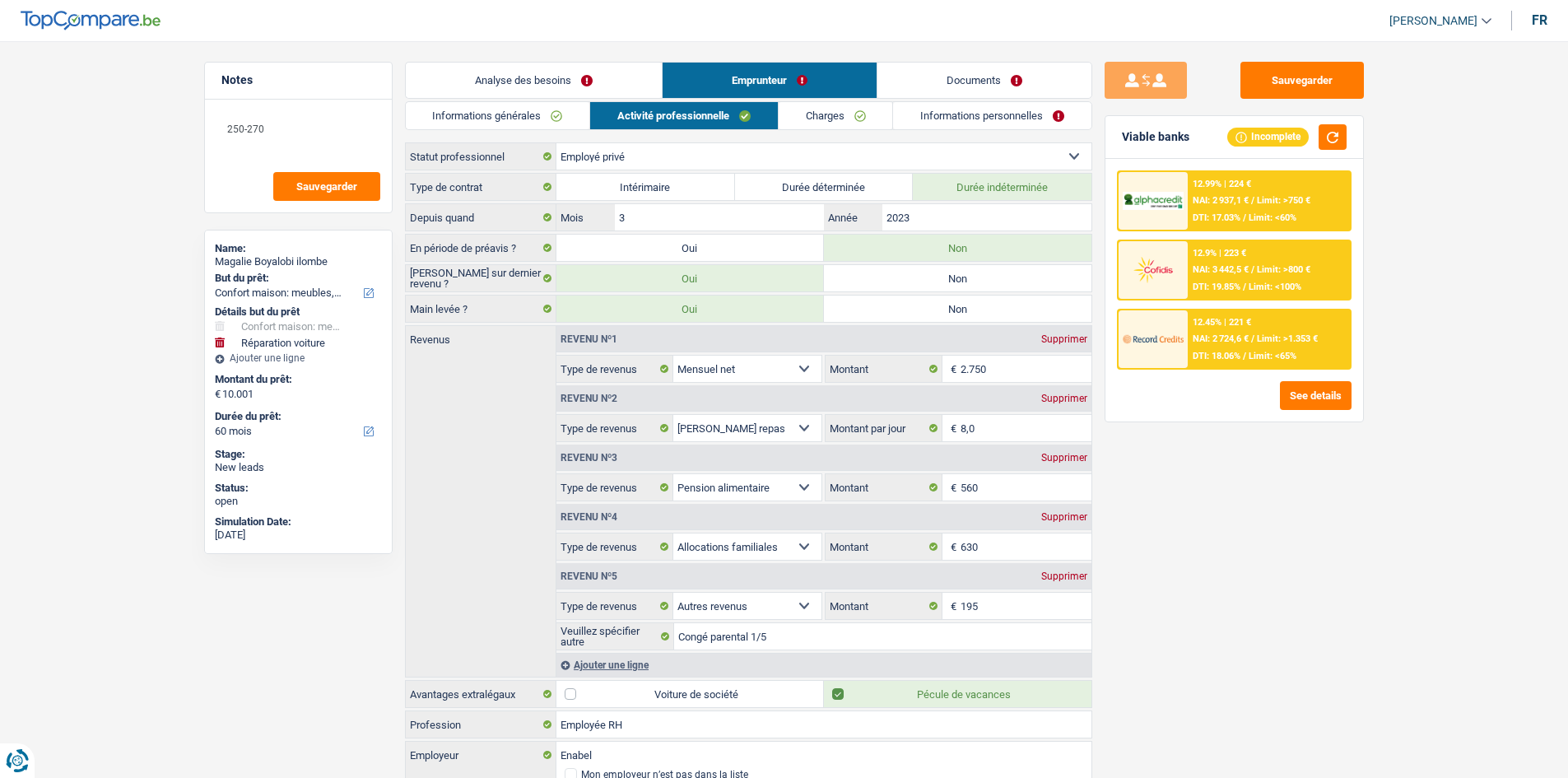 click on "12.9% | 223 €
NAI: 3 442,5 €
/
Limit: >800 €
DTI: 19.85%
/
Limit: <100%" at bounding box center [1268, 270] 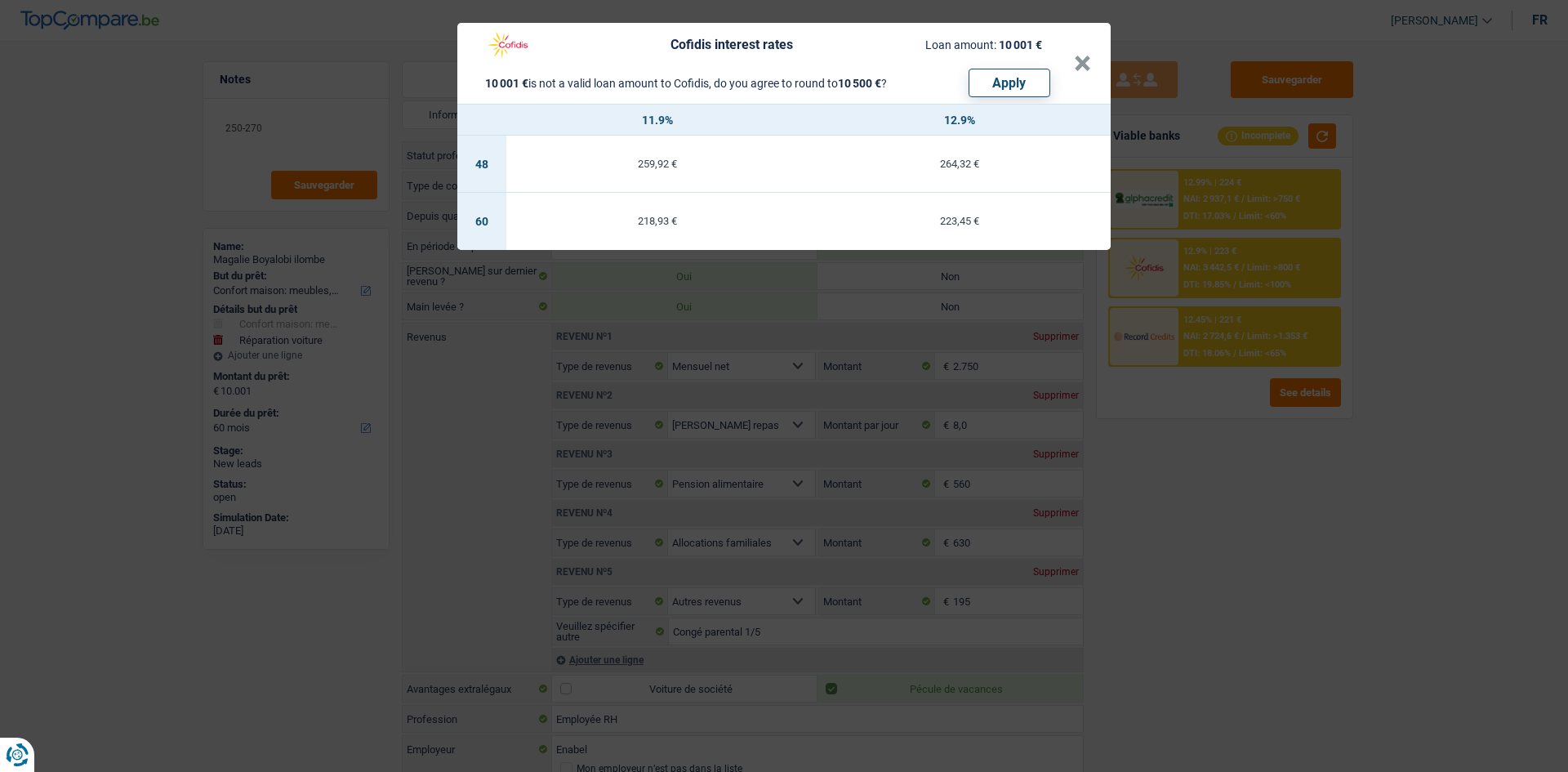 click on "Cofidis interest rates
Loan amount:
10 001 €
10 001 €  is not a valid loan amount to Cofidis, do you agree to round to  10 500 € ?
Apply
×
11.9%
12.9%
48
259,92 €
264,32 €
60
218,93 €
223,45 €" at bounding box center (784, 386) 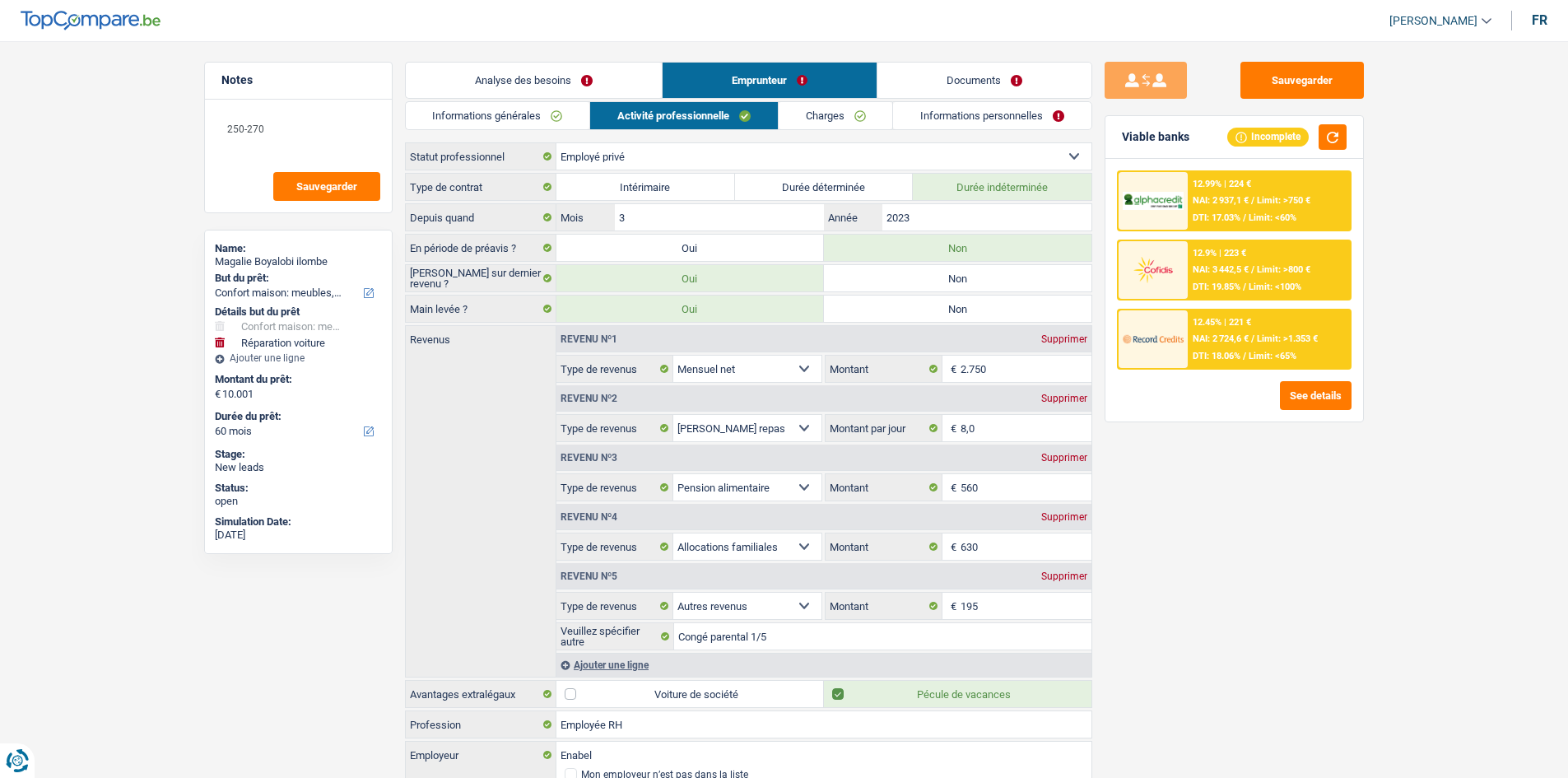 click at bounding box center [1153, 339] 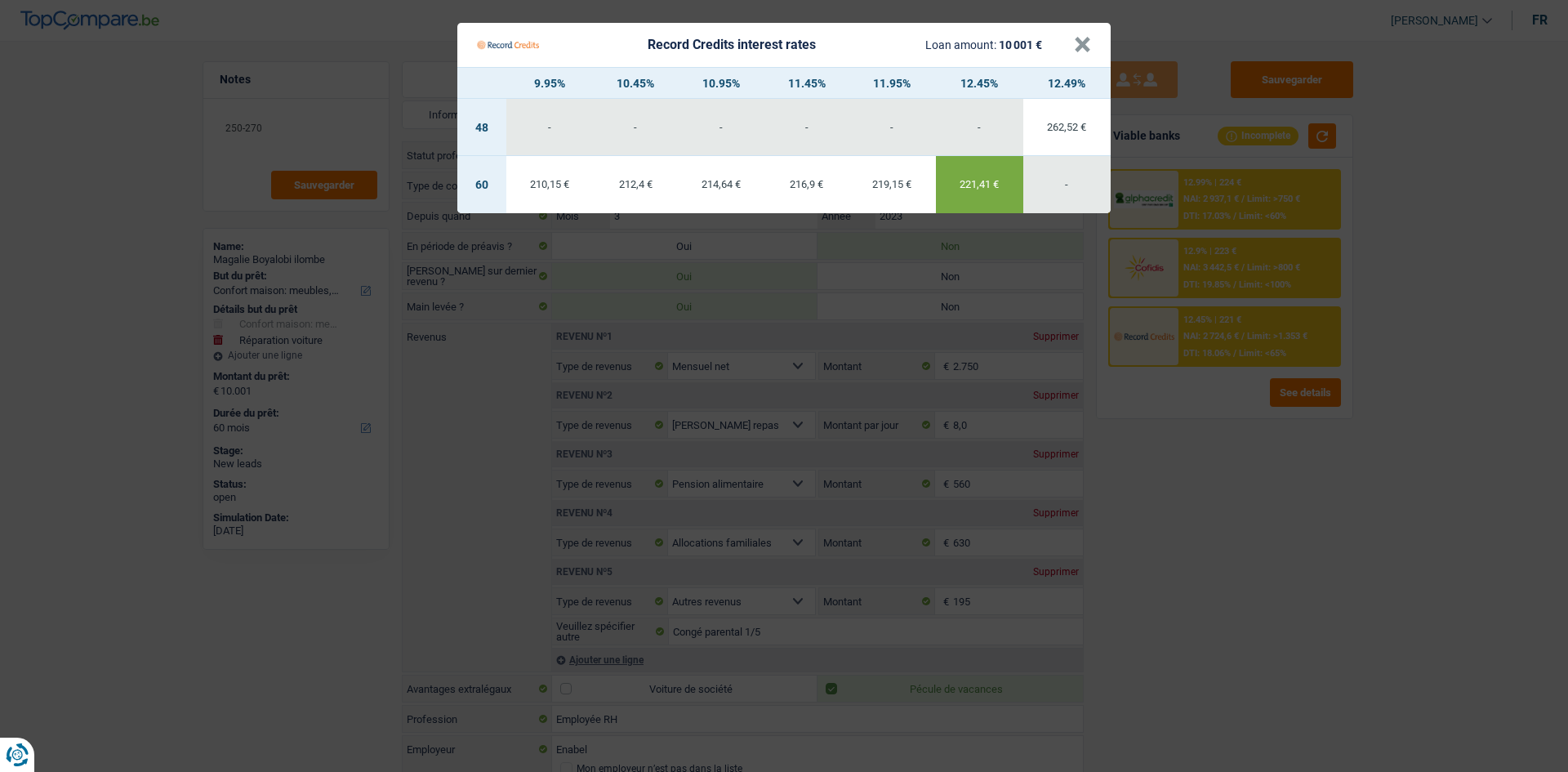 click on "212,4 €" at bounding box center [635, 185] 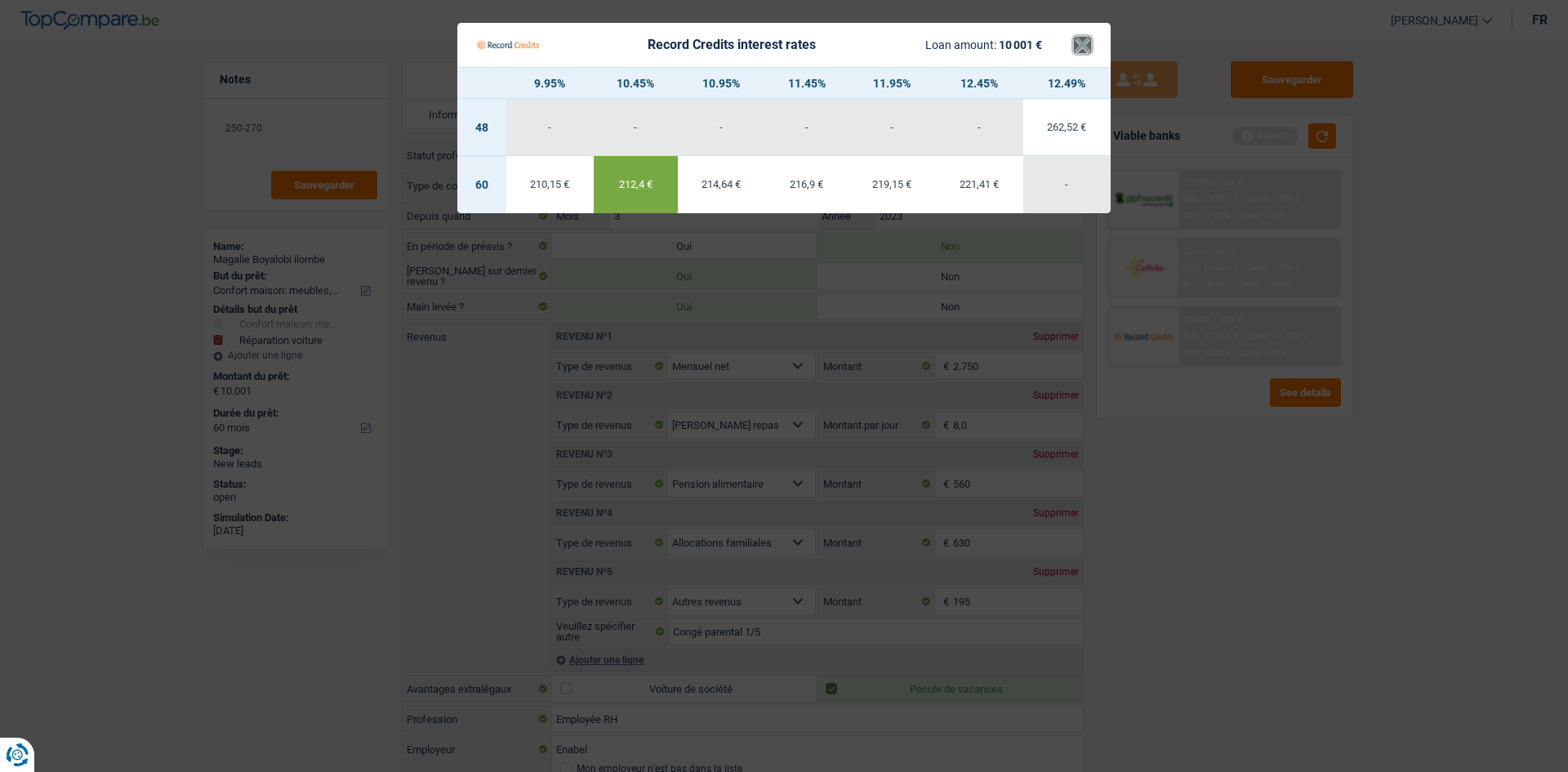 click on "×" at bounding box center [1082, 45] 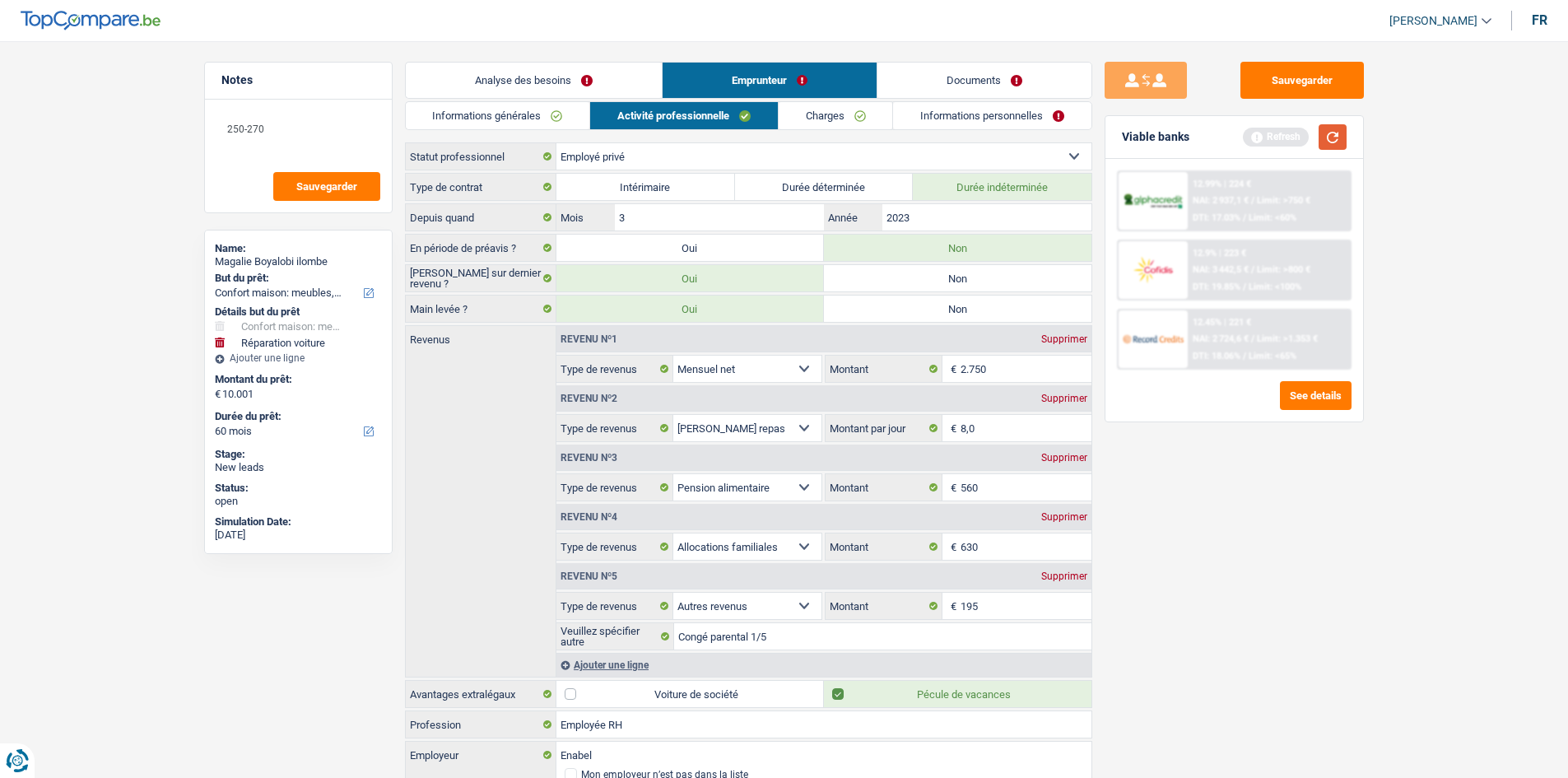drag, startPoint x: 1339, startPoint y: 137, endPoint x: 870, endPoint y: 147, distance: 469.1066 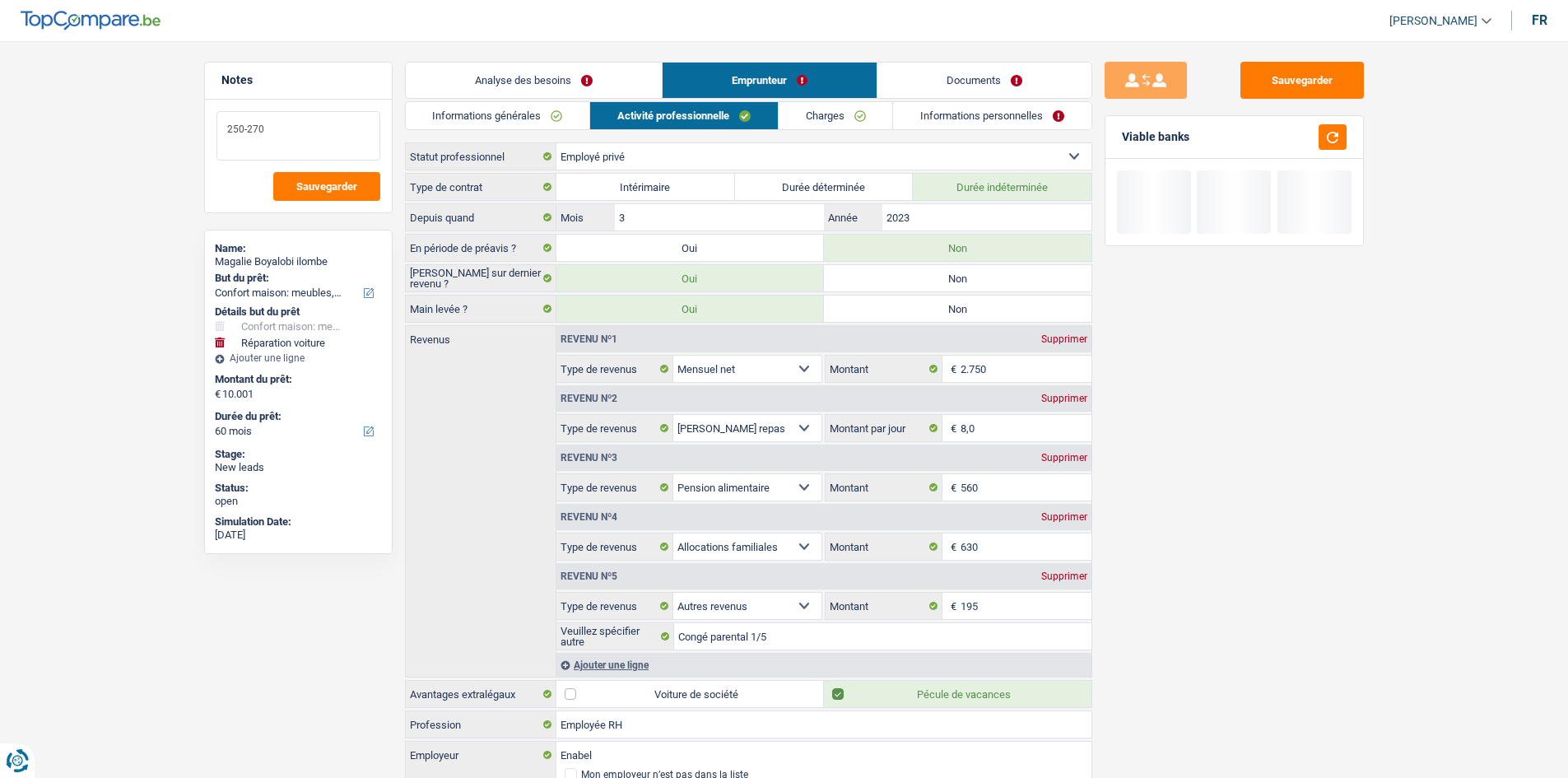 drag, startPoint x: 318, startPoint y: 127, endPoint x: 159, endPoint y: 112, distance: 159.70598 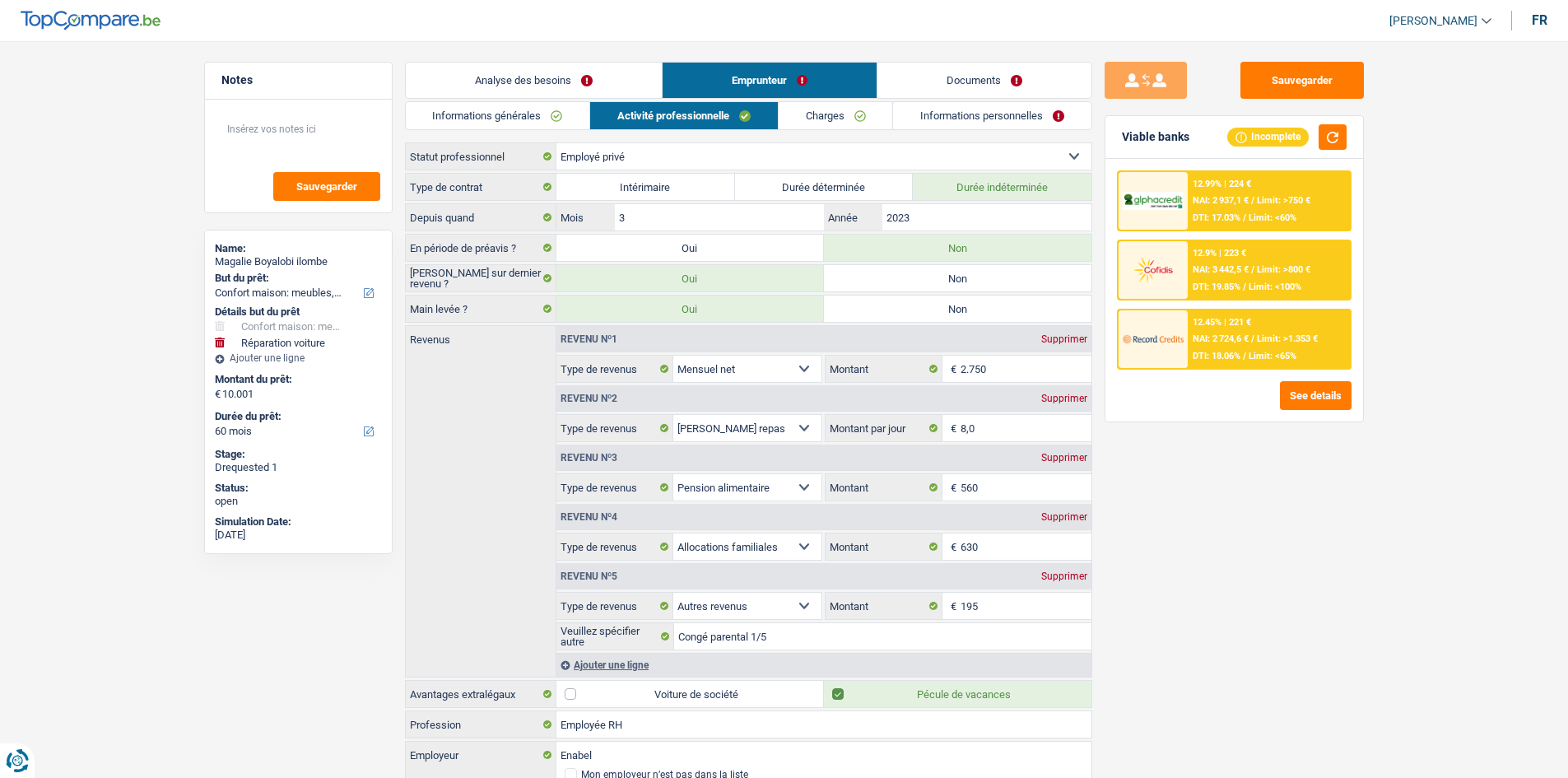 drag, startPoint x: 1226, startPoint y: 344, endPoint x: 1205, endPoint y: 352, distance: 22.472205 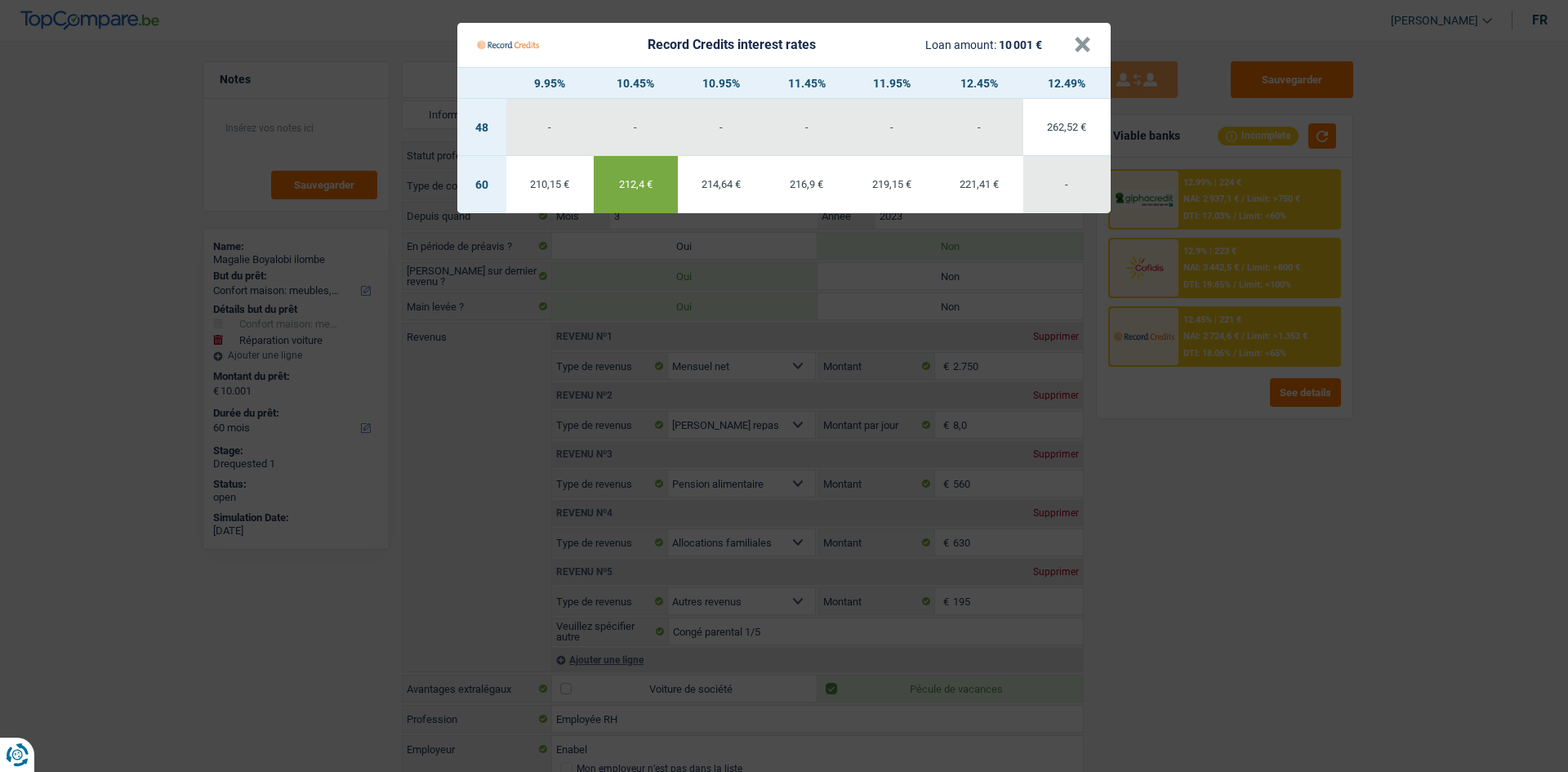 click on "Record Credits interest rates
Loan amount:
10 001 €
×
9.95%
10.45%
10.95%
11.45%
11.95%
12.45%
12.49%
48
-
-
-
-
-
-
262,52 €
60
210,15 €
212,4 €
-" at bounding box center [784, 386] 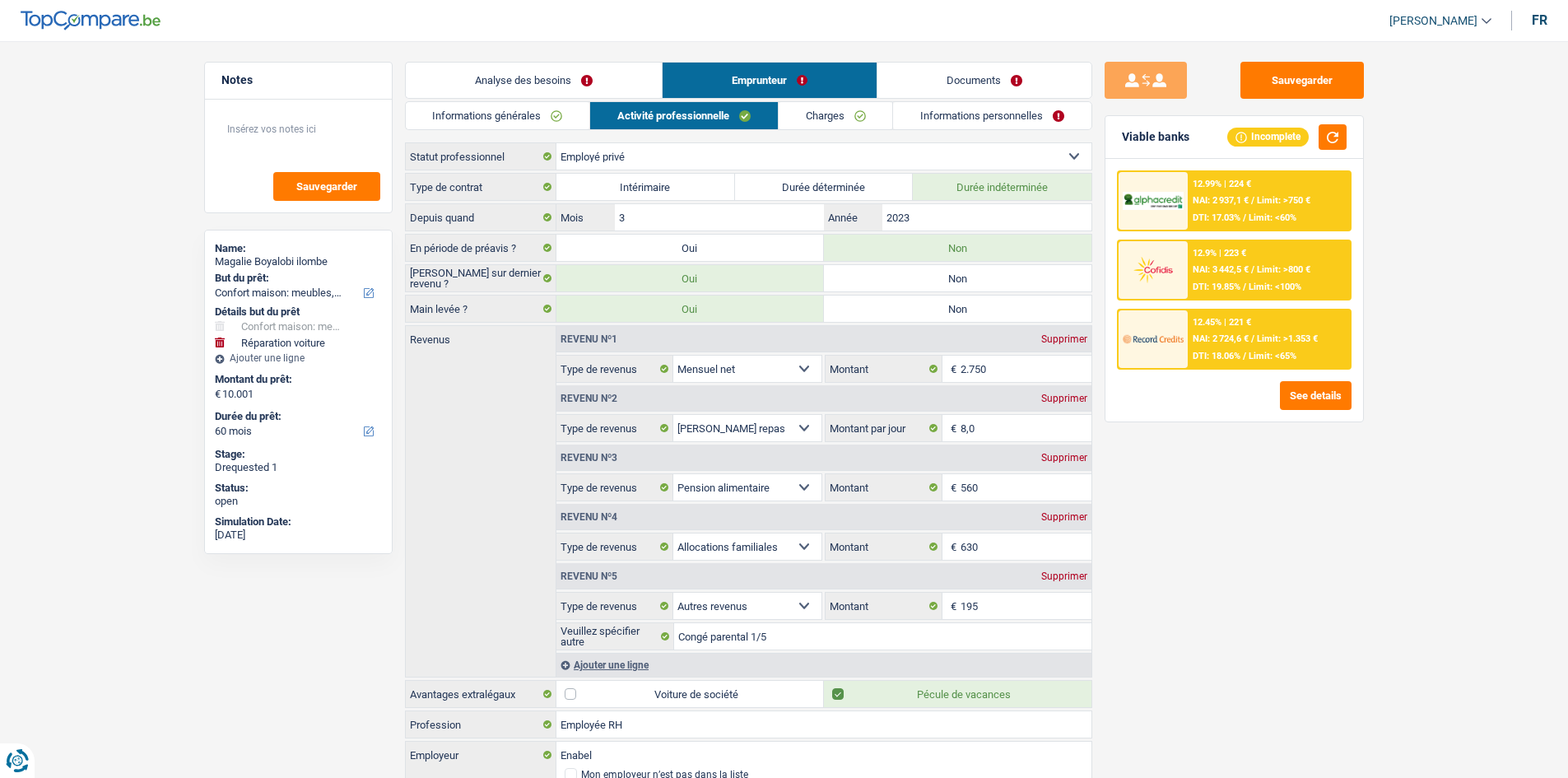 click on "Sauvegarder
Viable banks
Incomplete
12.99% | 224 €
NAI: 2 937,1 €
/
Limit: >750 €
DTI: 17.03%
/
Limit: <60%
12.9% | 223 €
NAI: 3 442,5 €
/
Limit: >800 €
DTI: 19.85%
/
Limit: <100%
/       /" at bounding box center (1234, 404) 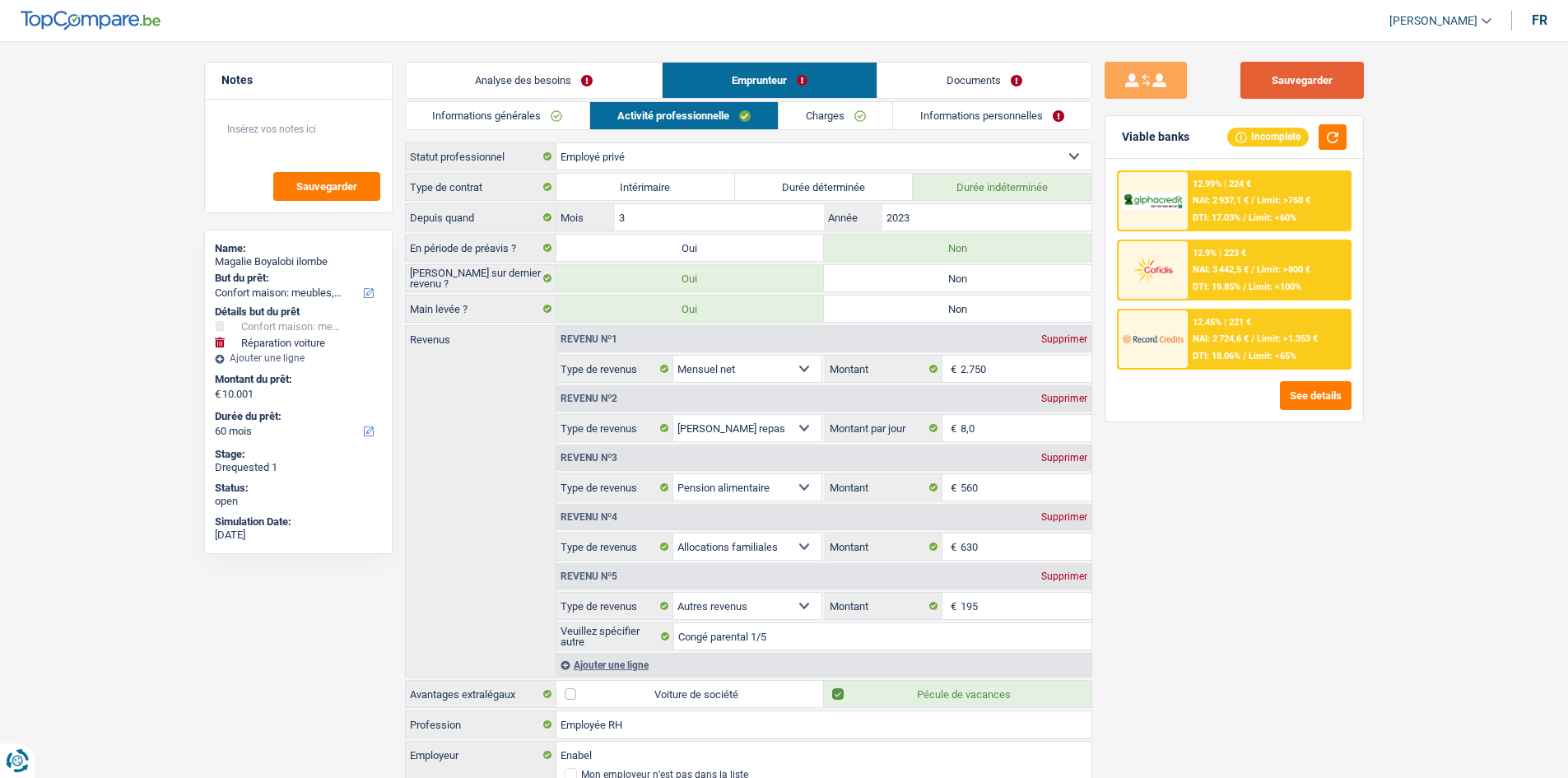 click on "Sauvegarder" at bounding box center [1302, 80] 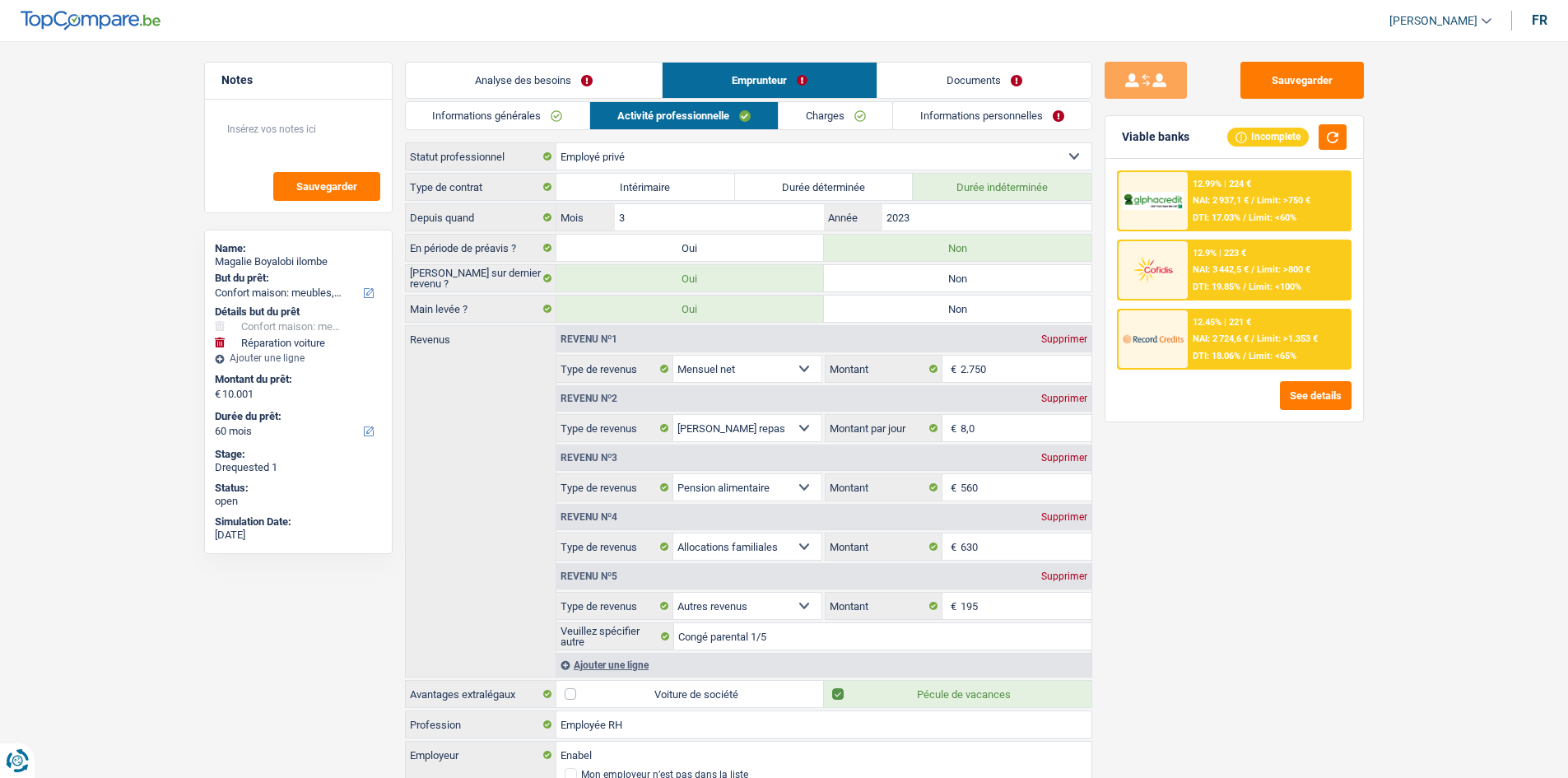 click on "Sauvegarder
Viable banks
Incomplete
12.99% | 224 €
NAI: 2 937,1 €
/
Limit: >750 €
DTI: 17.03%
/
Limit: <60%
12.9% | 223 €
NAI: 3 442,5 €
/
Limit: >800 €
DTI: 19.85%
/
Limit: <100%
/       /" at bounding box center (1234, 404) 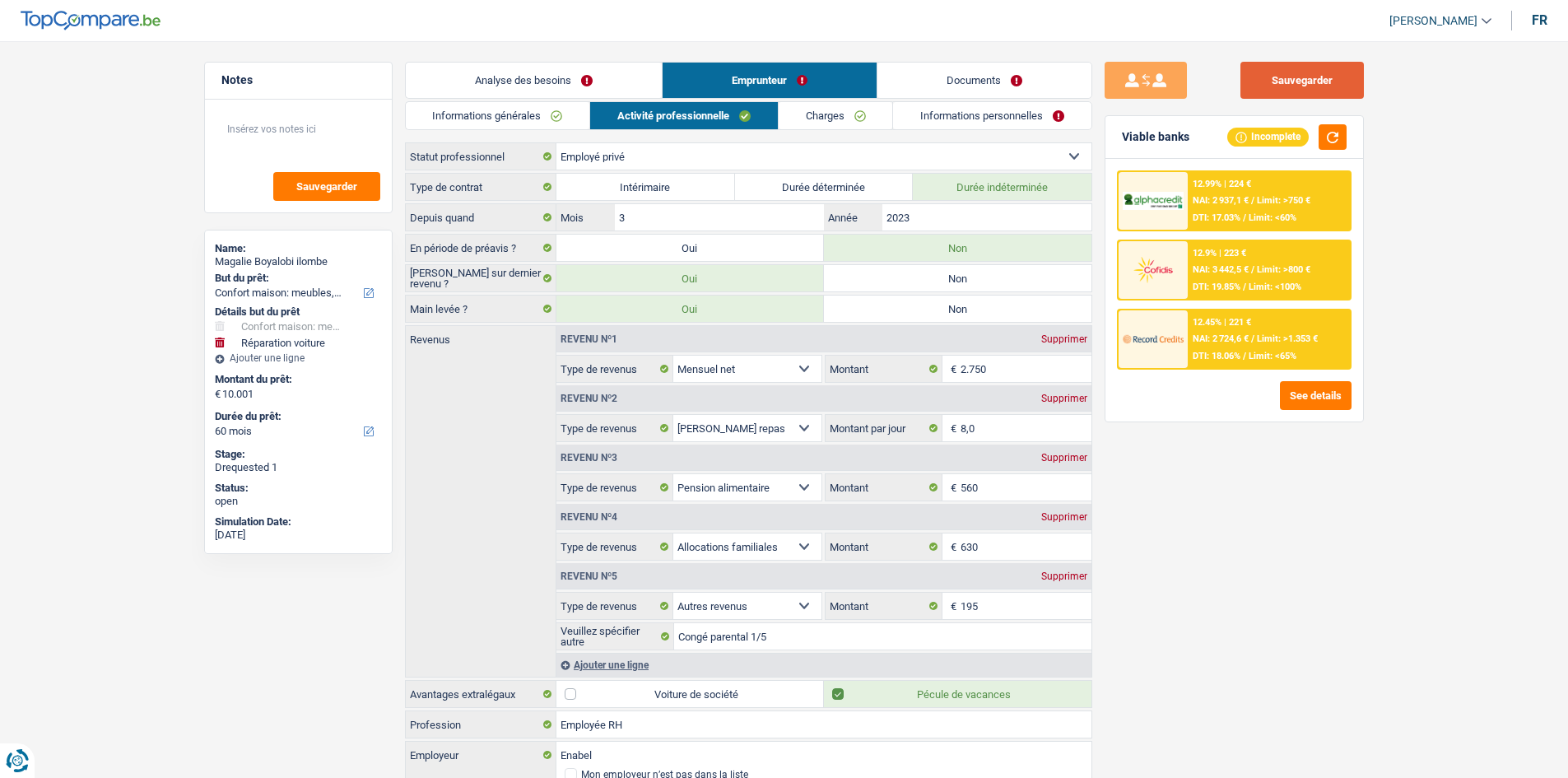 click on "Sauvegarder" at bounding box center (1302, 80) 